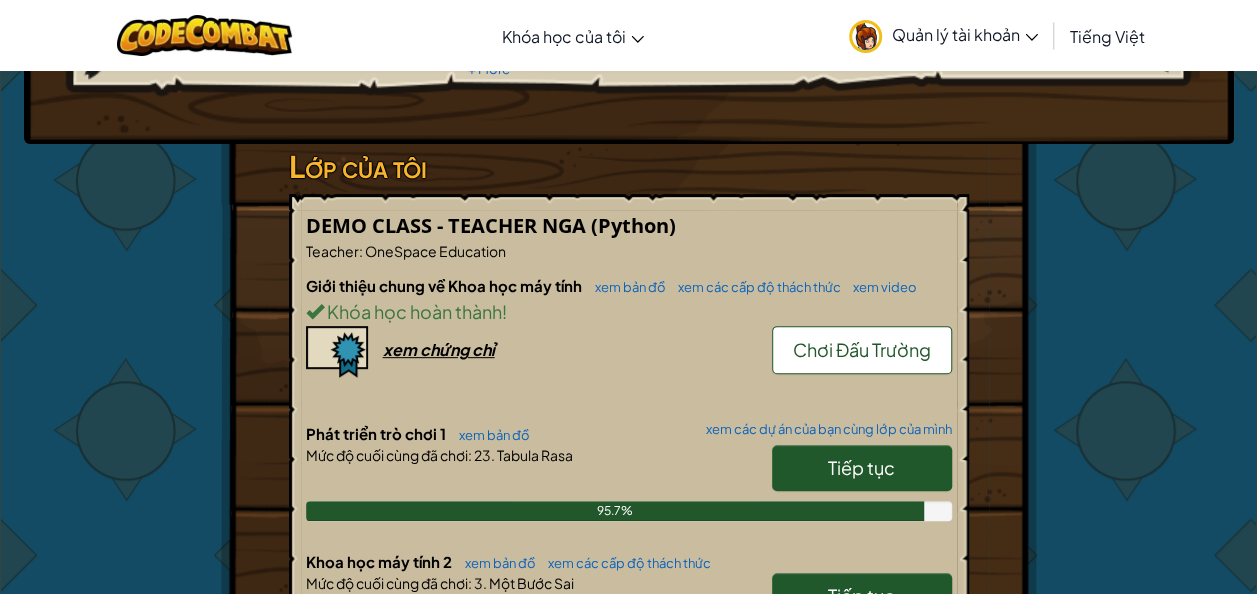 scroll, scrollTop: 533, scrollLeft: 0, axis: vertical 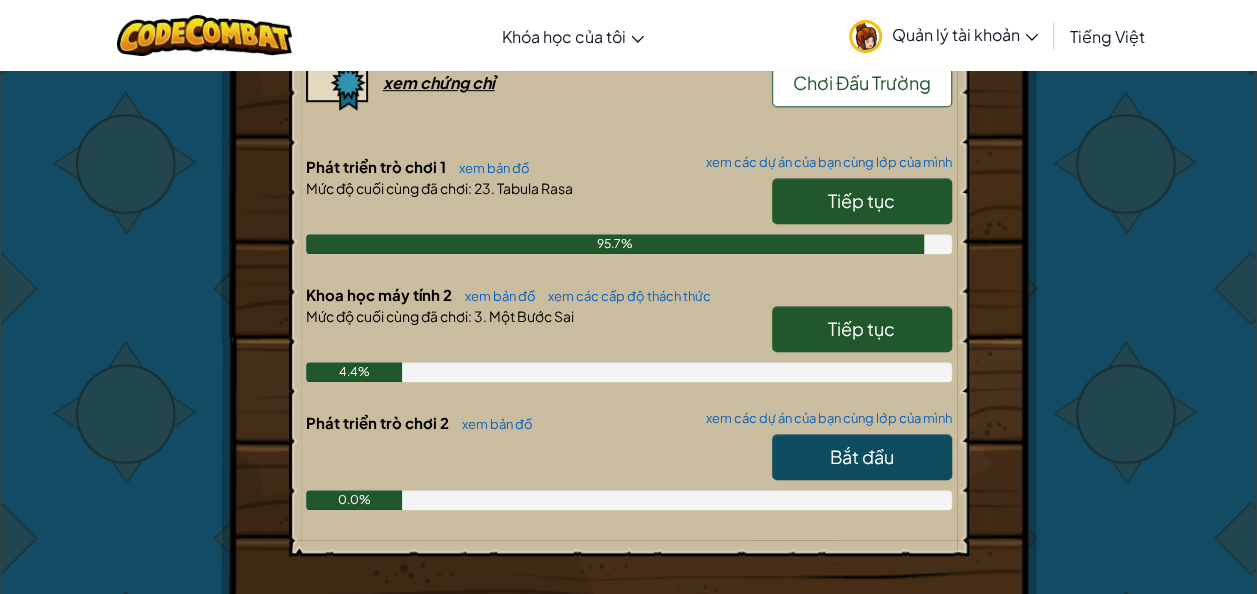 click on "Tiếp tục" at bounding box center [861, 328] 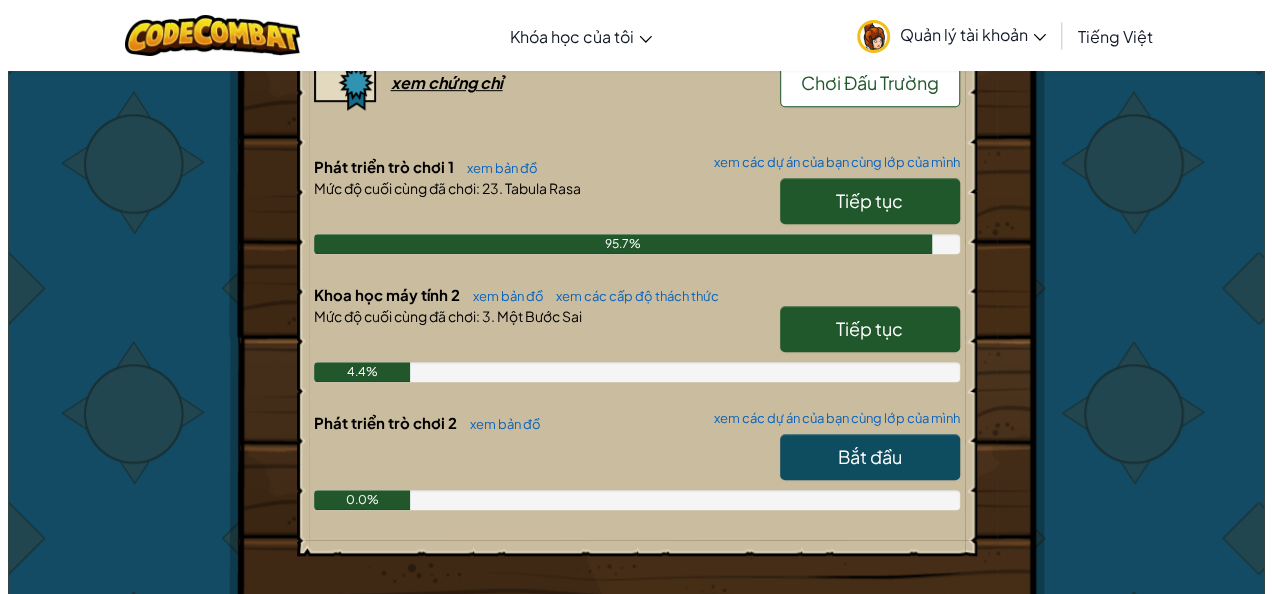 scroll, scrollTop: 0, scrollLeft: 0, axis: both 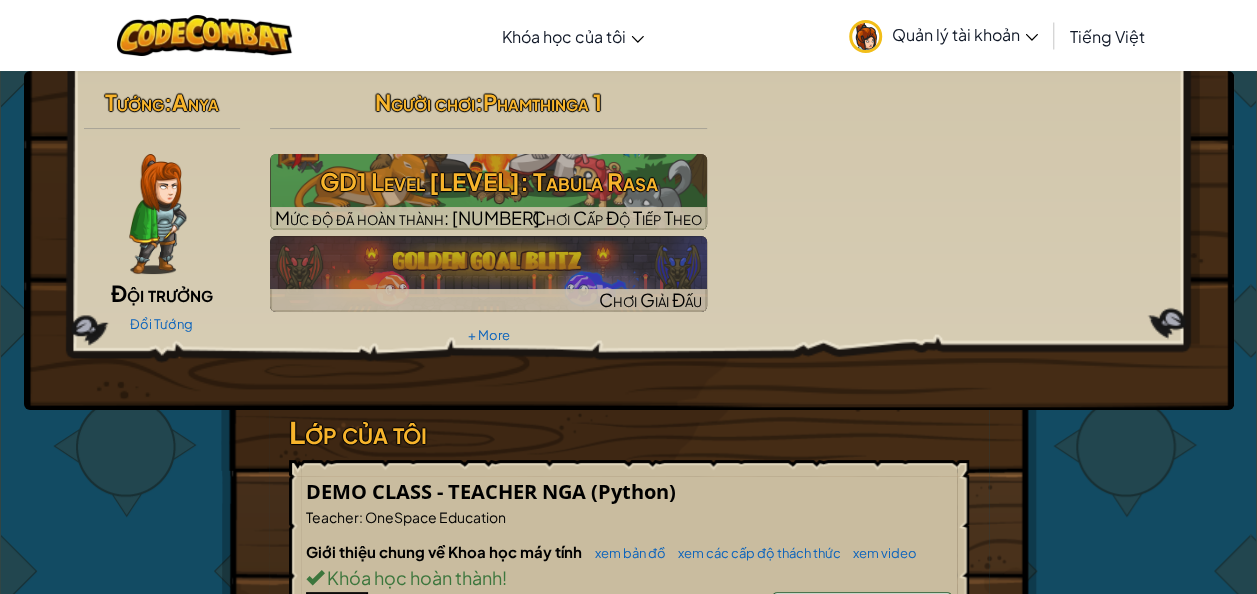 select on "vi" 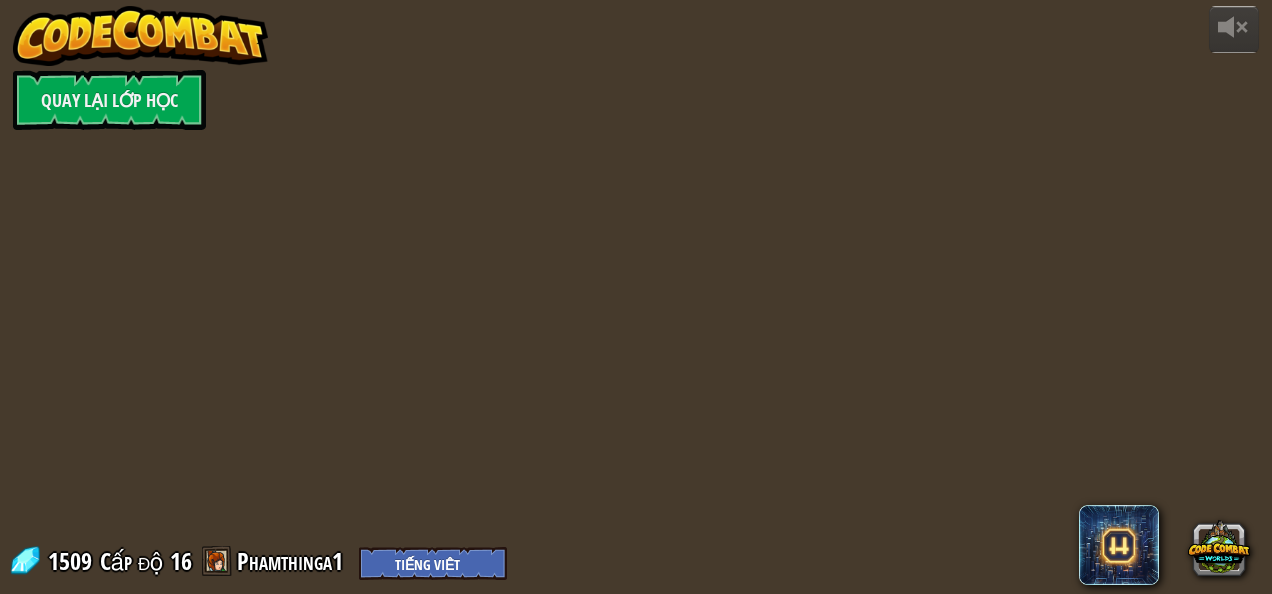 select on "vi" 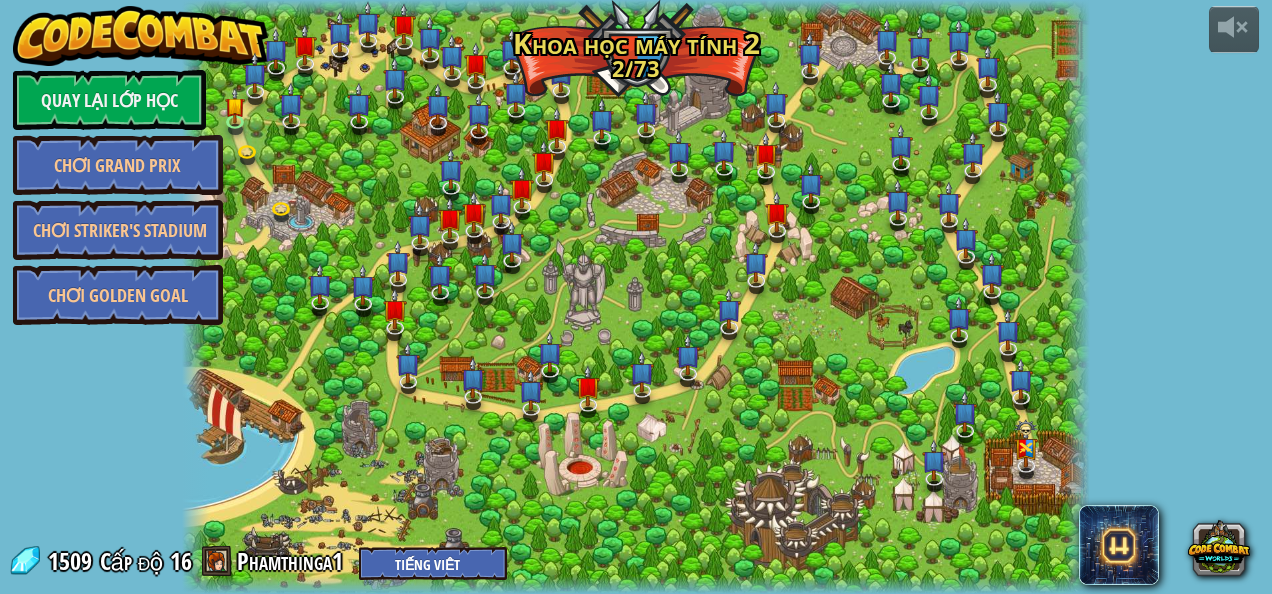 select on "vi" 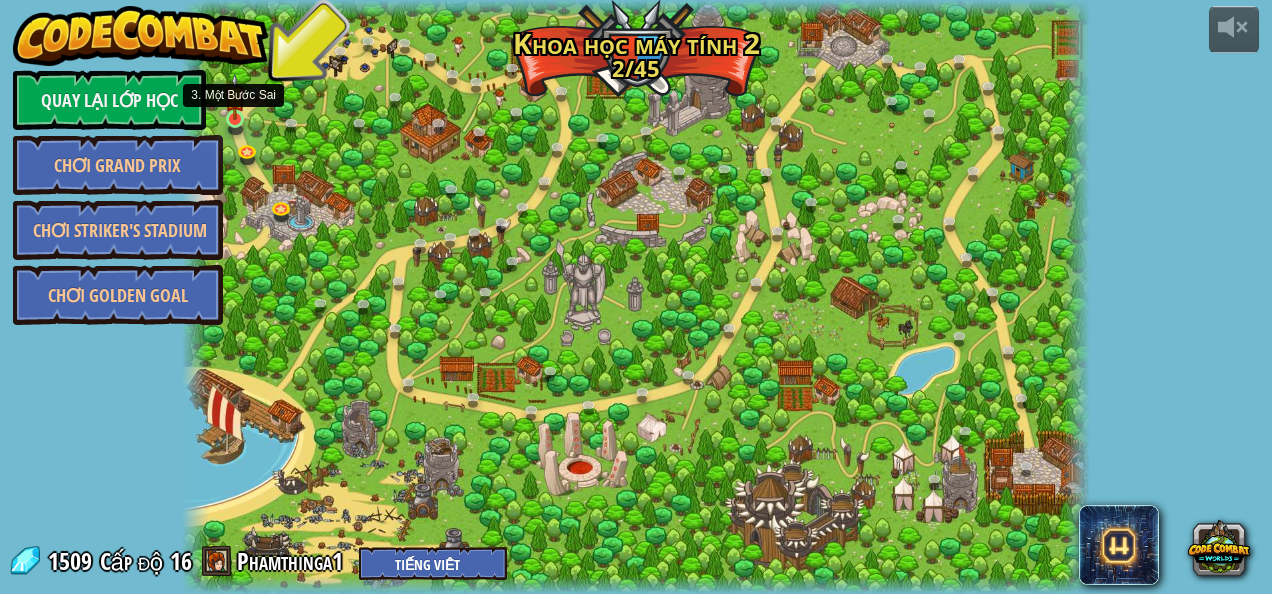 click at bounding box center (235, 119) 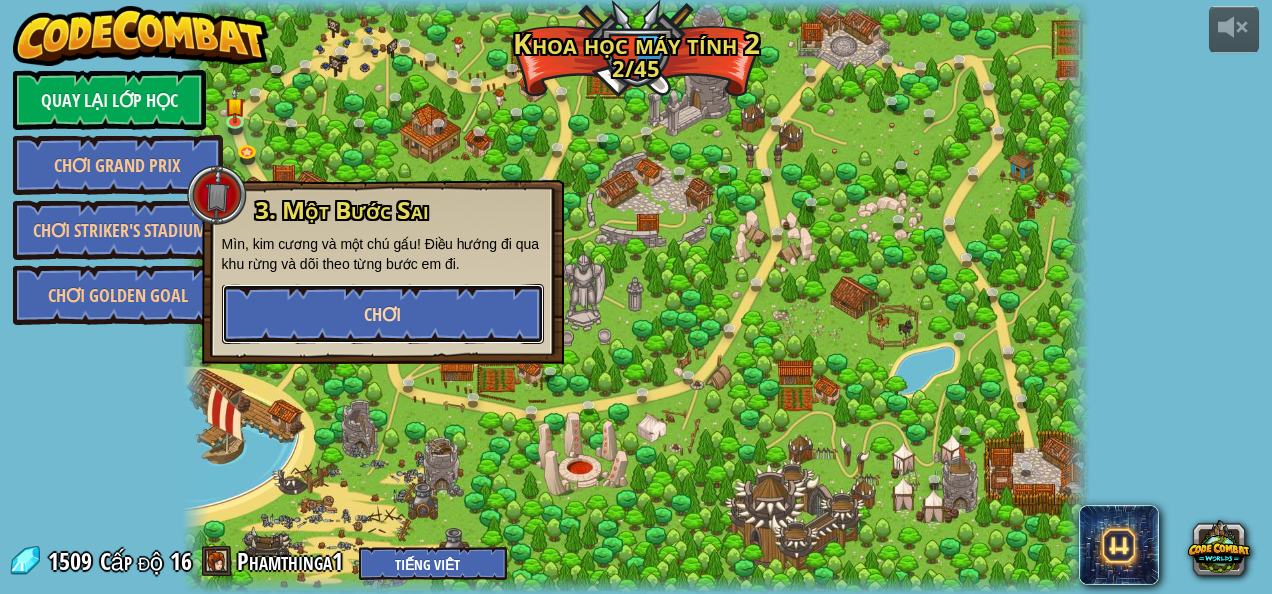 click on "Chơi" at bounding box center [382, 314] 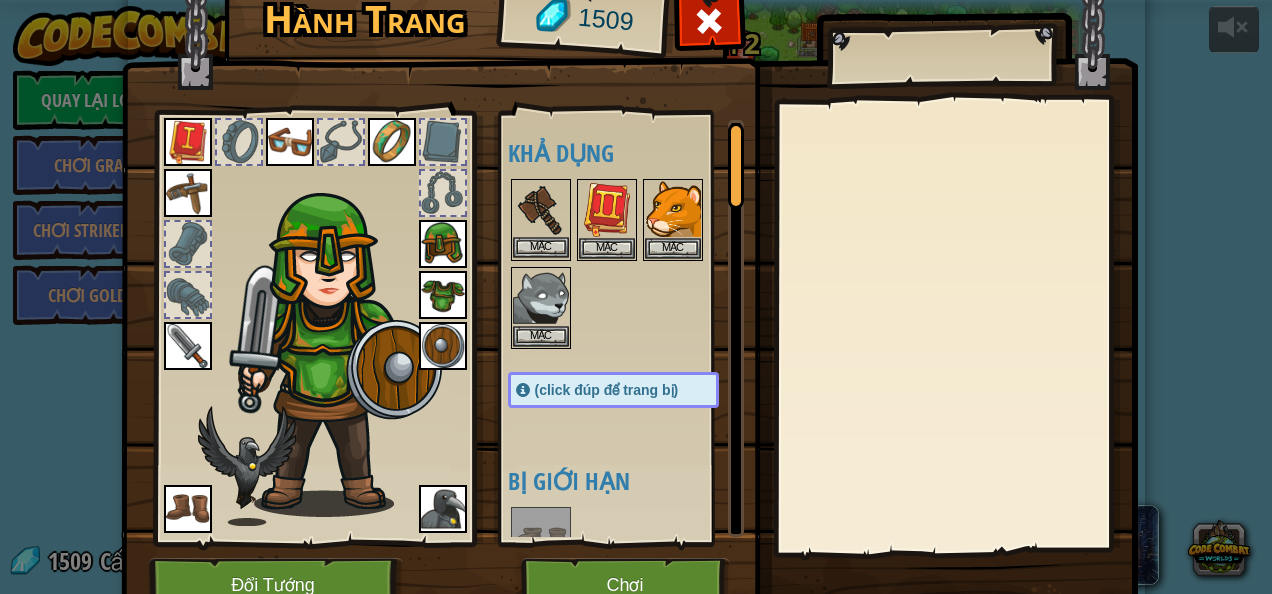 click at bounding box center [541, 209] 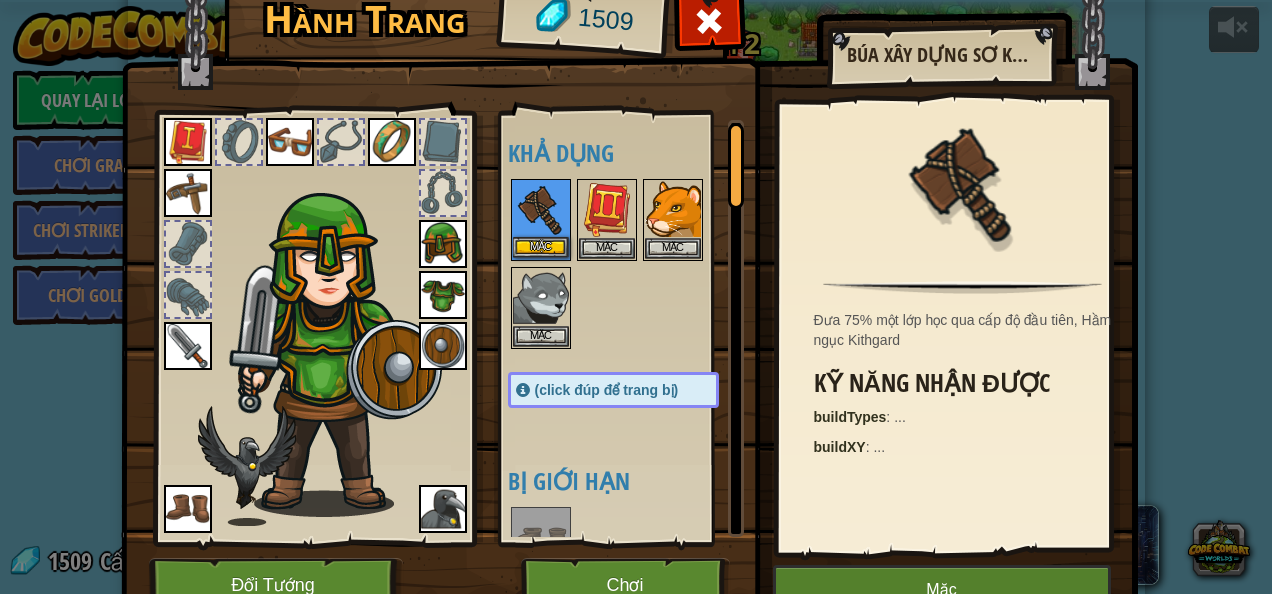 click at bounding box center (541, 209) 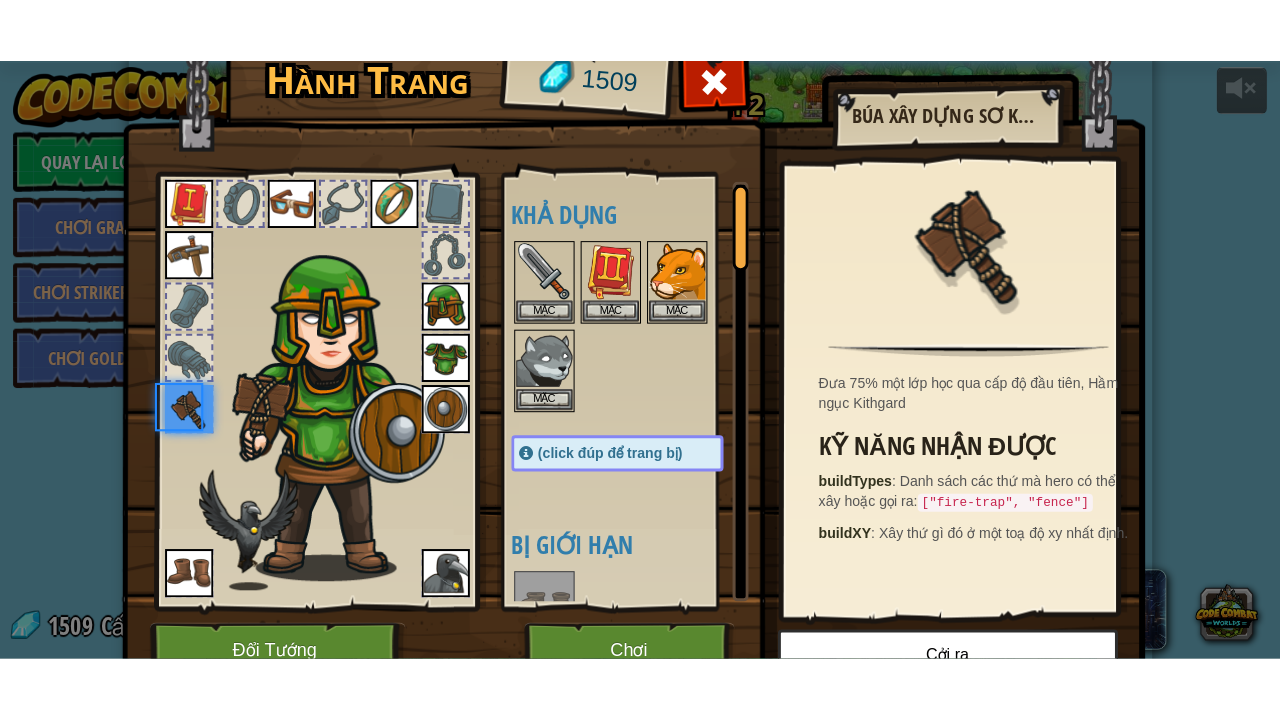 scroll, scrollTop: 266, scrollLeft: 0, axis: vertical 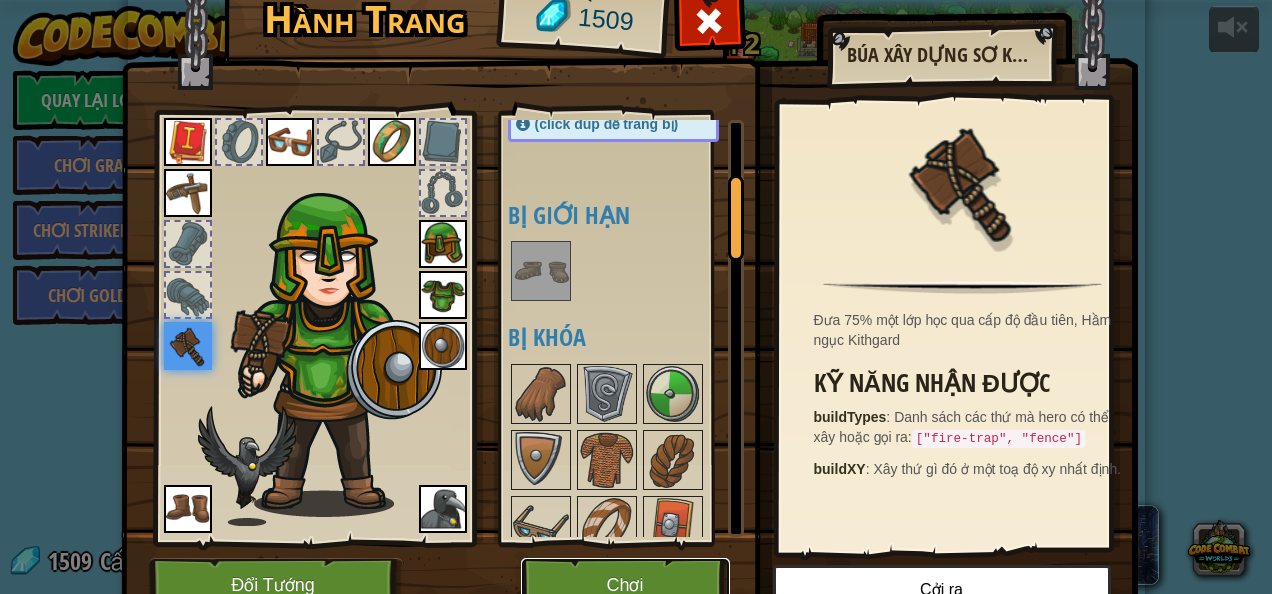 click on "Chơi" at bounding box center [625, 585] 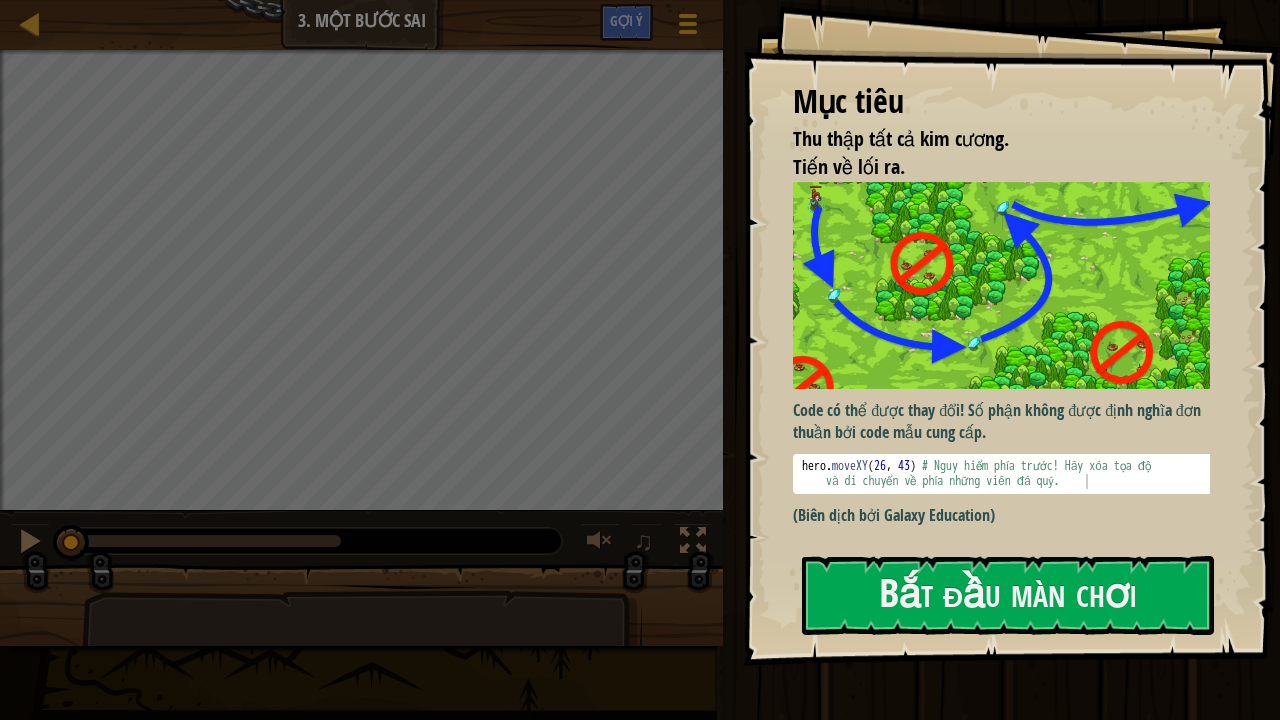 click on "Mục tiêu Thu thập tất cả kim cương.  Tiến về lối ra.
Code có thể được thay đổi! Số phận không được định nghĩa đơn thuần bởi code mẫu cung cấp.
1 hero . moveXY ( [COORD] ,   [COORD] )   # Nguy hiểm phía trước! Hãy xóa tọa độ       và di chuyển về phía những viên đá quý.     הההההההההההההההההההההההההההההההההההההההההההההההההההההההההההההההההההההההההההההההההההההההההההההההההההההההההההההההההההההההההההההההההההההההההההההההההההההההההההההההההההההההההההההההההההההההההההההההההההההההההההההההההההההההההההההההההההההההההההההההההההההההההההההההה
(Biên dịch bởi Galaxy Education)
Bắt đầu màn chơi Không kết nối được với server Mua gói nâng cao Trở Lại Khóa Học Của Tôi" at bounding box center (1011, 333) 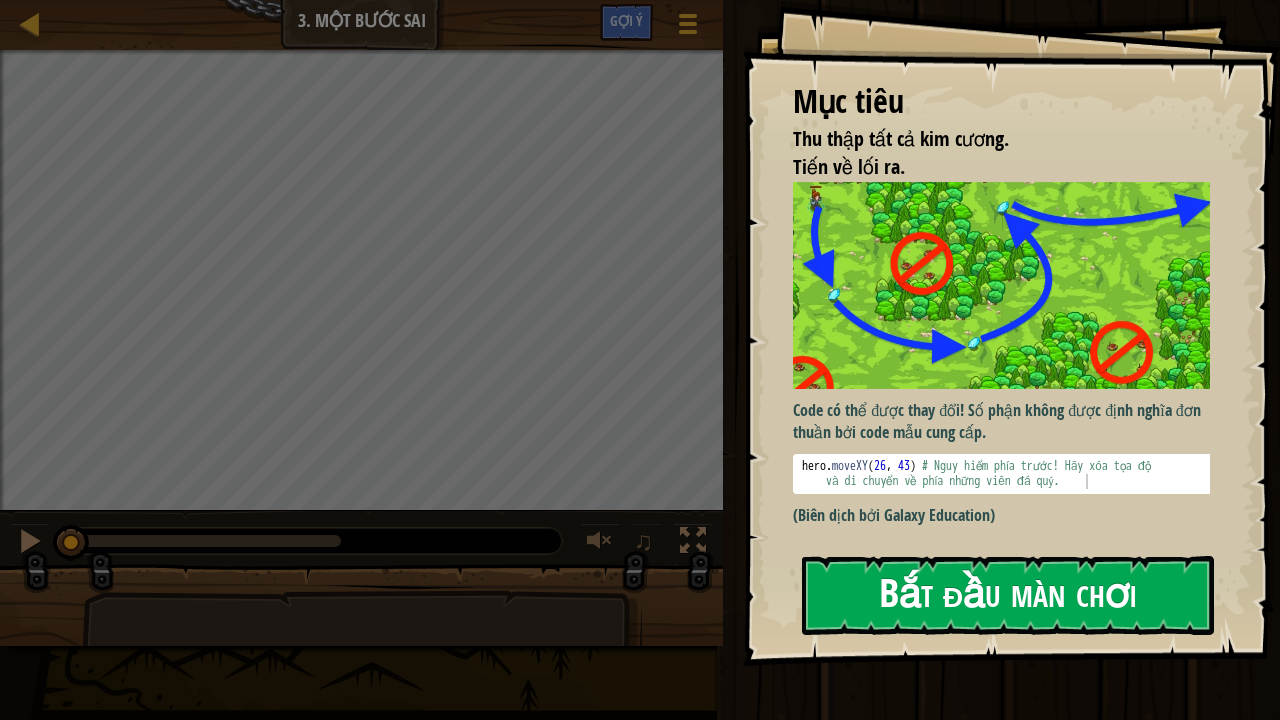 click on "Bắt đầu màn chơi" at bounding box center [1008, 595] 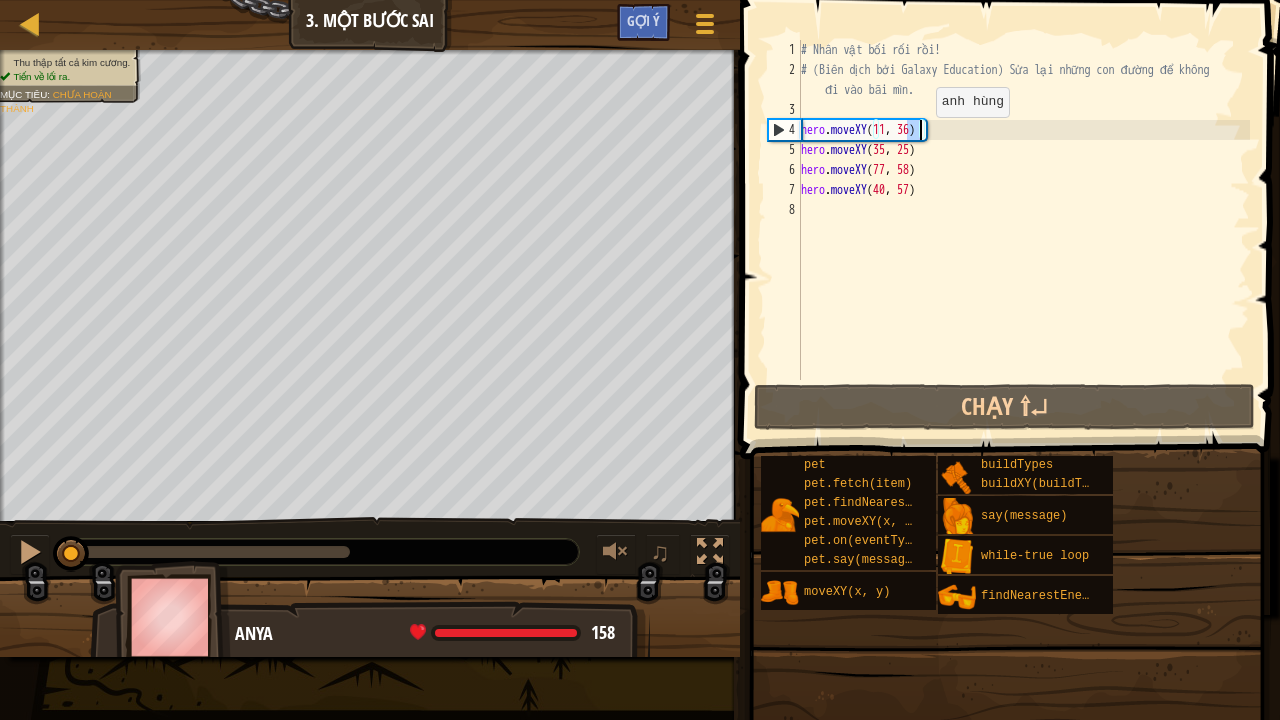 drag, startPoint x: 906, startPoint y: 134, endPoint x: 918, endPoint y: 136, distance: 12.165525 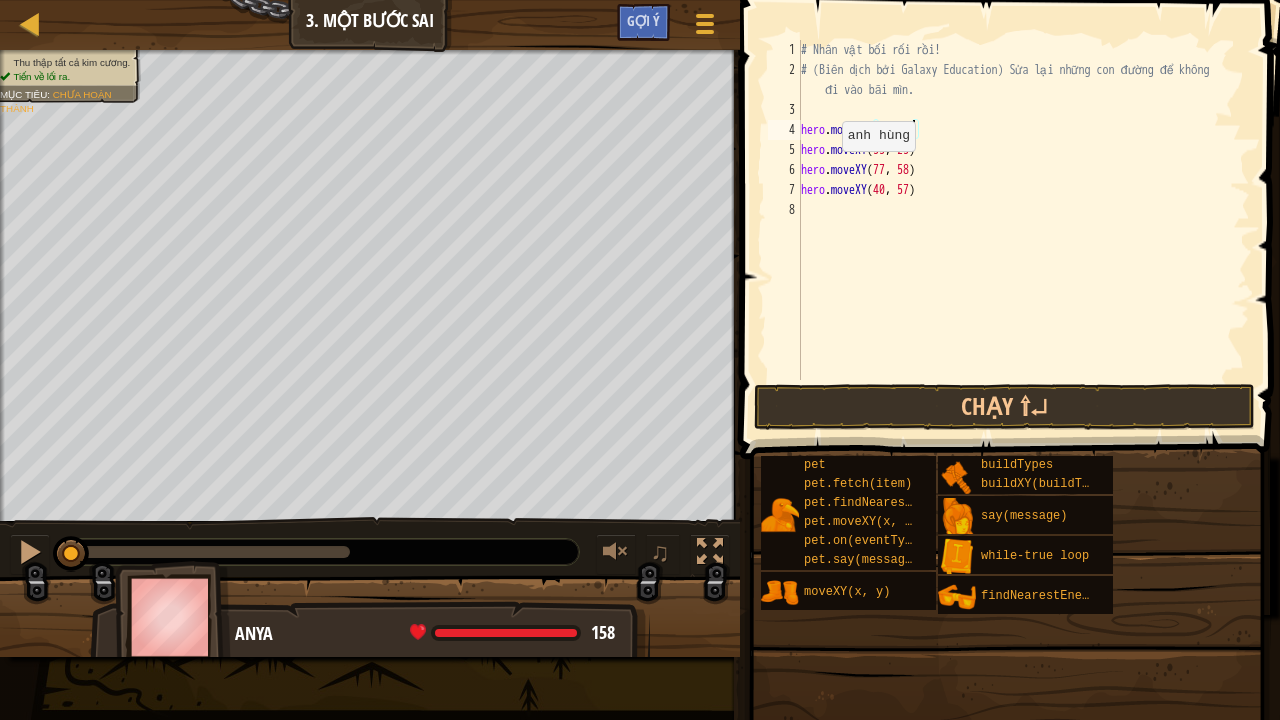 scroll, scrollTop: 9, scrollLeft: 9, axis: both 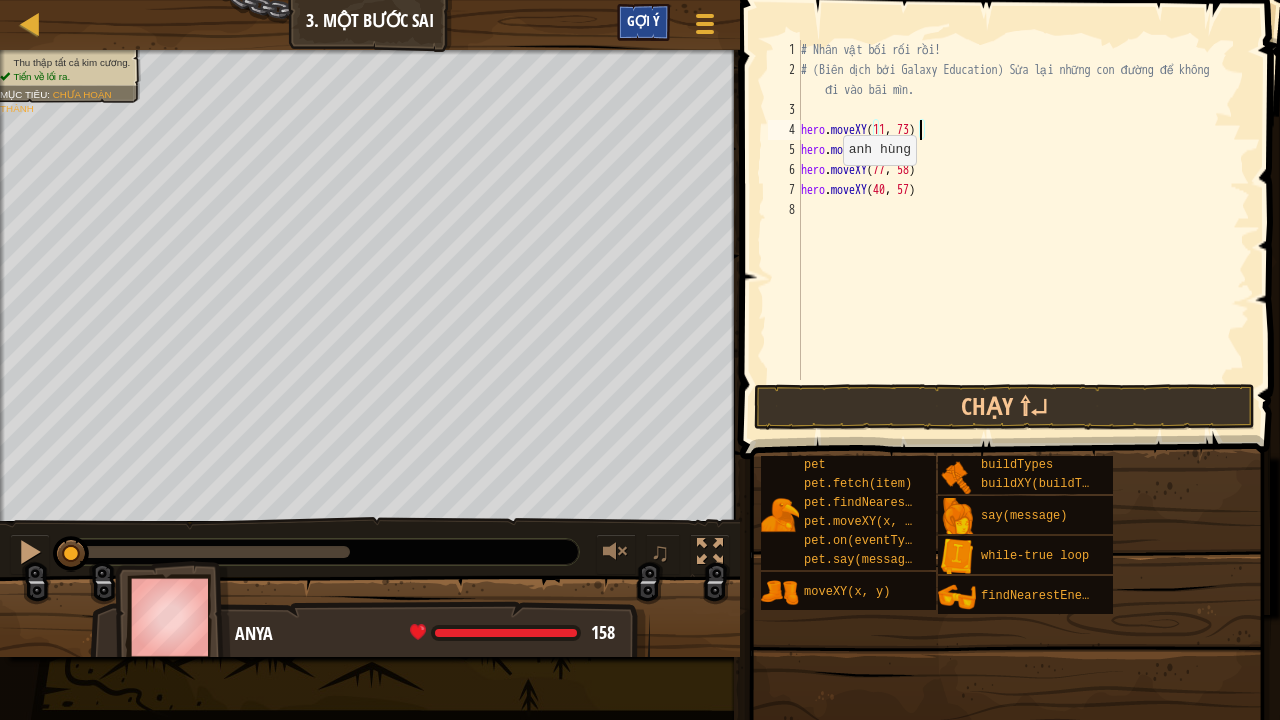 click on "Gợi ý" at bounding box center [643, 20] 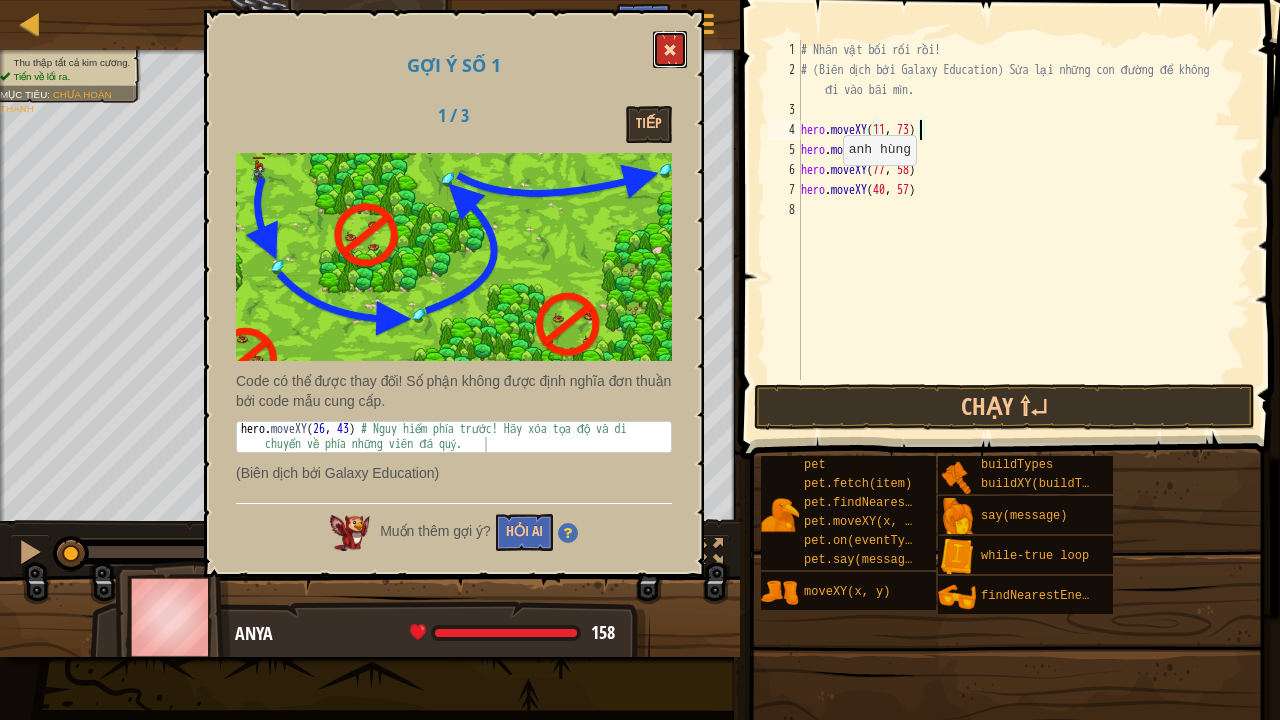 click at bounding box center [670, 49] 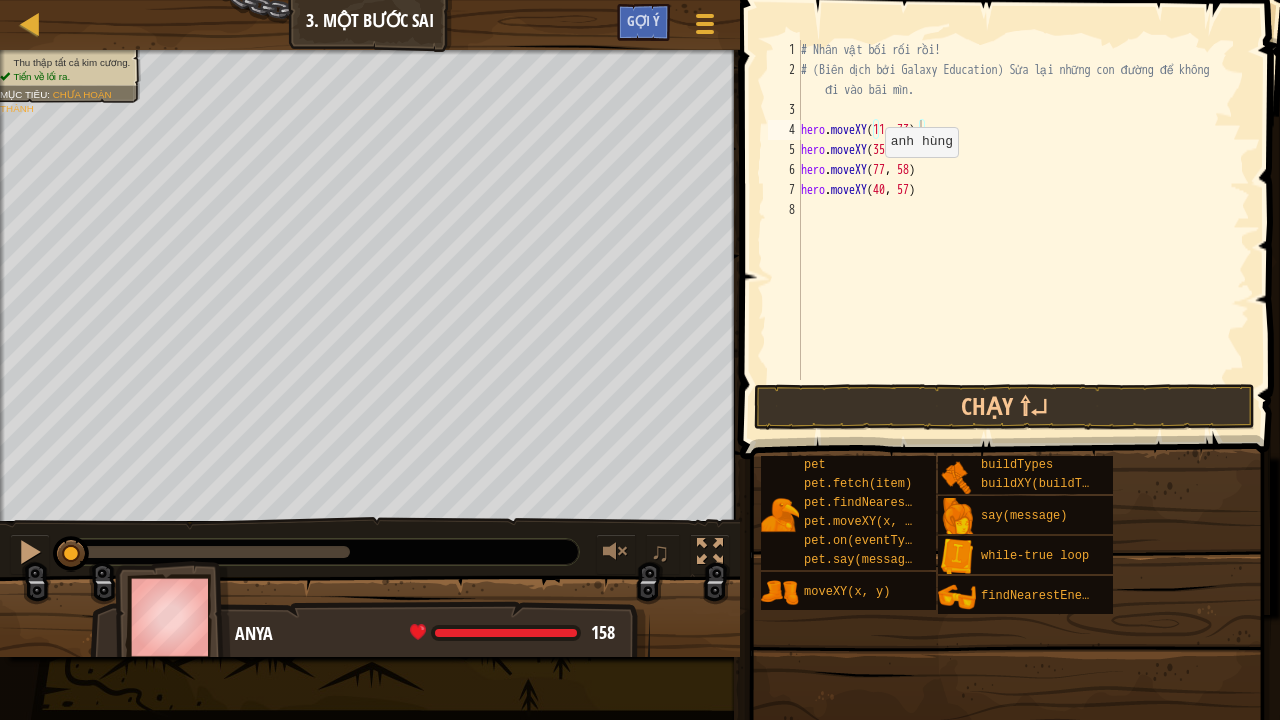 click on "# Nhân vật bối rối rồi! # (Biên dịch bởi Galaxy Education) Sửa lại những con đường để không       đi vào bãi mìn.  hero . moveXY ( 11 ,   73 ) hero . moveXY ( 35 ,   25 ) hero . moveXY ( 77 ,   58 ) hero . moveXY ( 40 ,   57 )" at bounding box center [1023, 230] 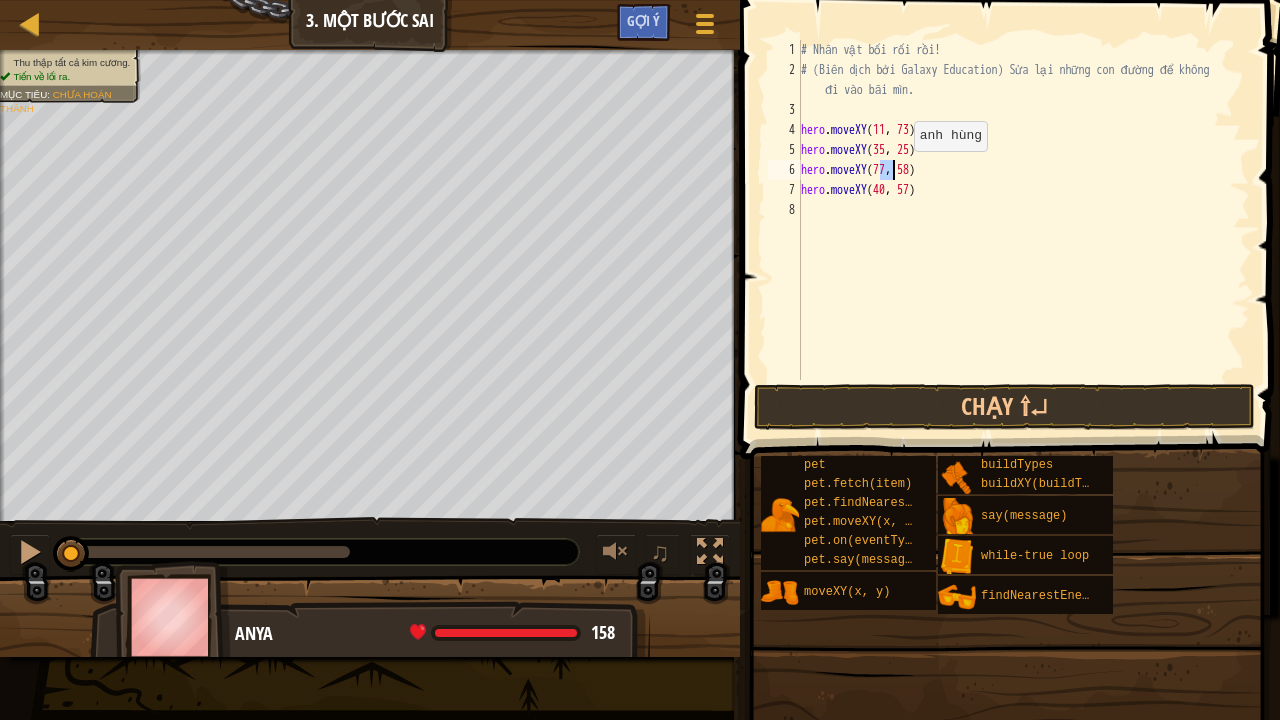 drag, startPoint x: 879, startPoint y: 168, endPoint x: 896, endPoint y: 170, distance: 17.117243 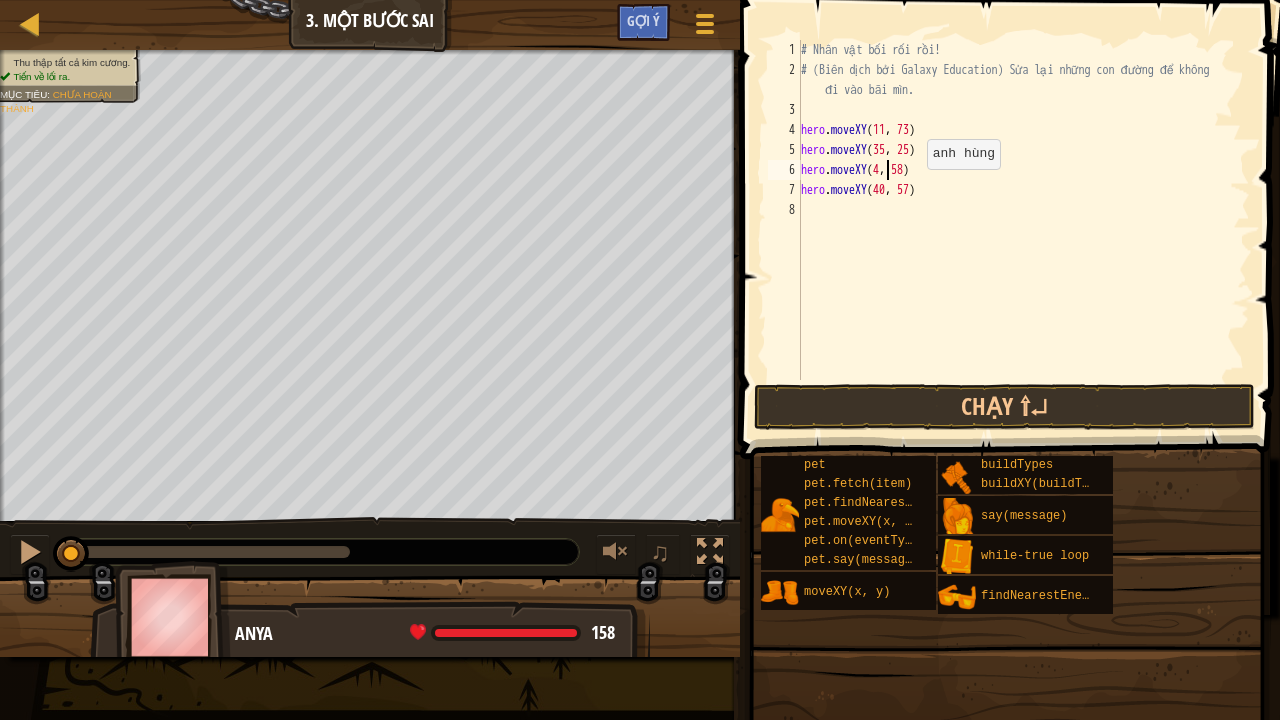 scroll, scrollTop: 9, scrollLeft: 7, axis: both 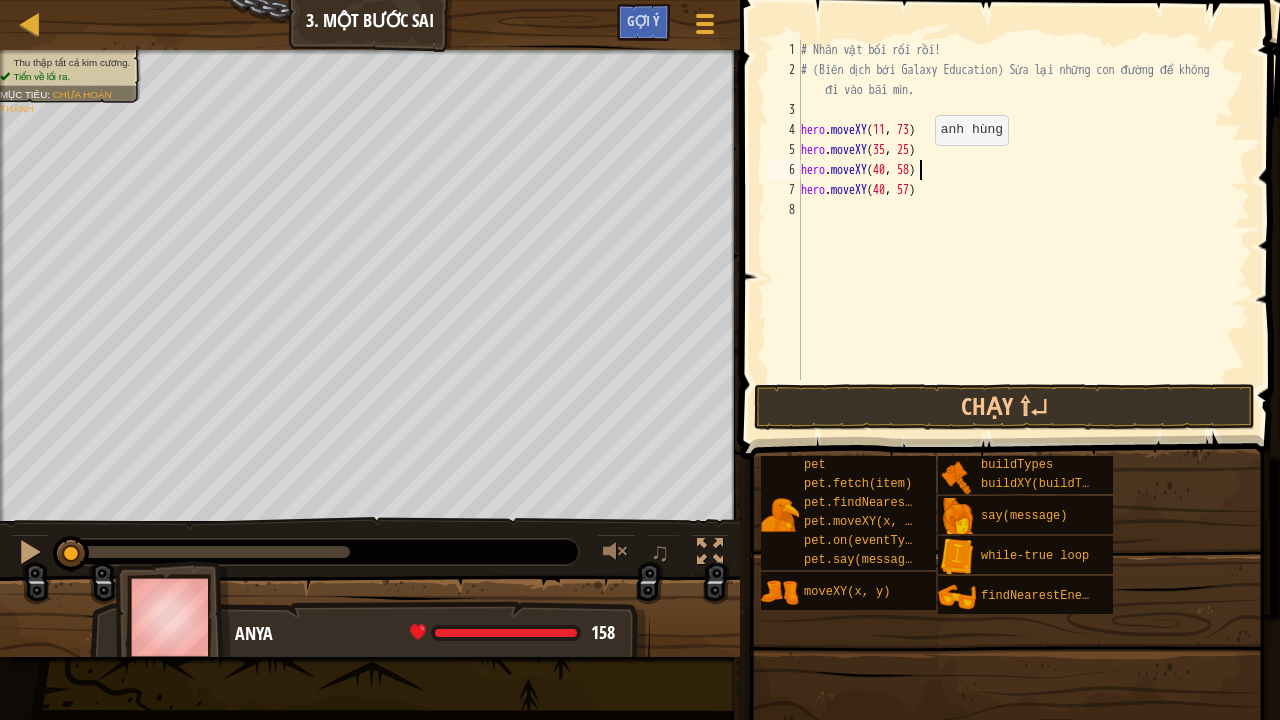 click on "# Nhân vật bối rối rồi! # (Biên dịch bởi Galaxy Education) Sửa lại những con đường để không       đi vào bãi mìn.  hero . moveXY ( [COORD] , [COORD] ) hero . moveXY ( [COORD] , [COORD] ) hero . moveXY ( [COORD] , [COORD] ) hero . moveXY ( [COORD] , [COORD] )" at bounding box center [1023, 230] 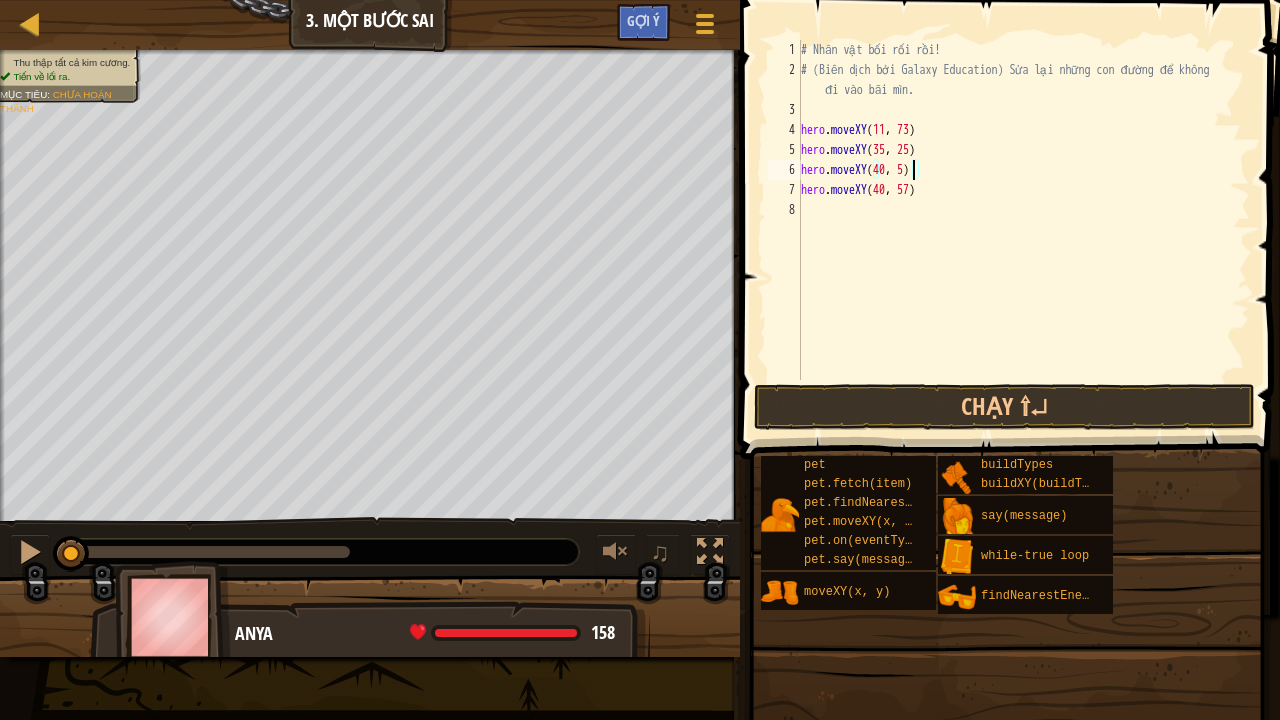 scroll, scrollTop: 9, scrollLeft: 9, axis: both 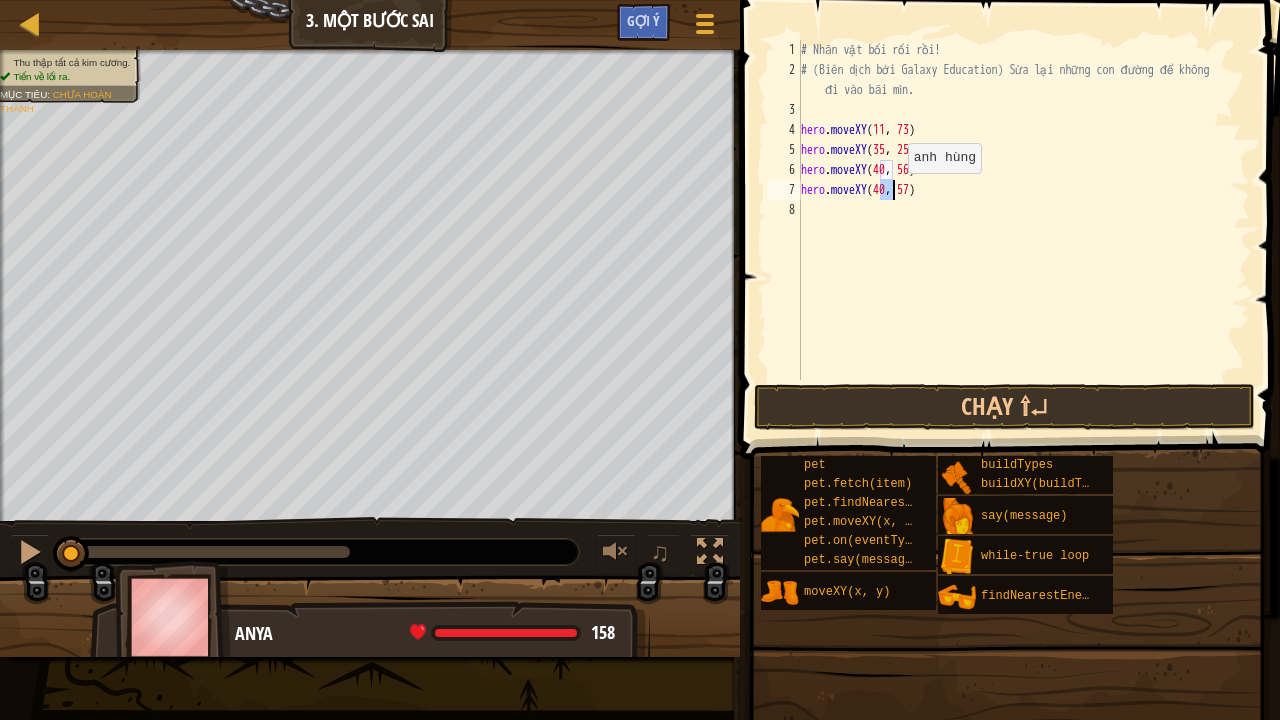 drag, startPoint x: 880, startPoint y: 188, endPoint x: 890, endPoint y: 193, distance: 11.18034 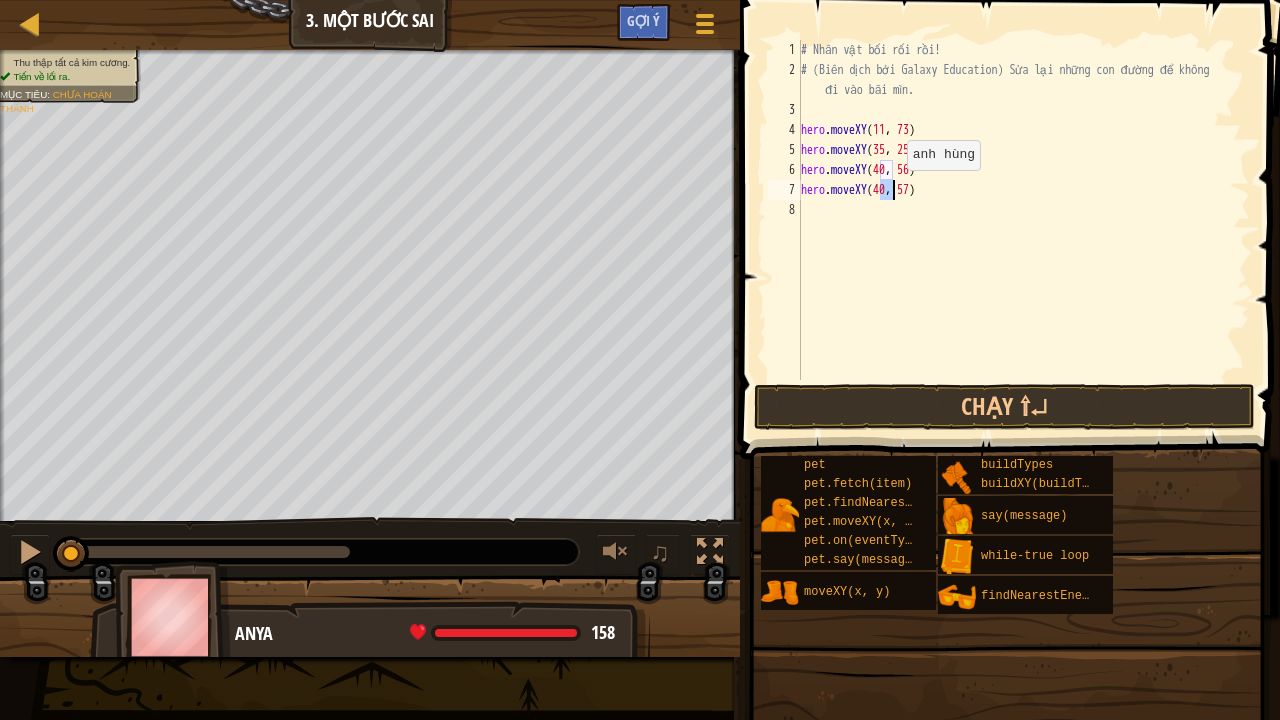 scroll, scrollTop: 9, scrollLeft: 7, axis: both 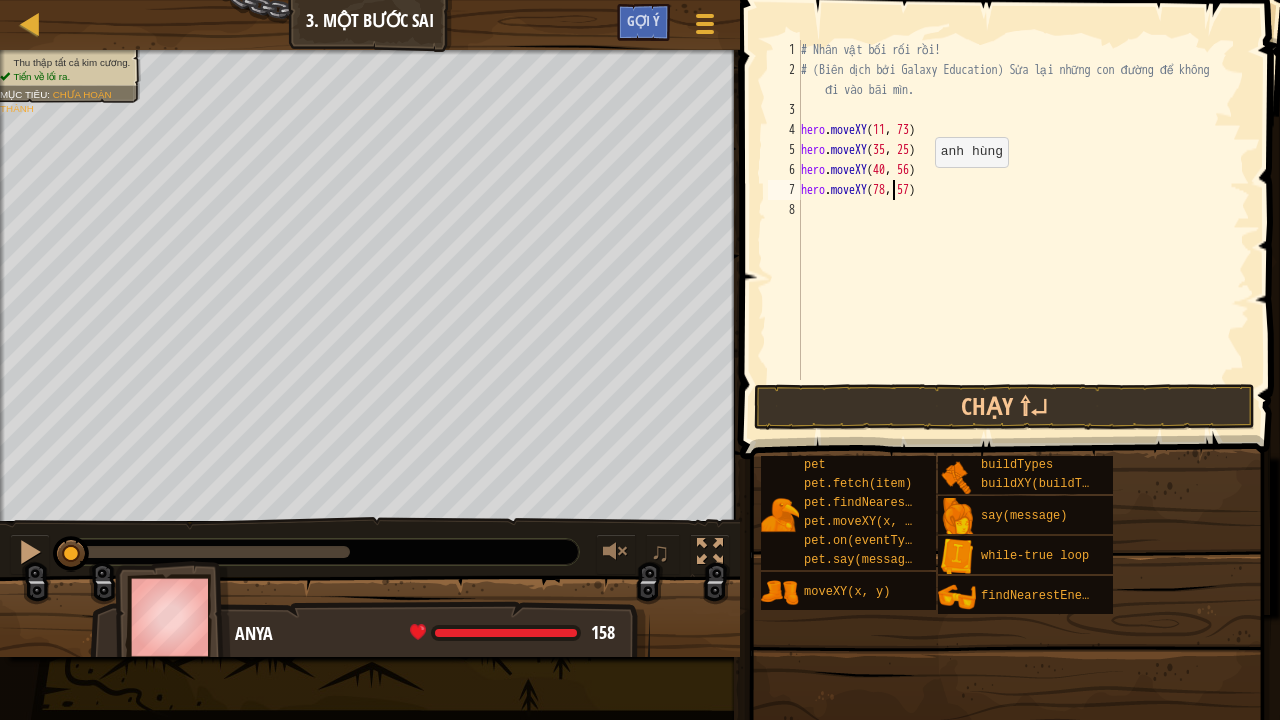 drag, startPoint x: 918, startPoint y: 187, endPoint x: 936, endPoint y: 194, distance: 19.313208 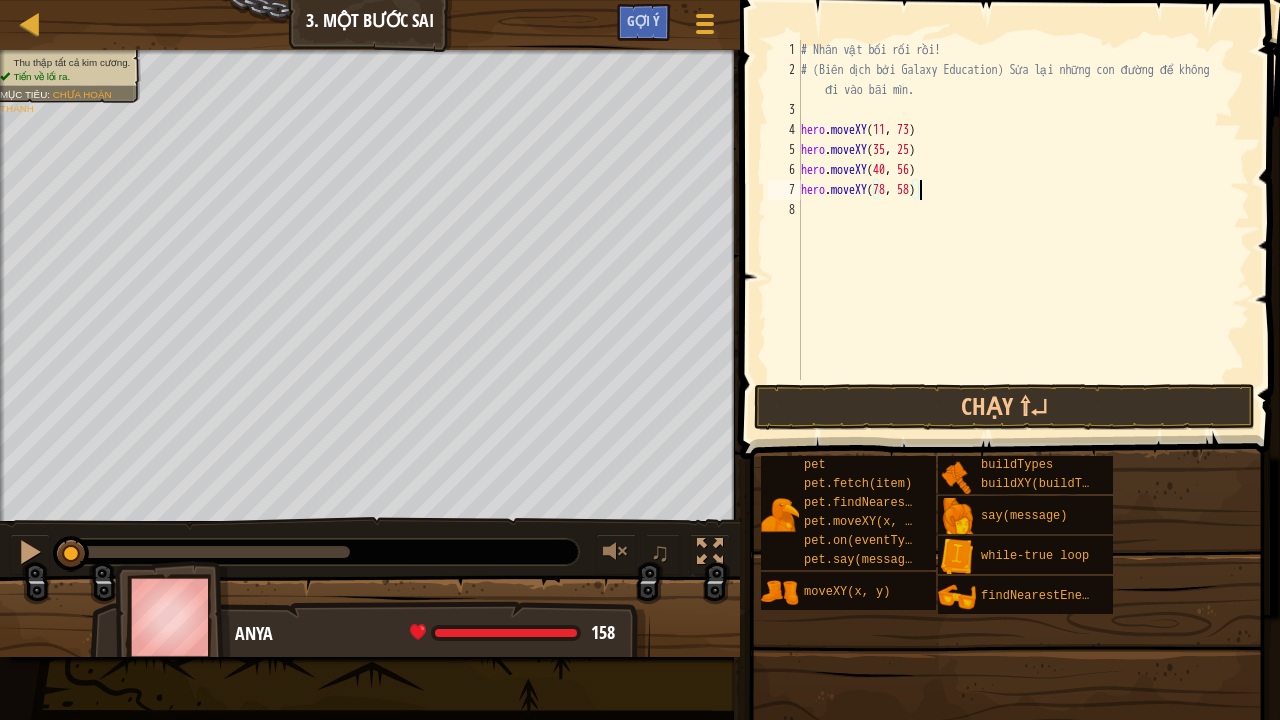 scroll, scrollTop: 9, scrollLeft: 9, axis: both 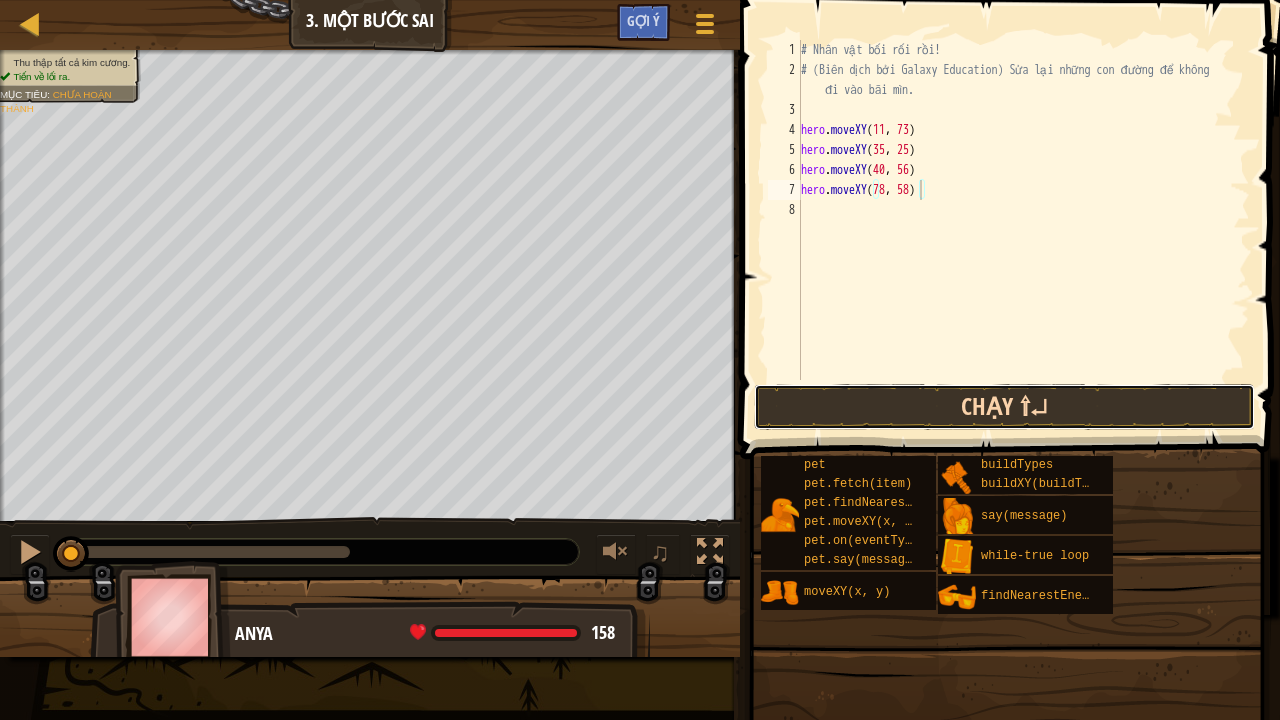 click on "Chạy ⇧↵" at bounding box center [1004, 407] 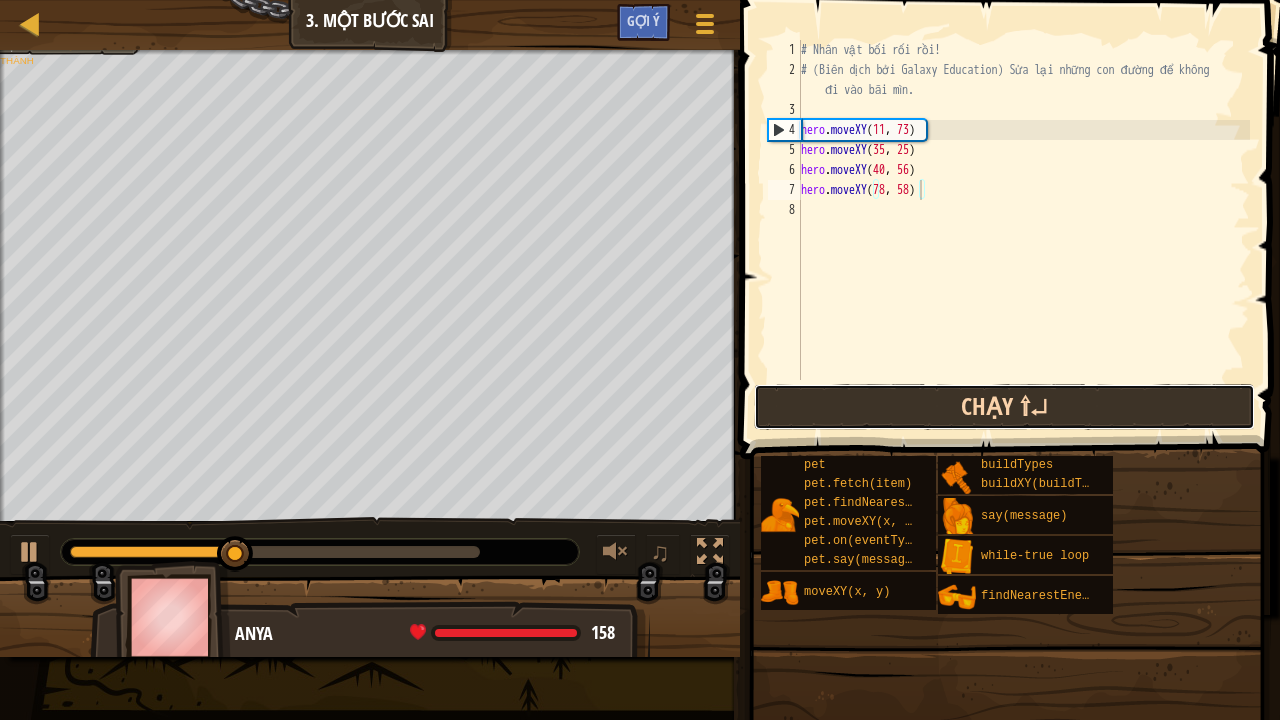 click on "Chạy ⇧↵" at bounding box center [1004, 407] 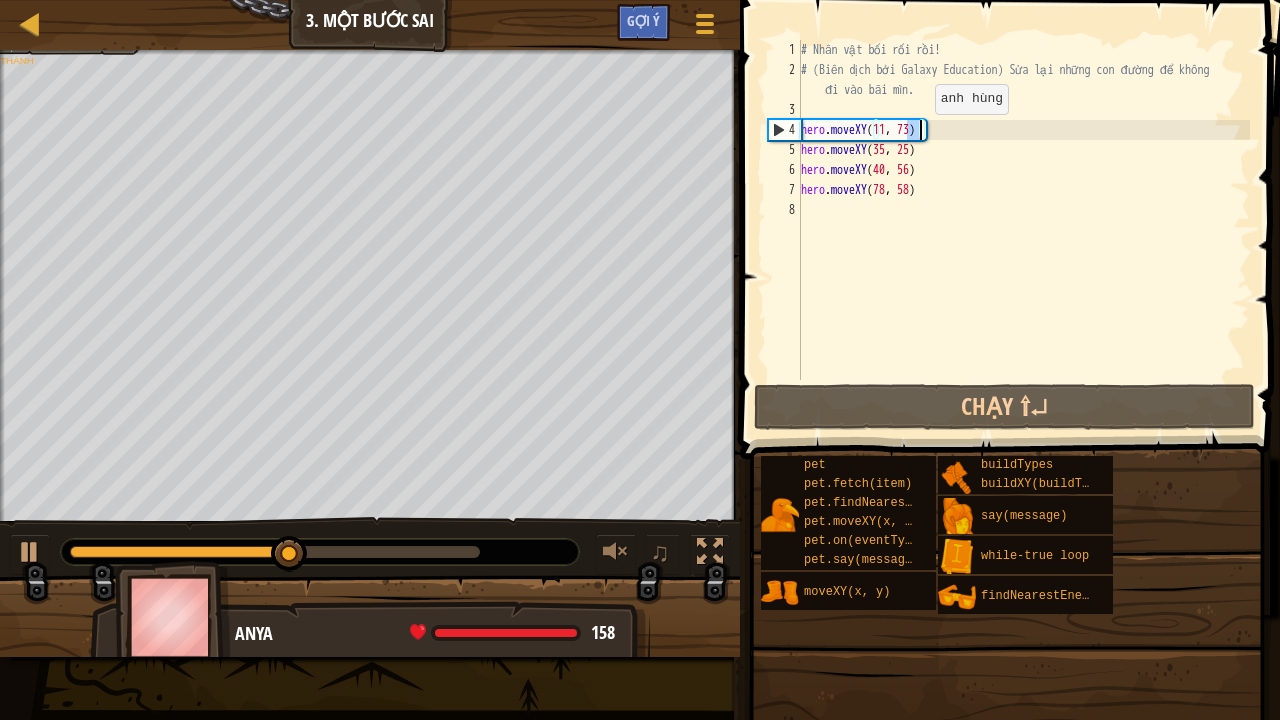 drag, startPoint x: 906, startPoint y: 132, endPoint x: 918, endPoint y: 134, distance: 12.165525 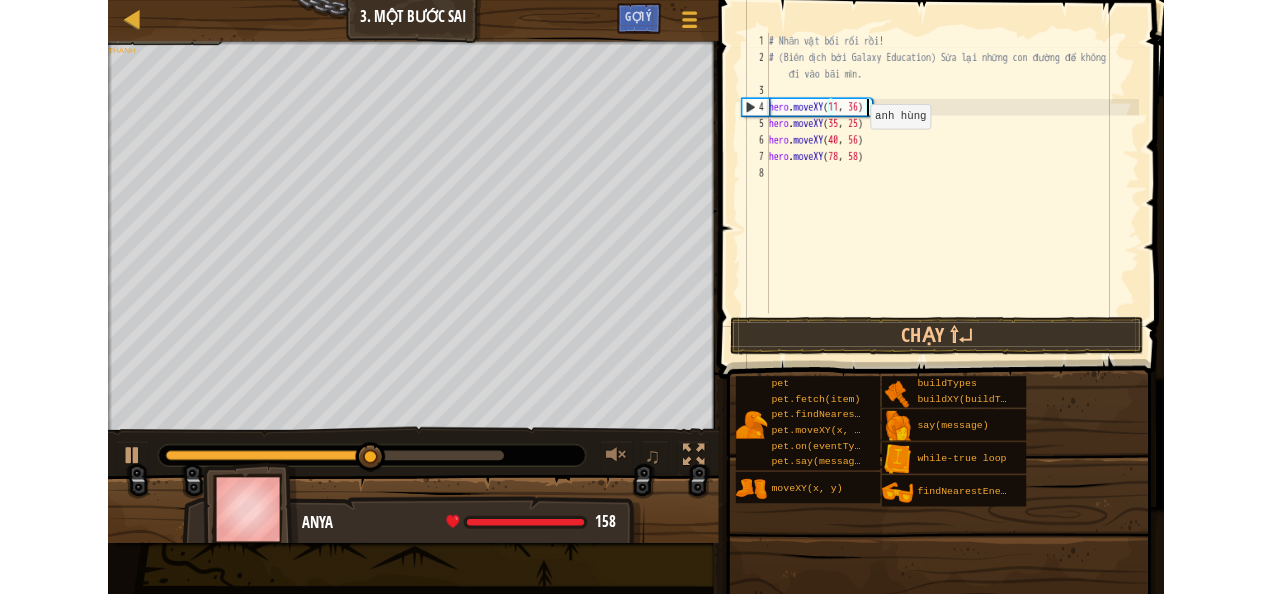 scroll, scrollTop: 9, scrollLeft: 9, axis: both 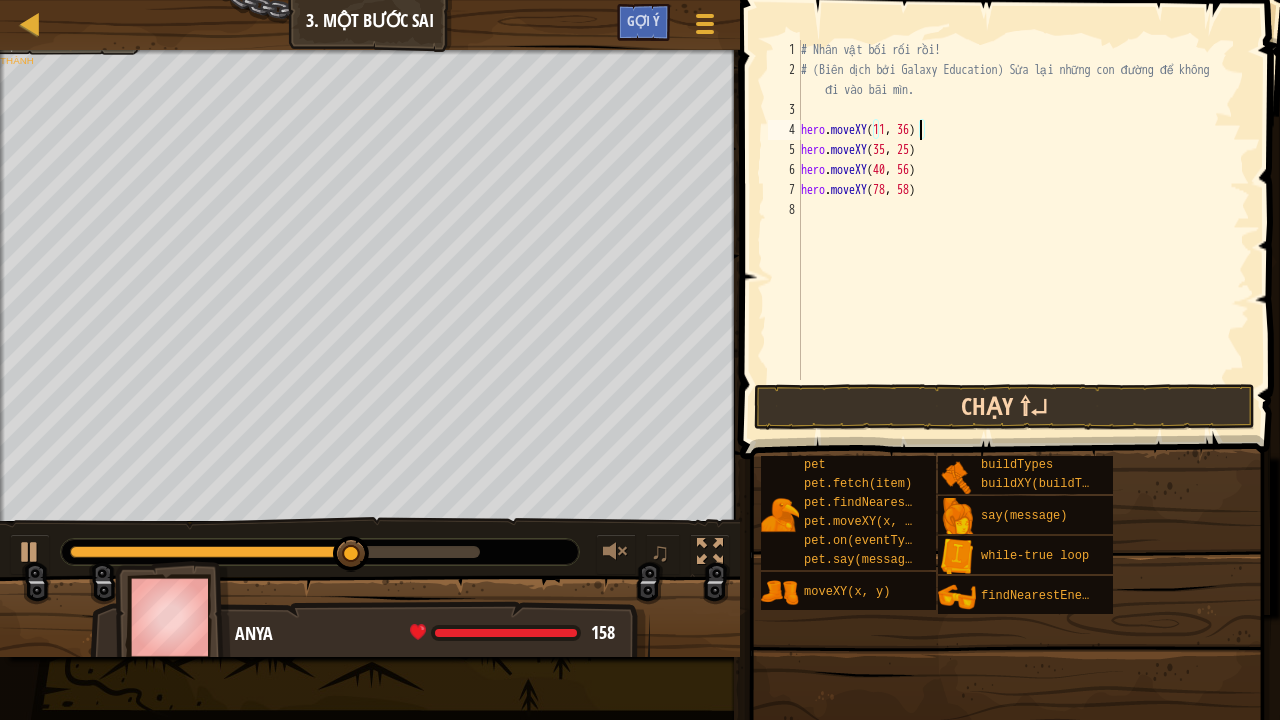 type on "hero.moveXY(11, 36)" 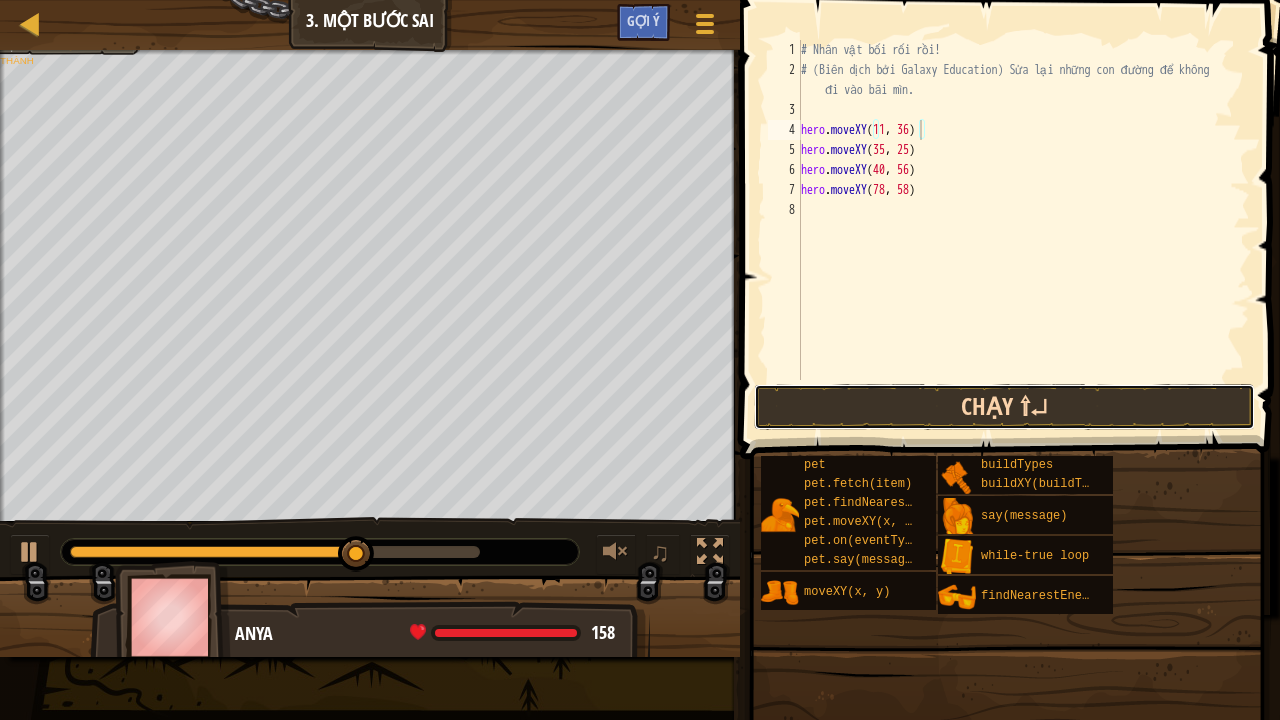 click on "Chạy ⇧↵" at bounding box center (1004, 407) 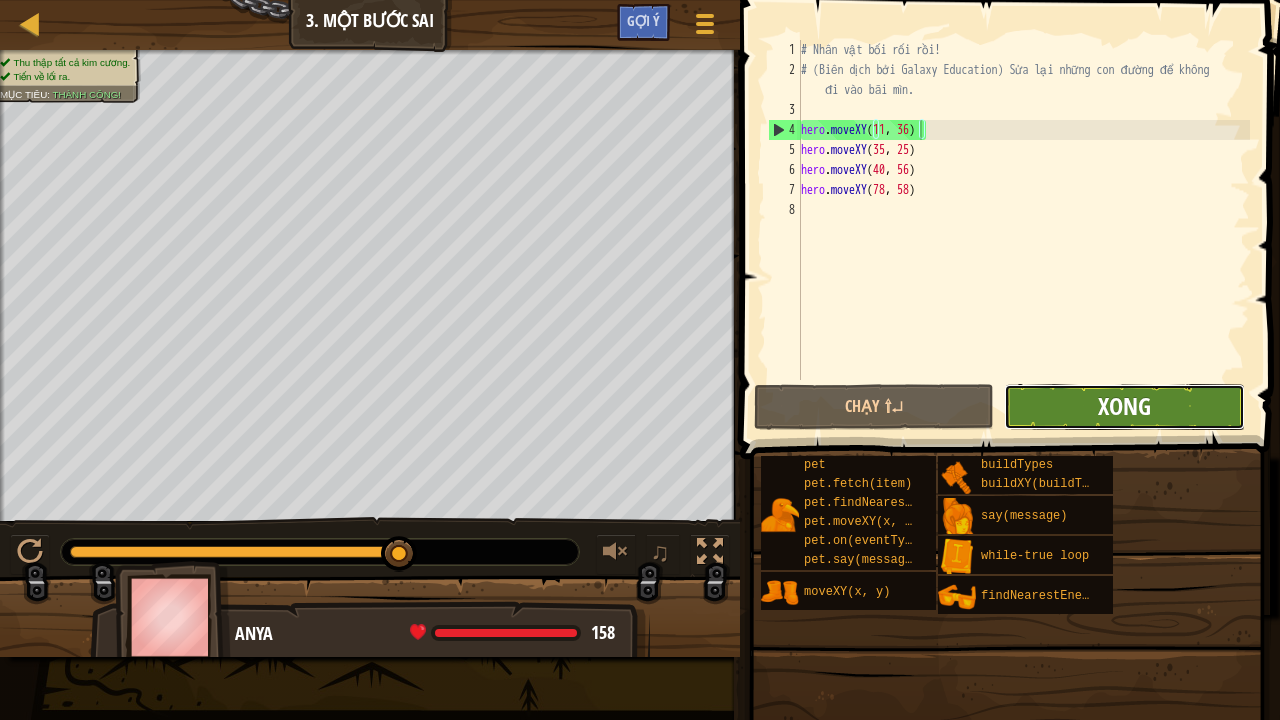 click on "Xong" at bounding box center (1124, 406) 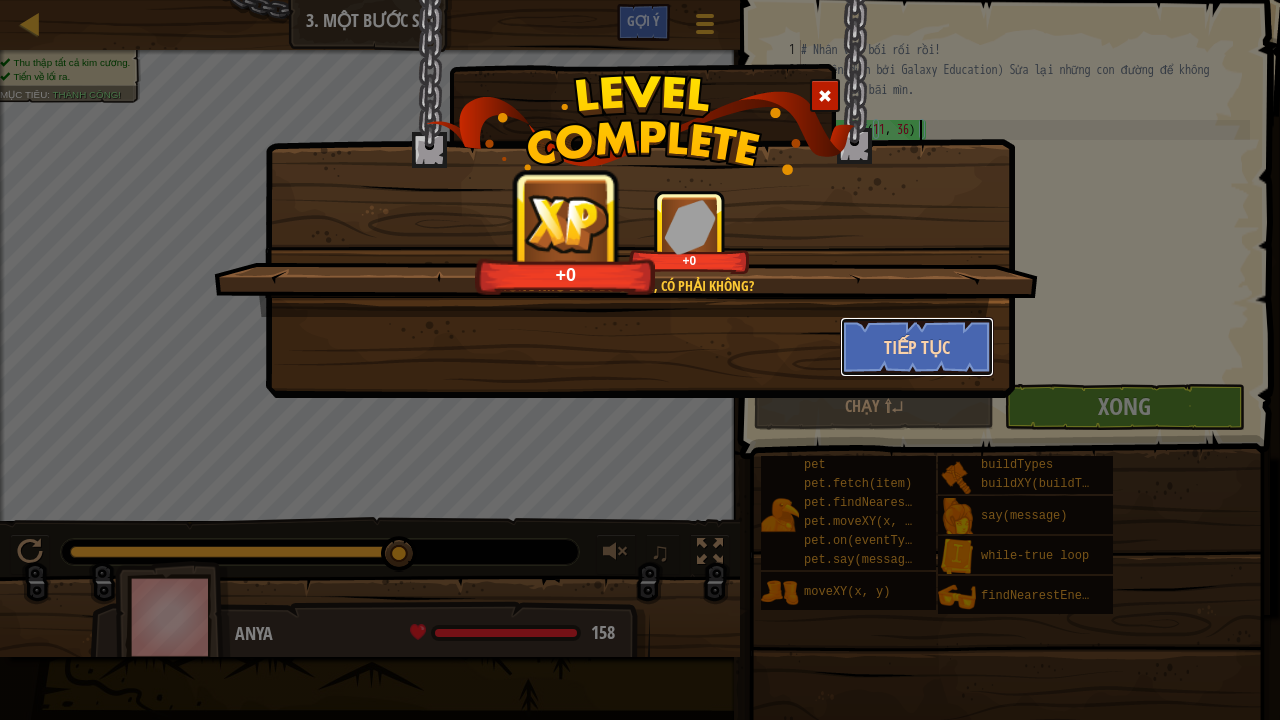 click on "Tiếp tục" at bounding box center (917, 347) 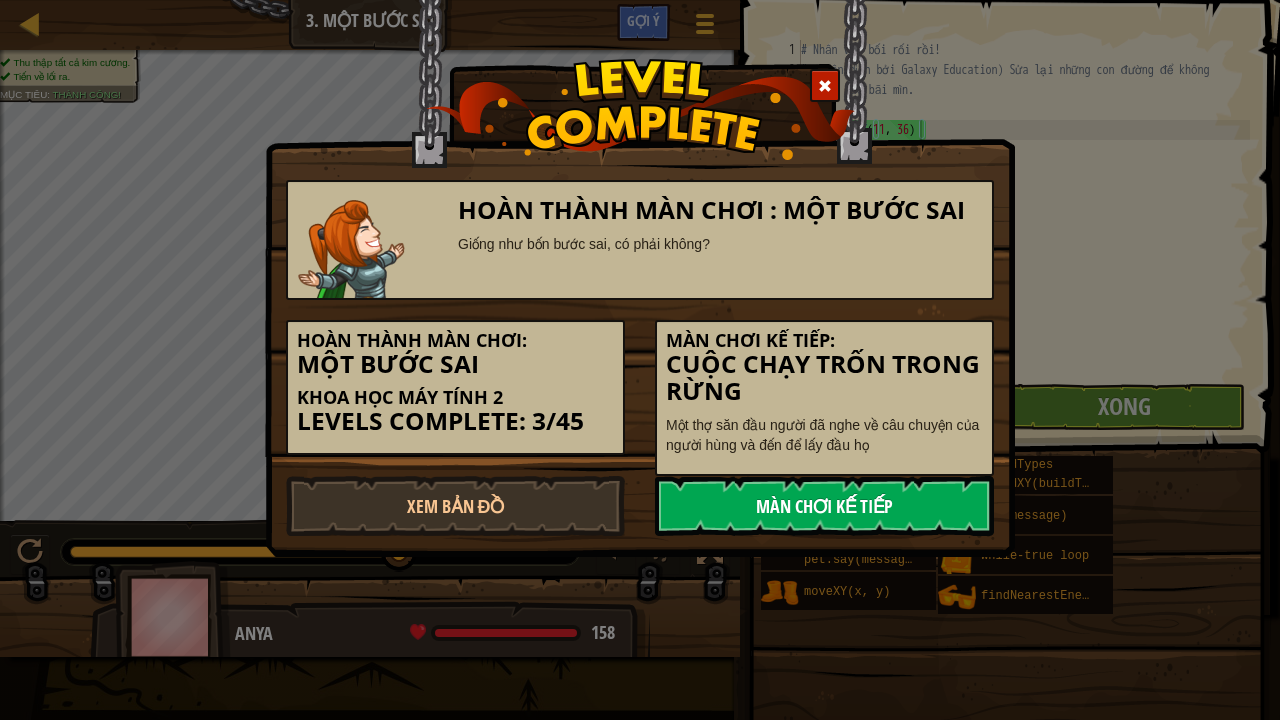 click on "Màn chơi kế tiếp" at bounding box center [824, 506] 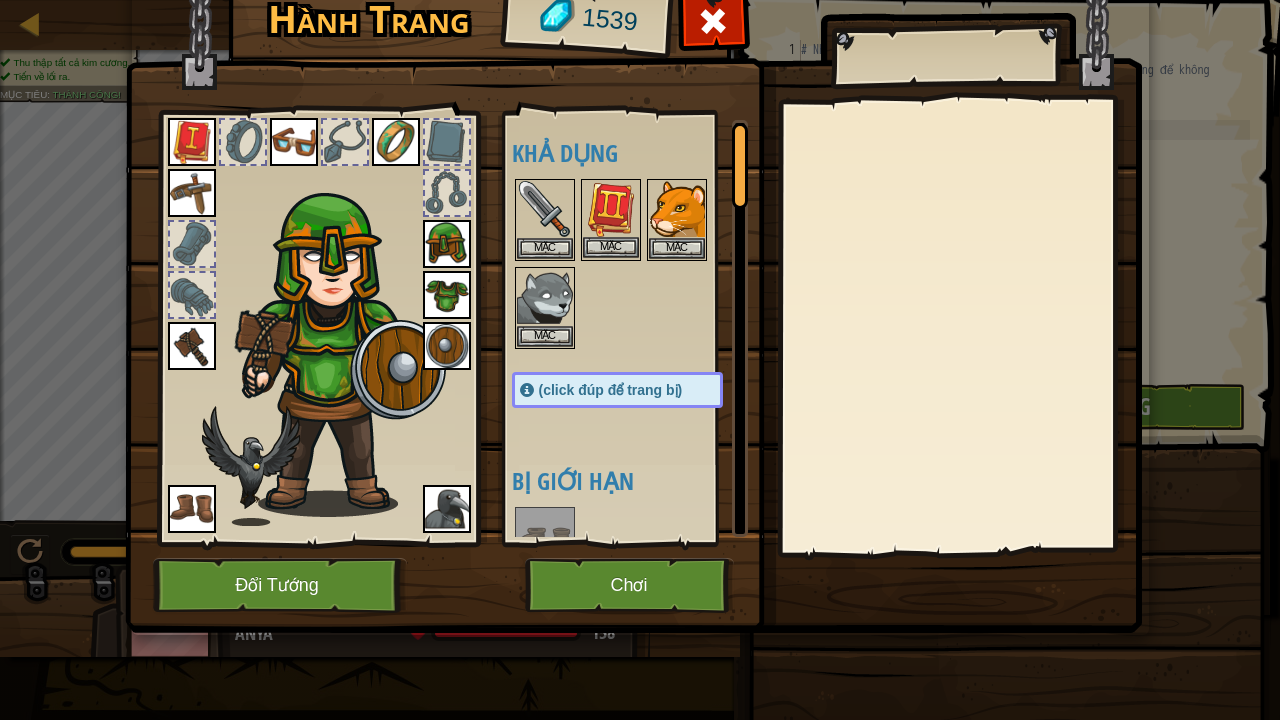 click at bounding box center [611, 209] 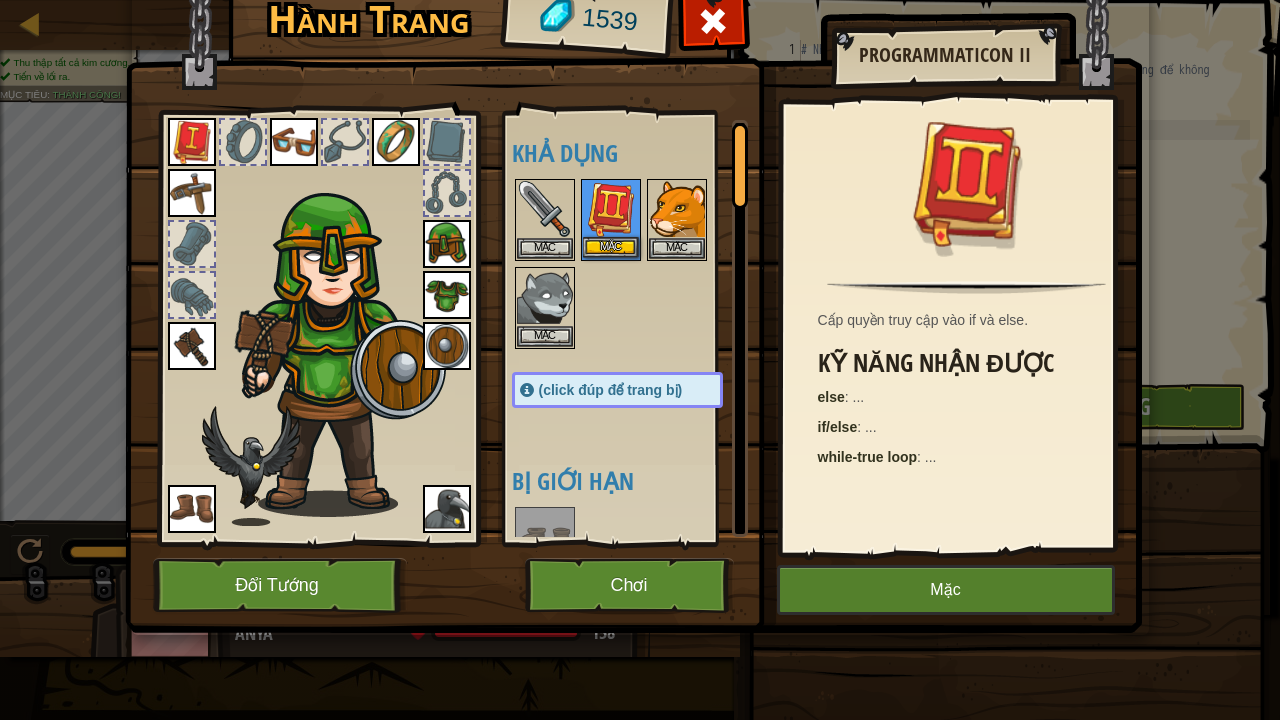 click at bounding box center [611, 209] 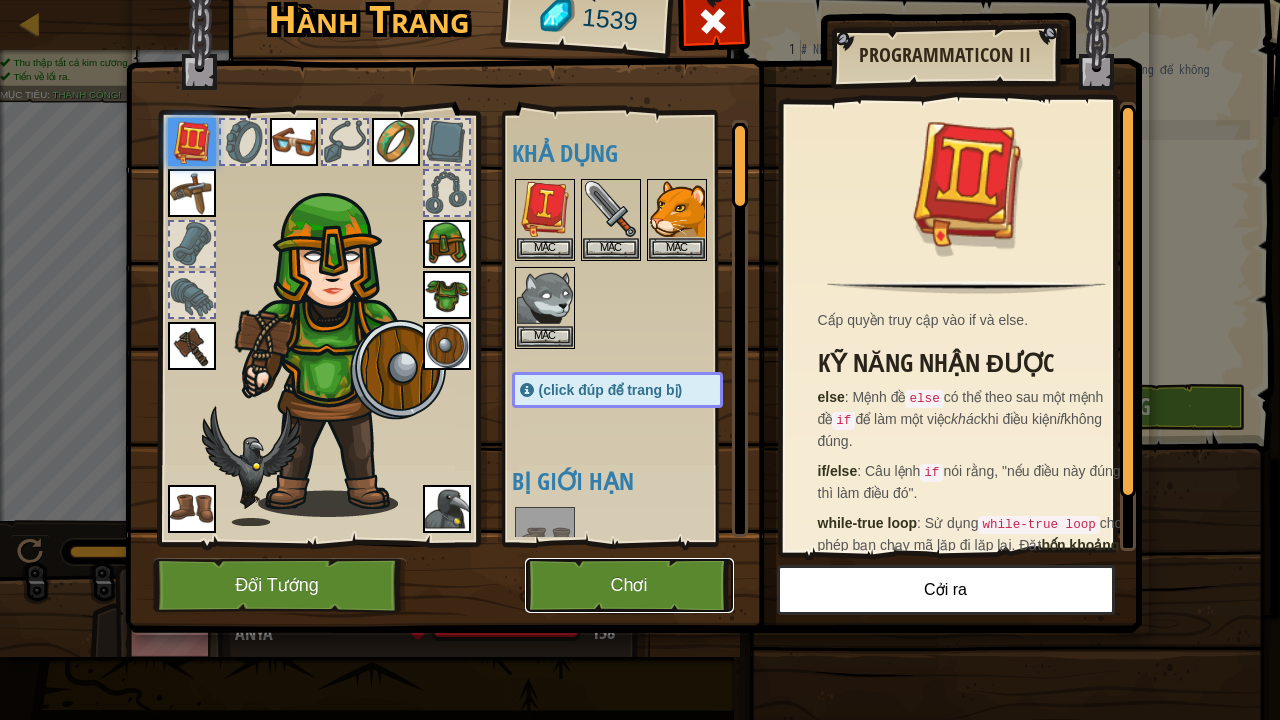 click on "Chơi" at bounding box center [629, 585] 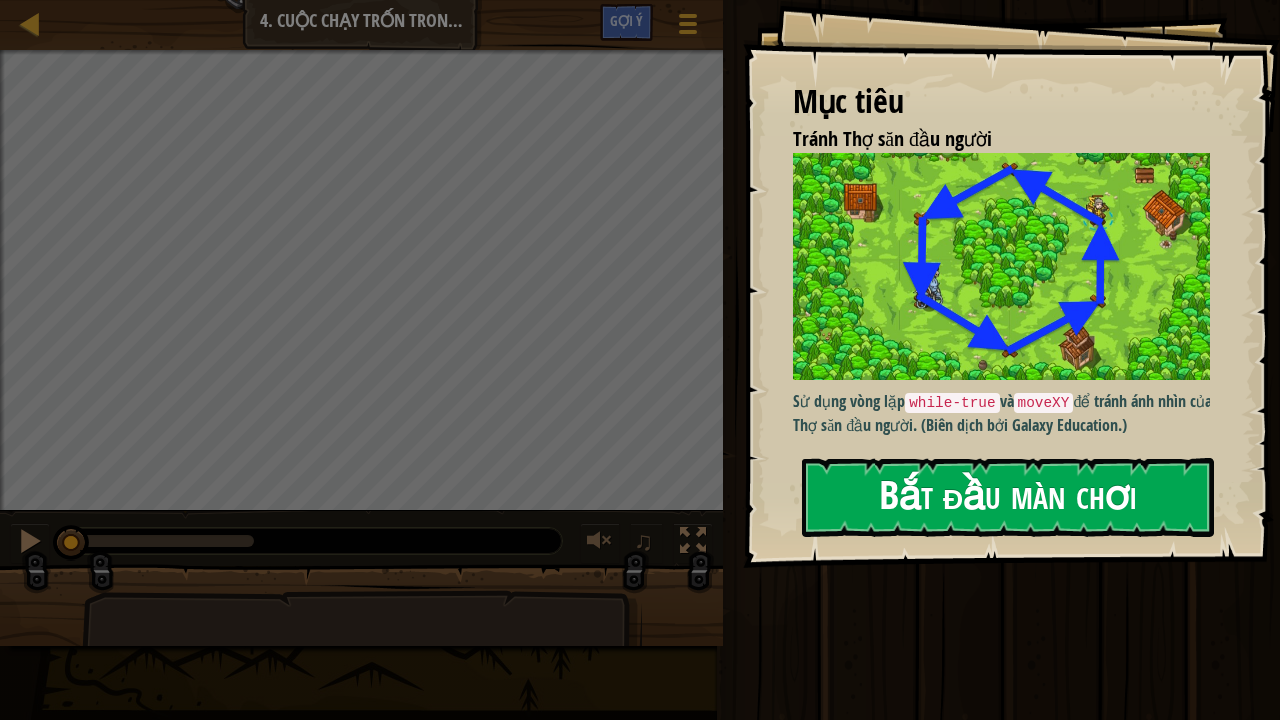 click on "Bắt đầu màn chơi" at bounding box center (1008, 497) 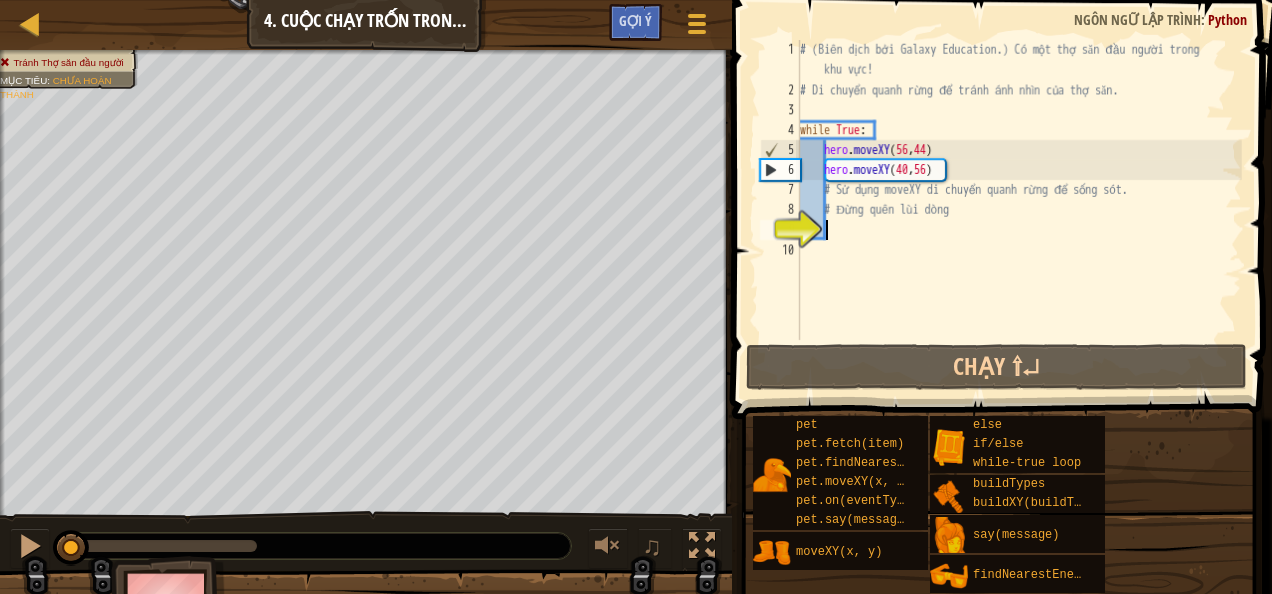 click on "# (Biên dịch bởi Galaxy Education.) Có một thợ săn đầu người trong       khu vực! # Di chuyển quanh rừng để tránh ánh nhìn của thợ săn.  while   True :      hero . moveXY ( 56 , 44 )      hero . moveXY ( 40 , 56 )      # Sử dụng moveXY di chuyển quanh rừng để sống sót.       # Đừng quên lùi dòng" at bounding box center (1019, 220) 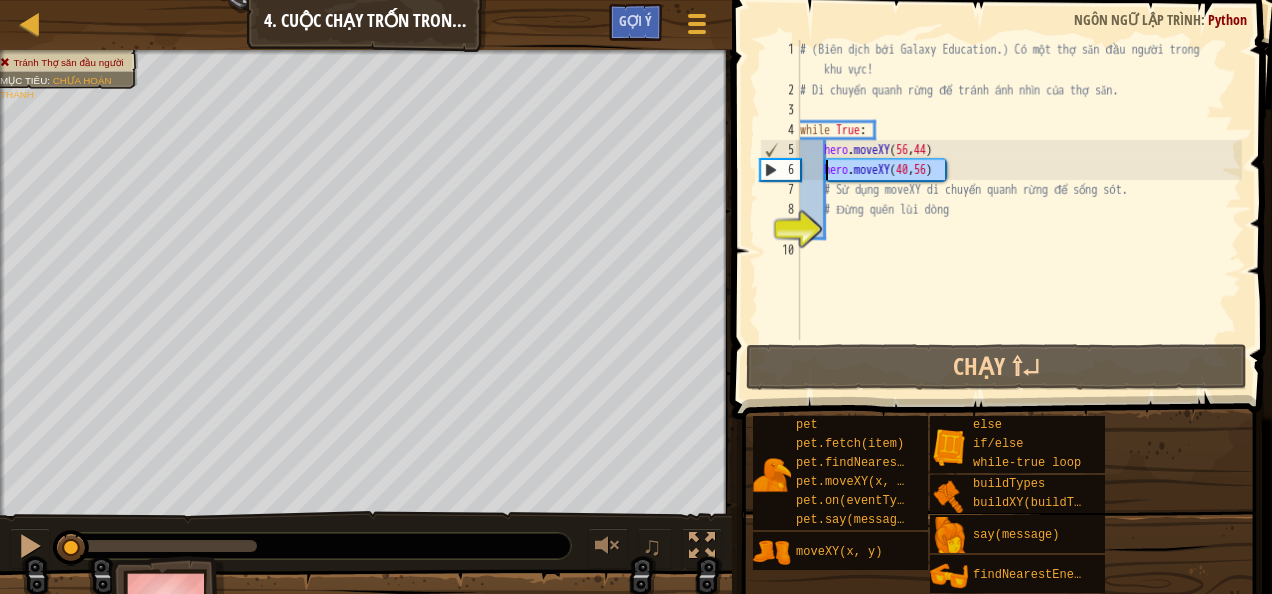 drag, startPoint x: 964, startPoint y: 170, endPoint x: 823, endPoint y: 170, distance: 141 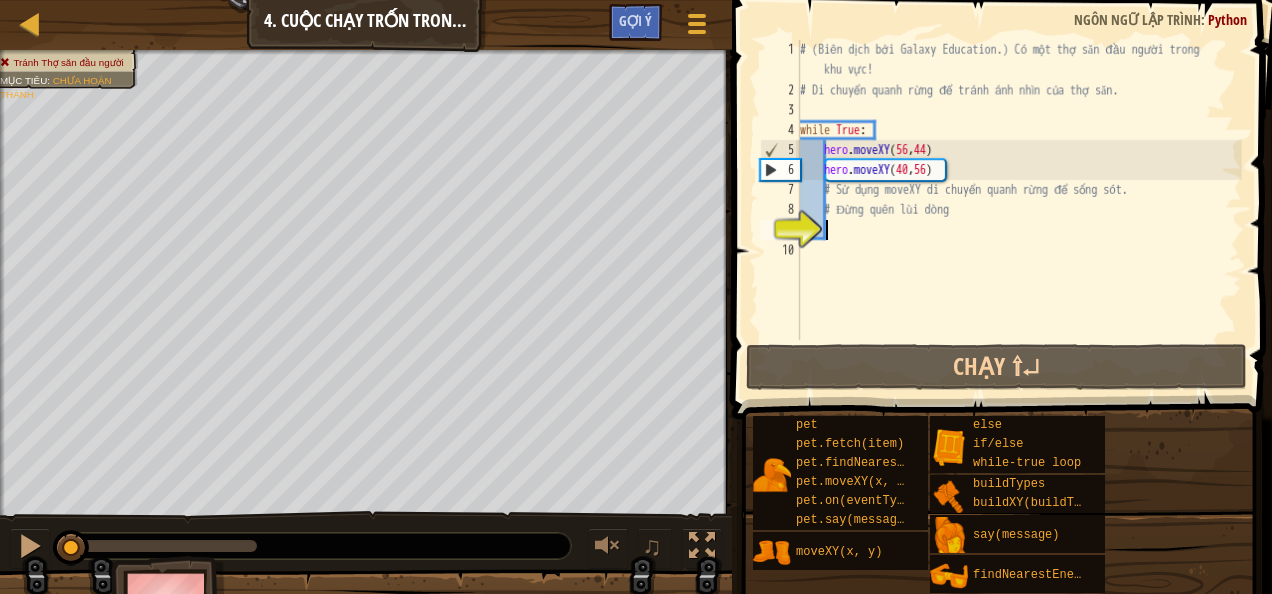 drag, startPoint x: 845, startPoint y: 229, endPoint x: 866, endPoint y: 230, distance: 21.023796 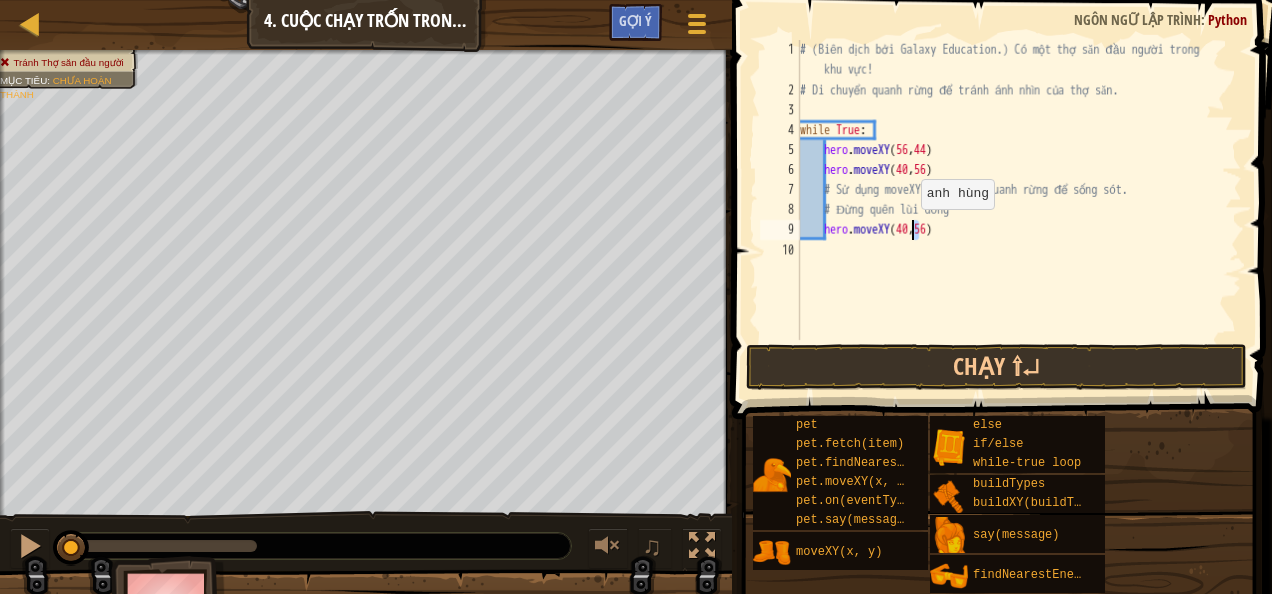 click on "# (Biên dịch bởi Galaxy Education.) Có một thợ săn đầu người trong       khu vực! # Di chuyển quanh rừng để tránh ánh nhìn của thợ săn.  while   True :      hero . moveXY ( [COORD] , [COORD] )      hero . moveXY ( [COORD] , [COORD] )      # Sử dụng moveXY di chuyển quanh rừng để sống sót.       # Đừng quên lùi dòng       hero . moveXY ( [COORD] , [COORD] )" at bounding box center [1019, 220] 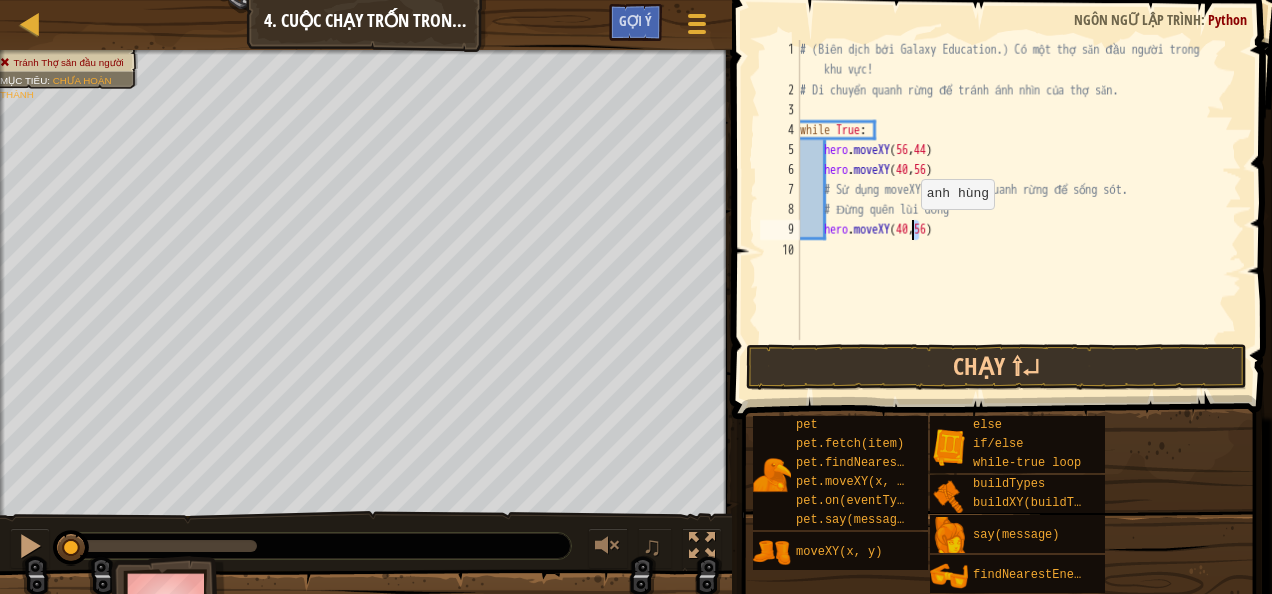 click on "# (Biên dịch bởi Galaxy Education.) Có một thợ săn đầu người trong       khu vực! # Di chuyển quanh rừng để tránh ánh nhìn của thợ săn.  while   True :      hero . moveXY ( [COORD] , [COORD] )      hero . moveXY ( [COORD] , [COORD] )      # Sử dụng moveXY di chuyển quanh rừng để sống sót.       # Đừng quên lùi dòng       hero . moveXY ( [COORD] , [COORD] )" at bounding box center (1019, 190) 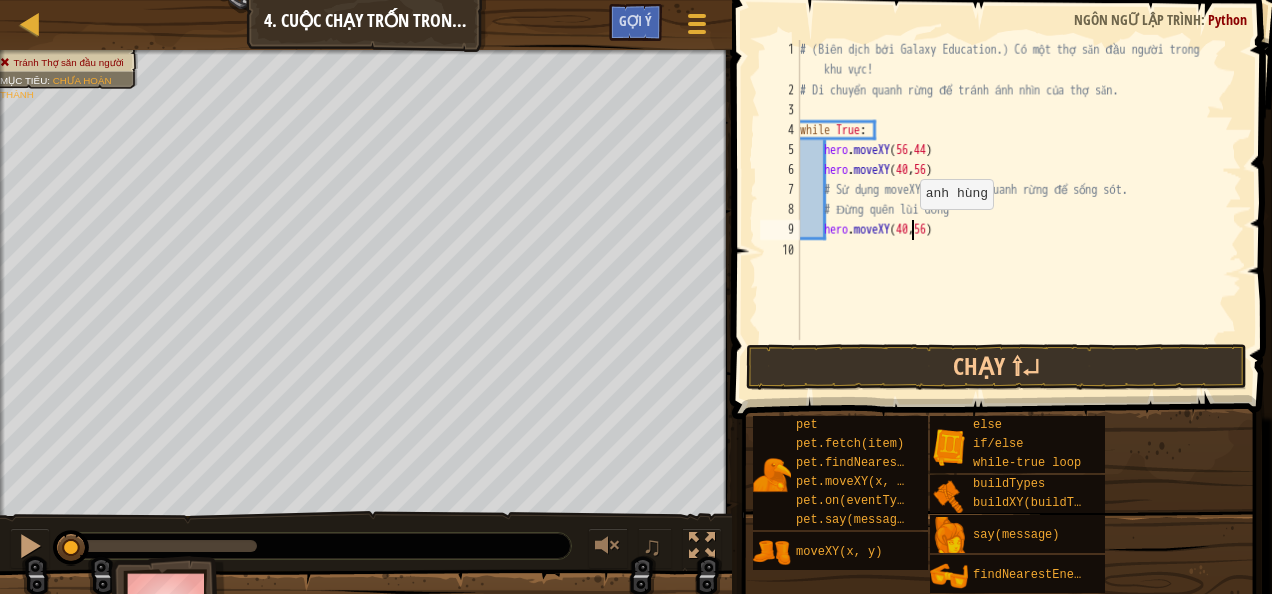click on "# (Biên dịch bởi Galaxy Education.) Có một thợ săn đầu người trong       khu vực! # Di chuyển quanh rừng để tránh ánh nhìn của thợ săn.  while   True :      hero . moveXY ( [COORD] , [COORD] )      hero . moveXY ( [COORD] , [COORD] )      # Sử dụng moveXY di chuyển quanh rừng để sống sót.       # Đừng quên lùi dòng       hero . moveXY ( [COORD] , [COORD] )" at bounding box center [1019, 220] 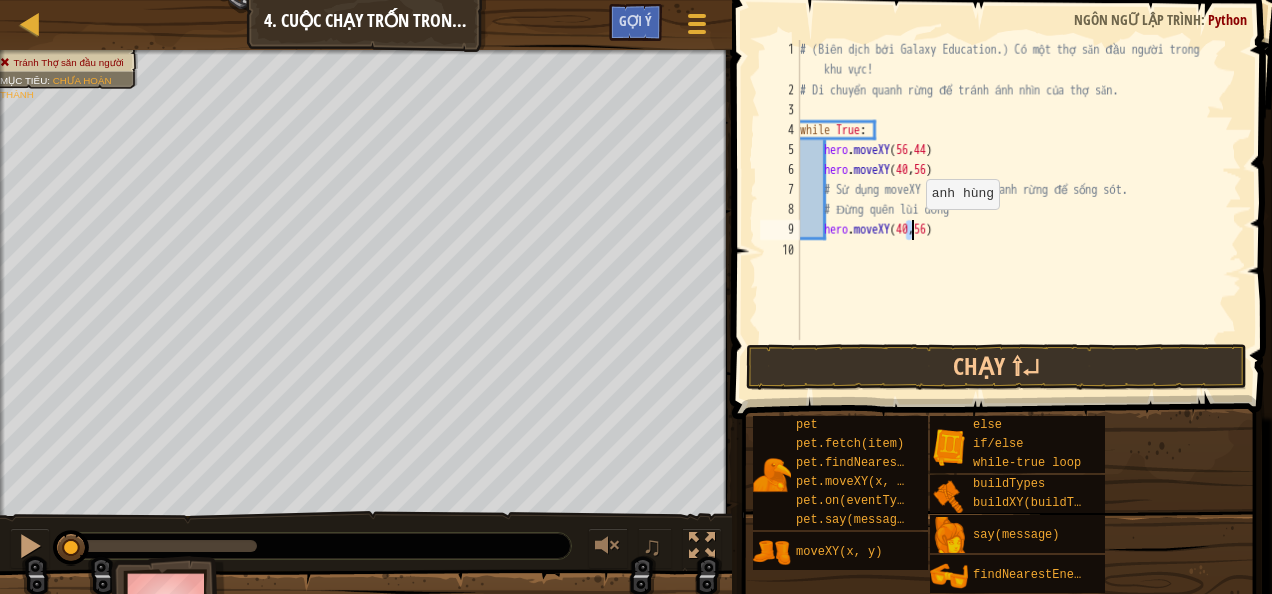 click on "# (Biên dịch bởi Galaxy Education.) Có một thợ săn đầu người trong       khu vực! # Di chuyển quanh rừng để tránh ánh nhìn của thợ săn.  while   True :      hero . moveXY ( [COORD] , [COORD] )      hero . moveXY ( [COORD] , [COORD] )      # Sử dụng moveXY di chuyển quanh rừng để sống sót.       # Đừng quên lùi dòng       hero . moveXY ( [COORD] , [COORD] )" at bounding box center (1019, 220) 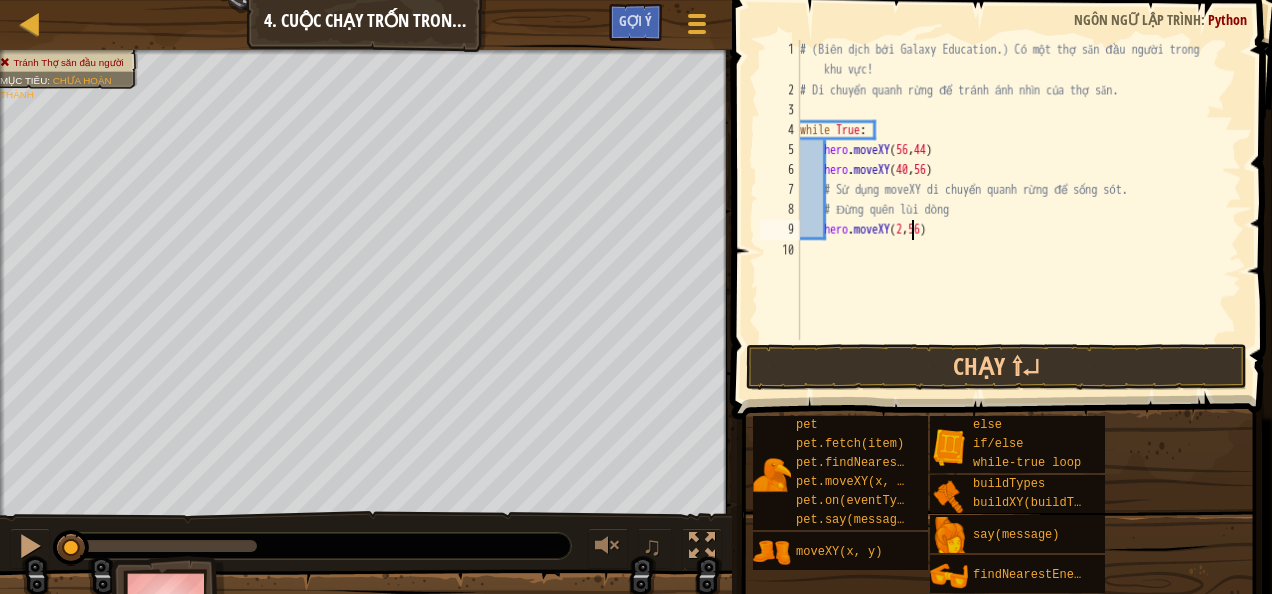 scroll, scrollTop: 9, scrollLeft: 10, axis: both 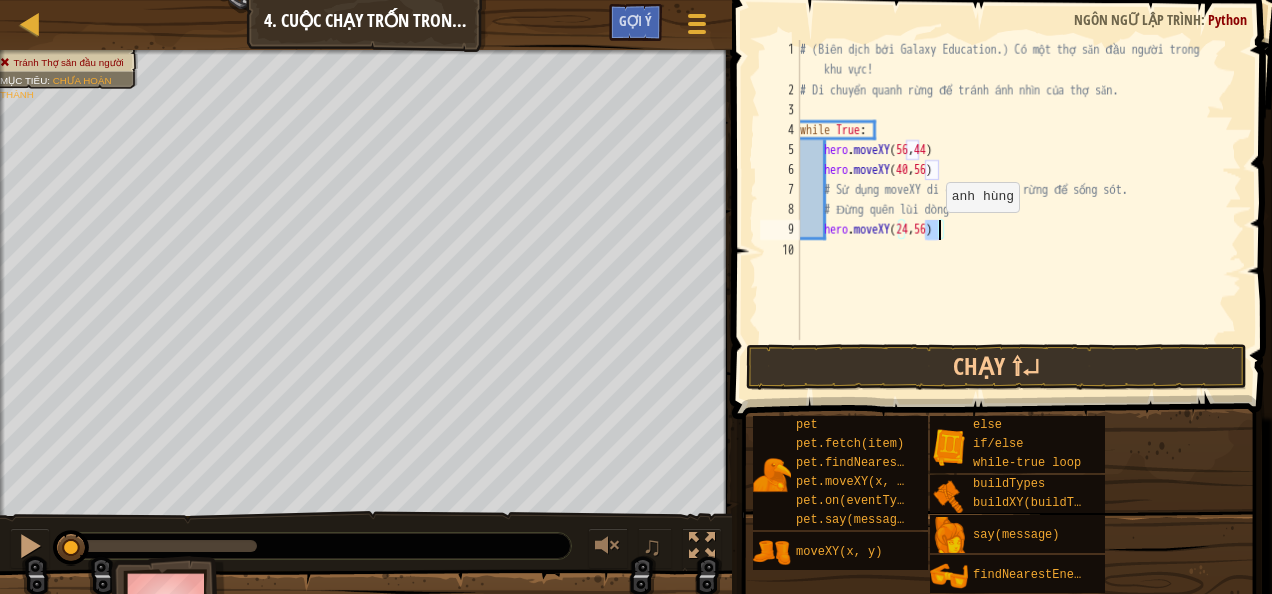 drag, startPoint x: 926, startPoint y: 226, endPoint x: 936, endPoint y: 232, distance: 11.661903 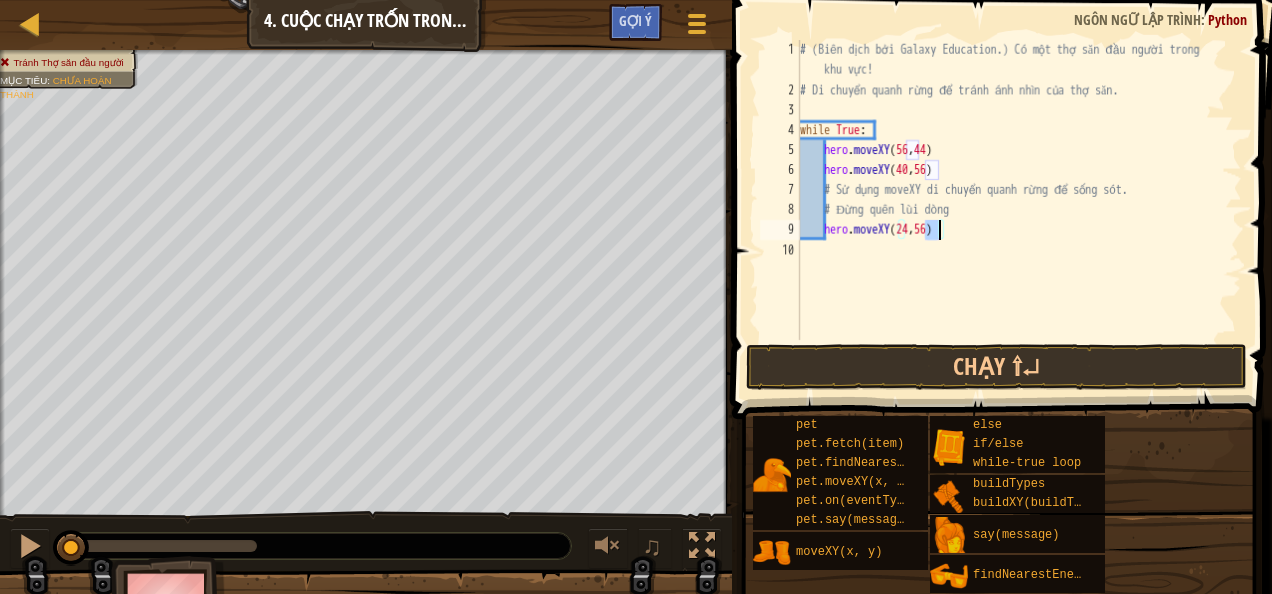 type on "hero.moveXY(24,44)" 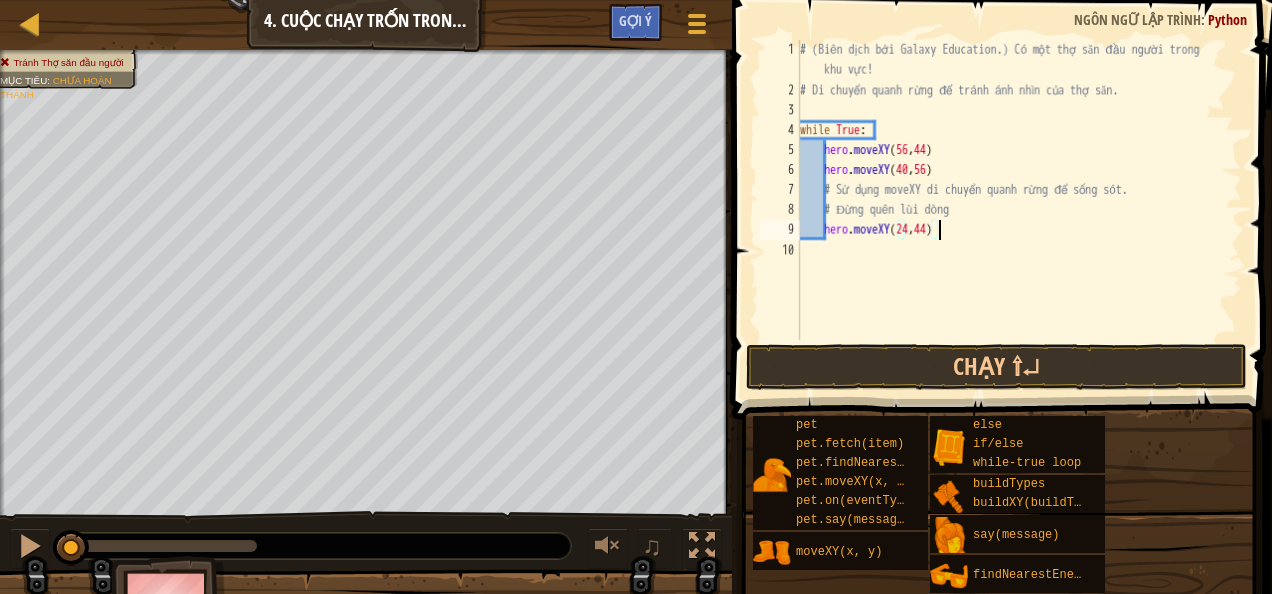 scroll, scrollTop: 9, scrollLeft: 11, axis: both 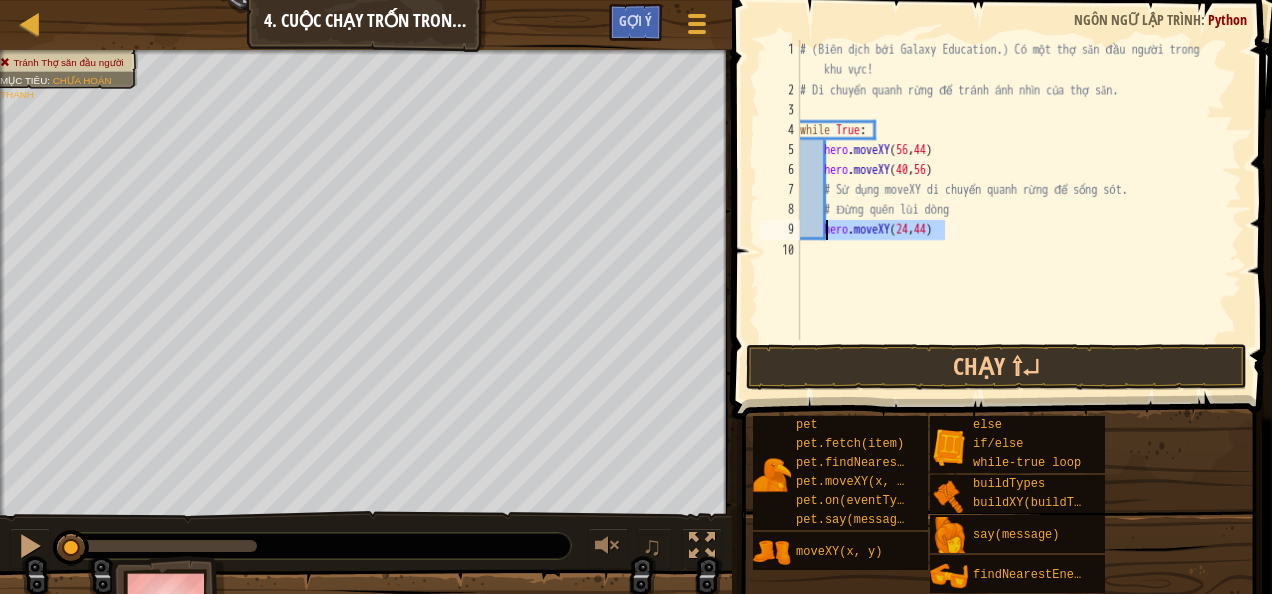 drag, startPoint x: 966, startPoint y: 228, endPoint x: 828, endPoint y: 227, distance: 138.00362 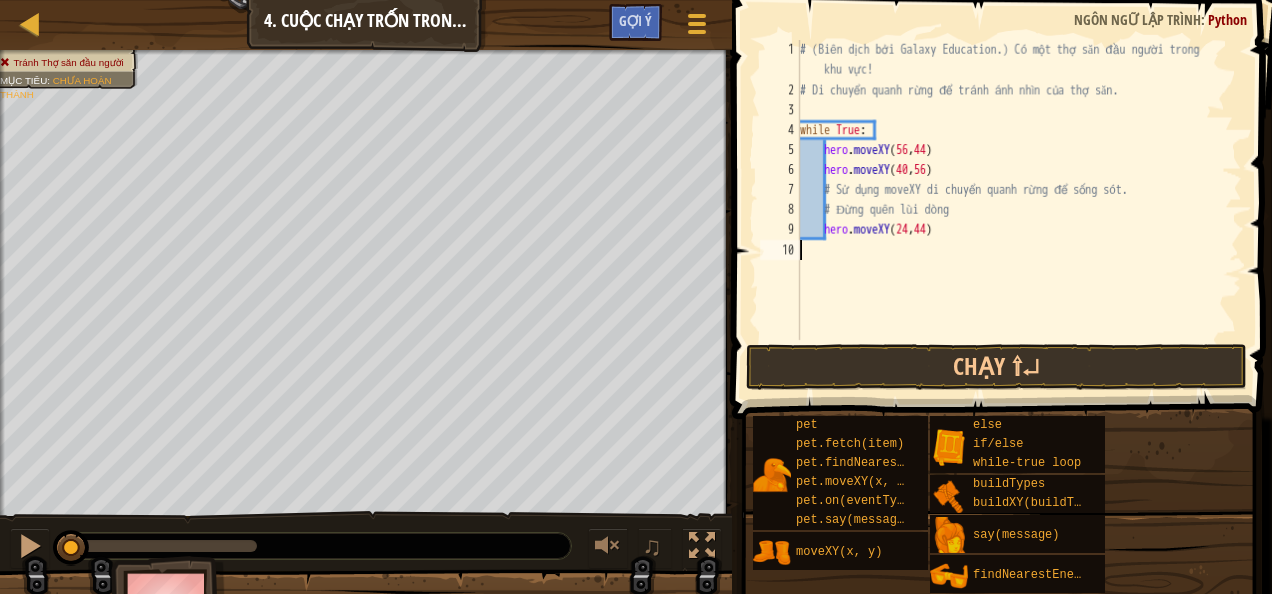 click on "# (Biên dịch bởi Galaxy Education.) Có một thợ săn đầu người trong
khu vực! # Di chuyển quanh rừng để tránh ánh nhìn của thợ săn.  while   True :      hero . moveXY ( 56 , 44 )      hero . moveXY ( 40 , 56 )      # Sử dụng moveXY di chuyển quanh rừng để sống sót.       # Đừng quên lùi dòng       hero . moveXY ( 24 , 44 )" at bounding box center [1019, 220] 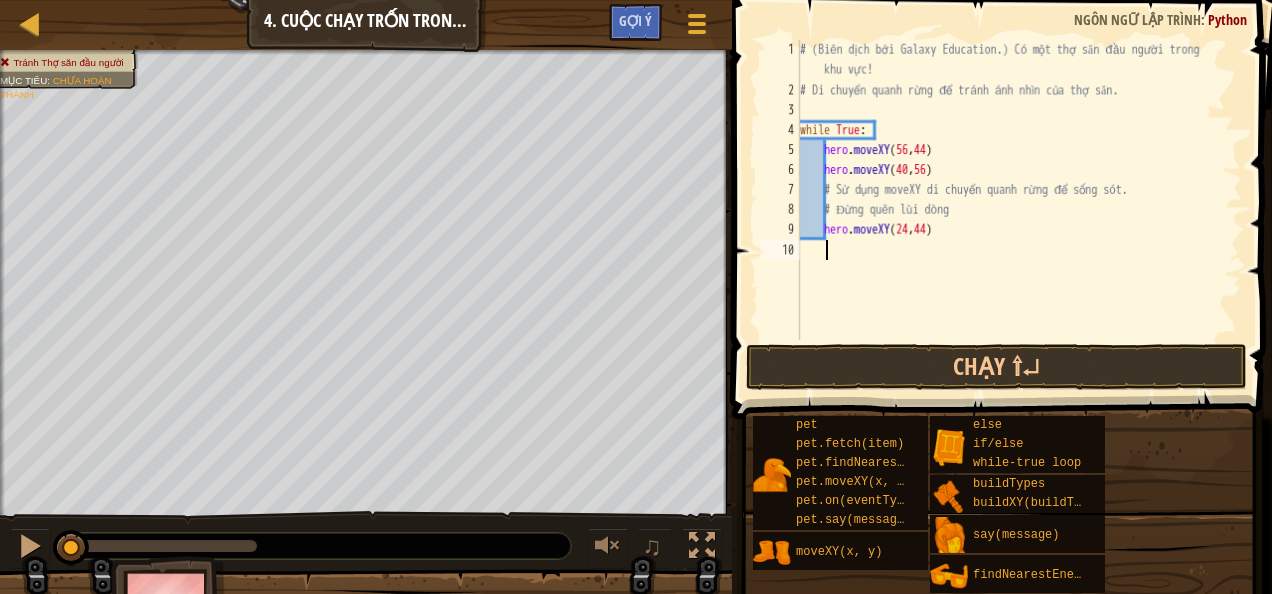 paste on "hero.moveXY(24,44)" 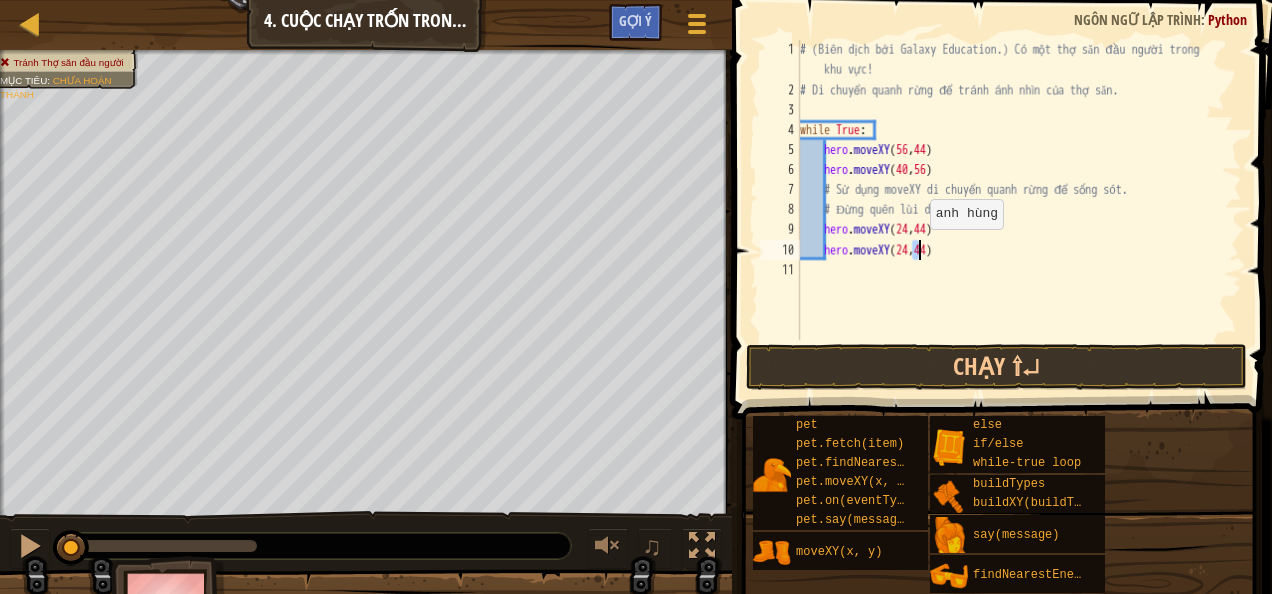 drag, startPoint x: 909, startPoint y: 250, endPoint x: 920, endPoint y: 249, distance: 11.045361 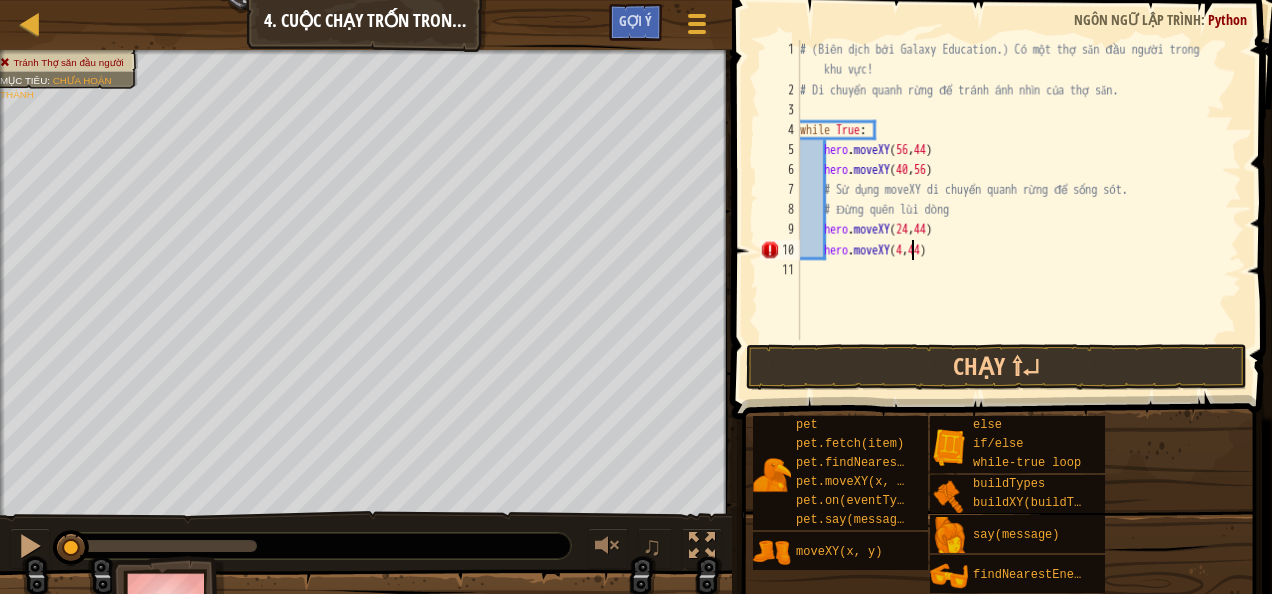 scroll, scrollTop: 9, scrollLeft: 10, axis: both 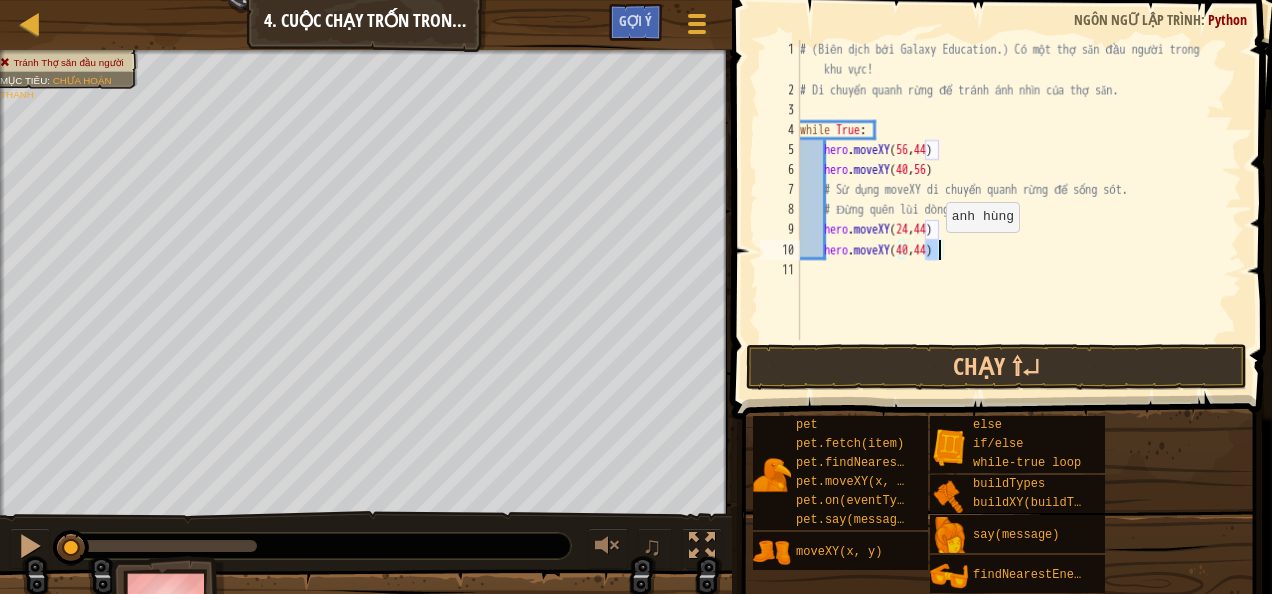 click on "# (Biên dịch bởi Galaxy Education.) Có một thợ săn đầu người trong       khu vực! # Di chuyển quanh rừng để tránh ánh nhìn của thợ săn.  while   True :      hero . moveXY ( 56 , 44 )      hero . moveXY ( 40 , 56 )      # Sử dụng moveXY di chuyển quanh rừng để sống sót.       # Đừng quên lùi dòng       hero . moveXY ( 24 , 44 )      hero . moveXY ( 40 , 44 )" at bounding box center [1019, 220] 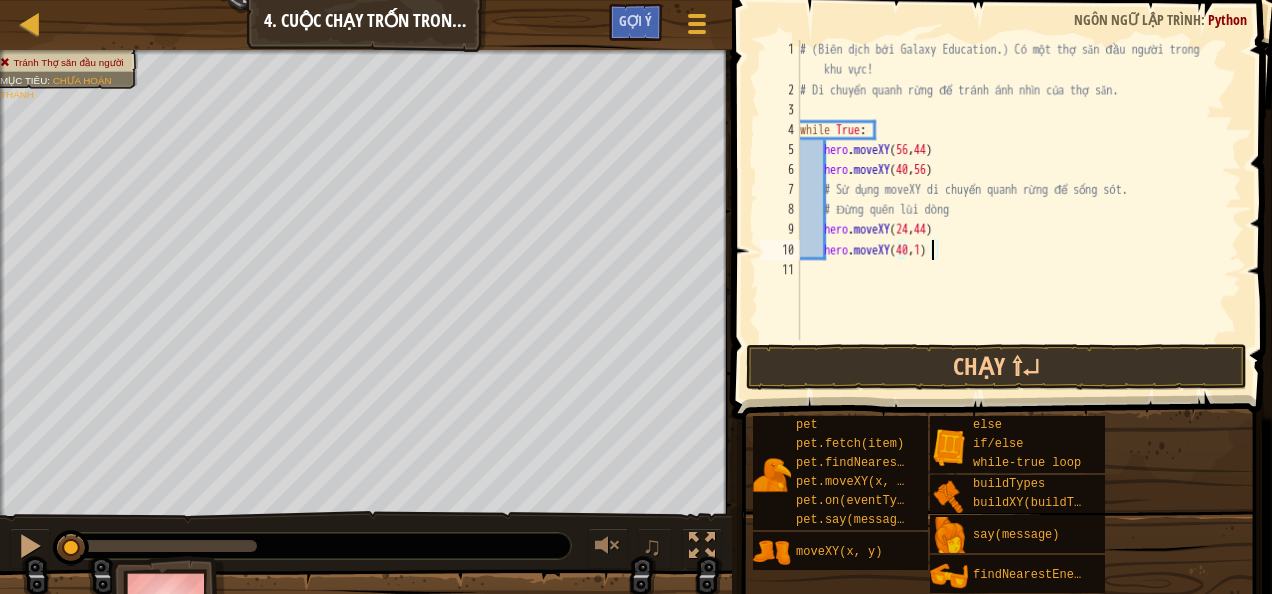 type on "hero.moveXY(40,12)" 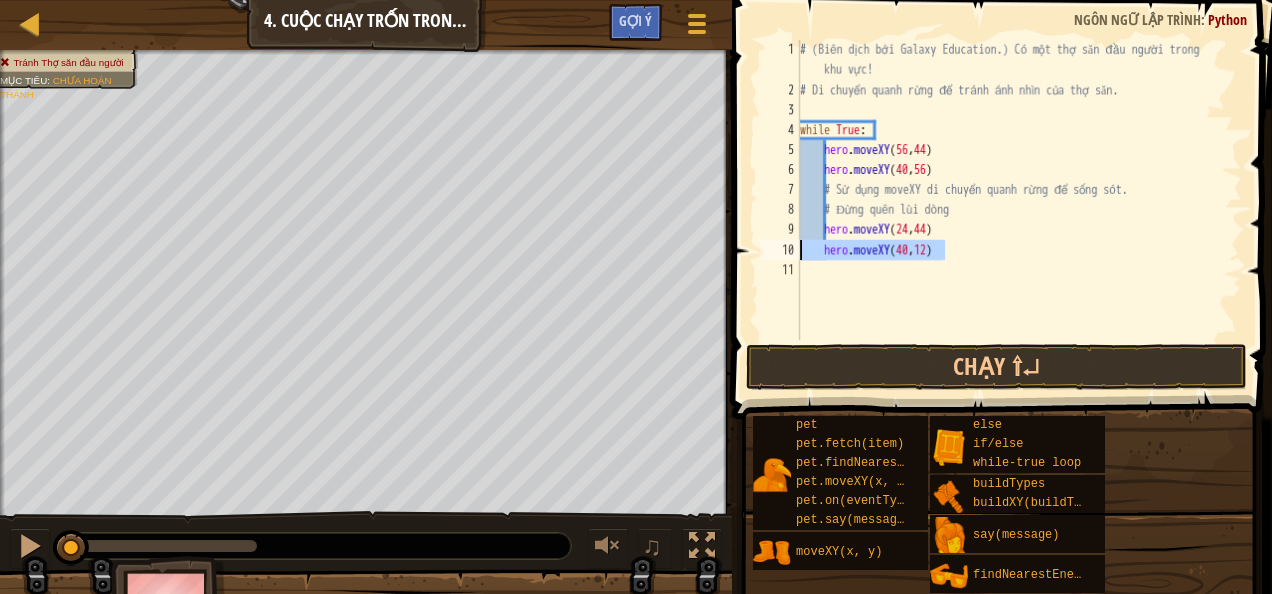 drag, startPoint x: 975, startPoint y: 258, endPoint x: 800, endPoint y: 253, distance: 175.07141 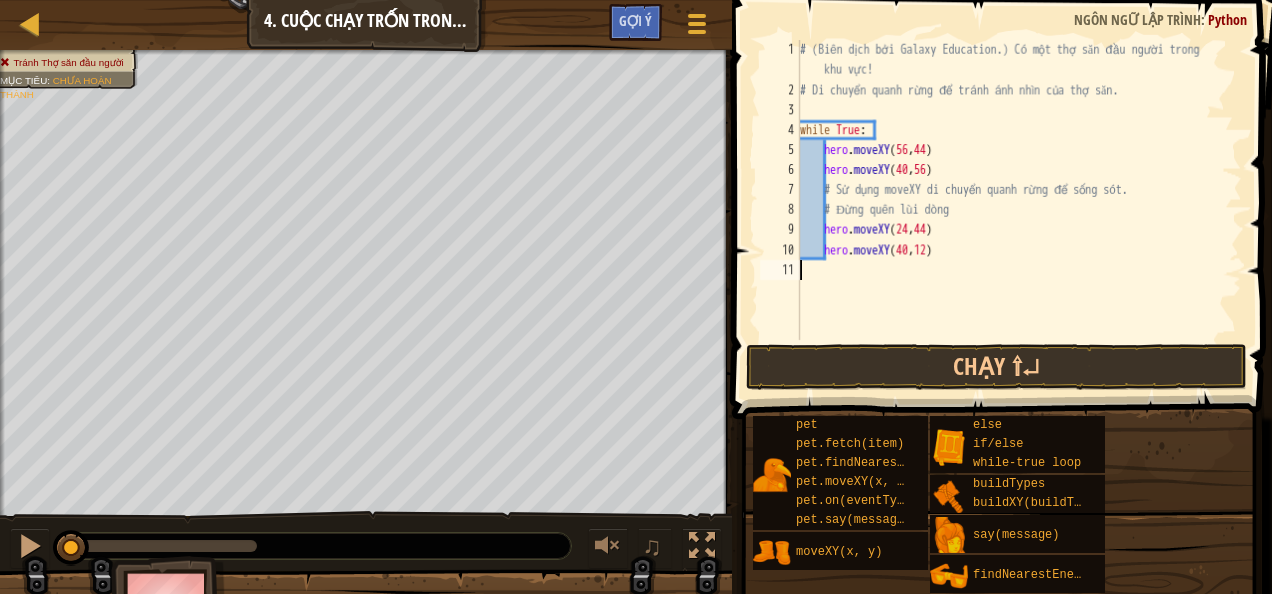 scroll, scrollTop: 9, scrollLeft: 0, axis: vertical 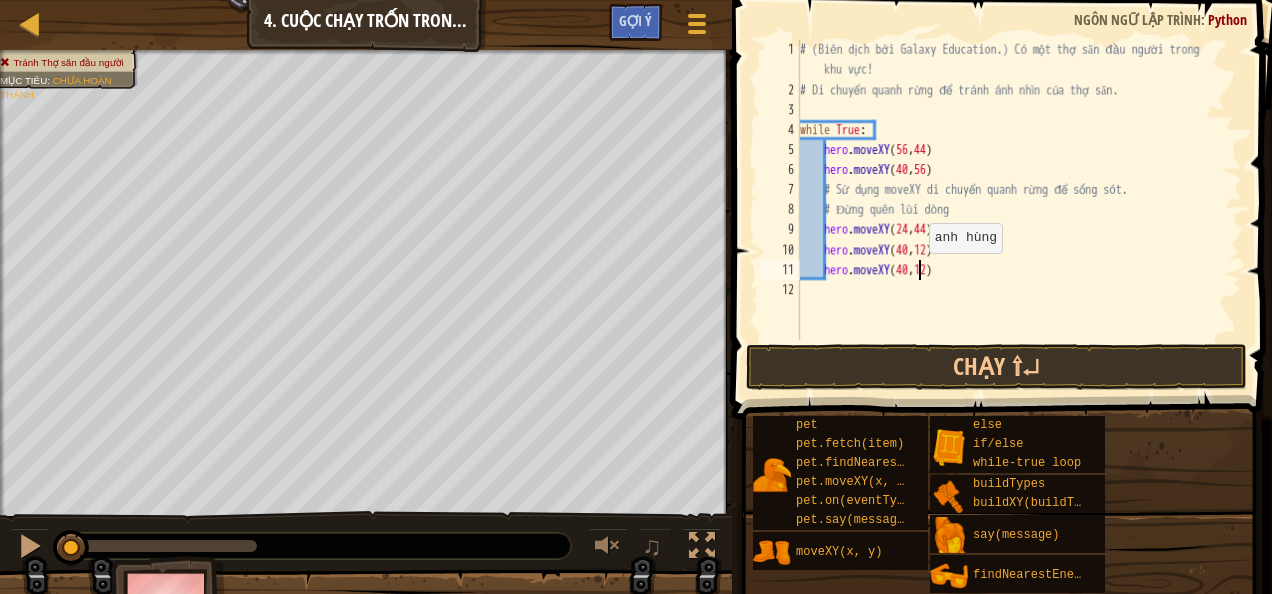click on "# (Biên dịch bởi Galaxy Education.) Có một thợ săn đầu người trong       khu vực! # Di chuyển quanh rừng để tránh ánh nhìn của thợ săn.  while   True :      hero . moveXY ( [COORD], [COORD] )      hero . moveXY ( [COORD], [COORD] )      # Sử dụng moveXY di chuyển quanh rừng để sống sót.       # Đừng quên lùi dòng       hero . moveXY ( [COORD], [COORD] )      hero . moveXY ( [COORD], [COORD] )" at bounding box center (1019, 220) 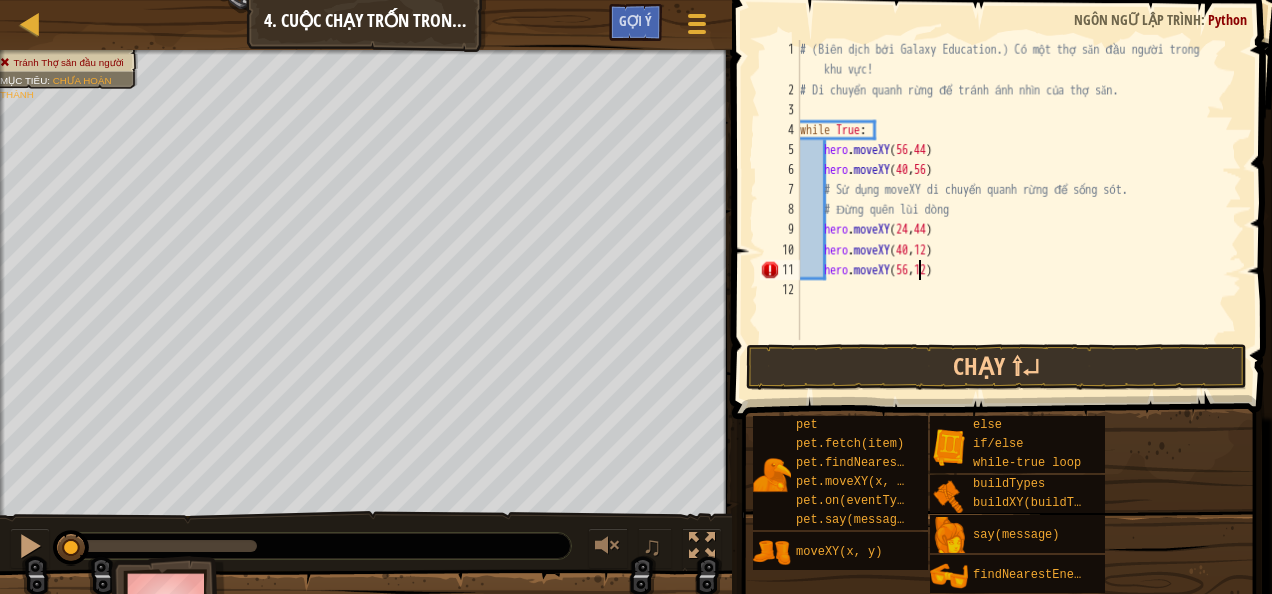 scroll, scrollTop: 9, scrollLeft: 10, axis: both 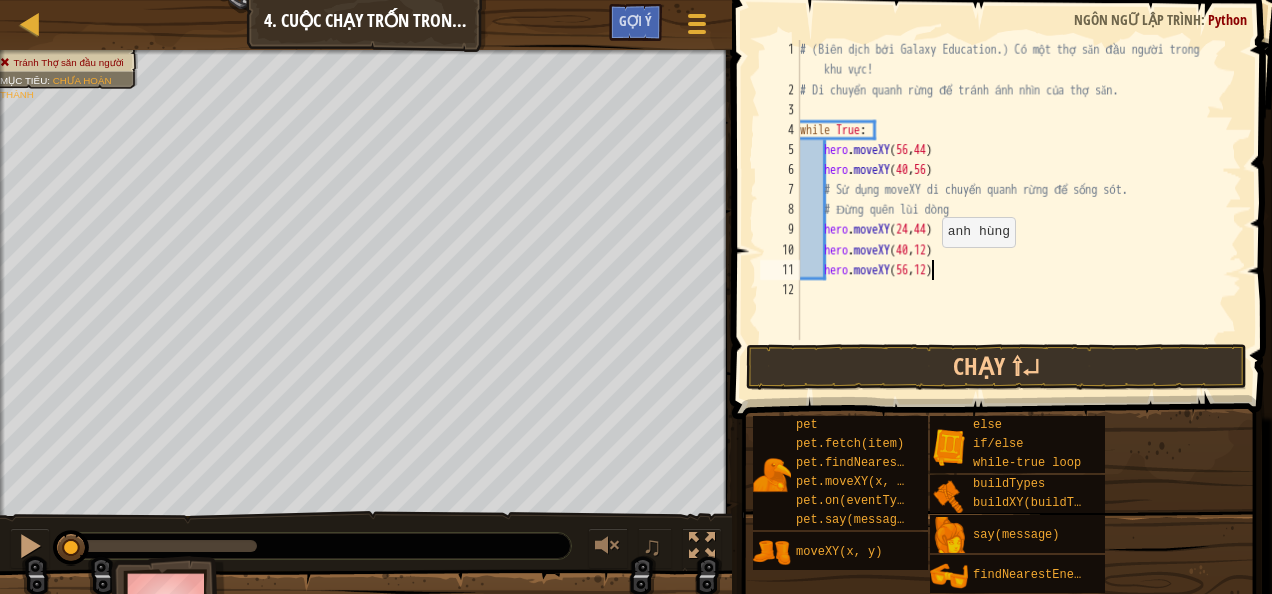 click on "# (Biên dịch bởi Galaxy Education) Có một thợ săn đầu người trong       khu vực! # Di chuyển quanh rừng để tránh ánh nhìn của thợ săn.  while   True :      hero . moveXY ( 56 , 44 )      hero . moveXY ( 40 , 56 )      # Sử dụng moveXY di chuyển quanh rừng để sống sót.       # Đừng quên lùi dòng       hero . moveXY ( 24 , 44 )      hero . moveXY ( 40 , 12 )      hero . moveXY ( 56 , 12 )" at bounding box center (1019, 220) 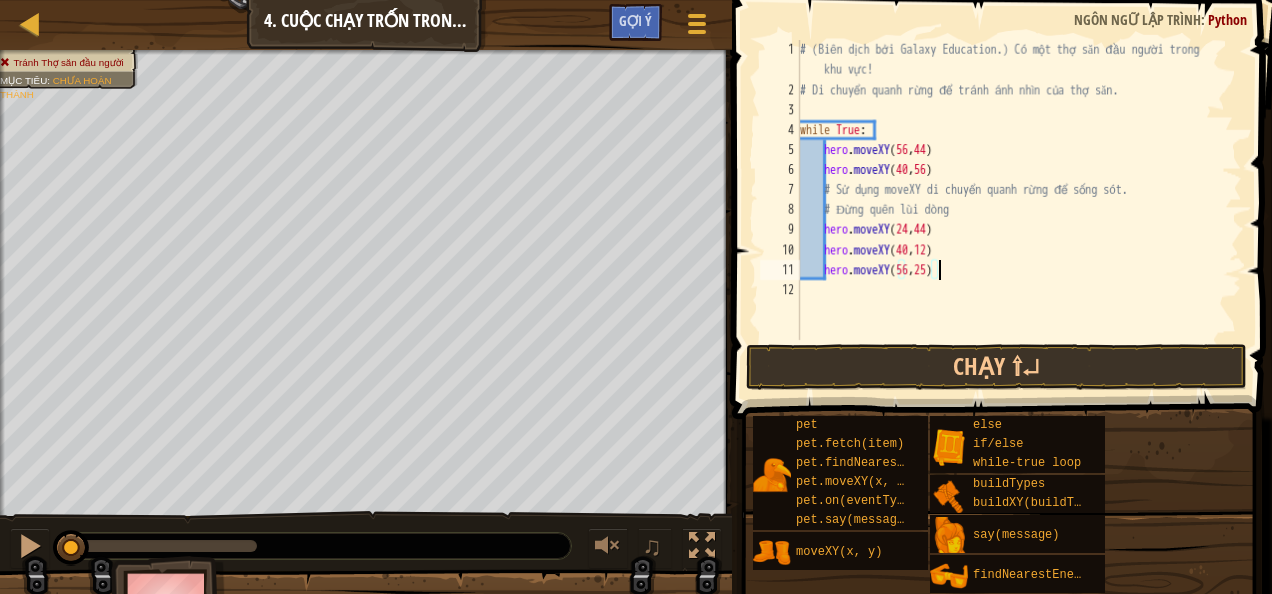 scroll, scrollTop: 9, scrollLeft: 11, axis: both 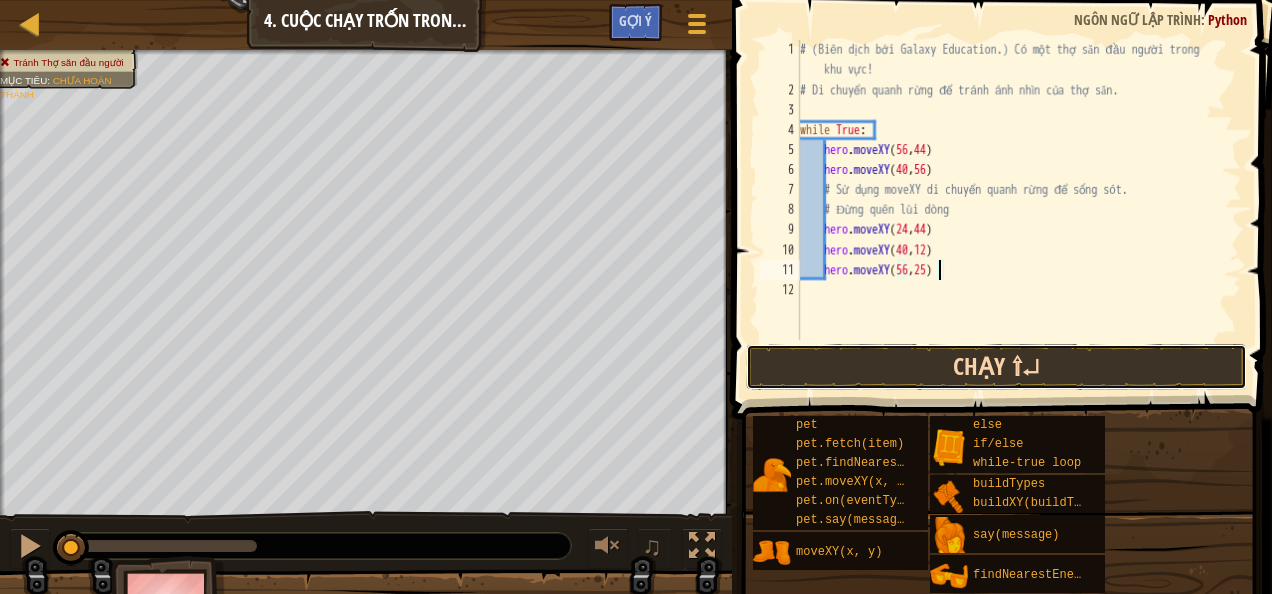 click on "Chạy ⇧↵" at bounding box center (996, 367) 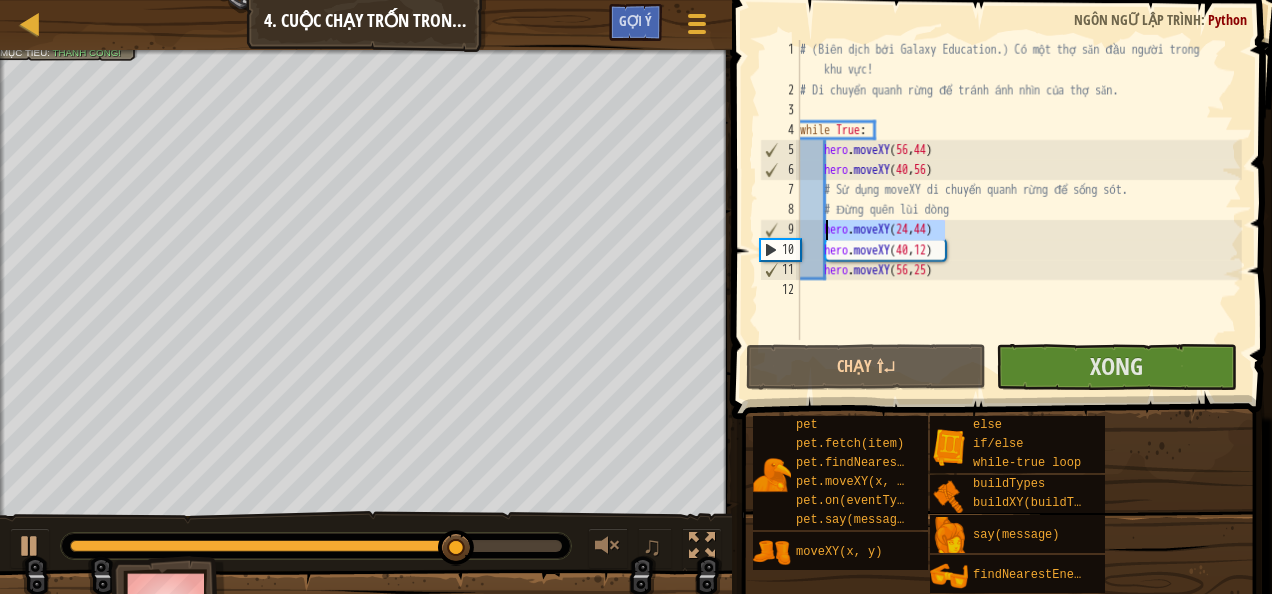 drag, startPoint x: 958, startPoint y: 228, endPoint x: 828, endPoint y: 228, distance: 130 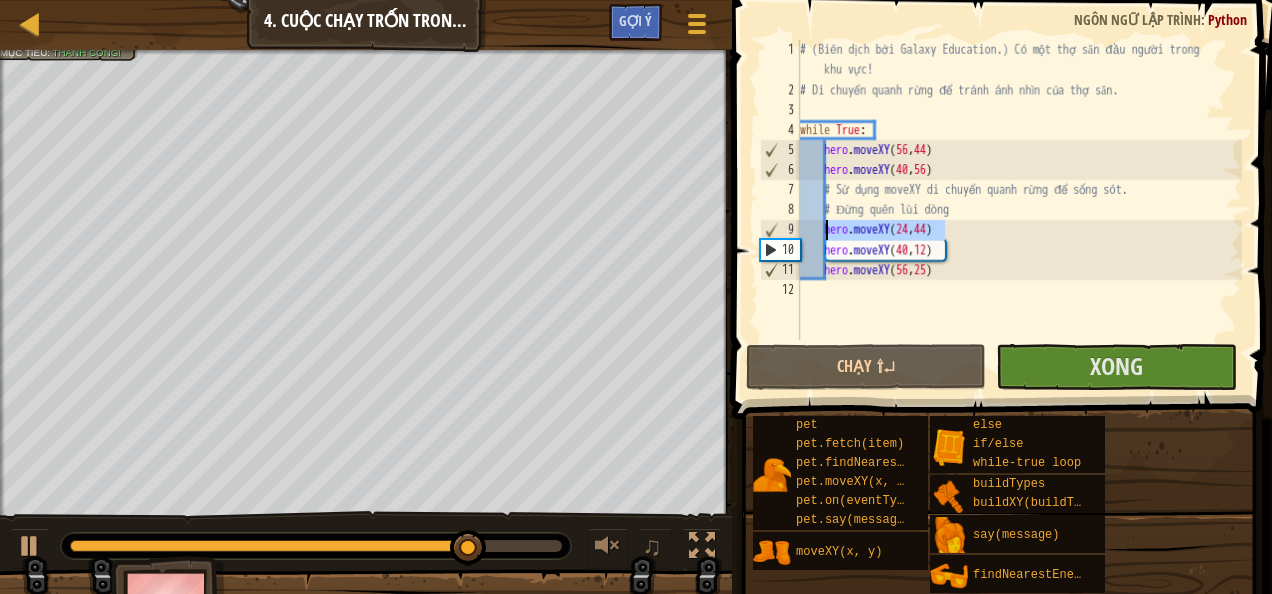 click on "# (Biên dịch bởi Galaxy Education.) Có một thợ săn đầu người trong       khu vực! # Di chuyển quanh rừng để tránh ánh nhìn của thợ săn.  while   True :      hero . moveXY ( [COORD], [COORD] )      hero . moveXY ( [COORD], [COORD] )      # Sử dụng moveXY di chuyển quanh rừng để sống sót.       # Đừng quên lùi dòng       hero . moveXY ( [COORD], [COORD] )      hero . moveXY ( [COORD], [COORD] )      hero . moveXY ( [COORD], [COORD] )" at bounding box center [1019, 190] 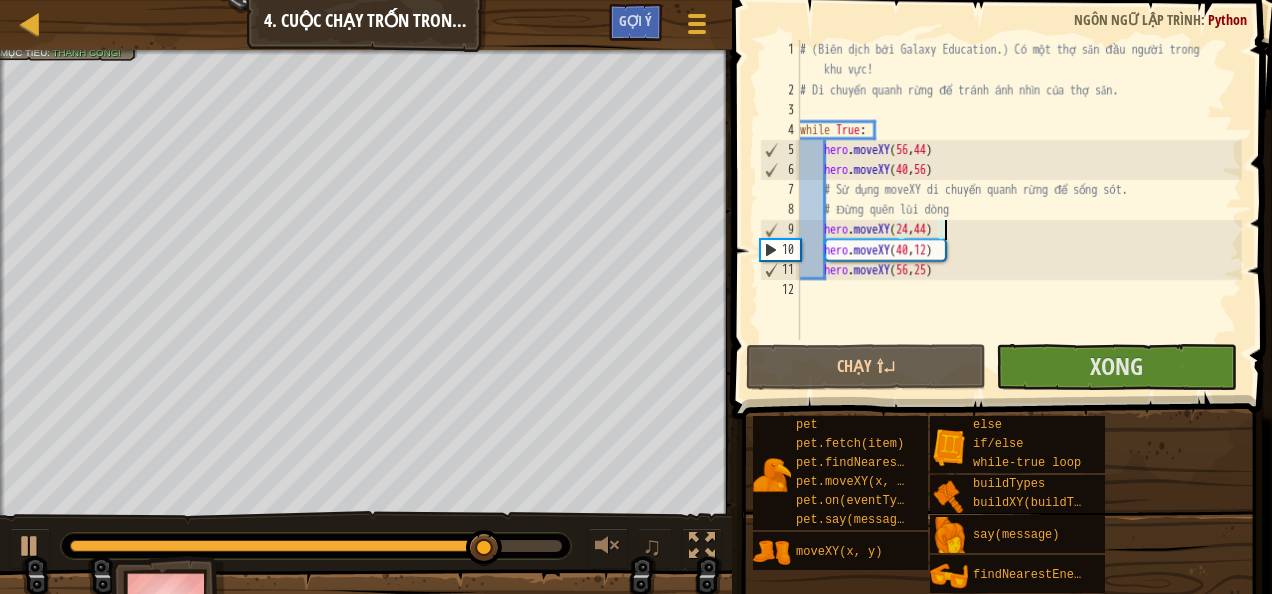 click on "# (Biên dịch bởi Galaxy Education.) Có một thợ săn đầu người trong       khu vực! # Di chuyển quanh rừng để tránh ánh nhìn của thợ săn.  while   True :      hero . moveXY ( [COORD], [COORD] )      hero . moveXY ( [COORD], [COORD] )      # Sử dụng moveXY di chuyển quanh rừng để sống sót.       # Đừng quên lùi dòng       hero . moveXY ( [COORD], [COORD] )      hero . moveXY ( [COORD], [COORD] )      hero . moveXY ( [COORD], [COORD] )" at bounding box center (1019, 220) 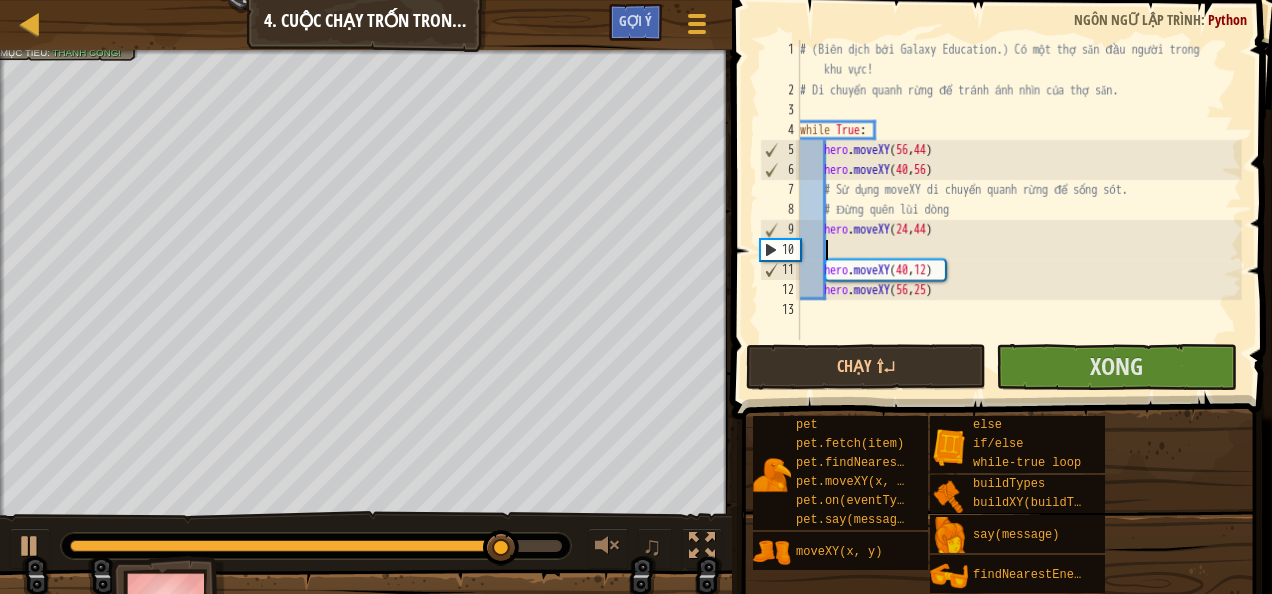 scroll, scrollTop: 9, scrollLeft: 1, axis: both 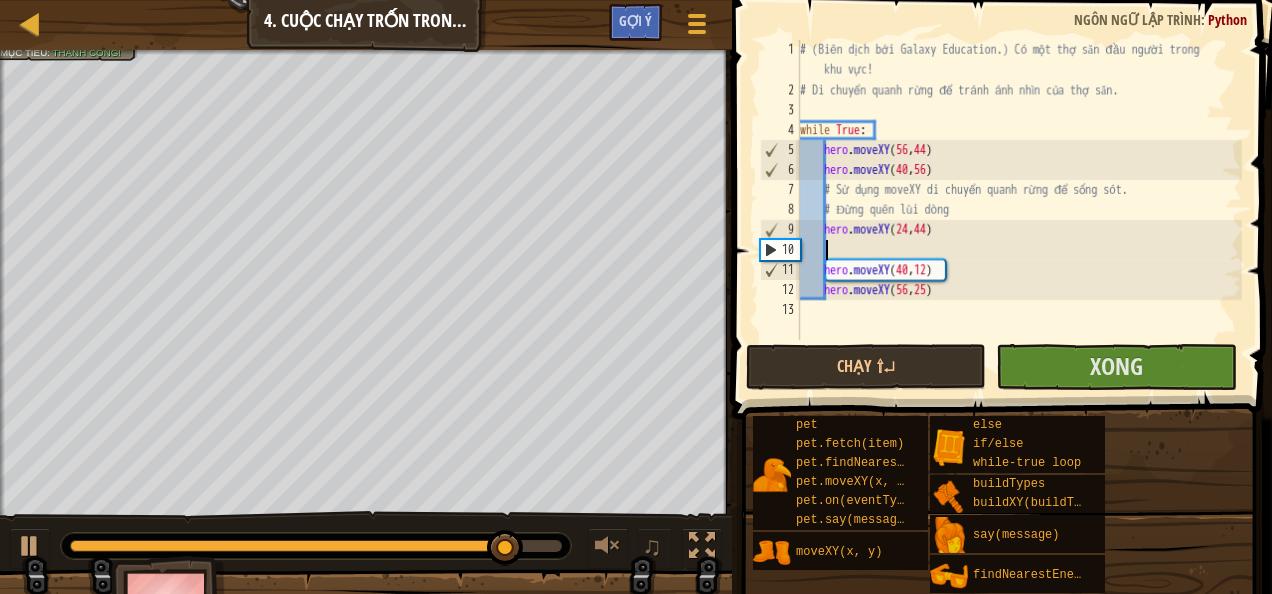 paste on "hero.moveXY(24,44)" 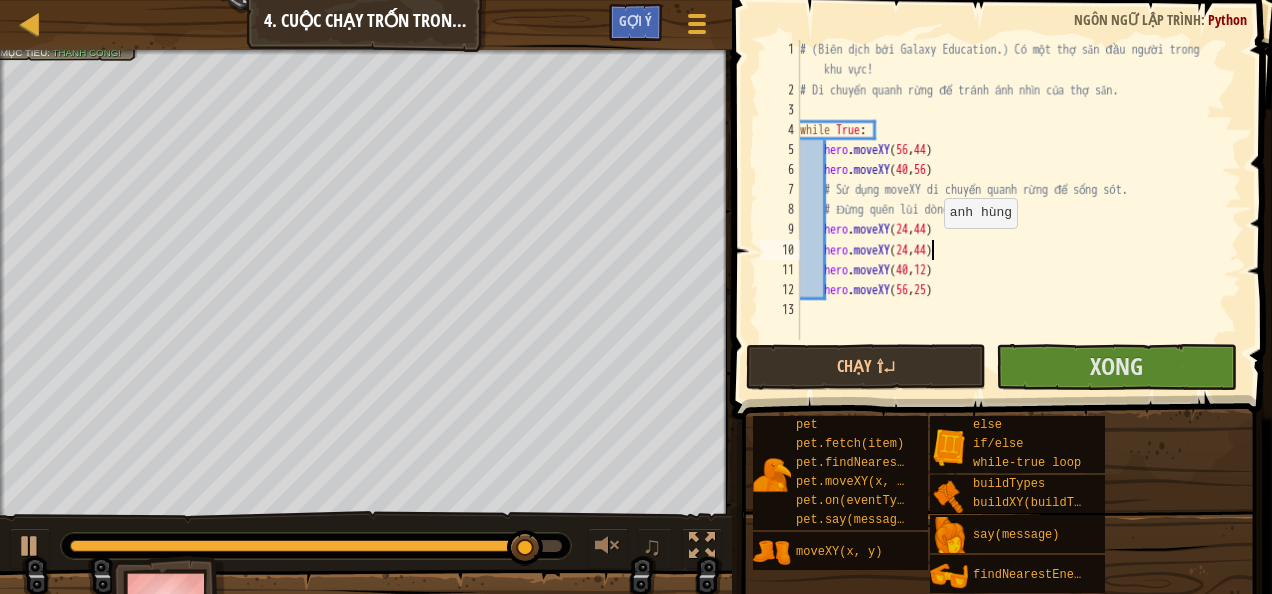 drag, startPoint x: 934, startPoint y: 247, endPoint x: 988, endPoint y: 261, distance: 55.7853 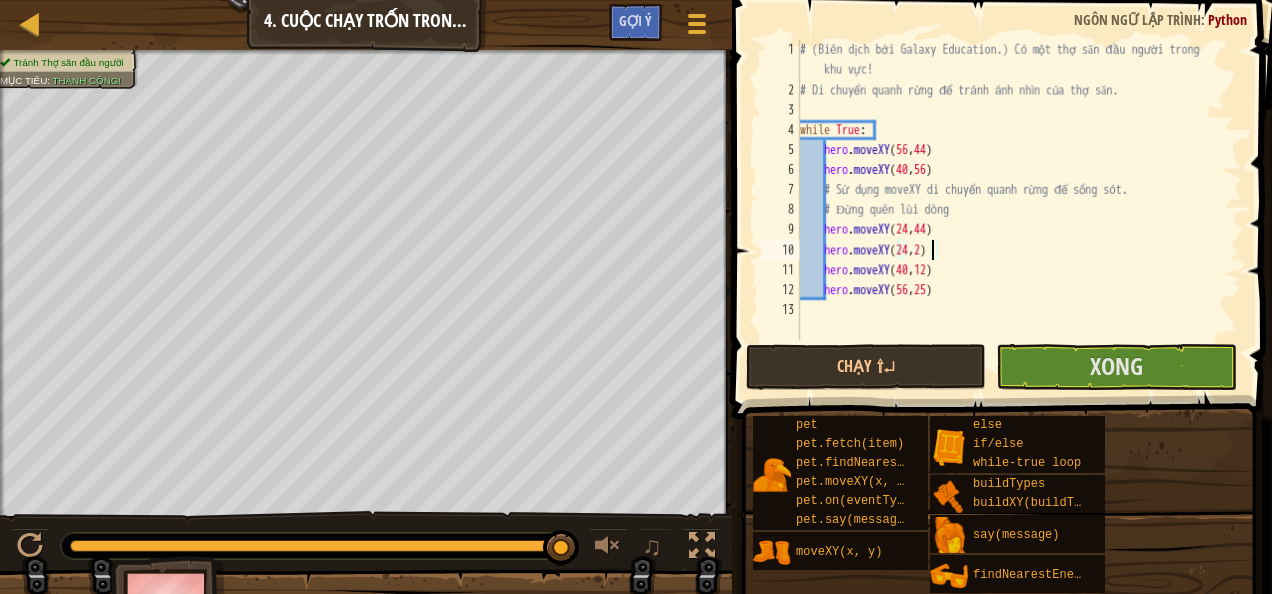scroll, scrollTop: 9, scrollLeft: 11, axis: both 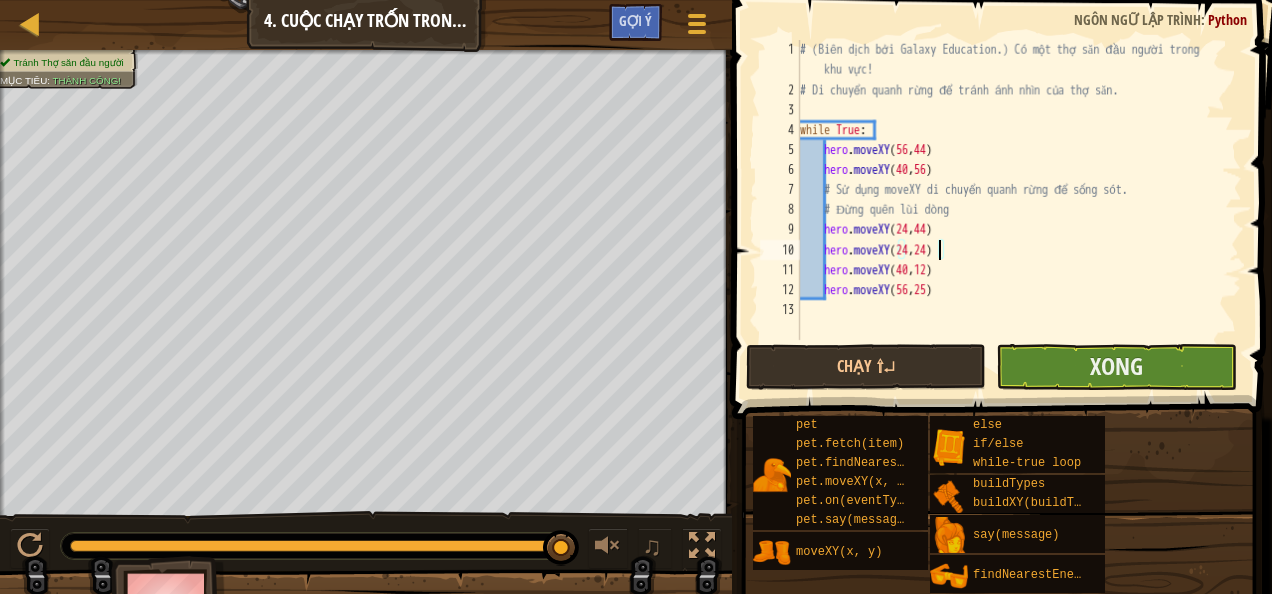 type on "hero.moveXY(24,24)" 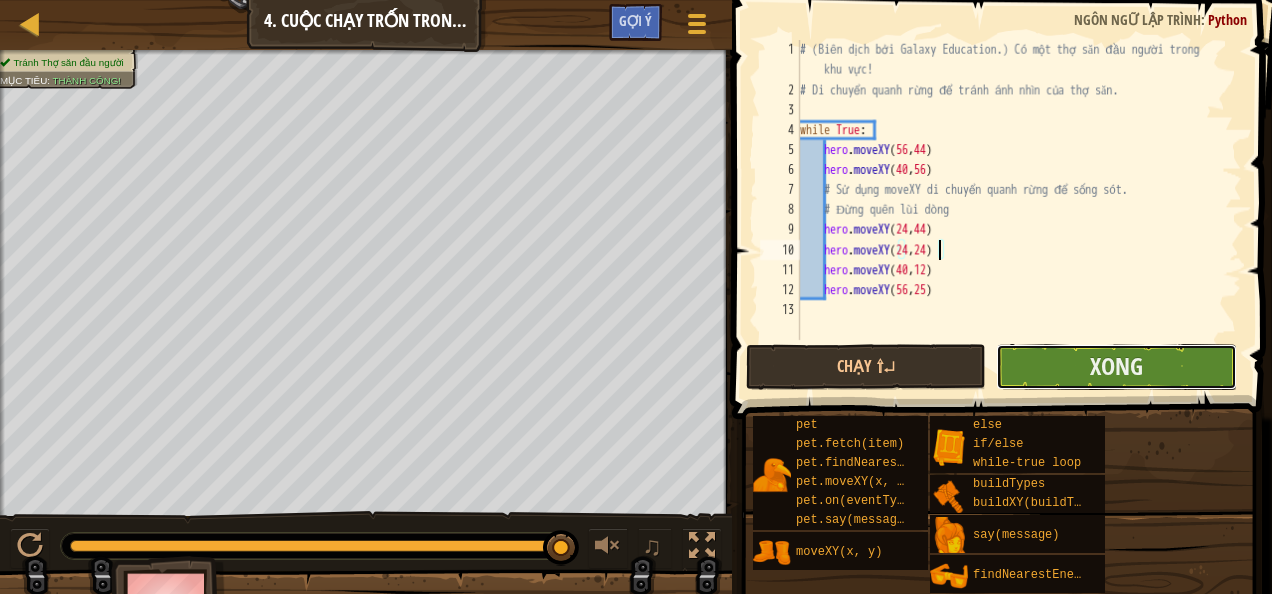 click on "Xong" at bounding box center [1116, 367] 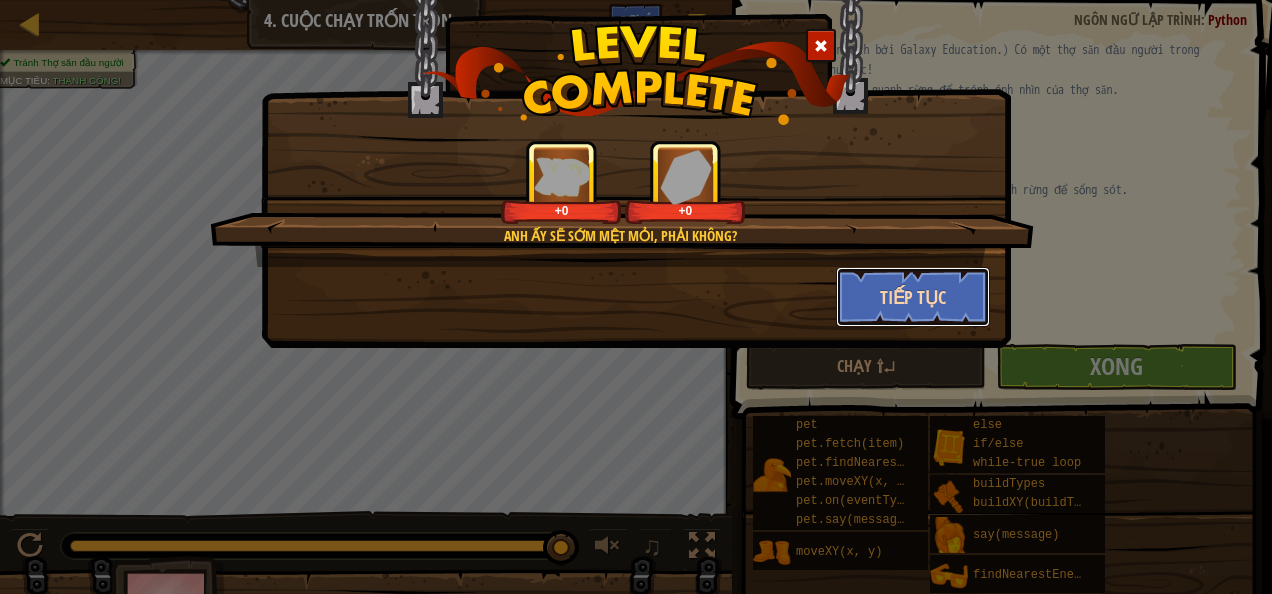 click on "Tiếp tục" at bounding box center (913, 297) 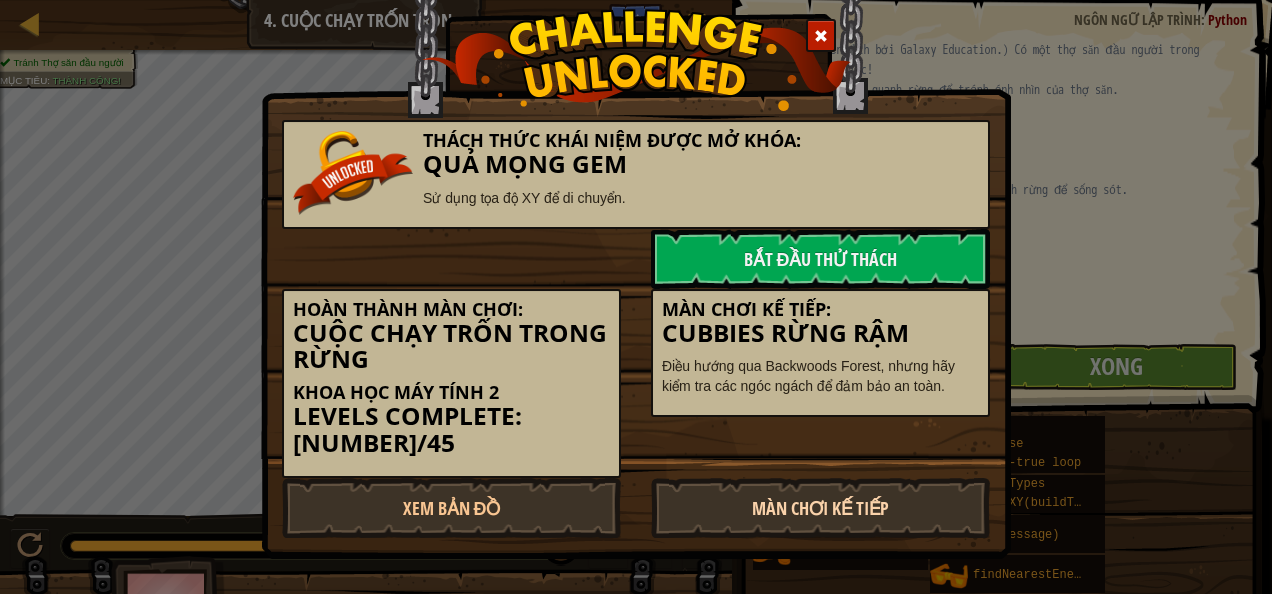 click on "Màn chơi kế tiếp" at bounding box center (820, 508) 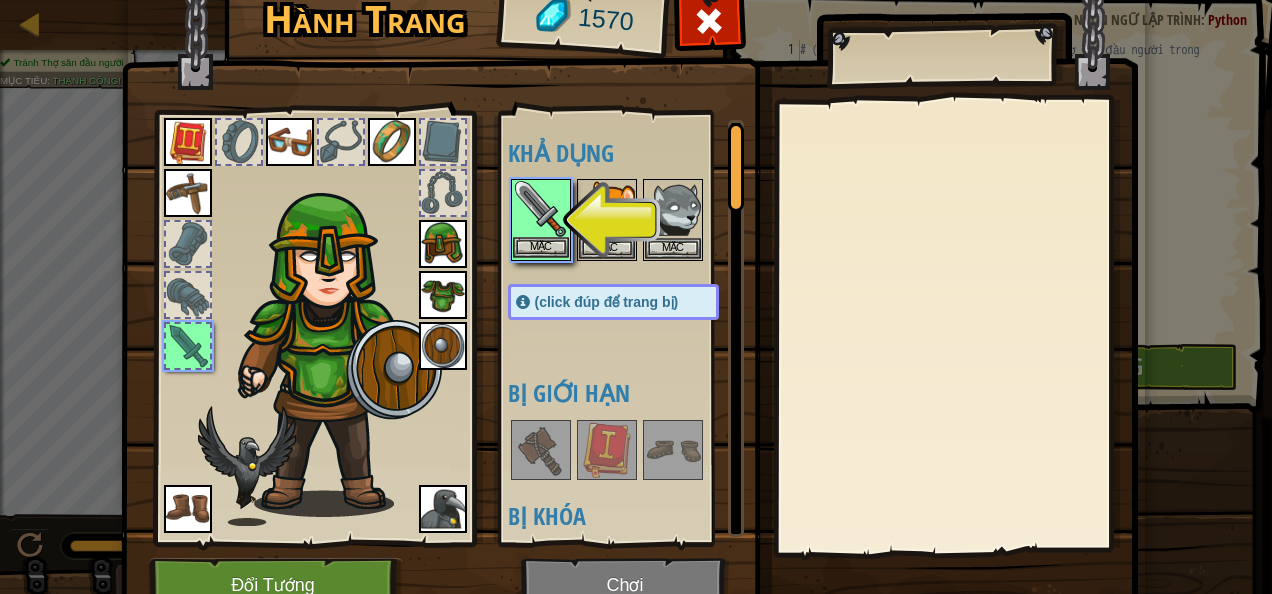 click at bounding box center (541, 209) 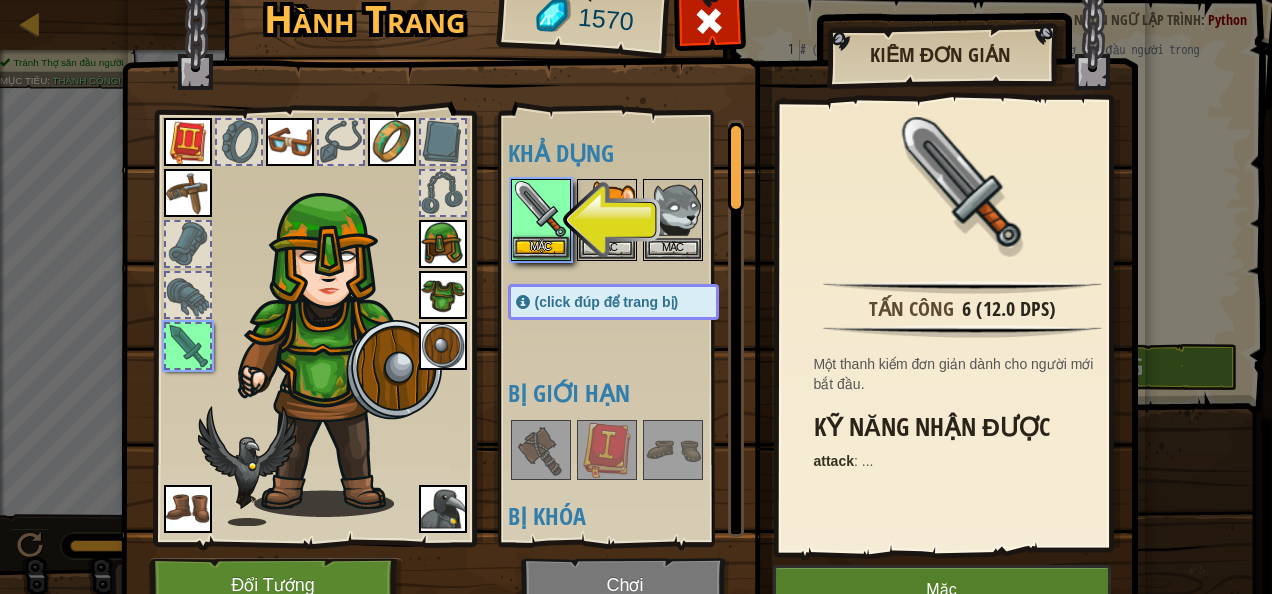 click at bounding box center (541, 209) 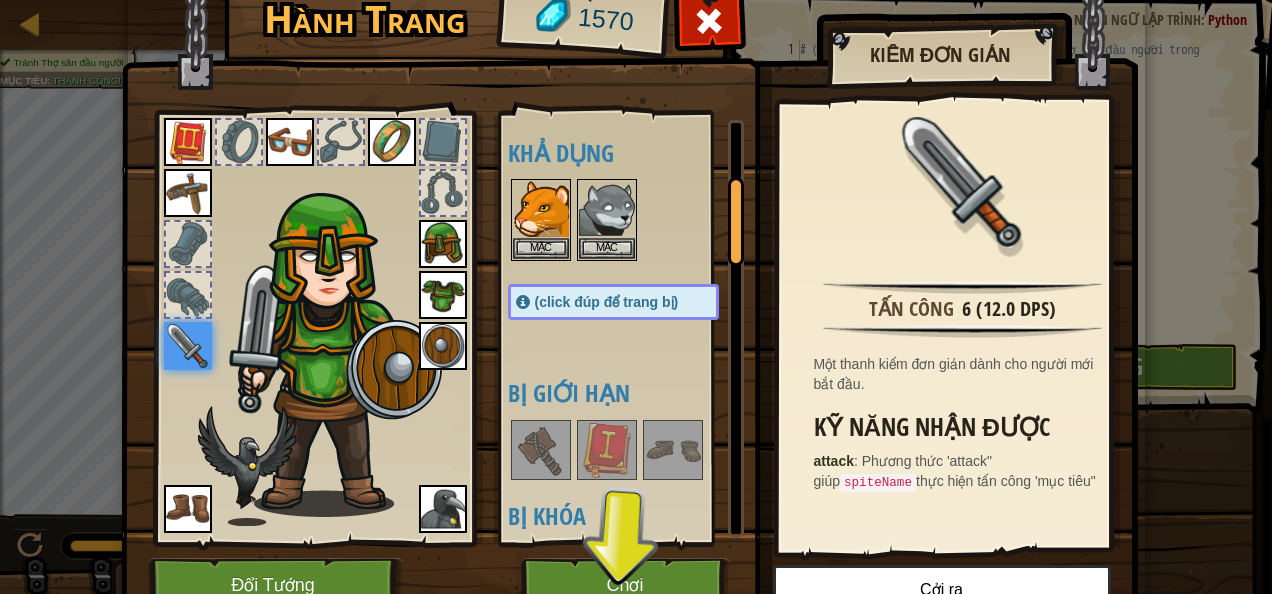 scroll, scrollTop: 266, scrollLeft: 0, axis: vertical 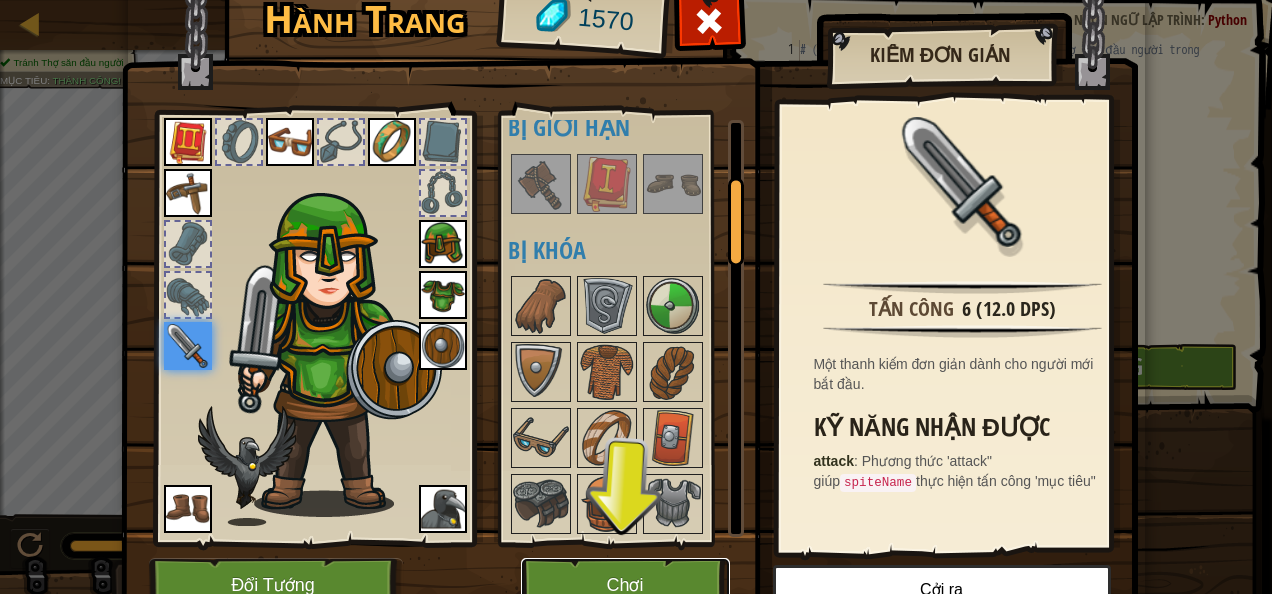 click on "Chơi" at bounding box center (625, 585) 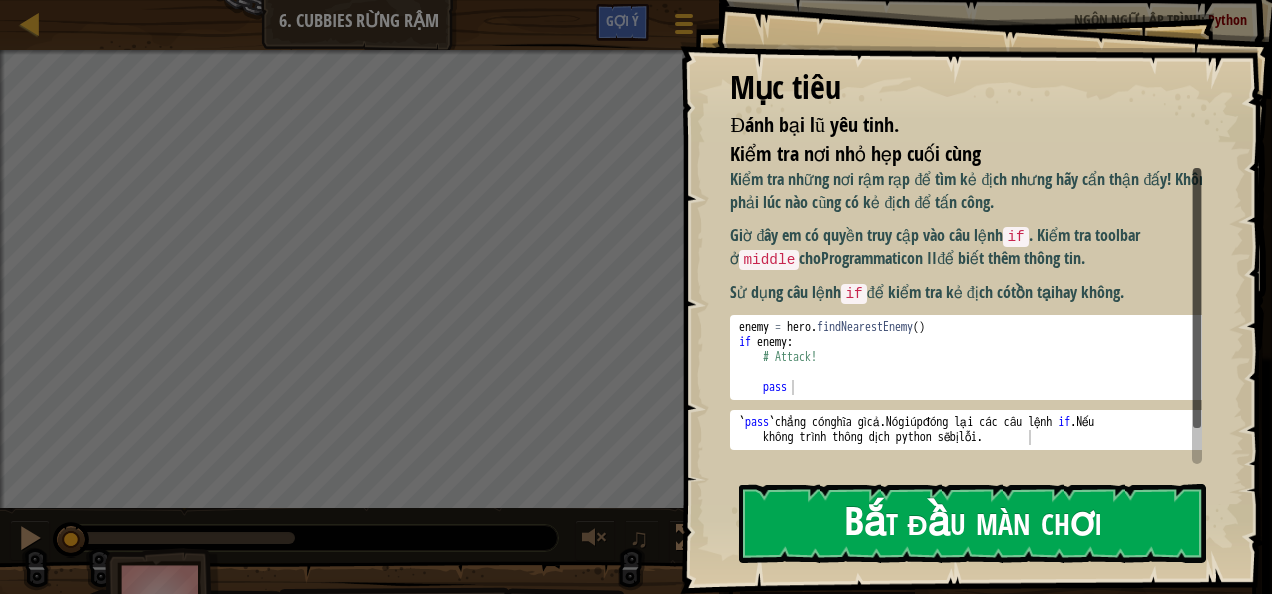 click on "Bắt đầu màn chơi" at bounding box center [972, 523] 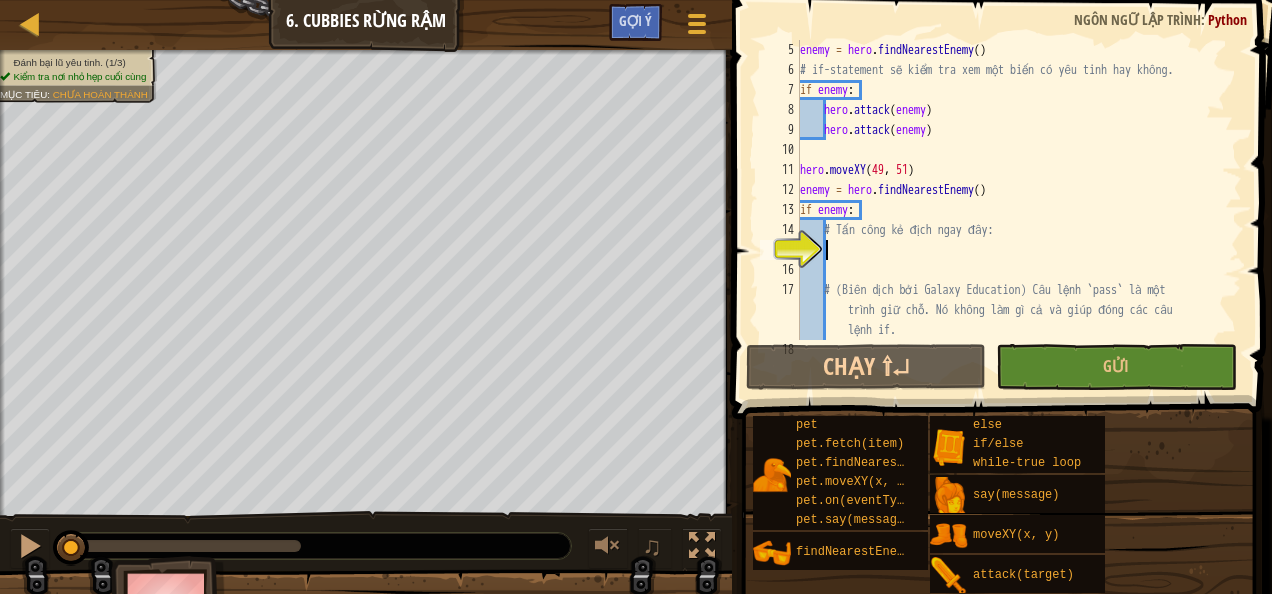 scroll, scrollTop: 20, scrollLeft: 0, axis: vertical 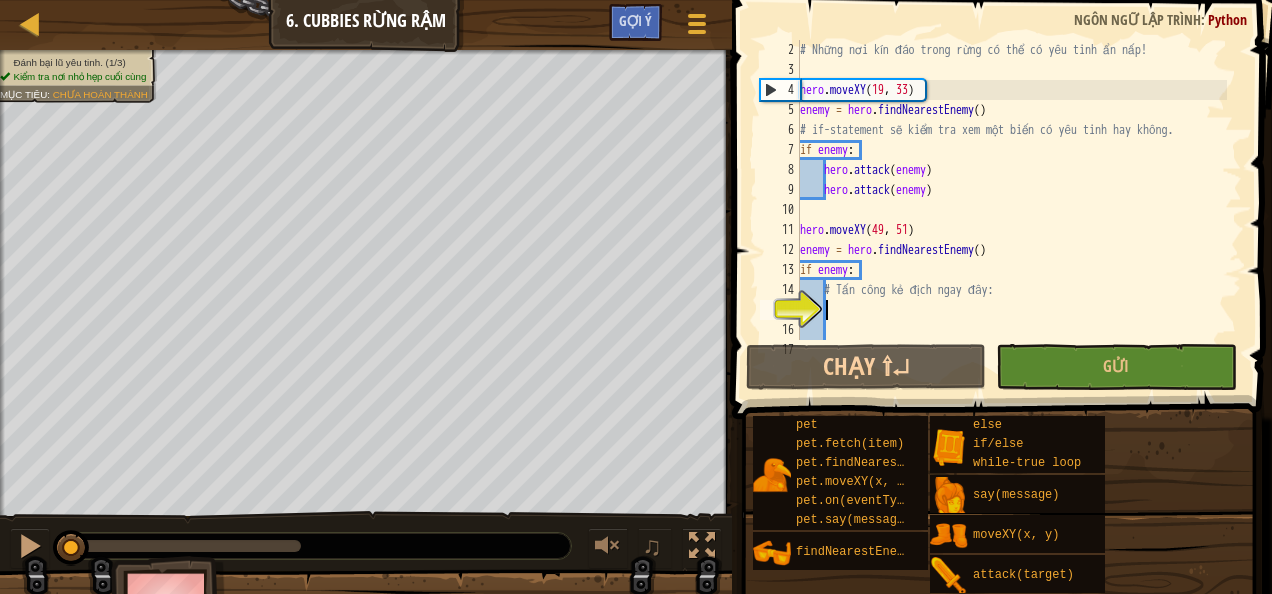 click on "# Những nơi kín đáo trong rừng có thể có yêu tinh ẩn nấp! hero . moveXY ( 19 ,   33 ) enemy   =   hero . findNearestEnemy ( ) # if-statement sẽ kiểm tra xem một biến có yêu tinh hay không.  if   enemy :      hero . attack ( enemy )      hero . attack ( enemy ) hero . moveXY ( 49 ,   51 ) enemy   =   hero . findNearestEnemy ( ) if   enemy :      # Tấn công kẻ địch ngay đây:                # (Biên dịch bởi Galaxy Education) Câu lệnh `pass` là một           trình giữ chỗ. Nó không làm gì cả và giúp đóng các câu           lệnh if." at bounding box center (1011, 230) 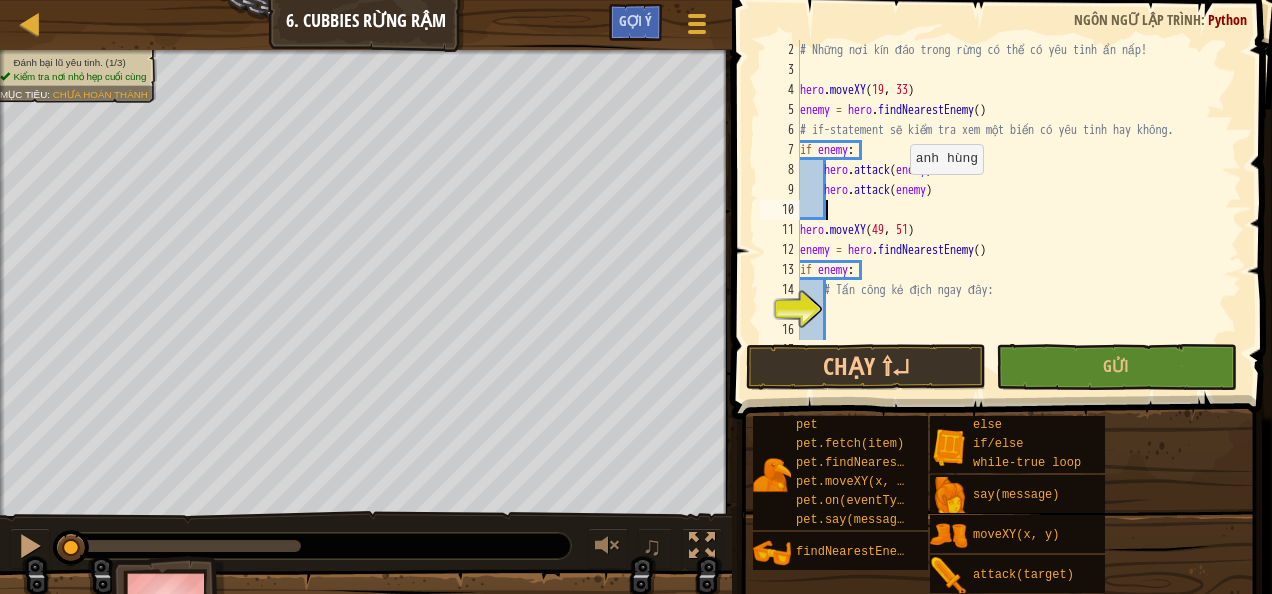 scroll, scrollTop: 0, scrollLeft: 0, axis: both 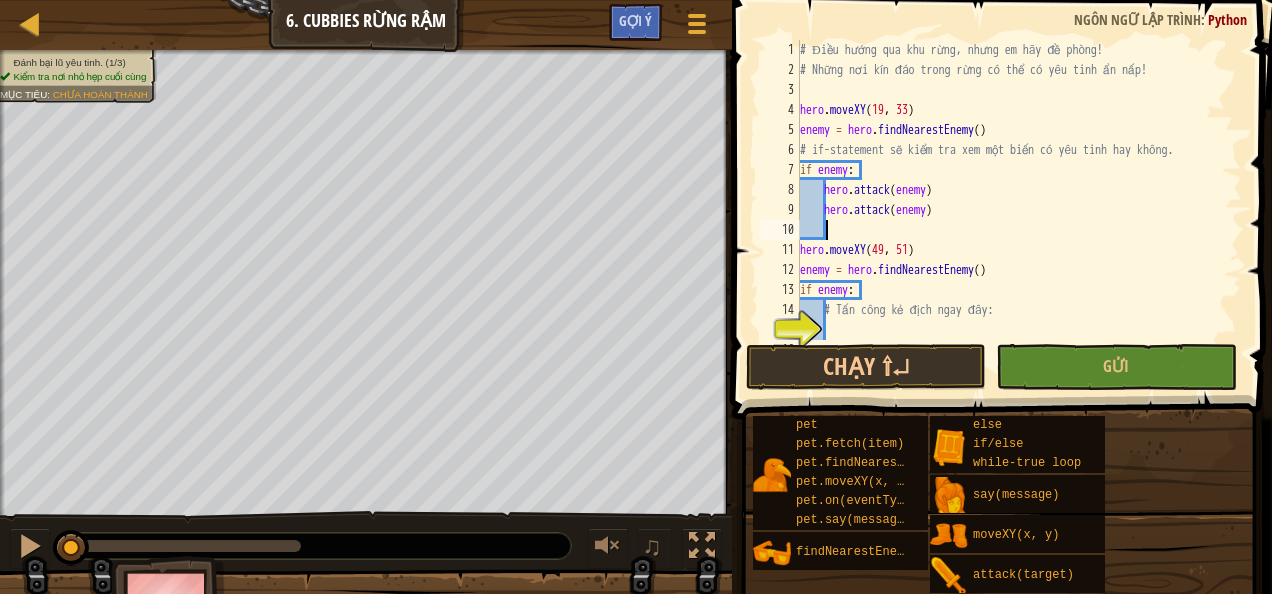 click on "# Điều hướng qua khu rừng, nhưng em hãy đề phòng! # Những nơi kín đáo trong rừng có thể có yêu tinh ẩn nấp! hero . moveXY ( 19 ,   33 ) enemy   =   hero . findNearestEnemy ( ) # if-statement sẽ kiểm tra xem một biến có yêu tinh hay không.  if   enemy :      hero . attack ( enemy )      hero . attack ( enemy )      hero . moveXY ( 49 ,   51 ) enemy   =   hero . findNearestEnemy ( ) if   enemy :      # Tấn công kẻ địch ngay đây:" at bounding box center (1011, 210) 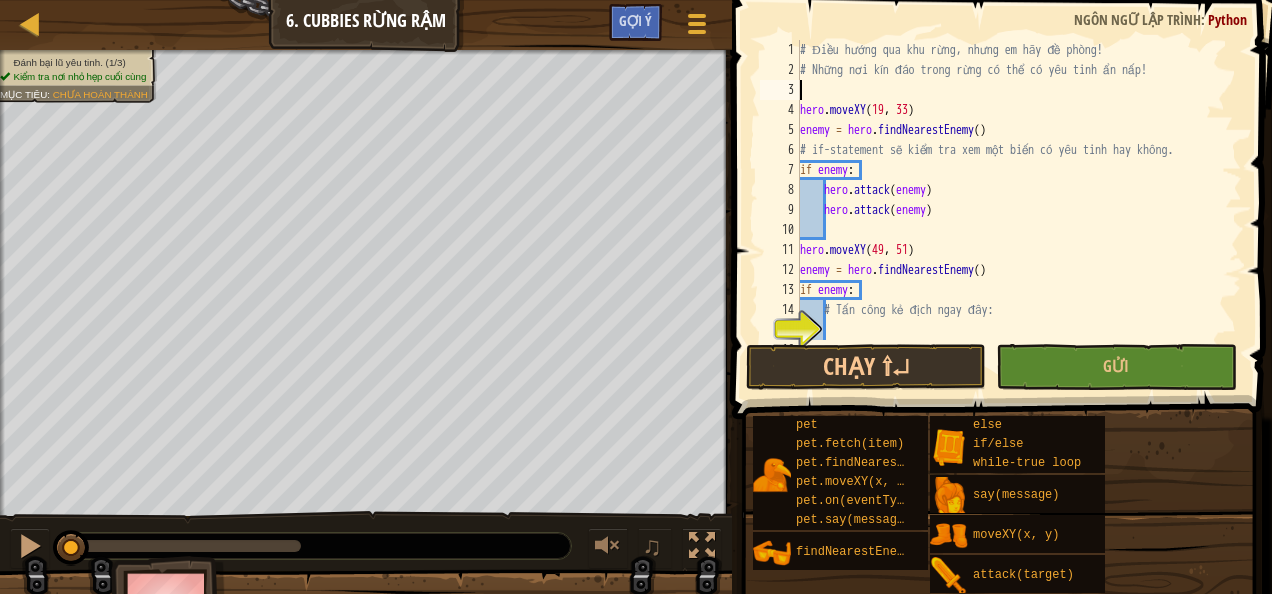 click on "# Điều hướng qua khu rừng, nhưng em hãy đề phòng! # Những nơi kín đáo trong rừng có thể có yêu tinh ẩn nấp! hero . moveXY ( 19 ,   33 ) enemy   =   hero . findNearestEnemy ( ) # if-statement sẽ kiểm tra xem một biến có yêu tinh hay không.  if   enemy :      hero . attack ( enemy )      hero . attack ( enemy )      hero . moveXY ( 49 ,   51 ) enemy   =   hero . findNearestEnemy ( ) if   enemy :      # Tấn công kẻ địch ngay đây:" at bounding box center (1011, 210) 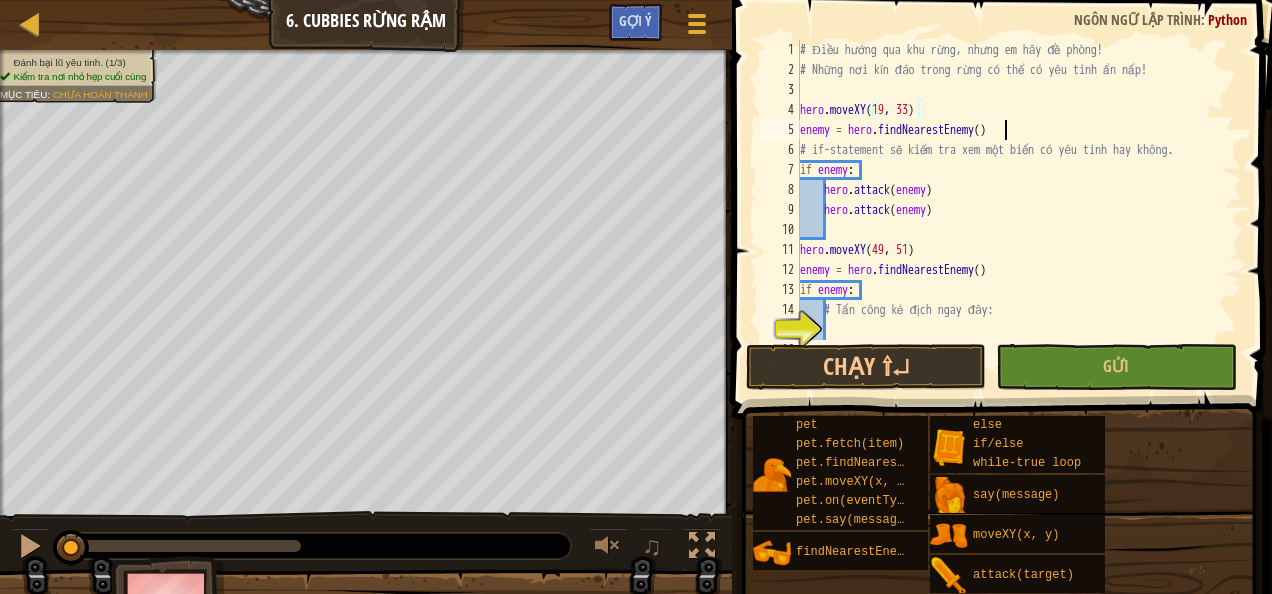 click on "# Điều hướng qua khu rừng, nhưng em hãy đề phòng! # Những nơi kín đáo trong rừng có thể có yêu tinh ẩn nấp! hero . moveXY ( 19 ,   33 ) enemy   =   hero . findNearestEnemy ( ) # if-statement sẽ kiểm tra xem một biến có yêu tinh hay không.  if   enemy :      hero . attack ( enemy )      hero . attack ( enemy )      hero . moveXY ( 49 ,   51 ) enemy   =   hero . findNearestEnemy ( ) if   enemy :      # Tấn công kẻ địch ngay đây:" at bounding box center (1011, 210) 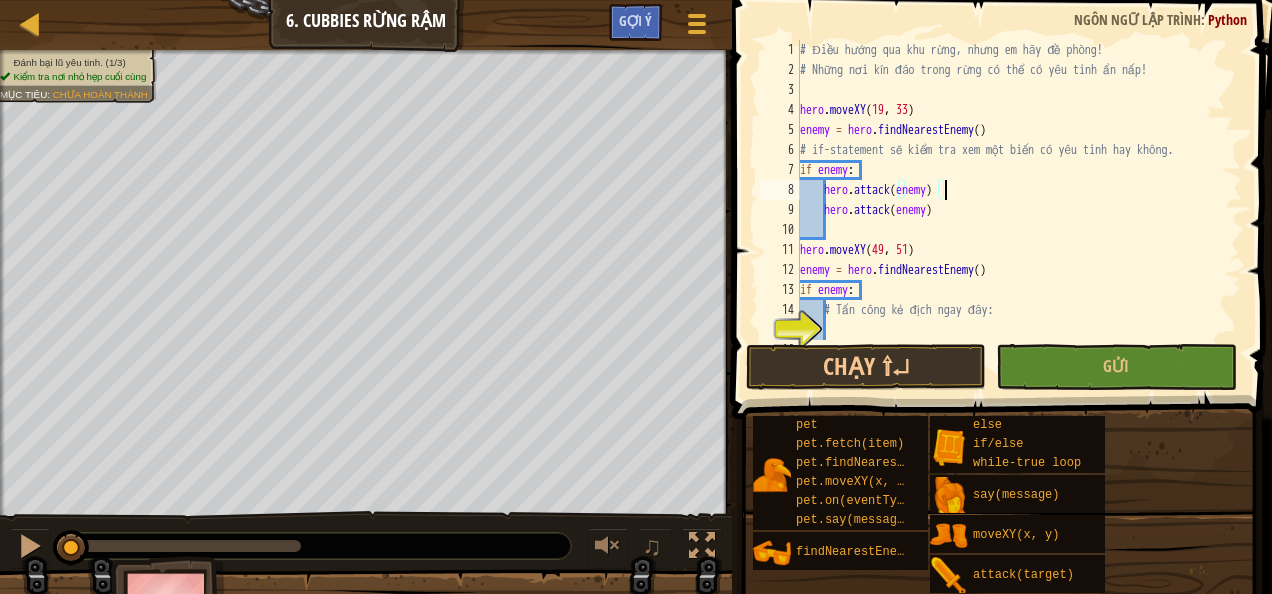 click on "# Điều hướng qua khu rừng, nhưng em hãy đề phòng! # Những nơi kín đáo trong rừng có thể có yêu tinh ẩn nấp! hero . moveXY ( 19 ,   33 ) enemy   =   hero . findNearestEnemy ( ) # if-statement sẽ kiểm tra xem một biến có yêu tinh hay không.  if   enemy :      hero . attack ( enemy )      hero . attack ( enemy )      hero . moveXY ( 49 ,   51 ) enemy   =   hero . findNearestEnemy ( ) if   enemy :      # Tấn công kẻ địch ngay đây:" at bounding box center (1011, 210) 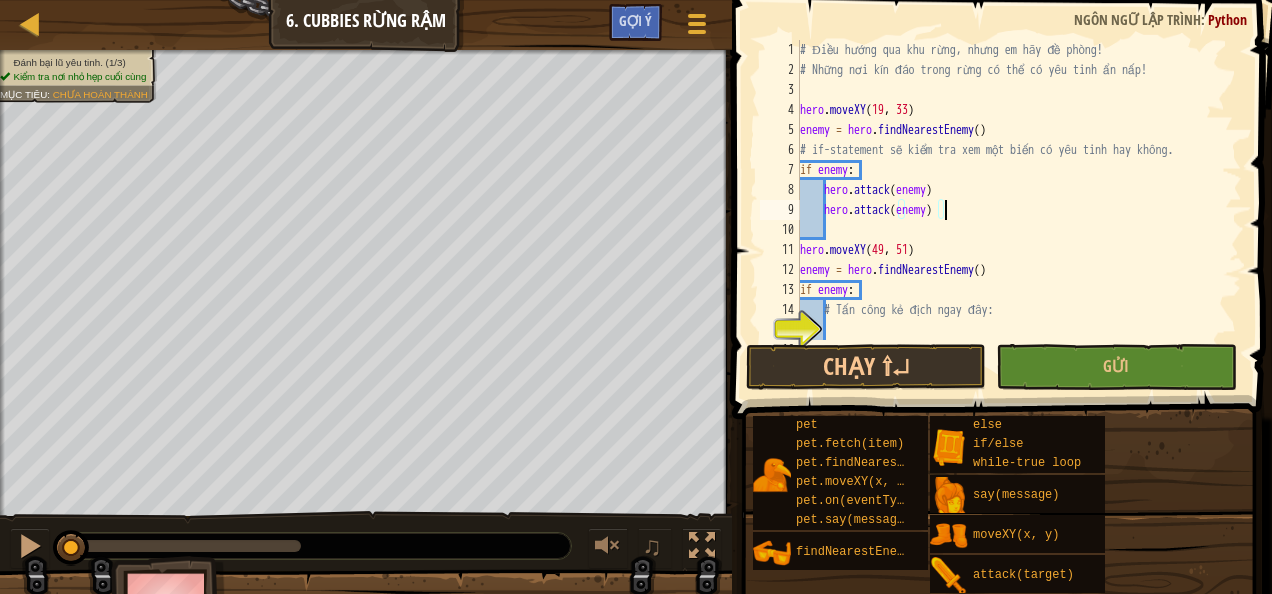 click on "# Điều hướng qua khu rừng, nhưng em hãy đề phòng! # Những nơi kín đáo trong rừng có thể có yêu tinh ẩn nấp! hero . moveXY ( 19 ,   33 ) enemy   =   hero . findNearestEnemy ( ) # if-statement sẽ kiểm tra xem một biến có yêu tinh hay không.  if   enemy :      hero . attack ( enemy )      hero . attack ( enemy )      hero . moveXY ( 49 ,   51 ) enemy   =   hero . findNearestEnemy ( ) if   enemy :      # Tấn công kẻ địch ngay đây:" at bounding box center [1011, 210] 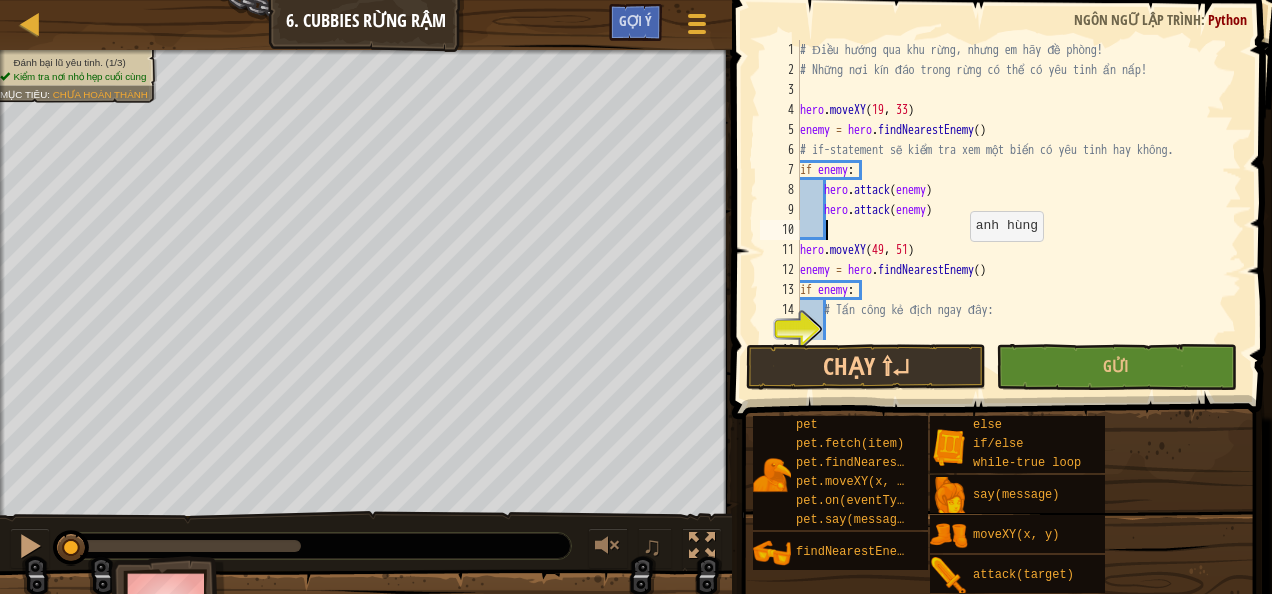click on "# Điều hướng qua khu rừng, nhưng em hãy đề phòng! # Những nơi kín đáo trong rừng có thể có yêu tinh ẩn nấp! hero . moveXY ( 19 ,   33 ) enemy   =   hero . findNearestEnemy ( ) # if-statement sẽ kiểm tra xem một biến có yêu tinh hay không.  if   enemy :      hero . attack ( enemy )      hero . attack ( enemy )      hero . moveXY ( 49 ,   51 ) enemy   =   hero . findNearestEnemy ( ) if   enemy :      # Tấn công kẻ địch ngay đây:" at bounding box center (1011, 210) 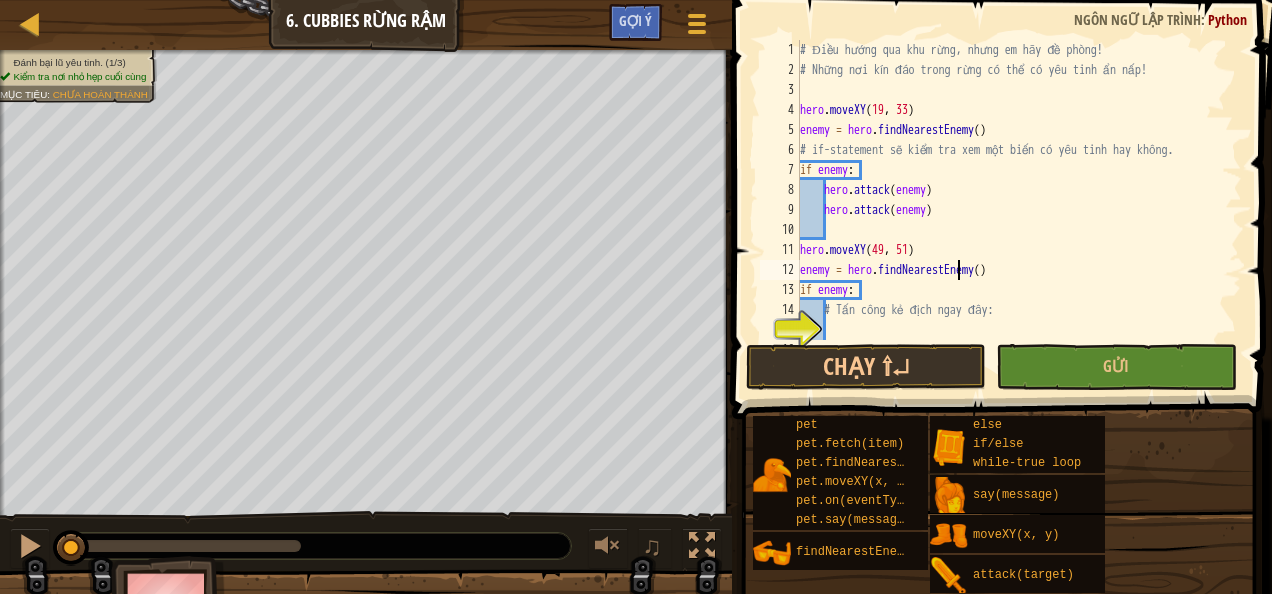 click on "# Điều hướng qua khu rừng, nhưng em hãy đề phòng! # Những nơi kín đáo trong rừng có thể có yêu tinh ẩn nấp! hero . moveXY ( 19 ,   33 ) enemy   =   hero . findNearestEnemy ( ) # if-statement sẽ kiểm tra xem một biến có yêu tinh hay không.  if   enemy :      hero . attack ( enemy )      hero . attack ( enemy )      hero . moveXY ( 49 ,   51 ) enemy   =   hero . findNearestEnemy ( ) if   enemy :      # Tấn công kẻ địch ngay đây:" at bounding box center (1011, 210) 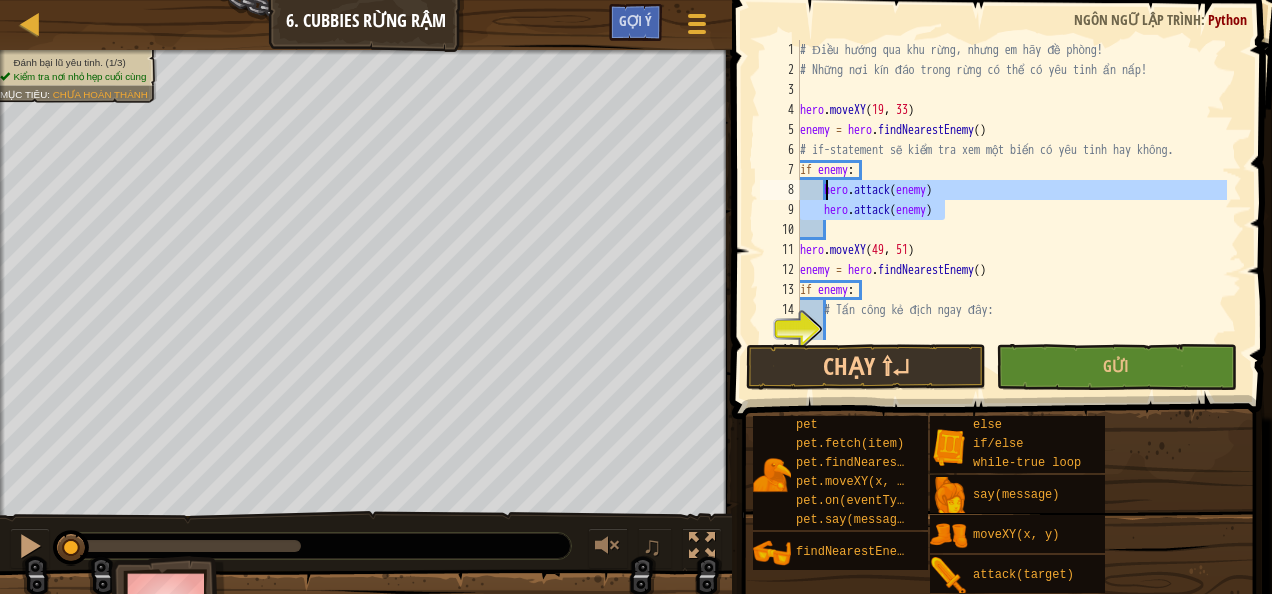 drag, startPoint x: 955, startPoint y: 211, endPoint x: 826, endPoint y: 194, distance: 130.11533 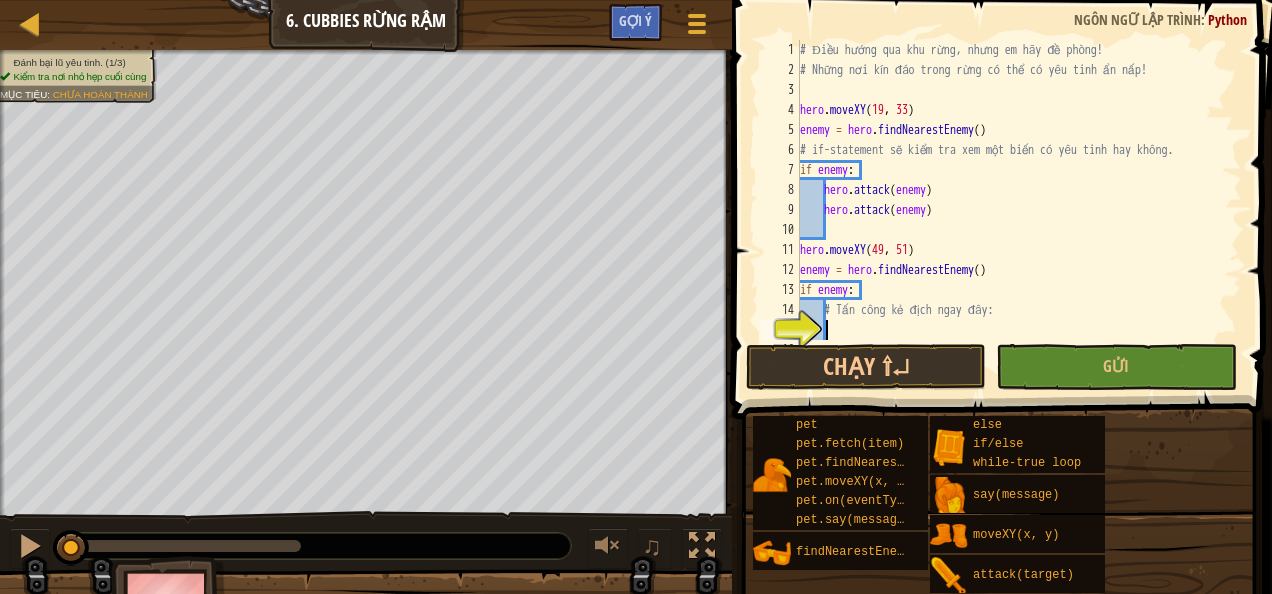 paste on "hero.attack(enemy)" 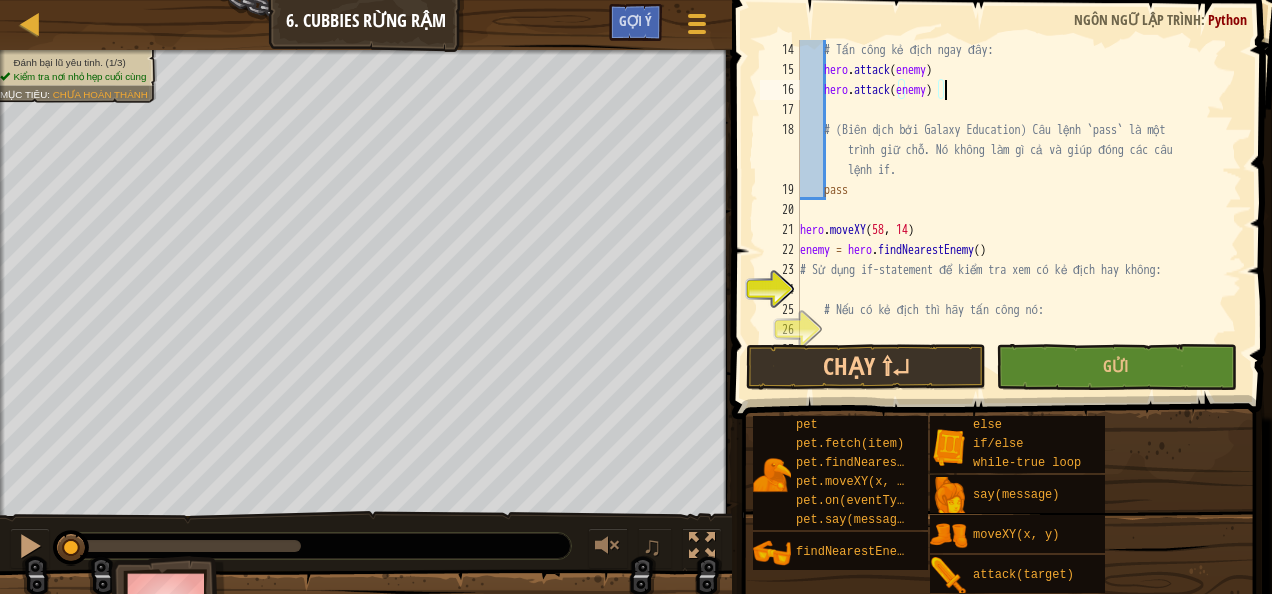 scroll, scrollTop: 280, scrollLeft: 0, axis: vertical 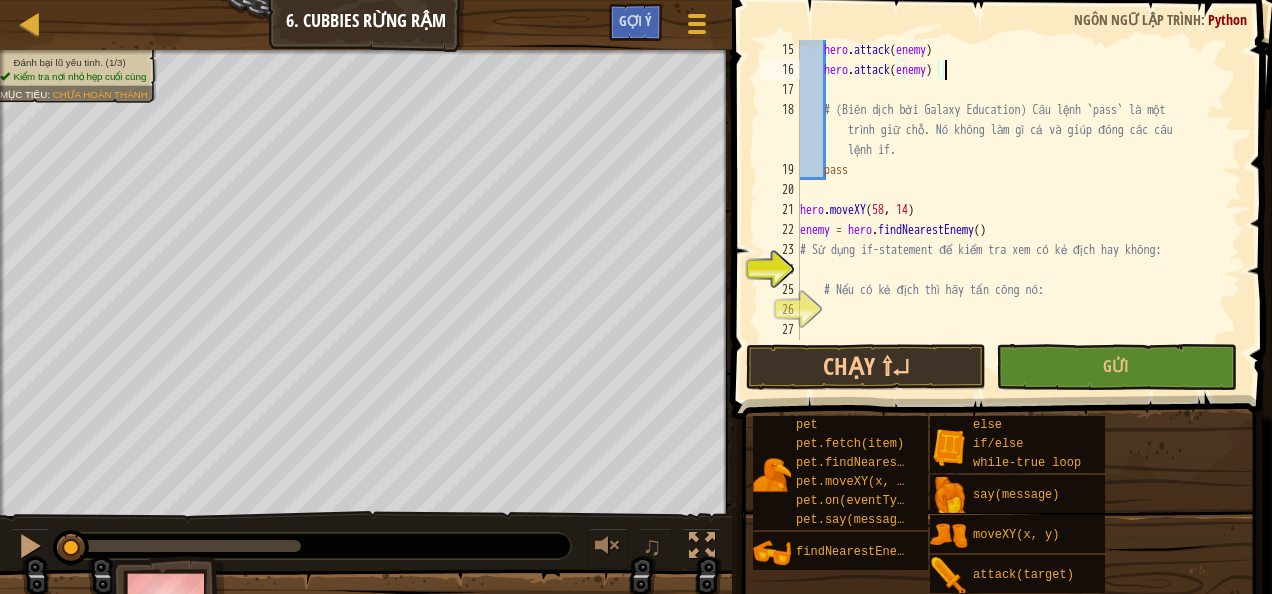 click on "hero . attack ( enemy )      hero . attack ( enemy )           # (Biên dịch bởi Galaxy Education) Câu lệnh `pass` là một           trình giữ chỗ. Nó không làm gì cả và giúp đóng các câu           lệnh if.      pass hero . moveXY ( [COORD],   [COORD] ) enemy   =   hero . findNearestEnemy ( ) # Sử dụng if-statement để kiểm tra xem có kẻ địch hay không:       # Nếu có kẻ địch thì hãy tấn công nó:" at bounding box center [1011, 210] 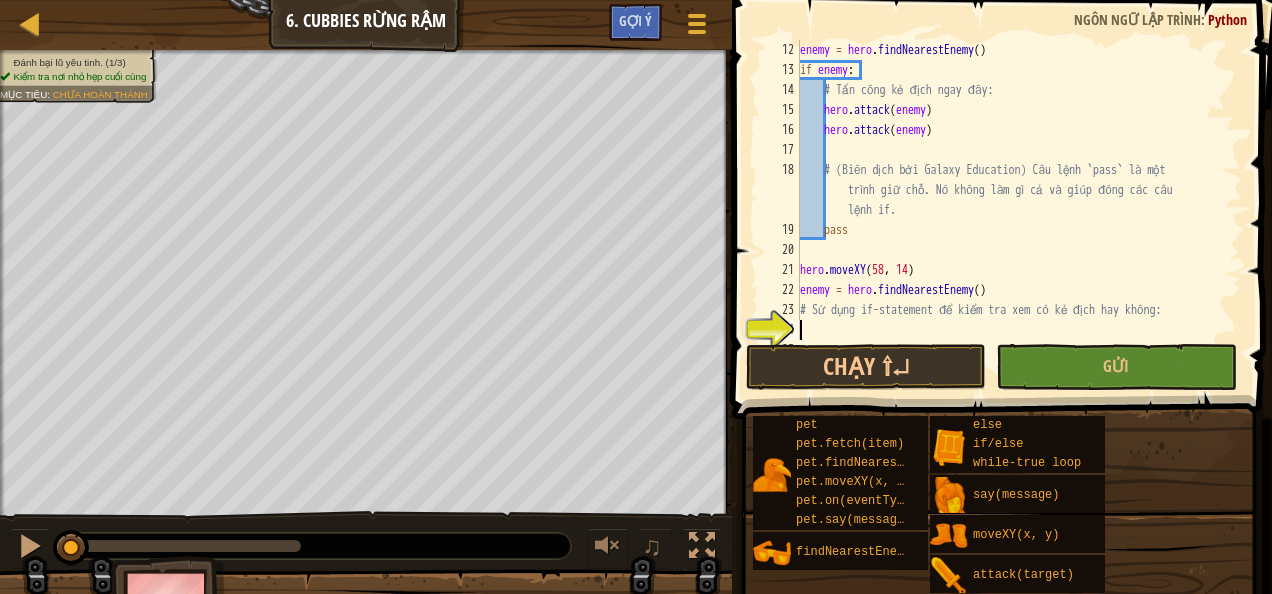scroll, scrollTop: 160, scrollLeft: 0, axis: vertical 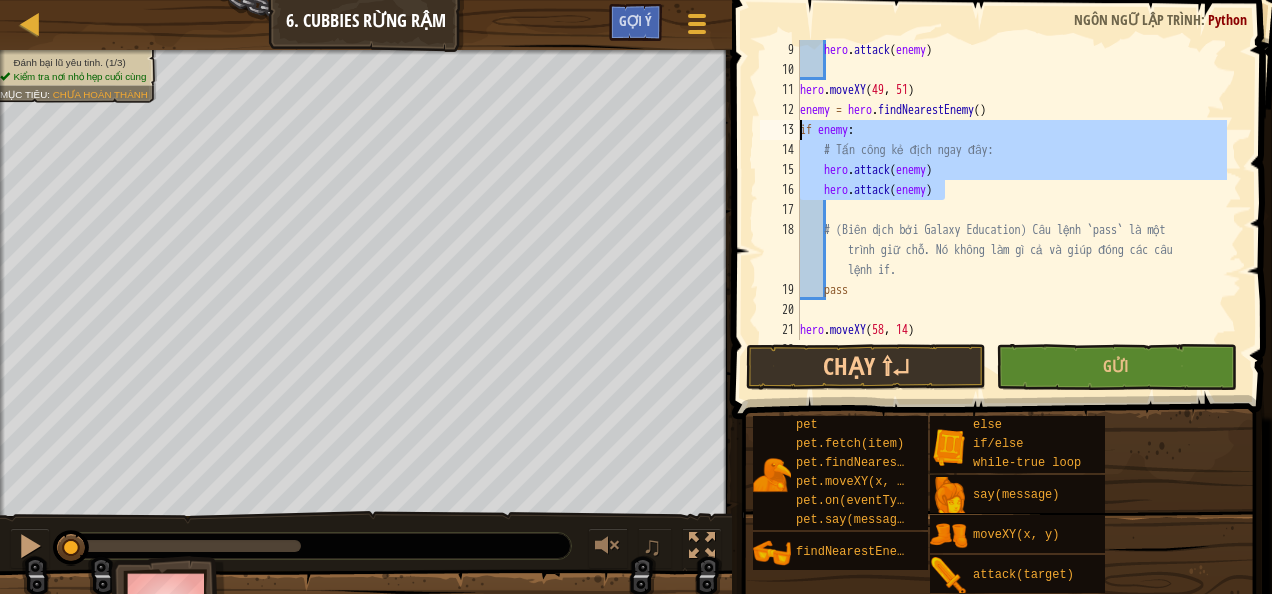 drag, startPoint x: 924, startPoint y: 183, endPoint x: 792, endPoint y: 127, distance: 143.38759 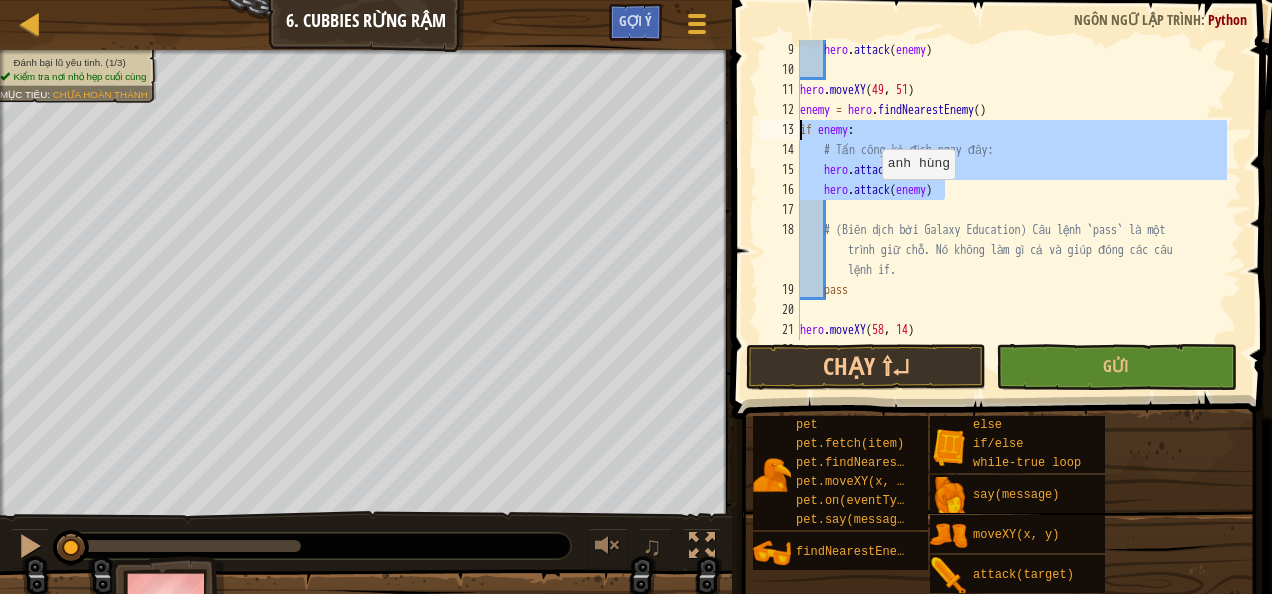 scroll, scrollTop: 280, scrollLeft: 0, axis: vertical 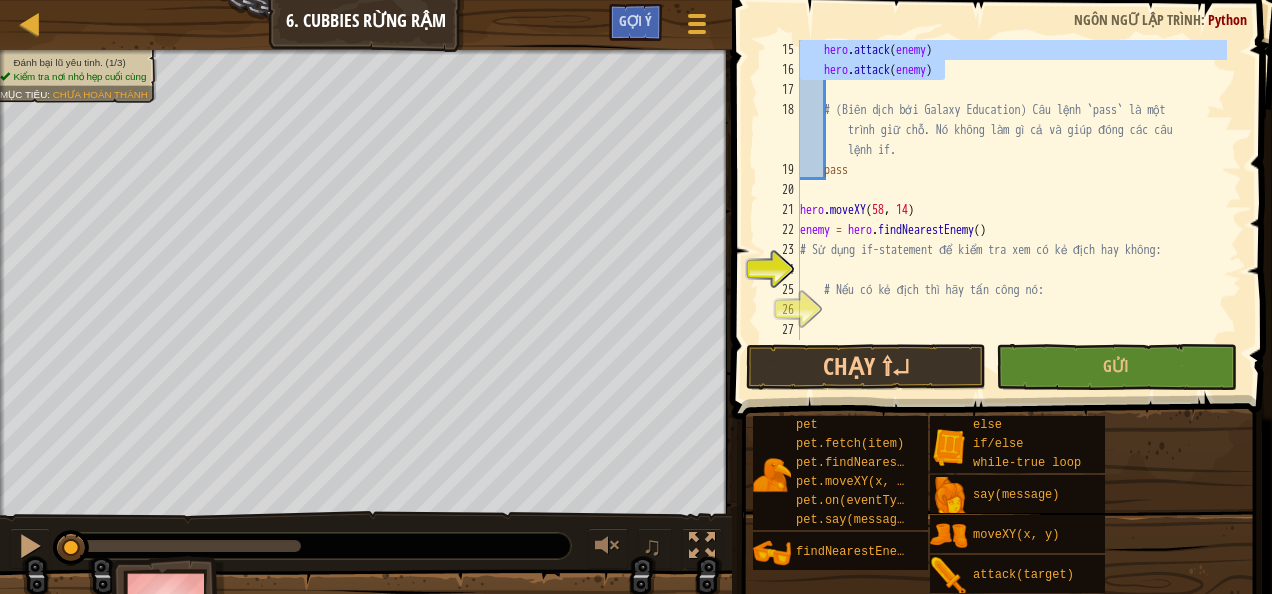 click on "hero . attack ( enemy )      hero . attack ( enemy )           # (Biên dịch bởi Galaxy Education) Câu lệnh `pass` là một           trình giữ chỗ. Nó không làm gì cả và giúp đóng các câu           lệnh if.      pass hero . moveXY ( [COORD],   [COORD] ) enemy   =   hero . findNearestEnemy ( ) # Sử dụng if-statement để kiểm tra xem có kẻ địch hay không:       # Nếu có kẻ địch thì hãy tấn công nó:" at bounding box center (1011, 210) 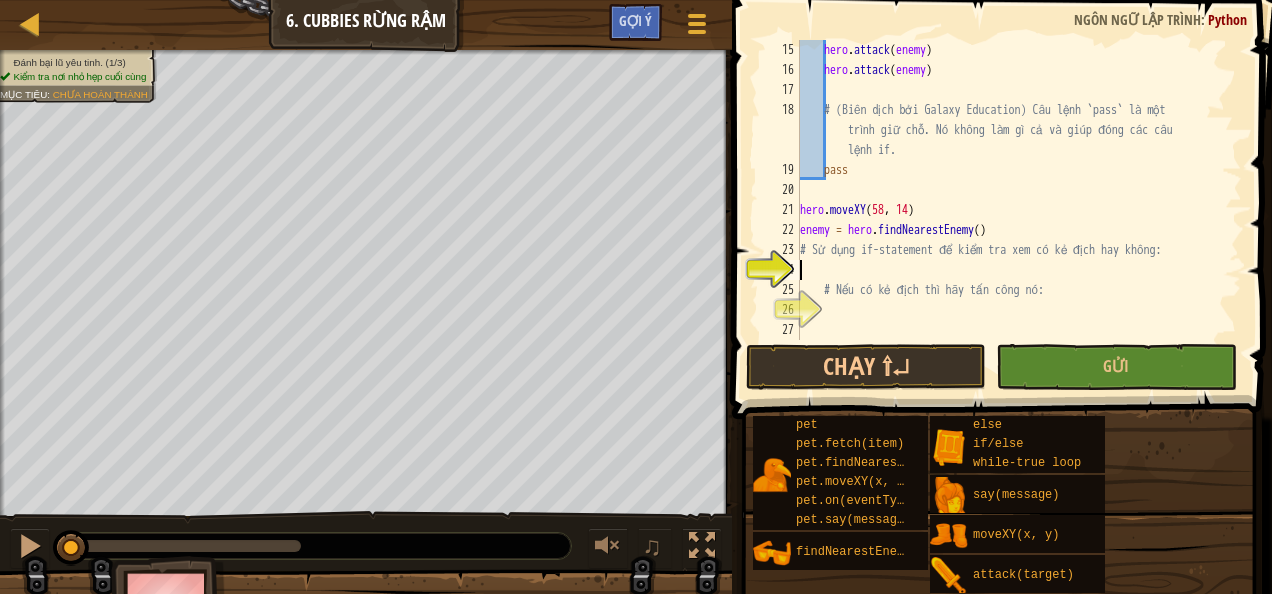 paste on "hero.attack(enemy)" 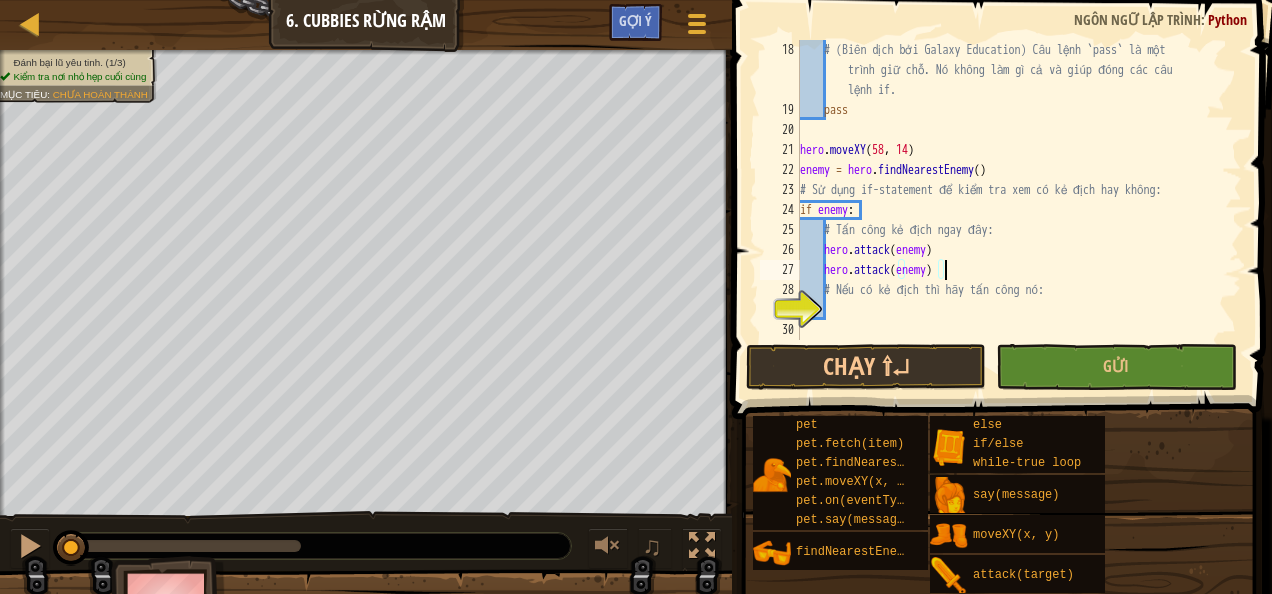 scroll, scrollTop: 340, scrollLeft: 0, axis: vertical 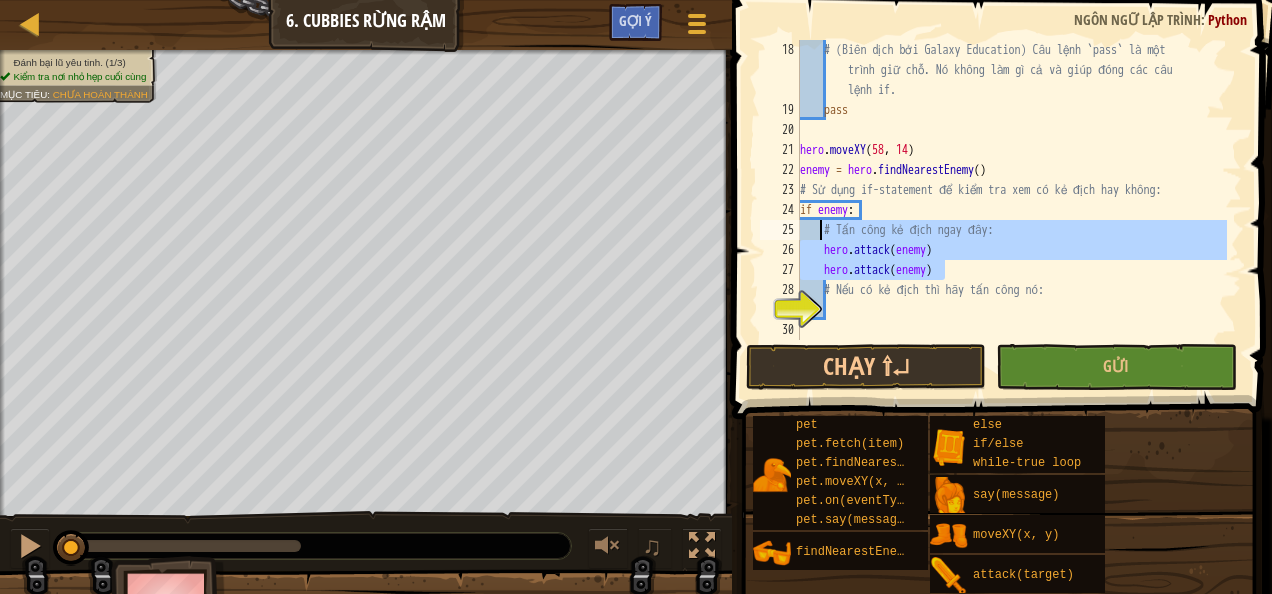 drag, startPoint x: 950, startPoint y: 264, endPoint x: 820, endPoint y: 236, distance: 132.9812 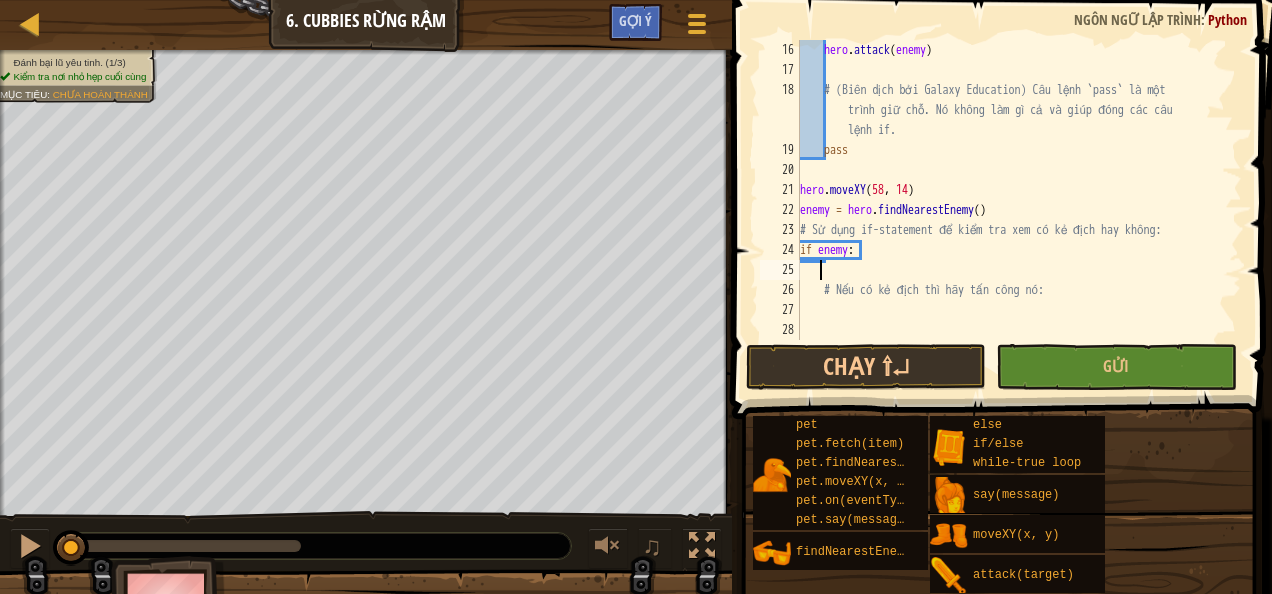 scroll, scrollTop: 300, scrollLeft: 0, axis: vertical 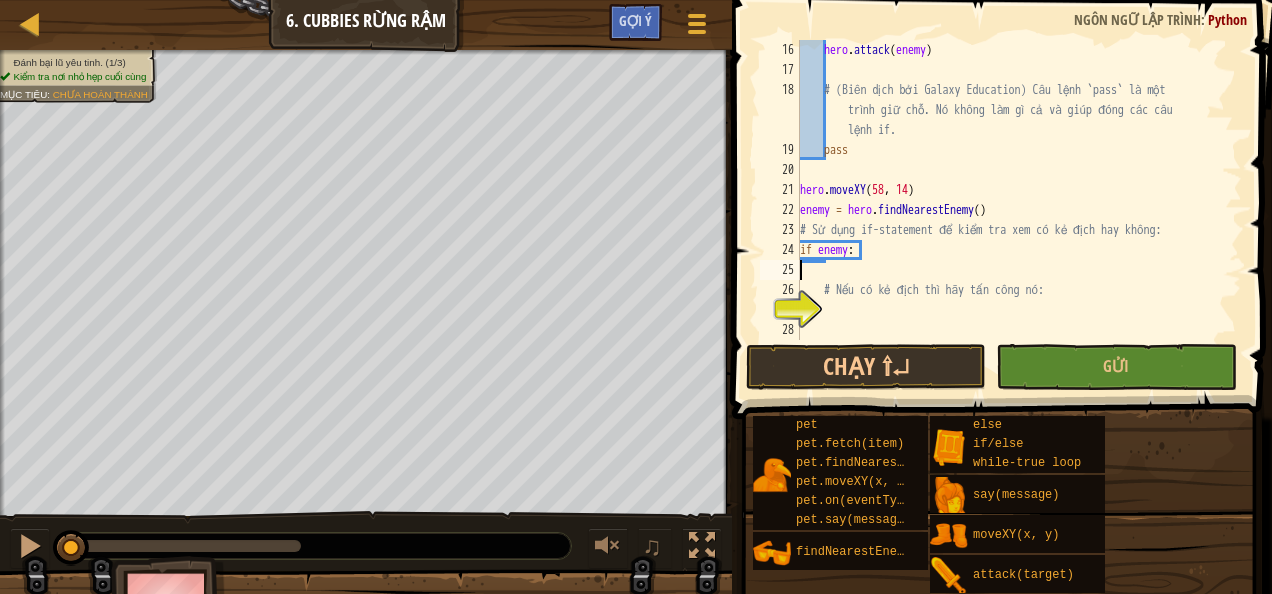 type on "if enemy:" 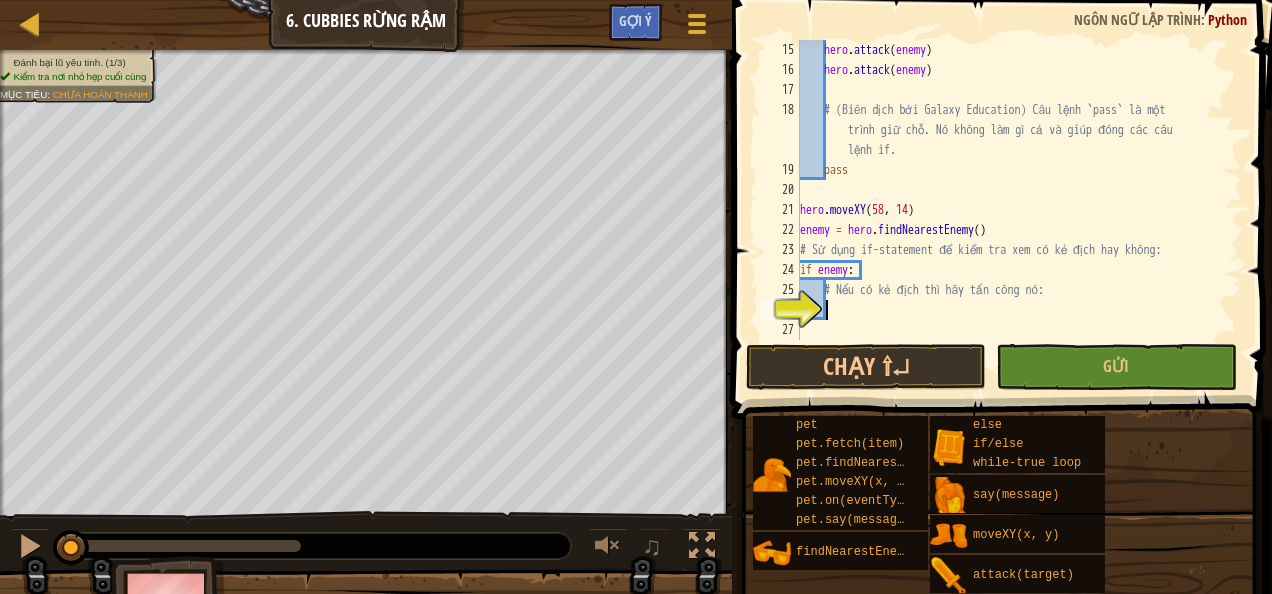 click on "hero . attack ( enemy )      hero . attack ( enemy )           # (Biên dịch bởi Galaxy Education) Câu lệnh `pass` là một
trình giữ chỗ. Nó không làm gì cả và giúp đóng các câu
lệnh if.      pass hero . moveXY ( 58 ,   14 ) enemy   =   hero . findNearestEnemy ( ) # Sử dụng if-statement để kiểm tra xem có kẻ địch hay không:  if   enemy :      # Nếu có kẻ địch thì hãy tấn công nó:" at bounding box center [1011, 210] 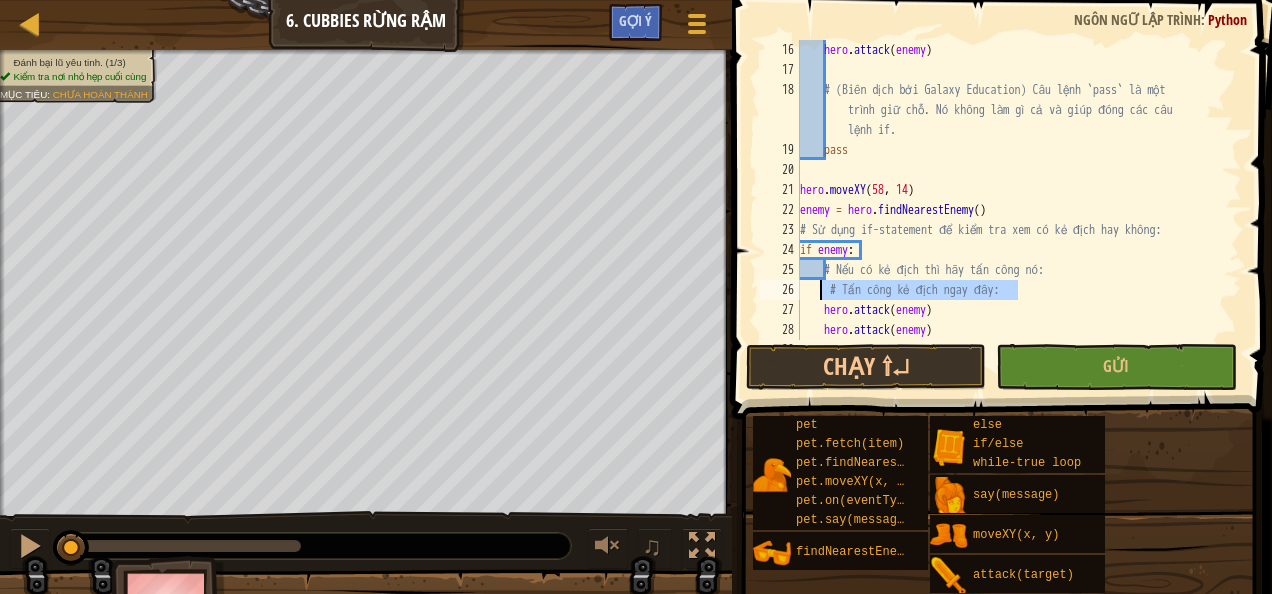 drag, startPoint x: 1024, startPoint y: 291, endPoint x: 821, endPoint y: 293, distance: 203.00986 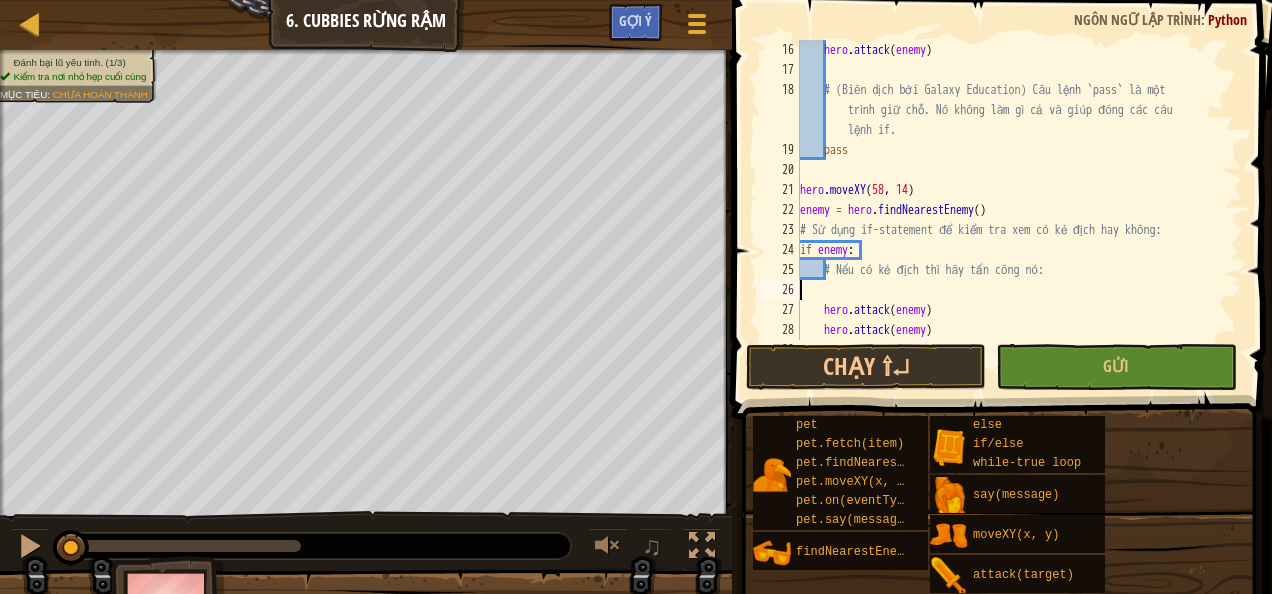 type on "# Nếu có kẻ địch thì hãy tấn công nó:" 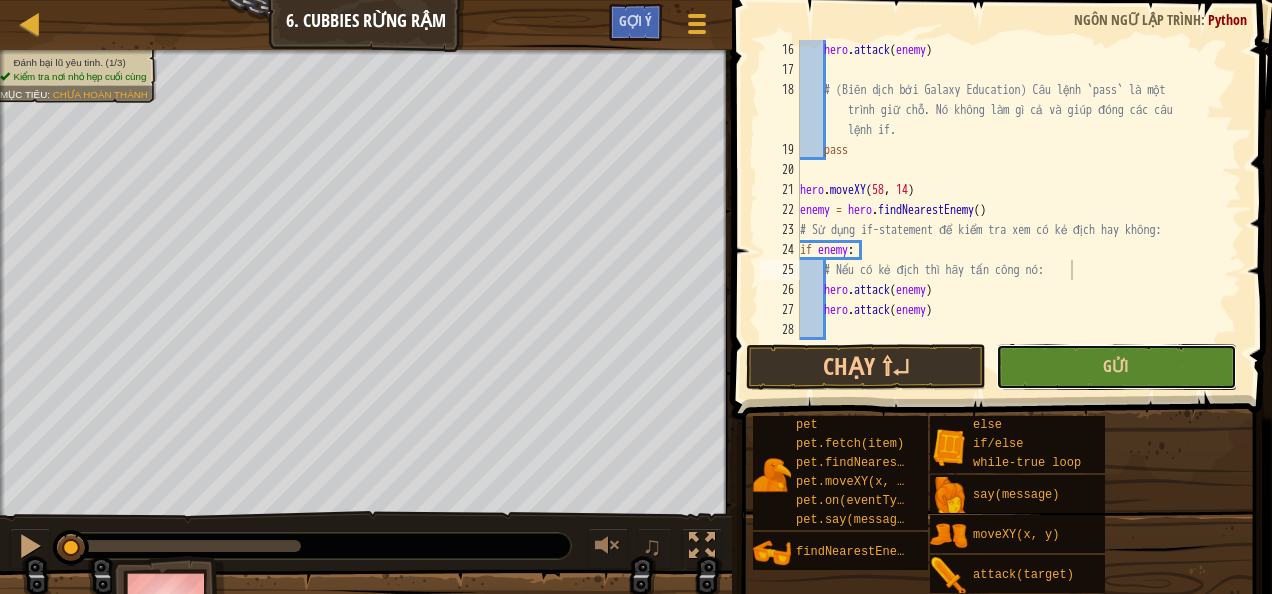 click on "Gửi" at bounding box center [1116, 367] 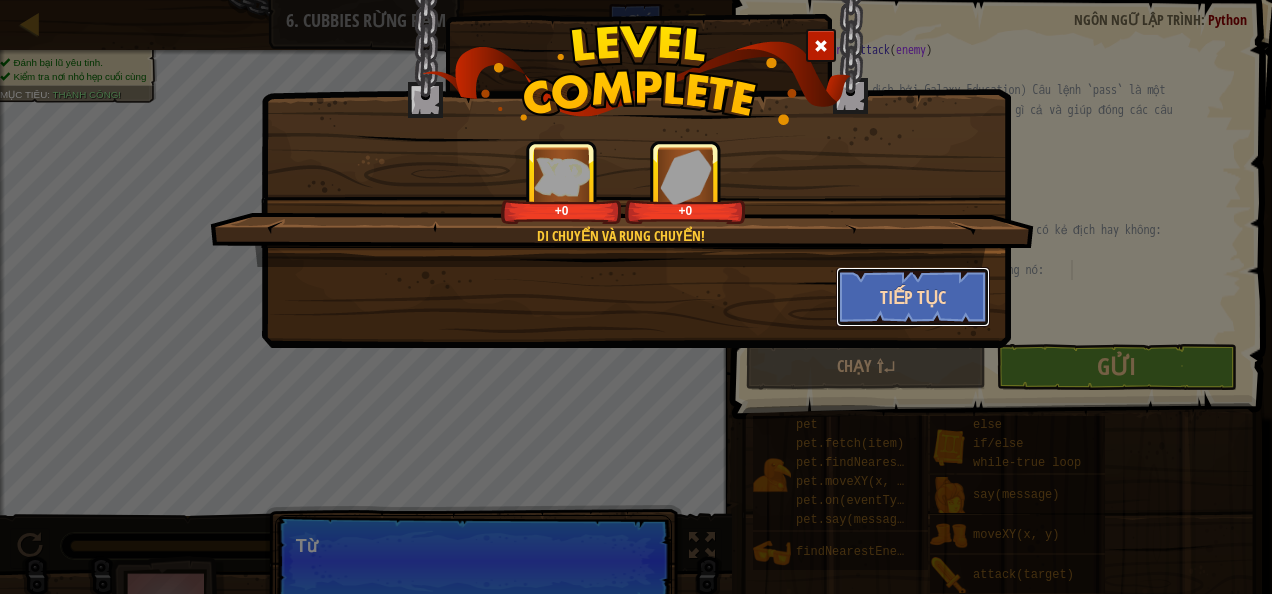 click on "Tiếp tục" at bounding box center [913, 297] 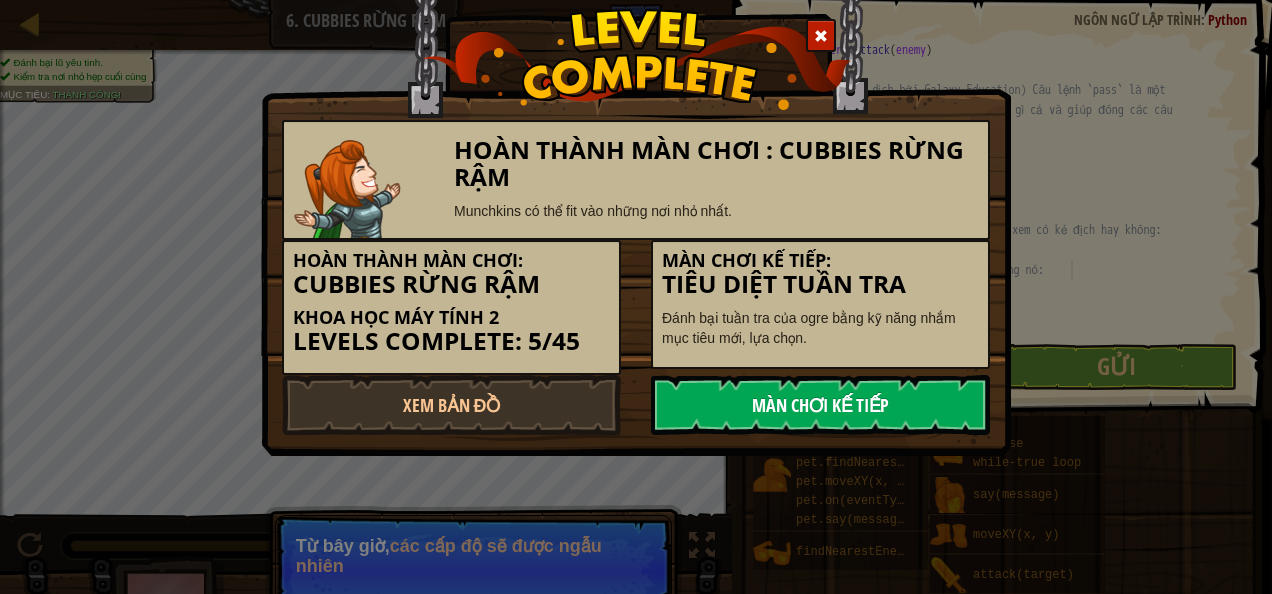 click on "Màn chơi kế tiếp" at bounding box center [820, 405] 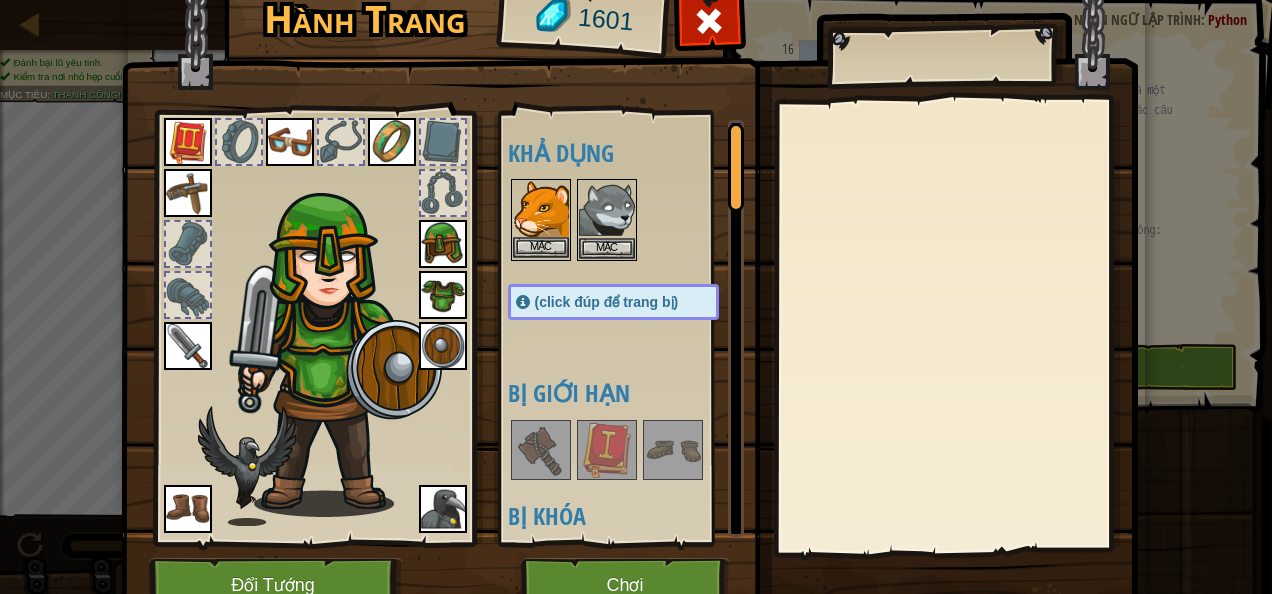 click at bounding box center (541, 209) 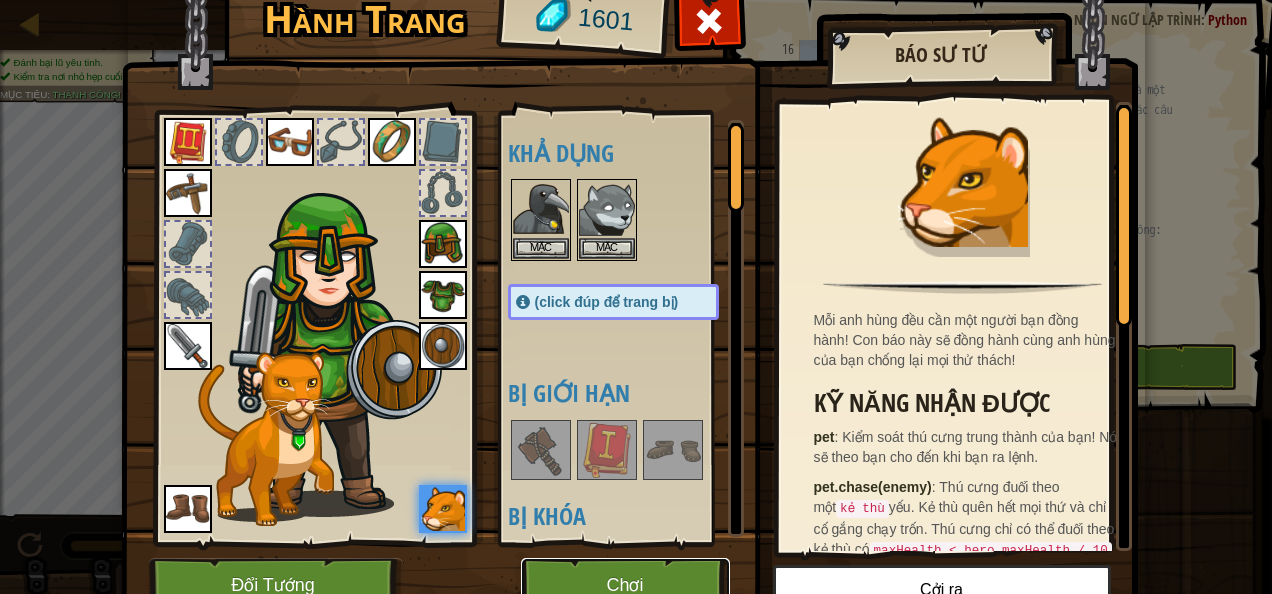 click on "Chơi" at bounding box center (625, 585) 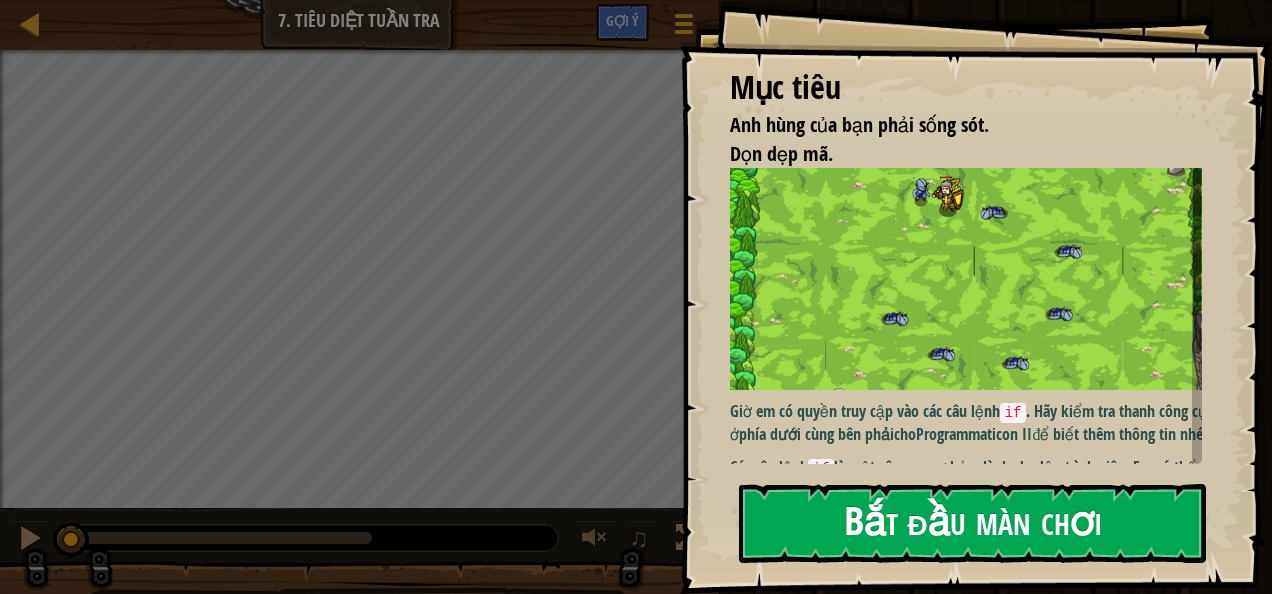 click on "Mục tiêu Anh hùng của bạn phải sống sót. Dọn dẹp mã.
Giờ em có quyền truy cập vào các câu lệnh  if . Hãy kiểm tra thanh công cụ ở  phía dưới cùng bên phải  cho  Programmaticon II  để biết thêm thông tin nhé.
Các câu lệnh  if  là một công cụ cơ bản dành cho lập trình viên. Em có thể tạo chúng bằng cách sau:
enemy   =   hero . findNearestEnemy ( ) if   enemy :      hero . attack ( enemy )     הההההההההההההההההההההההההההההההההההההההההההההההההההההההההההההההההההההההההההההההההההההההההההההההההההההההההההההההההההההההההההההההההההההההההההההההההההההההההההההההההההההההההההההההההההההההההההההההההההההההההההההההההההההההההההההההההההההההההההההההההההההההההההההההה
Mua gói nâng cao" at bounding box center [976, 297] 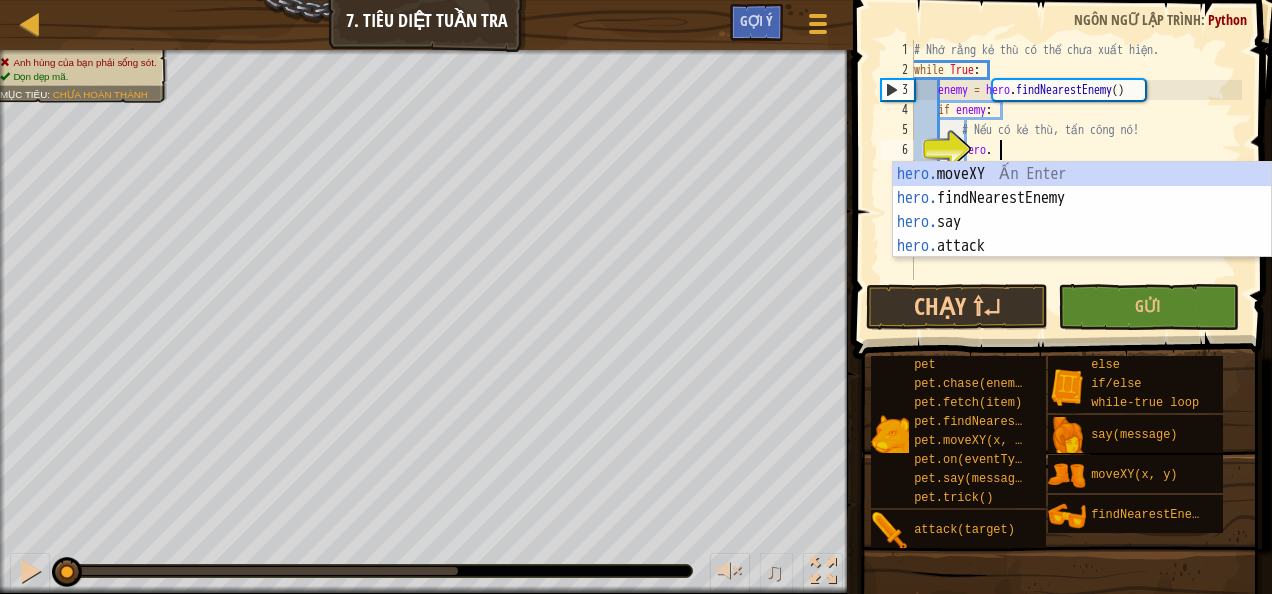 scroll, scrollTop: 9, scrollLeft: 6, axis: both 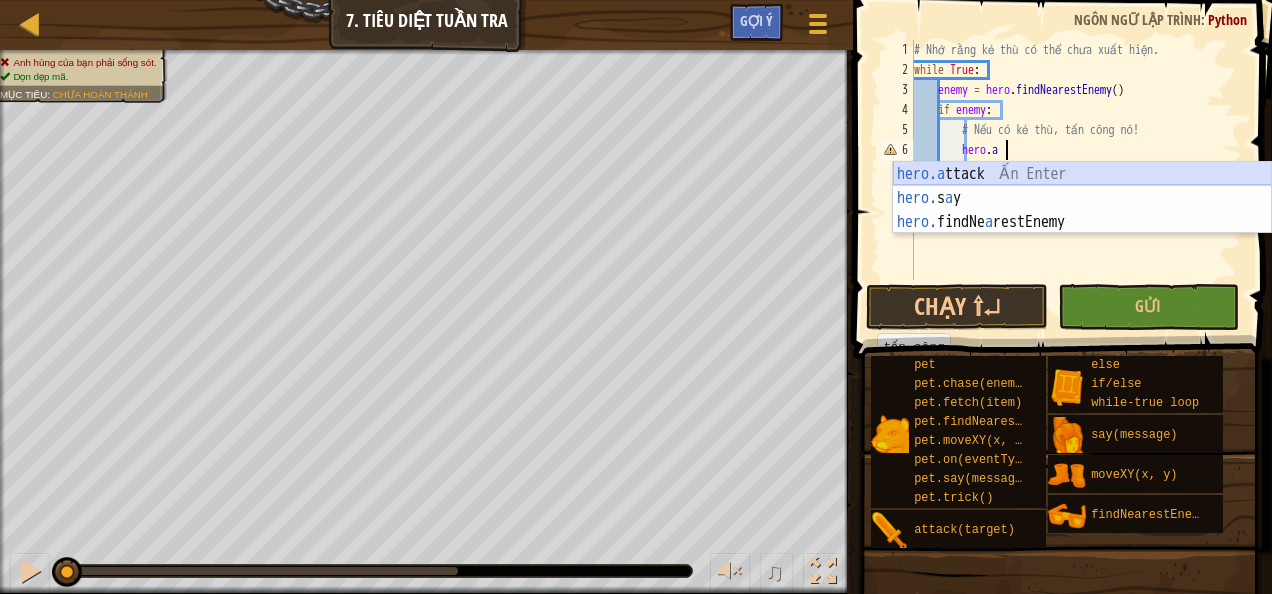 type on "hero.attack(enemy)" 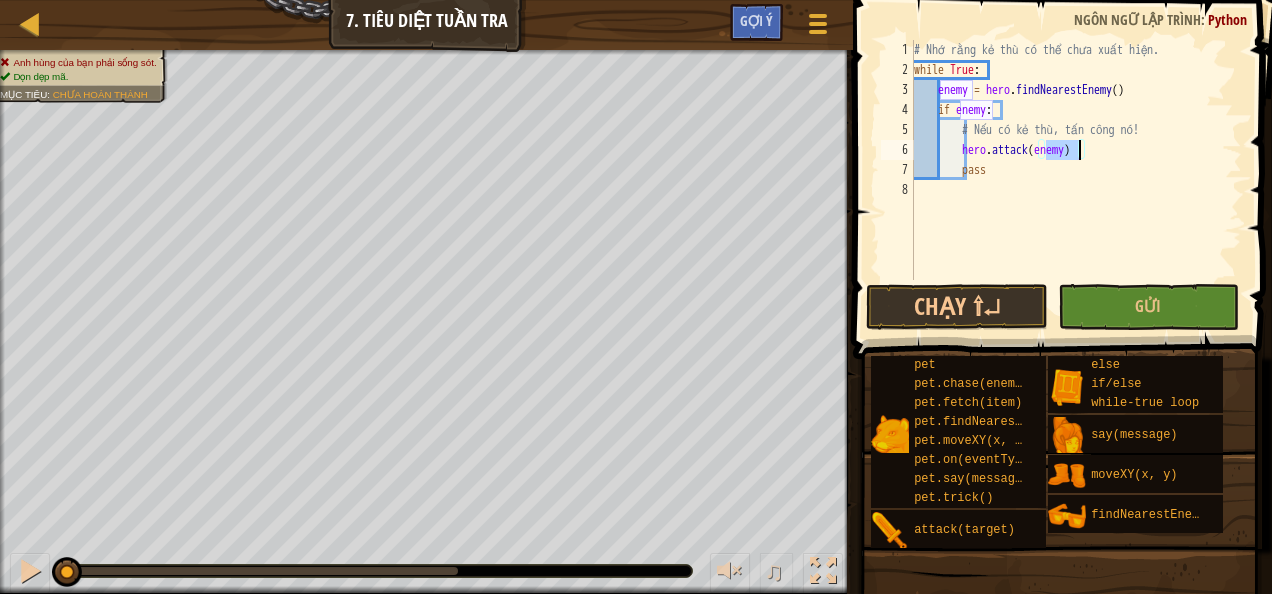 click on "# Nhớ rằng kẻ thù có thể chưa xuất hiện. while   True :      enemy   =   hero . findNearestEnemy ( )      if   enemy :          # Nếu có kẻ thù, tấn công nó!          hero . attack ( enemy )          pass" at bounding box center [1076, 180] 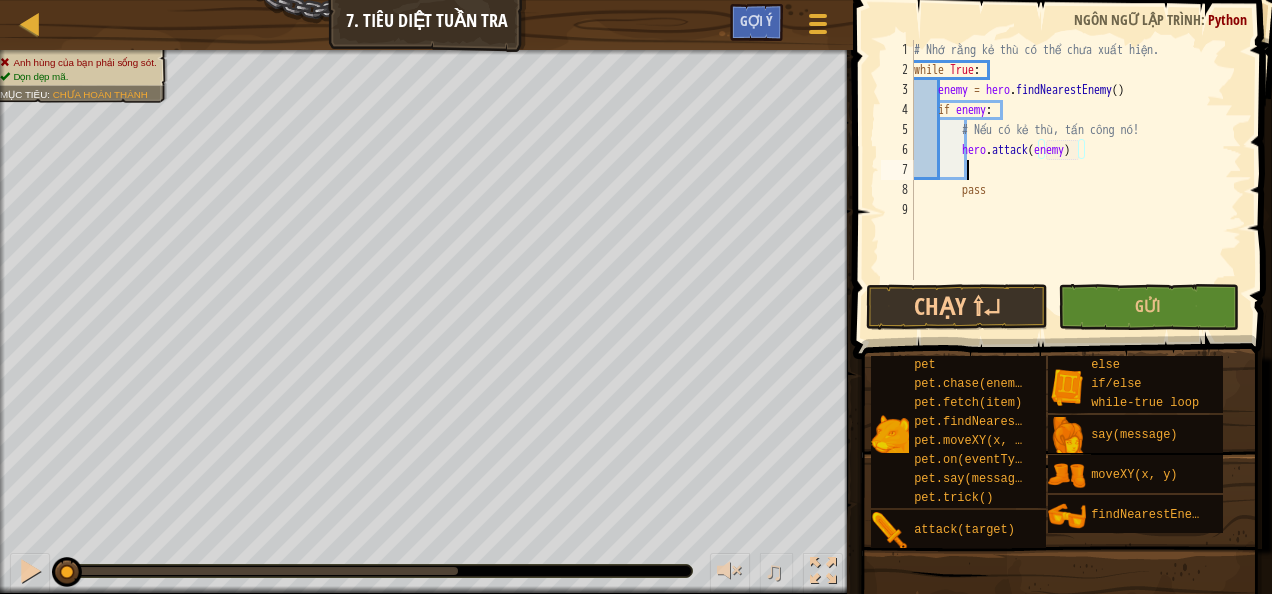 scroll, scrollTop: 9, scrollLeft: 3, axis: both 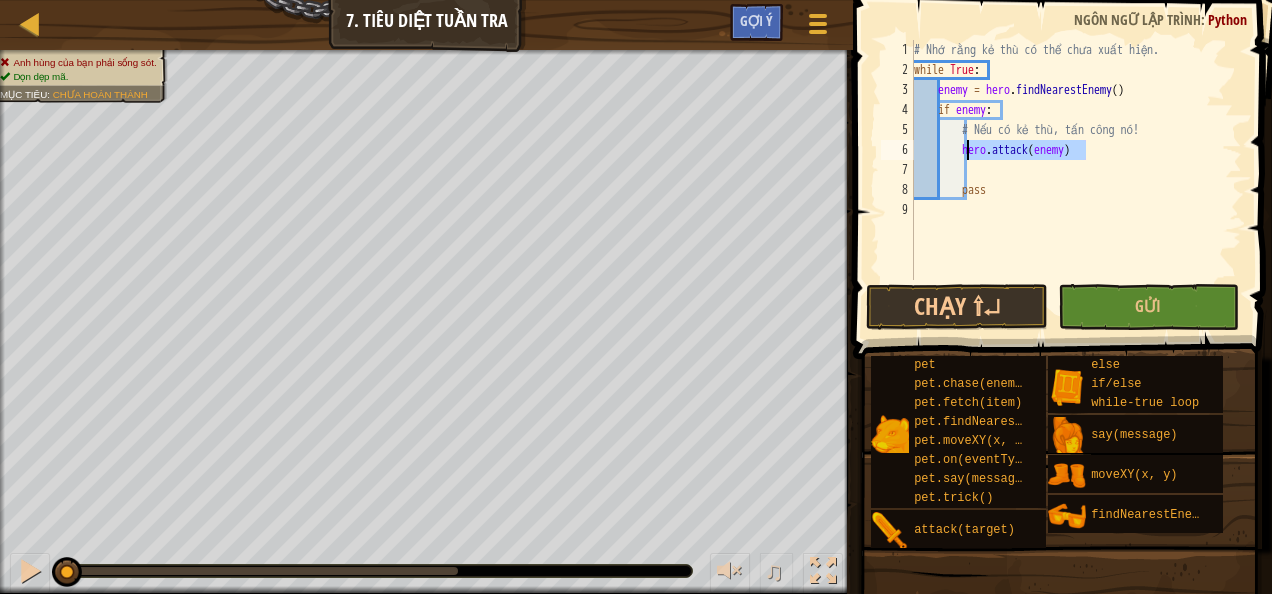 drag, startPoint x: 1098, startPoint y: 152, endPoint x: 965, endPoint y: 152, distance: 133 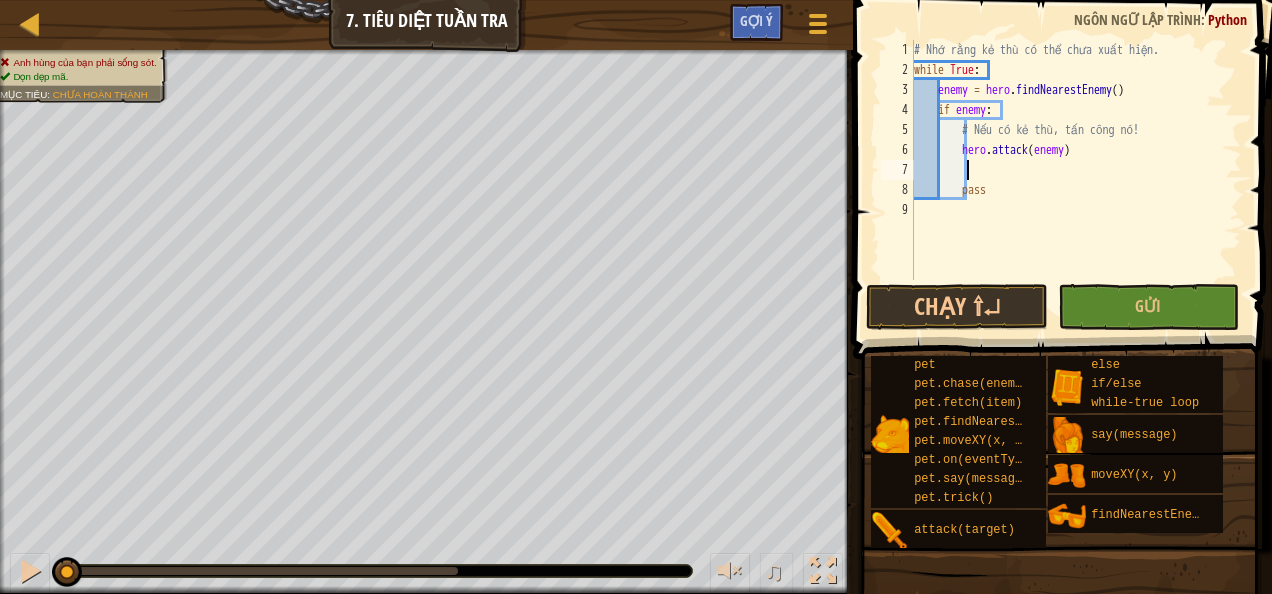click on "# Nhớ rằng kẻ thù có thể chưa xuất hiện. while   True :      enemy   =   hero . findNearestEnemy ( )      if   enemy :          # Nếu có kẻ thù, tấn công nó!          hero . attack ( enemy )                   pass" at bounding box center (1076, 180) 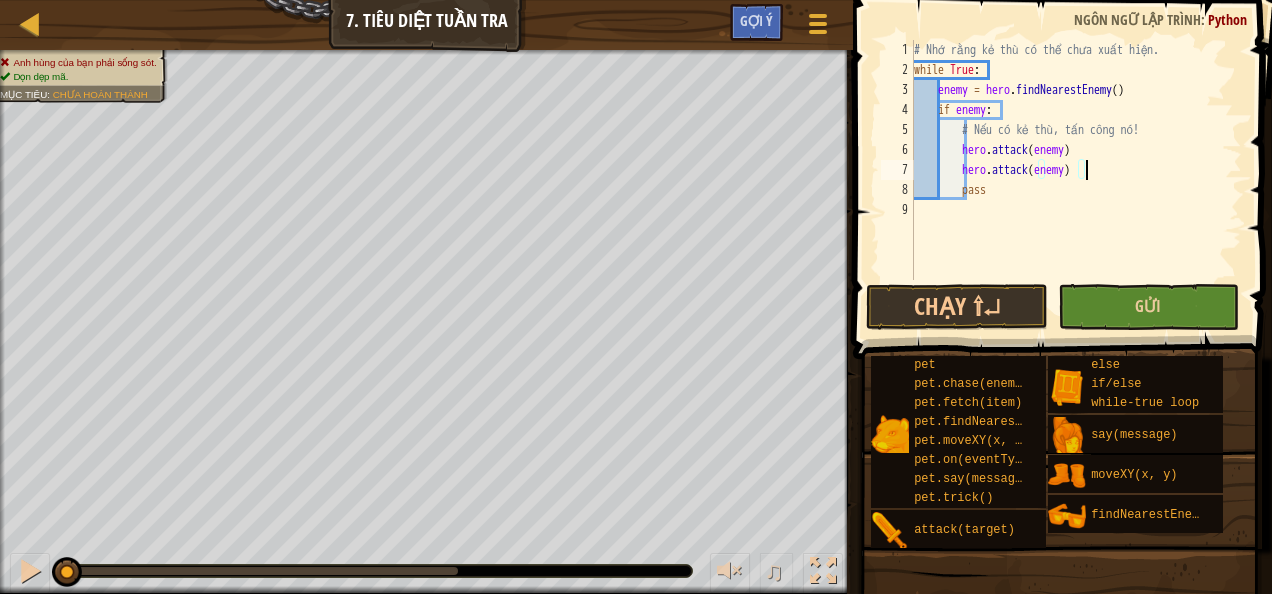 type on "hero.attack(enemy)" 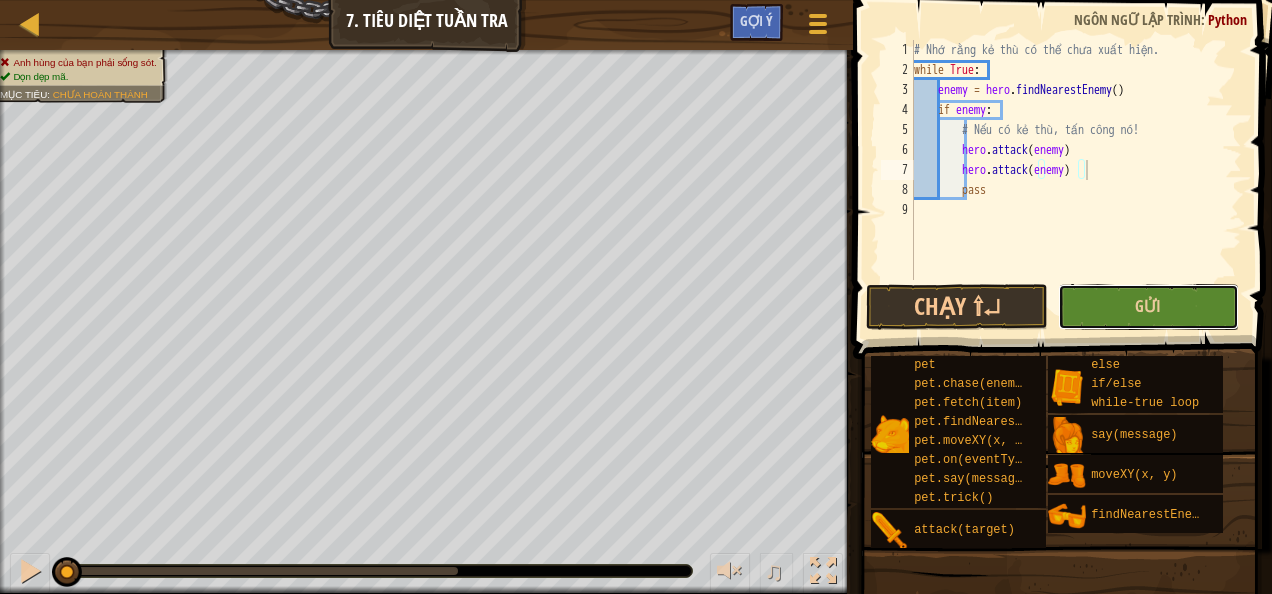 click on "Gửi" at bounding box center [1148, 307] 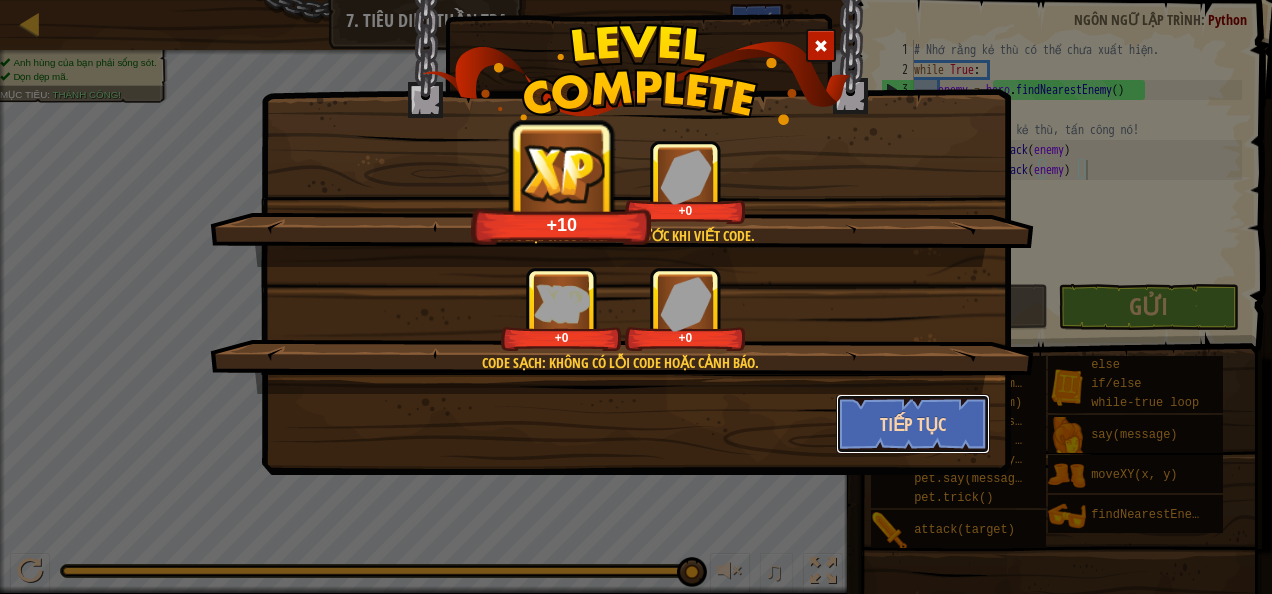 click on "Tiếp tục" at bounding box center [913, 424] 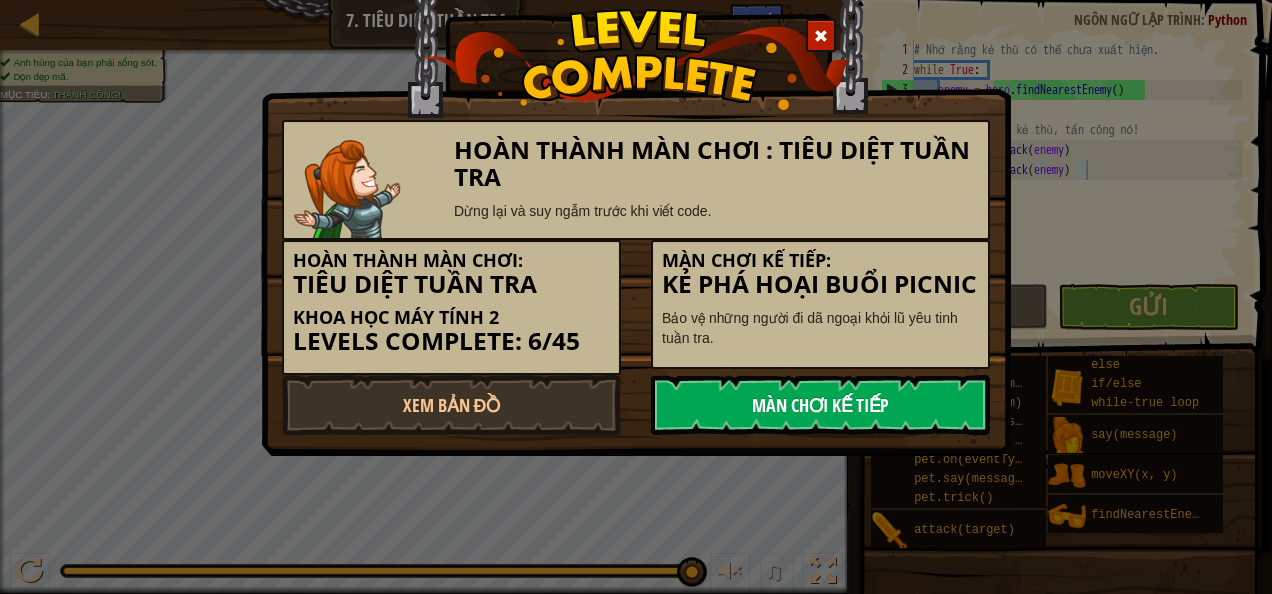 drag, startPoint x: 827, startPoint y: 411, endPoint x: 839, endPoint y: 408, distance: 12.369317 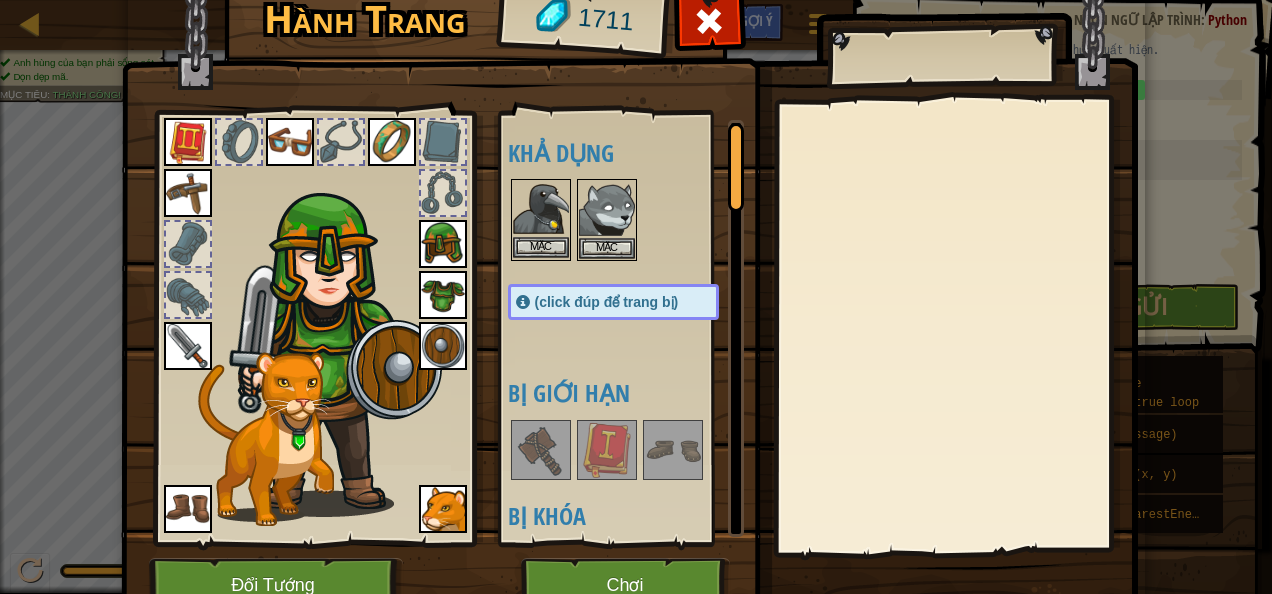 click at bounding box center (541, 209) 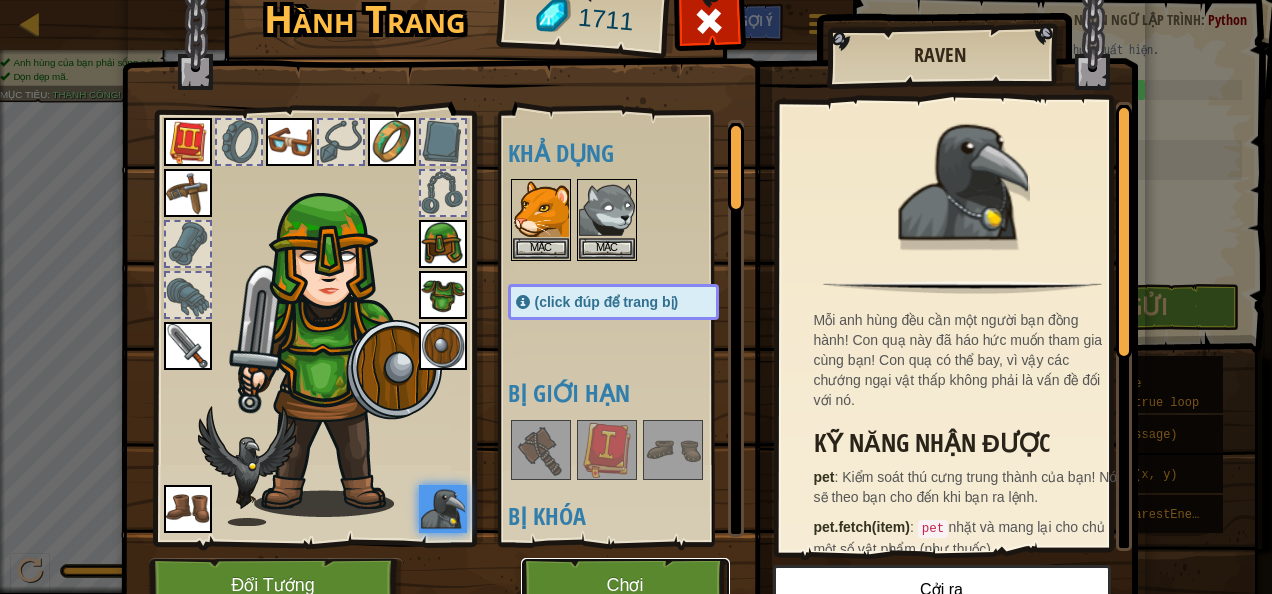 click on "Chơi" at bounding box center [625, 585] 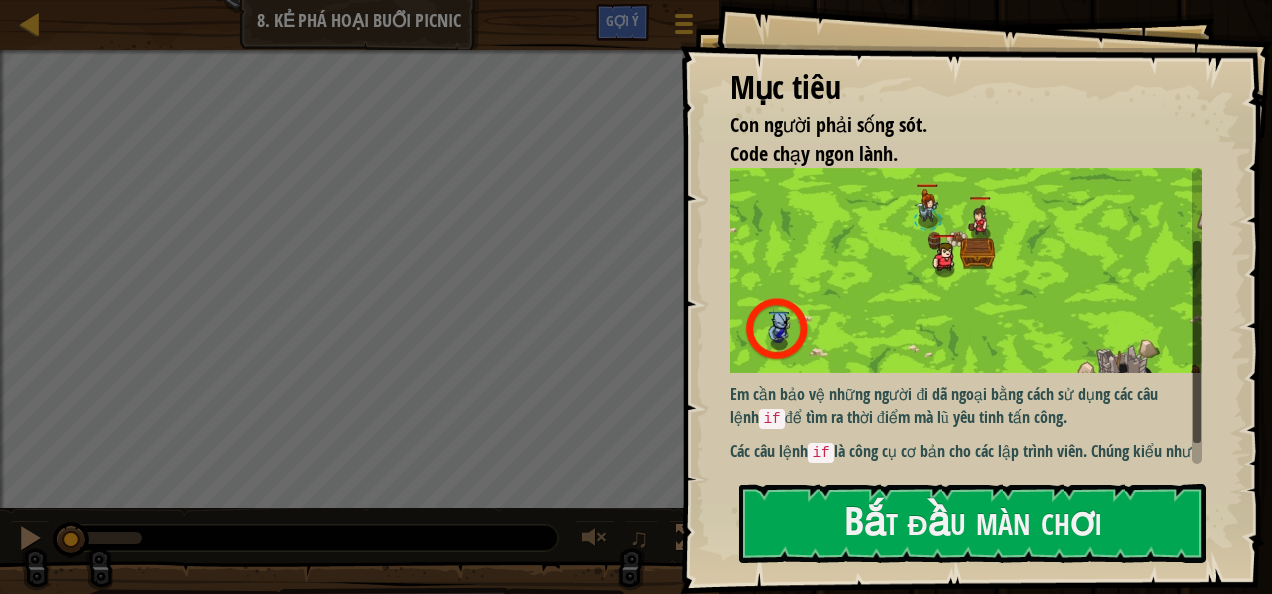 scroll, scrollTop: 122, scrollLeft: 0, axis: vertical 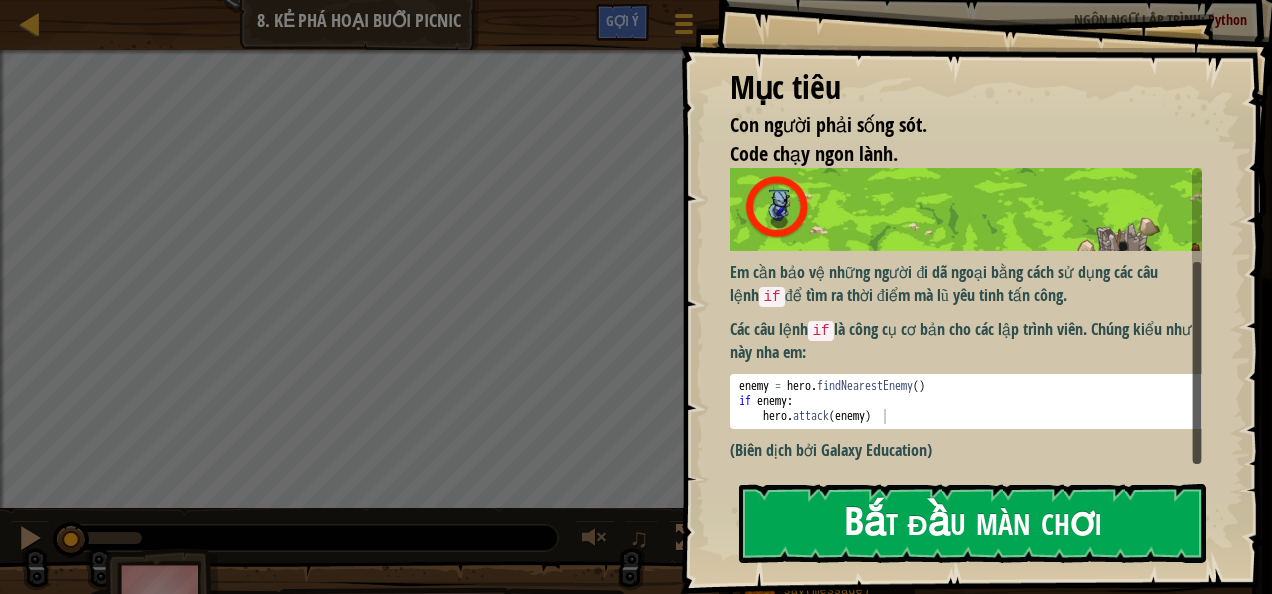 click on "Bắt đầu màn chơi" at bounding box center [972, 523] 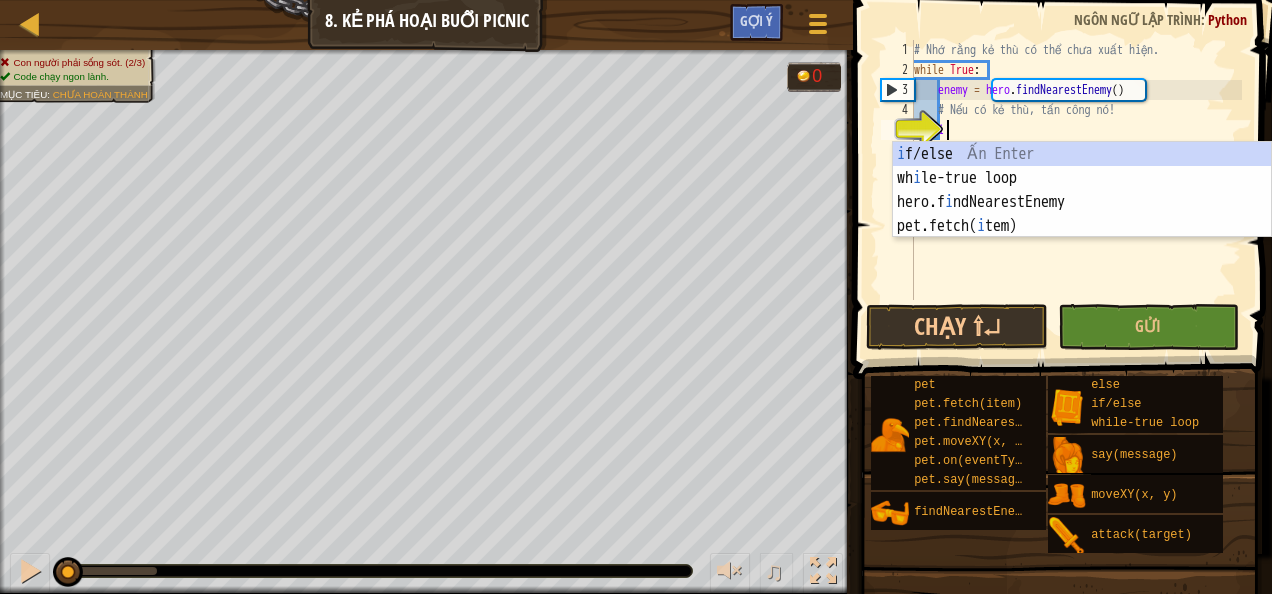 type on "i" 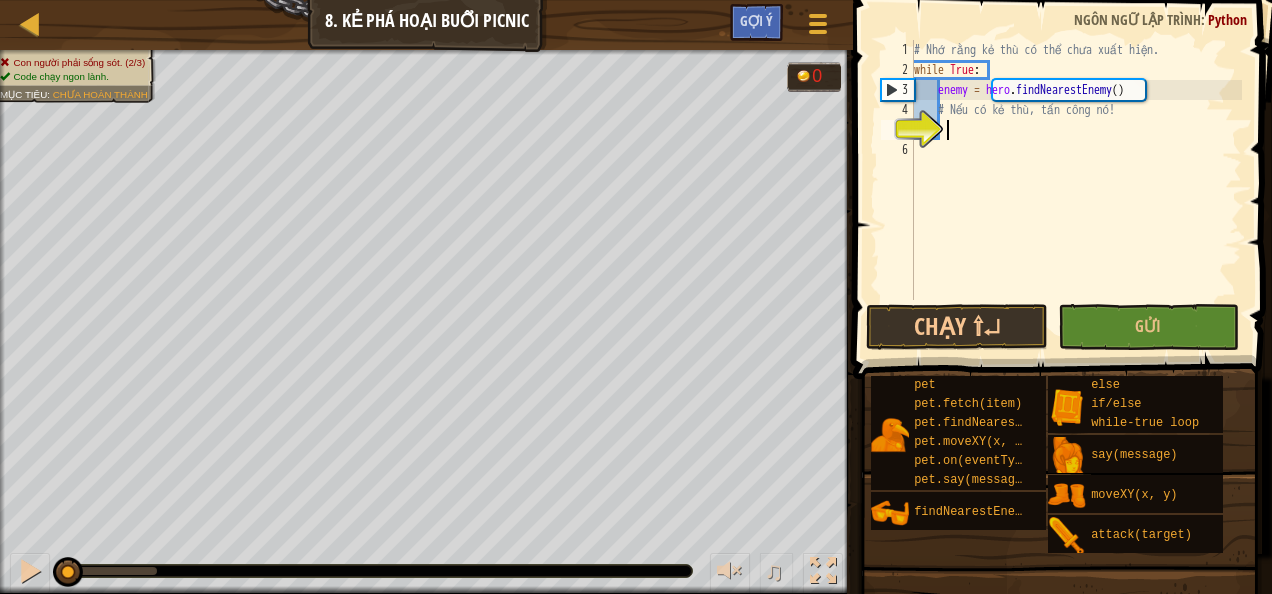 scroll, scrollTop: 9, scrollLeft: 2, axis: both 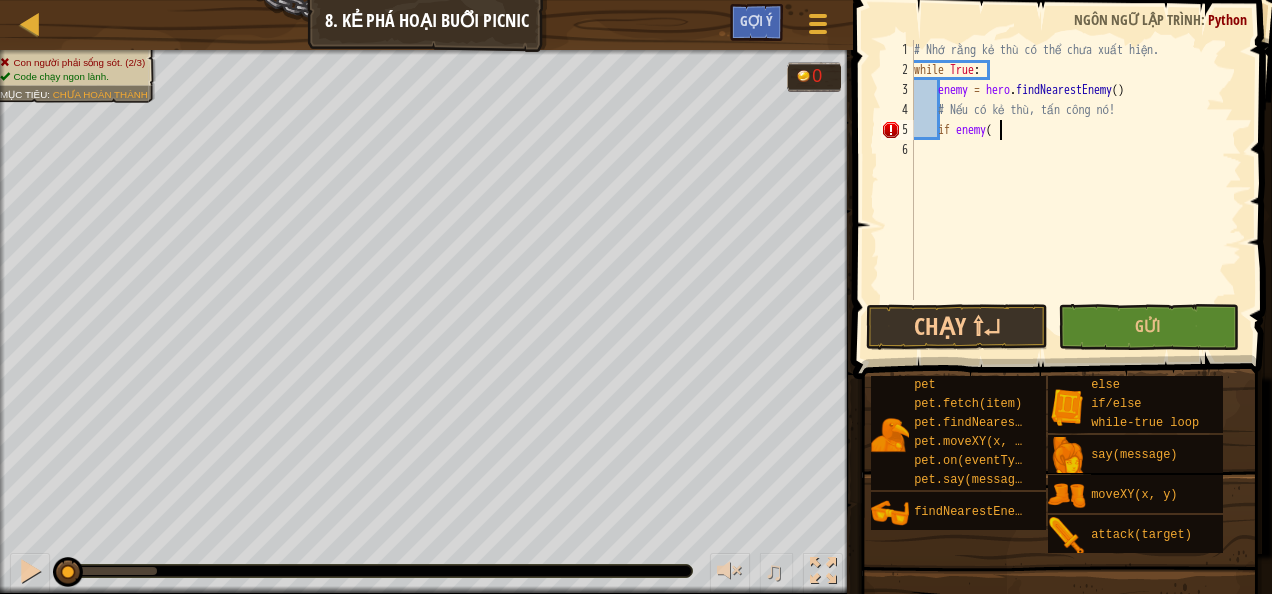 type on "if enemy()" 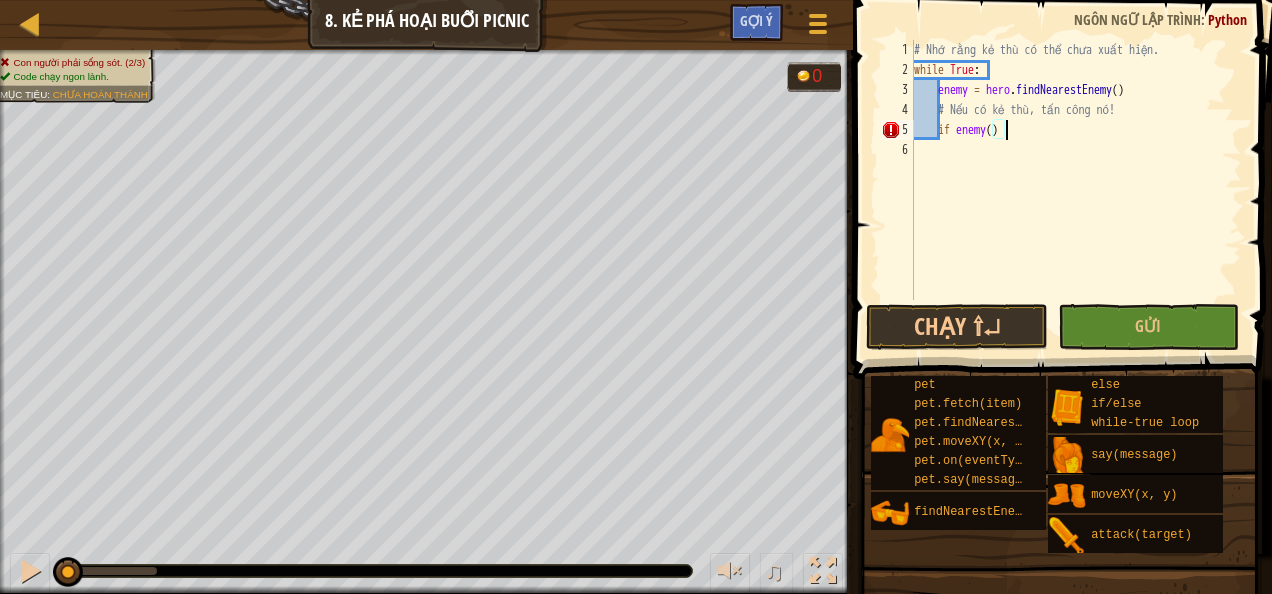 scroll, scrollTop: 9, scrollLeft: 1, axis: both 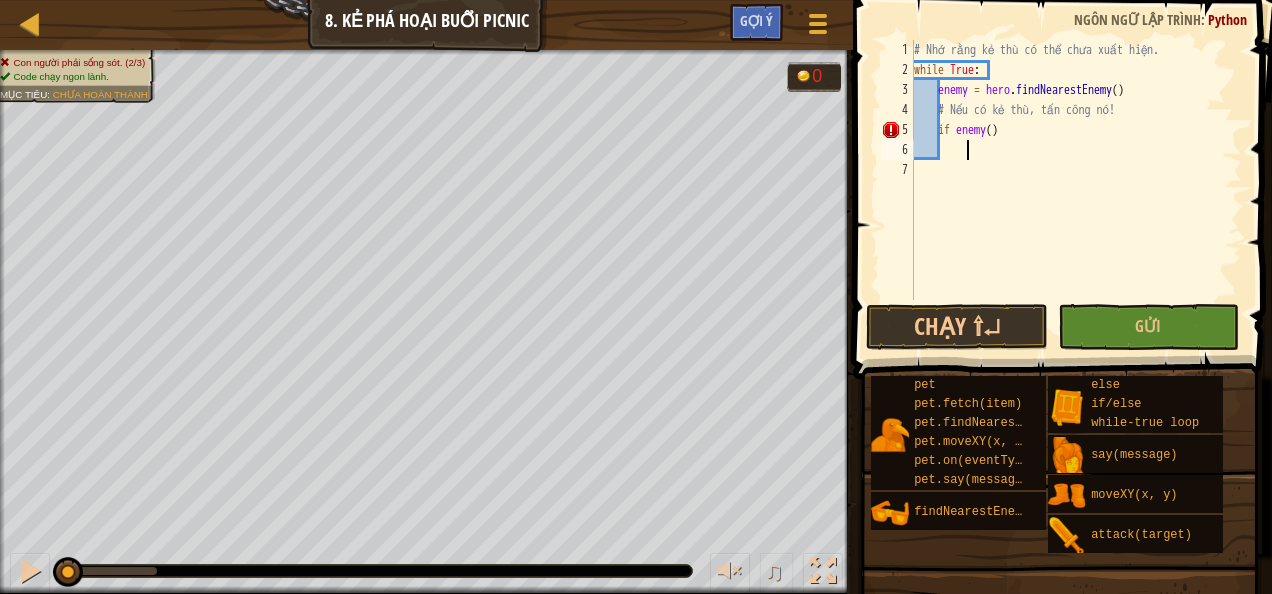 click on "# Nhớ rằng kẻ thù có thể chưa xuất hiện. while   True :      enemy   =   hero . findNearestEnemy ( )      # Nếu có kẻ thù, tấn công nó!      if   enemy ( )" at bounding box center (1076, 190) 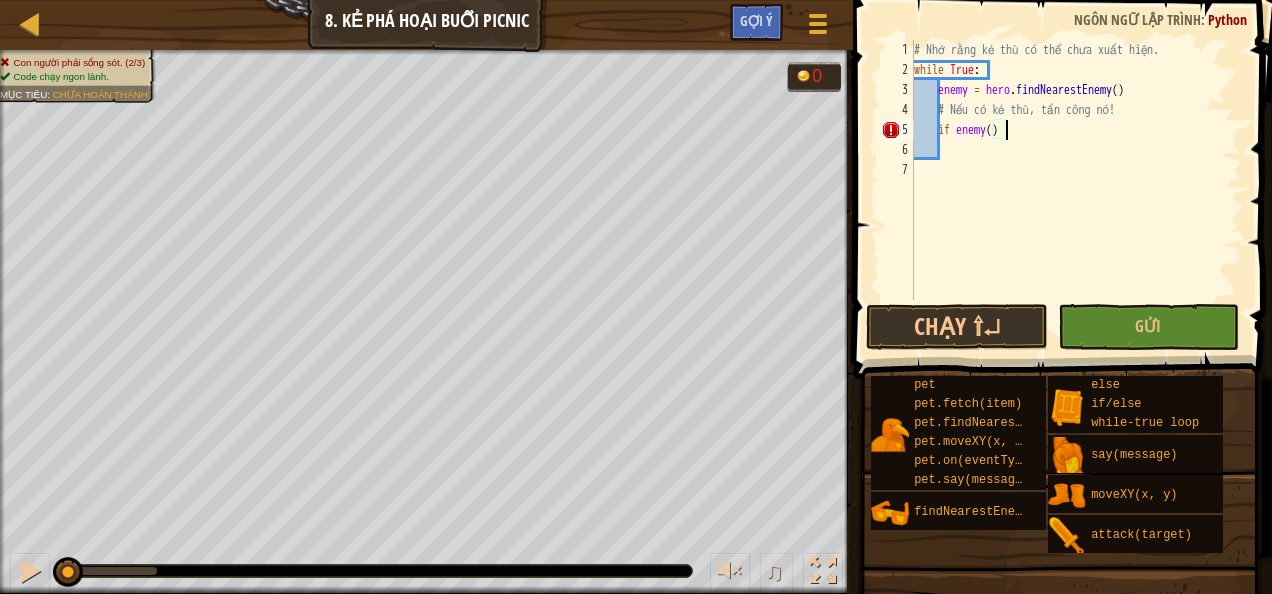type on "if enemy():" 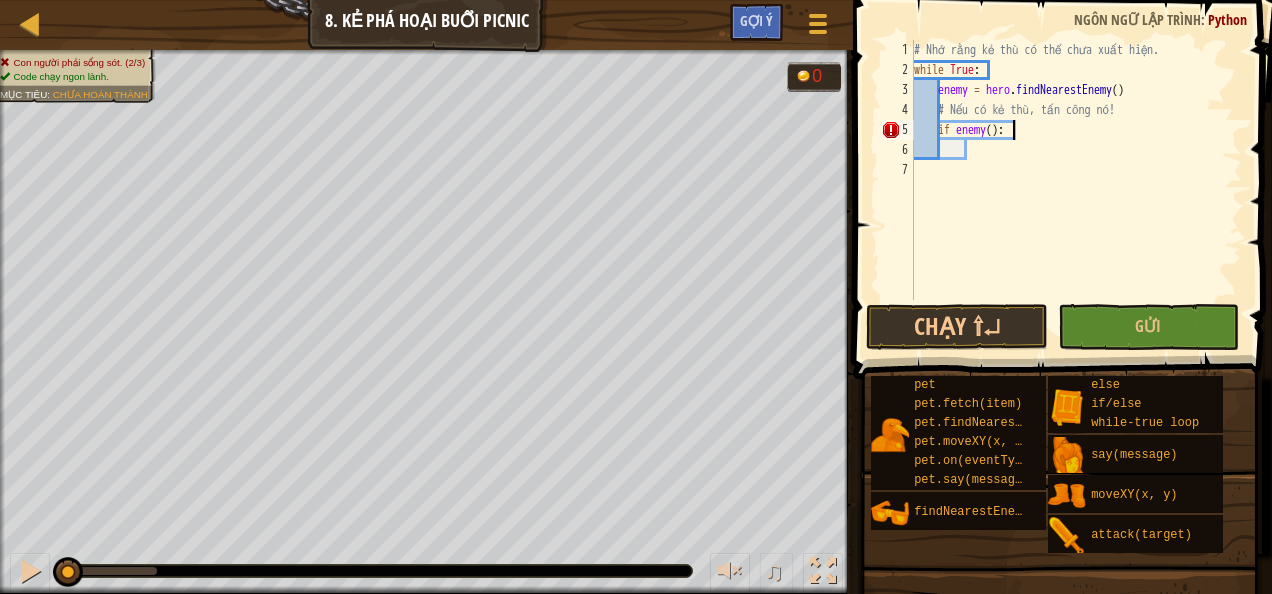 scroll, scrollTop: 9, scrollLeft: 7, axis: both 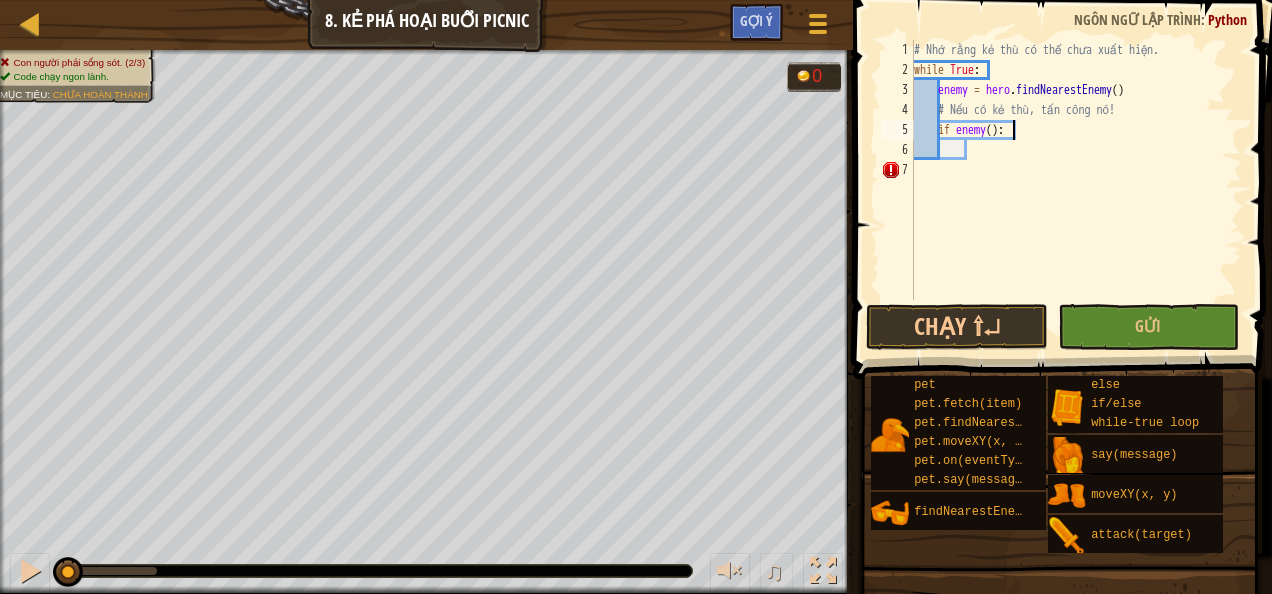 click on "# Nhớ rằng kẻ thù có thể chưa xuất hiện. while   True :      enemy   =   hero . findNearestEnemy ( )      # Nếu có kẻ thù, tấn công nó!      if   enemy ( ) :" at bounding box center [1076, 190] 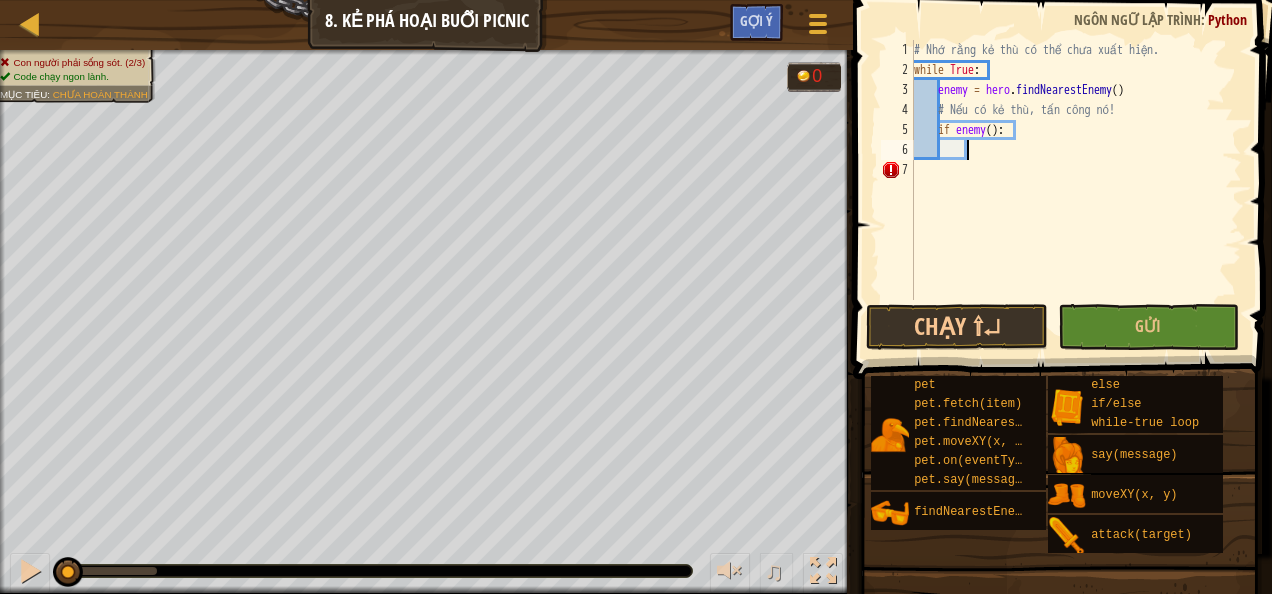 scroll, scrollTop: 9, scrollLeft: 3, axis: both 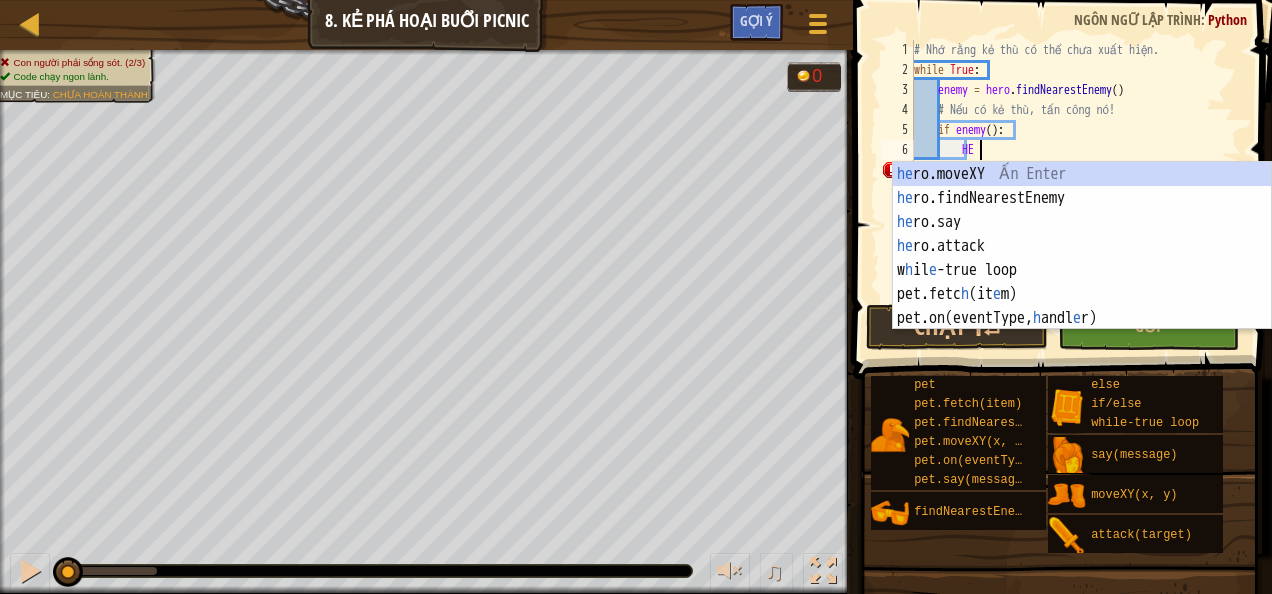 type on "H" 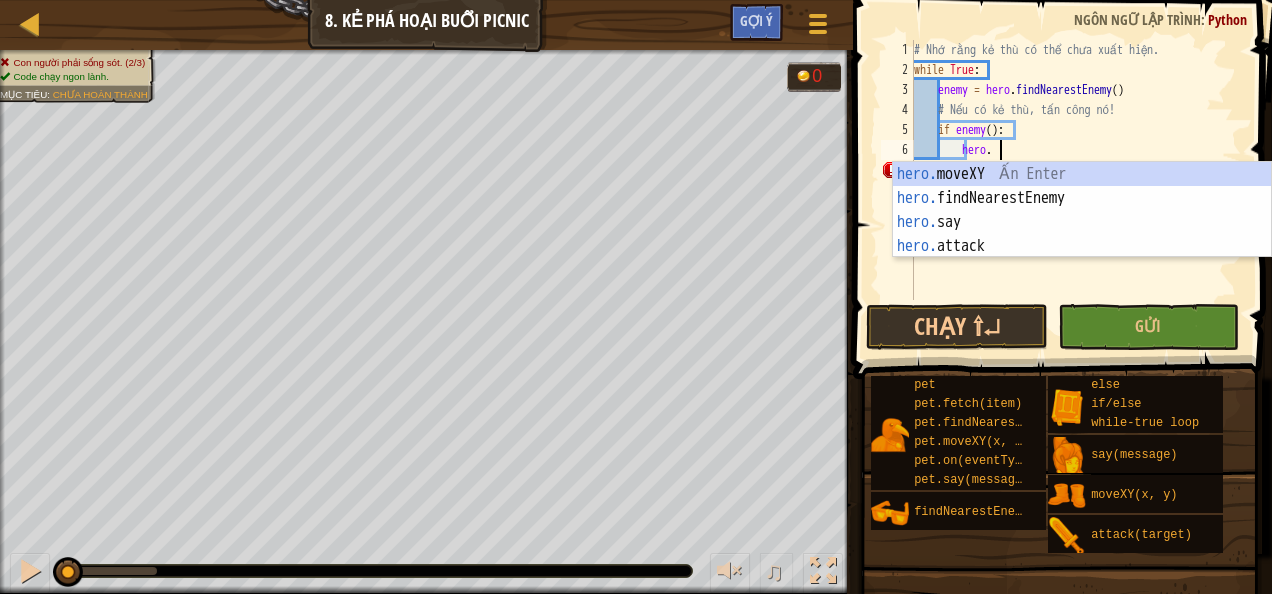 scroll, scrollTop: 9, scrollLeft: 6, axis: both 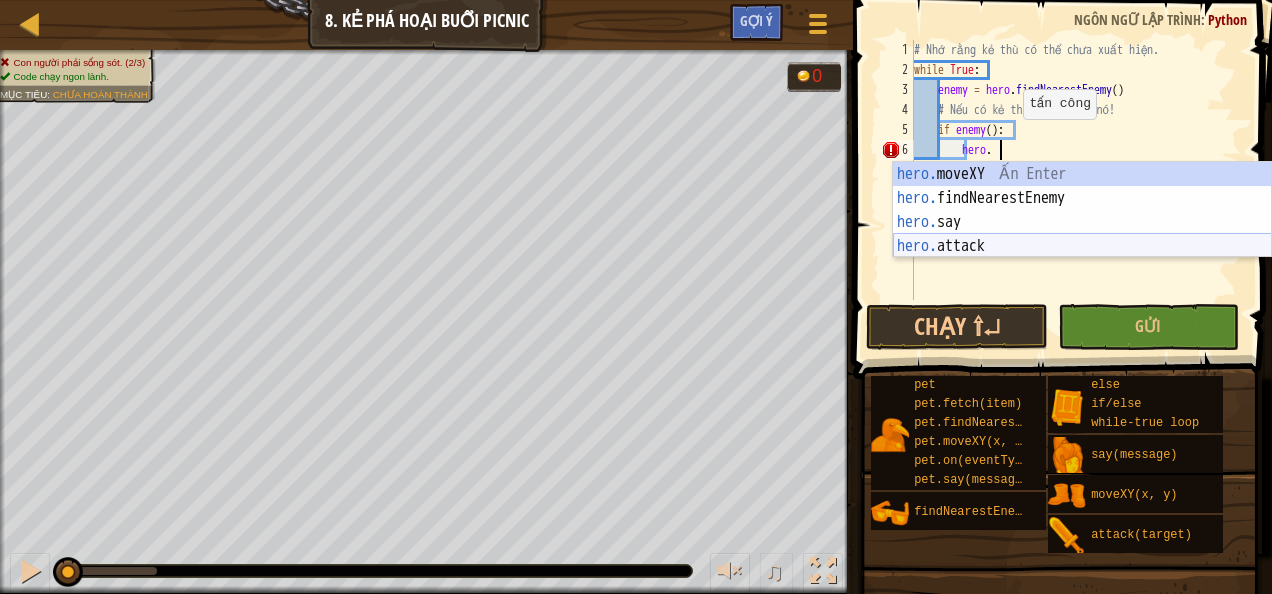 click on "hero. moveXY Ấn Enter hero. findNearestEnemy Ấn Enter hero. say Ấn Enter hero. attack Ấn Enter" at bounding box center (1082, 234) 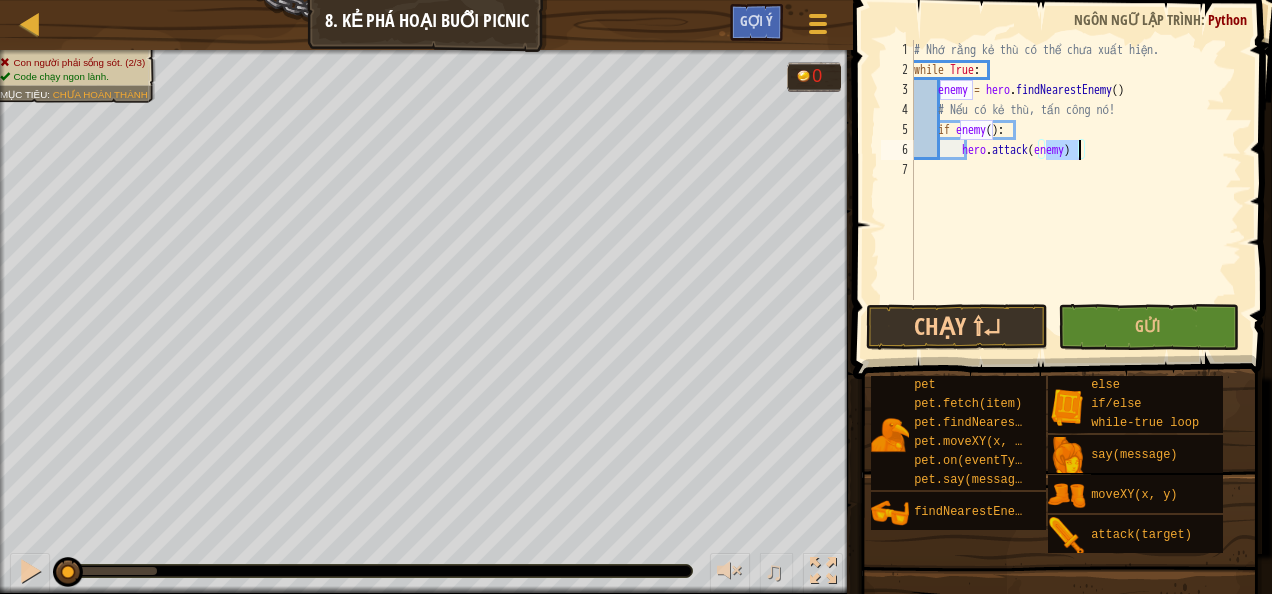 click on "# Nhớ rằng kẻ thù có thể chưa xuất hiện. while   True :      enemy   =   hero . findNearestEnemy ( )      # Nếu có kẻ địch, tấn công nó!      if   enemy ( ) :          hero . attack ( enemy )" at bounding box center [1076, 190] 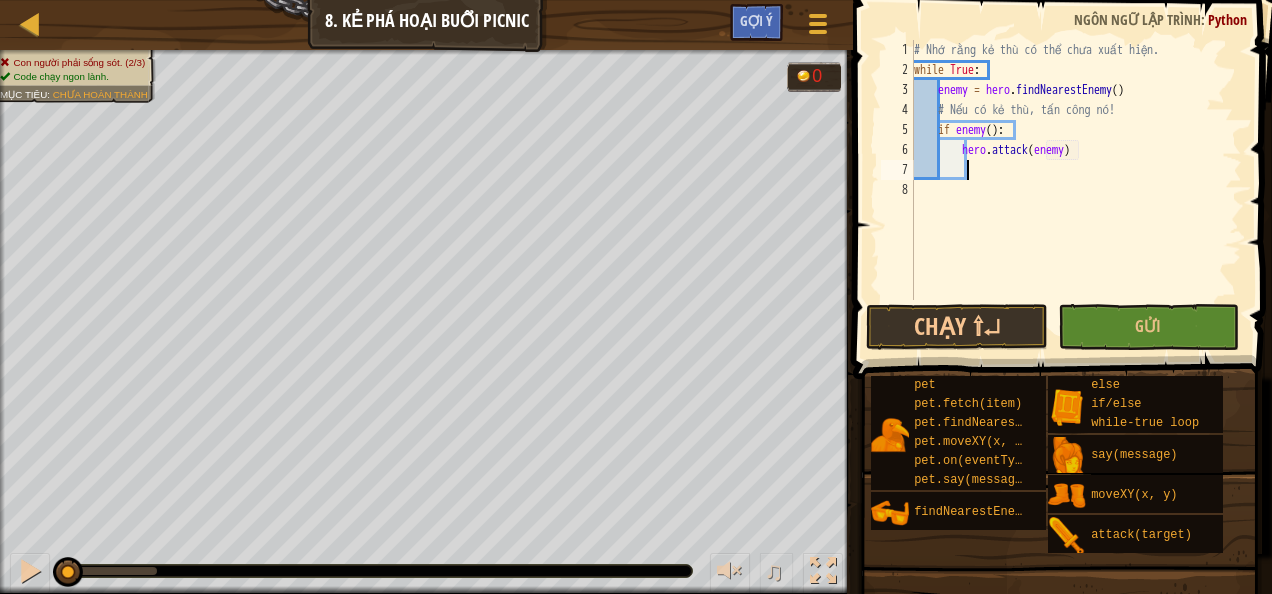 scroll, scrollTop: 9, scrollLeft: 3, axis: both 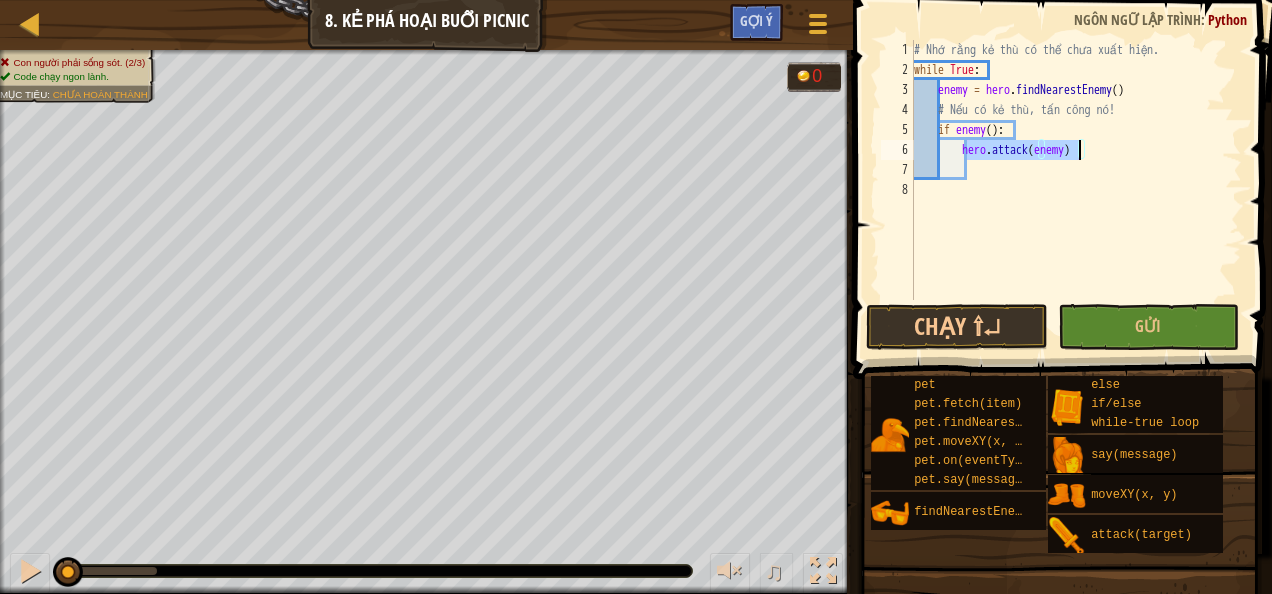 drag, startPoint x: 968, startPoint y: 148, endPoint x: 1082, endPoint y: 146, distance: 114.01754 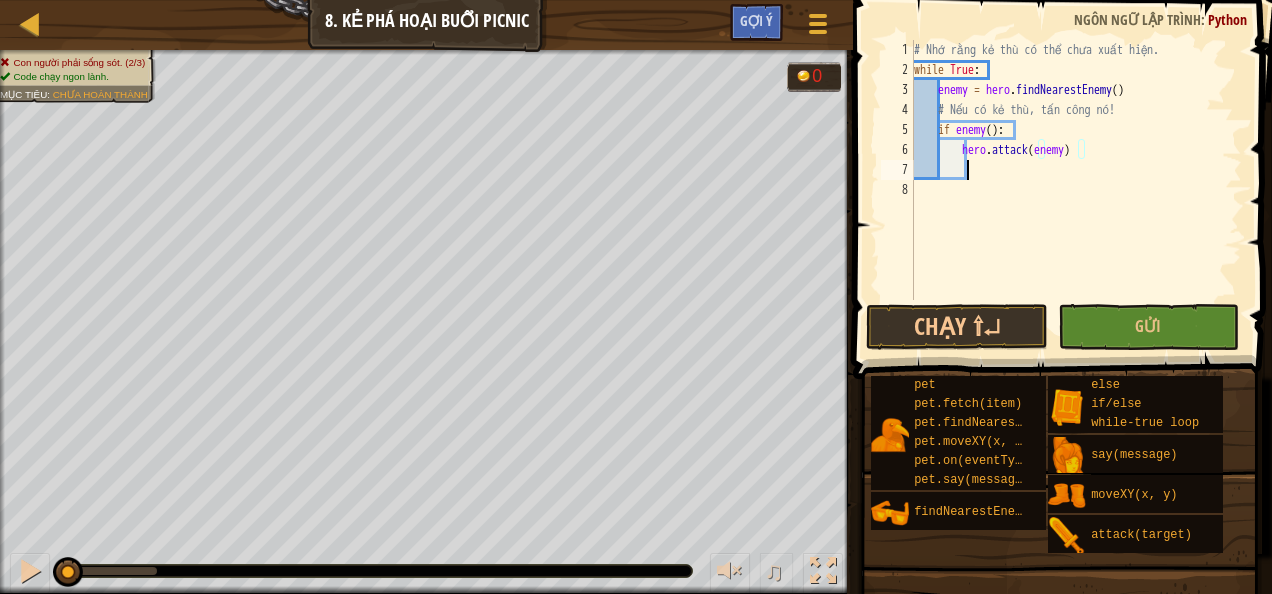 click on "# Nhớ rằng kẻ thù có thể chưa xuất hiện. while   True :      enemy   =   hero . findNearestEnemy ( )      # Nếu có kẻ địch, tấn công nó!      if   enemy ( ) :          hero . attack ( enemy )" at bounding box center (1076, 190) 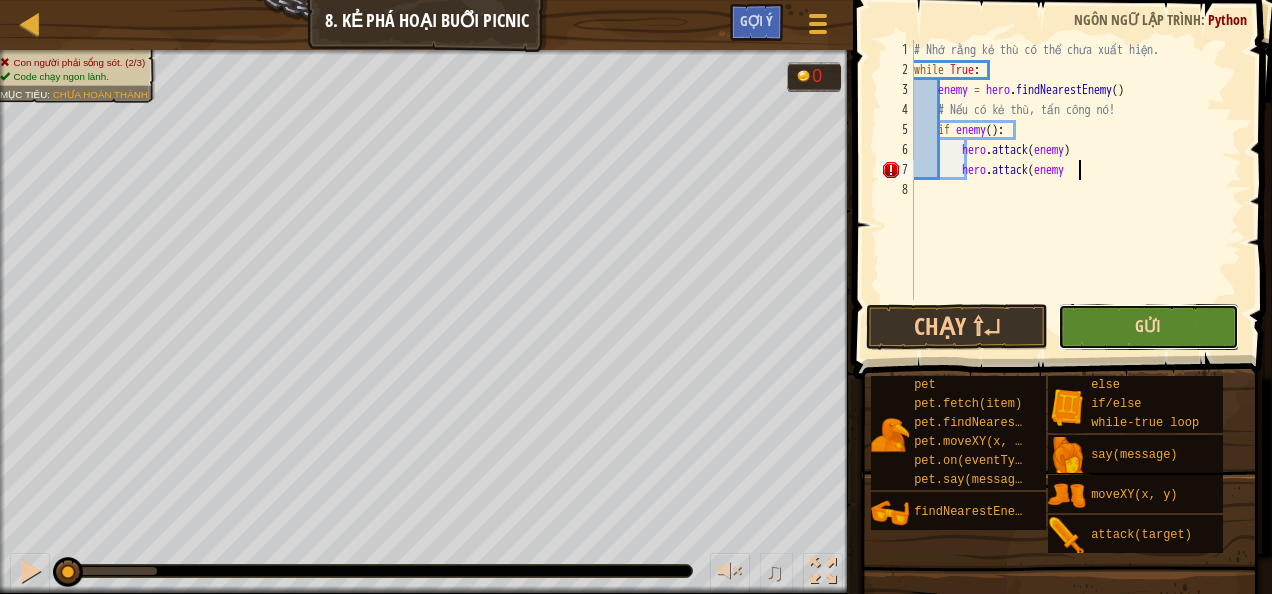 click on "Gửi" at bounding box center [1148, 326] 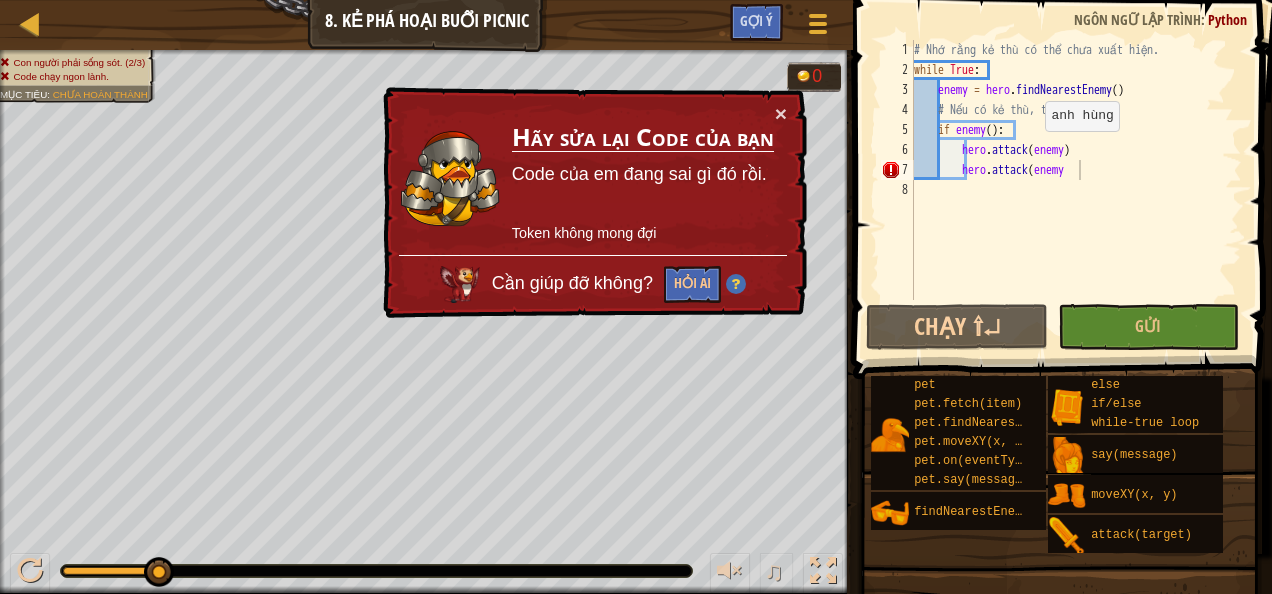 click on "# Nhớ rằng kẻ thù có thể chưa xuất hiện. while   True :      enemy   =   hero . findNearestEnemy ( )      # Nếu có kẻ thù, tấn công nó!      if   enemy ( ) :          hero . attack ( enemy )          hero . attack ( enemy )" at bounding box center (1076, 190) 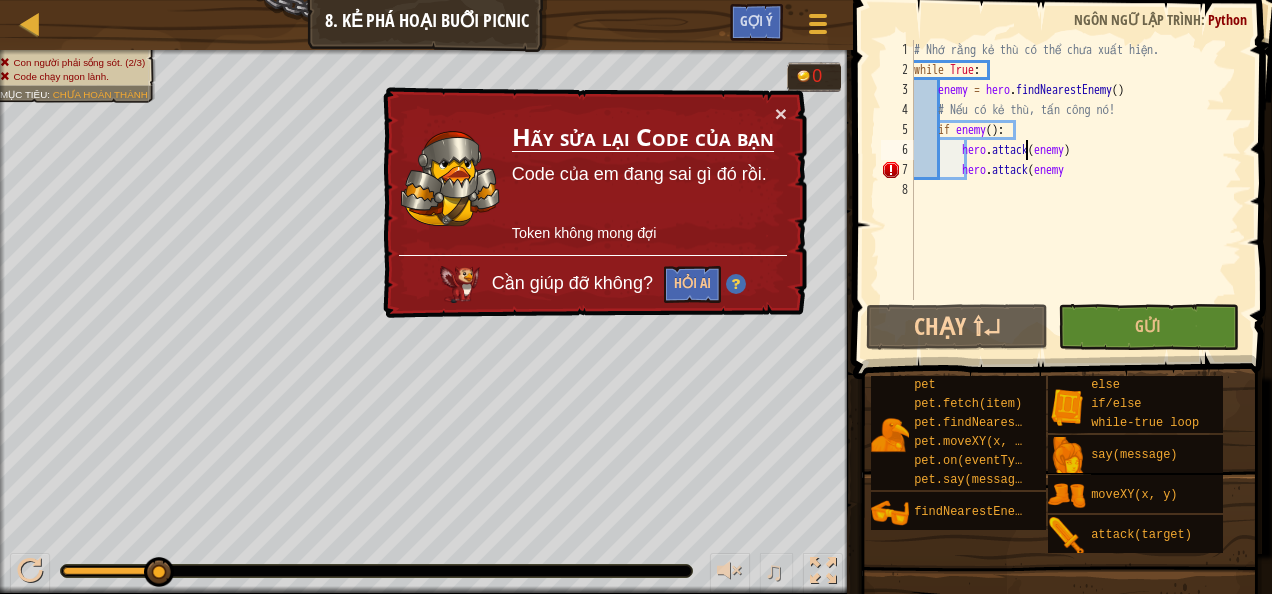 click on "# Nhớ rằng kẻ thù có thể chưa xuất hiện. while   True :      enemy   =   hero . findNearestEnemy ( )      # Nếu có kẻ thù, tấn công nó!      if   enemy ( ) :          hero . attack ( enemy )          hero . attack ( enemy )" at bounding box center (1076, 190) 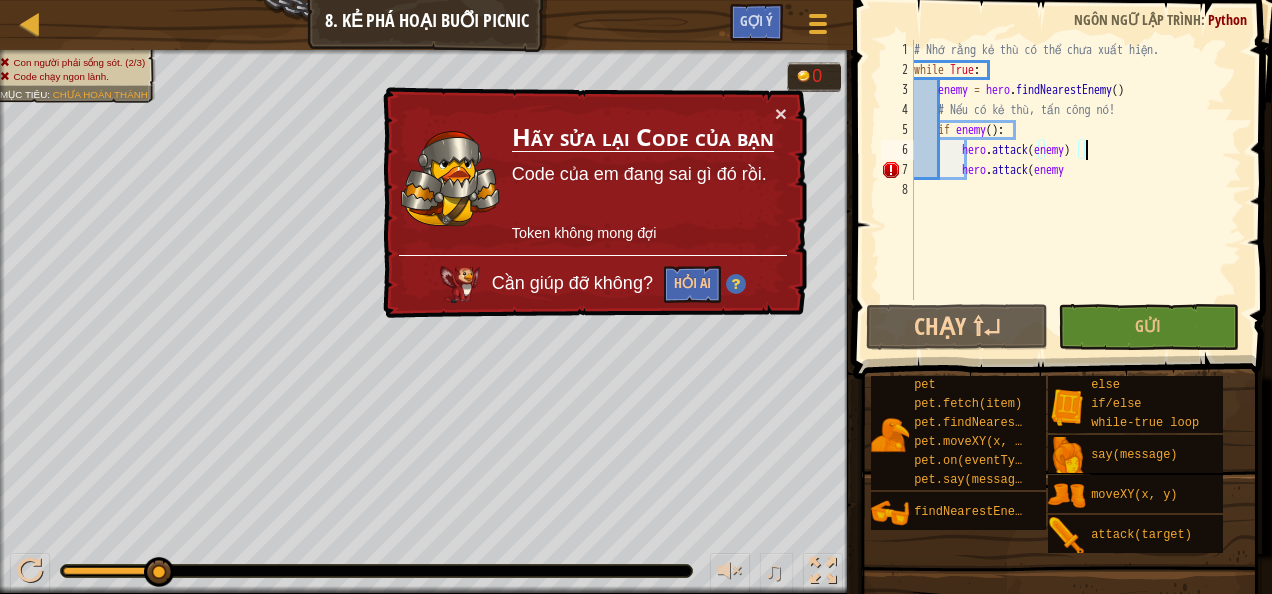 click on "# Nhớ rằng kẻ thù có thể chưa xuất hiện. while   True :      enemy   =   hero . findNearestEnemy ( )      # Nếu có kẻ thù, tấn công nó!      if   enemy ( ) :          hero . attack ( enemy )          hero . attack ( enemy )" at bounding box center [1076, 190] 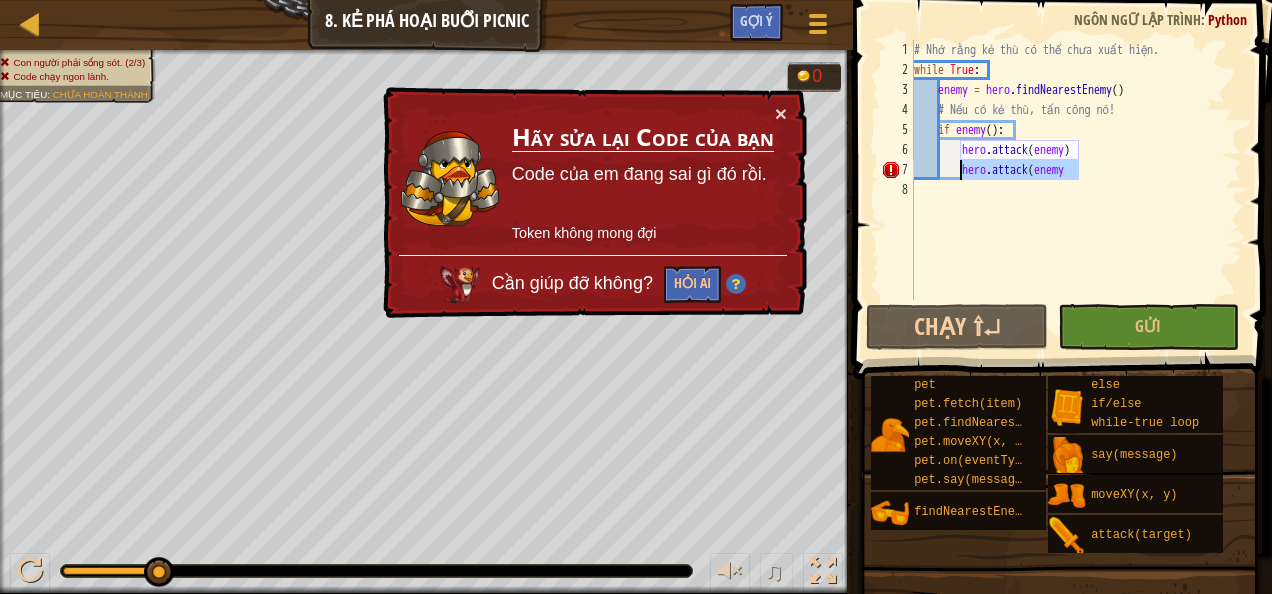 drag, startPoint x: 1086, startPoint y: 170, endPoint x: 963, endPoint y: 174, distance: 123.065025 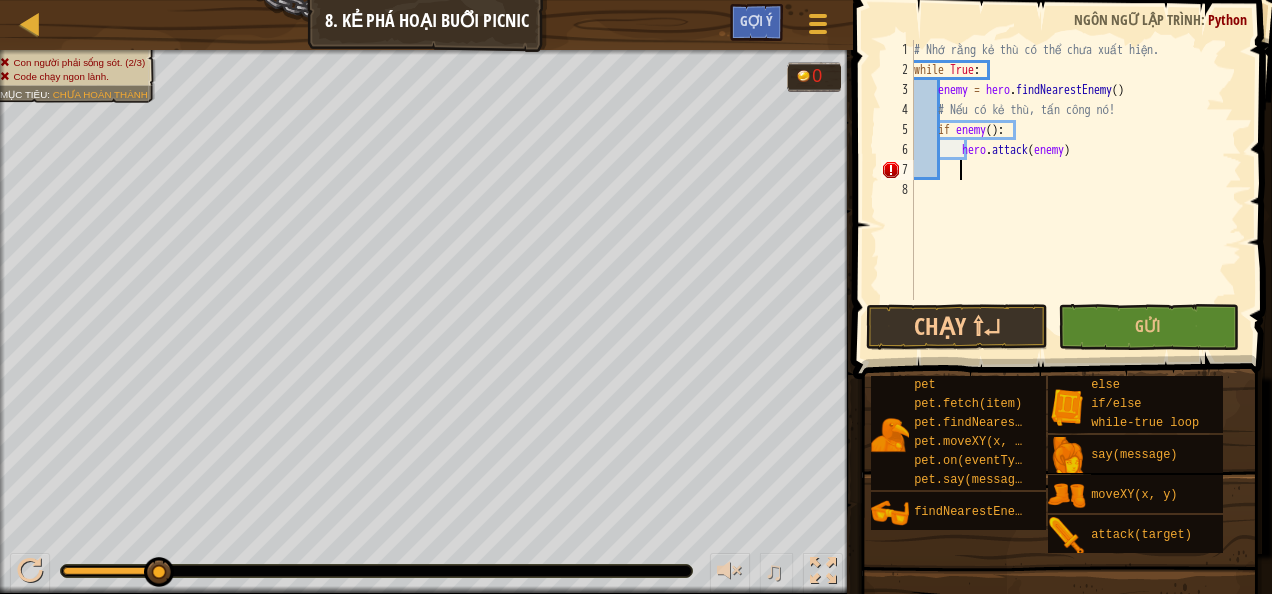 scroll, scrollTop: 9, scrollLeft: 2, axis: both 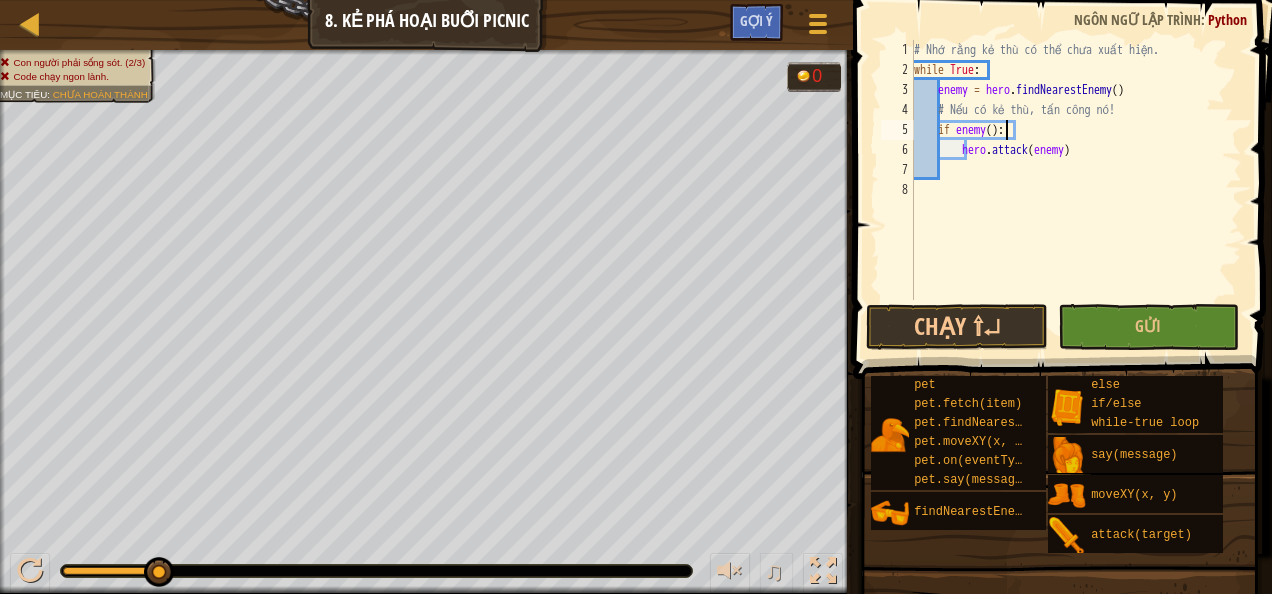 click on "# Nhớ rằng kẻ thù có thể chưa xuất hiện. while   True :      enemy   =   hero . findNearestEnemy ( )      # Nếu có kẻ địch, tấn công nó!      if   enemy ( ) :          hero . attack ( enemy )" at bounding box center (1076, 190) 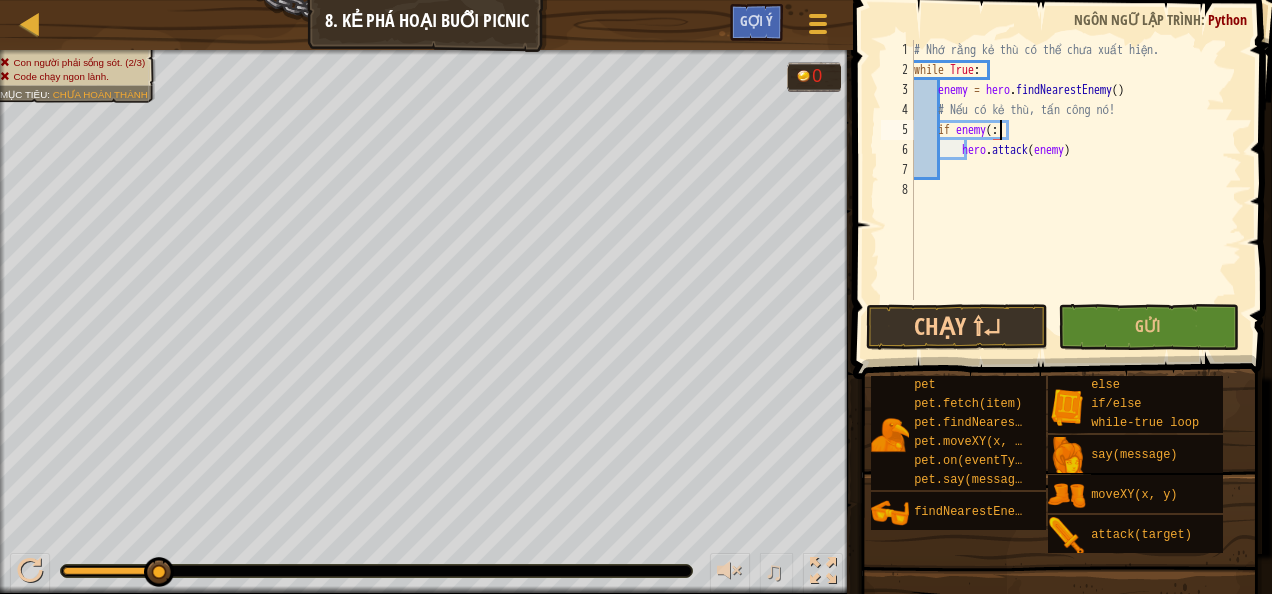 type on "if enemy:" 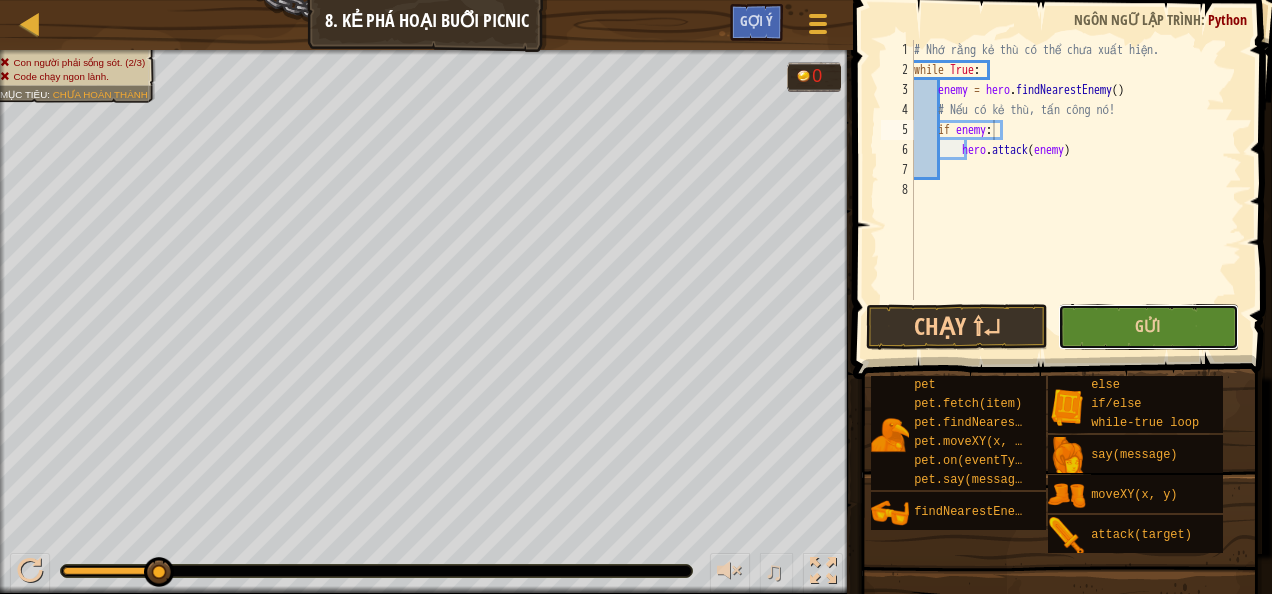 click on "Gửi" at bounding box center [1148, 327] 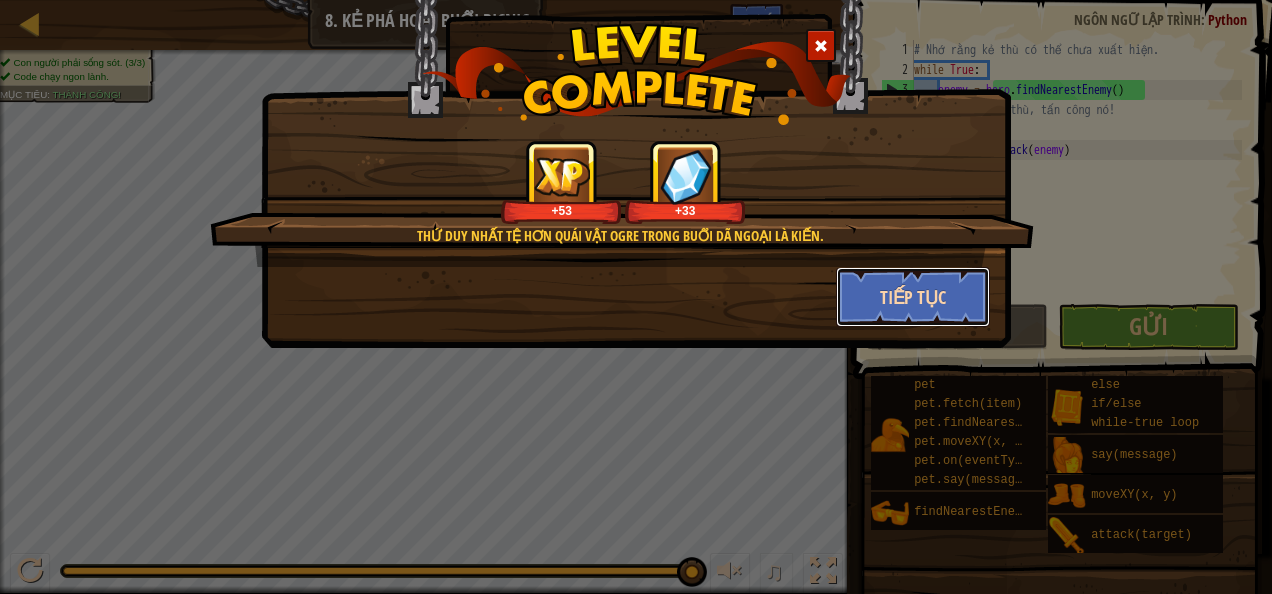 click on "Tiếp tục" at bounding box center (913, 297) 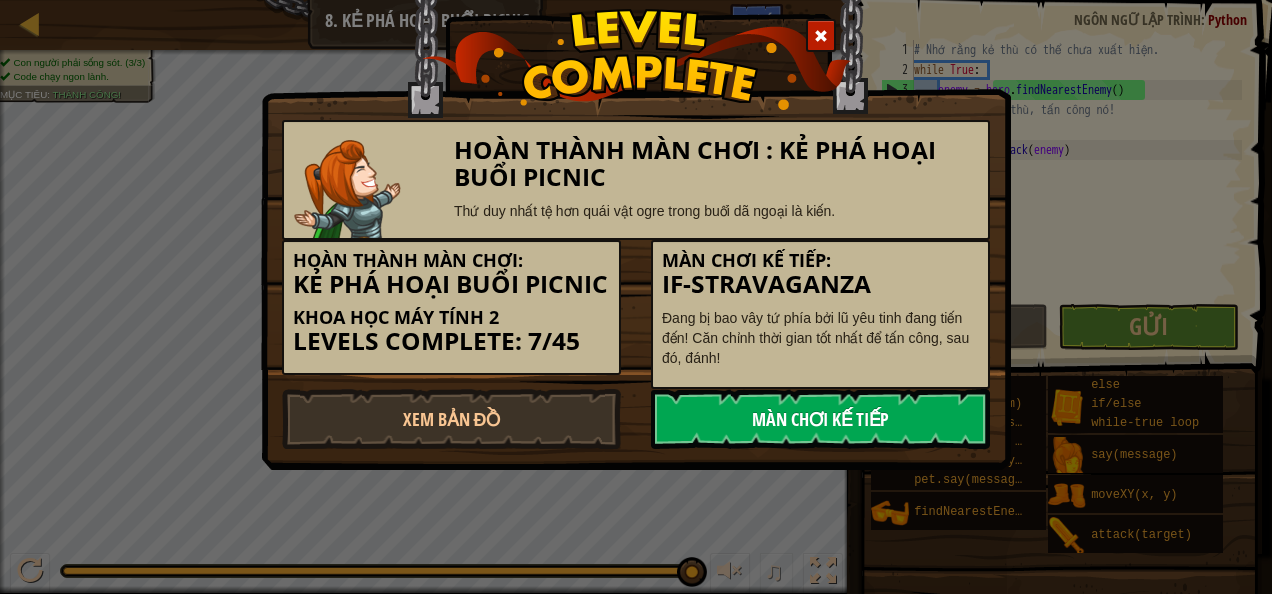 drag, startPoint x: 827, startPoint y: 415, endPoint x: 864, endPoint y: 405, distance: 38.327538 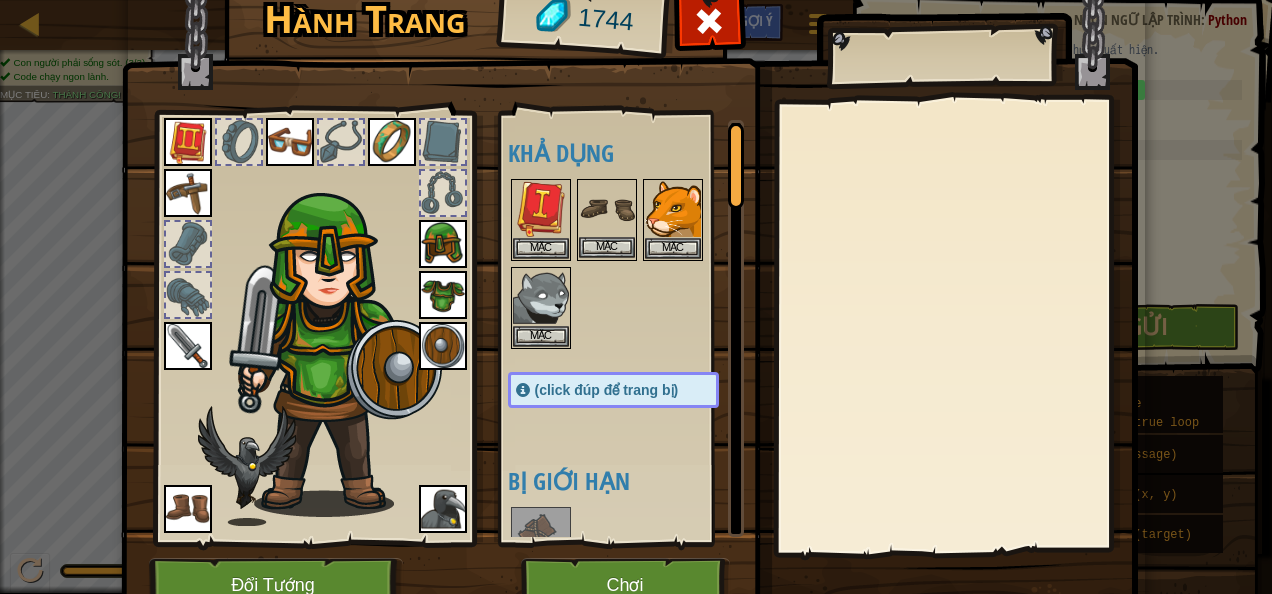 click at bounding box center [607, 209] 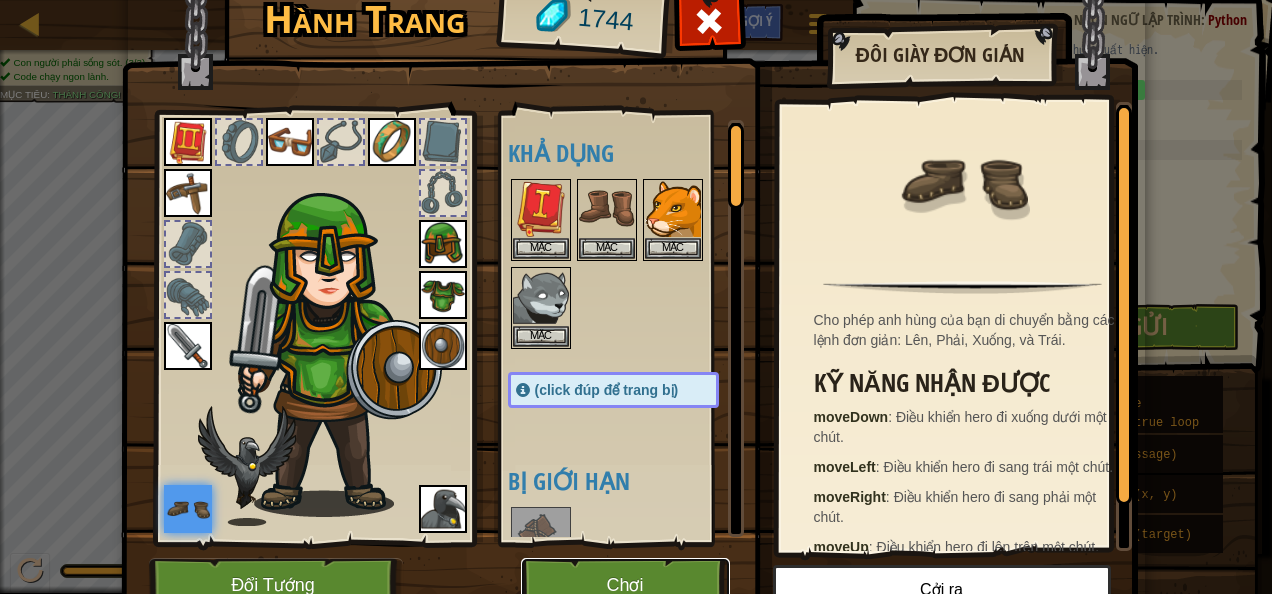 click on "Chơi" at bounding box center (625, 585) 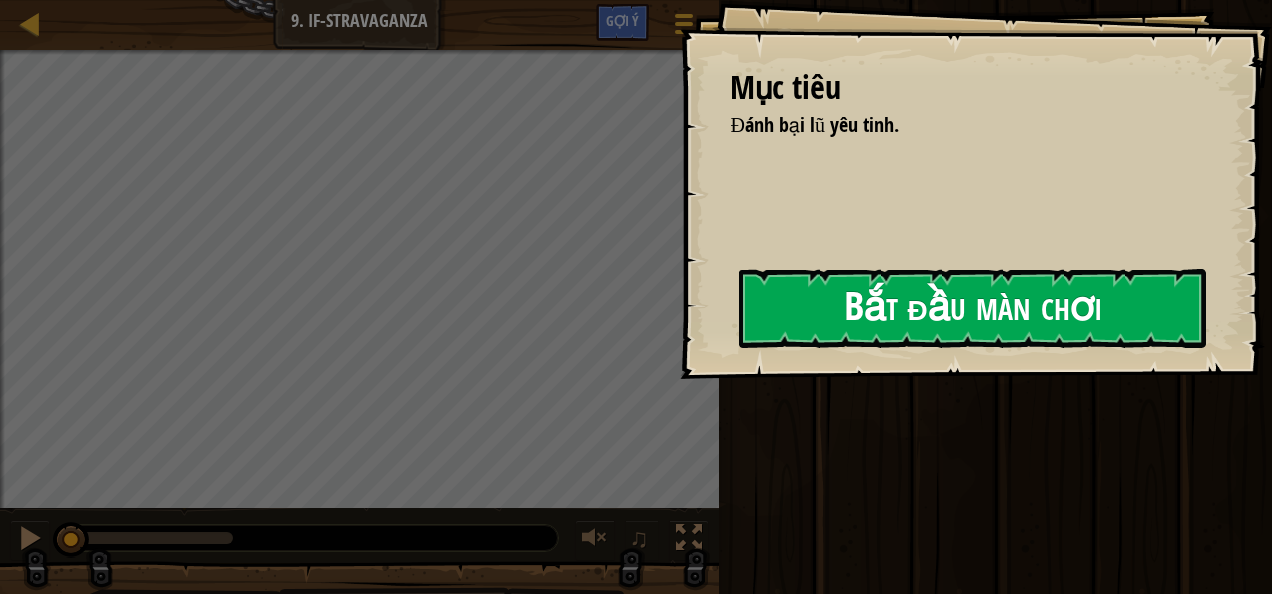 click on "Bắt đầu màn chơi" at bounding box center [972, 308] 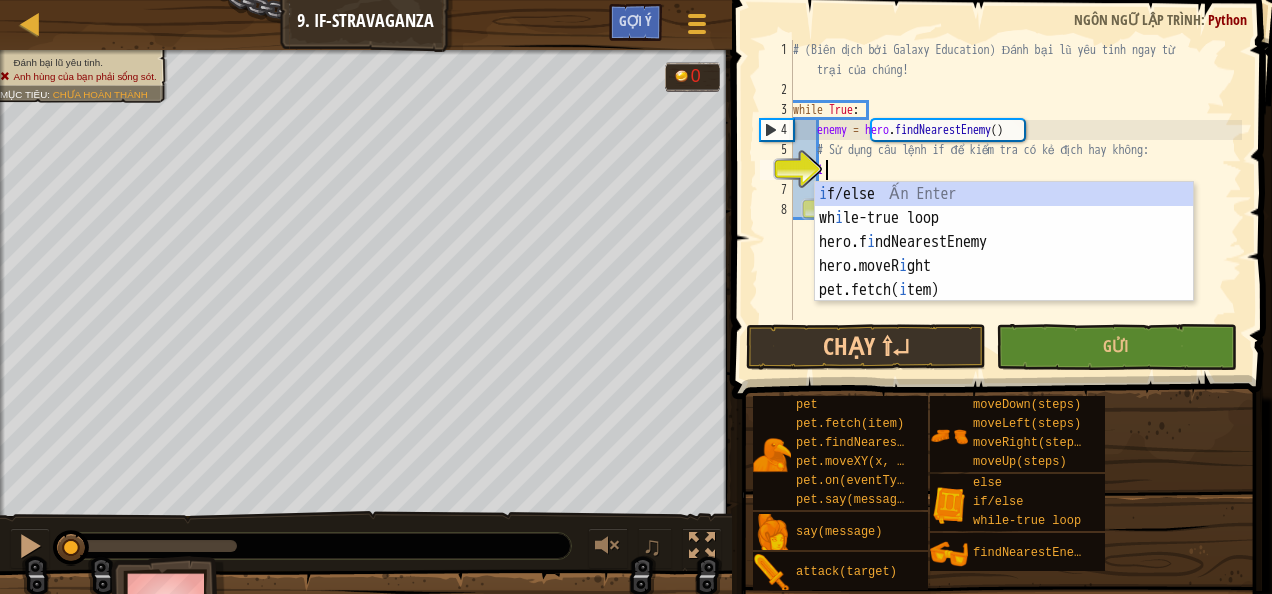 type on "i" 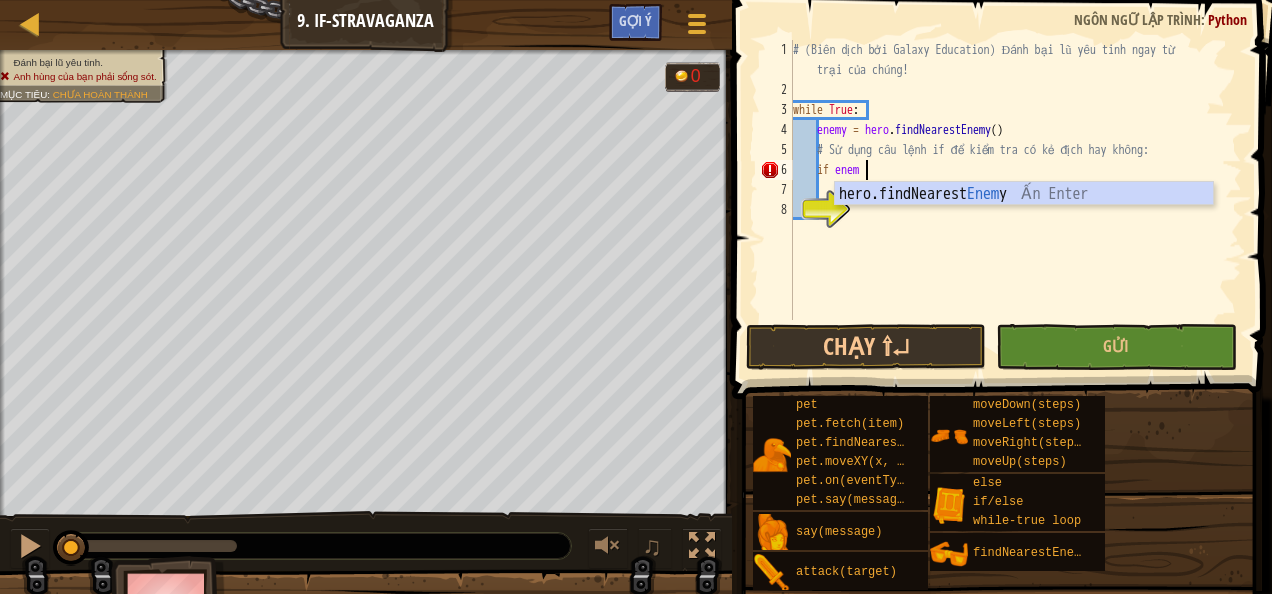 scroll, scrollTop: 9, scrollLeft: 5, axis: both 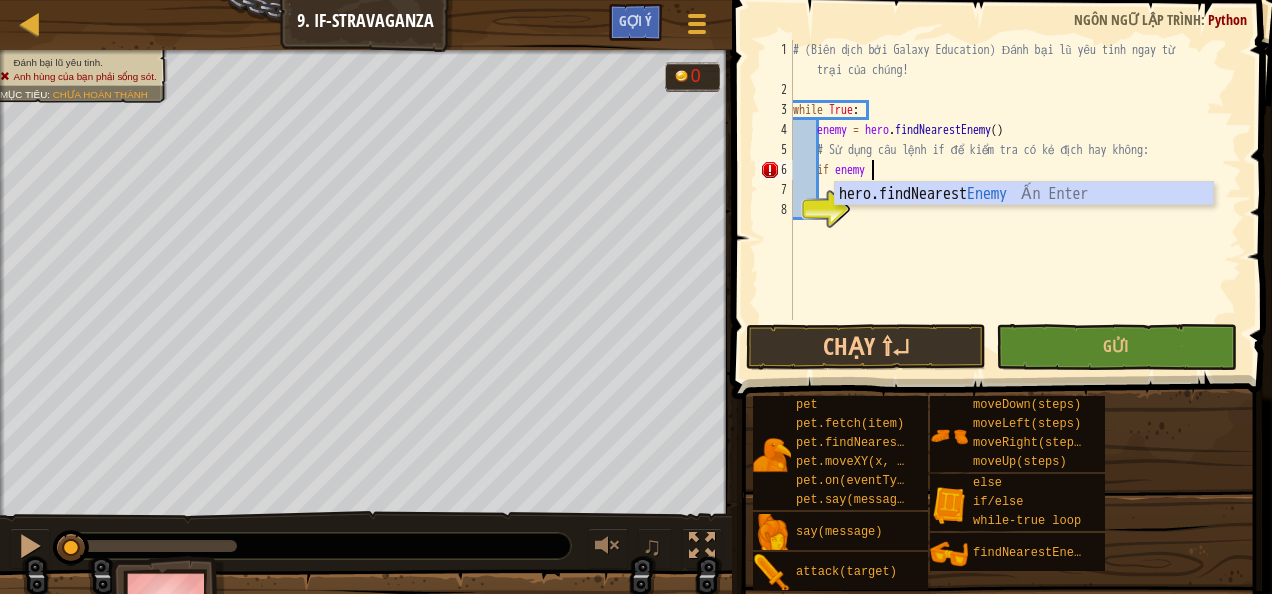type on "if enemy:" 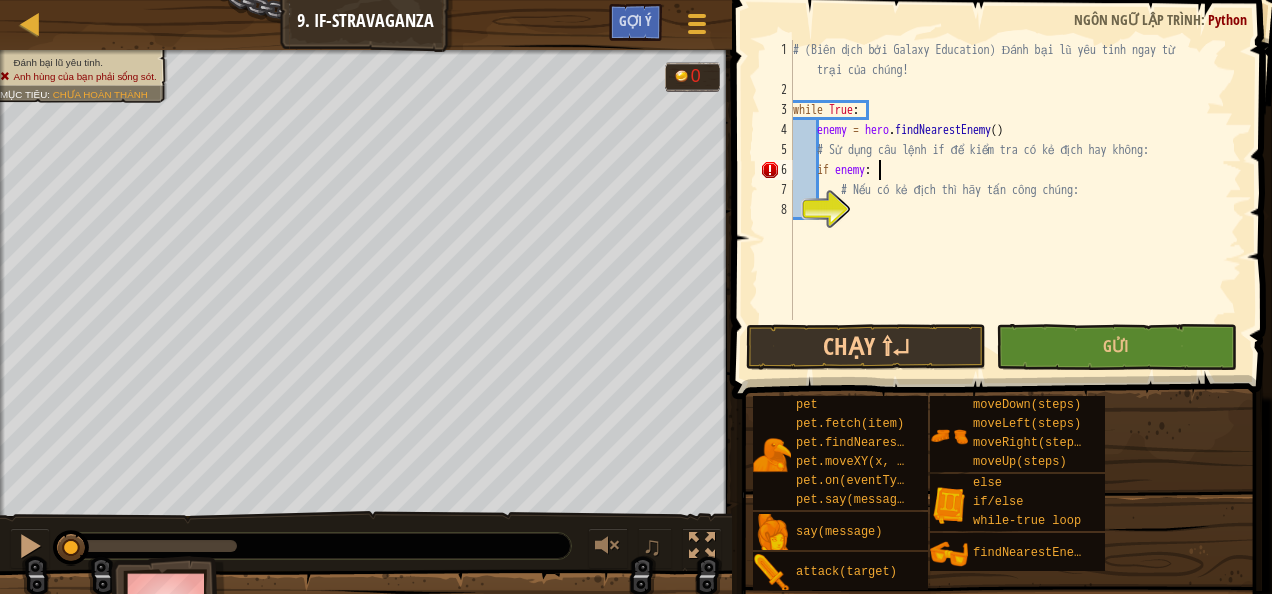 scroll, scrollTop: 9, scrollLeft: 6, axis: both 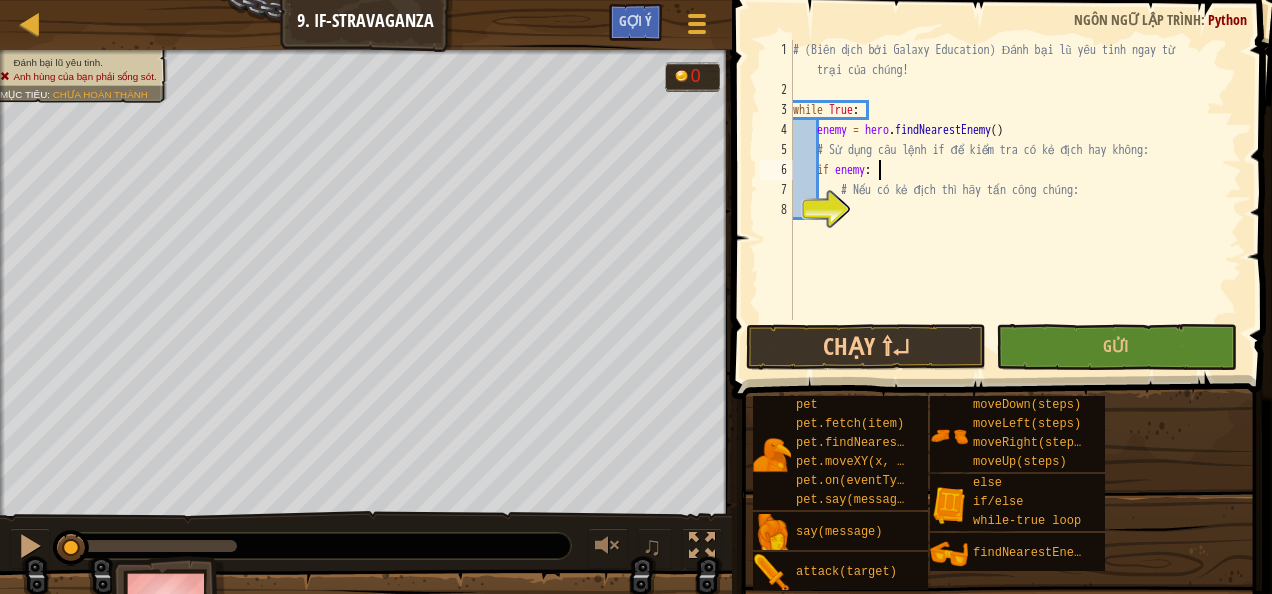 click on "# (Biên dịch bởi Galaxy Education) Đánh bại lũ yêu tinh ngay từ       trại của chúng! while   True :      enemy   =   hero . findNearestEnemy ( )      # Sử dụng câu lệnh if để kiểm tra có kẻ địch hay không:      if   enemy :          # Nếu có kẻ địch thì hãy tấn công chúng:" at bounding box center [1015, 210] 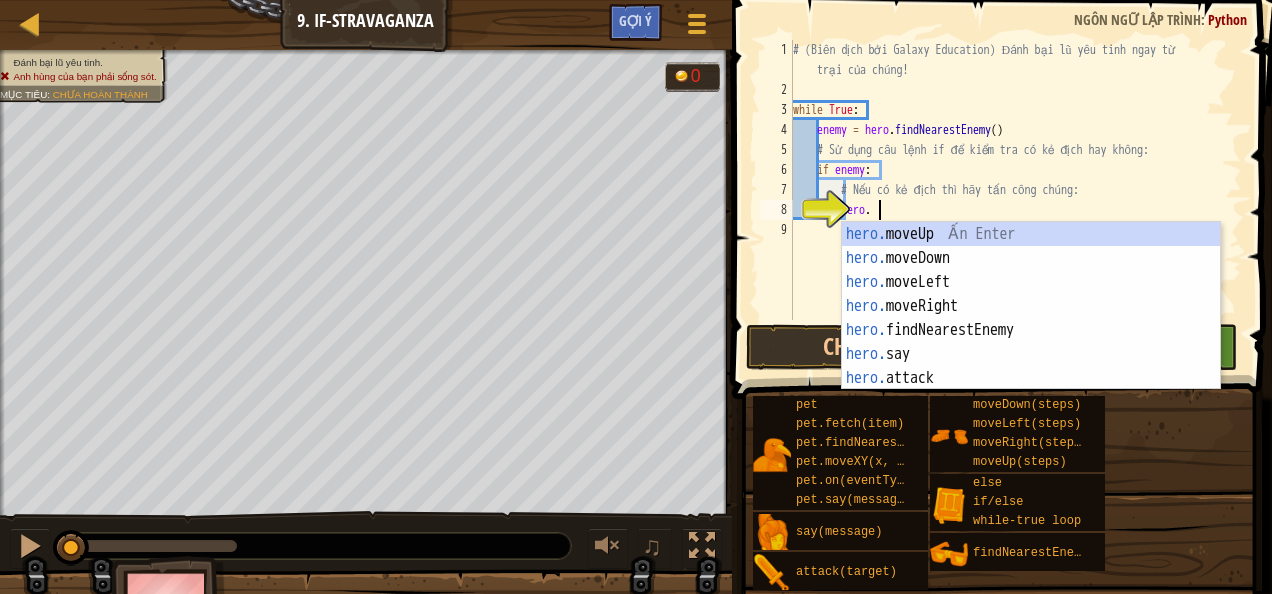 scroll, scrollTop: 9, scrollLeft: 6, axis: both 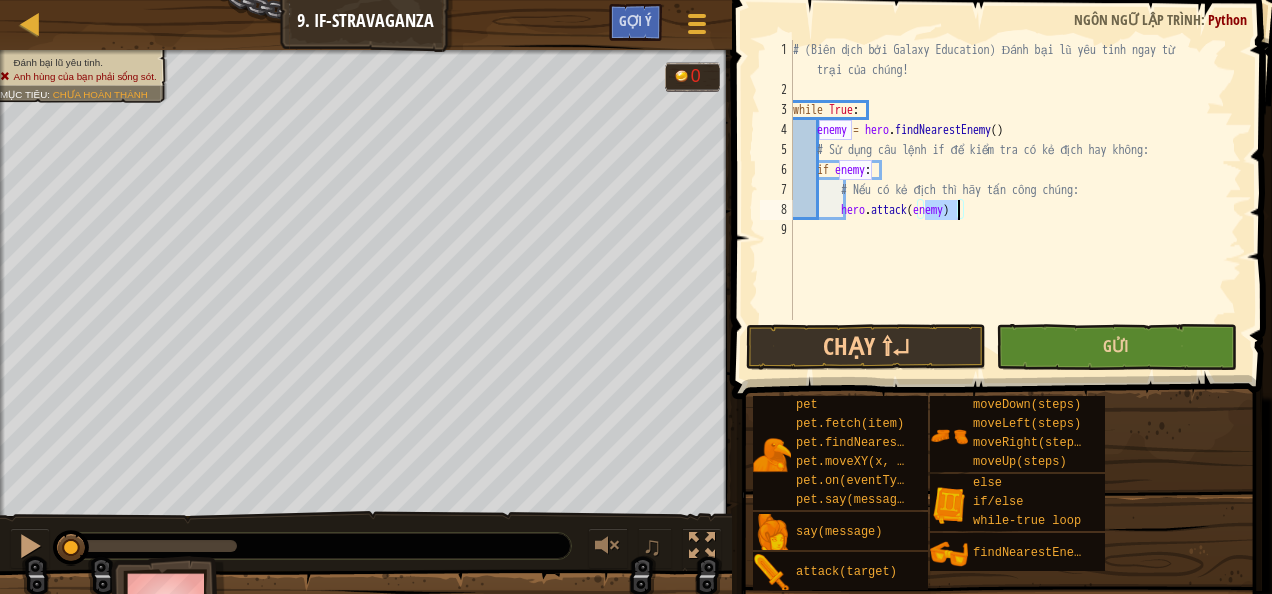 type on "hero.attack(enemy)" 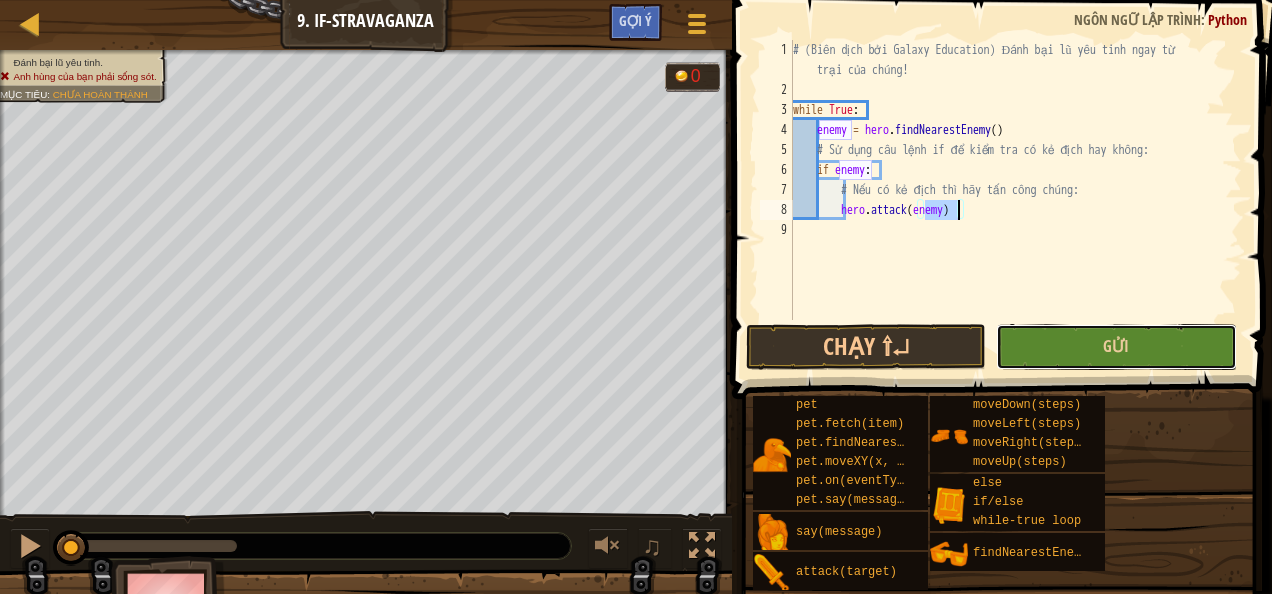 click on "Gửi" at bounding box center (1116, 347) 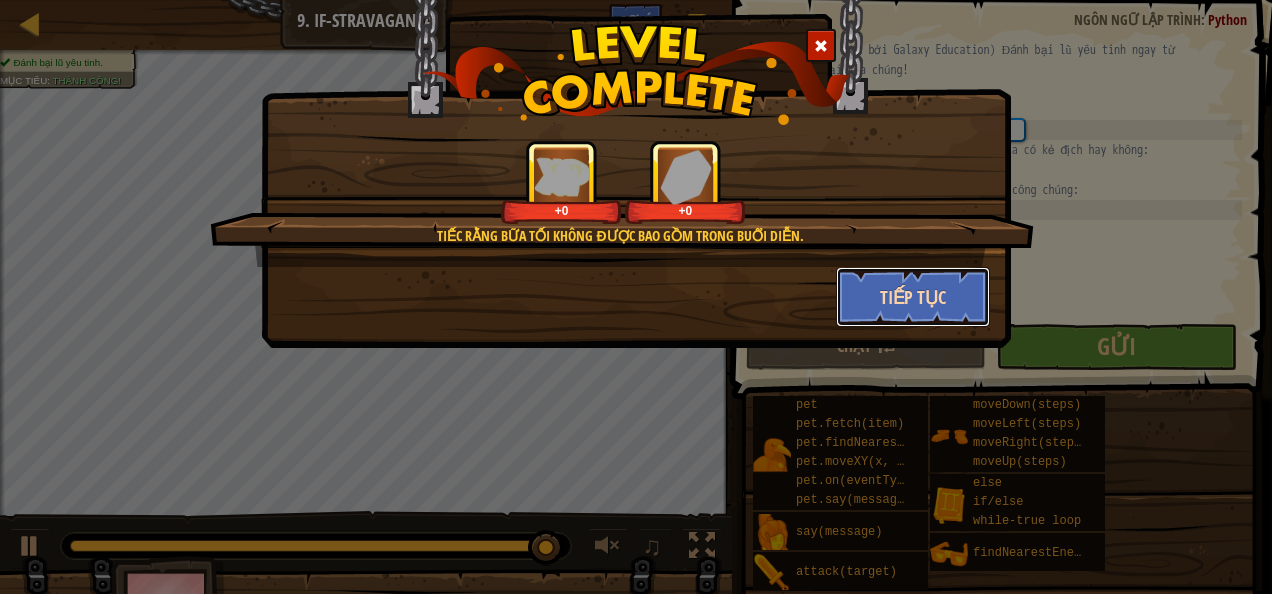 click on "Tiếp tục" at bounding box center [913, 297] 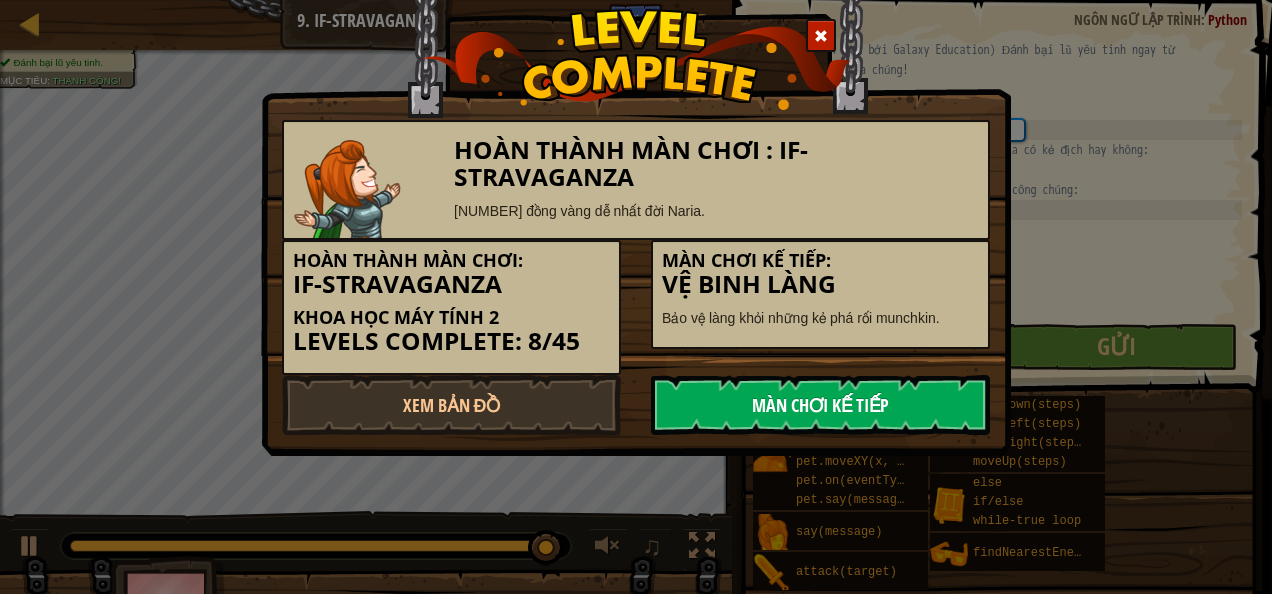click on "Màn chơi kế tiếp" at bounding box center (820, 405) 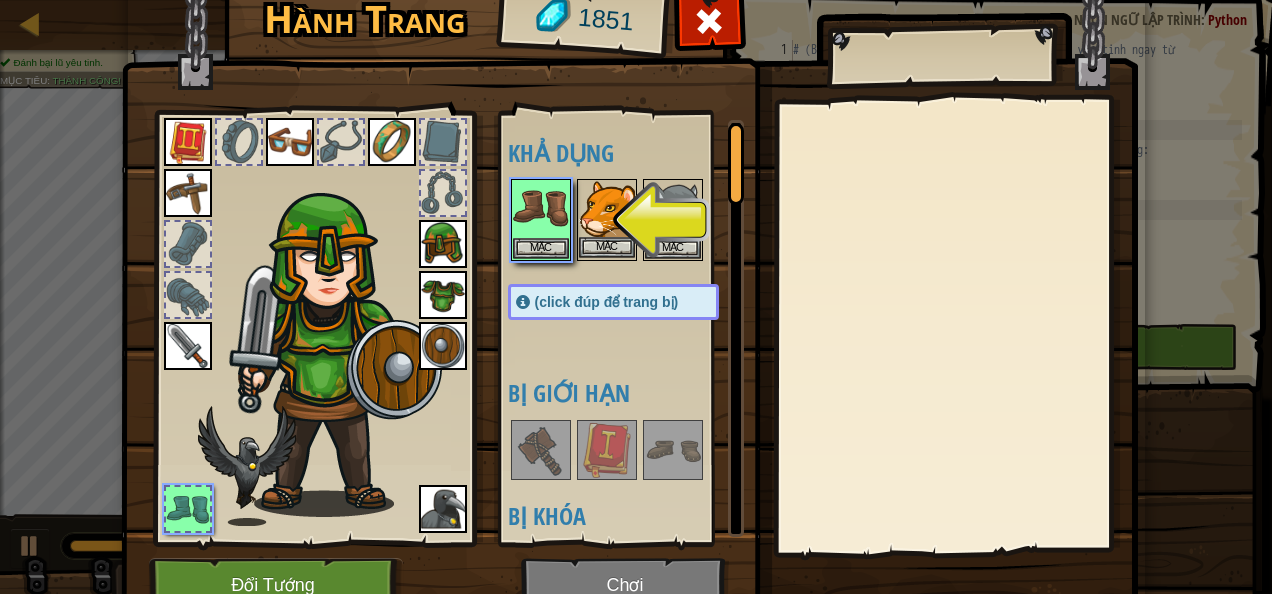 click at bounding box center (607, 209) 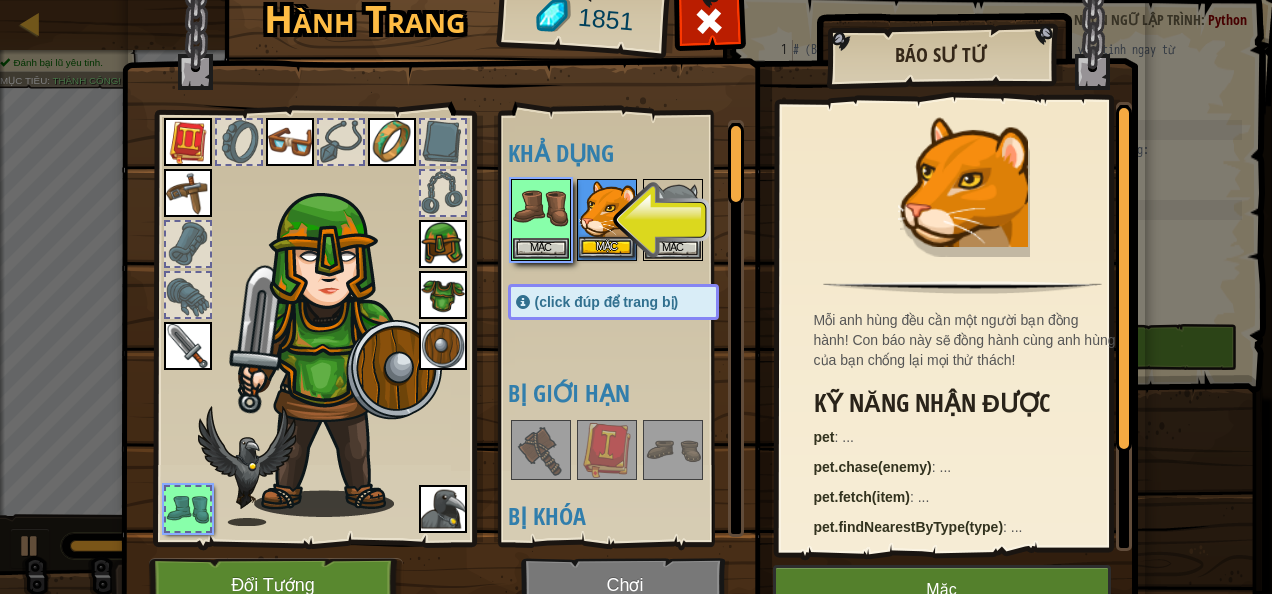 click at bounding box center (607, 209) 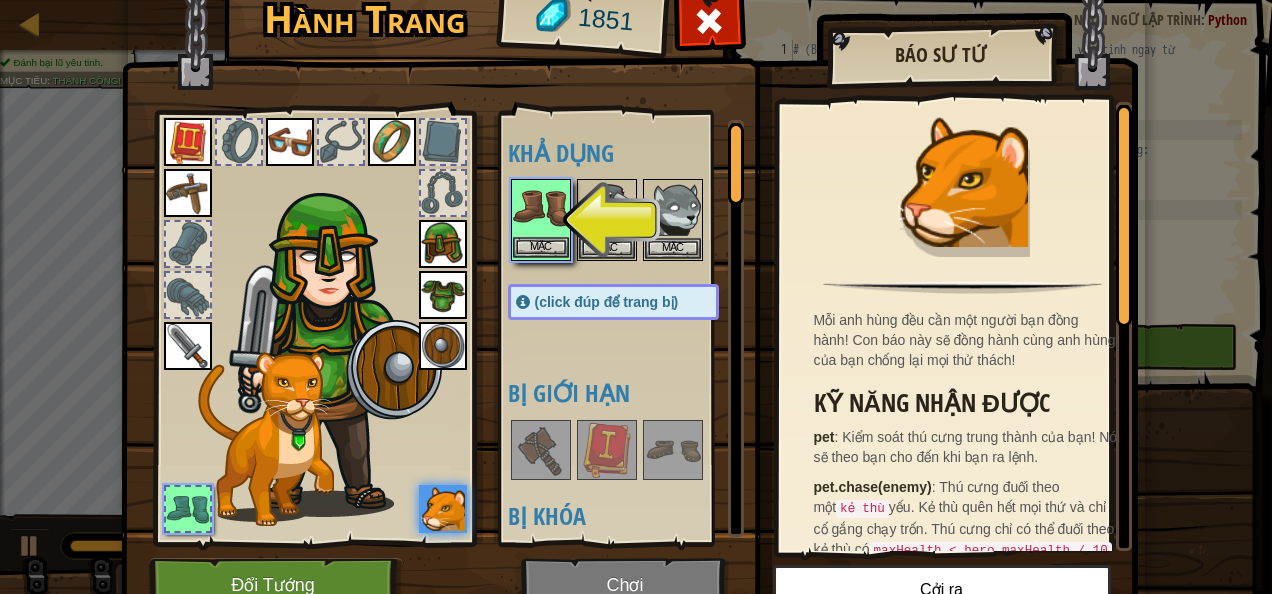 click at bounding box center [541, 209] 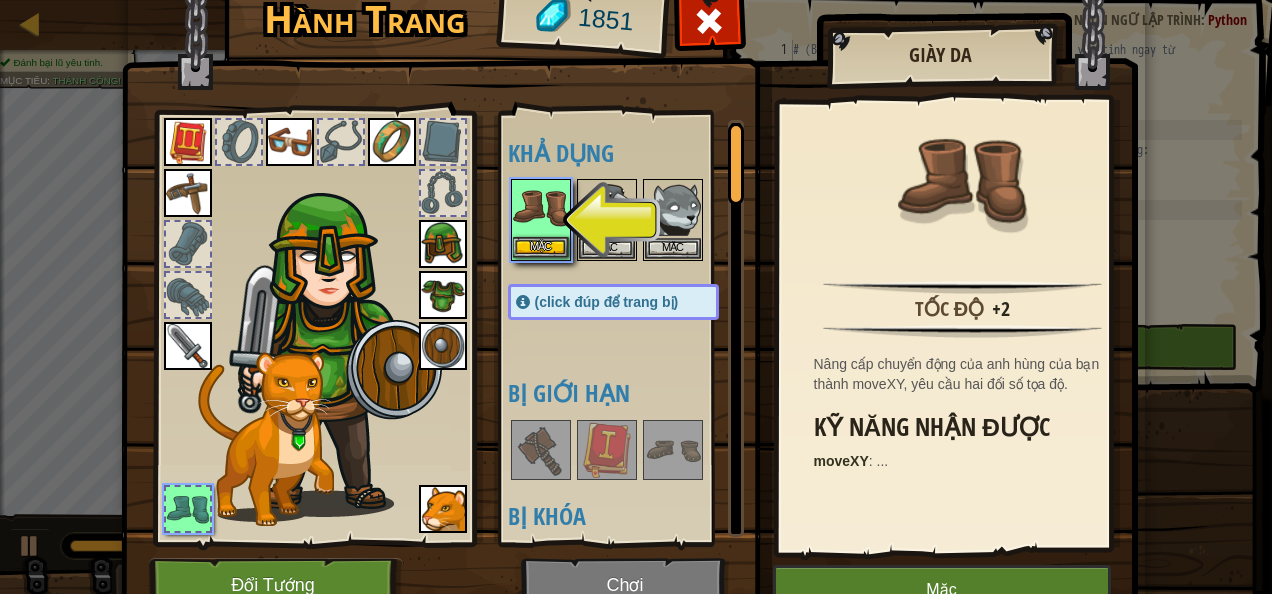 click at bounding box center (541, 209) 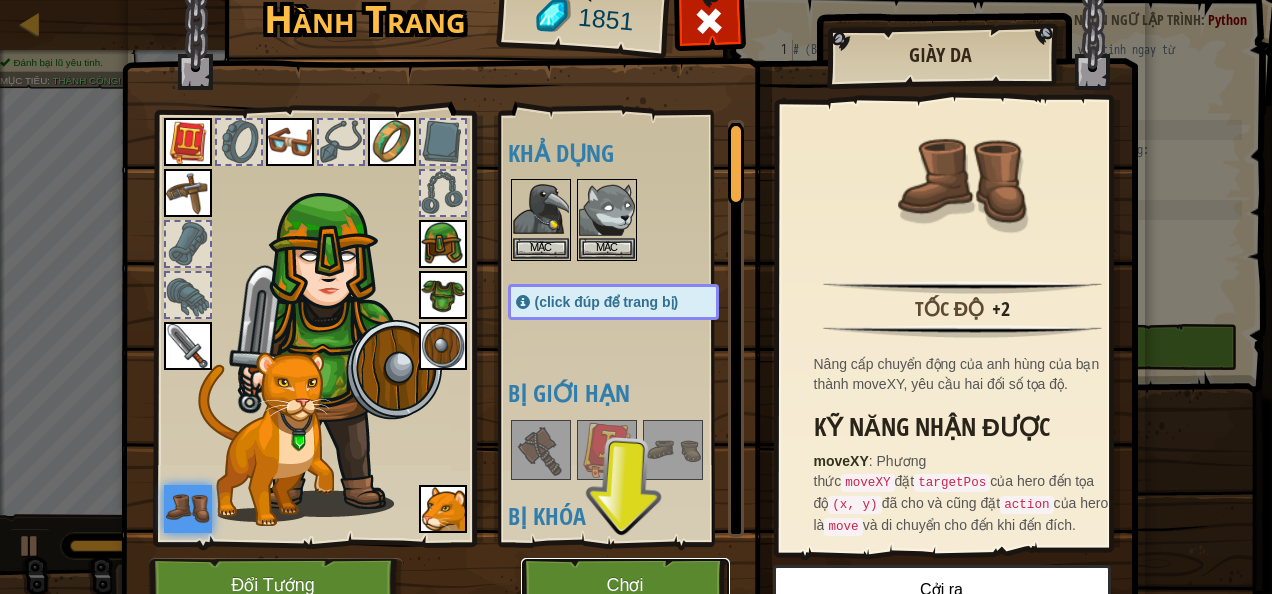 click on "Chơi" at bounding box center (625, 585) 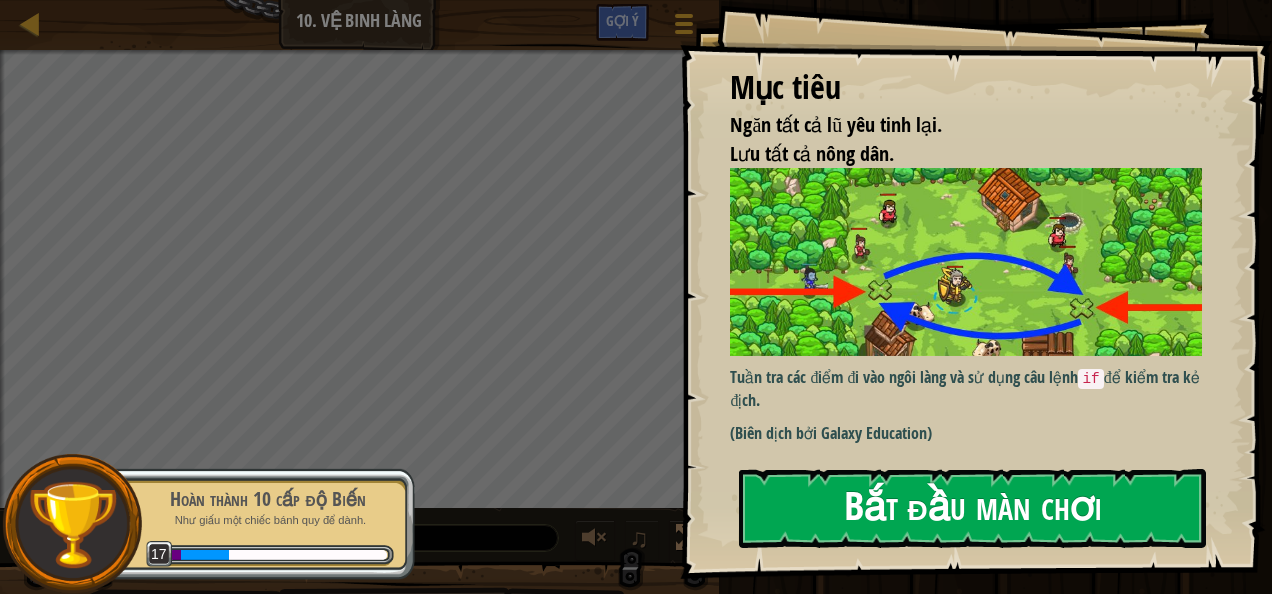 click on "Bắt đầu màn chơi" at bounding box center [972, 508] 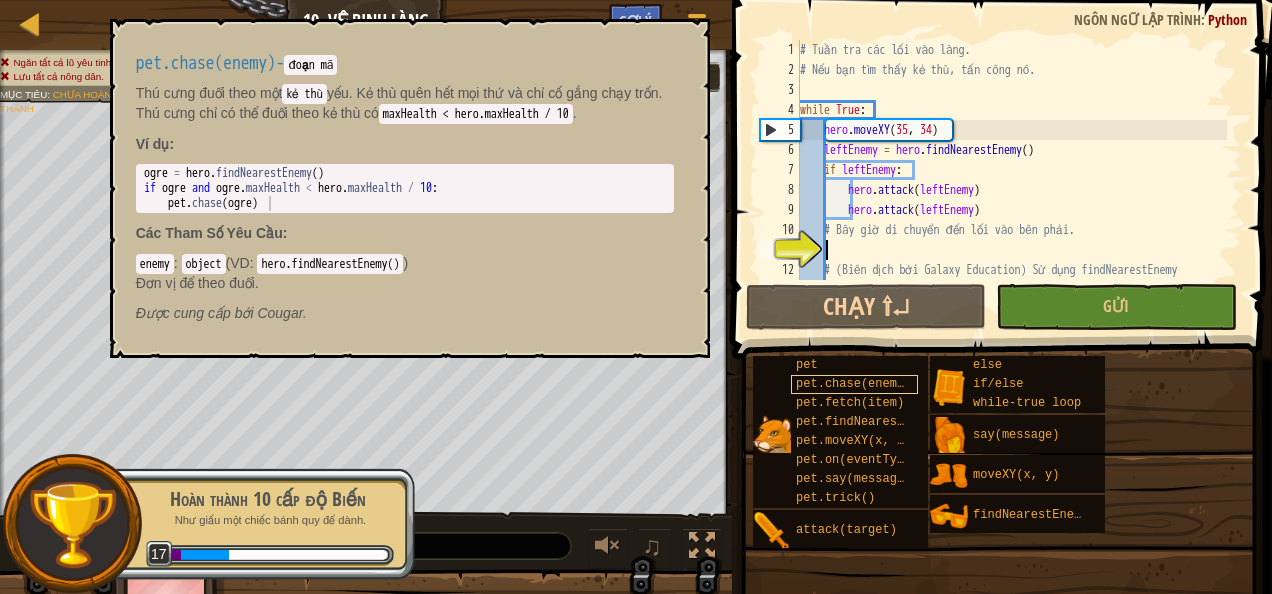 scroll, scrollTop: 60, scrollLeft: 0, axis: vertical 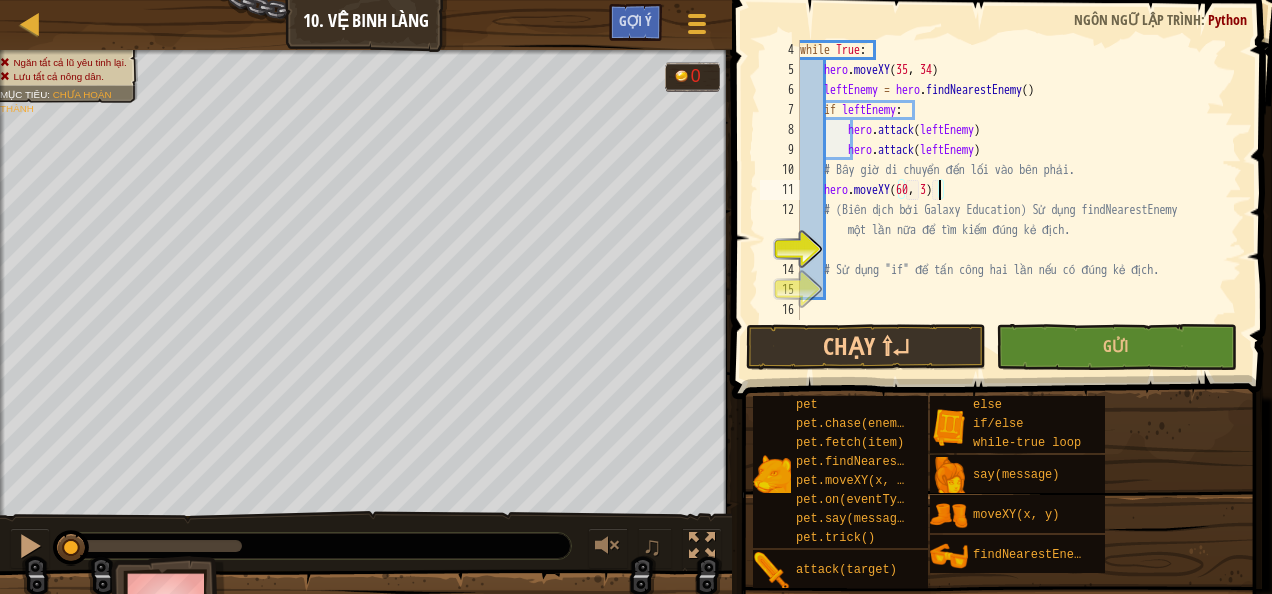 type on "hero.moveXY(60, 31)" 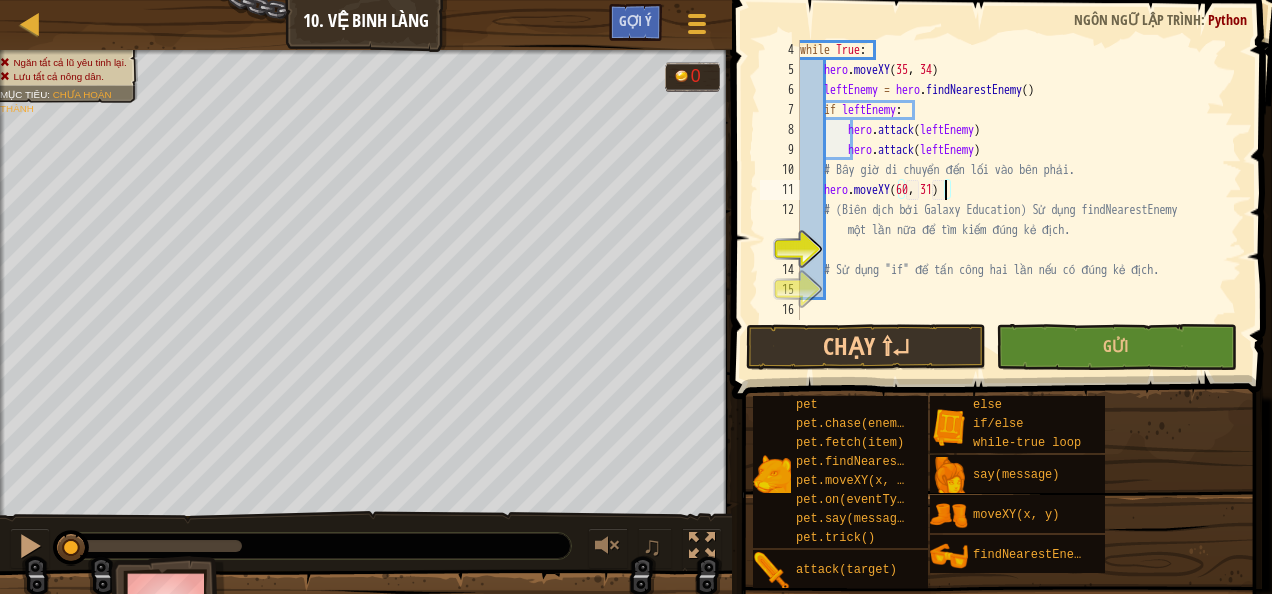 click on "while   True :      hero . moveXY ( 35 ,   34 )      leftEnemy   =   hero . findNearestEnemy ( )      if   leftEnemy :          hero . attack ( leftEnemy )          hero . attack ( leftEnemy )      #Bây giờ di chuyển đến lối vào bên phải.      hero . moveXY ( 60 ,   31 )      # (Biên dịch bởi Galaxy Education) Sử dụng findNearestEnemy           một lần nữa để tìm kiếm đúng kẻ địch.           # Sử dụng "if" để tấn công hai lần nếu có đúng kẻ địch." at bounding box center (1011, 200) 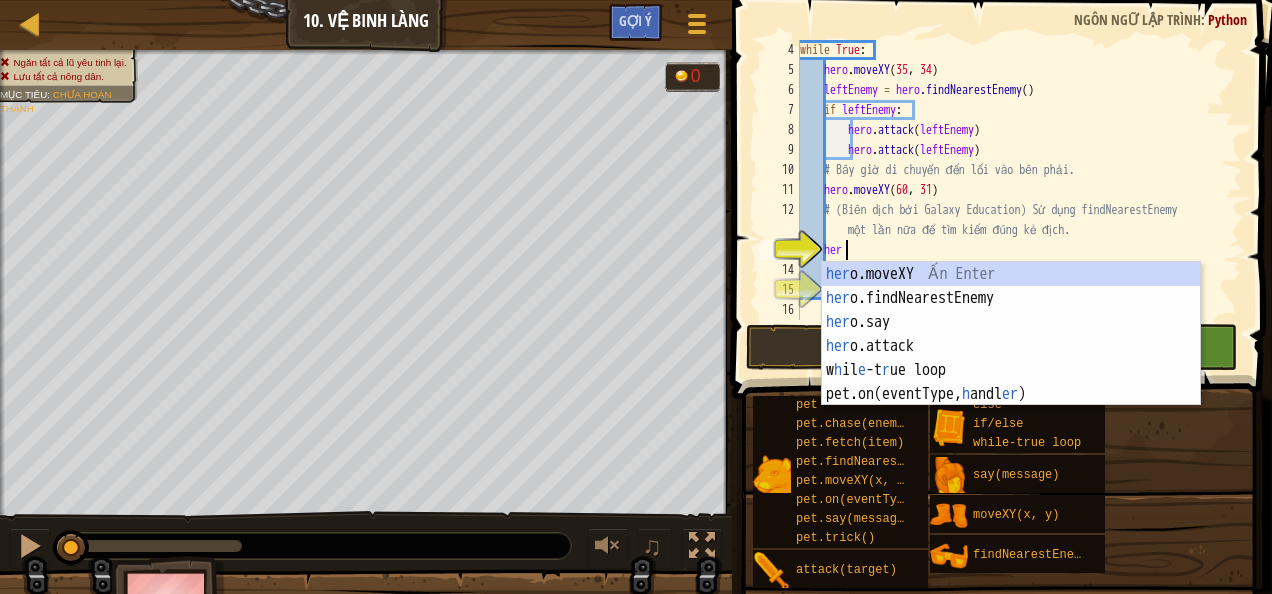 scroll, scrollTop: 9, scrollLeft: 3, axis: both 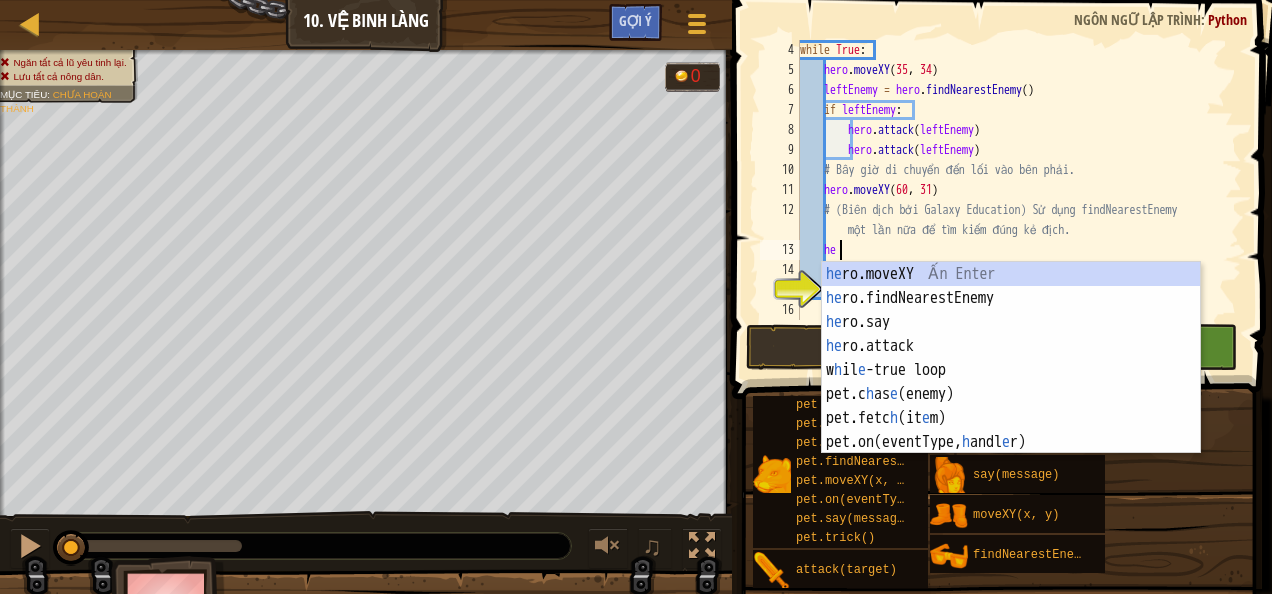 type on "h" 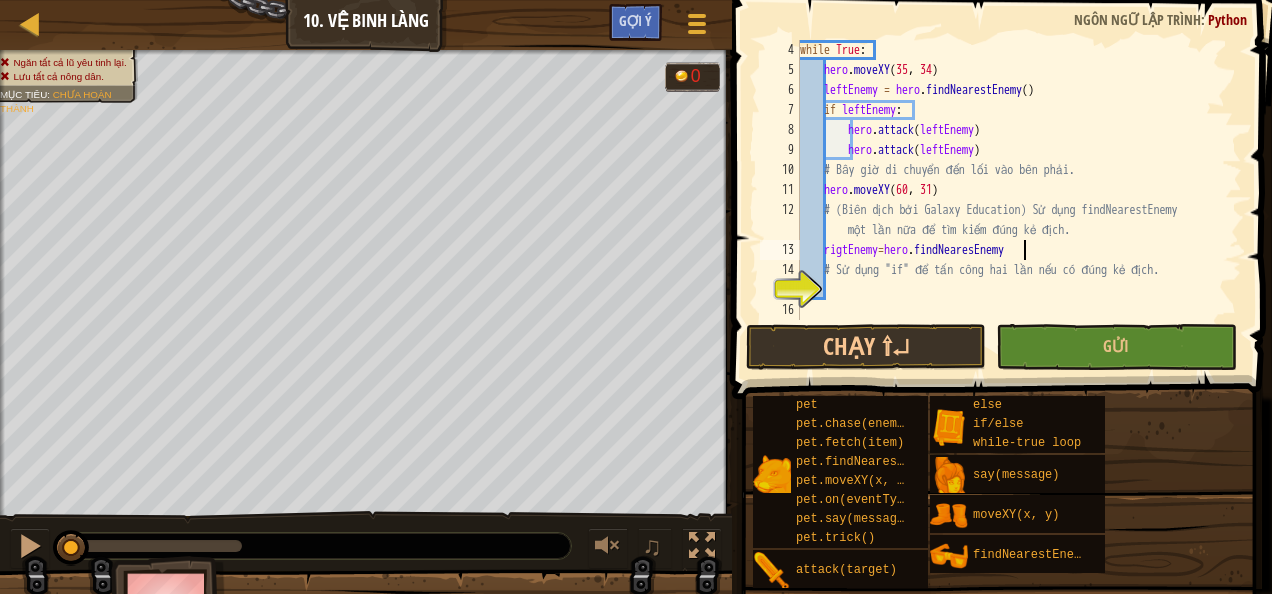 scroll, scrollTop: 9, scrollLeft: 18, axis: both 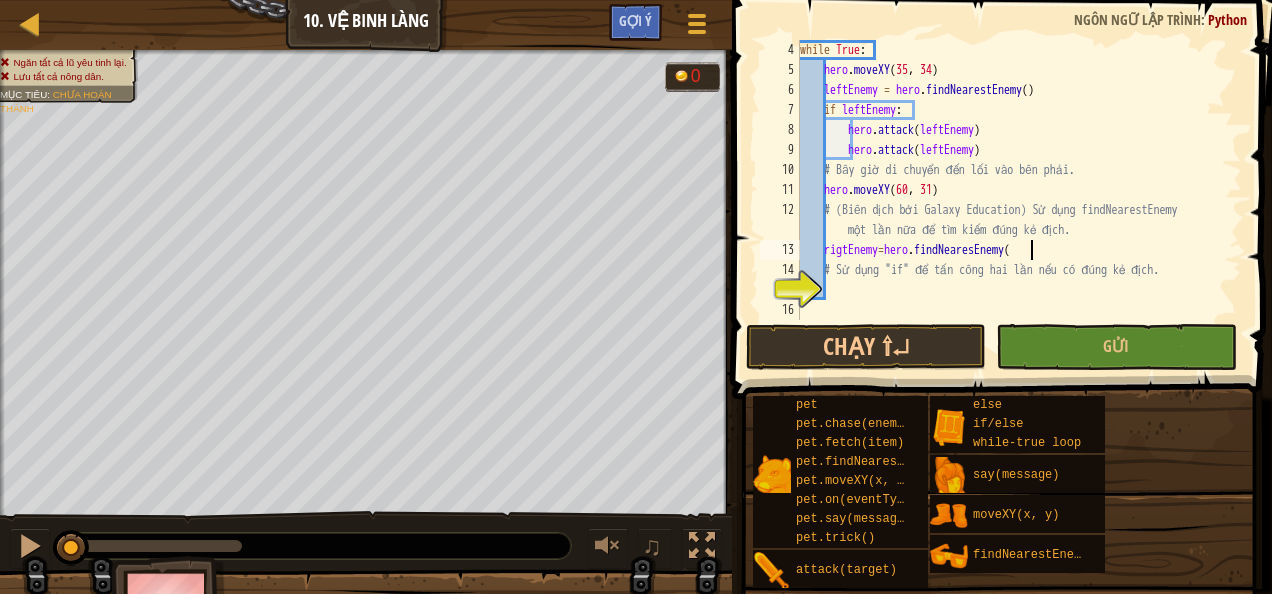 type on "rigtEnemy=hero.findNearesEnemy()" 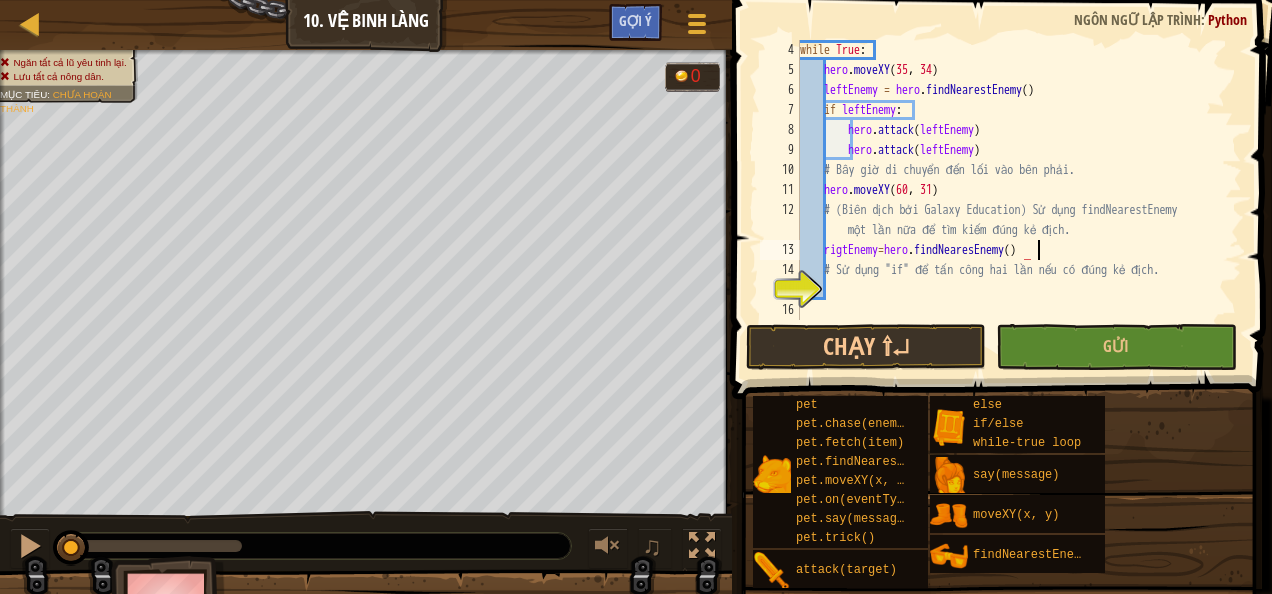 scroll, scrollTop: 9, scrollLeft: 18, axis: both 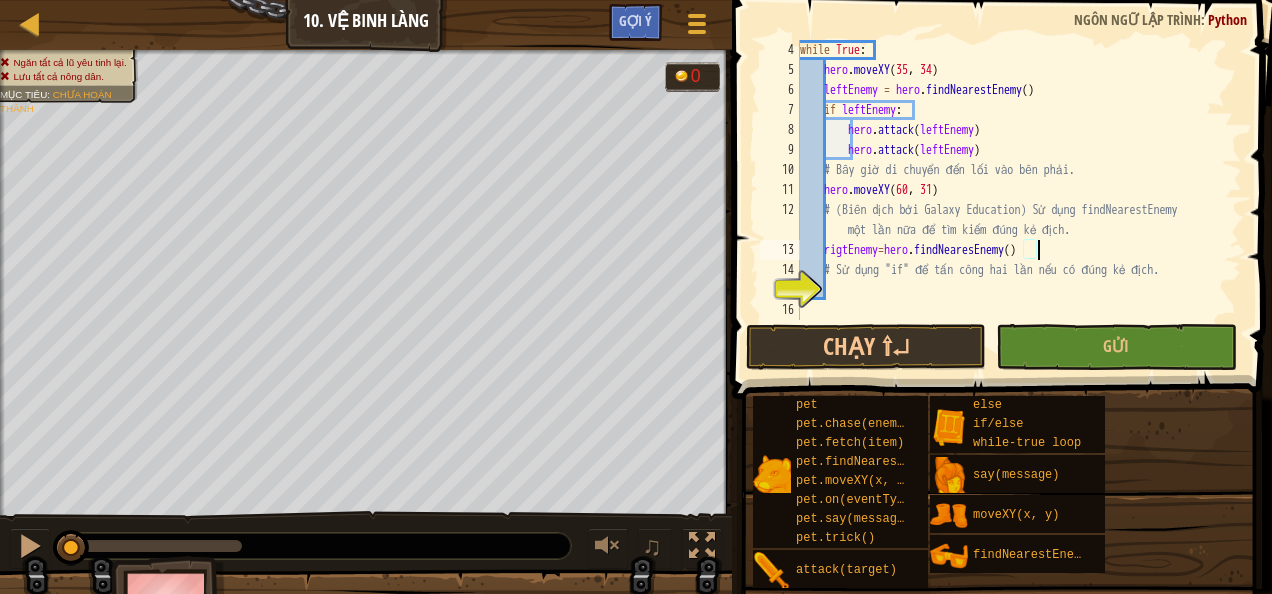 click on "while   True :      hero . moveXY ( 35 ,   34 )      leftEnemy   =   hero . findNearestEnemy ( )      if   leftEnemy :          hero . attack ( leftEnemy )          hero . attack ( leftEnemy )      #Bây giờ di chuyển đến lối vào bên phải.      hero . moveXY ( 60 ,   31 )      # (Biên dịch bởi Galaxy Education) Sử dụng findNearestEnemy           một lần nữa để tìm kiếm đúng kẻ địch.      rigtEnemy = hero . findNearesEnemy ( )      # Sử dụng "if" để tấn công hai lần nếu có đúng kẻ địch." at bounding box center [1011, 200] 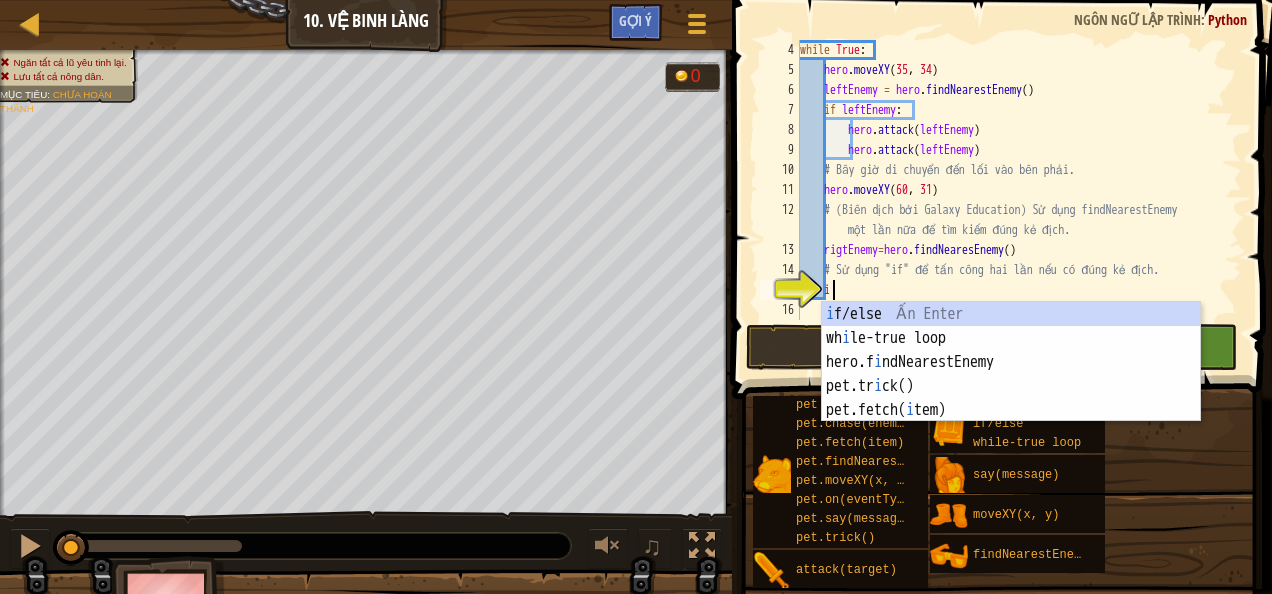 type on "i" 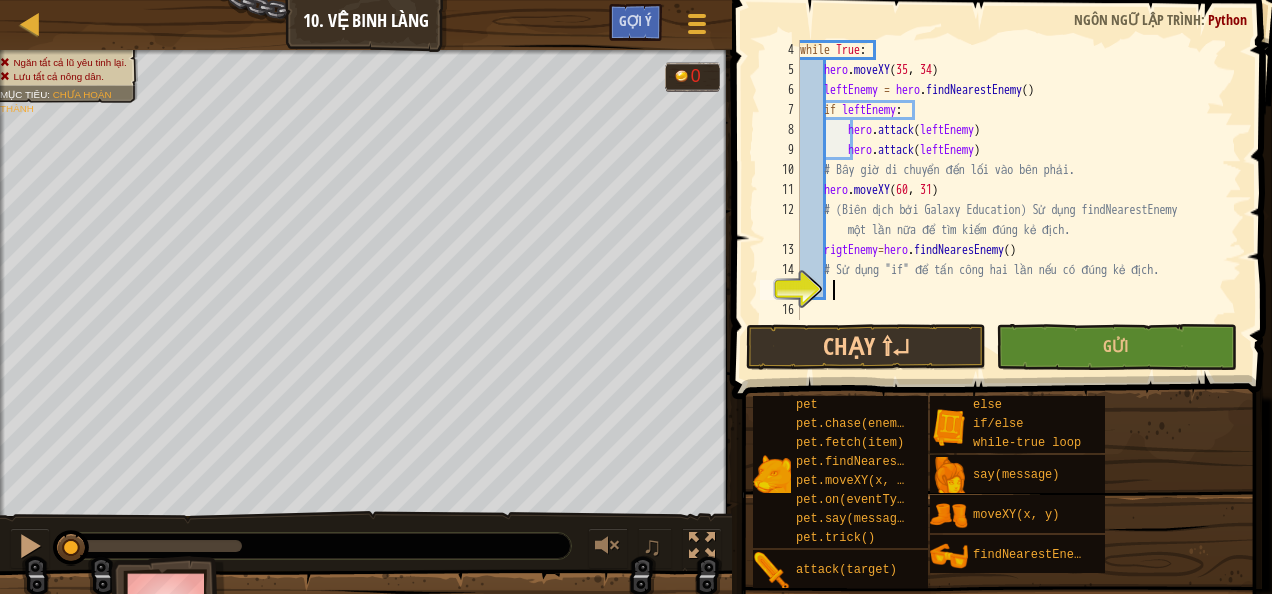 type on "ì" 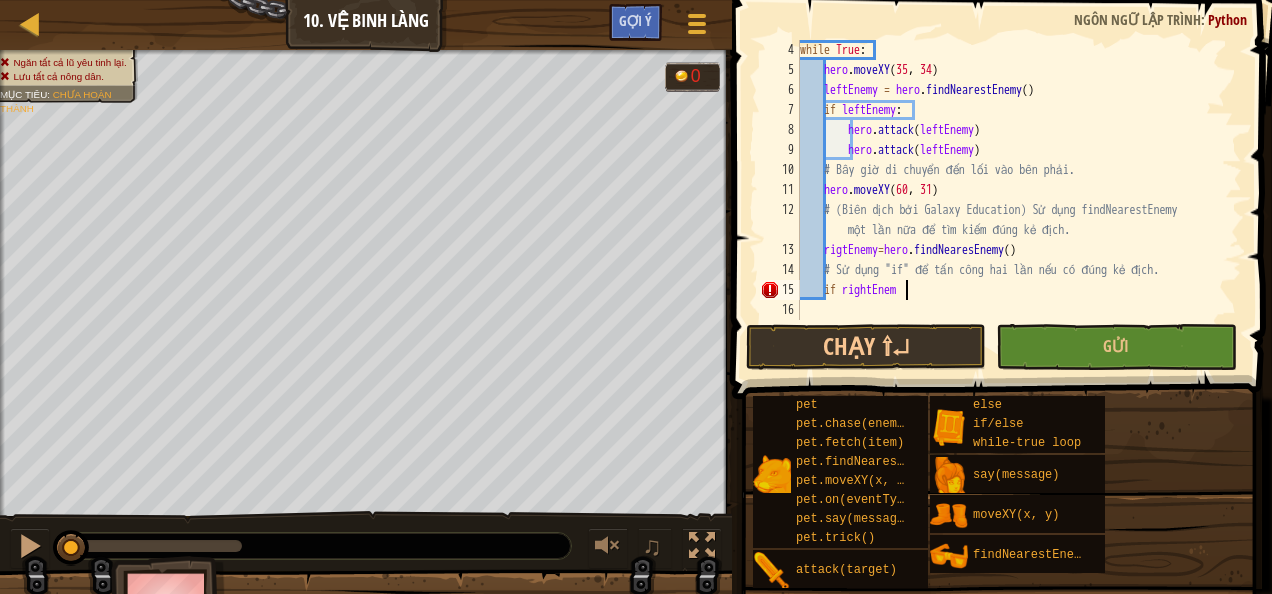 scroll, scrollTop: 9, scrollLeft: 8, axis: both 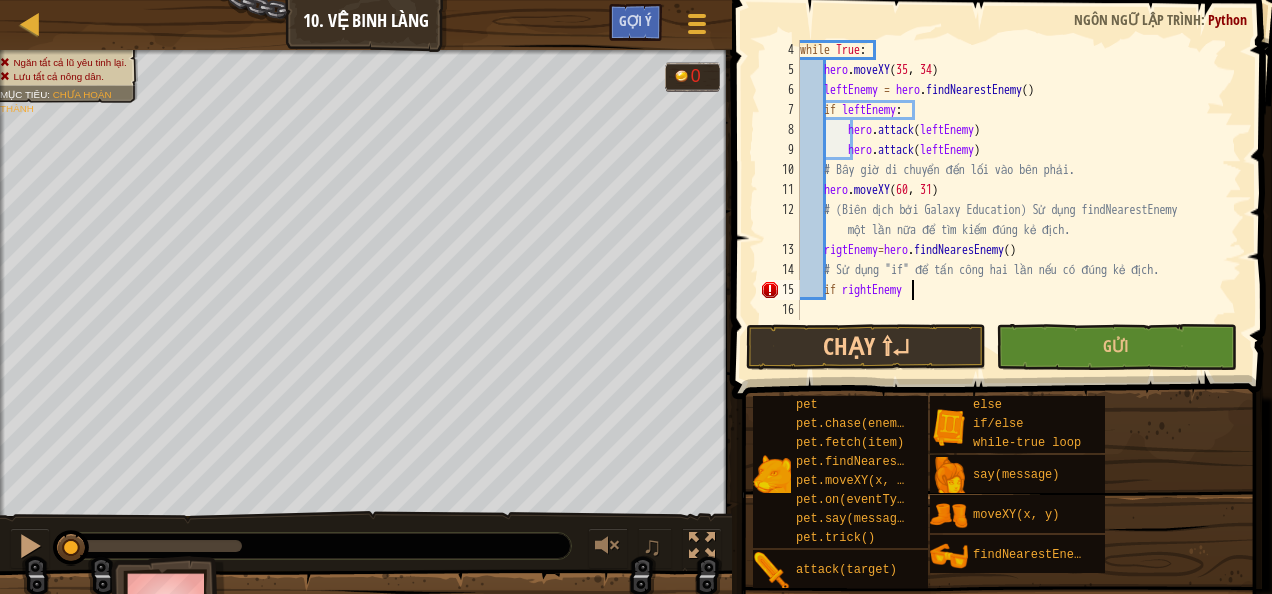 type on "if rightEnemy:" 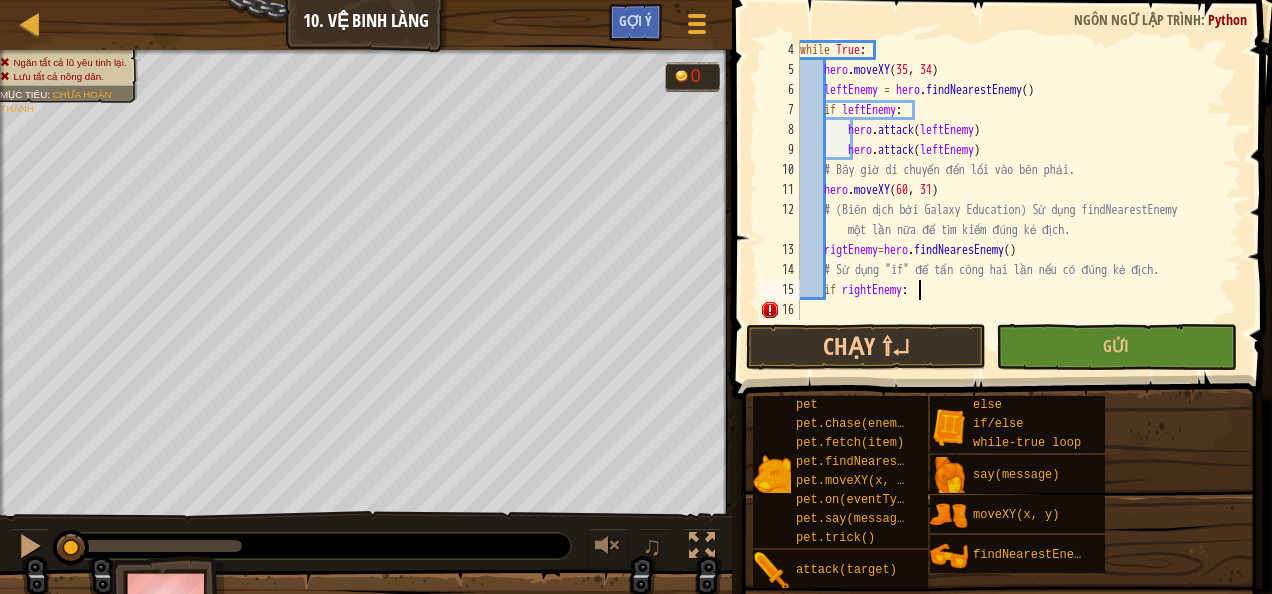 scroll, scrollTop: 9, scrollLeft: 3, axis: both 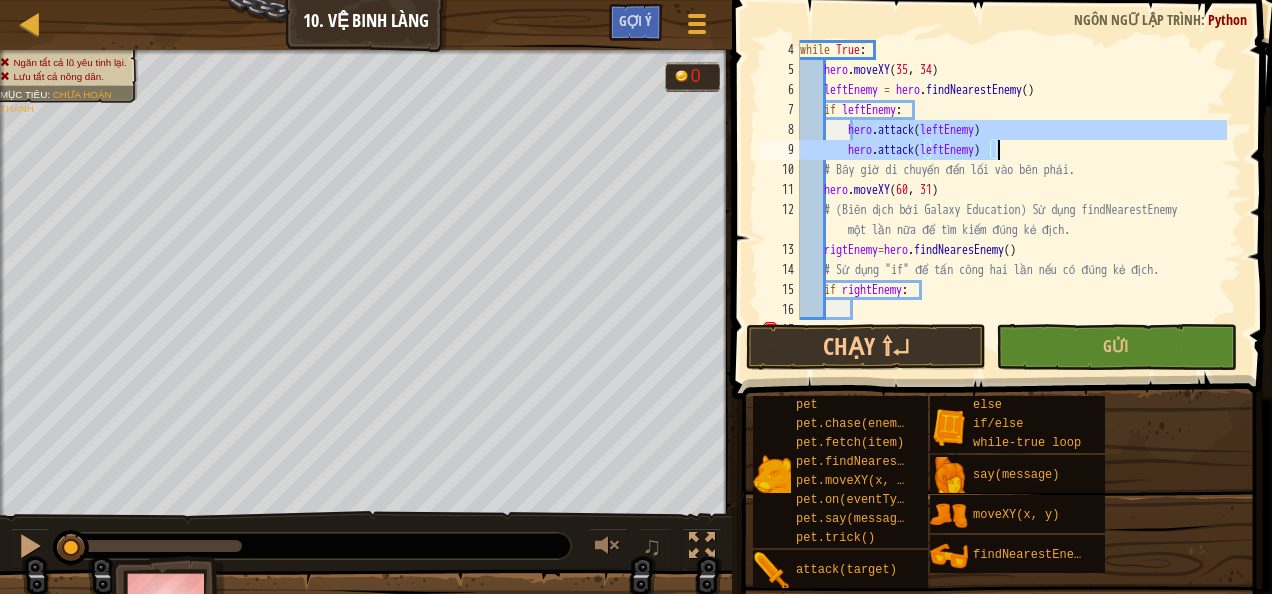 drag, startPoint x: 854, startPoint y: 130, endPoint x: 1001, endPoint y: 145, distance: 147.76332 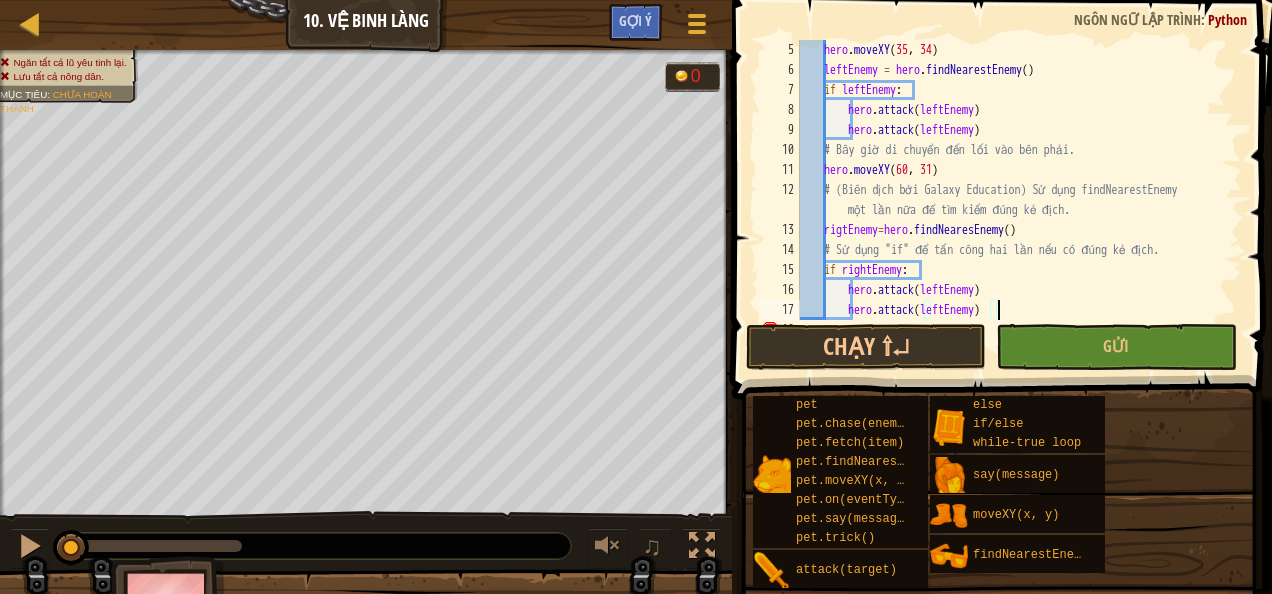 scroll, scrollTop: 80, scrollLeft: 0, axis: vertical 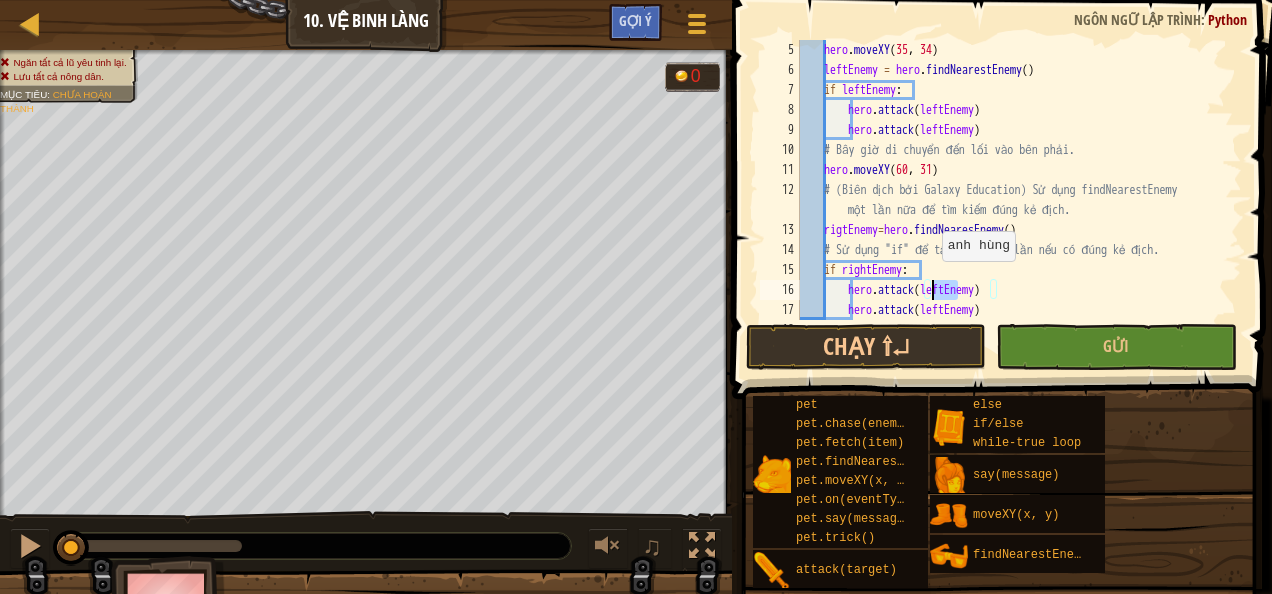 drag, startPoint x: 958, startPoint y: 286, endPoint x: 931, endPoint y: 280, distance: 27.658634 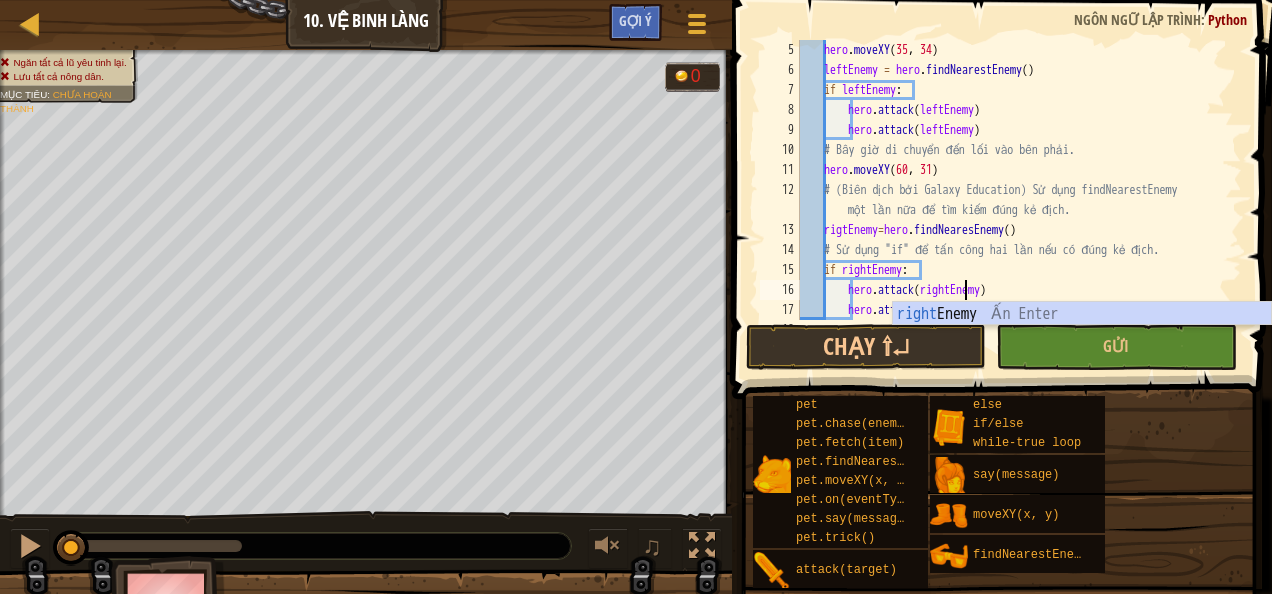 scroll, scrollTop: 9, scrollLeft: 14, axis: both 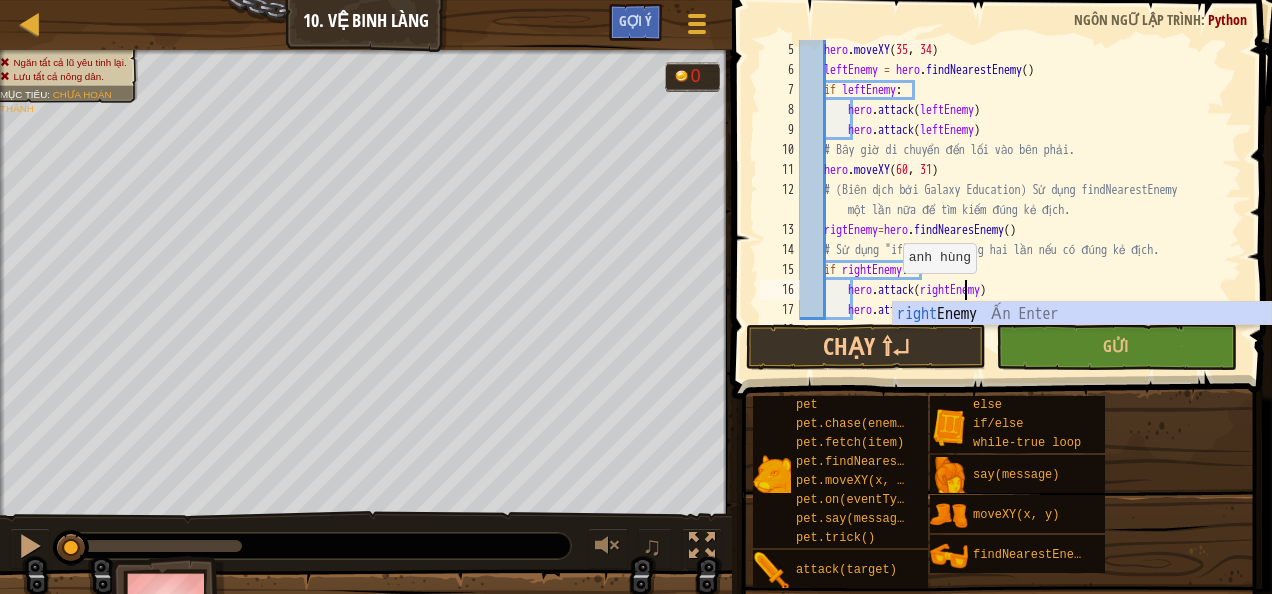 click on "hero . moveXY ( 35 ,   34 )      leftEnemy   =   hero . findNearestEnemy ( )      if   leftEnemy :          hero . attack ( leftEnemy )          hero . attack ( leftEnemy )      #Bây giờ di chuyển đến lối vào bên phải.      hero . moveXY ( 60 ,   31 )      # (Biên dịch bởi Galaxy Education) Sử dụng findNearestEnemy           một lần nữa để tìm kiếm đúng kẻ địch.      rigtEnemy = hero . findNearesEnemy ( )      # Sử dụng "if" để tấn công hai lần nếu có đúng kẻ địch.       if   rightEnemy :          hero . attack ( rightEnemy )          hero . attack ( leftEnemy )" at bounding box center [1011, 200] 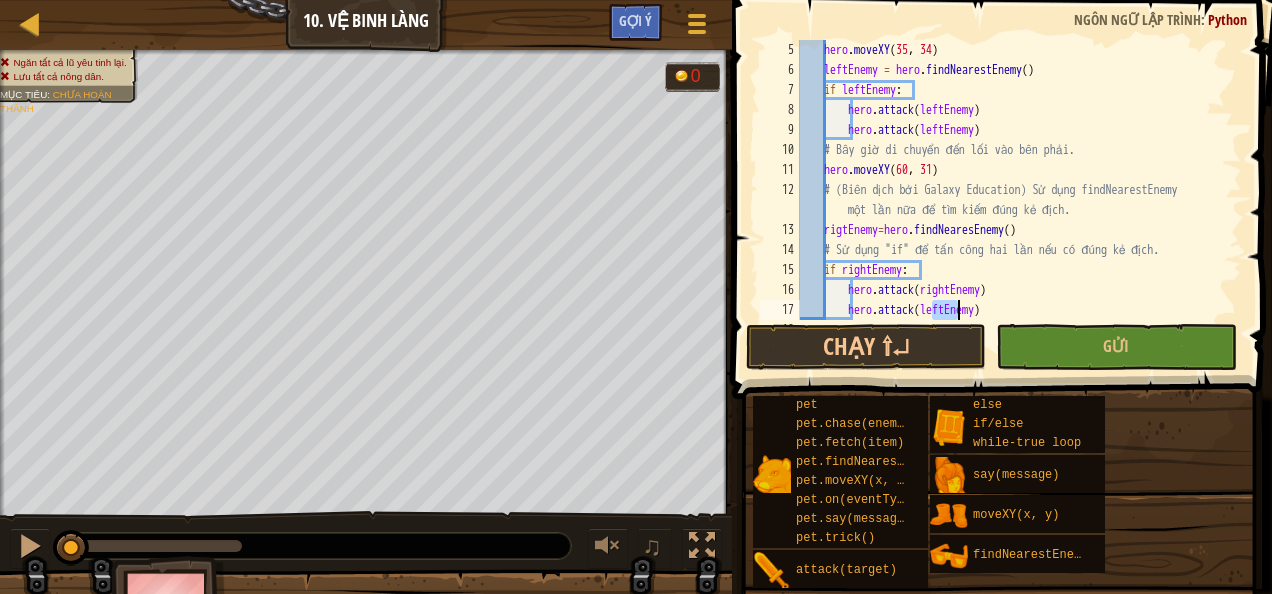 drag, startPoint x: 931, startPoint y: 309, endPoint x: 957, endPoint y: 309, distance: 26 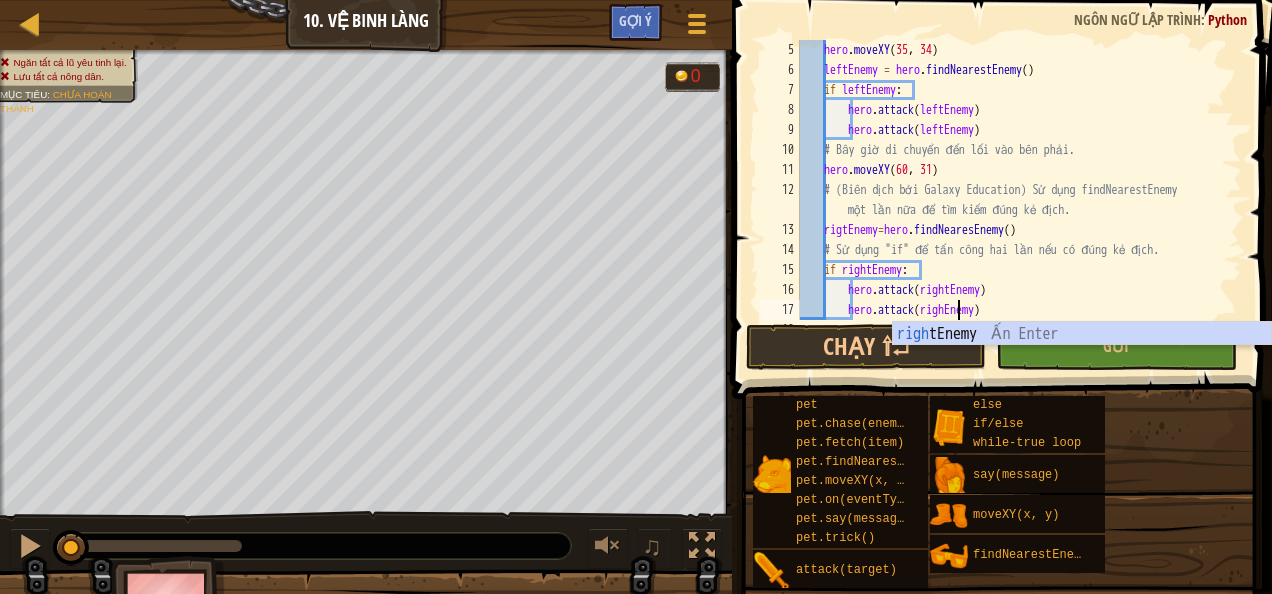 scroll, scrollTop: 9, scrollLeft: 14, axis: both 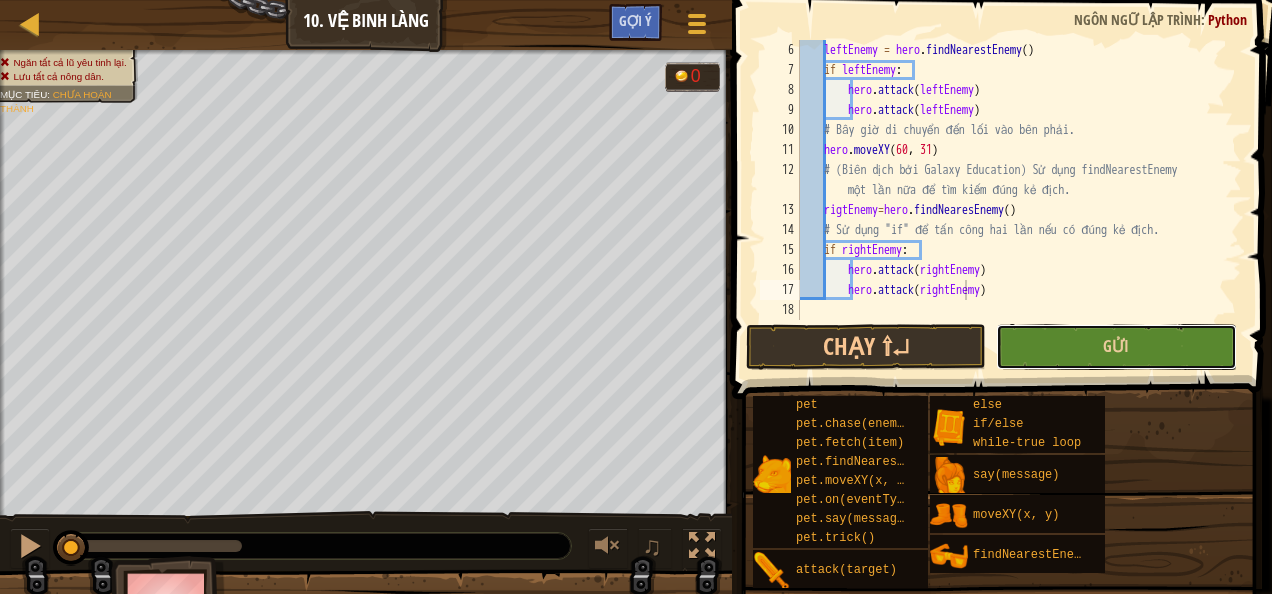click on "Gửi" at bounding box center [1116, 347] 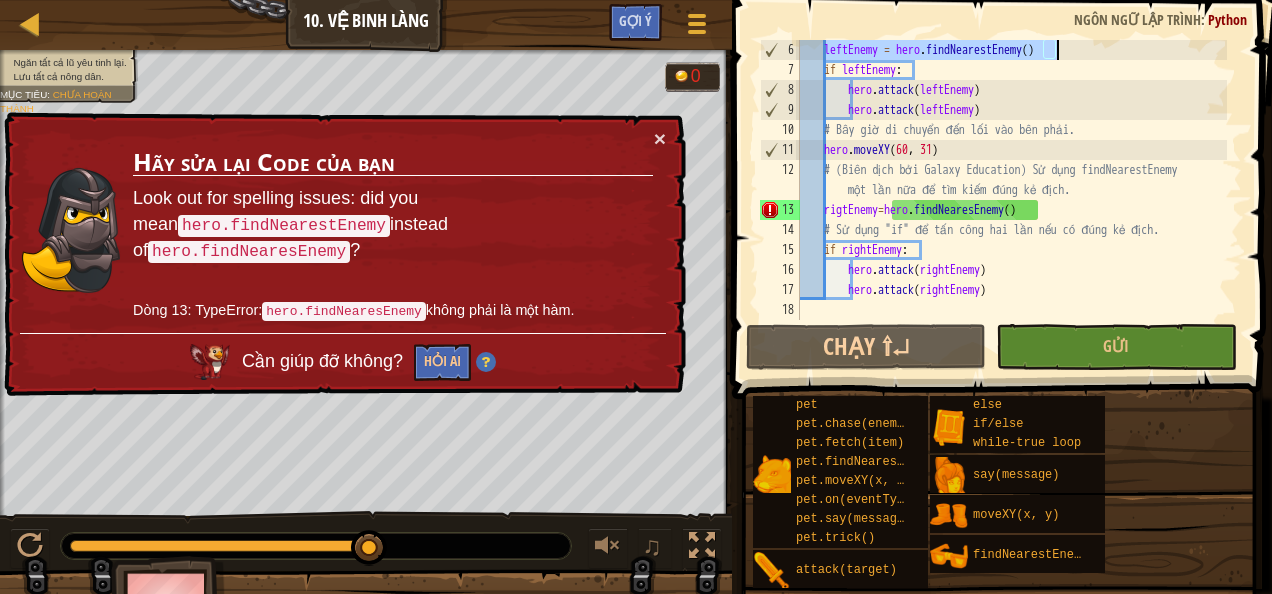 drag, startPoint x: 825, startPoint y: 52, endPoint x: 1072, endPoint y: 49, distance: 247.01822 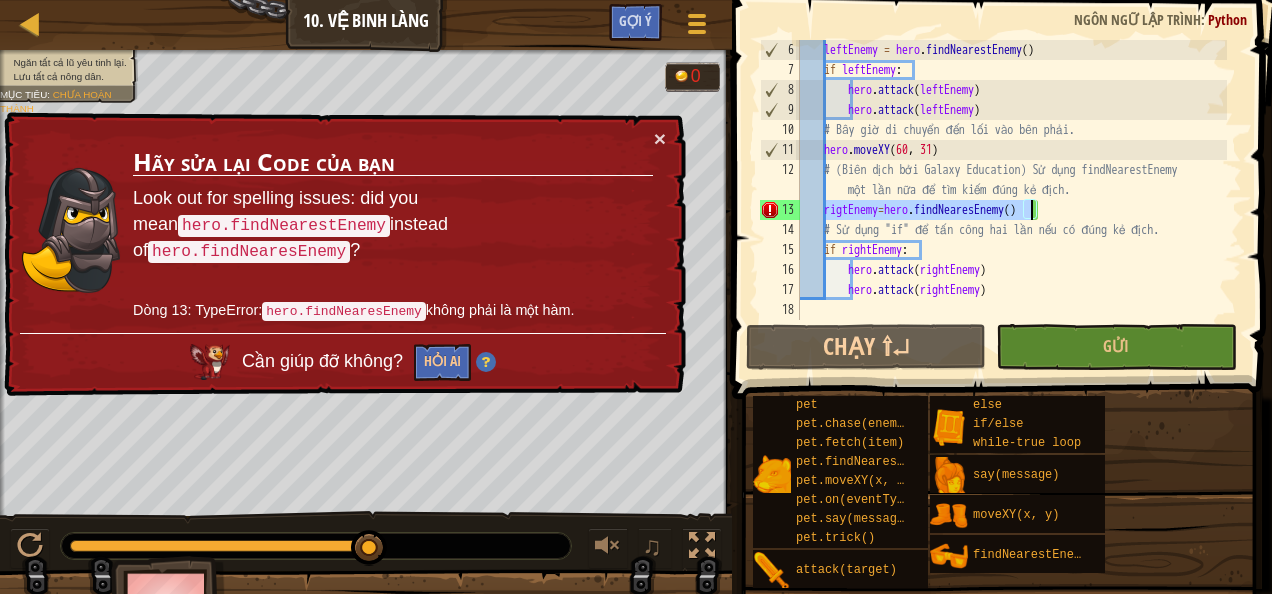 drag, startPoint x: 827, startPoint y: 210, endPoint x: 1034, endPoint y: 209, distance: 207.00241 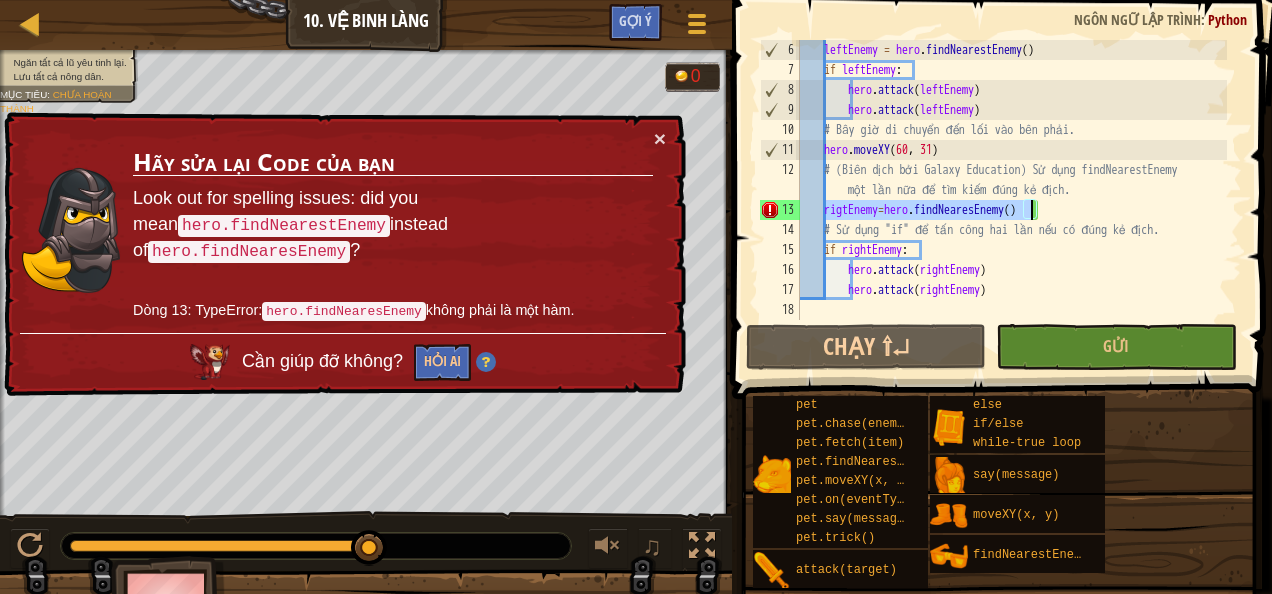 click on "leftEnemy   =   hero . findNearestEnemy ( )      if   leftEnemy :          hero . attack ( leftEnemy )          hero . attack ( leftEnemy )      # Bây giờ di chuyển đến lối vào bên phải.      hero . moveXY ( 60 ,   31 )      # (Biên dịch bởi Galaxy Education) Sử dụng findNearestEnemy           một lần nữa để tìm kiếm đúng kẻ địch.      rigtEnemy = hero . findNearesEnemy ( )      # Sử dụng "if" để tấn công hai lần nếu có đúng kẻ địch.       if   rightEnemy :          hero . attack ( rightEnemy )          hero . attack ( rightEnemy )" at bounding box center (1011, 200) 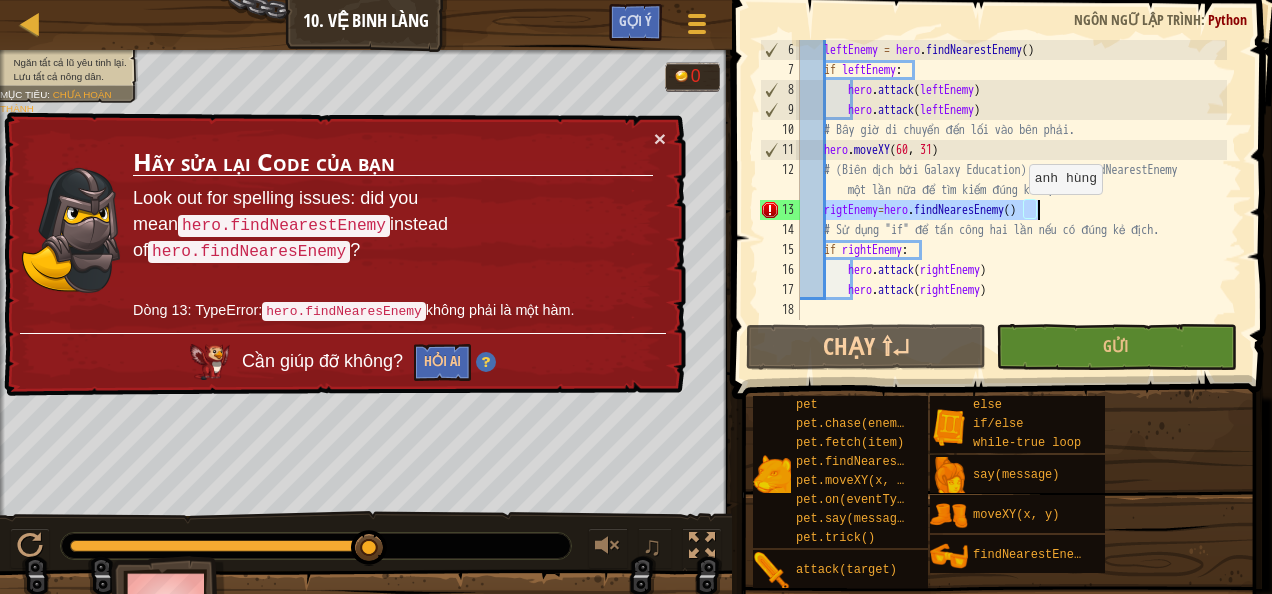 paste on "leftEnemy = hero.findNearest" 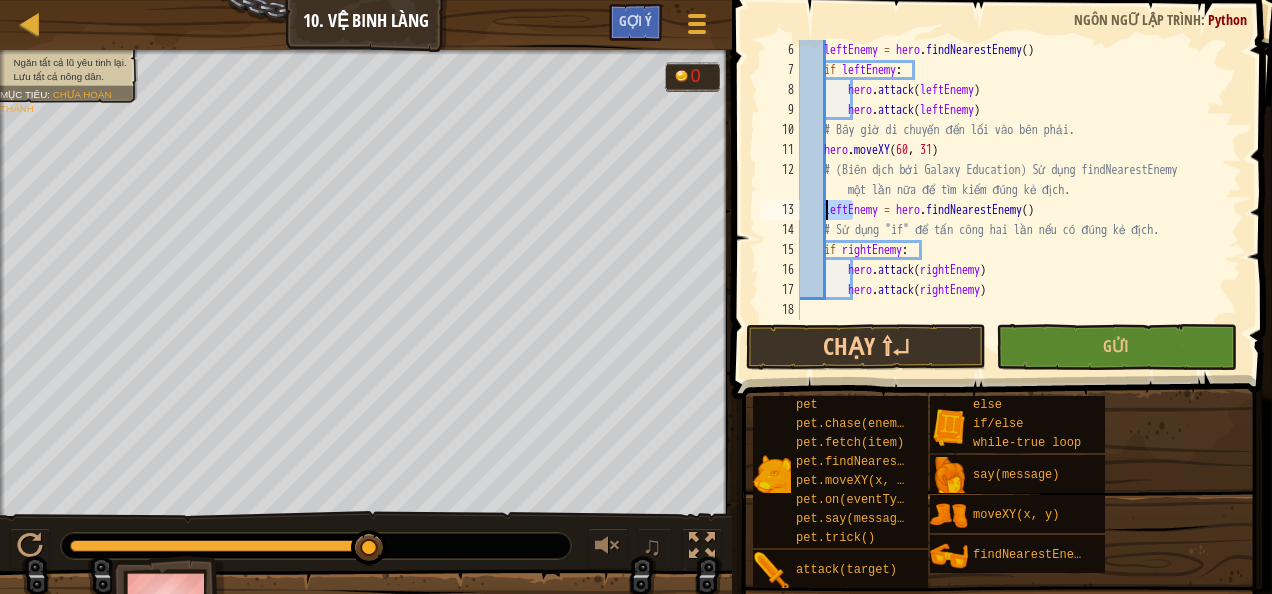 drag, startPoint x: 852, startPoint y: 212, endPoint x: 828, endPoint y: 209, distance: 24.186773 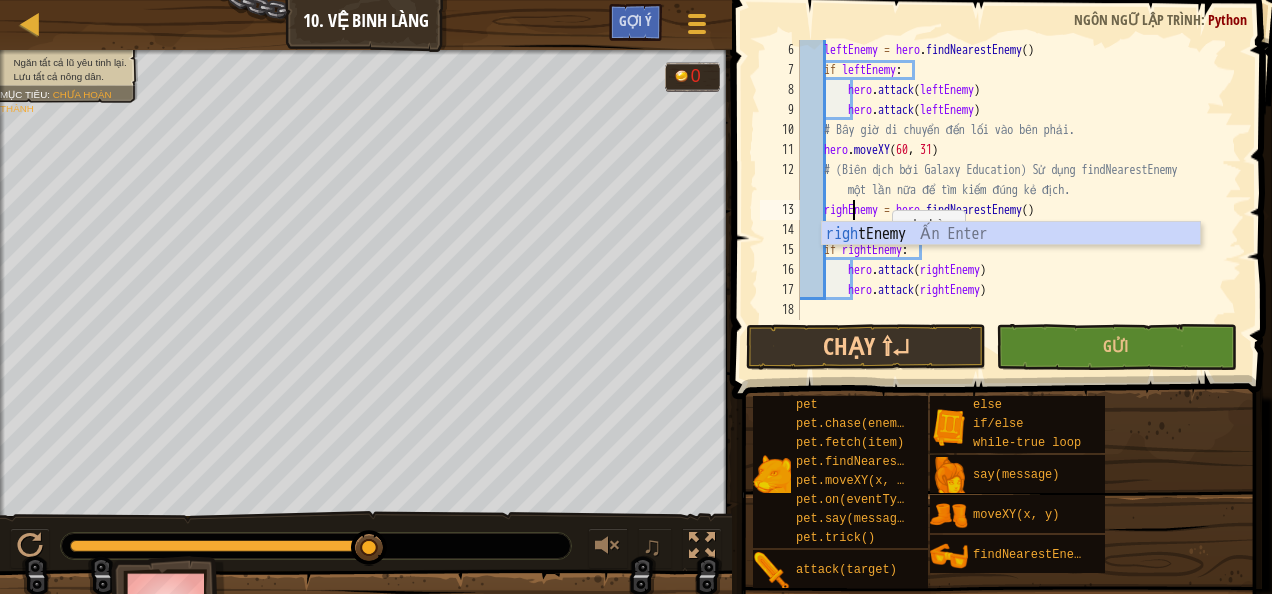 scroll, scrollTop: 9, scrollLeft: 4, axis: both 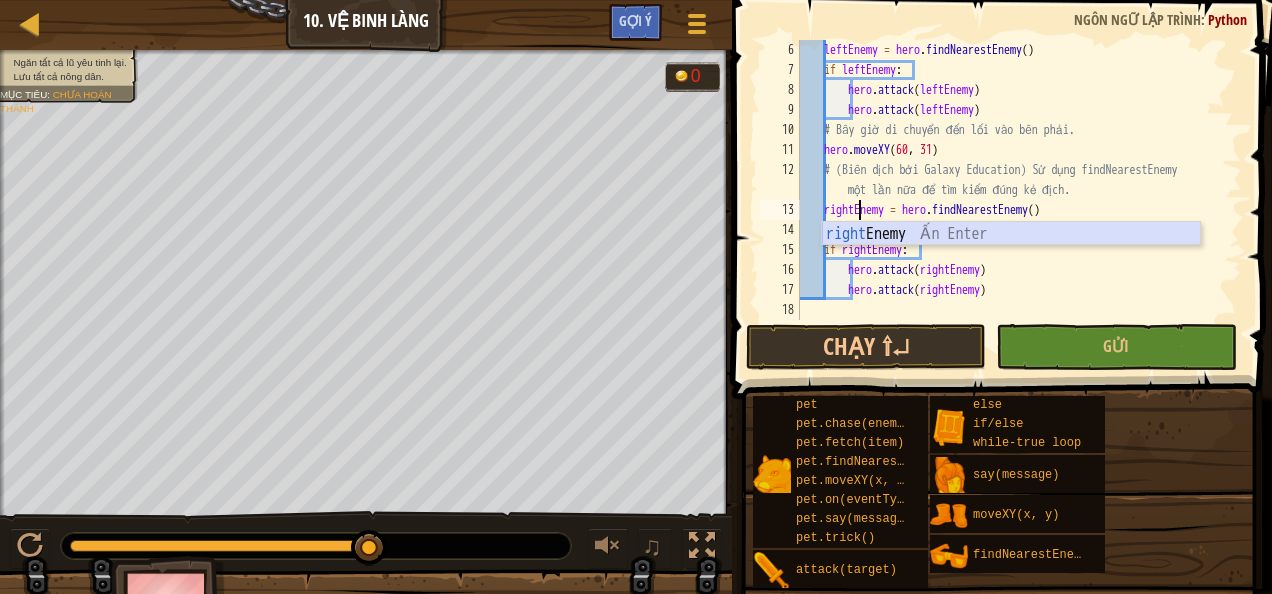 click on "right Enemy Ấn Enter" at bounding box center [1011, 258] 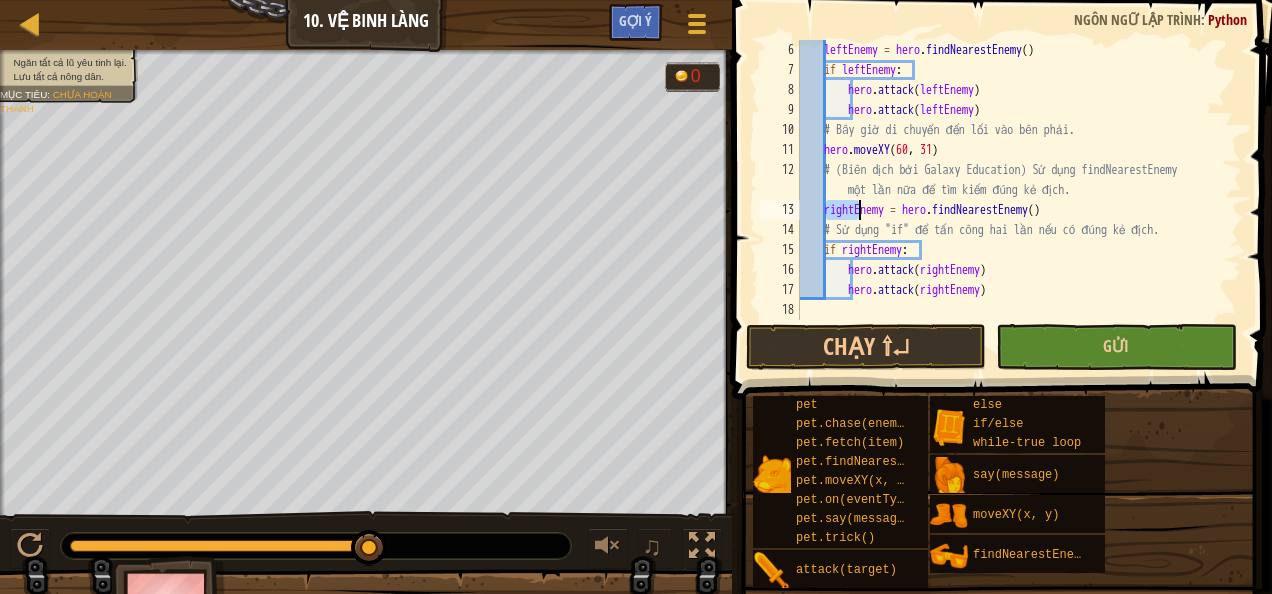 type on "rightEnemy = hero.findNearestEnemy()" 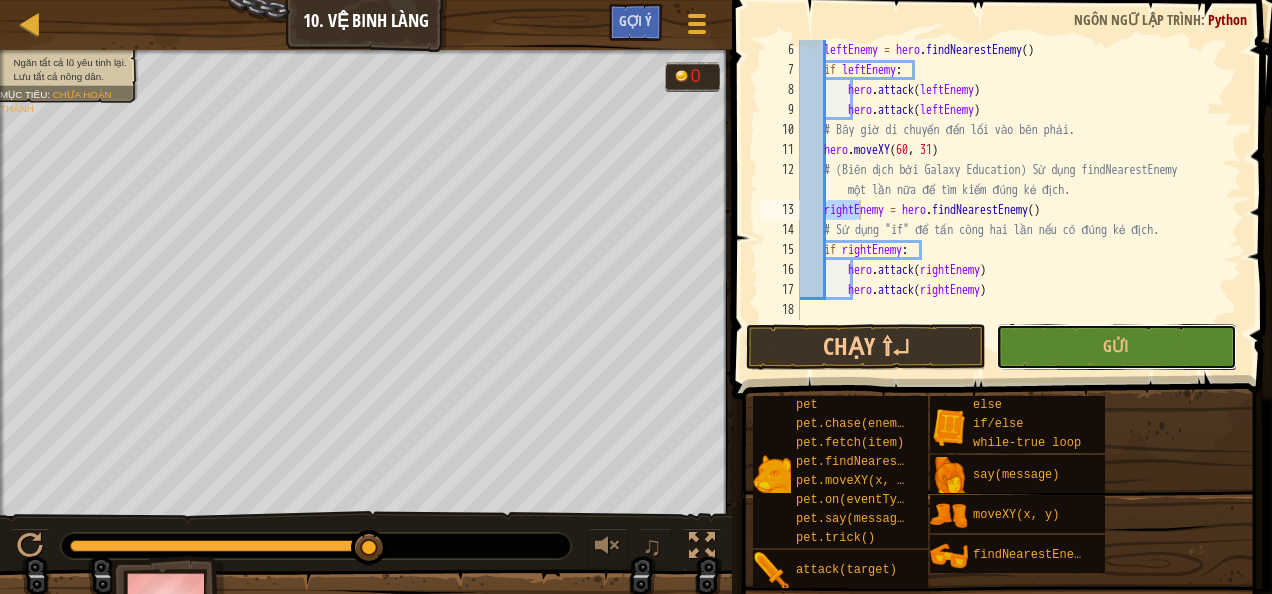 drag, startPoint x: 1072, startPoint y: 354, endPoint x: 1042, endPoint y: 352, distance: 30.066593 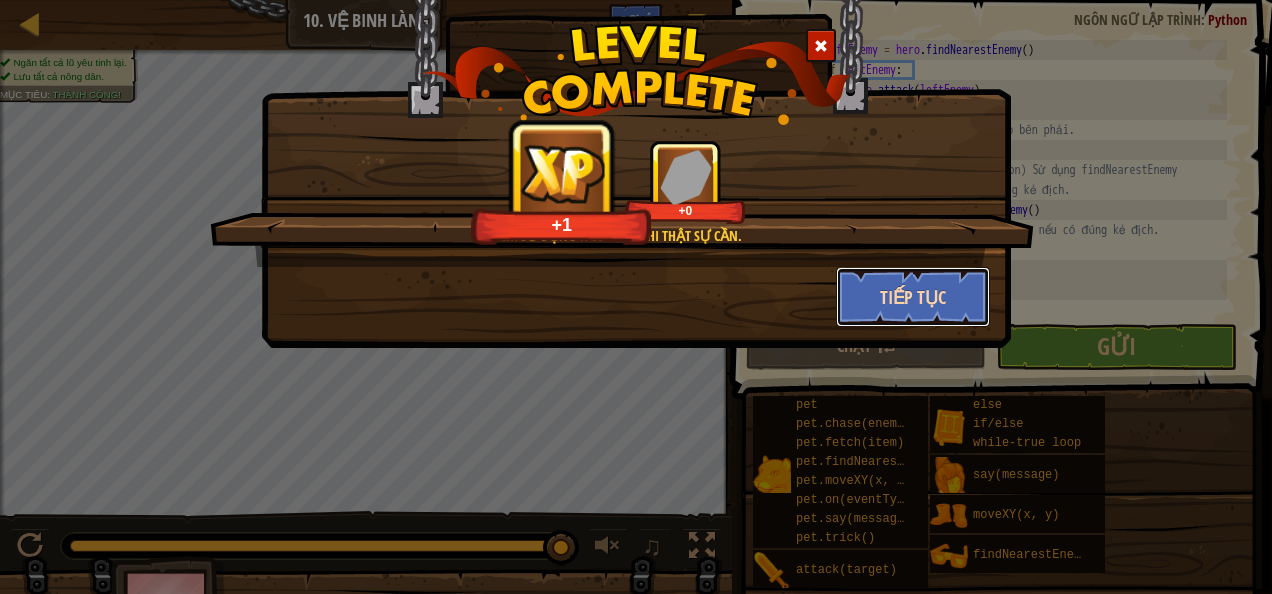 click on "Tiếp tục" at bounding box center [913, 297] 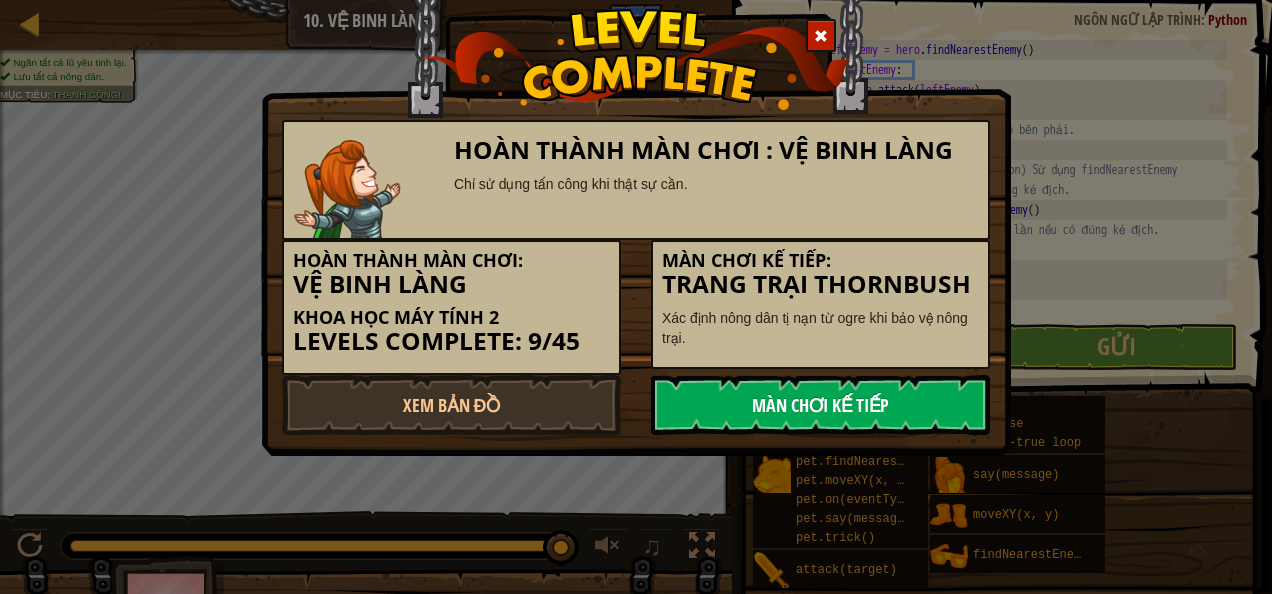 click on "Màn chơi kế tiếp" at bounding box center [820, 405] 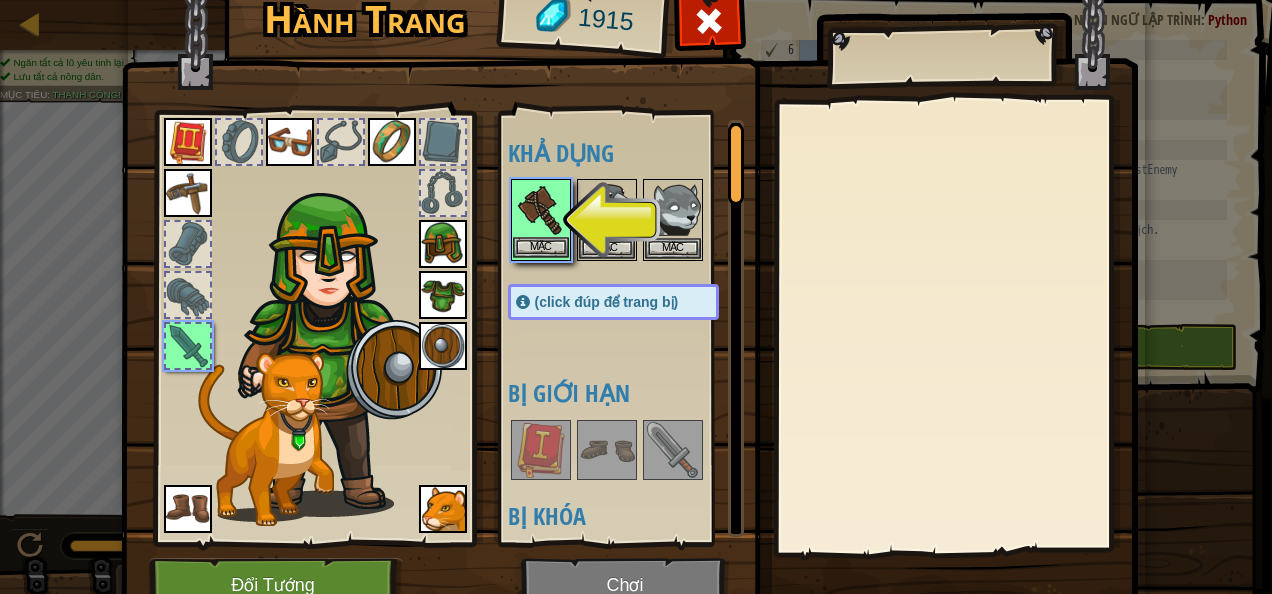 click at bounding box center [541, 209] 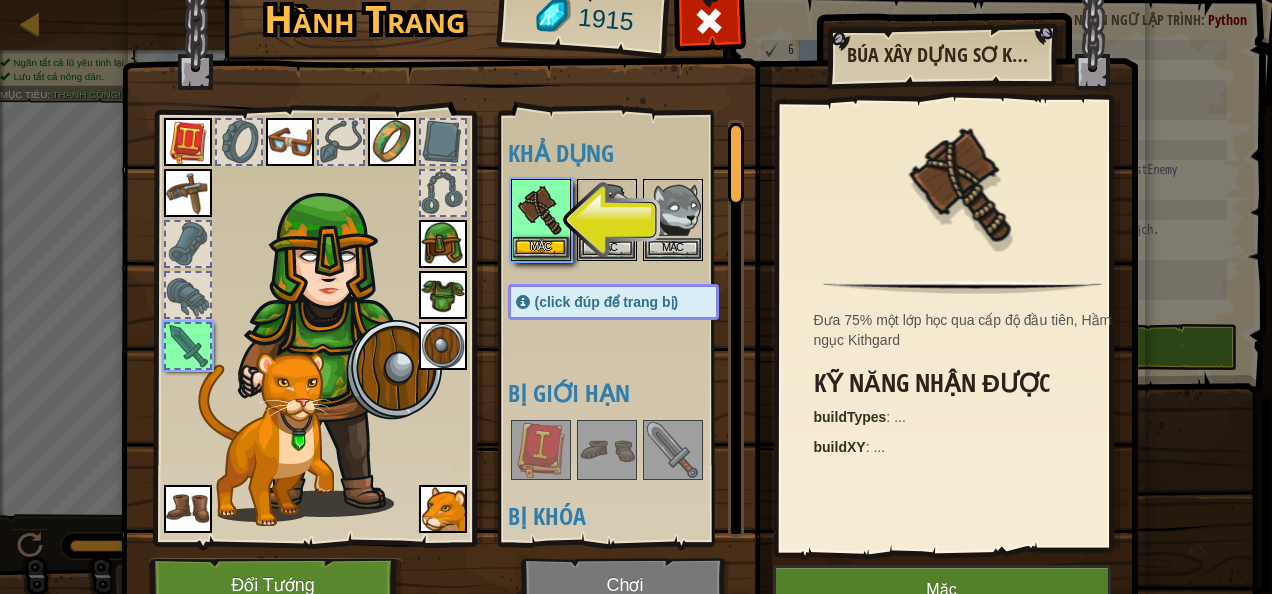 click at bounding box center [541, 209] 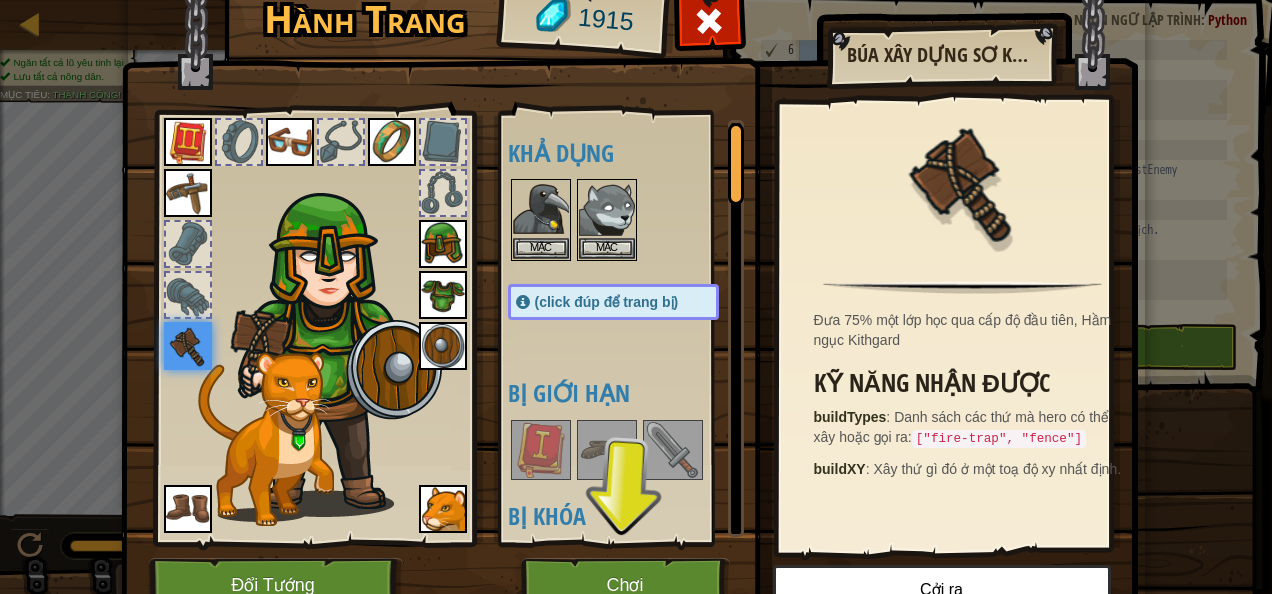 scroll, scrollTop: 266, scrollLeft: 0, axis: vertical 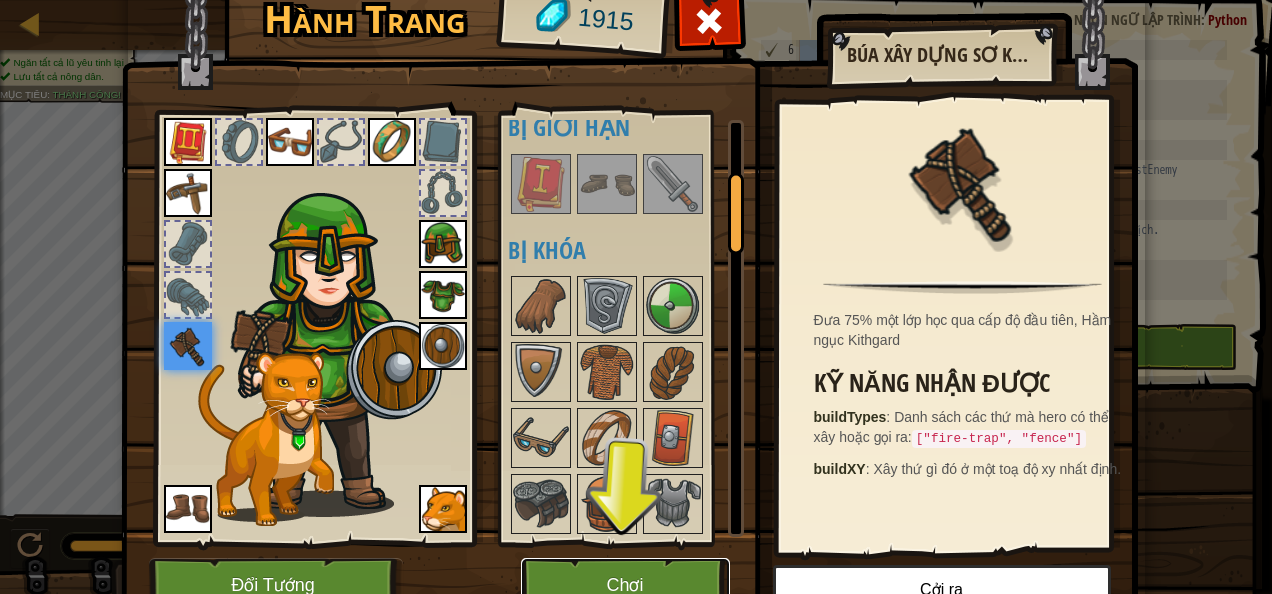 click on "Chơi" at bounding box center [625, 585] 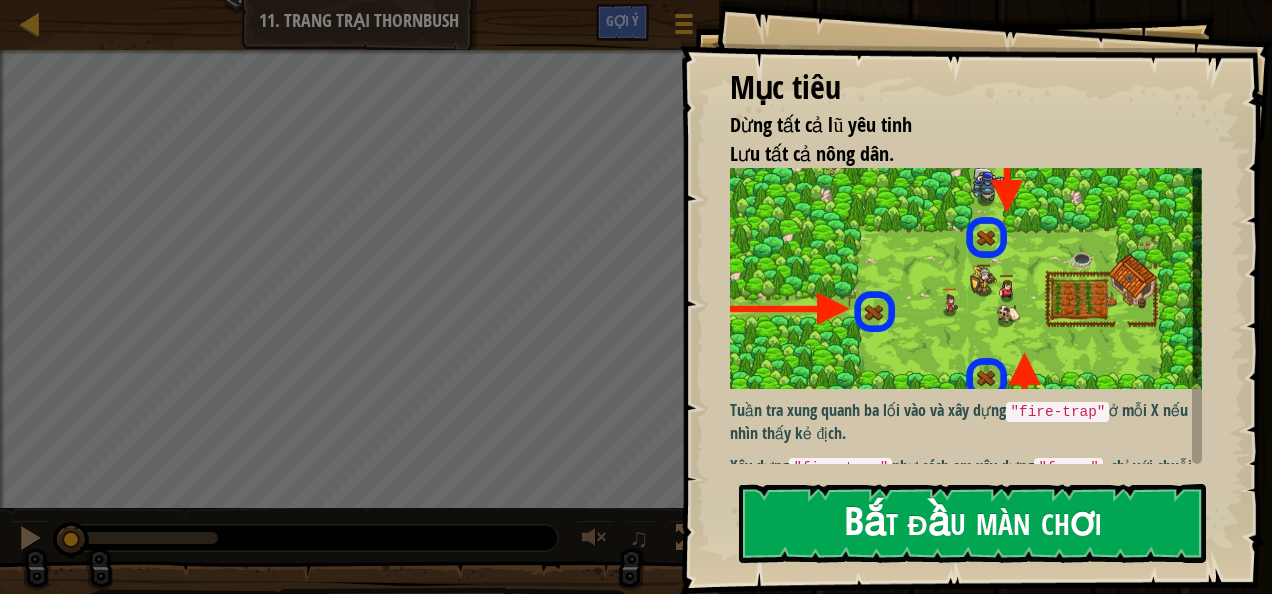 click on "Bắt đầu màn chơi" at bounding box center (972, 523) 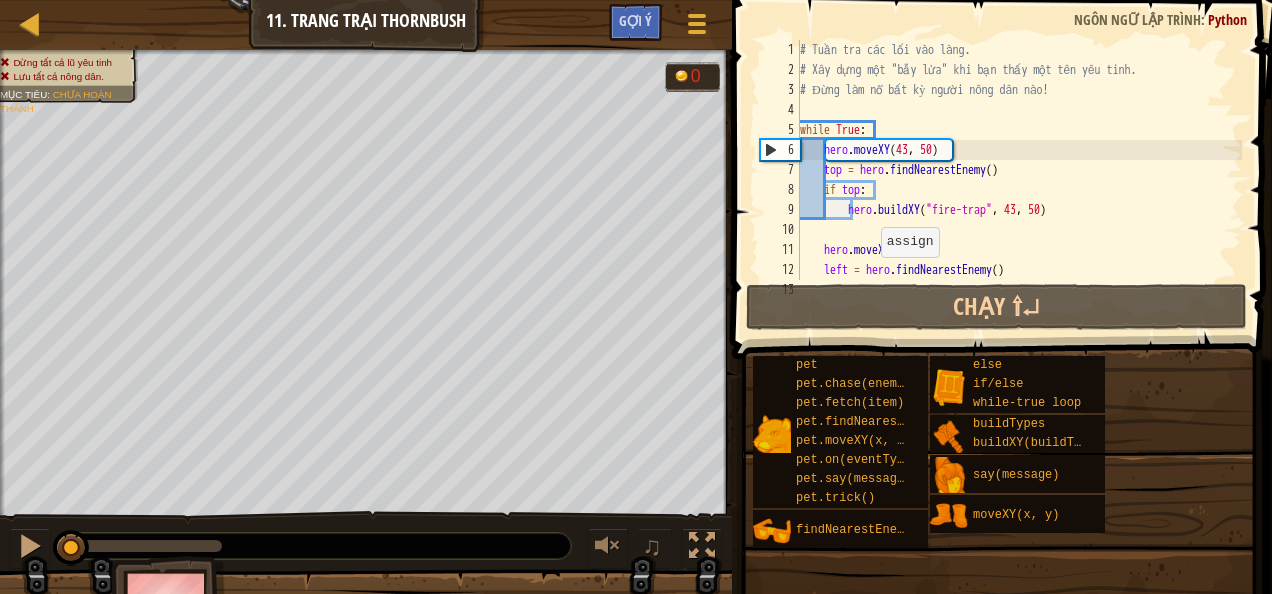 scroll, scrollTop: 140, scrollLeft: 0, axis: vertical 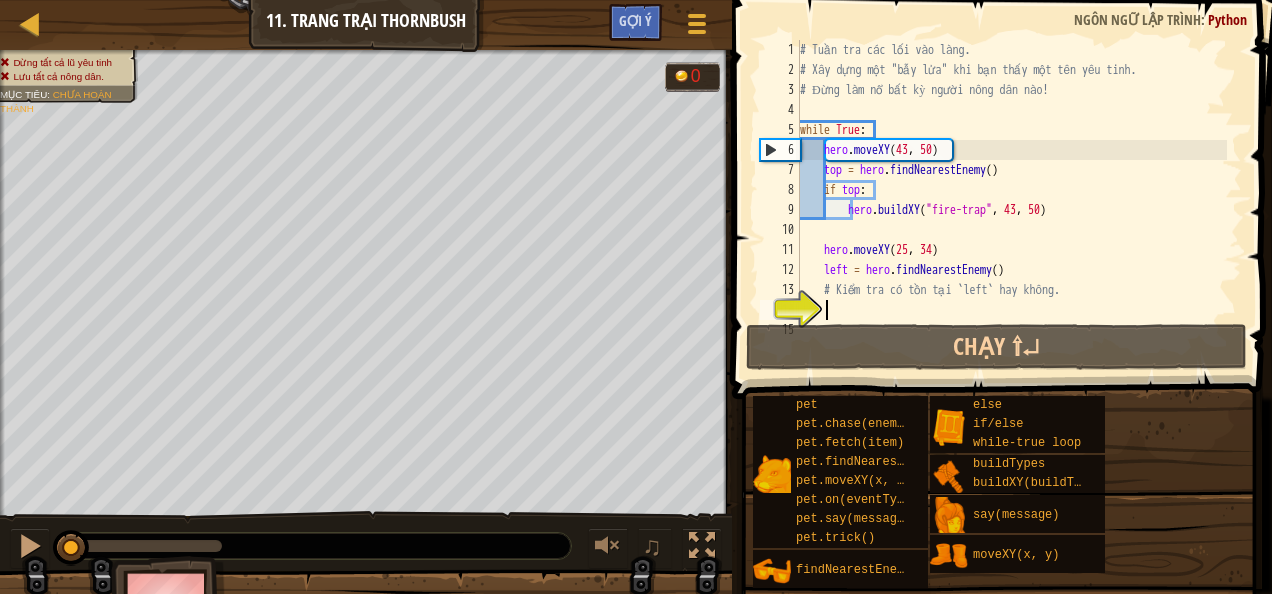 paste on "hero.buildXY("fire-trap", 25, 34" 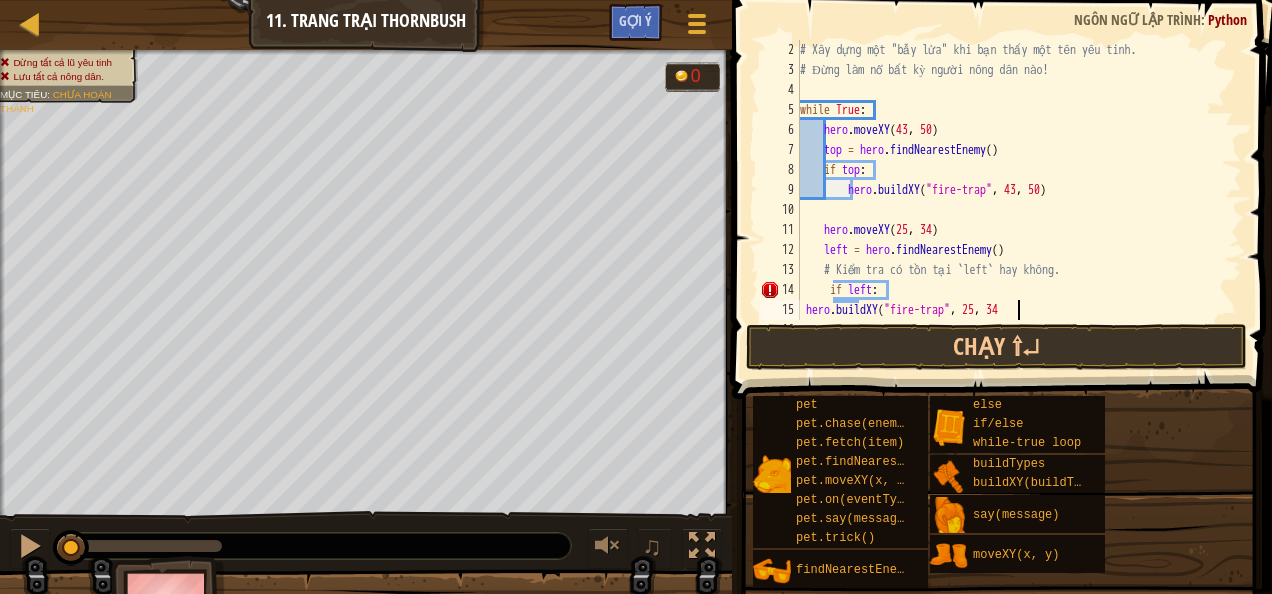 click on "# Xây dựng một "bẫy lửa" khi bạn thấy một tên yêu tinh. # Đừng làm nổ bất kỳ người nông dân nào!   while   True :      hero . moveXY ( 43 ,   50 )      top   =   hero . findNearestEnemy ( )      if   top :          hero . buildXY ( "fire-trap" ,   43 ,   50 )      hero . moveXY ( 25 ,   34 )      left   =   hero . findNearestEnemy ( )      # Kiểm tra có tồn tại `left` hay không.        if   left :   hero . buildXY ( "fire-trap" ,   25 ,   34          # Đặt bẫy tại 25, 34 nếu có kẻ địch." at bounding box center (1011, 200) 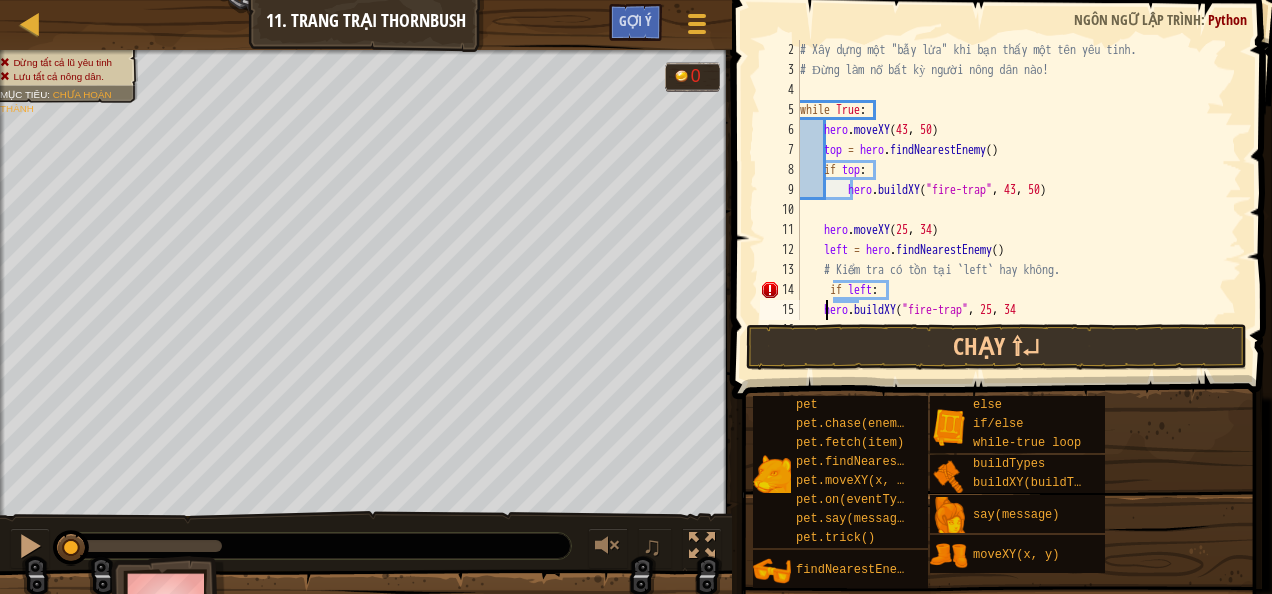 type on "hero.buildXY("fire-trap", 25, 34" 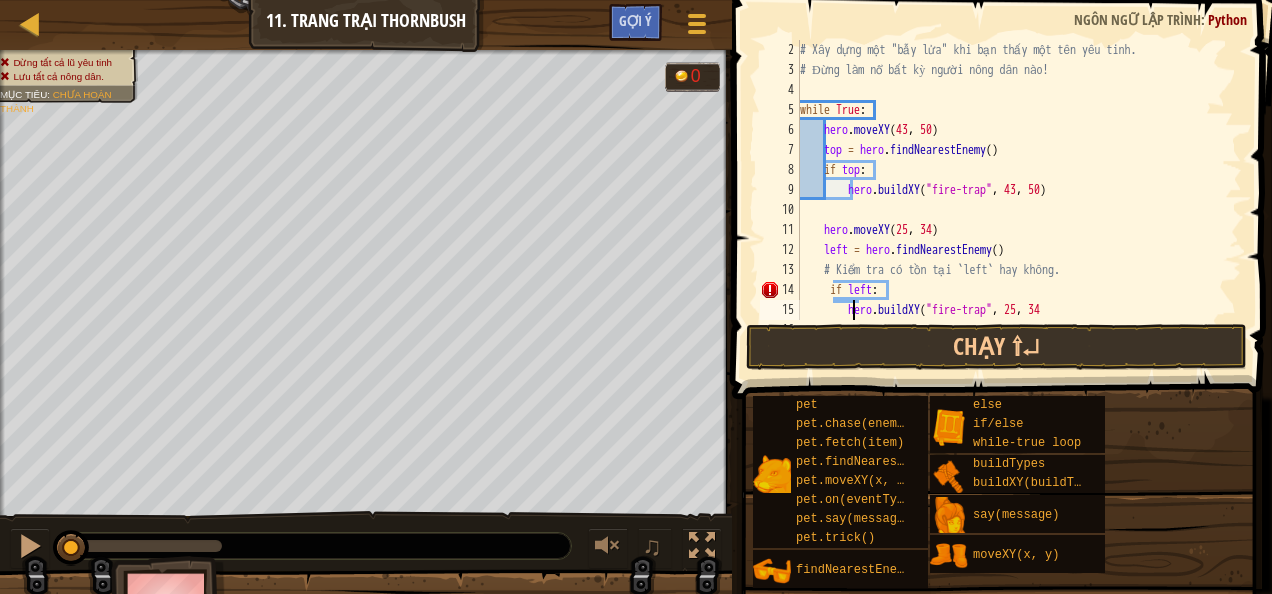 scroll, scrollTop: 80, scrollLeft: 0, axis: vertical 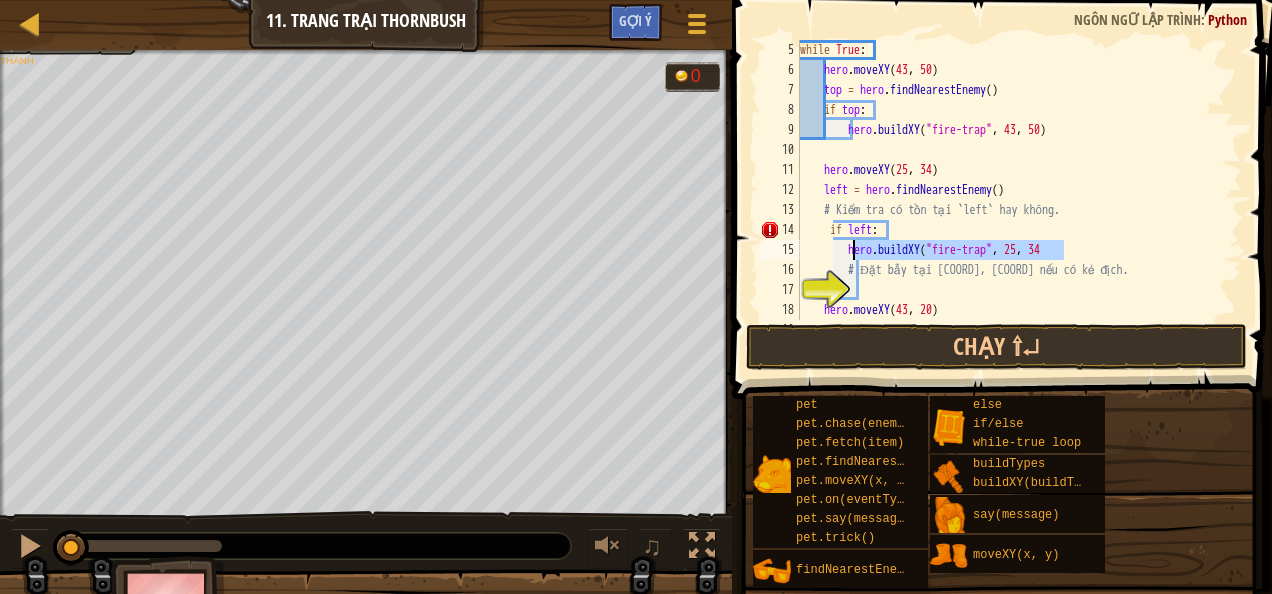drag, startPoint x: 1070, startPoint y: 243, endPoint x: 852, endPoint y: 242, distance: 218.00229 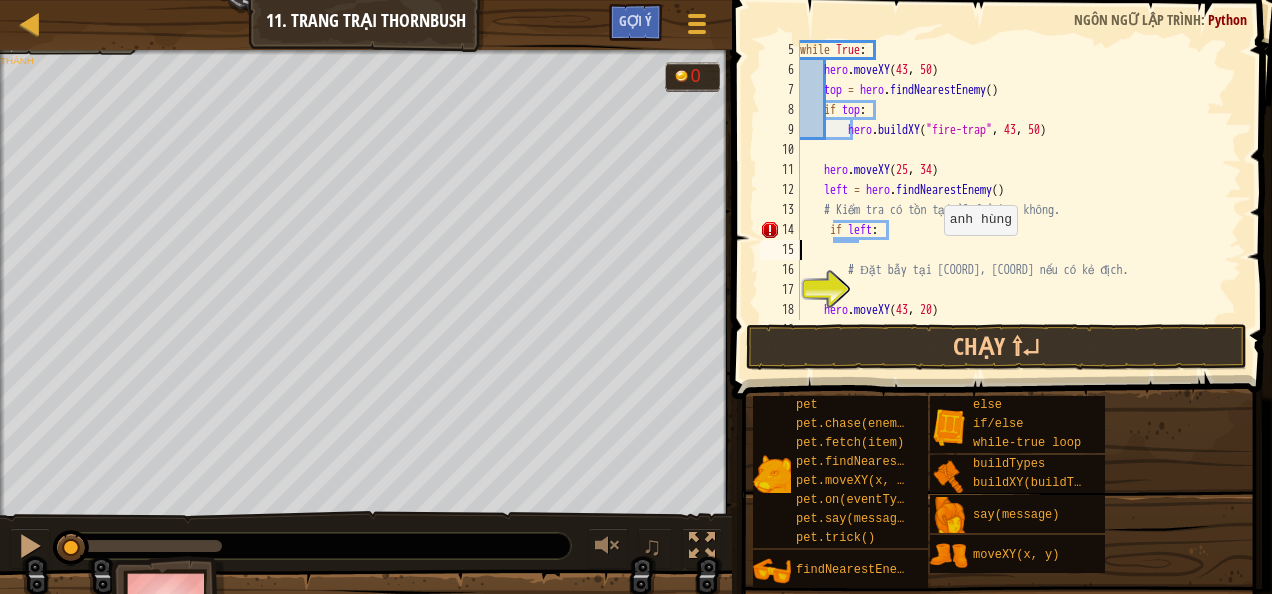 type on "if left:" 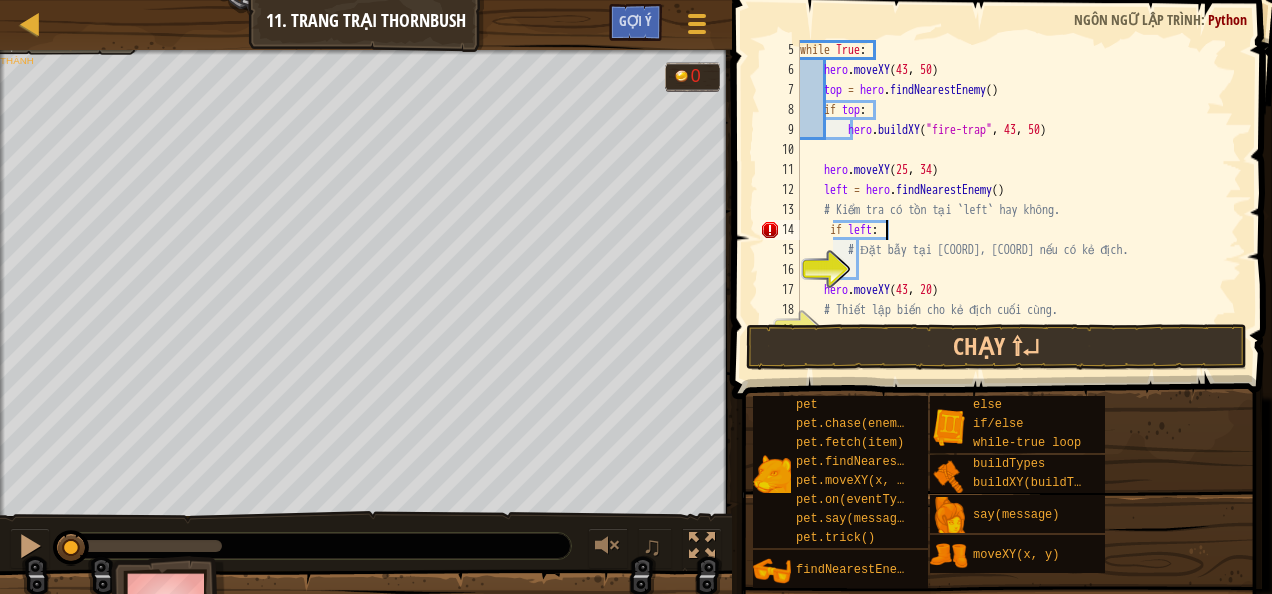 click on "while   True :      # Kiểm tra khoảng cách tới kẻ thù gần nhất.      nearestEnemy   =   hero . findNearestEnemy ( )      distance   =   hero . distanceTo ( nearestEnemy )      # Nếu nó tiến lại gần hơn 10 mét, chém nó!      if   distance   < 10 :          hero . cleave ( enemy ) ( enemy )      # Nếu không, tấn công "Chest" theo tên.      else :          hero . attack ( Chest )      pass" at bounding box center [1011, 200] 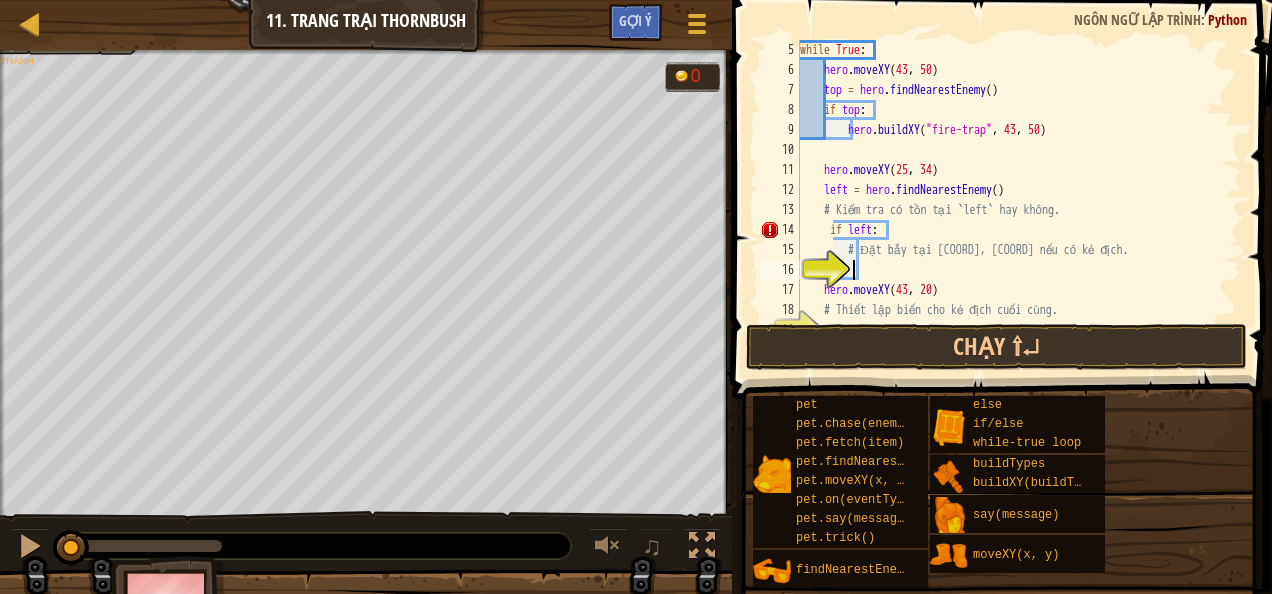 paste on "hero.buildXY("fire-trap", 25, 34" 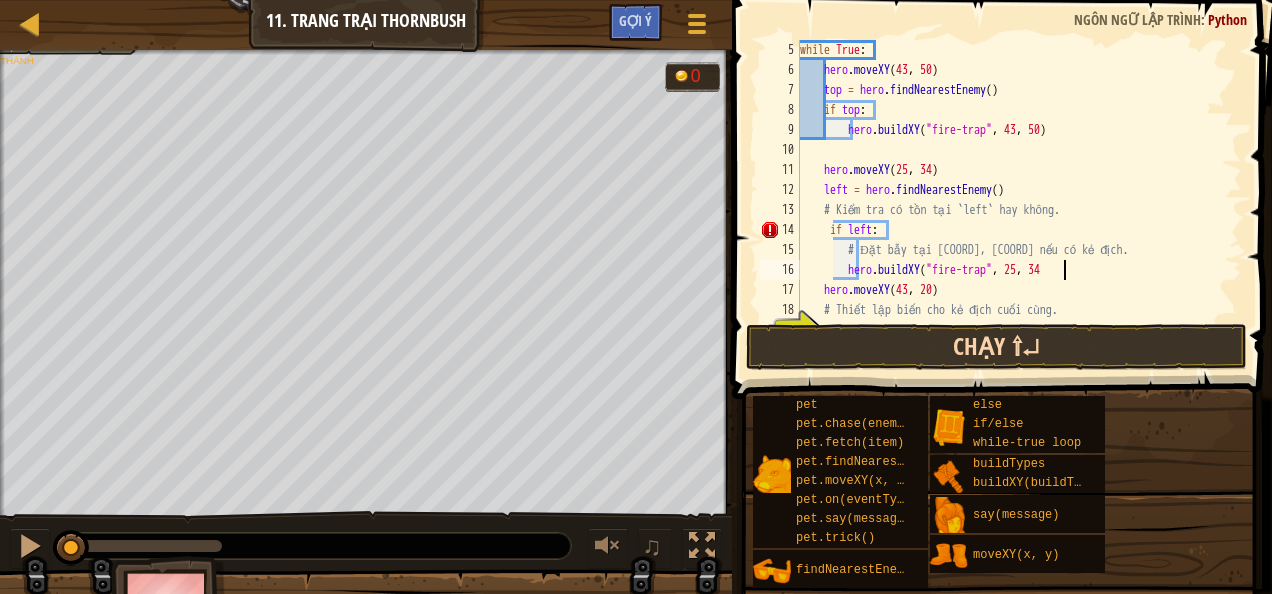 type on "hero.buildXY("fire-trap", [COORD], [COORD])" 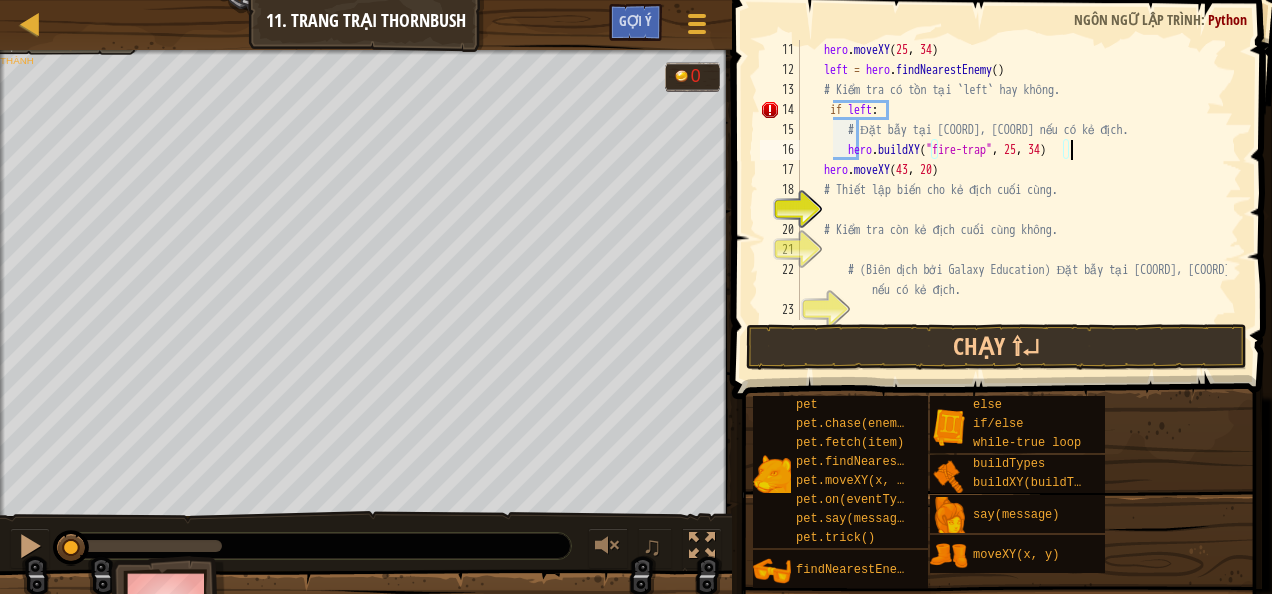 scroll, scrollTop: 200, scrollLeft: 0, axis: vertical 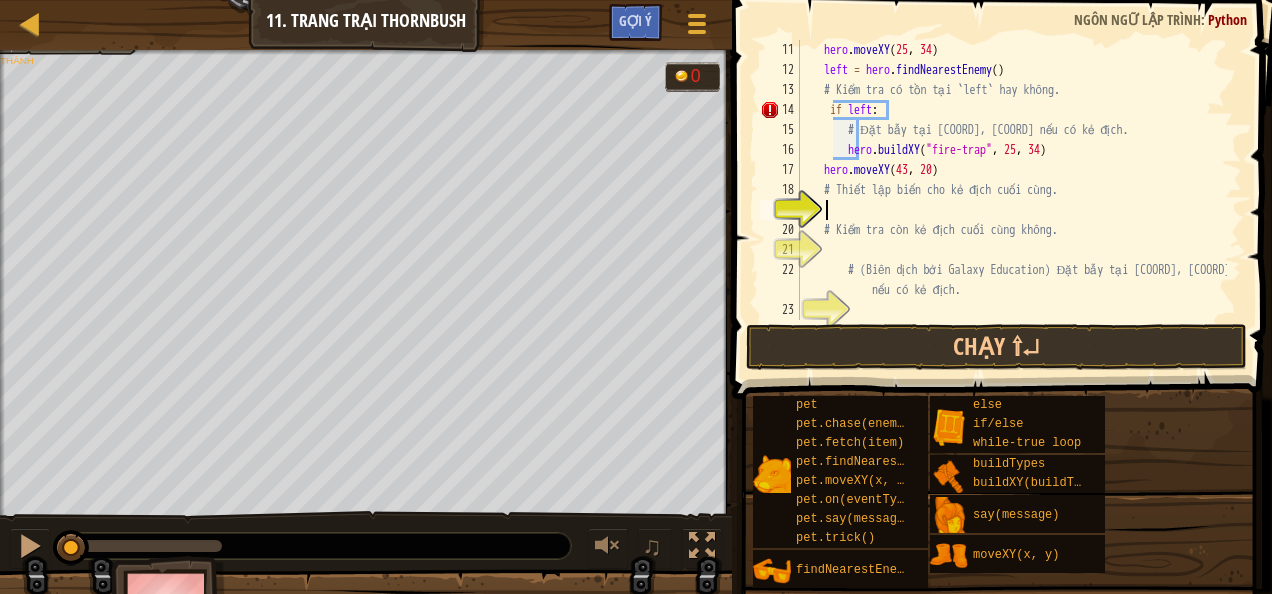 click on "hero . moveXY ( [COORD],   [COORD] )      left   =   hero . findNearestEnemy ( )      # Kiểm tra có tồn tại `left` hay không.        if   left :          # Đặt bẫy tại [COORD], [COORD] nếu có kẻ địch.           hero . buildXY ( "fire-trap" ,   [COORD],   [COORD] )      hero . moveXY ( [COORD],   [COORD] )      # Thiết lập biến cho kẻ địch cuối cùng.            # Kiểm tra còn kẻ địch cuối cùng không.               # (Biên dịch bởi Galaxy Education) Đặt bẫy tại [COORD], [COORD]               nếu có kẻ địch." at bounding box center [1011, 200] 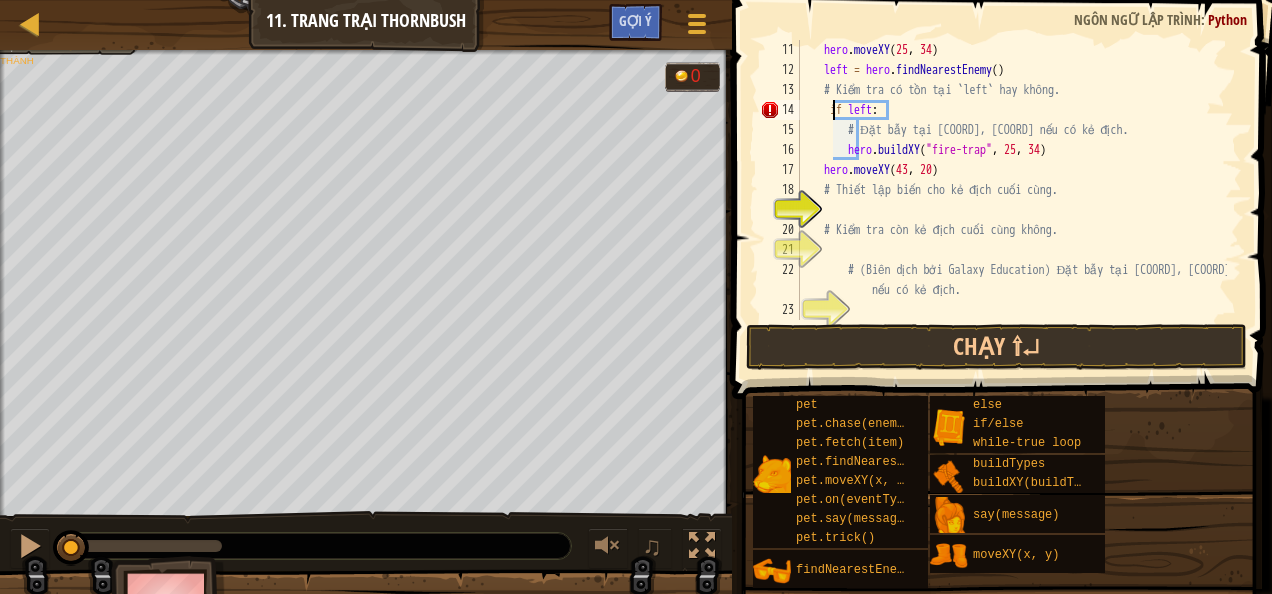 type on "if left:" 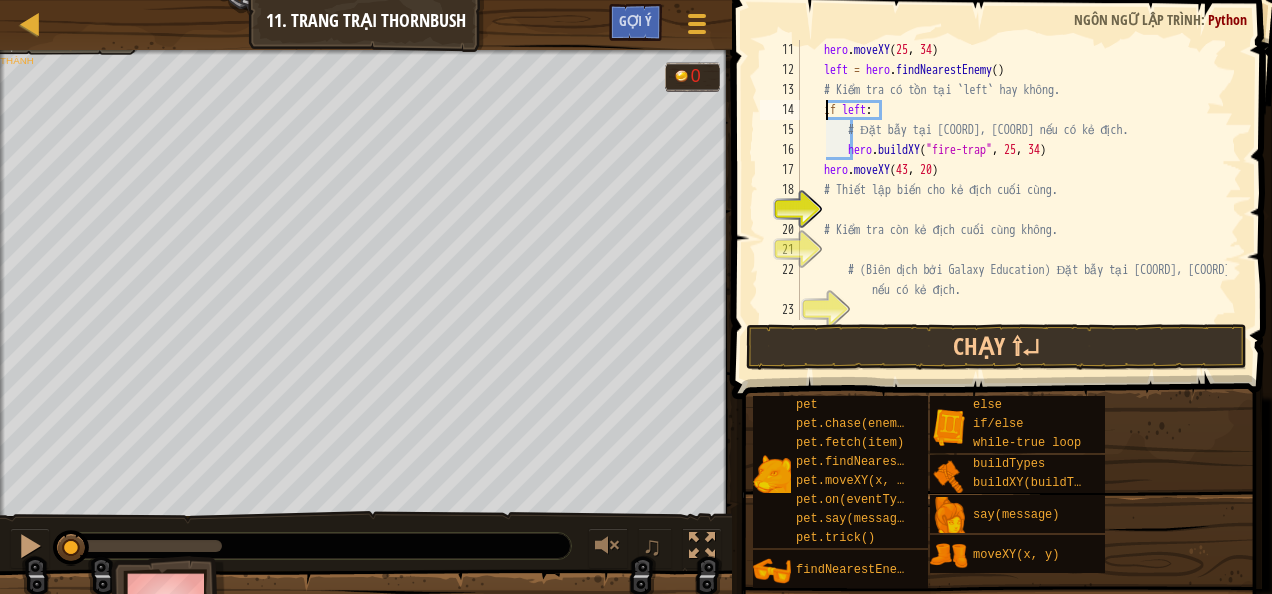 click on "hero . moveXY ( 25 ,   34 )      left   =   hero . findNearestEnemy ( )      # Kiểm tra có tồn tại `left` hay không.       if   left :          # Đặt bẫy tại 25, 34 nếu có kẻ địch.           hero . buildXY ( "fire-trap" ,   25 ,   34 )      hero . moveXY ( 43 ,   20 )      # Thiết lập biến cho kẻ địch cuối cùng.            # Kiểm tra còn kẻ địch cuối cùng không.               # (Biên dịch bởi Galaxy Education) Đặt bẫy tại 43, 20               nếu có kẻ địch." at bounding box center (1011, 200) 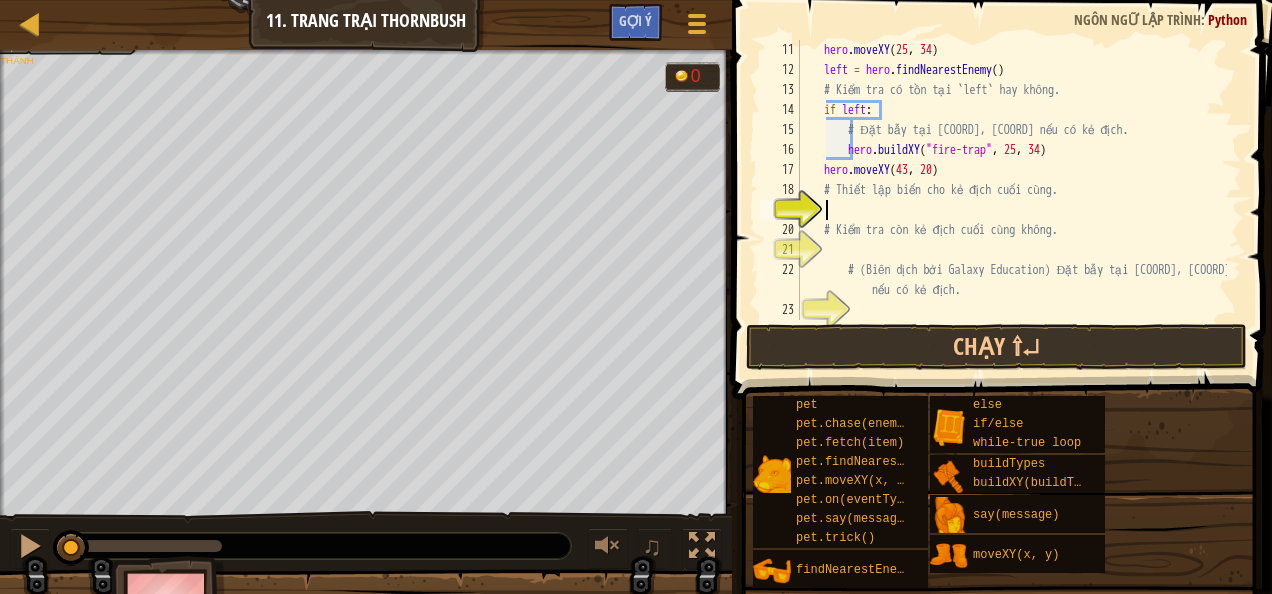 paste on "bottom = hero.findNearestEnemy()" 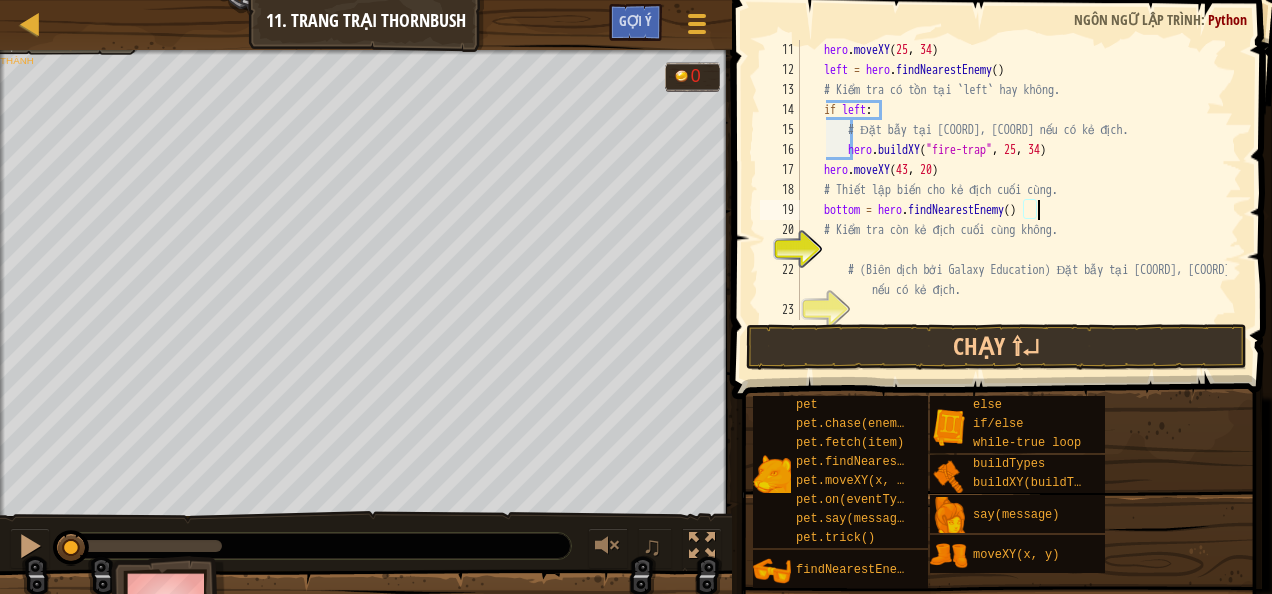 click on "hero . moveXY ( [COORD] ,   [COORD] )      left   =   hero . findNearestEnemy ( )      # Kiểm tra có tồn tại `left` hay không.       if   left :          # Đặt bẫy tại [COORD], [COORD] nếu có kẻ địch.           hero . buildXY ( "fire-trap" ,   [COORD] ,   [COORD] )      hero . moveXY ( [COORD] , [COORD] )      # Thiết lập biến cho kẻ địch cuối cùng.       bottom   =   hero . findNearestEnemy ( )      # Kiểm tra còn kẻ địch cuối cùng không.               # (Biên dịch bởi Galaxy Education) Đặt bẫy tại [COORD], [COORD]               nếu có kẻ địch." at bounding box center (1011, 200) 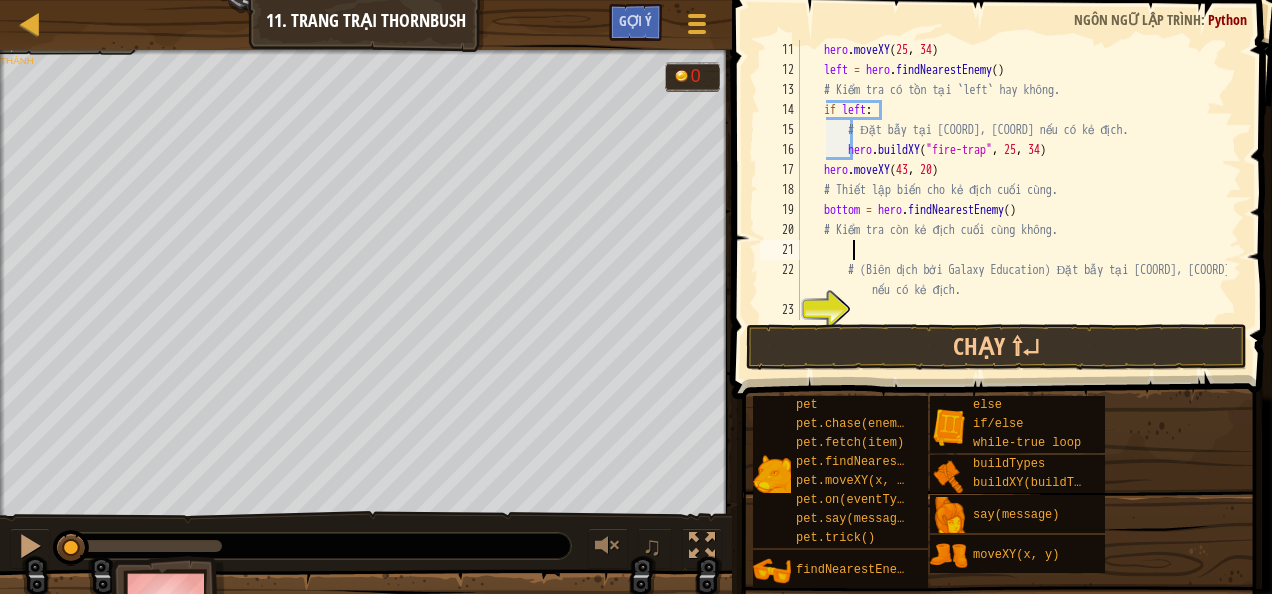paste on "hero.buildXY("fire-trap", 43, 20" 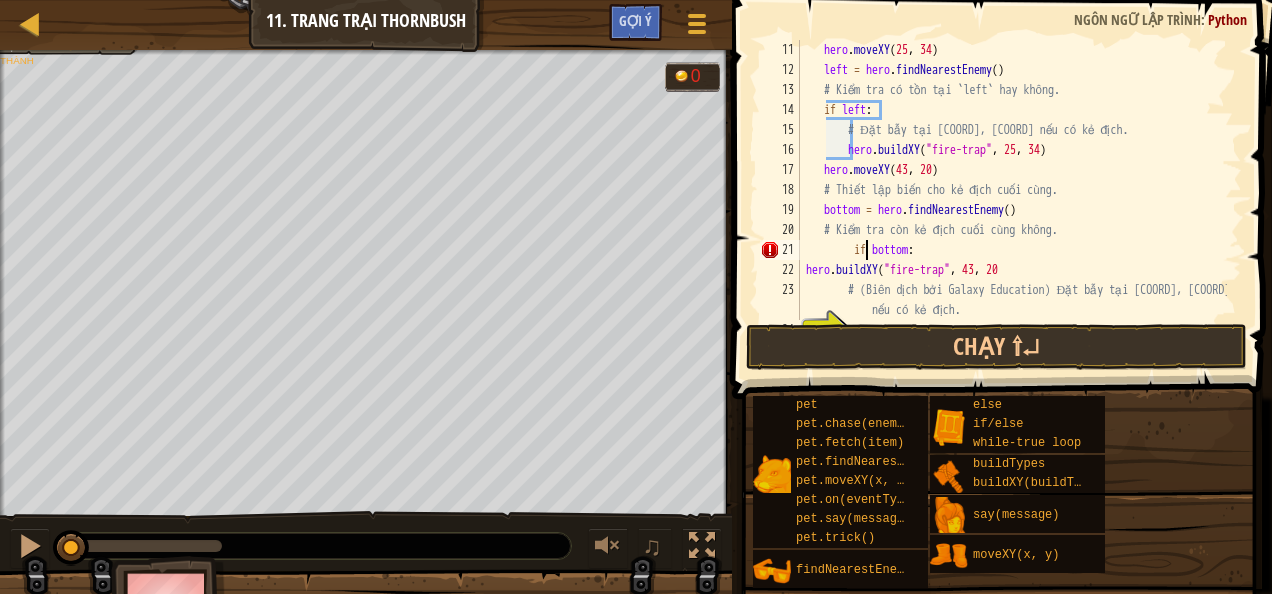 click on "hero . moveXY ( 25 ,   34 )      left   =   hero . findNearestEnemy ( )      # Kiểm tra có tồn tại `left` hay không.       if   left :          # Đặt bẫy tại 25, 34 nếu có kẻ địch.           hero . buildXY ( "fire-trap" ,   25 ,   34 )      hero . moveXY ( 43 ,   20 )      # Thiết lập biến cho kẻ địch cuối cùng.       bottom   =   hero . findNearestEnemy ( )      # Kiểm tra còn kẻ địch cuối cùng không.           if   bottom :   hero . buildXY ( "fire-trap" ,   43 ,   20          # (Biên dịch bởi Galaxy Education) Đặt bẫy tại 43, 20               nếu có kẻ địch." at bounding box center [1011, 200] 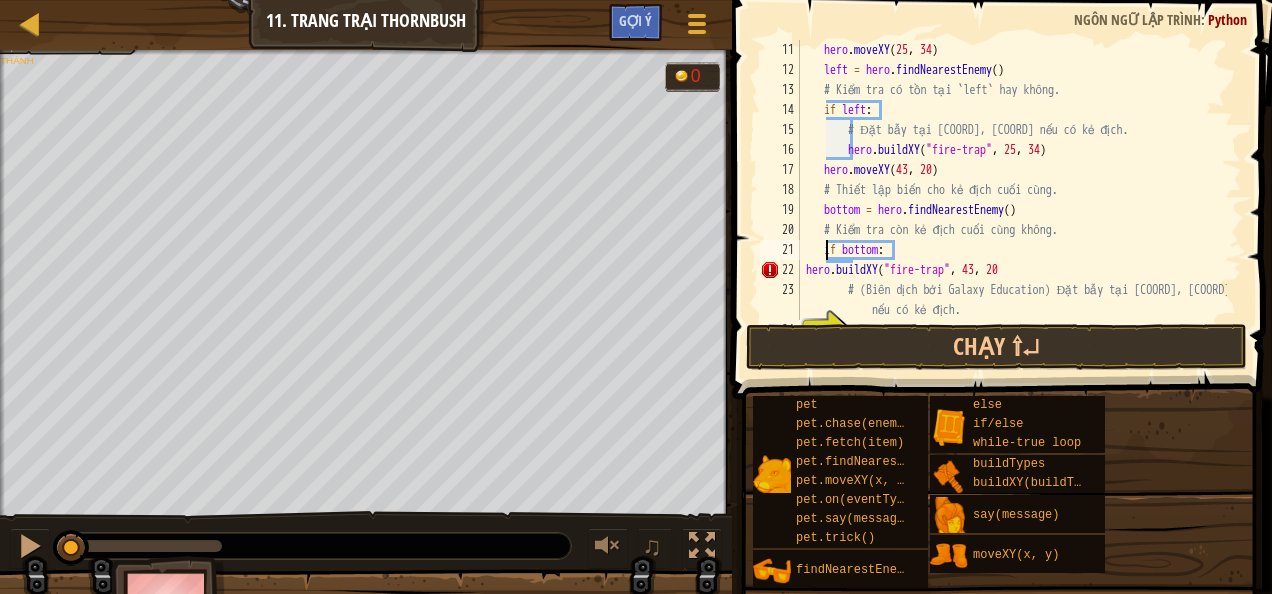 click on "hero . moveXY ( 25 ,   34 )      left   =   hero . findNearestEnemy ( )      # Kiểm tra có tồn tại `left` hay không.       if   left :          # Đặt bẫy tại 25, 34 nếu có kẻ địch.           hero . buildXY ( "fire-trap" ,   25 ,   34 )      hero . moveXY ( 43 ,   20 )      # Thiết lập biến cho kẻ địch cuối cùng.       bottom   =   hero . findNearestEnemy ( )      # Kiểm tra còn kẻ địch cuối cùng không.      if   bottom :   hero . buildXY ( "fire-trap" ,   43 ,   20          # (Biên dịch bởi Galaxy Education) Đặt bẫy tại 43, 20
nếu có kẻ địch." at bounding box center (1011, 200) 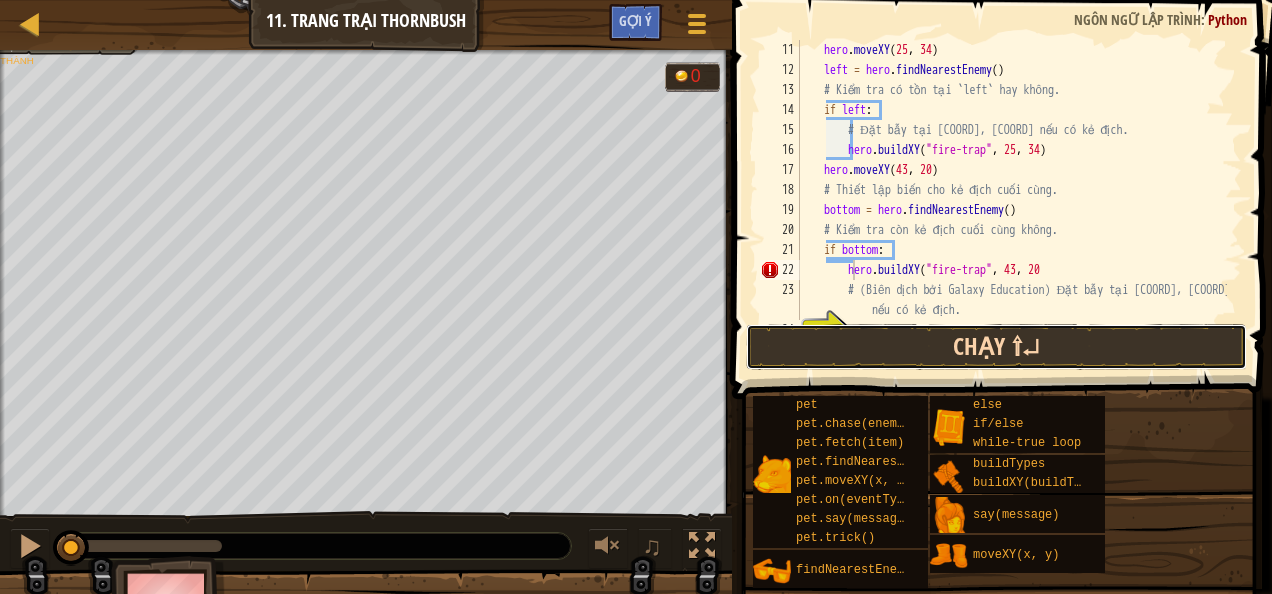 click on "Chạy ⇧↵" at bounding box center [996, 347] 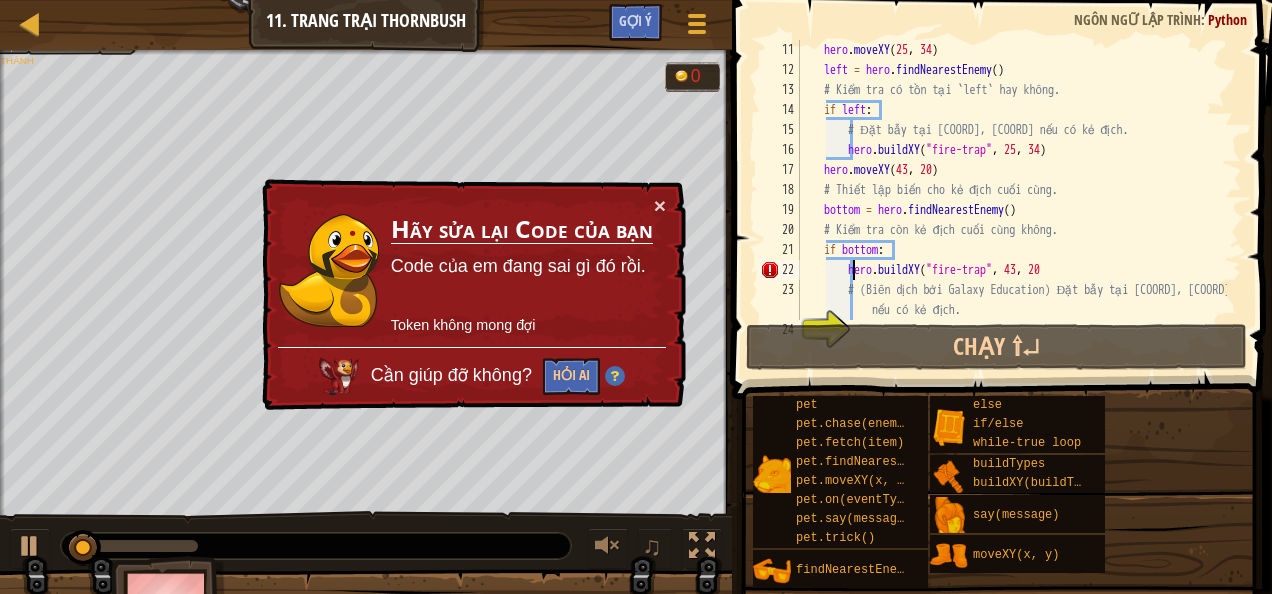 click on "hero . moveXY ( 25 ,   34 )      left   =   hero . findNearestEnemy ( )      # Kiểm tra có tồn tại `left` hay không.       if   left :          # Đặt bẫy tại 25, 34 nếu có kẻ địch.           hero . buildXY ( "fire-trap" ,   25 ,   34 )      hero . moveXY ( 43 ,   20 )      # Thiết lập biến cho kẻ địch cuối cùng.       bottom   =   hero . findNearestEnemy ( )      # Kiểm tra còn kẻ địch cuối cùng không.      if   bottom :          hero . buildXY ( "fire-trap" ,   43 ,   20          # (Biên dịch bởi Galaxy Education) Đặt bẫy tại 43, 20
nếu có kẻ địch." at bounding box center [1011, 200] 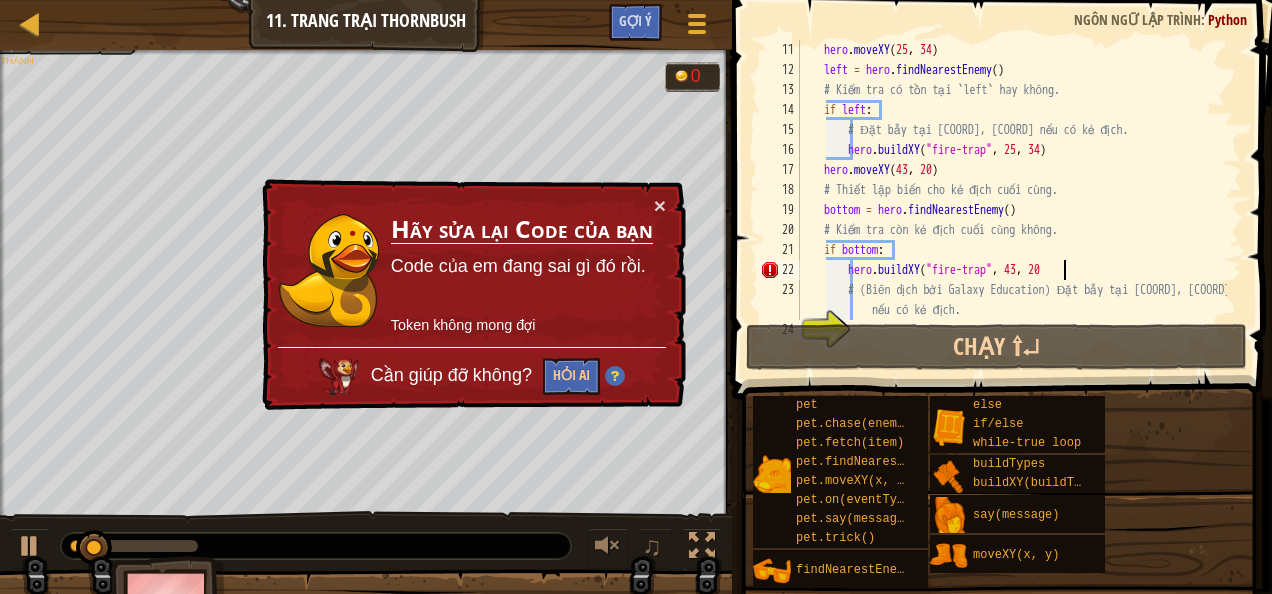 scroll, scrollTop: 9, scrollLeft: 21, axis: both 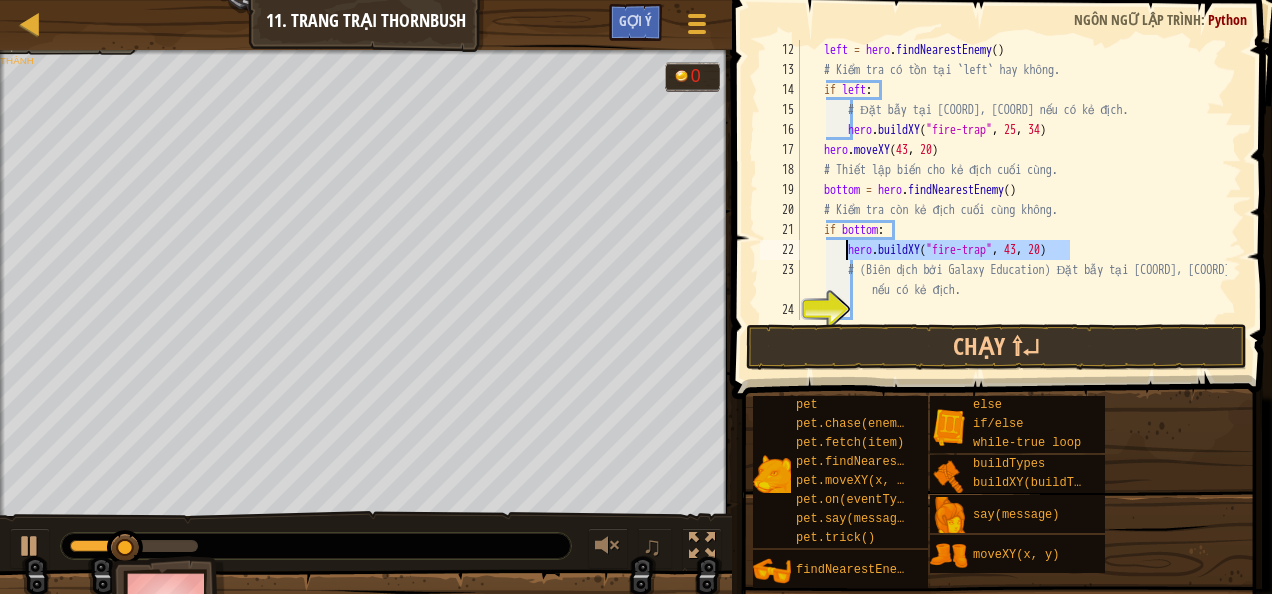 drag, startPoint x: 1101, startPoint y: 243, endPoint x: 842, endPoint y: 254, distance: 259.2335 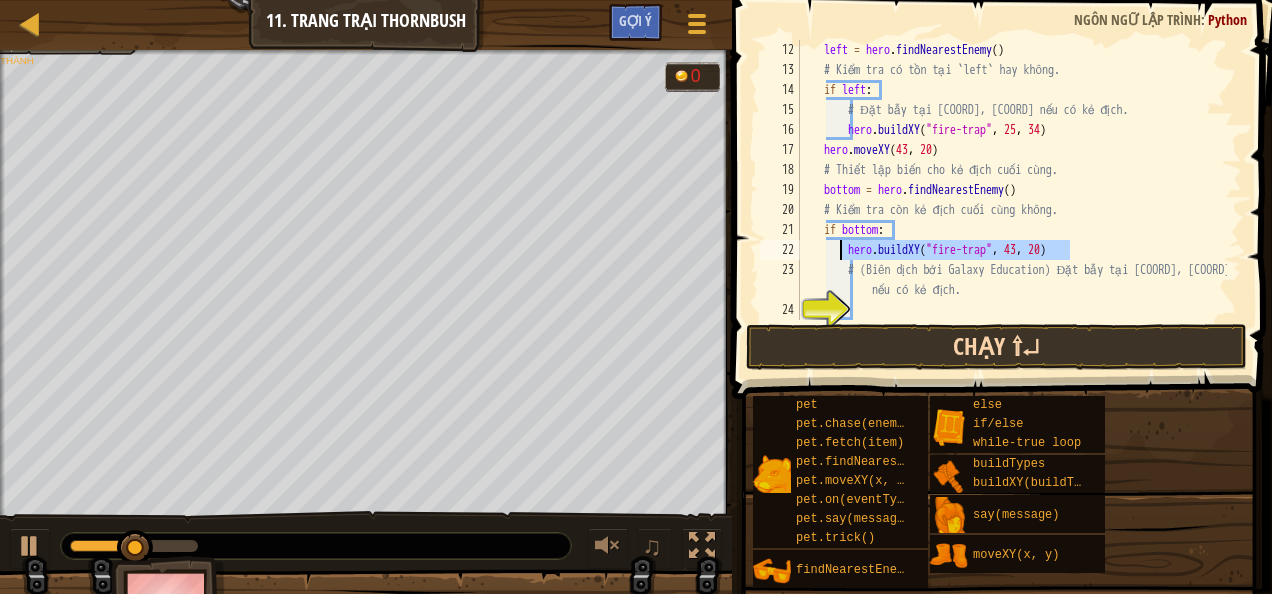 type on "hero.buildXY("fire-trap", 43, 20)" 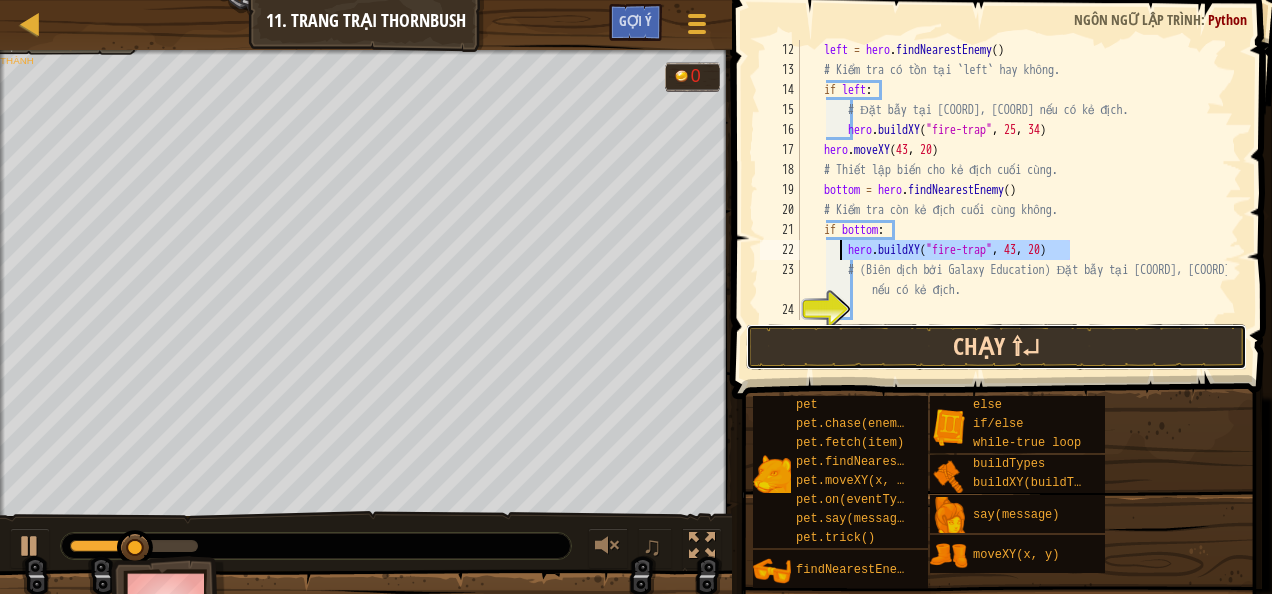 click on "Chạy ⇧↵" at bounding box center [996, 347] 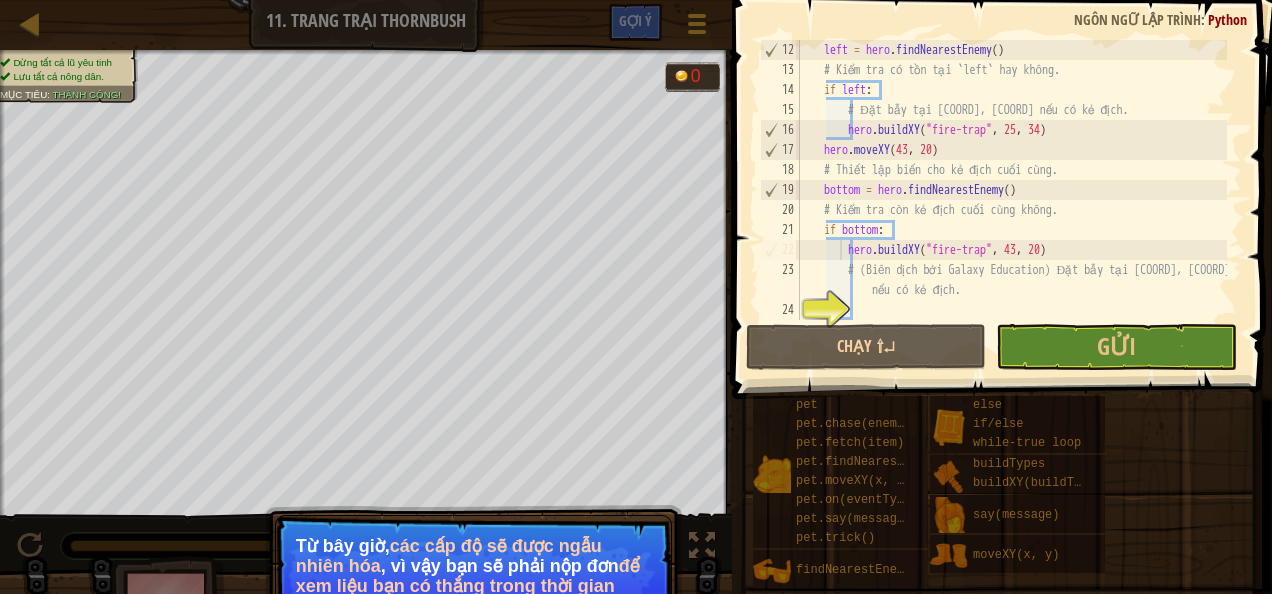 click on "Từ bây giờ,  các cấp độ sẽ được ngẫu nhiên hóa , vì vậy bạn sẽ phải nộp đơn  để xem liệu bạn có thắng trong thời gian thực hay không ." at bounding box center (473, 576) 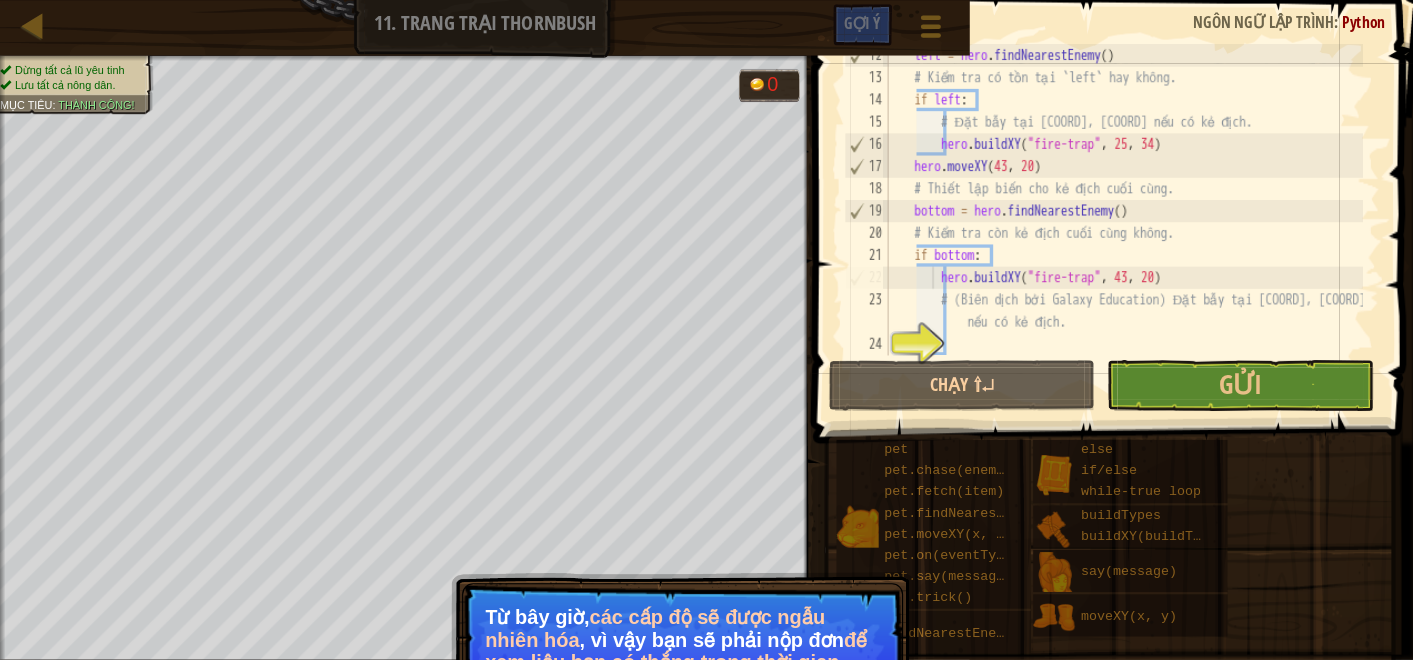 scroll, scrollTop: 9, scrollLeft: 21, axis: both 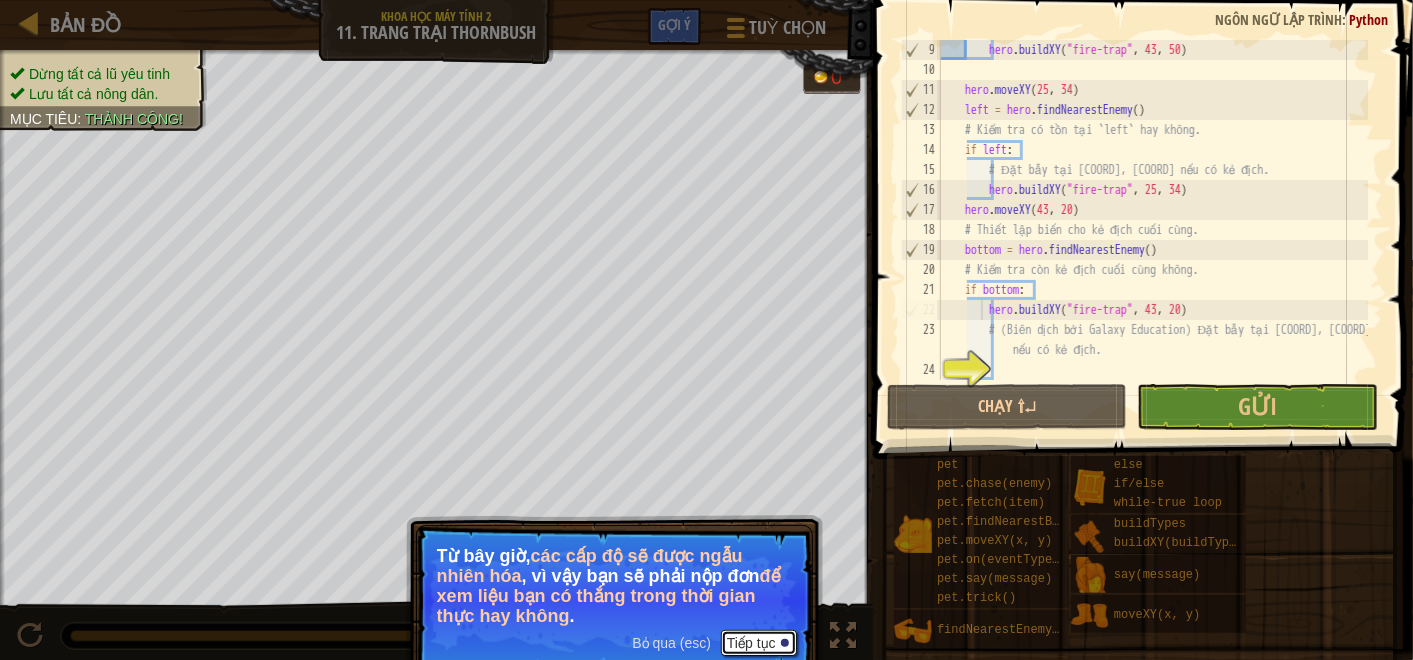 drag, startPoint x: 1210, startPoint y: 1, endPoint x: 737, endPoint y: 637, distance: 792.60645 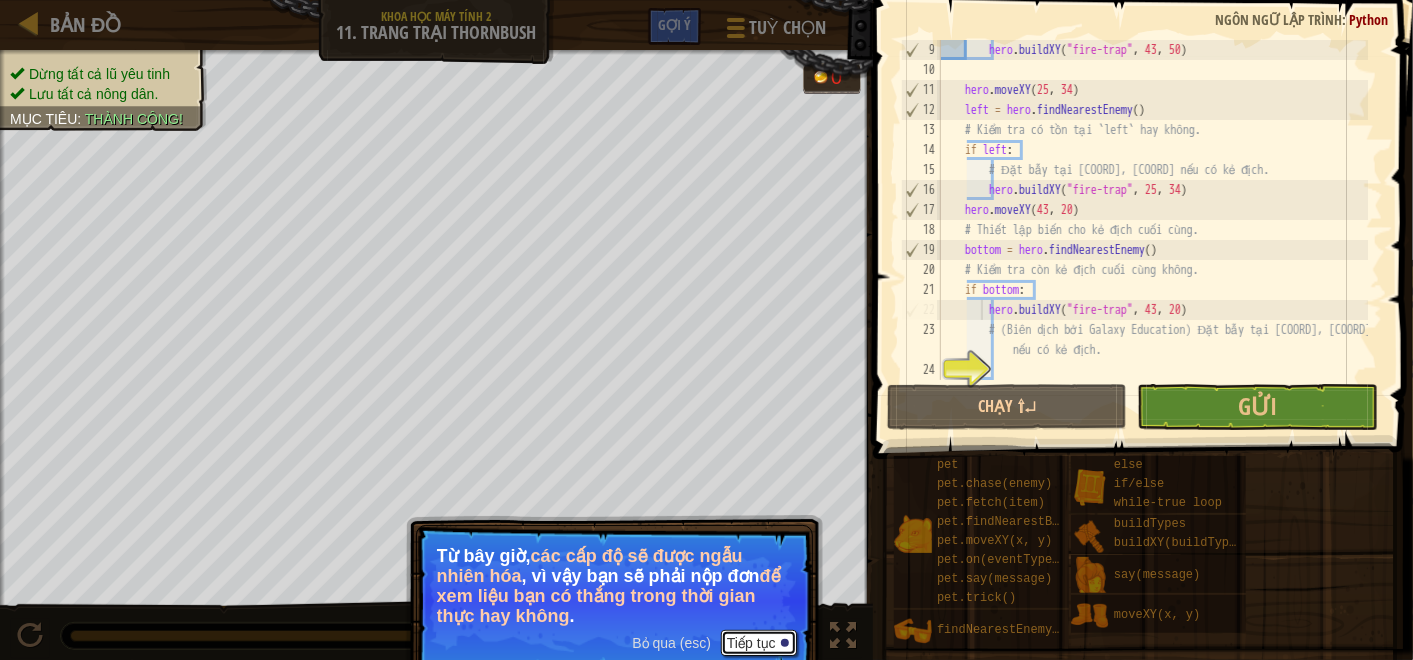 click on "Tiếp tục" at bounding box center [759, 643] 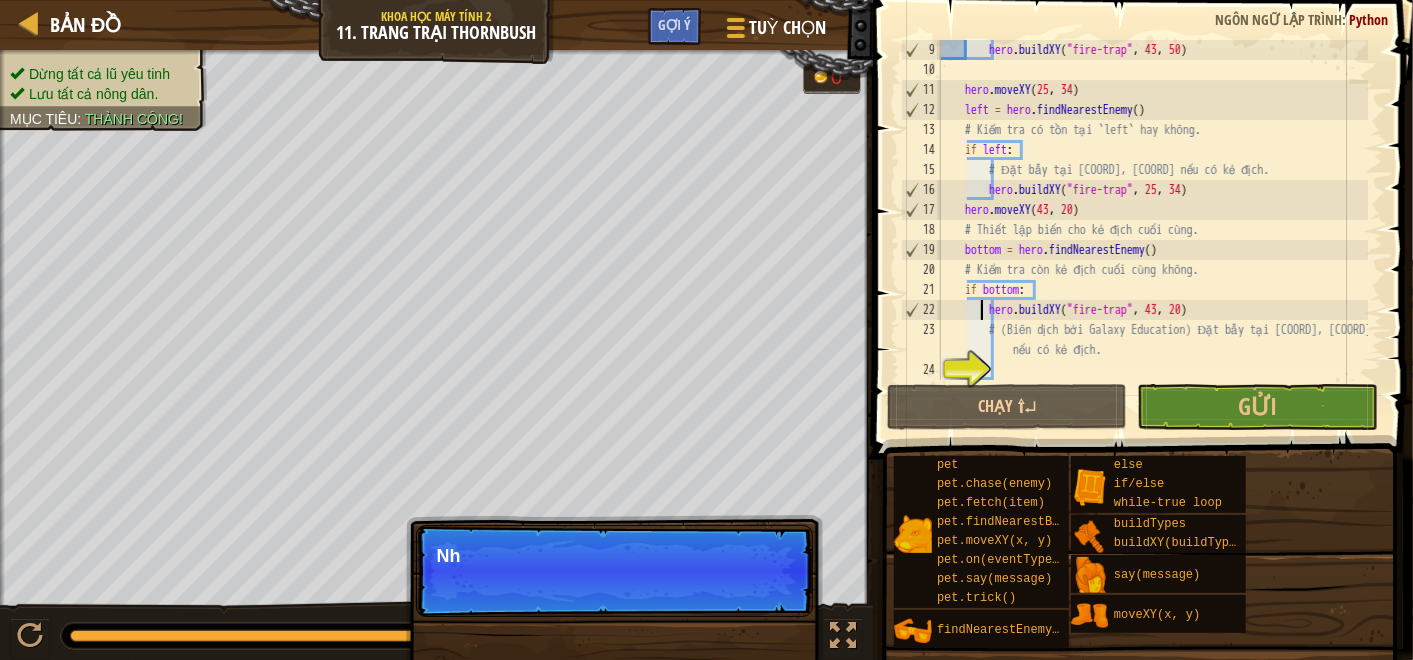 scroll, scrollTop: 9, scrollLeft: 3, axis: both 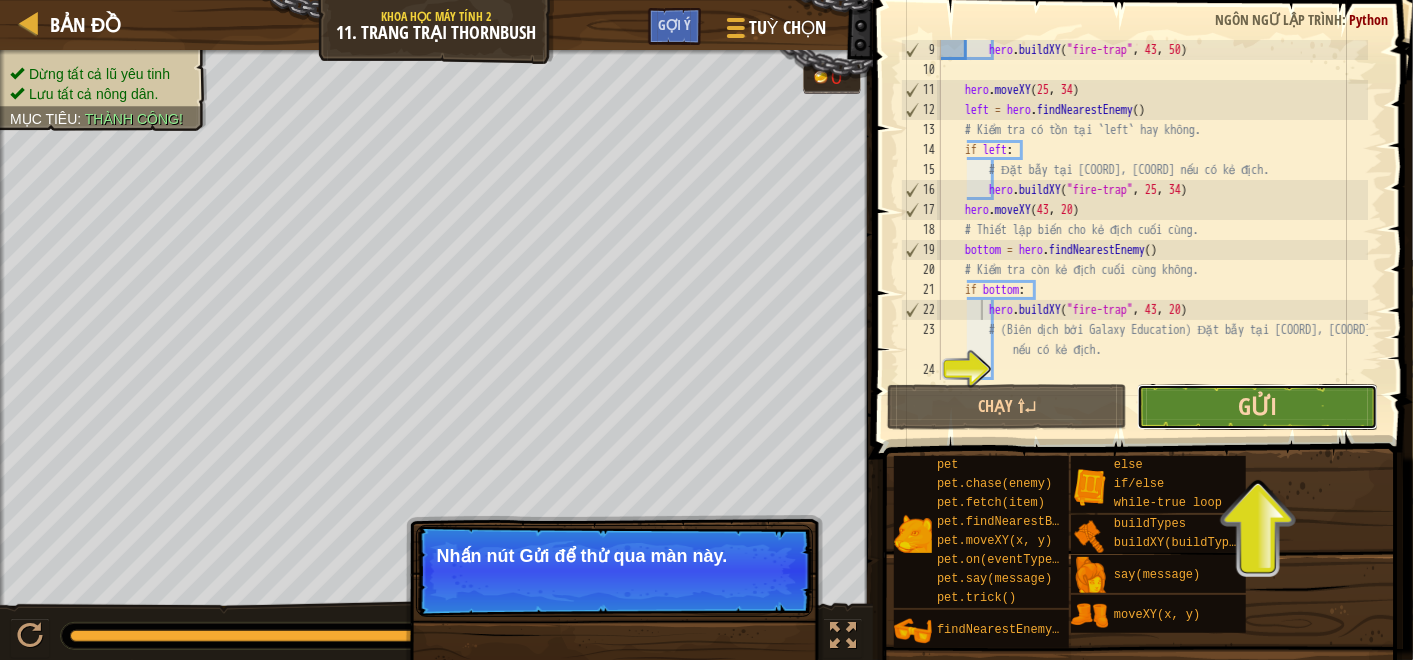 click on "Gửi" at bounding box center [1257, 406] 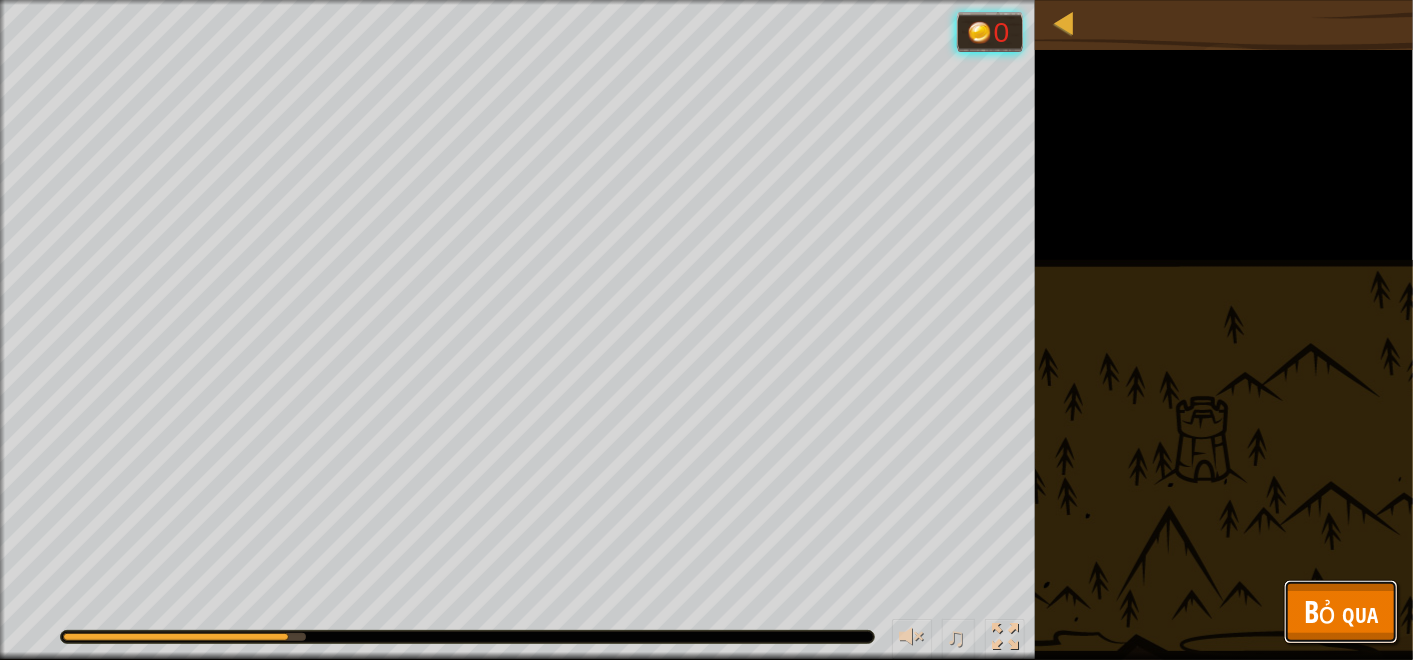 click on "Bỏ qua" at bounding box center (1341, 611) 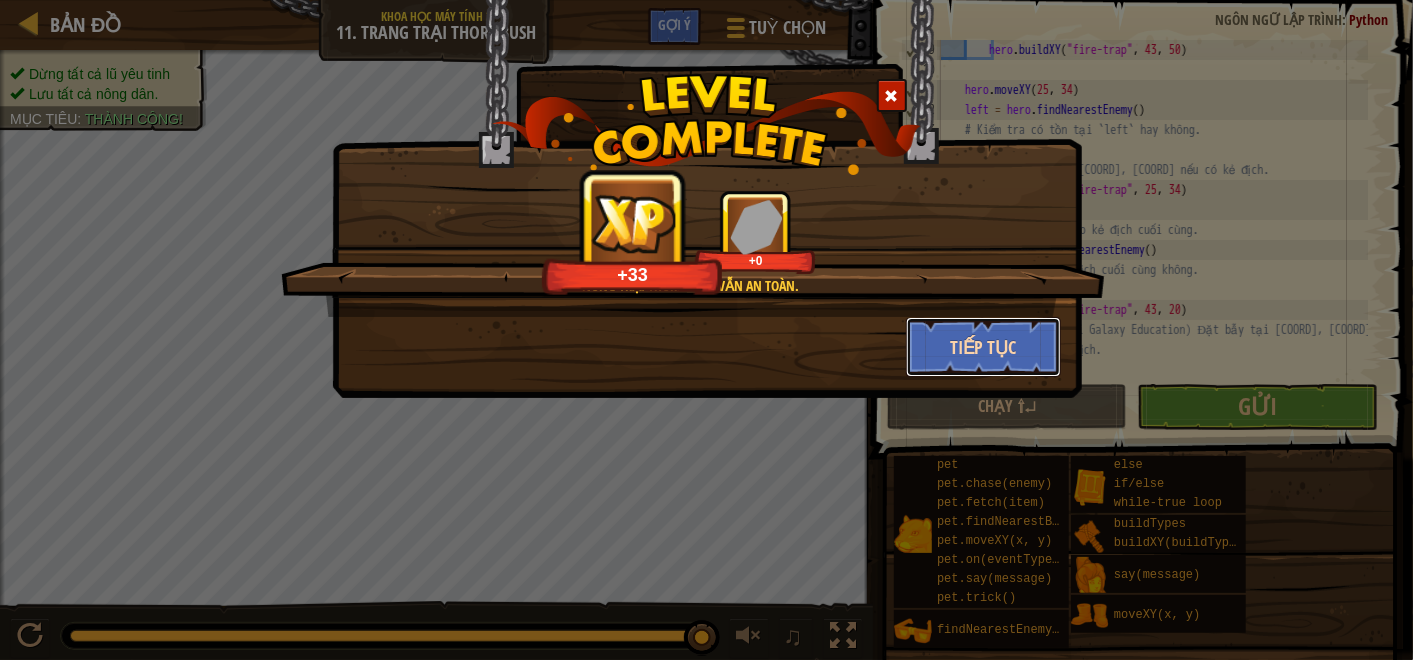 click on "Tiếp tục" at bounding box center (983, 347) 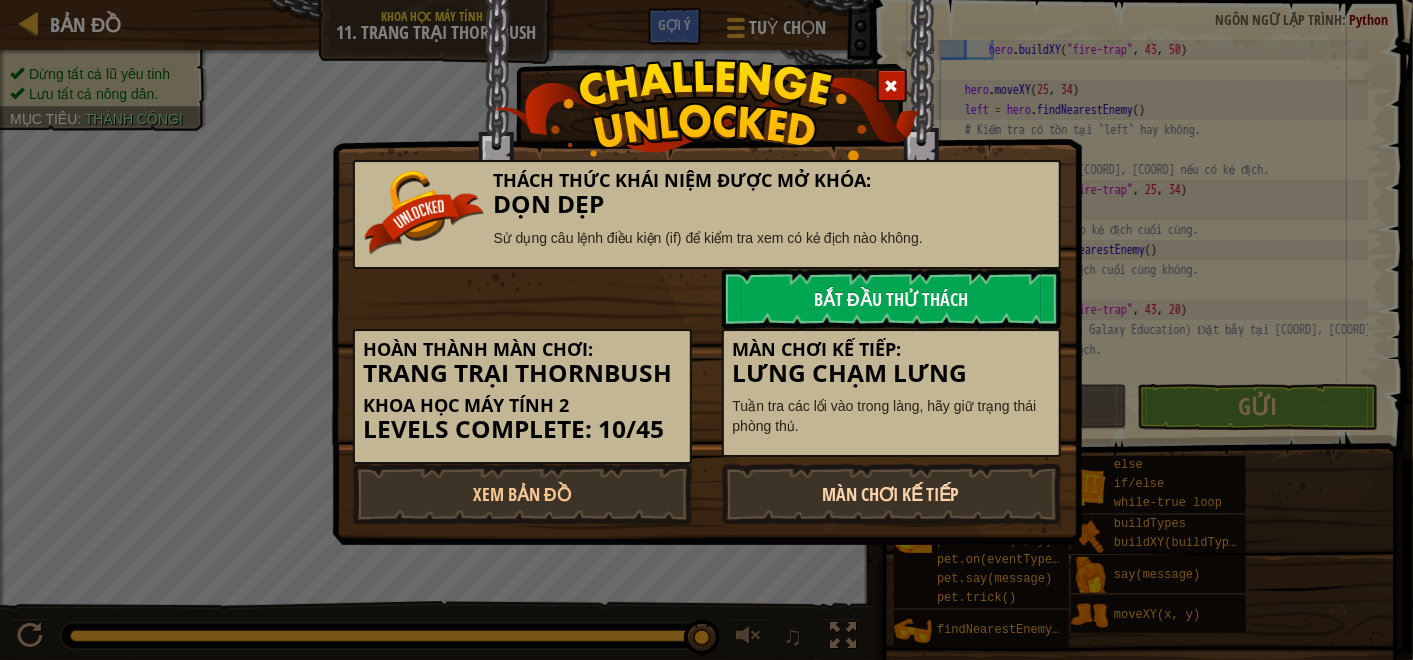 click on "Màn chơi kế tiếp" at bounding box center [891, 494] 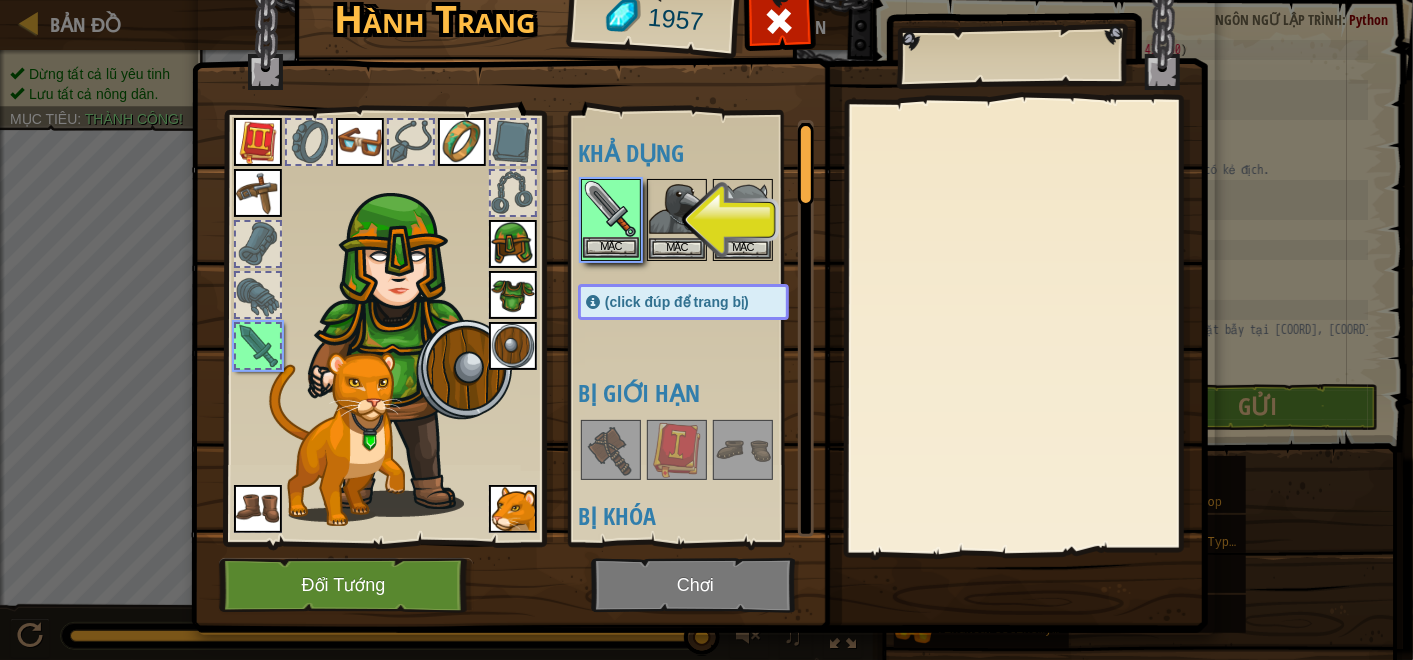 click at bounding box center [611, 209] 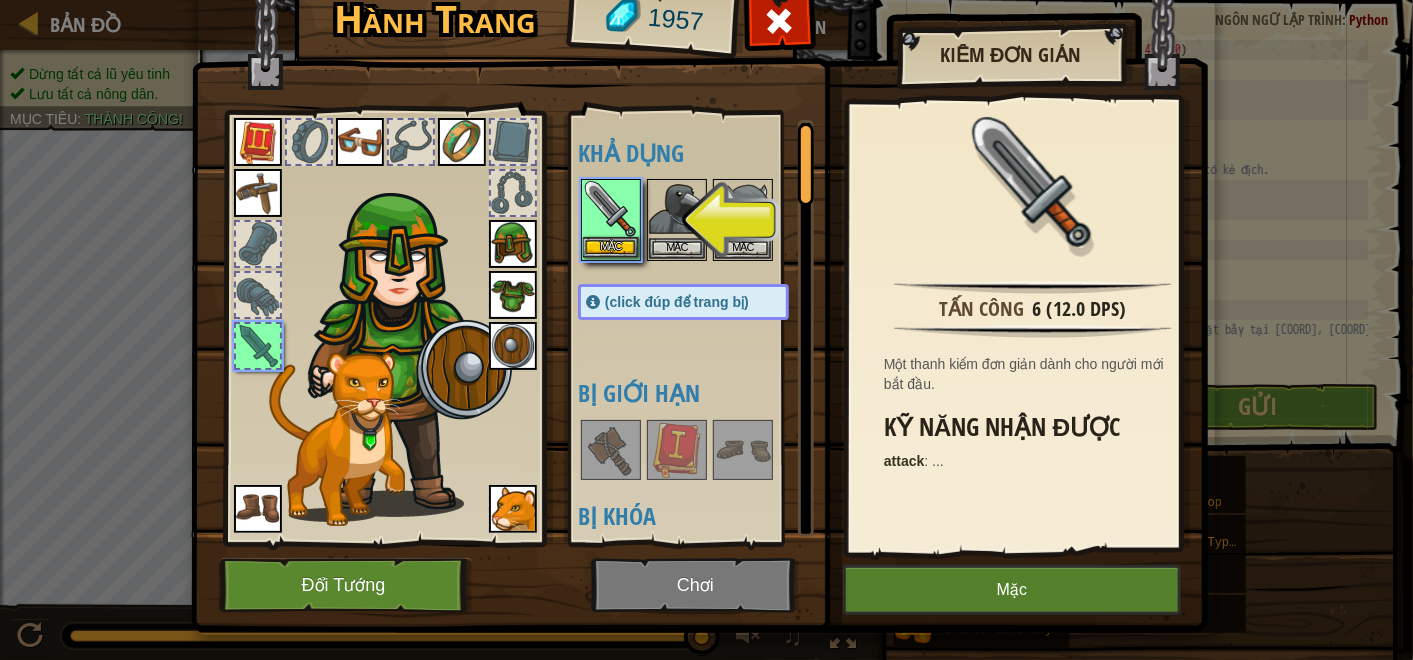 click at bounding box center [611, 209] 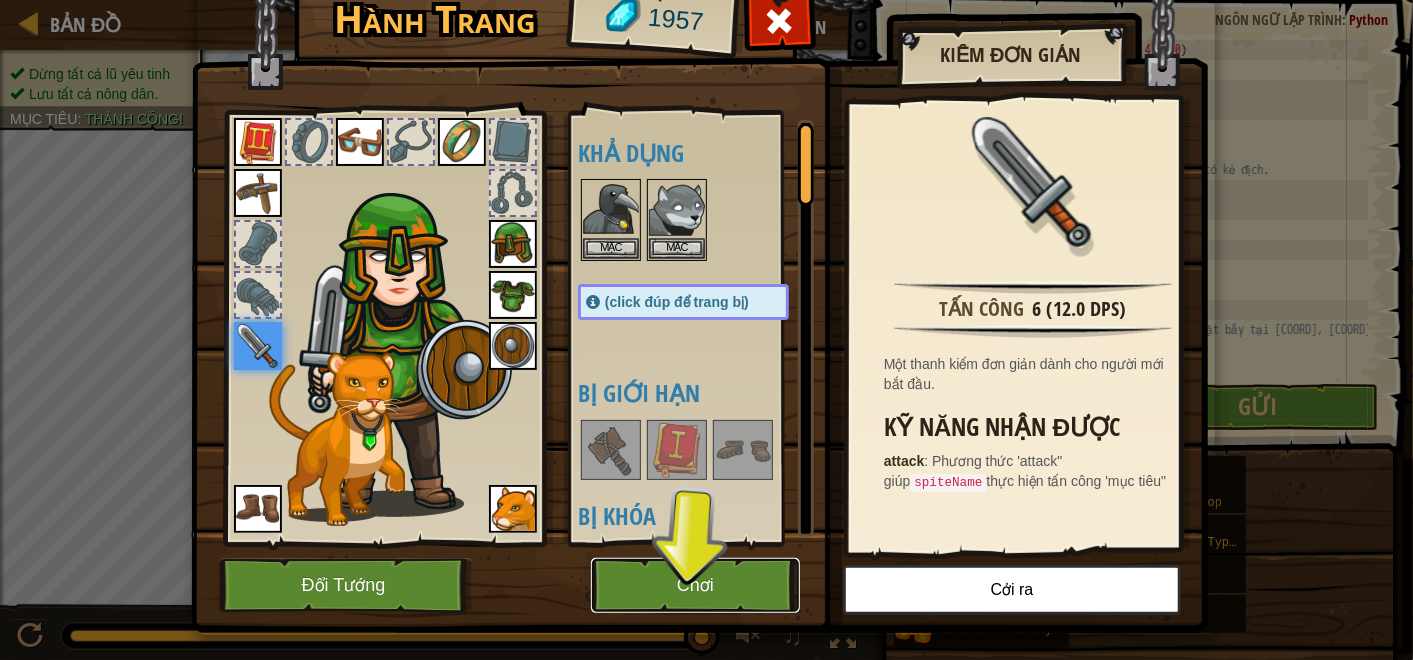 click on "Chơi" at bounding box center (695, 585) 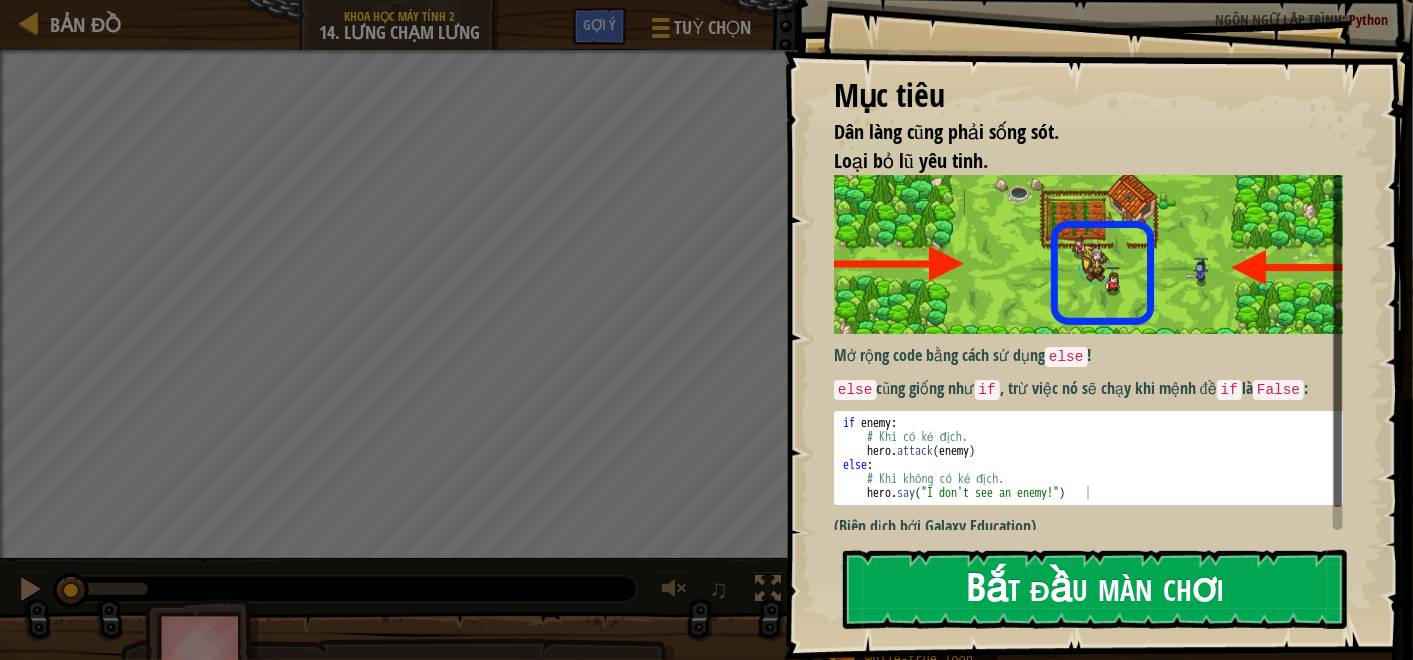 click on "Bắt đầu màn chơi" at bounding box center [1095, 589] 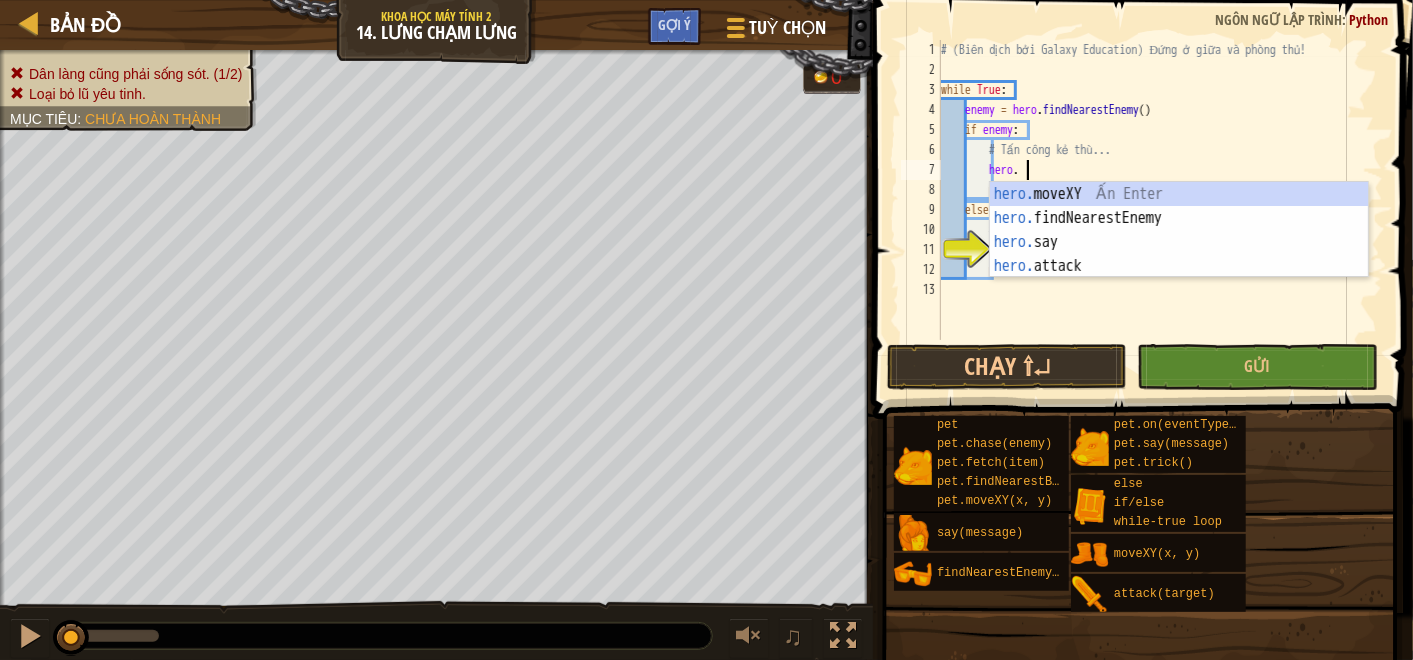 scroll, scrollTop: 8, scrollLeft: 5, axis: both 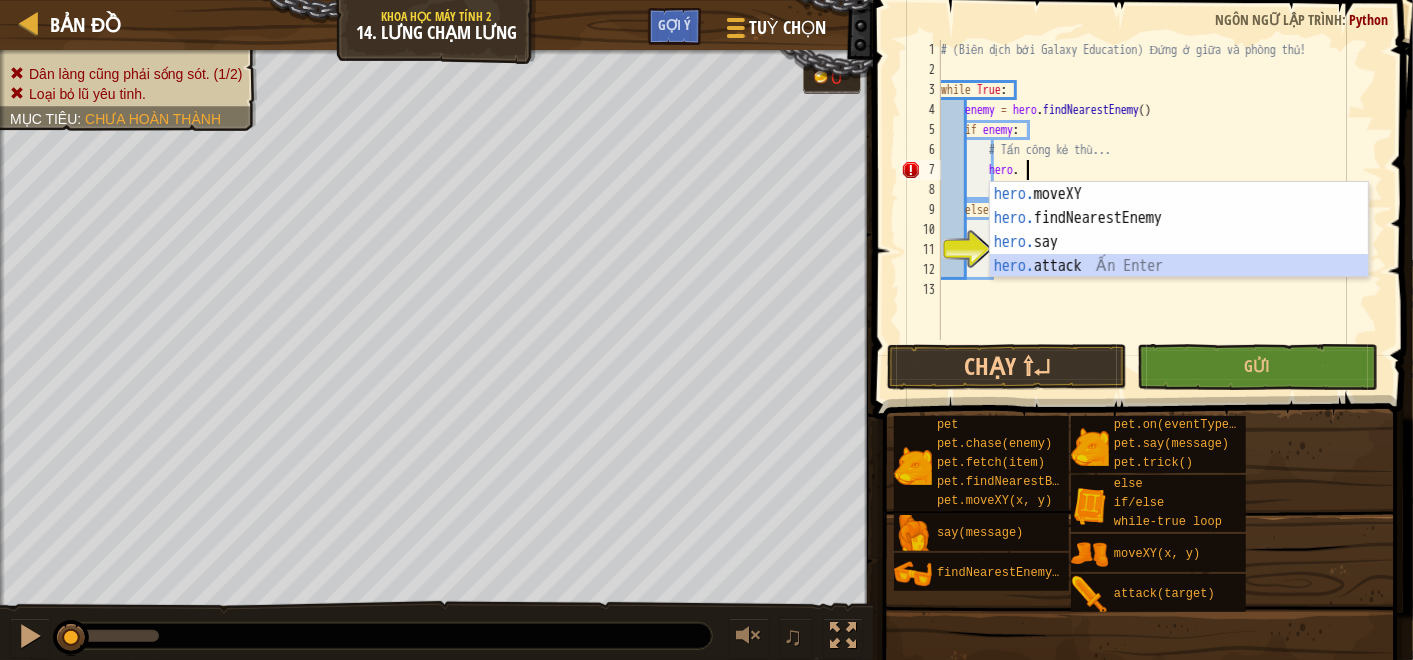 type on "hero.attack(enemy)" 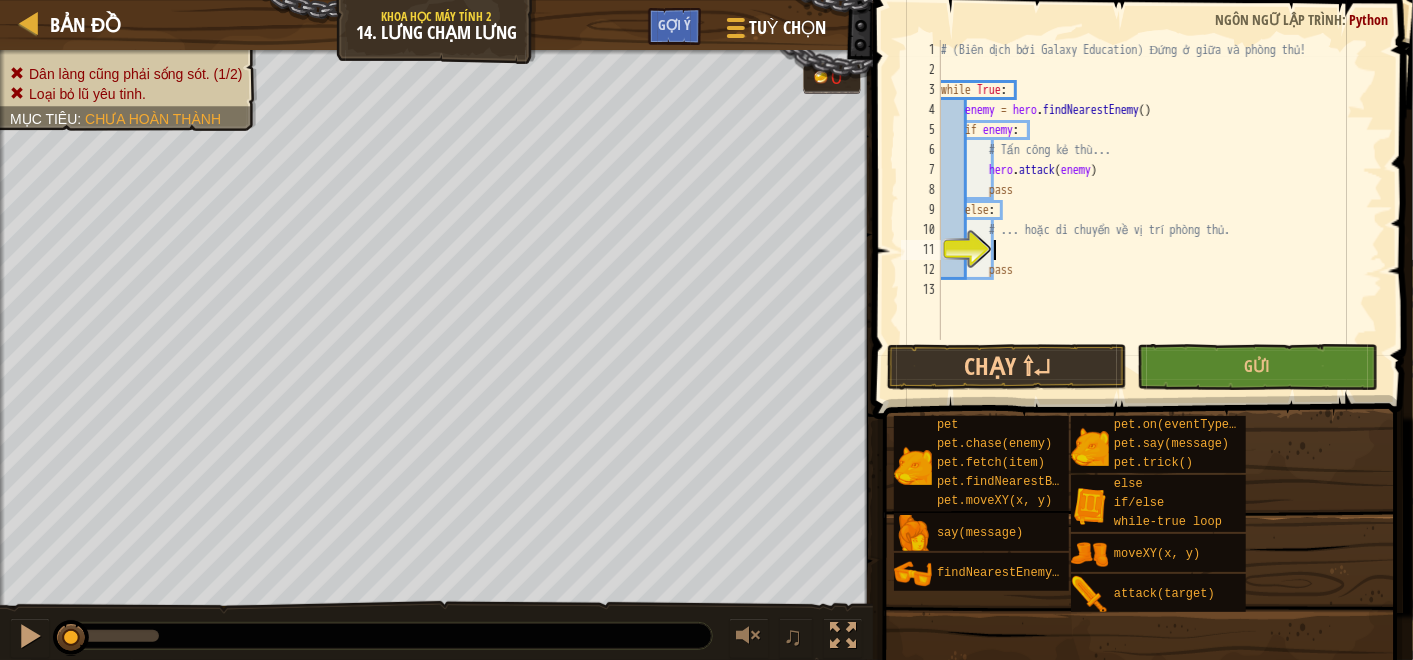 click on "# (Biên dịch bởi Galaxy Education) Đứng ở giữa và phòng thủ! while   True :      enemy   =   hero . findNearestEnemy ( )      if   enemy :          # Tấn công kẻ thù...          hero . attack ( enemy )          pass      else :          # ... hoặc di chuyển về vị trí phòng thủ.                   pass" at bounding box center (1160, 210) 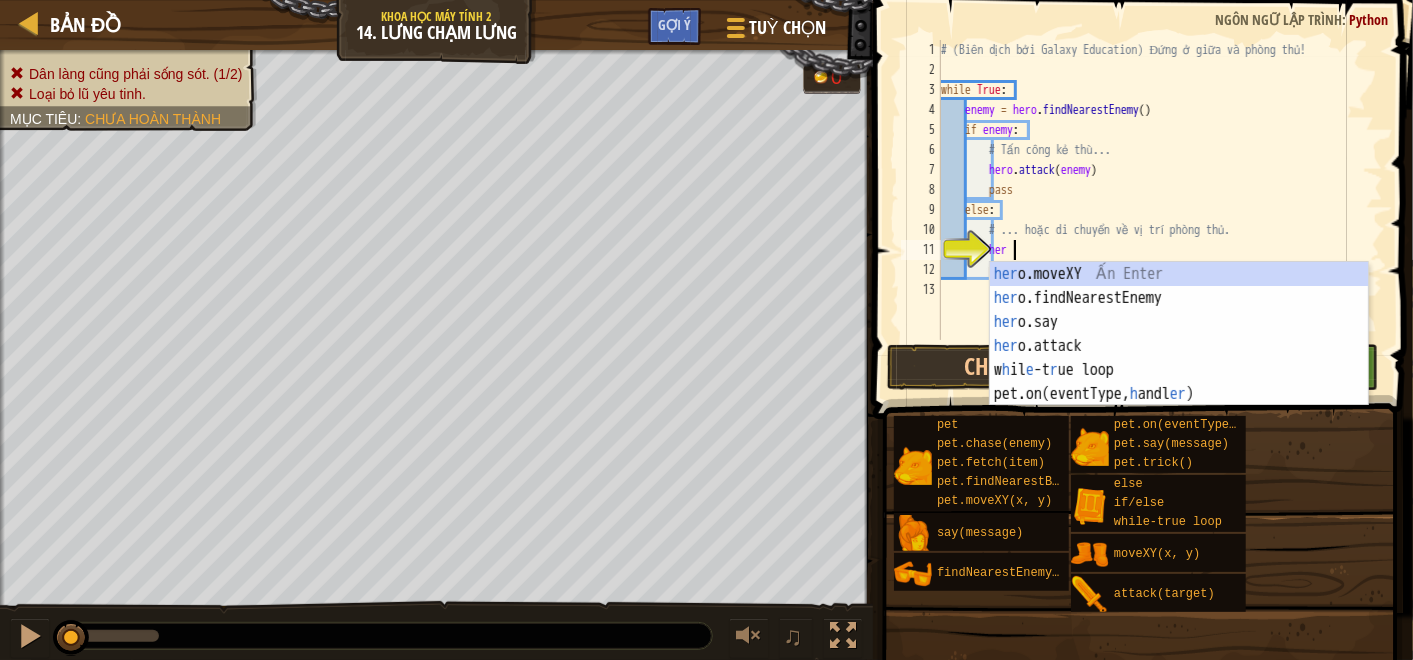 scroll, scrollTop: 8, scrollLeft: 5, axis: both 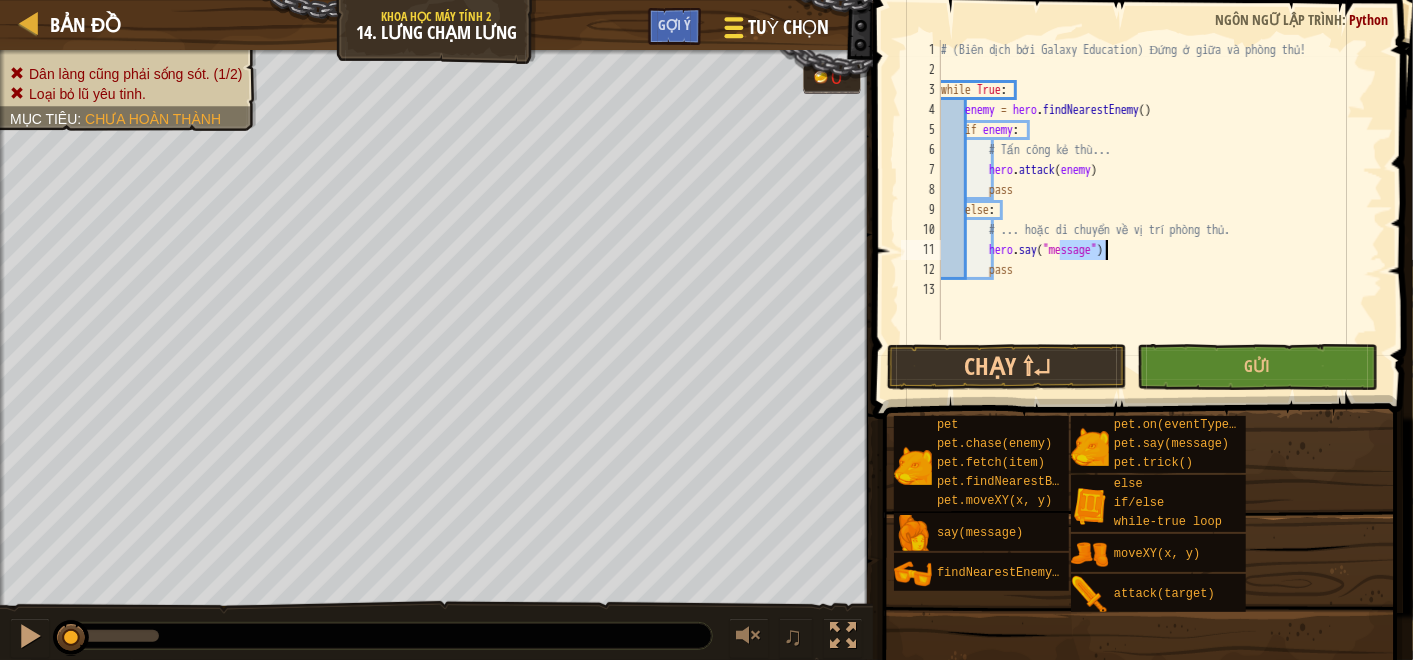 type on "hero.say("message")" 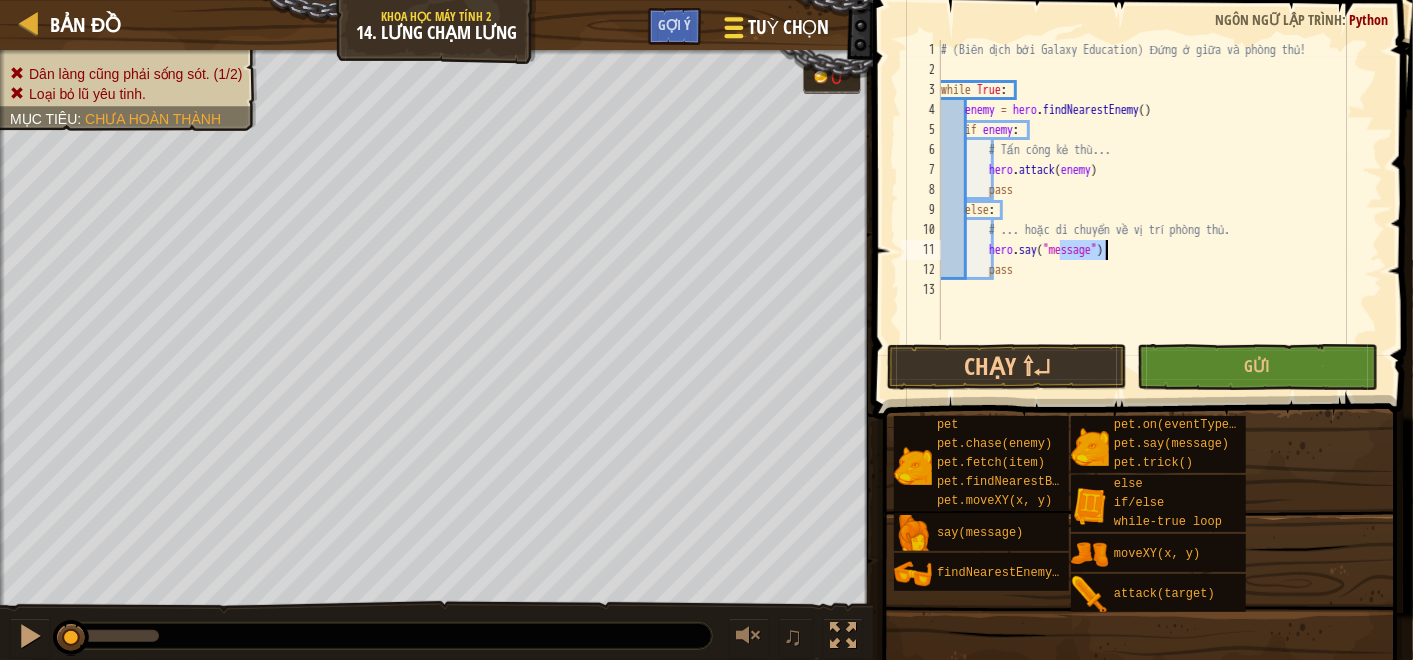 click at bounding box center (733, 27) 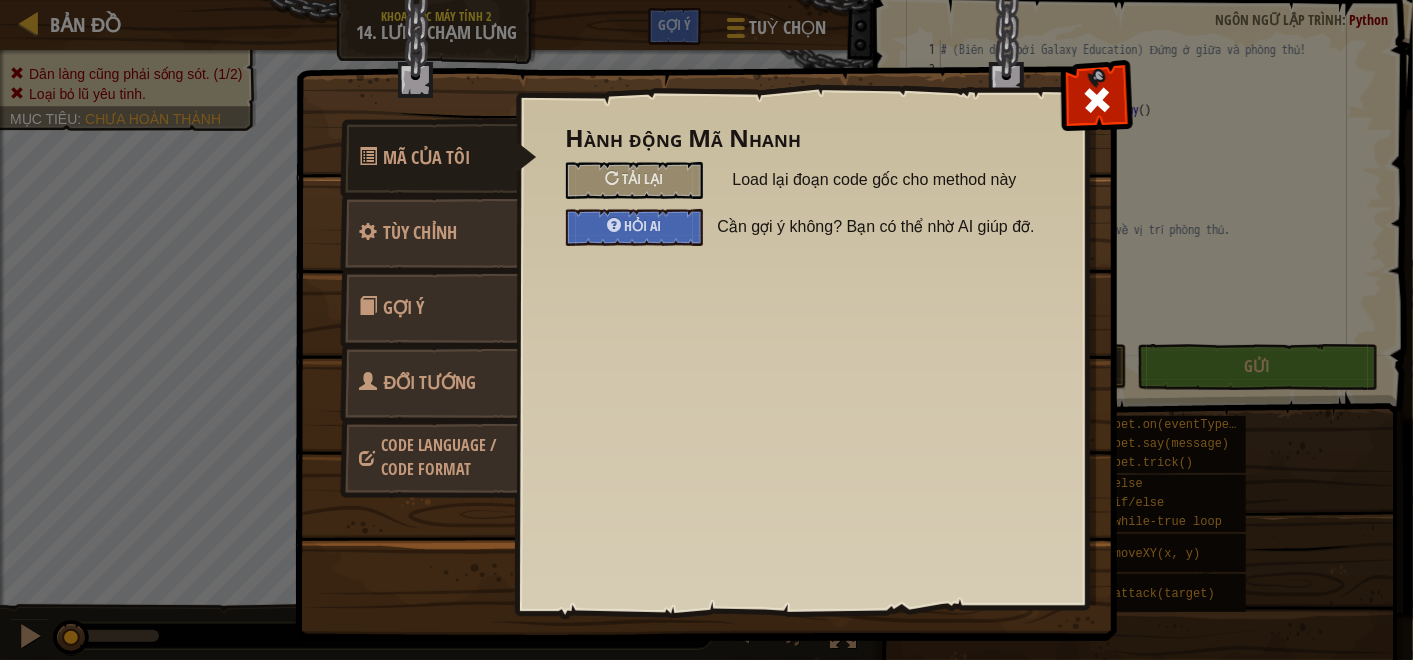 click at bounding box center (714, 283) 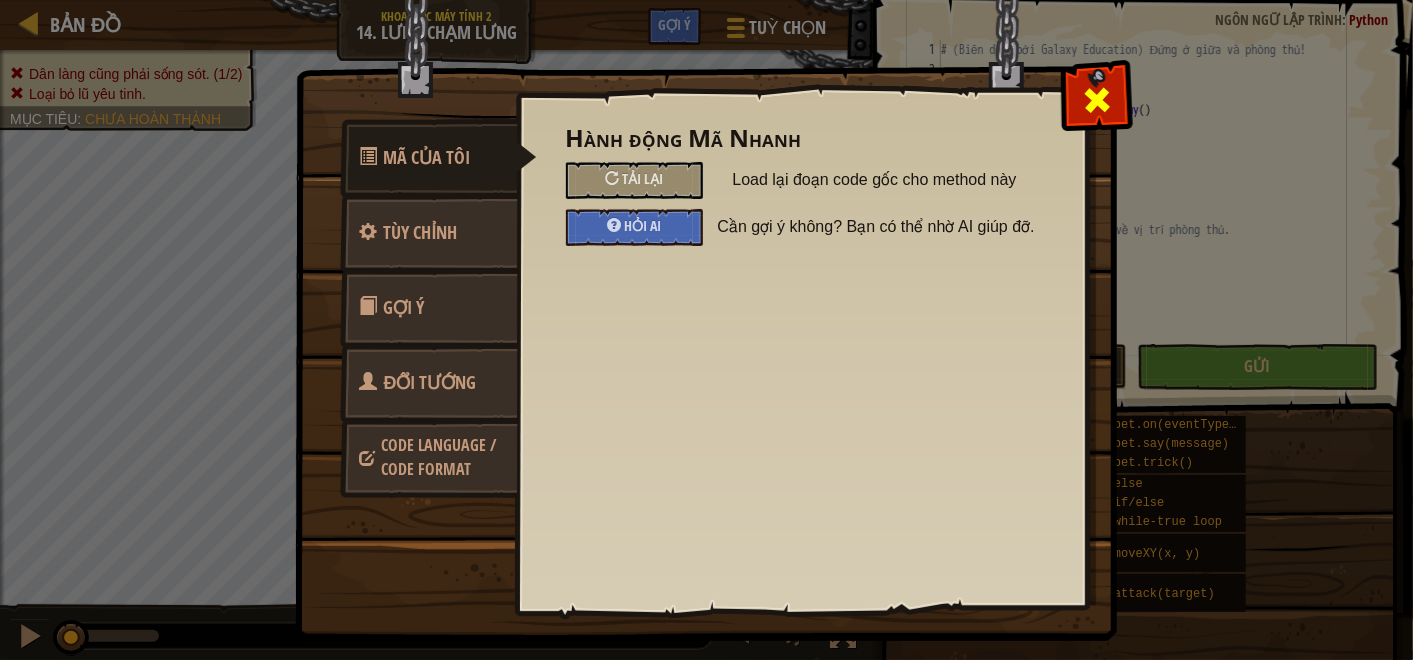 click at bounding box center [1097, 100] 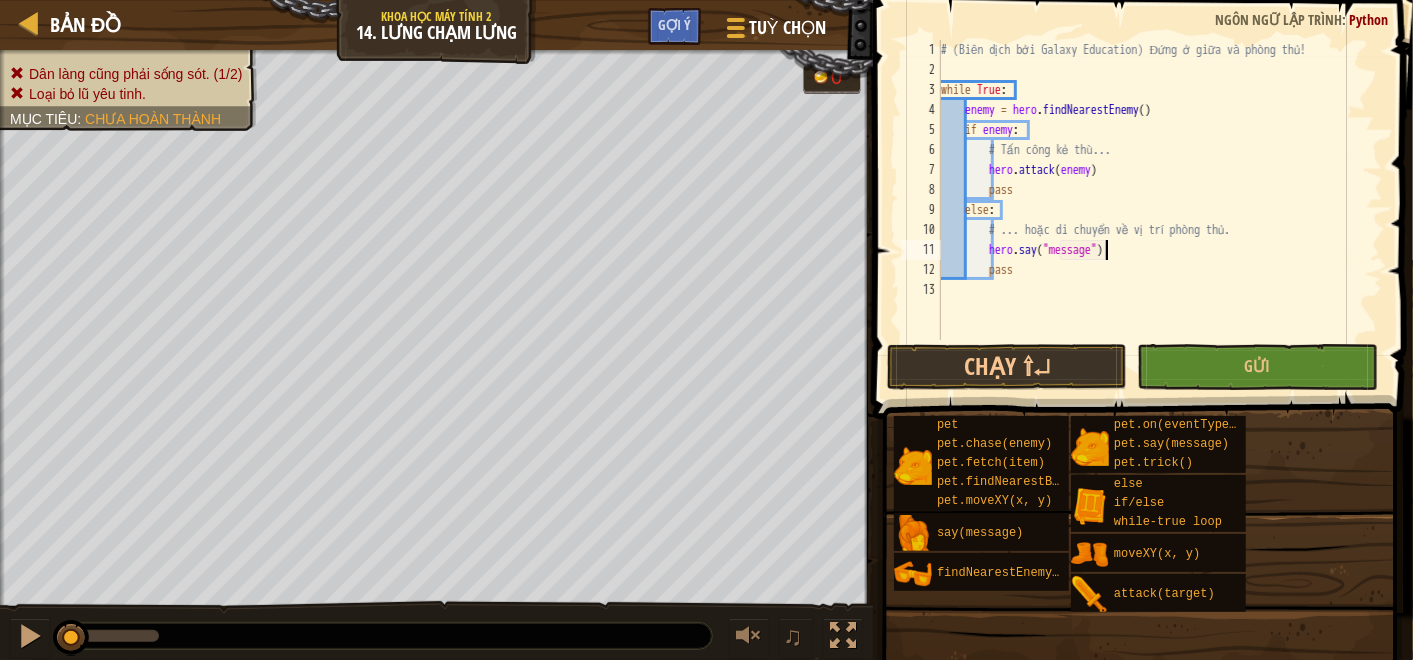 click on "Gợi ý" at bounding box center (674, 24) 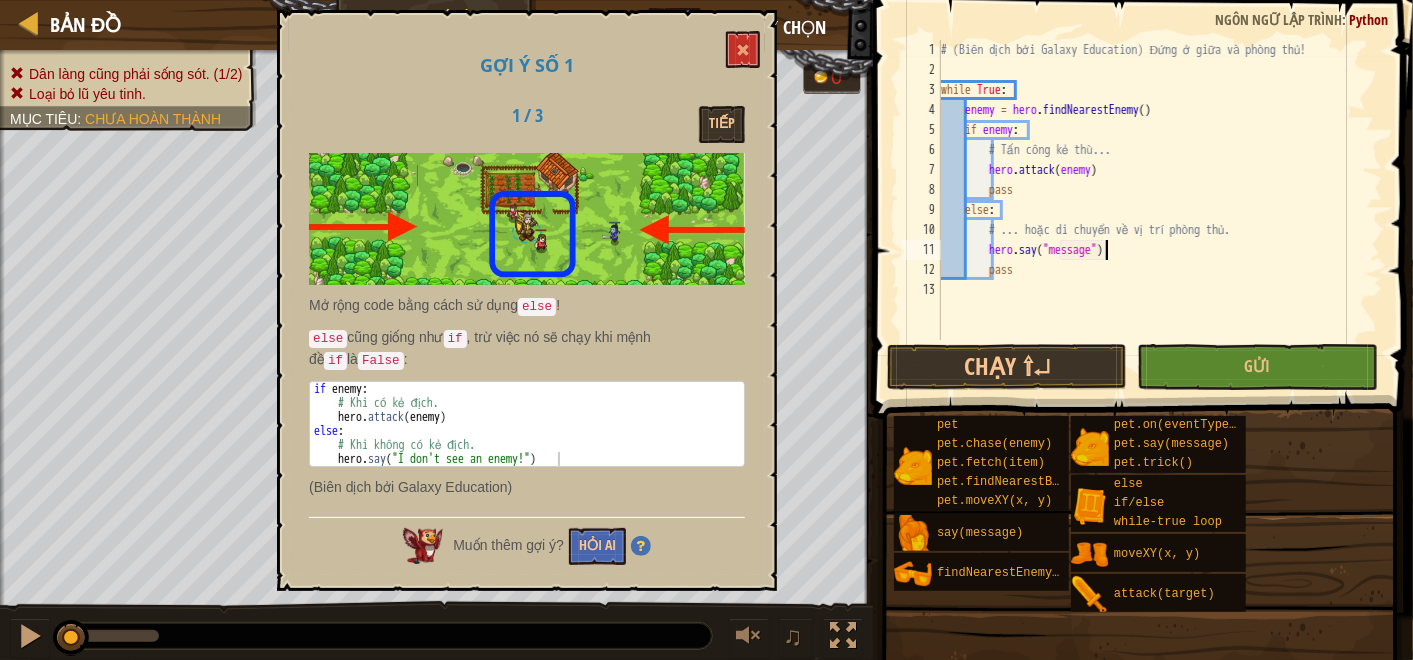 type on "hero.say("I don't see an enemy!")" 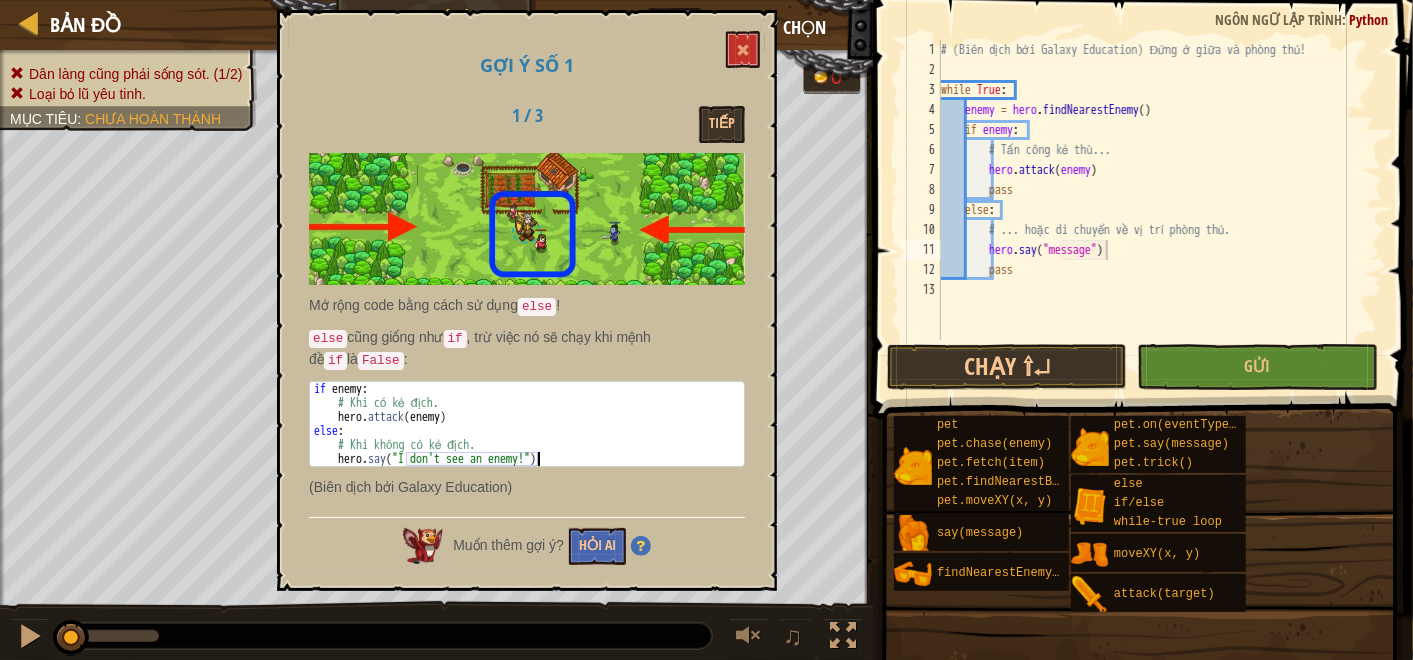 drag, startPoint x: 407, startPoint y: 451, endPoint x: 540, endPoint y: 457, distance: 133.13527 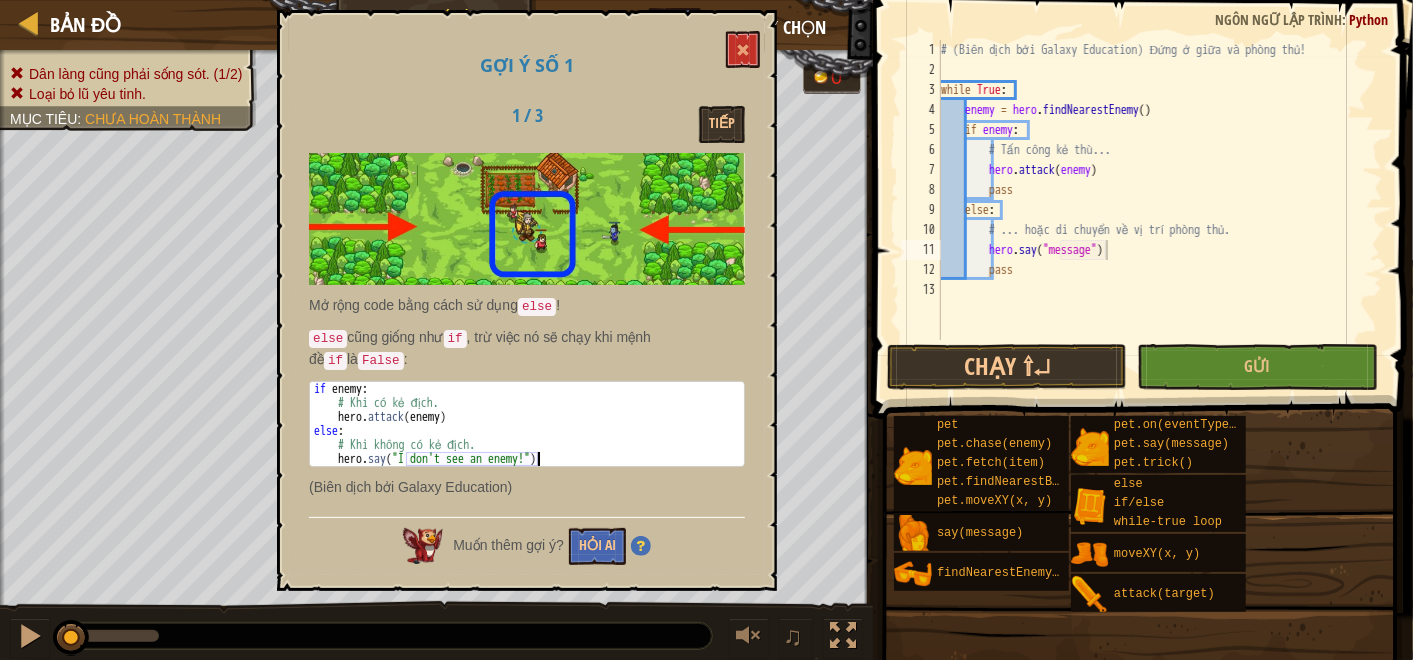 click on "if   enemy :      # Khi có kẻ địch.      hero . attack ( enemy ) else :      # Khi không có kẻ địch.      hero . say ( "I don't see an enemy!" )" at bounding box center (527, 424) 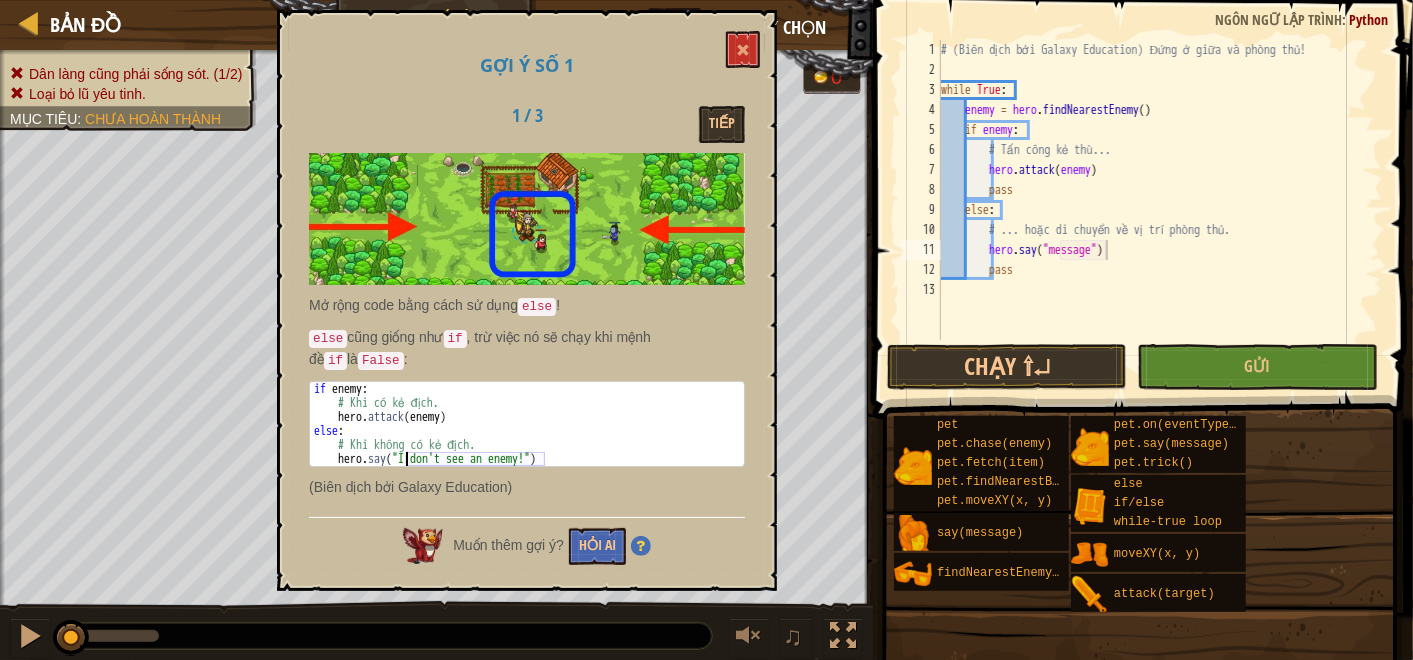 drag, startPoint x: 542, startPoint y: 451, endPoint x: 407, endPoint y: 447, distance: 135.05925 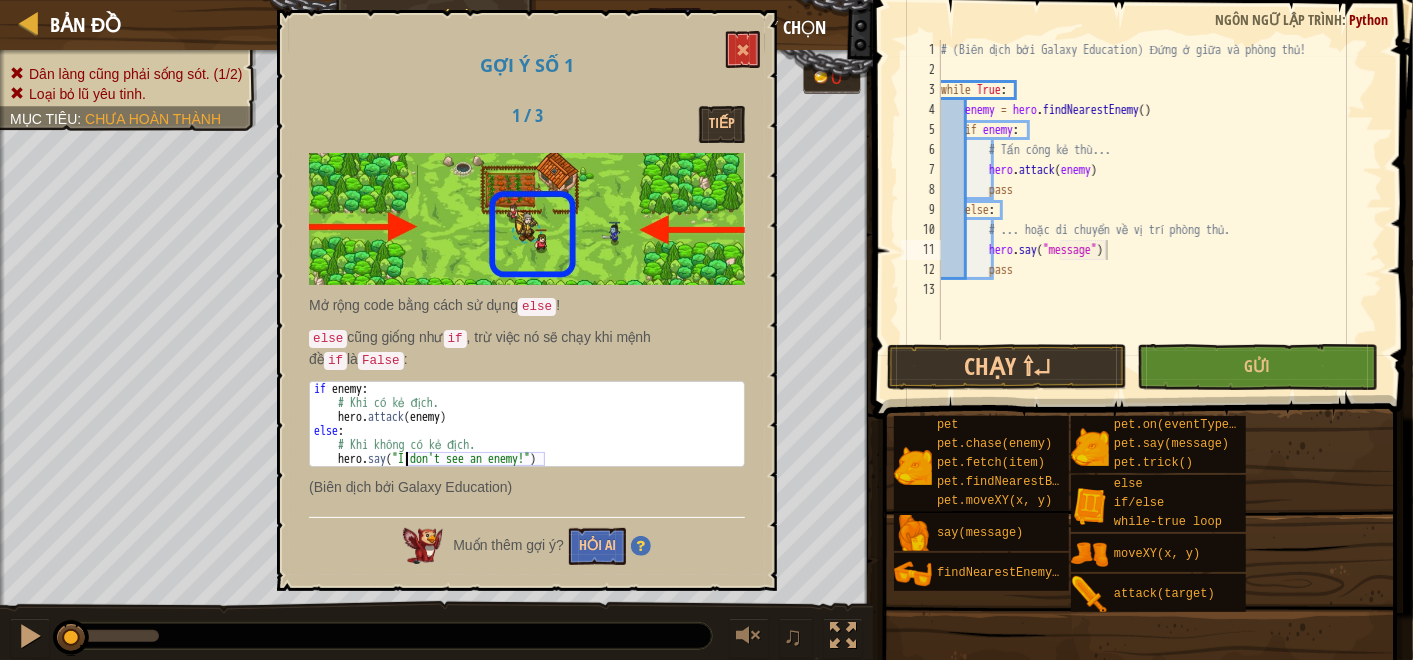 click on "if   enemy :      # Khi có kẻ địch.      hero . attack ( enemy ) else :      # Khi không có kẻ địch.      hero . say ( "I don't see an enemy!" )" at bounding box center [527, 438] 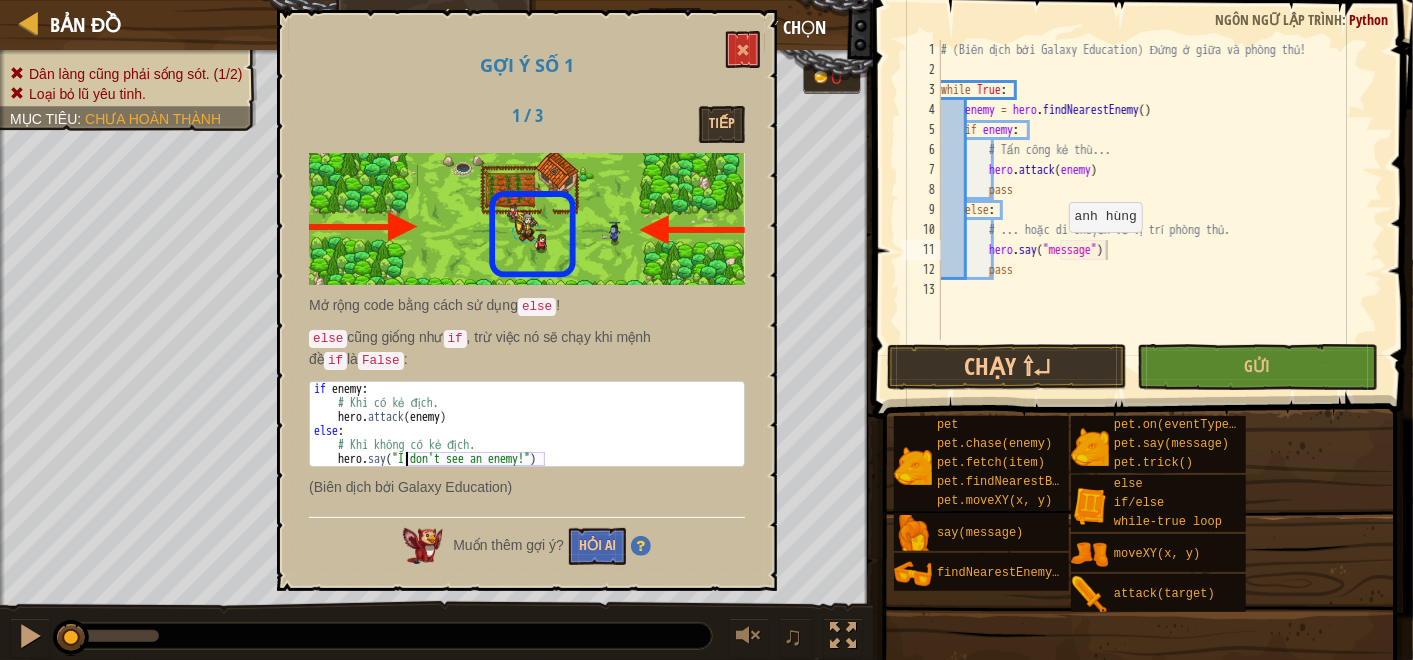 click on "# (Biên dịch bởi Galaxy Education) Đứng ở giữa và phòng thủ! while   True :      enemy   =   hero . findNearestEnemy ( )      if   enemy :          # Tấn công kẻ thù...          hero . attack ( enemy )          pass      else :          # ... hoặc di chuyển về vị trí phòng thủ.          hero . say ( "message" )          pass" at bounding box center [1160, 210] 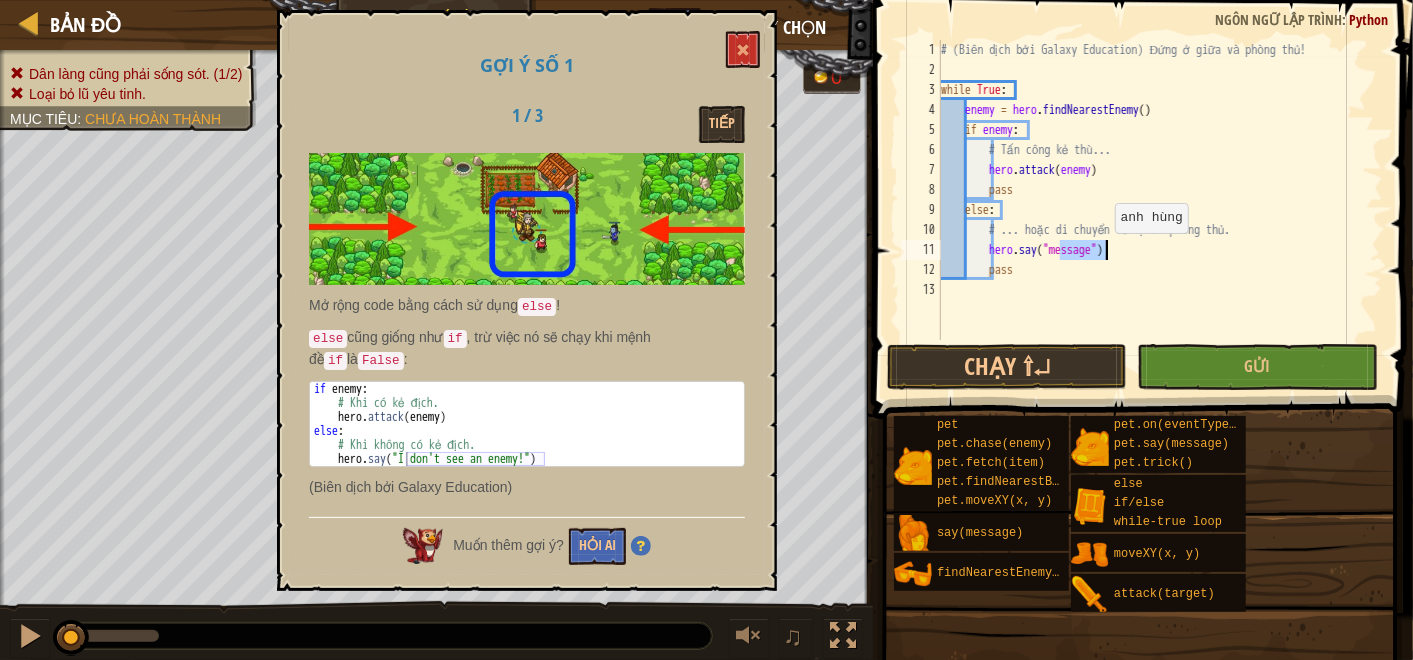 drag, startPoint x: 1057, startPoint y: 251, endPoint x: 1105, endPoint y: 253, distance: 48.04165 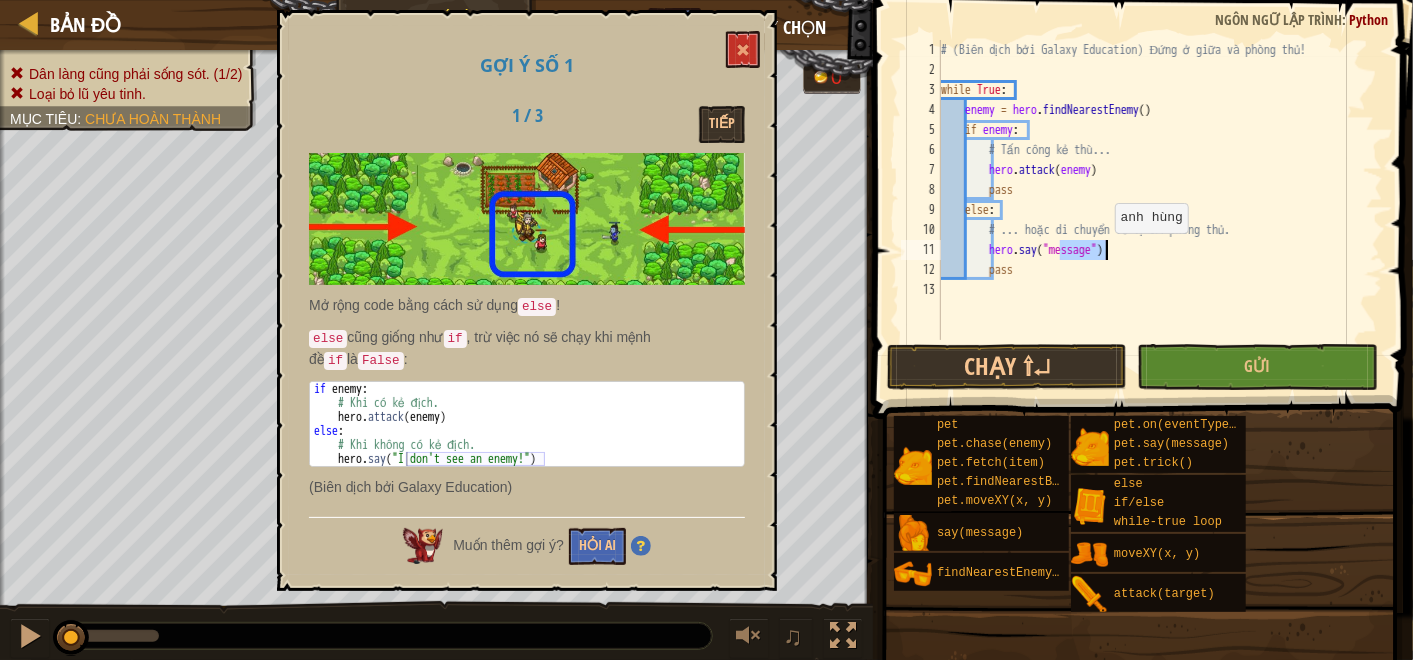 click on "# (Biên dịch bởi Galaxy Education) Đứng ở giữa và phòng thủ! while   True :      enemy   =   hero . findNearestEnemy ( )      if   enemy :          # Tấn công kẻ thù...          hero . attack ( enemy )          pass      else :          # ... hoặc di chuyển về vị trí phòng thủ.          hero . say ( "message" )          pass" at bounding box center (1160, 210) 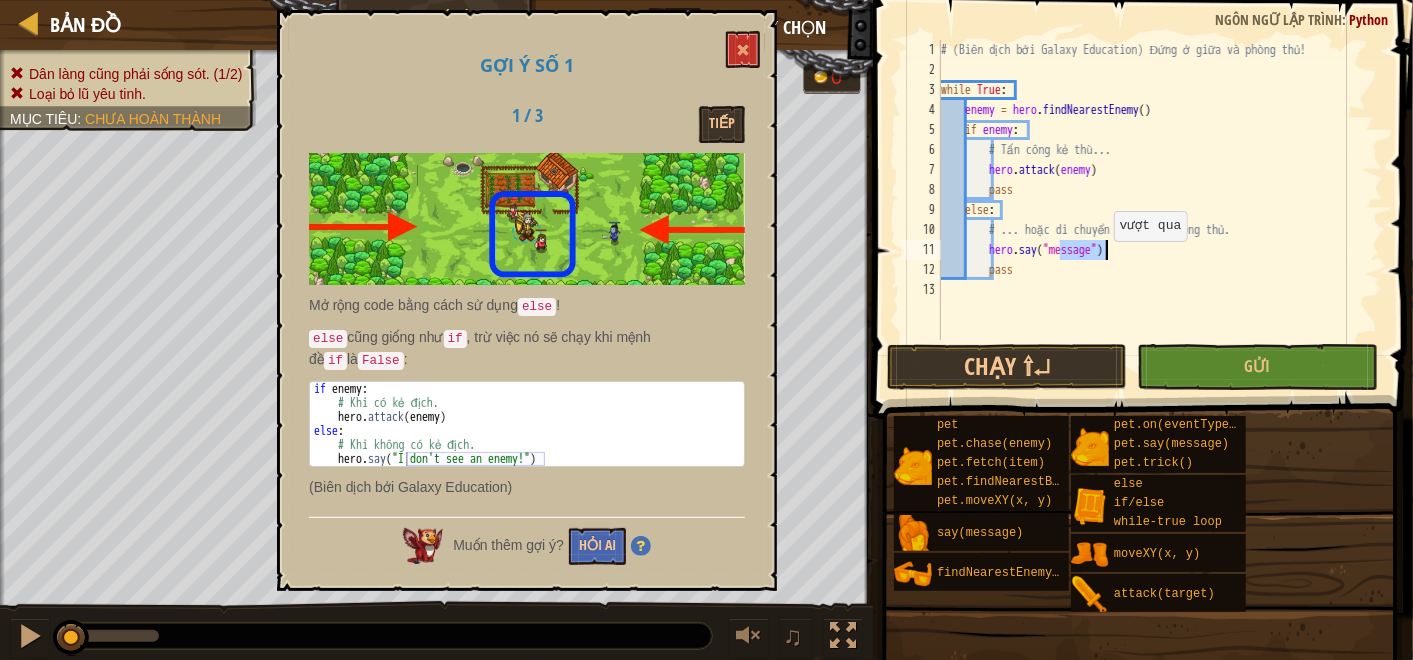 paste on "I don't see an enemy!" 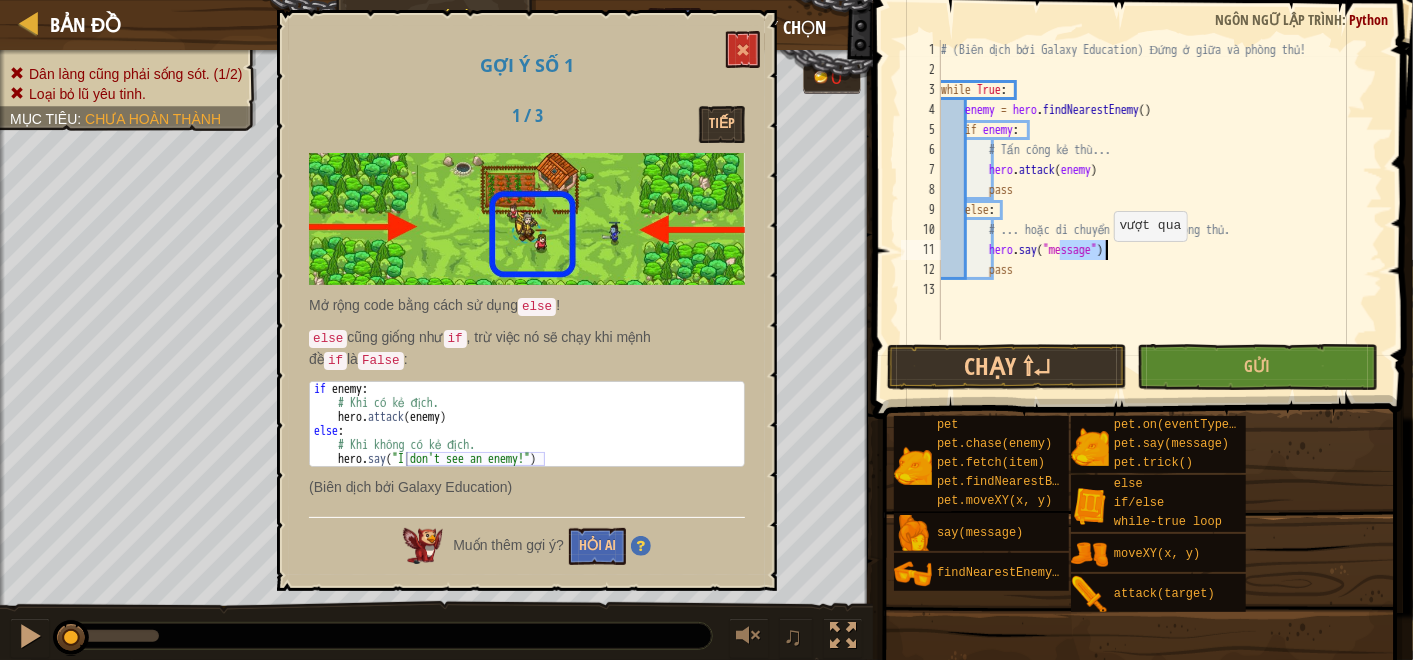 type on "hero.say("I don't see an enemy!")" 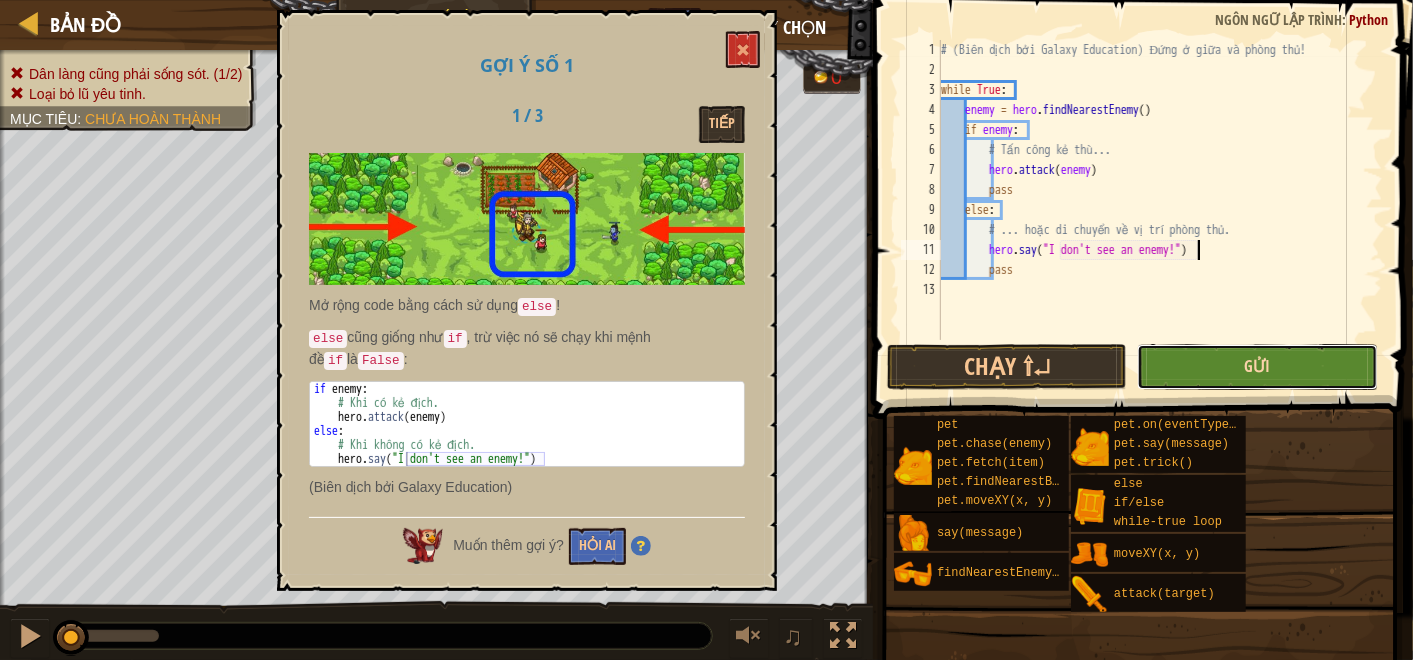 click on "Gửi" at bounding box center [1257, 366] 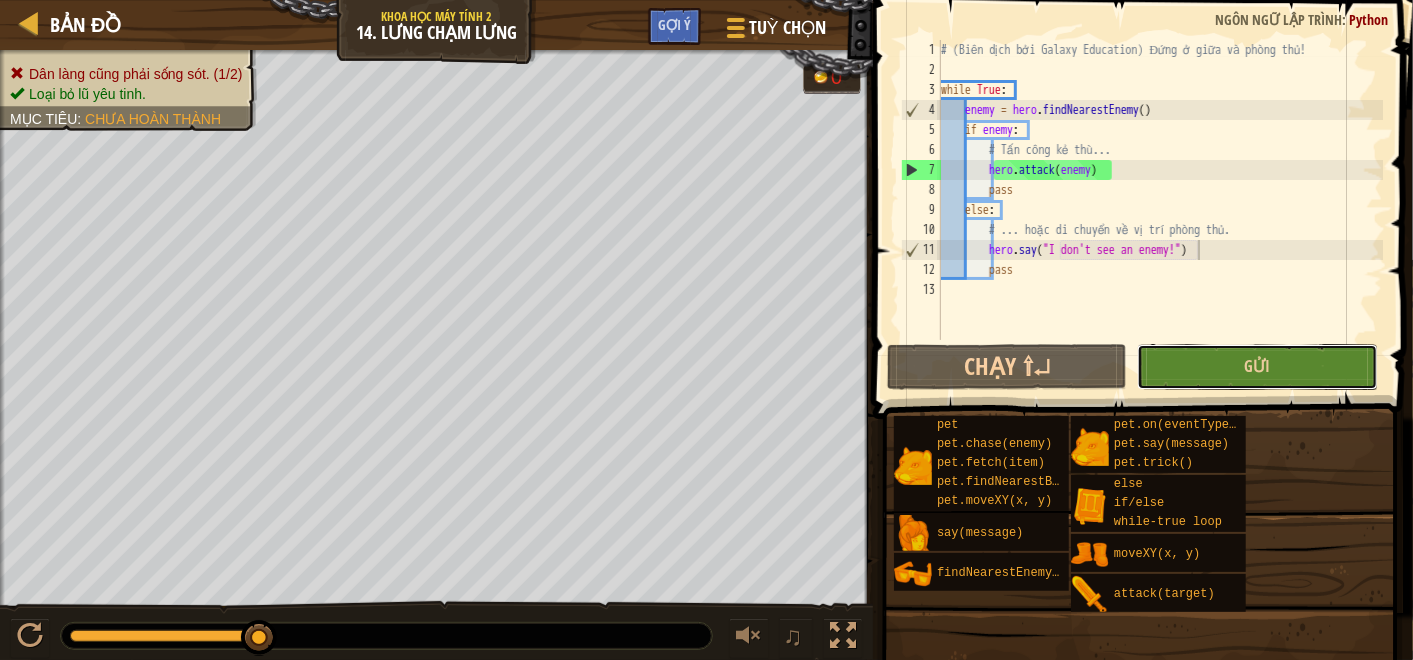 click on "Gửi" at bounding box center (1257, 367) 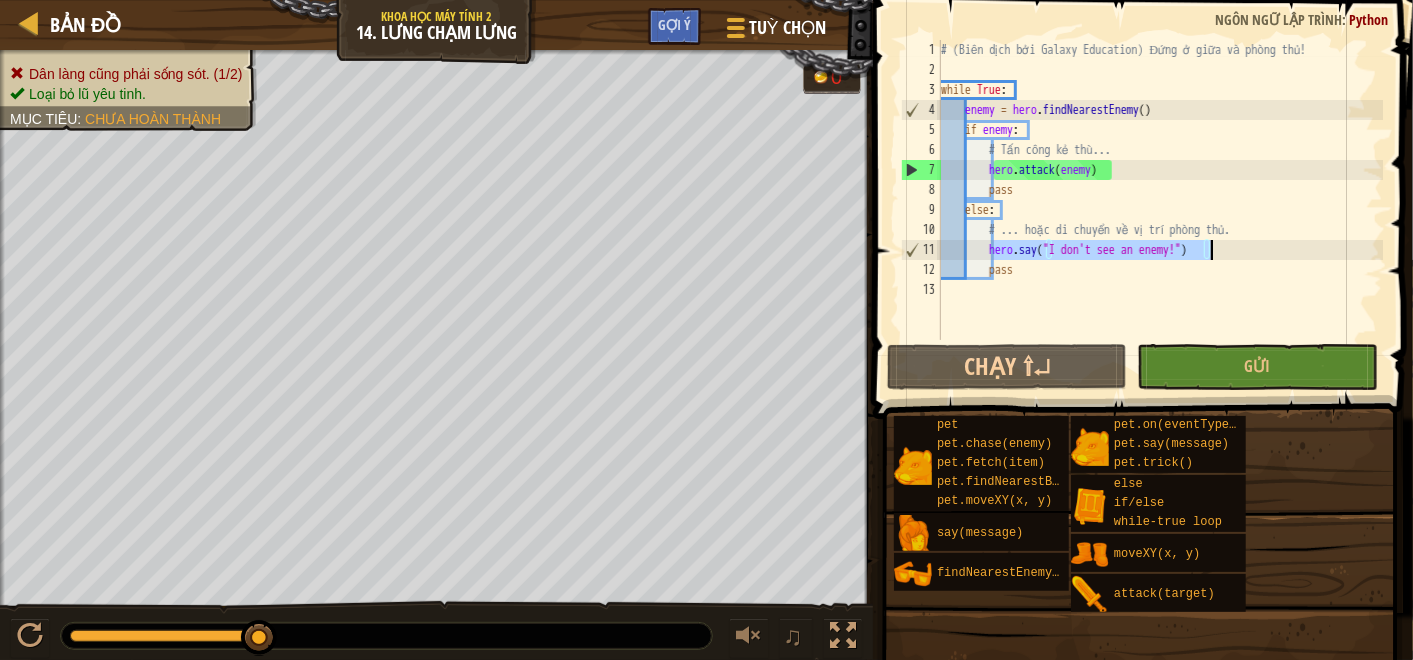 drag, startPoint x: 994, startPoint y: 246, endPoint x: 1211, endPoint y: 252, distance: 217.08293 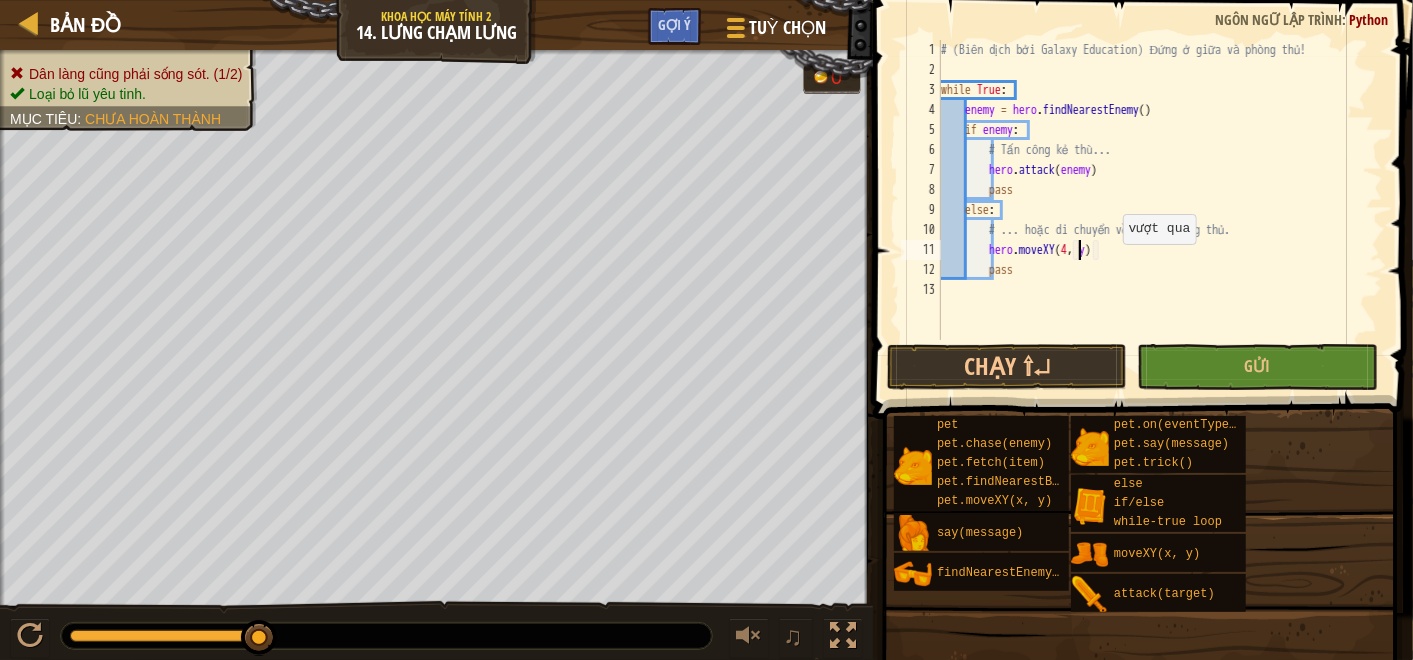 scroll, scrollTop: 8, scrollLeft: 11, axis: both 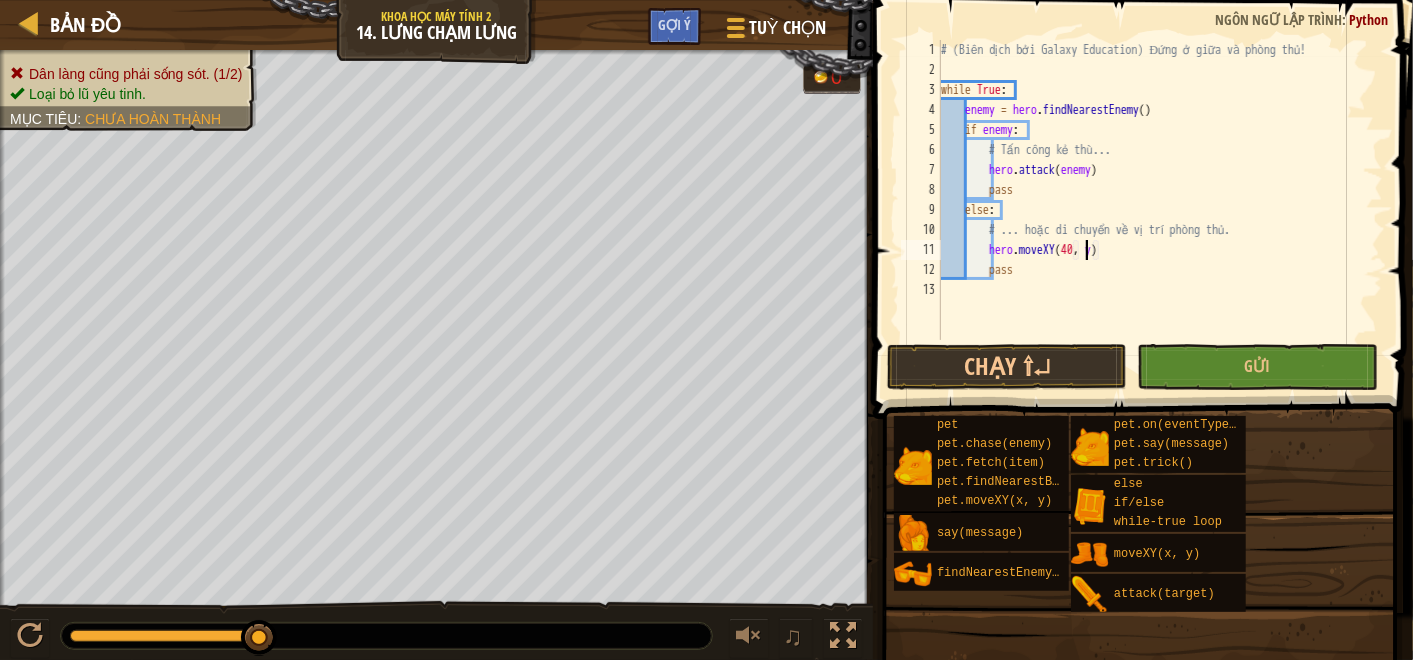 click on "# (Biên dịch bởi Galaxy Education) Đứng ở giữa và phòng thủ! while   True :      enemy   =   hero . findNearestEnemy ( )      if   enemy :          # Tấn công kẻ thù...          hero . attack ( enemy )          pass      else :          # ... hoặc di chuyển về vị trí phòng thủ.          hero . moveXY ( [COORD],   y )          pass" at bounding box center (1160, 210) 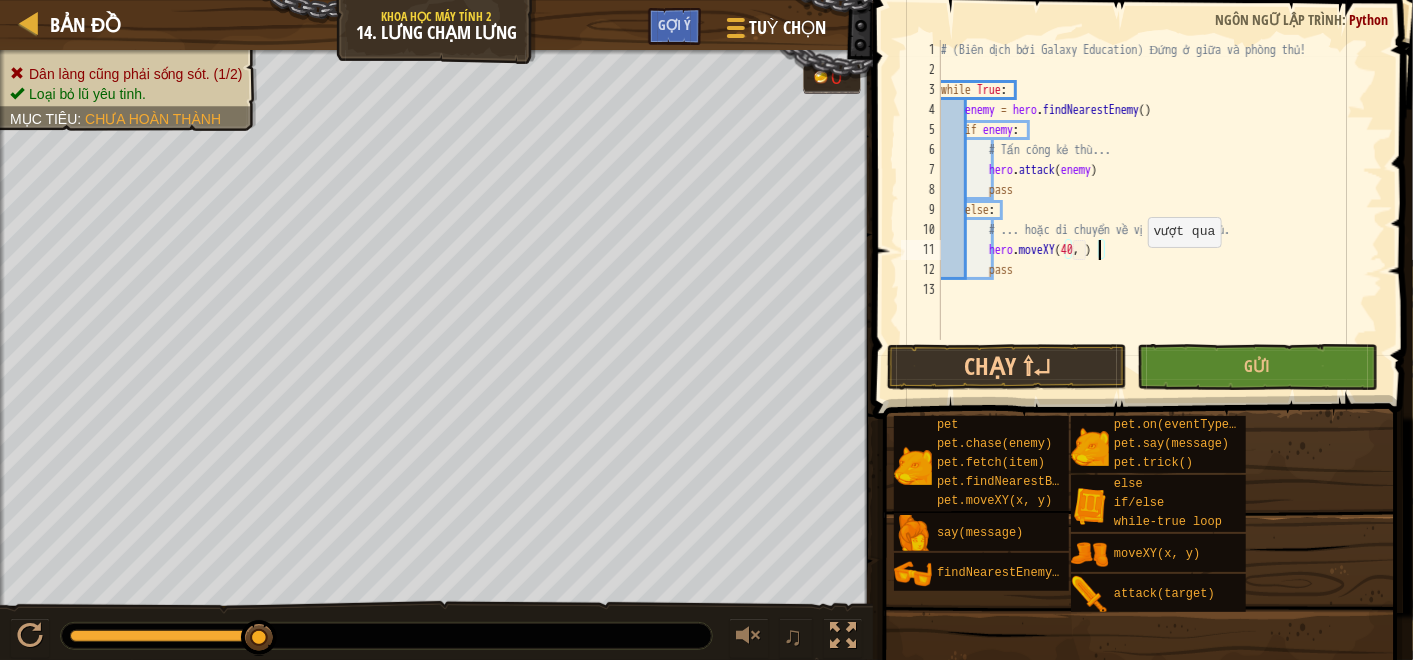 scroll, scrollTop: 8, scrollLeft: 13, axis: both 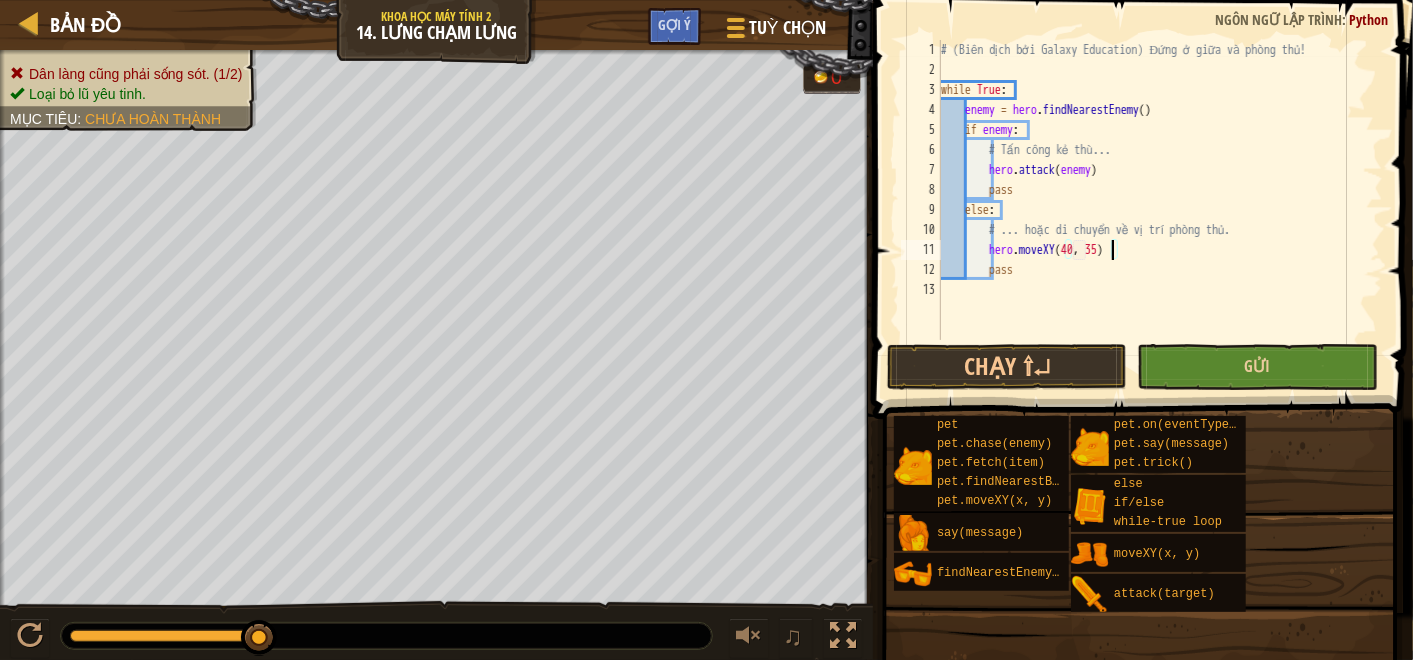 type on "hero.moveXY(40, 35)" 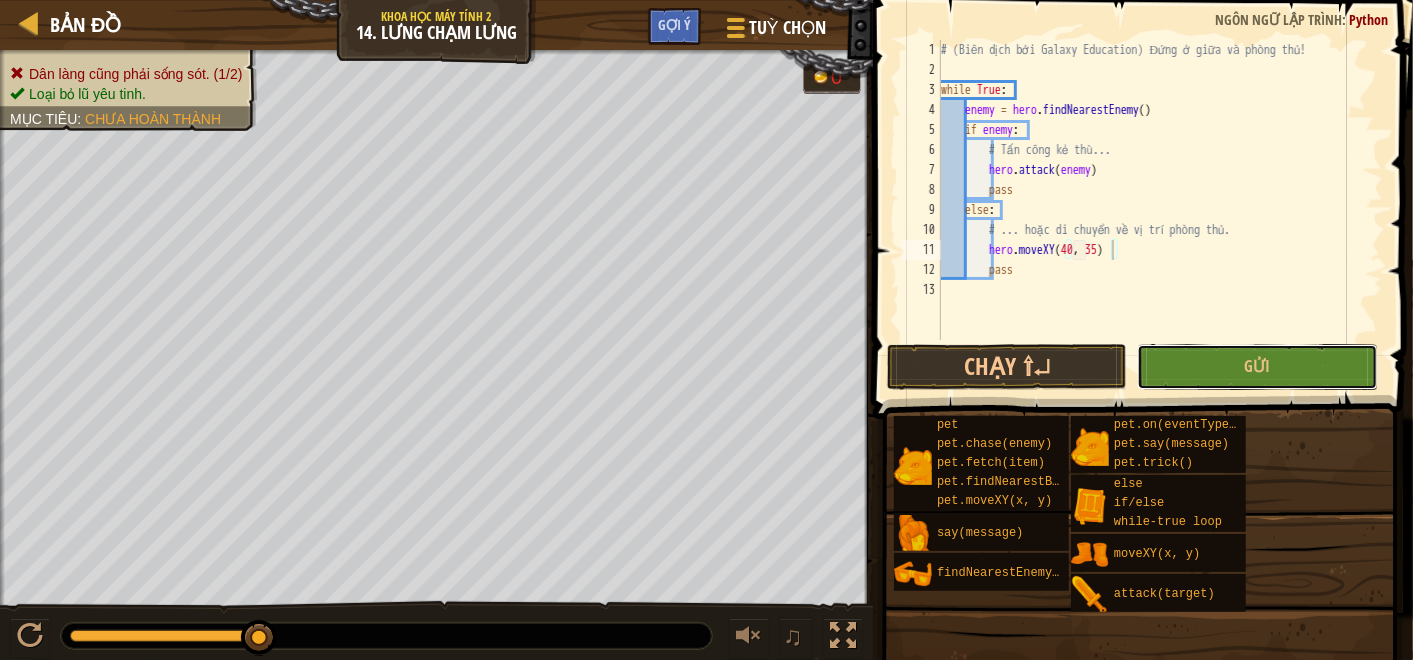 drag, startPoint x: 1219, startPoint y: 364, endPoint x: 1209, endPoint y: 378, distance: 17.20465 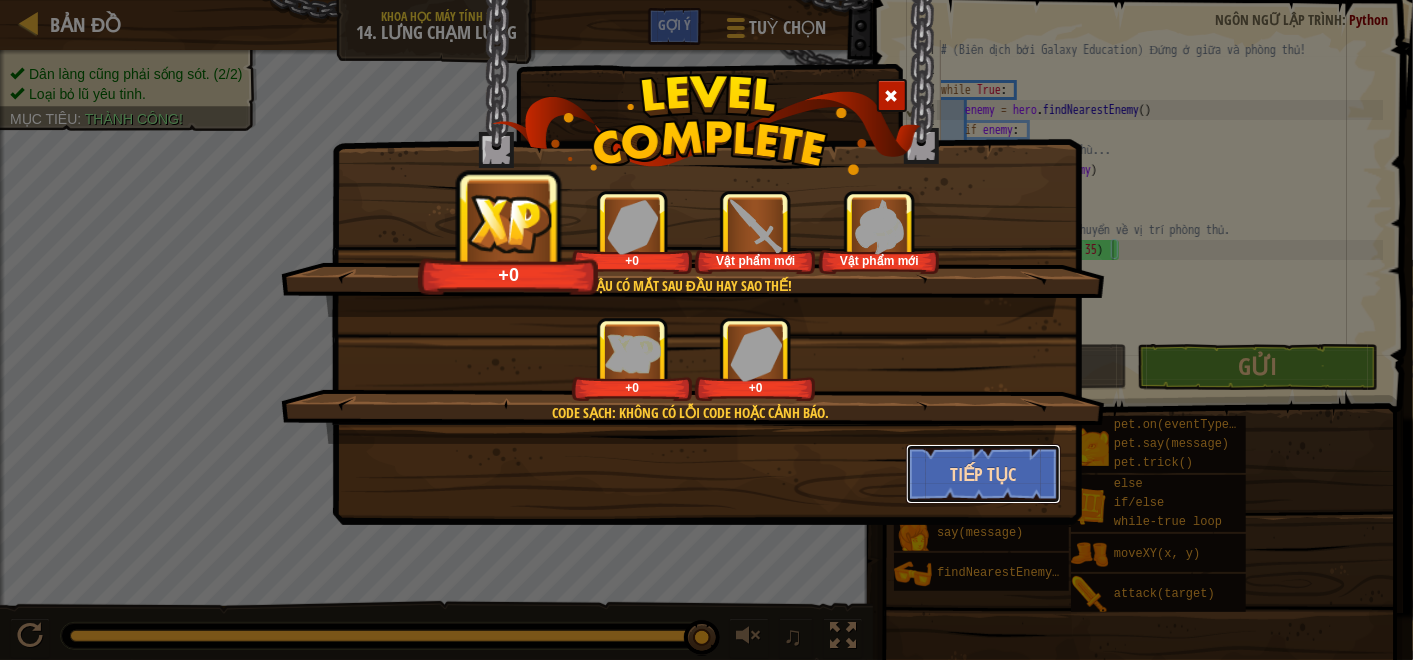 click on "Tiếp tục" at bounding box center [983, 474] 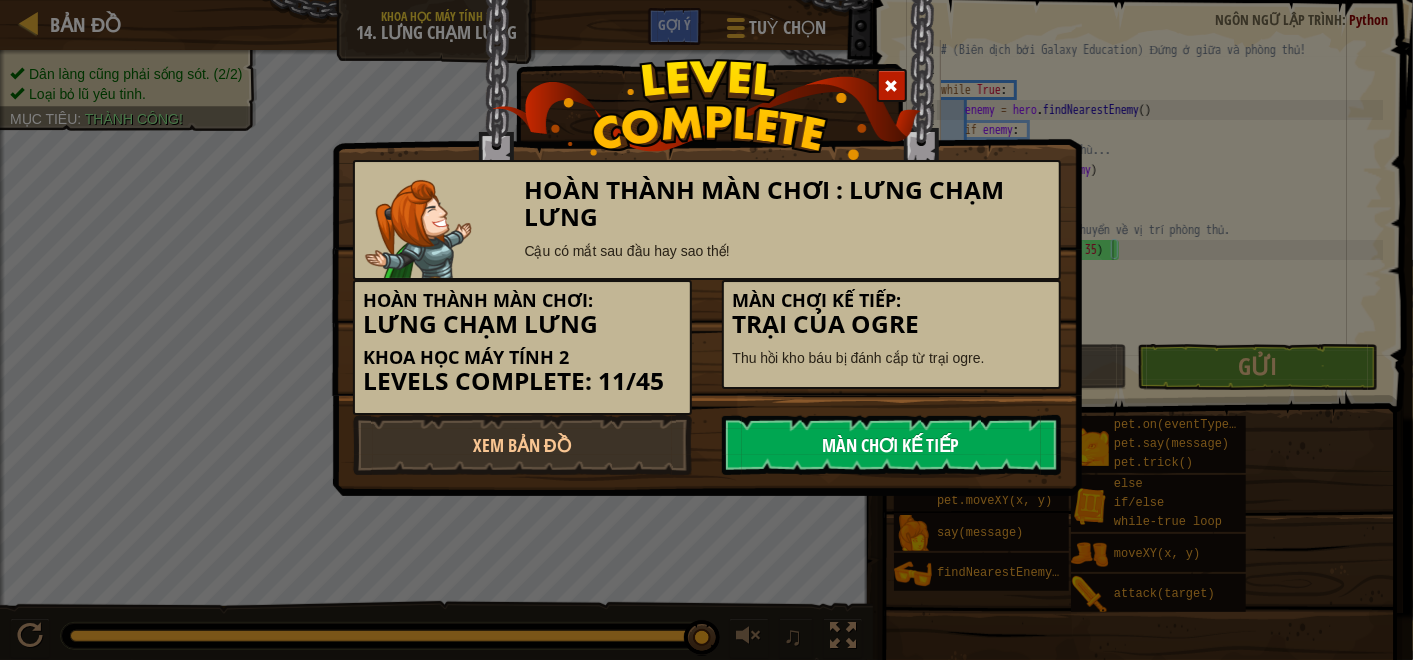 click on "Màn chơi kế tiếp" at bounding box center (891, 445) 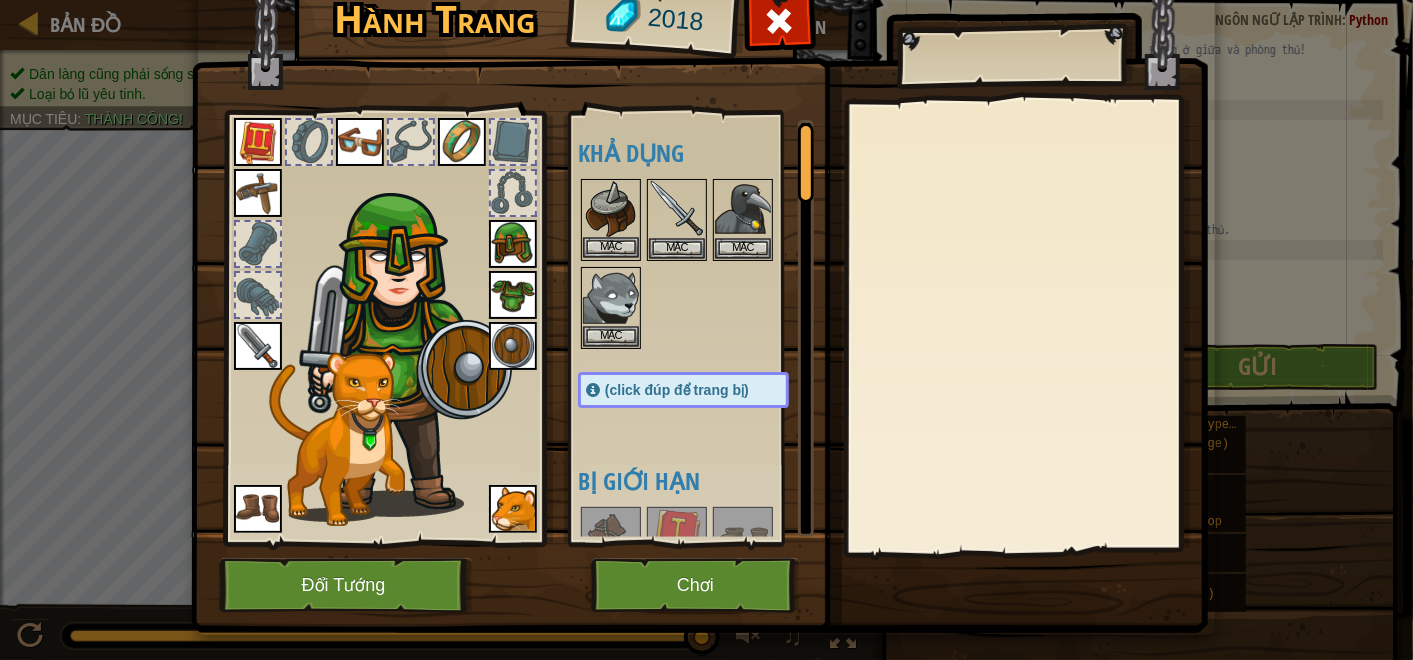 click at bounding box center [611, 209] 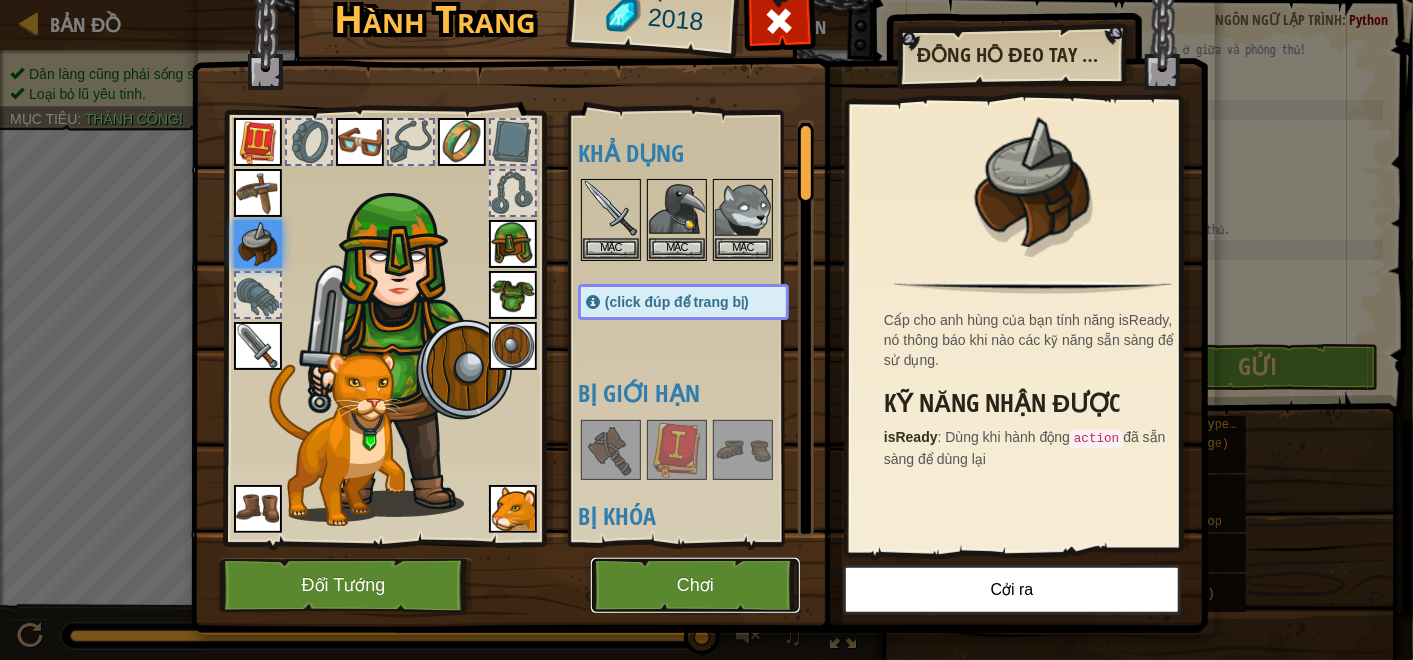 click on "Chơi" at bounding box center (695, 585) 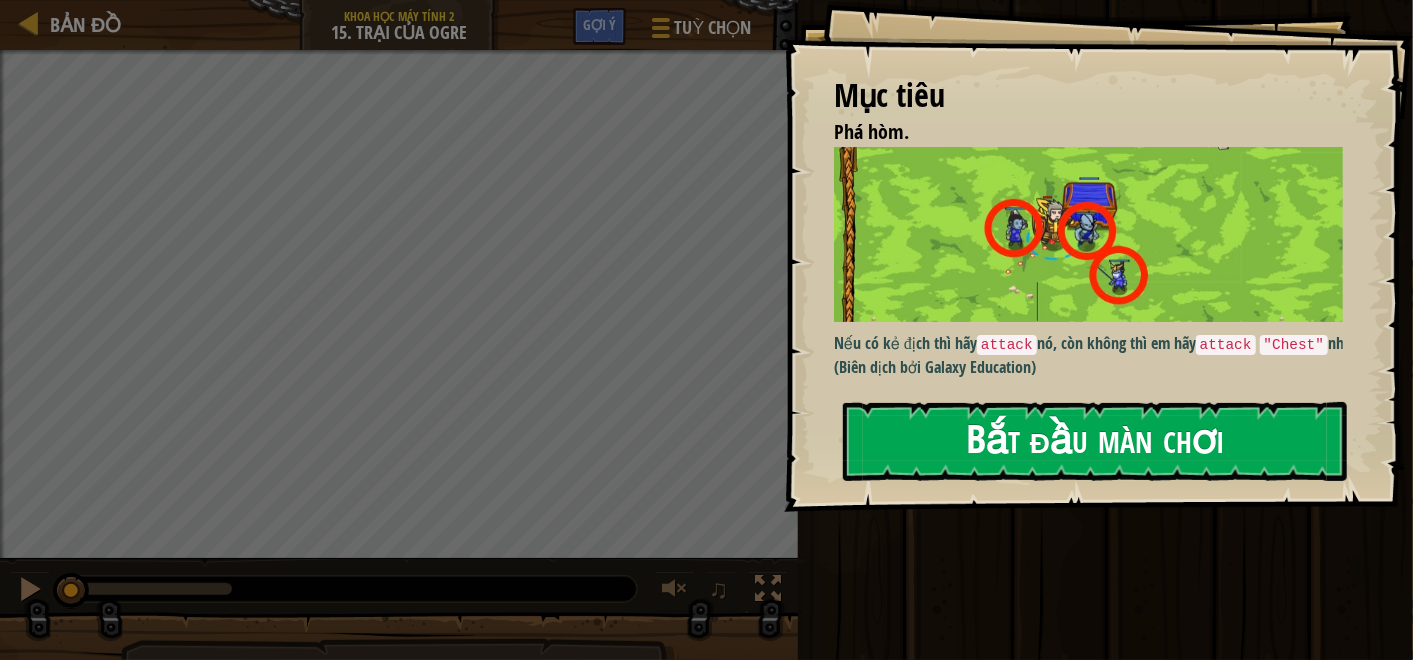 click on "Bắt đầu màn chơi" at bounding box center [1095, 441] 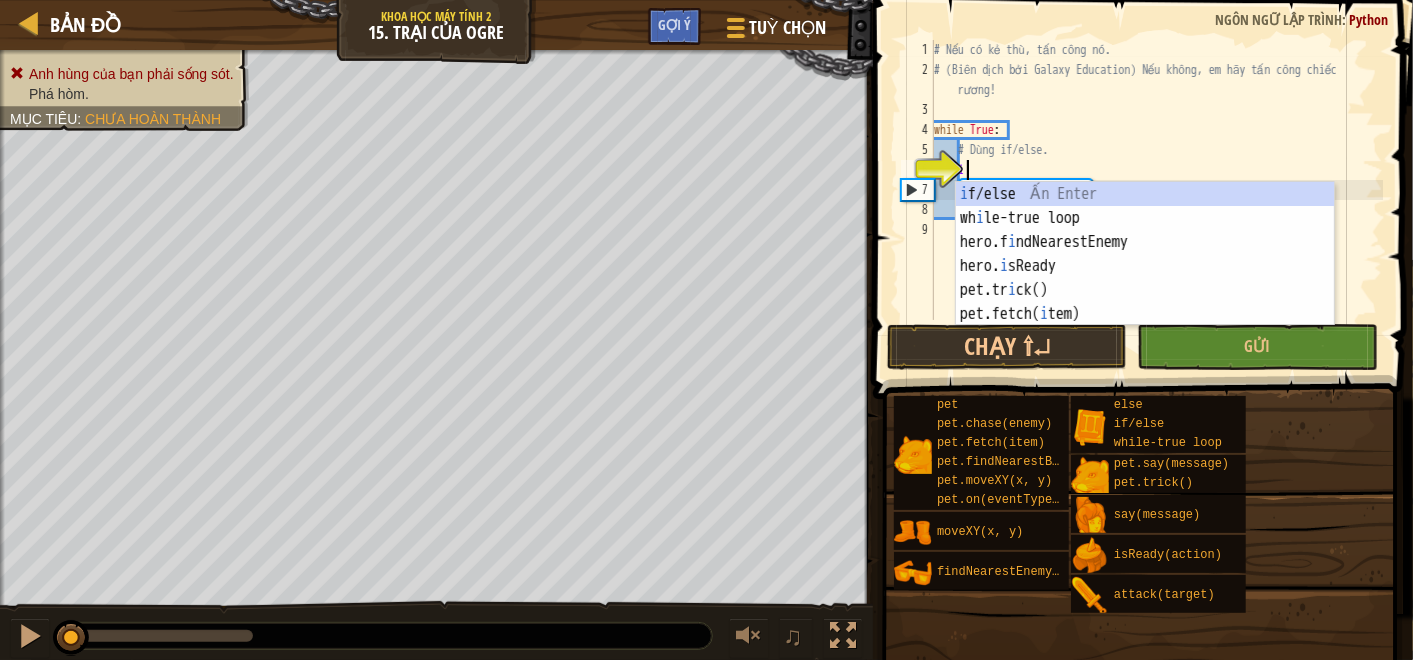 type on "i" 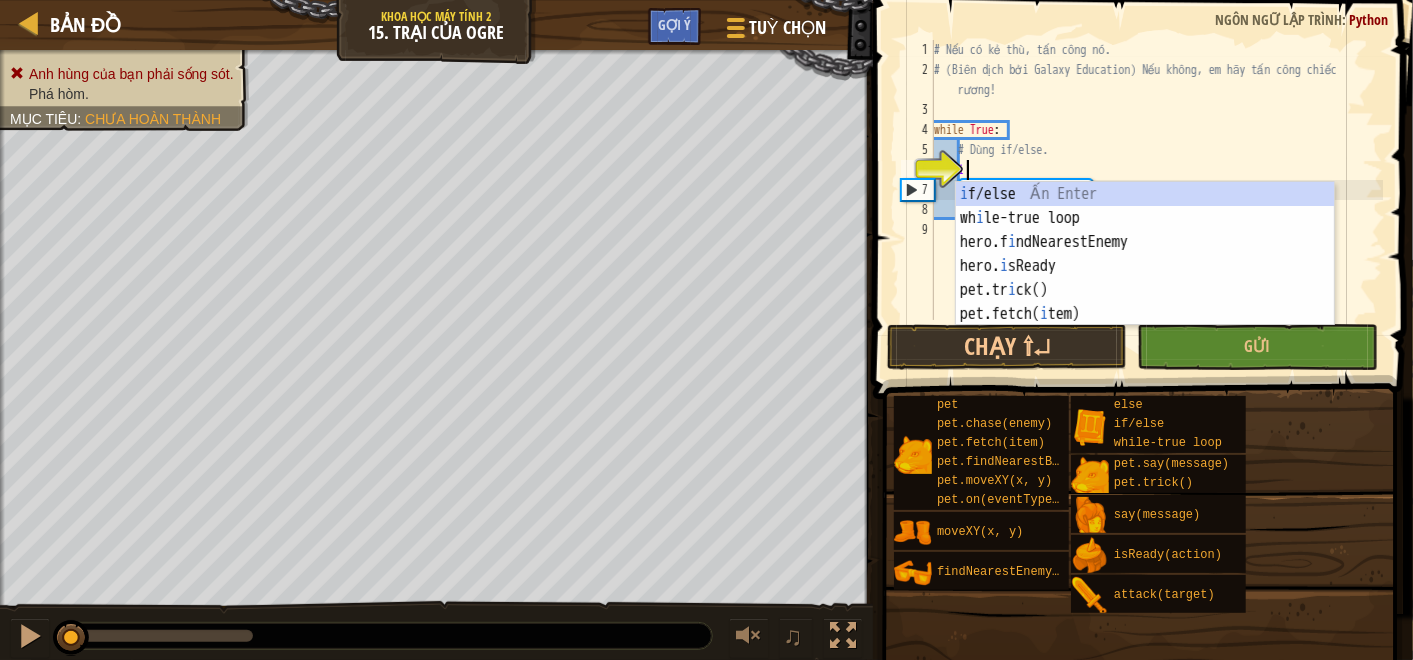 type on "ì" 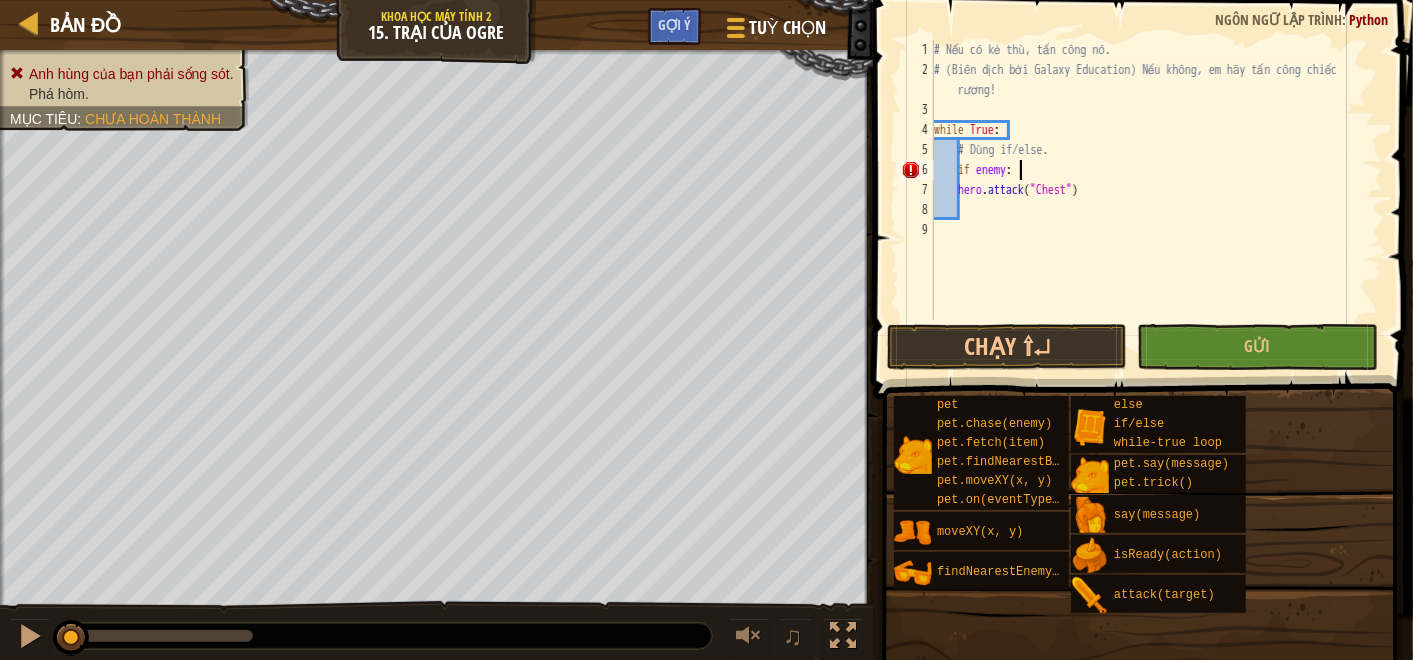 scroll, scrollTop: 8, scrollLeft: 5, axis: both 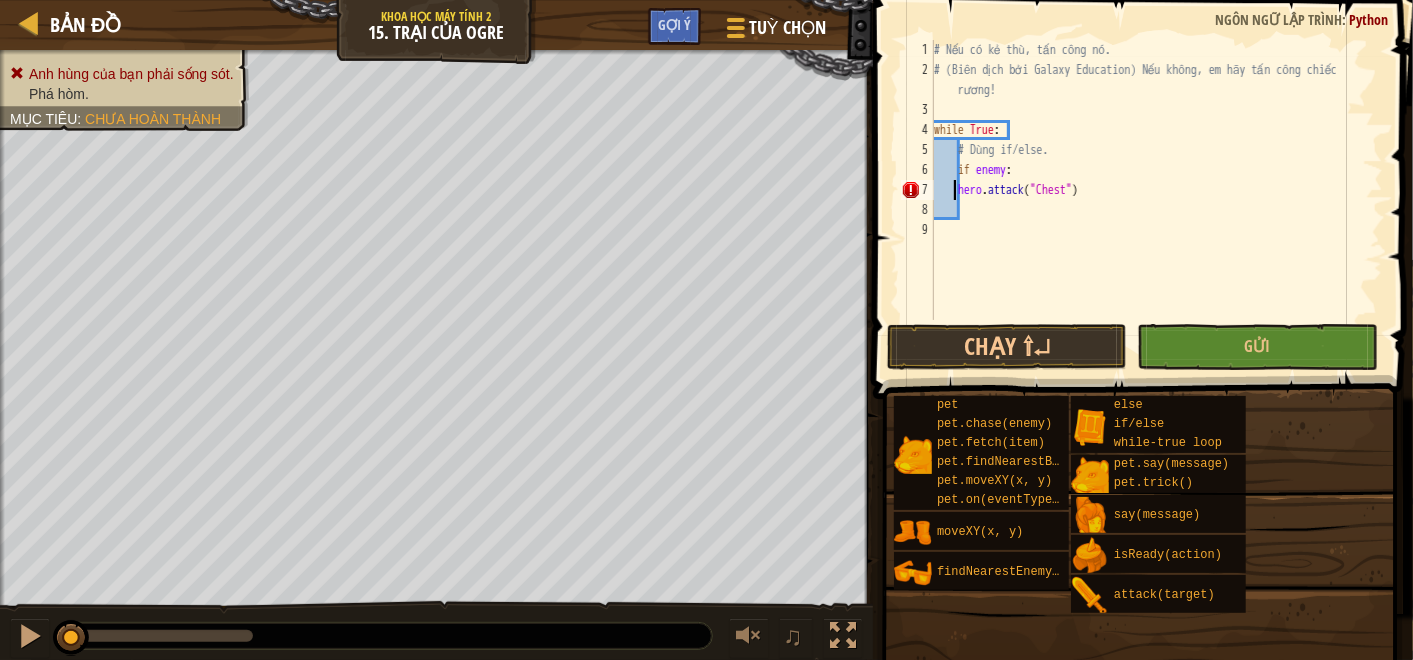 click on "# Nếu có kẻ thù, tấn công nó. # (Biên dịch bởi Galaxy Education) Nếu không, em hãy tấn công chiếc       rương! while   True :      # Dùng if/else.      if   enemy :      hero . attack ( "Chest" )" at bounding box center [1156, 200] 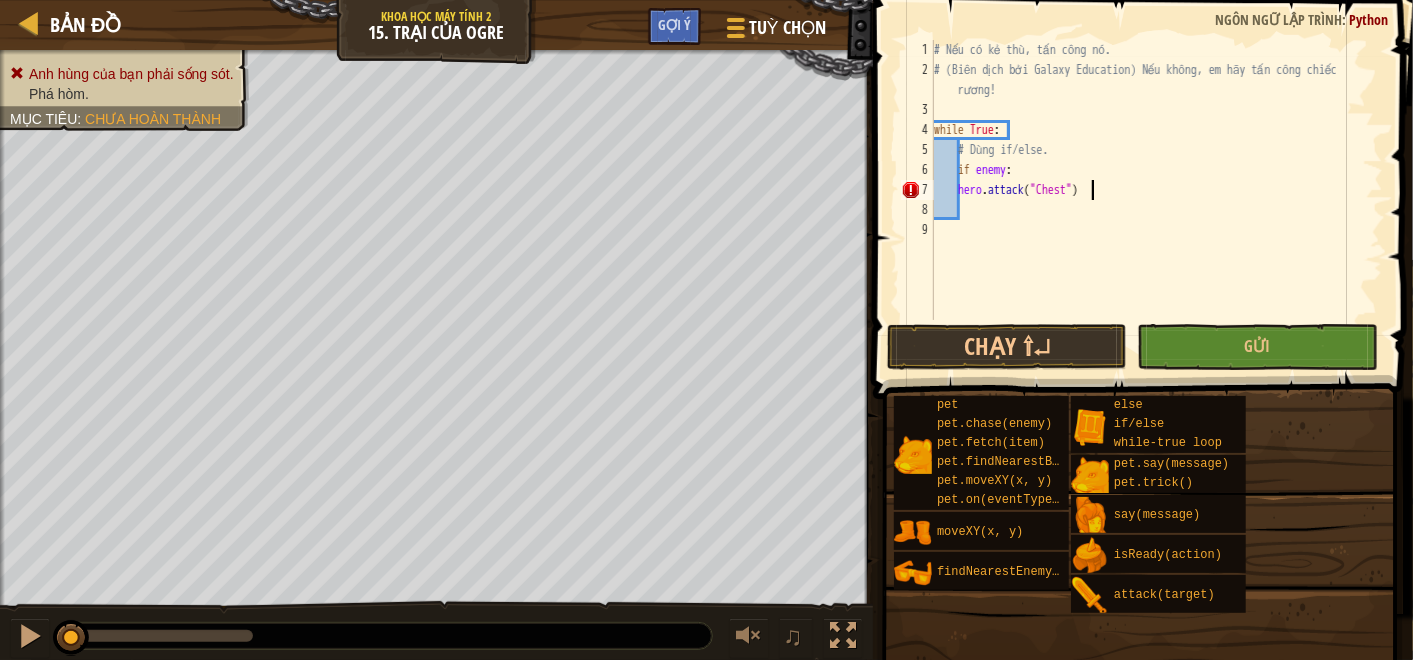 click on "# Nếu có kẻ thù, tấn công nó. # (Biên dịch bởi Galaxy Education) Nếu không, em hãy tấn công chiếc       rương! while   True :      # Dùng if/else.      if   enemy :      hero . attack ( "Chest" )" at bounding box center (1156, 200) 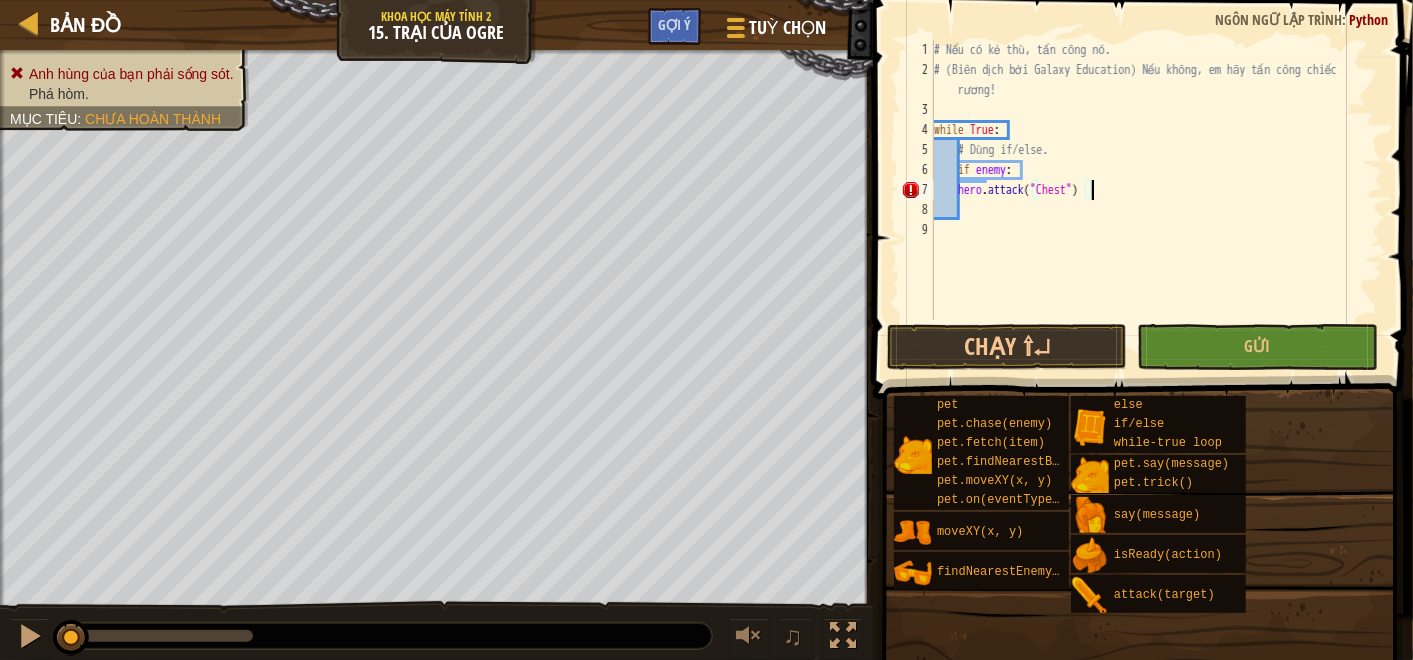 click on "# Nếu có kẻ thù, tấn công nó. # (Biên dịch bởi Galaxy Education) Nếu không, em hãy tấn công chiếc       rương! while   True :      # Dùng if/else.      if   enemy :      hero . attack ( "Chest" )" at bounding box center [1156, 200] 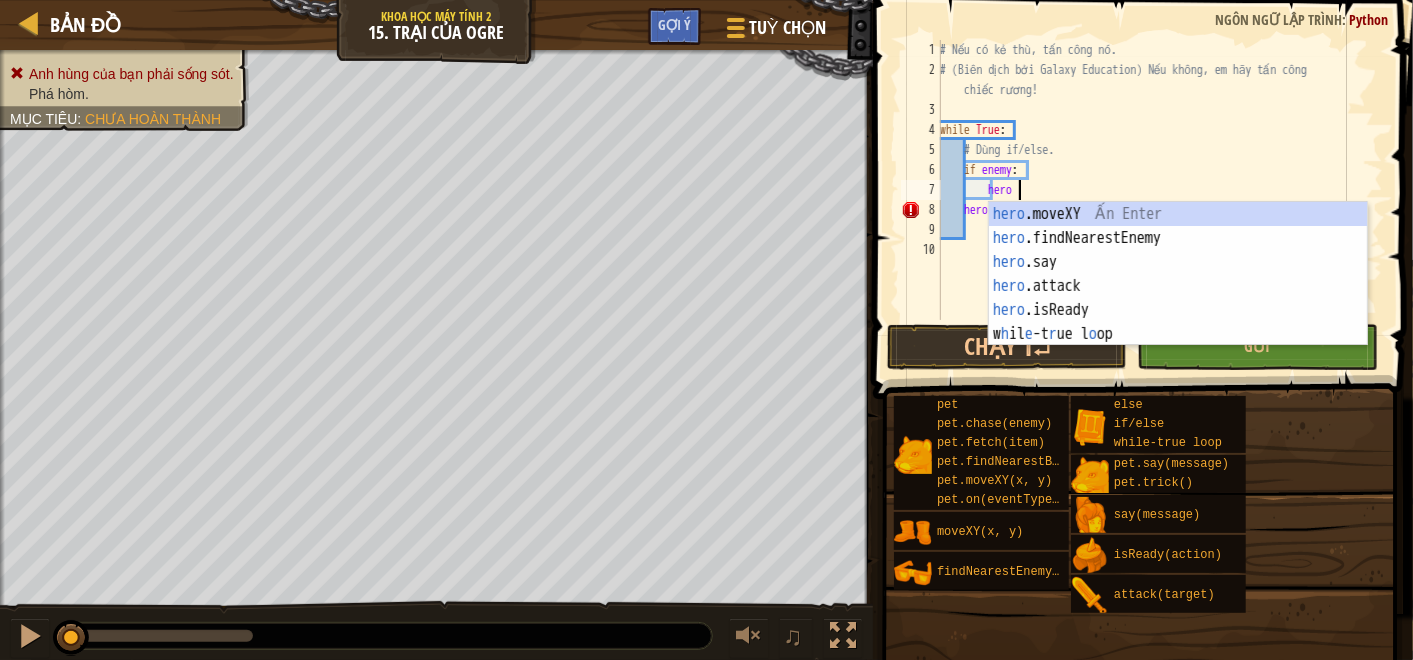 scroll, scrollTop: 8, scrollLeft: 5, axis: both 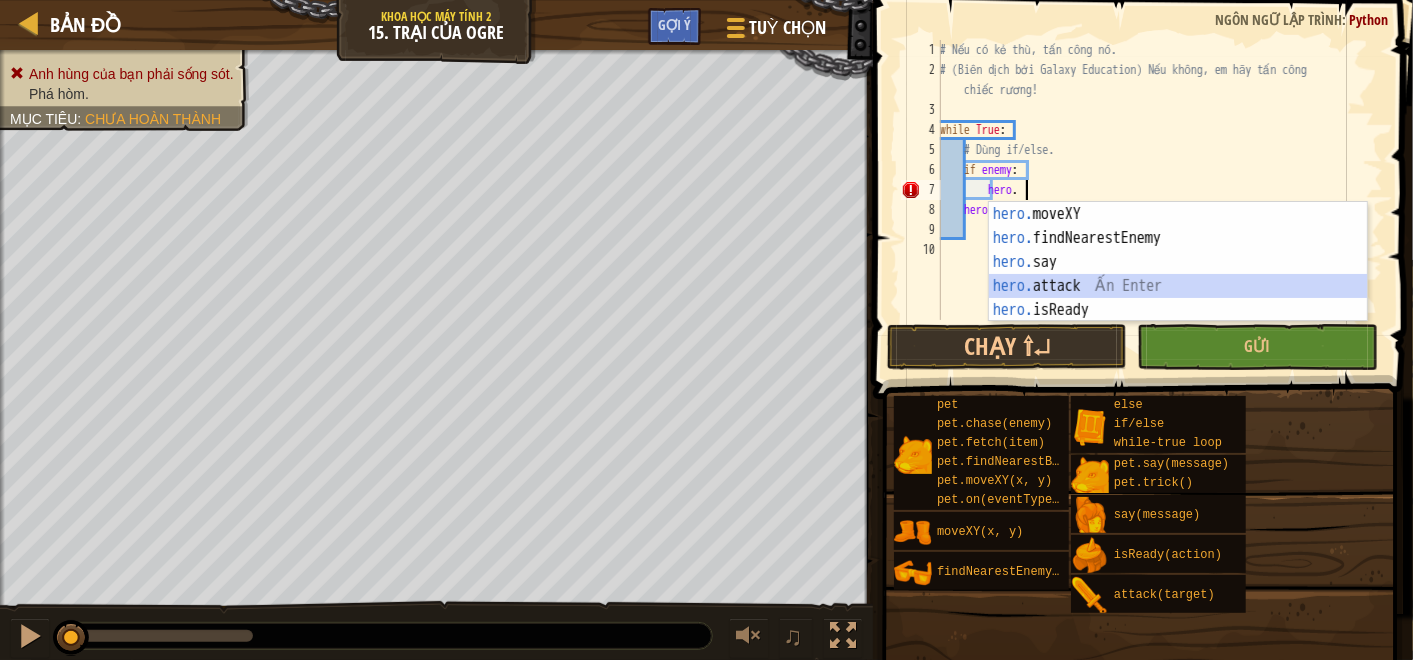 type on "hero.attack(enemy)" 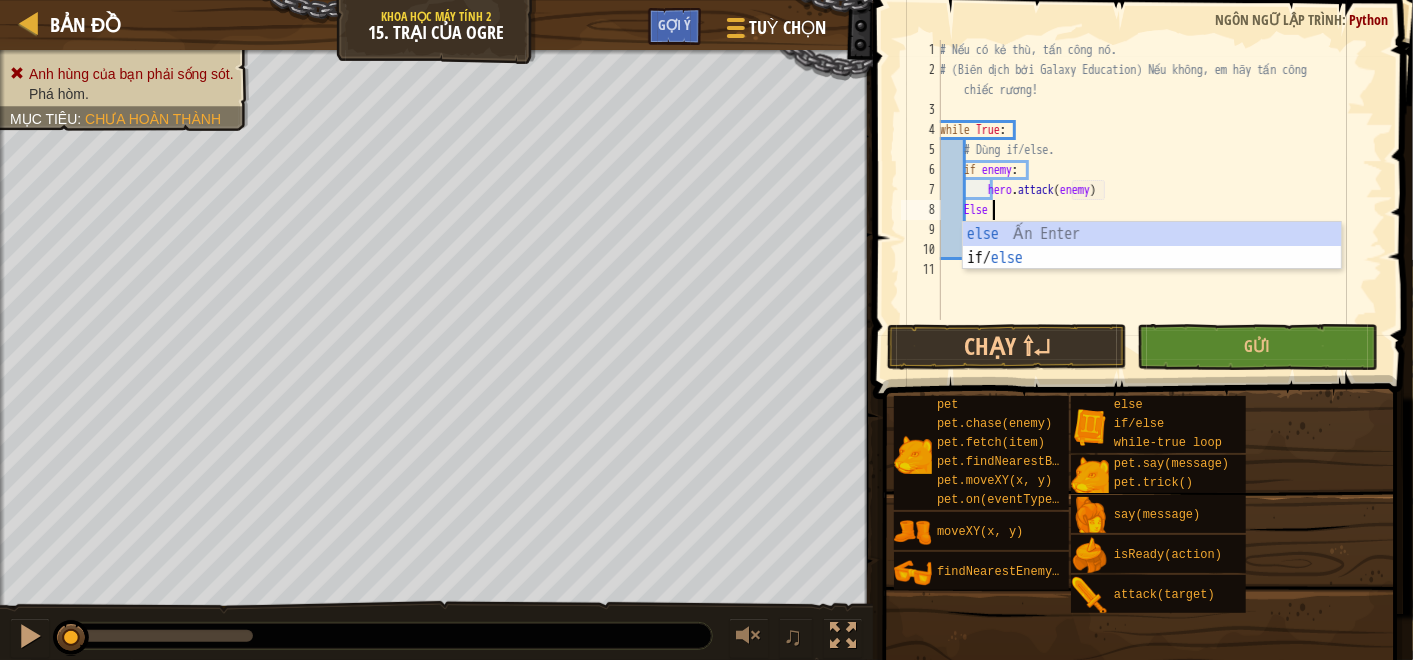 scroll, scrollTop: 8, scrollLeft: 3, axis: both 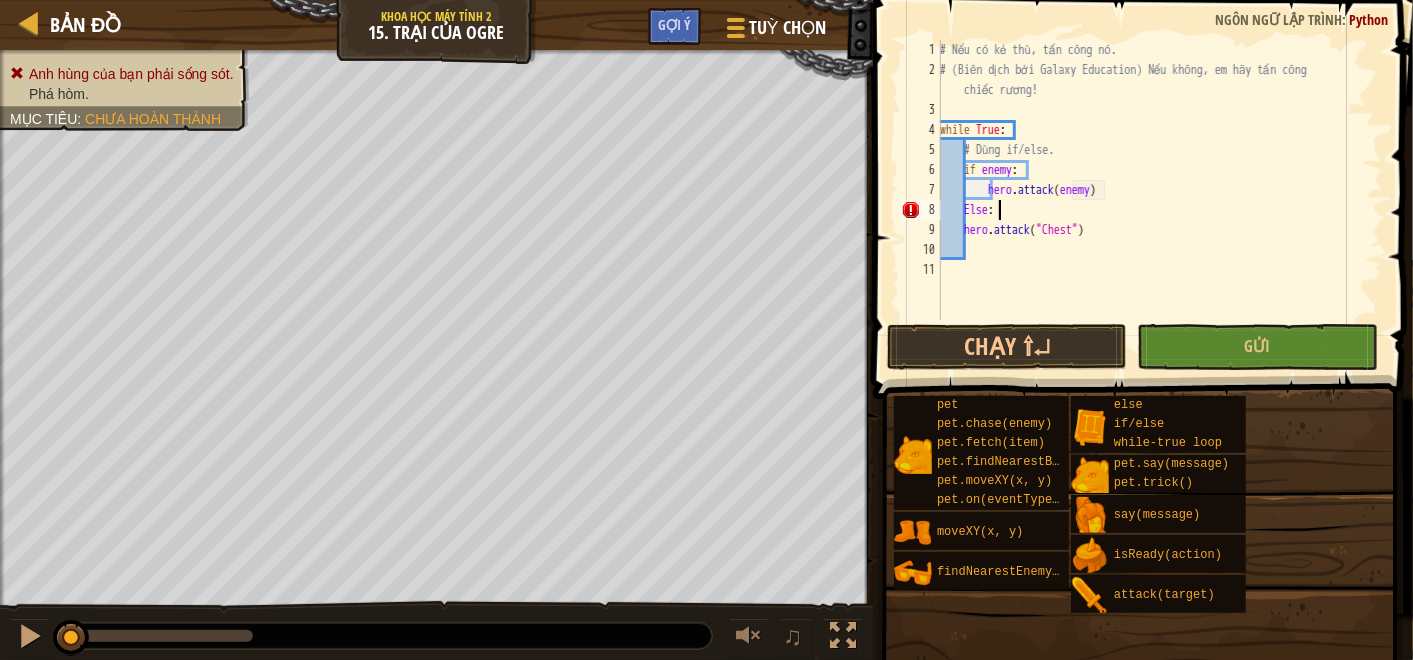click on "# Nếu có kẻ thù, tấn công nó. # (Biên dịch bởi Galaxy Education) Nếu không, em hãy tấn công       chiếc rương! while   True :      # Dùng if/else.      if   enemy :          hero . attack ( enemy )      Else :      hero . attack ( "Chest" )" at bounding box center (1159, 200) 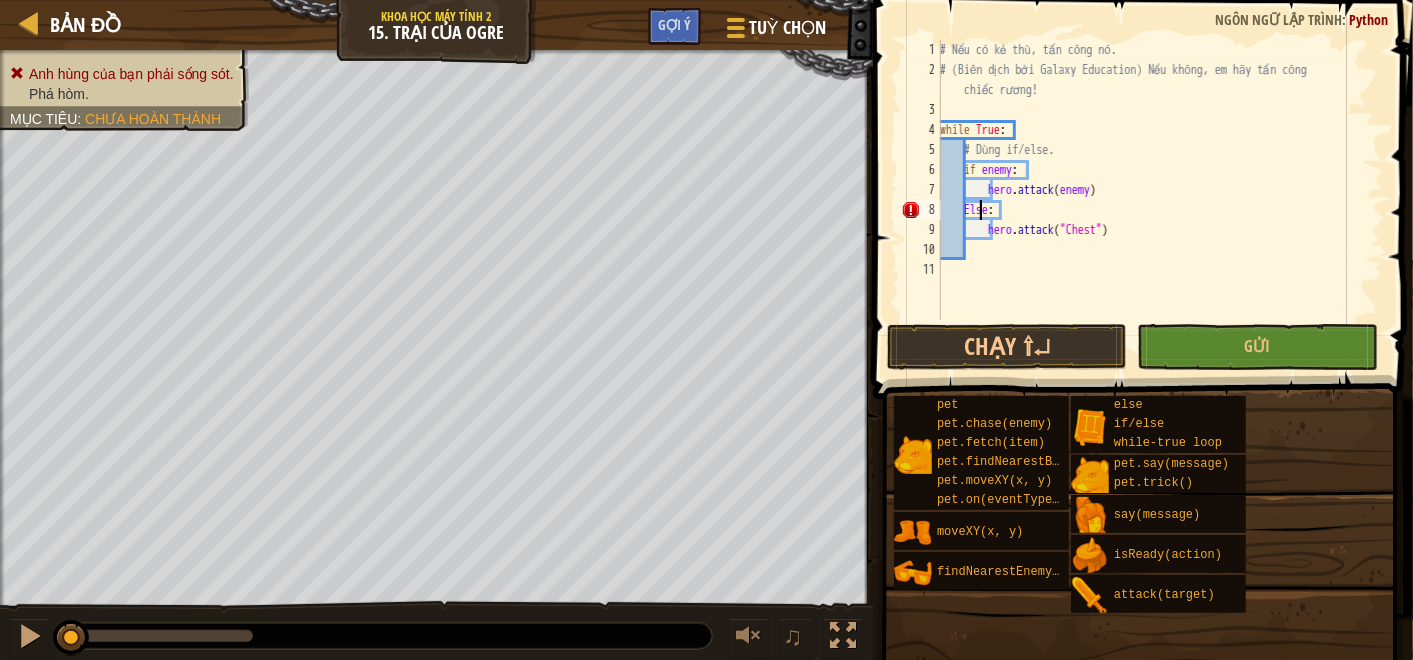 click on "# Nếu có kẻ thù, tấn công nó. # (Biên dịch bởi Galaxy Education) Nếu không, em hãy tấn công       chiếc rương! while   True :      # Dùng if/else.      if   enemy :          hero . attack ( enemy )      Else :          hero . attack ( "Chest" )" at bounding box center [1159, 200] 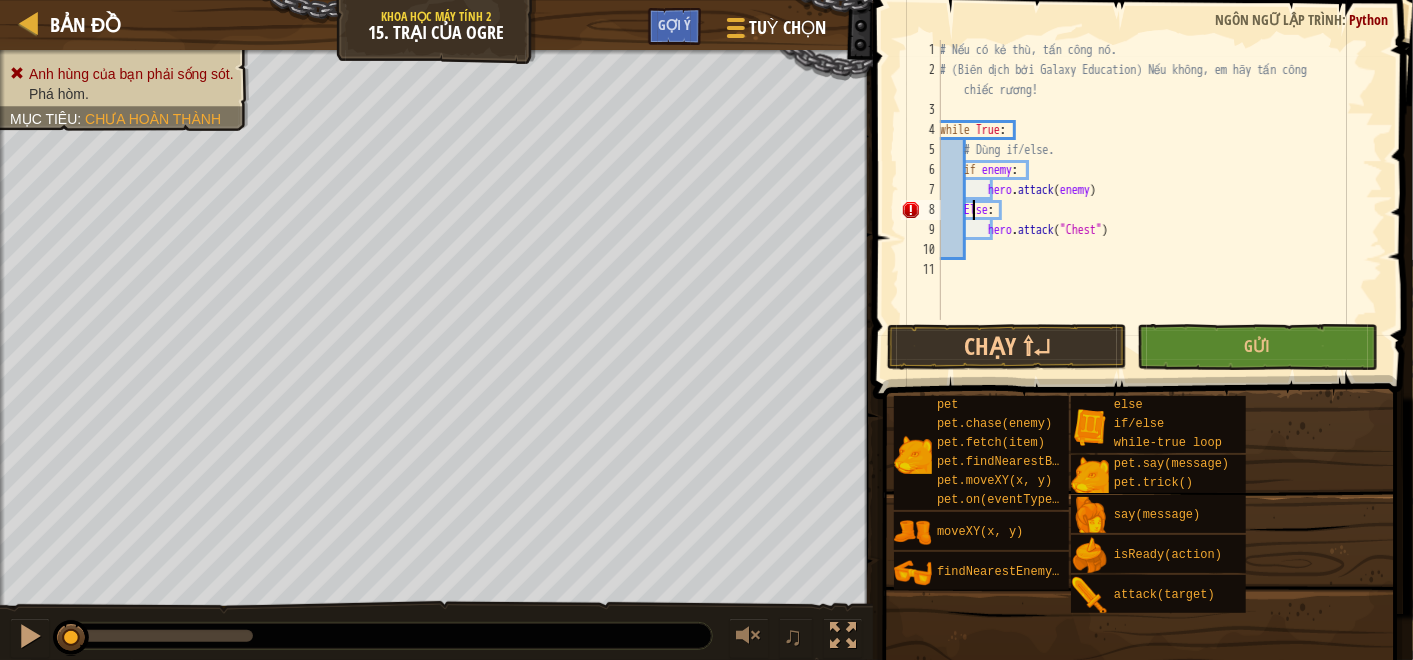 click on "# Nếu có kẻ thù, tấn công nó. # (Biên dịch bởi Galaxy Education) Nếu không, em hãy tấn công       chiếc rương! while   True :      # Dùng if/else.      if   enemy :          hero . attack ( enemy )      Else :          hero . attack ( "Chest" )" at bounding box center [1159, 200] 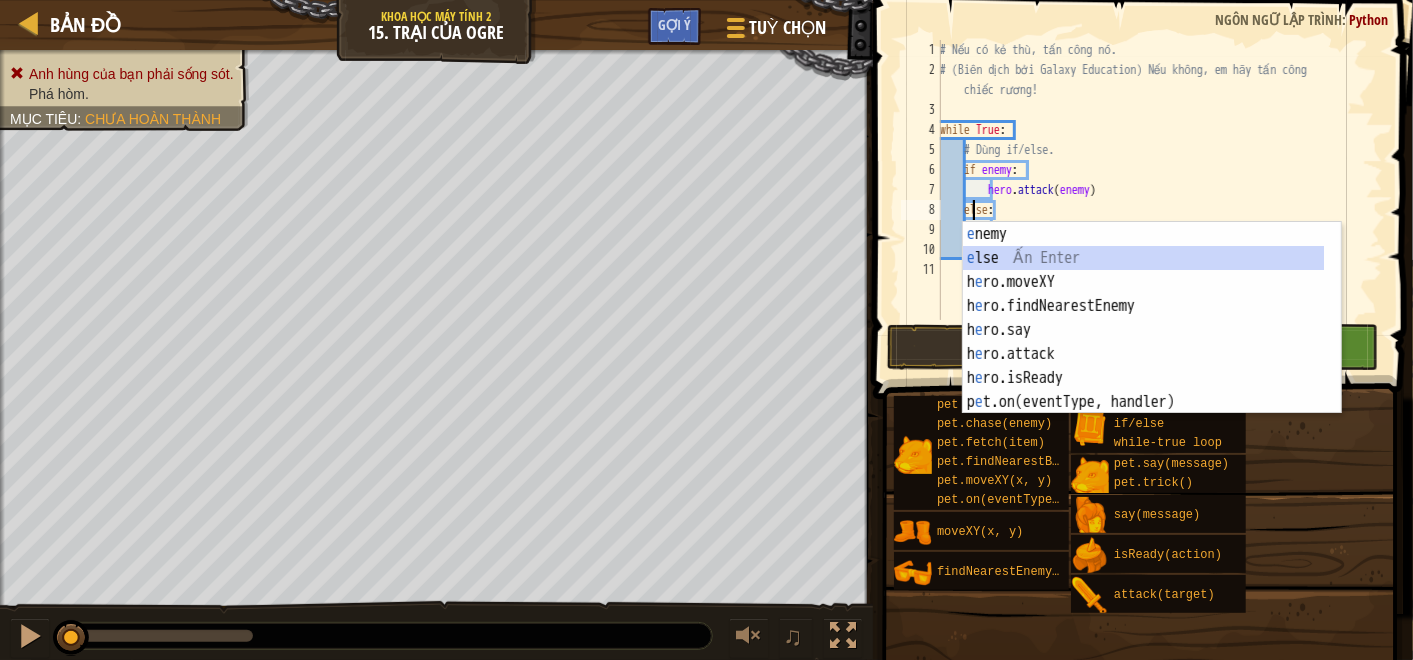 click on "e nemy Ấn Enter e lse Ấn Enter h e ro.moveXY Ấn Enter h e ro.findNearestEnemy Ấn Enter h e ro.say Ấn Enter h e ro.attack Ấn Enter h e ro.isReady Ấn Enter p e t.on(eventType, handler) Ấn Enter p e t.trick() Ấn Enter" at bounding box center [1152, 342] 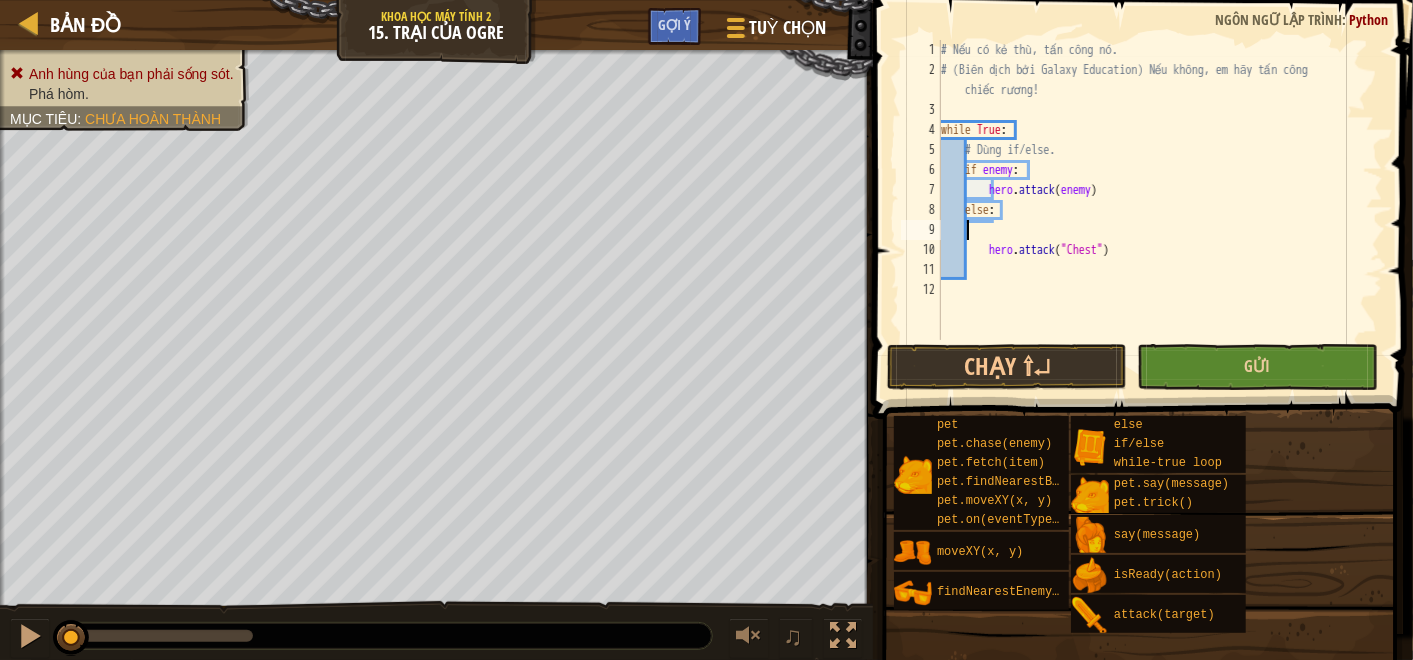 scroll, scrollTop: 8, scrollLeft: 0, axis: vertical 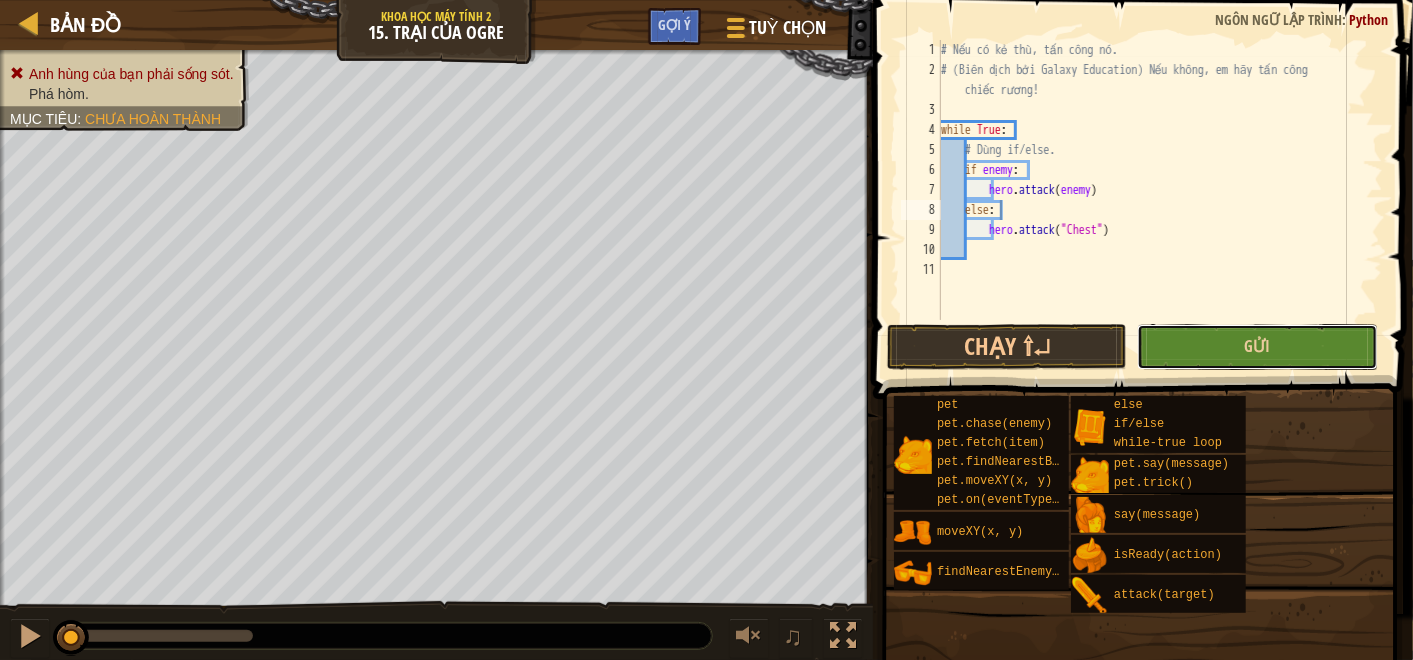 click on "Gửi" at bounding box center (1257, 347) 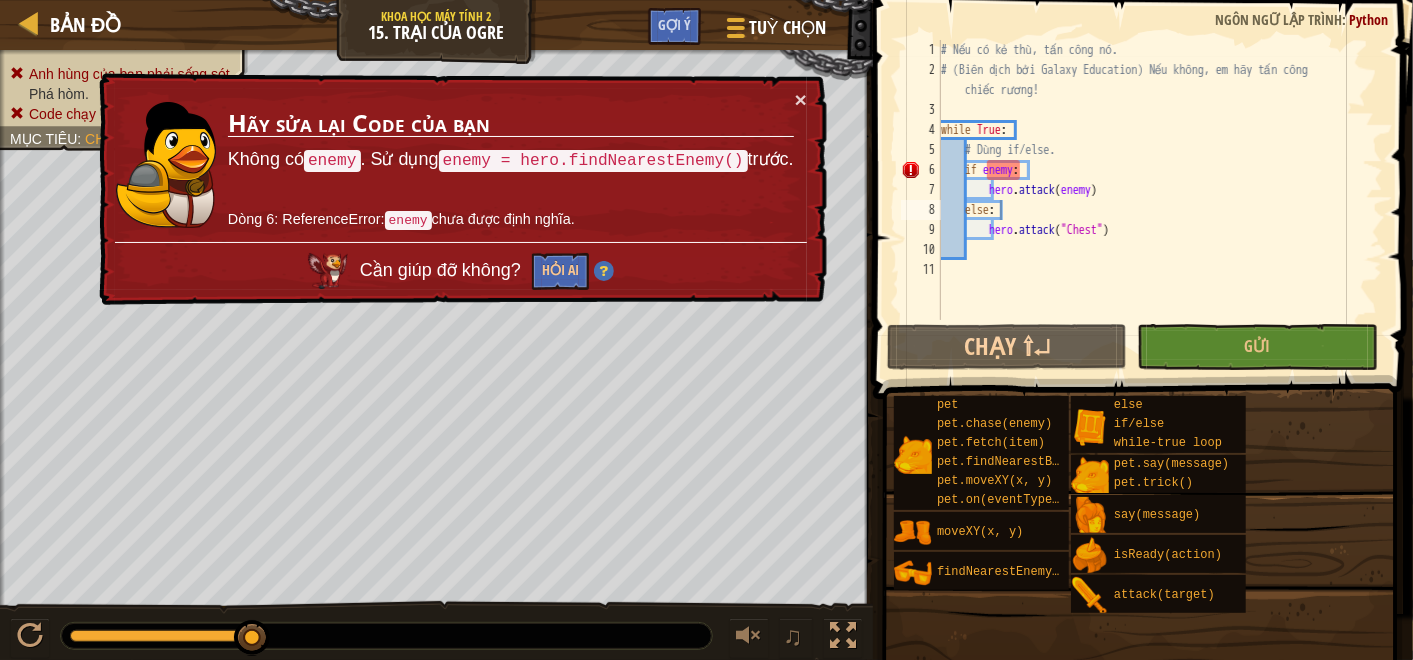 type on "while True:" 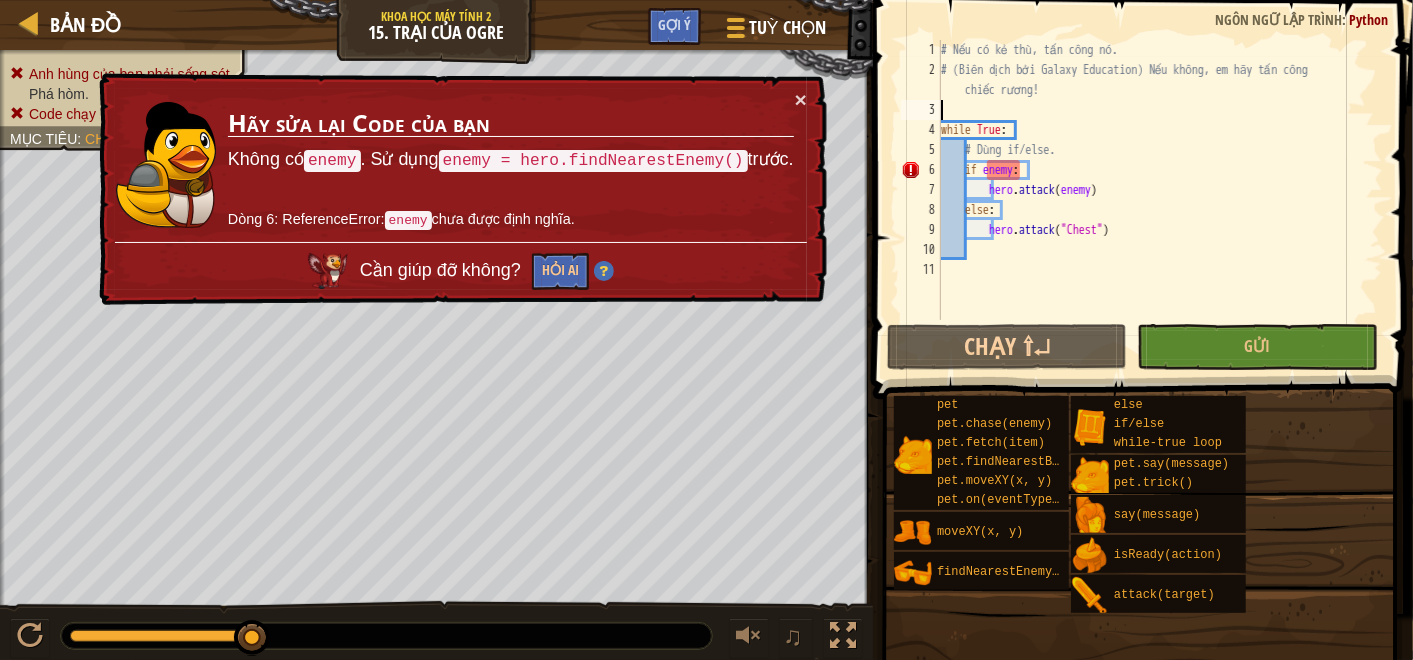 click on "# Nếu có kẻ thù, tấn công nó. # (Biên dịch bởi Galaxy Education) Nếu không, em hãy tấn công       chiếc rương! while   True :      # Dùng if/else.      if   enemy :          hero . attack ( enemy )      else :          hero . attack ( "Chest" )" at bounding box center (1160, 200) 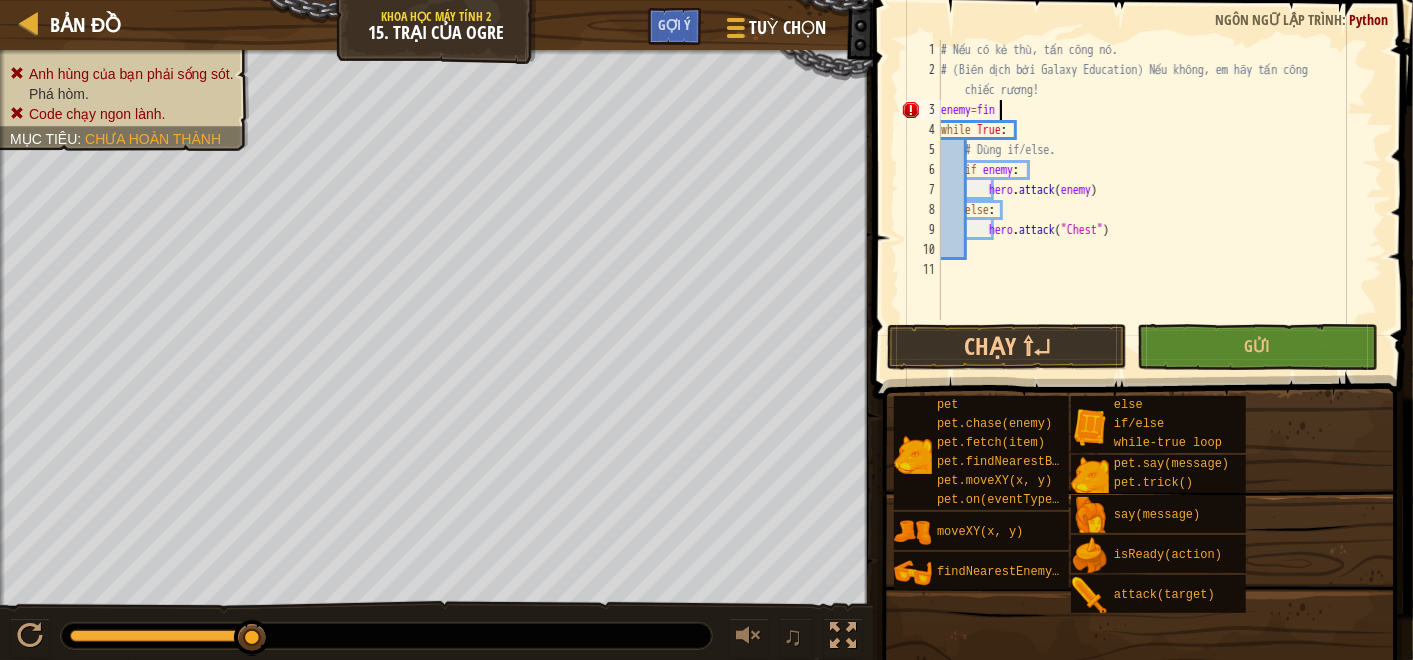 scroll, scrollTop: 8, scrollLeft: 4, axis: both 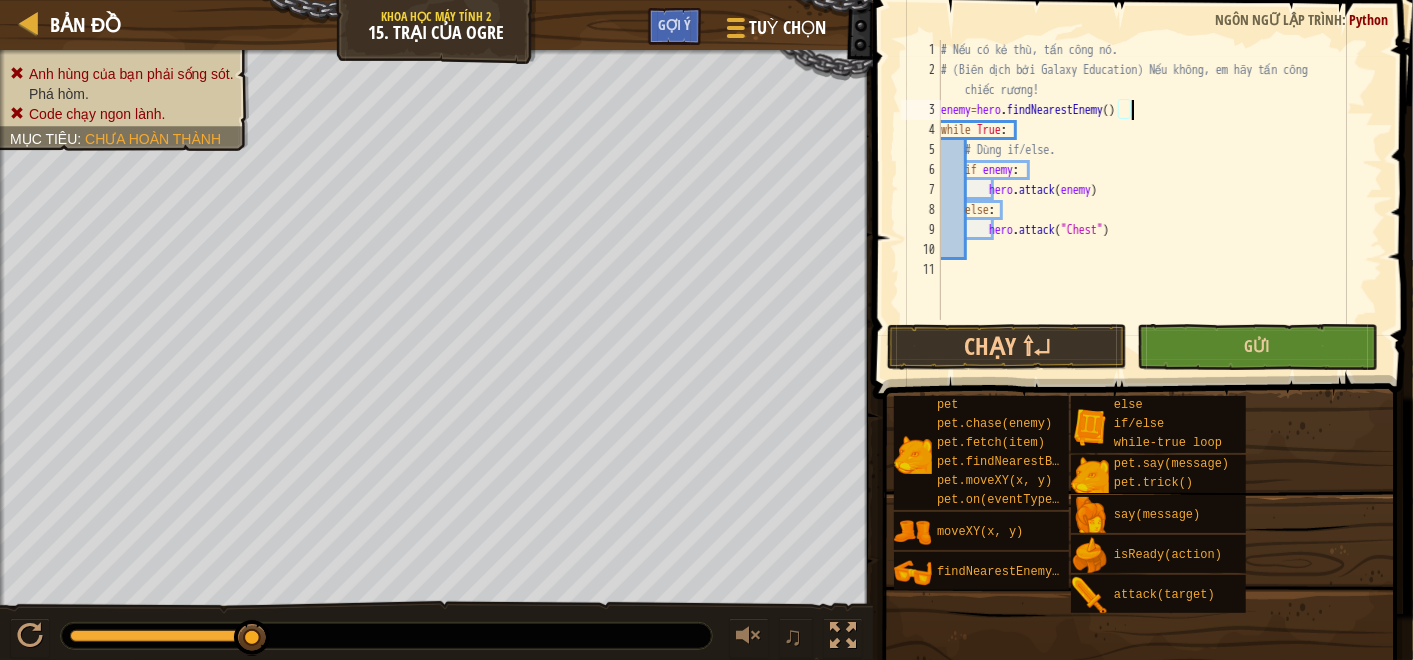 type on "enemy=hero.findNearestEnemy()" 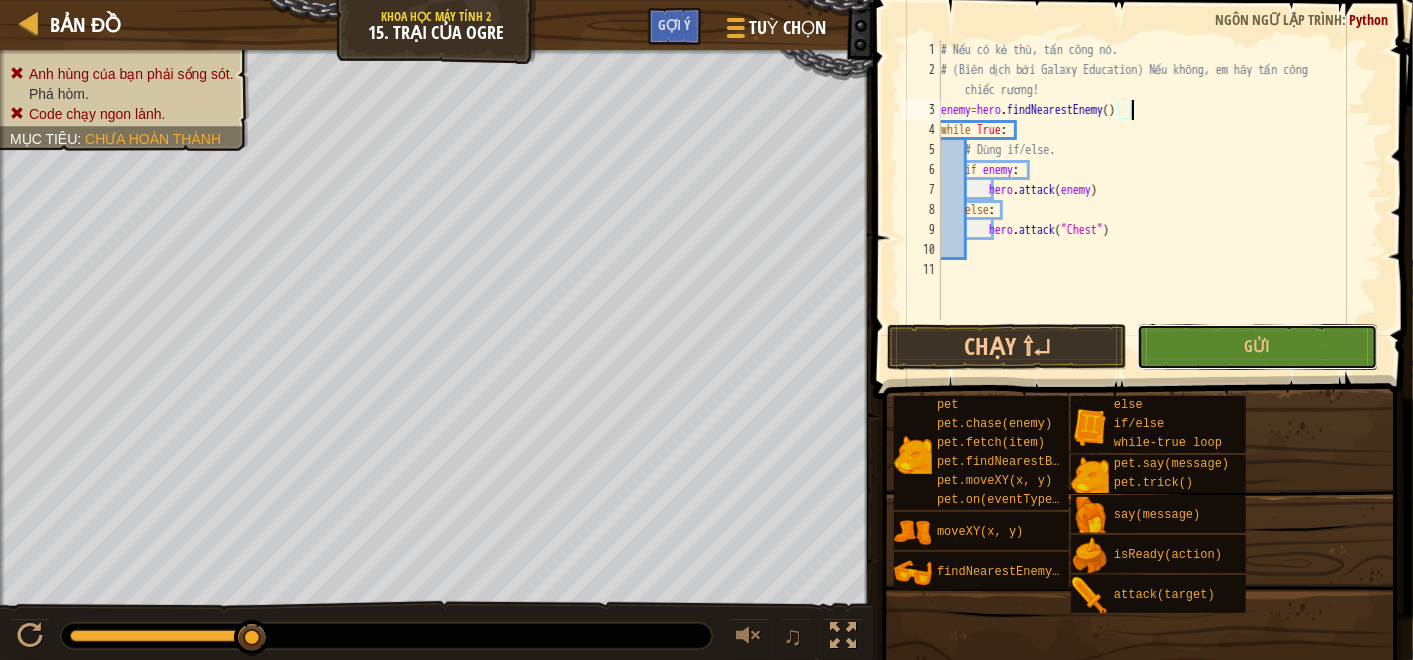 click on "Gửi" at bounding box center [1257, 347] 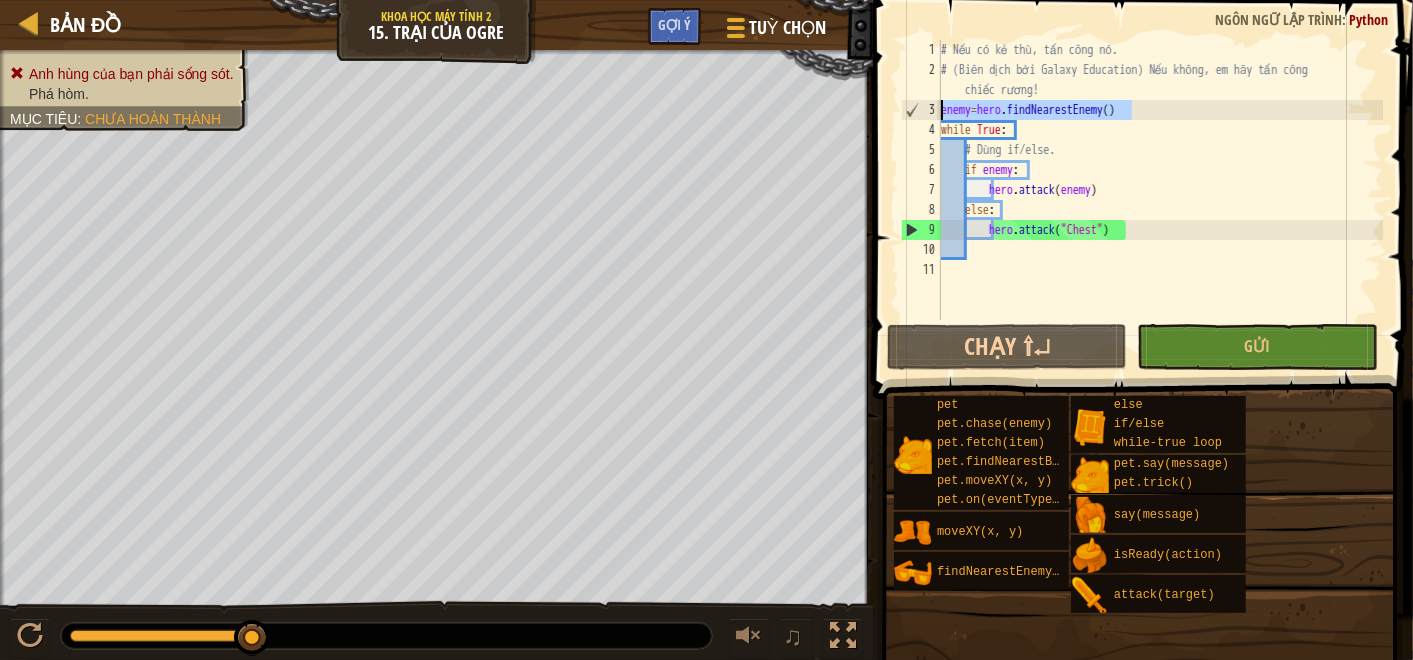 drag, startPoint x: 1075, startPoint y: 113, endPoint x: 916, endPoint y: 111, distance: 159.01257 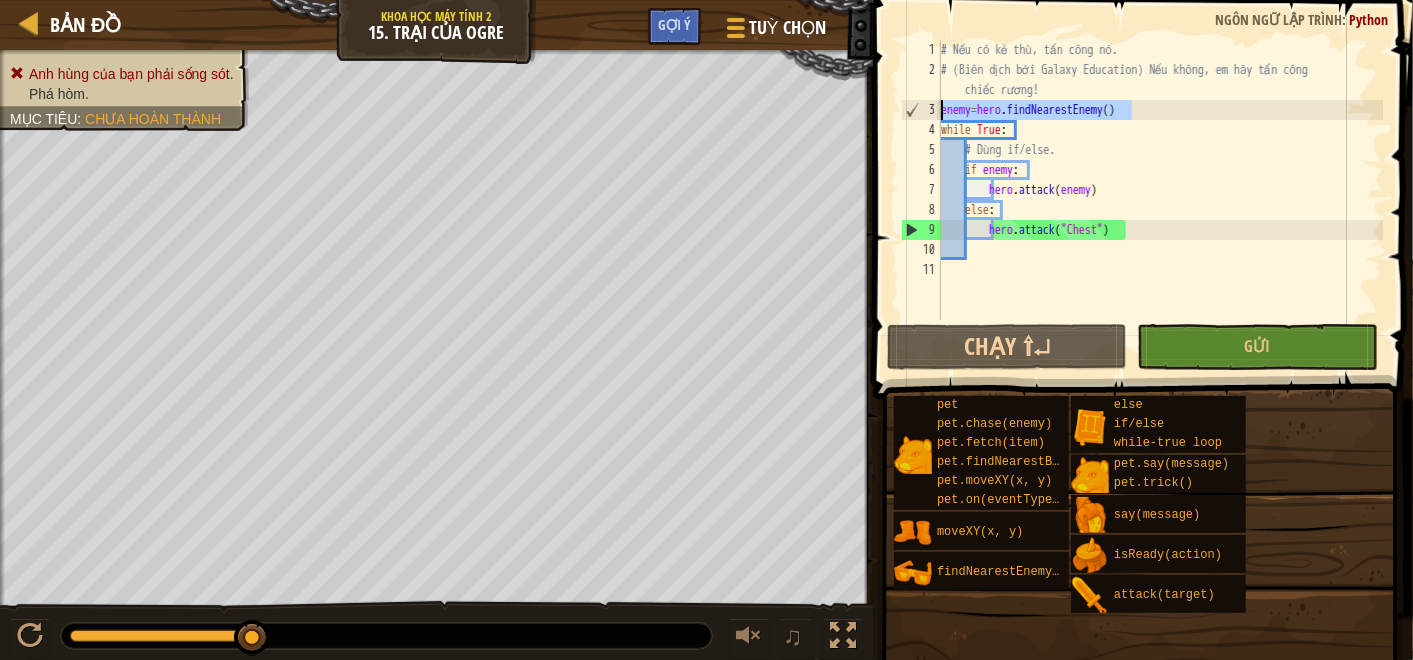 click on "enemy=hero.findNearestEnemy() 1 2 3 4 5 6 7 8 9 10 11 # Nếu có kẻ thù, tấn công nó. # (Biên dịch bởi Galaxy Education) Nếu không, em hãy tấn công       chiếc rương! enemy = hero . findNearestEnemy ( ) while   True :      # Dùng if/else.      if   enemy :          hero . attack ( enemy )      else :          hero . attack ( "Chest" )               הההההההההההההההההההההההההההההההההההההההההההההההההההההההההההההההההההההההההההההההההההההההההההההההההההההההההההההההההההההההההההההההההההההההההההההההההההההההההההההההההההההההההההההההההההההההההההההההההההההההההההההההההההההההההההההההההההההההההההההההההההההההההההההההה" at bounding box center (1140, 180) 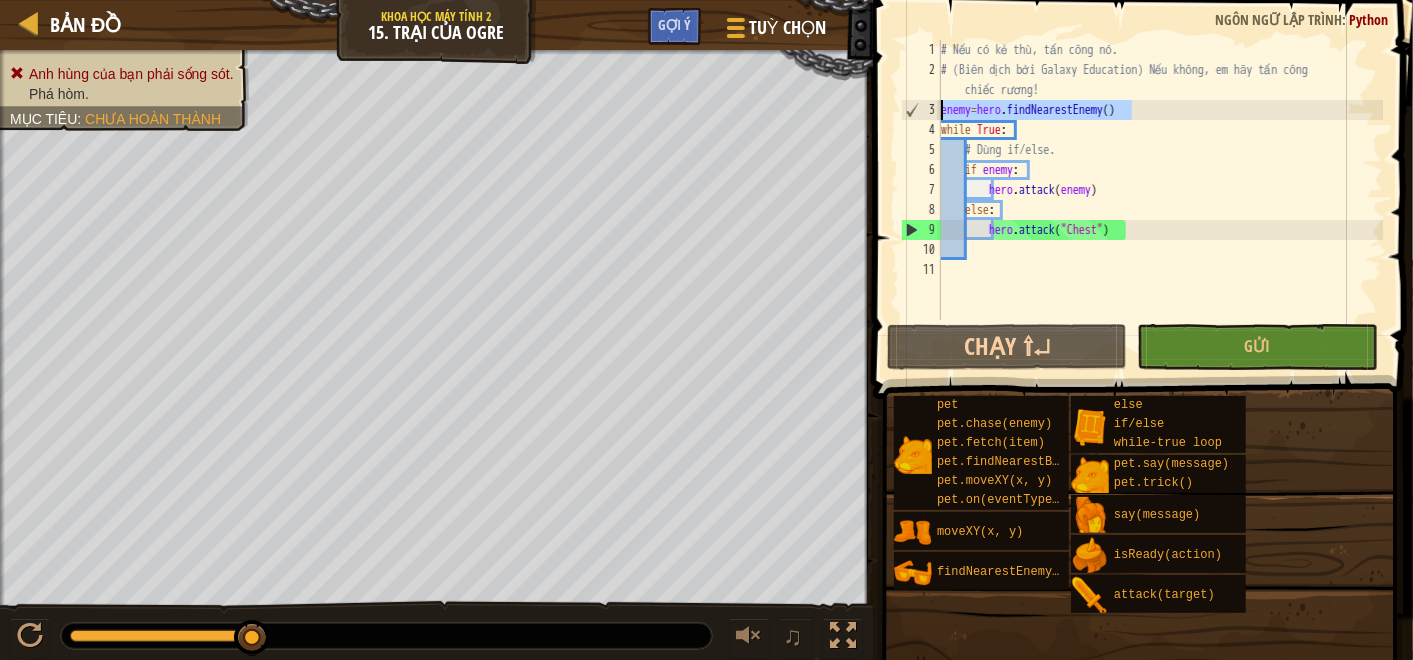 scroll, scrollTop: 8, scrollLeft: 0, axis: vertical 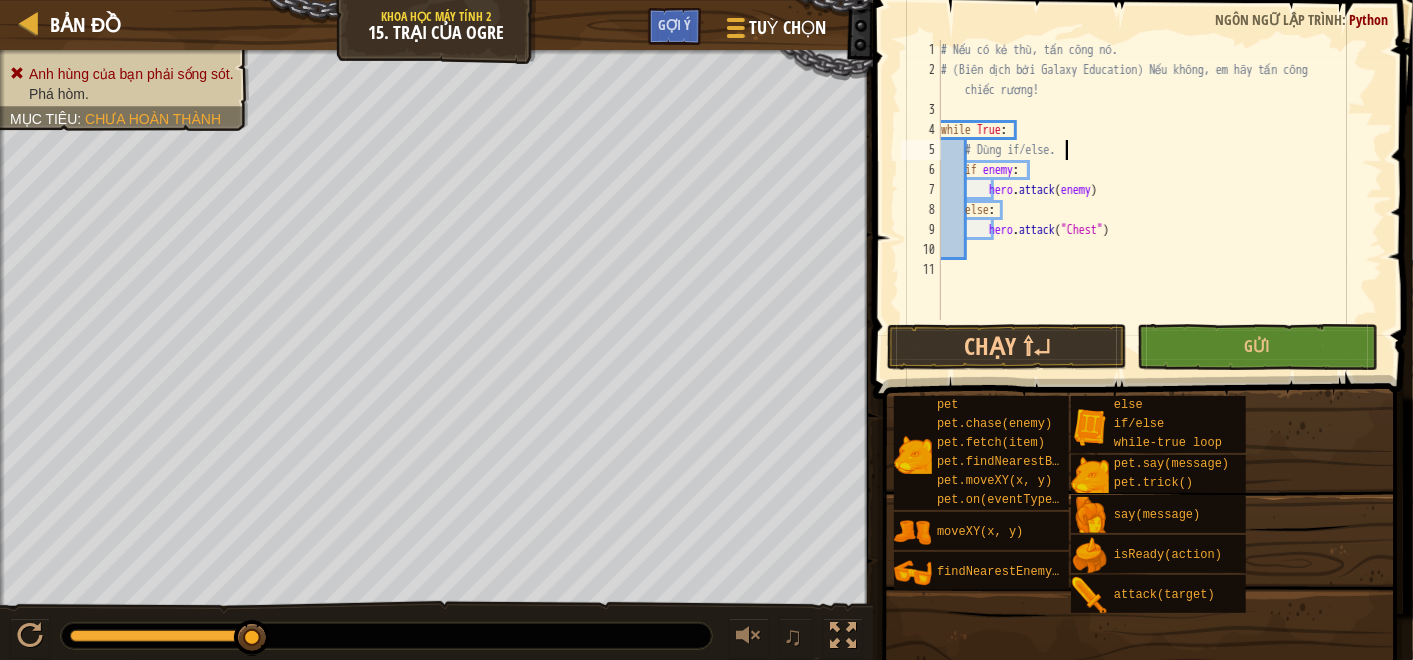 click on "# Nếu có kẻ thù, tấn công nó. # (Biên dịch bởi Galaxy Education) Nếu không, em hãy tấn công       chiếc rương! while   True :      # Dùng if/else.      if   enemy :          hero . attack ( enemy )      else :          hero . attack ( "Chest" )" at bounding box center (1160, 200) 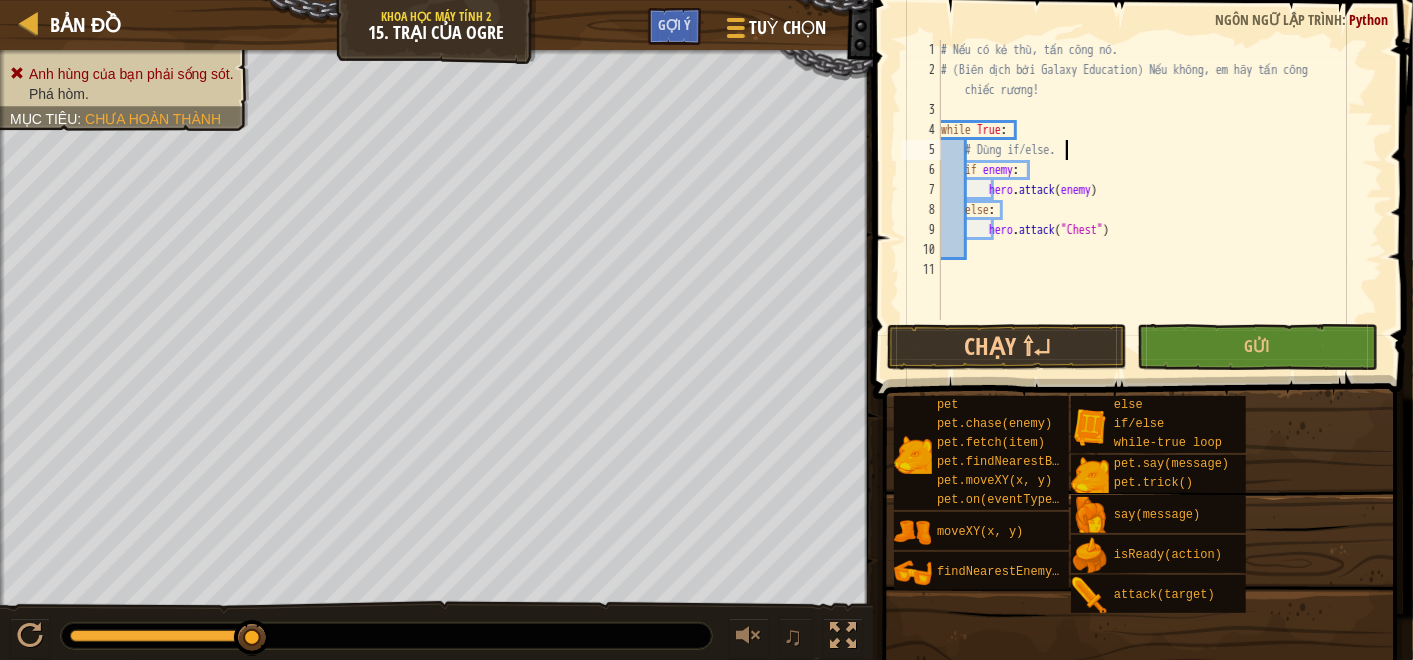 type on "# Dùng if/else." 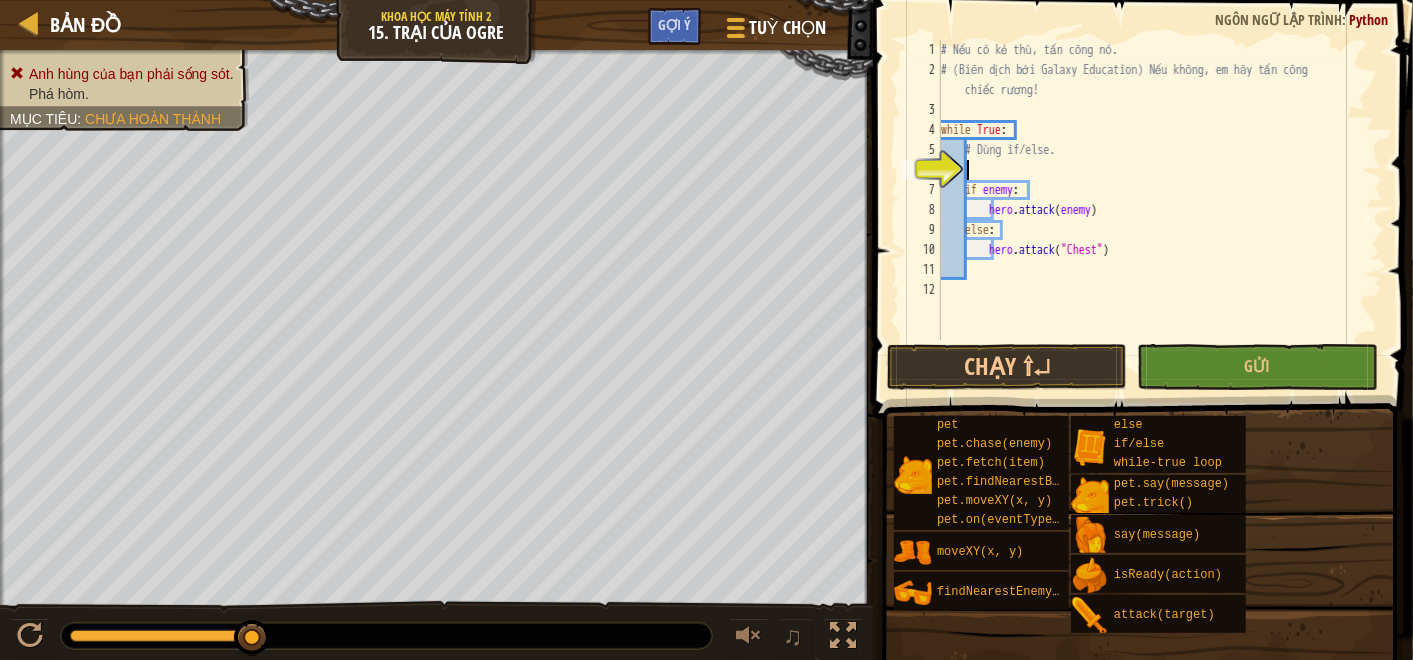 paste on "enemy=hero.findNearestEnemy()" 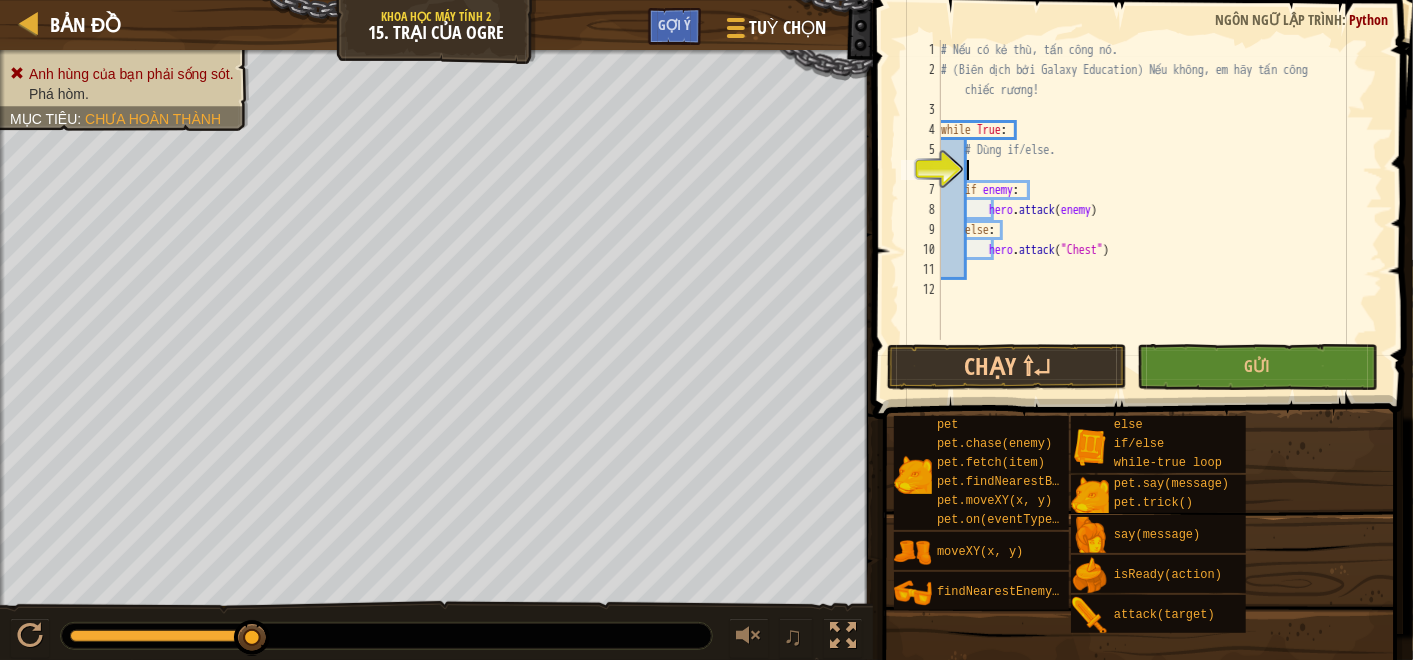type on "enemy=hero.findNearestEnemy()" 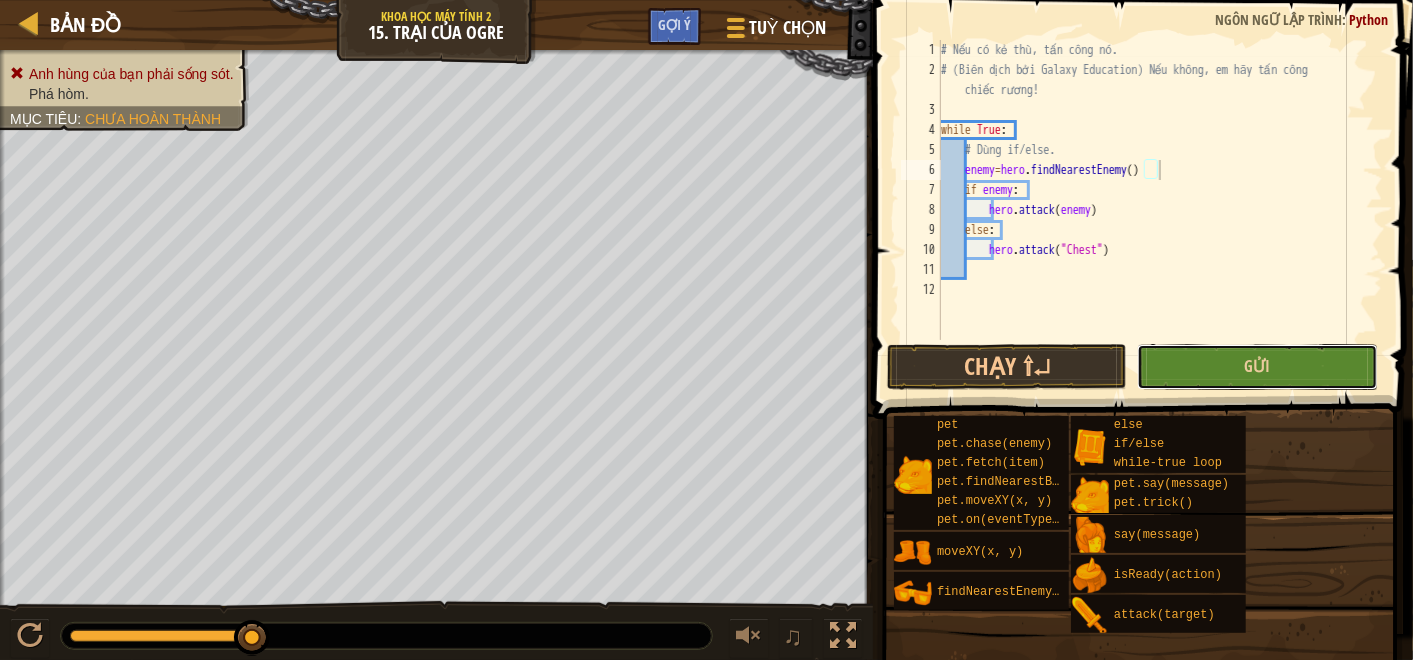 click on "Gửi" at bounding box center [1257, 367] 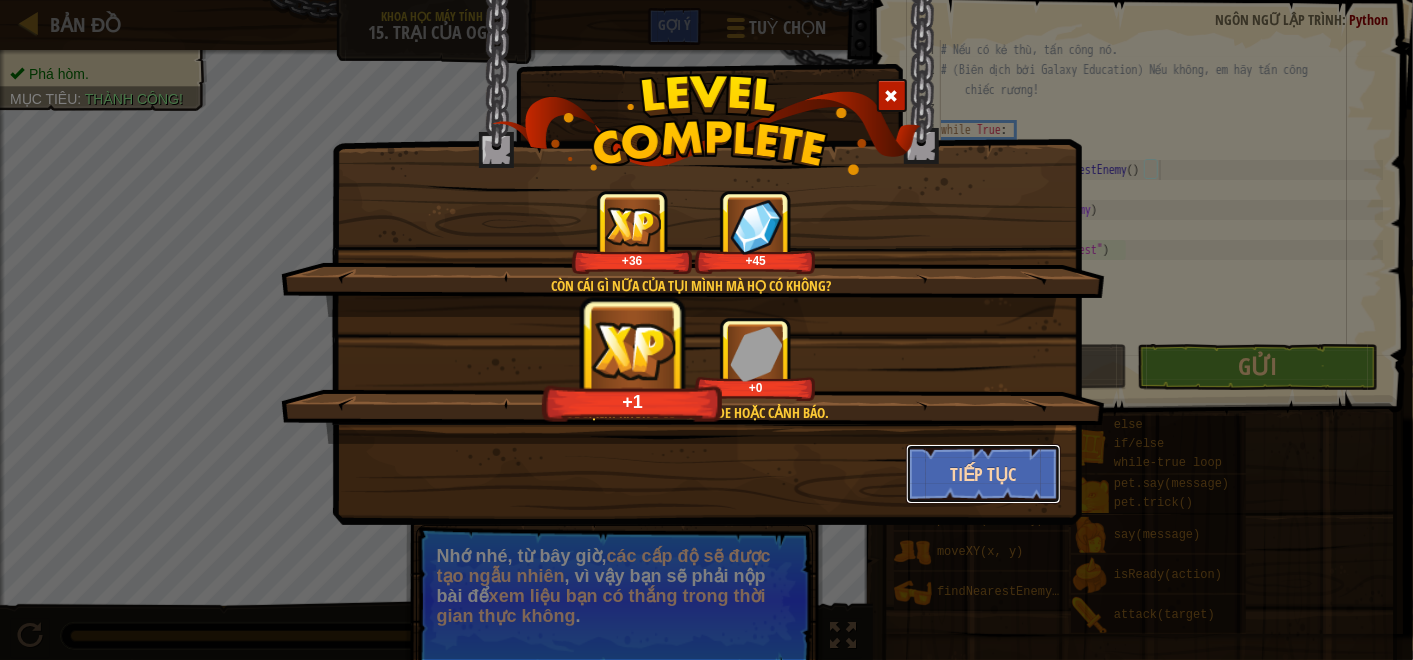 click on "Tiếp tục" at bounding box center [983, 474] 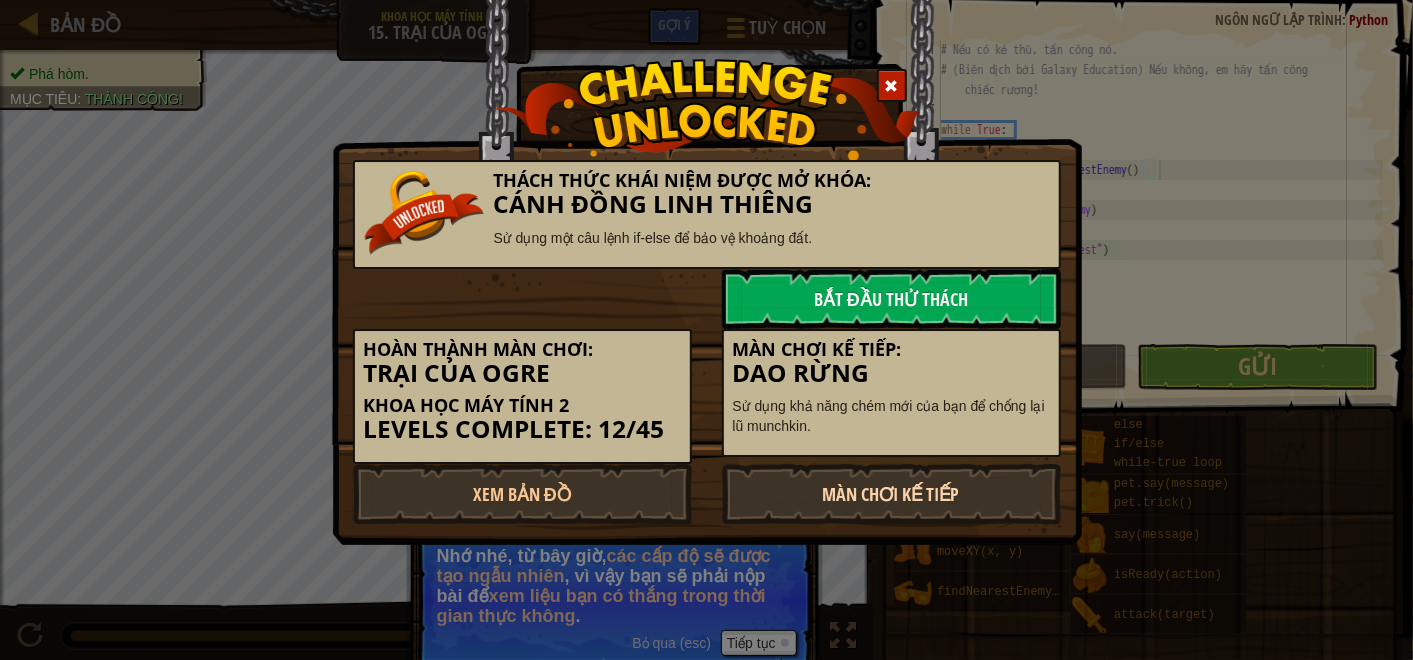 click on "Màn chơi kế tiếp" at bounding box center [891, 494] 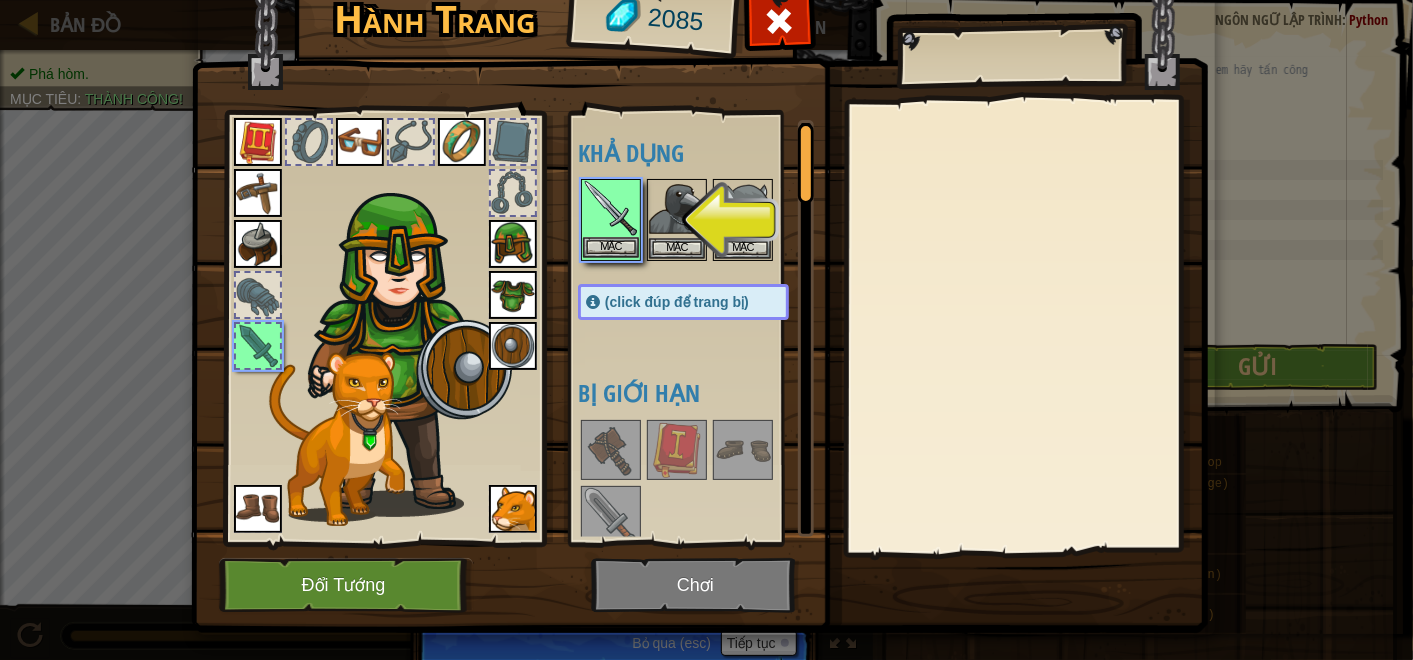 click at bounding box center [611, 209] 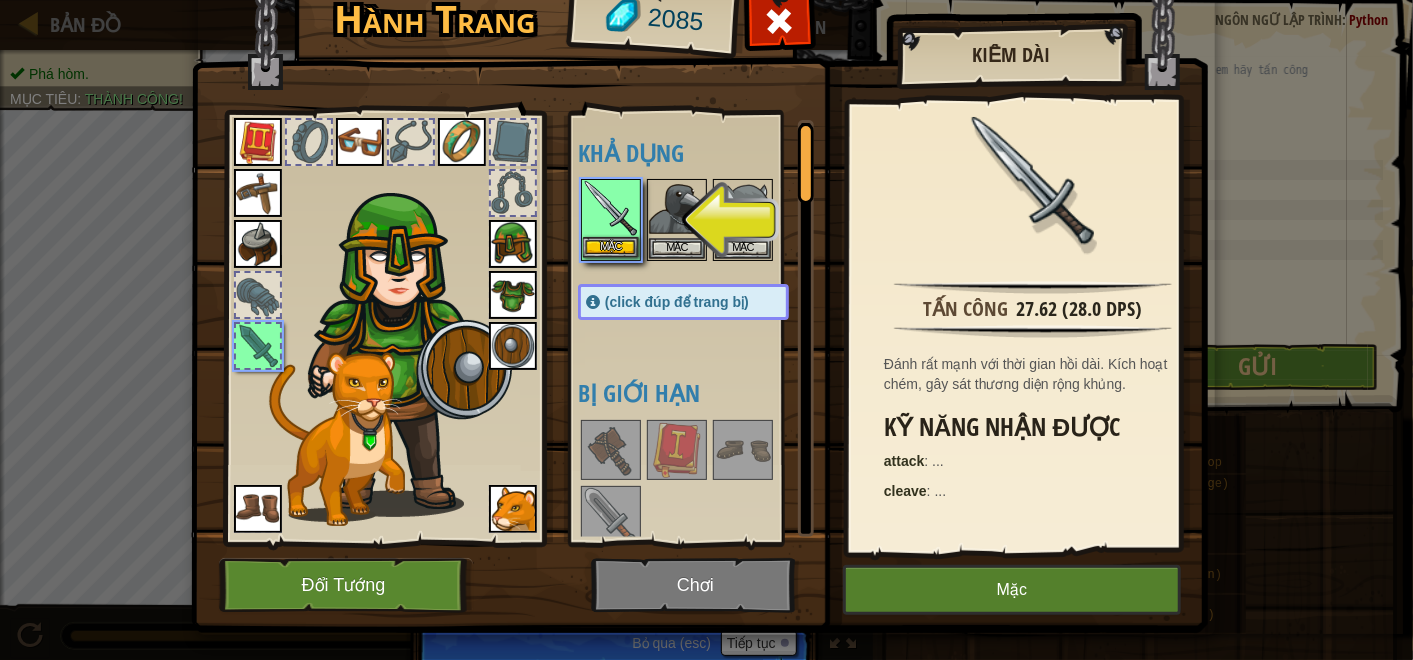 click at bounding box center [611, 209] 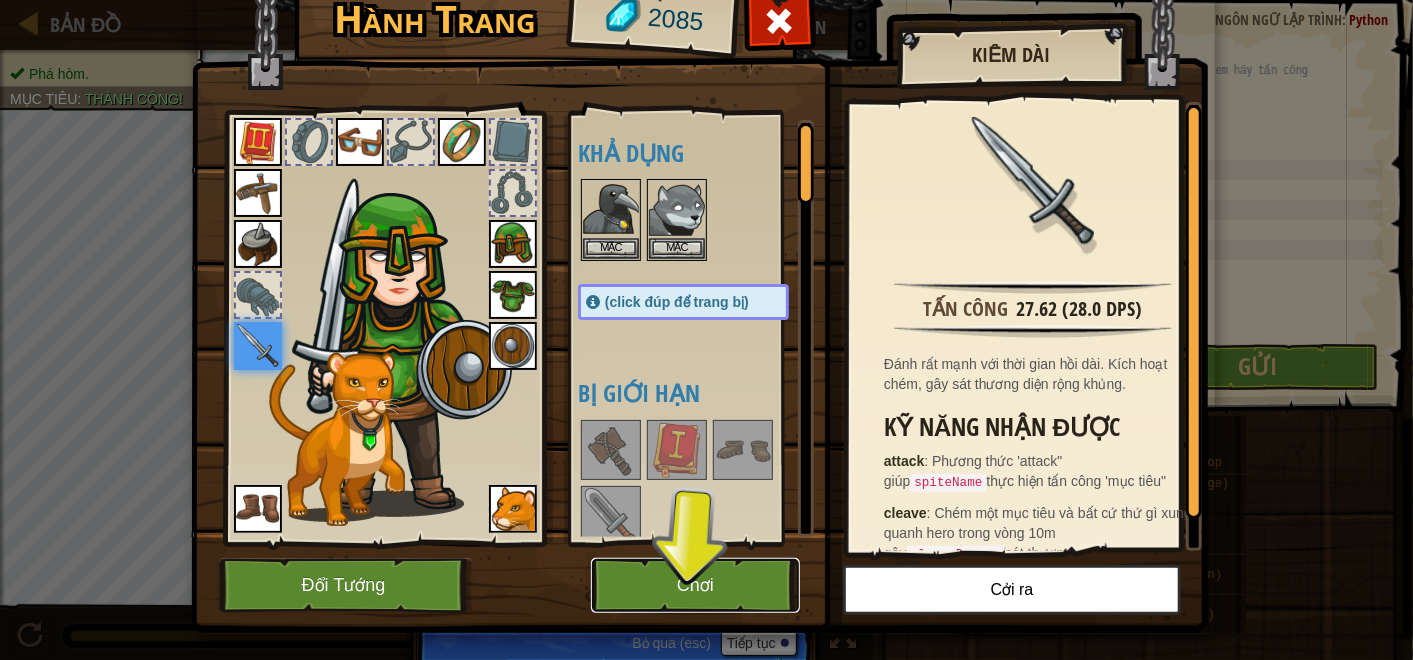 click on "Chơi" at bounding box center [695, 585] 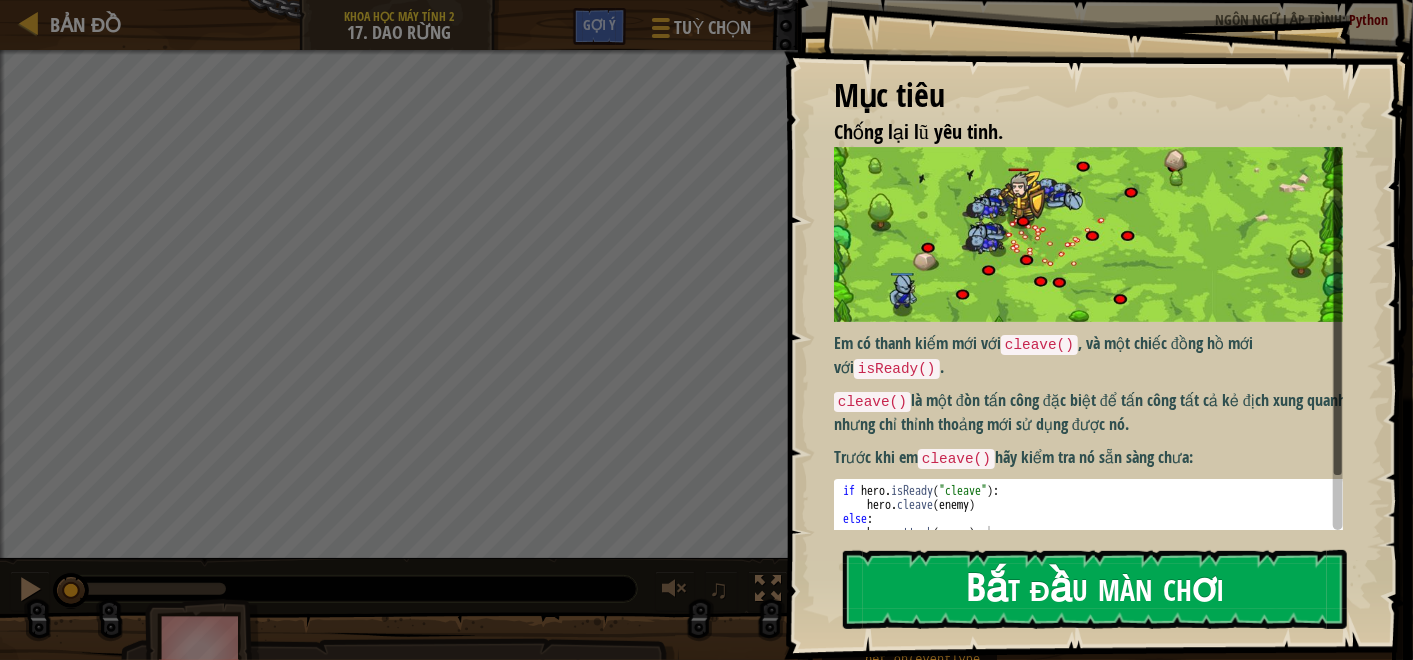 click on "Bắt đầu màn chơi" at bounding box center [1095, 589] 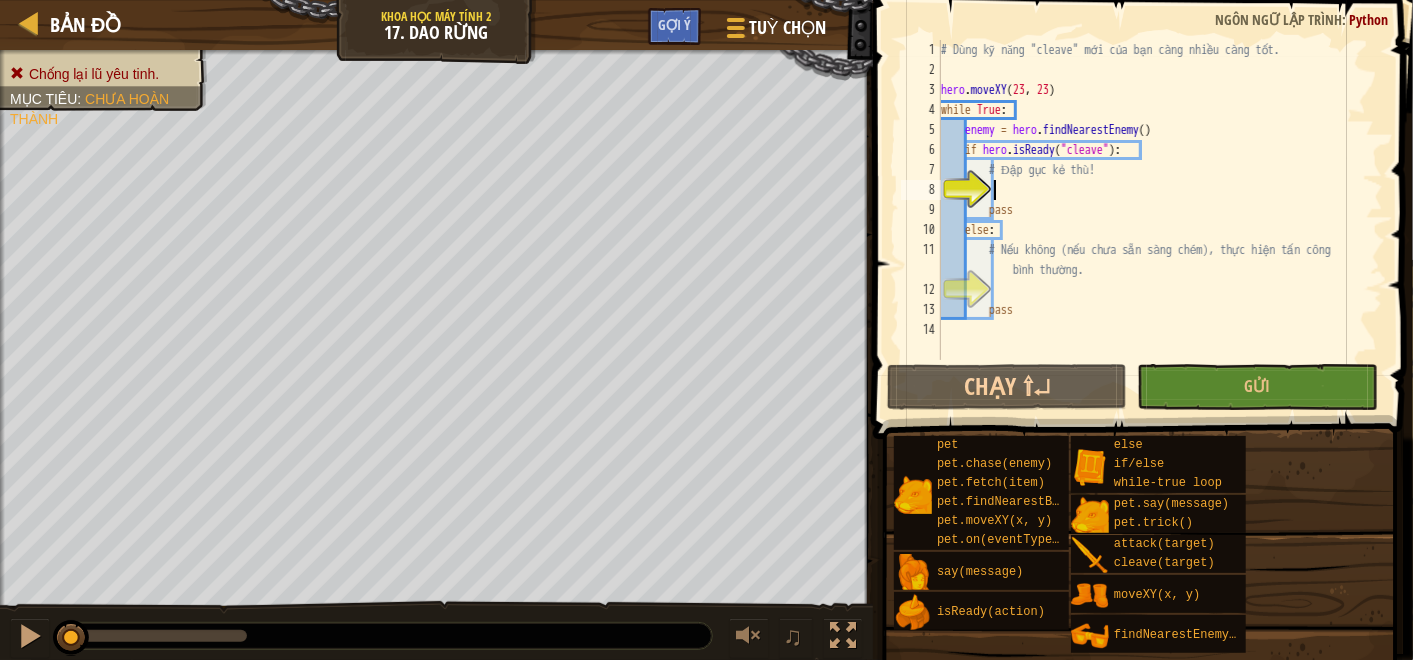 click on "# Dùng kỹ năng "cleave" mới của bạn càng nhiều càng tốt. hero . moveXY ( [COORD],   [COORD] ) while   True :      enemy   =   hero . findNearestEnemy ( )      if   hero . isReady ( "cleave" ) :          # Đập gục kẻ thù!                   pass      else :          # Nếu không (nếu chưa sẵn sàng chém), thực hiện tấn công               bình thường.                   pass" at bounding box center [1160, 220] 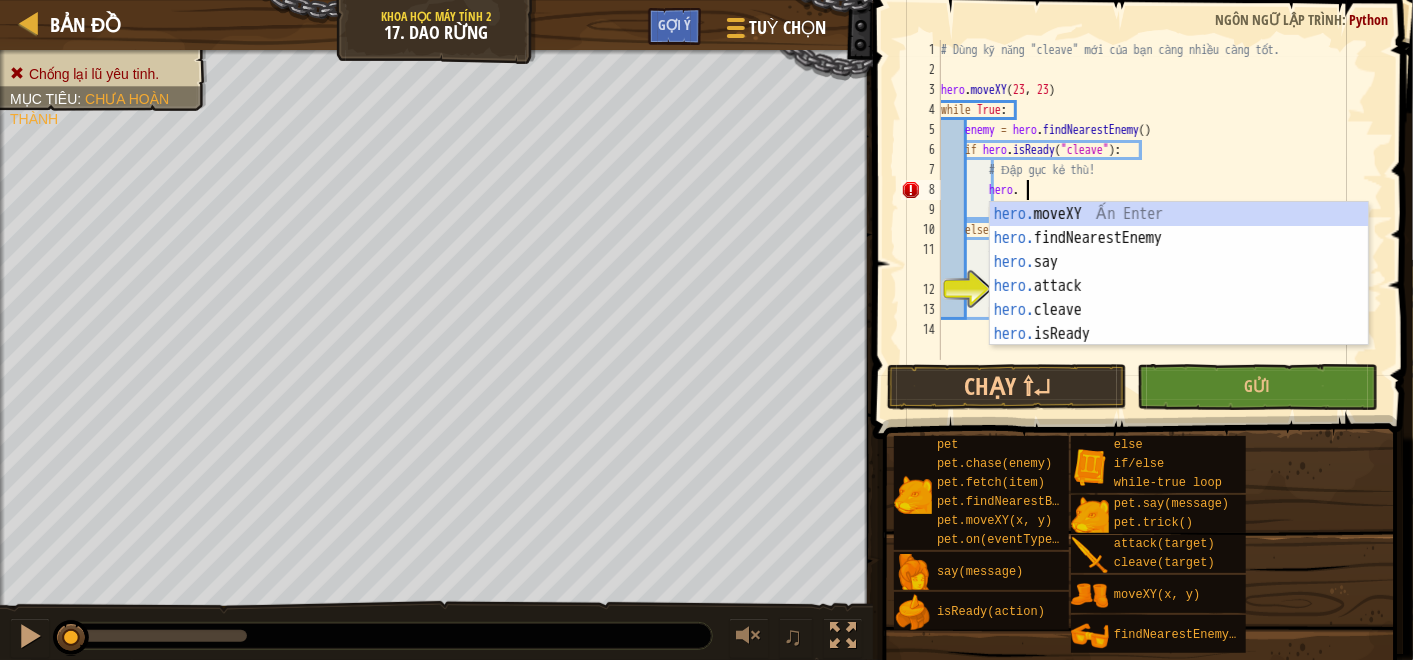 scroll, scrollTop: 8, scrollLeft: 6, axis: both 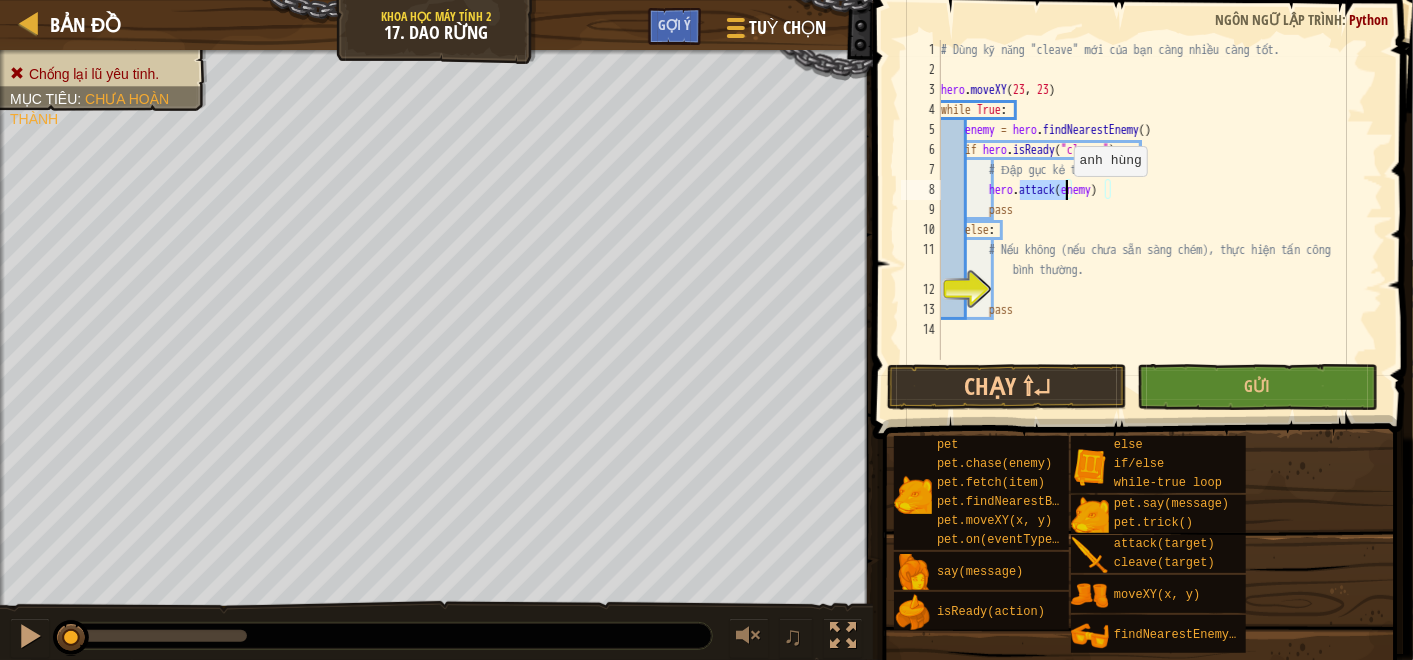drag, startPoint x: 1023, startPoint y: 193, endPoint x: 1064, endPoint y: 195, distance: 41.04875 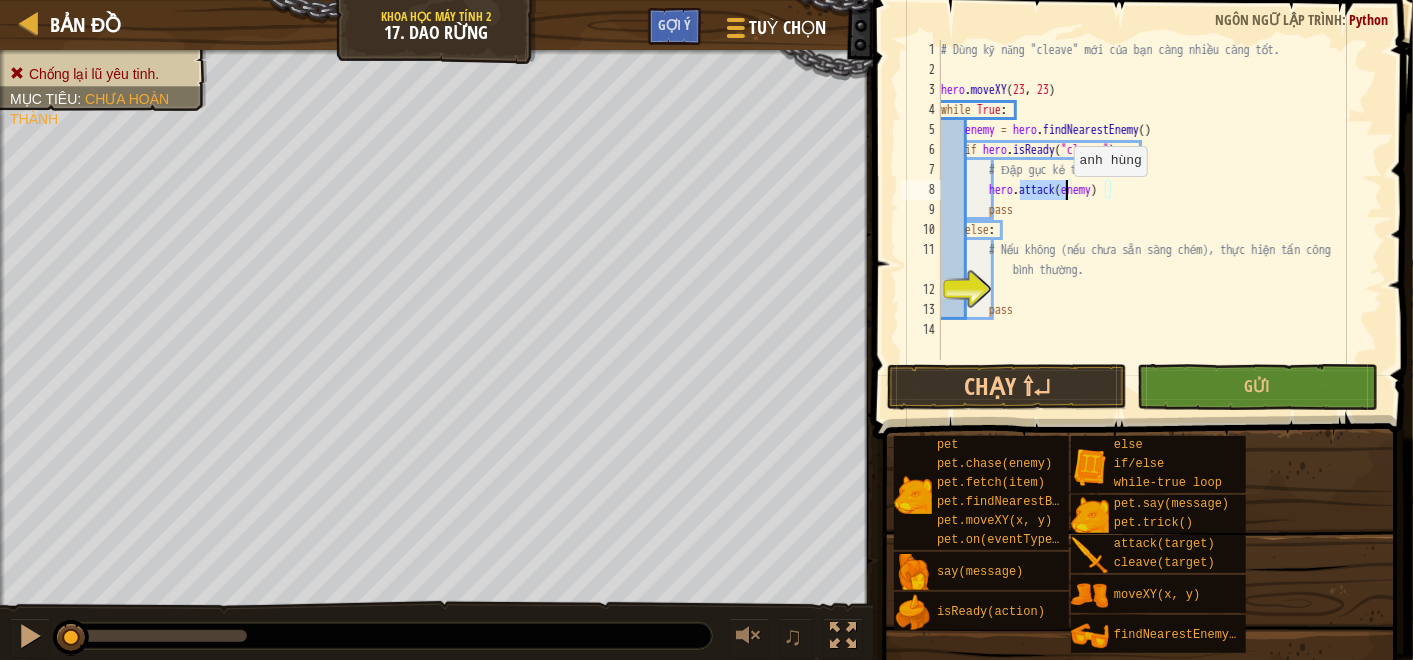 click on "# Dùng kỹ năng "cleave" mới của bạn càng nhiều càng tốt. hero . moveXY ( 23 ,   23 ) while   True :      enemy   =   hero . findNearestEnemy ( )      if   hero . isReady ( "cleave" ) :          # Đập gục kẻ thù!          hero . attack ( enemy )          pass      else :          # Nếu không (nếu chưa sẵn sàng chém), thực hiện tấn công               bình thường.                   pass" at bounding box center [1160, 220] 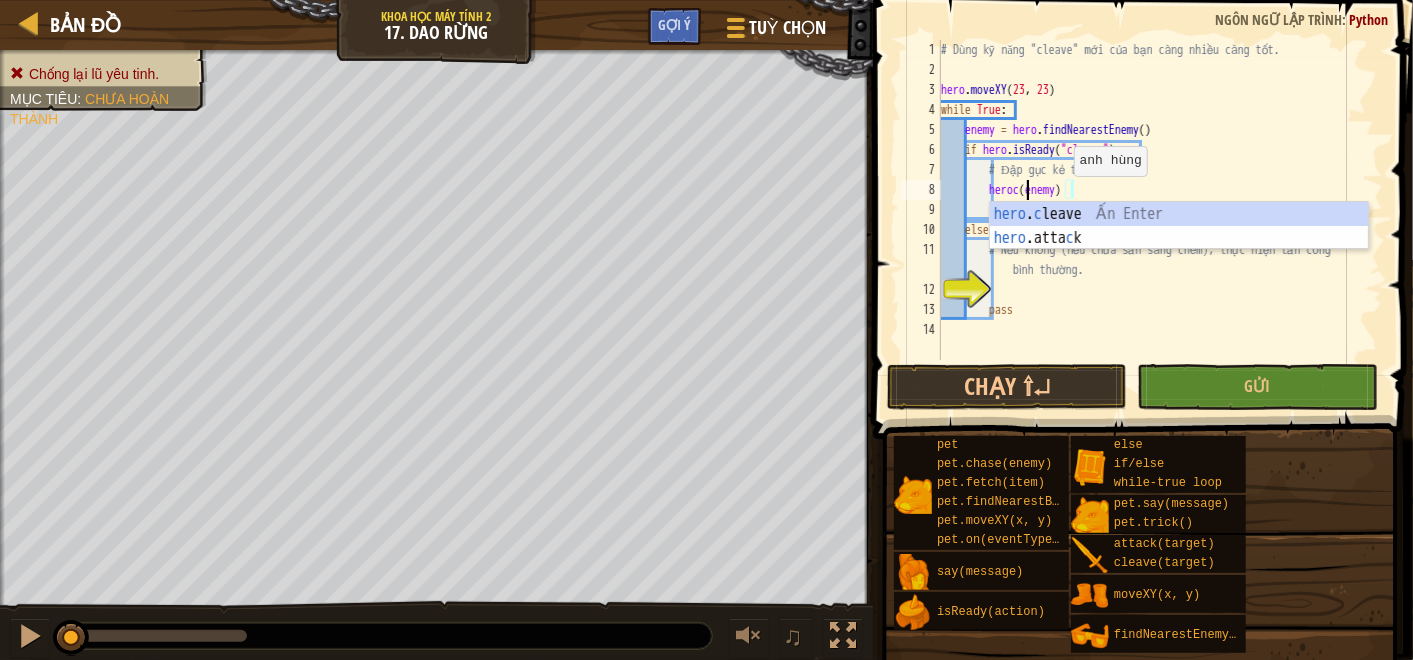 scroll, scrollTop: 8, scrollLeft: 7, axis: both 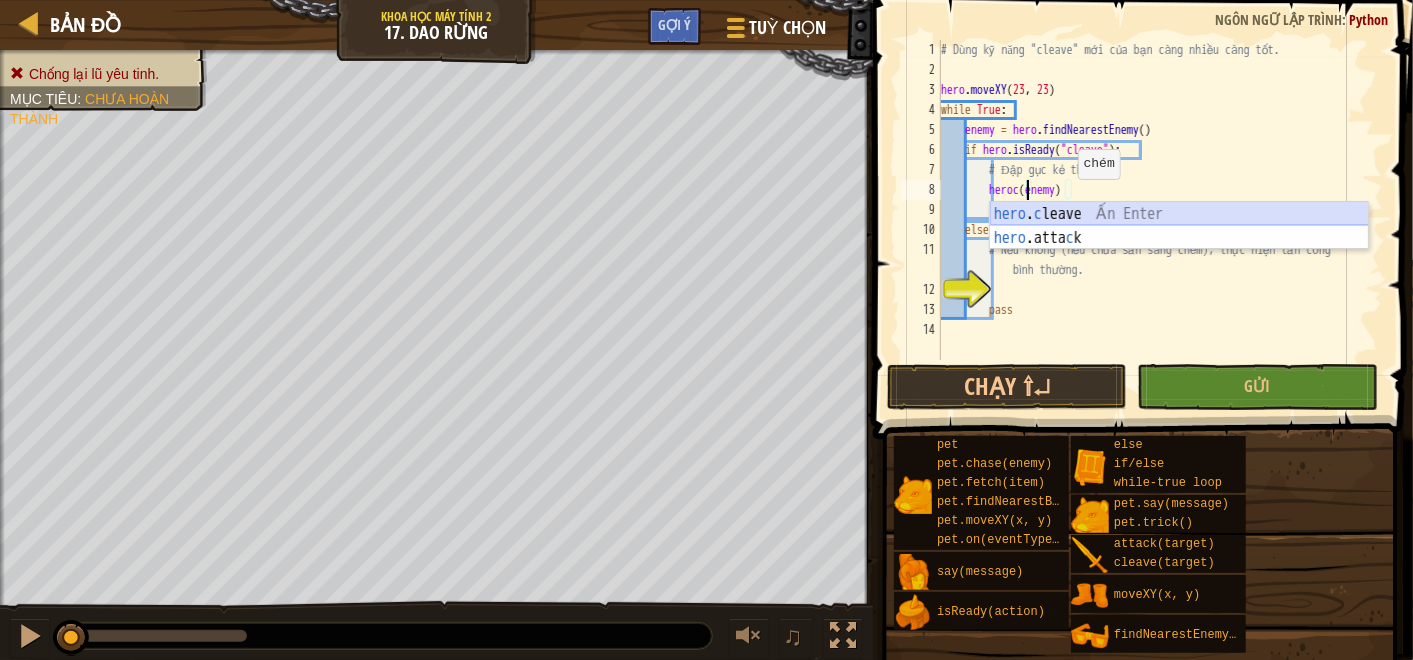 click on "hero . c leave Ấn Enter hero .atta c k Ấn Enter" at bounding box center [1179, 250] 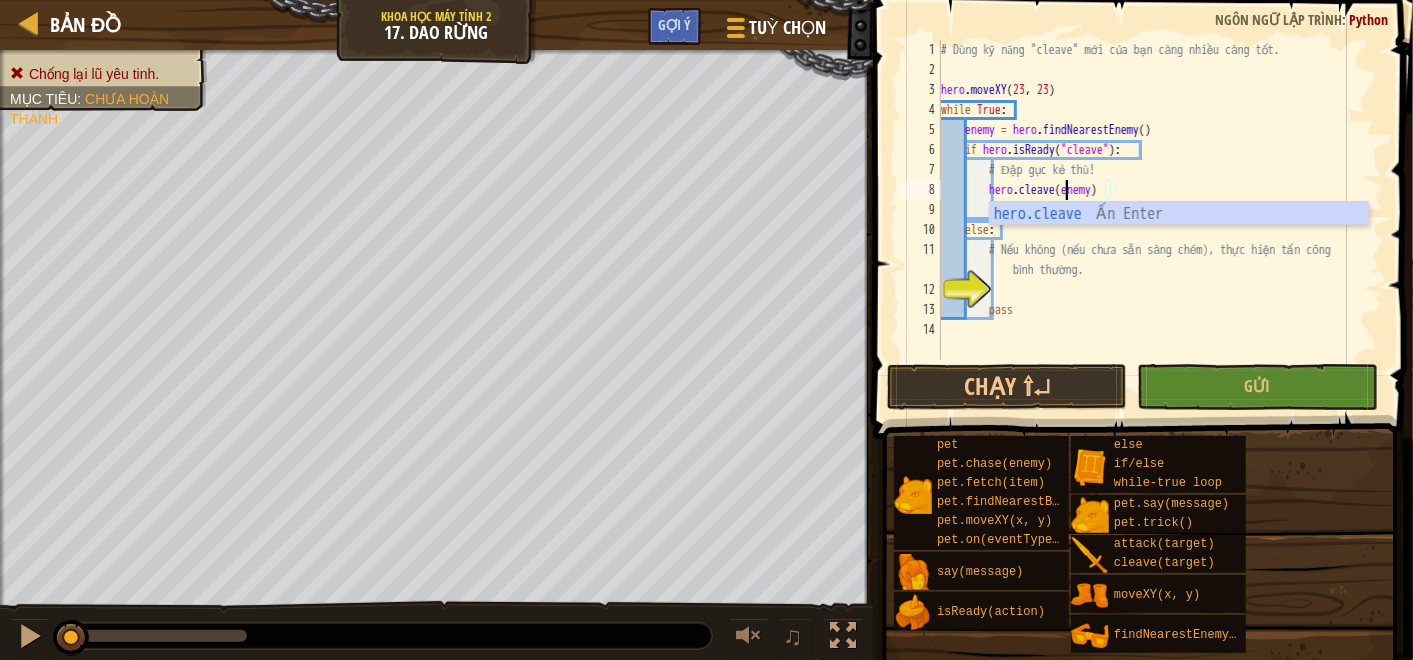click on "# Dùng kỹ năng "cleave" mới của bạn càng nhiều càng tốt. hero . moveXY ( [COORD] ,   [COORD] ) while   True :      enemy   =   hero . findNearestEnemy ( )      if   hero . isReady ( "cleave" ) :          # Đập gục kẻ thù!          hero . cleave ( enemy )          pass      else :          # Nếu không (nếu chưa sẵn sàng chém), thực hiện tấn công               bình thường.                   pass" at bounding box center [1160, 220] 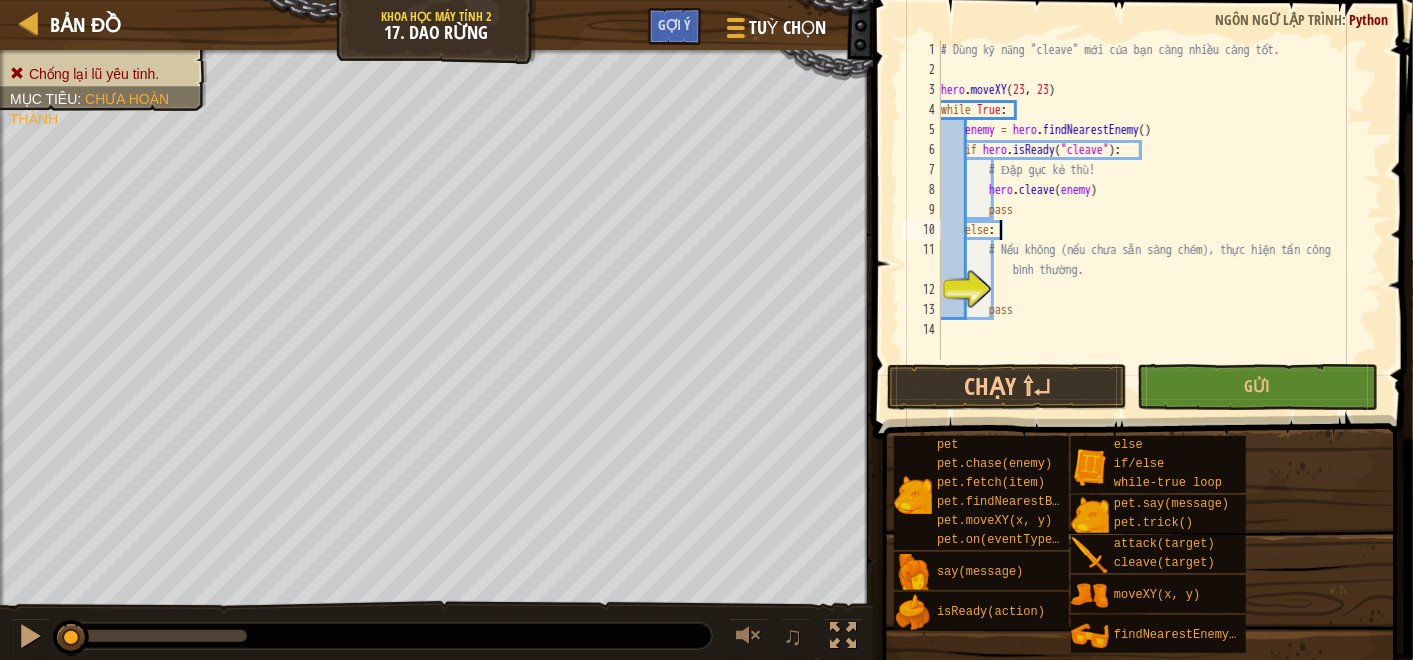 scroll, scrollTop: 8, scrollLeft: 3, axis: both 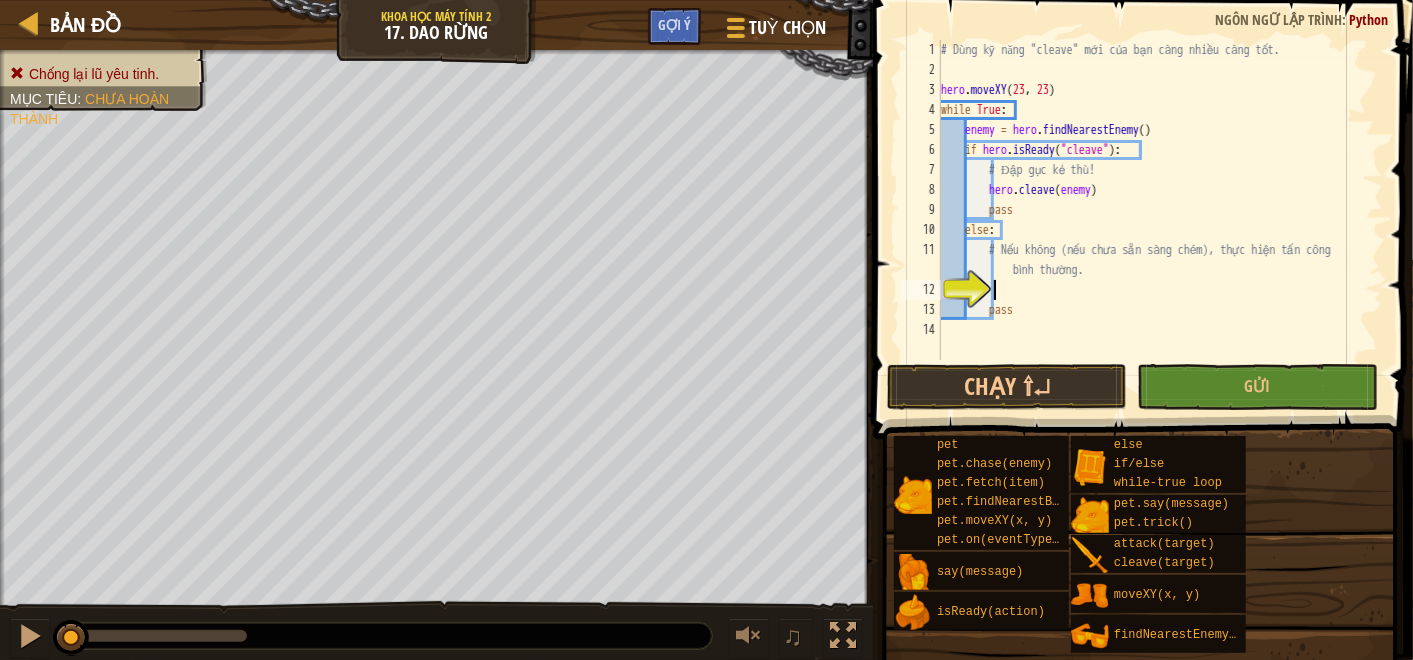 click on "# Dùng kỹ năng "cleave" mới của bạn càng nhiều càng tốt. hero . moveXY ( [COORD] ,   [COORD] ) while   True :      enemy   =   hero . findNearestEnemy ( )      if   hero . isReady ( "cleave" ) :          # Đập gục kẻ thù!          hero . cleave ( enemy )          pass      else :          # Nếu không (nếu chưa sẵn sàng chém), thực hiện tấn công               bình thường.                   pass" at bounding box center (1160, 220) 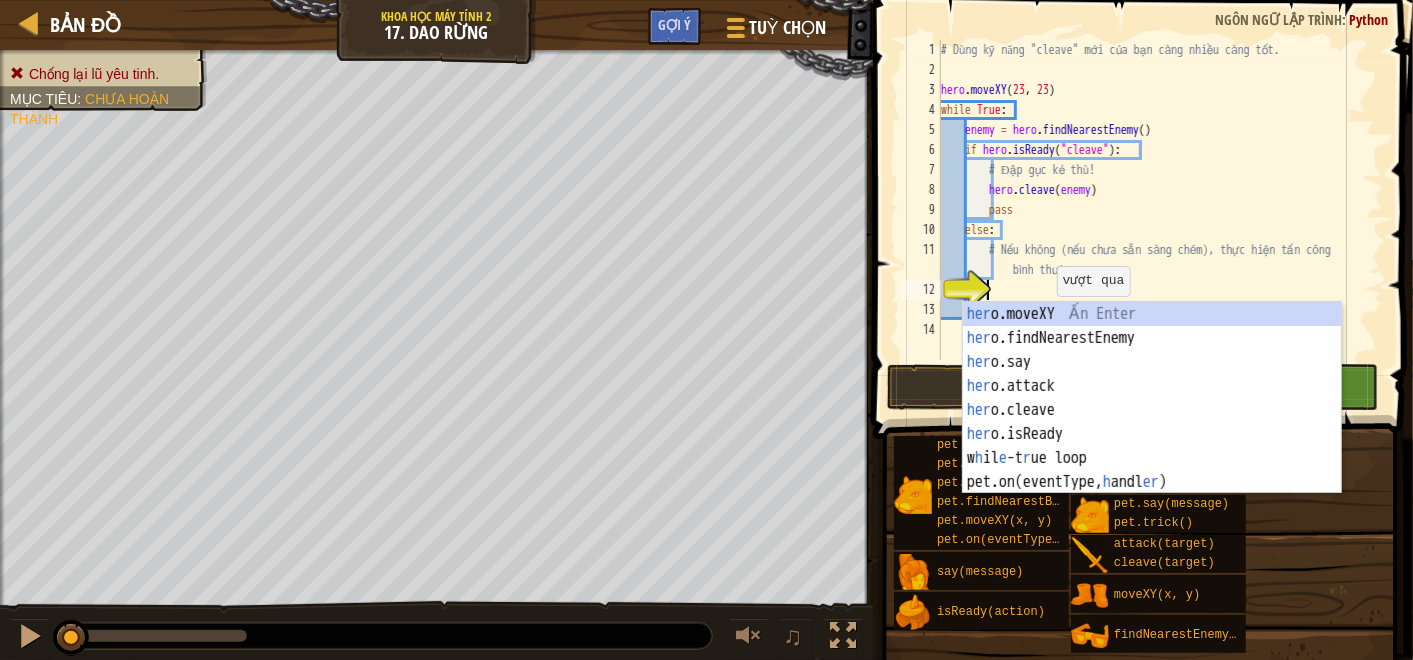 scroll, scrollTop: 8, scrollLeft: 2, axis: both 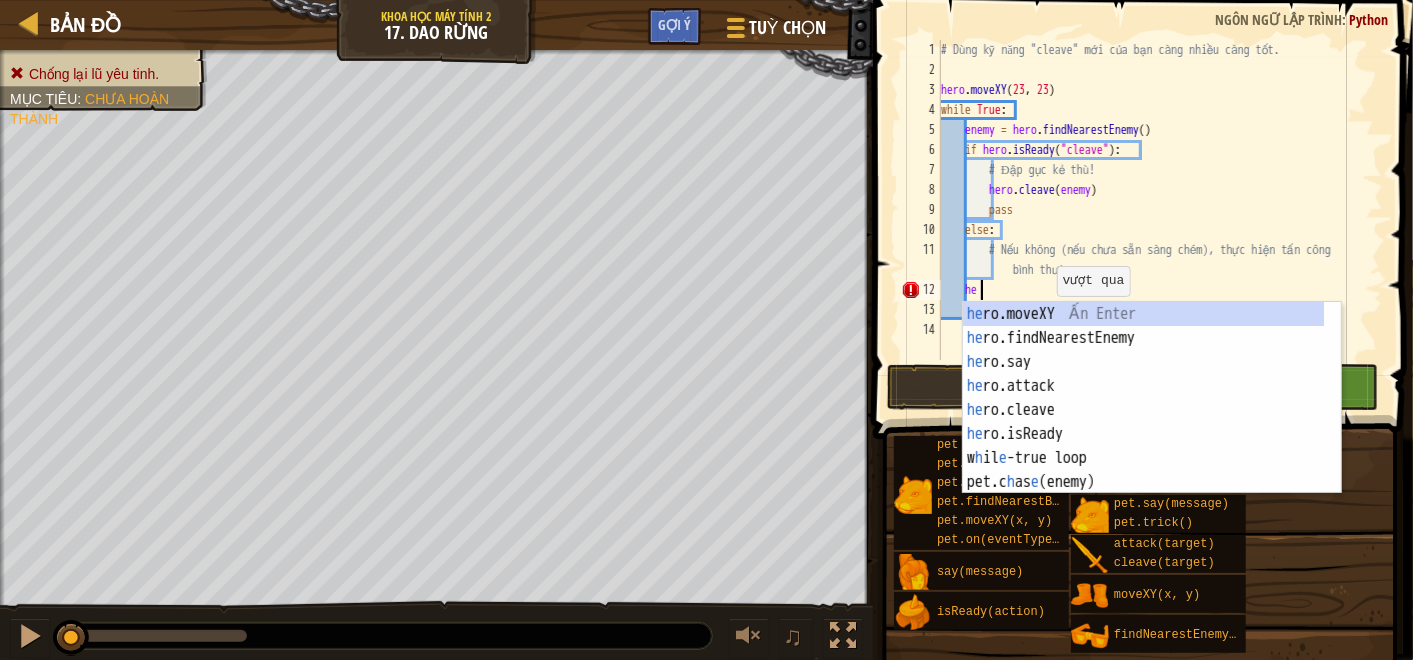 type on "h" 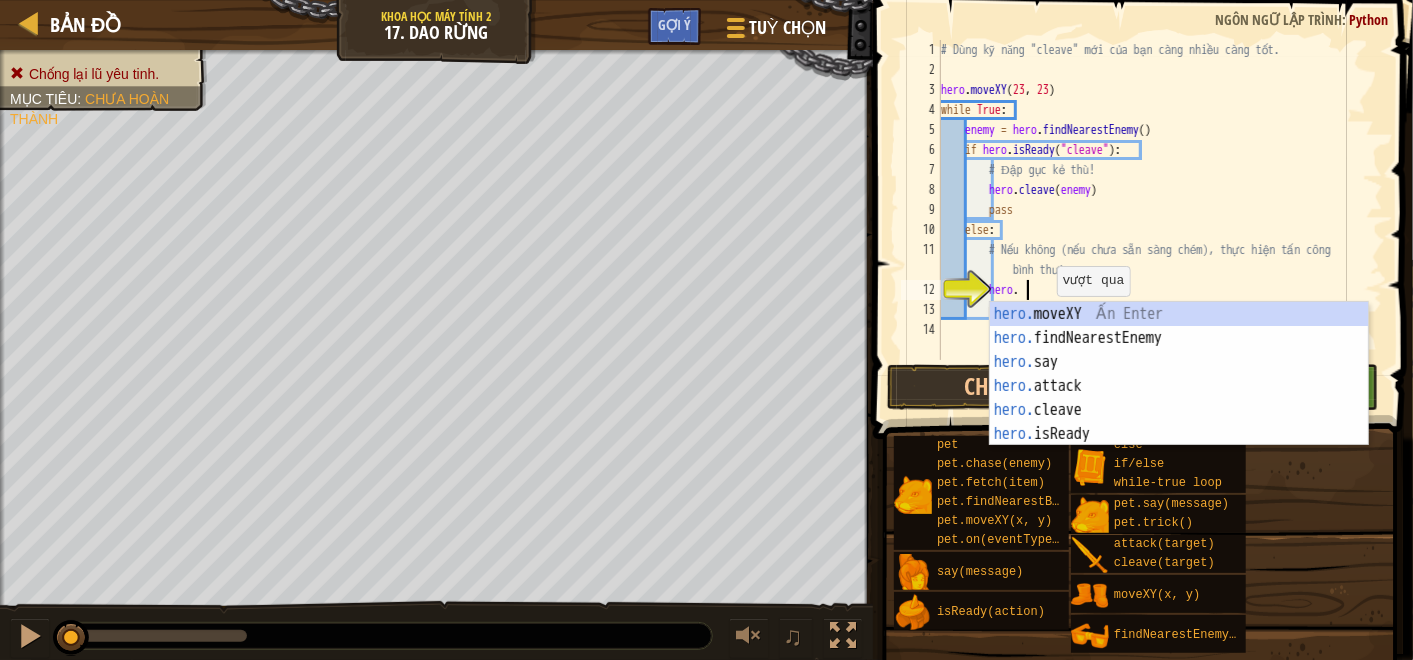 scroll, scrollTop: 8, scrollLeft: 6, axis: both 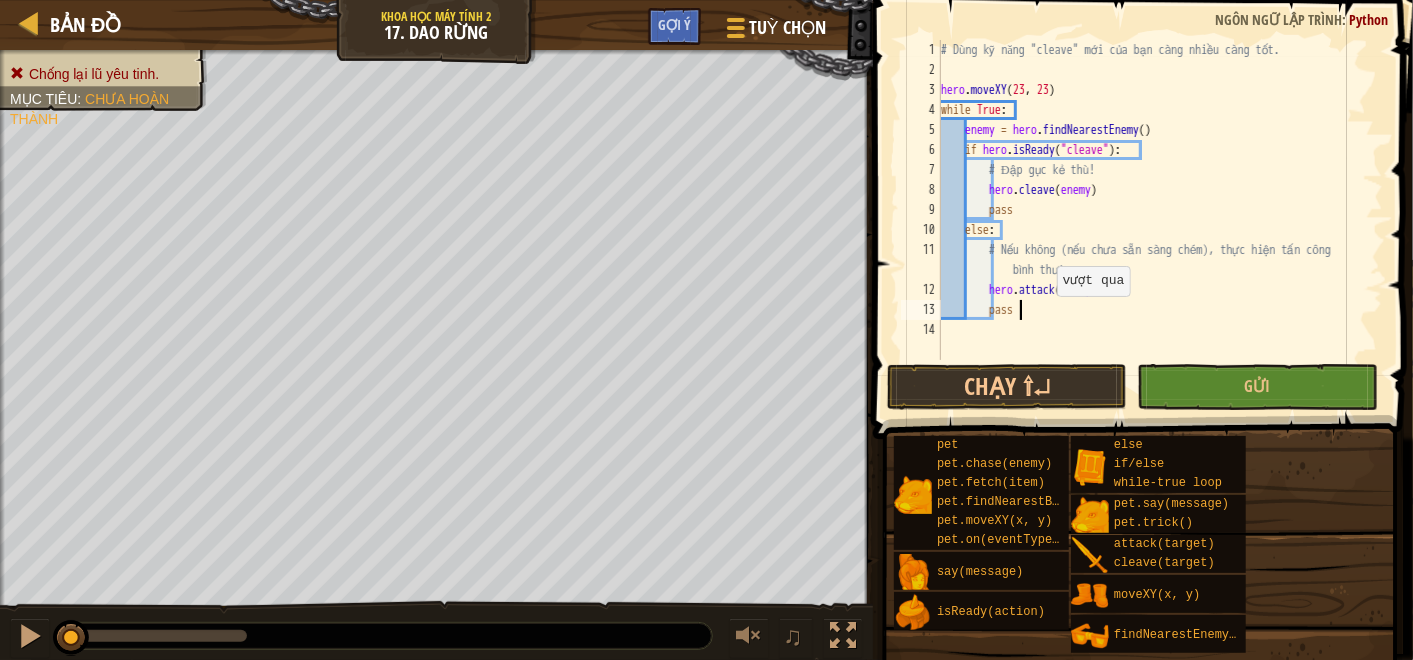 drag, startPoint x: 1046, startPoint y: 315, endPoint x: 1056, endPoint y: 340, distance: 26.925823 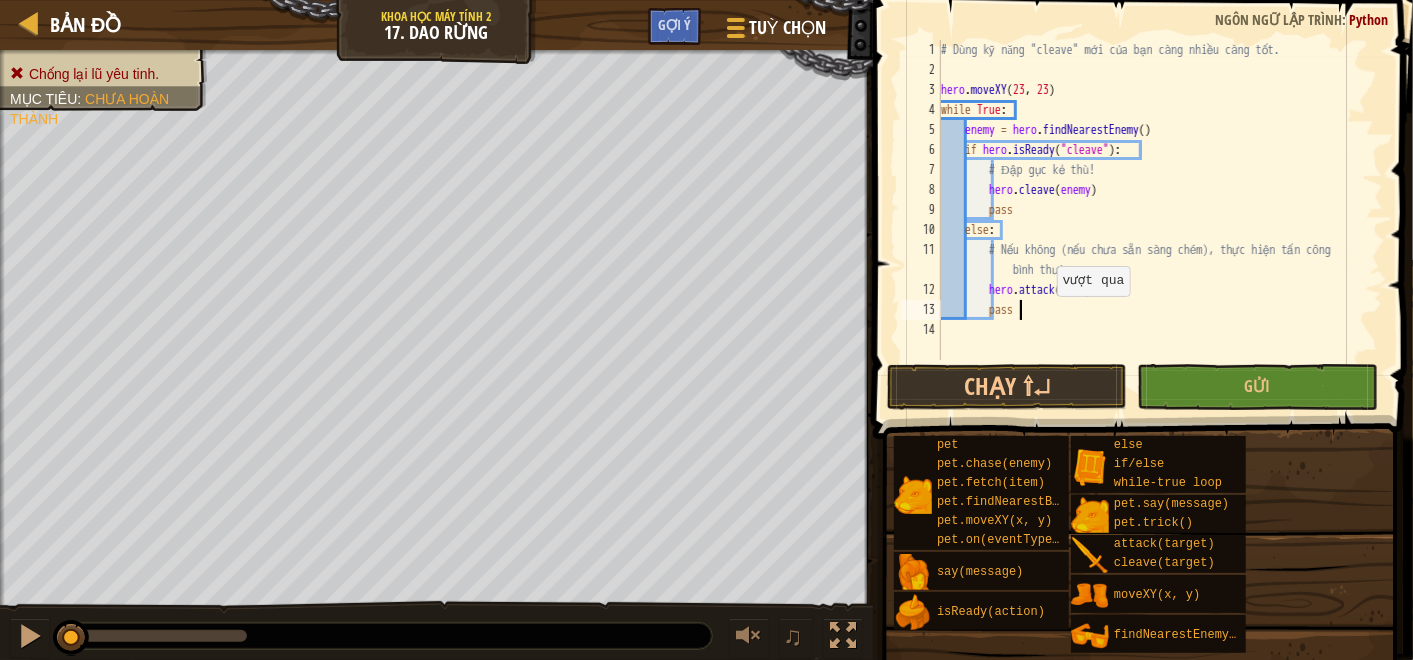 type on "pass" 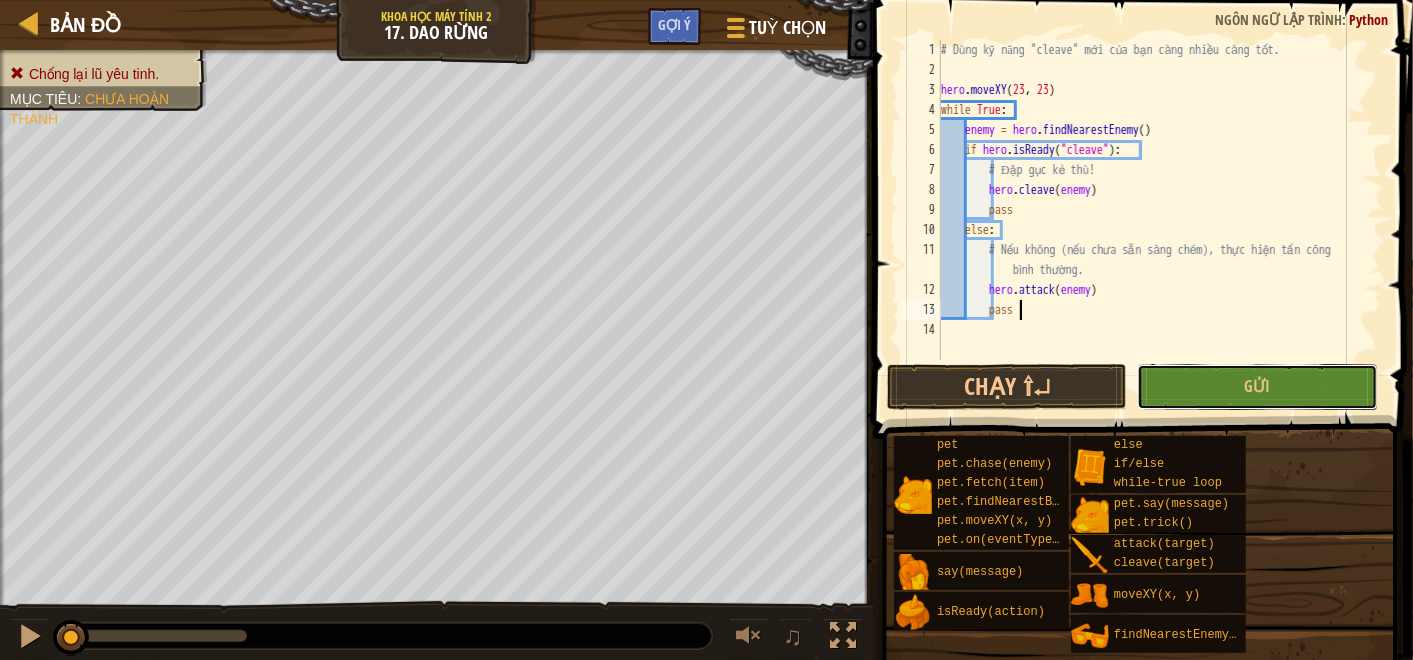 click on "Gửi" at bounding box center (1257, 386) 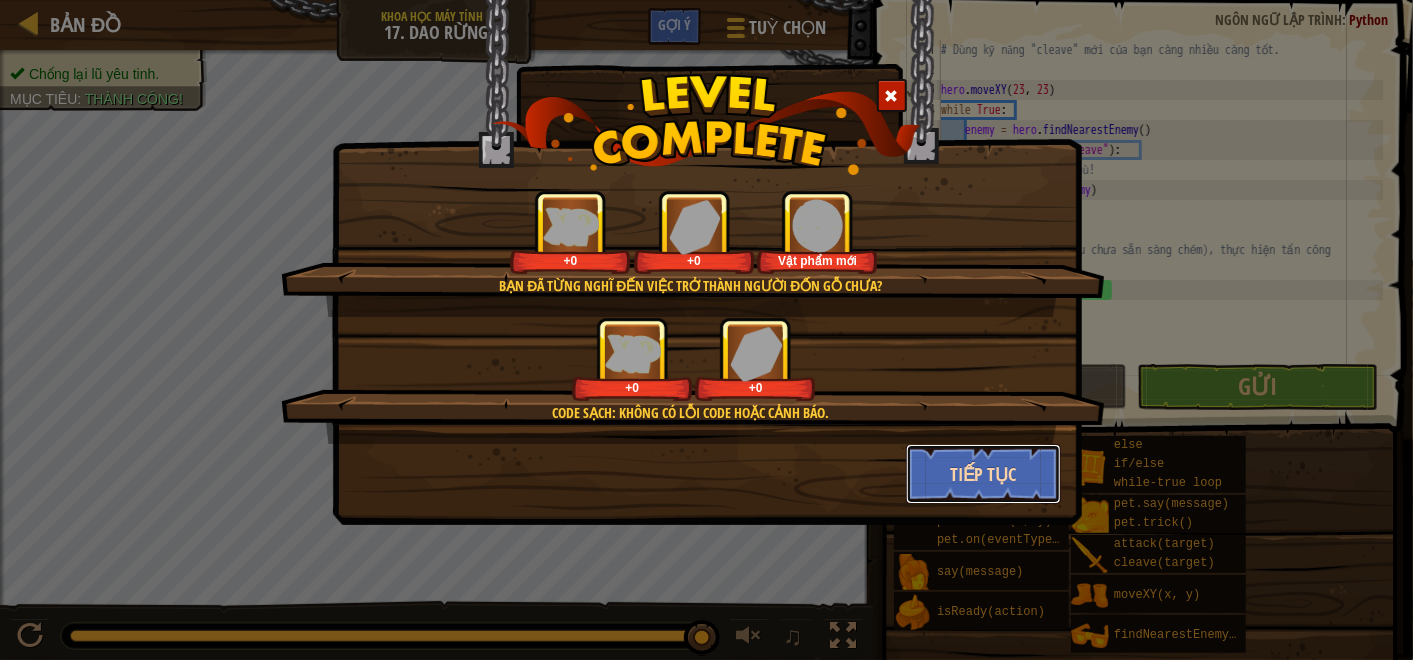 click on "Tiếp tục" at bounding box center [983, 474] 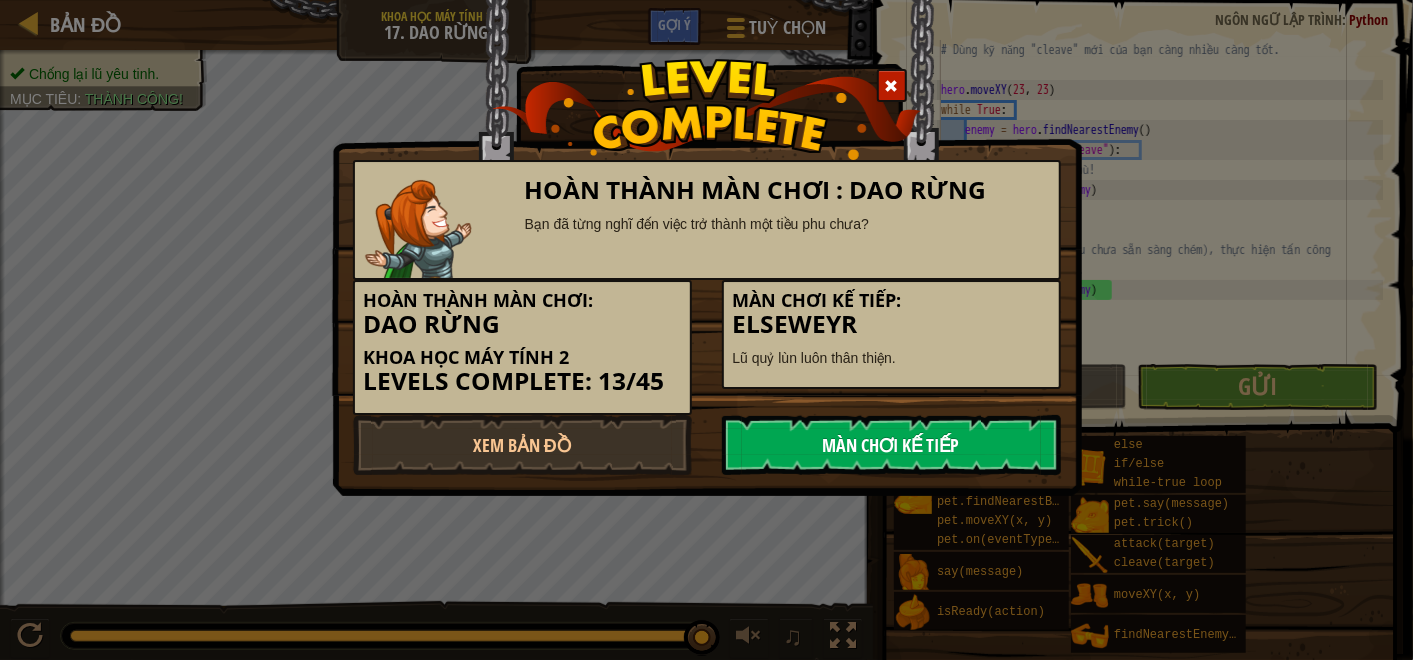 click on "Màn chơi kế tiếp" at bounding box center (891, 445) 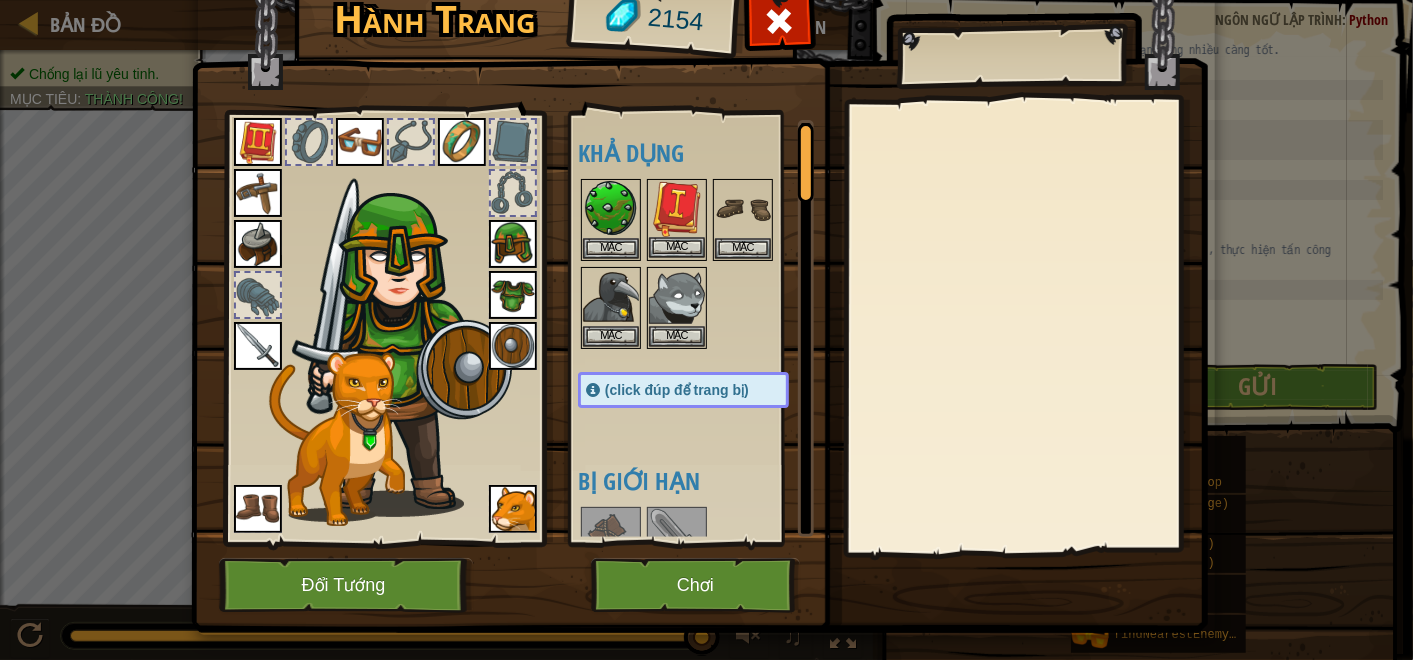 click at bounding box center [677, 209] 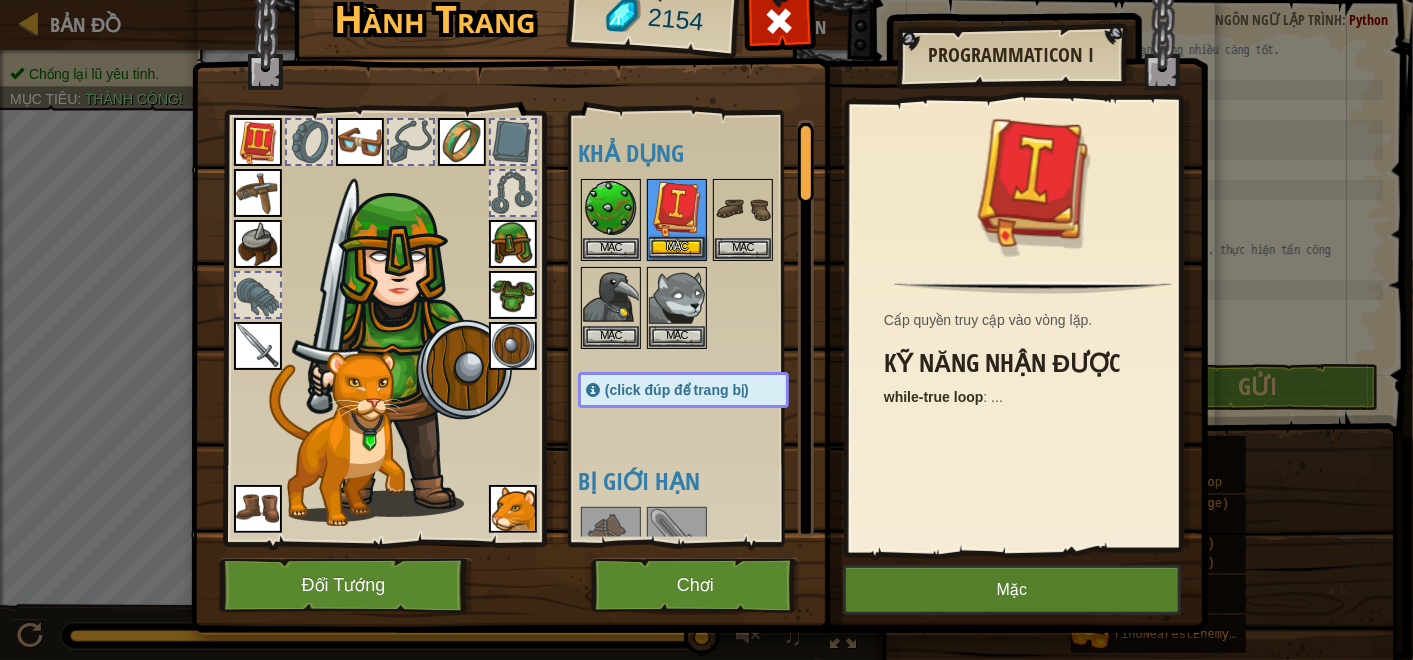 click at bounding box center [677, 209] 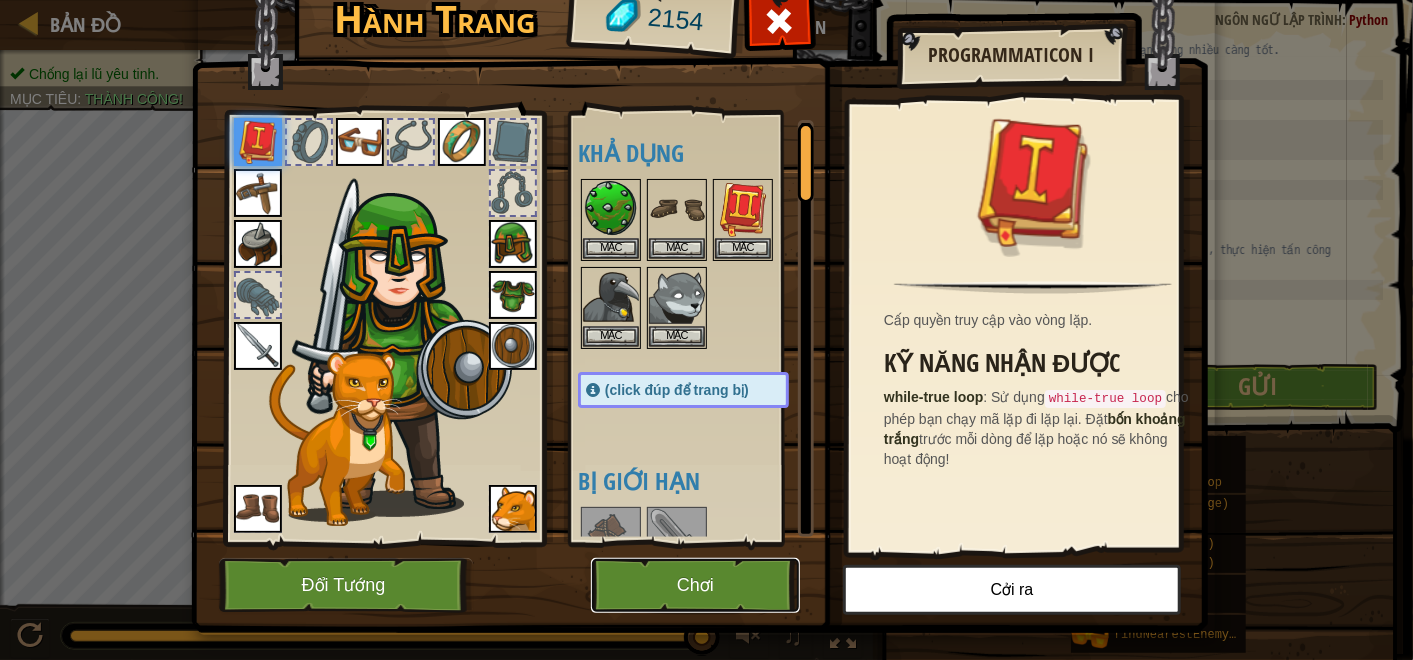 click on "Chơi" at bounding box center (695, 585) 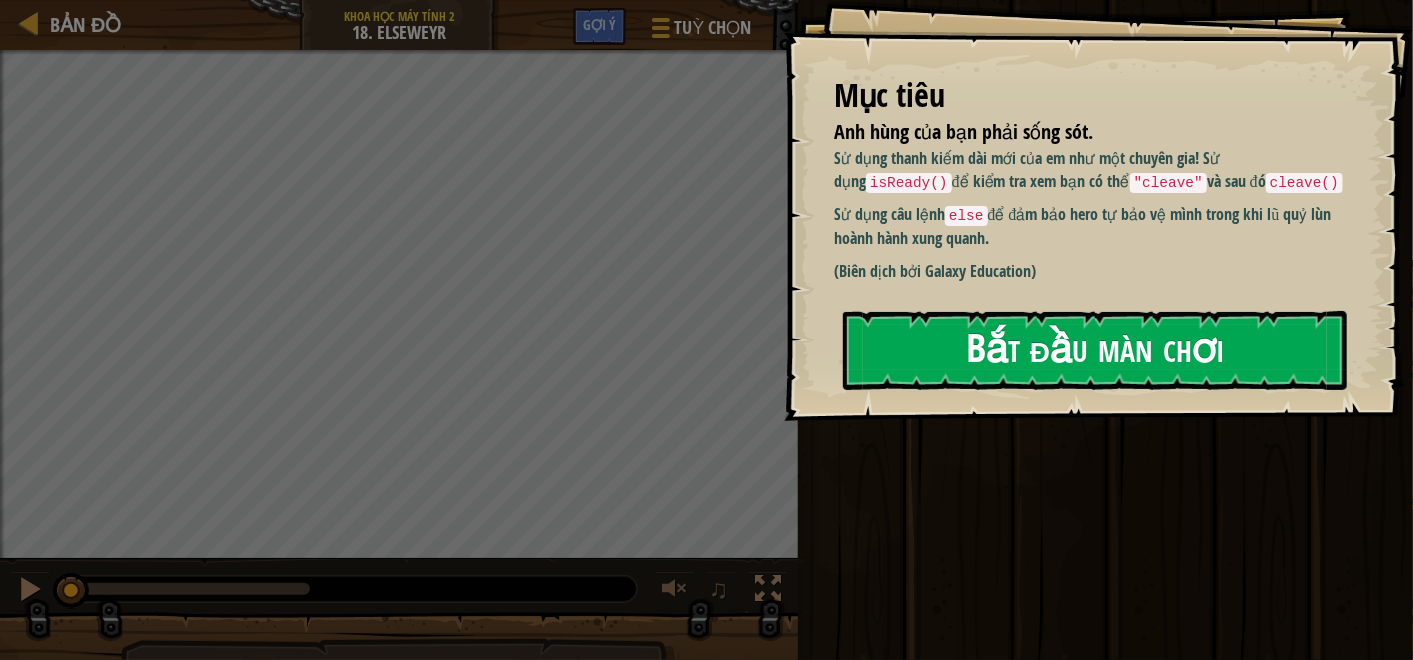 click on "Bắt đầu màn chơi" at bounding box center (1095, 350) 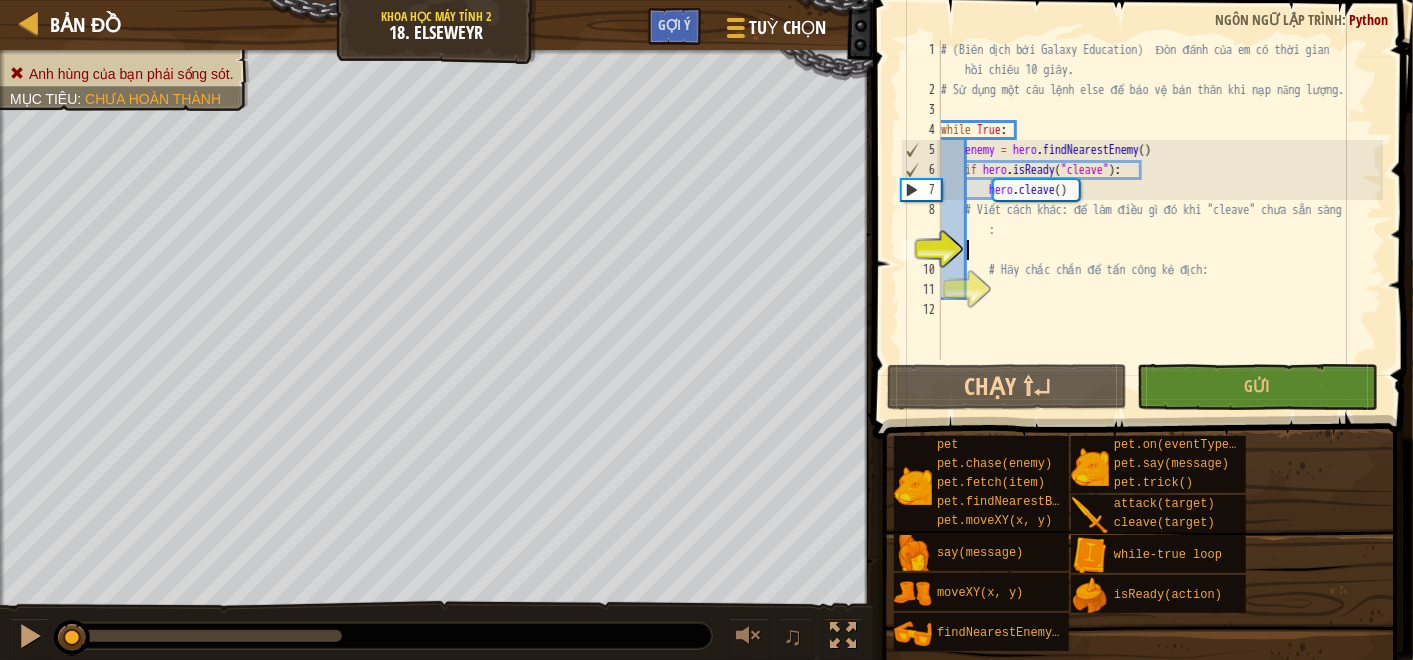 type on "e" 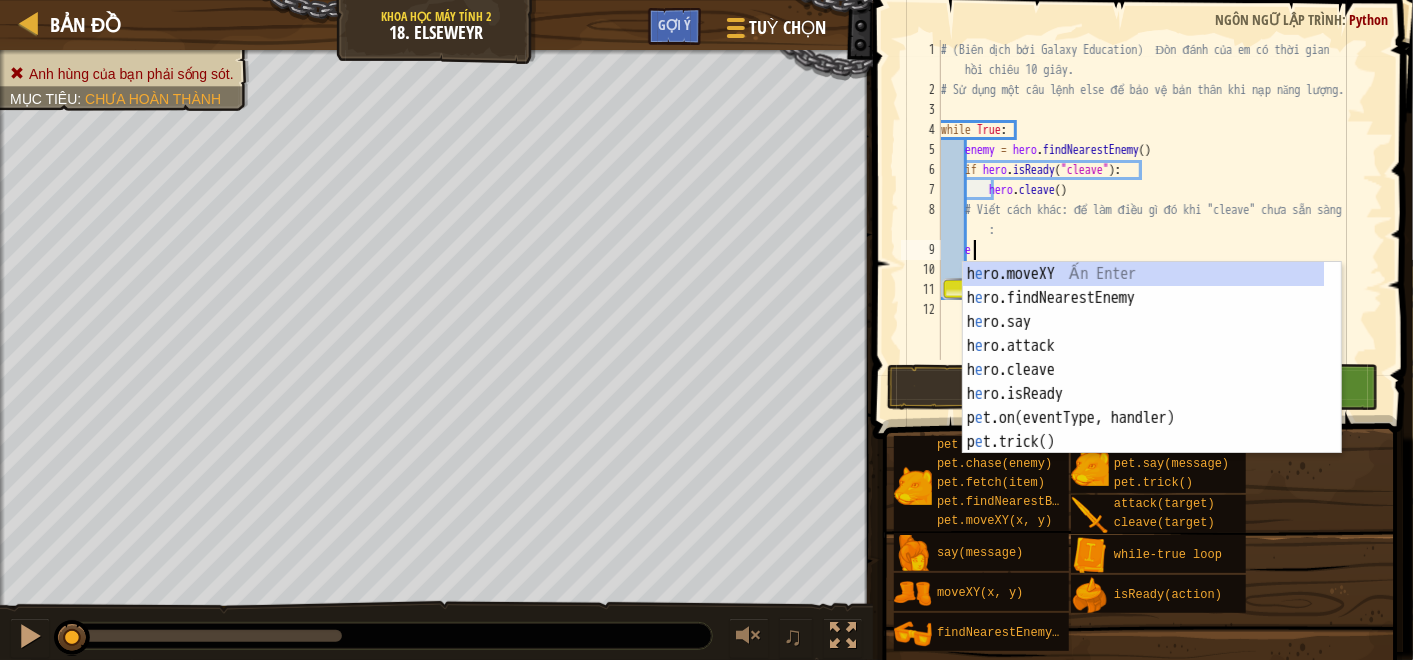 scroll, scrollTop: 8, scrollLeft: 0, axis: vertical 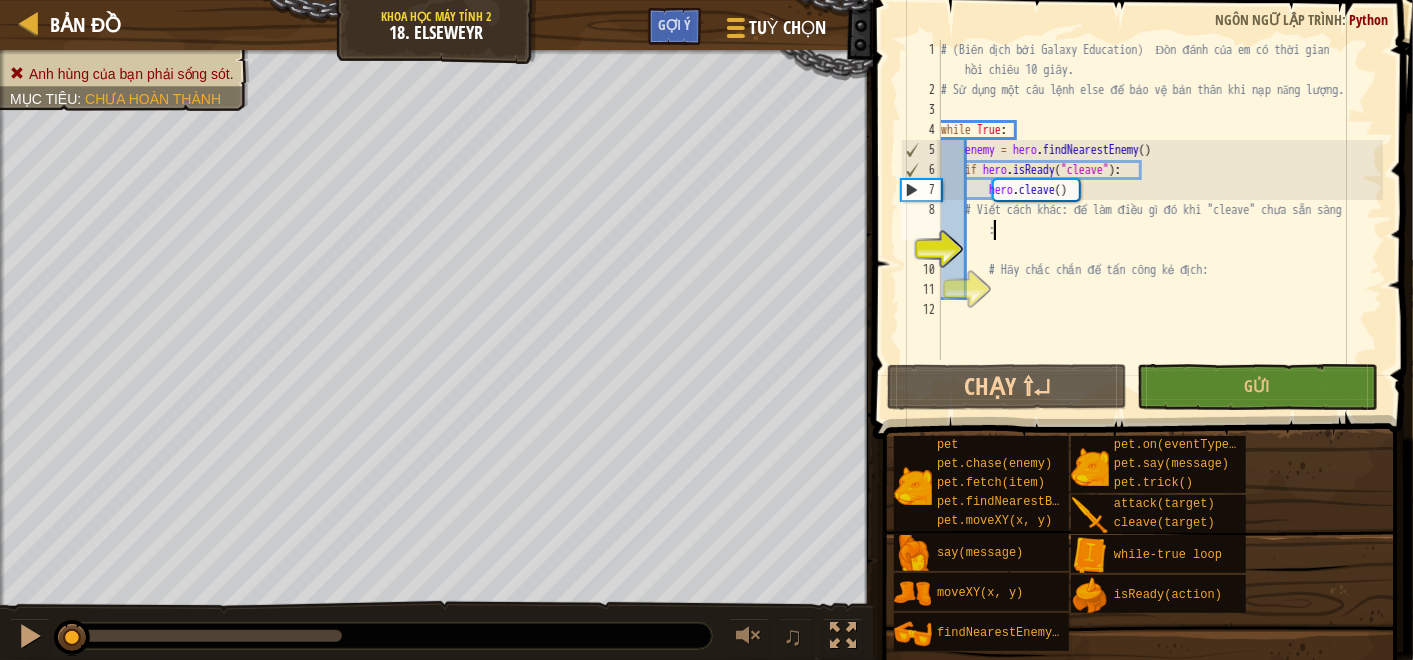 click on "# (Biên dịch bởi Galaxy Education)  Đòn đánh của em có thời gian       hồi chiêu 10 giây. # Sử dụng một câu lệnh else để bảo vệ bản thân khi nạp năng lượng. while   True :      enemy   =   hero . findNearestEnemy ( )      if   hero . isReady ( "cleave" ) :          hero . cleave ( )      # Viết cách khác: để làm điều gì đó khi "cleave" chưa sẵn sàng          :               # Hãy chắc chắn để tấn công kẻ địch:" at bounding box center (1160, 230) 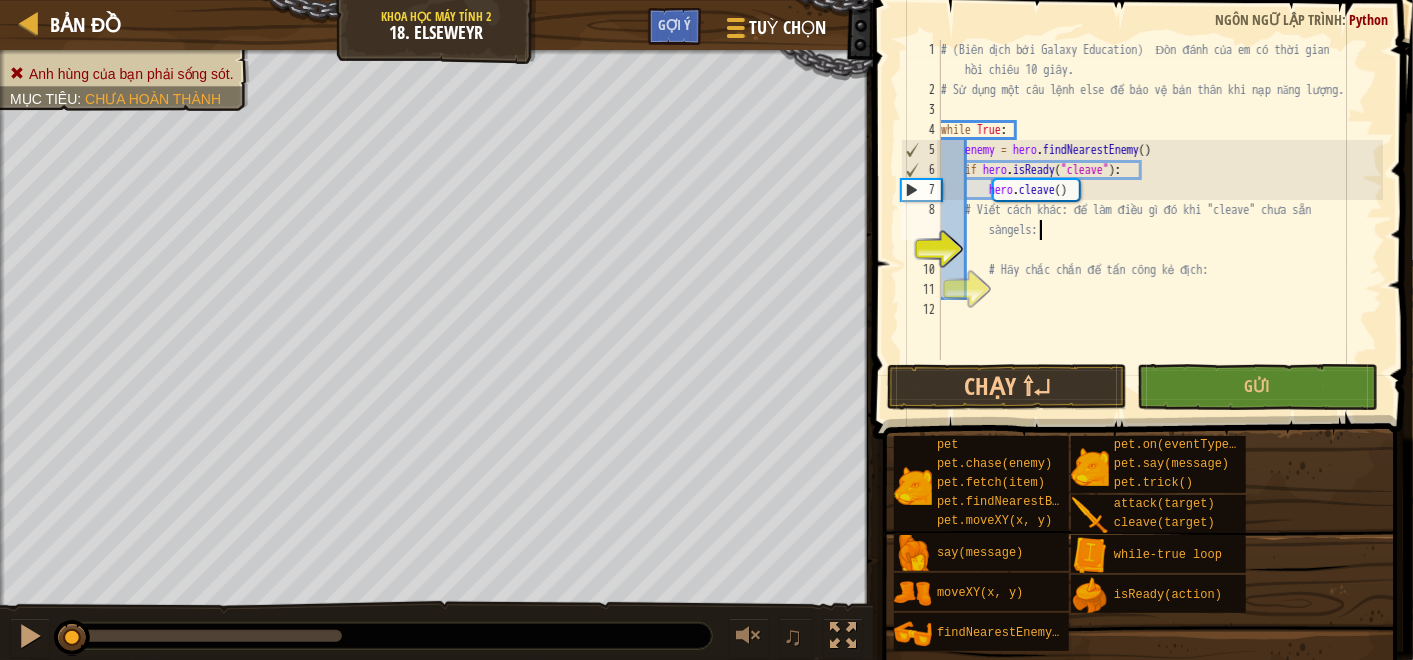 scroll, scrollTop: 8, scrollLeft: 37, axis: both 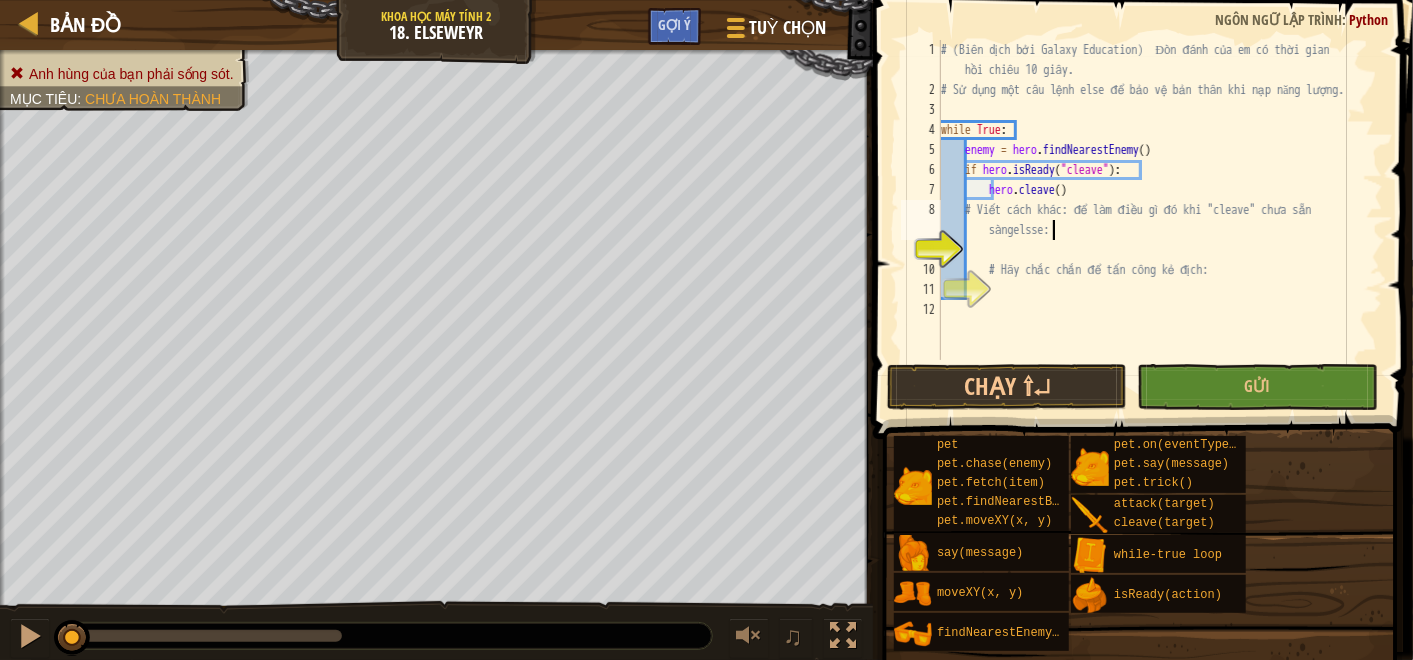 click on "# (Biên dịch bởi Galaxy Education)  Đòn đánh của em có thời gian       hồi chiêu 10 giây. # Sử dụng một câu lệnh else để bảo vệ bản thân khi nạp năng lượng. while   True :      enemy   =   hero . findNearestEnemy ( )      if   hero . isReady ( "cleave" ) :          hero . cleave ( )      # Viết cách khác: để làm điều gì đó khi "cleave" chưa sẵn           sàngelsse:               # Hãy chắc chắn để tấn công kẻ địch:" at bounding box center [1160, 230] 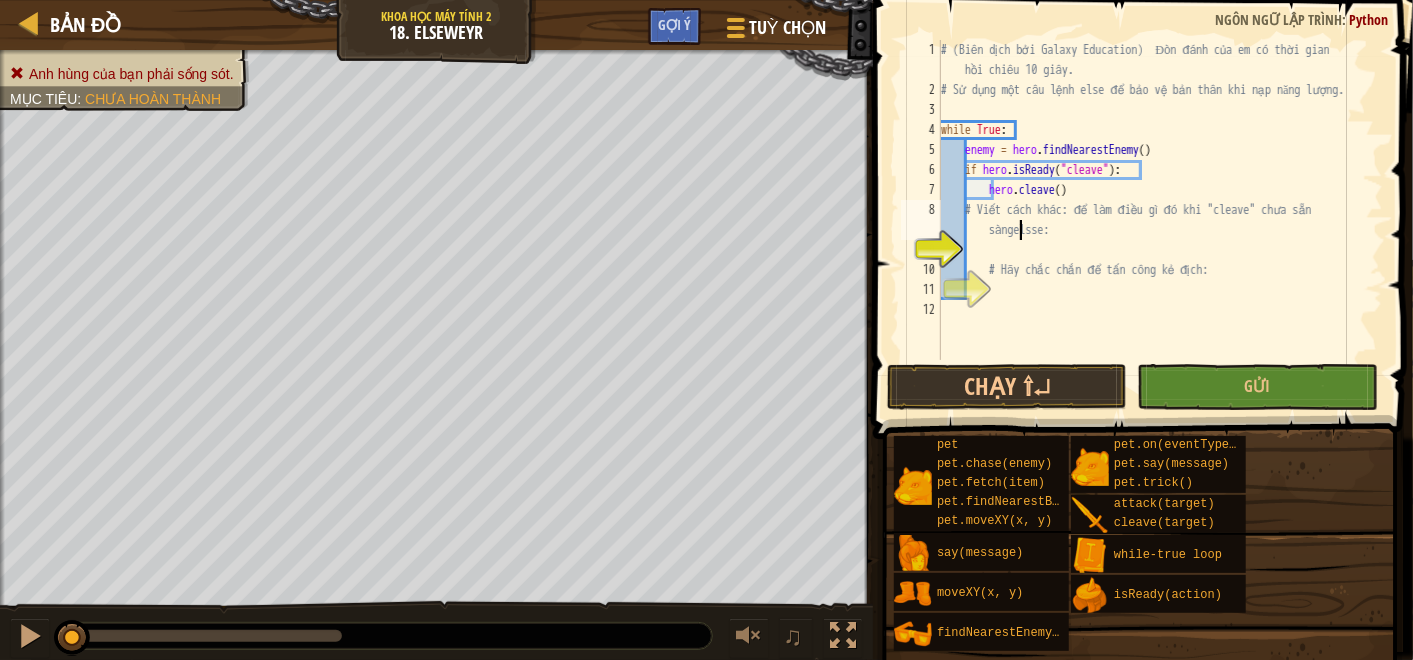 type on "# Viết cách khác: để làm điều gì đó khi "cleave" chưa sẵn sàng:" 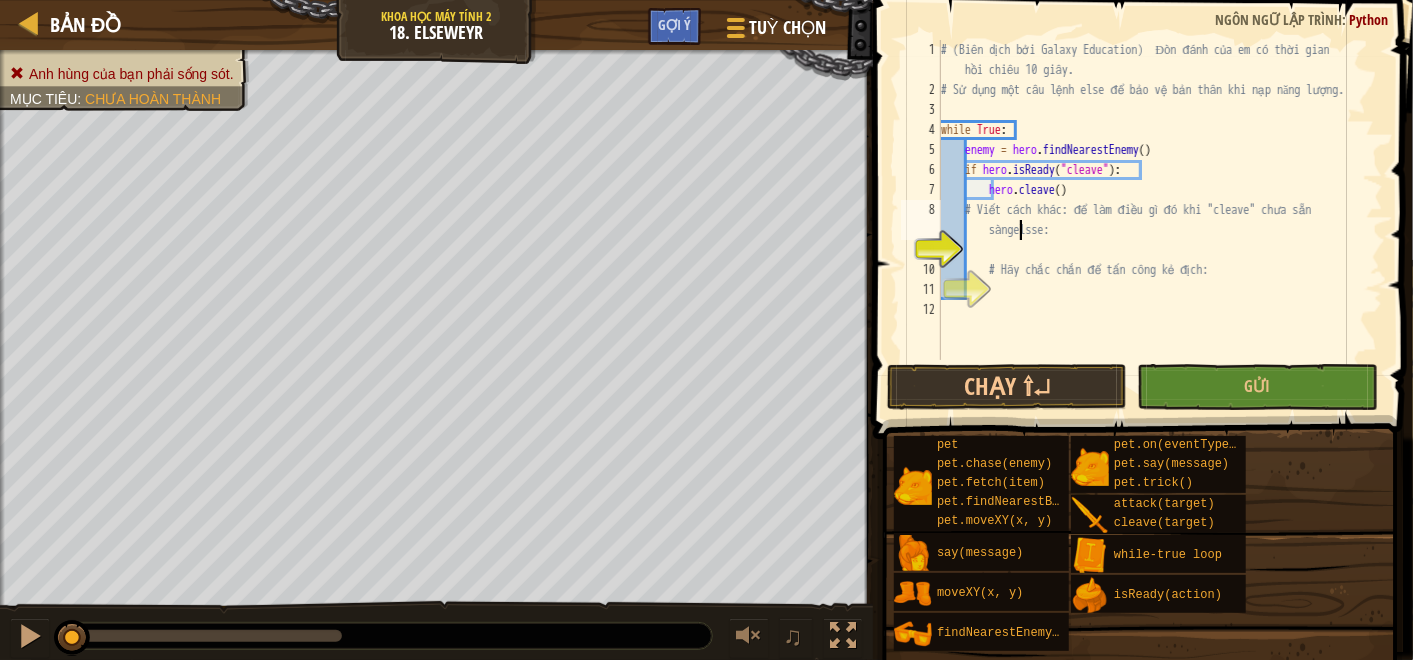scroll, scrollTop: 8, scrollLeft: 35, axis: both 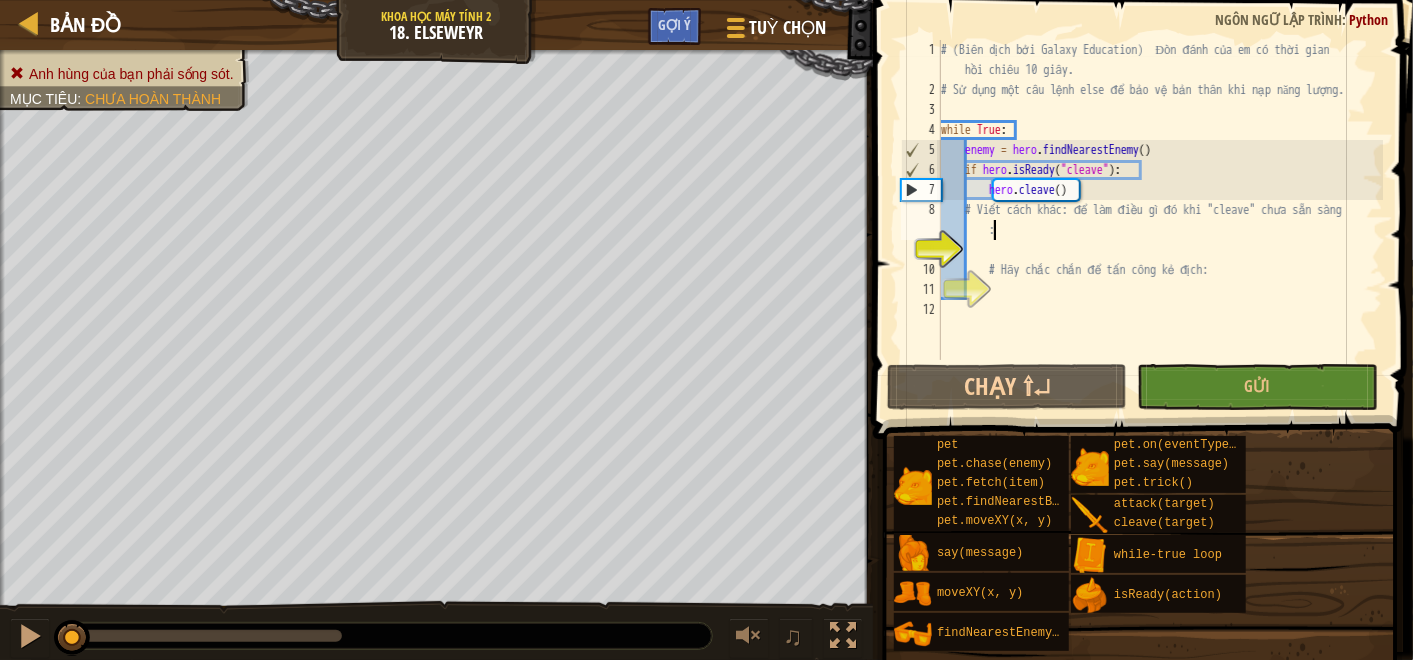 click on "# (Biên dịch bởi Galaxy Education)  Đòn đánh của em có thời gian       hồi chiêu 10 giây. # Sử dụng một câu lệnh else để bảo vệ bản thân khi nạp năng lượng. while   True :      enemy   =   hero . findNearestEnemy ( )      if   hero . isReady ( "cleave" ) :          hero . cleave ( )      # Viết cách khác: để làm điều gì đó khi "cleave" chưa sẵn sàng          :               # Hãy chắc chắn để tấn công kẻ địch:" at bounding box center (1160, 230) 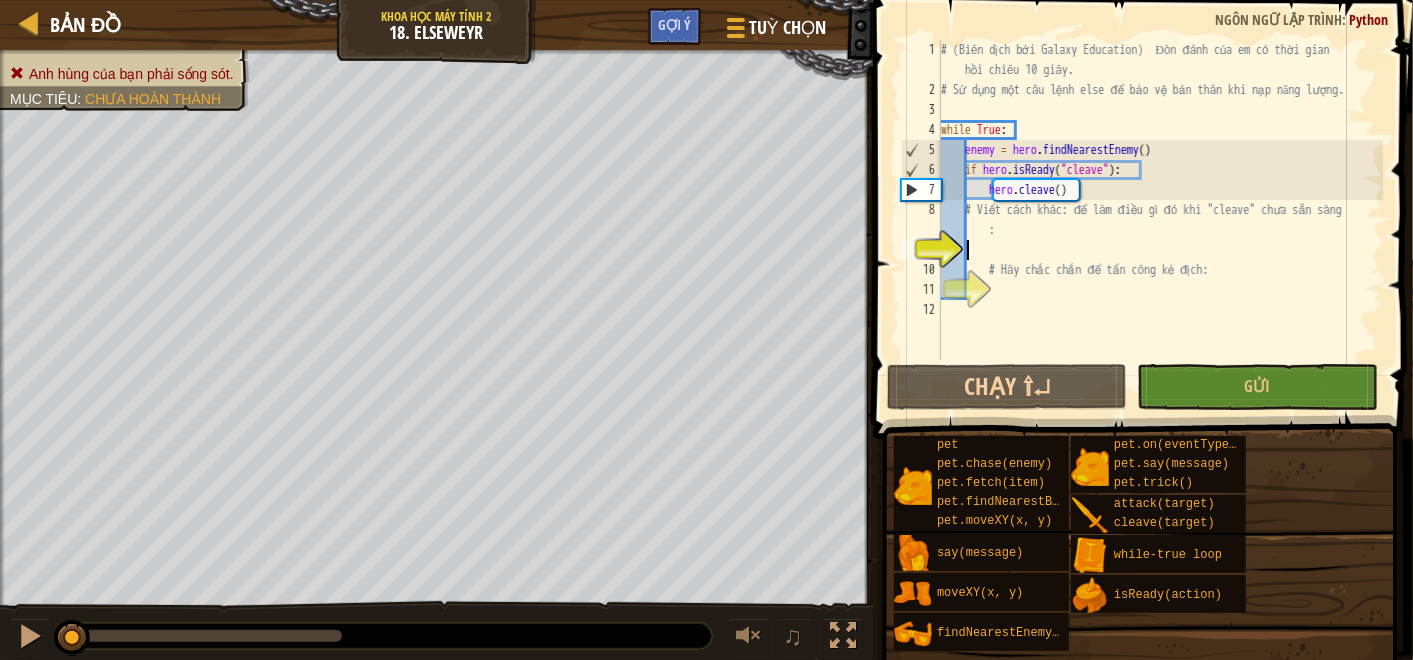 scroll, scrollTop: 8, scrollLeft: 1, axis: both 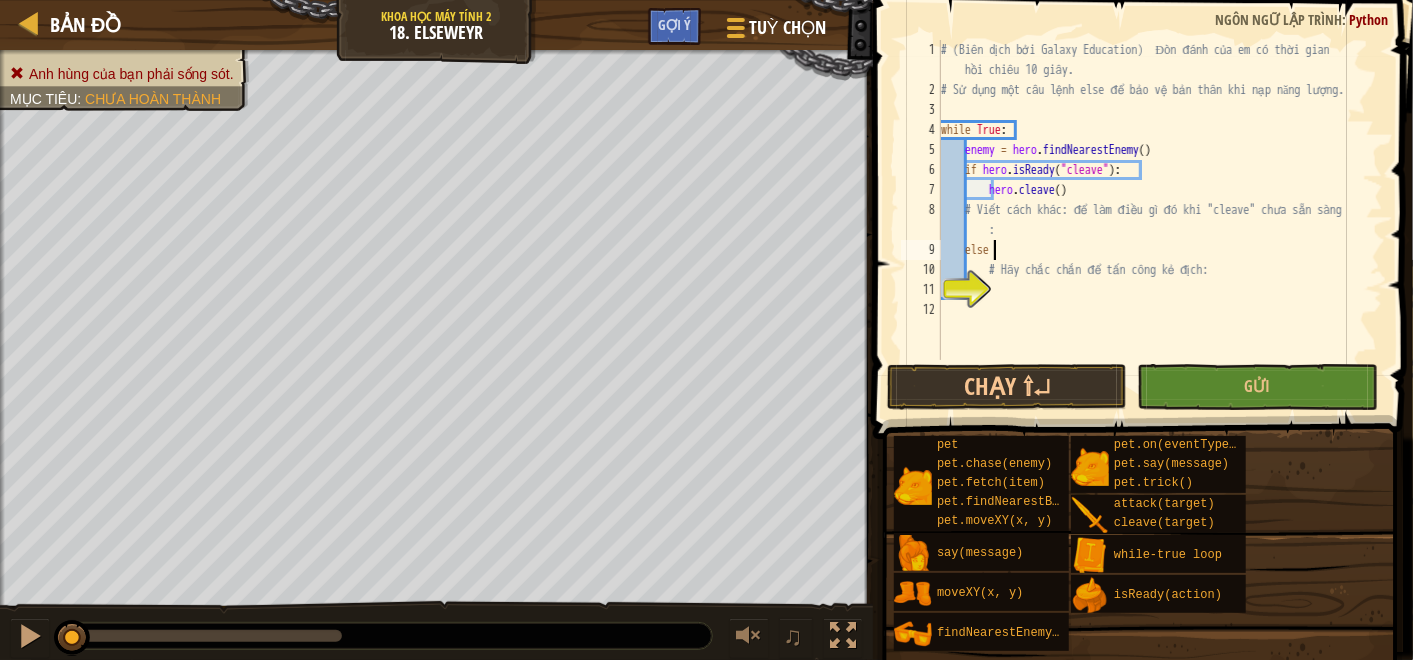 type on "else:" 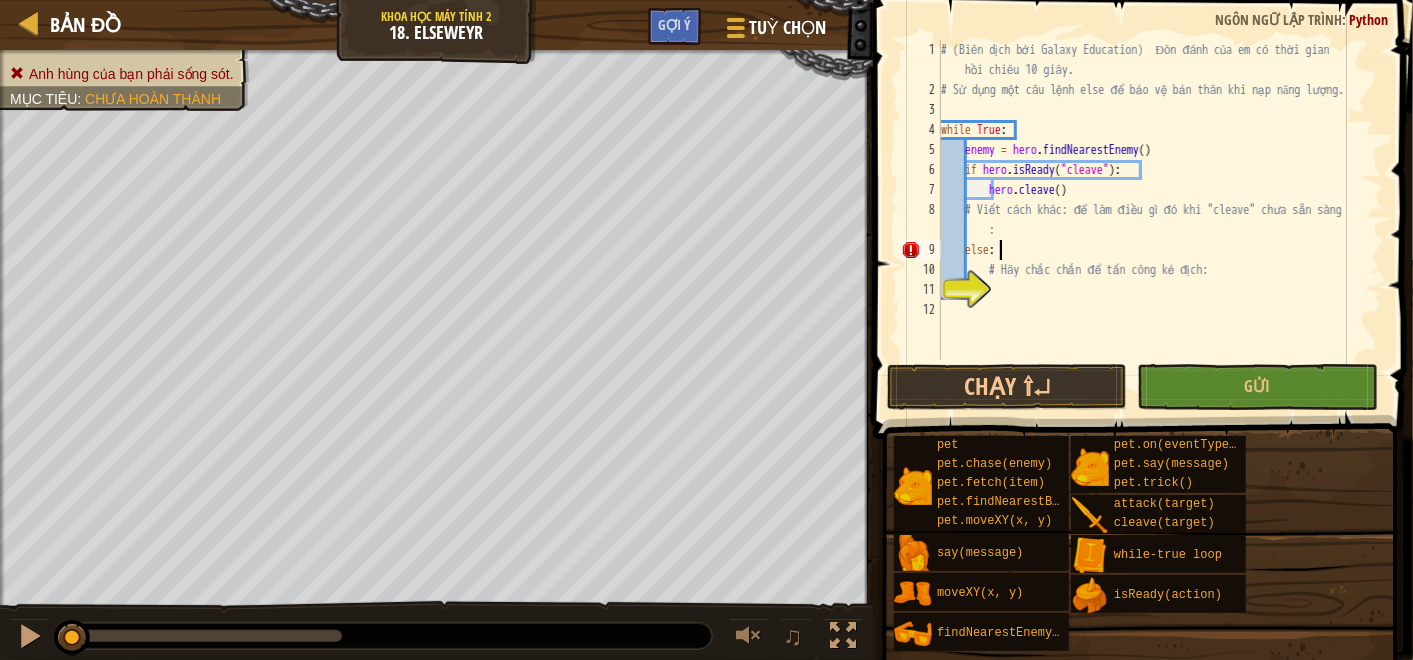 scroll, scrollTop: 8, scrollLeft: 3, axis: both 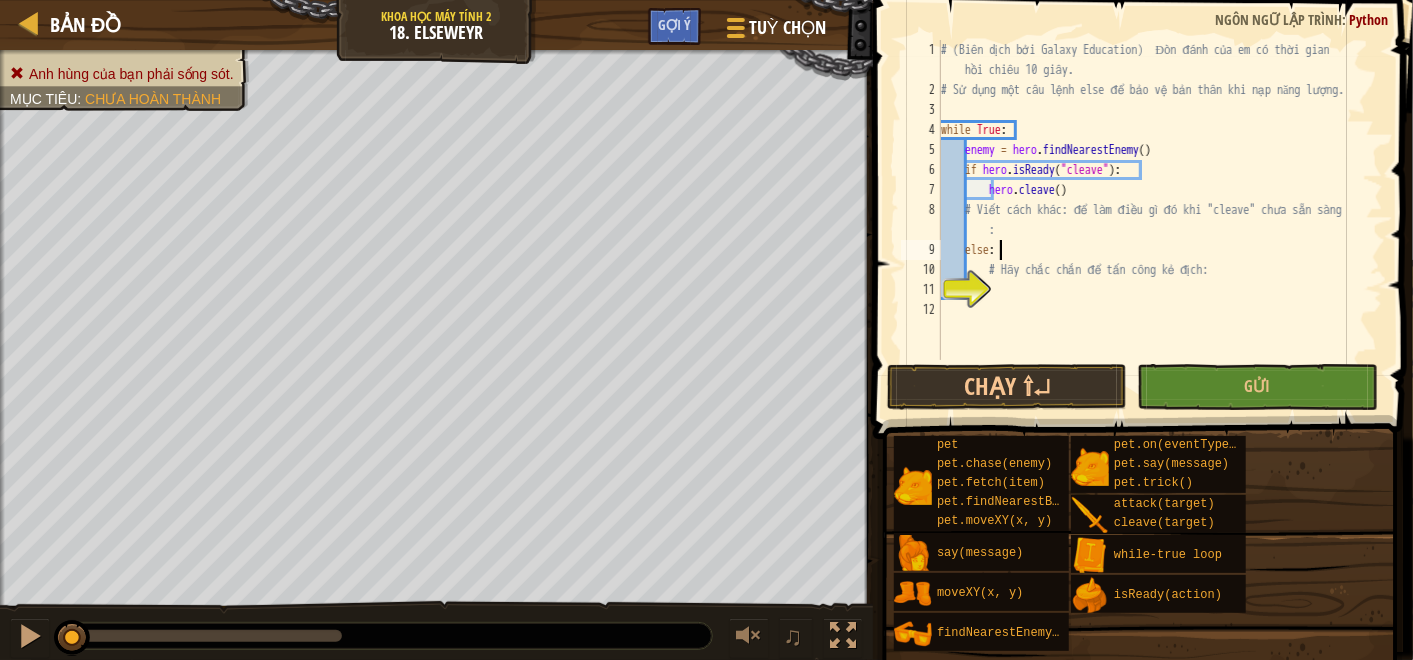click on "# (Biên dịch bởi Galaxy Education)  Đòn đánh của em có thời gian       hồi chiêu 10 giây. # Sử dụng một câu lệnh else để bảo vệ bản thân khi nạp năng lượng. while   True :      enemy   =   hero . findNearestEnemy ( )      if   hero . isReady ( "cleave" ) :          hero . cleave ( )      # Viết cách khác: để làm điều gì đó khi "cleave" chưa sẵn sàng          :      else :          # Hãy chắc chắn để tấn công kẻ địch:" at bounding box center [1160, 230] 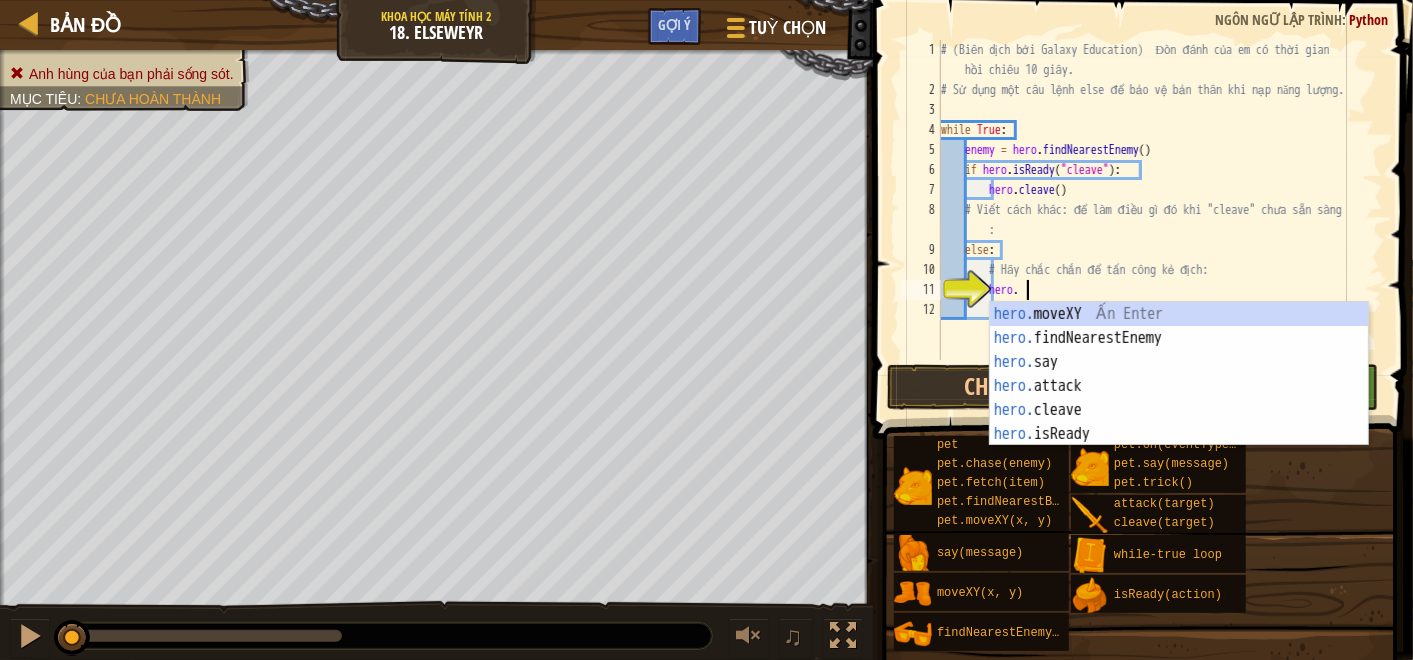 scroll, scrollTop: 8, scrollLeft: 6, axis: both 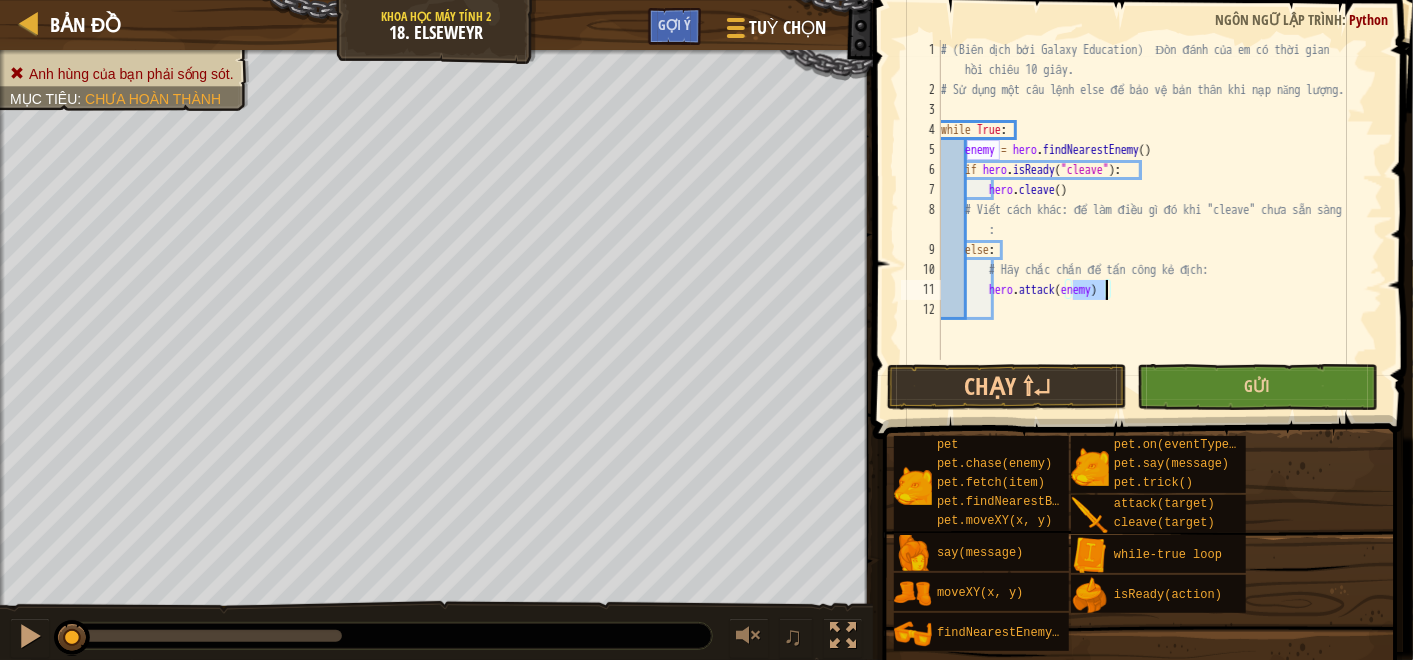 type on "hero.attack(enemy)" 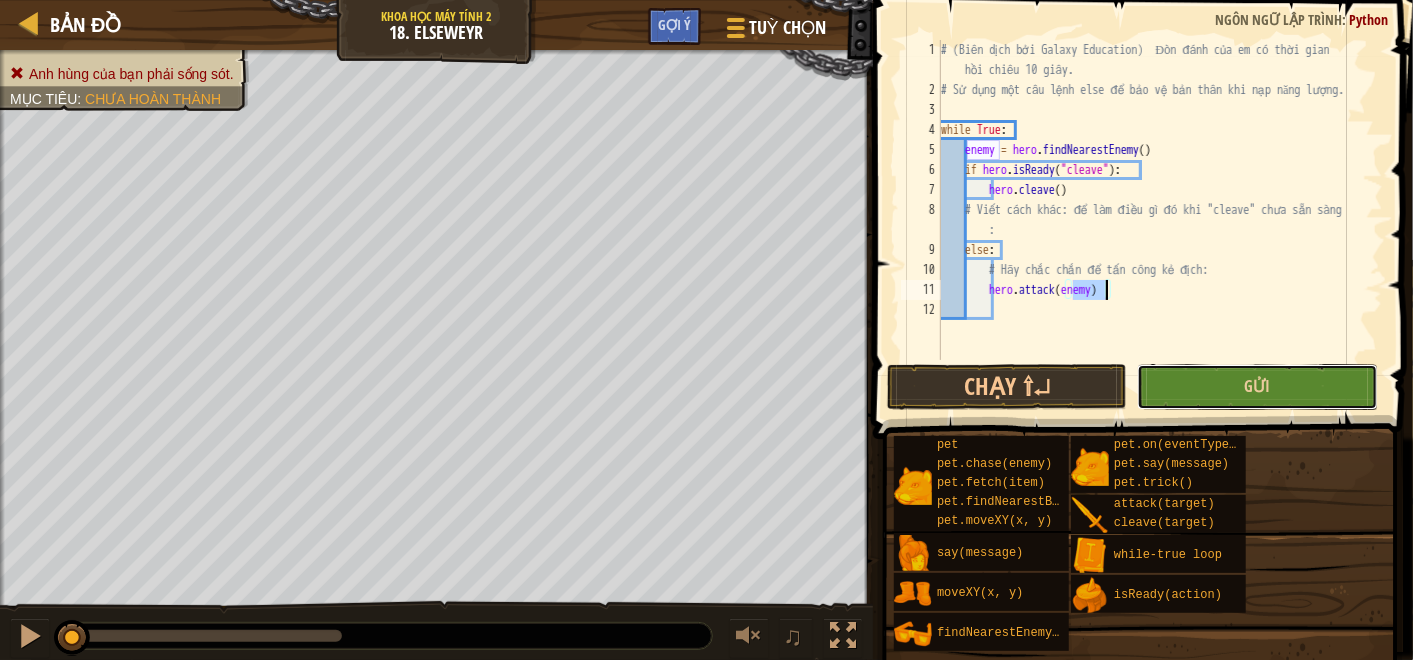 click on "Gửi" at bounding box center (1257, 387) 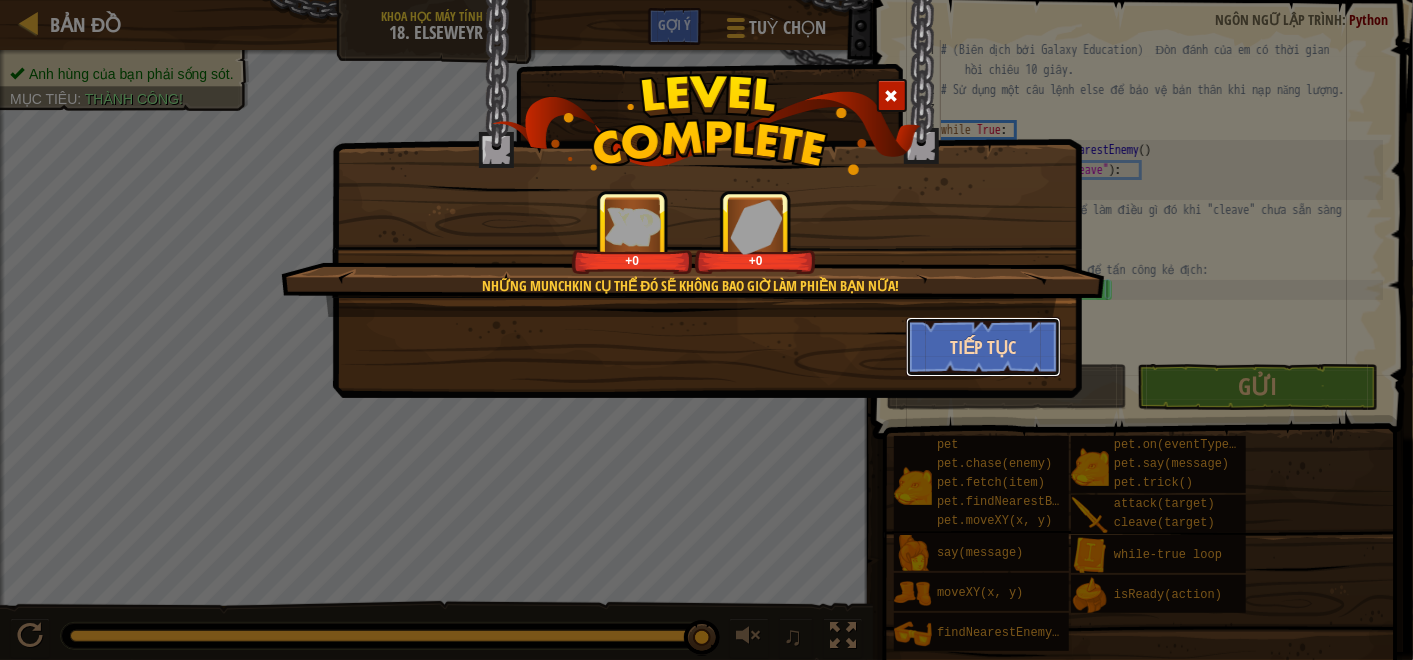 click on "Tiếp tục" at bounding box center [983, 347] 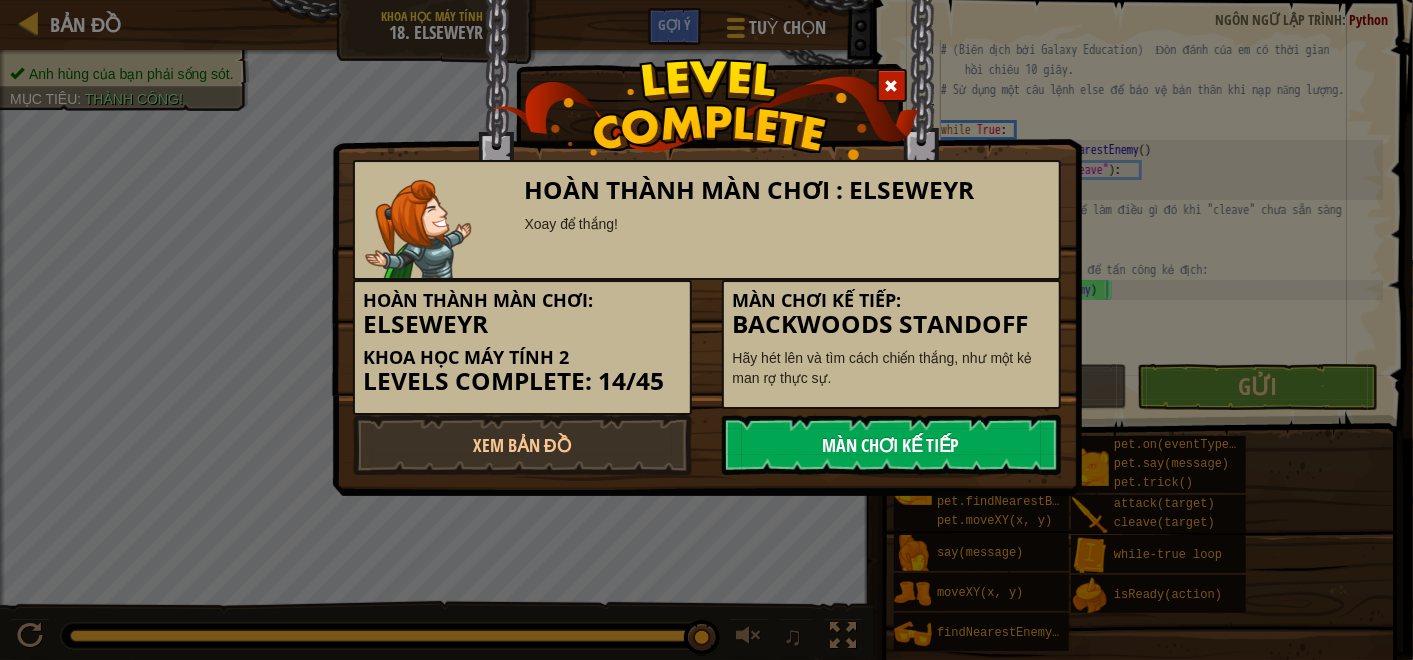 drag, startPoint x: 871, startPoint y: 443, endPoint x: 902, endPoint y: 438, distance: 31.400637 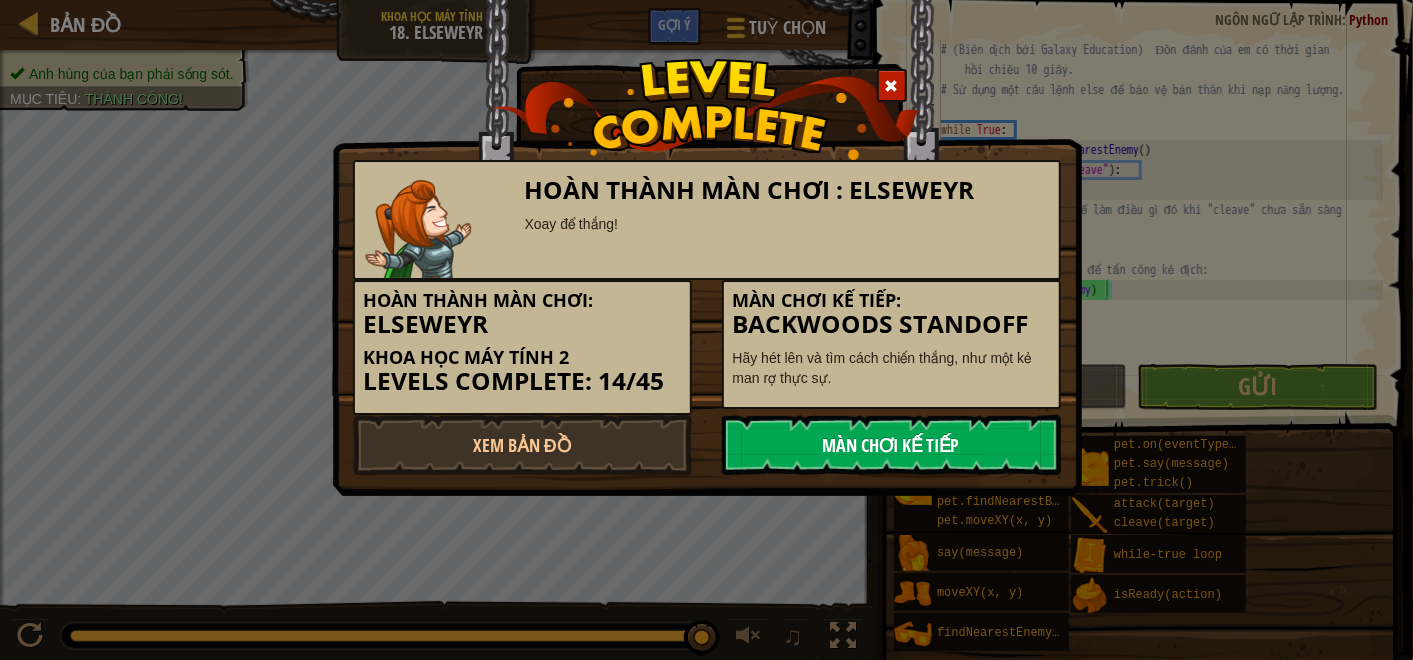 click on "Màn chơi kế tiếp" at bounding box center (891, 445) 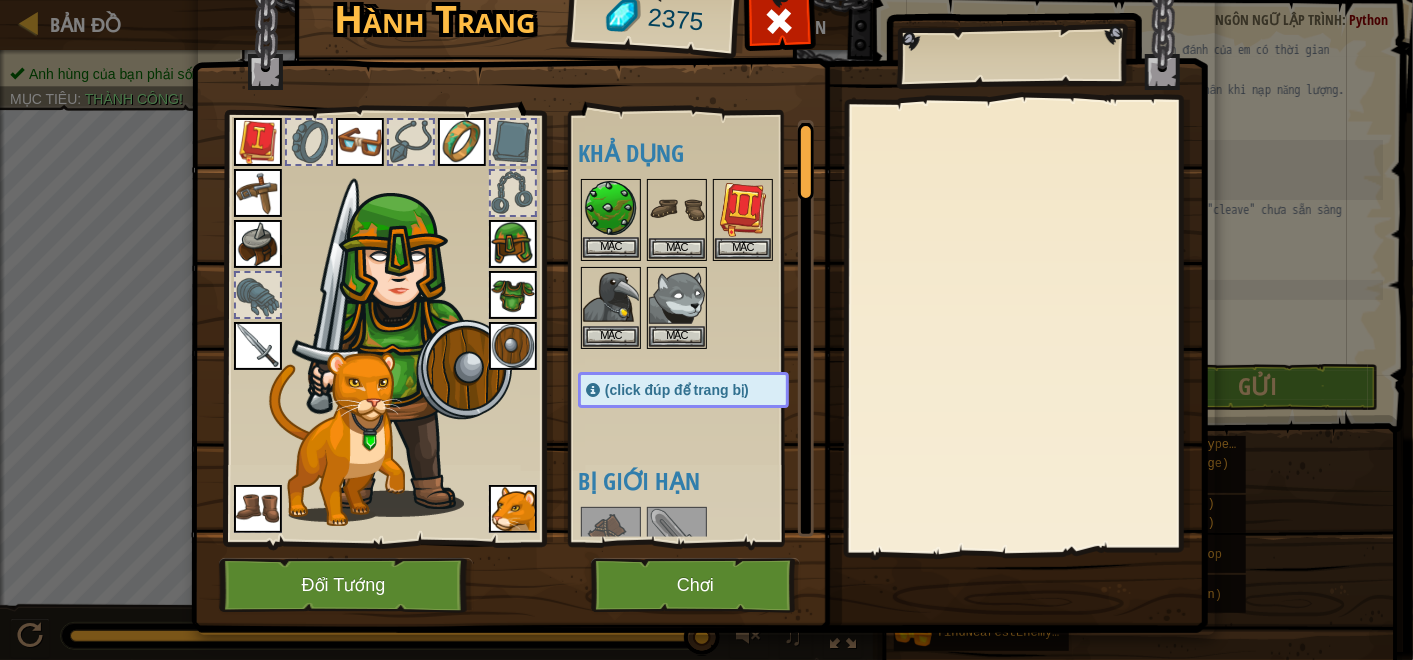 click at bounding box center [611, 209] 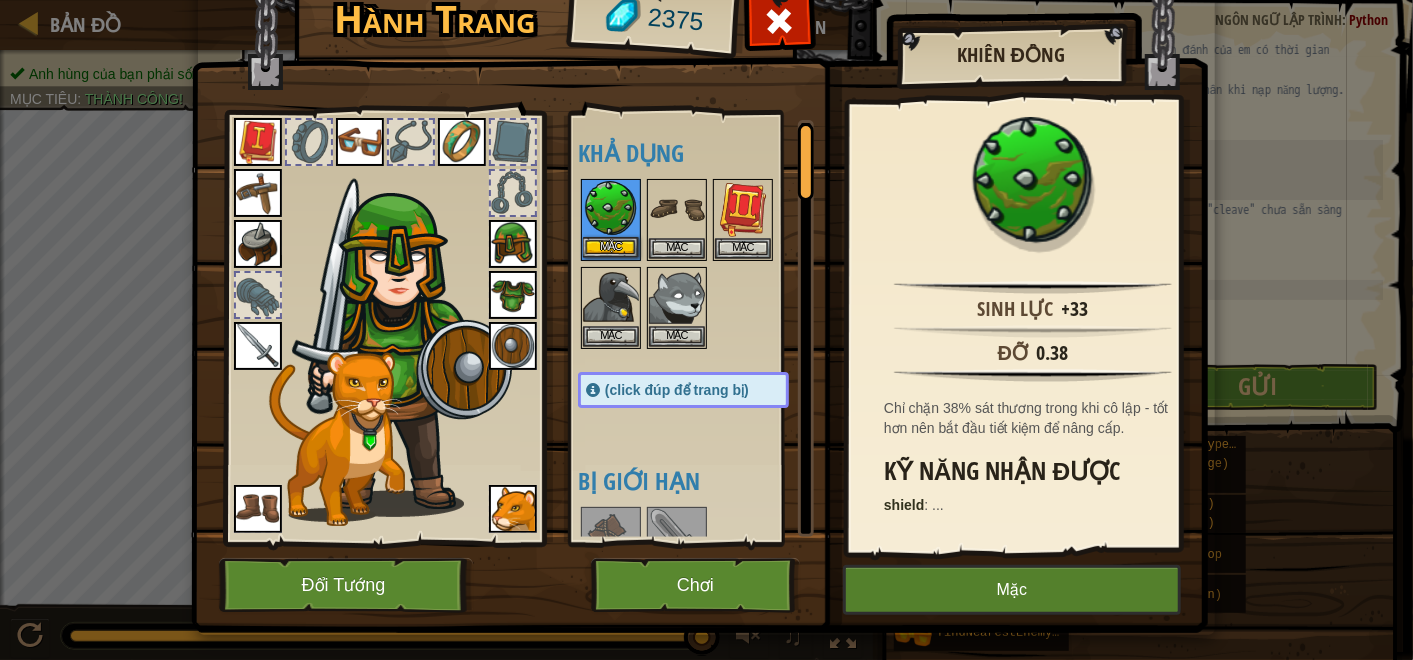 click at bounding box center (611, 209) 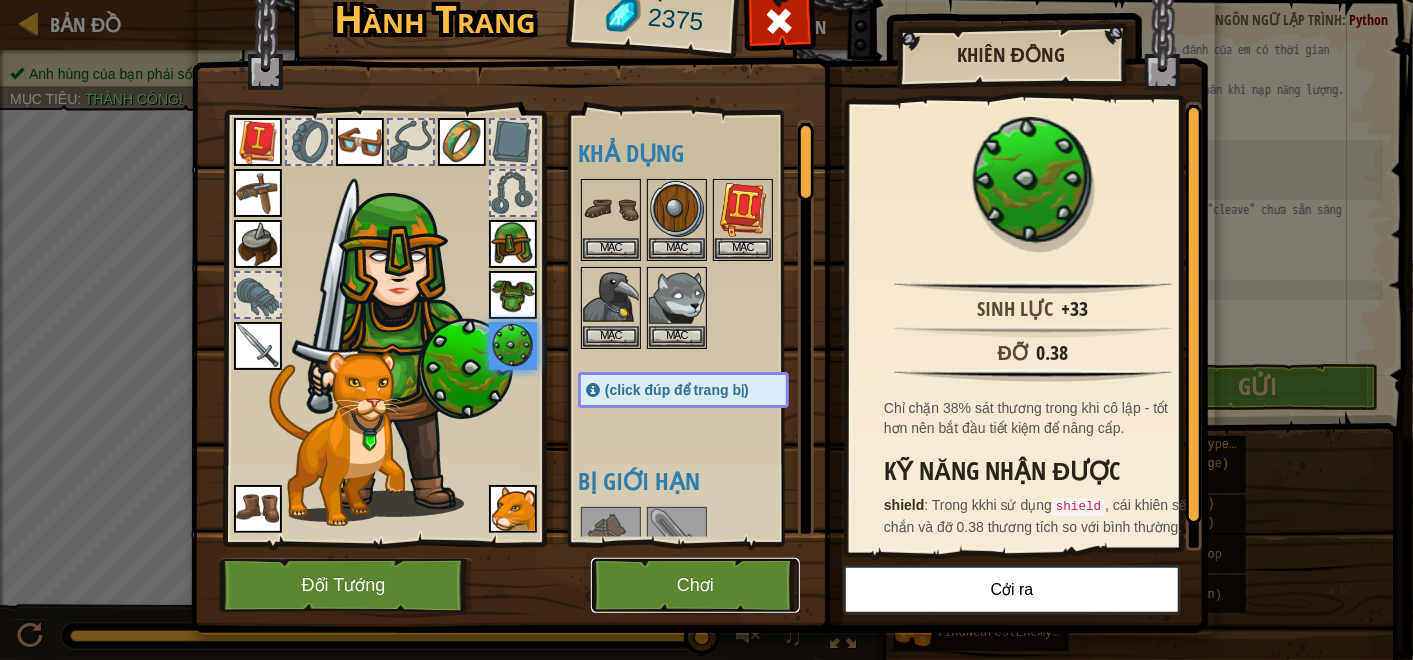 click on "Chơi" at bounding box center [695, 585] 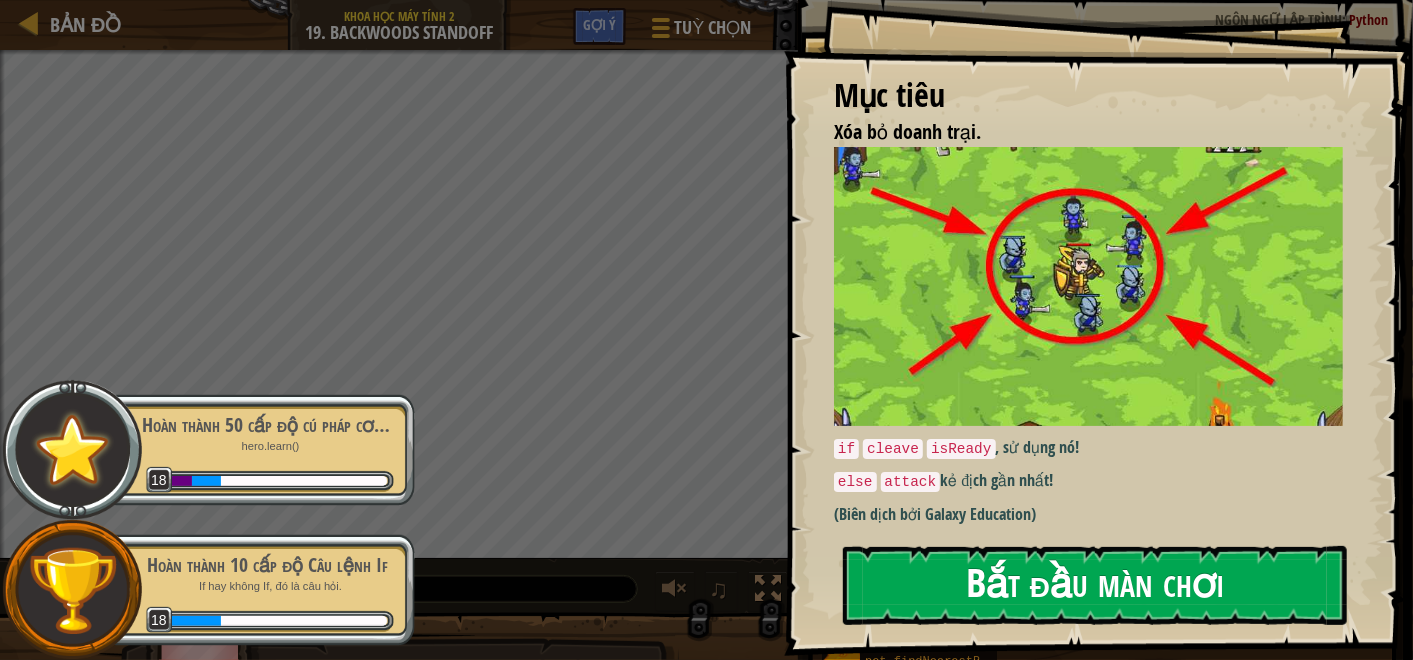 click on "Bắt đầu màn chơi" at bounding box center (1095, 585) 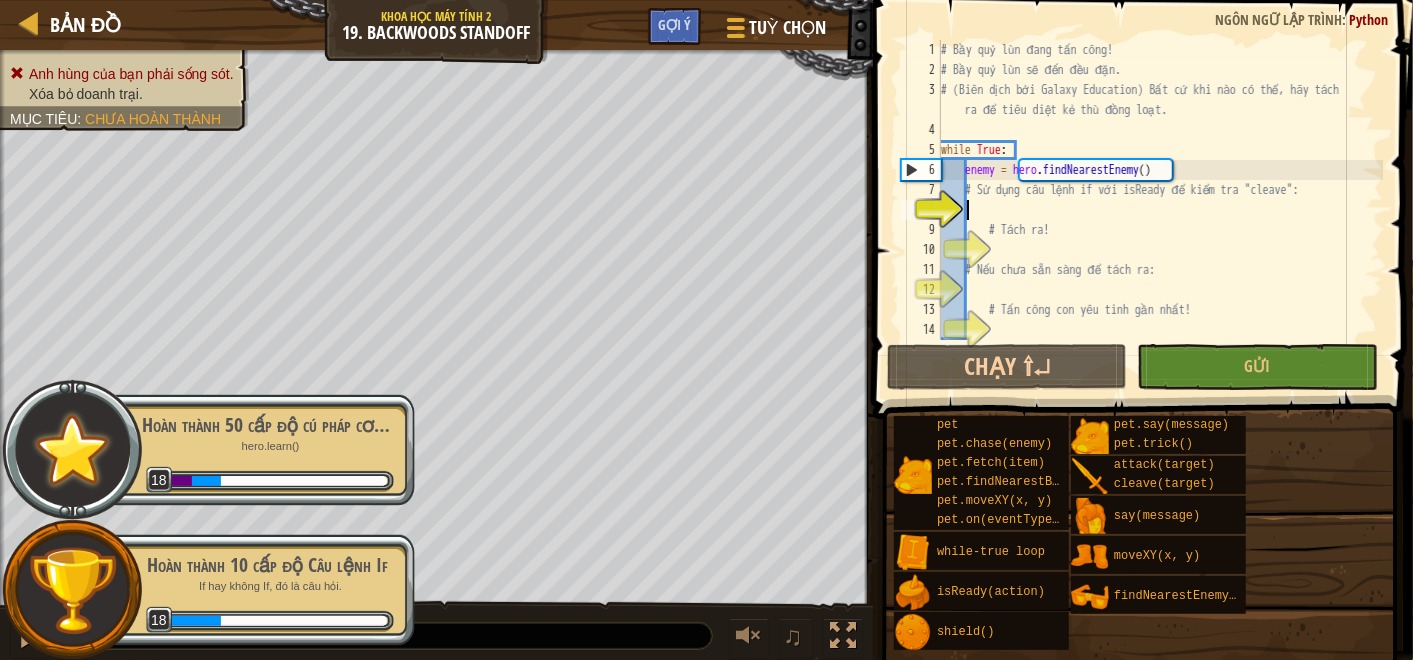 scroll, scrollTop: 8, scrollLeft: 1, axis: both 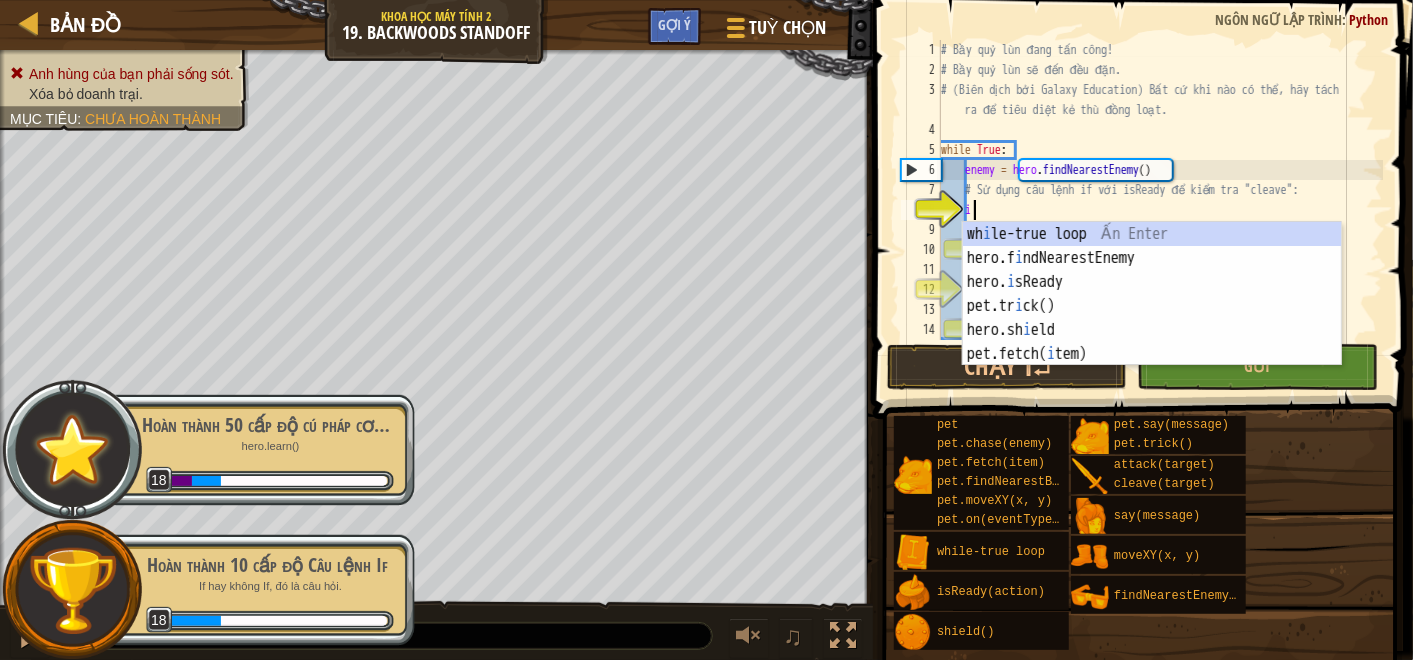 type on "i" 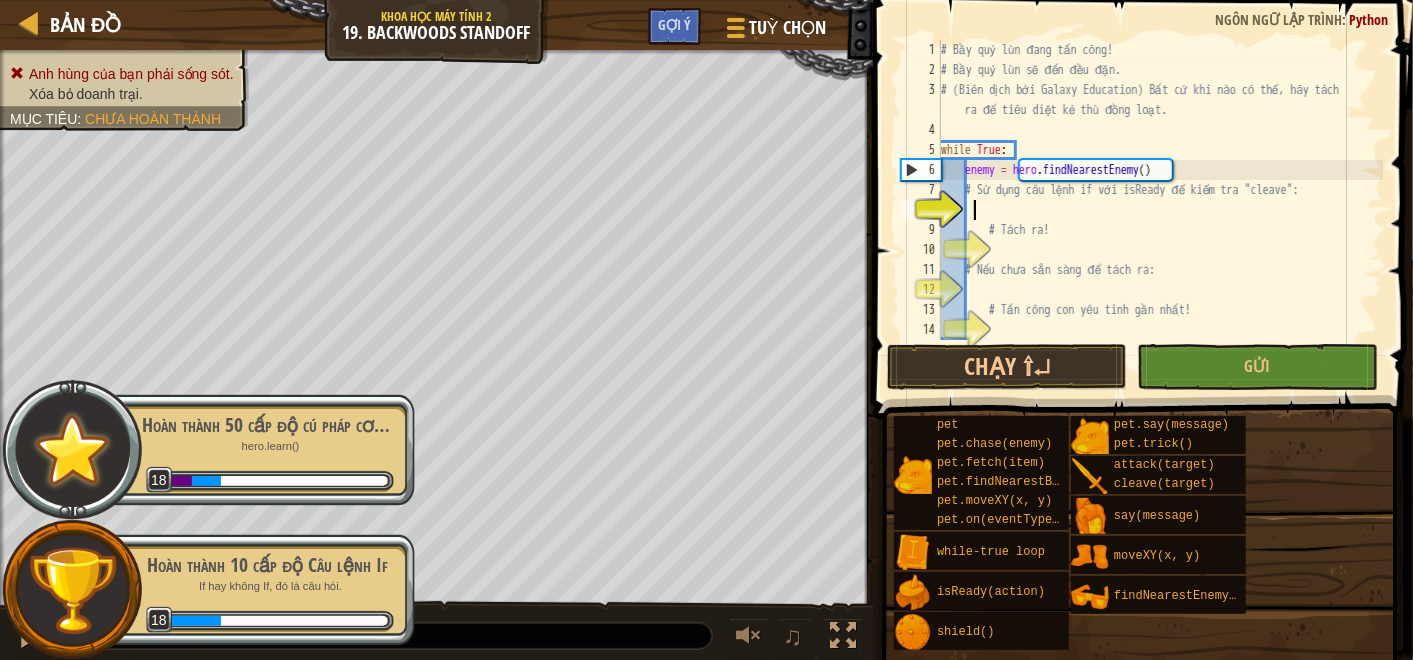 type on "ì" 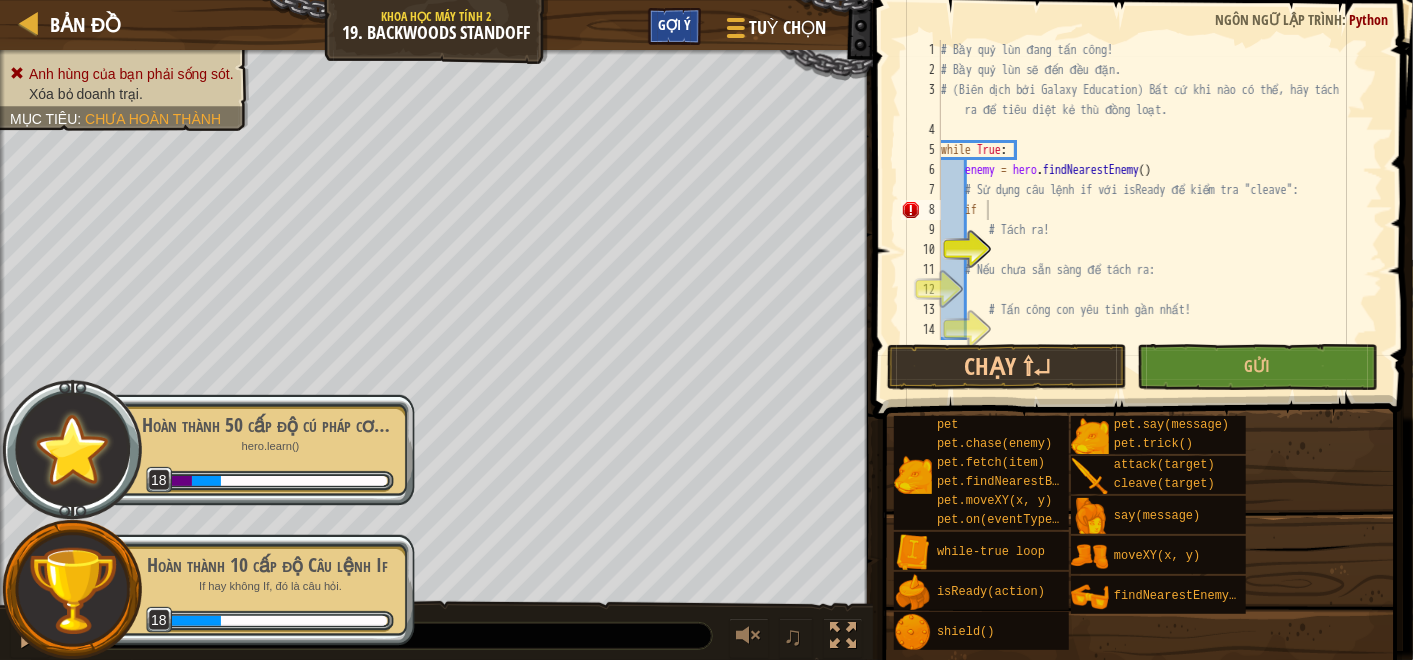 click on "Gợi ý" at bounding box center (674, 24) 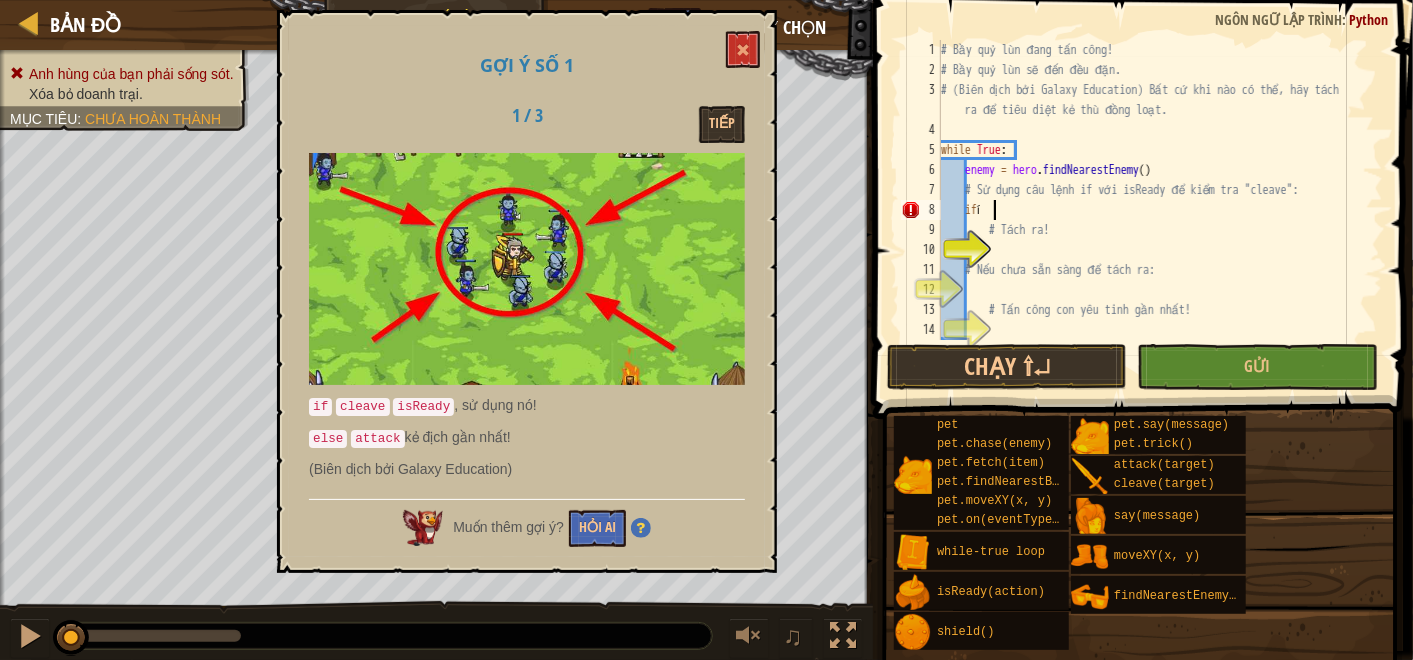 scroll, scrollTop: 8, scrollLeft: 3, axis: both 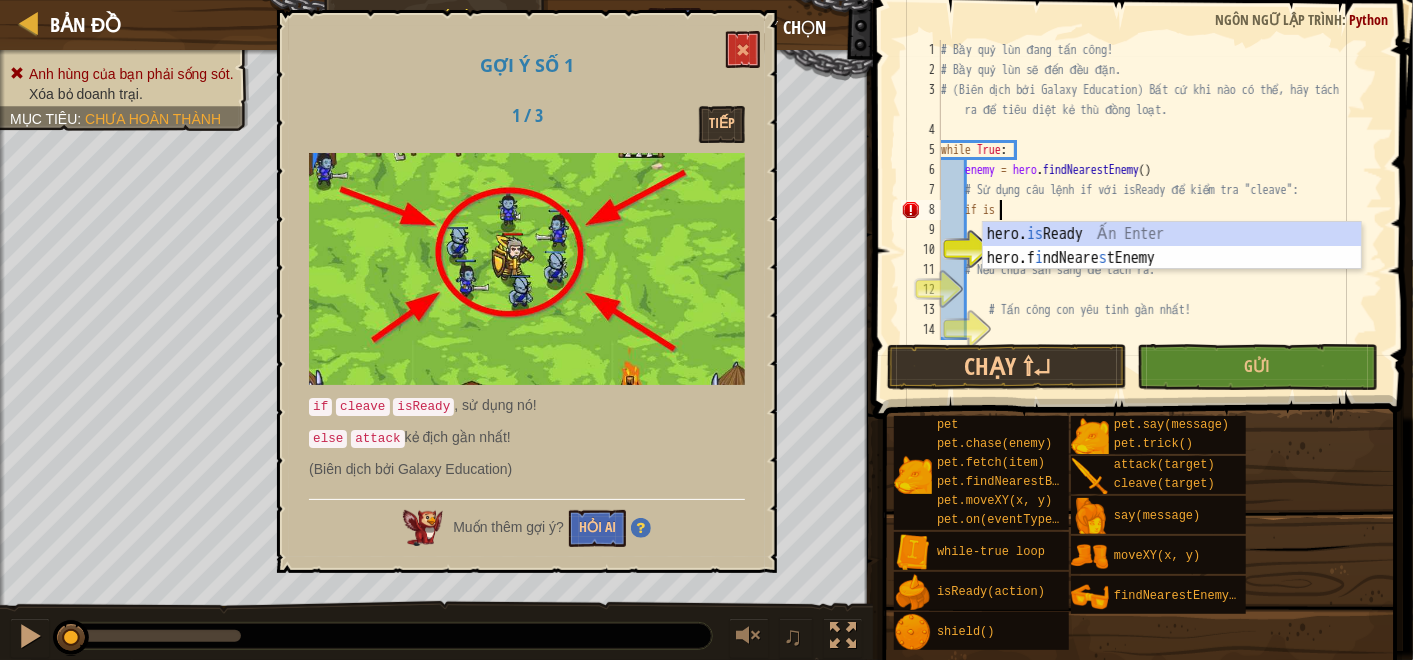 type on "if hero.isReady("cleave")" 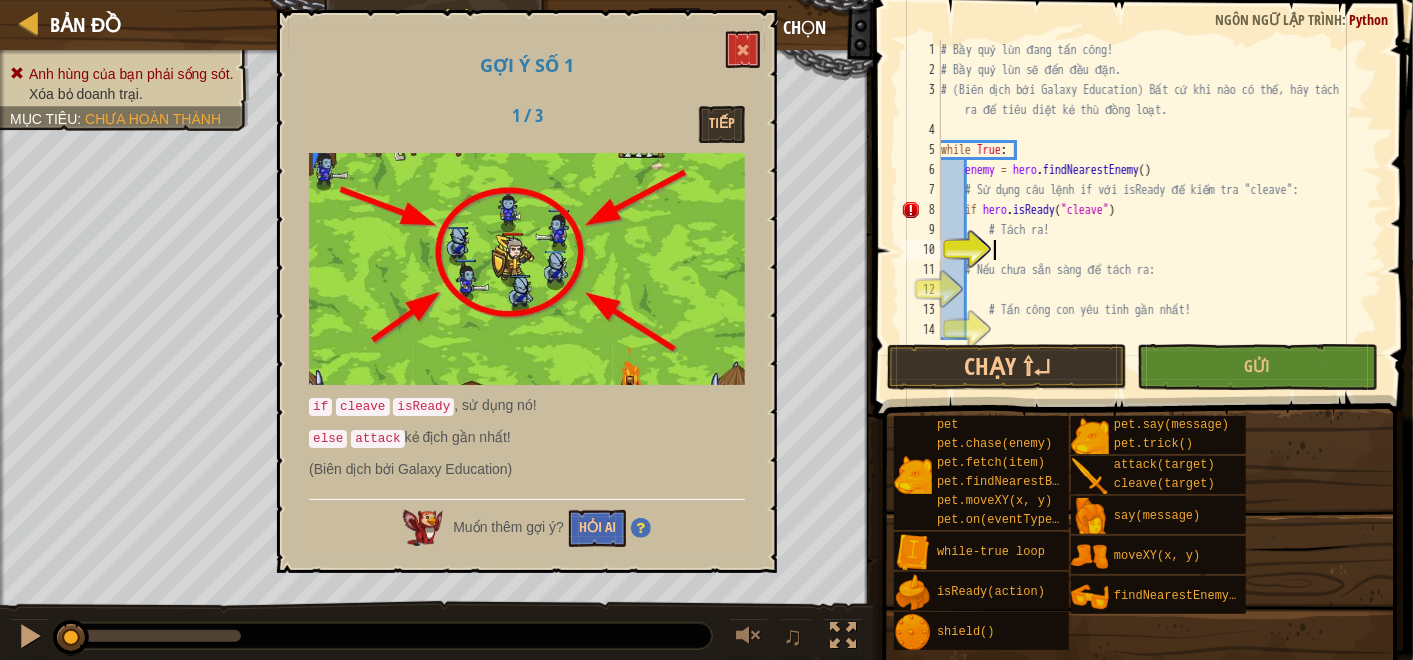 click on "# Bầy quỷ lùn đang tấn công! # Bầy quỷ lùn sẽ đến đều đặn. # (Biên dịch bởi Galaxy Education) Bất cứ khi nào có thể, hãy tách       ra để tiêu diệt kẻ thù đồng loạt. while   True :      enemy   =   hero . findNearestEnemy ( )      # Sử dụng câu lệnh if với isReady để kiểm tra "cleave":      if   hero . isReady ( "cleave" )          # Tách ra!               # Nếu chưa sẵn sàng để tách ra:               # Tấn công con yêu tinh gần nhất!" at bounding box center (1160, 210) 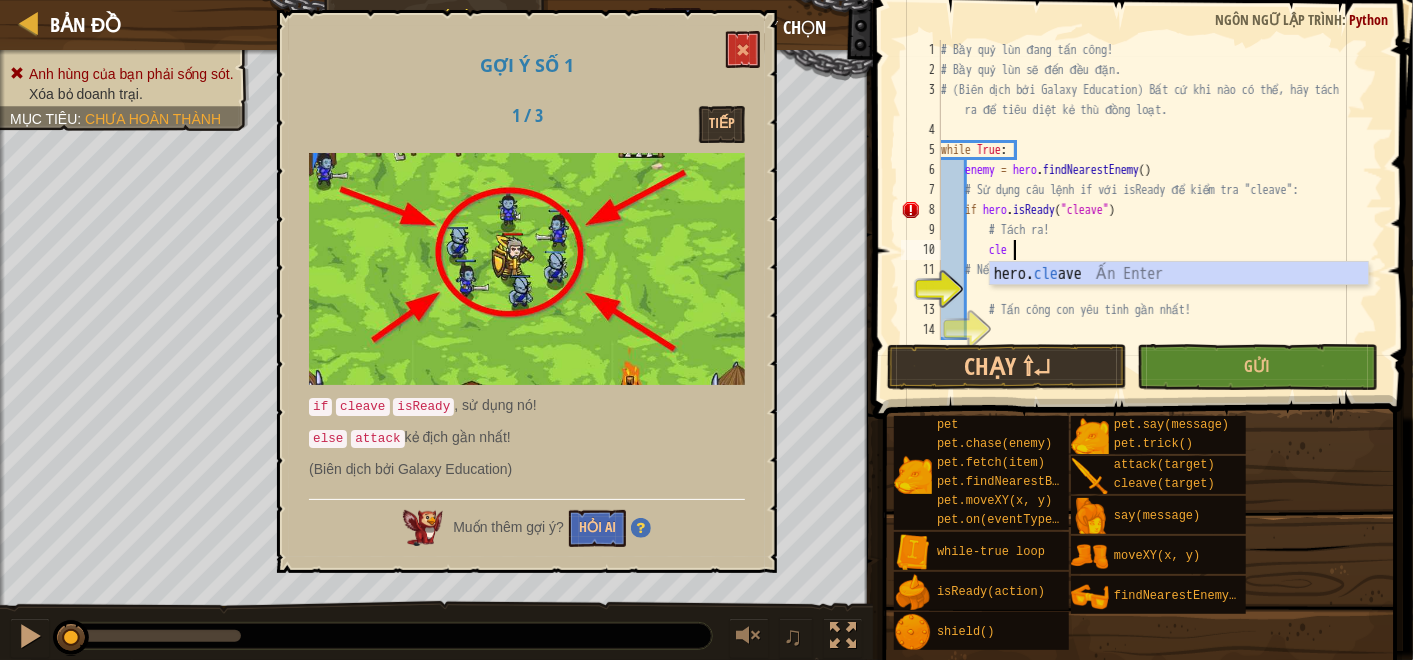 scroll, scrollTop: 8, scrollLeft: 5, axis: both 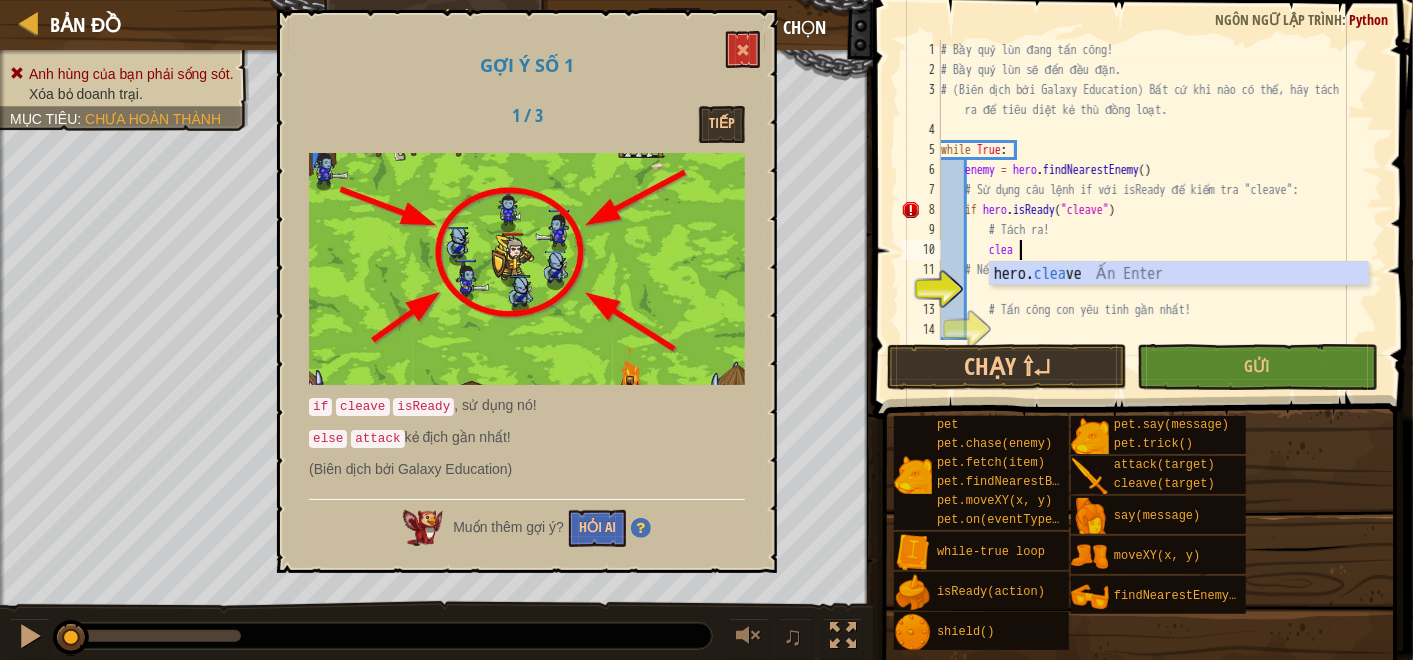 type on "hero.cleave(enemy)" 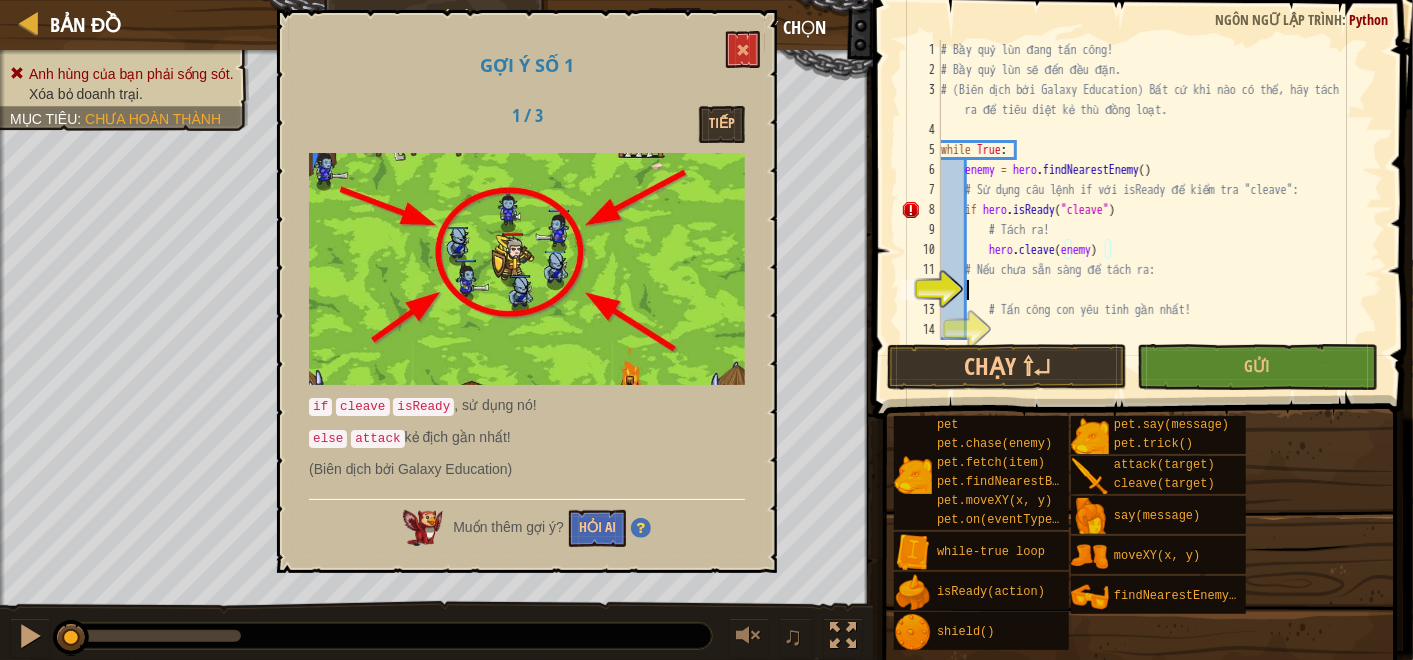 click on "# Bầy quỷ lùn đang tấn công! # Bầy quỷ lùn sẽ đến đều đặn. # (Biên dịch bởi Galaxy Education) Bất cứ khi nào có thể, hãy tách       ra để tiêu diệt kẻ thù đồng loạt. while   True :      enemy   =   hero . findNearestEnemy ( )      # Sử dụng câu lệnh if với isReady để kiểm tra "cleave":      if   hero . isReady ( "cleave" )          # Tách ra!          hero . cleave ( enemy )      # Nếu chưa sẵn sàng để tách ra:               # Tấn công con yêu tinh gần nhất!" at bounding box center (1160, 210) 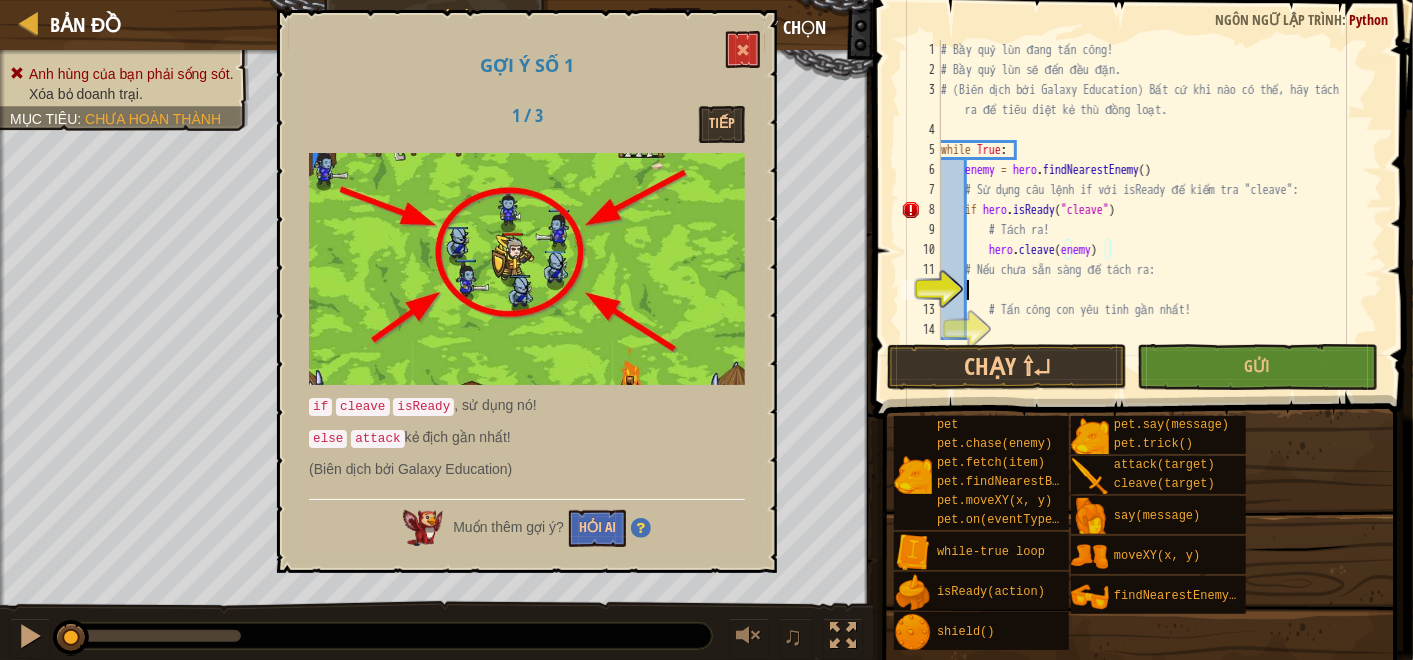 scroll, scrollTop: 8, scrollLeft: 0, axis: vertical 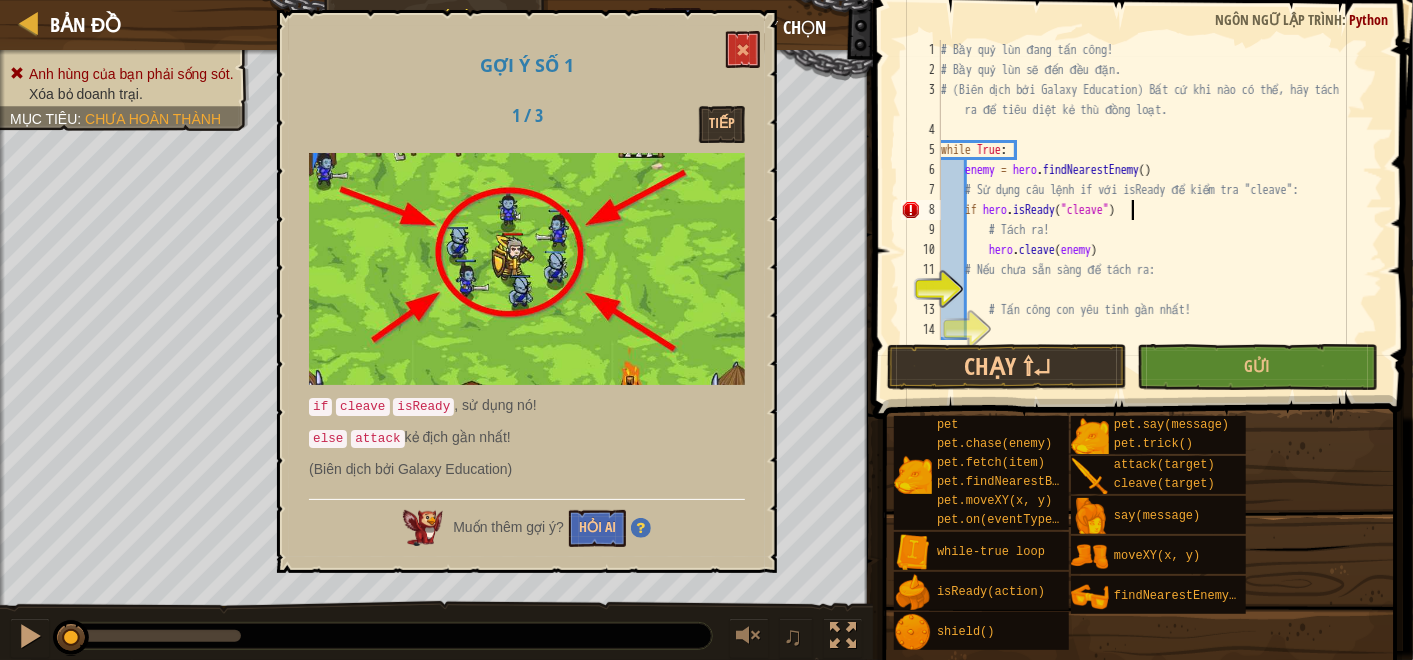 click on "# Bầy quỷ lùn đang tấn công! # Bầy quỷ lùn sẽ đến đều đặn. # (Biên dịch bởi Galaxy Education) Bất cứ khi nào có thể, hãy tách       ra để tiêu diệt kẻ thù đồng loạt. while   True :      enemy   =   hero . findNearestEnemy ( )      # Sử dụng câu lệnh if với isReady để kiểm tra "cleave":      if   hero . isReady ( "cleave" )          # Tách ra!          hero . cleave ( enemy )      # Nếu chưa sẵn sàng để tách ra:               # Tấn công con yêu tinh gần nhất!" at bounding box center [1160, 210] 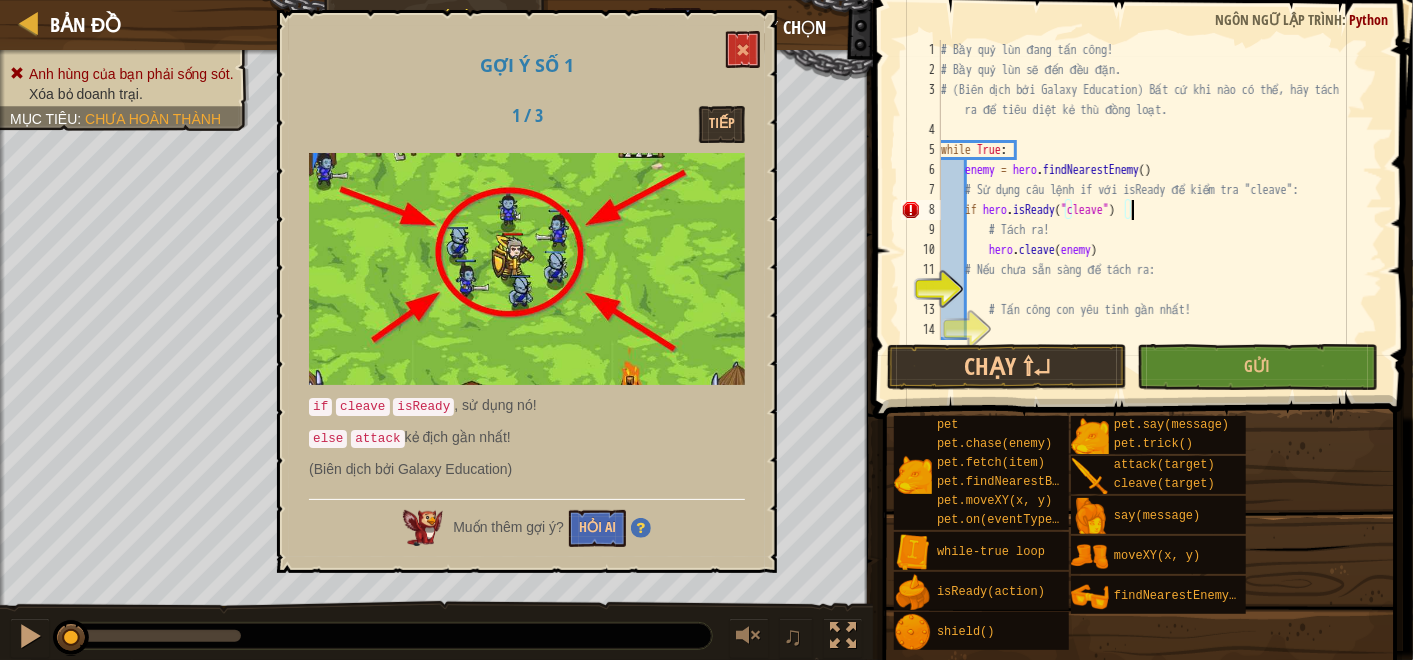 type on "if hero.isReady("cleave"):" 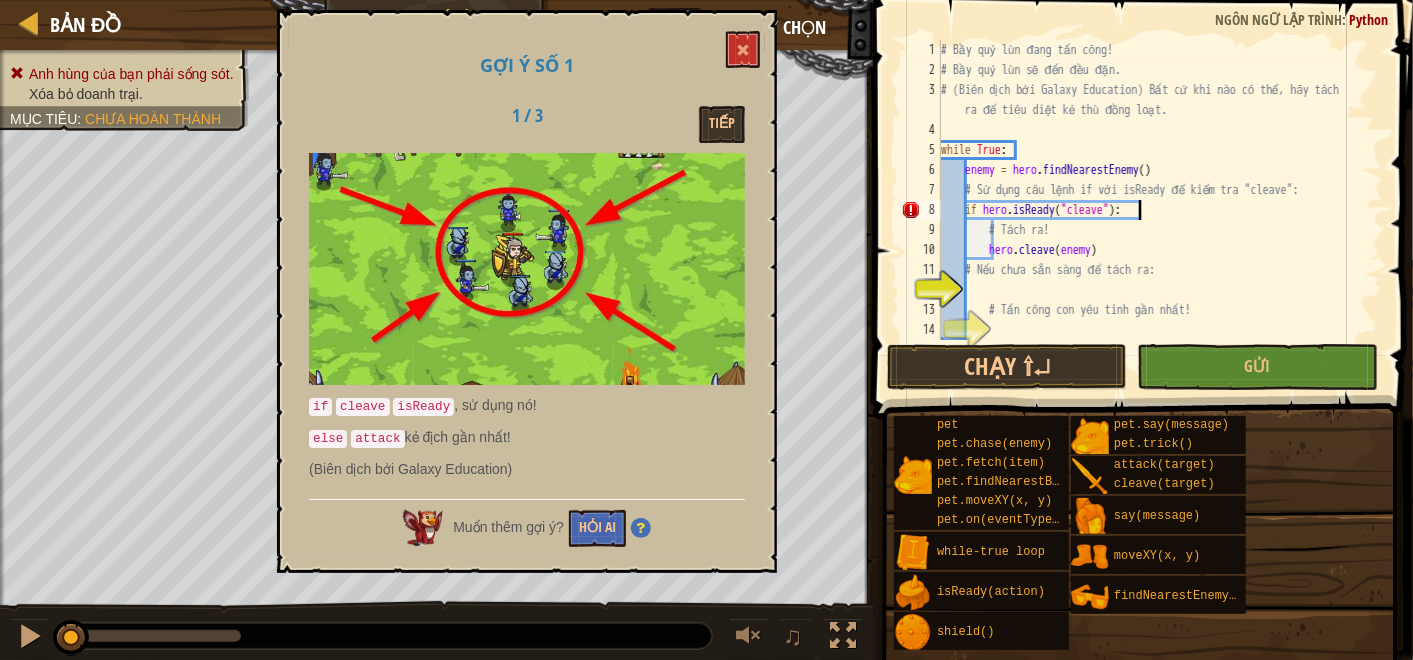 scroll, scrollTop: 8, scrollLeft: 14, axis: both 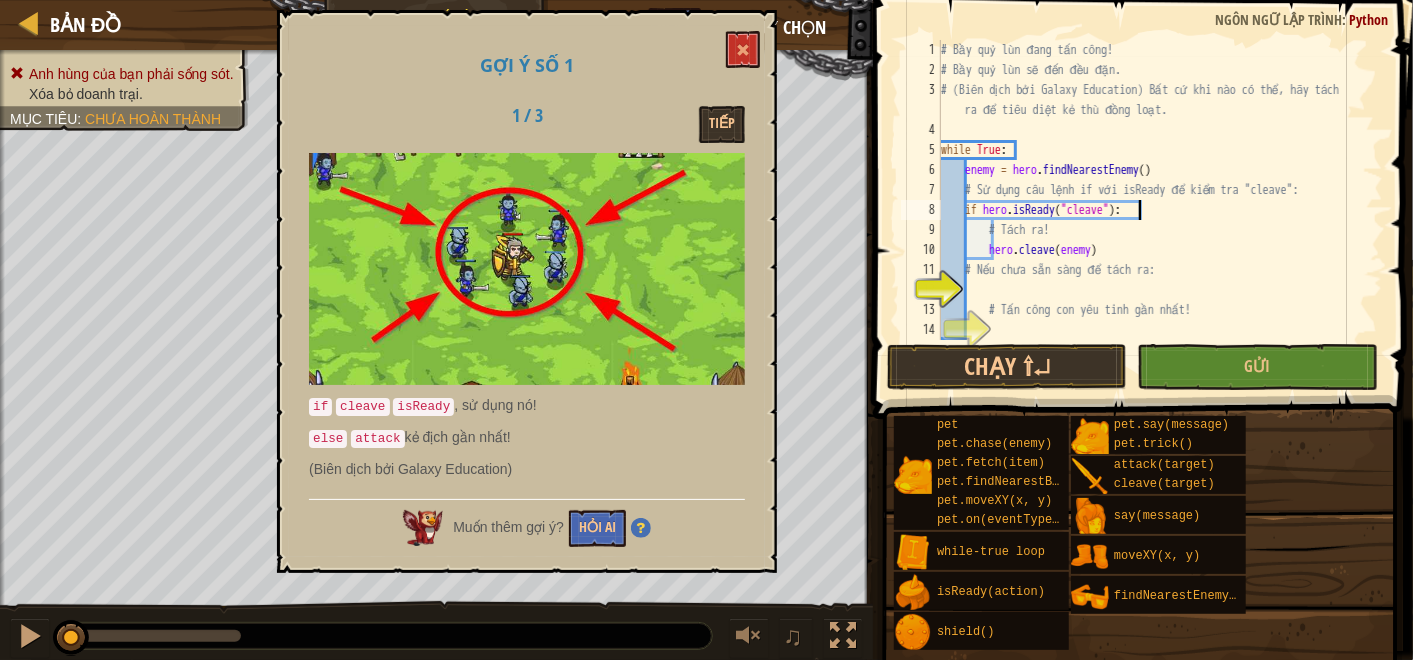 click on "# Bầy quỷ lùn đang tấn công! # Bầy quỷ lùn sẽ đến đều đặn. # (Biên dịch bởi Galaxy Education) Bất cứ khi nào có thể, hãy tách       ra để tiêu diệt kẻ thù đồng loạt. while   True :      enemy   =   hero . findNearestEnemy ( )      # Sử dụng câu lệnh if với isReady để kiểm tra "cleave":      if   hero . isReady ( "cleave" ) :          # Tách ra!          hero . cleave ( enemy )      # Nếu chưa sẵn sàng để tách ra:               # Tấn công con yêu tinh gần nhất!" at bounding box center (1160, 210) 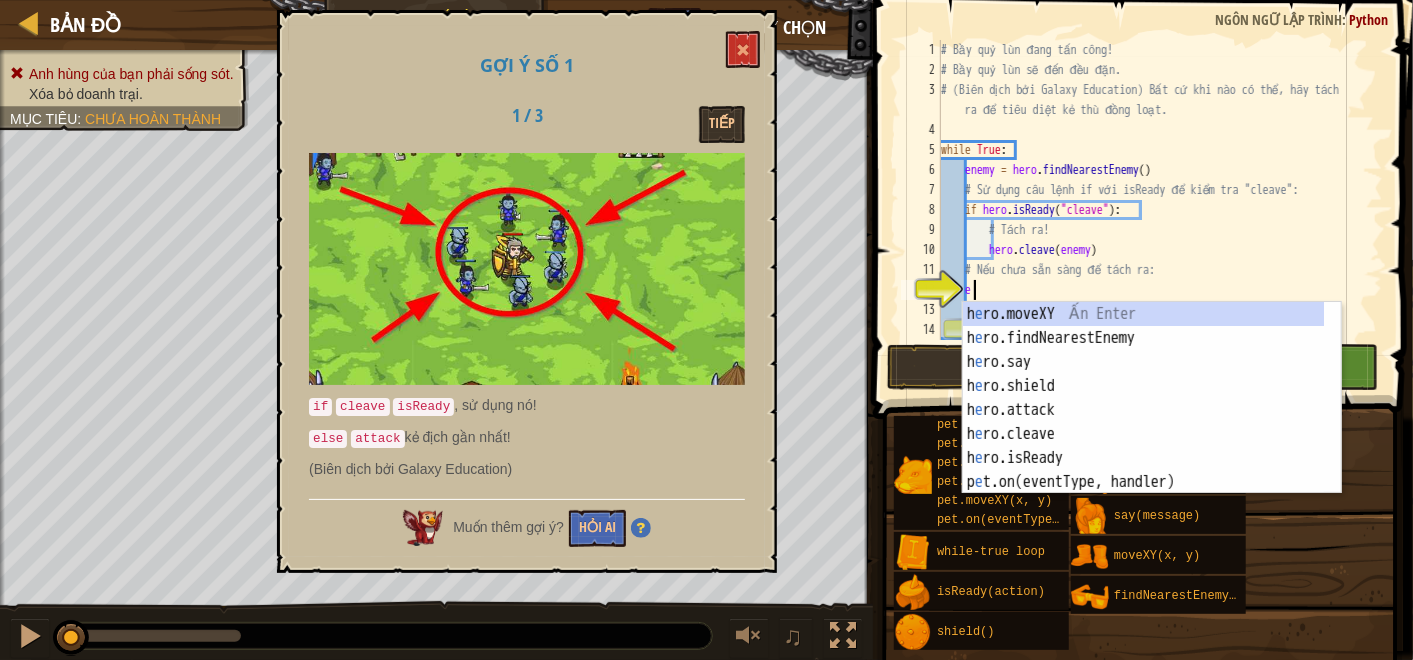 scroll, scrollTop: 8, scrollLeft: 1, axis: both 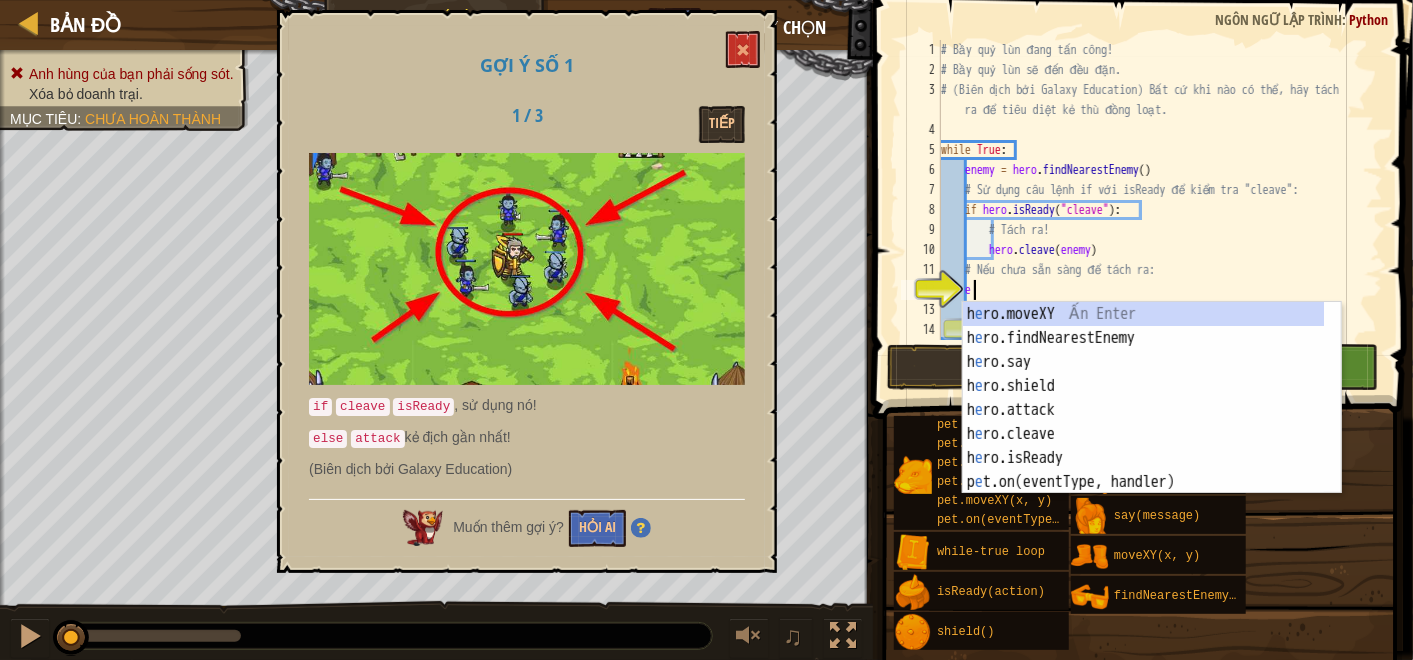 type on "é" 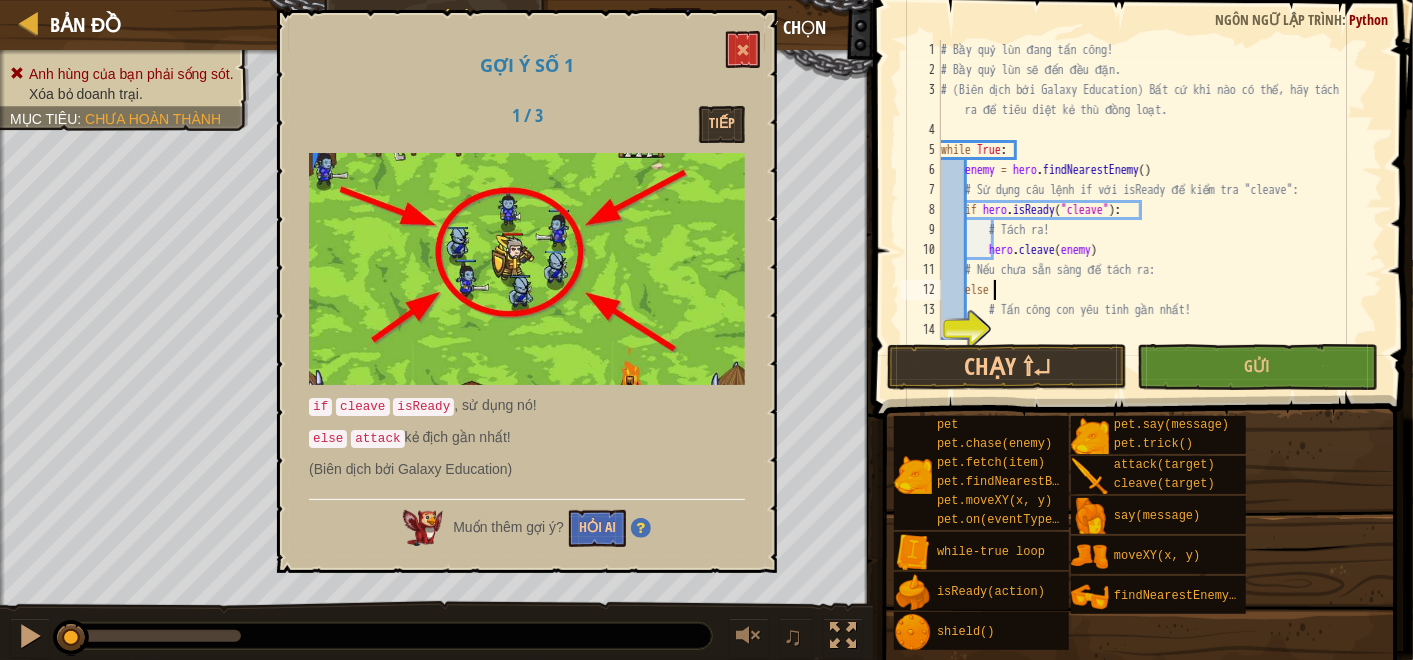 type on "else:" 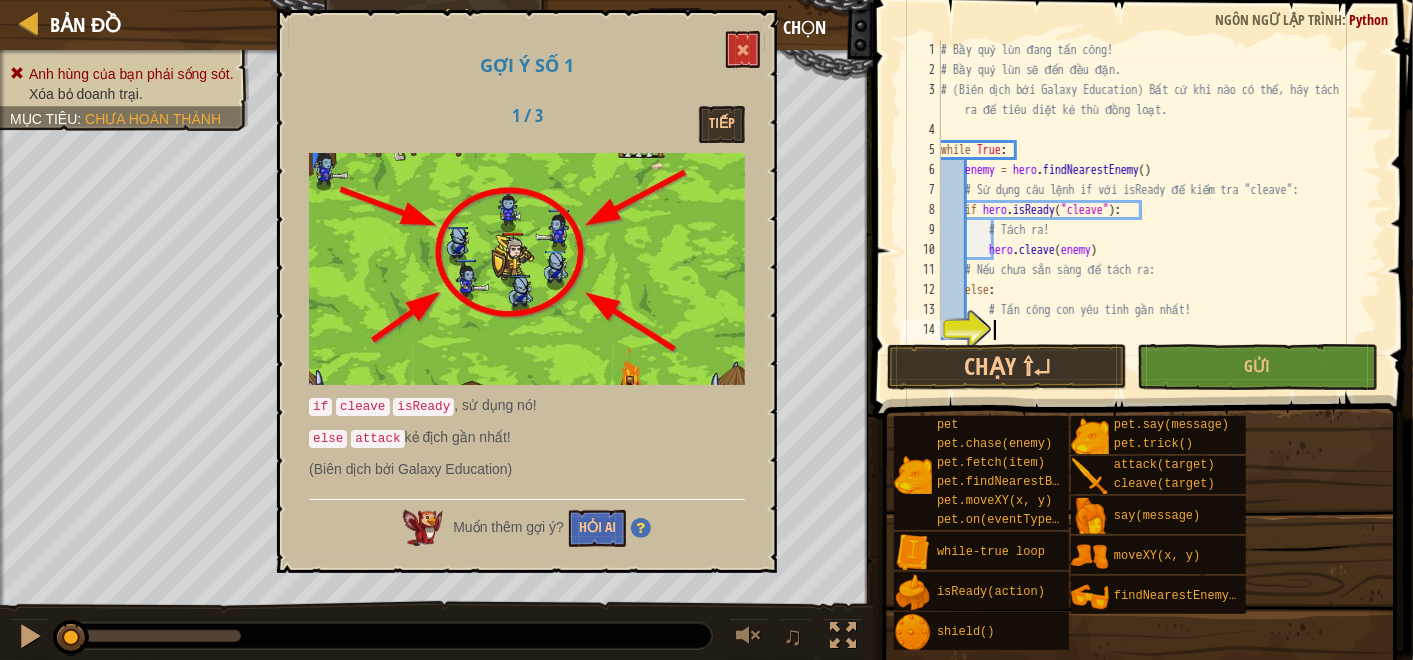 click on "# Bầy quỷ lùn đang tấn công! # Bầy quỷ lùn sẽ đến đều đặn. # (Biên dịch bởi Galaxy Education) Bất cứ khi nào có thể, hãy tách       ra để tiêu diệt kẻ thù đồng loạt. while   True :      enemy   =   hero . findNearestEnemy ( )      # Sử dụng câu lệnh if với isReady để kiểm tra "cleave":      if   hero . isReady ( "cleave" ) :          # Tách ra!          hero . cleave ( enemy )      # Nếu chưa sẵn sàng để tách ra:      else :          # Tấn công con yêu tinh gần nhất!" at bounding box center (1160, 210) 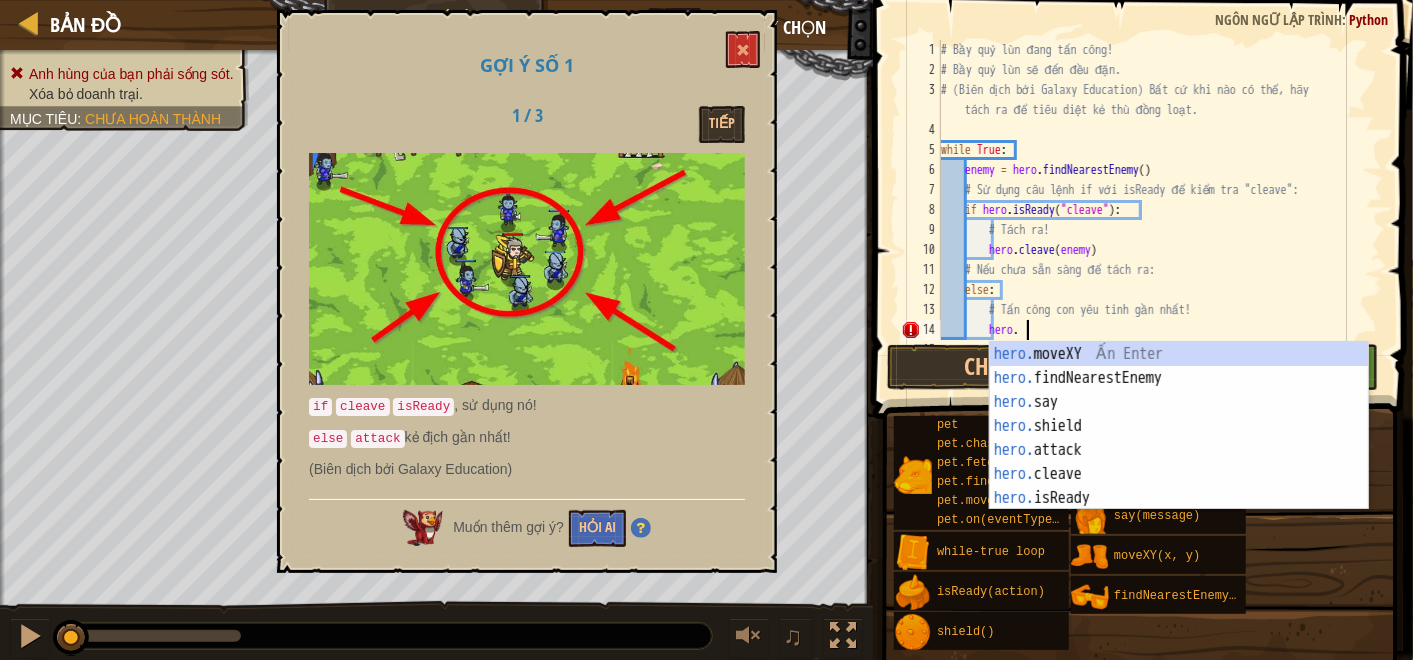 scroll, scrollTop: 8, scrollLeft: 6, axis: both 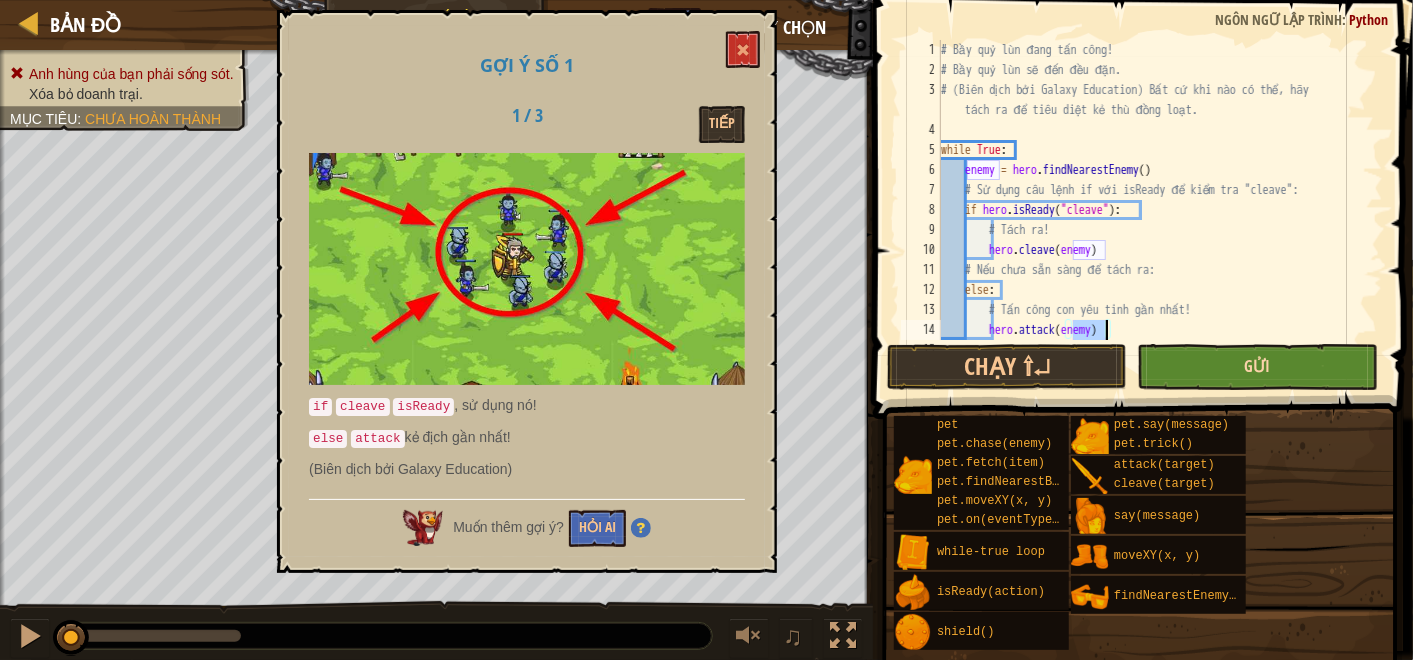 type on "hero.attack(enemy)" 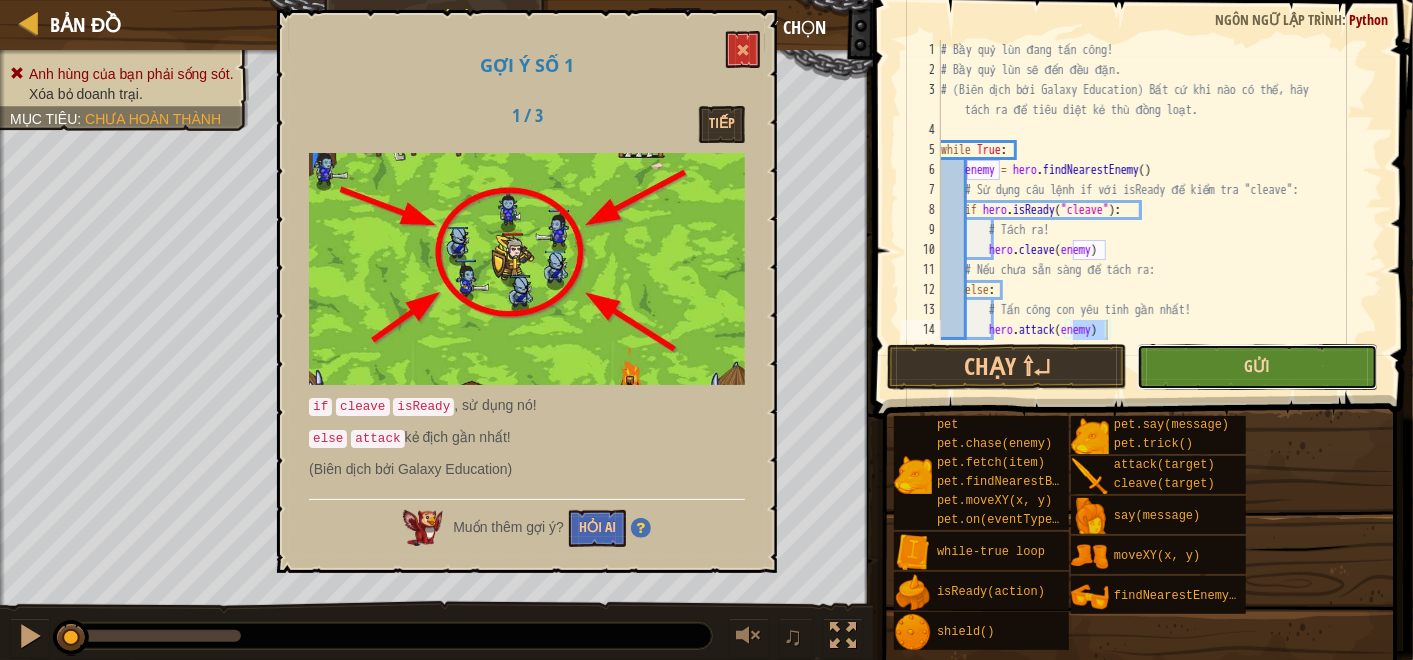 click on "Gửi" at bounding box center (1257, 366) 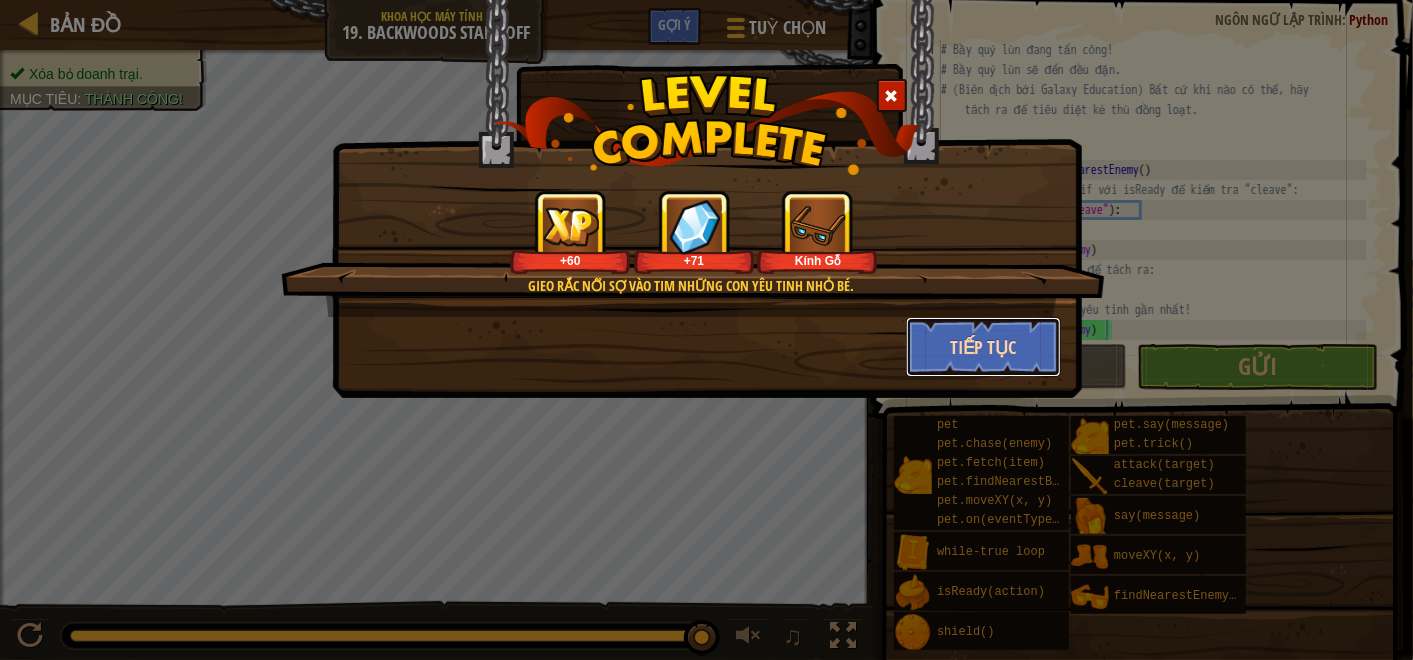 click on "Tiếp tục" at bounding box center [983, 347] 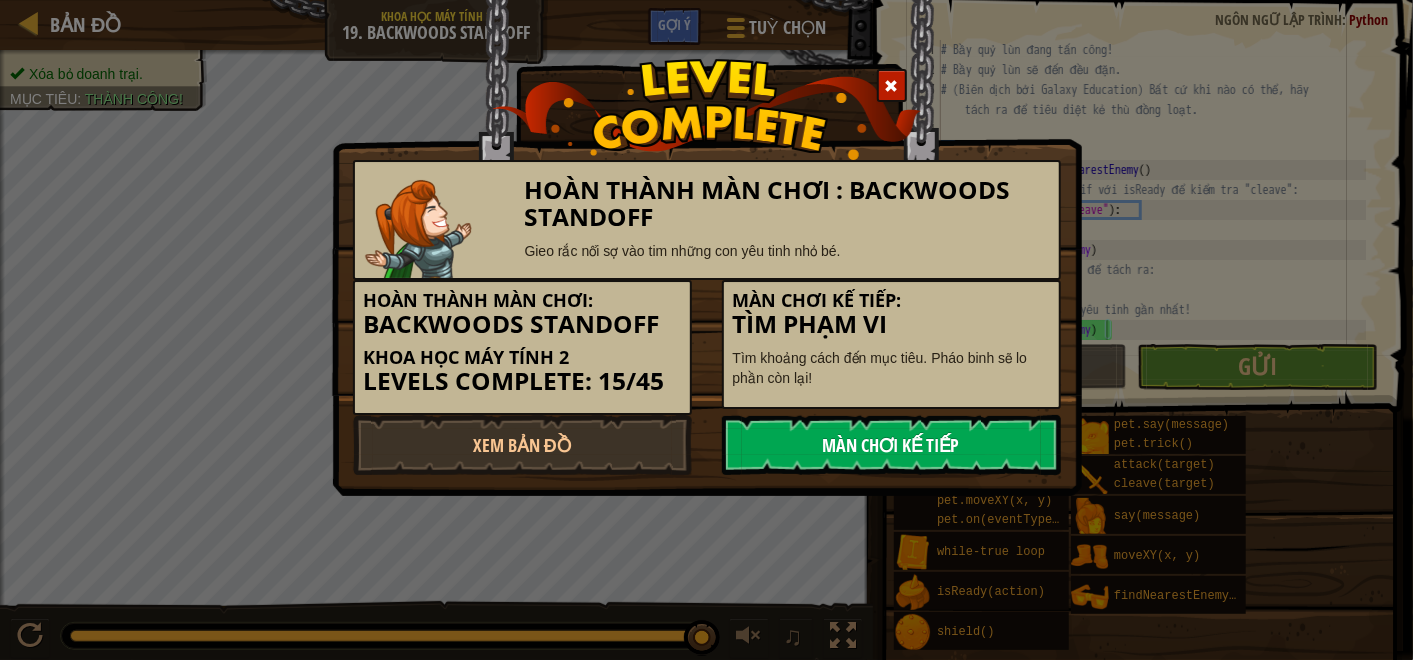 drag, startPoint x: 914, startPoint y: 449, endPoint x: 914, endPoint y: 436, distance: 13 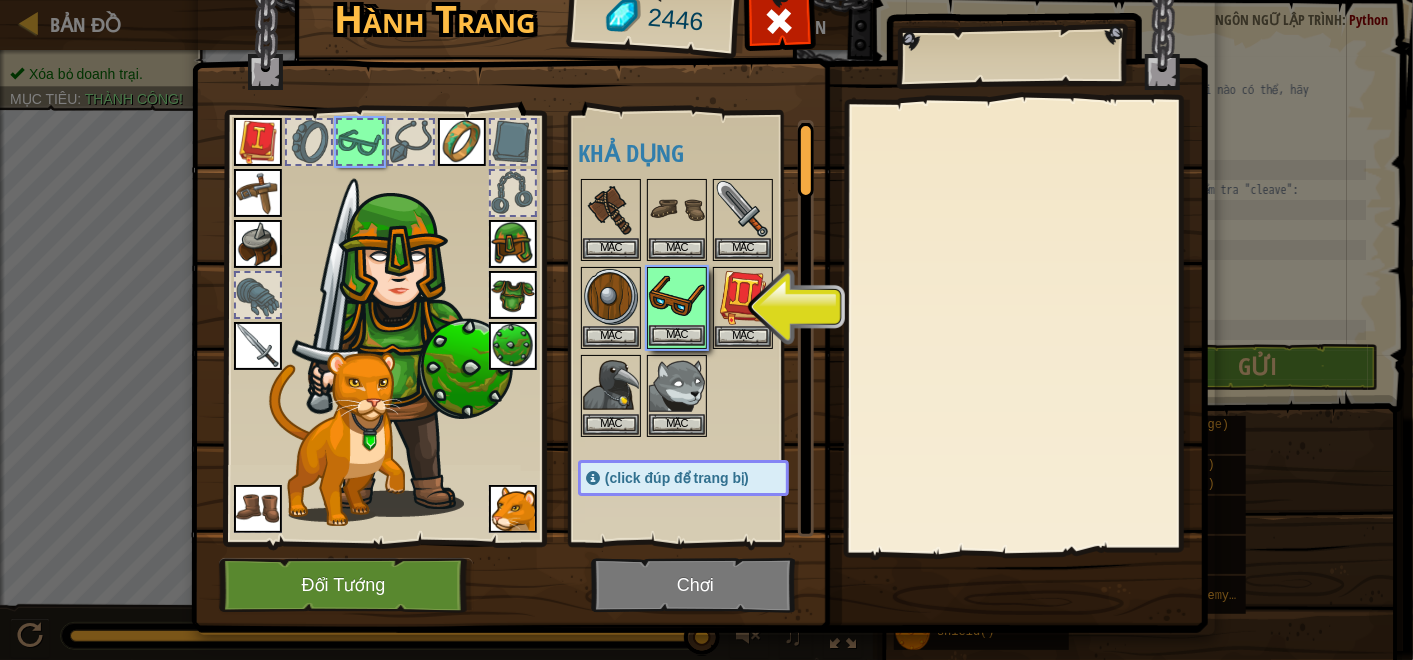 click at bounding box center [677, 297] 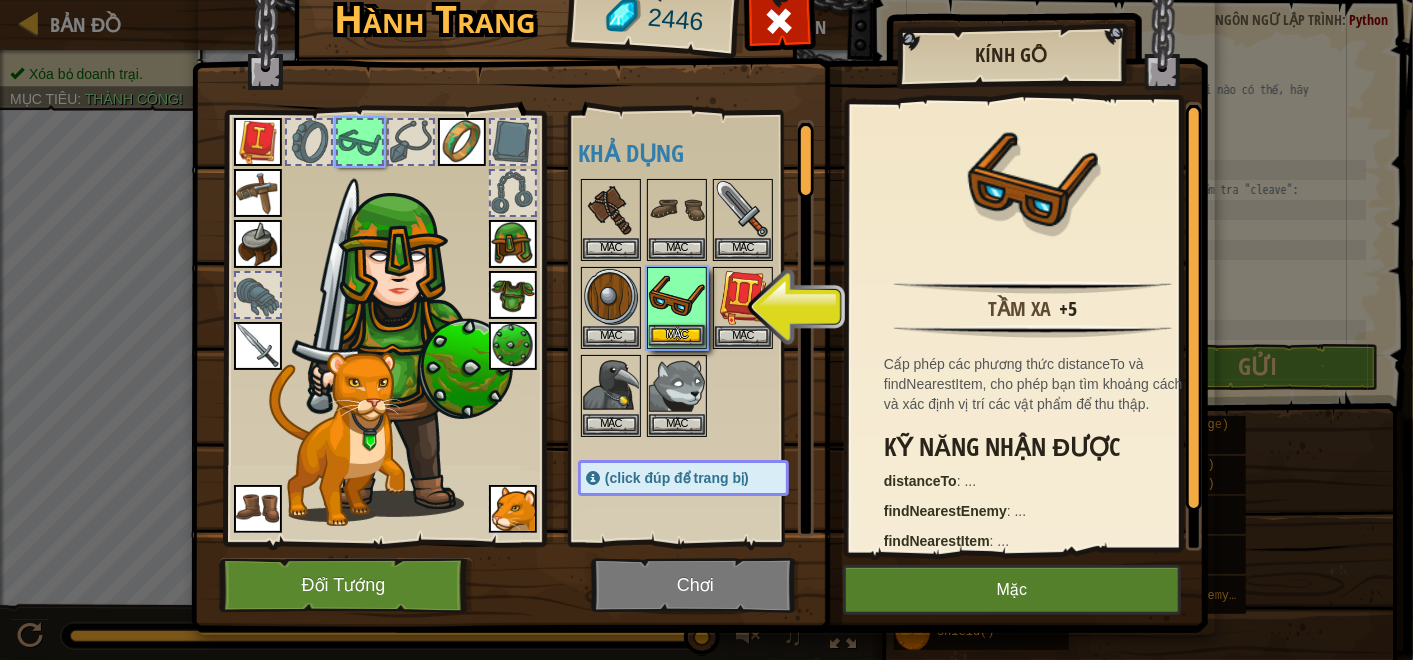 click at bounding box center (677, 297) 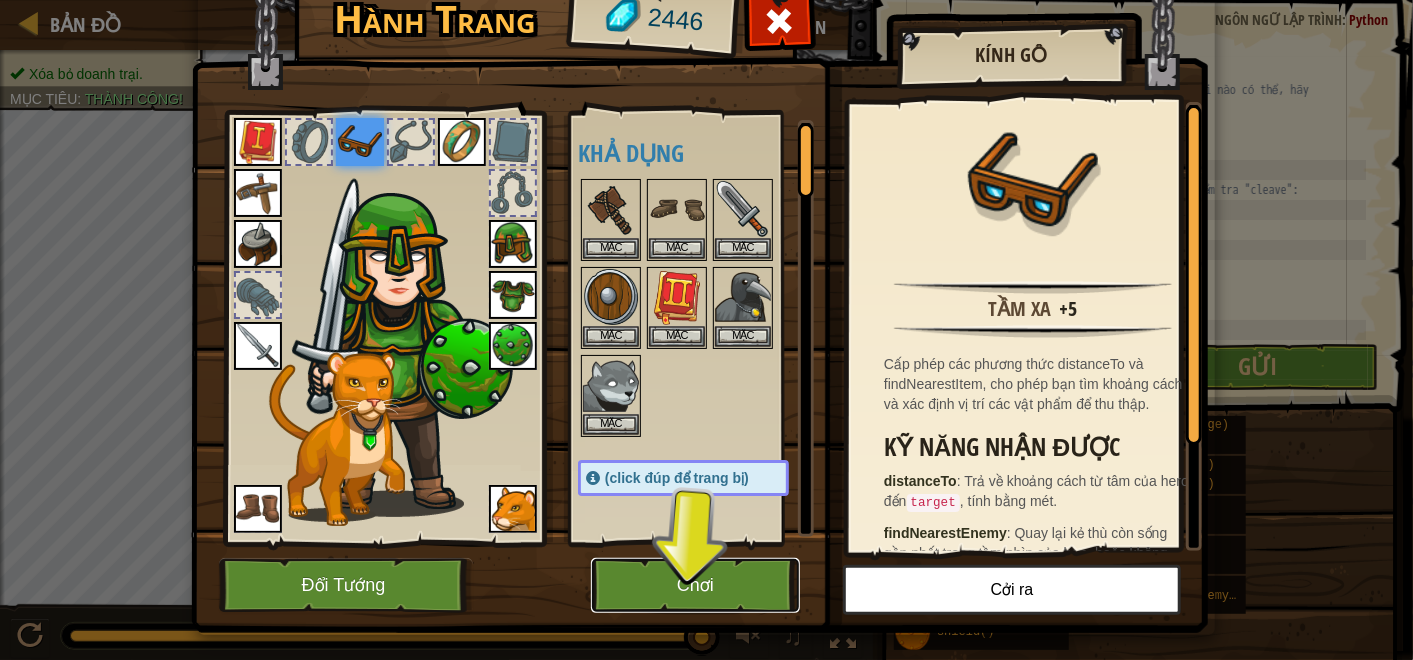 click on "Chơi" at bounding box center (695, 585) 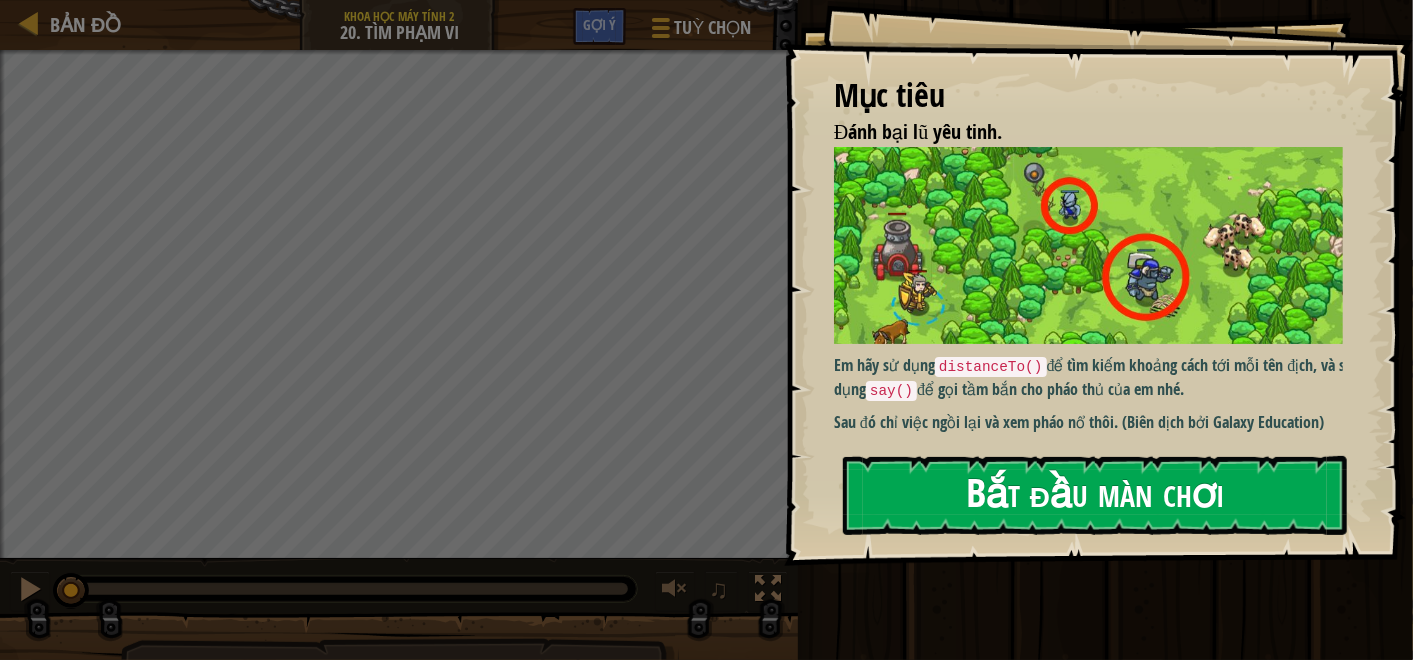 click on "Bắt đầu màn chơi" at bounding box center [1095, 495] 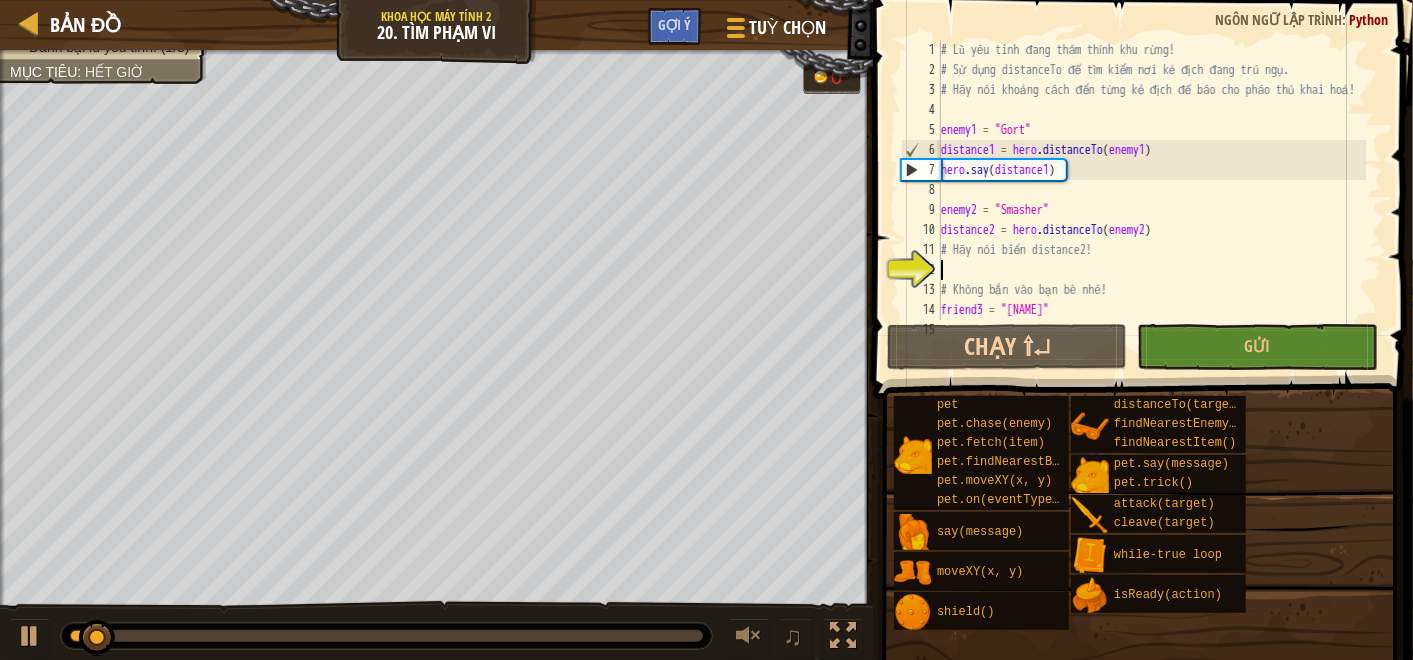 scroll, scrollTop: 100, scrollLeft: 0, axis: vertical 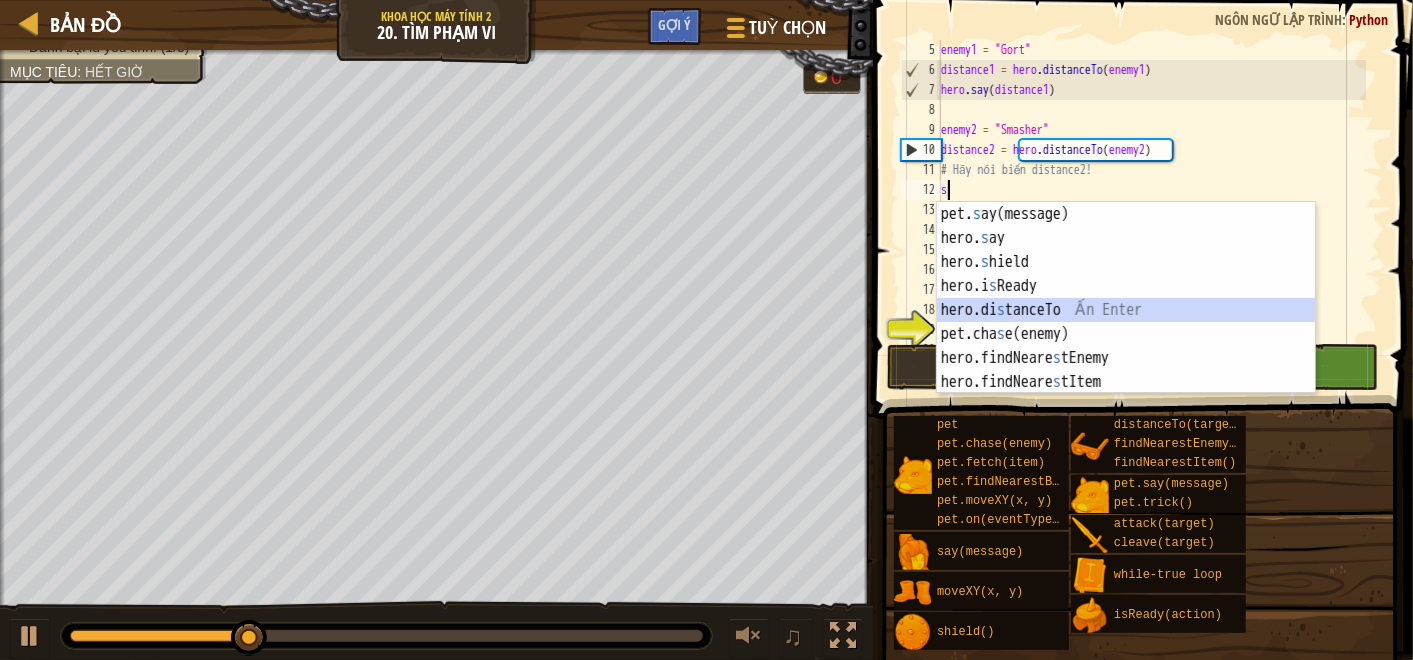 type on "distance = hero.distanceTo(target)" 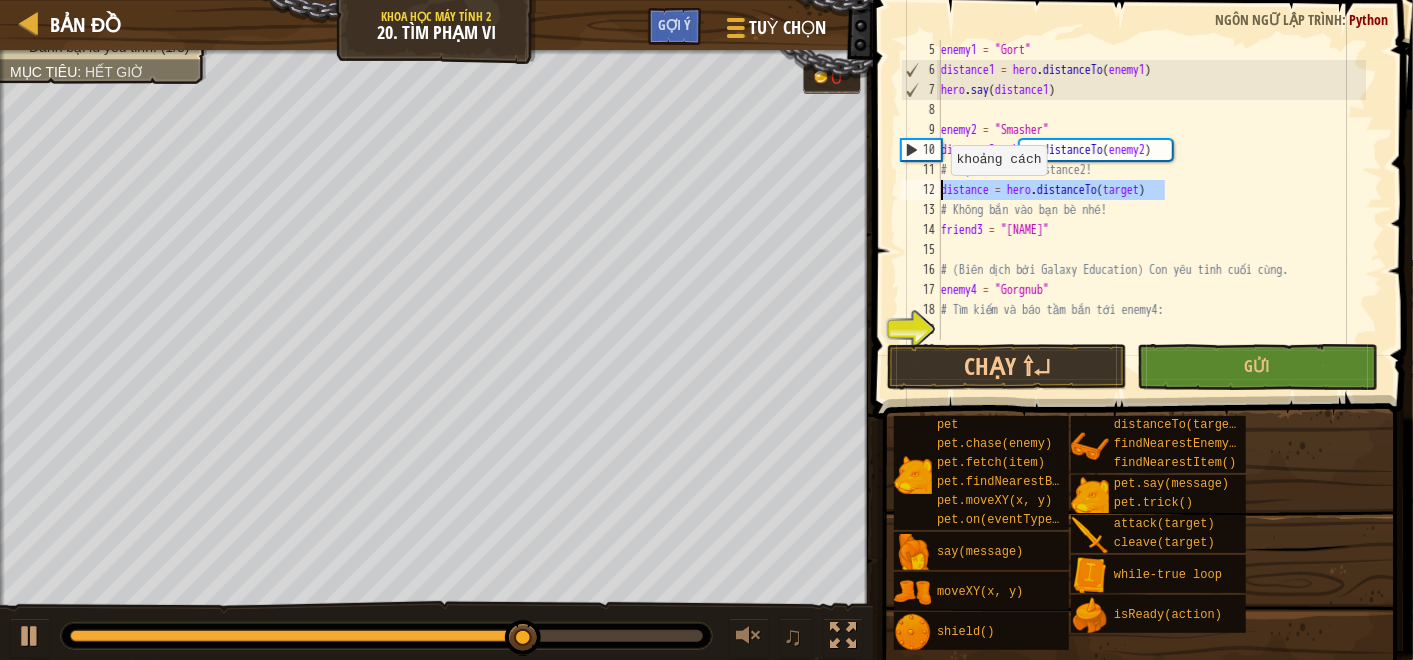 drag, startPoint x: 1183, startPoint y: 185, endPoint x: 941, endPoint y: 194, distance: 242.1673 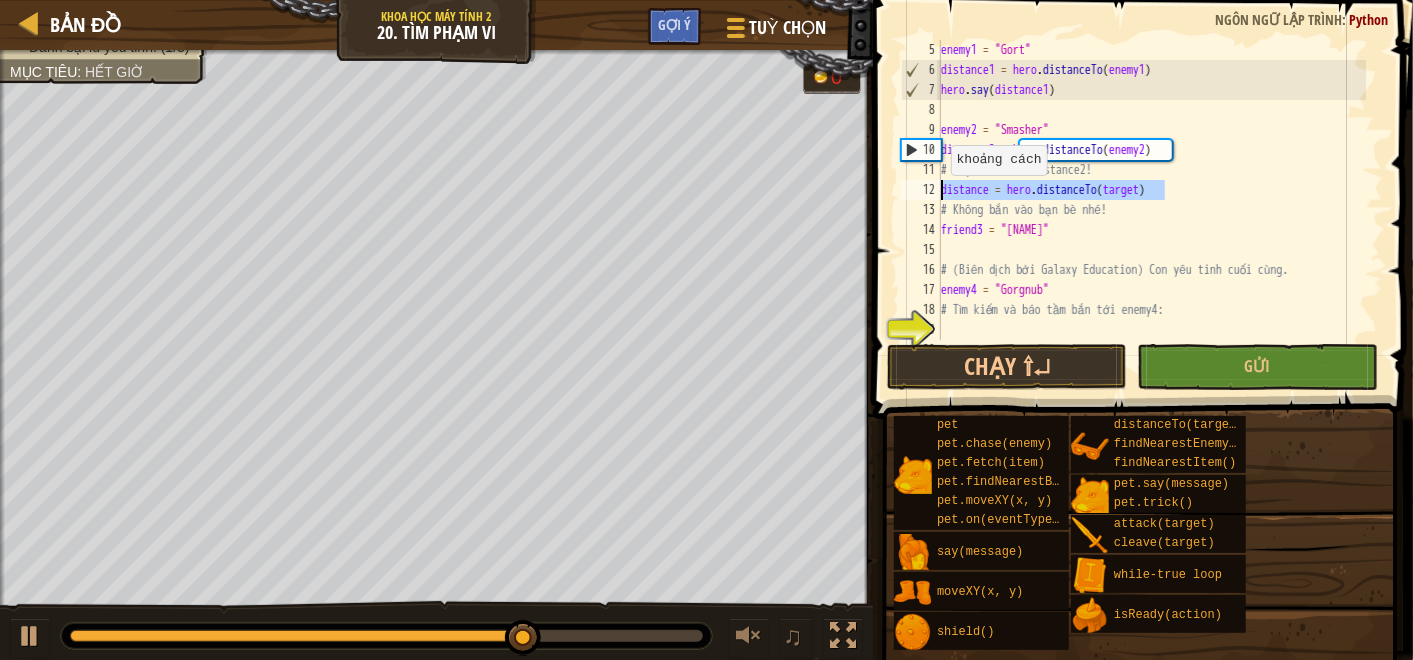 click on "enemy1   =   "Gort" distance1   =   hero . distanceTo ( enemy1 ) hero . say ( distance1 ) enemy2   =   "Smasher" distance2   =   hero . distanceTo ( enemy2 ) # Hãy nói biến distance2! distance   =   hero . distanceTo ( target ) # Không bắn vào bạn bè nhé! friend3   =   "Charles" # (Biên dịch bởi Galaxy Education) Con yêu tinh cuối cùng.  enemy4   =   "Gorgnub" # Tìm kiếm và báo tầm bắn tới enemy4:" at bounding box center (1151, 210) 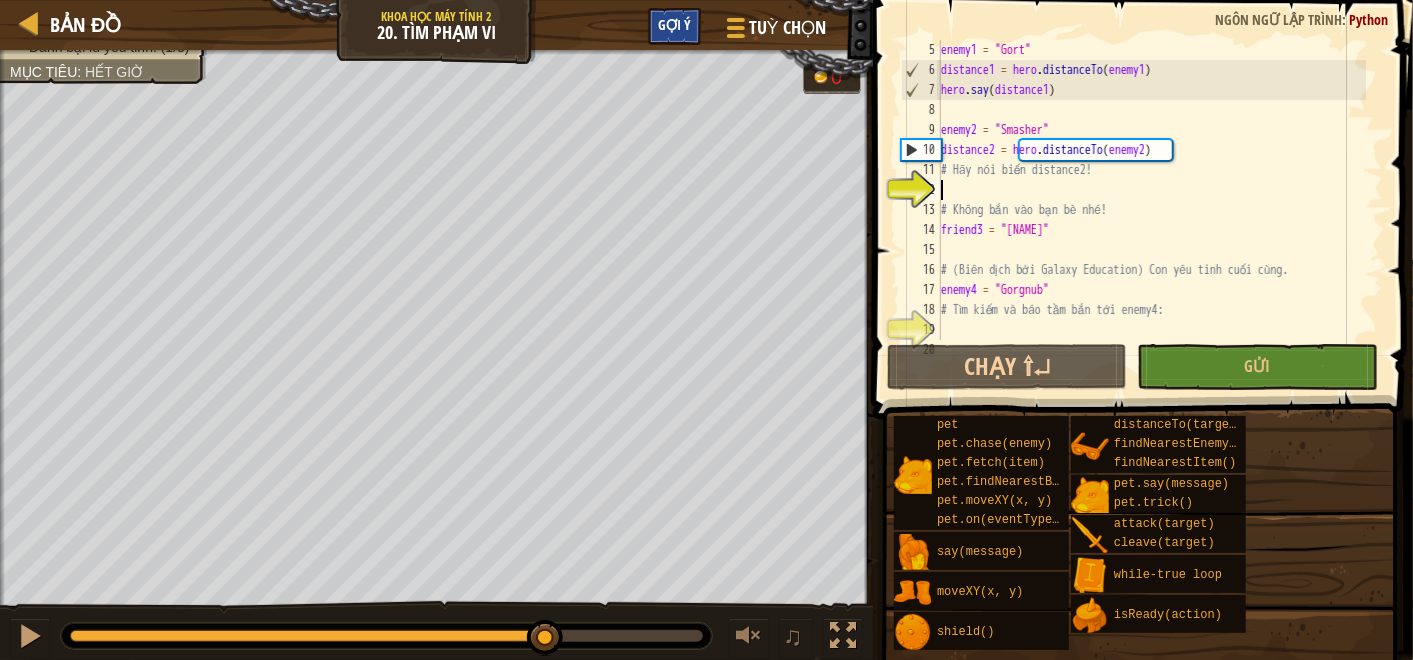 click on "Gợi ý" at bounding box center [674, 24] 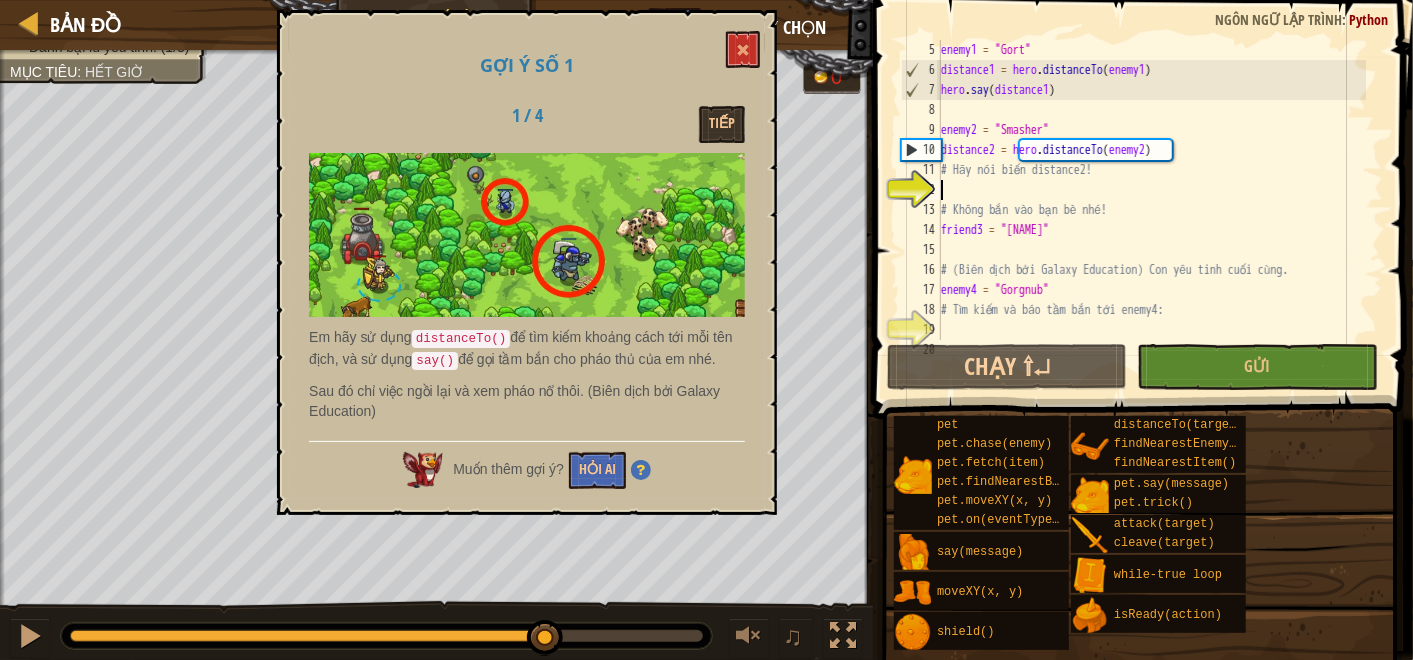 click on "enemy1   =   "Gort" distance1   =   hero . distanceTo ( enemy1 ) hero . say ( distance1 ) enemy2   =   "Smasher" distance2   =   hero . distanceTo ( enemy2 ) # Hãy nói biến distance2! # Không bắn vào bạn bè nhé! friend3   =   "Charles" # (Biên dịch bởi Galaxy Education) Con yêu tinh cuối cùng.  enemy4   =   "Gorgnub" # Tìm kiếm và báo tầm bắn tới enemy4:" at bounding box center (1151, 210) 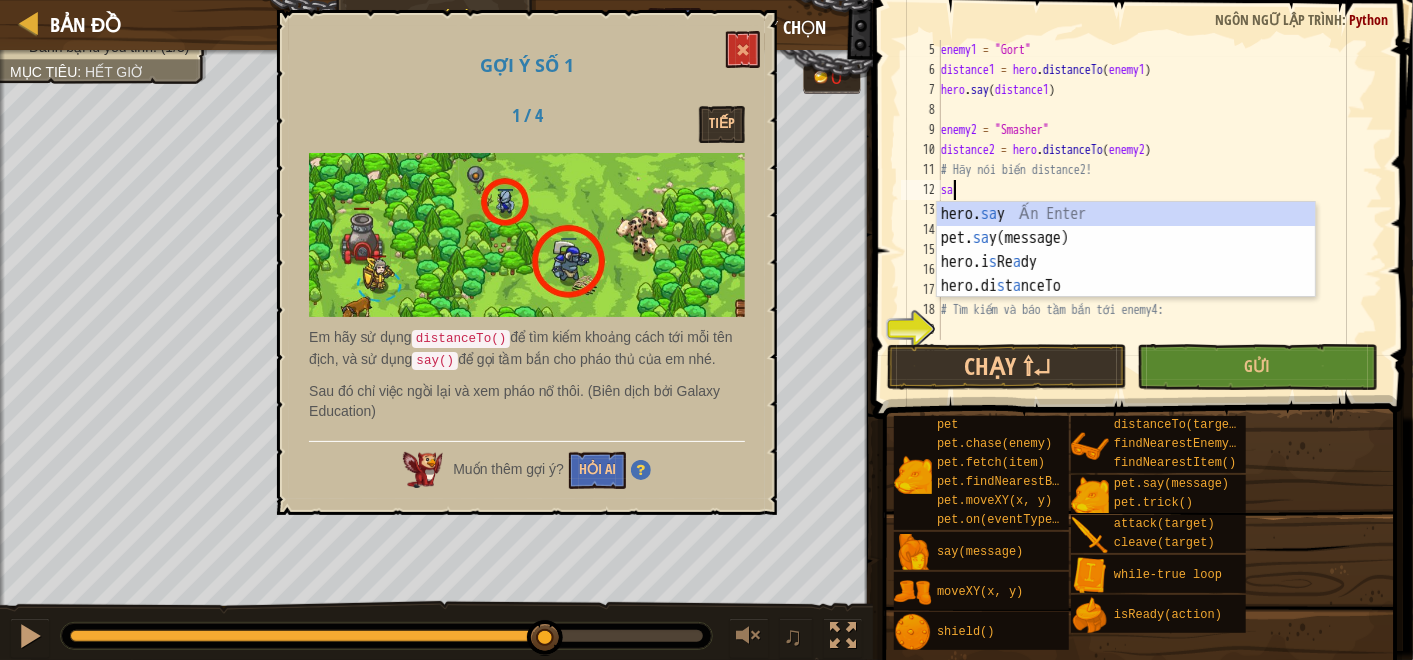 type on "s" 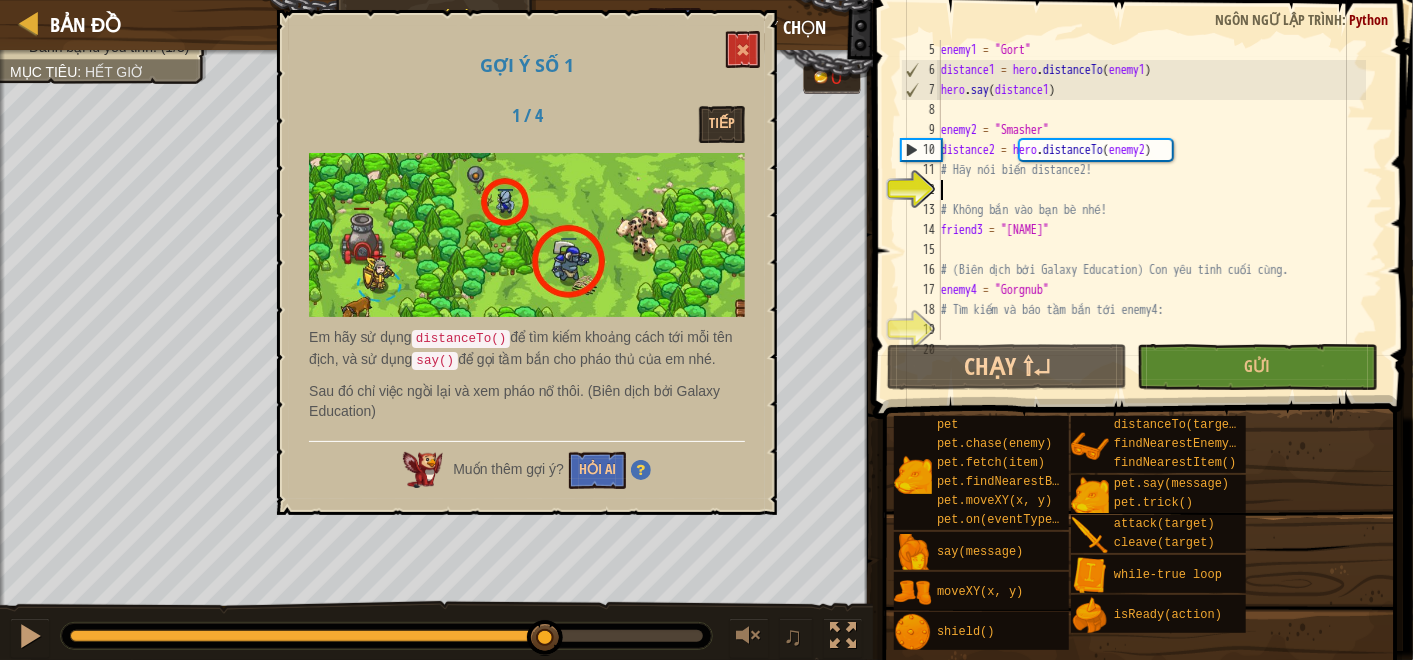 drag, startPoint x: 1031, startPoint y: 1, endPoint x: 881, endPoint y: 108, distance: 184.25255 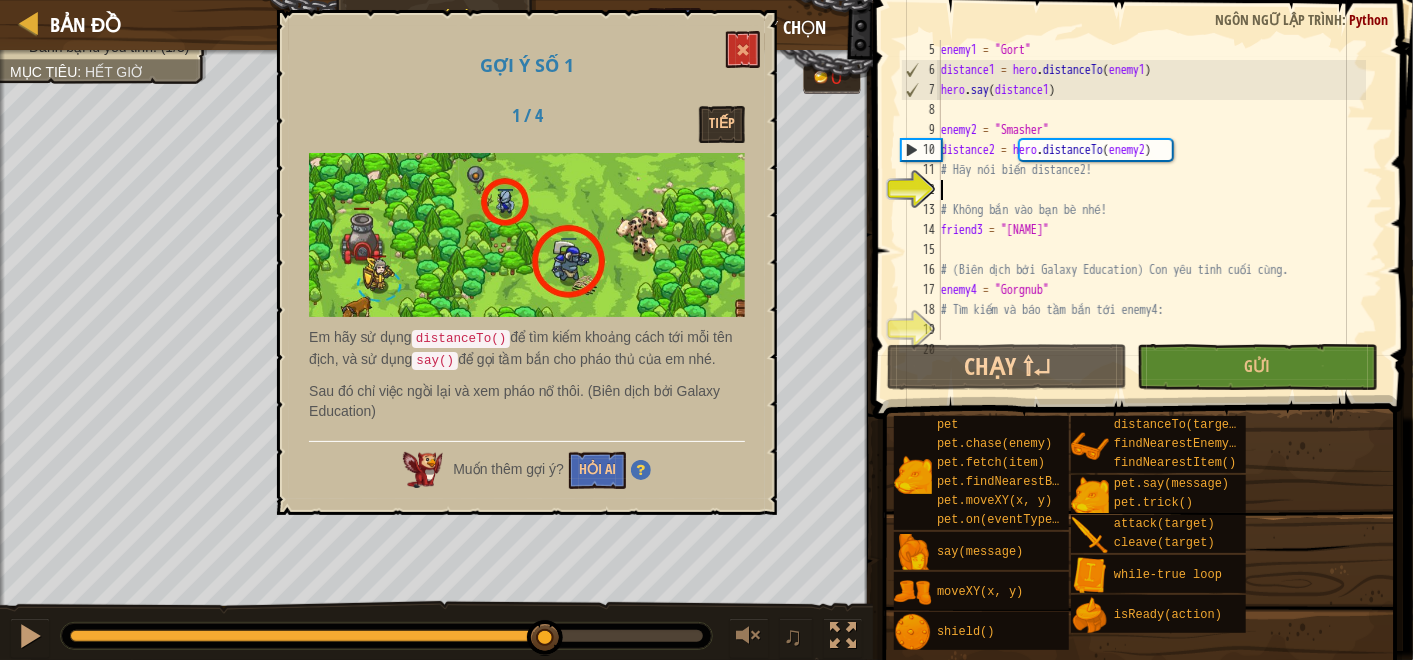click at bounding box center (1145, 181) 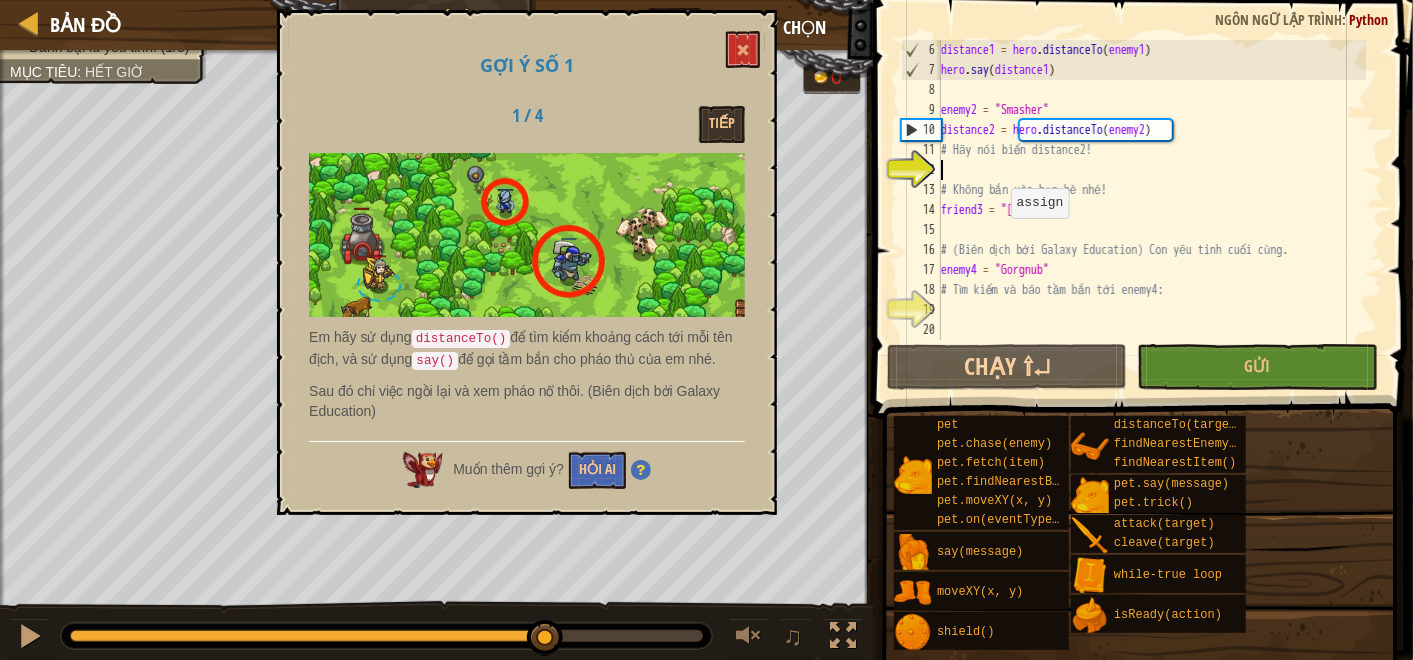scroll, scrollTop: 53, scrollLeft: 0, axis: vertical 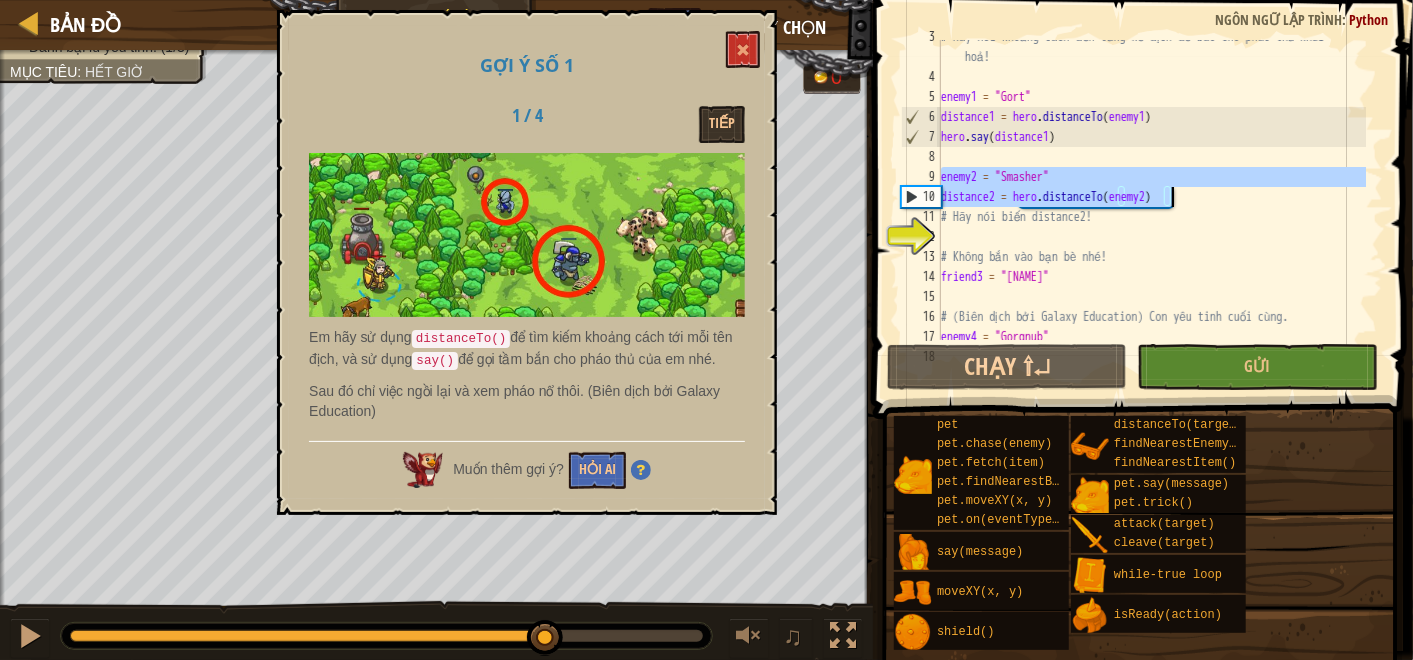 drag, startPoint x: 941, startPoint y: 171, endPoint x: 1182, endPoint y: 202, distance: 242.9856 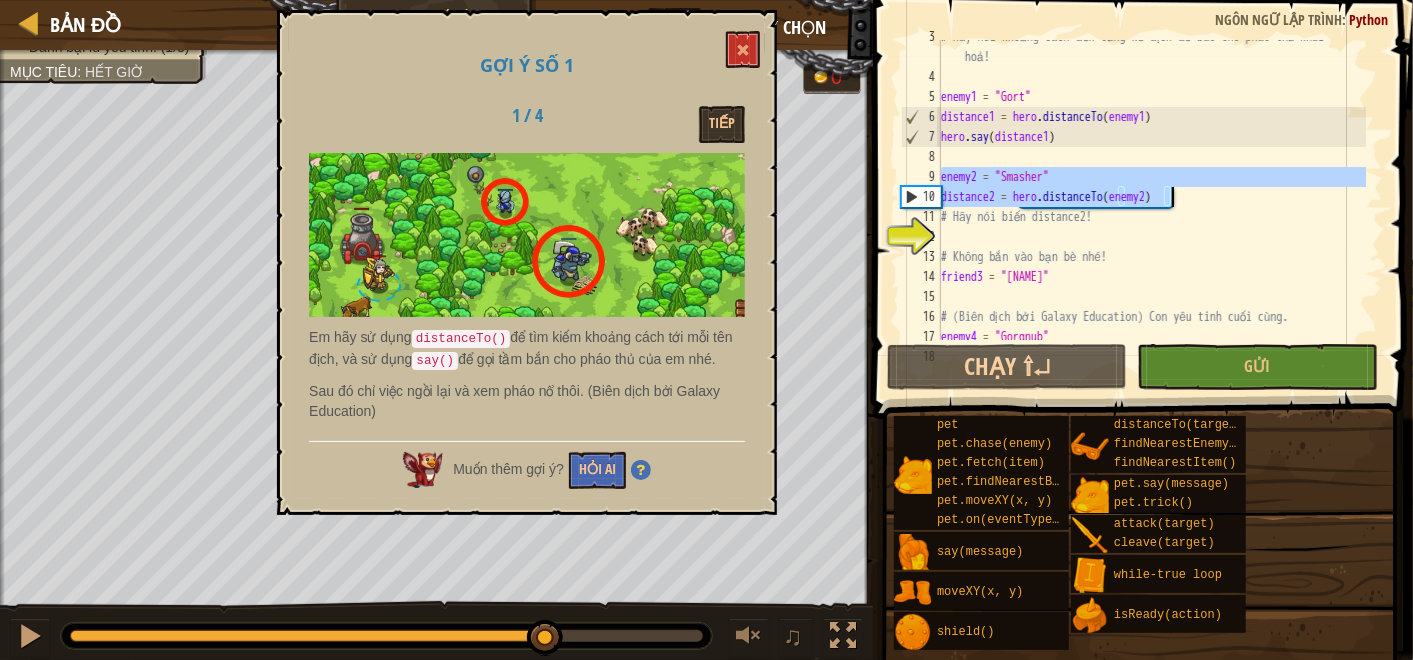 click on "# Hãy nói khoảng cách đến từng kẻ địch để báo cho pháo thủ khai       hoả! enemy1   =   "Gort" distance1   =   hero . distanceTo ( enemy1 ) hero . say ( distance1 ) enemy2   =   "Smasher" distance2   =   hero . distanceTo ( enemy2 ) # Hãy nói biến distance2! # Không bắn vào bạn bè nhé! friend3   =   "Charles" # (Biên dịch bởi Galaxy Education) Con yêu tinh cuối cùng.  enemy4   =   "Gorgnub"" at bounding box center (1151, 207) 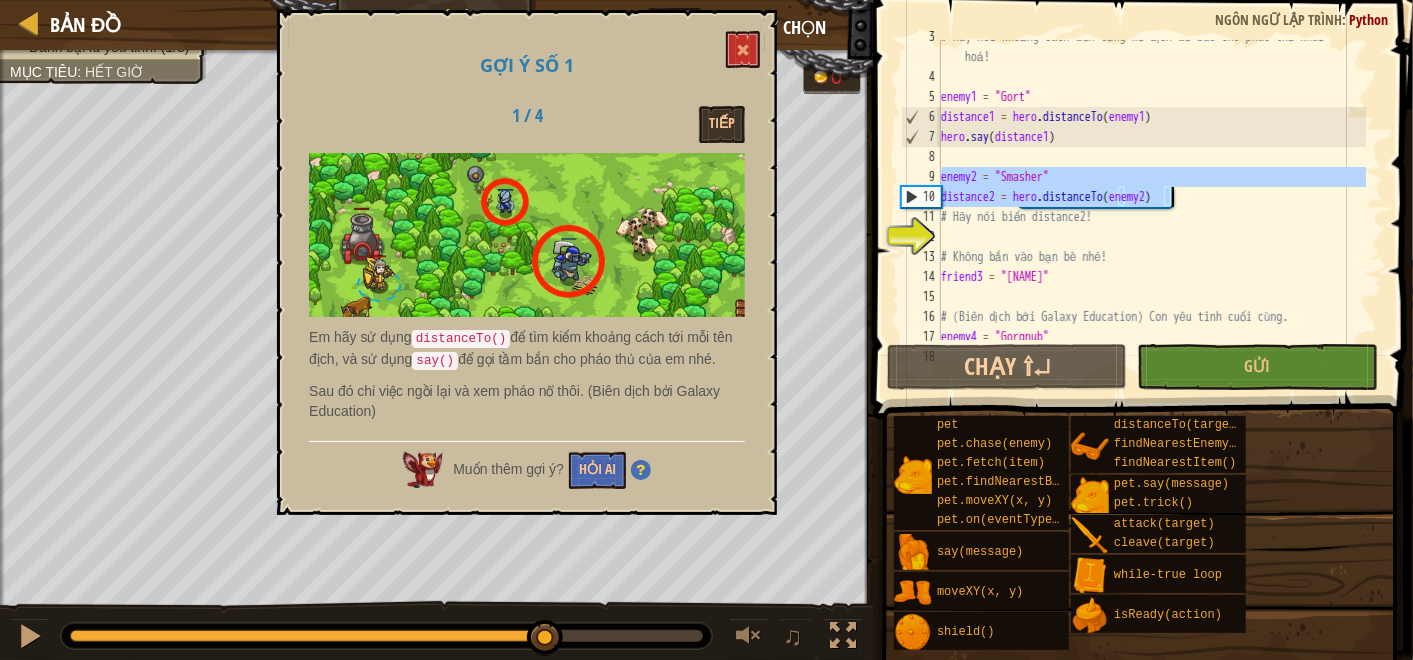 click on "# Hãy nói khoảng cách đến từng kẻ địch để báo cho pháo thủ khai       hoả! enemy1   =   "Gort" distance1   =   hero . distanceTo ( enemy1 ) hero . say ( distance1 ) enemy2   =   "Smasher" distance2   =   hero . distanceTo ( enemy2 ) # Hãy nói biến distance2! # Không bắn vào bạn bè nhé! friend3   =   "Charles" # (Biên dịch bởi Galaxy Education) Con yêu tinh cuối cùng.  enemy4   =   "Gorgnub"" at bounding box center (1151, 190) 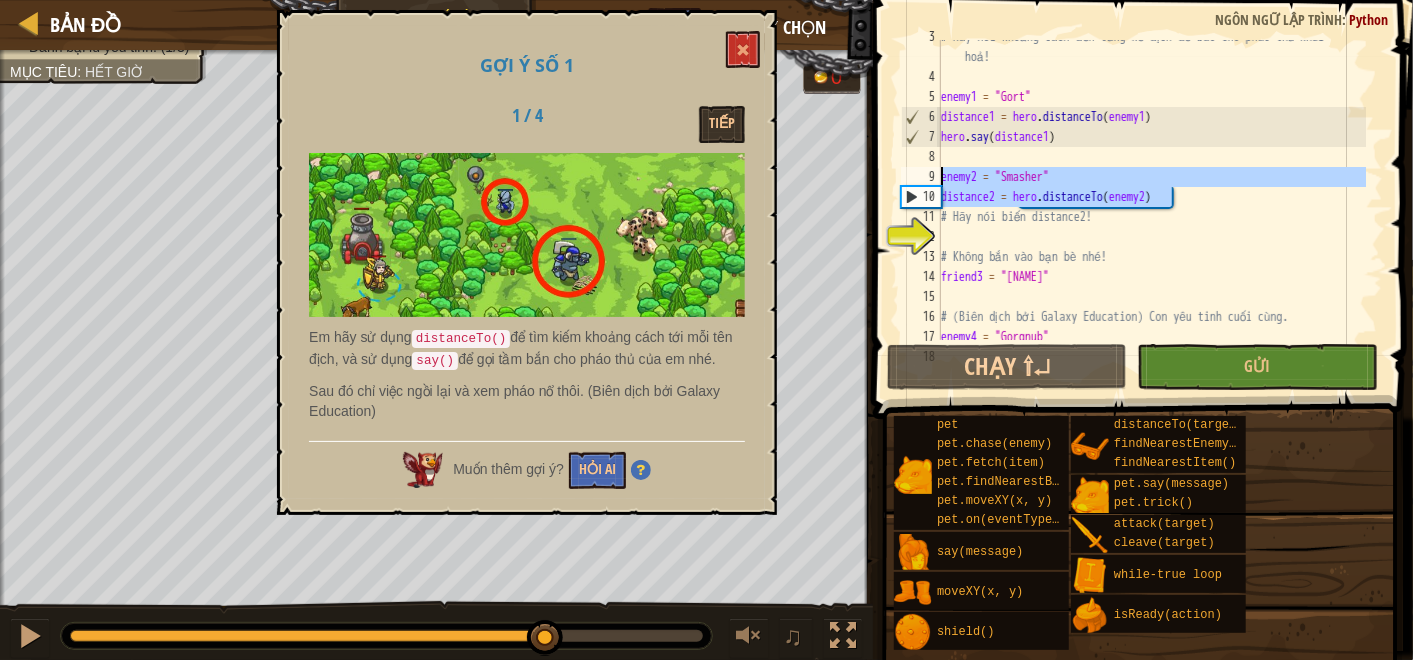 drag, startPoint x: 1187, startPoint y: 191, endPoint x: 925, endPoint y: 172, distance: 262.68802 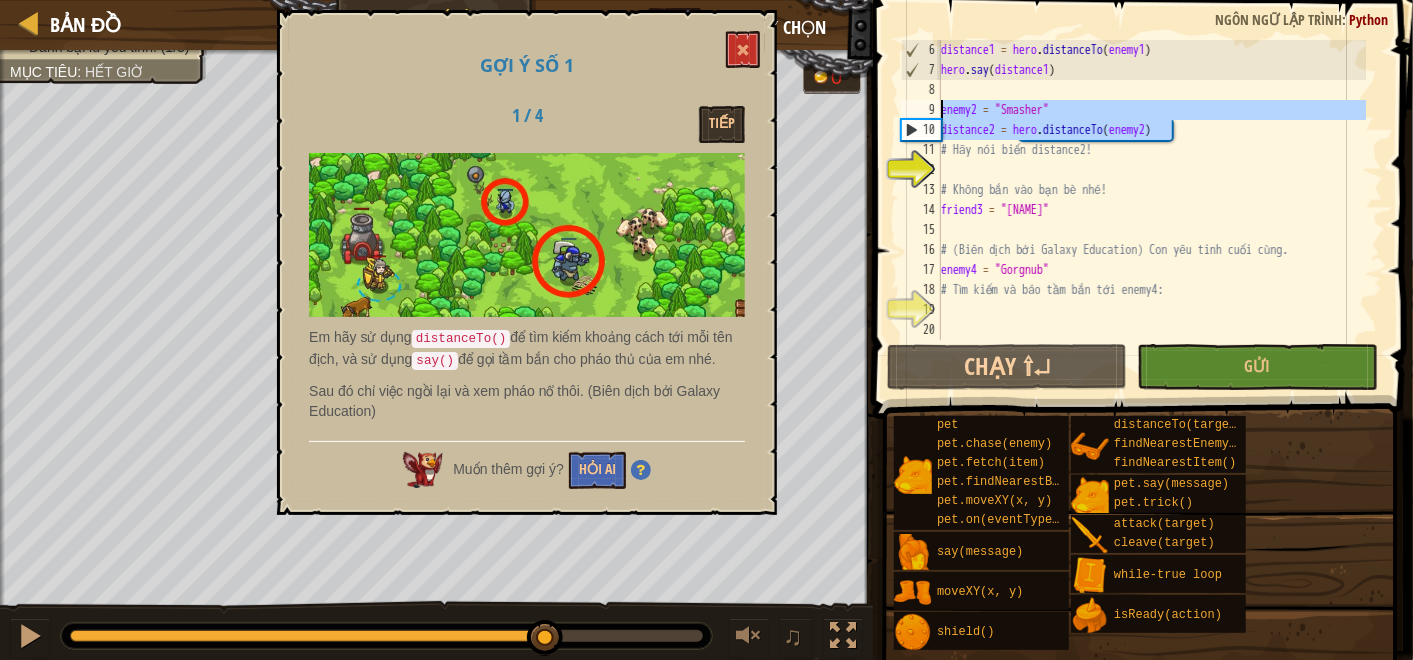 scroll, scrollTop: 120, scrollLeft: 0, axis: vertical 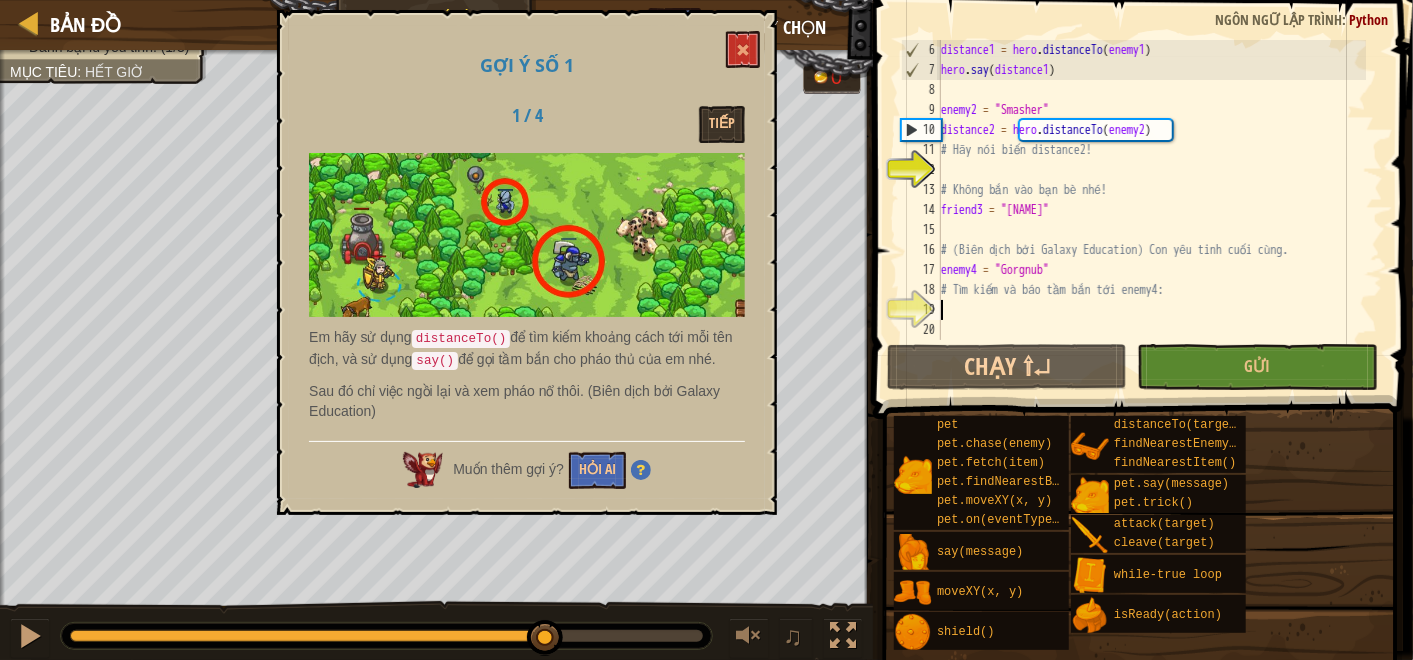 click on "distance1   =   hero . distanceTo ( enemy1 ) hero . say ( distance1 ) enemy2   =   "Smasher" distance2   =   hero . distanceTo ( enemy2 ) # Hãy nói biến distance2! # Không bắn vào bạn bè nhé! friend3   =   "[NAME]" # (Biên dịch bởi Galaxy Education) Con yêu tinh cuối cùng.  enemy4   =   "Gorgnub" # Tìm kiếm và báo tầm bắn tới enemy4:" at bounding box center (1151, 210) 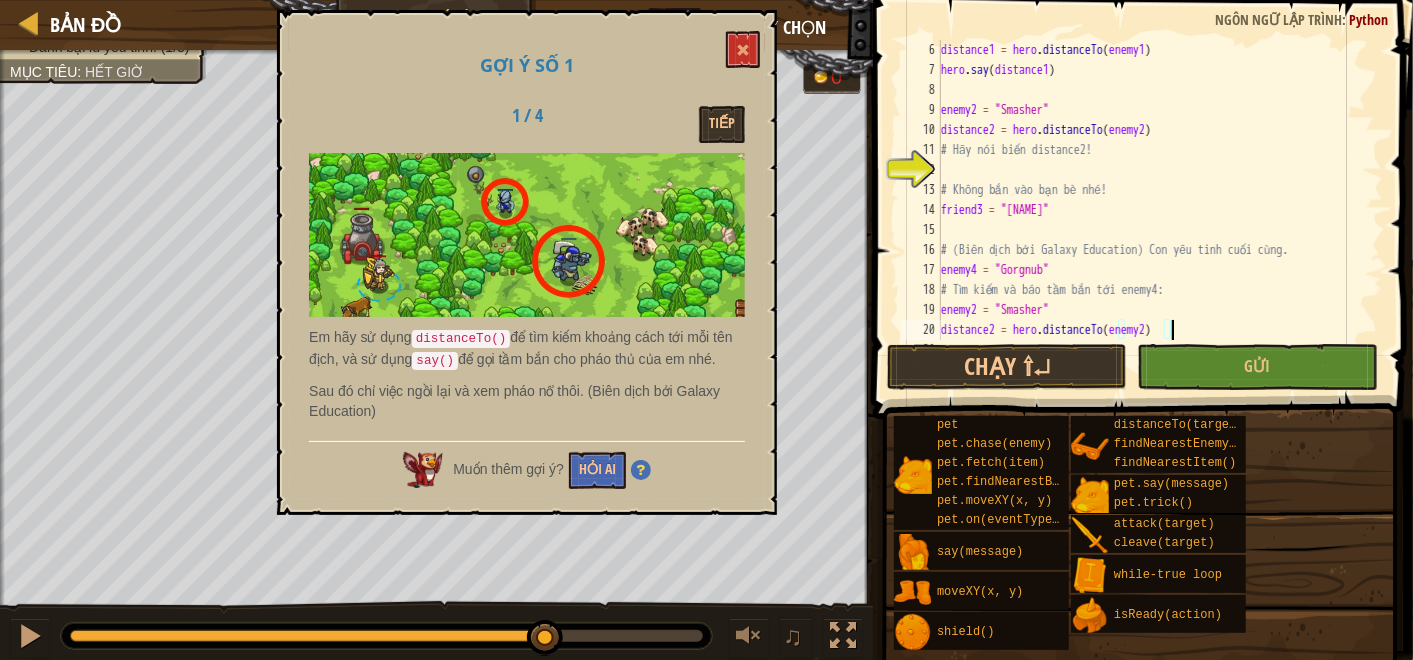 click on "distance1   =   hero . distanceTo ( enemy1 ) hero . say ( distance1 ) enemy2   =   "Smasher" distance2   =   hero . distanceTo ( enemy2 ) # Hãy nói biến distance2! # Không bắn vào bạn bè nhé! friend3   =   "[NAME]" # (Biên dịch bởi Galaxy Education) Con yêu tinh cuối cùng.  enemy4   =   "Gorgnub" # Tìm kiếm và báo tầm bắn tới enemy4: enemy2   =   "Smasher" distance2   =   hero . distanceTo ( enemy2 )" at bounding box center [1151, 210] 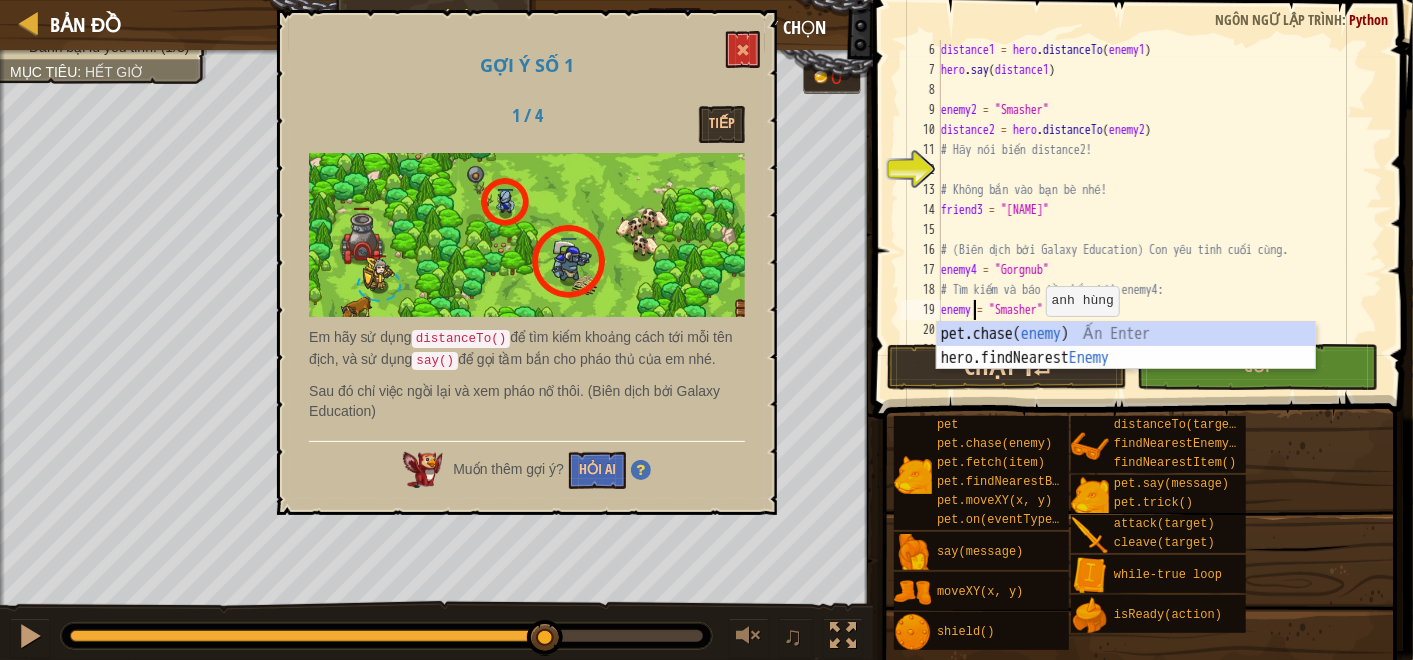 scroll, scrollTop: 8, scrollLeft: 2, axis: both 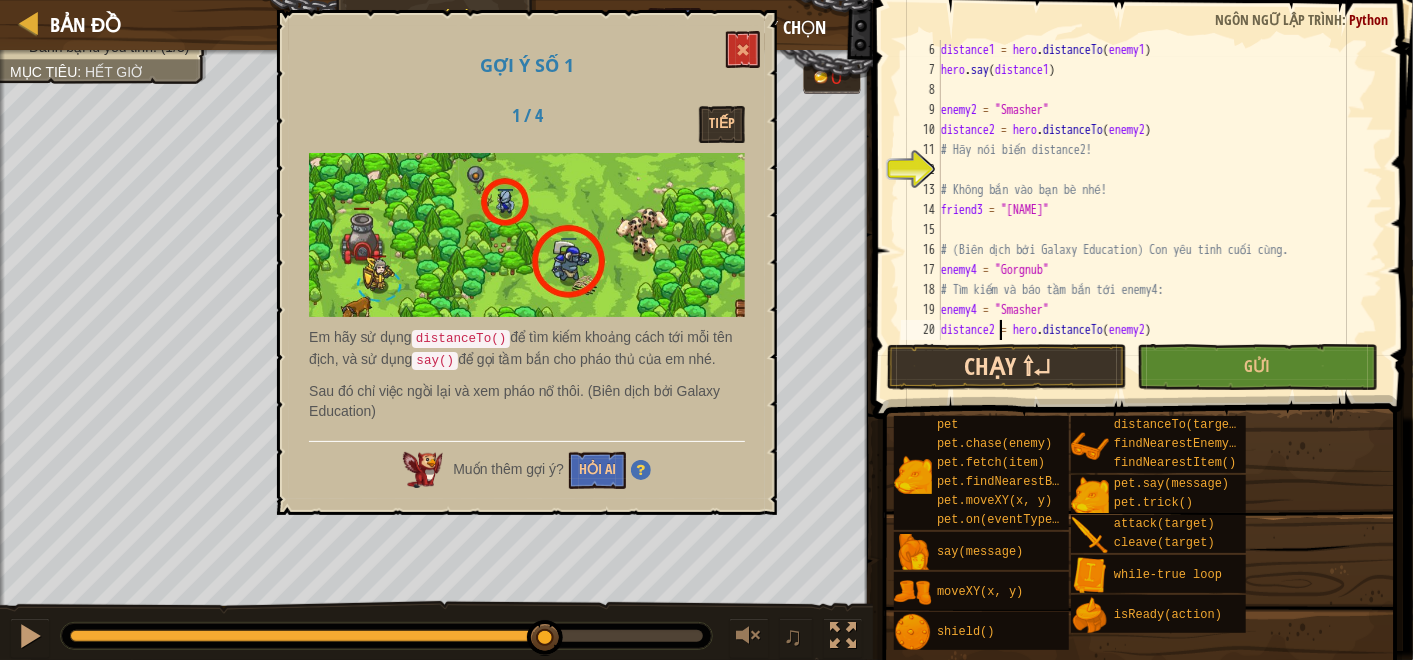 drag, startPoint x: 1002, startPoint y: 327, endPoint x: 1039, endPoint y: 362, distance: 50.931328 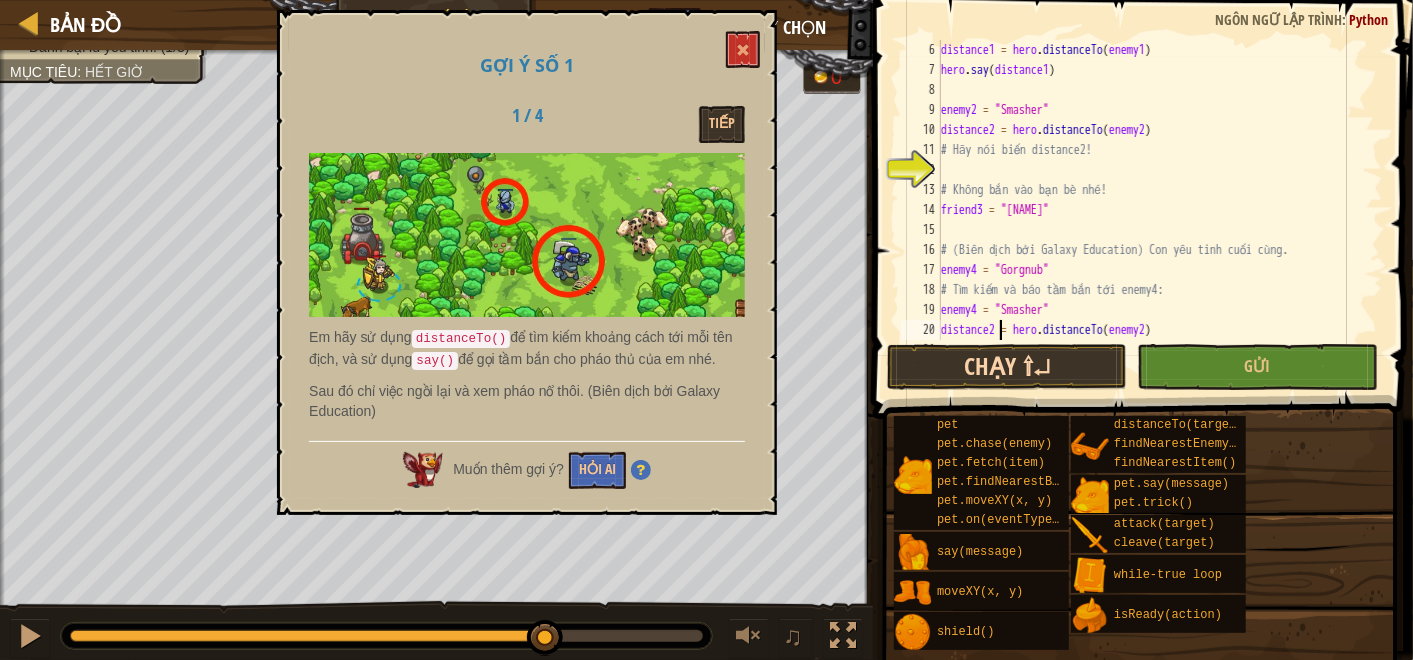 click on "distance1   =   hero . distanceTo ( enemy1 ) hero . say ( distance1 ) enemy2   =   "Smasher" distance2   =   hero . distanceTo ( enemy2 ) # Hãy nói biến distance2! # Không bắn vào bạn bè nhé! friend3   =   "[NAME]" # (Biên dịch bởi Galaxy Education) Con yêu tinh cuối cùng.  enemy4   =   "Gorgnub" # Tìm kiếm và báo tầm bắn tới enemy4: enemy4   =   "Smasher" distance2   =   hero . distanceTo ( enemy2 )" at bounding box center [1151, 210] 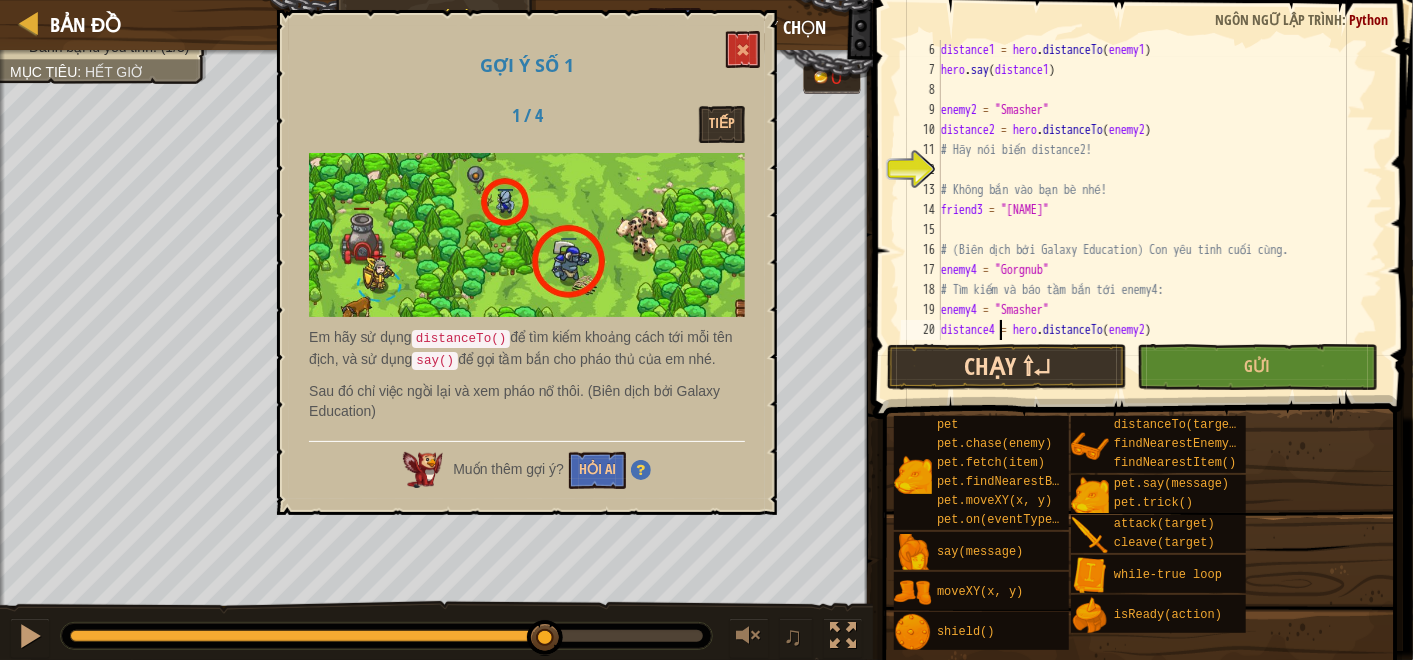 scroll, scrollTop: 8, scrollLeft: 4, axis: both 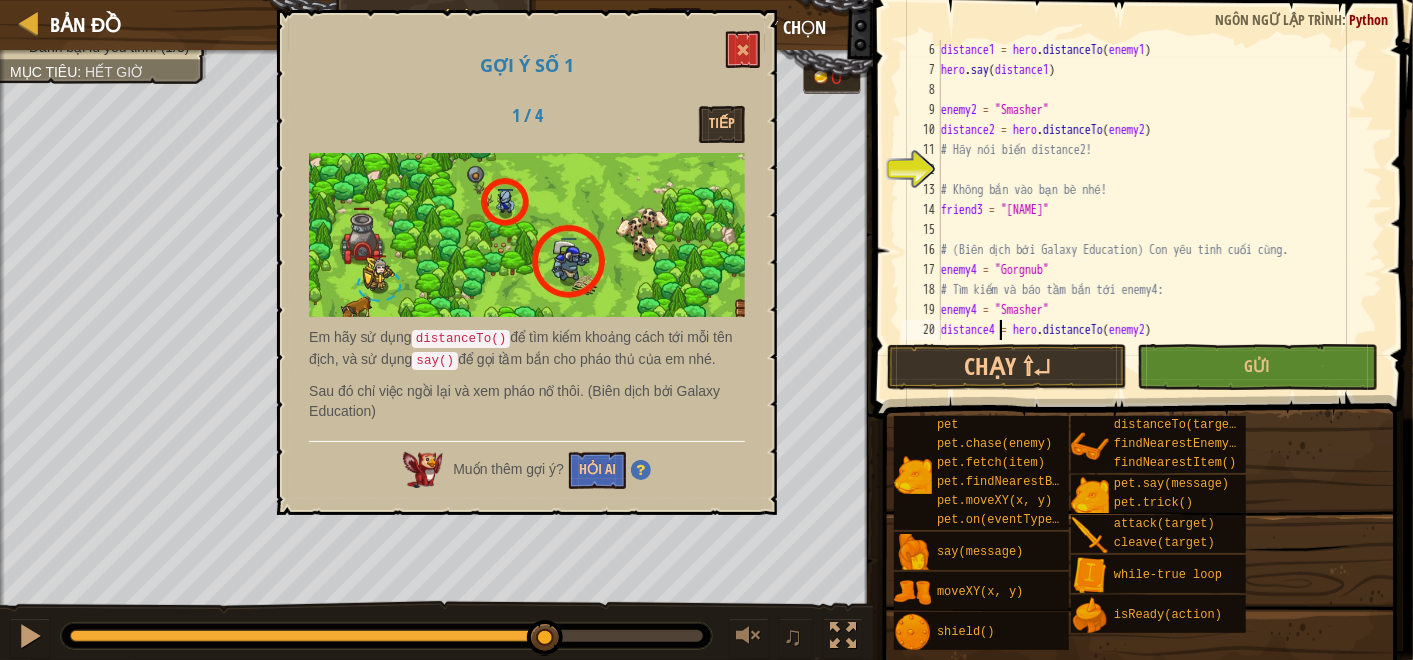 click on "distance1   =   hero . distanceTo ( enemy1 ) hero . say ( distance1 ) enemy2   =   "Smasher" distance2   =   hero . distanceTo ( enemy2 ) # Hãy nói biến distance2! hero . say ( distance2 ) # Không bắn vào bạn bè nhé! friend3   =   "Charles" # (Biên dịch bởi Galaxy Education) Con yêu tinh cuối cùng.  enemy4   =   "Gorgnub" # Tìm kiếm và báo tầm bắn tới enemy4: enemy4   =   "Smasher" distance4   =   hero . distanceTo ( enemy2 )     הההההההההההההההההההההההההההההההההההההההההההההההההההההההההההההההההההההההההההההההההההההההההההההההההההההההההההההההההההההההההההההההההההההההההההההההההההההההההההההההההההההההההההההההההההההההההההההההההההההההההההההההההההההההההההההההההההההההההההההההההההההההההההההההה" at bounding box center [1151, 210] 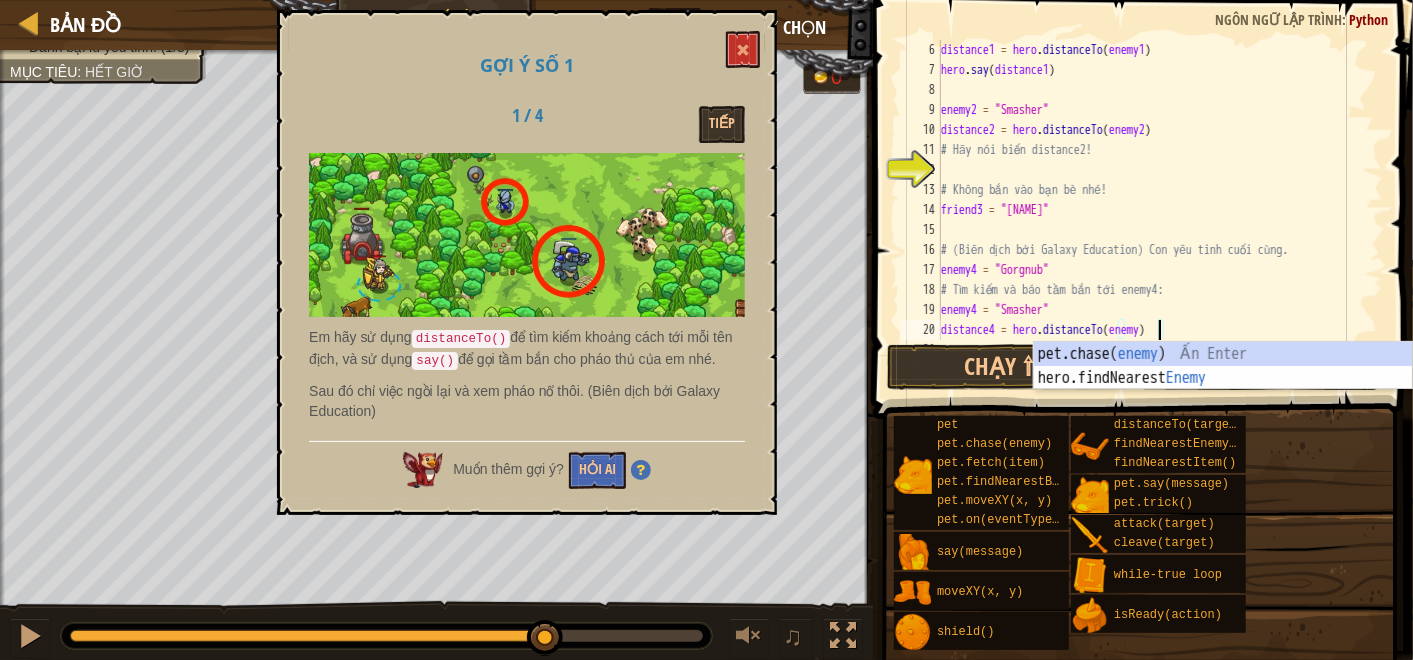 type on "distance4 = hero.distanceTo(enemy4)" 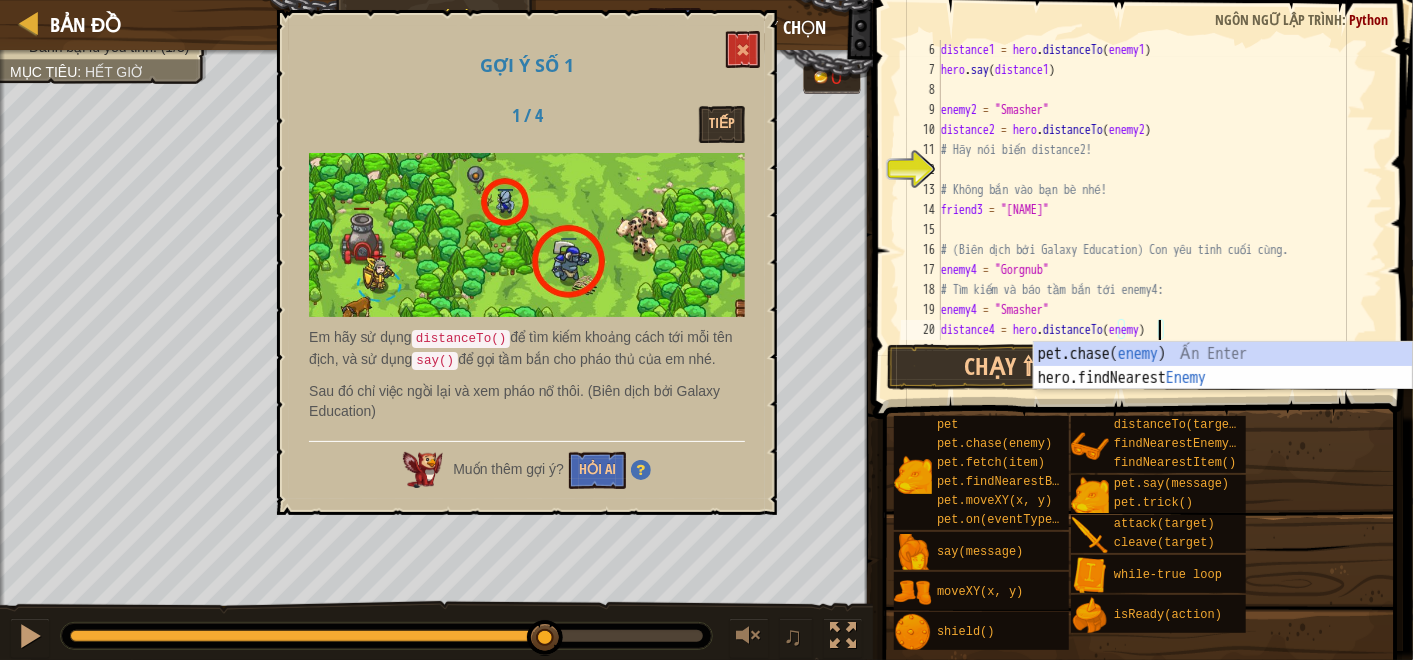 scroll, scrollTop: 8, scrollLeft: 17, axis: both 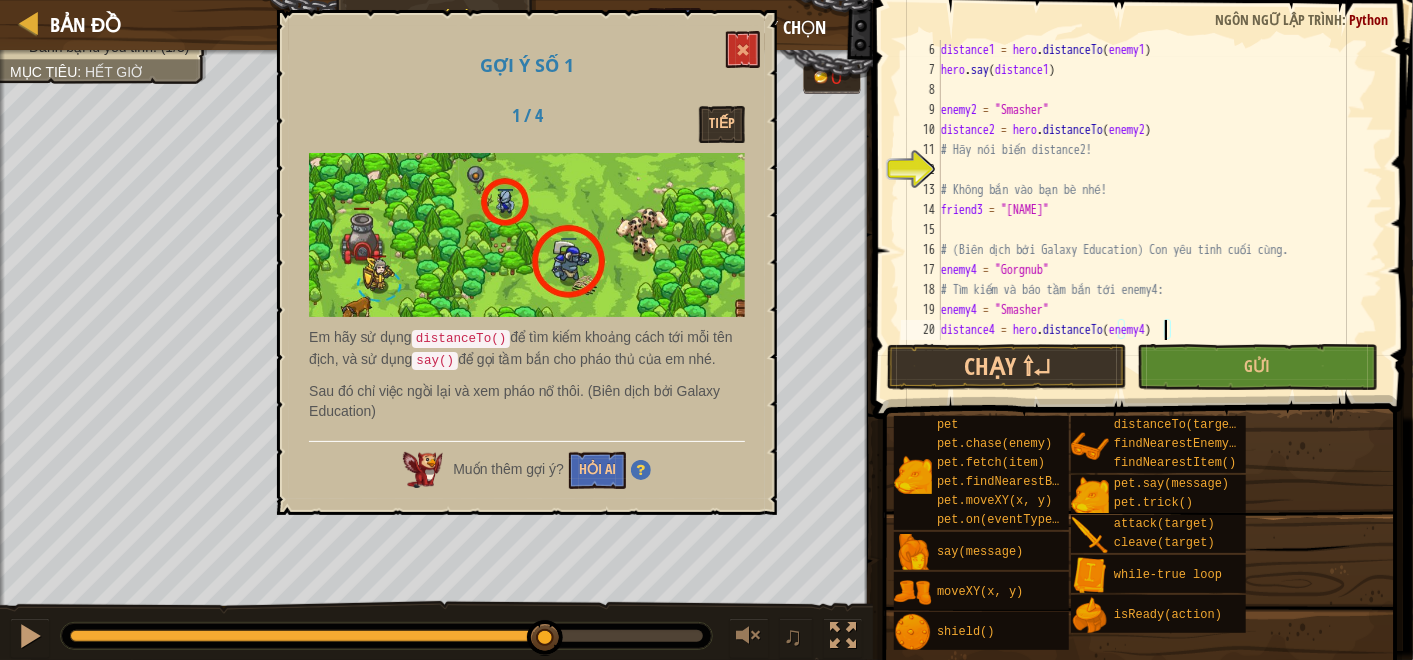 click on "distance1   =   hero . distanceTo ( enemy1 ) hero . say ( distance1 ) enemy2   =   "Smasher" distance2   =   hero . distanceTo ( enemy2 ) # Hãy nói biến distance2! # Không bắn vào bạn bè nhé! friend3   =   "Charles" # (Biên dịch bởi Galaxy Education) Con yêu tinh cuối cùng.  enemy4   =   "Gorgnub" # Tìm kiếm và báo tầm bắn tới enemy4: enemy4   =   "Smasher" distance4   =   hero . distanceTo ( enemy4 )" at bounding box center (1151, 210) 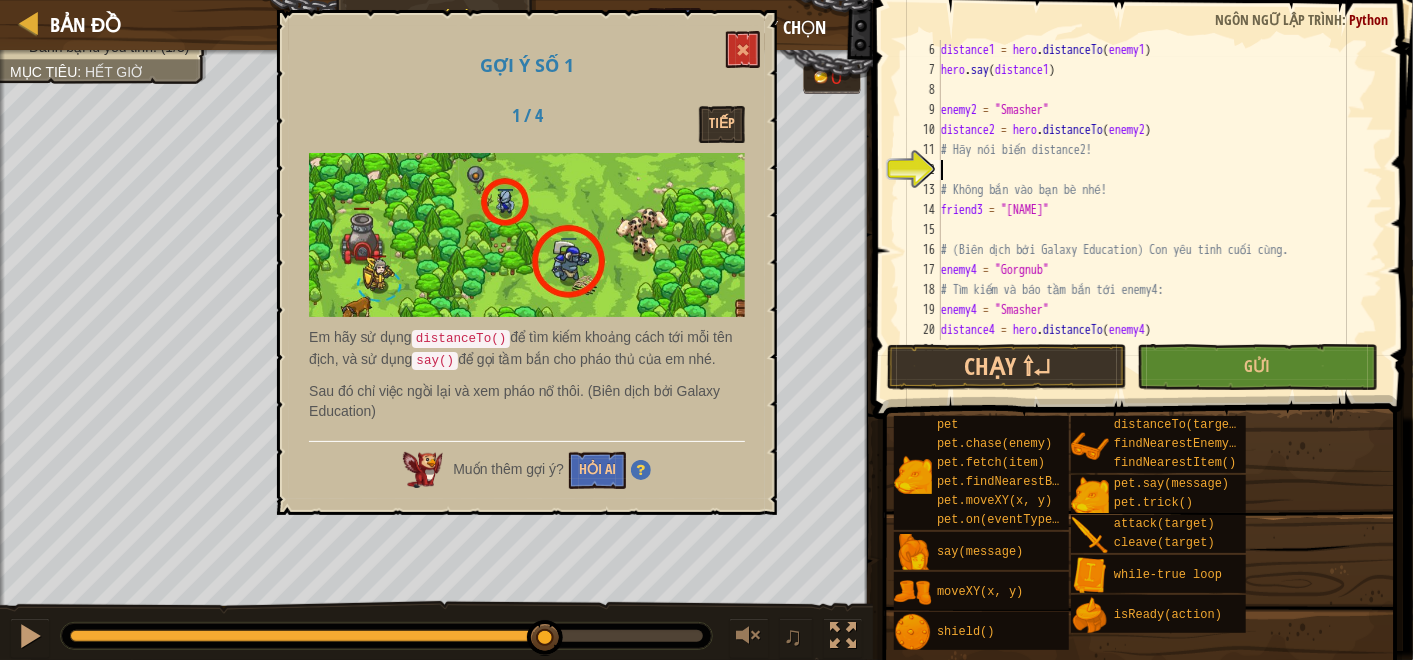 click on "distance1   =   hero . distanceTo ( enemy1 ) hero . say ( distance1 ) enemy2   =   "Smasher" distance2   =   hero . distanceTo ( enemy2 ) # Hãy nói biến distance2! # Không bắn vào bạn bè nhé! friend3   =   "Charles" # (Biên dịch bởi Galaxy Education) Con yêu tinh cuối cùng.  enemy4   =   "Gorgnub" # Tìm kiếm và báo tầm bắn tới enemy4: enemy4   =   "Smasher" distance4   =   hero . distanceTo ( enemy4 )" at bounding box center [1151, 210] 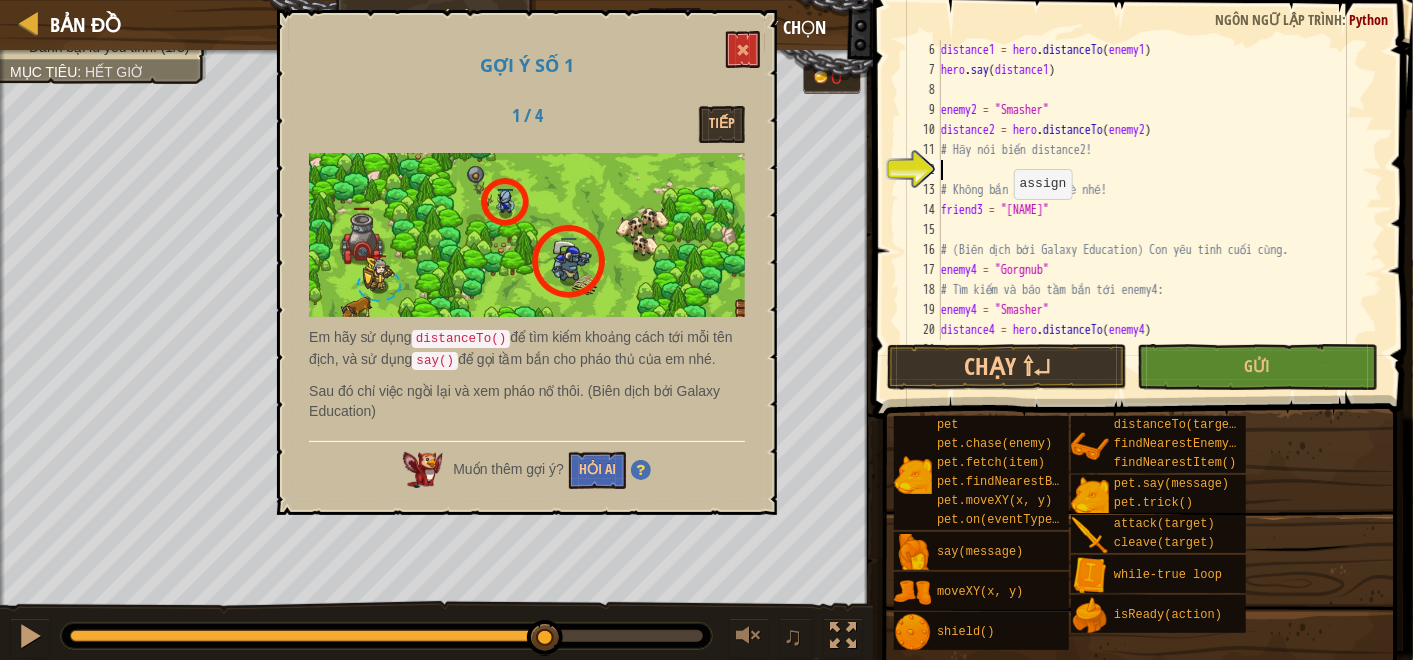 scroll, scrollTop: 53, scrollLeft: 0, axis: vertical 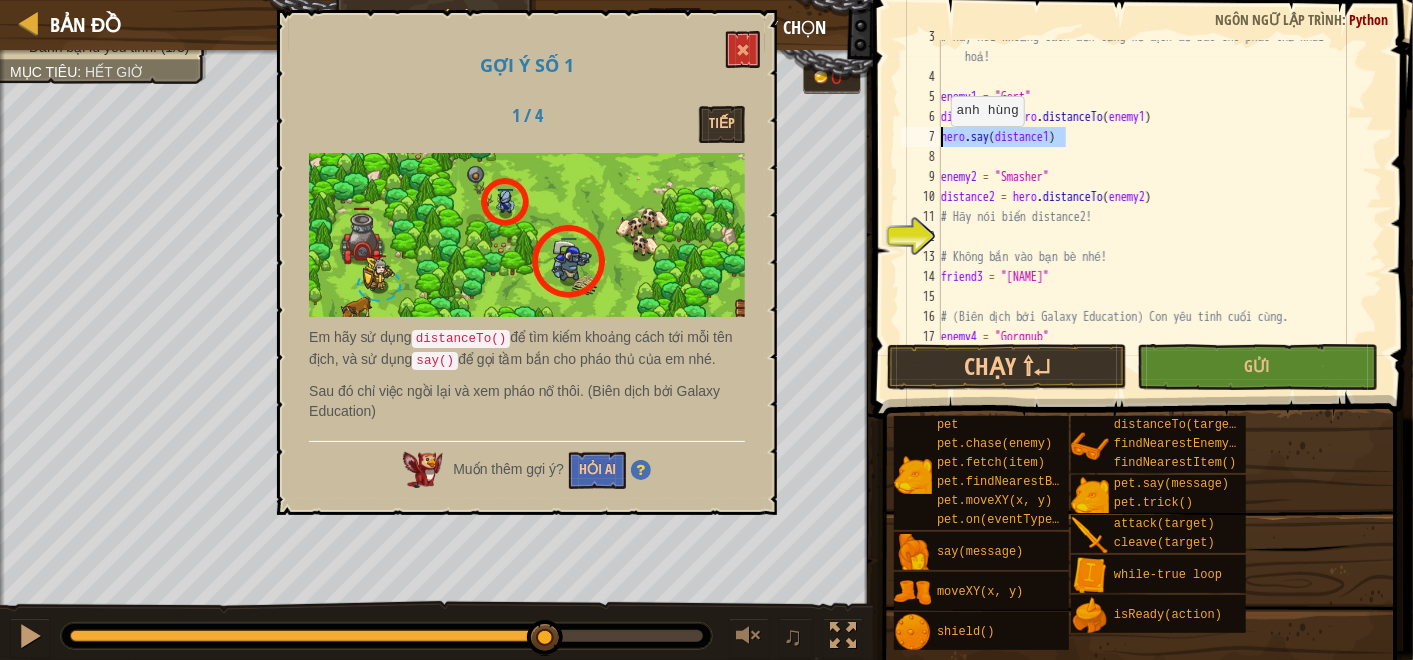 drag, startPoint x: 1082, startPoint y: 137, endPoint x: 932, endPoint y: 132, distance: 150.08331 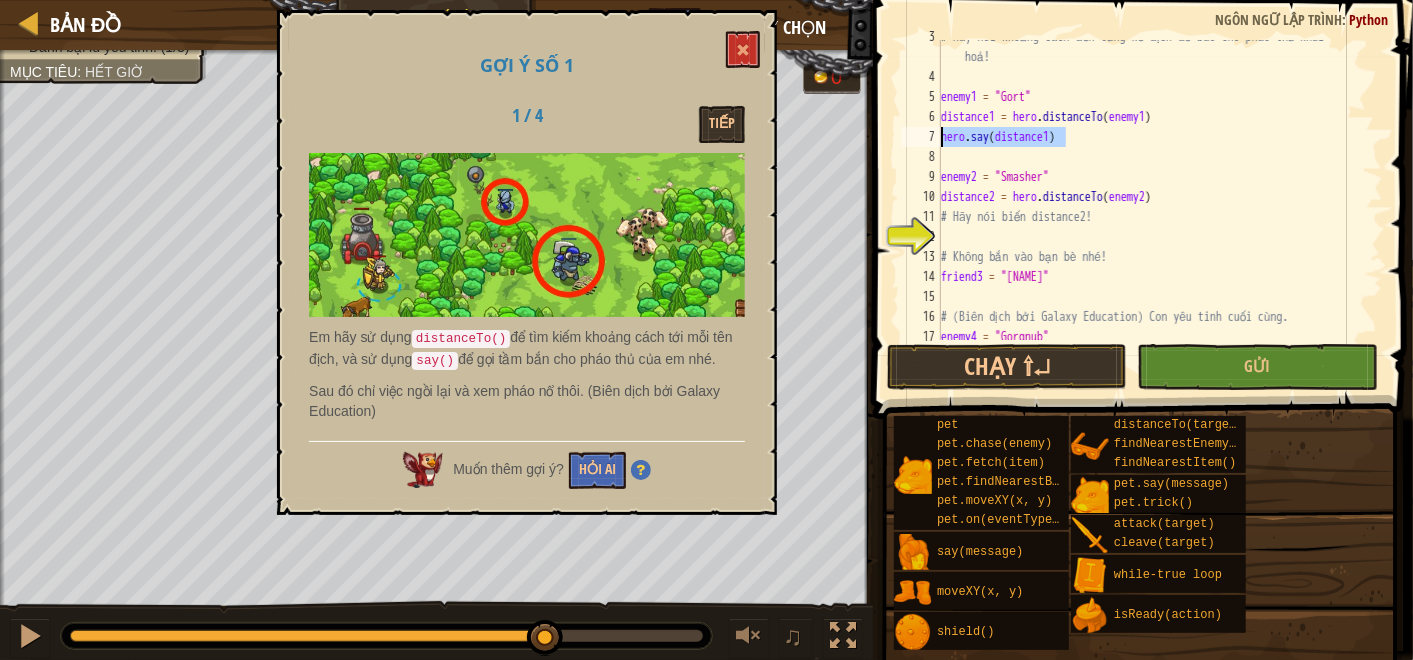 click on "# Hãy nói khoảng cách đến từng kẻ địch để báo cho pháo thủ khai       hoả! enemy1   =   "Gort" distance1   =   hero . distanceTo ( enemy1 ) hero . say ( distance1 ) enemy2   =   "Smasher" distance2   =   hero . distanceTo ( enemy2 ) # Hãy nói biến distance2! # Không bắn vào bạn bè nhé! friend3   =   "Charles" # (Biên dịch bởi Galaxy Education) Con yêu tinh cuối cùng.  enemy4   =   "Gorgnub"" at bounding box center [1151, 207] 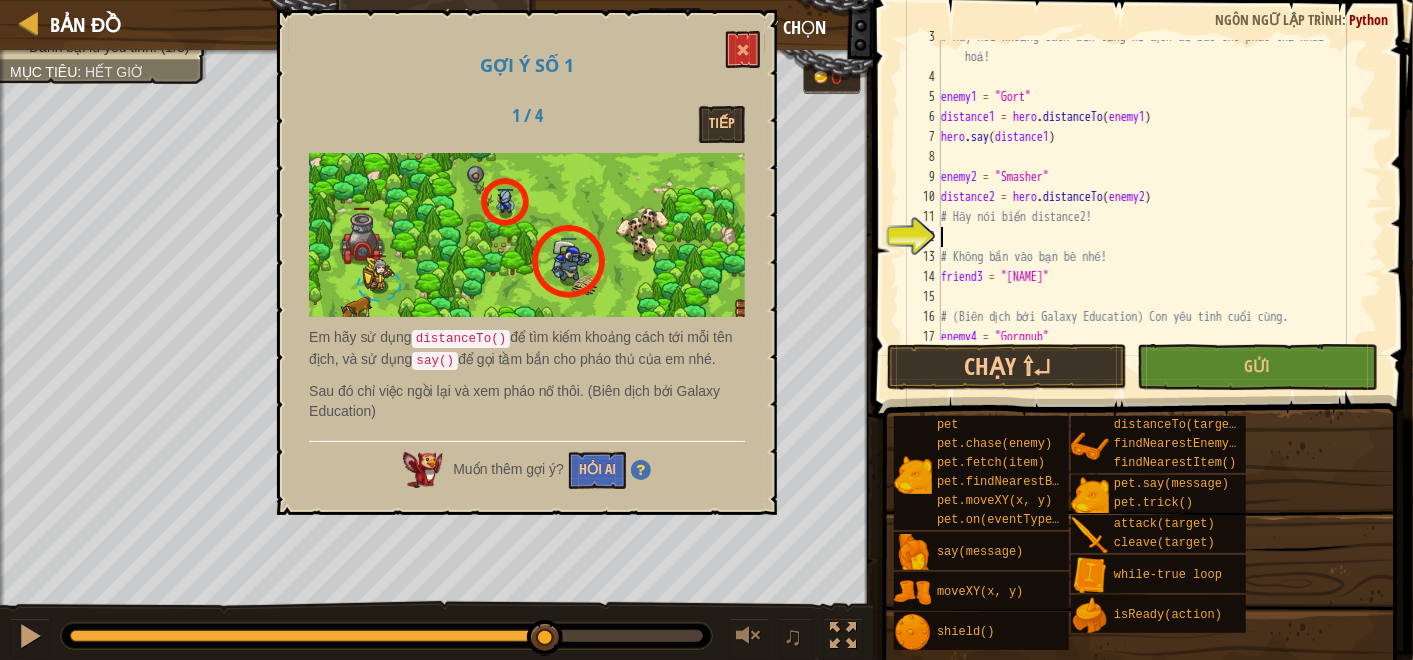 paste on "hero.say(distance1)" 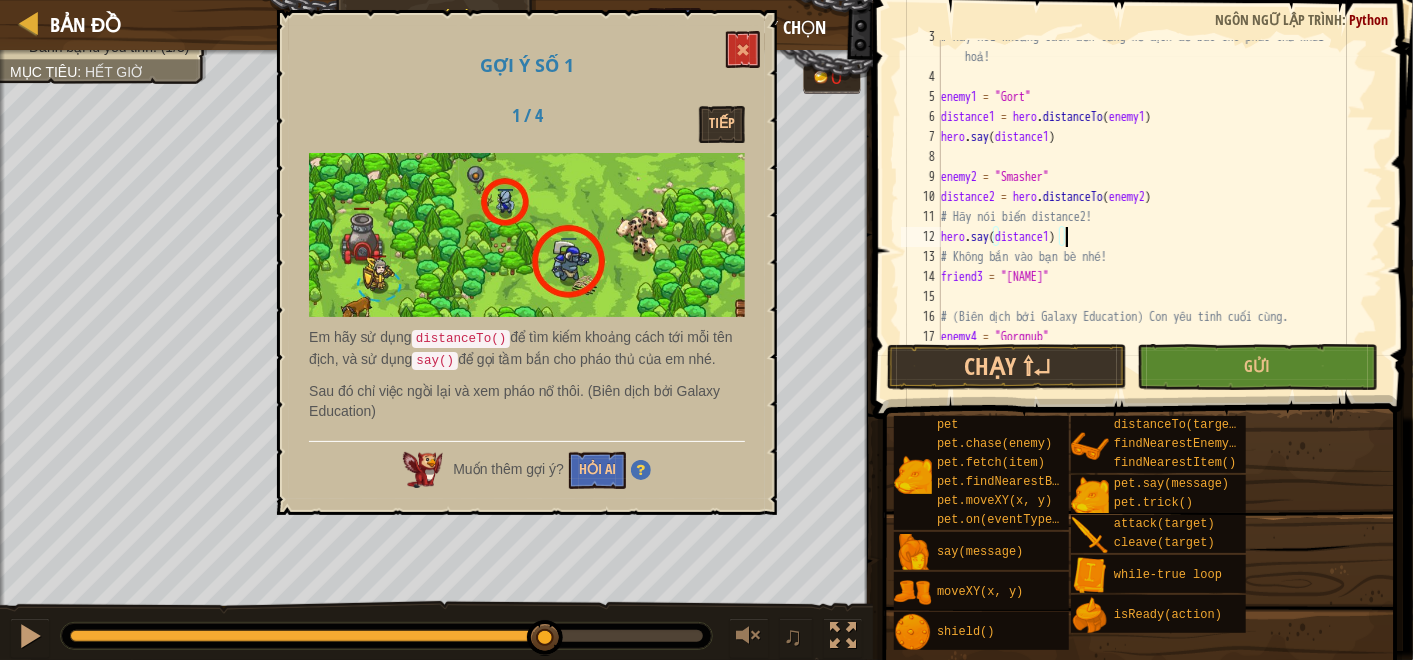 click on "# Hãy nói khoảng cách đến từng kẻ địch để báo cho pháo thủ khai       hoả! enemy1   =   "Gort" distance1   =   hero . distanceTo ( enemy1 ) hero . say ( distance1 ) enemy2   =   "Smasher" distance2   =   hero . distanceTo ( enemy2 ) # Hãy nói biến distance2! hero . say ( distance1 ) # Không bắn vào bạn bè nhé! friend3   =   "Charles" # (Biên dịch bởi Galaxy Education) Con yêu tinh cuối cùng.  enemy4   =   "Gorgnub"" at bounding box center [1151, 207] 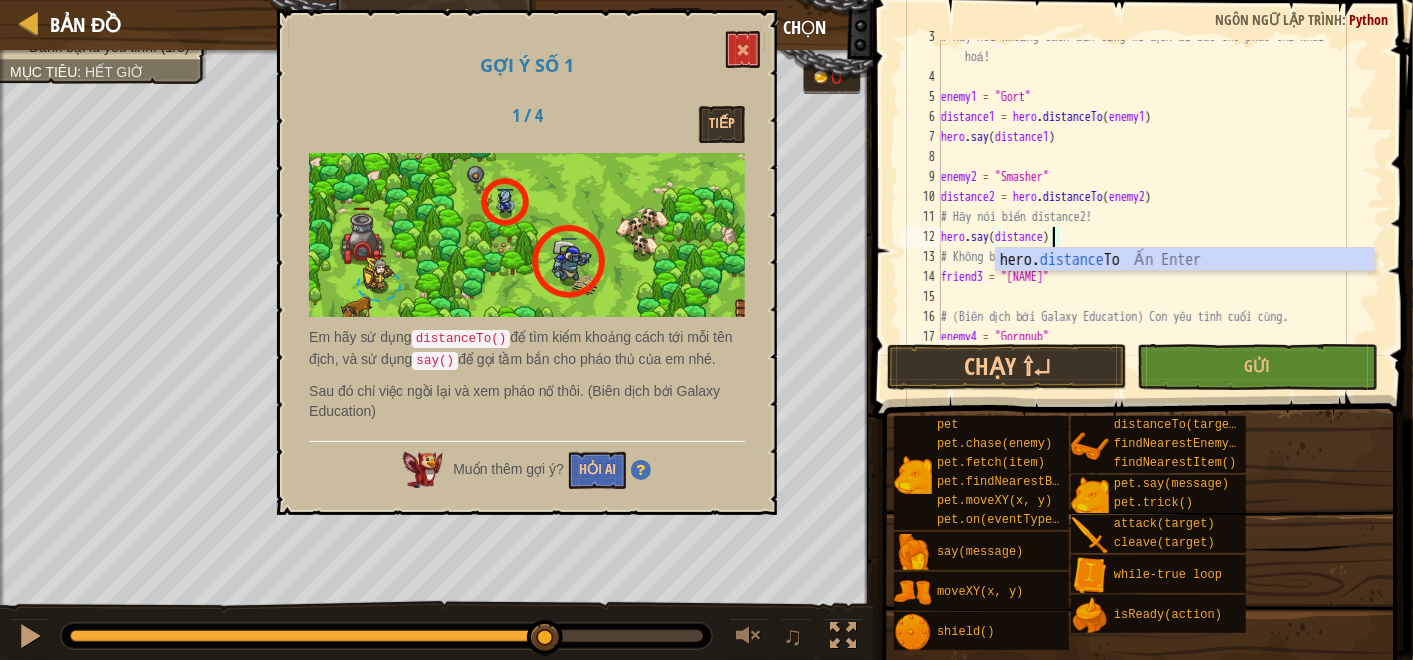 scroll, scrollTop: 9, scrollLeft: 8, axis: both 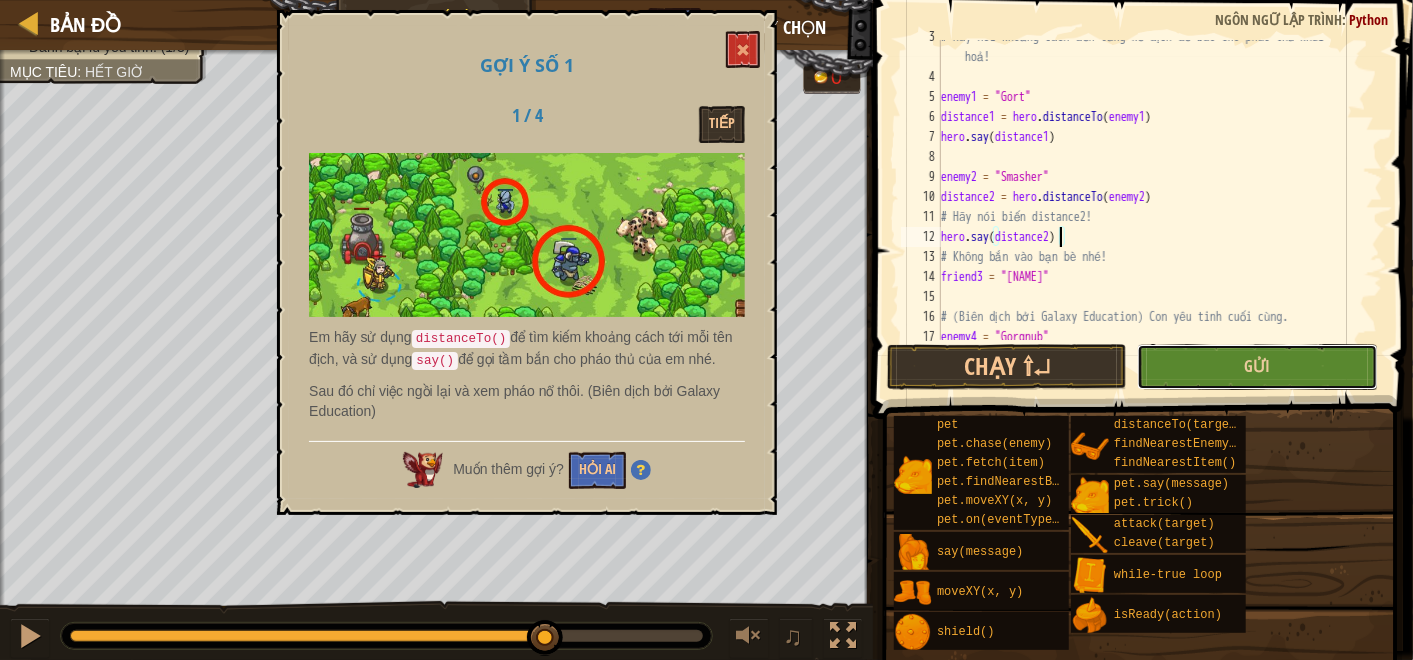 click on "Gửi" at bounding box center [1257, 367] 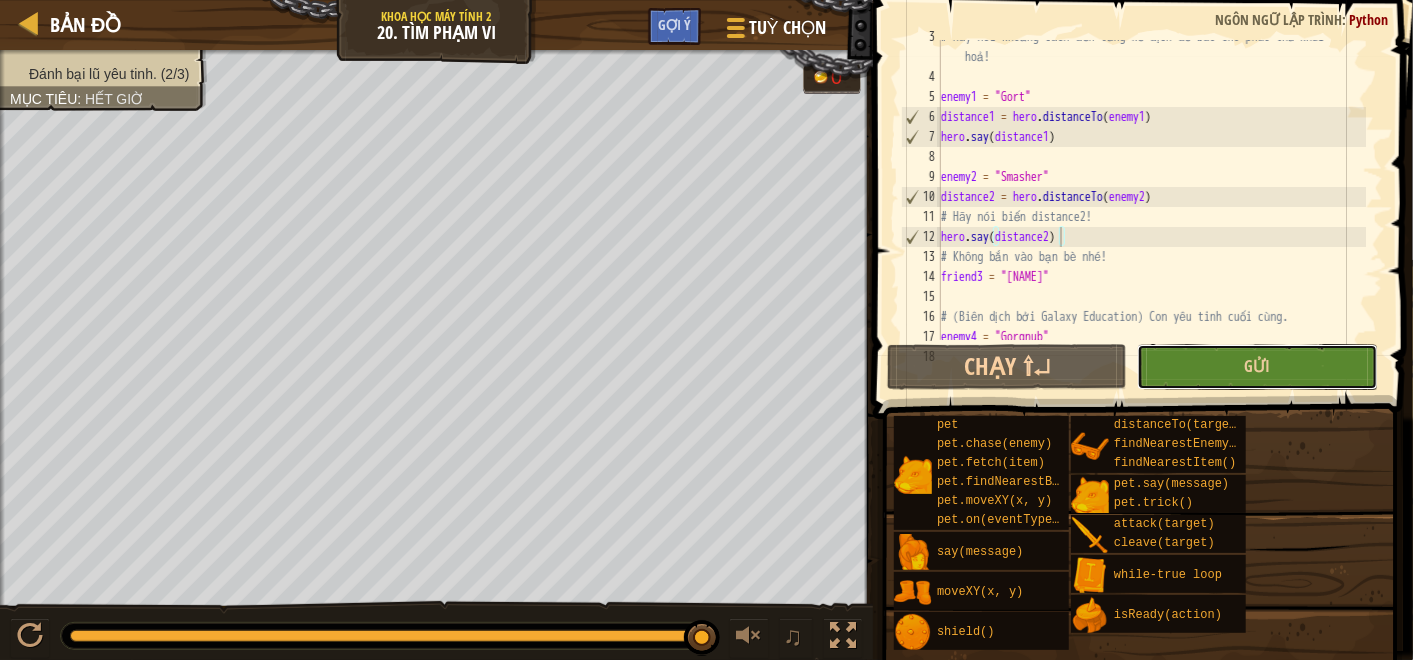 click on "Gửi" at bounding box center [1257, 367] 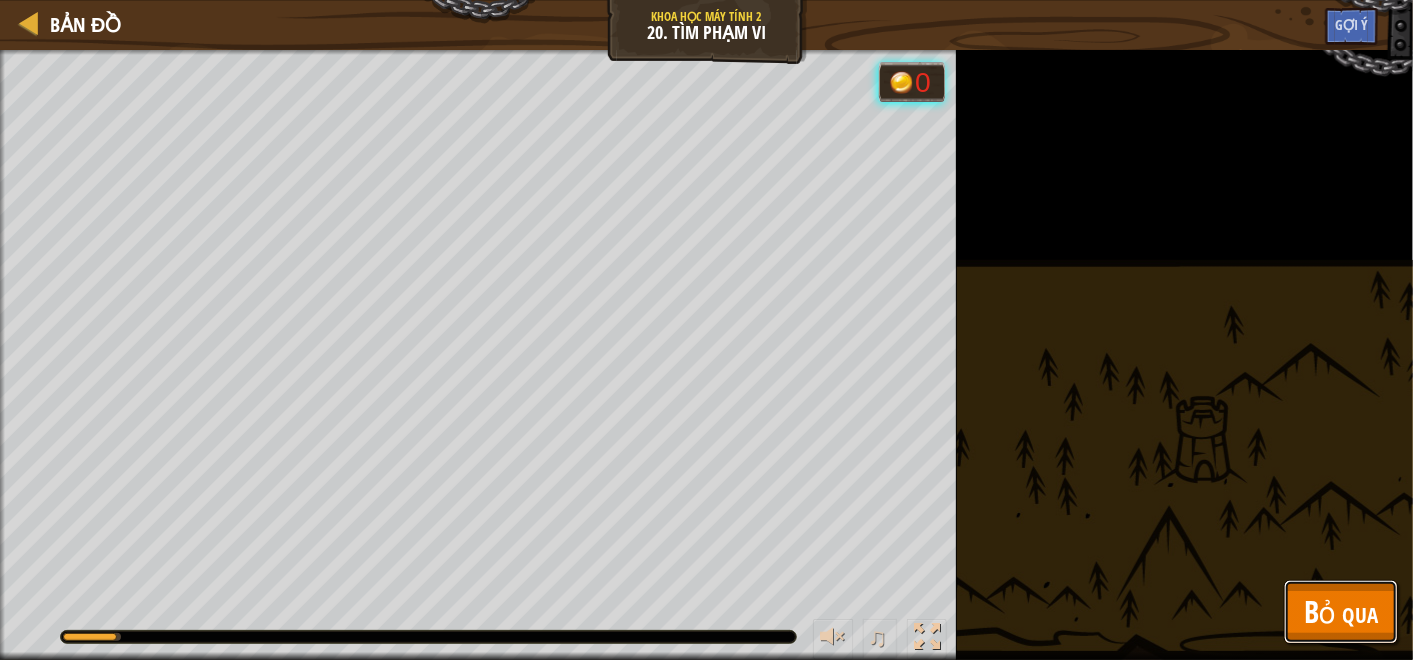 click on "Bỏ qua" at bounding box center [1341, 611] 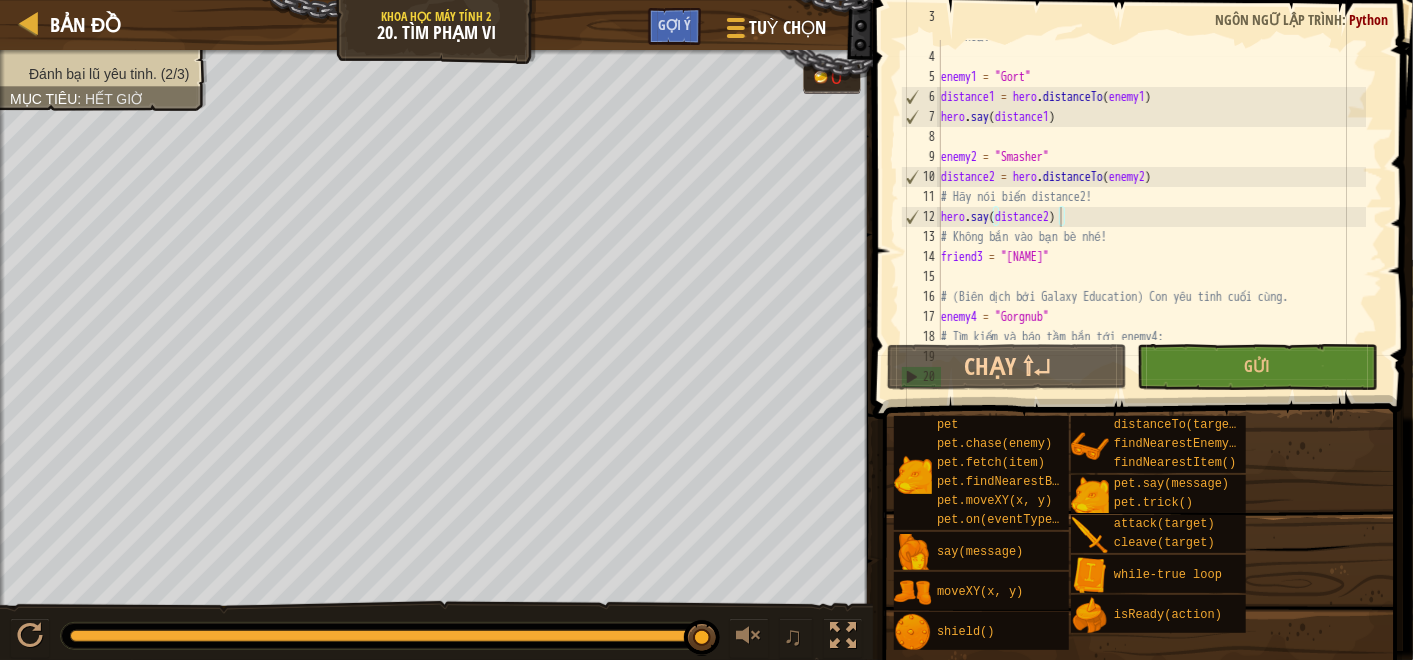 scroll, scrollTop: 140, scrollLeft: 0, axis: vertical 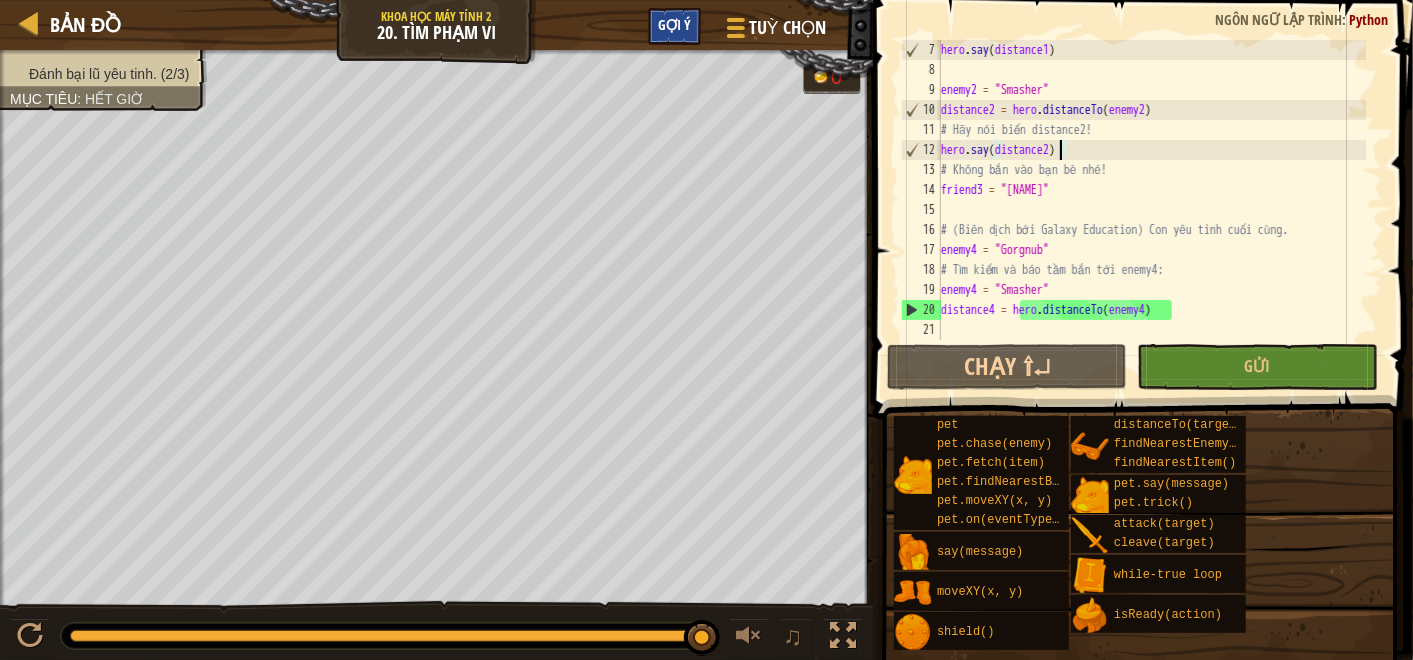 click on "Gợi ý" at bounding box center [674, 24] 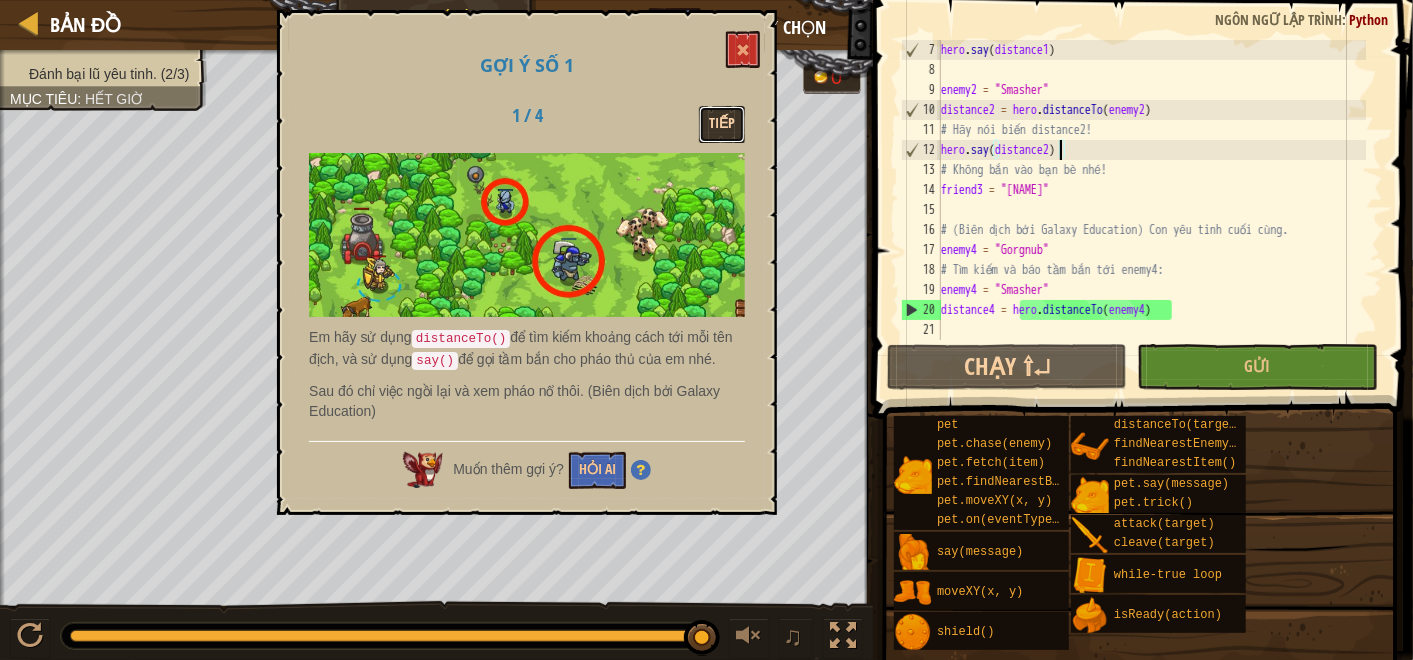click on "Tiếp" at bounding box center [722, 124] 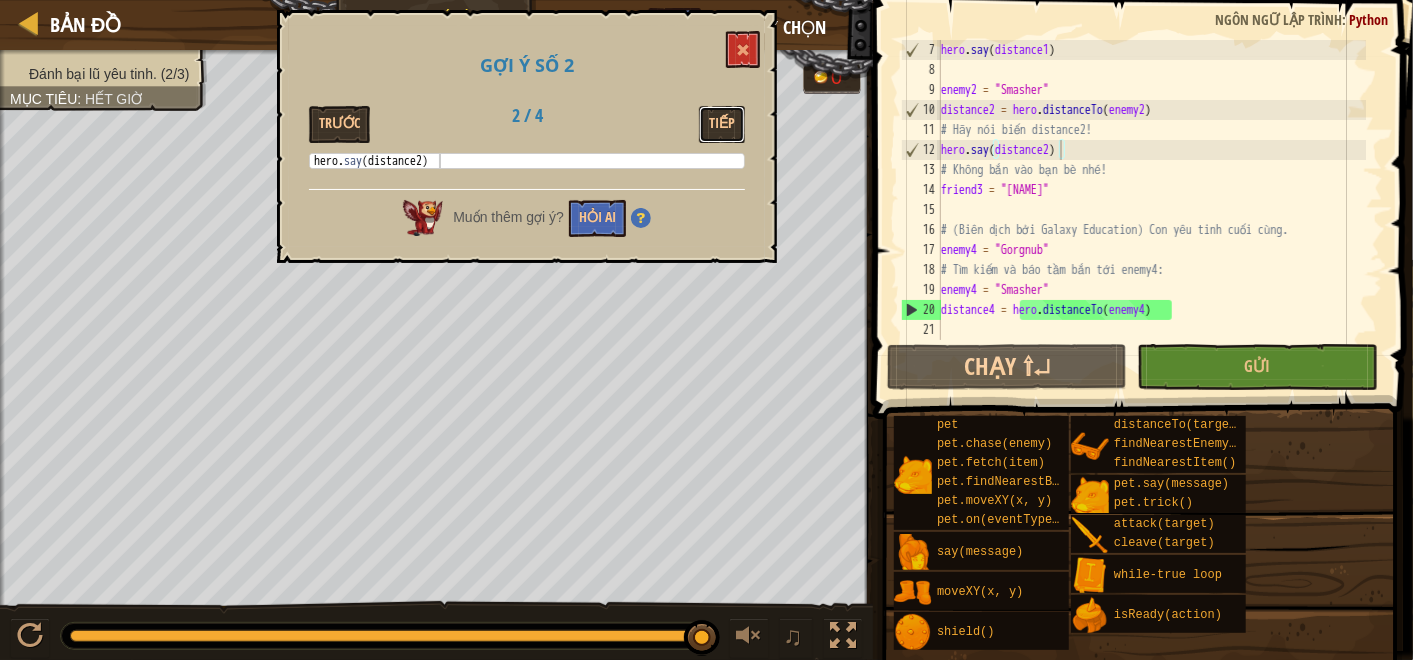 click on "Tiếp" at bounding box center [722, 124] 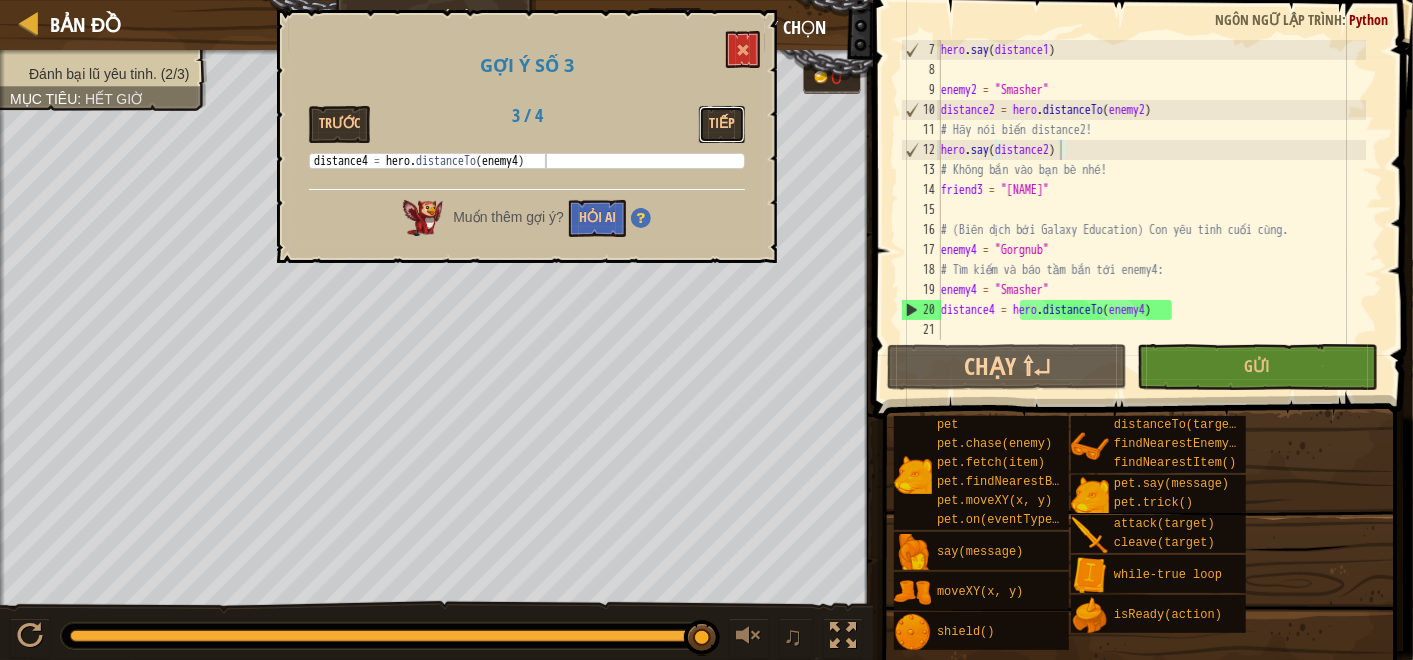click on "Tiếp" at bounding box center [722, 124] 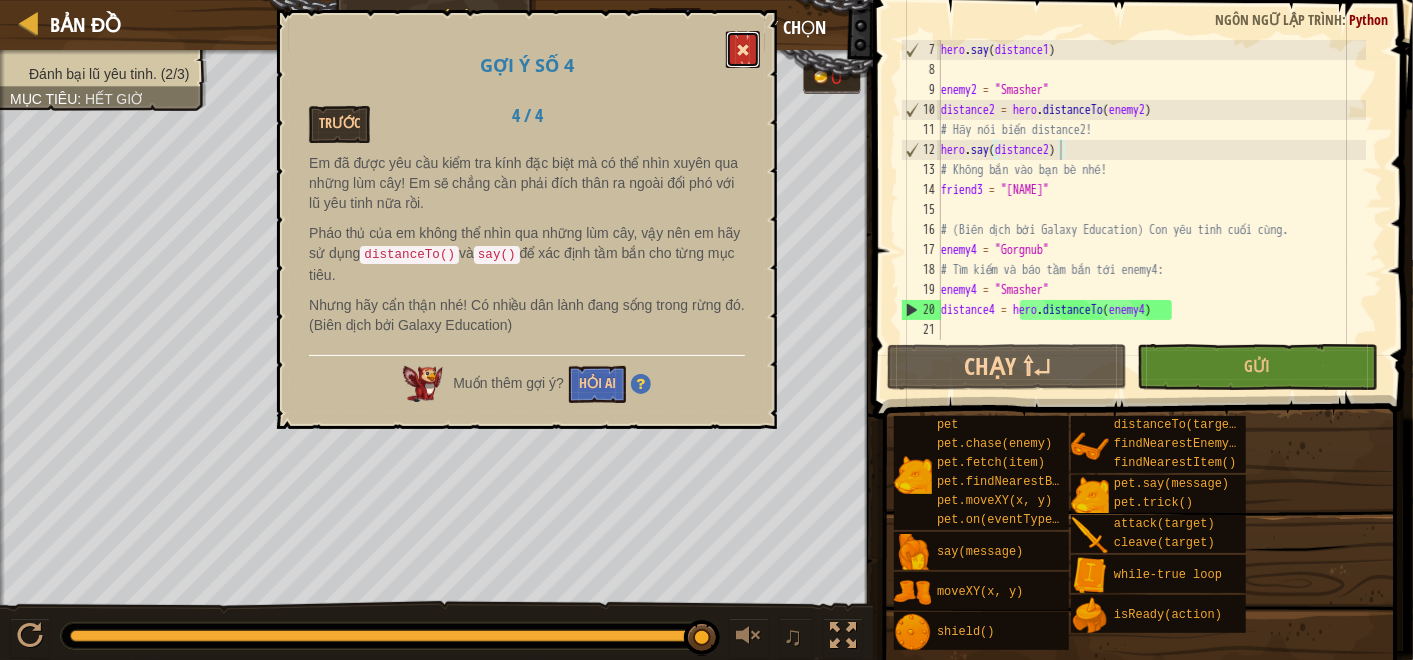 click at bounding box center [743, 49] 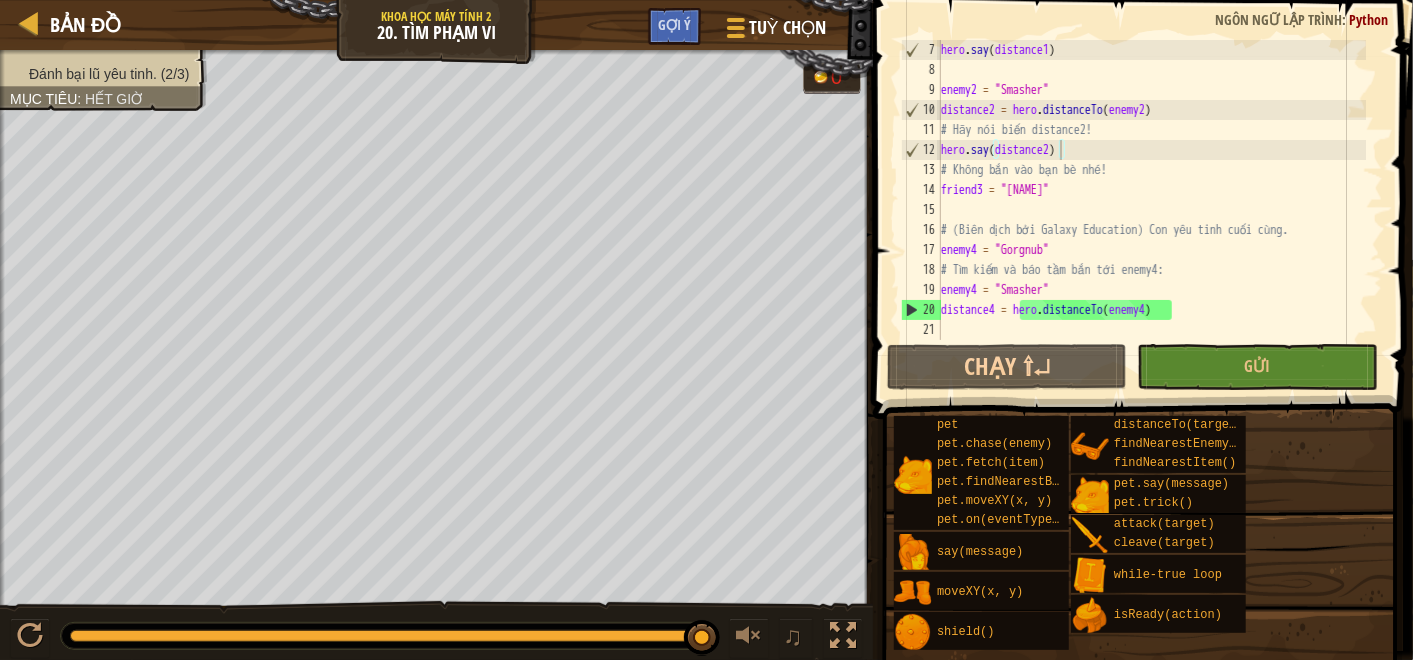 type on "enemy4 = "Smasher"" 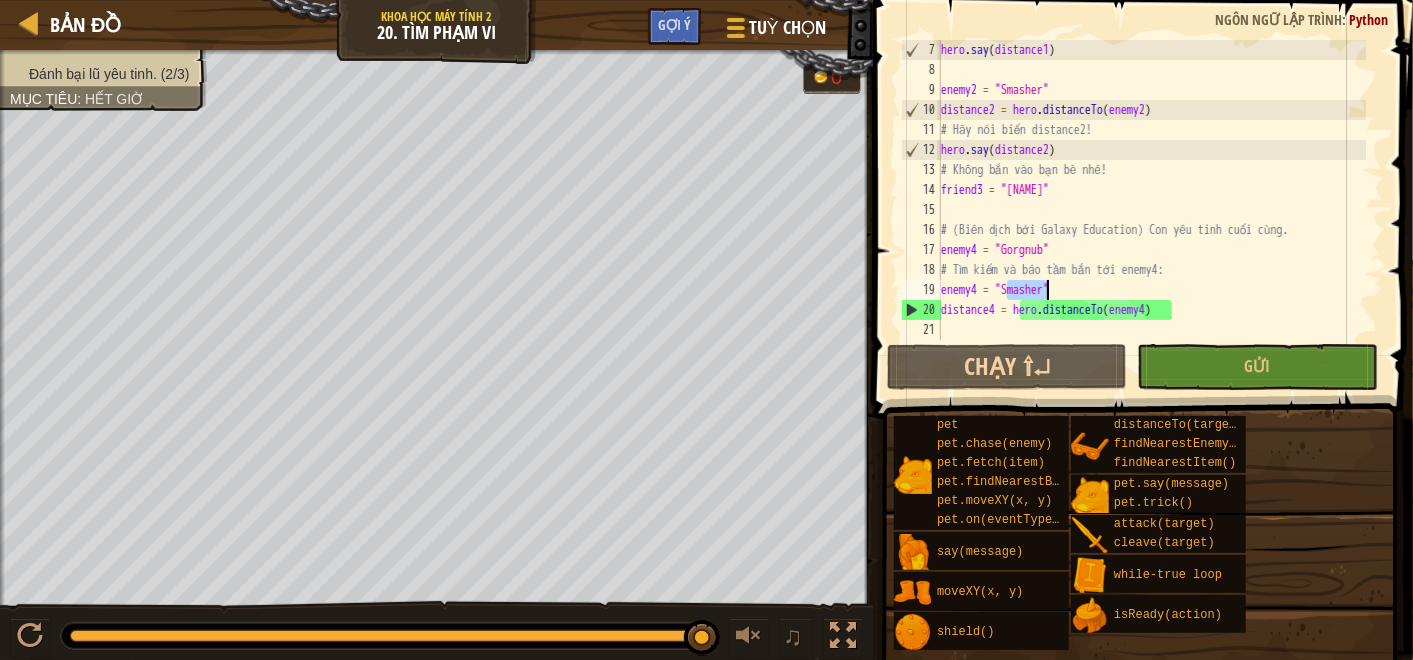 drag, startPoint x: 1005, startPoint y: 288, endPoint x: 1048, endPoint y: 292, distance: 43.185646 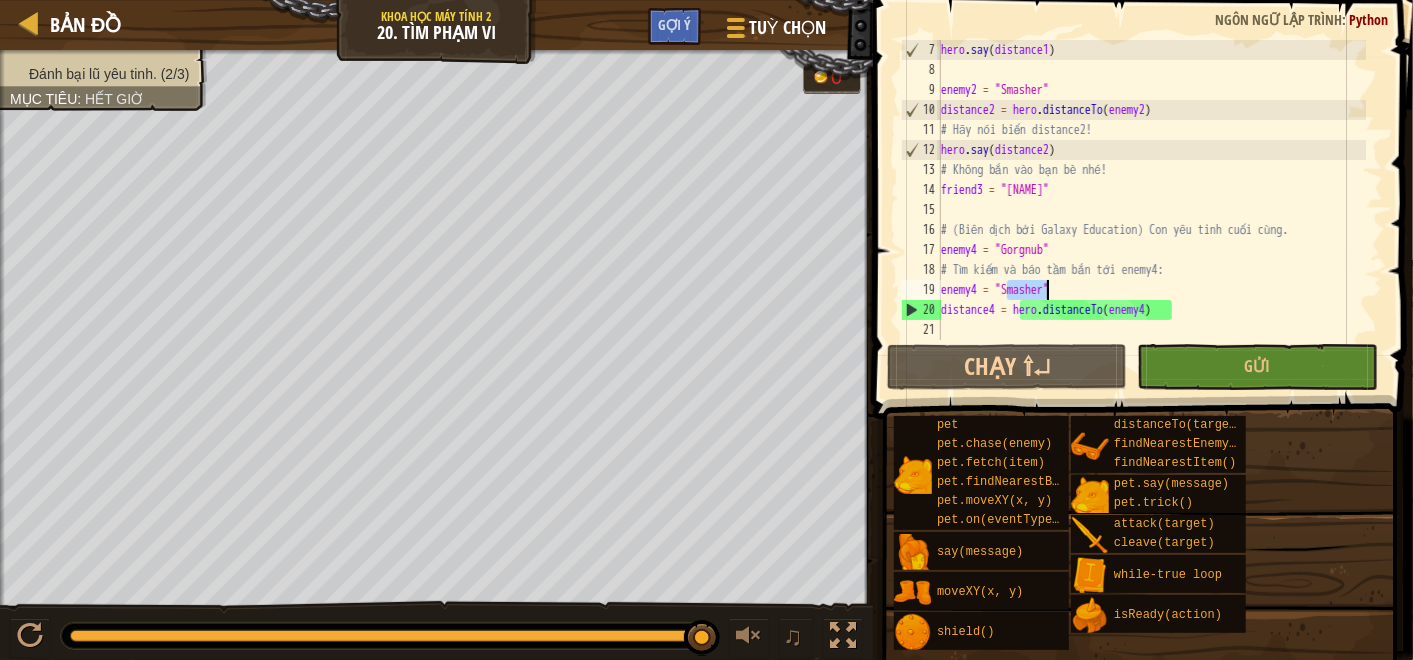 click on "hero . say ( distance1 ) enemy2   =   "Smasher" distance2   =   hero . distanceTo ( enemy2 ) # Hãy nói biến distance2! hero . say ( distance2 ) # Không bắn vào bạn bè nhé! friend3   =   "Charles" # (Biên dịch bởi Galaxy Education) Con yêu tinh cuối cùng.  enemy4   =   "Gorgnub" # Tìm kiếm và báo tầm bắn tới enemy4: enemy4   =   "Smasher" distance4   =   hero . distanceTo ( enemy4 )" at bounding box center (1151, 210) 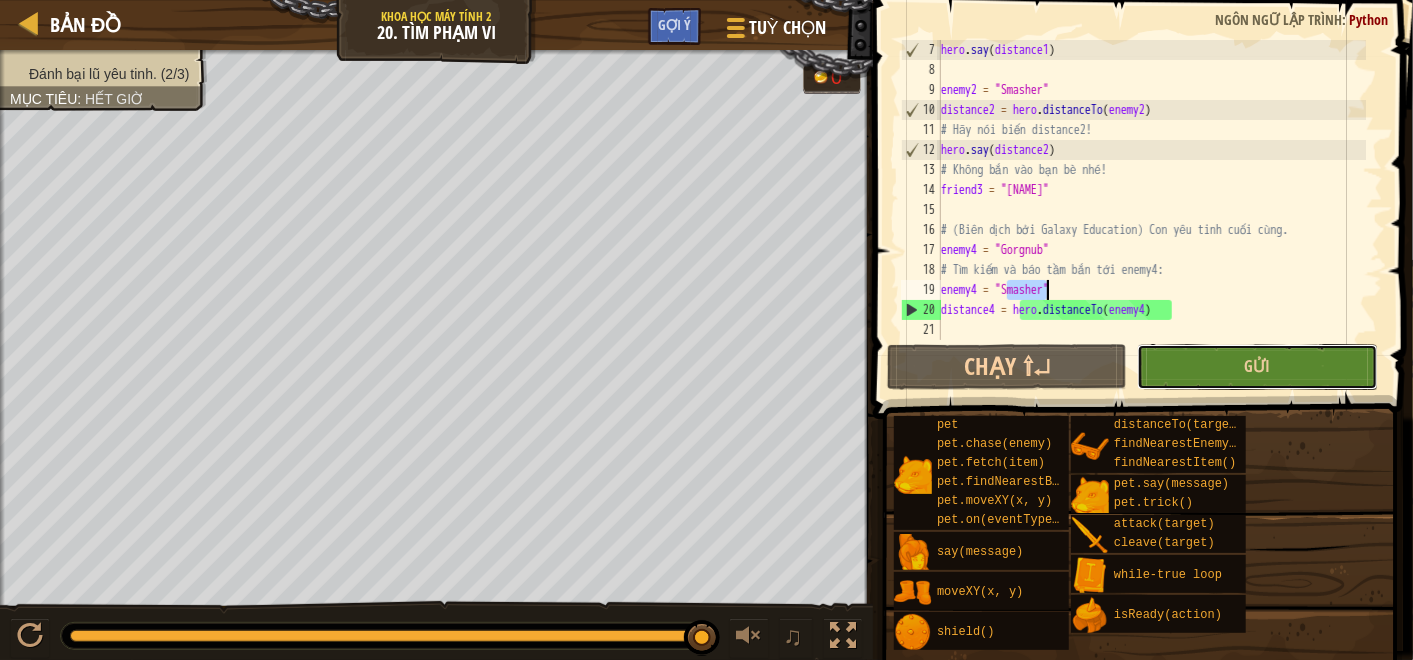click on "Gửi" at bounding box center [1257, 367] 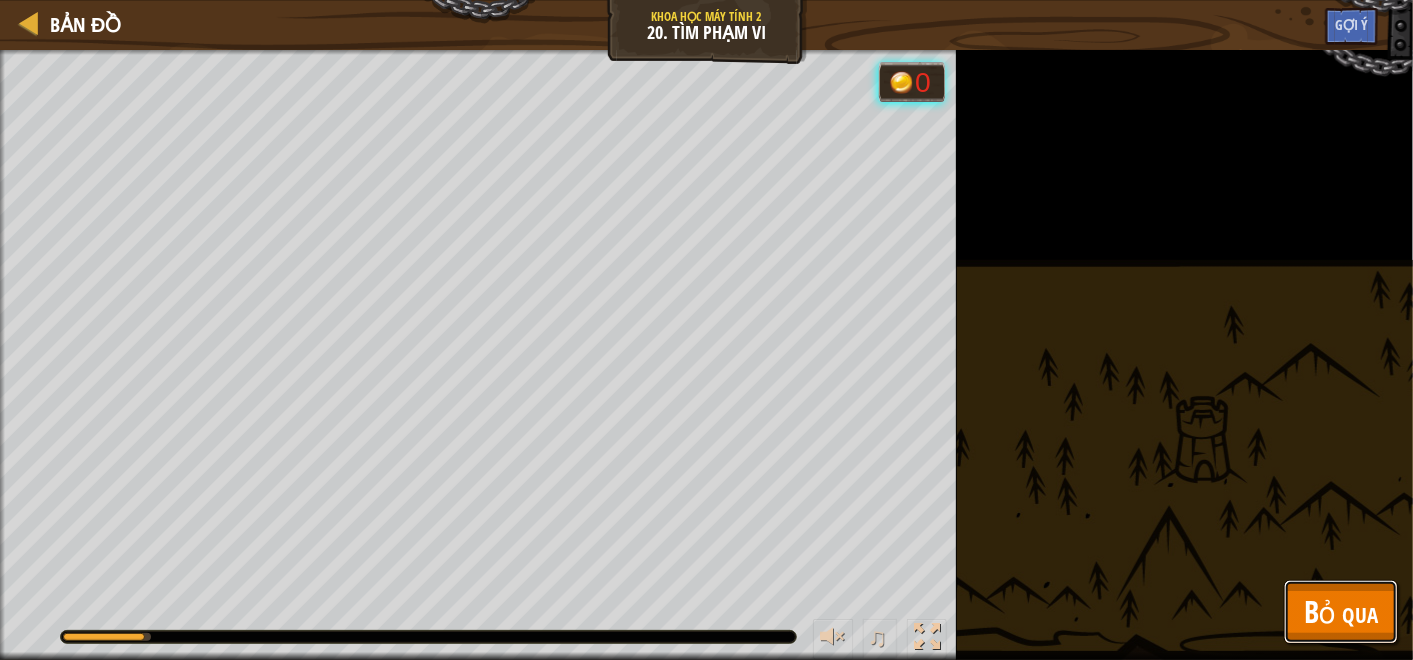 click on "Bỏ qua" at bounding box center (1341, 612) 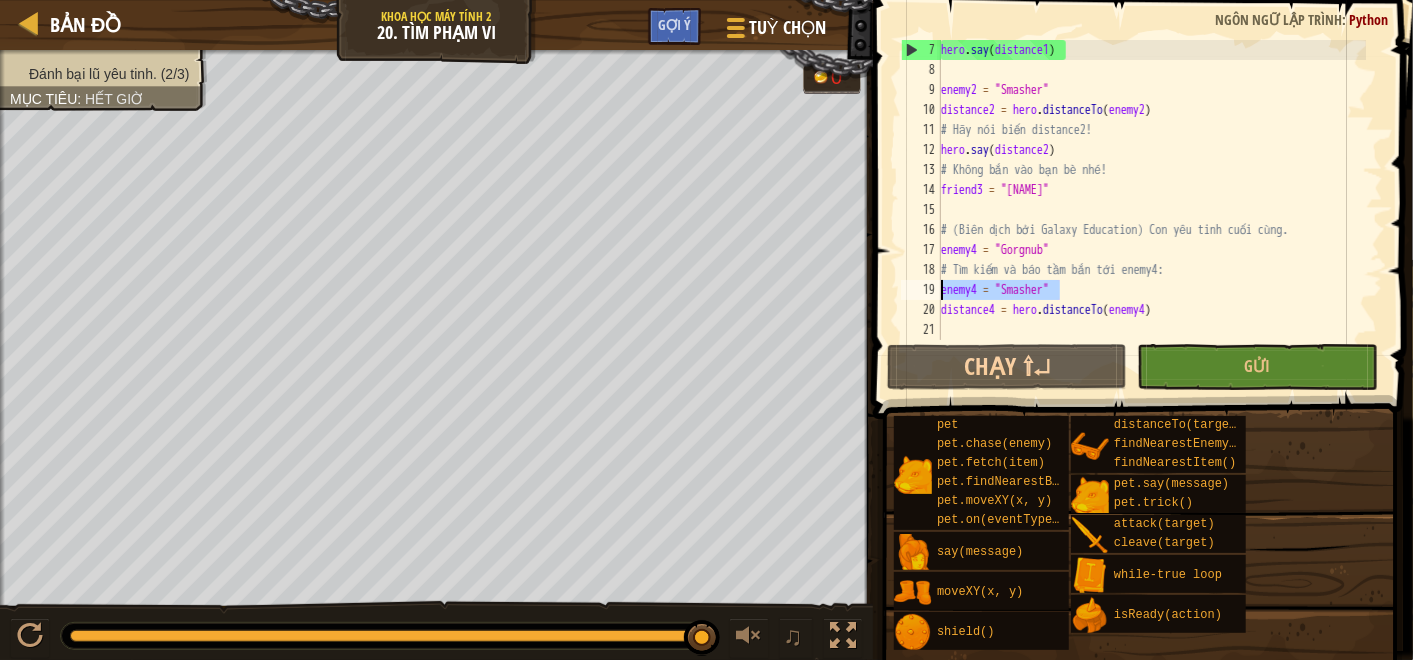 drag, startPoint x: 1037, startPoint y: 289, endPoint x: 904, endPoint y: 285, distance: 133.06013 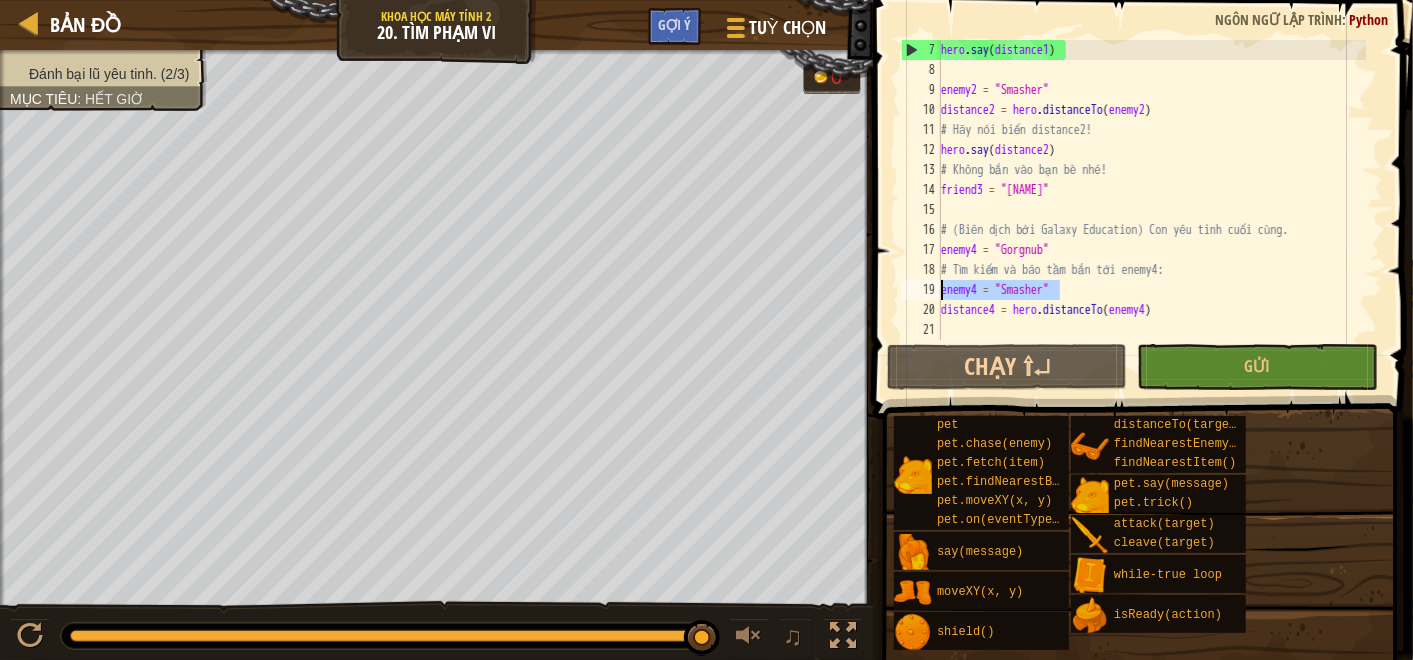 scroll, scrollTop: 9, scrollLeft: 0, axis: vertical 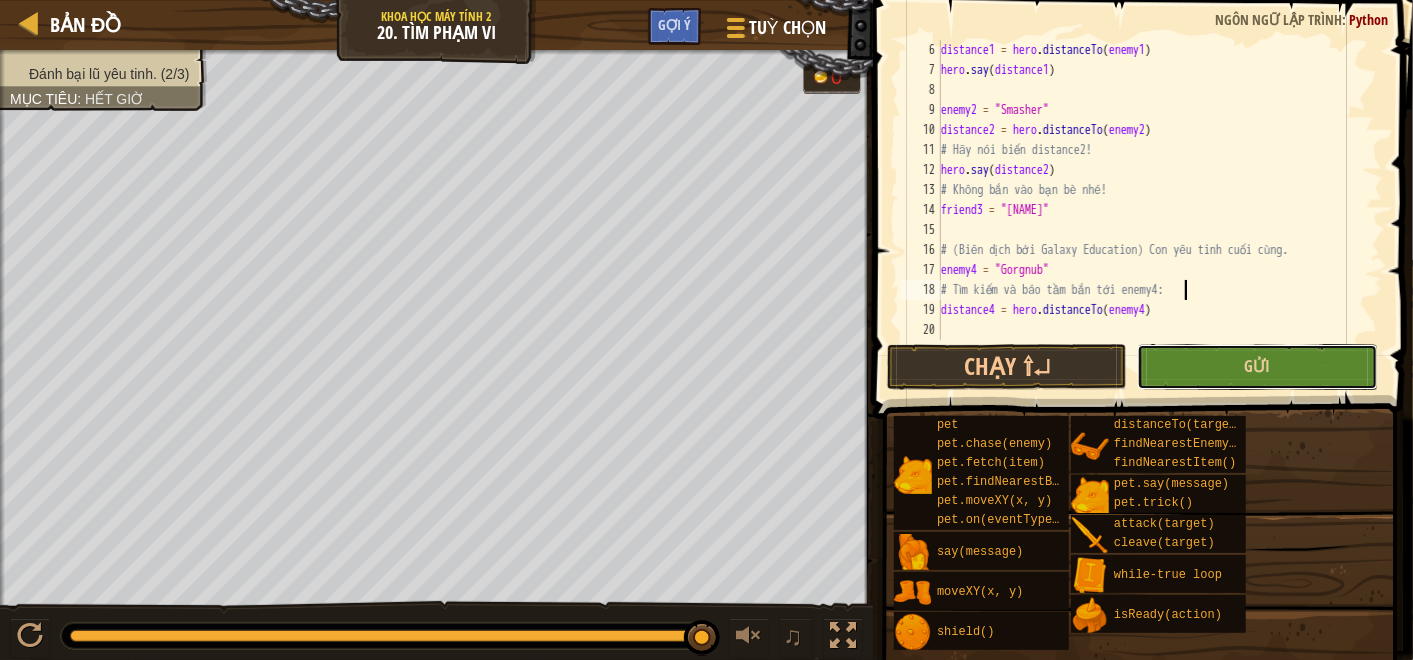 click on "Gửi" at bounding box center [1257, 367] 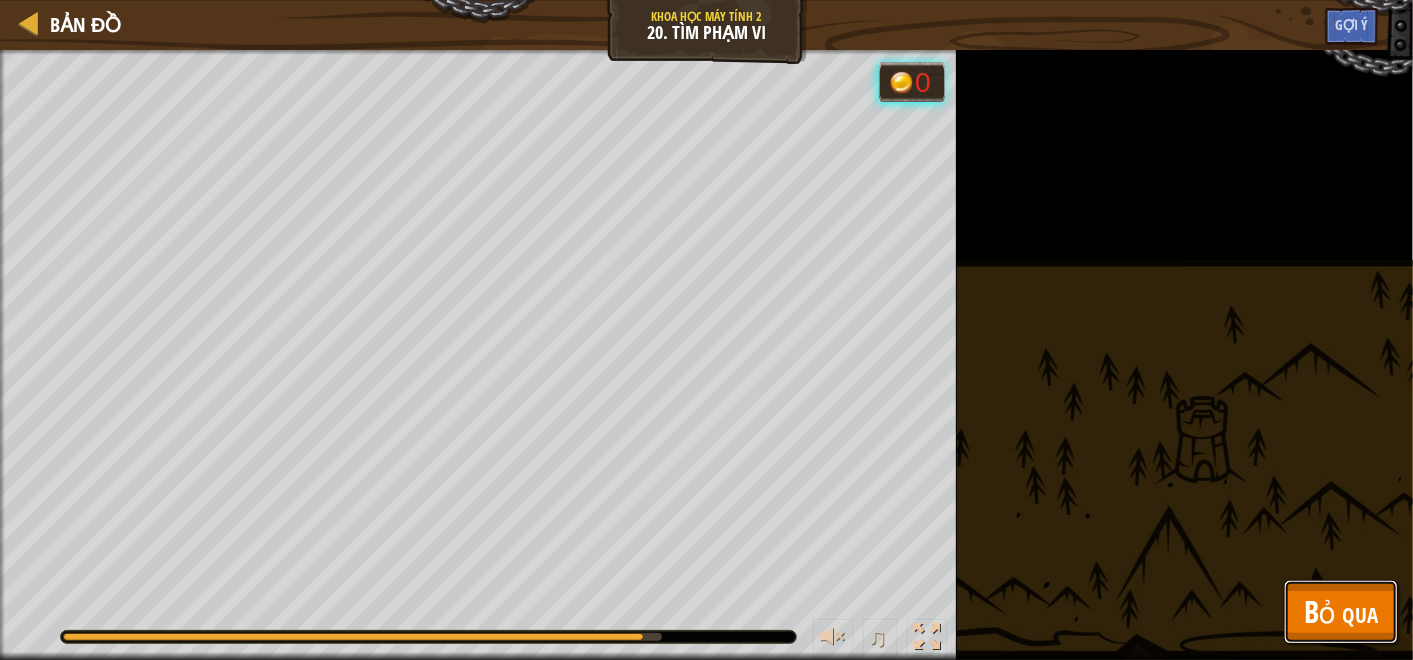 click on "Bỏ qua" at bounding box center (1341, 611) 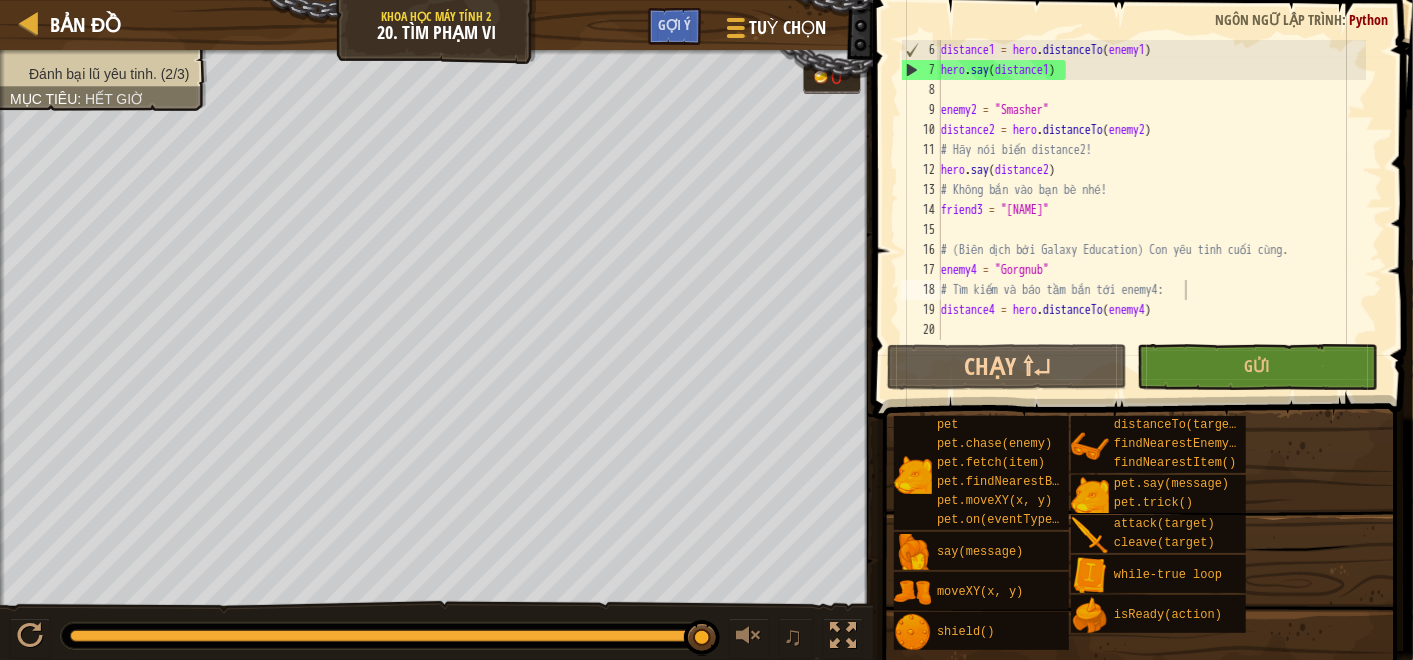 type on "hero.say(distance2)" 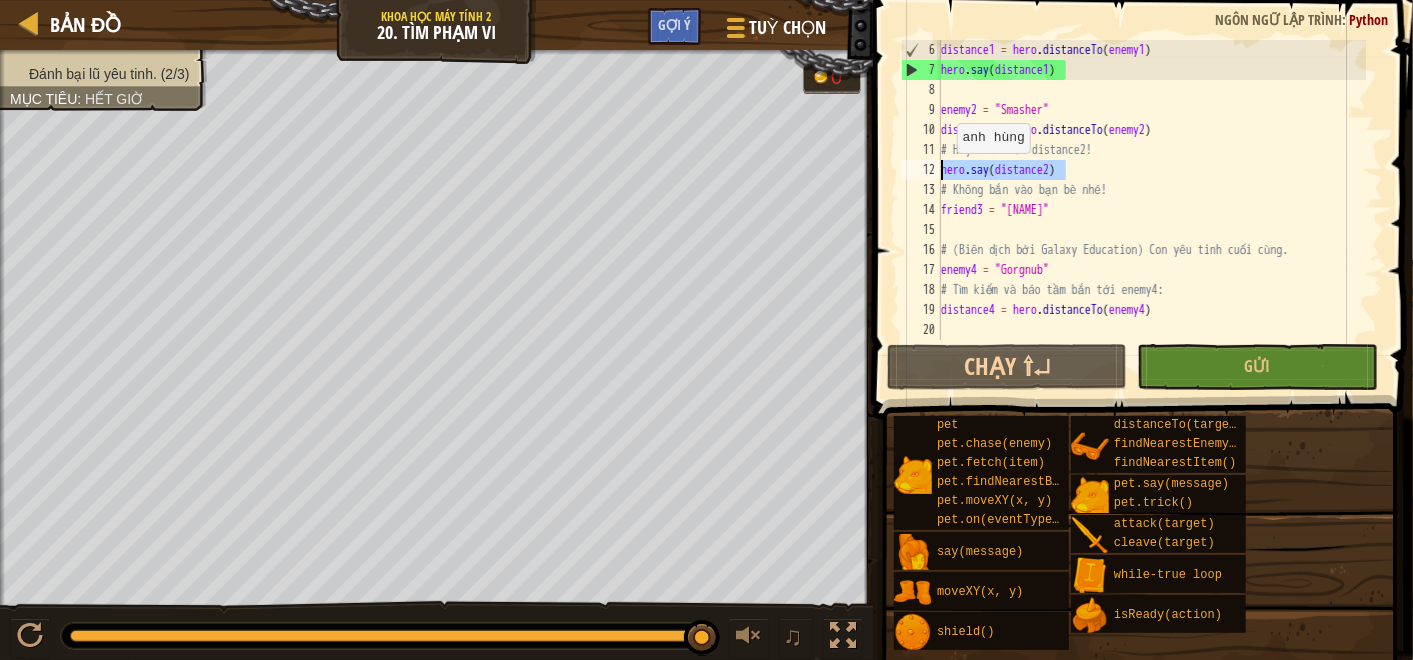 drag, startPoint x: 1082, startPoint y: 171, endPoint x: 922, endPoint y: 172, distance: 160.00313 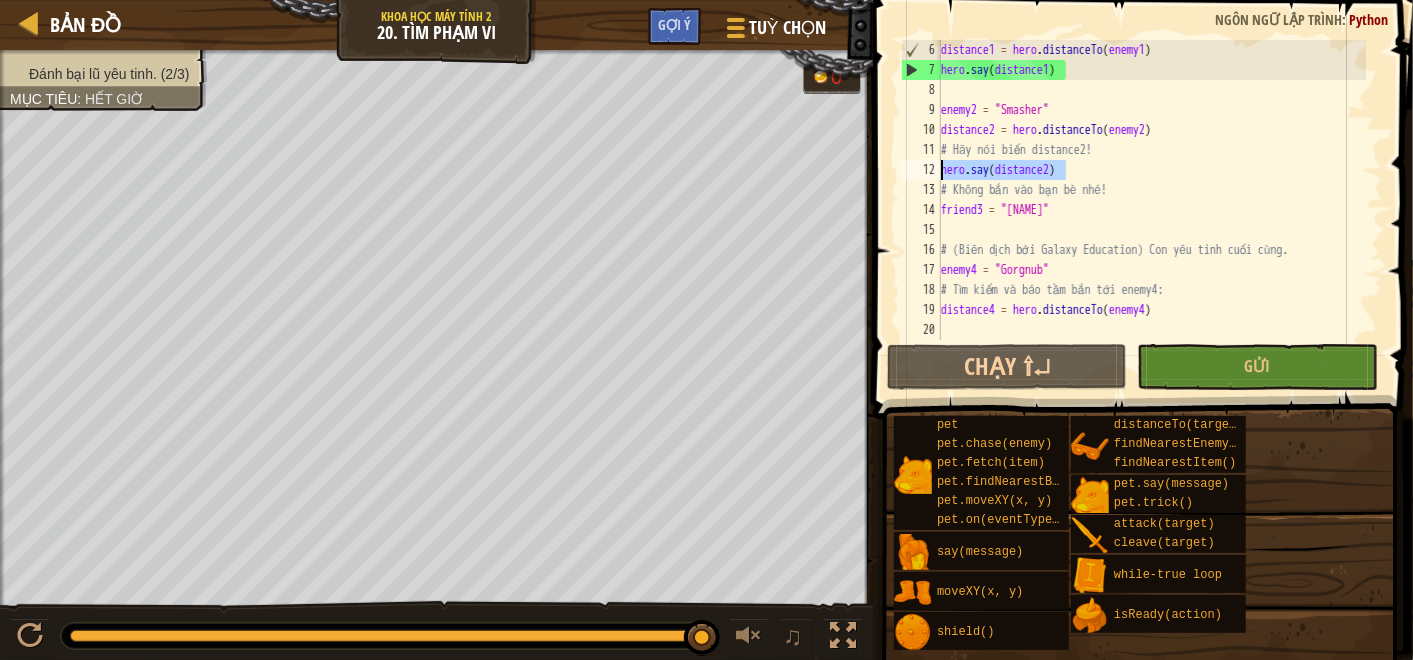 click on "distance1   =   hero . distanceTo ( enemy1 ) hero . say ( distance1 ) enemy2   =   "Smasher" distance2   =   hero . distanceTo ( enemy2 ) # Hãy nói biến distance2! hero . say ( distance2 ) # Không bắn vào bạn bè nhé! friend3   =   "Charles" # (Biên dịch bởi Galaxy Education) Con yêu tinh cuối cùng.  enemy4   =   "Gorgnub" # Tìm kiếm và báo tầm bắn tới enemy4: distance4   =   hero . distanceTo ( enemy4 )" at bounding box center (1151, 210) 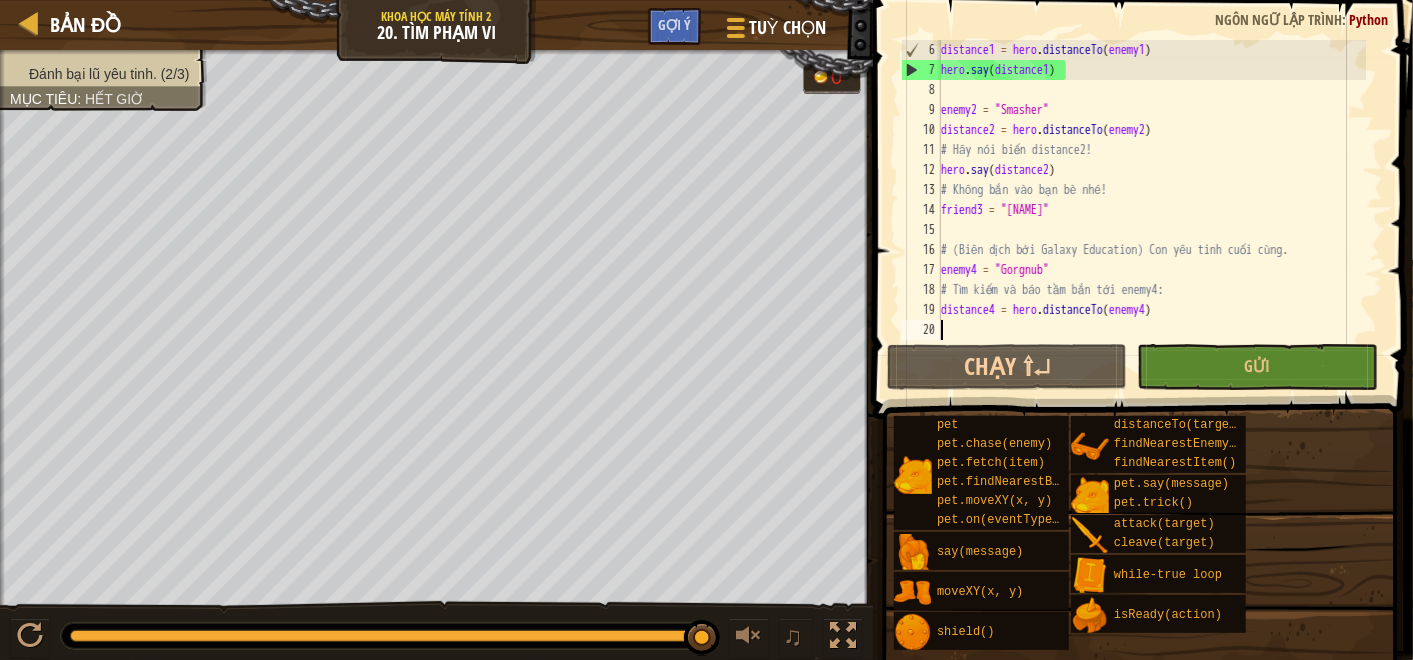 paste on "hero.say(distance2)" 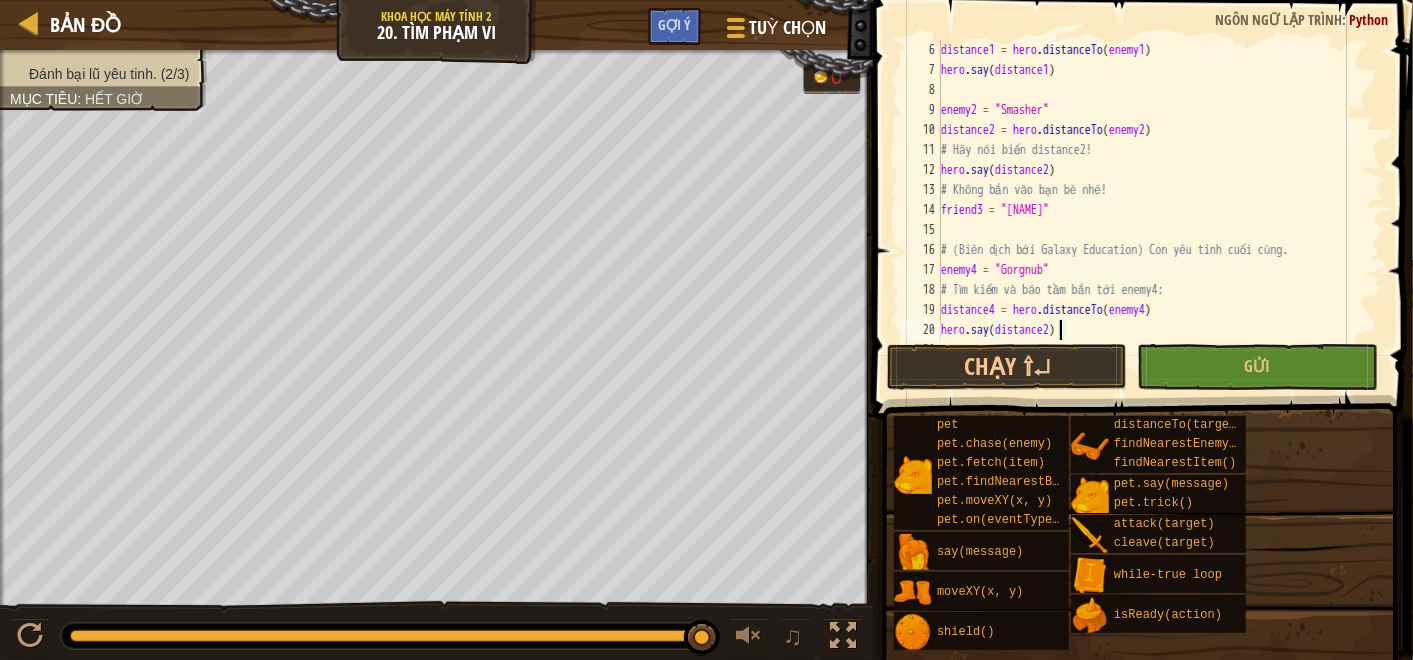 click on "distance1   =   hero . distanceTo ( enemy1 ) hero . say ( distance1 ) enemy2   =   "Smasher" distance2   =   hero . distanceTo ( enemy2 ) # Hãy nói biến distance2! hero . say ( distance2 ) # Không bắn vào bạn bè nhé! friend3   =   "Charles" # (Biên dịch bởi Galaxy Education) Con yêu tinh cuối cùng.  enemy4   =   "Gorgnub" # Tìm kiếm và báo tầm bắn tới enemy4: distance4   =   hero . distanceTo ( enemy4 ) hero . say ( distance2 )" at bounding box center [1151, 210] 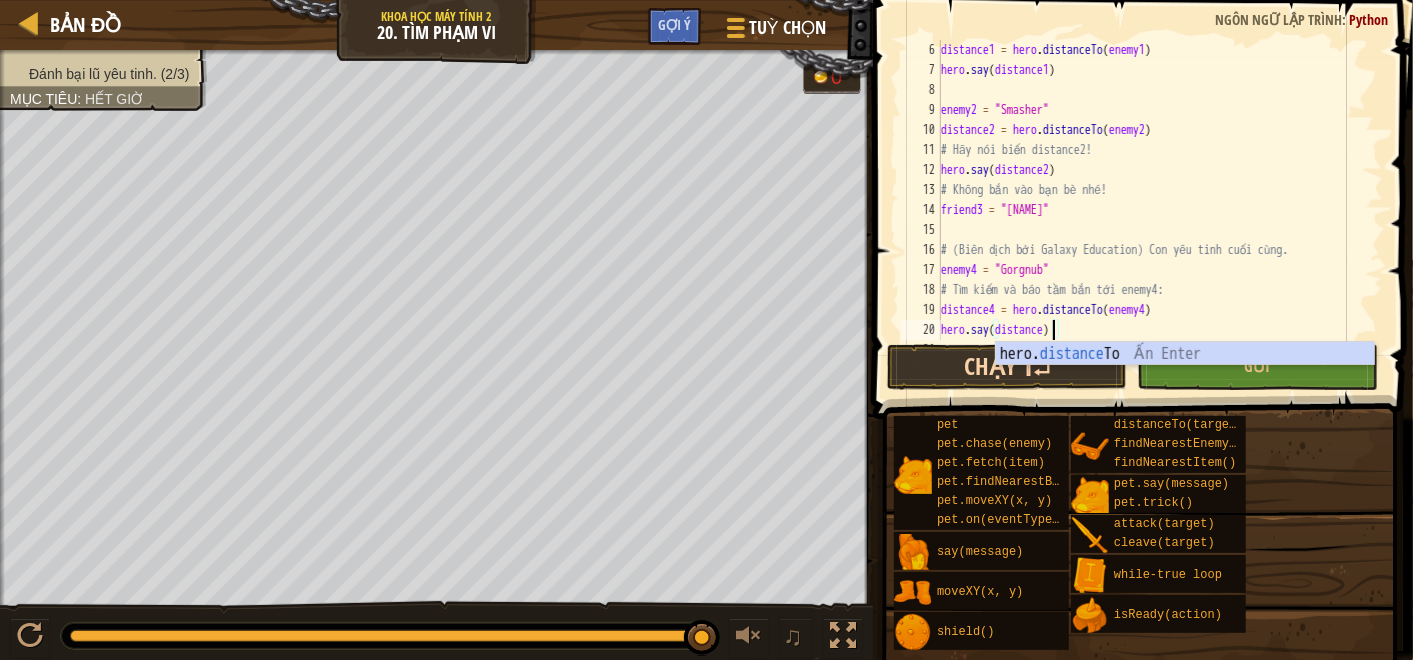 scroll, scrollTop: 9, scrollLeft: 8, axis: both 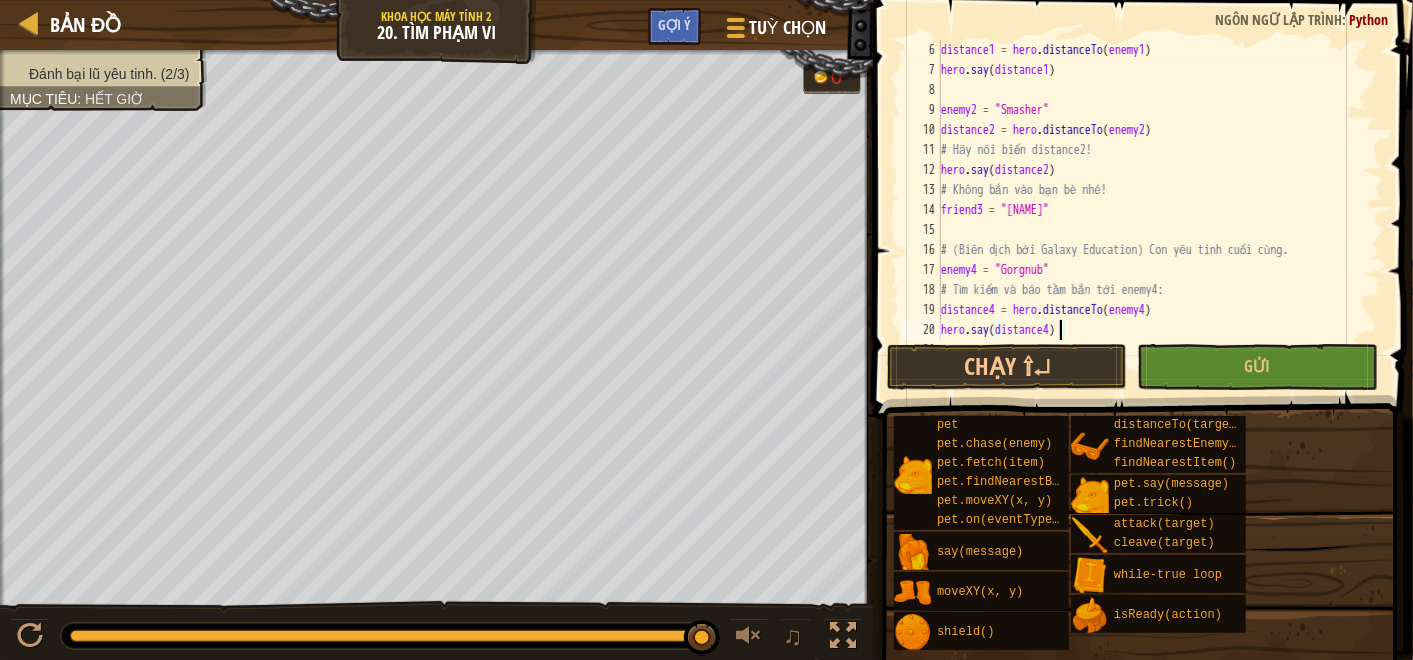 type on "hero.say(distance4)" 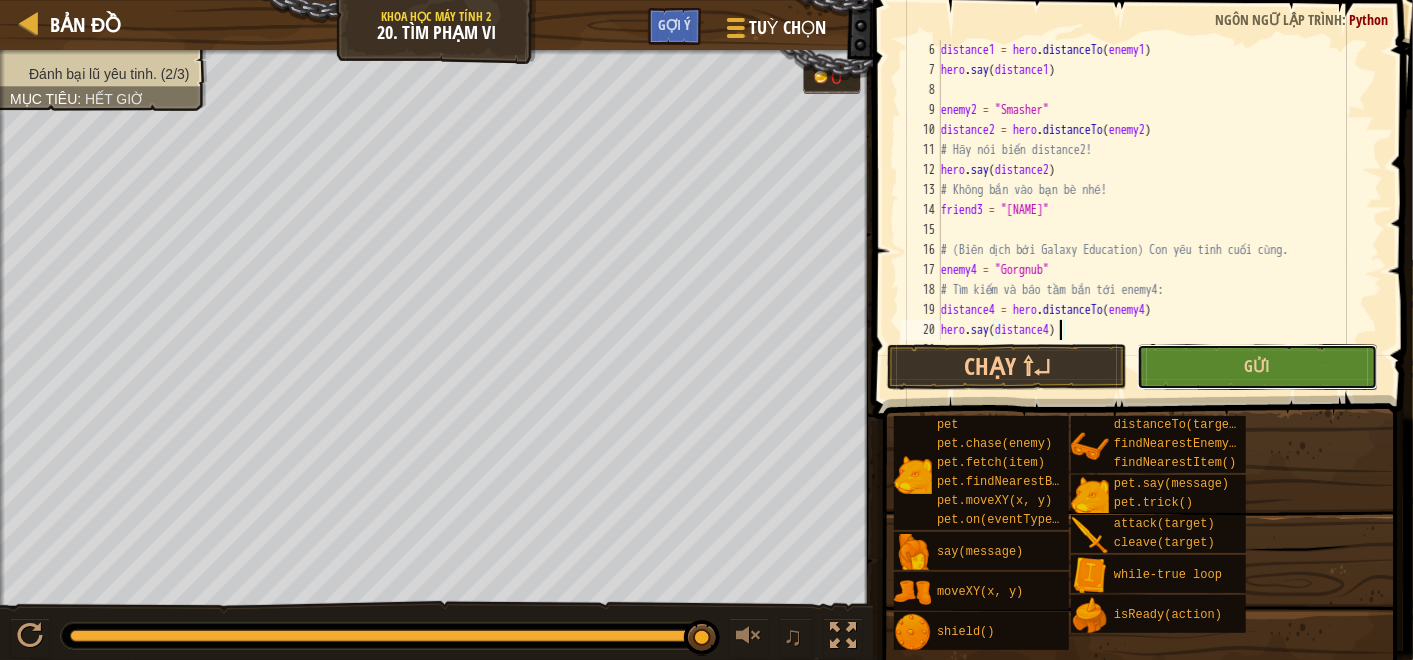 click on "Gửi" at bounding box center (1257, 367) 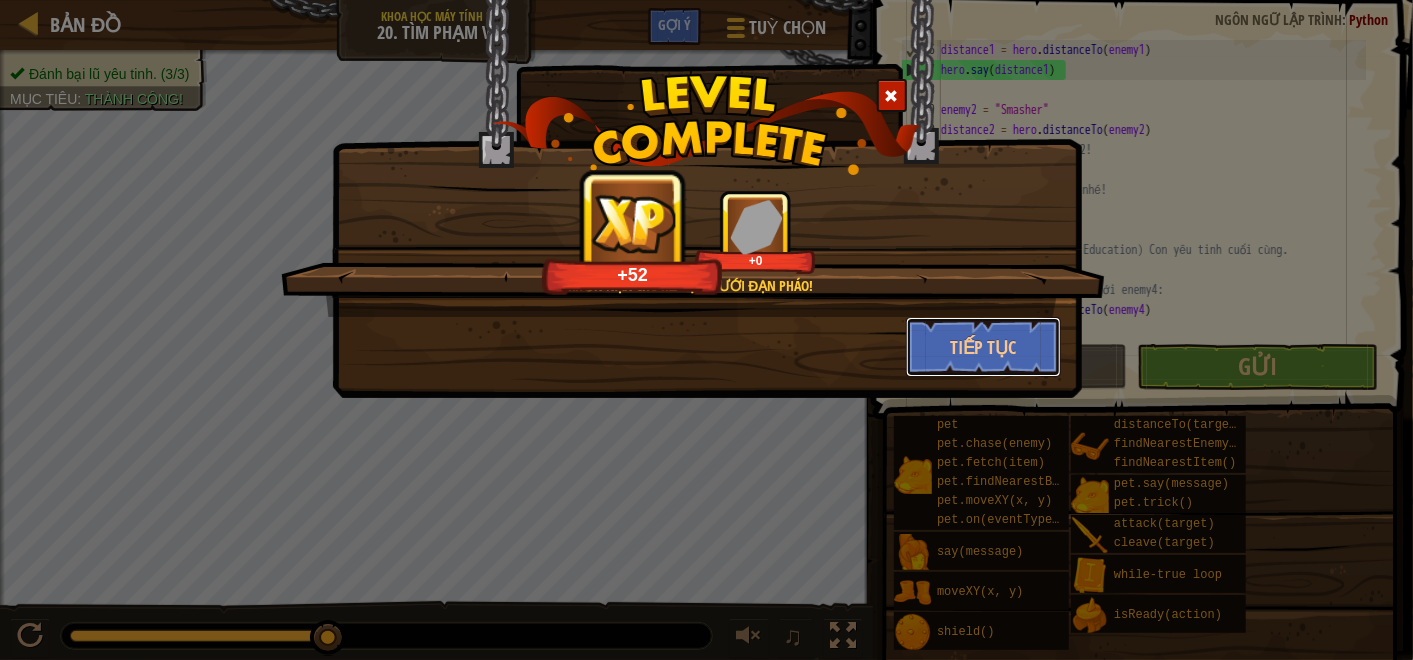 drag, startPoint x: 957, startPoint y: 363, endPoint x: 915, endPoint y: 511, distance: 153.84407 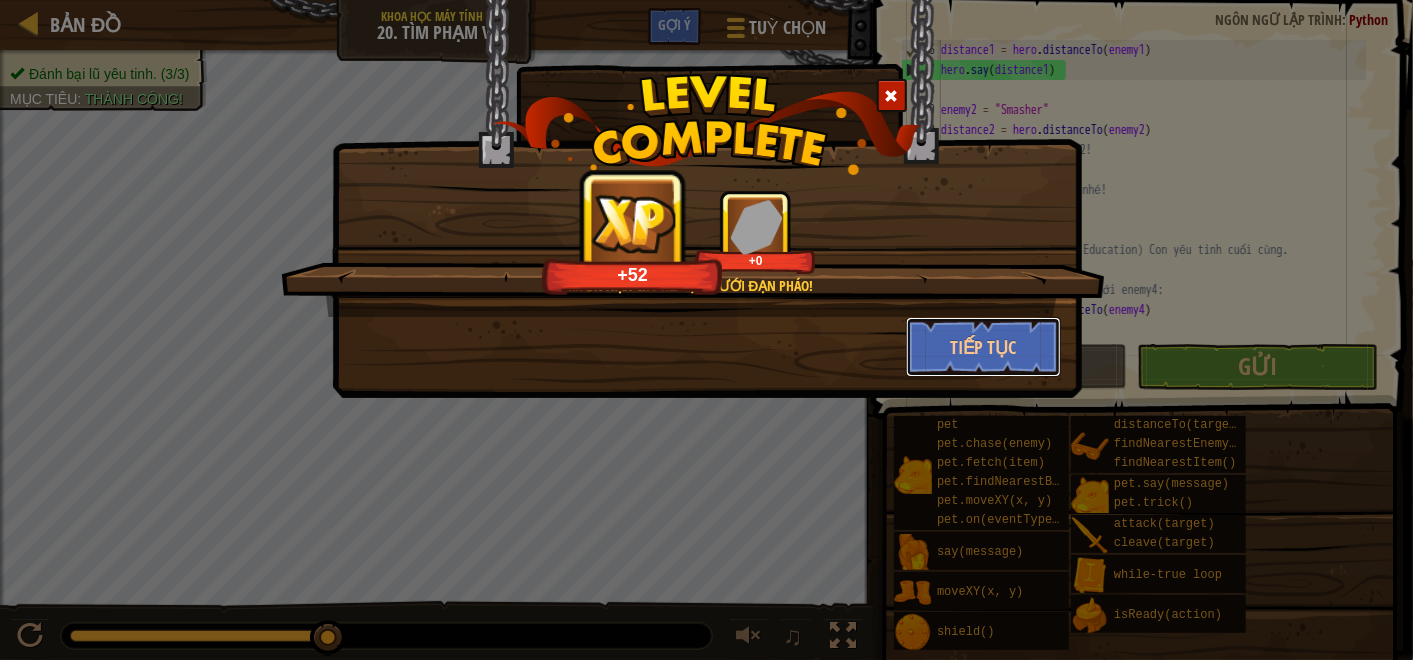 click on "Tiếp tục" at bounding box center (983, 347) 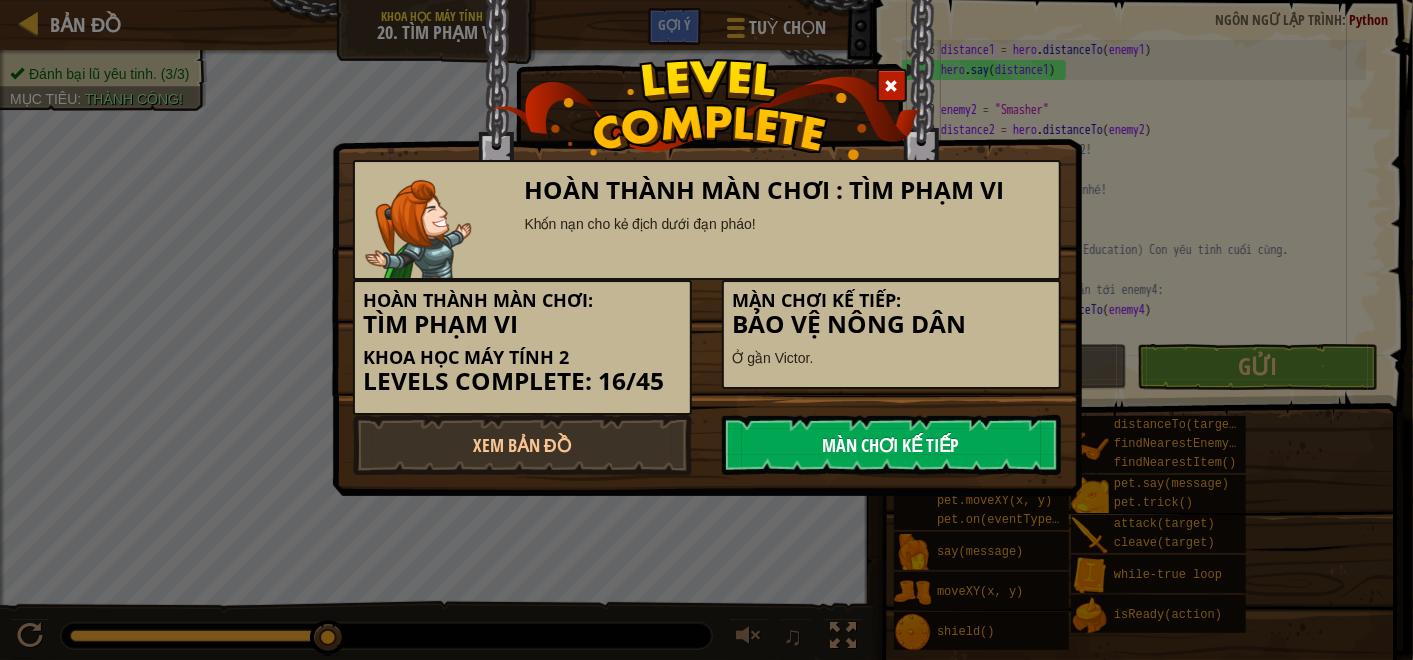click on "Màn chơi kế tiếp" at bounding box center [891, 445] 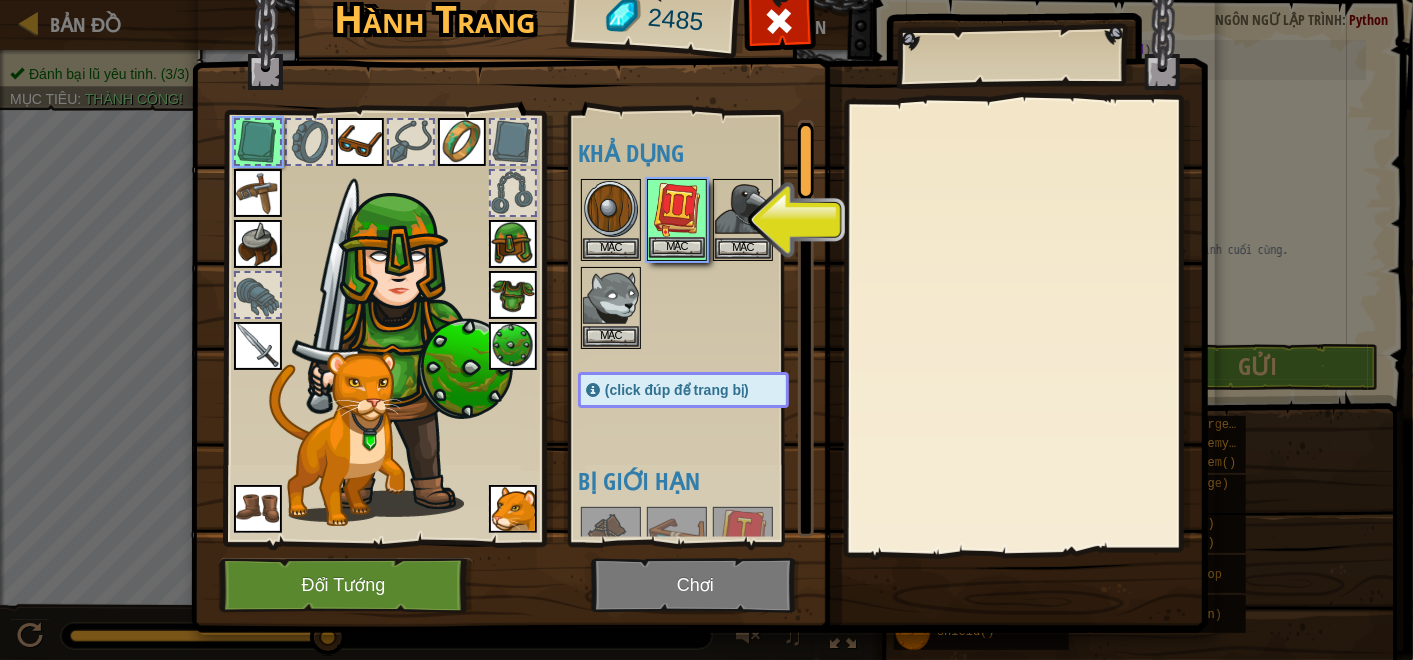 click at bounding box center [677, 209] 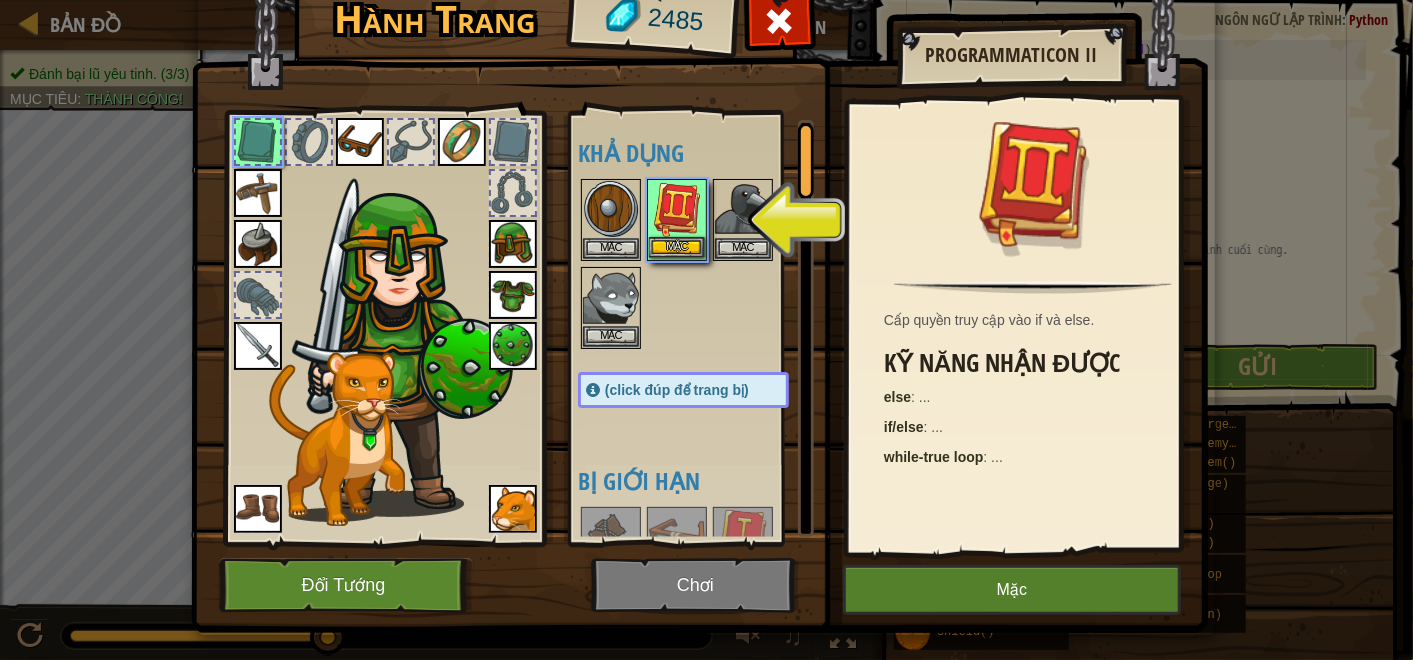 click at bounding box center [677, 209] 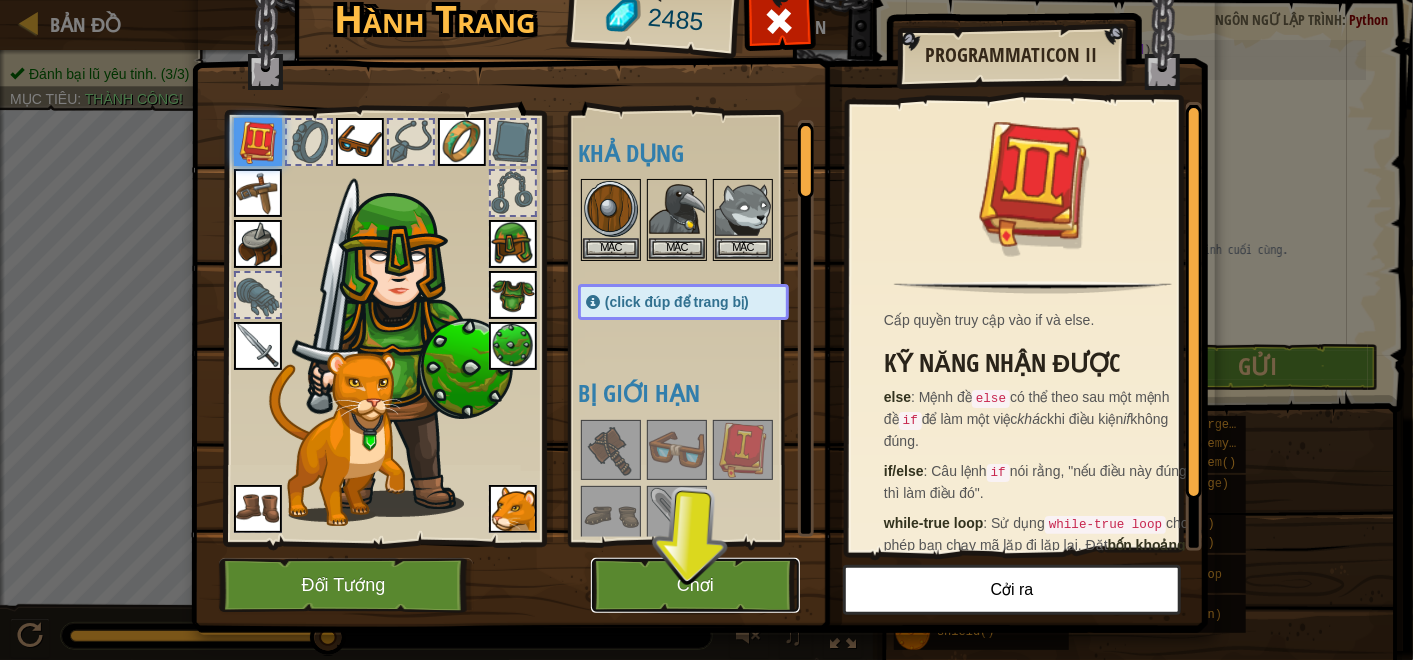 click on "Chơi" at bounding box center (695, 585) 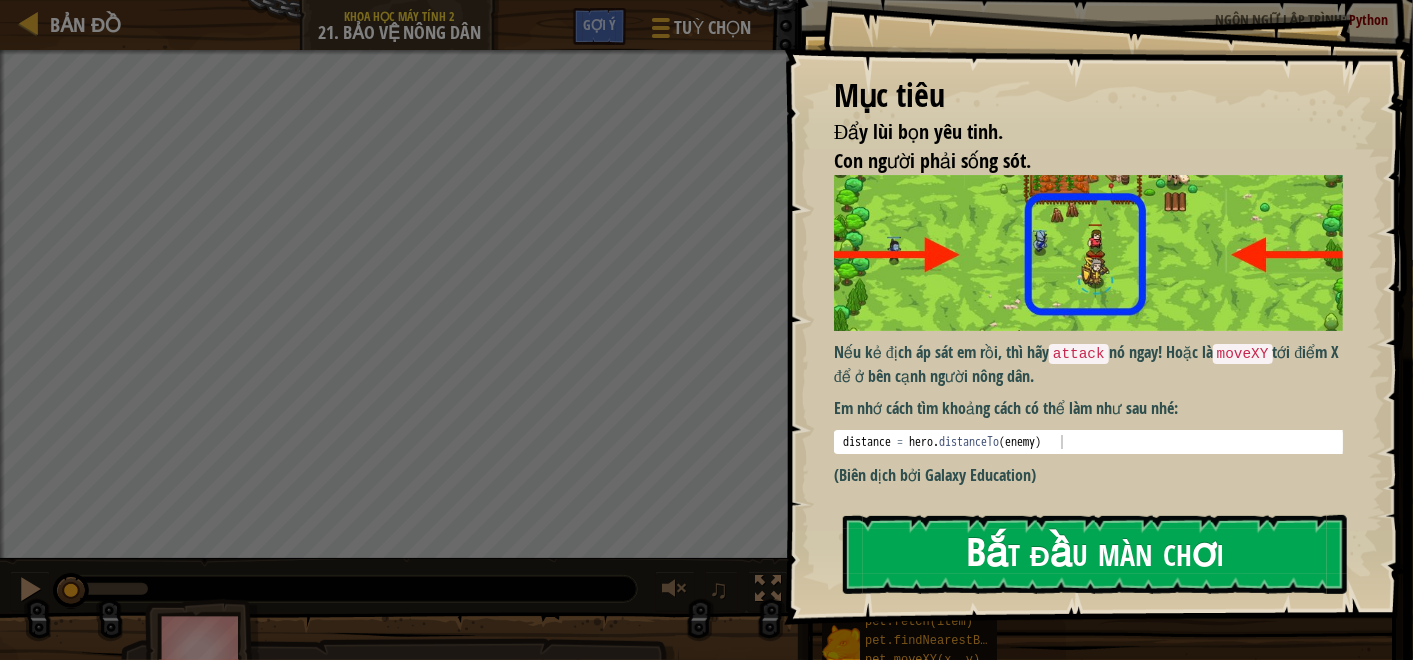 click on "Bắt đầu màn chơi" at bounding box center (1095, 554) 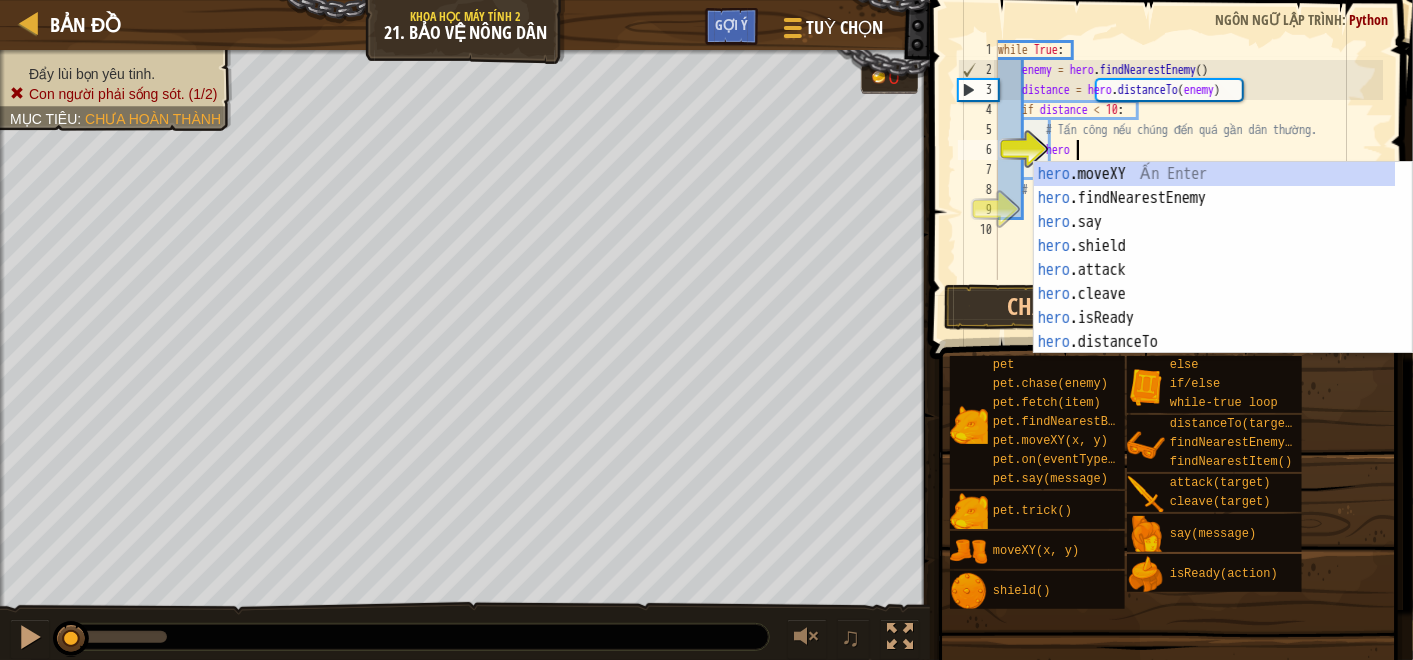 scroll, scrollTop: 8, scrollLeft: 5, axis: both 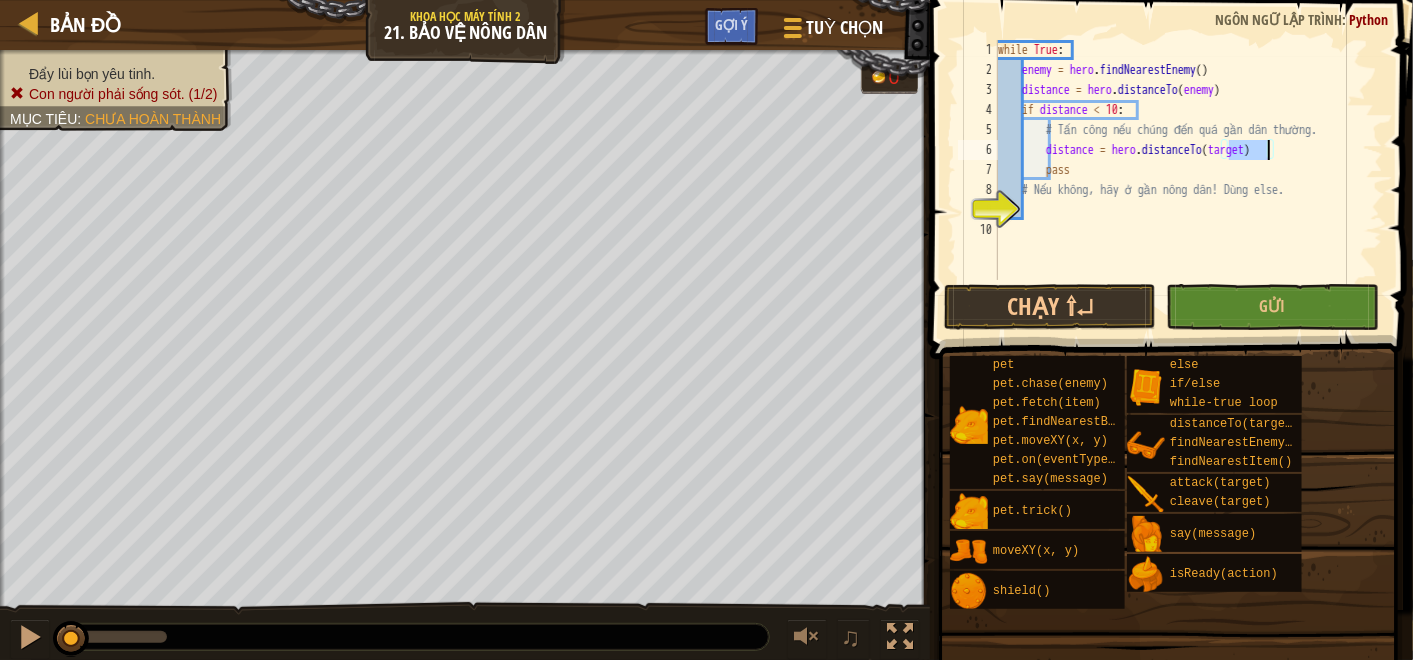 type on "distance = hero.distanceTo(target)" 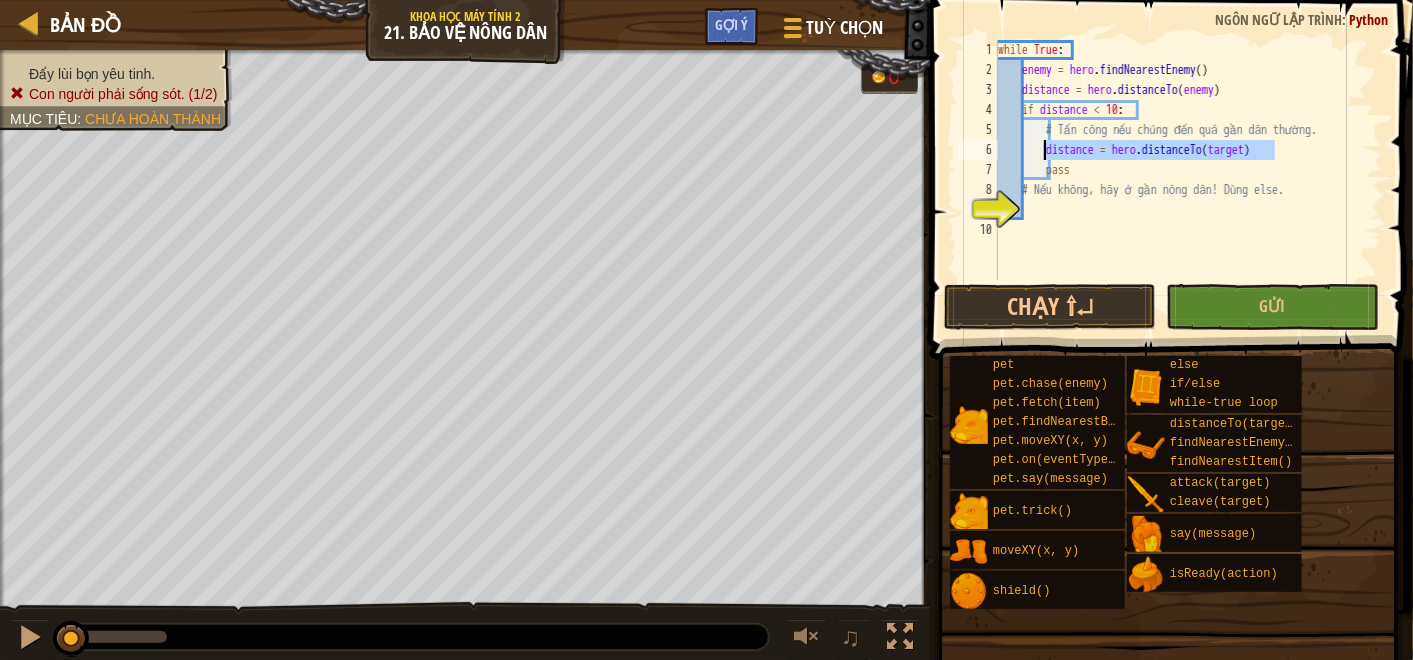 drag, startPoint x: 1276, startPoint y: 153, endPoint x: 1048, endPoint y: 154, distance: 228.0022 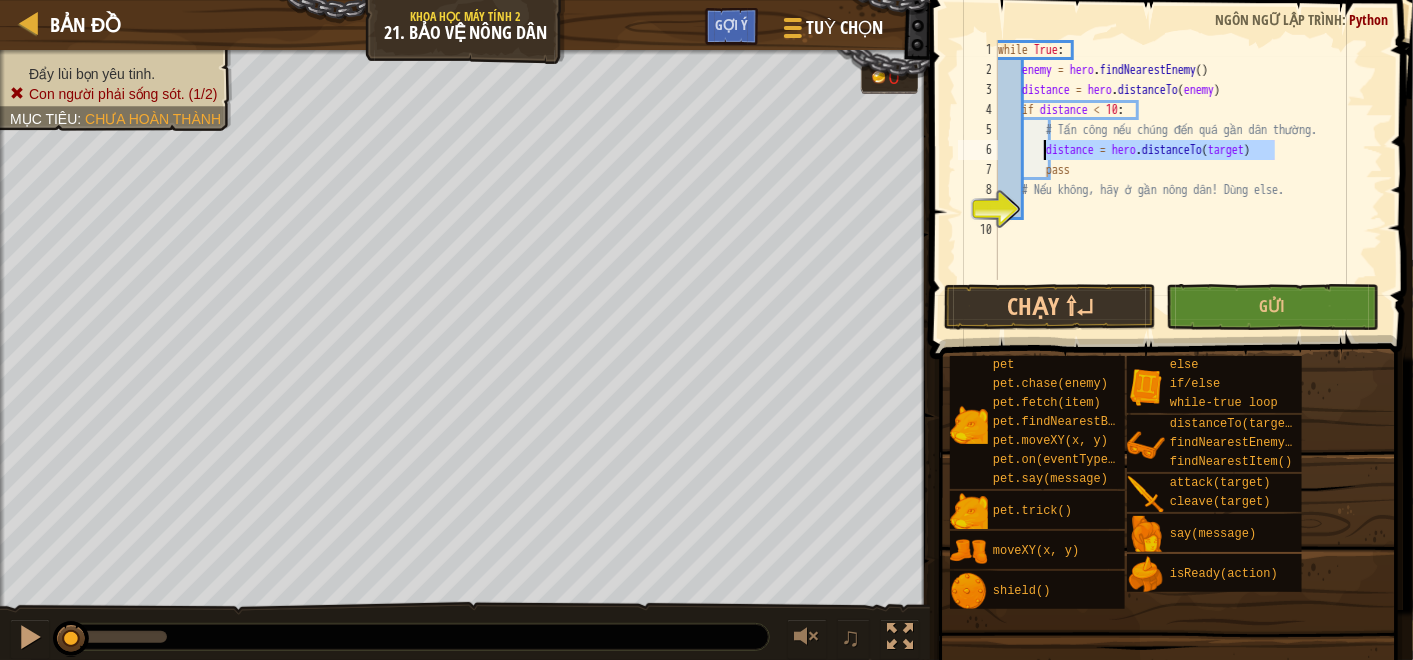 click on "while   True :      enemy   =   hero . findNearestEnemy ( )      distance   =   hero . distanceTo ( enemy )      if   distance   <   10 :          # Tấn công nếu chúng đến quá gần dân thường.          distance   =   hero . distanceTo ( target )          pass      # Nếu không, hãy ở gần nông dân! Dùng else." at bounding box center (1188, 180) 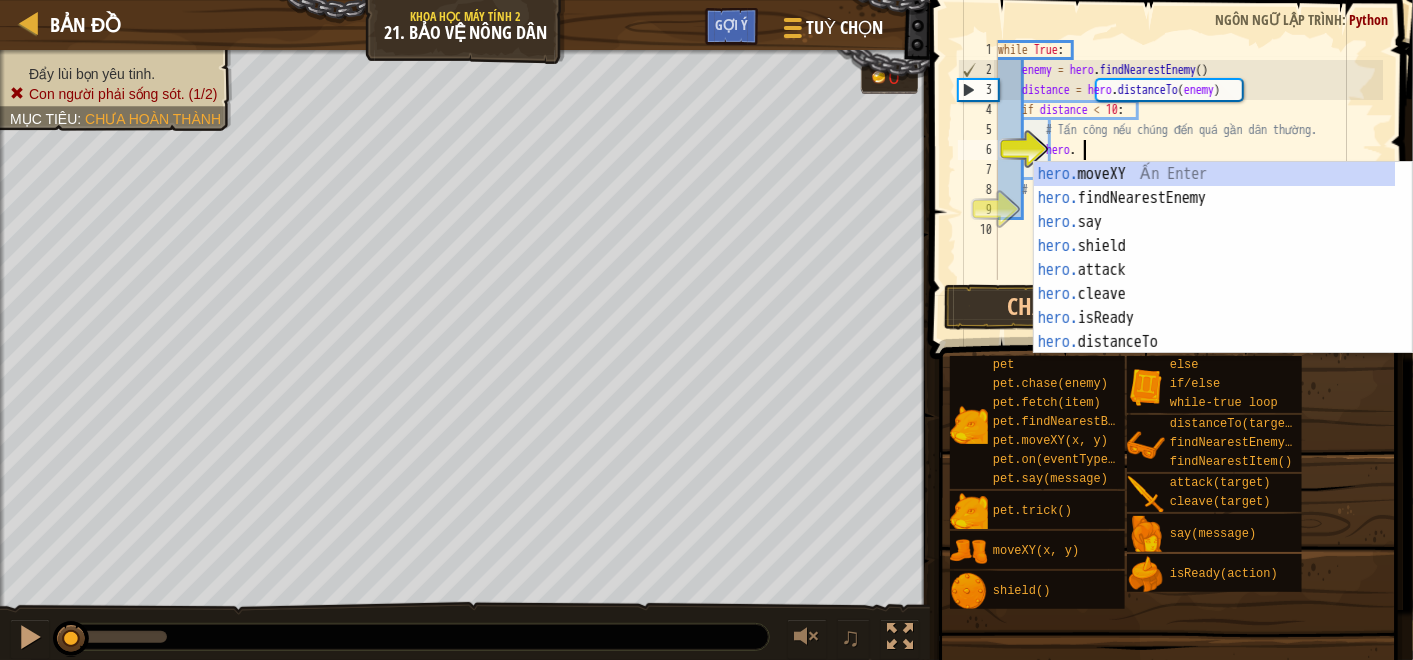 scroll, scrollTop: 8, scrollLeft: 5, axis: both 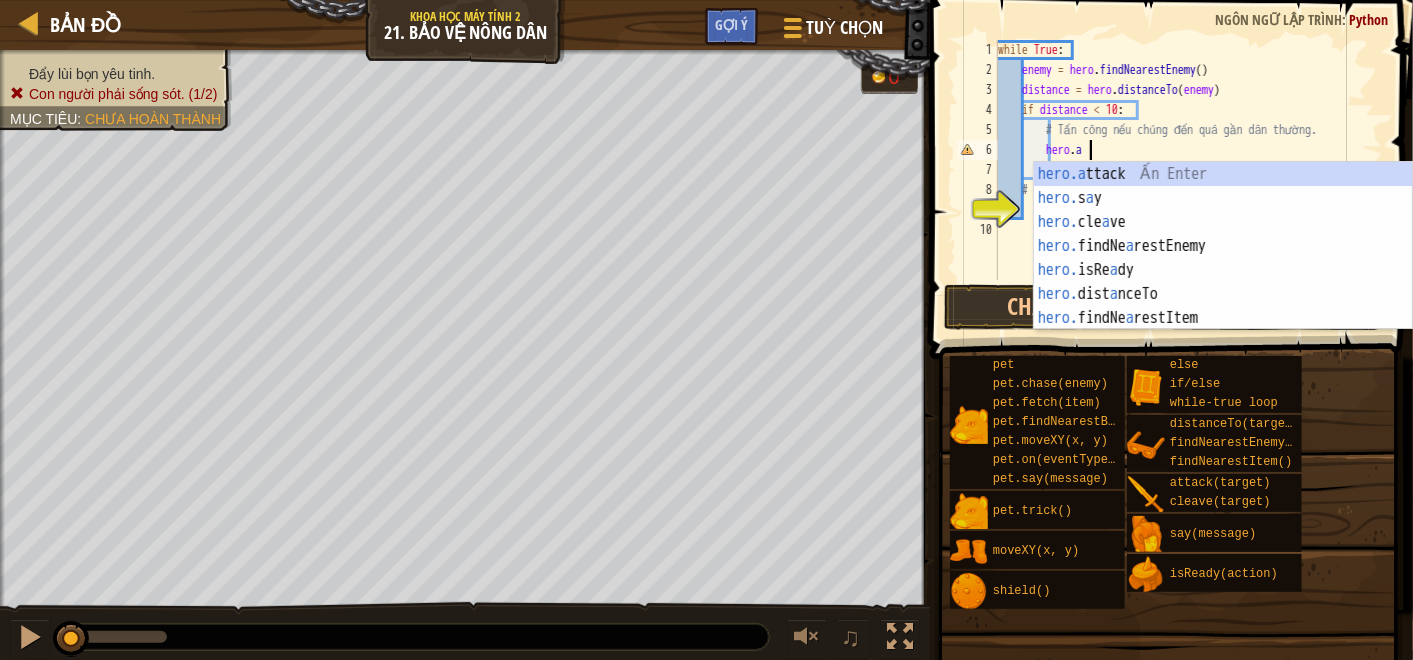 type on "hero.attack(enemy)" 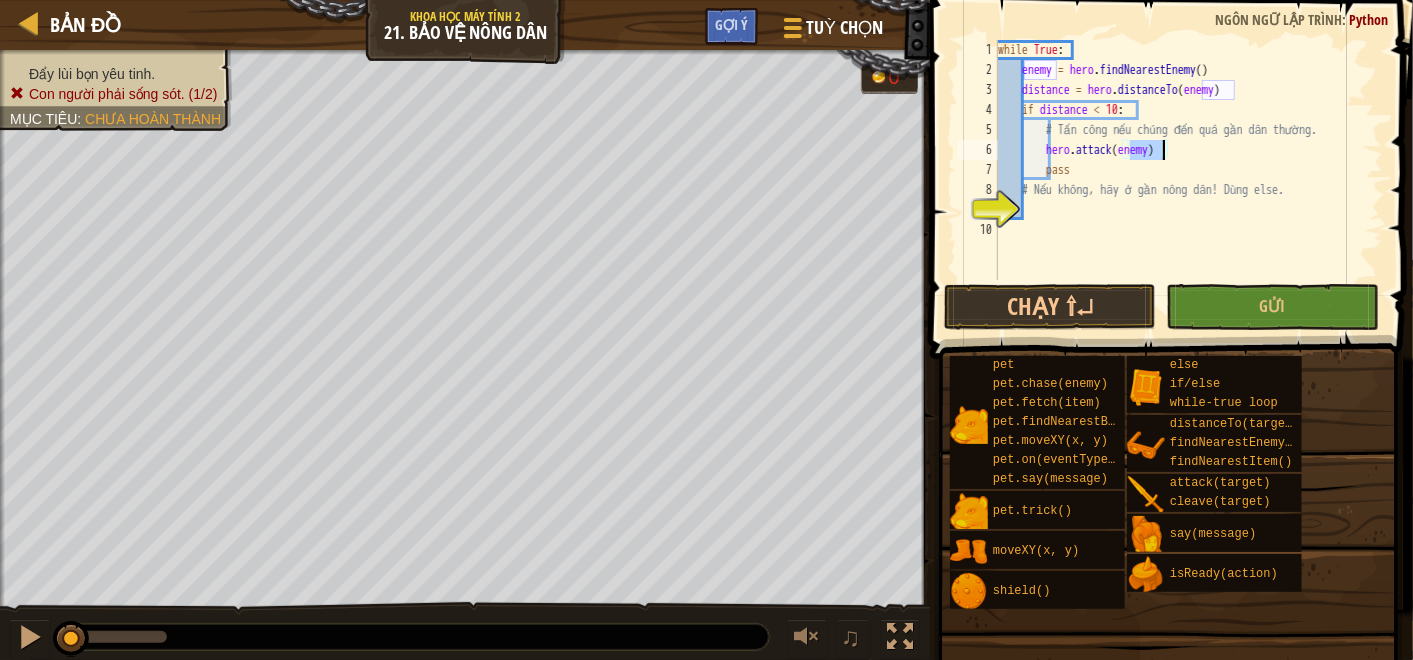 click on "while   True :      enemy   =   hero . findNearestEnemy ( )      distance   =   hero . distanceTo ( enemy )      if   distance   <   10 :          # Tấn công nếu chúng đến quá gần dân thường.          hero . attack ( enemy )          pass      # Nếu không, hãy ở gần nông dân! Dùng else." at bounding box center [1188, 180] 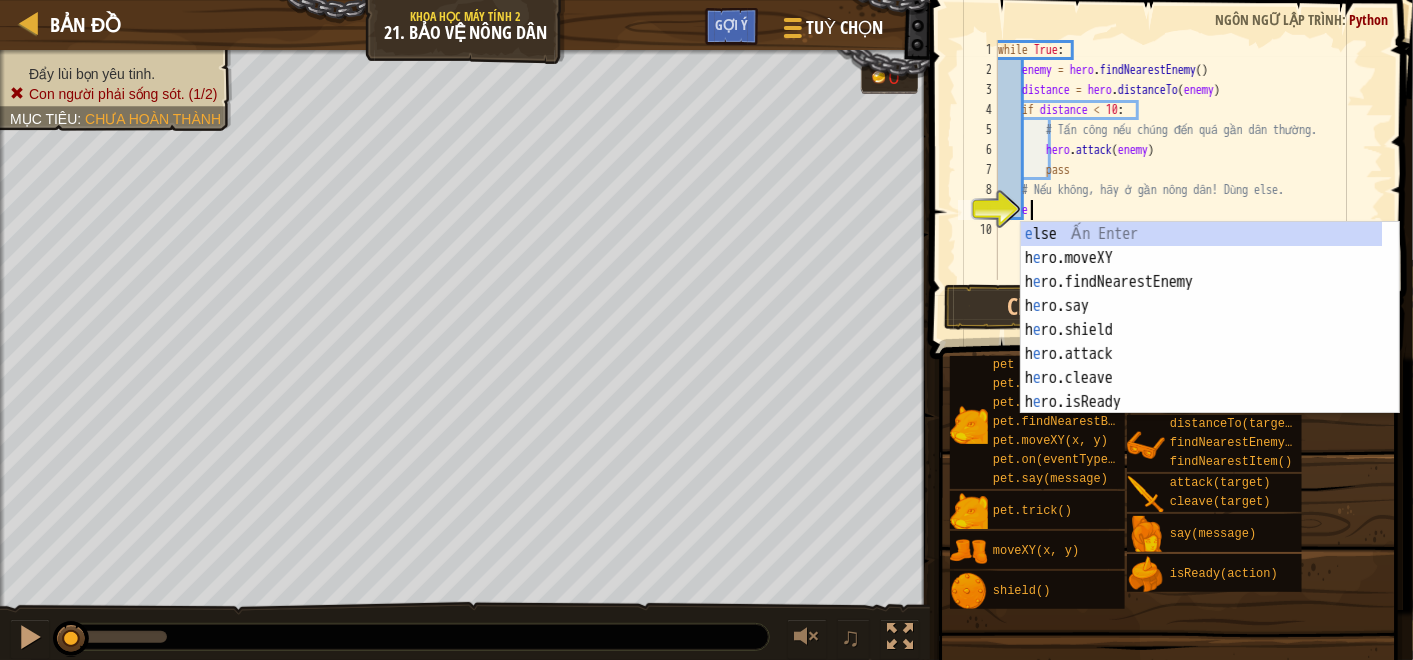 scroll, scrollTop: 8, scrollLeft: 2, axis: both 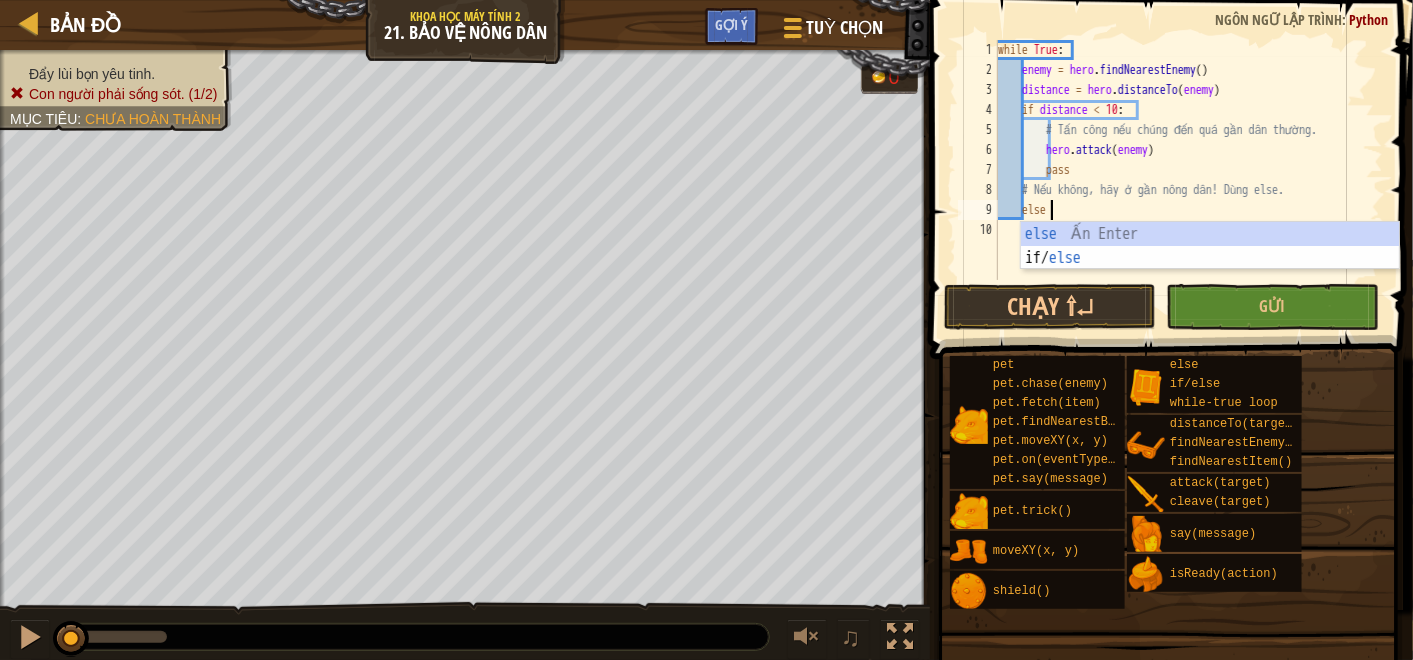 type on "else:" 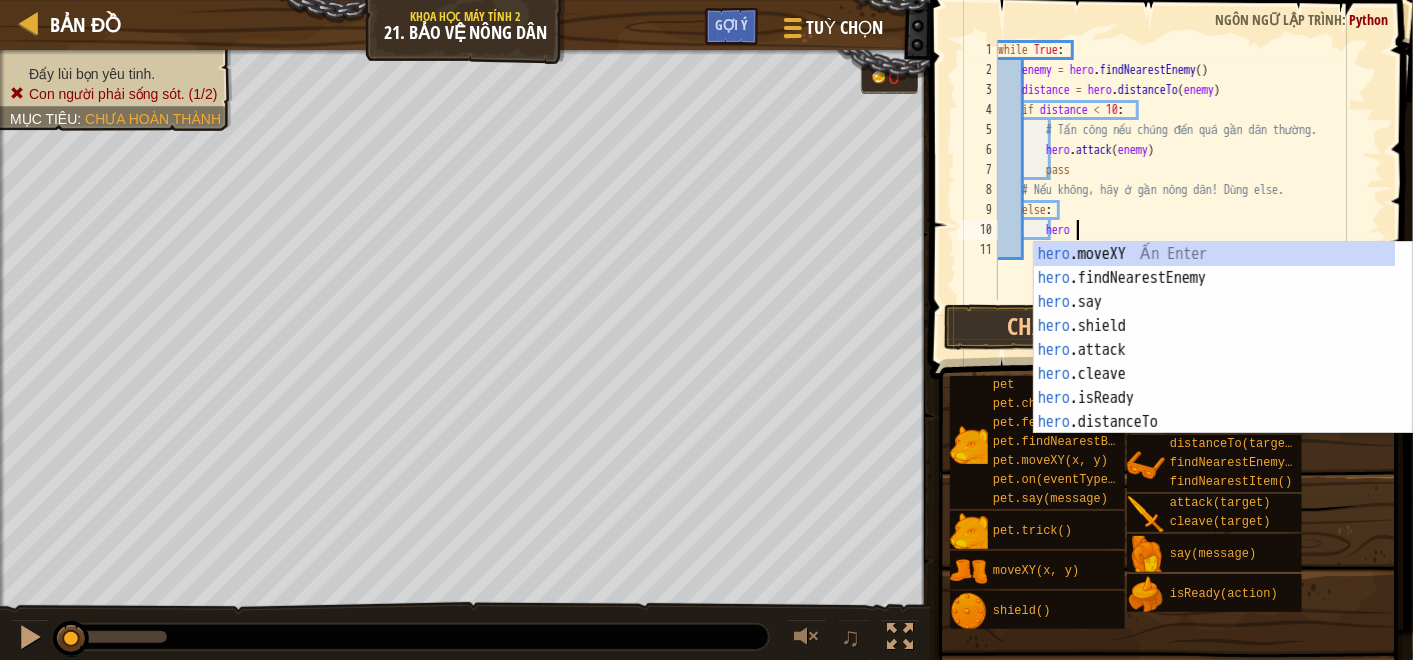 scroll, scrollTop: 8, scrollLeft: 5, axis: both 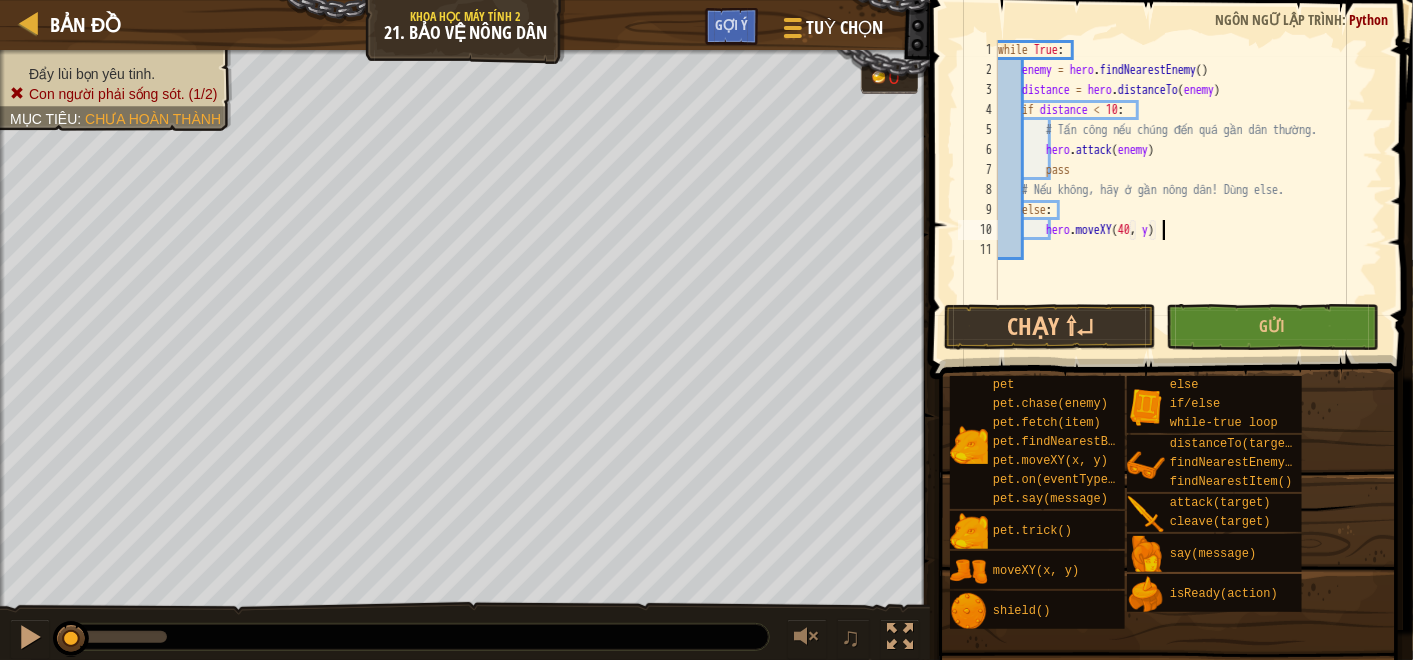 click on "while   True :      enemy   =   hero . findNearestEnemy ( )      distance   =   hero . distanceTo ( enemy )      if   distance   <   10 :          # Tấn công nếu chúng đến quá gần dân thường.          hero . attack ( enemy )          pass      # Nếu không, hãy ở gần nông dân! Dùng else.      else :          hero . moveXY ( [COORD] ,   y )" at bounding box center [1188, 190] 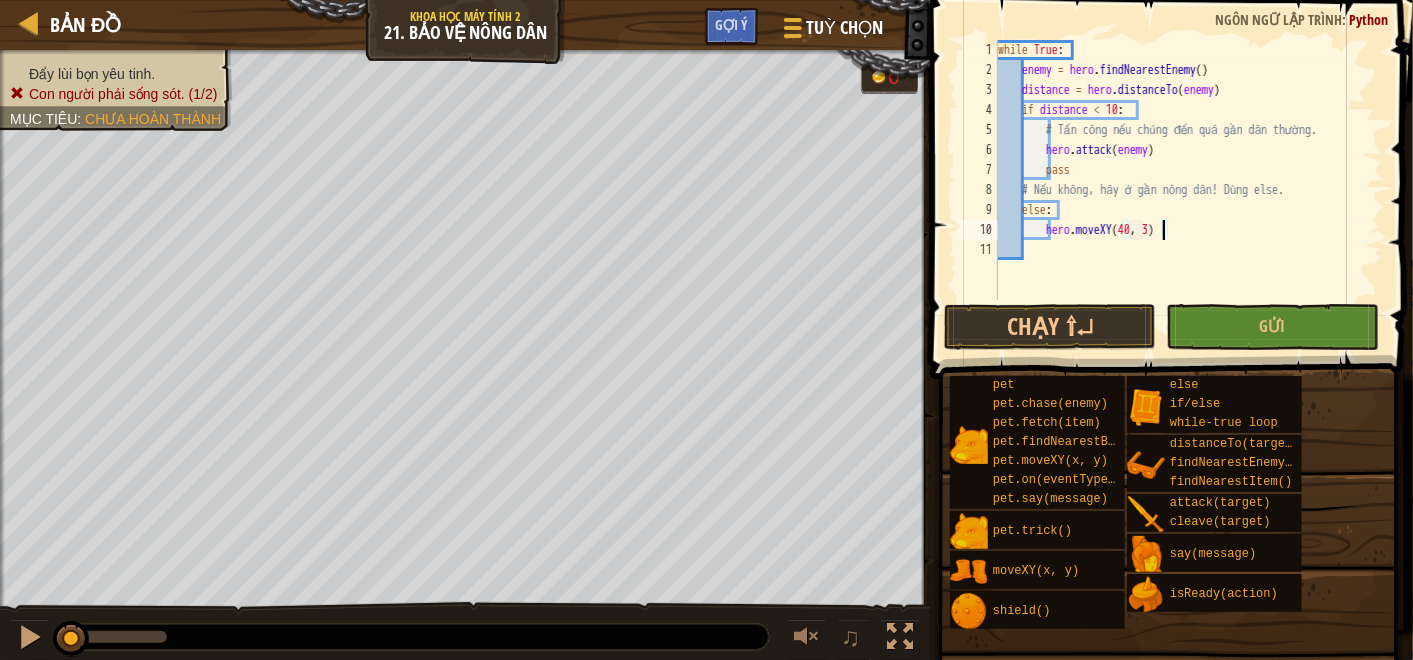 scroll, scrollTop: 8, scrollLeft: 13, axis: both 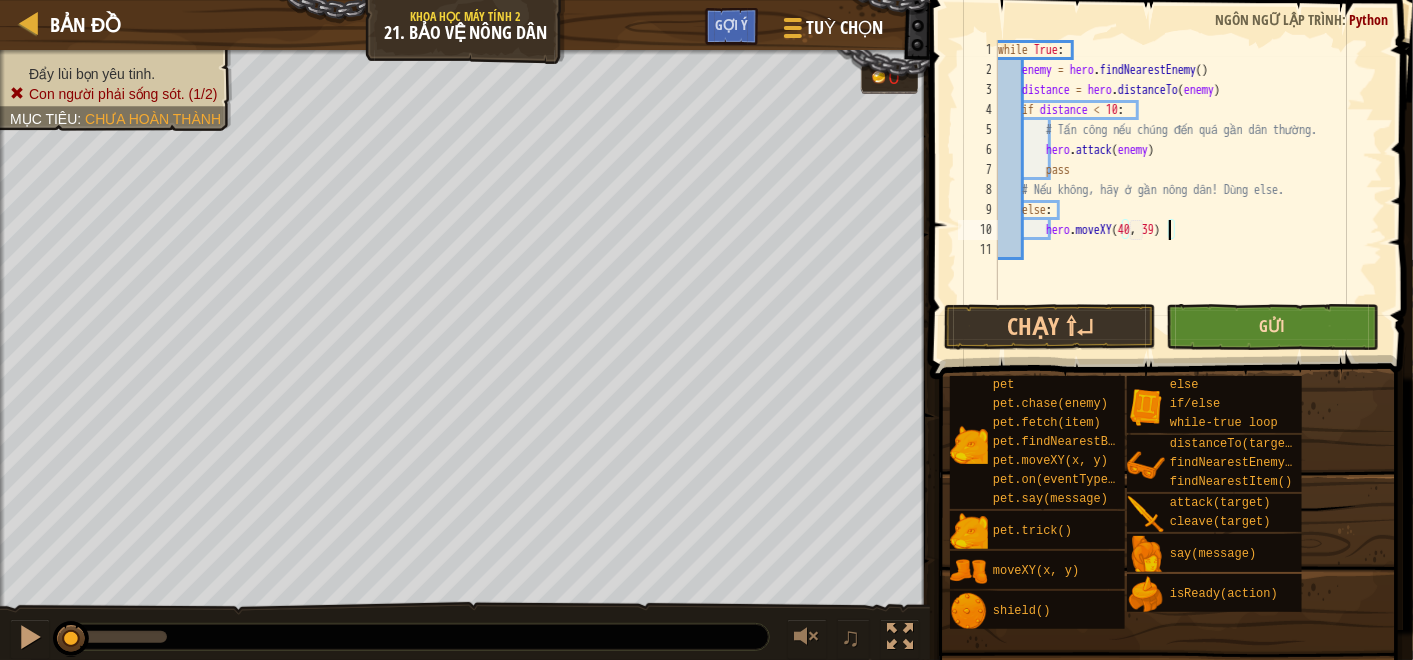 type on "hero.moveXY([COORD], [COORD])" 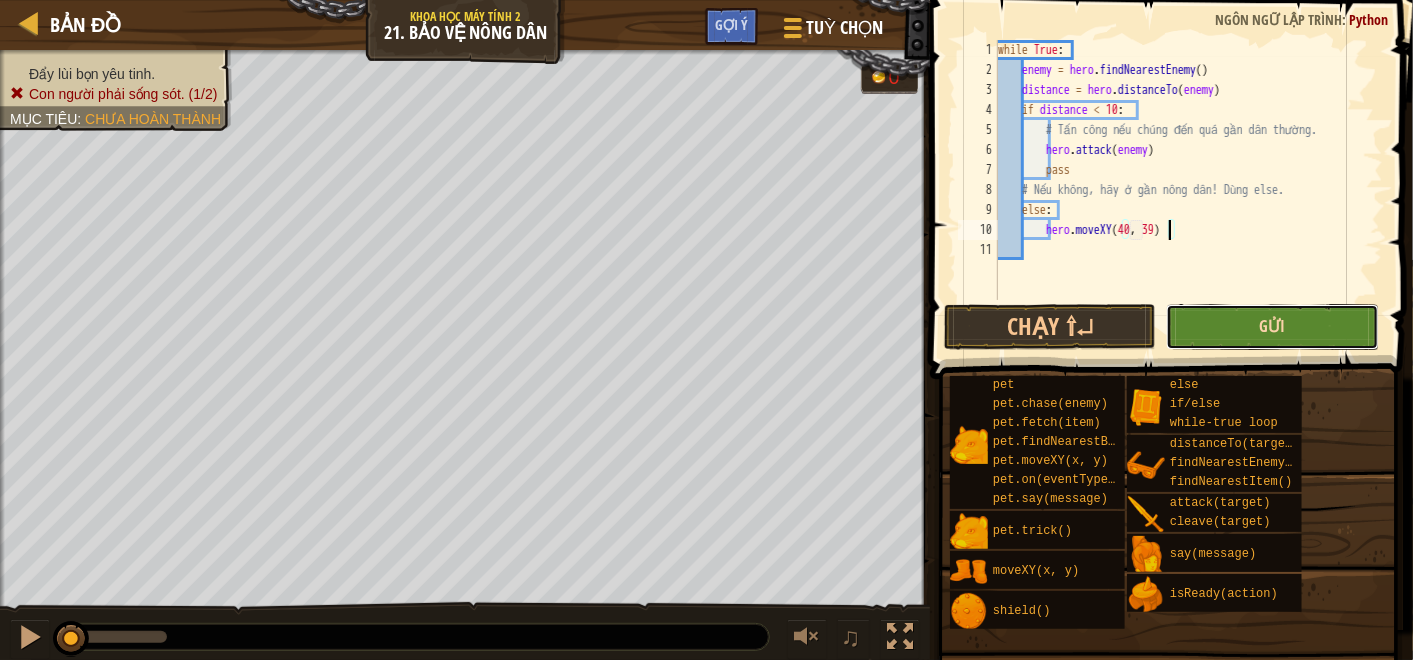 click on "Gửi" at bounding box center (1273, 326) 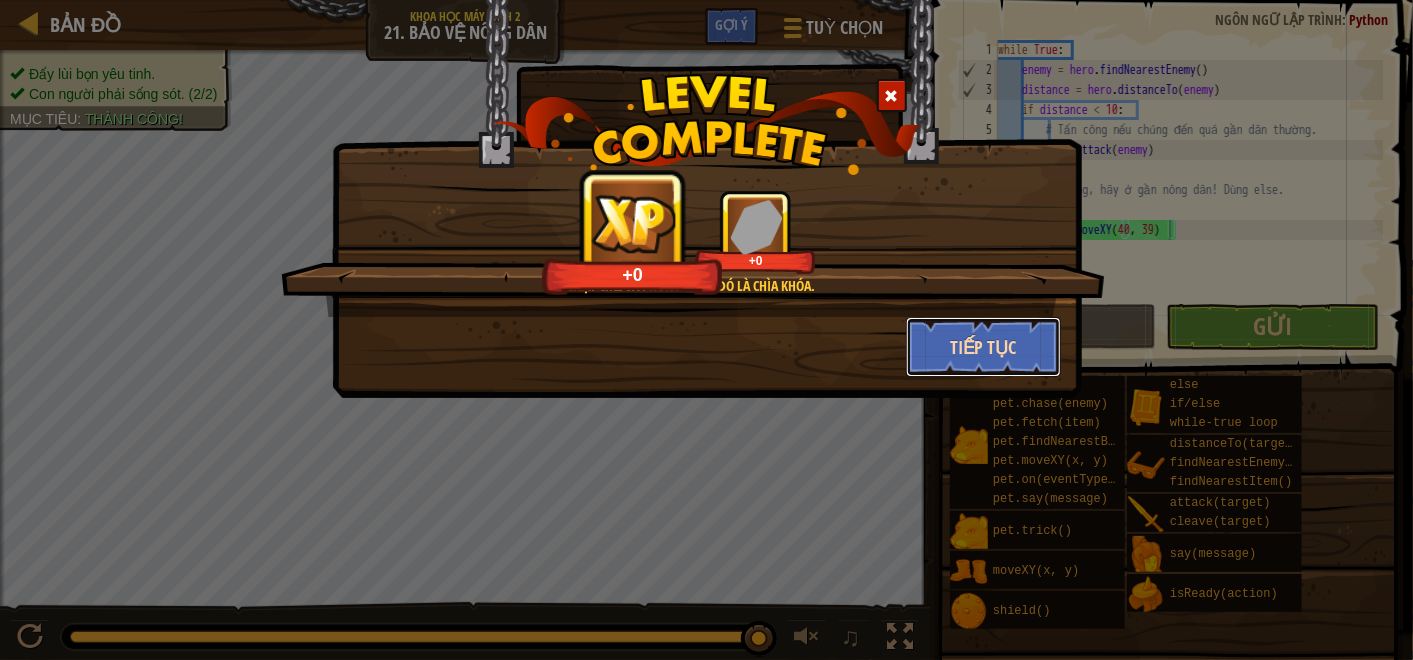 click on "Tiếp tục" at bounding box center [983, 347] 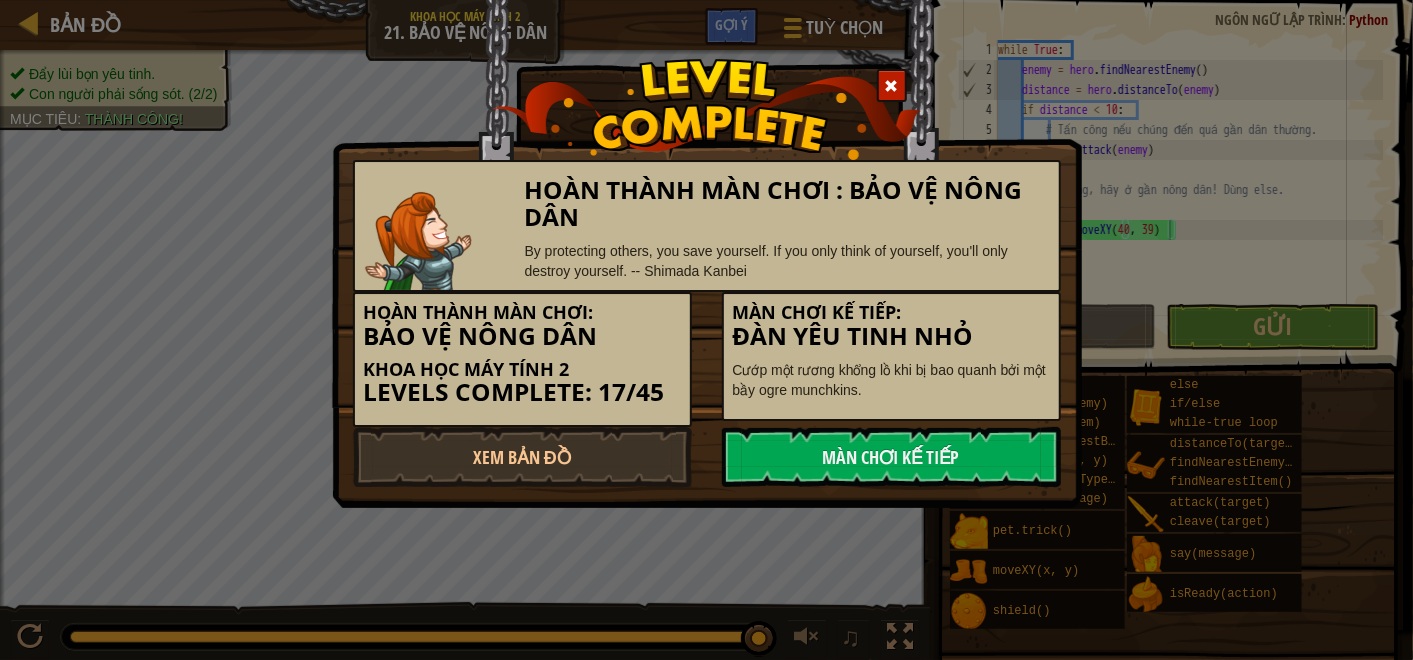 click on "Màn chơi kế tiếp" at bounding box center [891, 457] 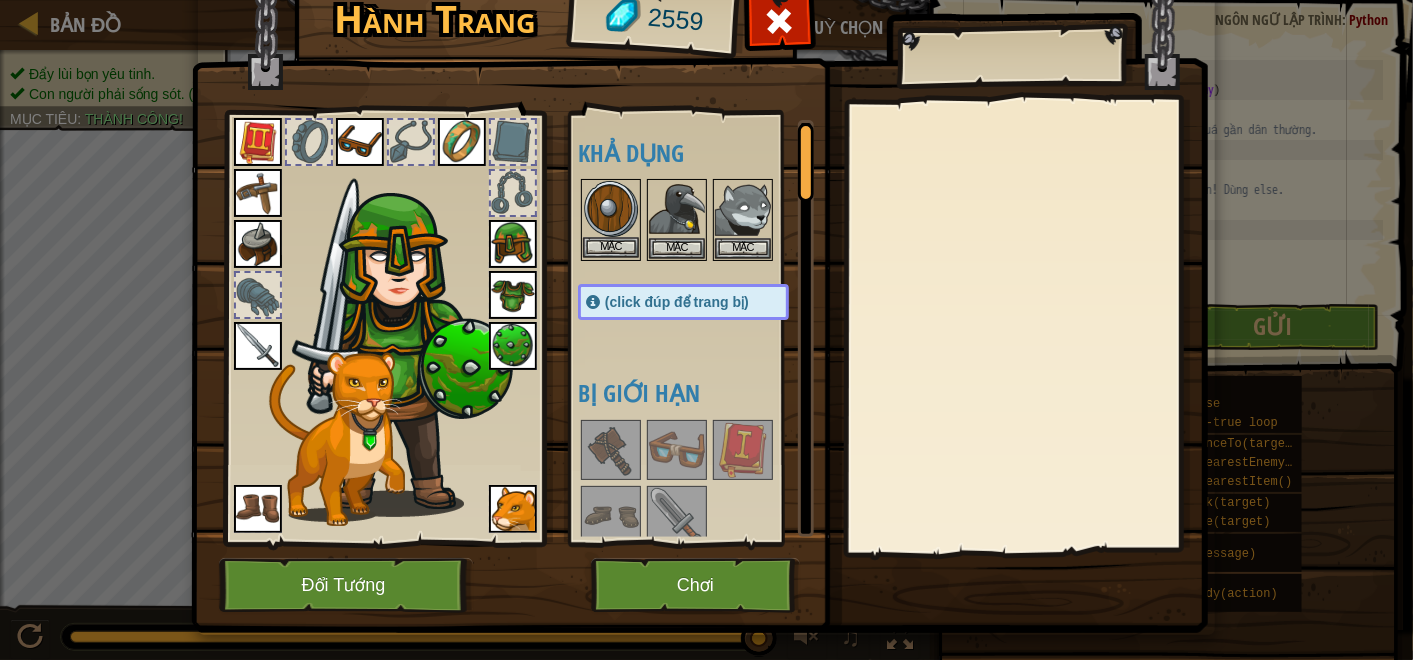 click at bounding box center [611, 209] 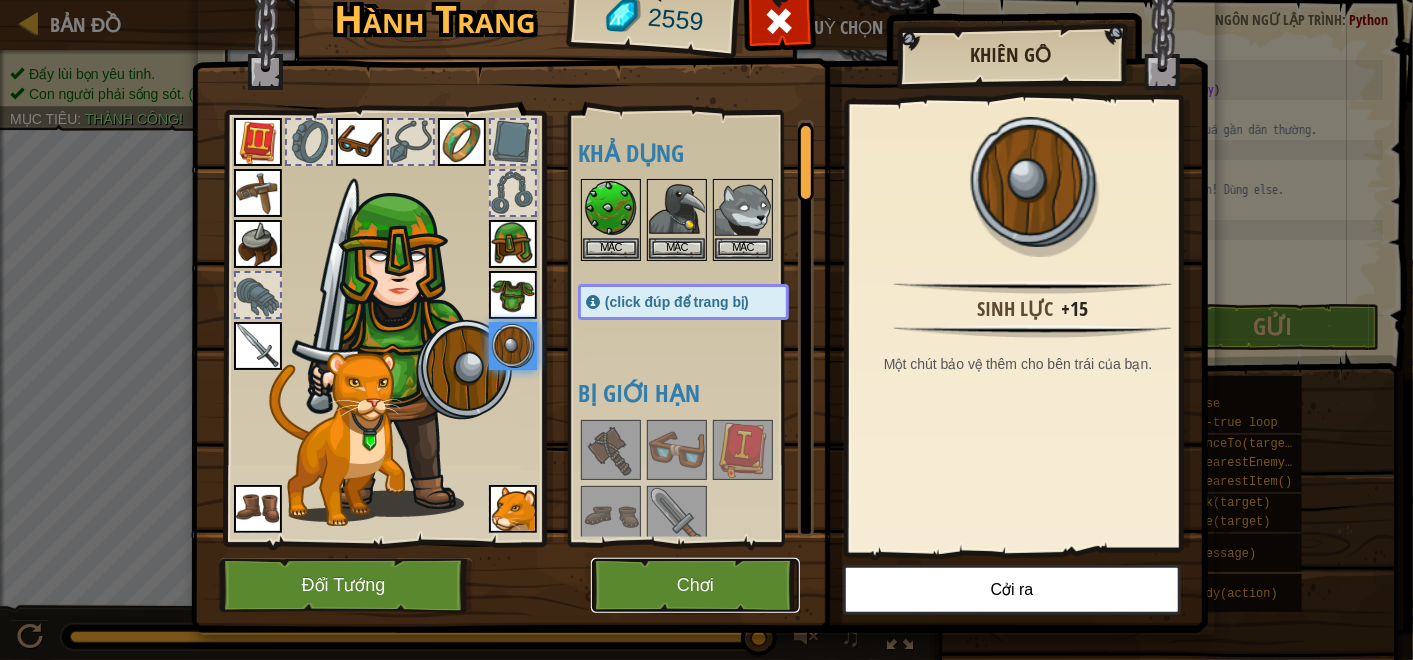 click on "Chơi" at bounding box center [695, 585] 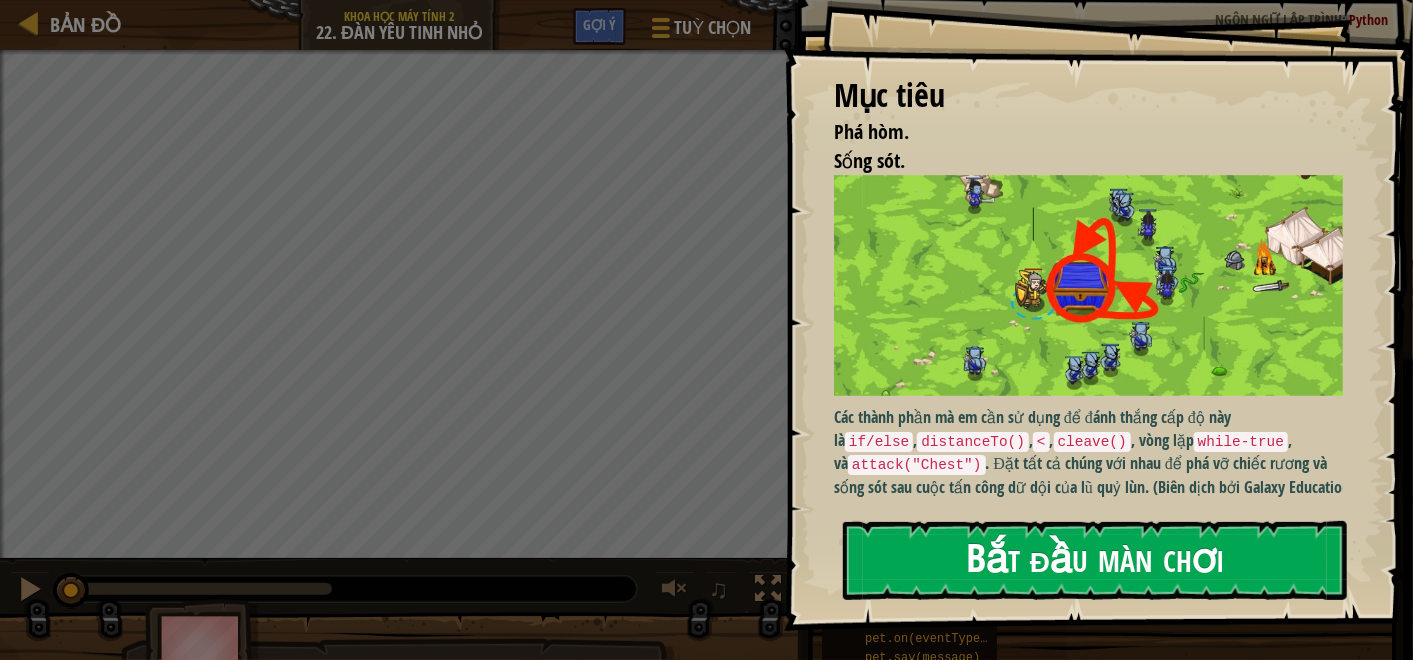 click on "Bắt đầu màn chơi" at bounding box center (1095, 560) 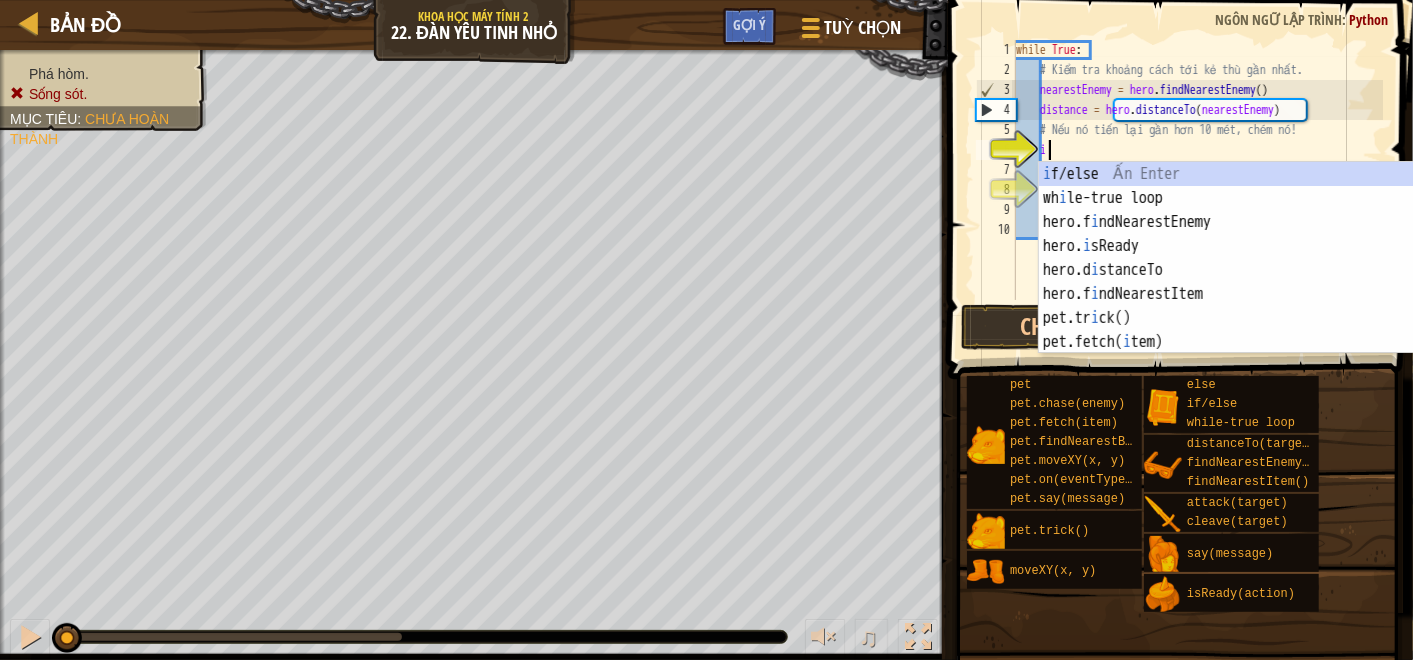type on "i" 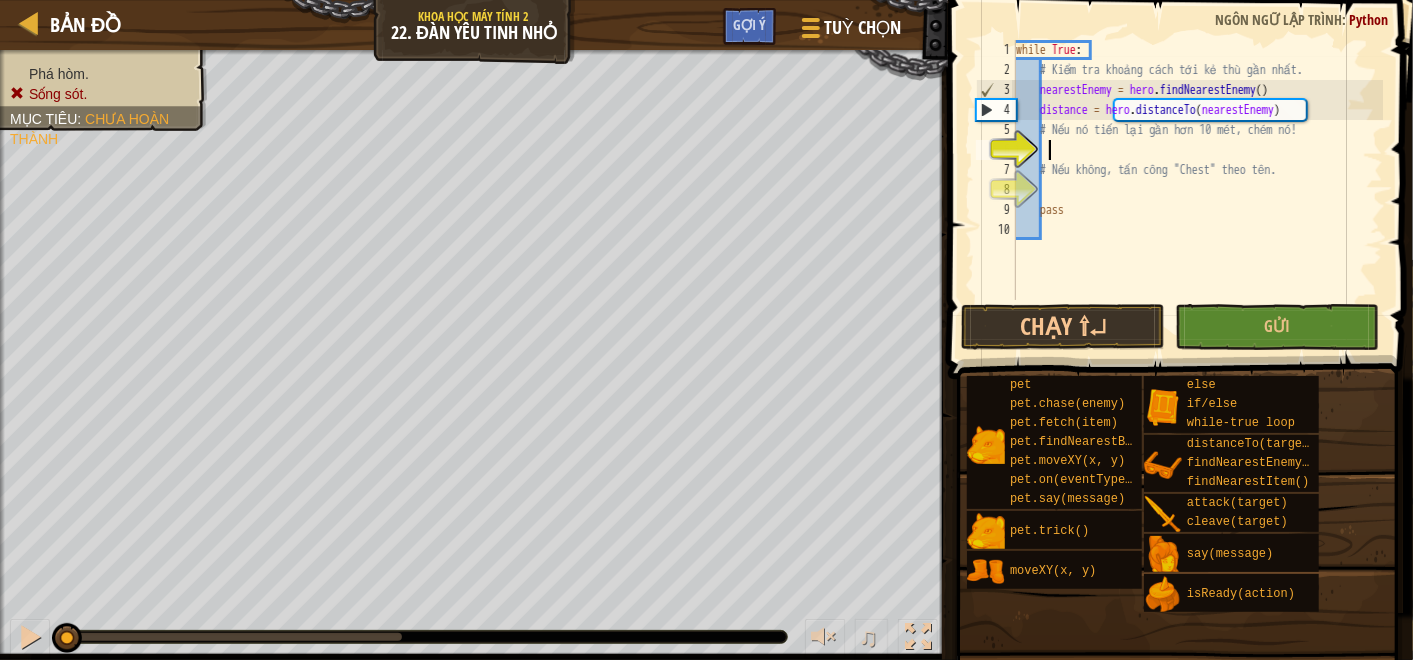 type on "ì" 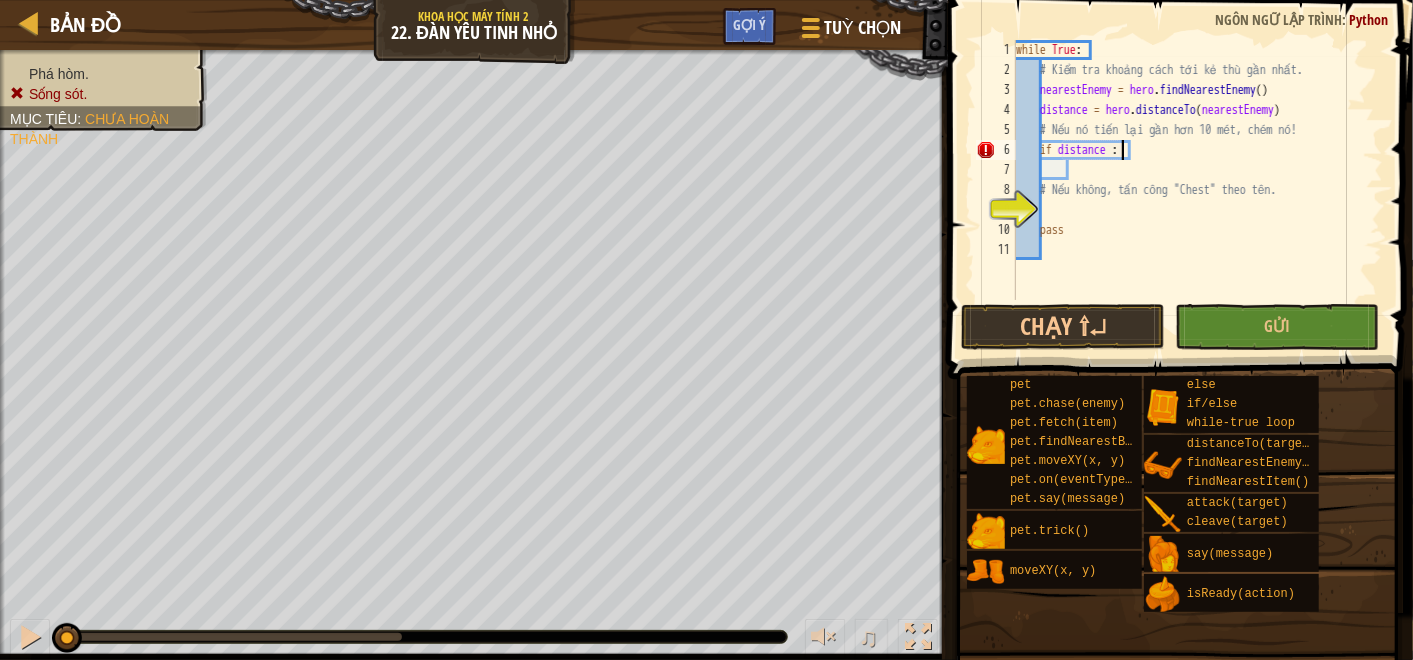 scroll, scrollTop: 8, scrollLeft: 8, axis: both 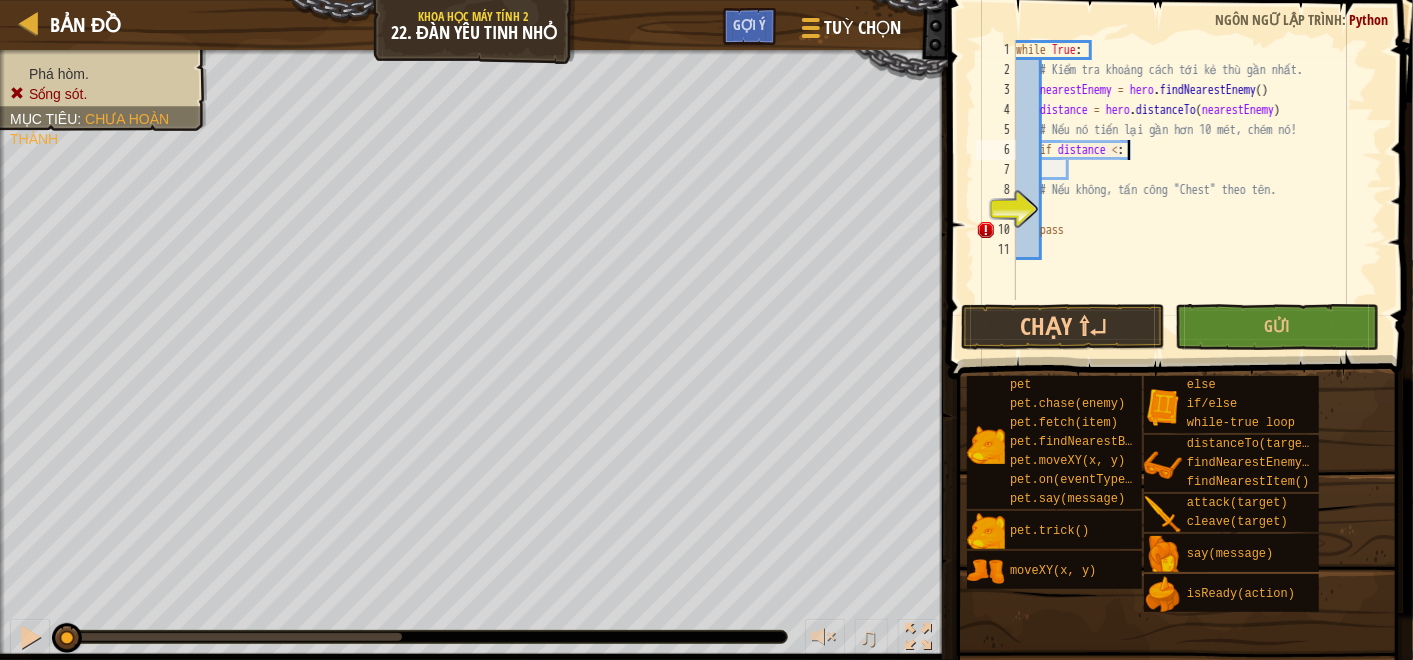 type on "if distance <10:" 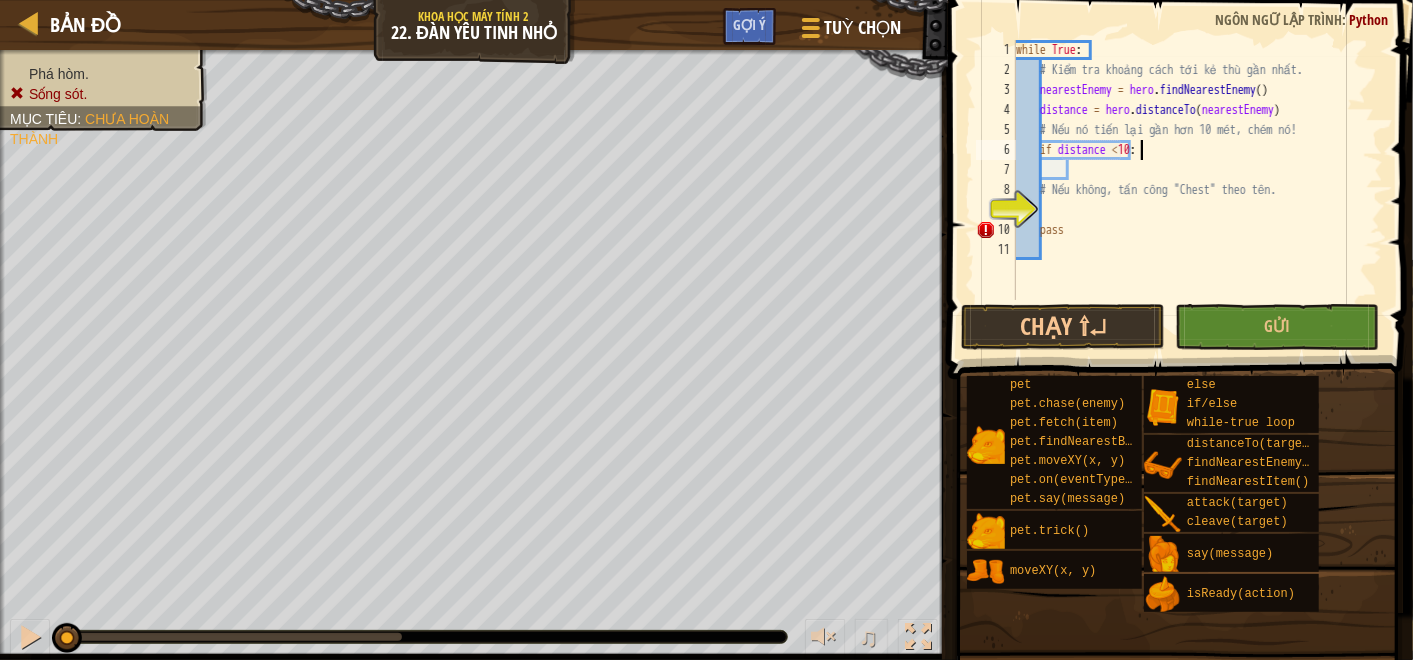 scroll, scrollTop: 8, scrollLeft: 9, axis: both 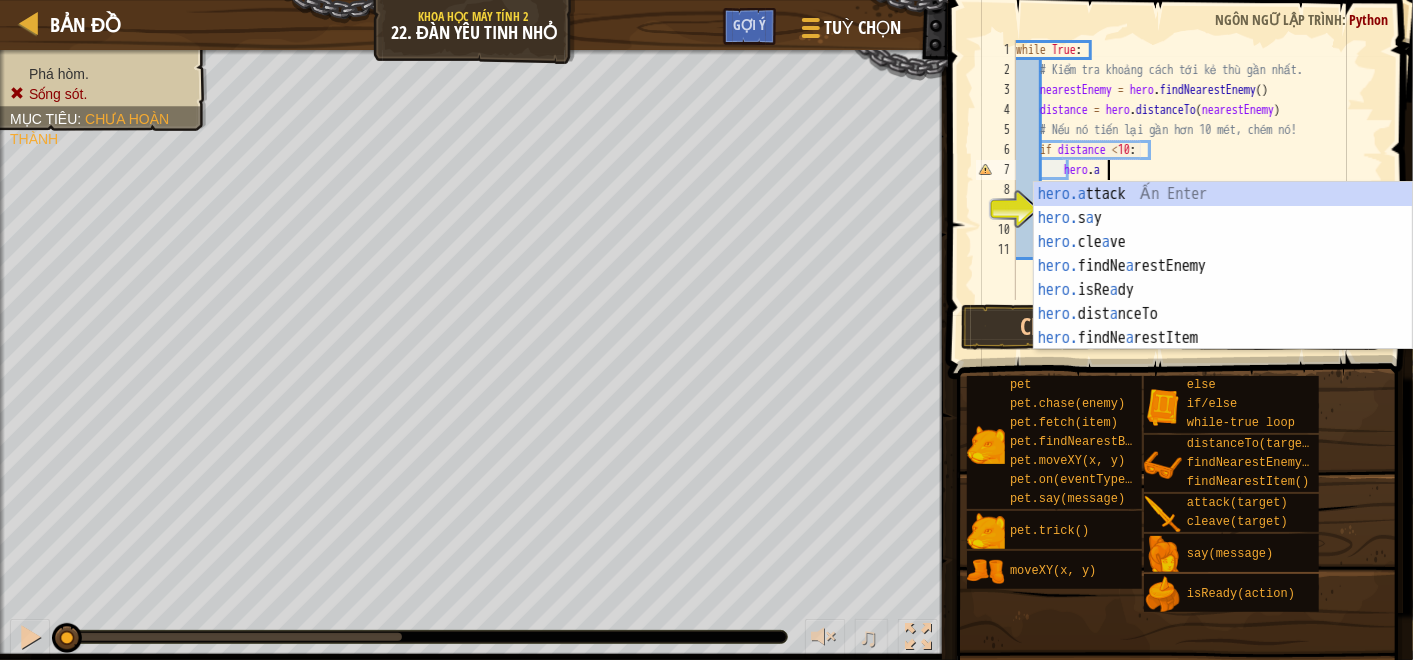 type on "hero.attack(enemy)" 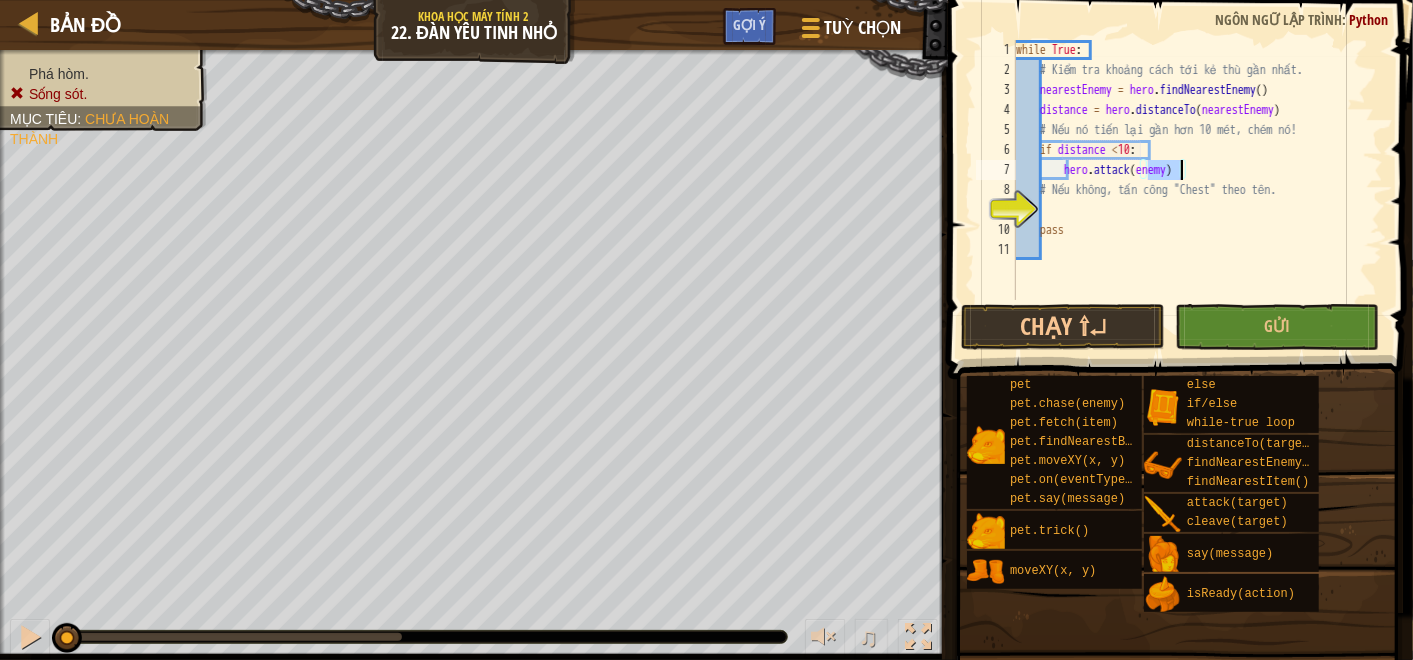 click on "while   True :      # Kiểm tra khoảng cách tới kẻ thù gần nhất.      nearestEnemy   =   hero . findNearestEnemy ( )      distance   =   hero . distanceTo ( nearestEnemy )      # Nếu nó tiến lại gần hơn 10 mét, chém nó!      if   distance   < 10 :          hero . attack ( enemy )      # Nếu không, tấn công "Chest" theo tên.           pass" at bounding box center [1197, 190] 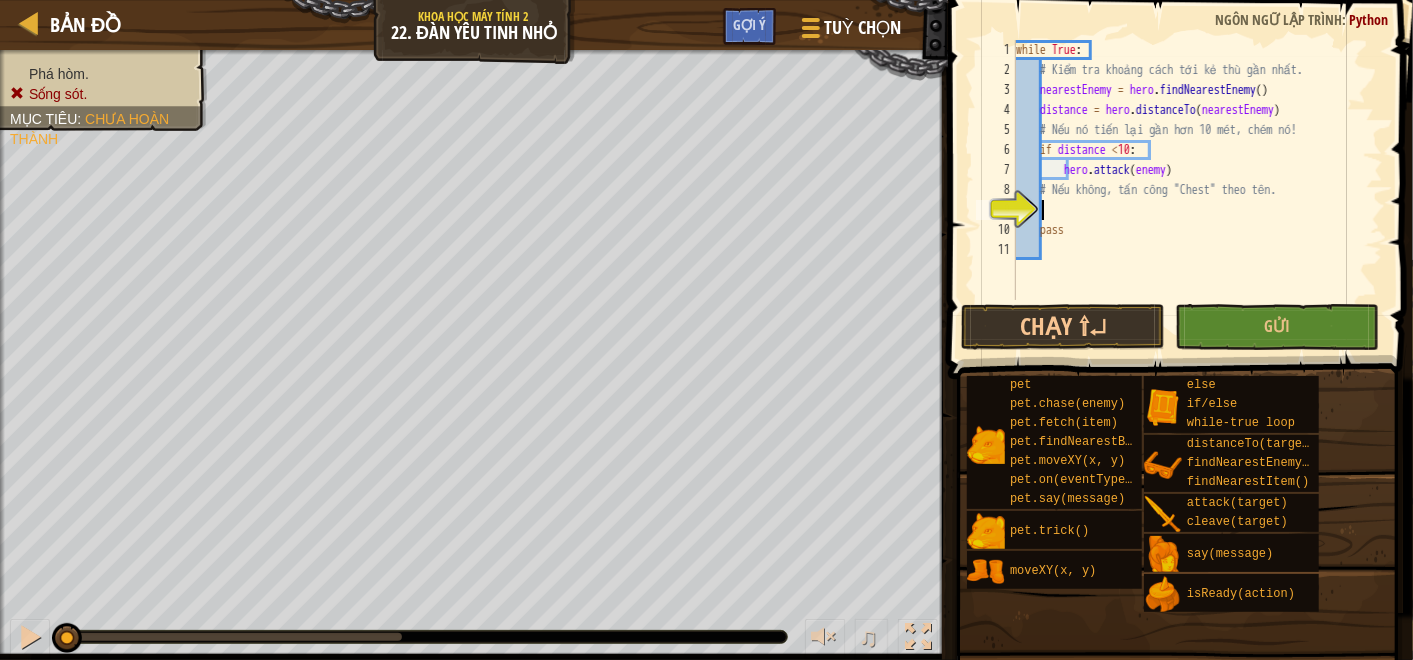 scroll, scrollTop: 8, scrollLeft: 0, axis: vertical 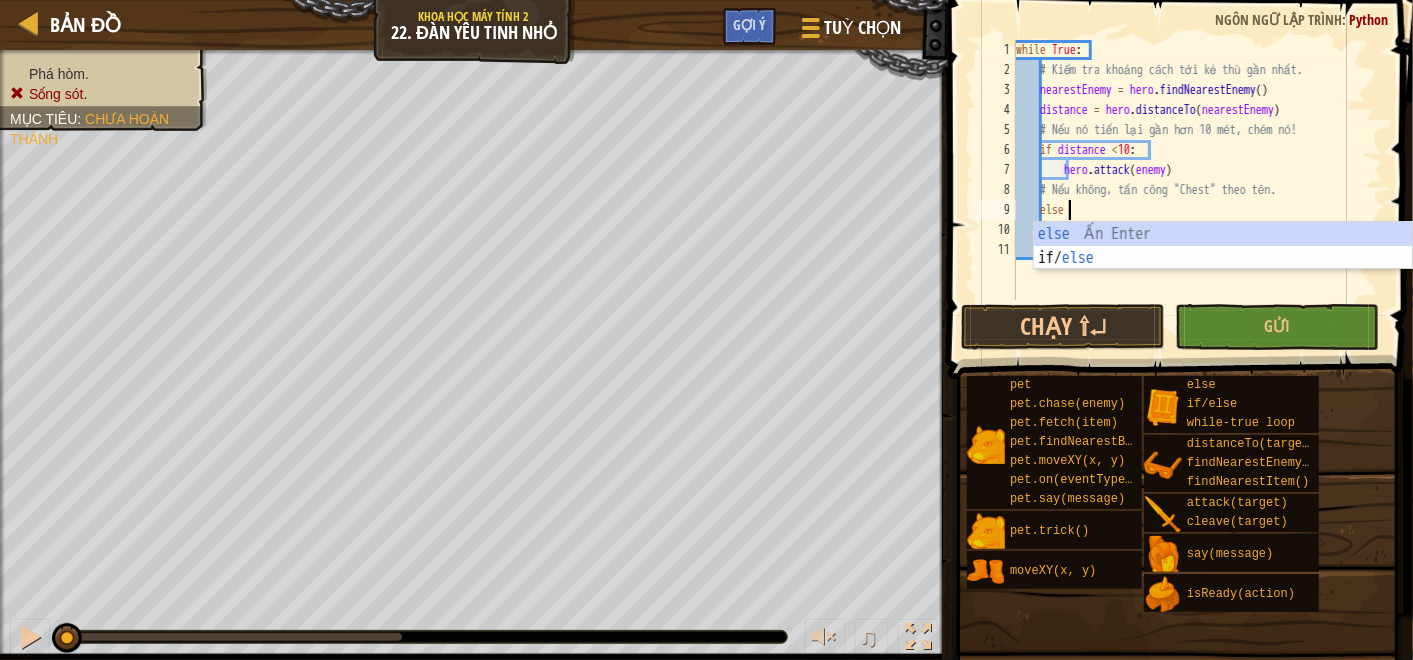 type on "else:" 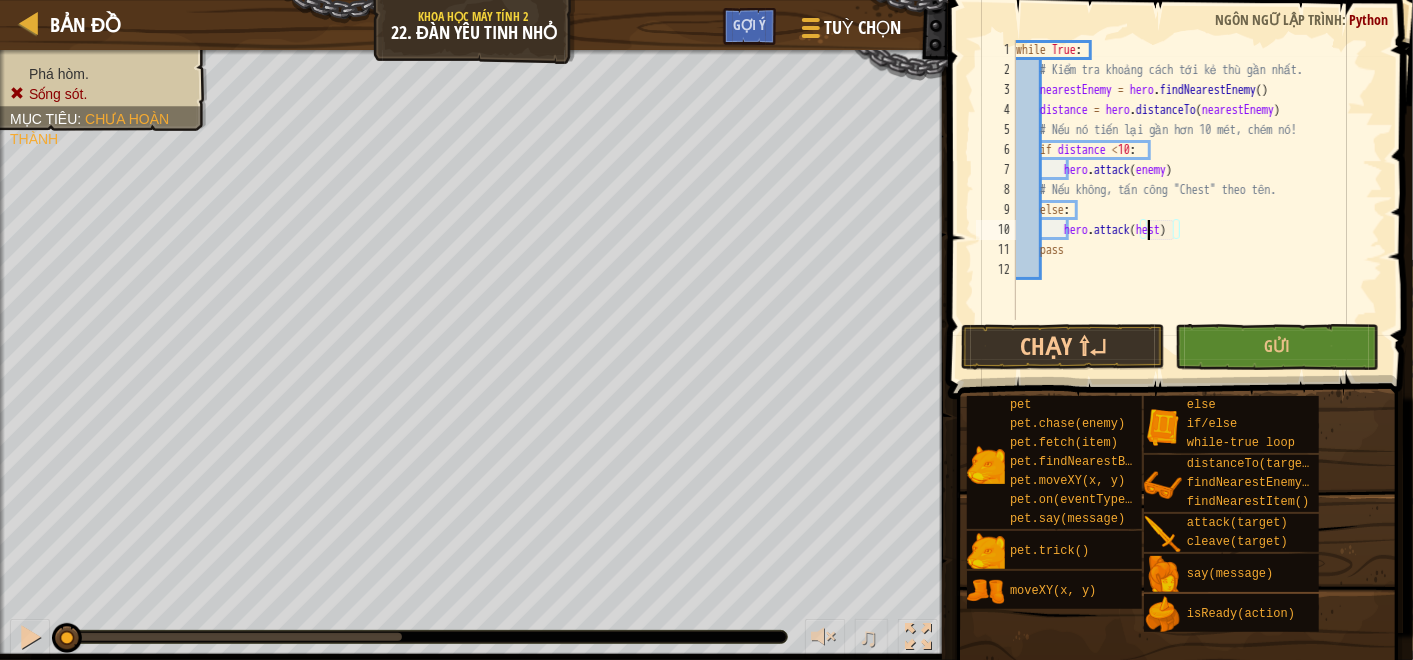 scroll, scrollTop: 8, scrollLeft: 11, axis: both 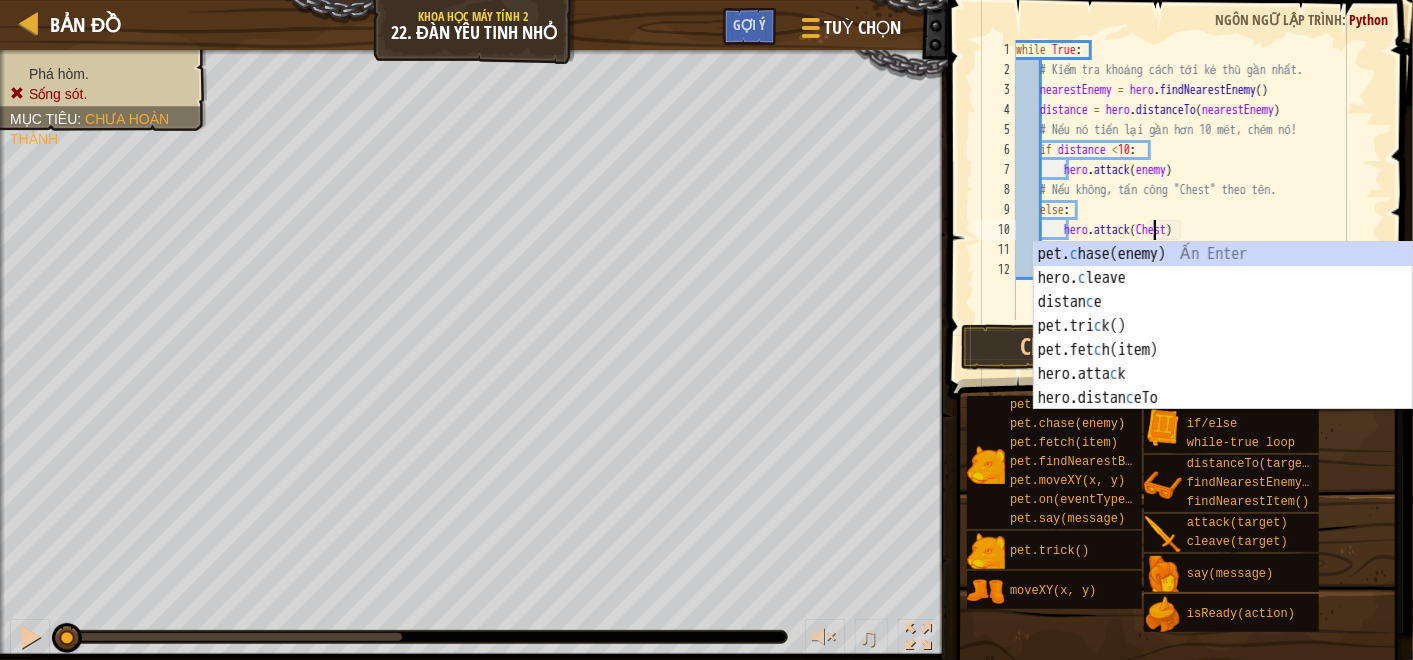 click on "while   True :      # Kiểm tra khoảng cách tới kẻ thù gần nhất.      nearestEnemy   =   hero . findNearestEnemy ( )      distance   =   hero . distanceTo ( nearestEnemy )      # Nếu nó tiến lại gần hơn 10 mét, chém nó!      if   distance   < 10 :          hero . attack ( enemy )      # Nếu không, tấn công "Chest" theo tên.      else :          hero . attack ( Chest )      pass" at bounding box center (1197, 200) 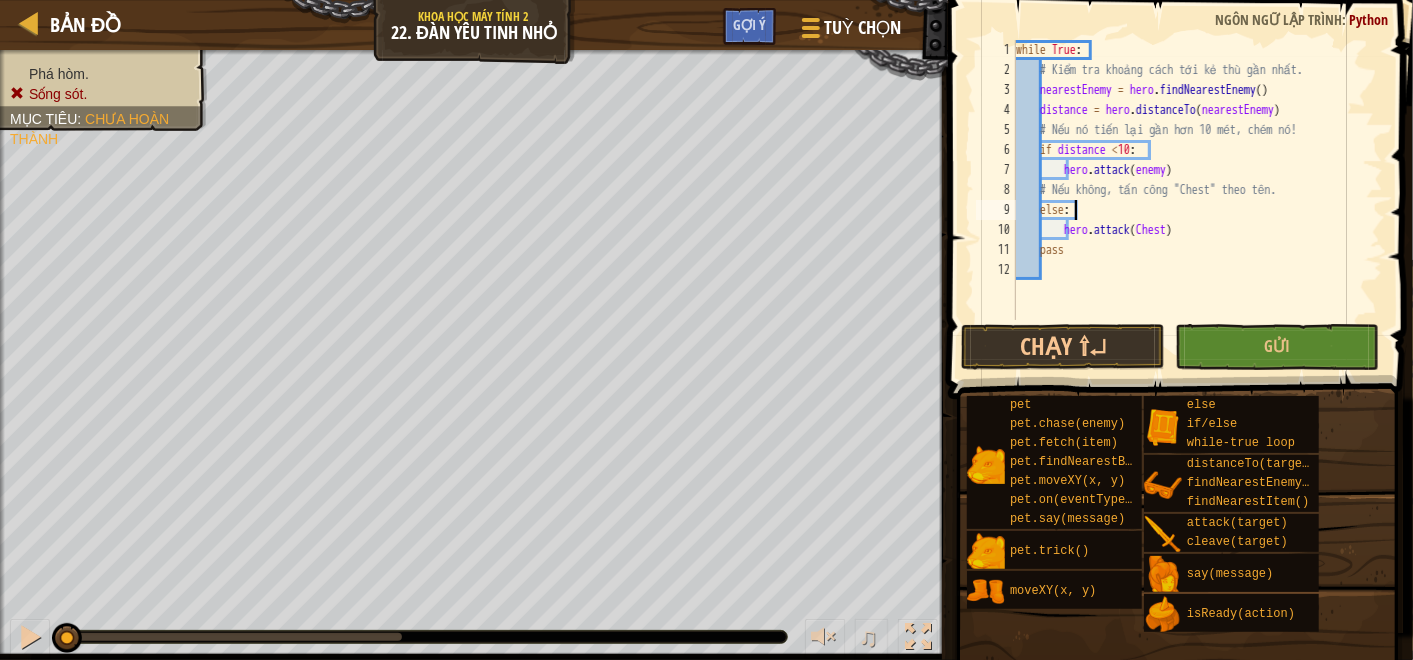 scroll, scrollTop: 8, scrollLeft: 3, axis: both 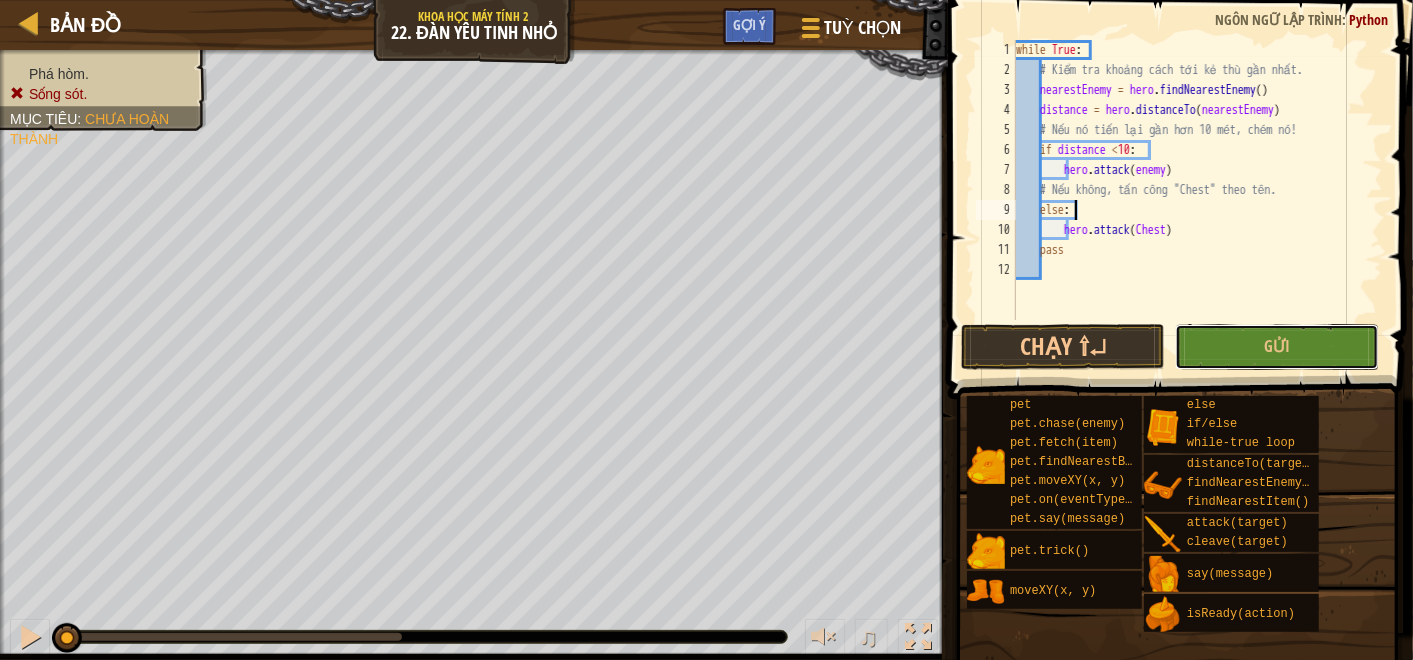 click on "Gửi" at bounding box center [1277, 347] 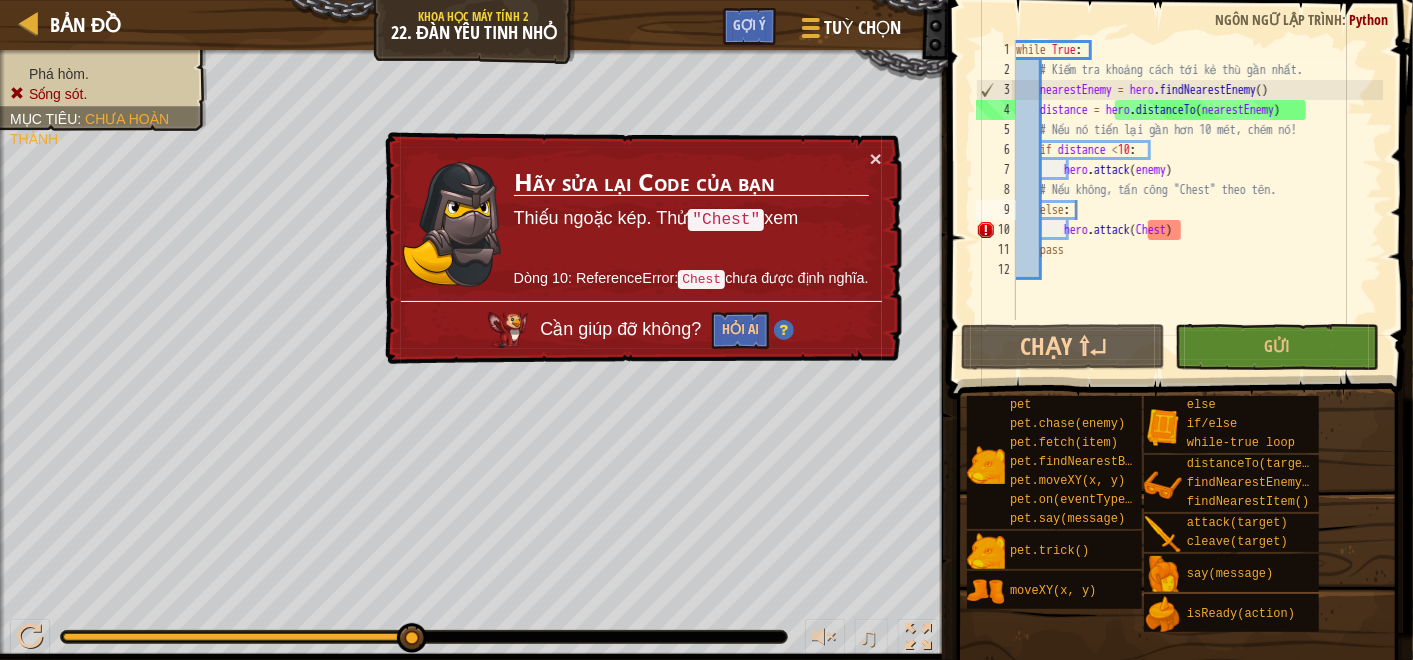 click on "while   True :      # Kiểm tra khoảng cách tới kẻ thù gần nhất.      nearestEnemy   =   hero . findNearestEnemy ( )      distance   =   hero . distanceTo ( nearestEnemy )      # Nếu nó tiến lại gần hơn 10 mét, chém nó!      if   distance   < 10 :          hero . attack ( enemy )      # Nếu không, tấn công "Chest" theo tên.      else :          hero . attack ( Chest )      pass" at bounding box center (1197, 200) 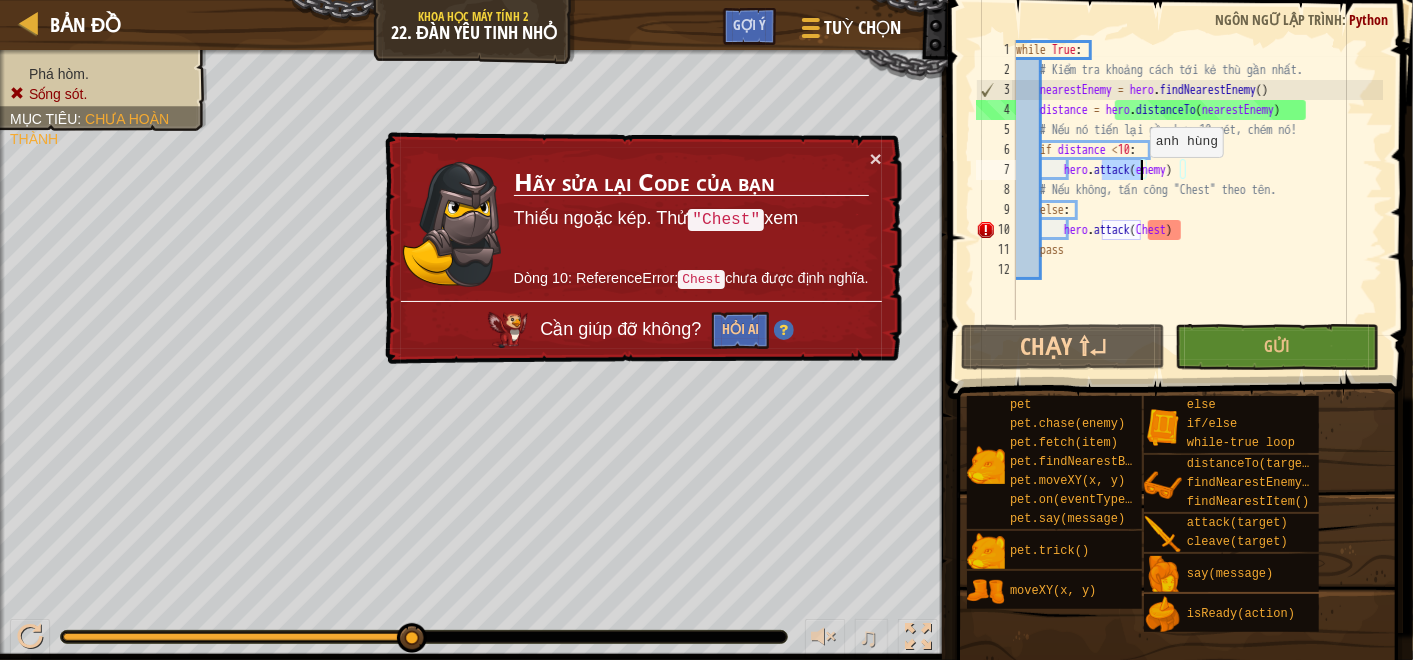 drag, startPoint x: 1103, startPoint y: 169, endPoint x: 1140, endPoint y: 177, distance: 37.85499 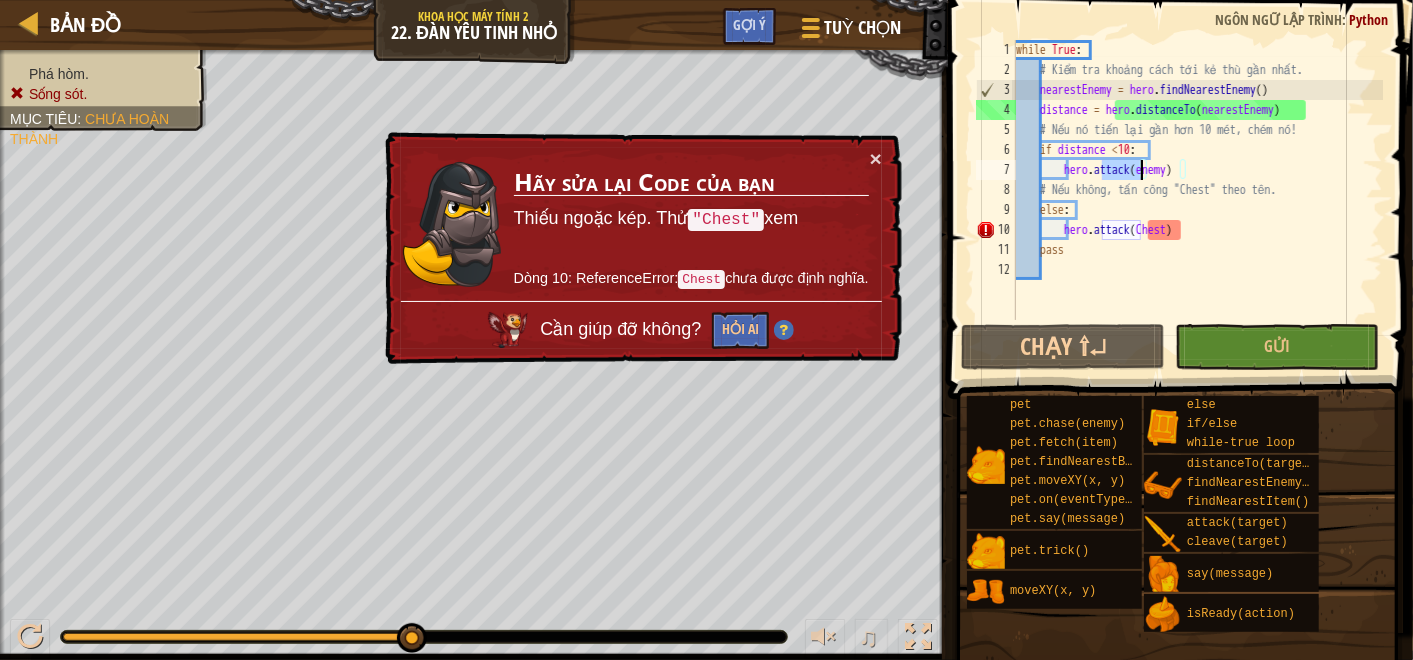 scroll, scrollTop: 8, scrollLeft: 8, axis: both 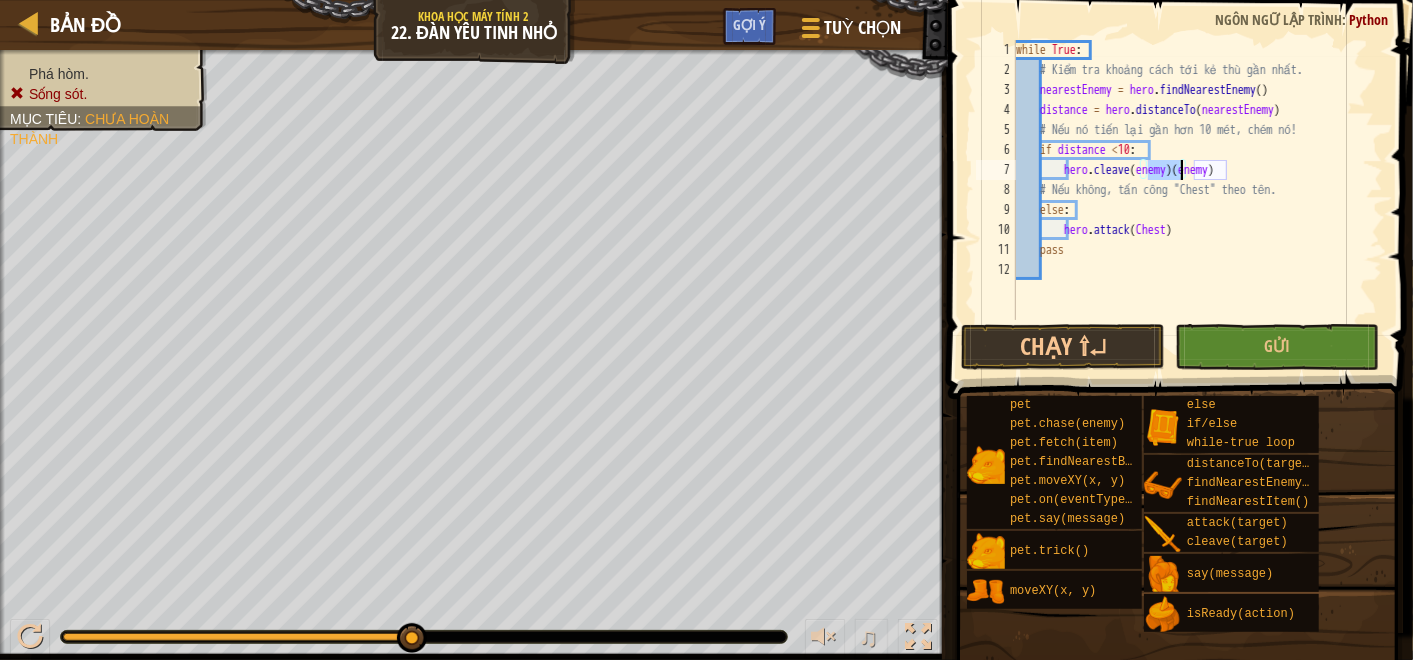 click on "while   True :      # Kiểm tra khoảng cách tới kẻ thù gần nhất.      nearestEnemy   =   hero . findNearestEnemy ( )      distance   =   hero . distanceTo ( nearestEnemy )      # Nếu nó tiến lại gần hơn 10 mét, chém nó!      if   distance   < 10 :          hero . cleave ( enemy ) ( enemy )      # Nếu không, tấn công "Chest" theo tên.      else :          hero . attack ( Chest )      pass" at bounding box center [1197, 200] 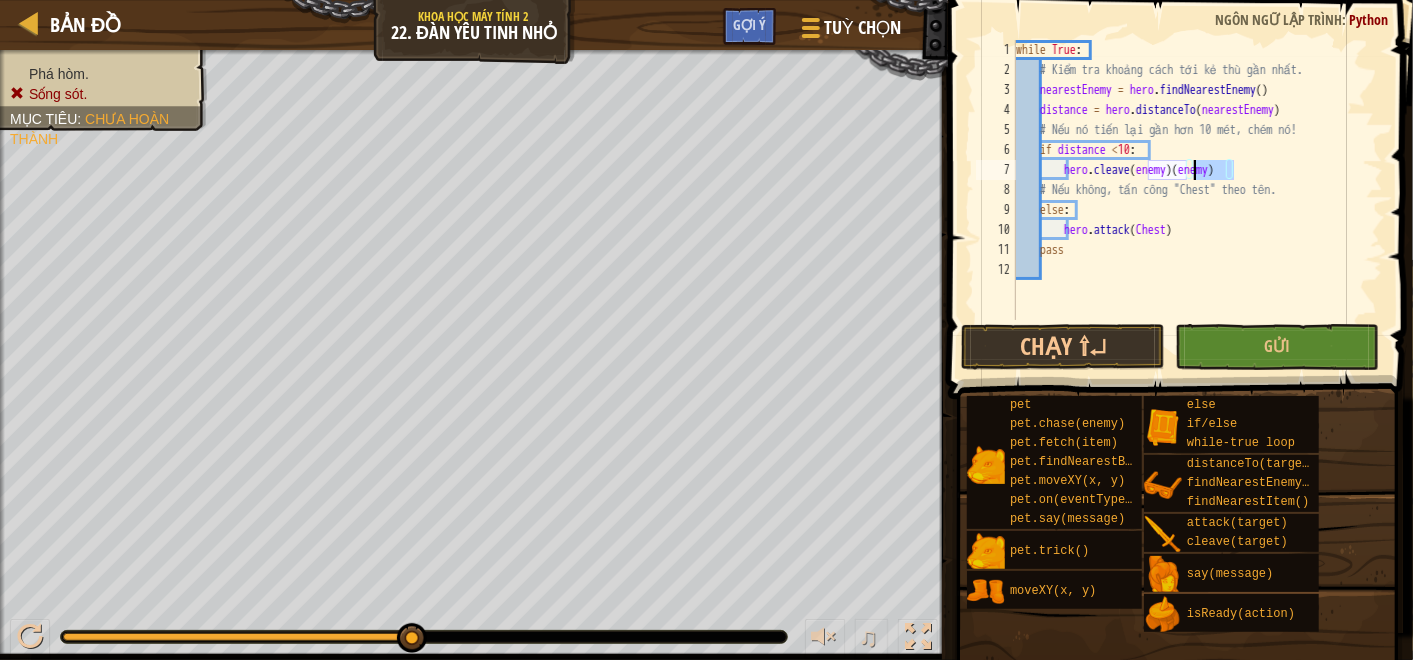 drag, startPoint x: 1249, startPoint y: 170, endPoint x: 1191, endPoint y: 163, distance: 58.420887 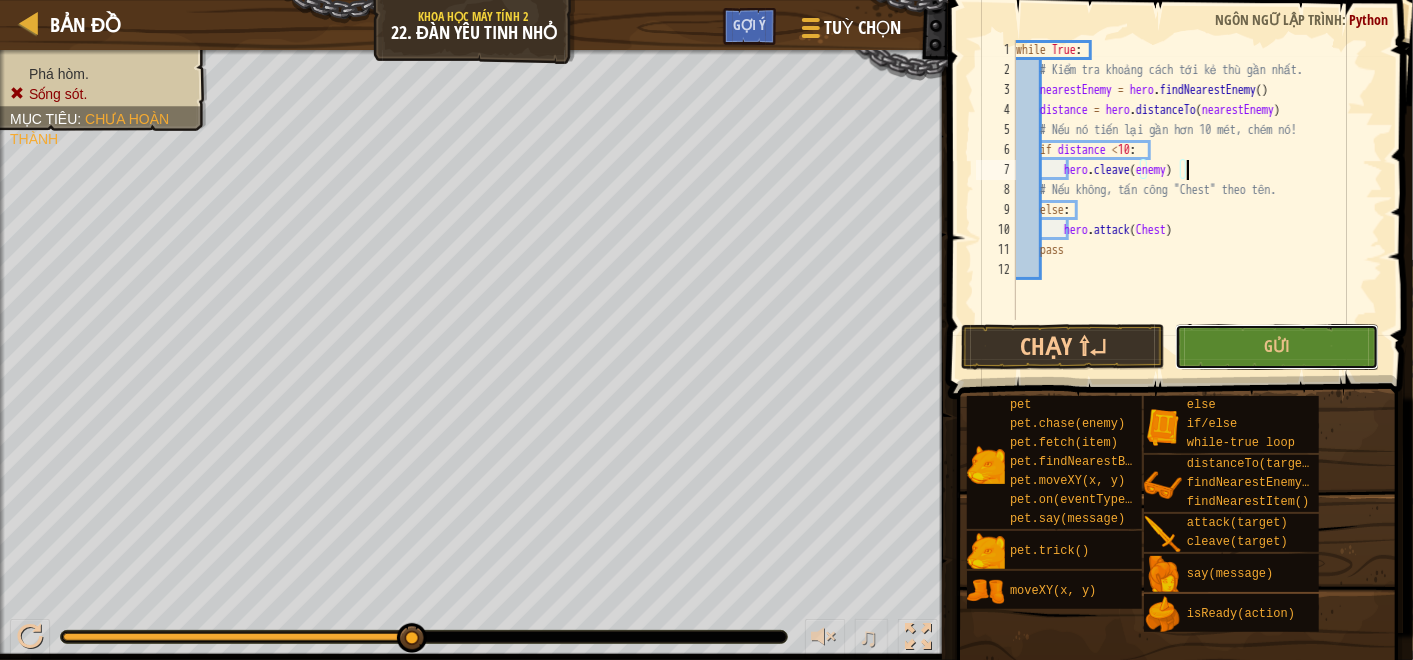 click on "Gửi" at bounding box center (1277, 347) 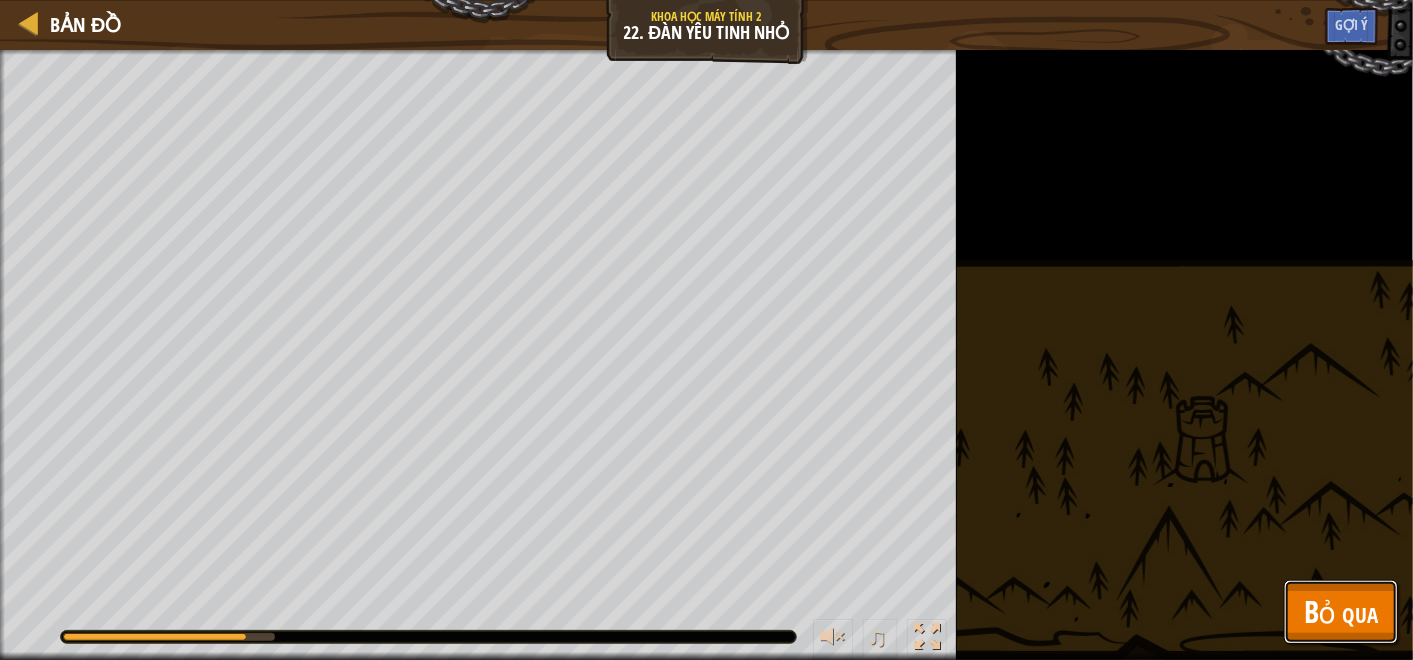 click on "Bỏ qua" at bounding box center (1341, 611) 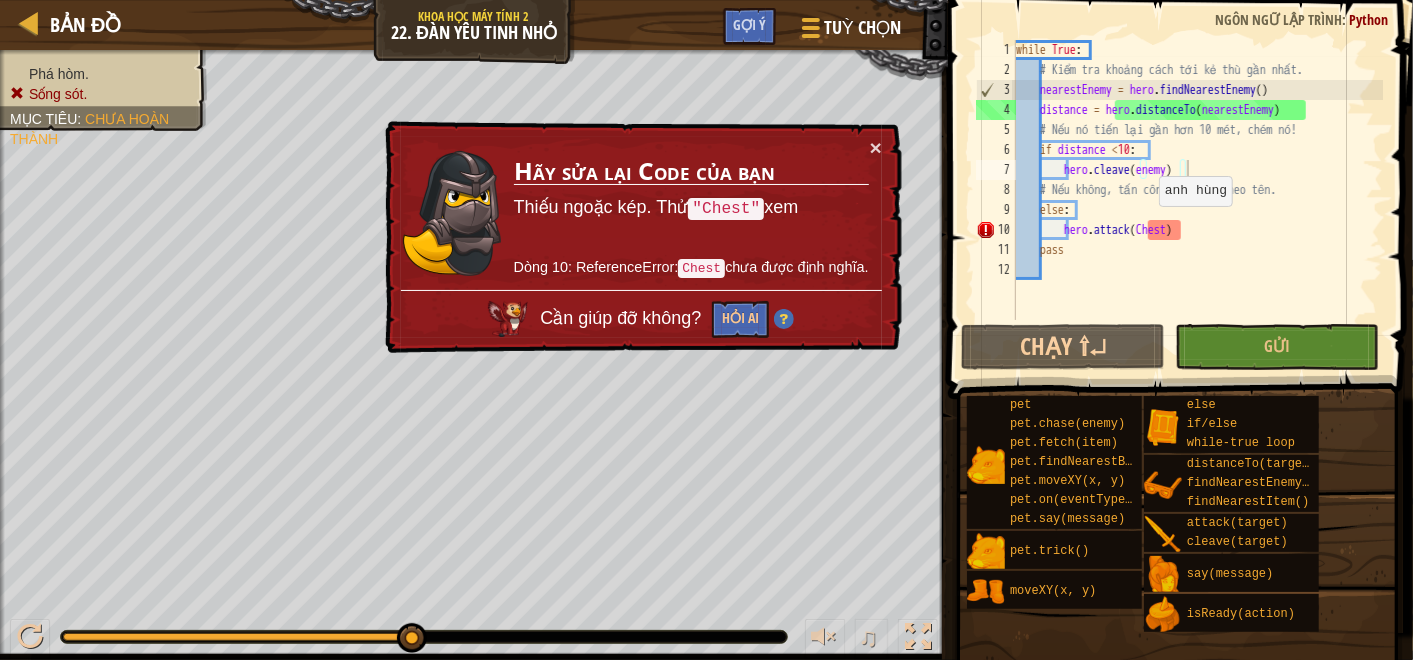 click on "while   True :      # Kiểm tra khoảng cách tới kẻ thù gần nhất.      nearestEnemy   =   hero . findNearestEnemy ( )      distance   =   hero . distanceTo ( nearestEnemy )      # Nếu nó tiến lại gần hơn 10 mét, chém nó!      if   distance   < 10 :          hero . cleave ( enemy )      # Nếu không, tấn công "Chest" theo tên.      else :          hero . attack ( Chest )      pass" at bounding box center [1197, 200] 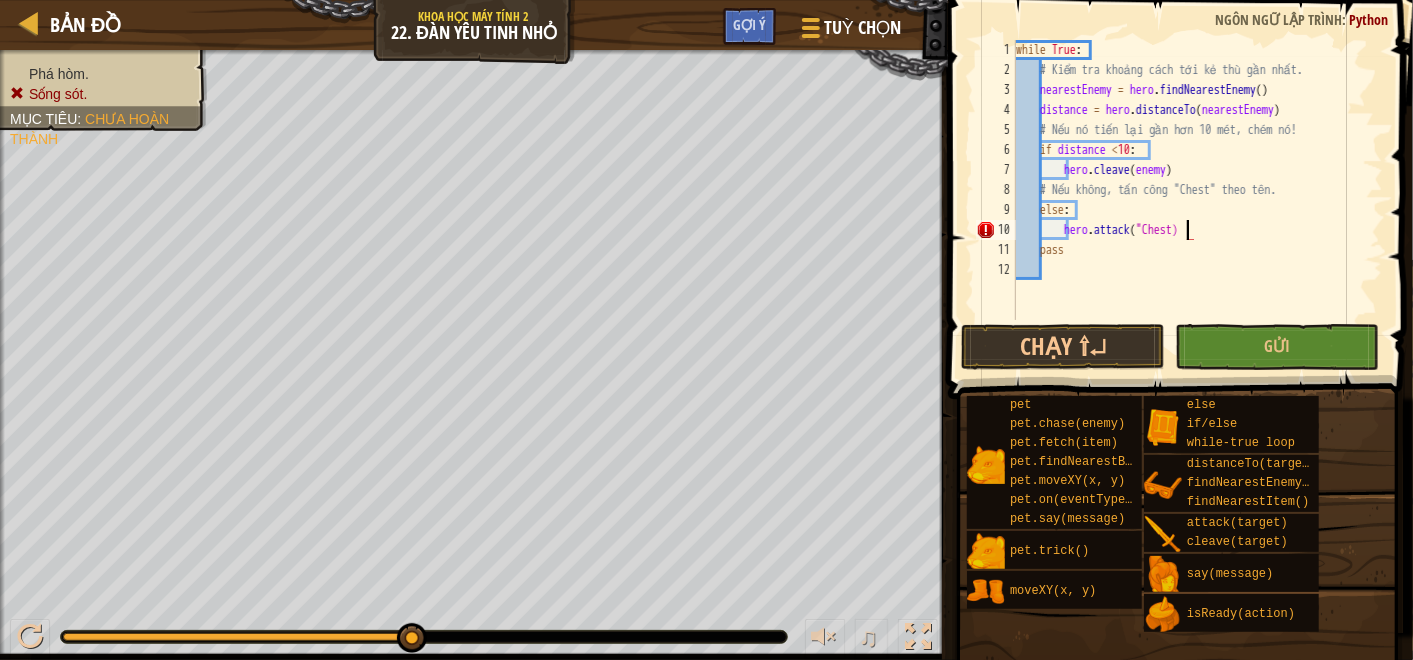 scroll, scrollTop: 8, scrollLeft: 14, axis: both 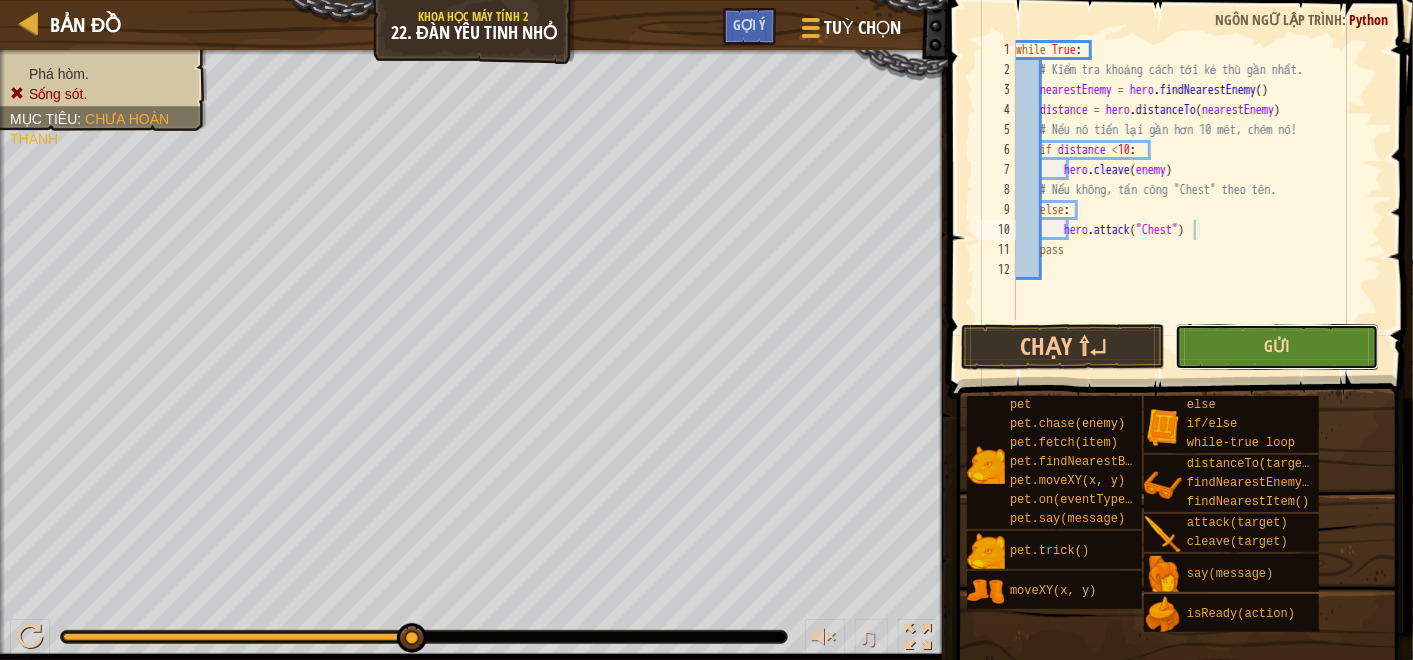 click on "Gửi" at bounding box center (1277, 346) 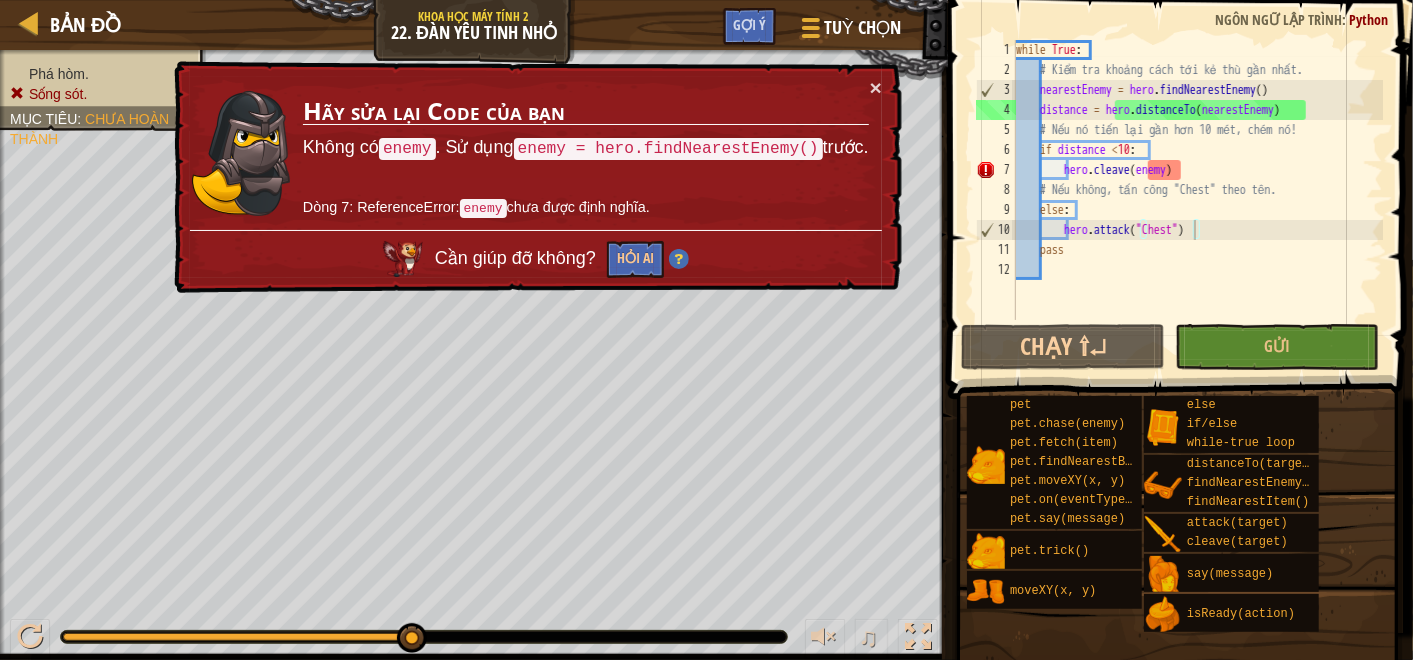 click on "while   True :      # Kiểm tra khoảng cách tới kẻ thù gần nhất.      nearestEnemy   =   hero . findNearestEnemy ( )      distance   =   hero . distanceTo ( nearestEnemy )      # Nếu nó tiến lại gần hơn 10 mét, chém nó!      if   distance   < 10 :          hero . cleave ( enemy )      # Nếu không, tấn công "Chest" theo tên.      else :          hero . attack ( "Chest" )      pass" at bounding box center [1197, 200] 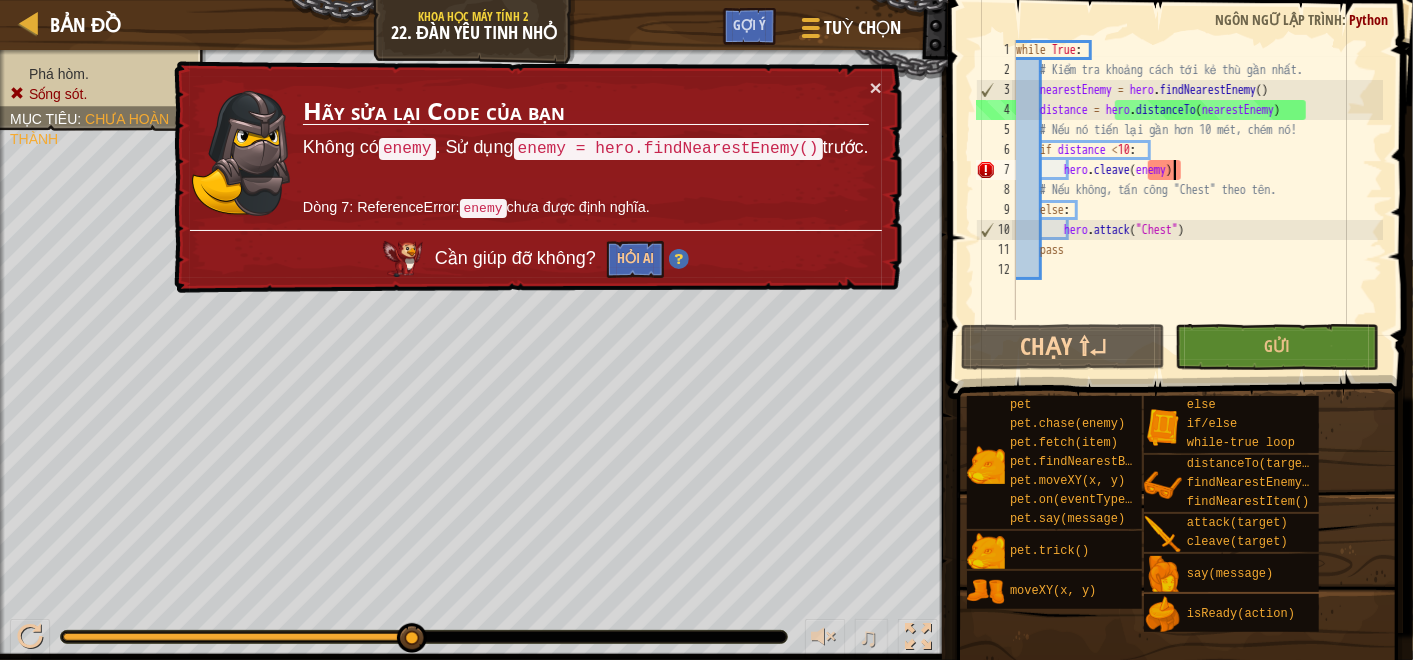 click on "while   True :      # Kiểm tra khoảng cách tới kẻ thù gần nhất.      nearestEnemy   =   hero . findNearestEnemy ( )      distance   =   hero . distanceTo ( nearestEnemy )      # Nếu nó tiến lại gần hơn 10 mét, chém nó!      if   distance   < 10 :          hero . cleave ( enemy )      # Nếu không, tấn công "Chest" theo tên.      else :          hero . attack ( "Chest" )      pass" at bounding box center (1197, 200) 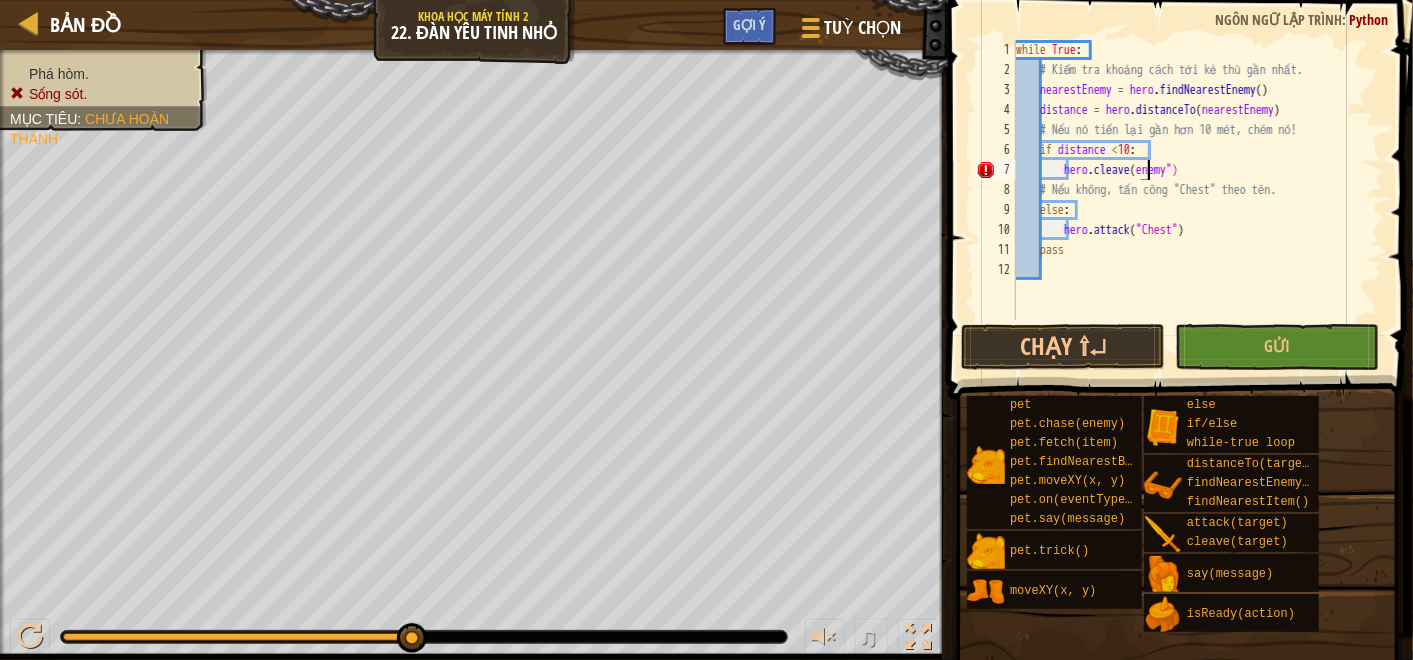 scroll, scrollTop: 8, scrollLeft: 11, axis: both 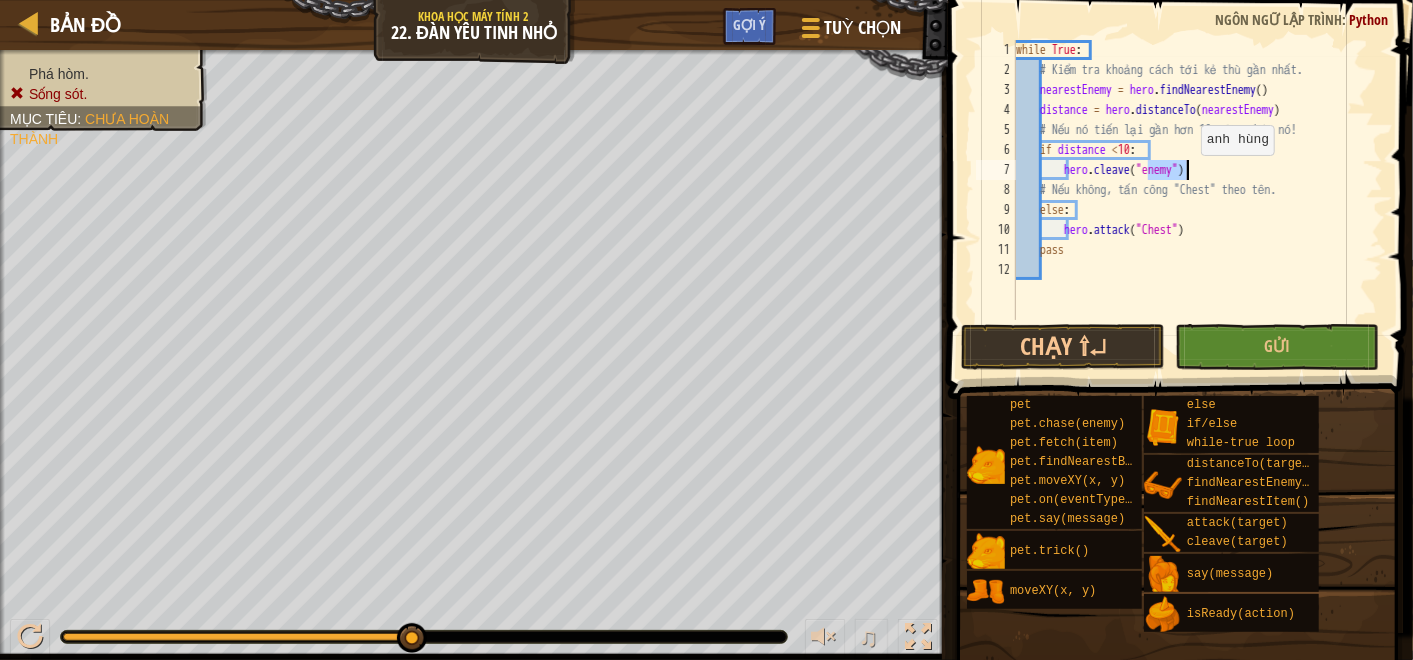 drag, startPoint x: 1148, startPoint y: 169, endPoint x: 1191, endPoint y: 174, distance: 43.289722 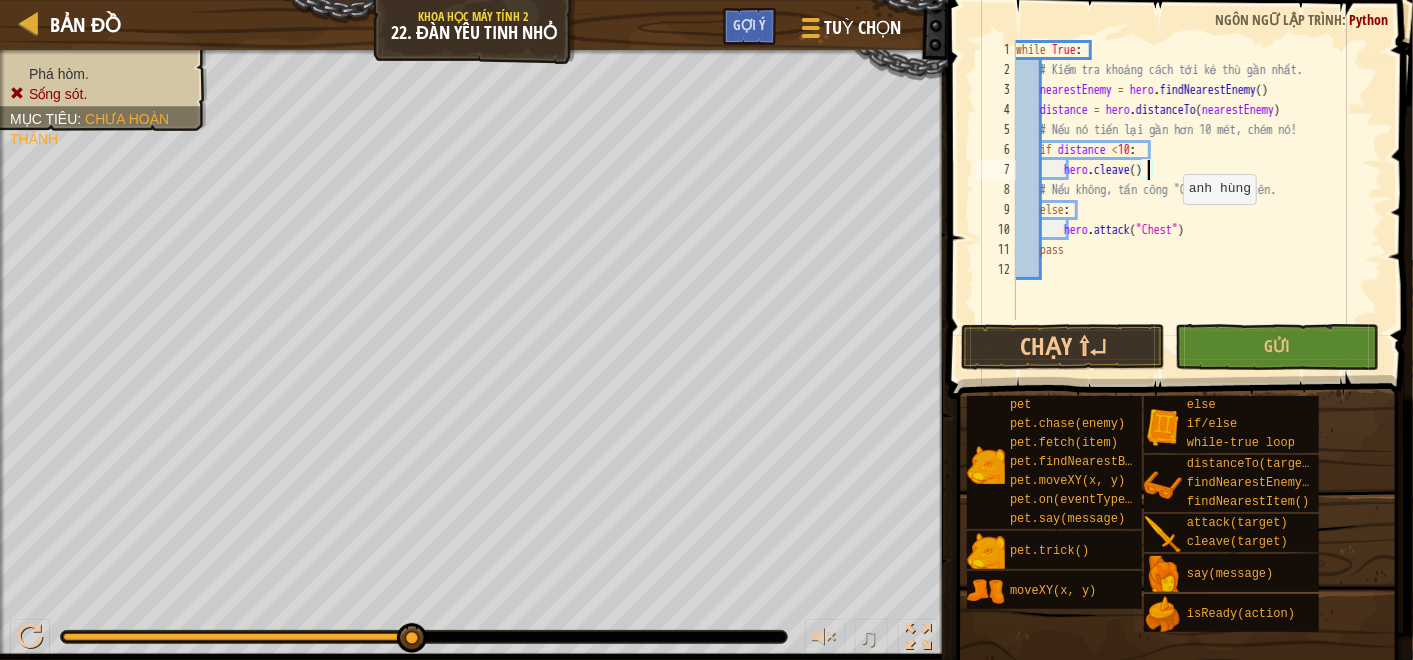 scroll, scrollTop: 8, scrollLeft: 10, axis: both 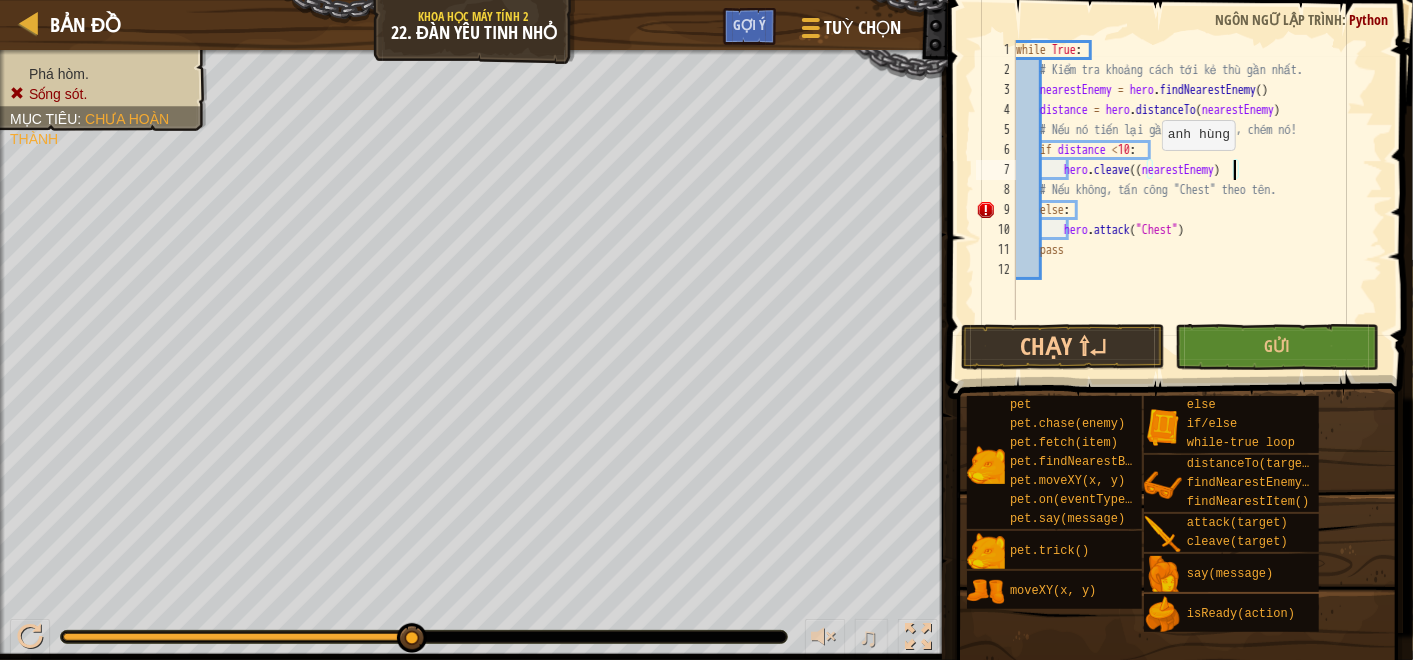 drag, startPoint x: 1151, startPoint y: 169, endPoint x: 1160, endPoint y: 177, distance: 12.0415945 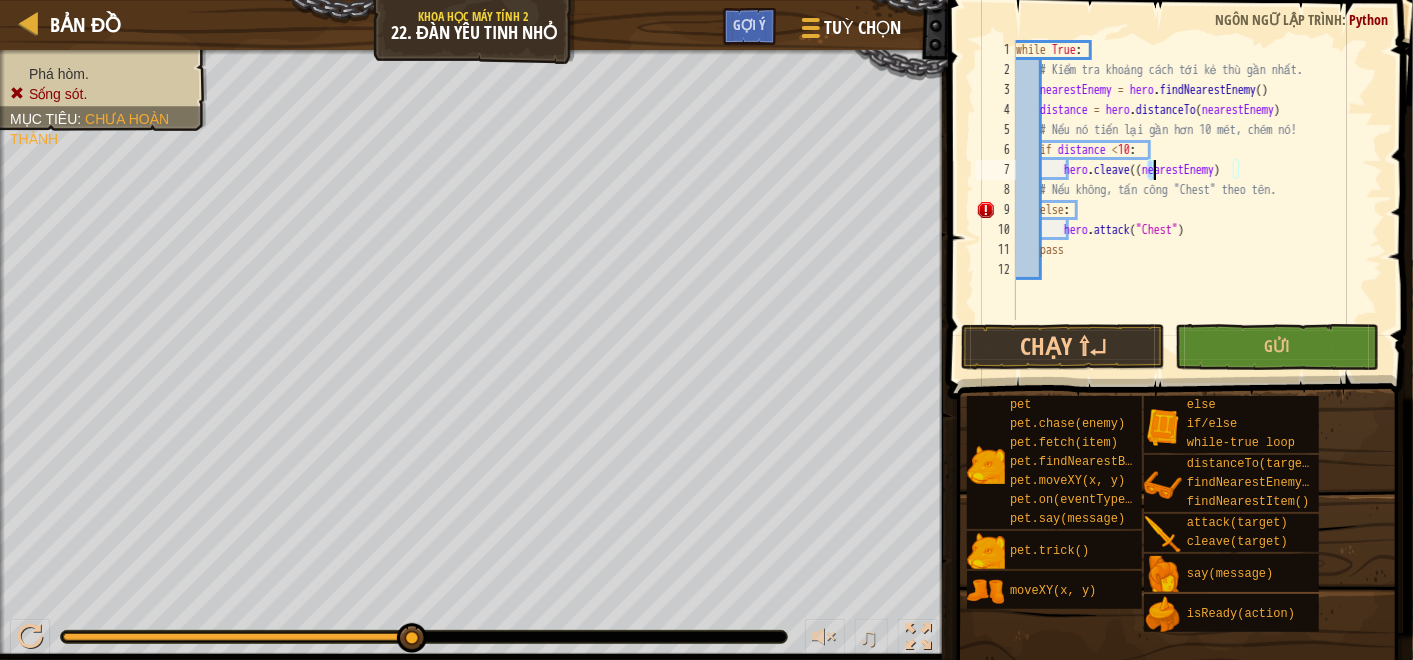 type on "hero.cleave(nearestEnemy)" 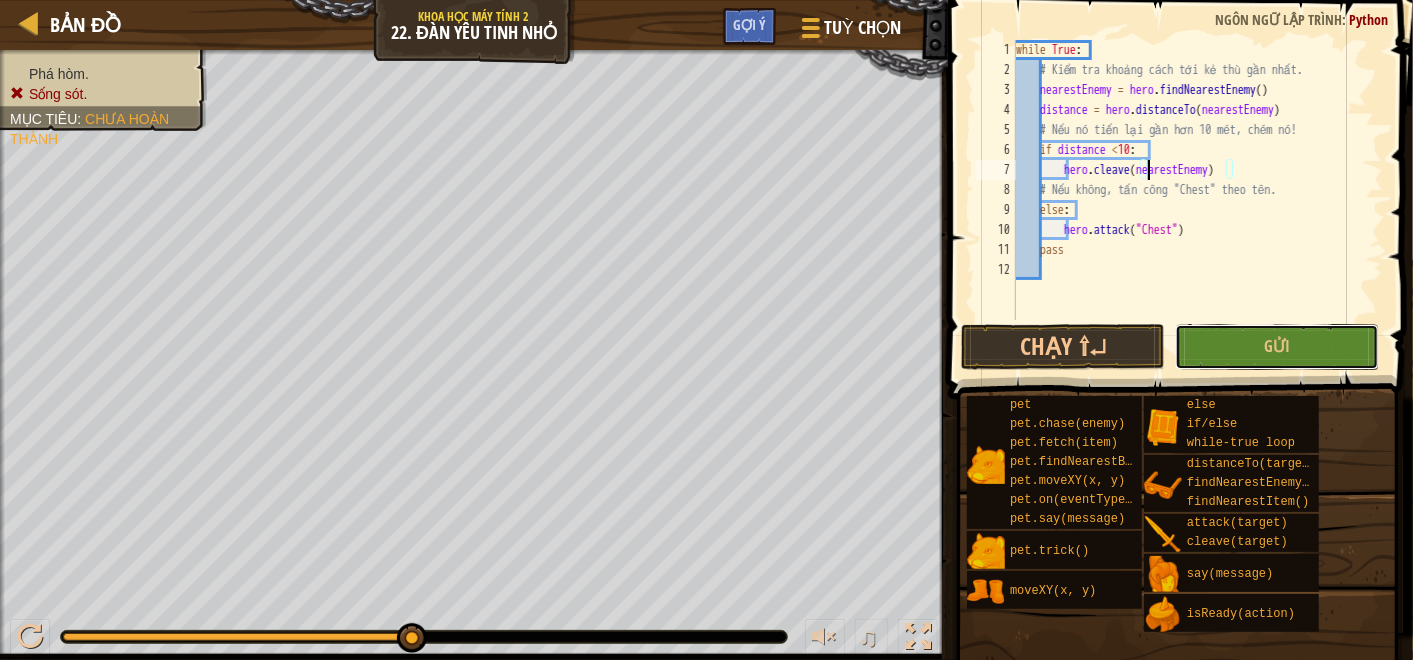 click on "Gửi" at bounding box center (1277, 347) 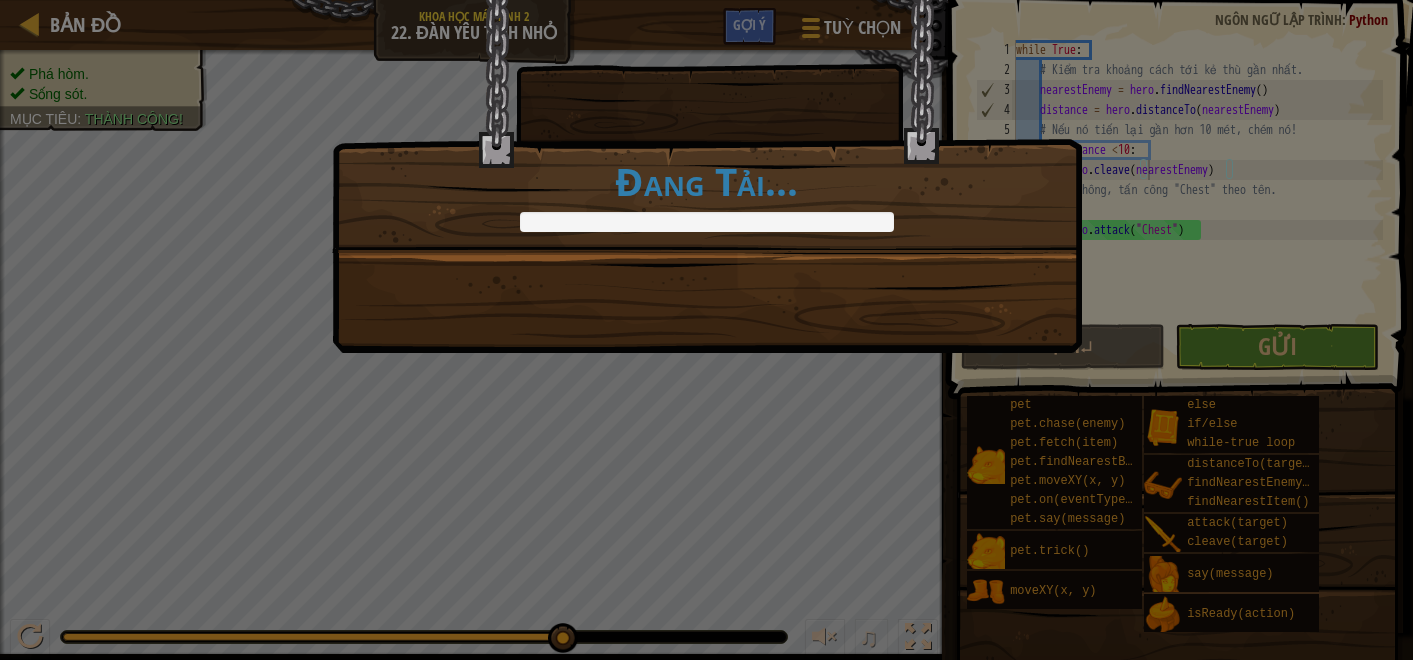 scroll, scrollTop: 0, scrollLeft: 0, axis: both 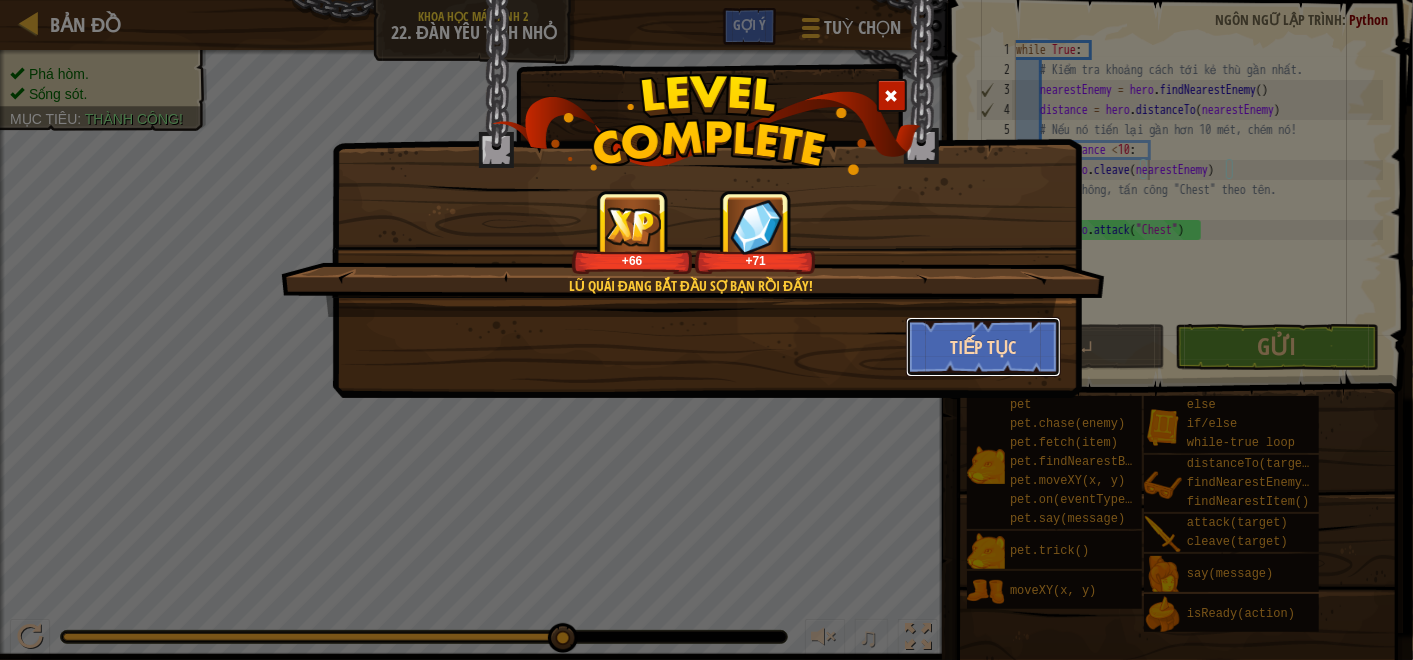 click on "Tiếp tục" at bounding box center (983, 347) 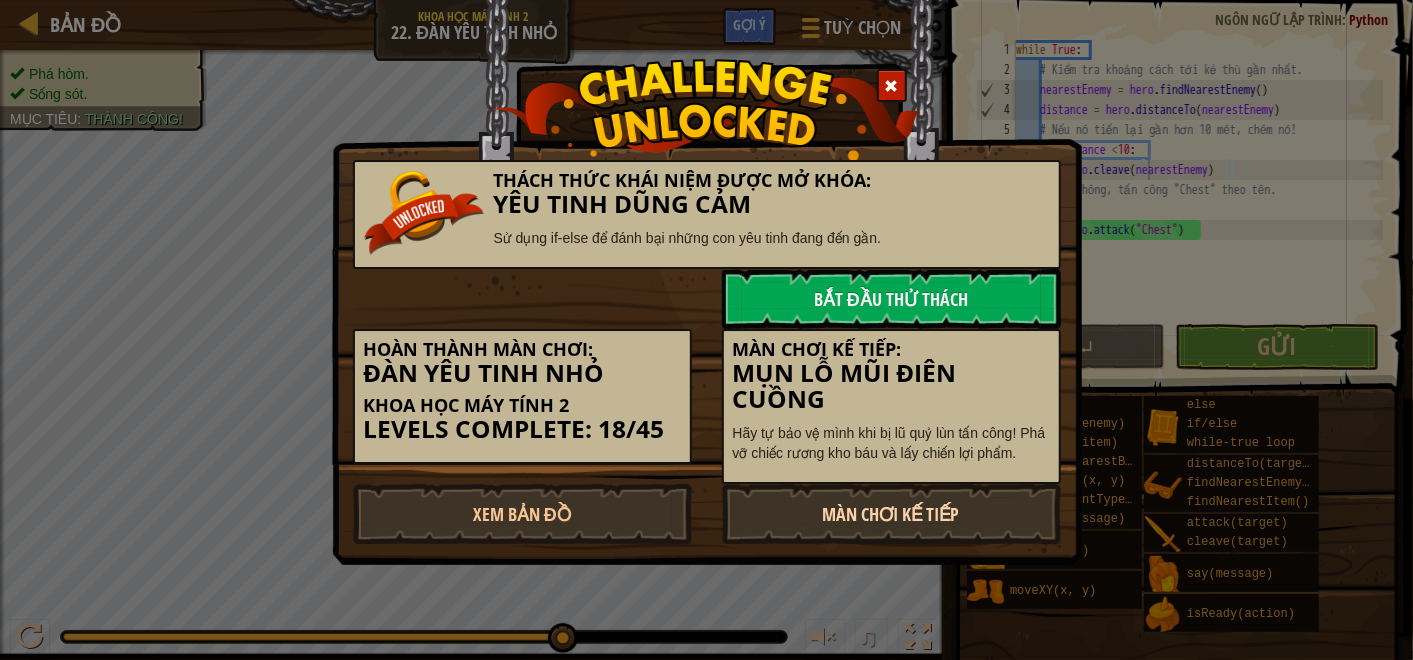 click on "Màn chơi kế tiếp" at bounding box center [891, 514] 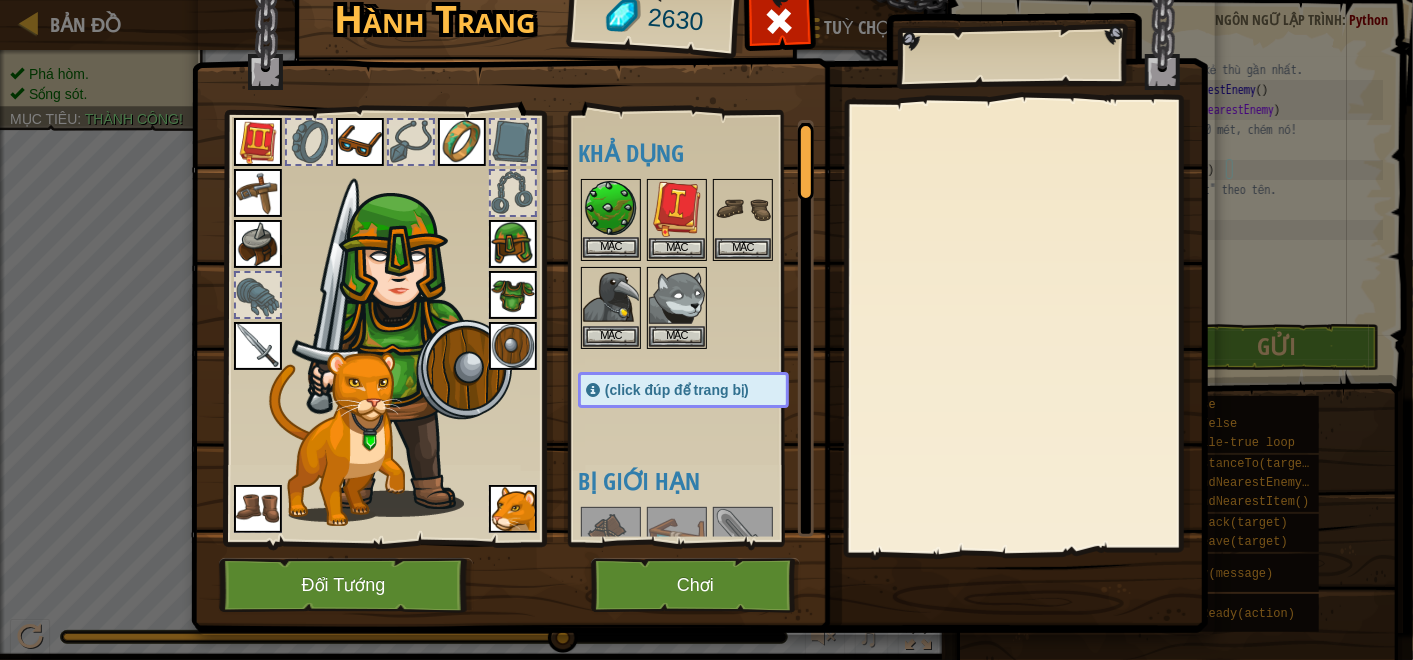 click at bounding box center [611, 209] 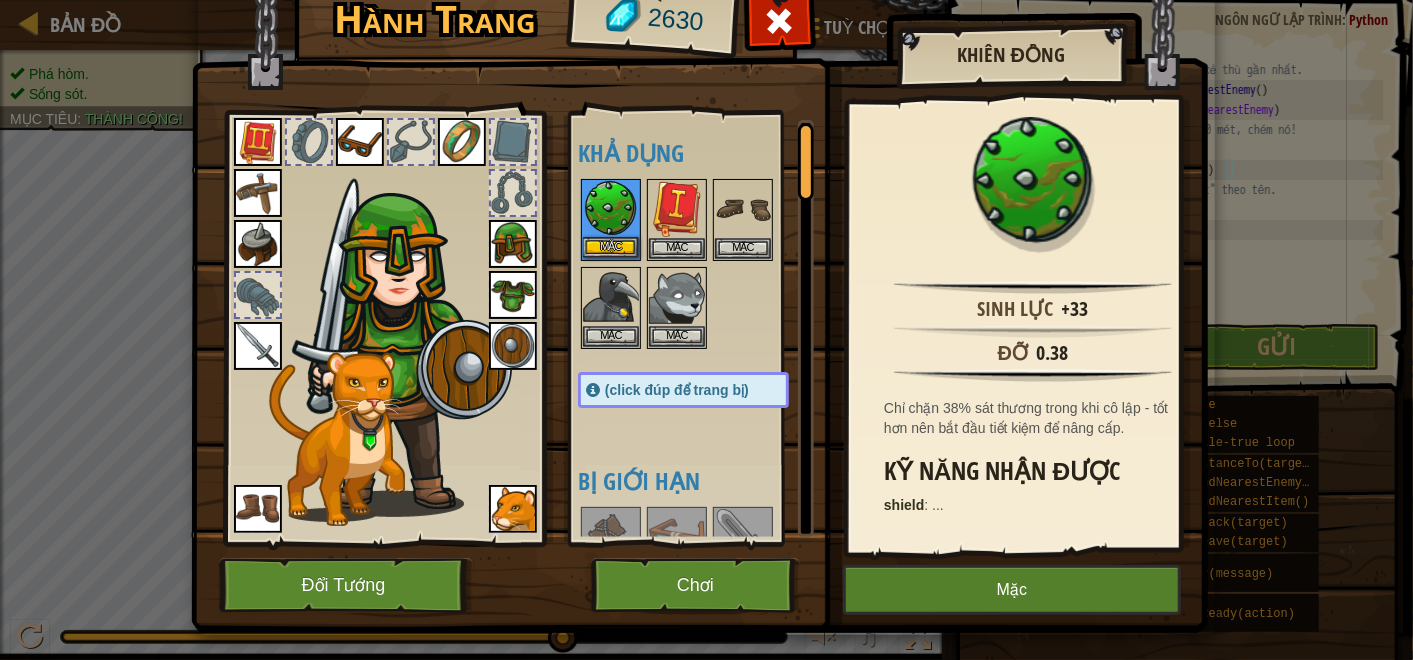 click at bounding box center [611, 209] 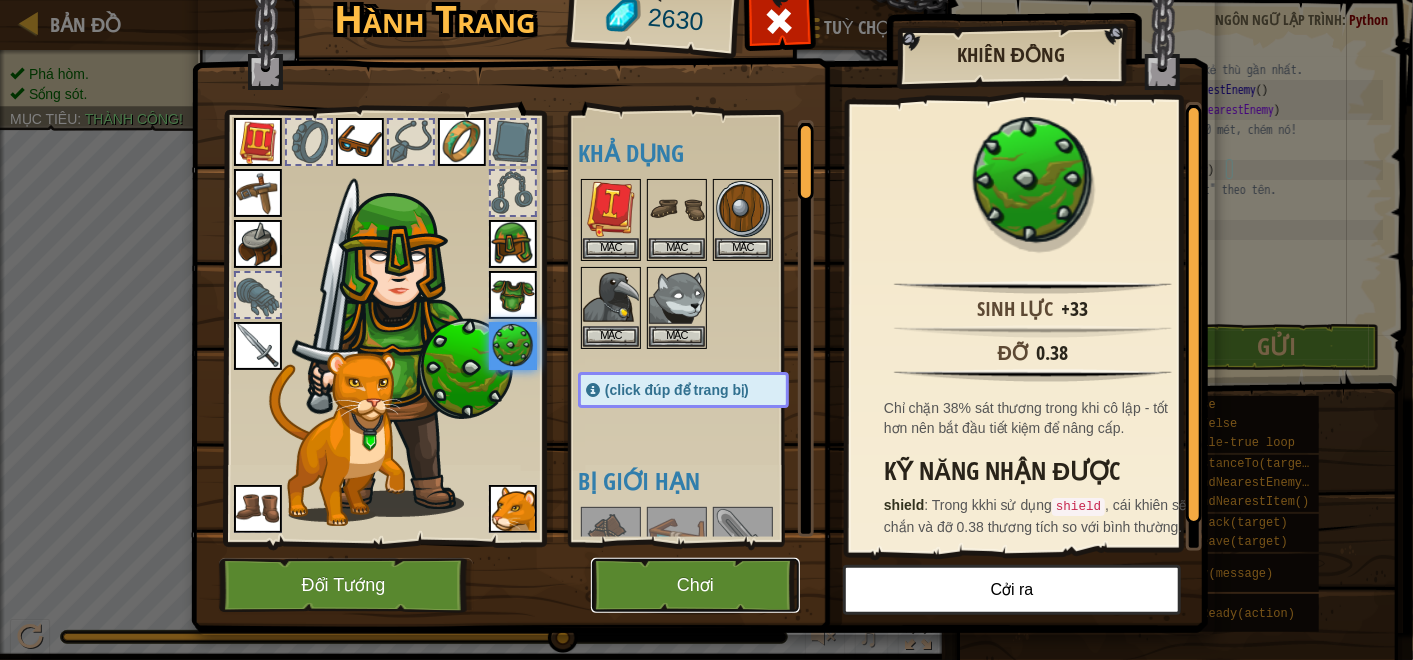 click on "Chơi" at bounding box center (695, 585) 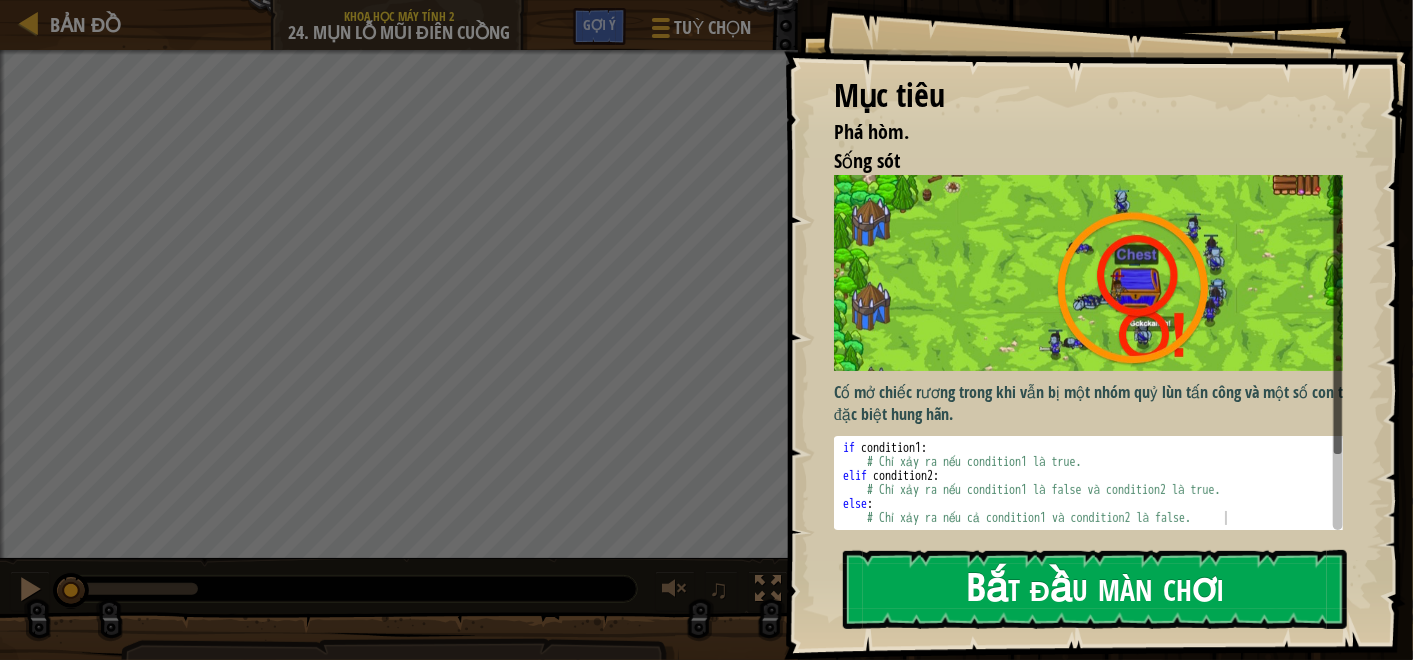 drag, startPoint x: 1014, startPoint y: 572, endPoint x: 1005, endPoint y: 554, distance: 20.12461 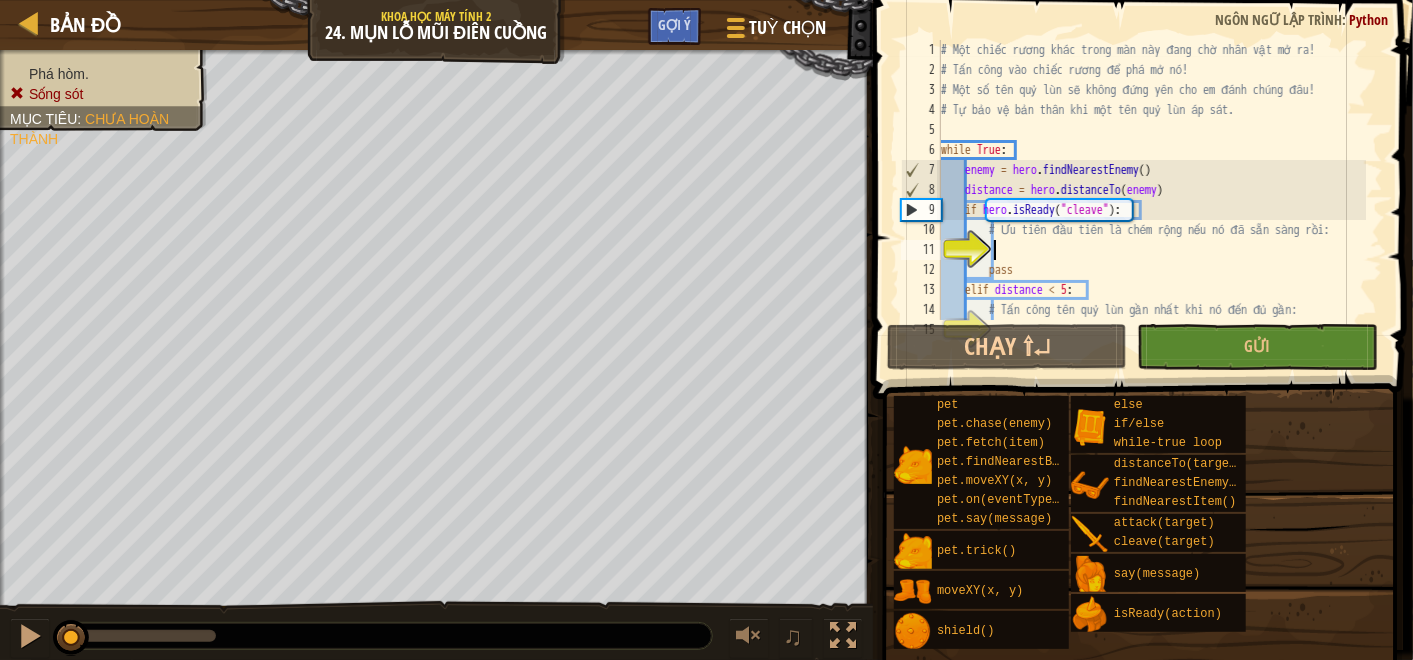 scroll, scrollTop: 60, scrollLeft: 0, axis: vertical 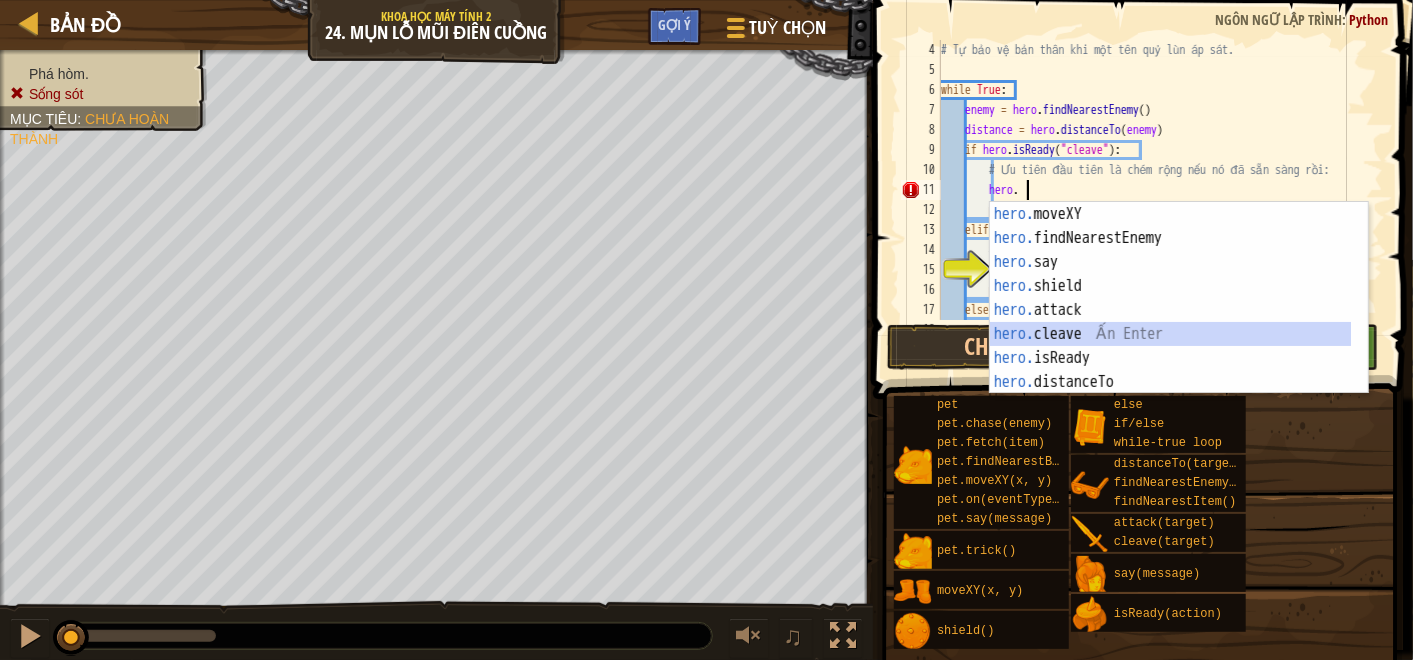 type on "hero.cleave(enemy)" 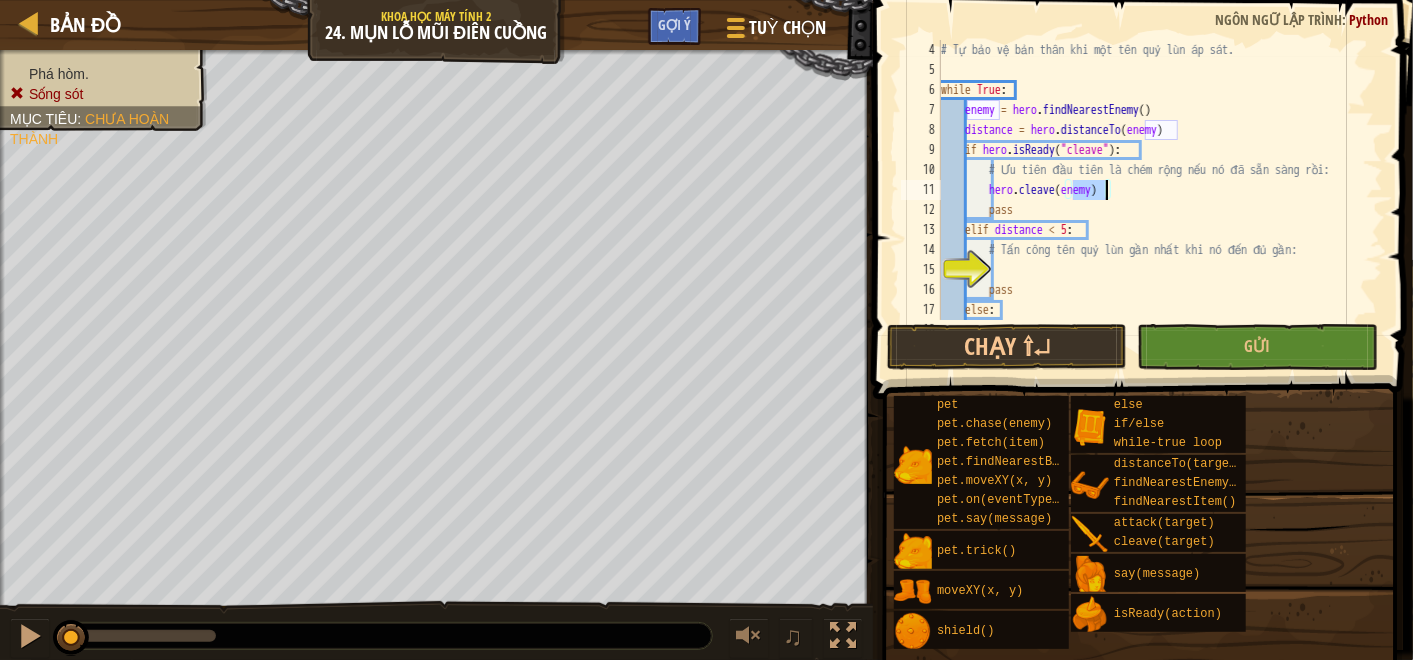 click on "# Tự bảo vệ bản thân khi một tên quỷ lùn áp sát. while True: enemy = hero.findNearestEnemy() distance = hero.distanceTo(enemy) if hero.isReady("cleave"): # Ưu tiên đầu tiên là chém rộng nếu nó đã sẵn sàng rồi: hero.cleave(enemy) pass elif distance < 5: # Tấn công tên quỷ lùn gần nhất khi nó đến đủ gần: pass else: # Còn không thì em thử mở chiếc rương xem:" at bounding box center (1151, 200) 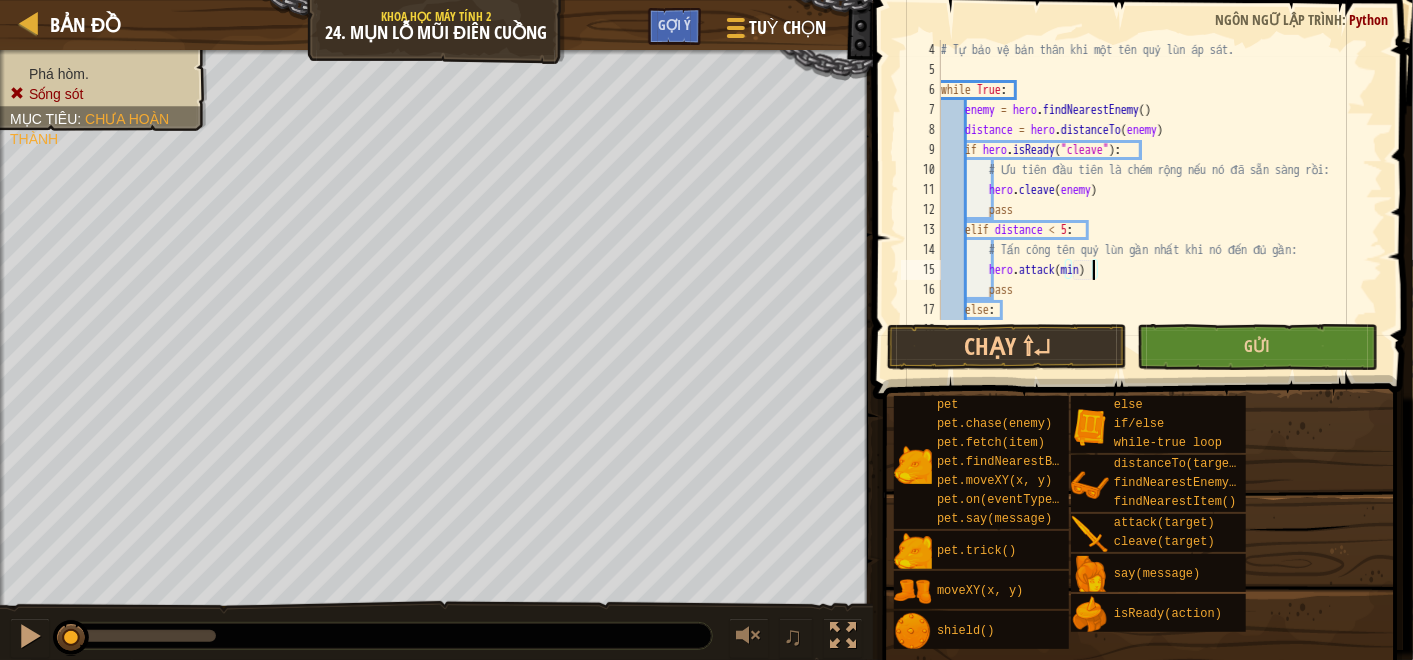 scroll, scrollTop: 8, scrollLeft: 11, axis: both 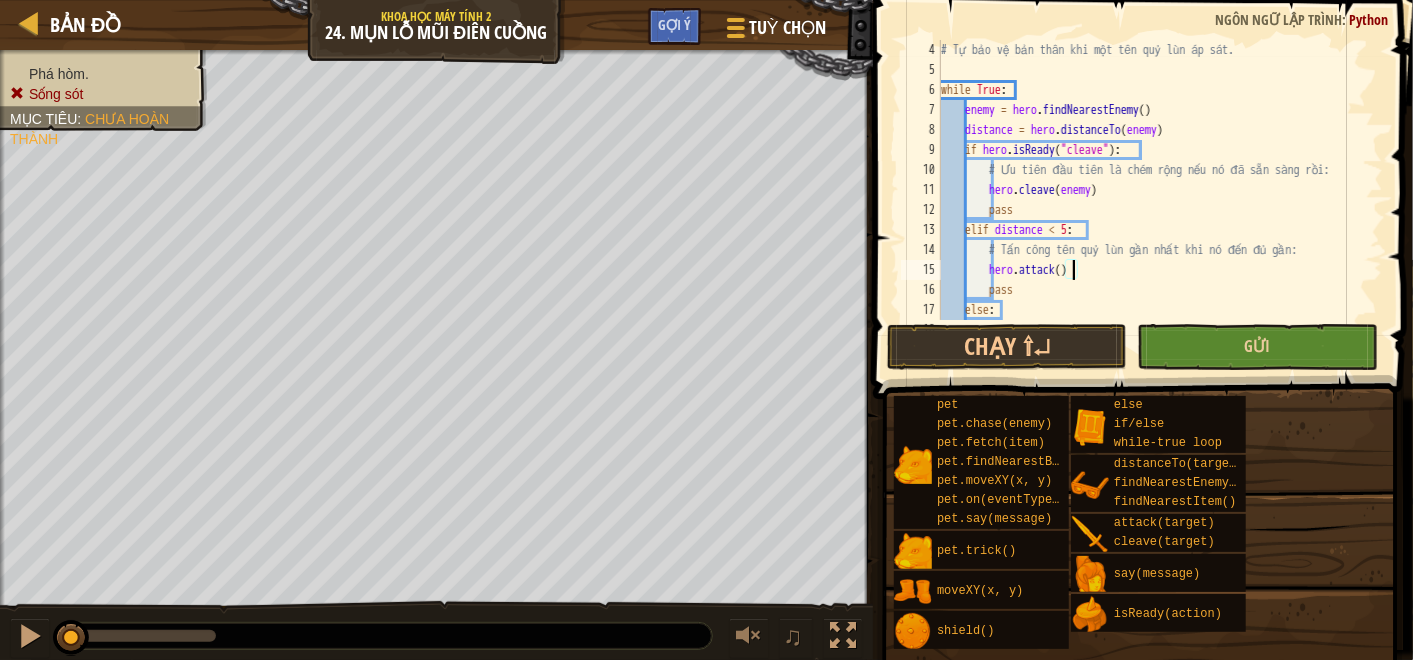 paste on "munchkin" 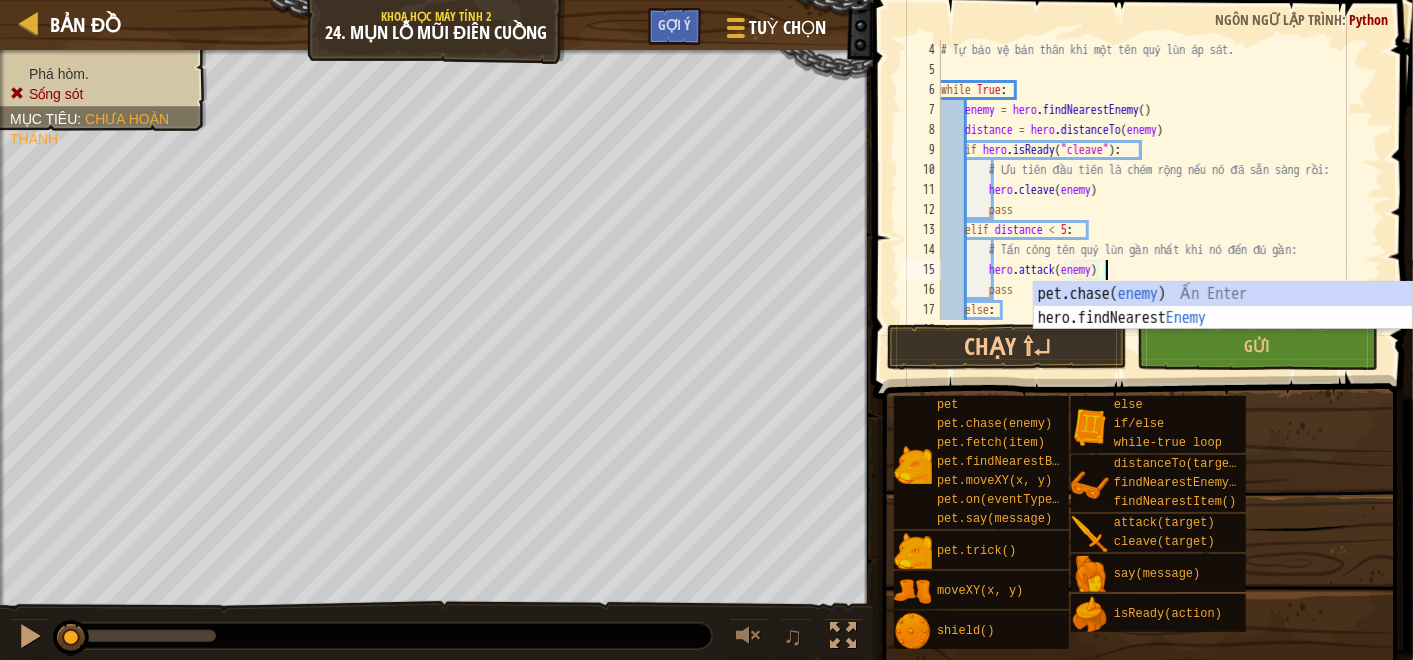 scroll, scrollTop: 8, scrollLeft: 13, axis: both 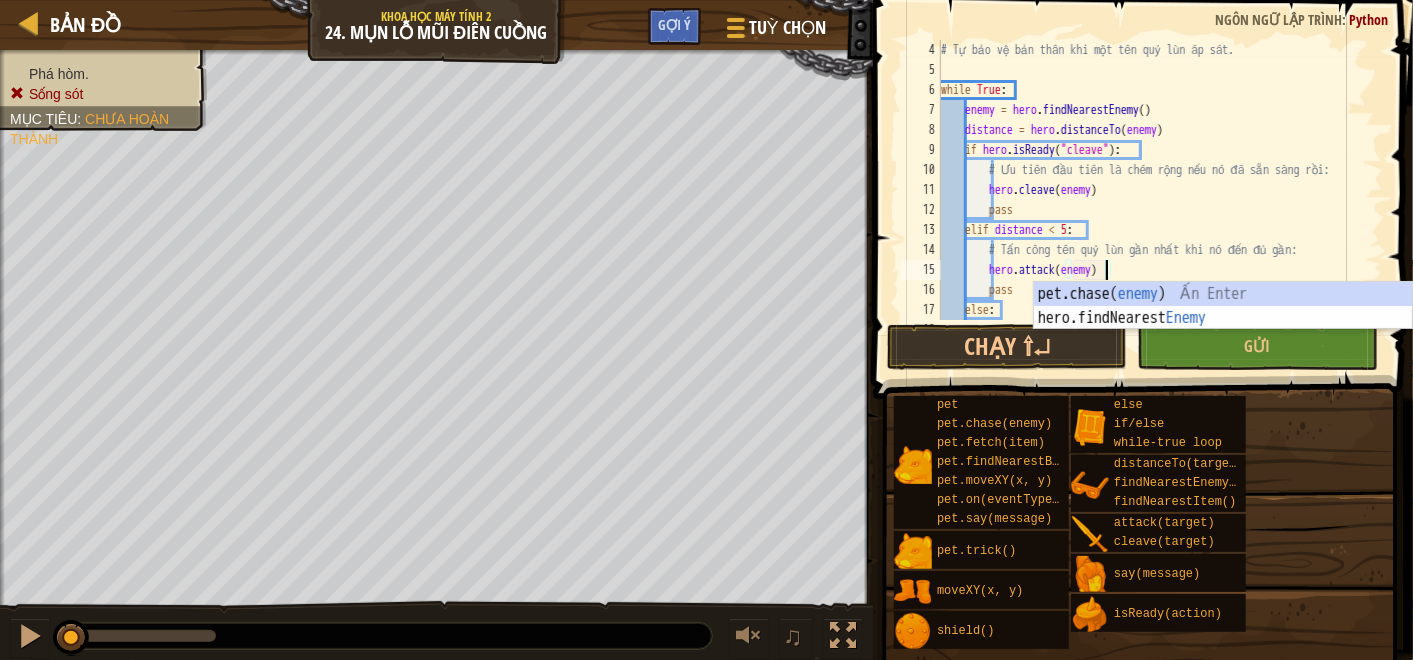 click on "# Tự bảo vệ bản thân khi một tên quỷ lùn áp sát. while True: enemy = hero.findNearestEnemy() distance = hero.distanceTo(enemy) if hero.isReady("cleave"): # Ưu tiên đầu tiên là chém rộng nếu nó đã sẵn sàng rồi: hero.cleave(enemy) pass elif distance < 5: # Tấn công tên quỷ lùn gần nhất khi nó đến đủ gần: hero.attack(enemy) pass else: # Còn không thì em thử mở chiếc rương xem:" at bounding box center (1151, 200) 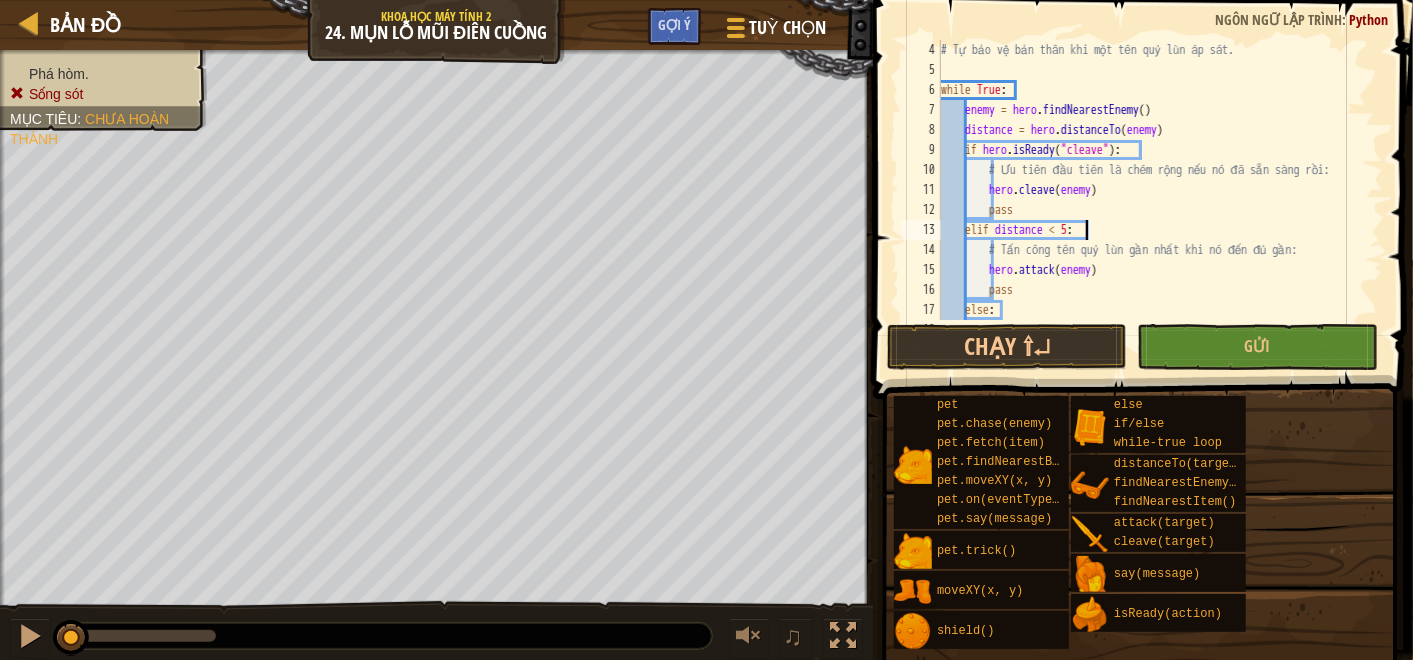 scroll, scrollTop: 8, scrollLeft: 11, axis: both 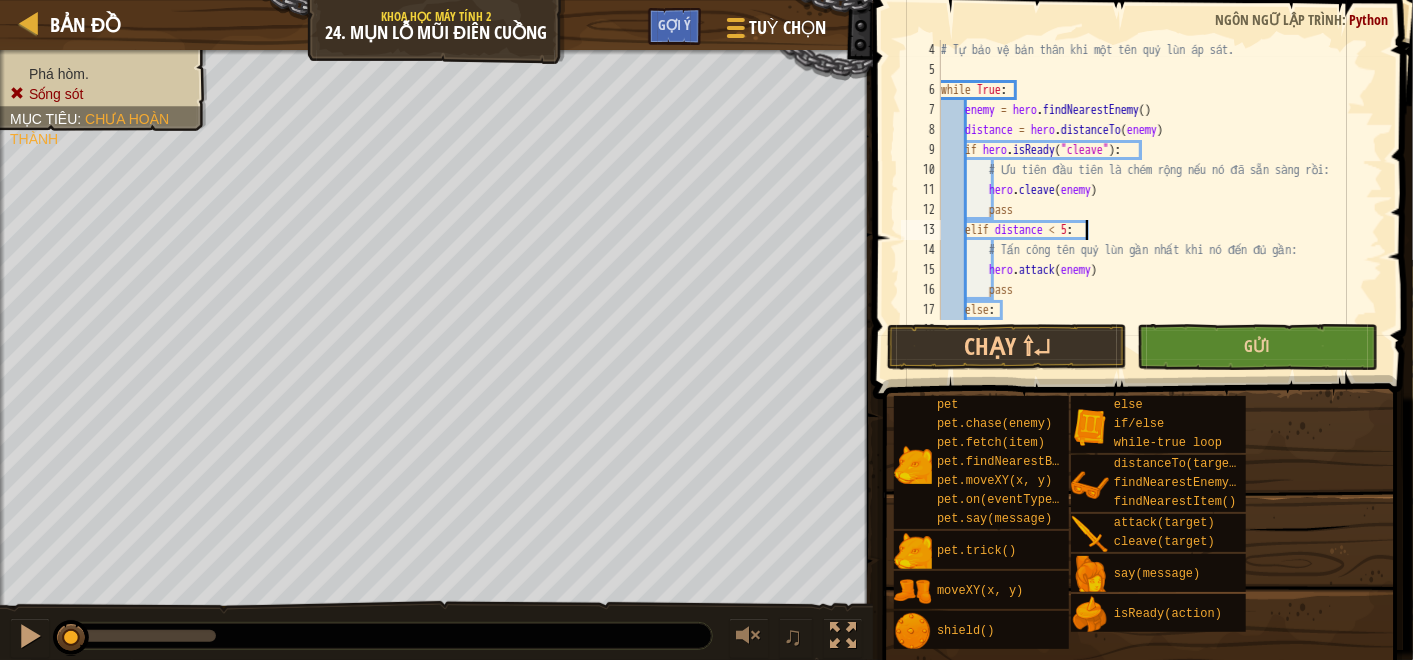 type on "elif distance < 5:" 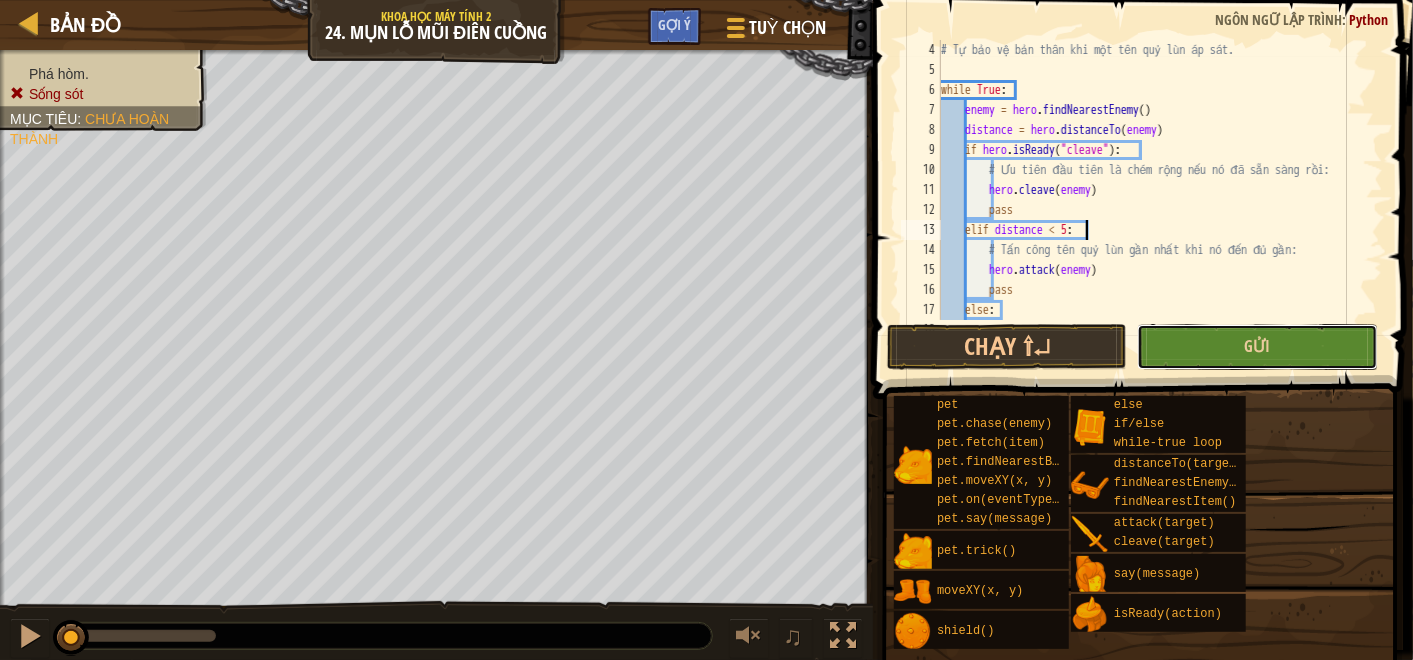 click on "Gửi" at bounding box center (1257, 347) 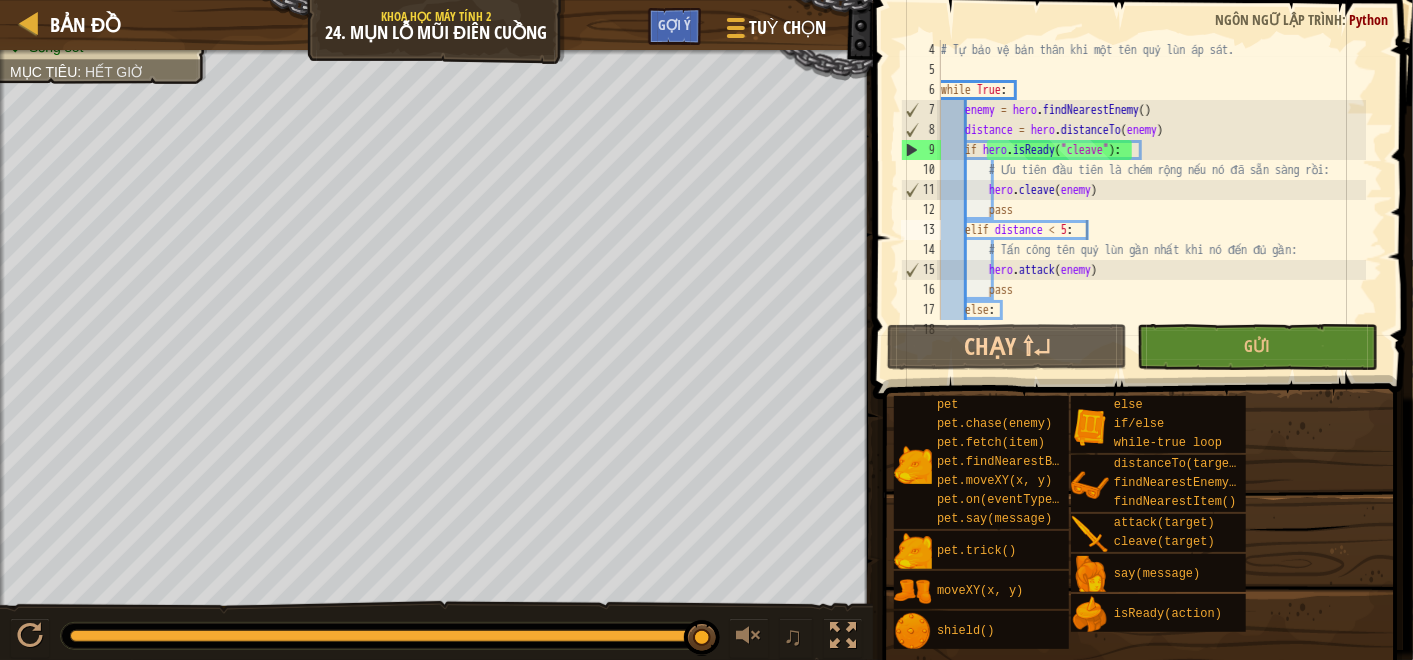 scroll, scrollTop: 193, scrollLeft: 0, axis: vertical 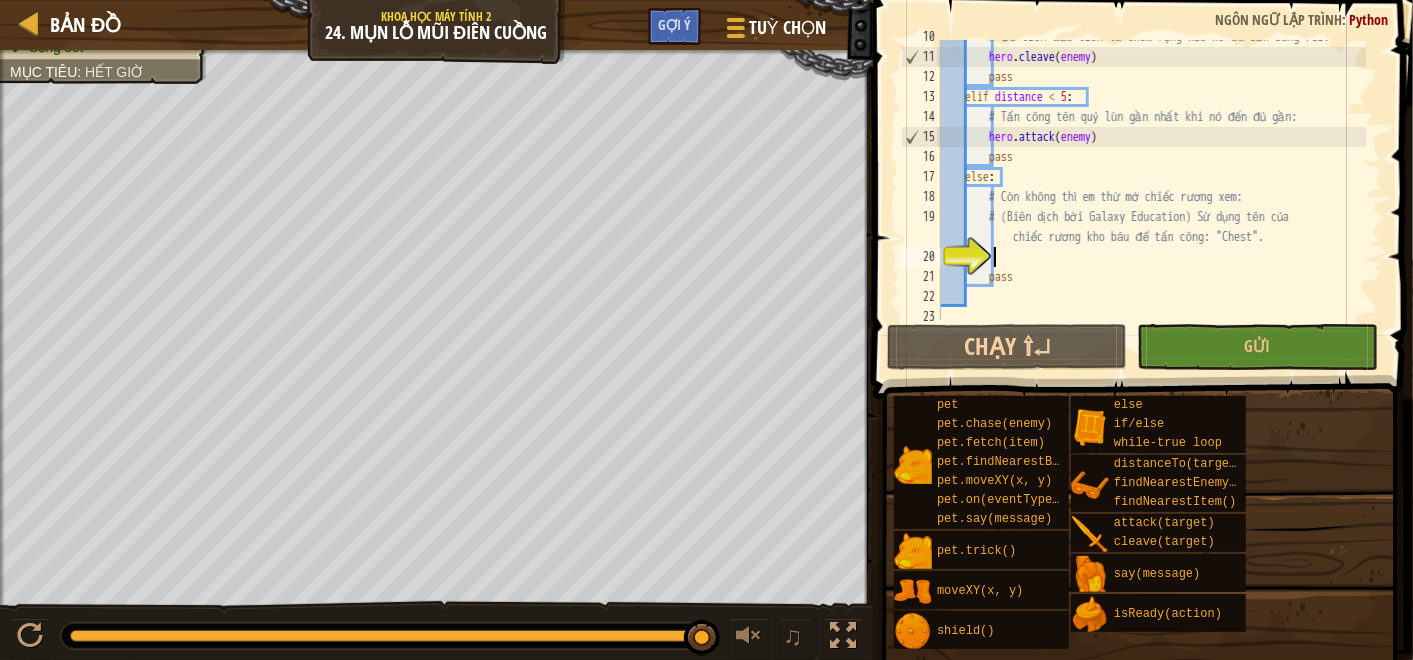 click on "# Ưu tiên đầu tiên là chém rộng nếu nó đã sẵn sàng rồi: hero . cleave ( enemy ) pass elif distance < 5: # Tấn công tên quỷ lùn gần nhất khi nó đến đủ gần: hero . attack ( enemy ) pass else: # Còn không thì em thử mở chiếc rương xem: # (Biên dịch bởi Galaxy Education) Sử dụng tên của chiếc rương kho báu để tấn công: "Chest"." at bounding box center (1151, 187) 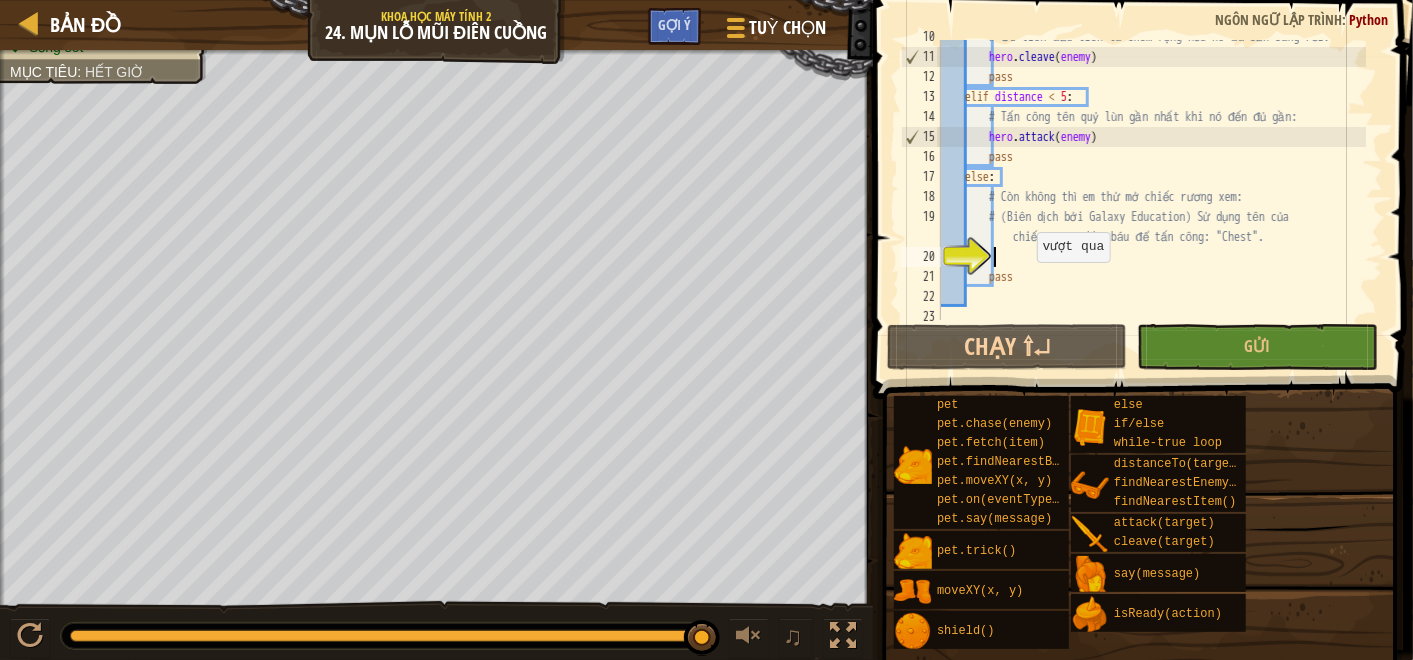 paste on "hero.attack("Chest"" 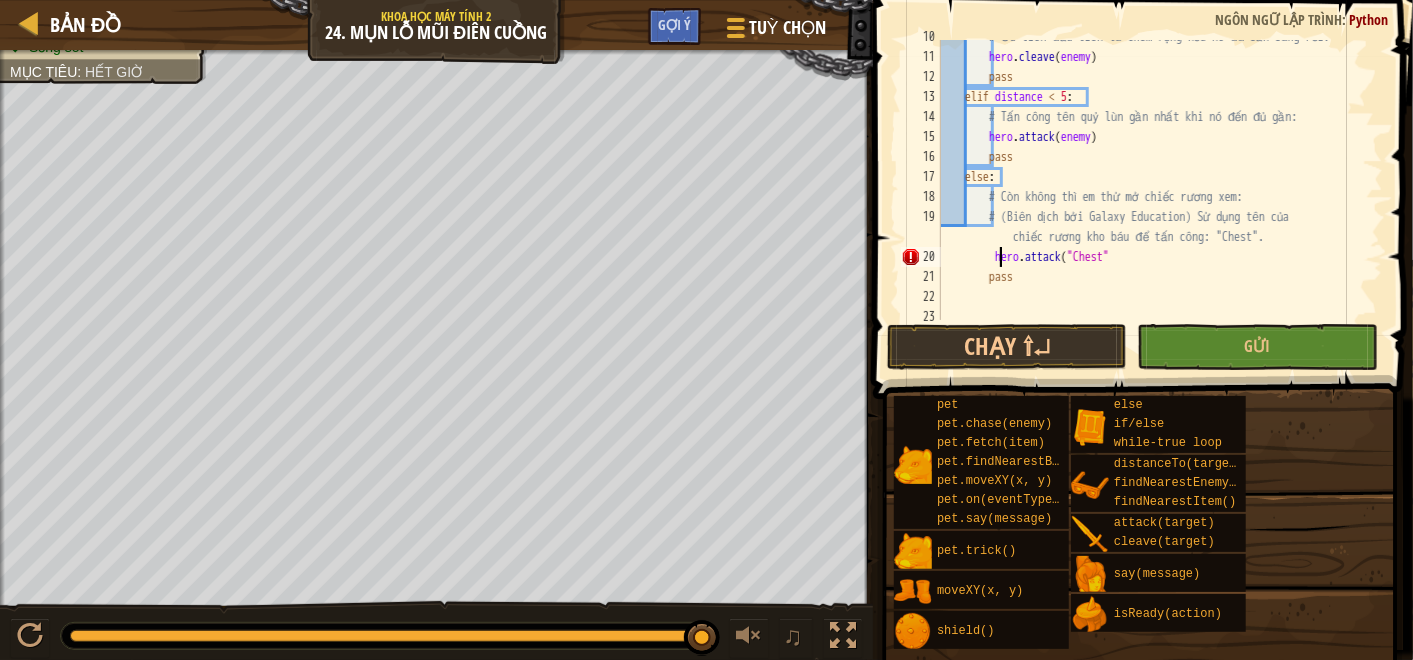 click on "# Ưu tiên đầu tiên là chém rộng nếu nó đã sẵn sàng rồi: hero . cleave ( enemy ) pass elif distance < 5: # Tấn công tên quỷ lùn gần nhất khi nó đến đủ gần: hero . attack ( enemy ) pass else: # Còn không thì em thử mở chiếc rương xem: # (Biên dịch bởi Galaxy Education) Sử dụng tên của chiếc rương kho báu để tấn công: "Chest"." at bounding box center (1151, 187) 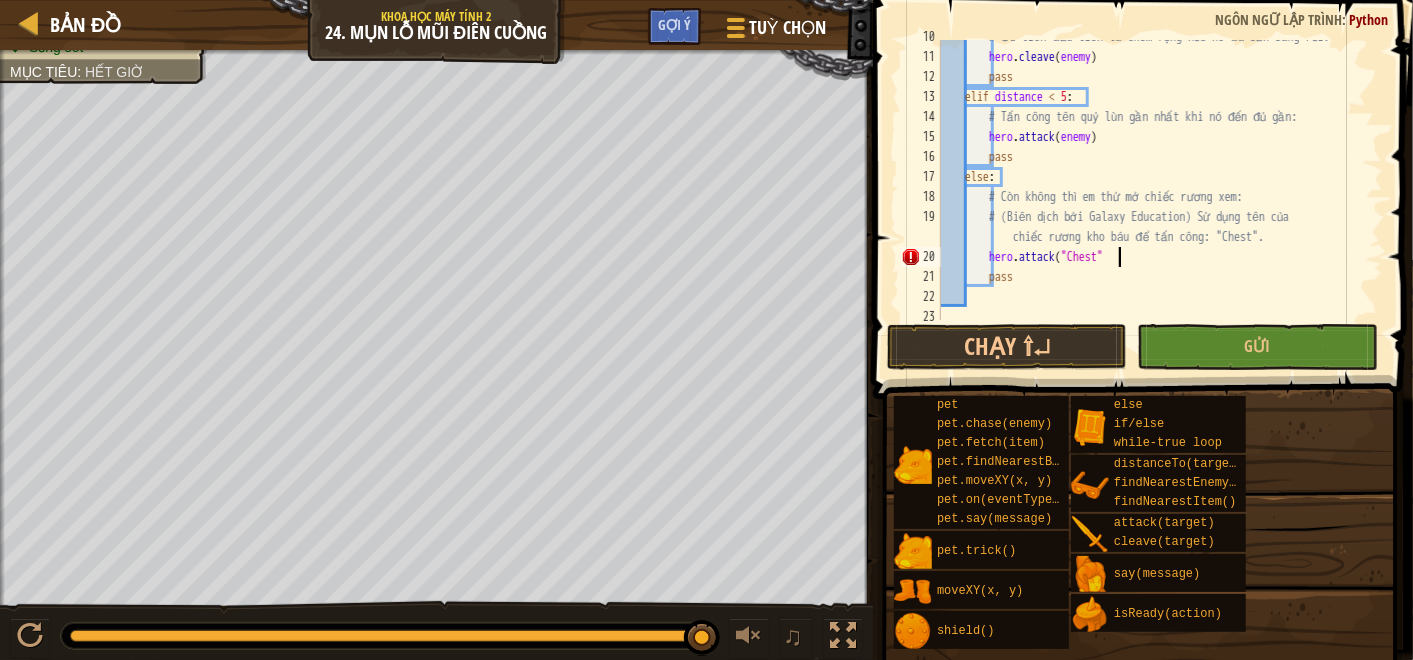 click on "# Ưu tiên đầu tiên là chém rộng nếu nó đã sẵn sàng rồi: hero . cleave ( enemy ) pass elif distance < 5: # Tấn công tên quỷ lùn gần nhất khi nó đến đủ gần: hero . attack ( enemy ) pass else: # Còn không thì em thử mở chiếc rương xem: # (Biên dịch bởi Galaxy Education) Sử dụng tên của chiếc rương kho báu để tấn công: "Chest"." at bounding box center (1151, 187) 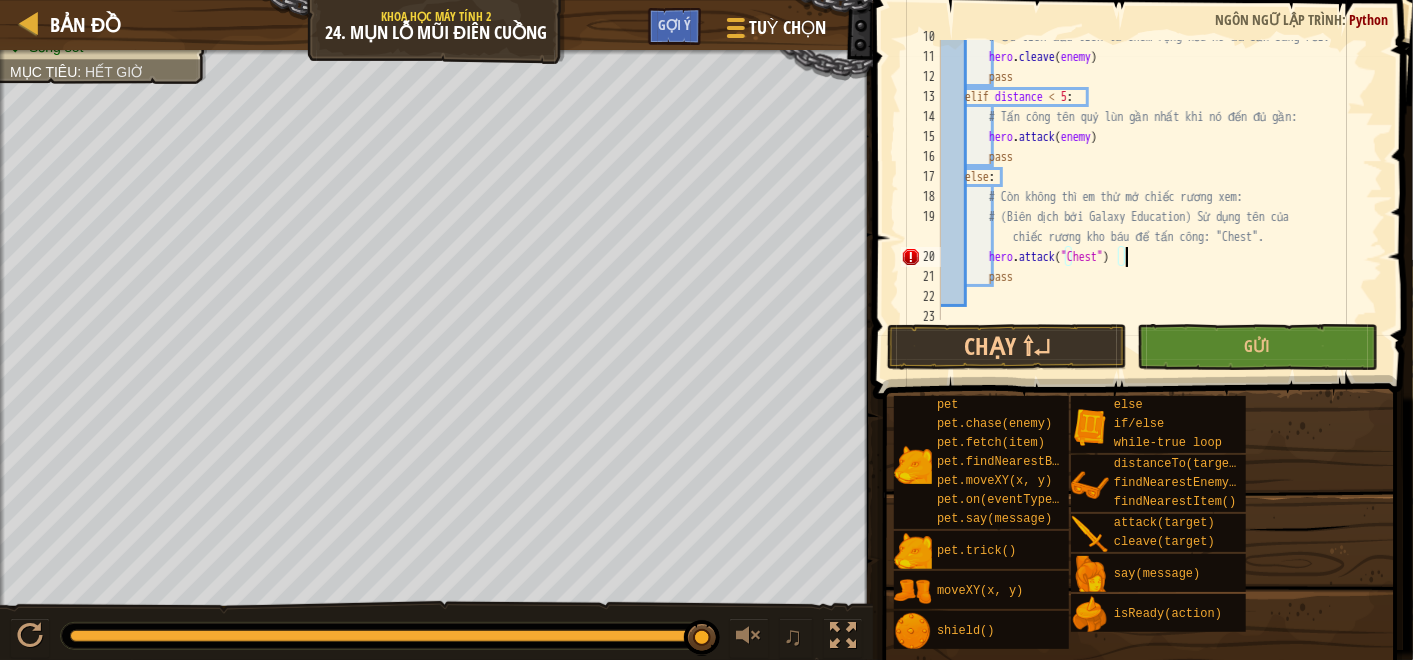scroll, scrollTop: 9, scrollLeft: 14, axis: both 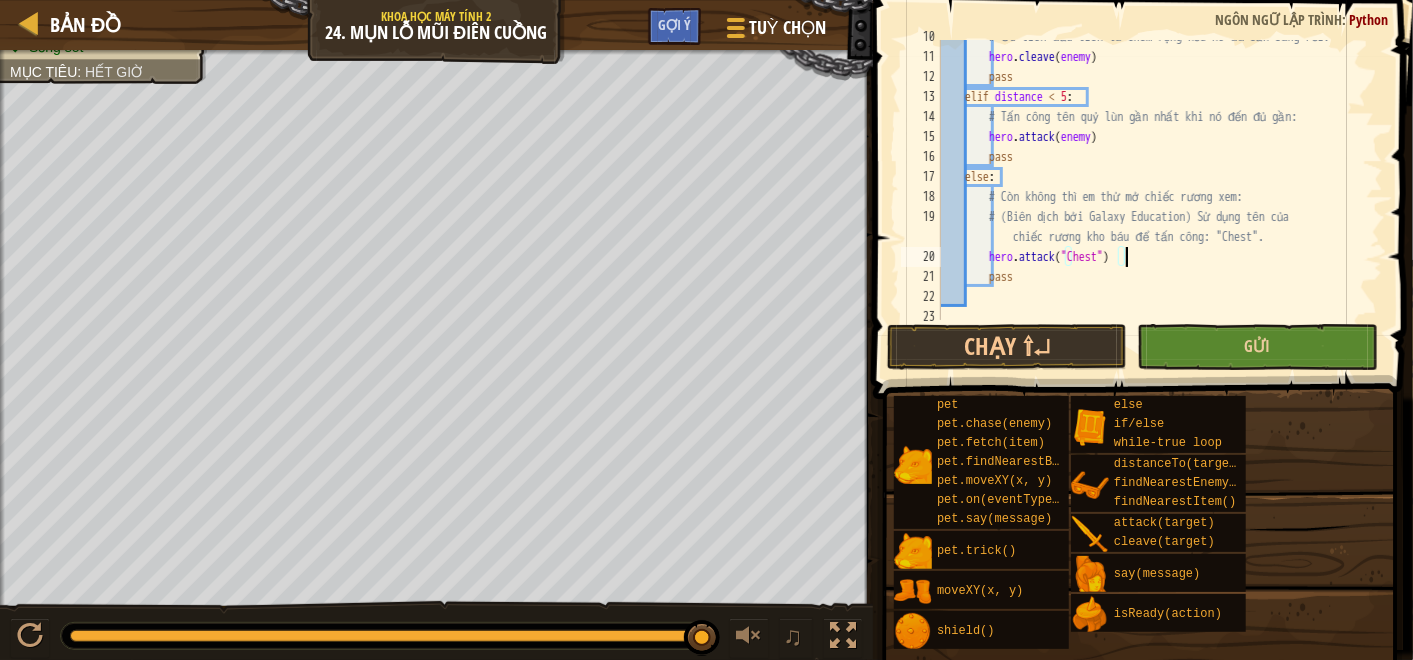 type on "hero.attack("Chest")" 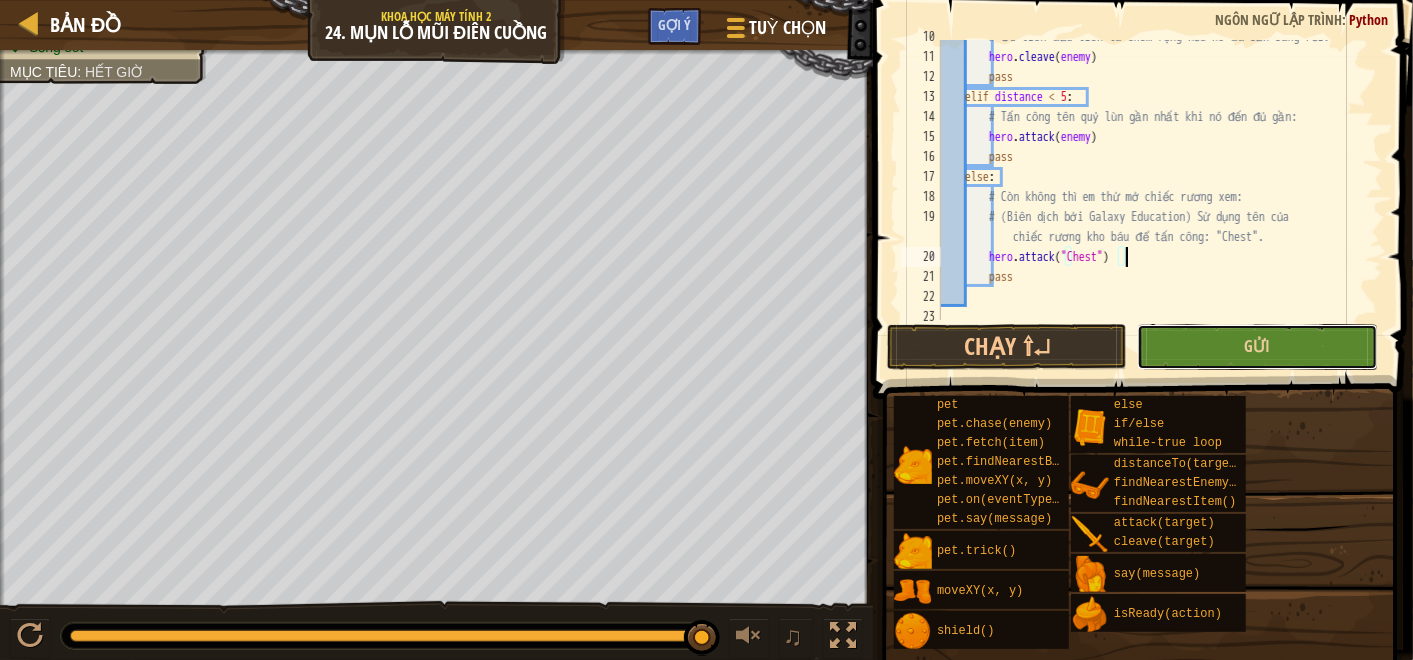 click on "Gửi" at bounding box center (1257, 347) 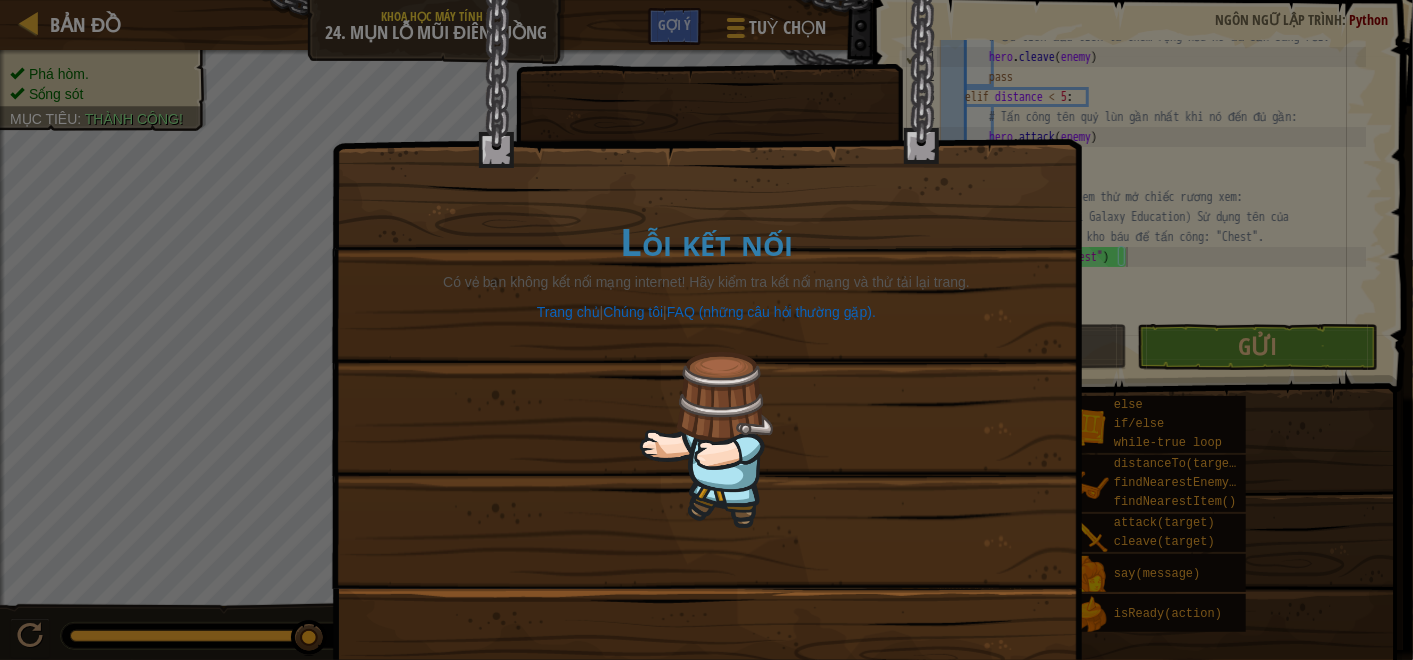 click on "Lỗi kết nối Có vẻ bạn không kết nối mạng internet! Hãy kiểm tra kết nối mạng và thử tải lại trang. Trang chủ | Chúng tôi | FAQ (những câu hỏi thường gặp)." at bounding box center [706, 330] 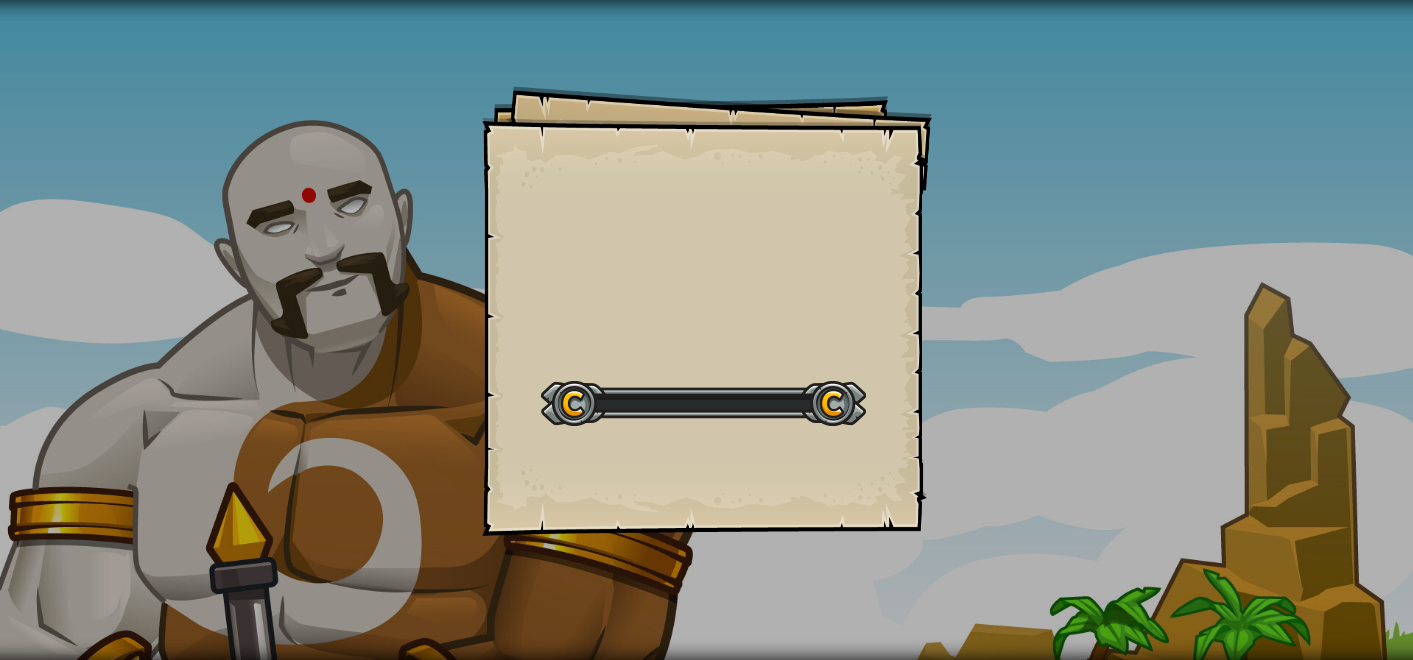 scroll, scrollTop: 0, scrollLeft: 0, axis: both 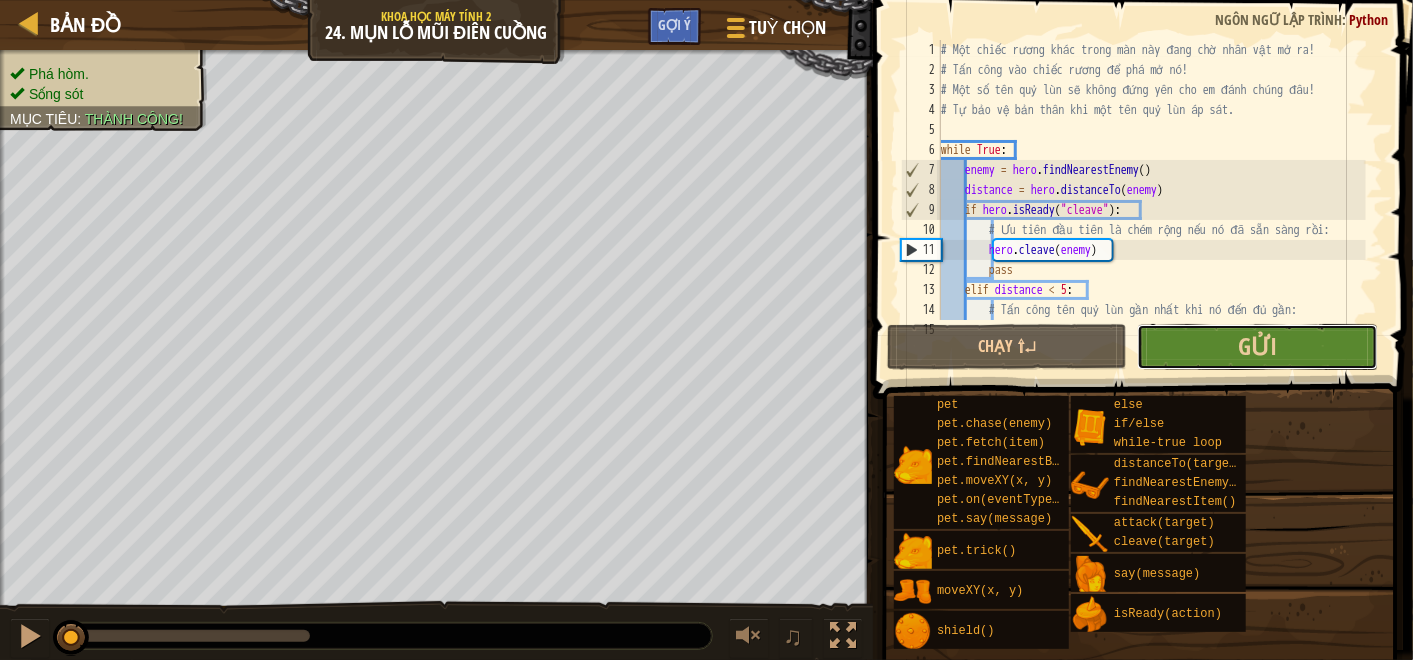 click on "Gửi" at bounding box center [1257, 347] 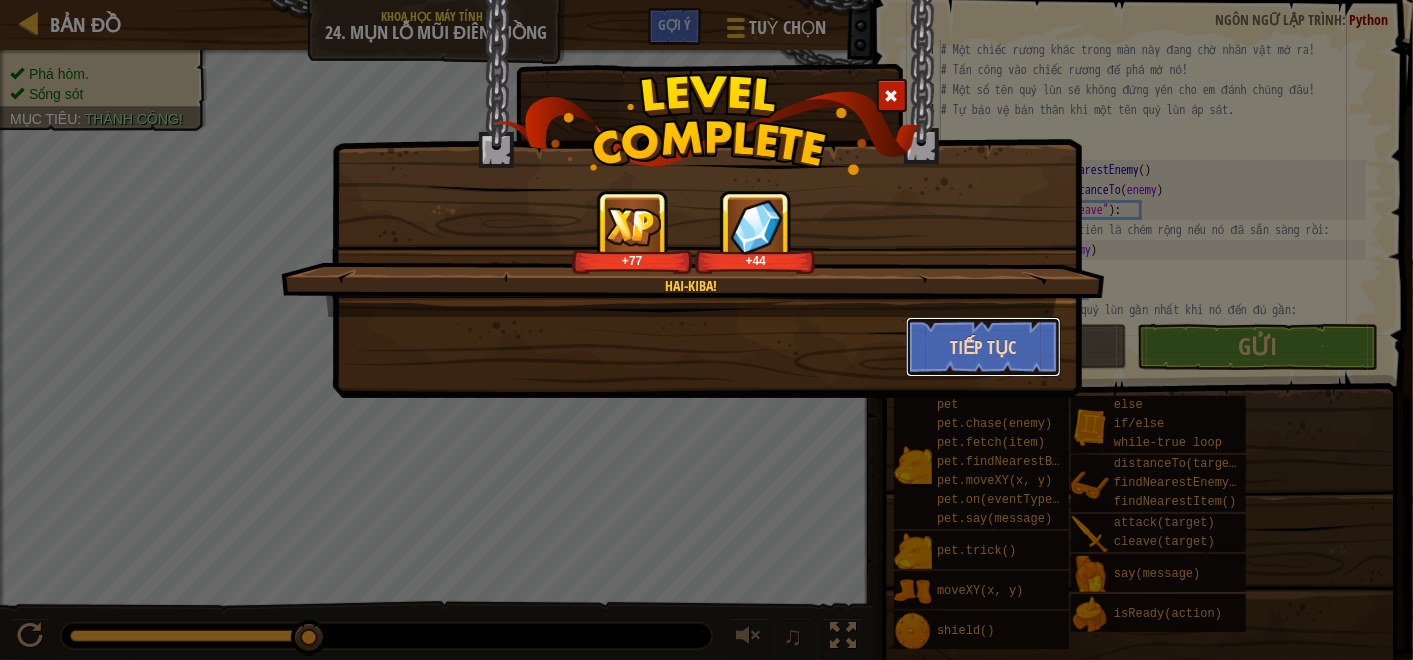 click on "Tiếp tục" at bounding box center (983, 347) 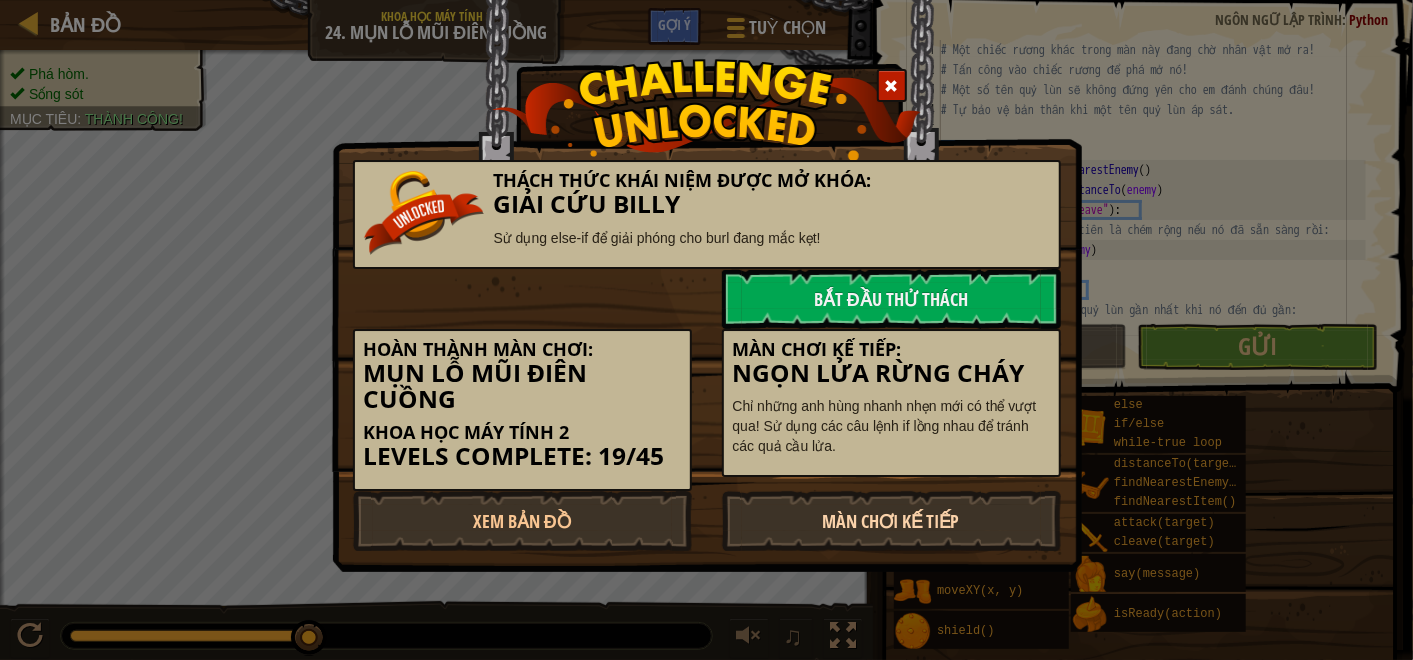 click on "Màn chơi kế tiếp" at bounding box center (891, 521) 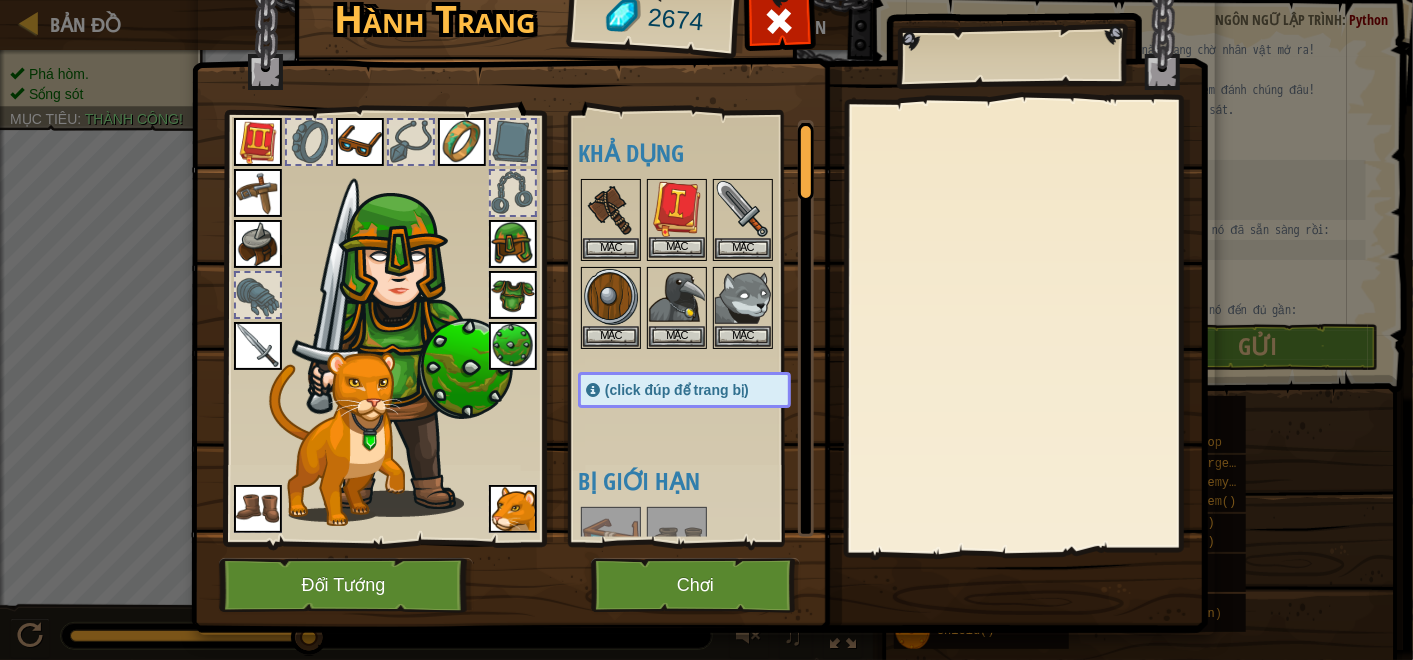 click at bounding box center [677, 209] 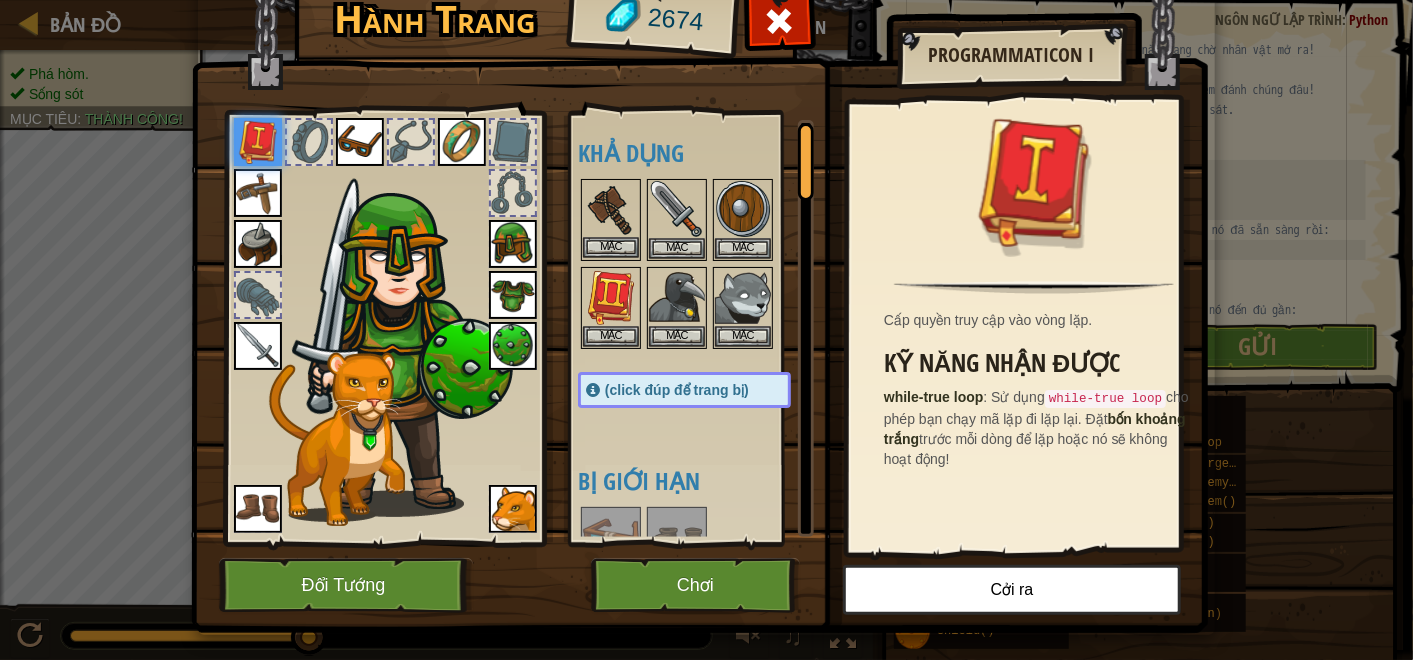 click at bounding box center [611, 209] 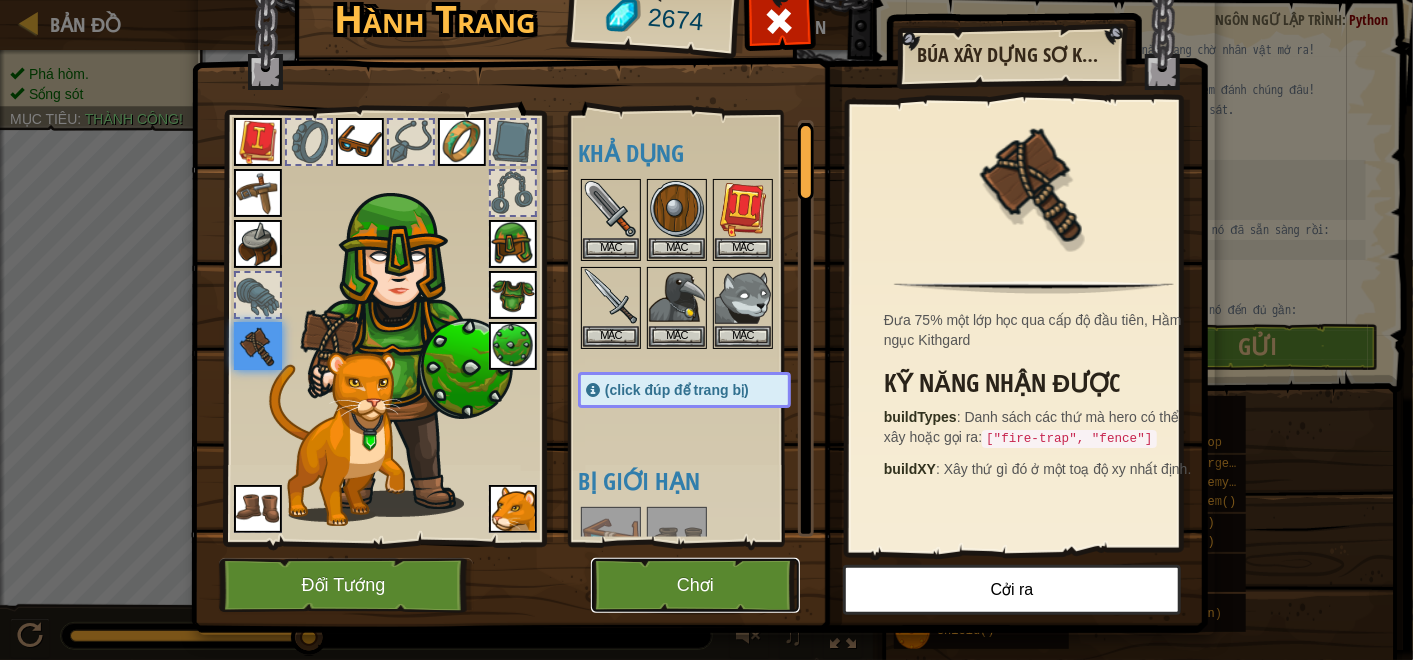 click on "Chơi" at bounding box center (695, 585) 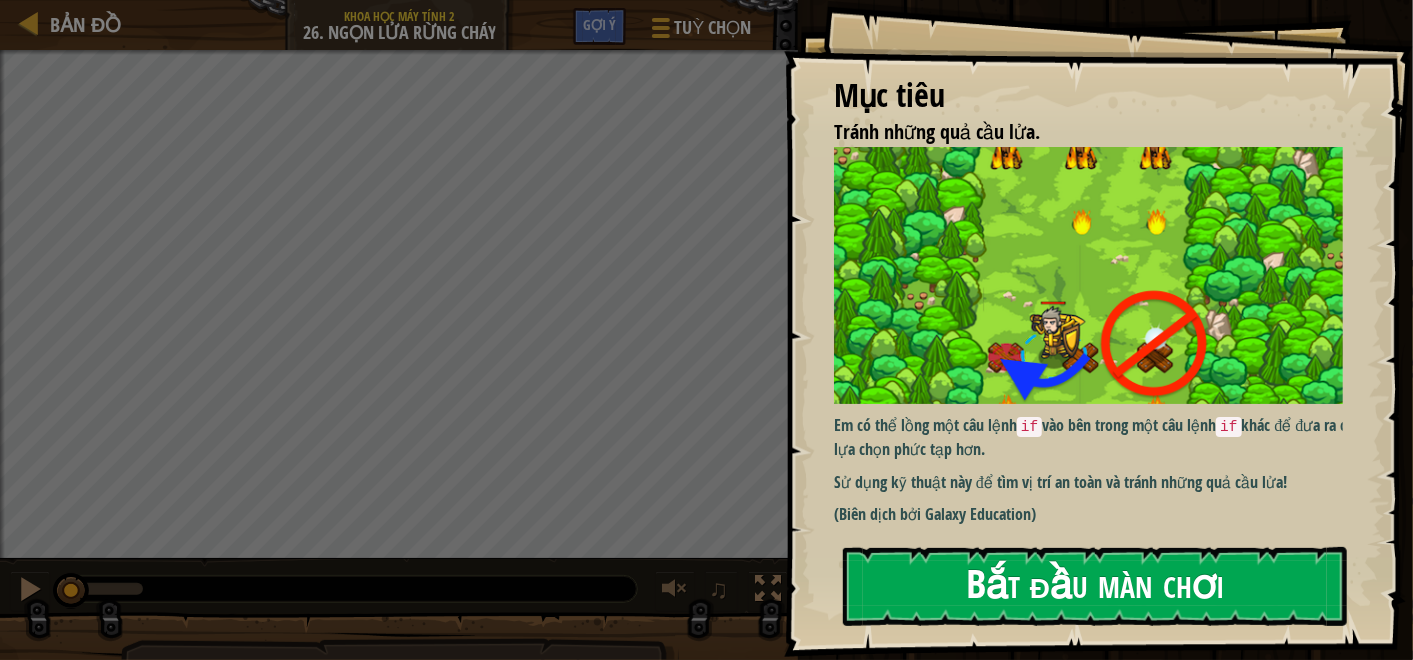 click on "Bắt đầu màn chơi" at bounding box center (1095, 586) 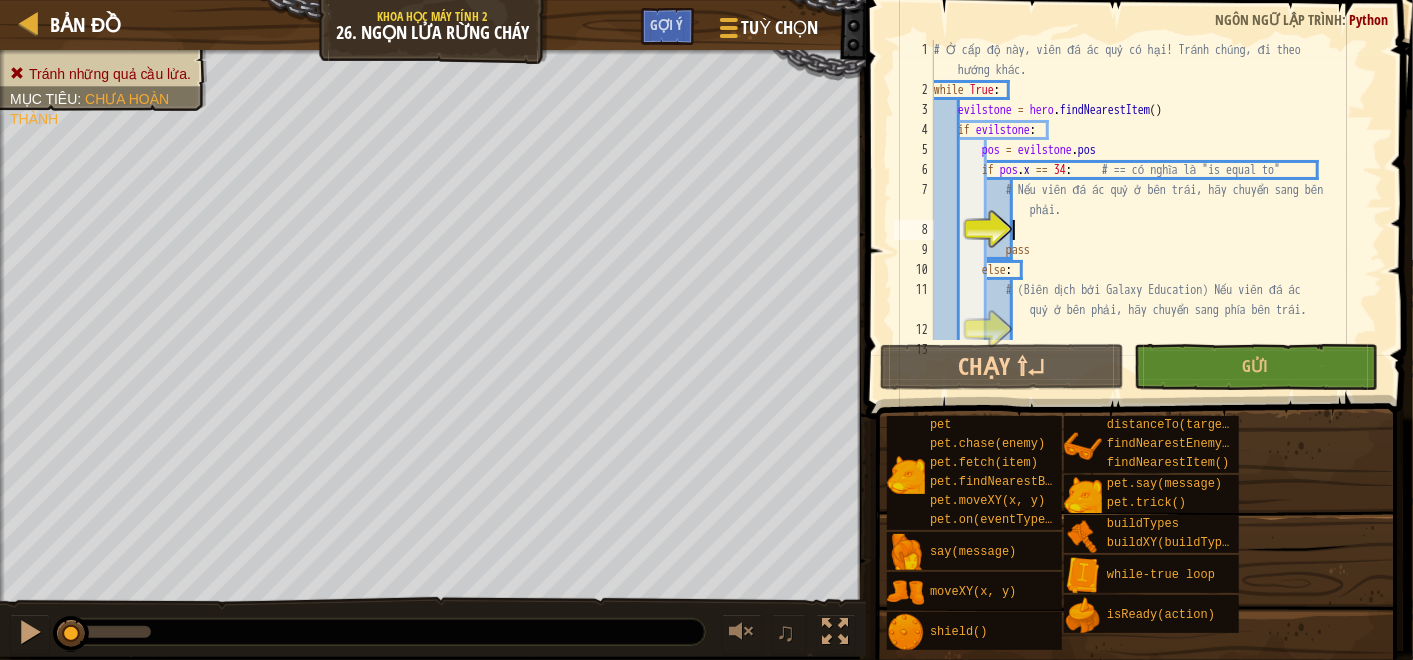 scroll, scrollTop: 40, scrollLeft: 0, axis: vertical 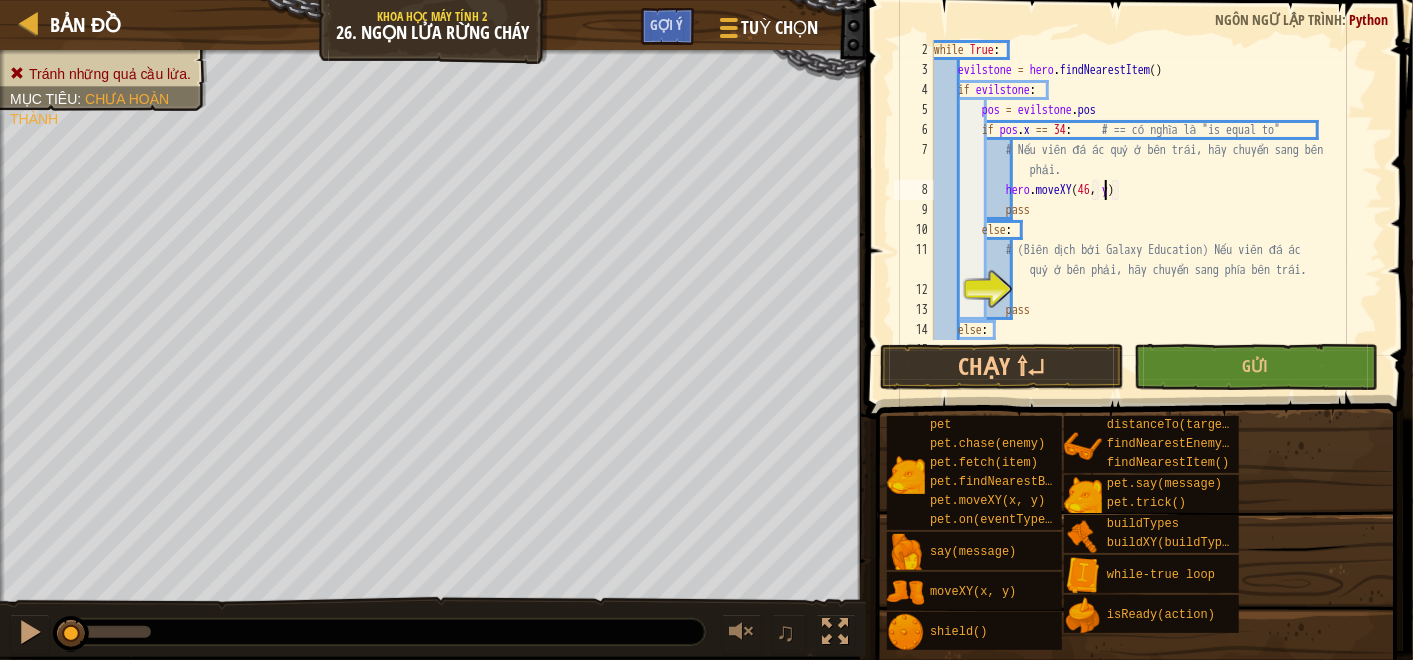 click on "while   True :      evilstone   =   hero . findNearestItem ( )      if   evilstone :          pos   =   evilstone . pos          if   pos . x   ==   34 :       # == có nghĩa là "is equal to"              # Nếu viên đá ác quỷ ở bên trái, hãy chuyển sang bên                   phải.              hero . moveXY ( 46 ,   y )              pass          else :              # (Biên dịch bởi Galaxy Education) Nếu viên đá ác                   quỷ ở bên phải, hãy chuyển sang phía bên trái.                           pass      else :          # Nếu không có viên đá ác quỷ, hãy đi đến giữa." at bounding box center (1148, 210) 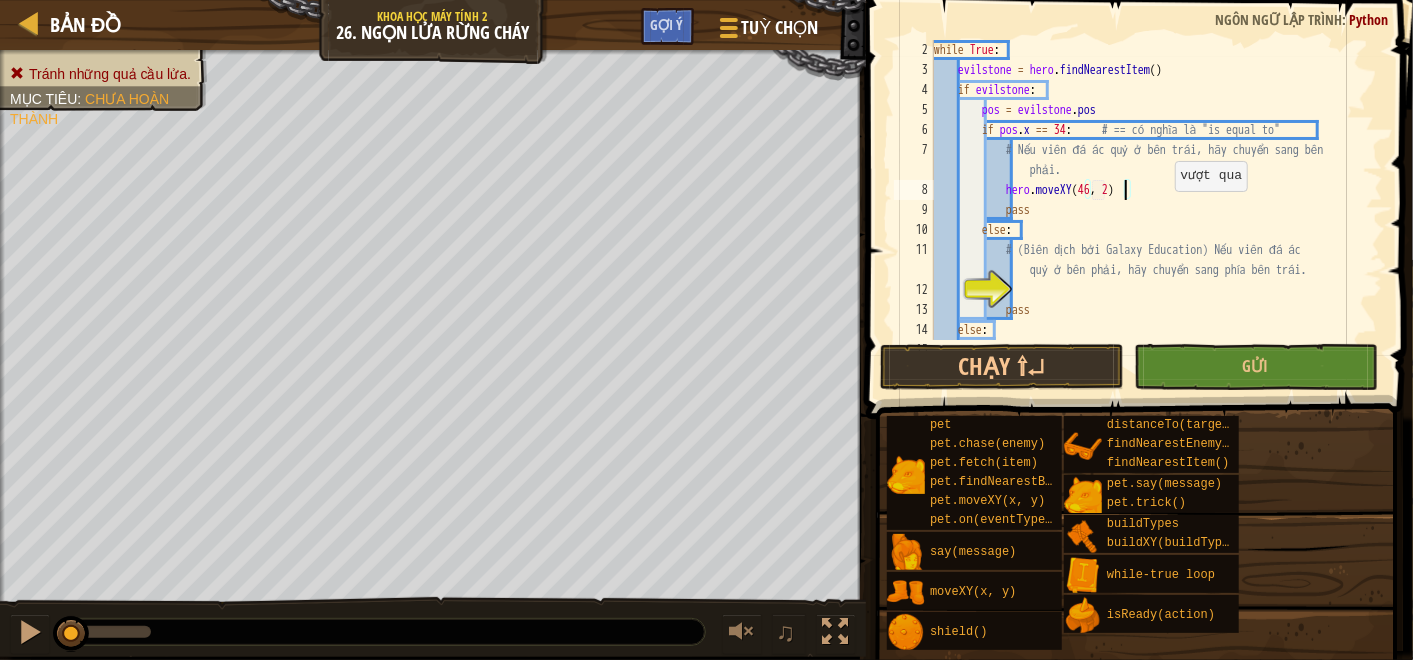 type on "hero.moveXY(46, 22)" 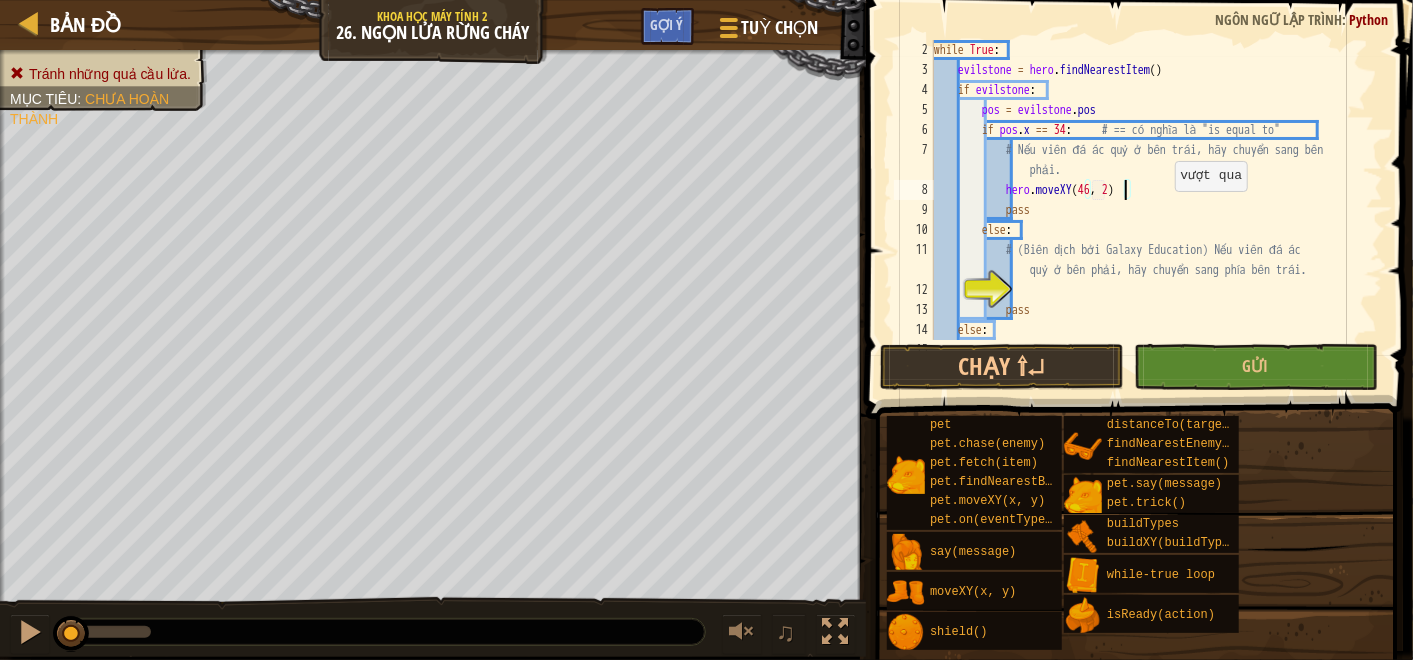 scroll, scrollTop: 8, scrollLeft: 15, axis: both 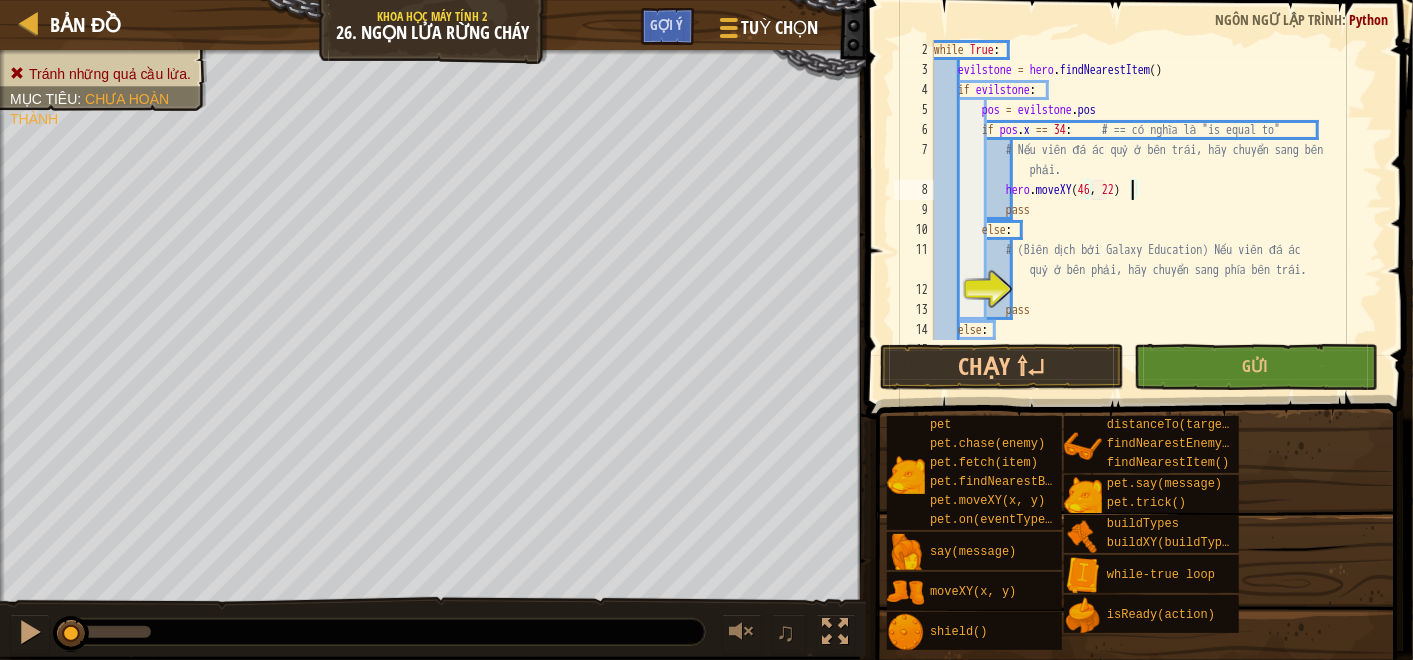 click on "while   True :      evilstone   =   hero . findNearestItem ( )      if   evilstone :          pos   =   evilstone . pos          if   pos . x   ==   34 :       # == có nghĩa là "is equal to"              # Nếu viên đá ác quỷ ở bên trái, hãy chuyển sang bên                   phải.              hero . moveXY ( 46 ,   22 )              pass          else :              # (Biên dịch bởi Galaxy Education) Nếu viên đá ác                   quỷ ở bên phải, hãy chuyển sang phía bên trái.                           pass      else :          # Nếu không có viên đá ác quỷ, hãy đi đến giữa." at bounding box center [1148, 210] 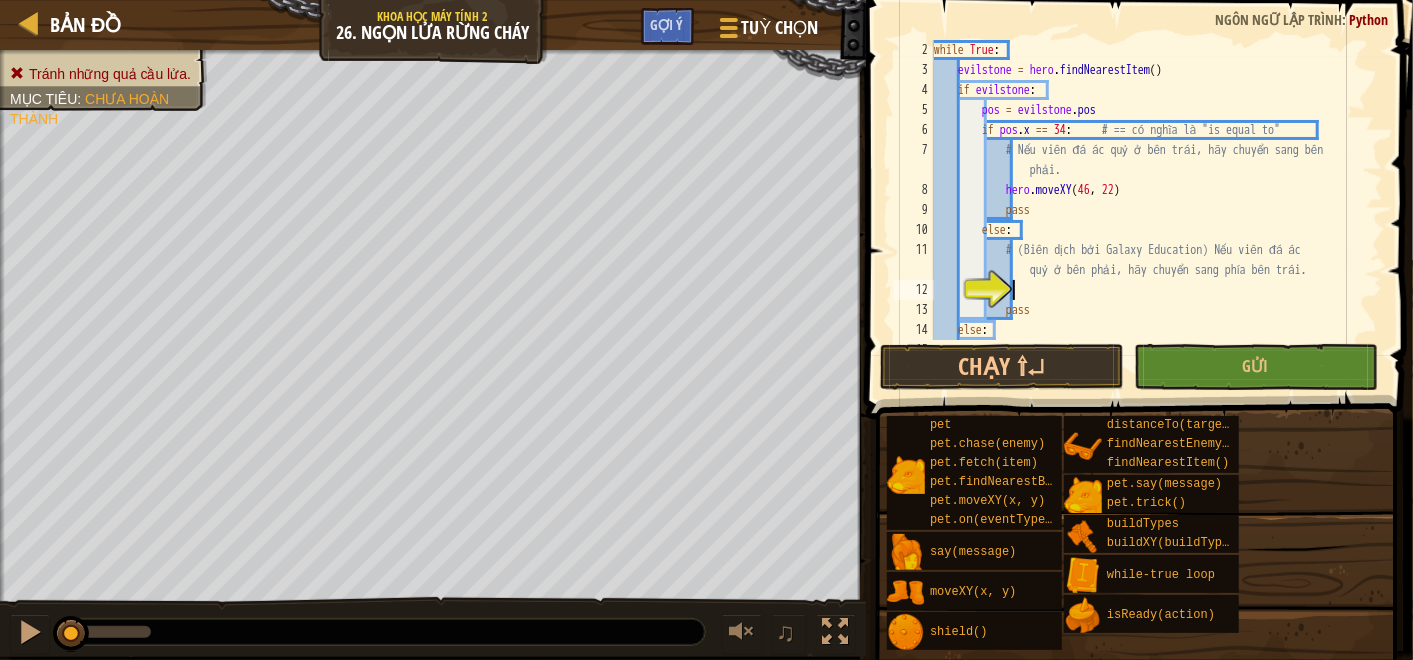 scroll, scrollTop: 8, scrollLeft: 5, axis: both 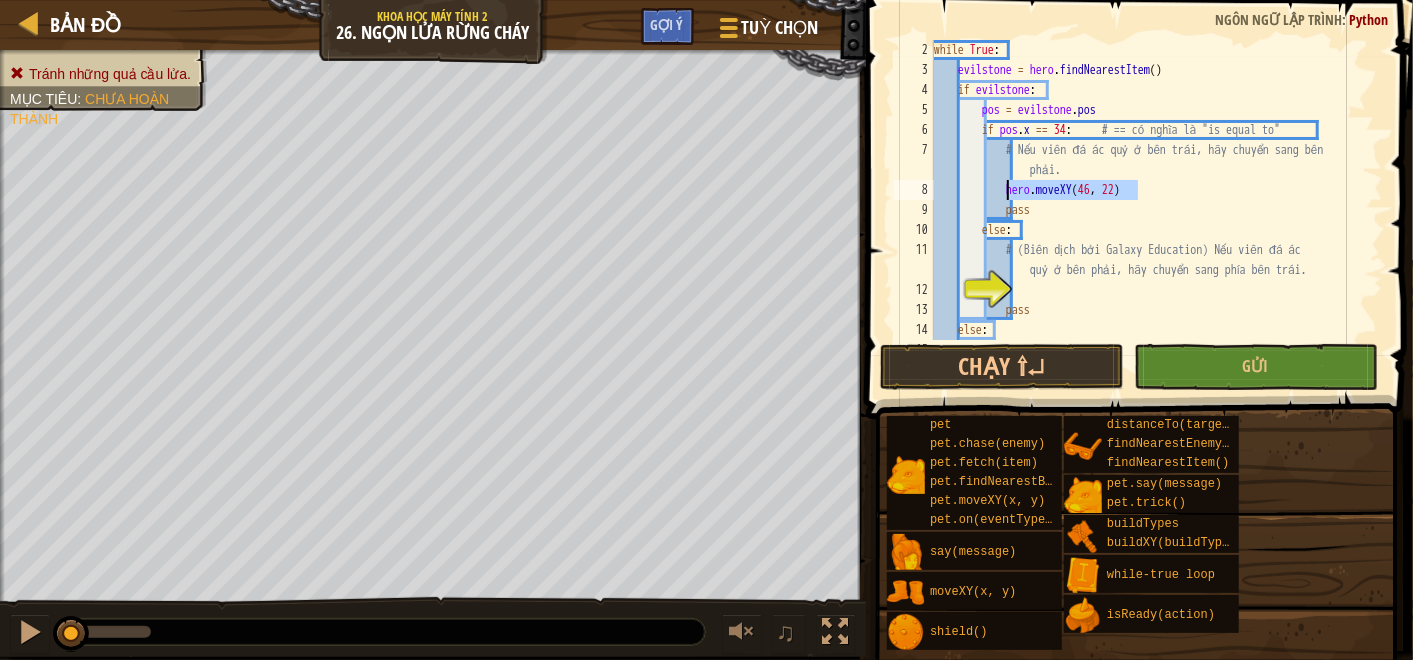 drag, startPoint x: 1131, startPoint y: 188, endPoint x: 1008, endPoint y: 191, distance: 123.03658 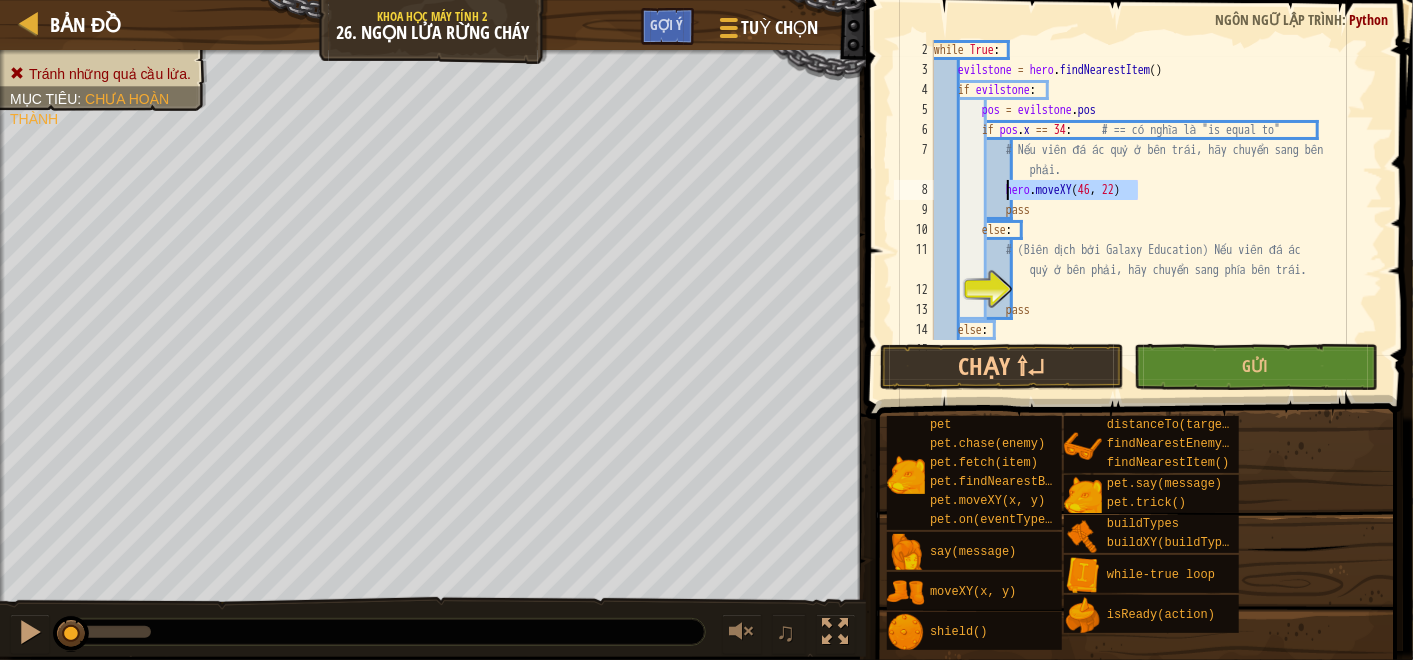 click on "while   True :      evilstone   =   hero . findNearestItem ( )      if   evilstone :          pos   =   evilstone . pos          if   pos . x   ==   34 :       # == có nghĩa là "is equal to"              # Nếu viên đá ác quỷ ở bên trái, hãy chuyển sang bên                   phải.              hero . moveXY ( 46 ,   22 )              pass          else :              # (Biên dịch bởi Galaxy Education) Nếu viên đá ác                   quỷ ở bên phải, hãy chuyển sang phía bên trái.                           pass      else :          # Nếu không có viên đá ác quỷ, hãy đi đến giữa." at bounding box center (1148, 210) 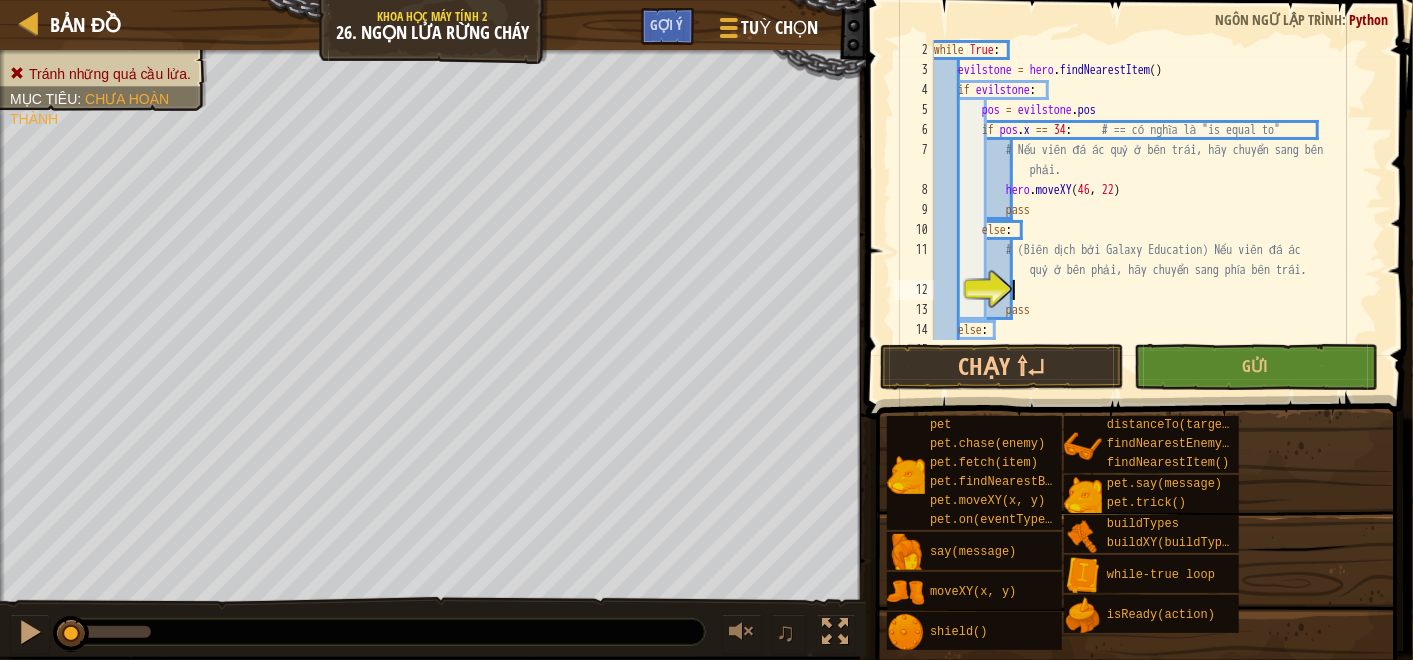 paste on "hero.moveXY(46, 22)" 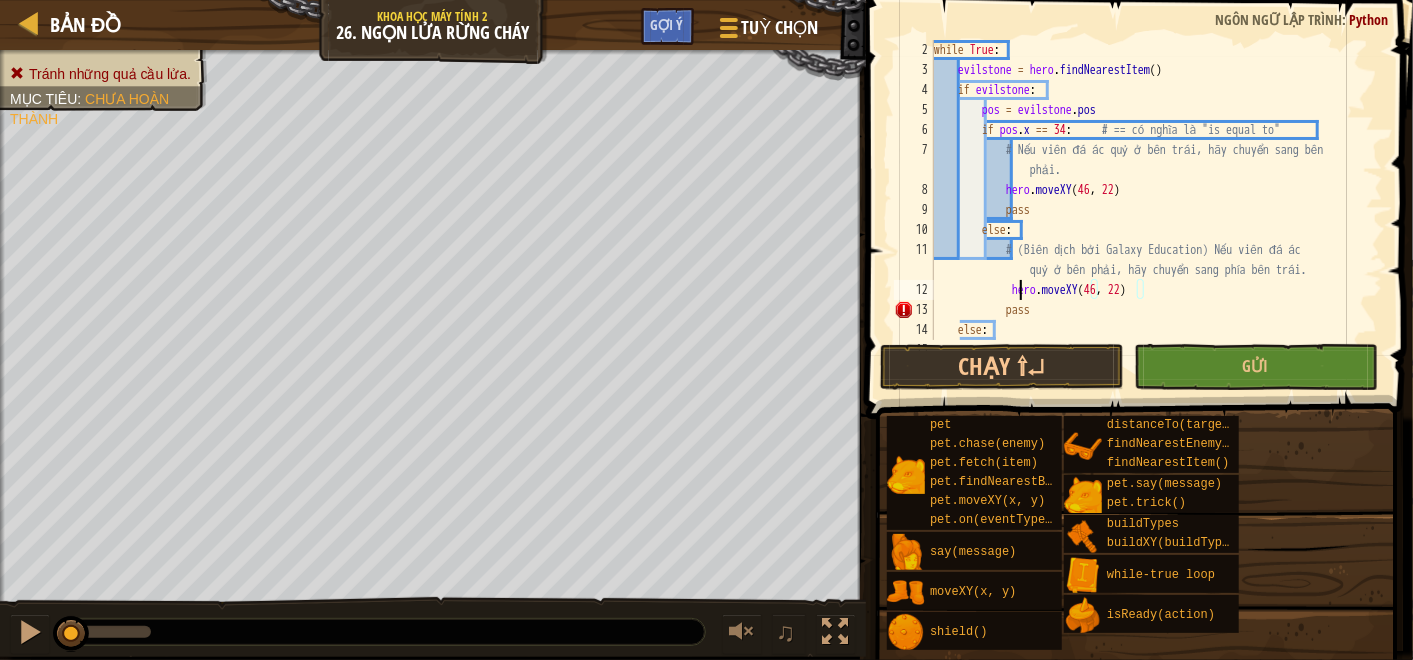 click on "while   True :      evilstone   =   hero . findNearestItem ( )      if   evilstone :          pos   =   evilstone . pos          if   pos . x   ==   34 :       # == có nghĩa là "is equal to"              # Nếu viên đá ác quỷ ở bên trái, hãy chuyển sang bên                   phải.              hero . moveXY ( 46 ,   22 )              pass          else :              # (Biên dịch bởi Galaxy Education) Nếu viên đá ác                   quỷ ở bên phải, hãy chuyển sang phía bên trái.               hero . moveXY ( 46 ,   22 )              pass      else :          # Nếu không có viên đá ác quỷ, hãy đi đến giữa." at bounding box center (1148, 210) 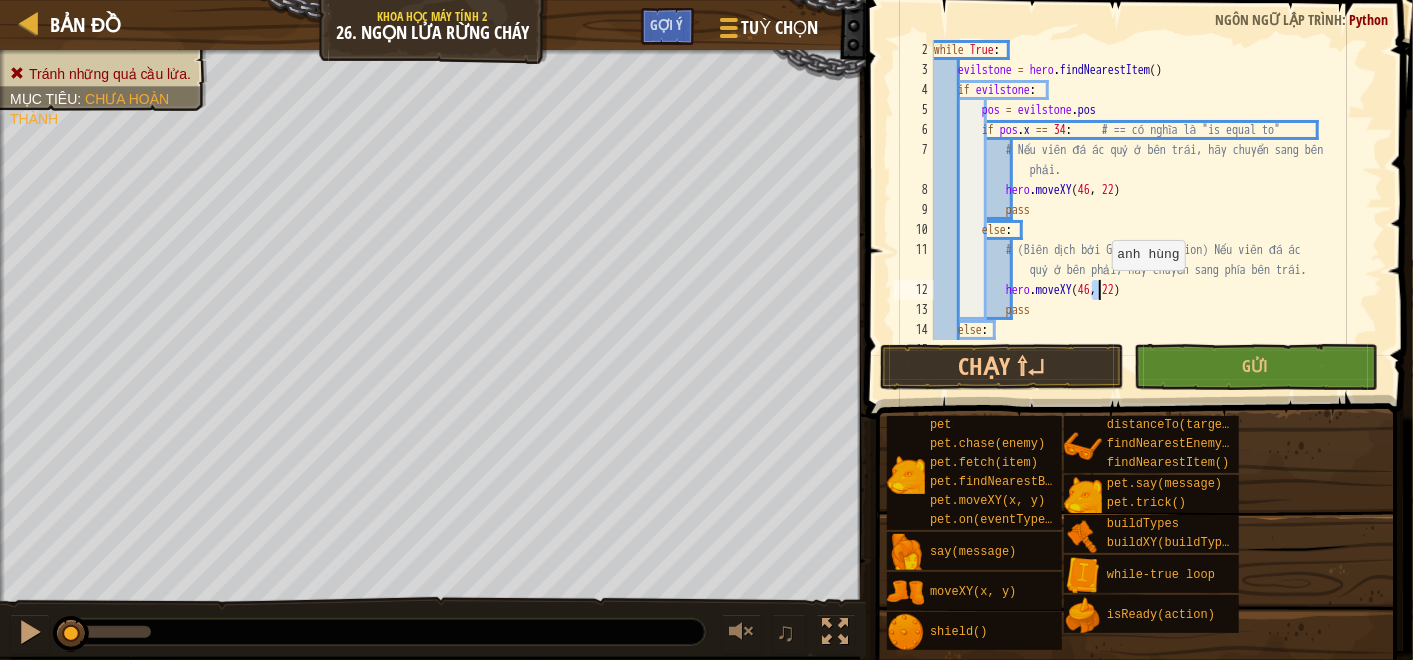 click on "while   True :      evilstone   =   hero . findNearestItem ( )      if   evilstone :          pos   =   evilstone . pos          if   pos . x   ==   34 :       # == có nghĩa là "is equal to"              # Nếu viên đá ác quỷ ở bên trái, hãy chuyển sang bên                   phải.              hero . moveXY ( 46 ,   22 )              pass          else :              # (Biên dịch bởi Galaxy Education) Nếu viên đá ác                   quỷ ở bên phải, hãy chuyển sang phía bên trái.              hero . moveXY ( 46 ,   22 )              pass      else :          # Nếu không có viên đá ác quỷ, hãy đi đến giữa." at bounding box center (1148, 210) 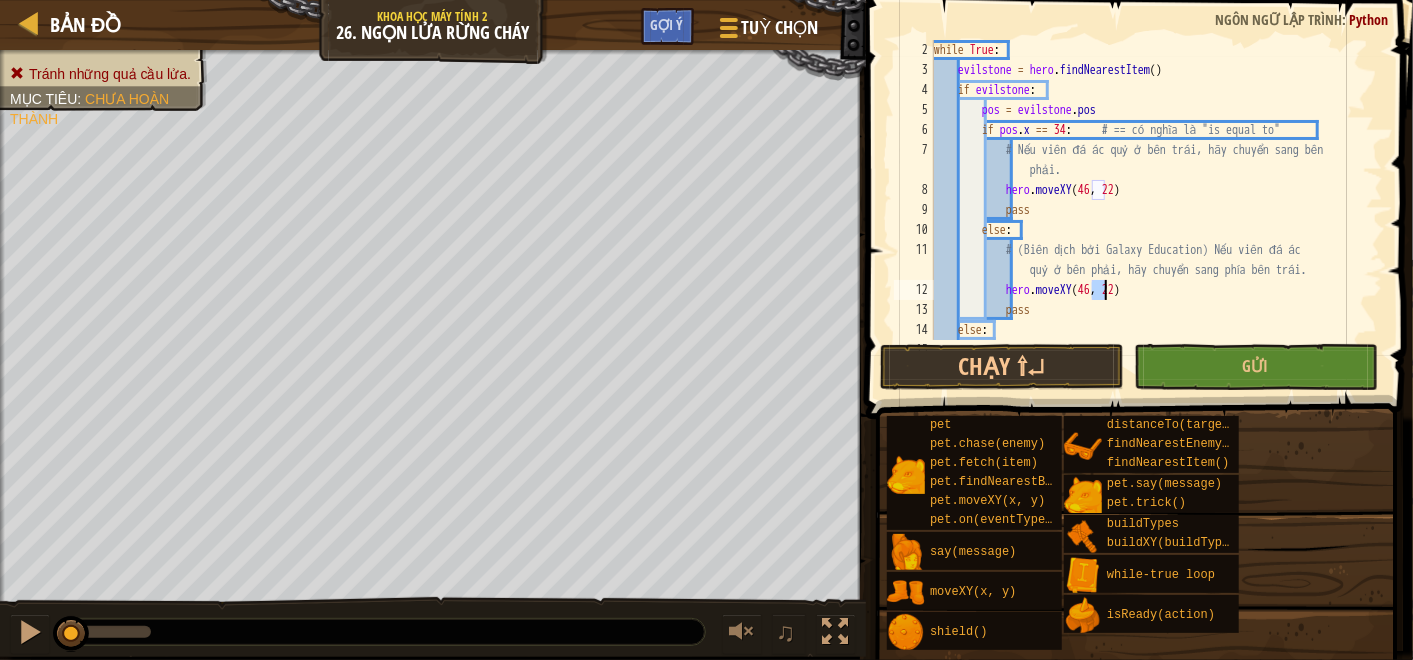 scroll, scrollTop: 8, scrollLeft: 14, axis: both 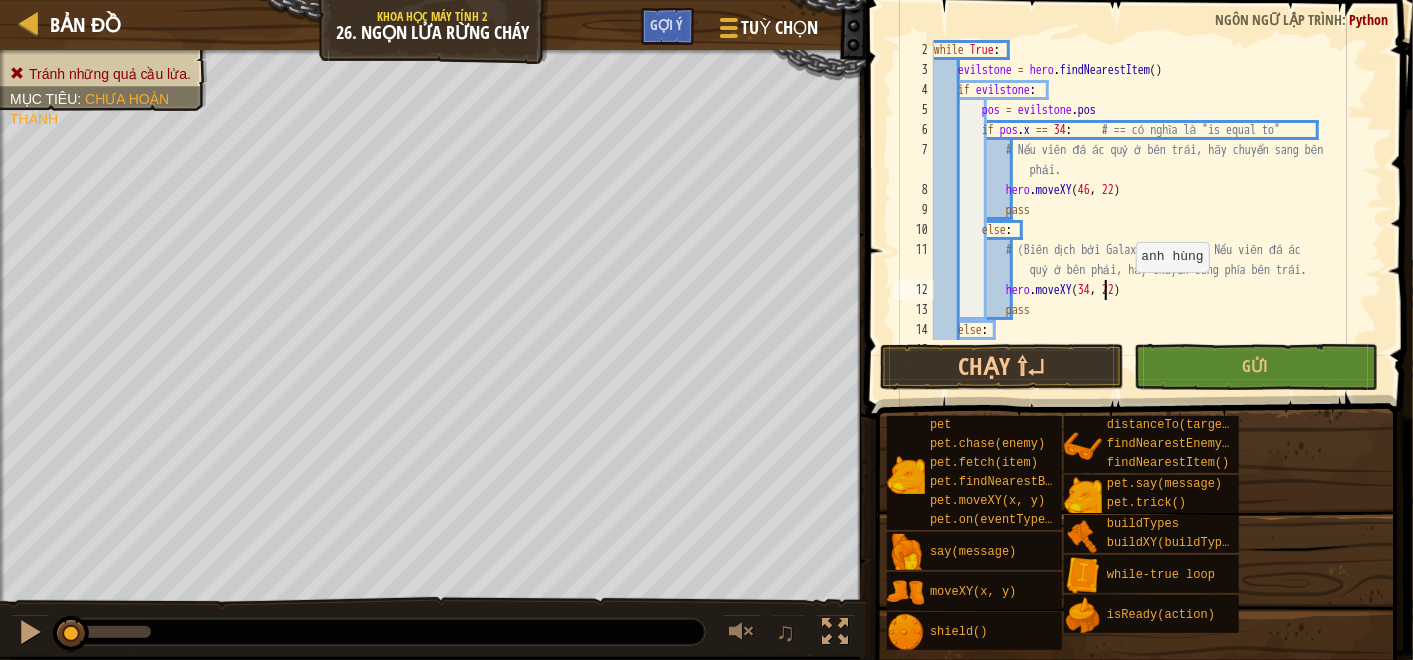 click on "while   True :      evilstone   =   hero . findNearestItem ( )      if   evilstone :          pos   =   evilstone . pos          if   pos . x   ==   34 :       # == có nghĩa là "is equal to"              # Nếu viên đá ác quỷ ở bên trái, hãy chuyển sang bên                   phải.              hero . moveXY ( 46 ,   22 )              pass          else :              # (Biên dịch bởi Galaxy Education) Nếu viên đá ác                   quỷ ở bên phải, hãy chuyển sang phía bên trái.              hero . moveXY ( 34 ,   22 )              pass      else :          # Nếu không có viên đá ác quỷ, hãy đi đến giữa." at bounding box center (1148, 210) 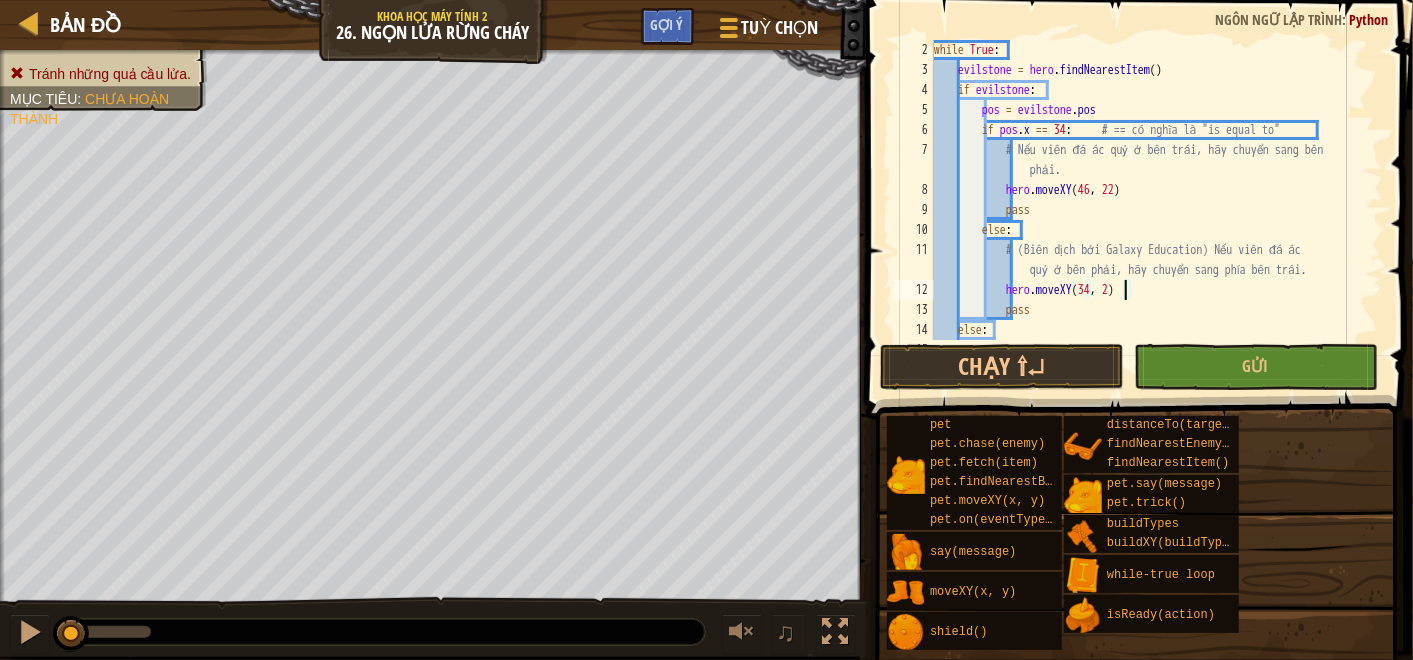 type on "hero.moveXY(34, 23)" 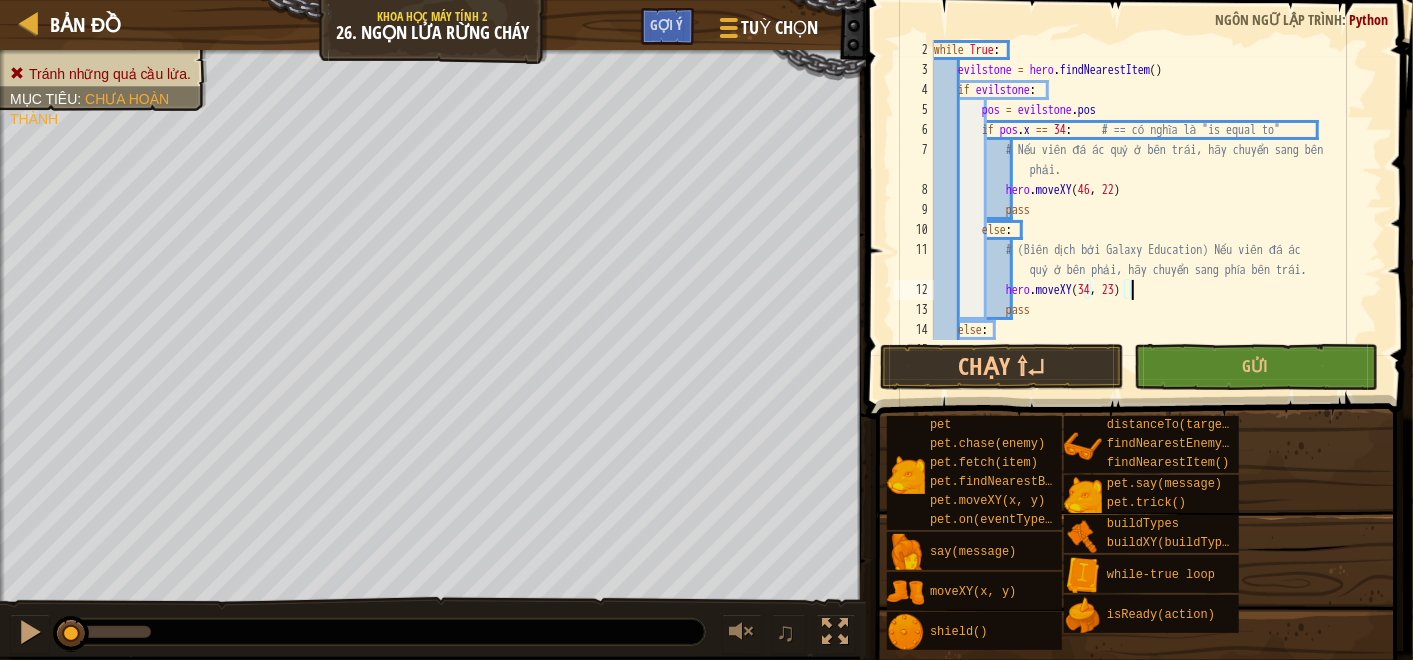 scroll, scrollTop: 8, scrollLeft: 15, axis: both 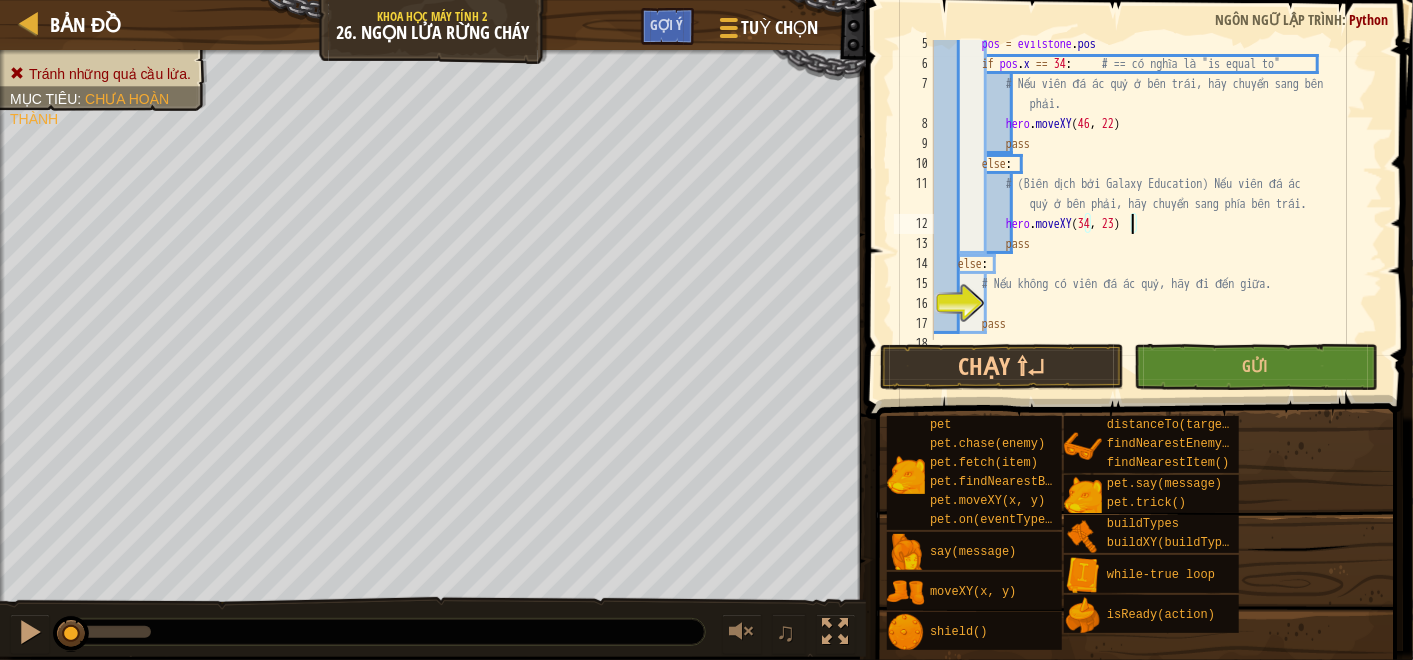 click on "pos   =   evilstone . pos          if   pos . x   ==   34 :       # == có nghĩa là "is equal to"              # Nếu viên đá ác quỷ ở bên trái, hãy chuyển sang bên                   phải.              hero . moveXY ( 46 ,   22 )              pass          else :              # (Biên dịch bởi Galaxy Education) Nếu viên đá ác                   quỷ ở bên phải, hãy chuyển sang phía bên trái.              hero . moveXY ( 34 ,   23 )              pass      else :          # Nếu không có viên đá ác quỷ, hãy đi đến giữa.                   pass" at bounding box center [1148, 204] 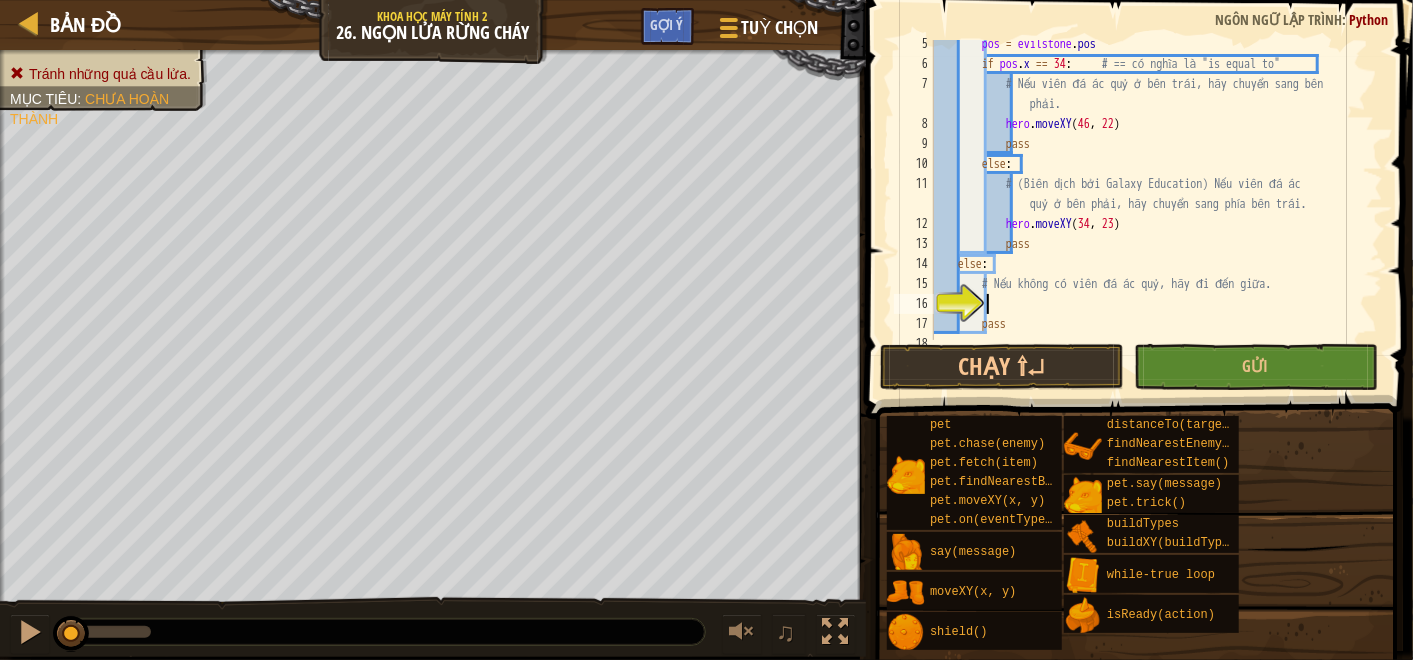 scroll, scrollTop: 8, scrollLeft: 2, axis: both 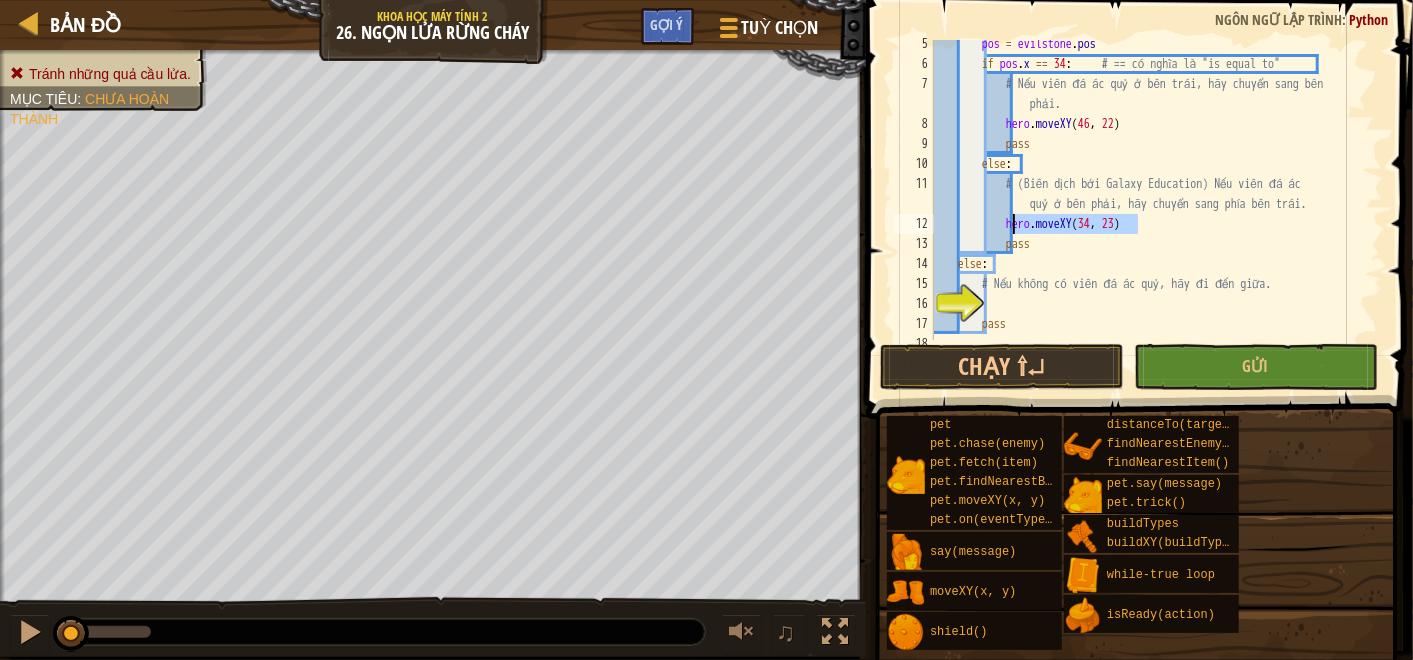 drag, startPoint x: 1149, startPoint y: 225, endPoint x: 1016, endPoint y: 222, distance: 133.03383 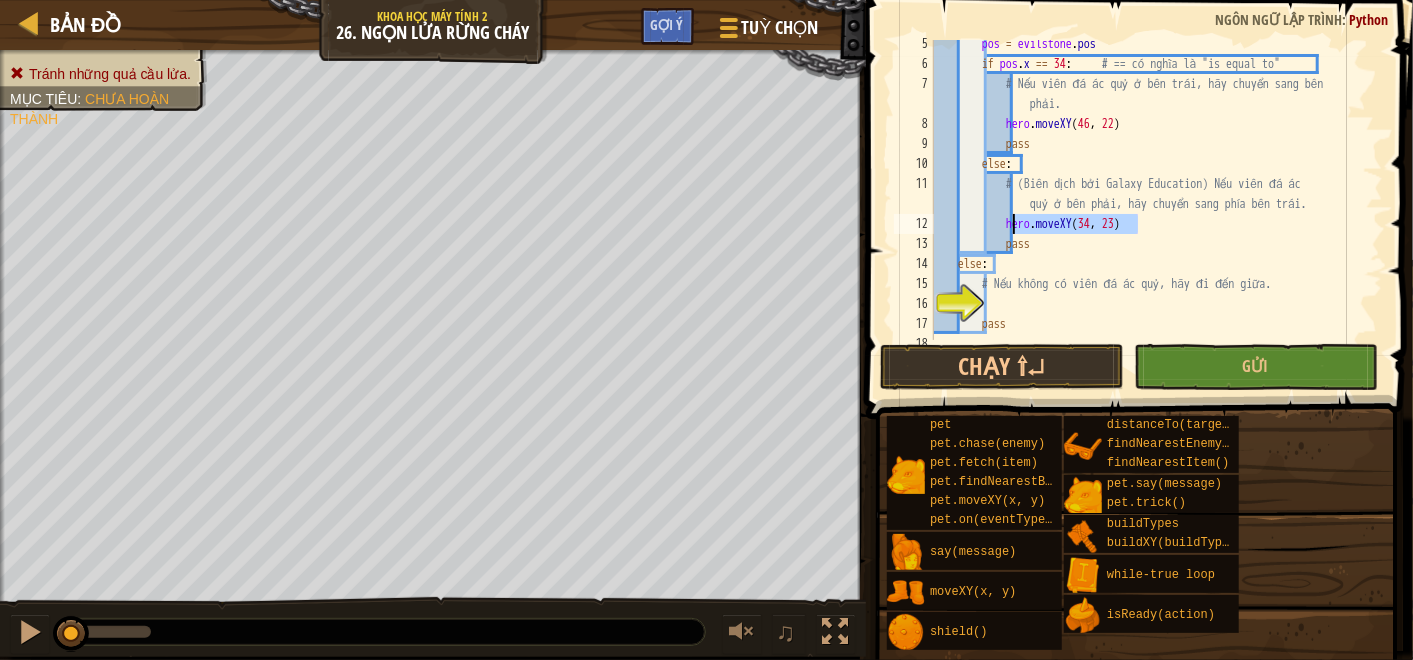 click on "pos   =   evilstone . pos          if   pos . x   ==   34 :       # == có nghĩa là "is equal to"              # Nếu viên đá ác quỷ ở bên trái, hãy chuyển sang bên                   phải.              hero . moveXY ( 46 ,   22 )              pass          else :              # (Biên dịch bởi Galaxy Education) Nếu viên đá ác                   quỷ ở bên phải, hãy chuyển sang phía bên trái.              hero . moveXY ( 34 ,   23 )              pass      else :          # Nếu không có viên đá ác quỷ, hãy đi đến giữa.                   pass" at bounding box center (1148, 204) 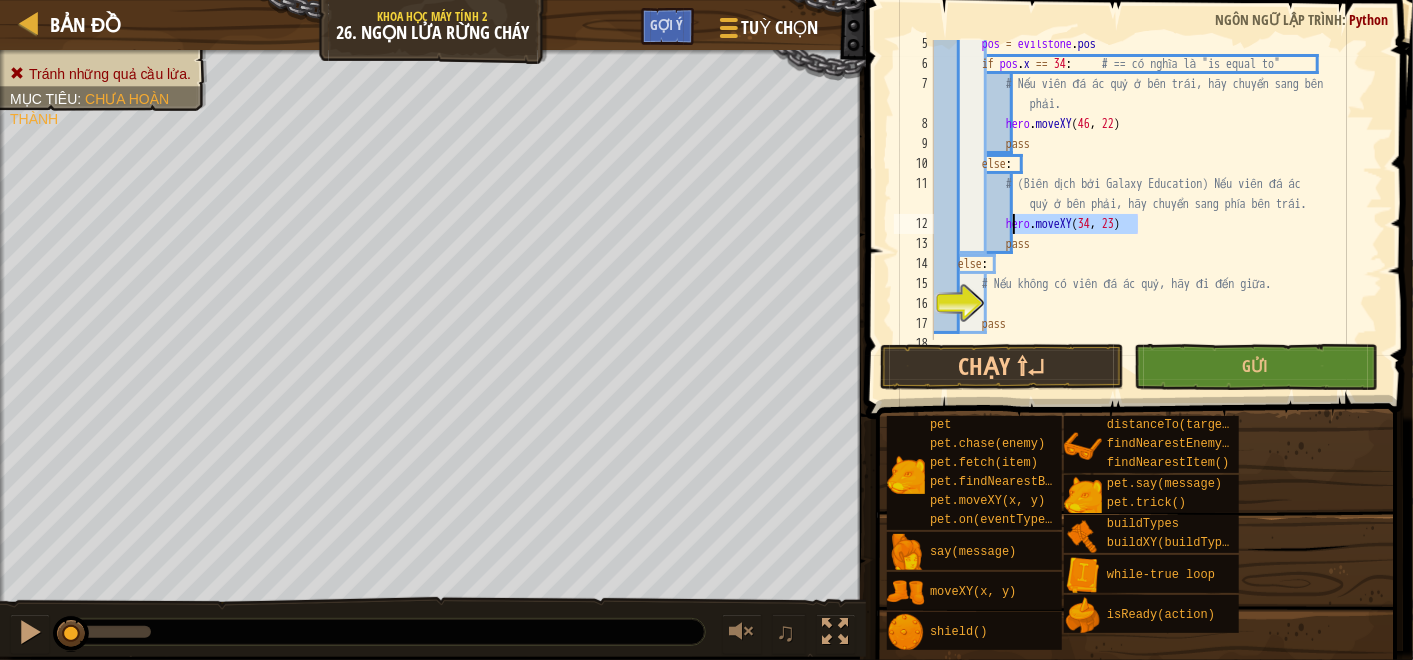 type on "hero.moveXY(34, 23)" 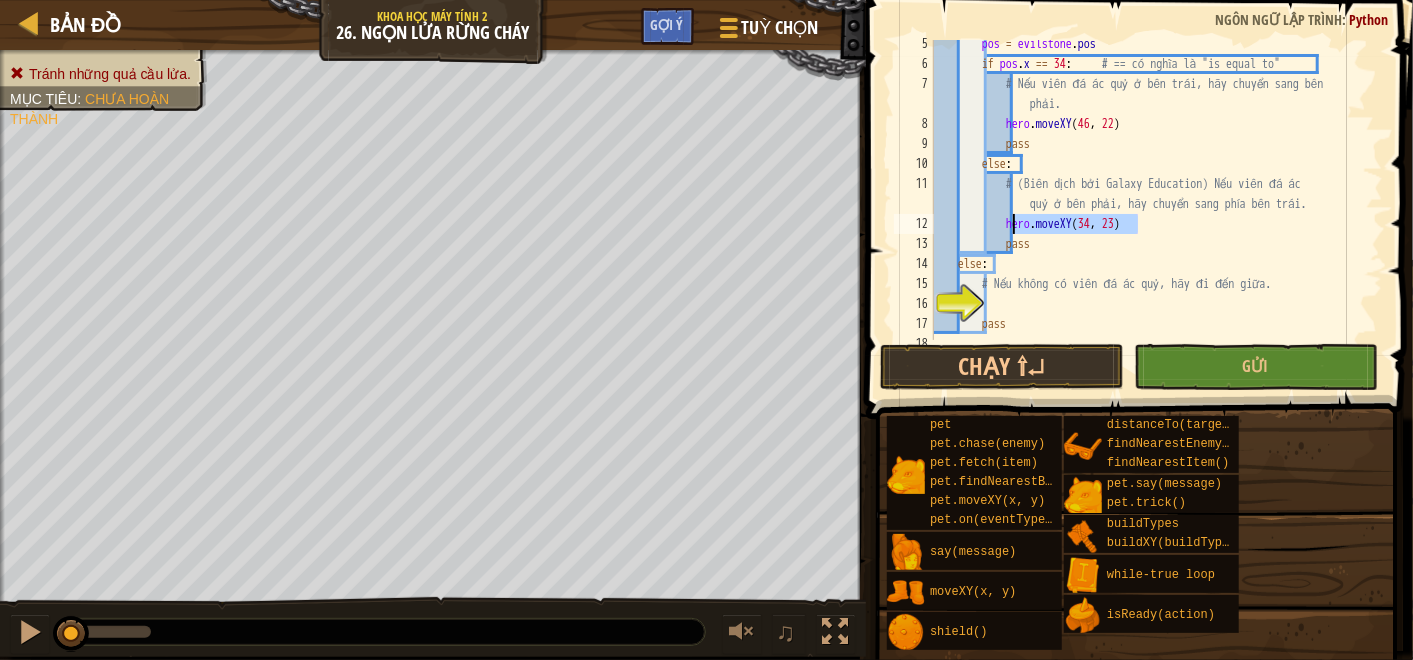 click on "pos   =   evilstone . pos          if   pos . x   ==   34 :       # == có nghĩa là "is equal to"              # Nếu viên đá ác quỷ ở bên trái, hãy chuyển sang bên                   phải.              hero . moveXY ( 46 ,   22 )              pass          else :              # (Biên dịch bởi Galaxy Education) Nếu viên đá ác                   quỷ ở bên phải, hãy chuyển sang phía bên trái.              hero . moveXY ( 34 ,   23 )              pass      else :          # Nếu không có viên đá ác quỷ, hãy đi đến giữa.                   pass" at bounding box center (1148, 204) 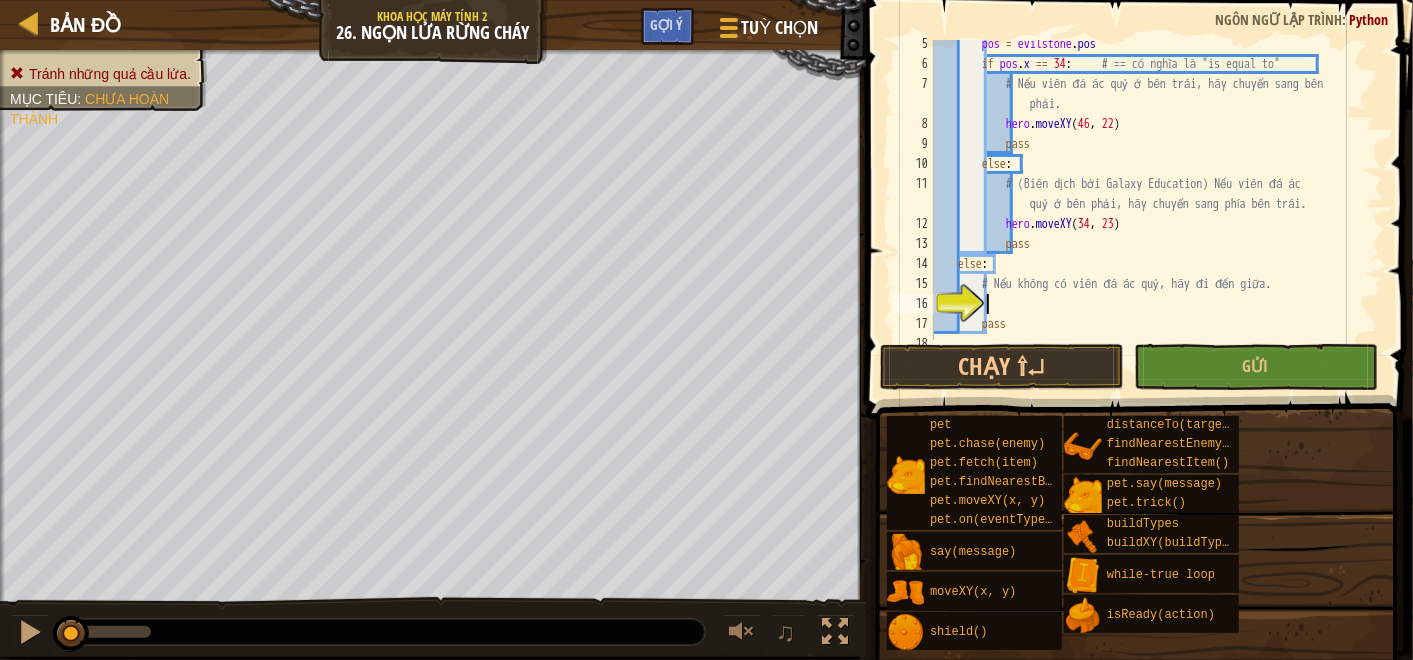 paste on "hero.moveXY(34, 23)" 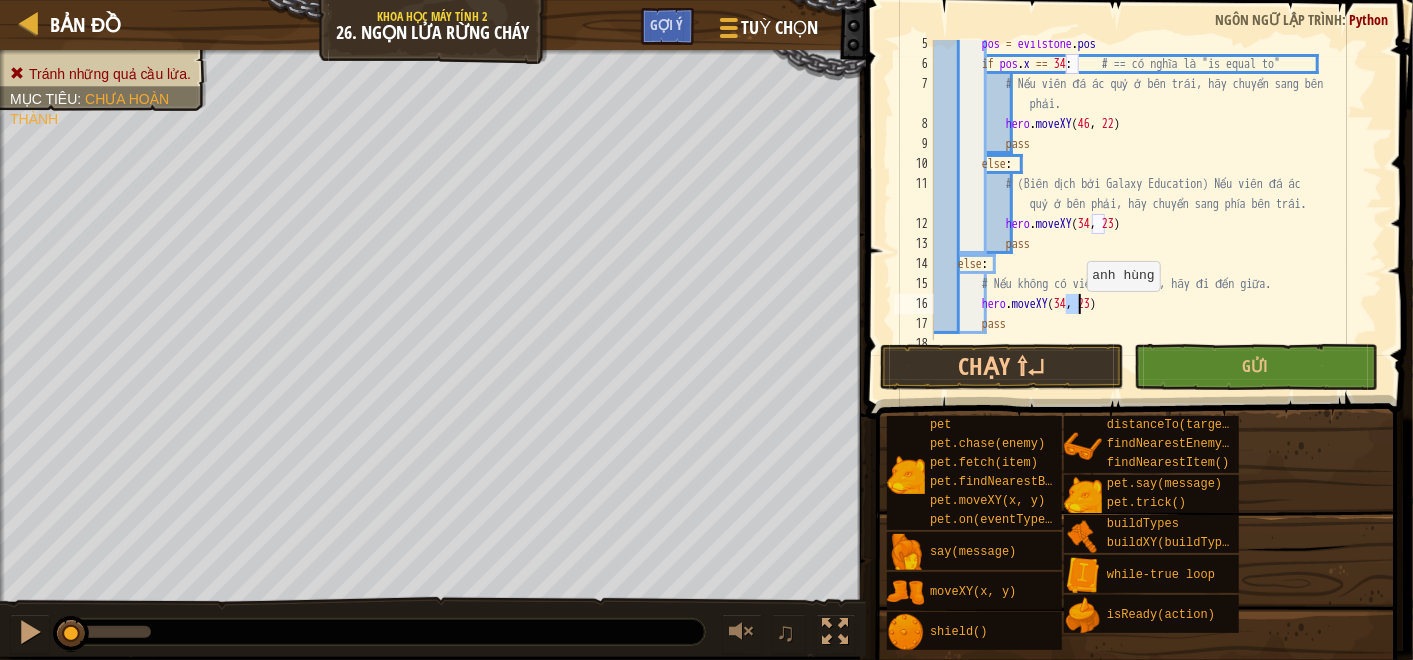 drag, startPoint x: 1066, startPoint y: 305, endPoint x: 1077, endPoint y: 305, distance: 11 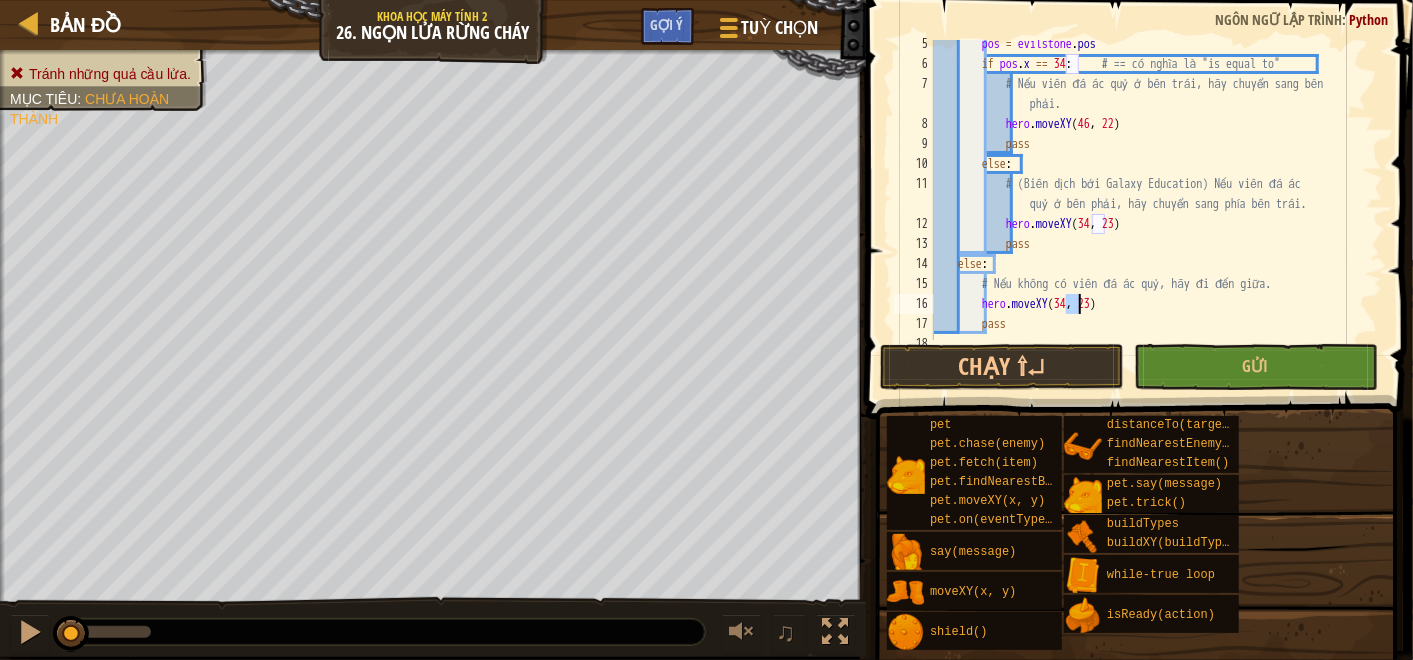 scroll, scrollTop: 8, scrollLeft: 11, axis: both 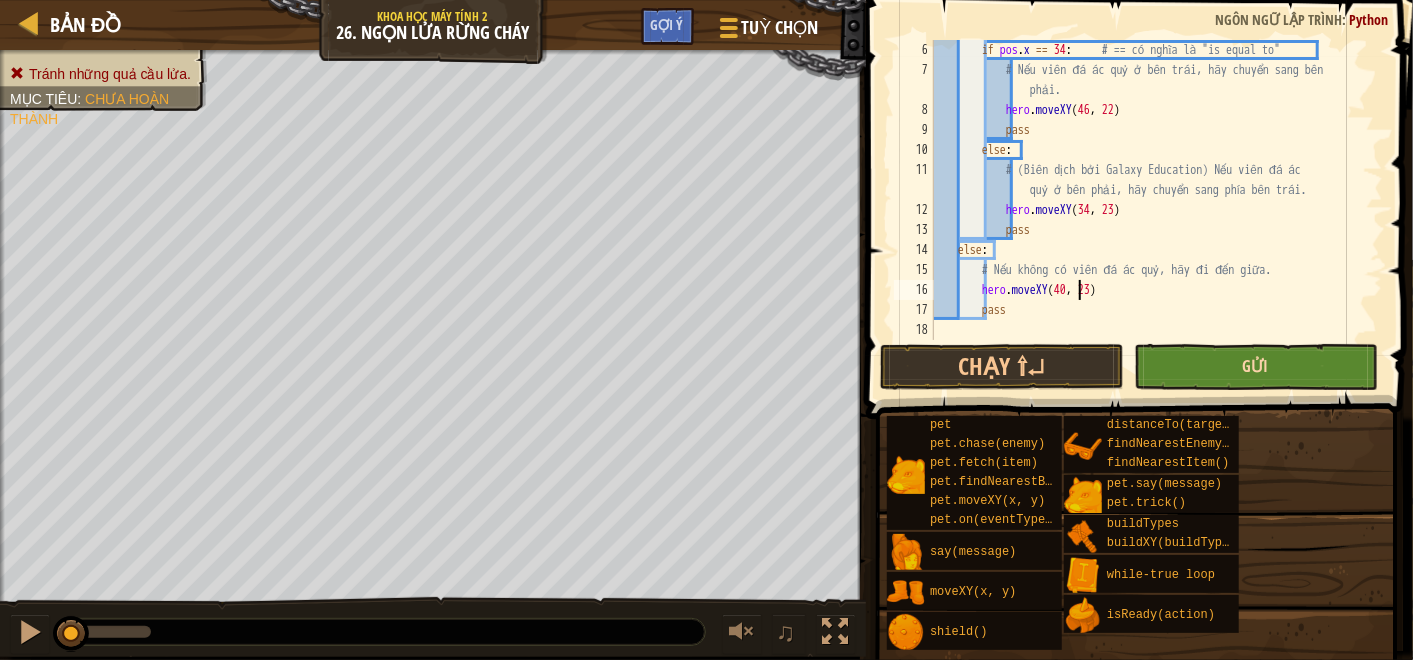 type on "hero.moveXY(40, 23)" 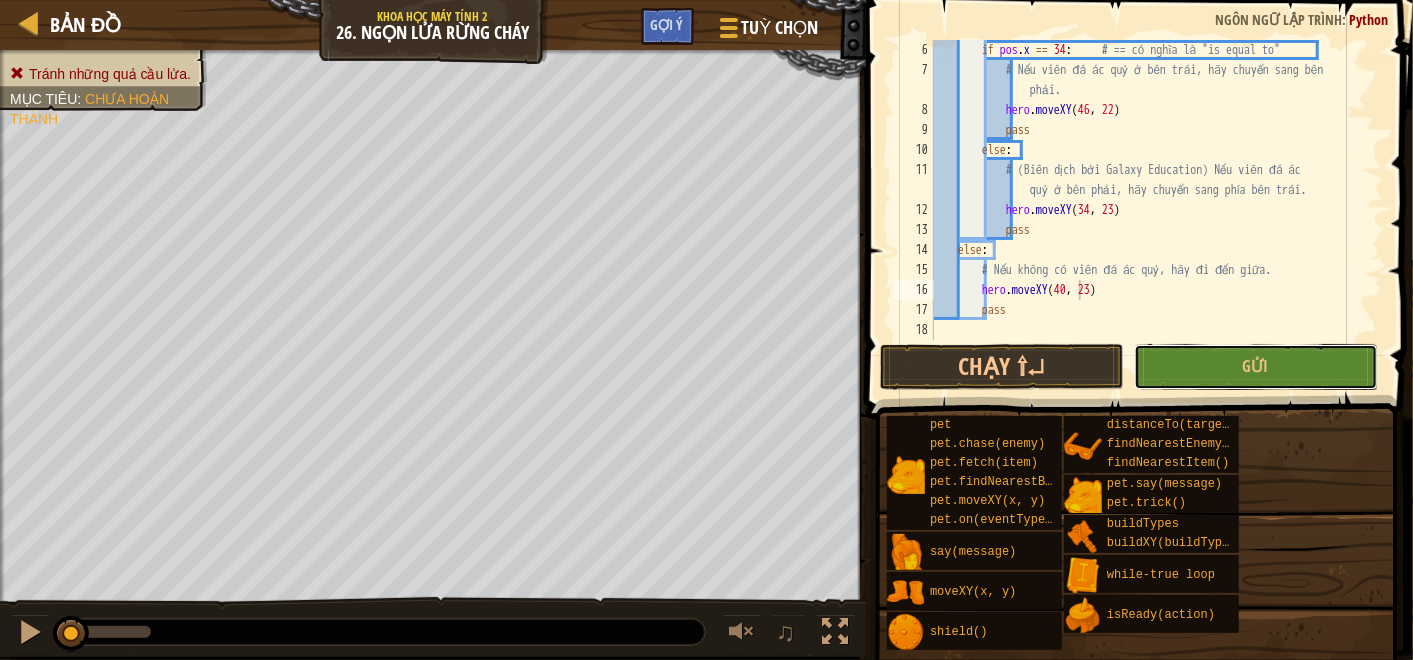 drag, startPoint x: 1255, startPoint y: 369, endPoint x: 1180, endPoint y: 350, distance: 77.36925 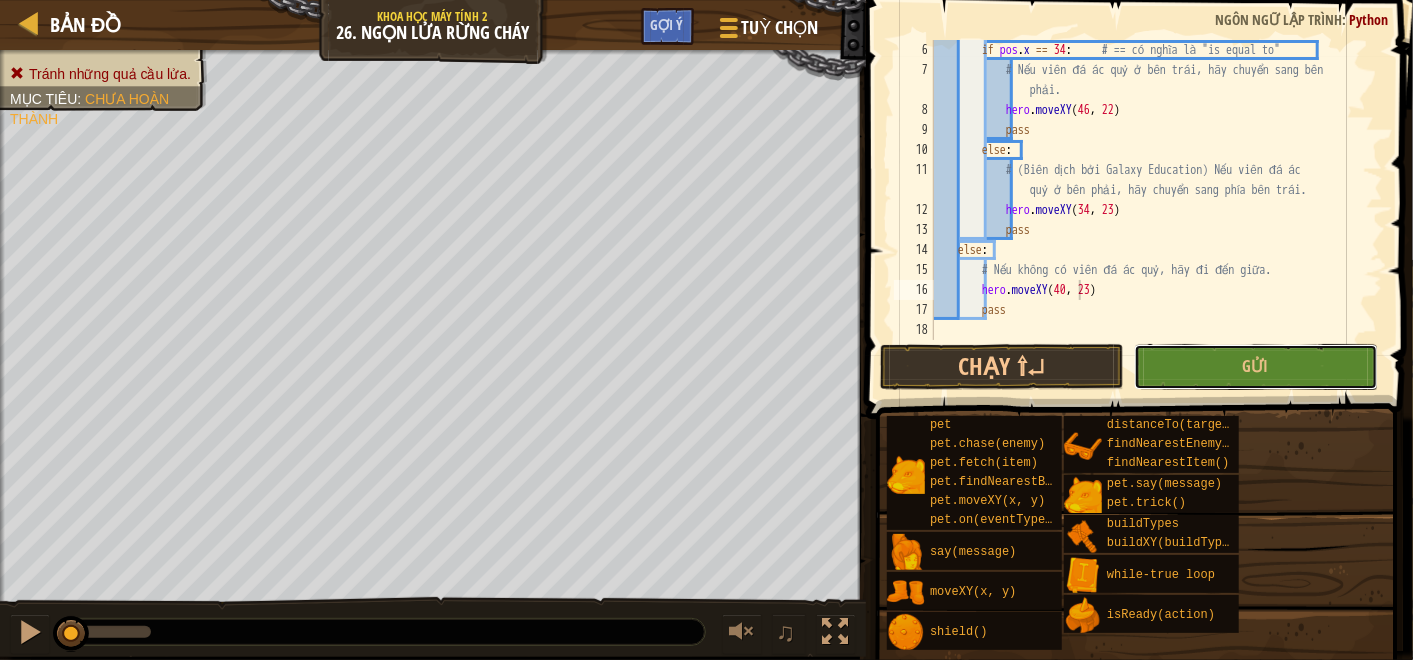 click on "Gửi" at bounding box center (1256, 366) 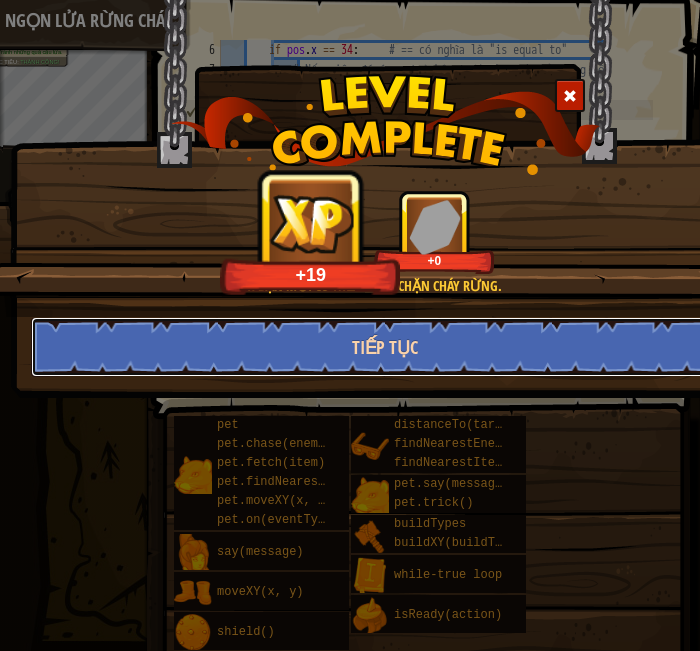 click on "Tiếp tục" at bounding box center [385, 347] 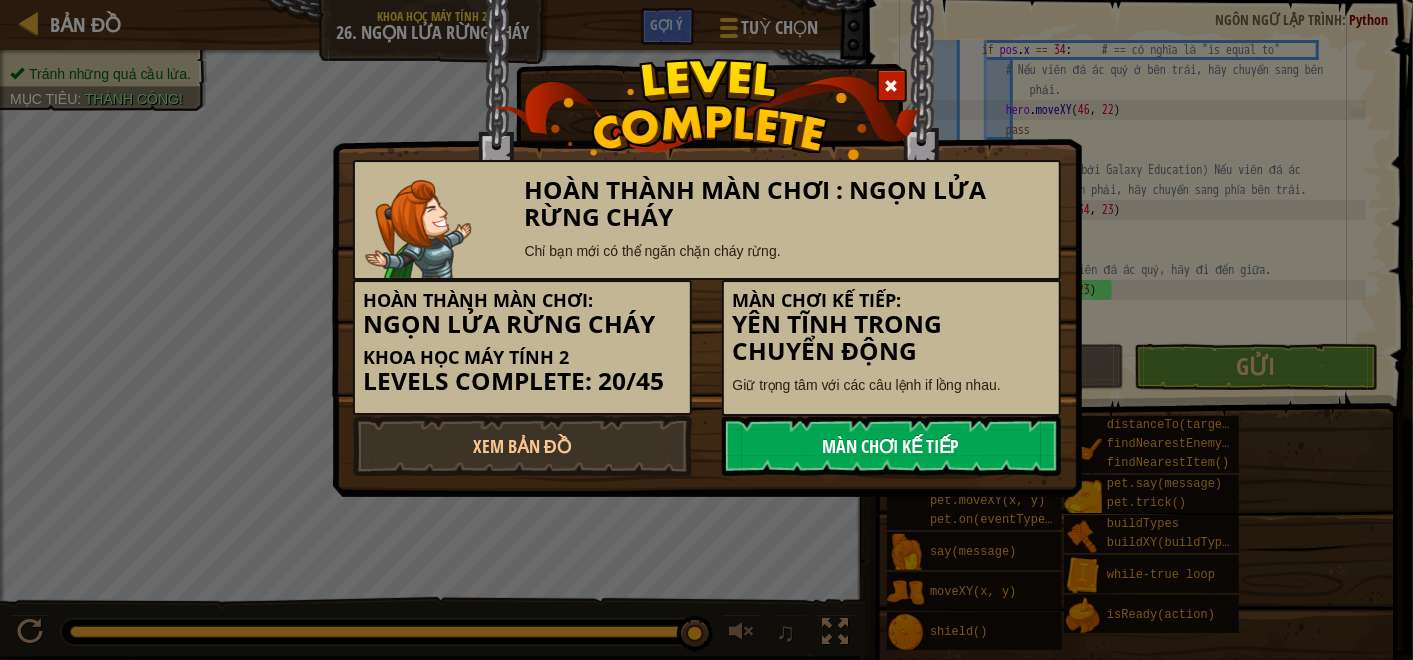 click on "Màn chơi kế tiếp" at bounding box center (891, 446) 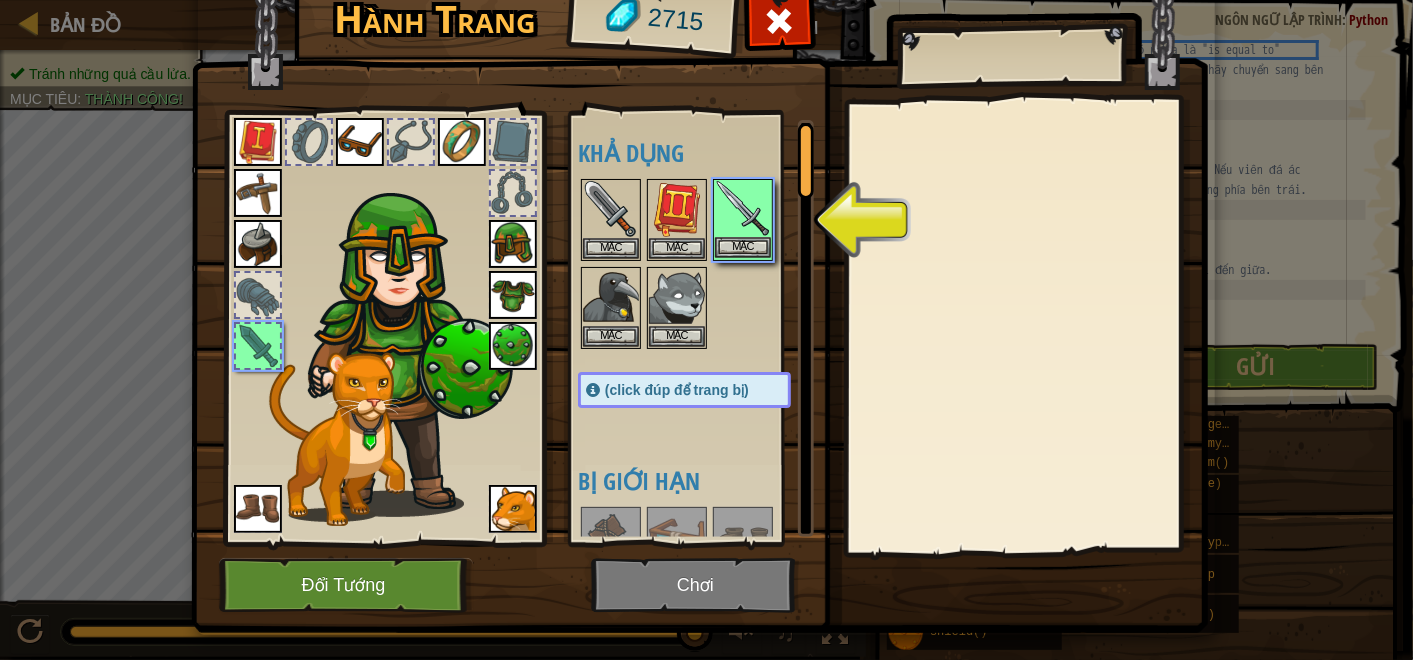 click at bounding box center [743, 209] 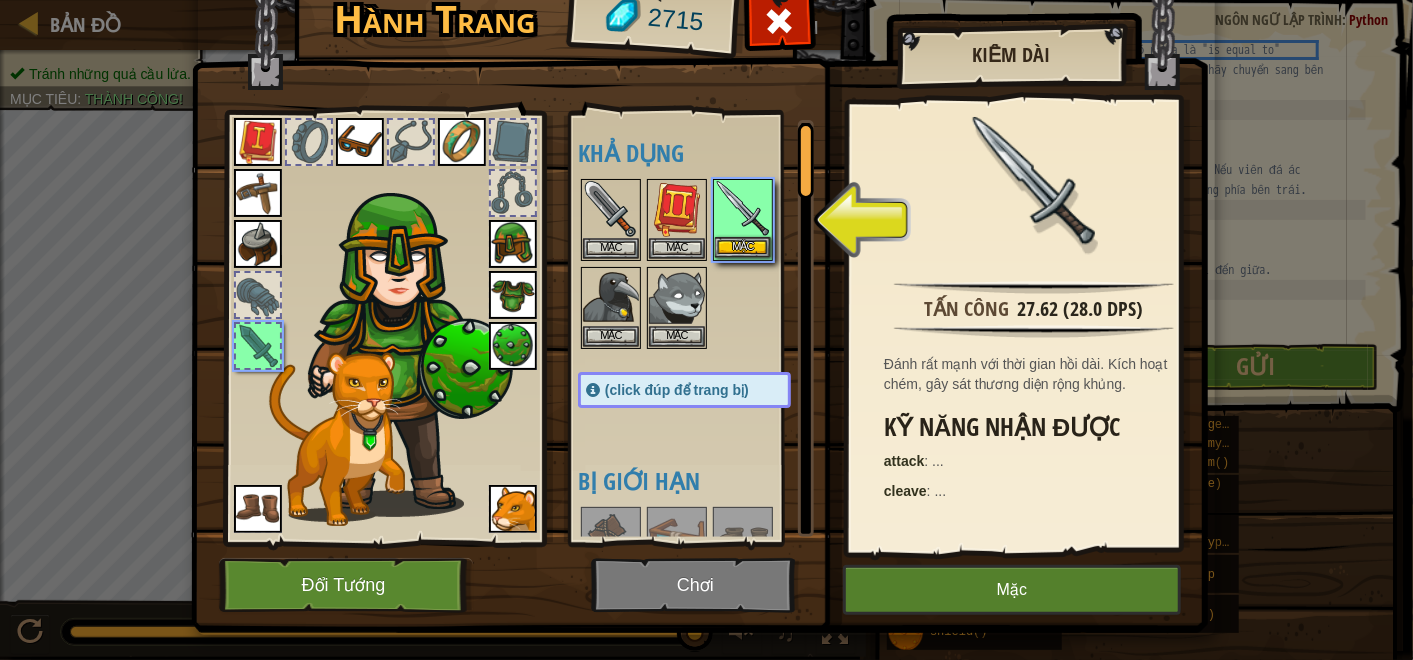 click at bounding box center [743, 209] 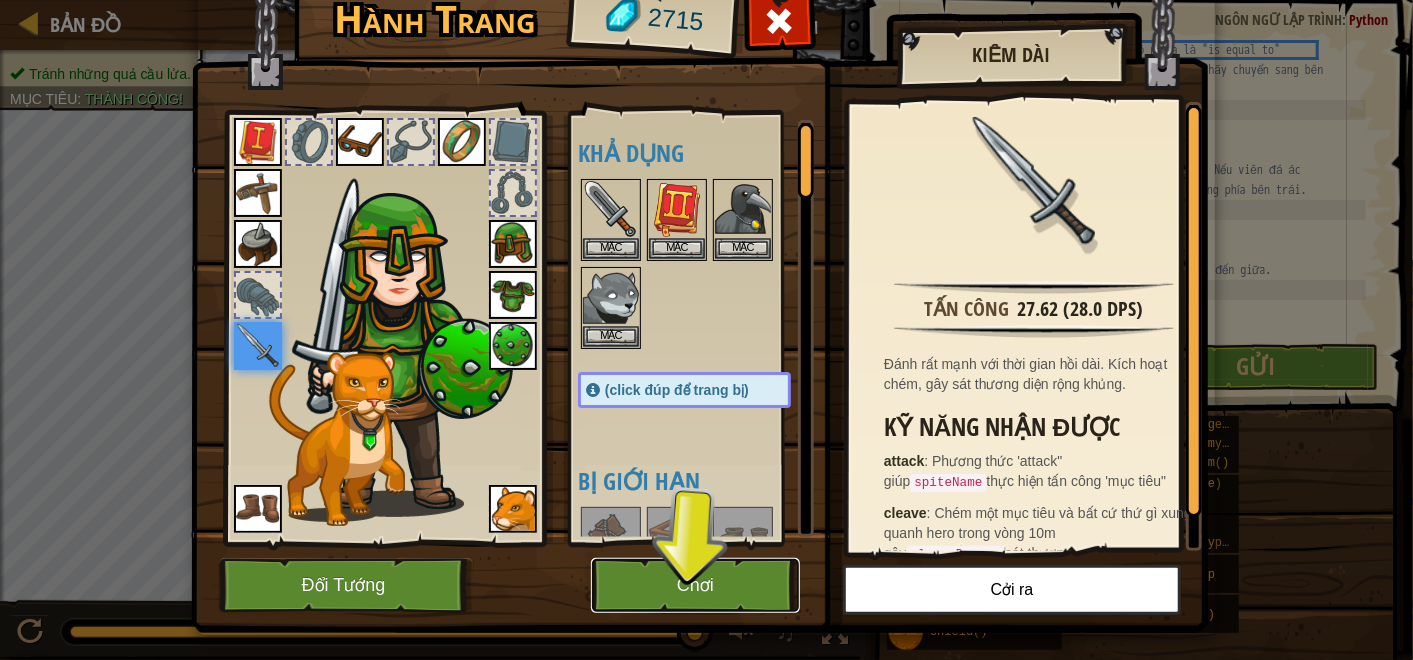 click on "Chơi" at bounding box center (695, 585) 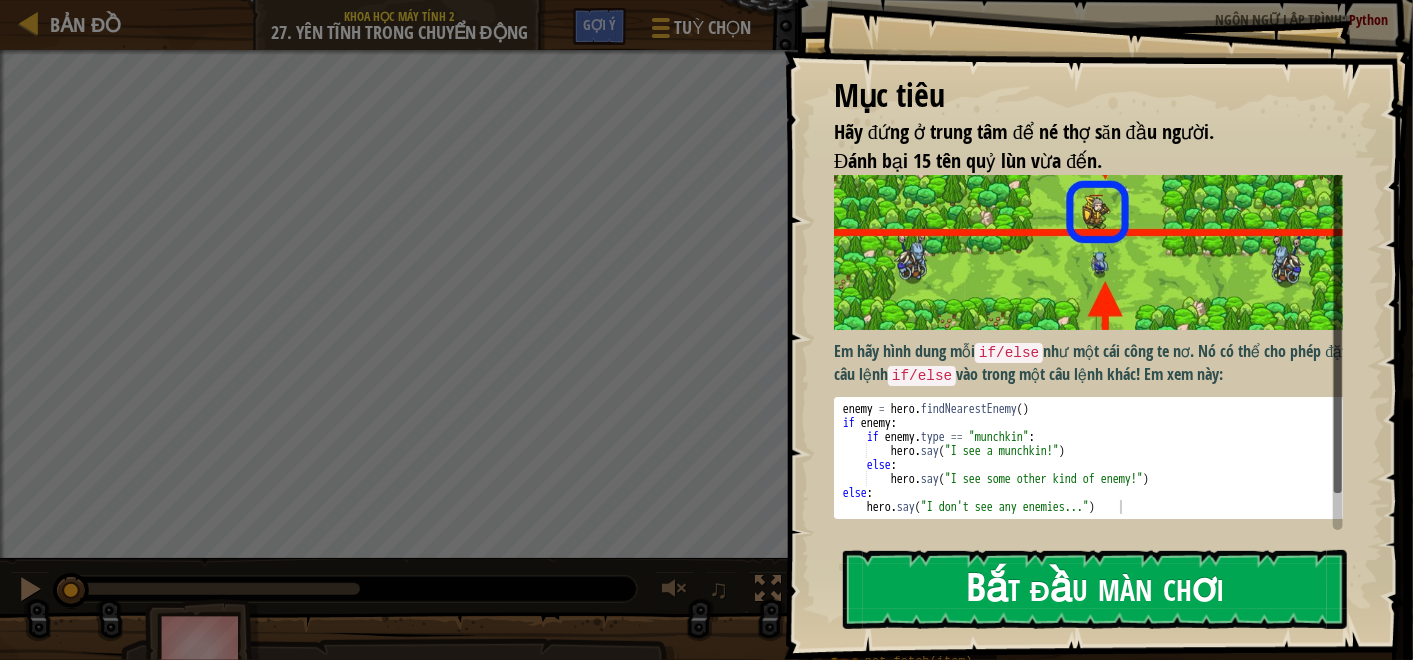click on "Bắt đầu màn chơi" at bounding box center [1095, 589] 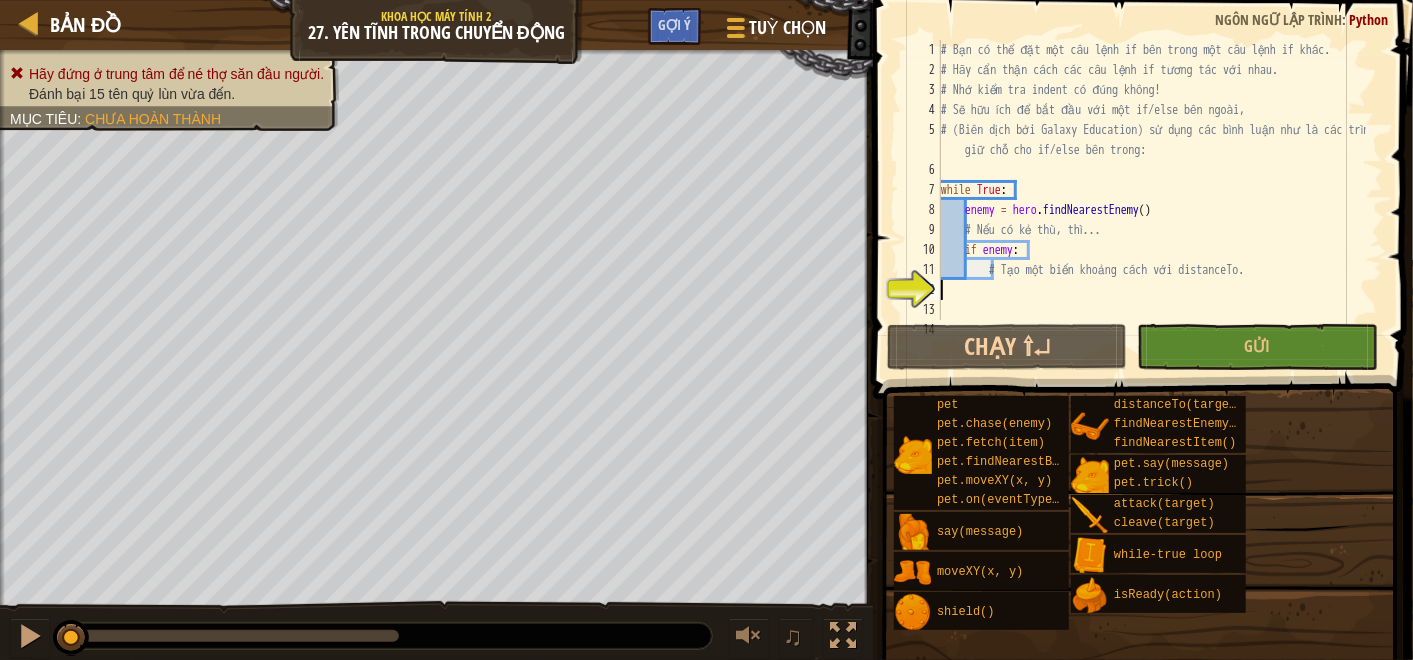 scroll, scrollTop: 120, scrollLeft: 0, axis: vertical 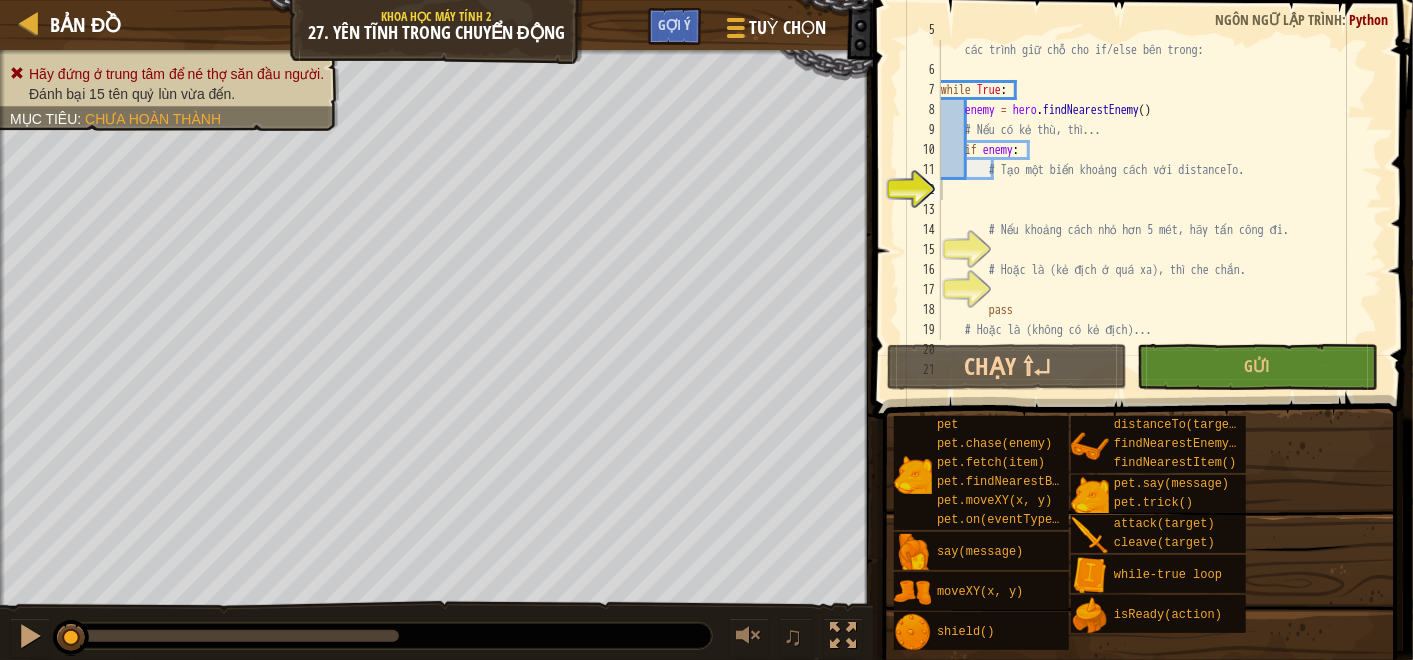click on "# (Biên dịch bởi Galaxy Education) sử dụng các bình luận như là       các trình giữ chỗ cho if/else bên trong:  while   True :      enemy   =   hero . findNearestEnemy ( )      # Nếu có kẻ thù, thì...      if   enemy :          # Tạo một biến khoảng cách với distanceTo.                   # Nếu khoảng cách nhỏ hơn 5 mét, hãy tấn công đi.                    # Hoặc là (kẻ địch ở quá xa), thì che chắn.                    pass      # Hoặc là (không có kẻ địch)...      else :" at bounding box center (1151, 200) 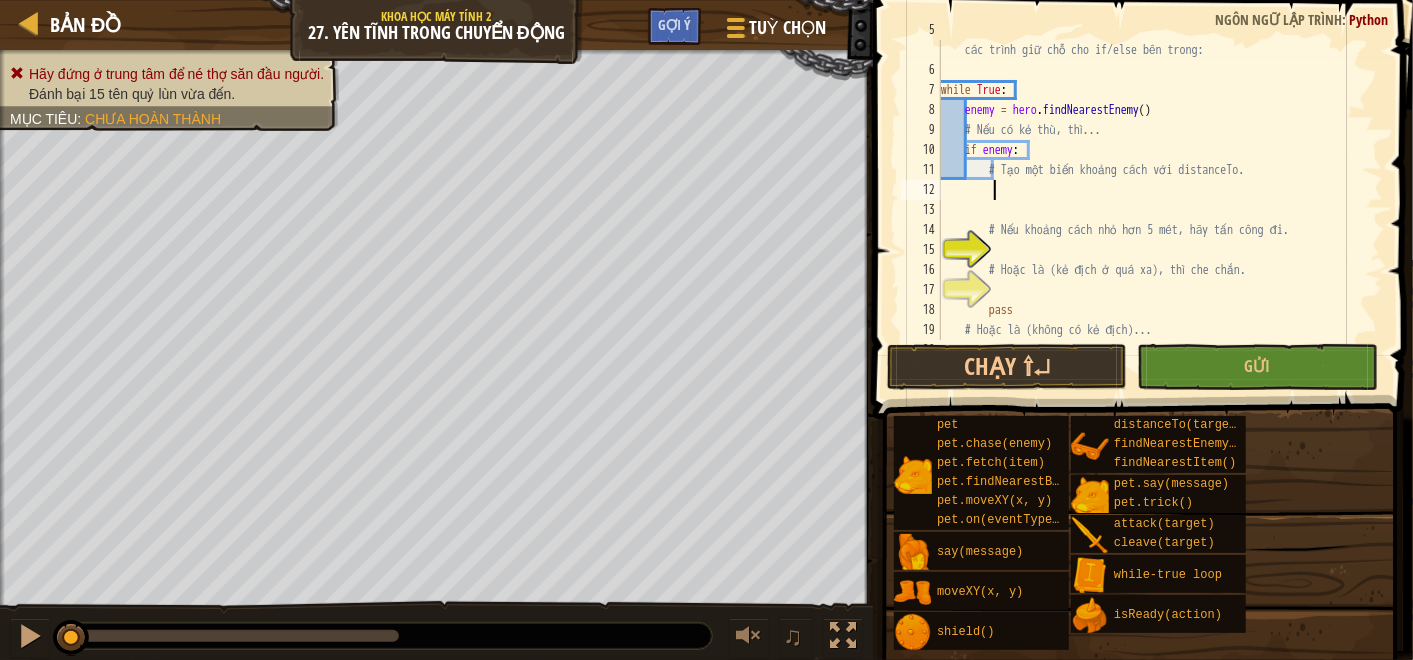 paste on "distance = hero.distanceTo(enemy)" 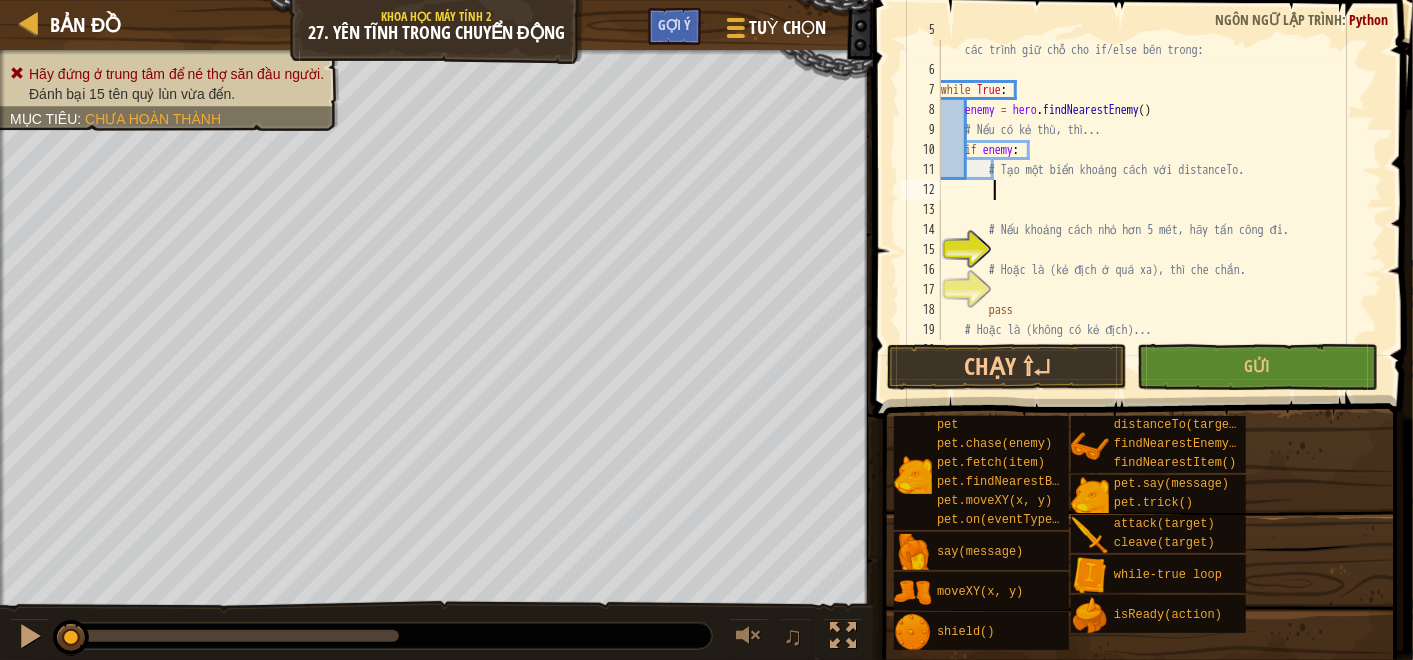 type on "distance = hero.distanceTo(enemy)" 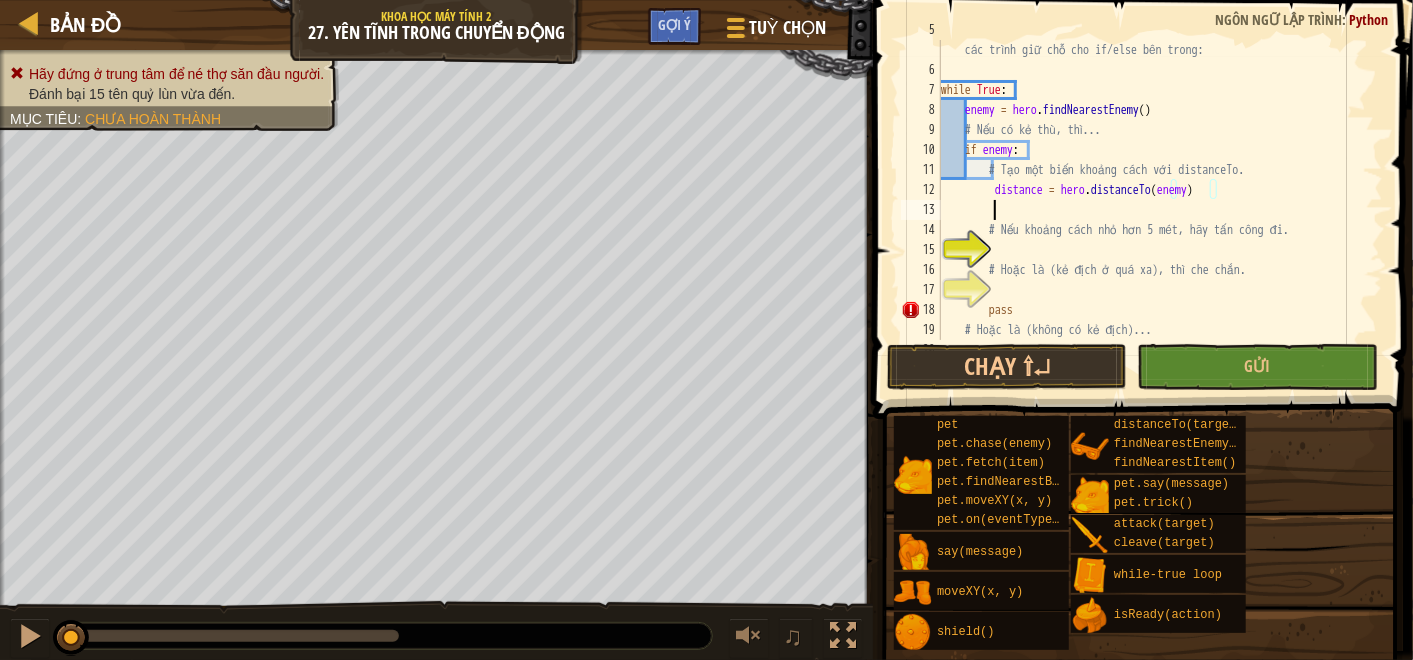 click on "# (Biên dịch bởi Galaxy Education) sử dụng các bình luận như là       các trình giữ chỗ cho if/else bên trong:  while   True :      enemy   =   hero . findNearestEnemy ( )      # Nếu có kẻ thù, thì...      if   enemy :          # Tạo một biến khoảng cách với distanceTo.           distance   =   hero . distanceTo ( enemy )                   # Nếu khoảng cách nhỏ hơn 5 mét, hãy tấn công đi.                    # Hoặc là (kẻ địch ở quá xa), thì che chắn.                    pass      # Hoặc là (không có kẻ địch)...      else :" at bounding box center [1151, 200] 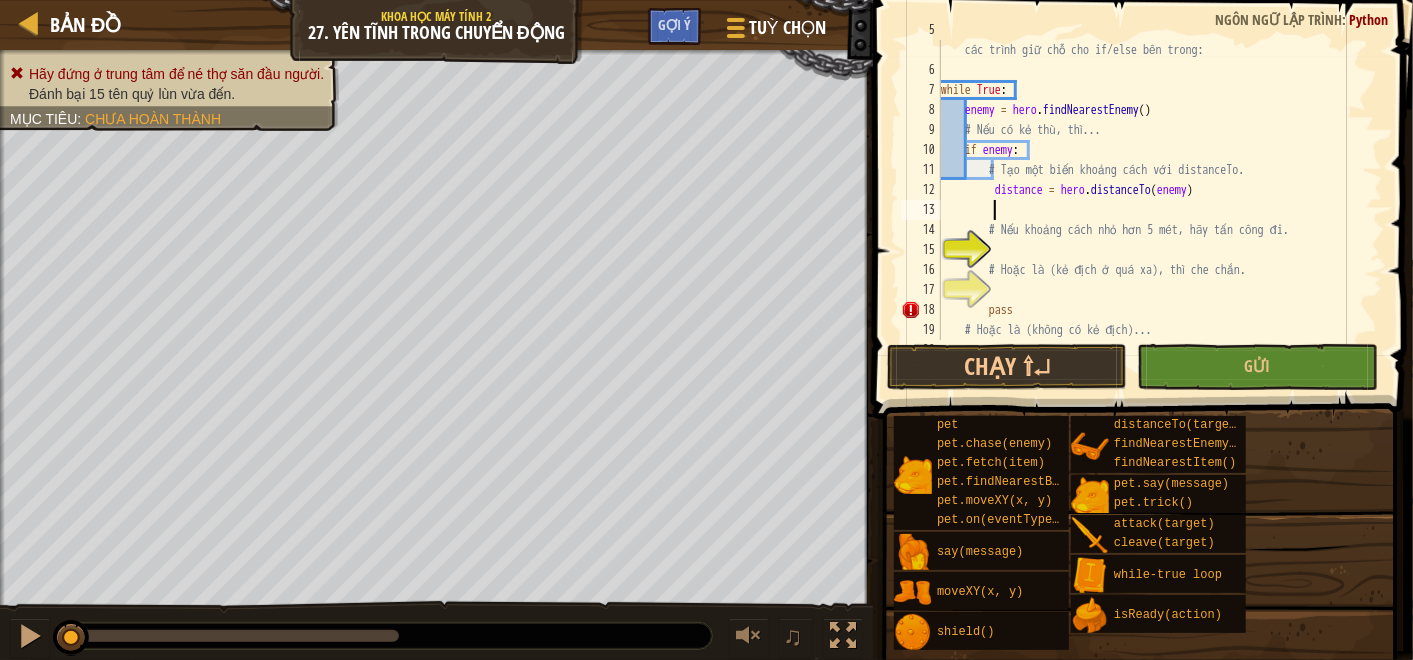 click on "# (Biên dịch bởi Galaxy Education) sử dụng các bình luận như là       các trình giữ chỗ cho if/else bên trong:  while   True :      enemy   =   hero . findNearestEnemy ( )      # Nếu có kẻ thù, thì...      if   enemy :          # Tạo một biến khoảng cách với distanceTo.           distance   =   hero . distanceTo ( enemy )                   # Nếu khoảng cách nhỏ hơn 5 mét, hãy tấn công đi.                    # Hoặc là (kẻ địch ở quá xa), thì che chắn.                    pass      # Hoặc là (không có kẻ địch)...      else :" at bounding box center [1151, 200] 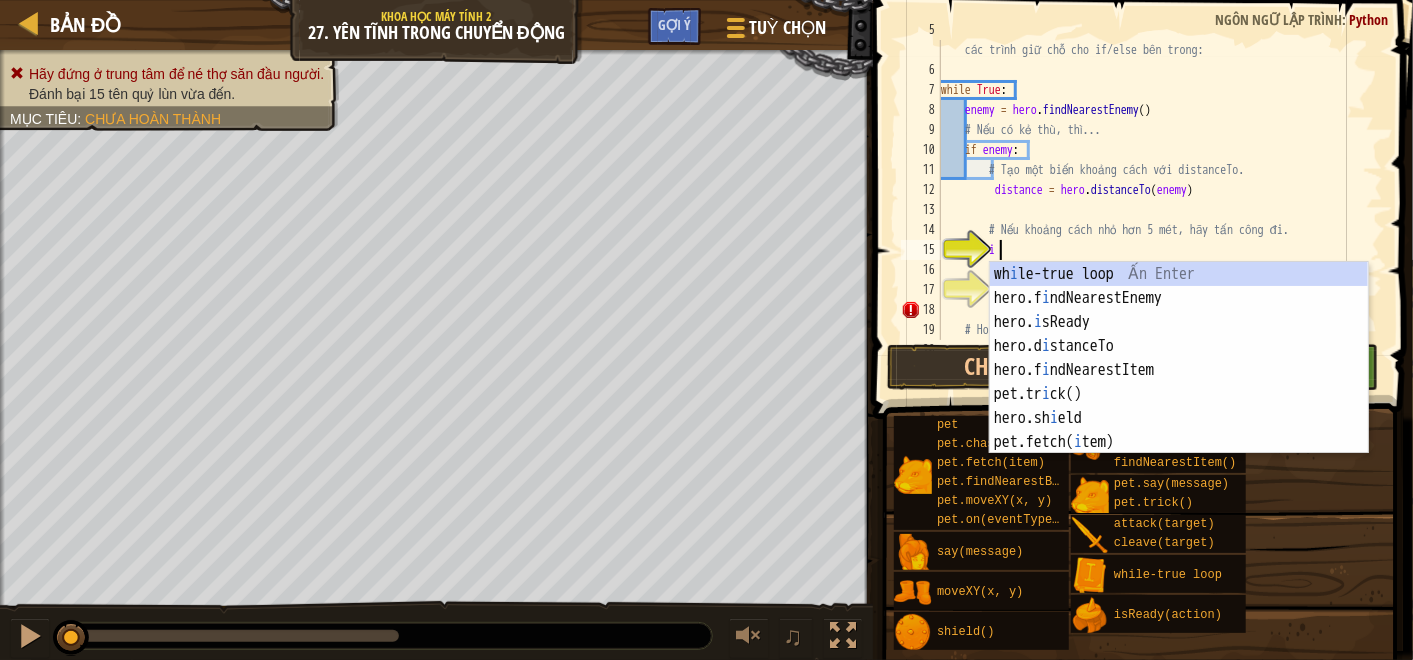 type on "i" 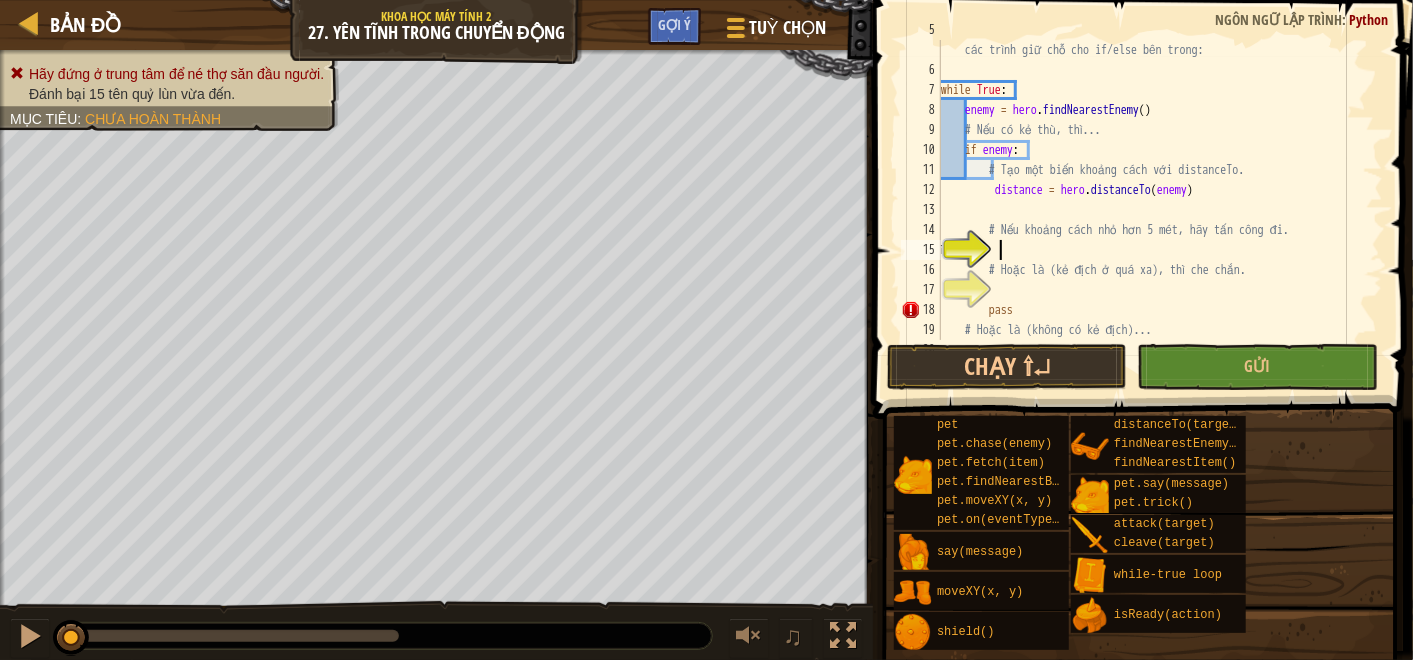 type on "ì" 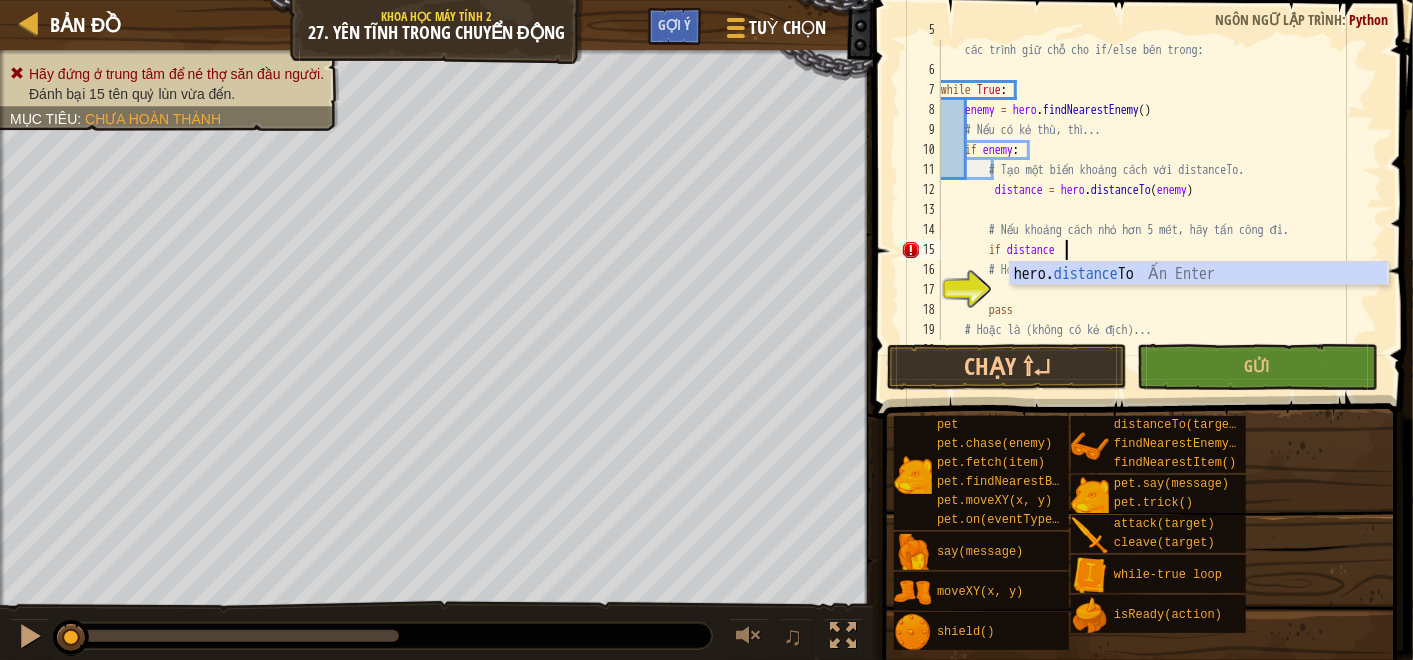 scroll, scrollTop: 8, scrollLeft: 8, axis: both 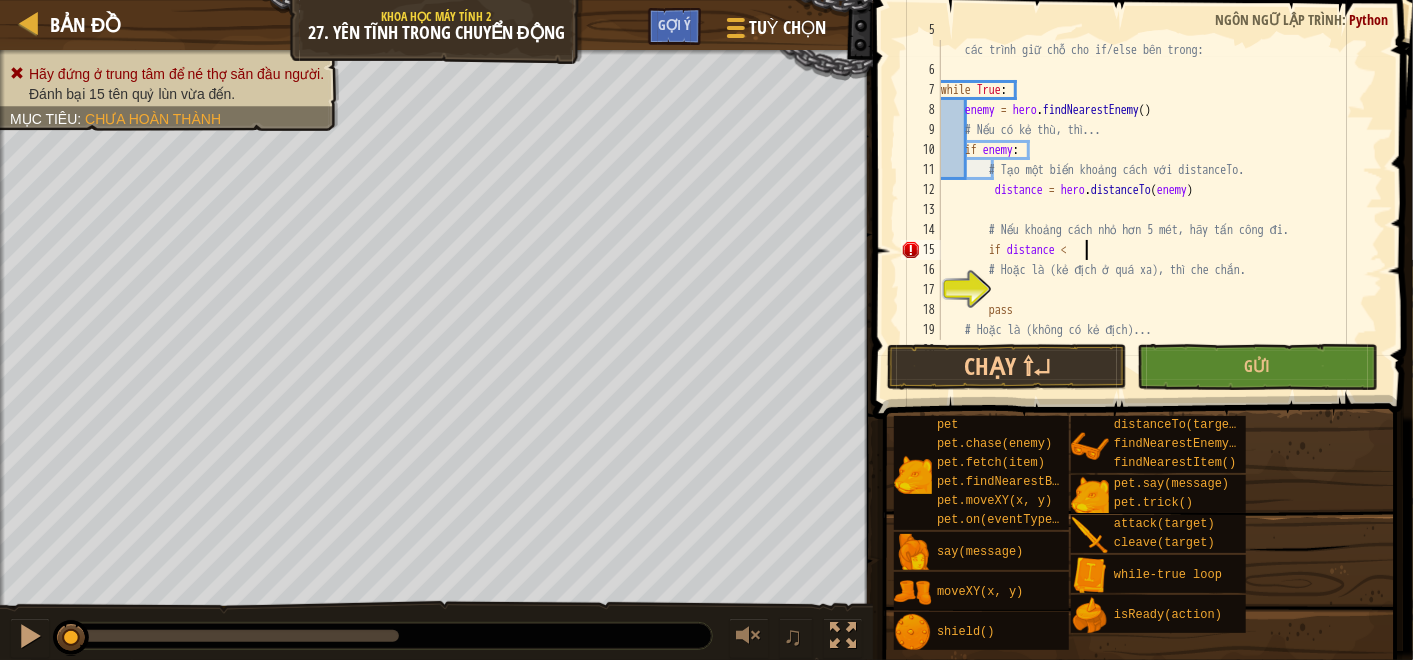 type on "if distance < 5" 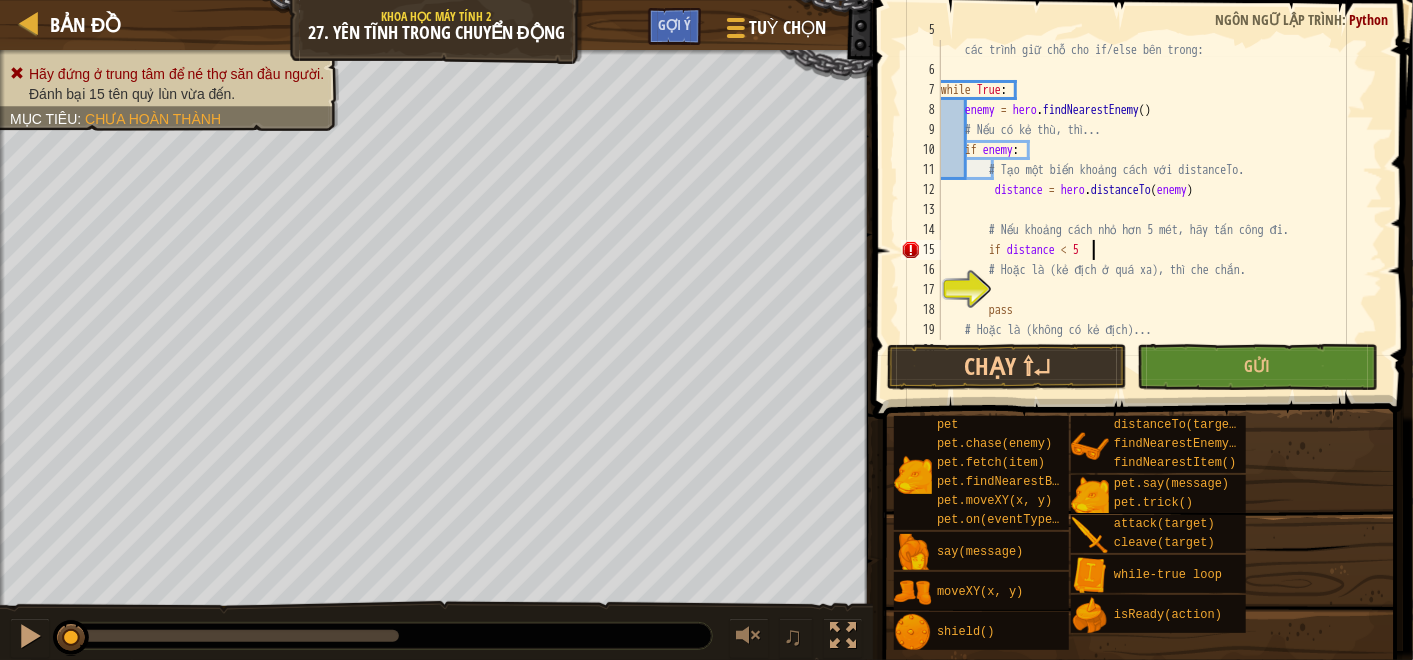 scroll, scrollTop: 8, scrollLeft: 2, axis: both 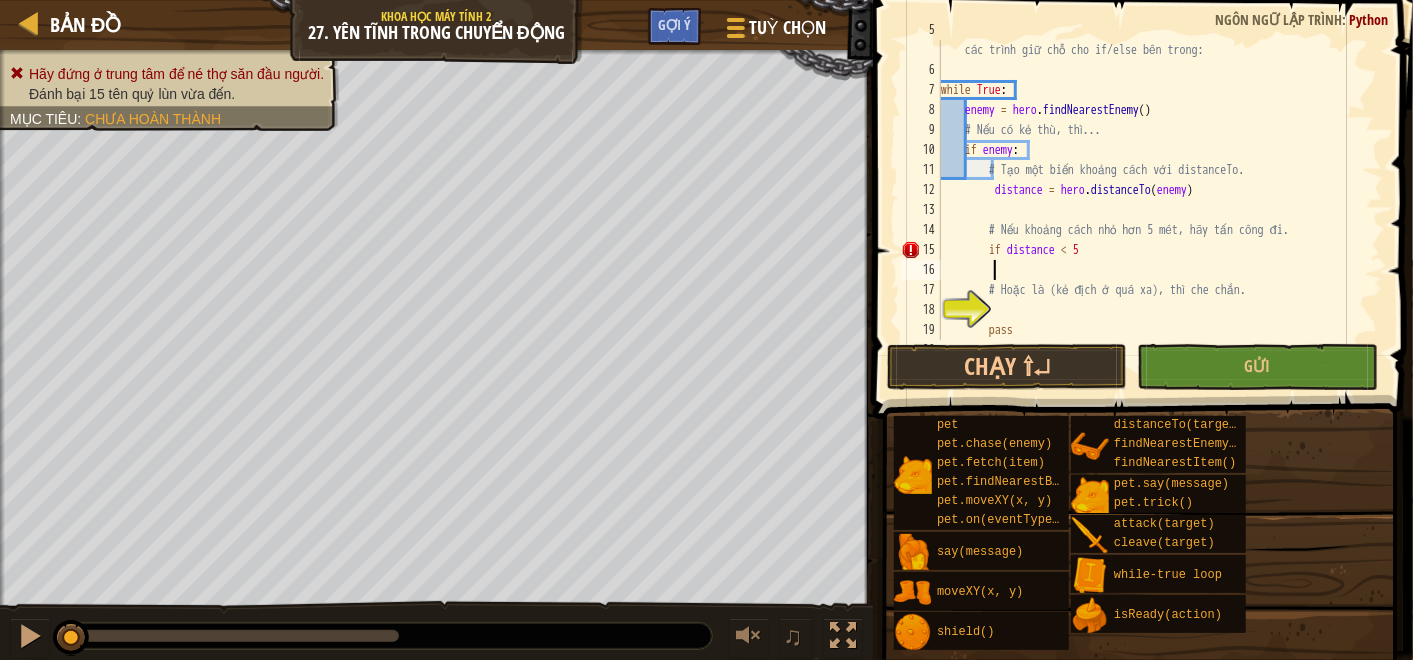 click on "# (Biên dịch bởi Galaxy Education) sử dụng các bình luận như là       các trình giữ chỗ cho if/else bên trong:  while   True :      enemy   =   hero . findNearestEnemy ( )      # Nếu có kẻ thù, thì...      if   enemy :          # Tạo một biến khoảng cách với distanceTo.           distance   =   hero . distanceTo ( enemy )                   # Nếu khoảng cách nhỏ hơn 5 mét, hãy tấn công đi.           if   distance   <   5                   # Hoặc là (kẻ địch ở quá xa), thì che chắn.                    pass      # Hoặc là (không có kẻ địch)..." at bounding box center [1151, 200] 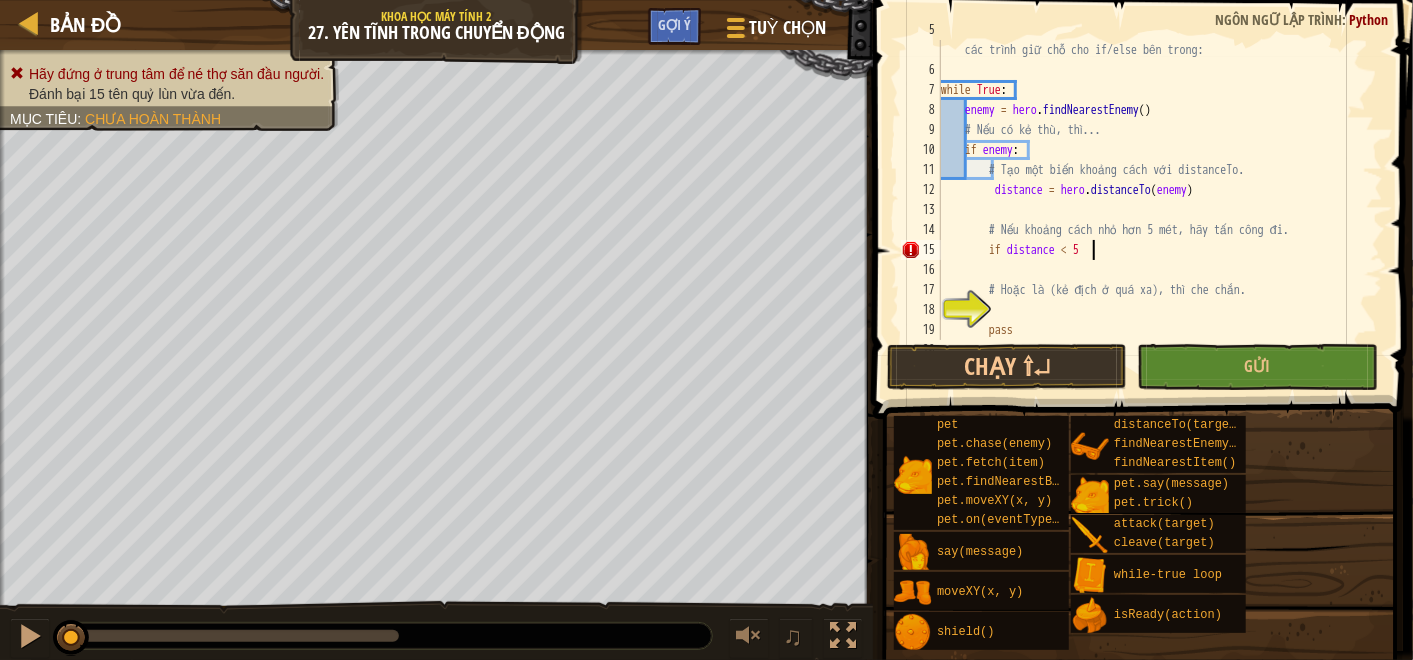 type on "if distance < 5:" 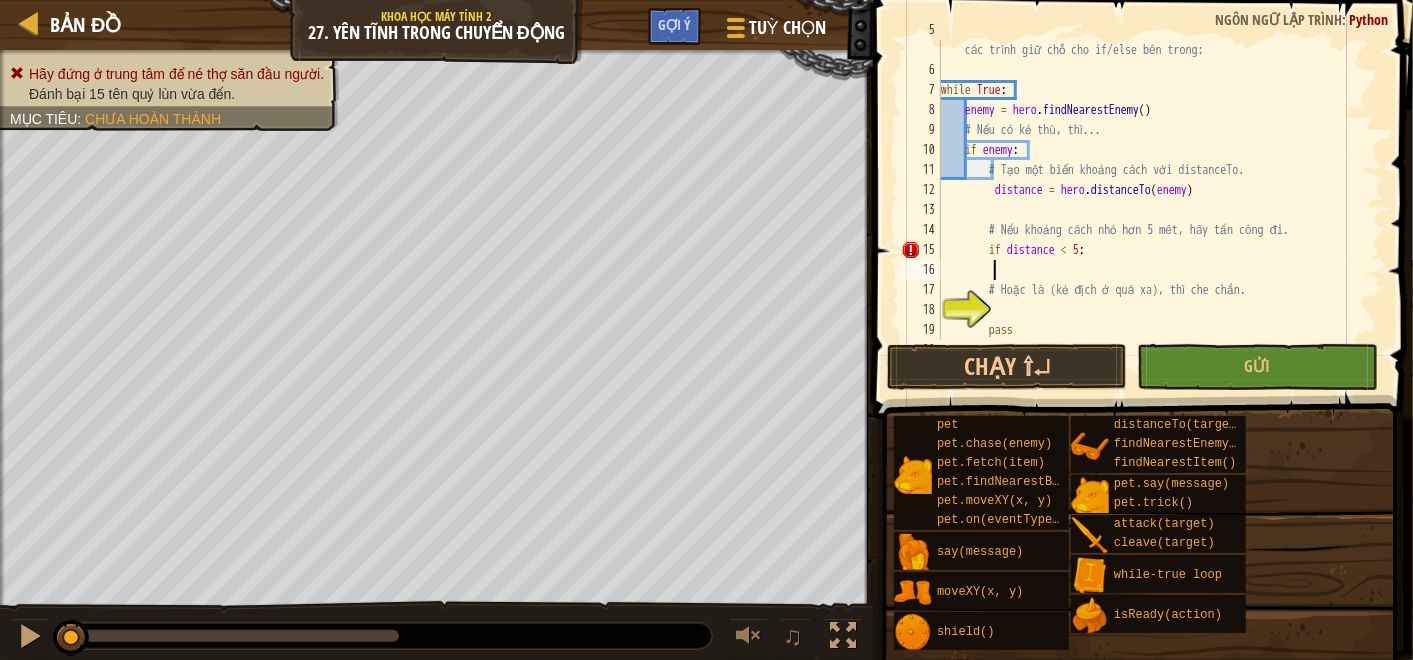 click on "# (Biên dịch bởi Galaxy Education) sử dụng các bình luận như là       các trình giữ chỗ cho if/else bên trong:  while   True :      enemy   =   hero . findNearestEnemy ( )      # Nếu có kẻ thù, thì...      if   enemy :          # Tạo một biến khoảng cách với distanceTo.           distance   =   hero . distanceTo ( enemy )                   # Nếu khoảng cách nhỏ hơn 5 mét, hãy tấn công đi.           if   distance   <   5 :                   # Hoặc là (kẻ địch ở quá xa), thì che chắn.                    pass      # Hoặc là (không có kẻ địch)..." at bounding box center [1151, 200] 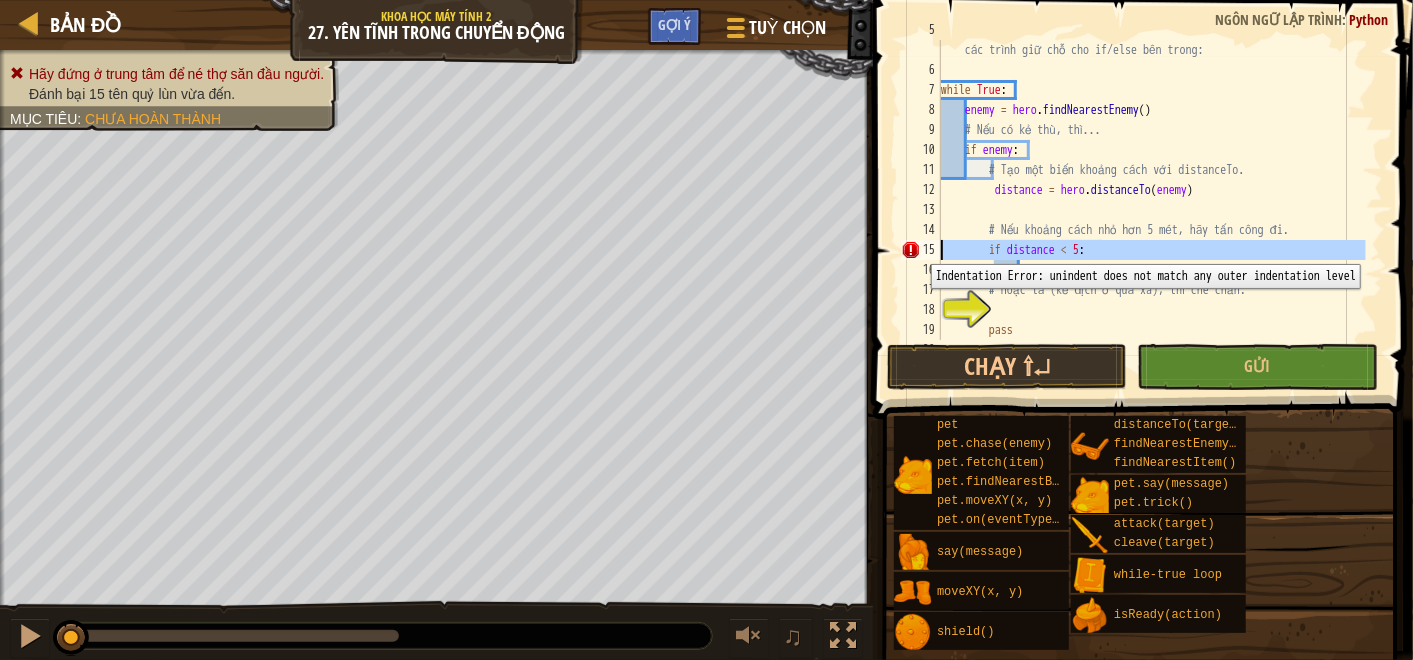 click on "15" at bounding box center (921, 250) 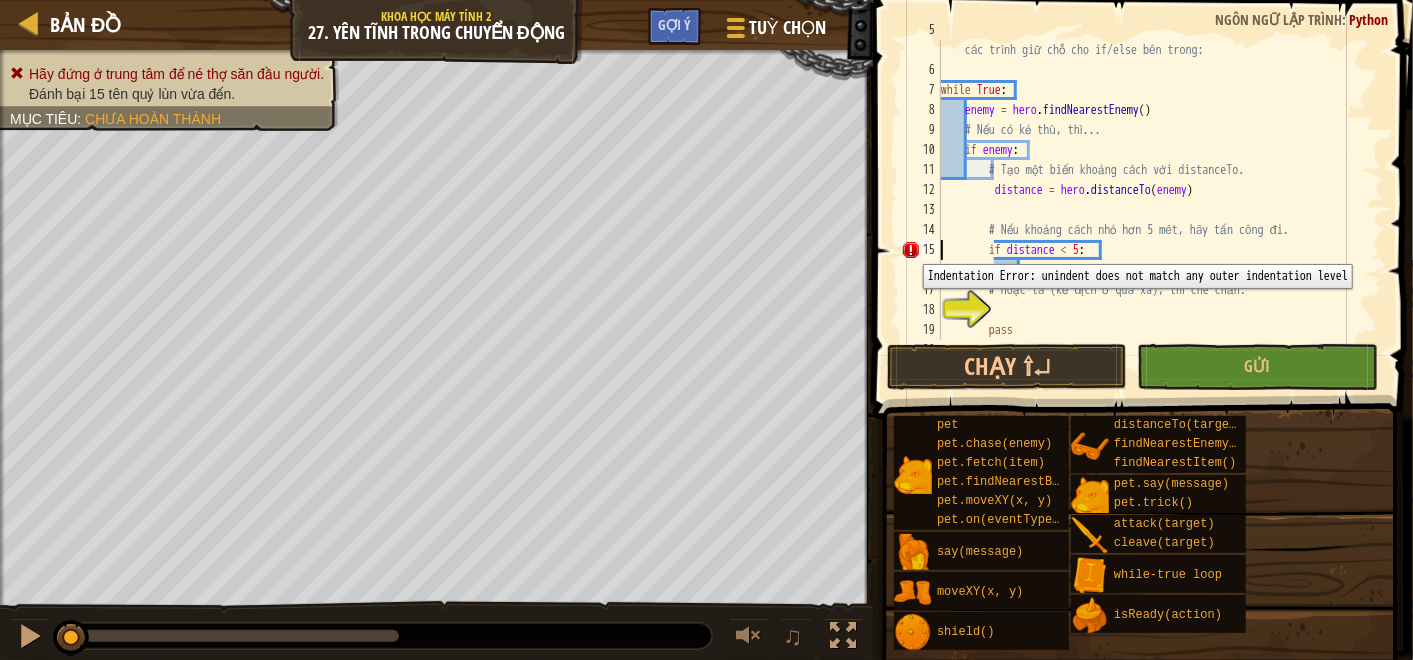 click on "15" at bounding box center [921, 250] 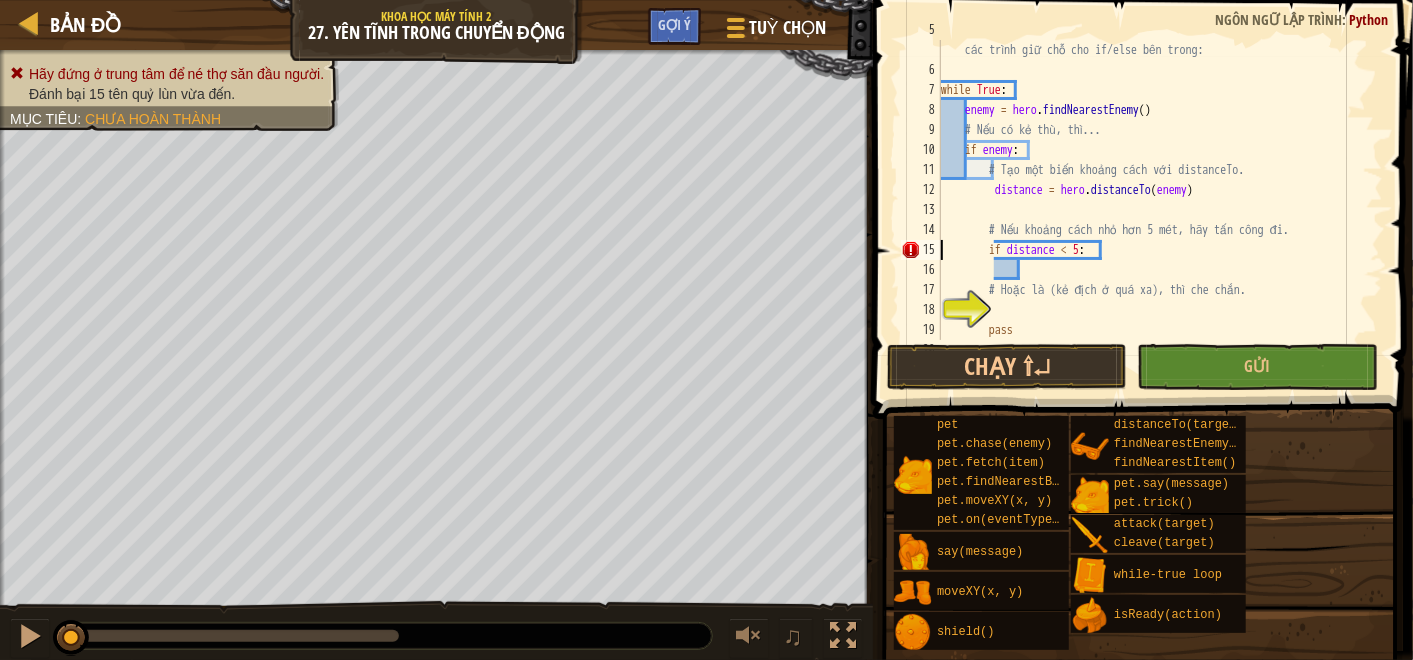 click on "# (Biên dịch bởi Galaxy Education) sử dụng các bình luận như là       các trình giữ chỗ cho if/else bên trong:  while   True :      enemy   =   hero . findNearestEnemy ( )      # Nếu có kẻ thù, thì...      if   enemy :          # Tạo một biến khoảng cách với distanceTo.           distance   =   hero . distanceTo ( enemy )                   # Nếu khoảng cách nhỏ hơn 5 mét, hãy tấn công đi.           if   distance   <   5 :                       # Hoặc là (kẻ địch ở quá xa), thì che chắn.                    pass      # Hoặc là (không có kẻ địch)..." at bounding box center (1151, 200) 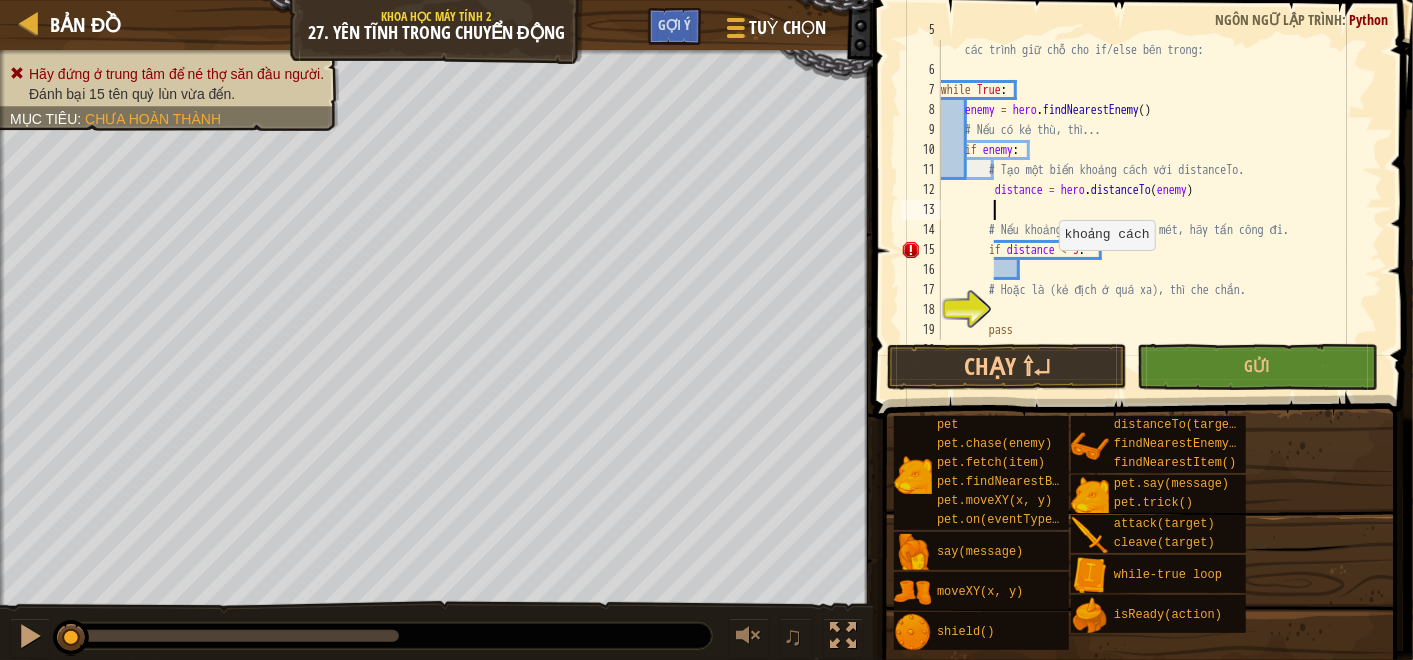click on "# (Biên dịch bởi Galaxy Education) sử dụng các bình luận như là       các trình giữ chỗ cho if/else bên trong:  while   True :      enemy   =   hero . findNearestEnemy ( )      # Nếu có kẻ thù, thì...      if   enemy :          # Tạo một biến khoảng cách với distanceTo.           distance   =   hero . distanceTo ( enemy )                   # Nếu khoảng cách nhỏ hơn 5 mét, hãy tấn công đi.           if   distance   <   5 :                       # Hoặc là (kẻ địch ở quá xa), thì che chắn.                    pass      # Hoặc là (không có kẻ địch)..." at bounding box center (1151, 200) 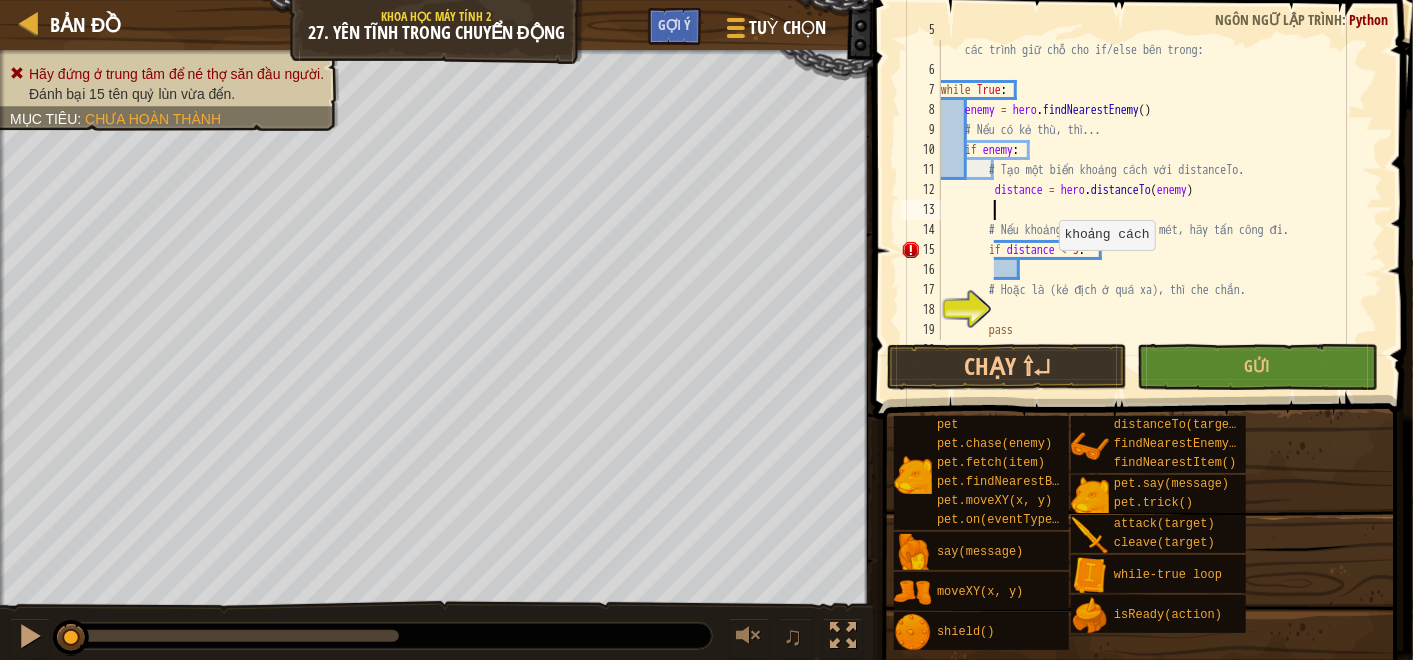 type on "if distance < 5:" 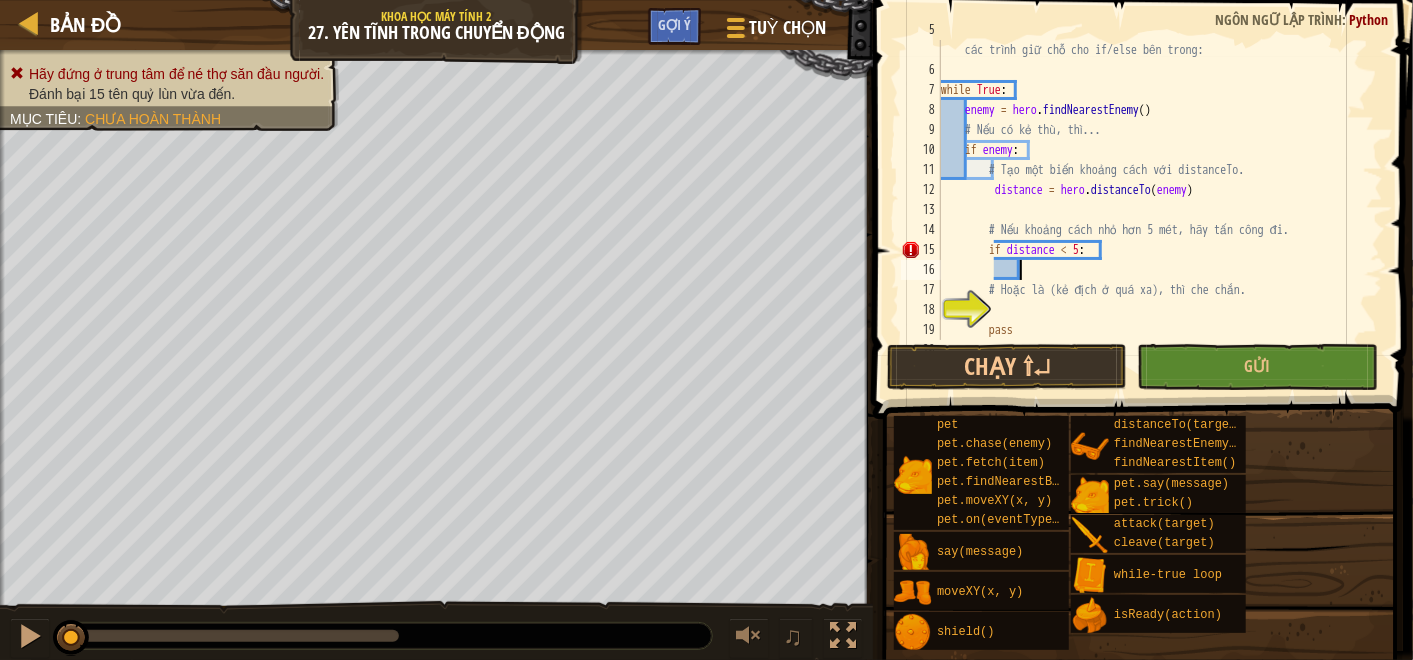 click on "# (Biên dịch bởi Galaxy Education) sử dụng các bình luận như là       các trình giữ chỗ cho if/else bên trong:  while   True :      enemy   =   hero . findNearestEnemy ( )      # Nếu có kẻ thù, thì...      if   enemy :          # Tạo một biến khoảng cách với distanceTo.           distance   =   hero . distanceTo ( enemy )                   # Nếu khoảng cách nhỏ hơn 5 mét, hãy tấn công đi.           if   distance   <   5 :                       # Hoặc là (kẻ địch ở quá xa), thì che chắn.                    pass      # Hoặc là (không có kẻ địch)..." at bounding box center (1151, 200) 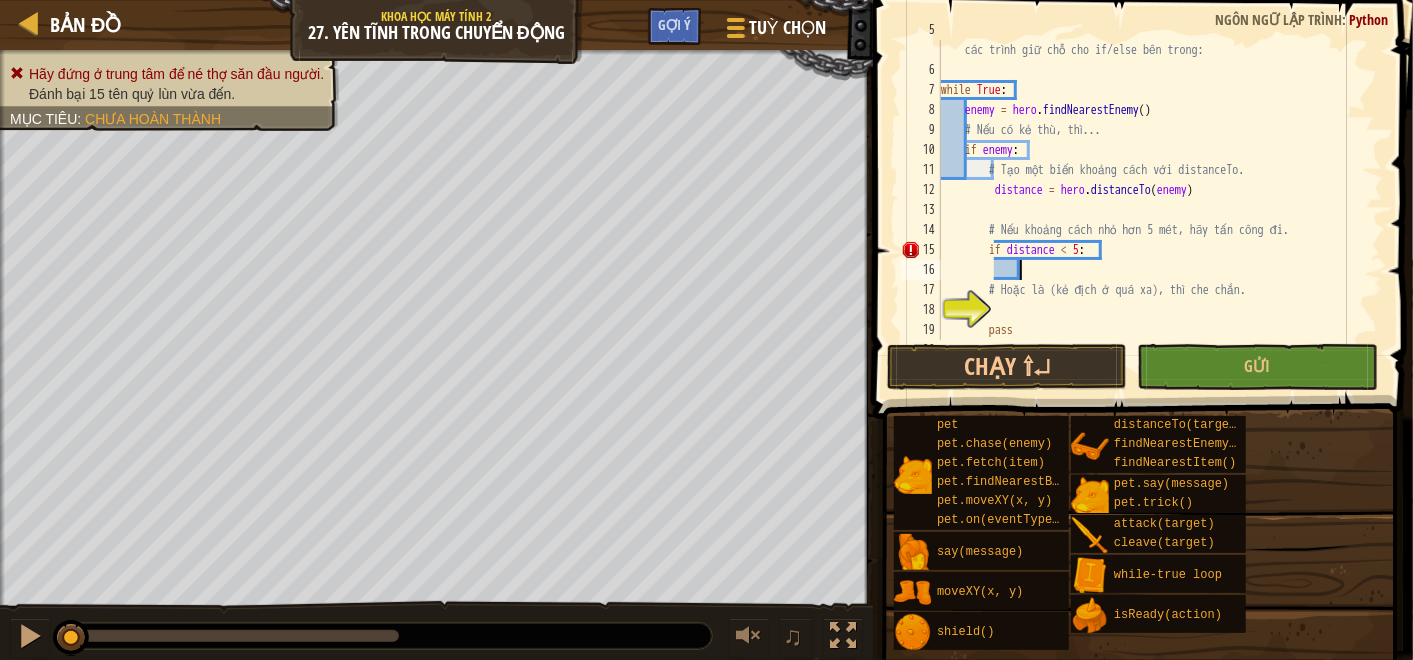 click on "# (Biên dịch bởi Galaxy Education) sử dụng các bình luận như là       các trình giữ chỗ cho if/else bên trong:  while   True :      enemy   =   hero . findNearestEnemy ( )      # Nếu có kẻ thù, thì...      if   enemy :          # Tạo một biến khoảng cách với distanceTo.           distance   =   hero . distanceTo ( enemy )                   # Nếu khoảng cách nhỏ hơn 5 mét, hãy tấn công đi.           if   distance   <   5 :                       # Hoặc là (kẻ địch ở quá xa), thì che chắn.                    pass      # Hoặc là (không có kẻ địch)..." at bounding box center (1151, 200) 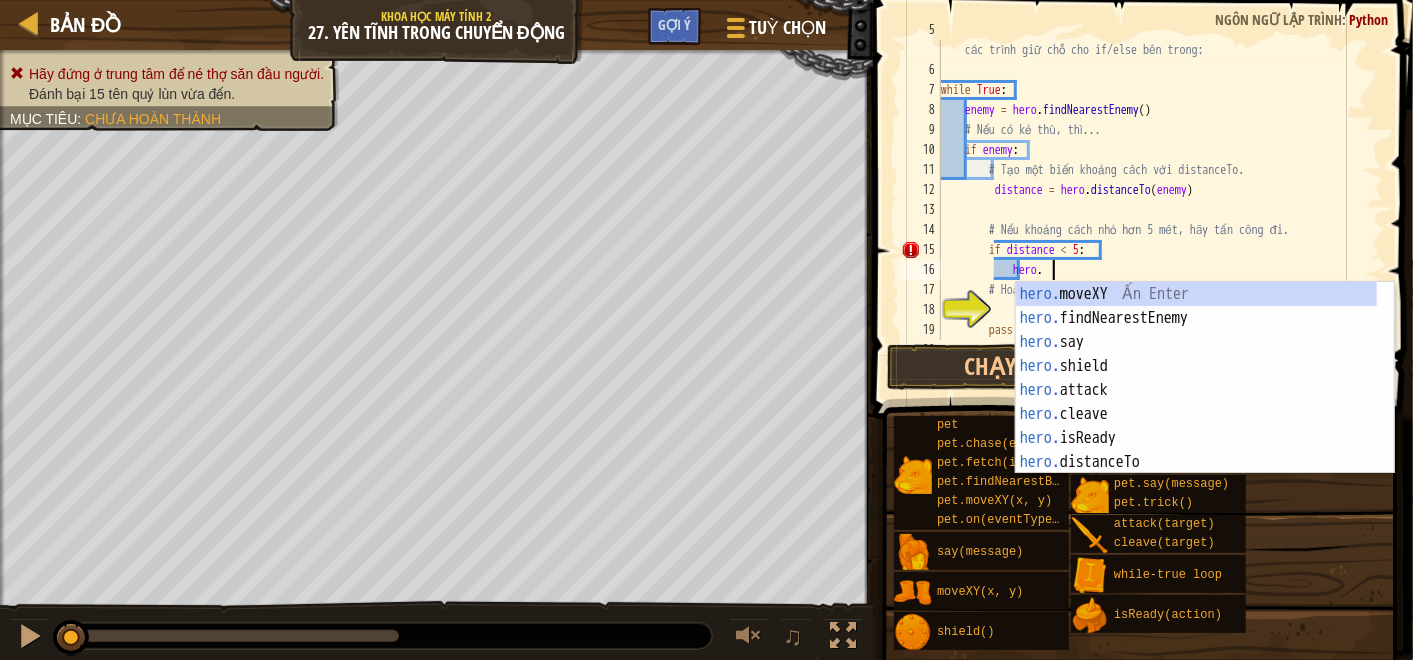 scroll, scrollTop: 8, scrollLeft: 8, axis: both 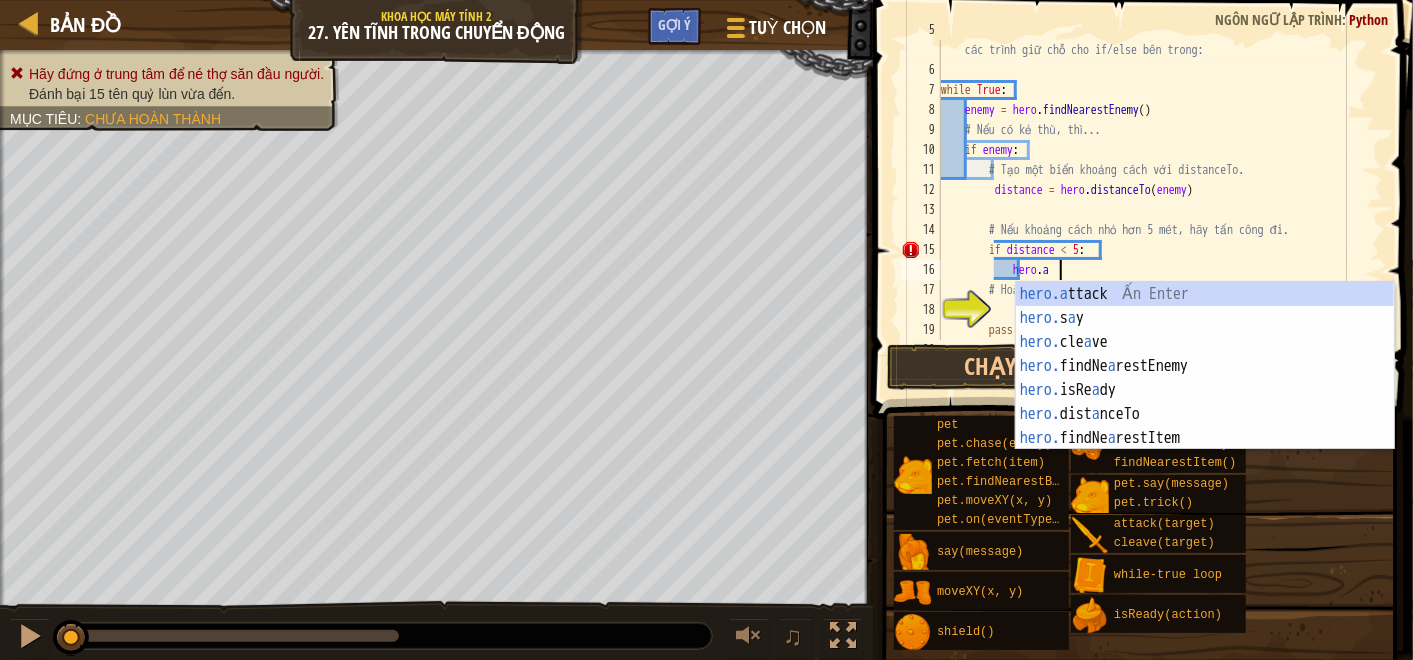 type on "hero.attack(enemy)" 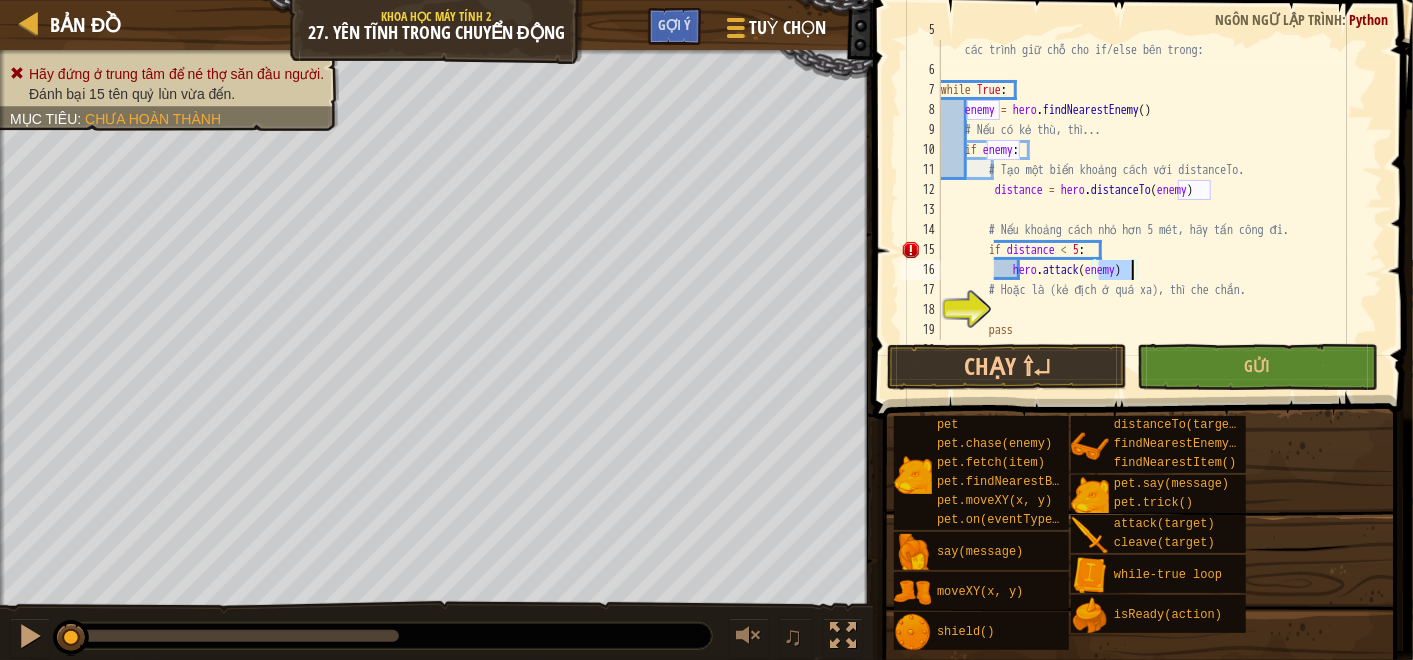 click on "# (Biên dịch bởi Galaxy Education) sử dụng các bình luận như là       các trình giữ chỗ cho if/else bên trong:  while   True :      enemy   =   hero . findNearestEnemy ( )      # Nếu có kẻ thù, thì...      if   enemy :          # Tạo một biến khoảng cách với distanceTo.           distance   =   hero . distanceTo ( enemy )                   # Nếu khoảng cách nhỏ hơn 5 mét, hãy tấn công đi.           if   distance   <   5 :              hero . attack ( enemy )          # Hoặc là (kẻ địch ở quá xa), thì che chắn.                    pass      # Hoặc là (không có kẻ địch)..." at bounding box center (1151, 200) 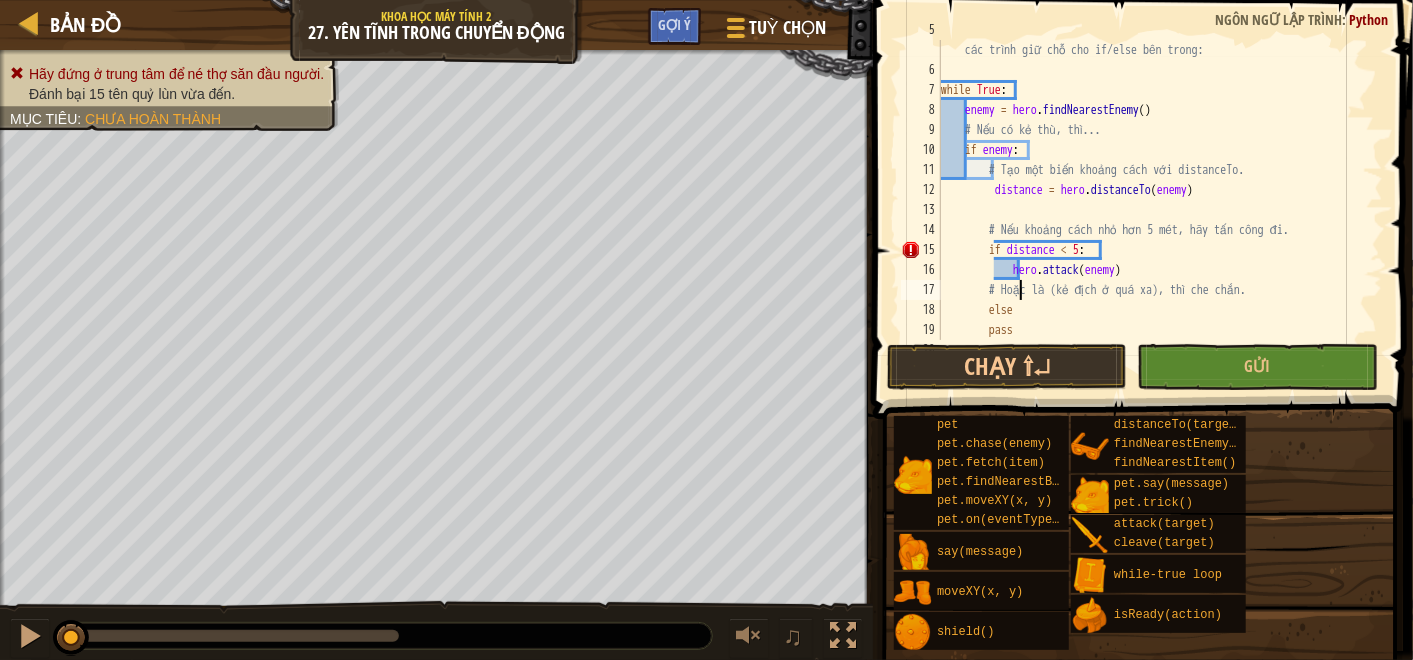 scroll, scrollTop: 8, scrollLeft: 7, axis: both 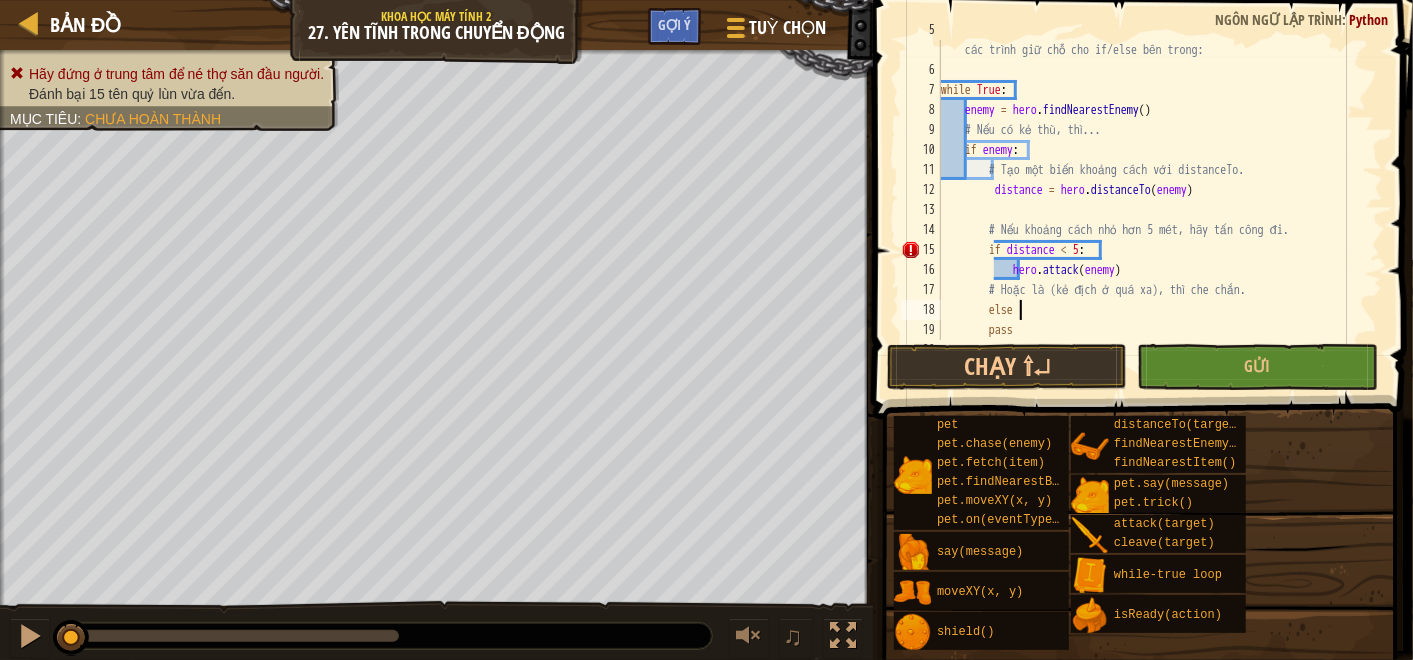 type on "else:" 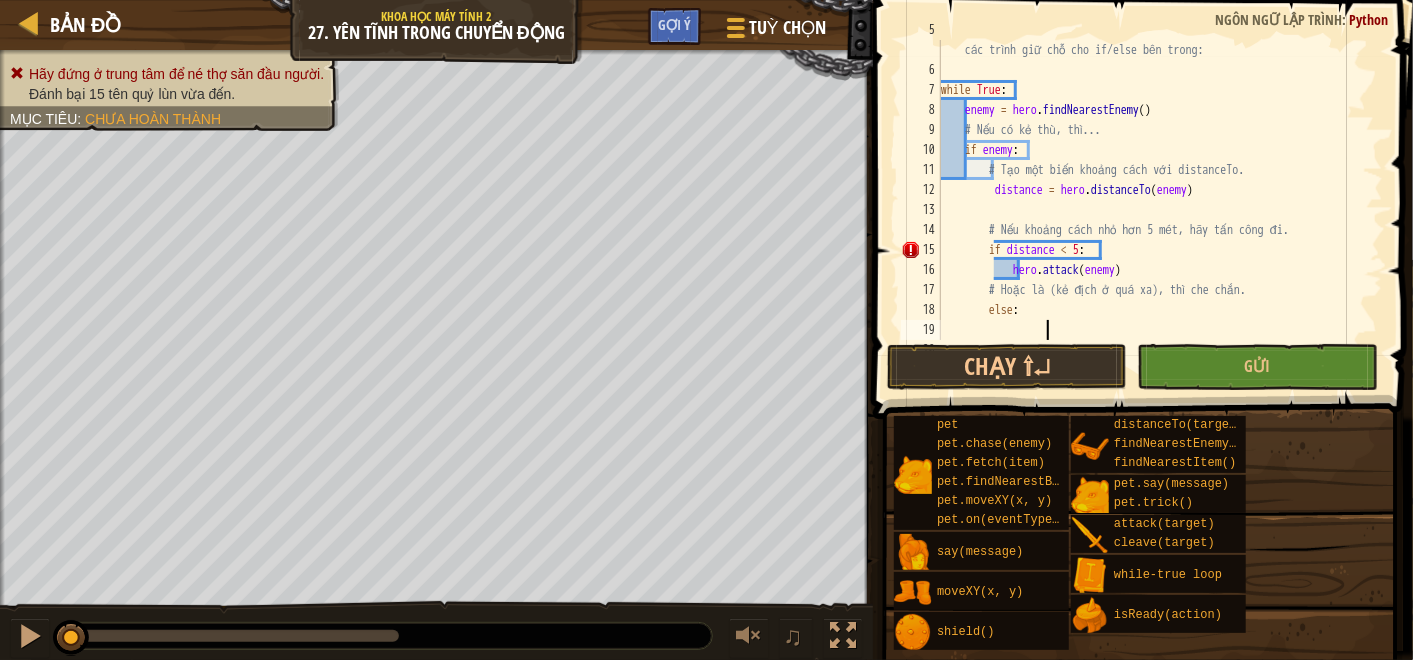 type on "\" 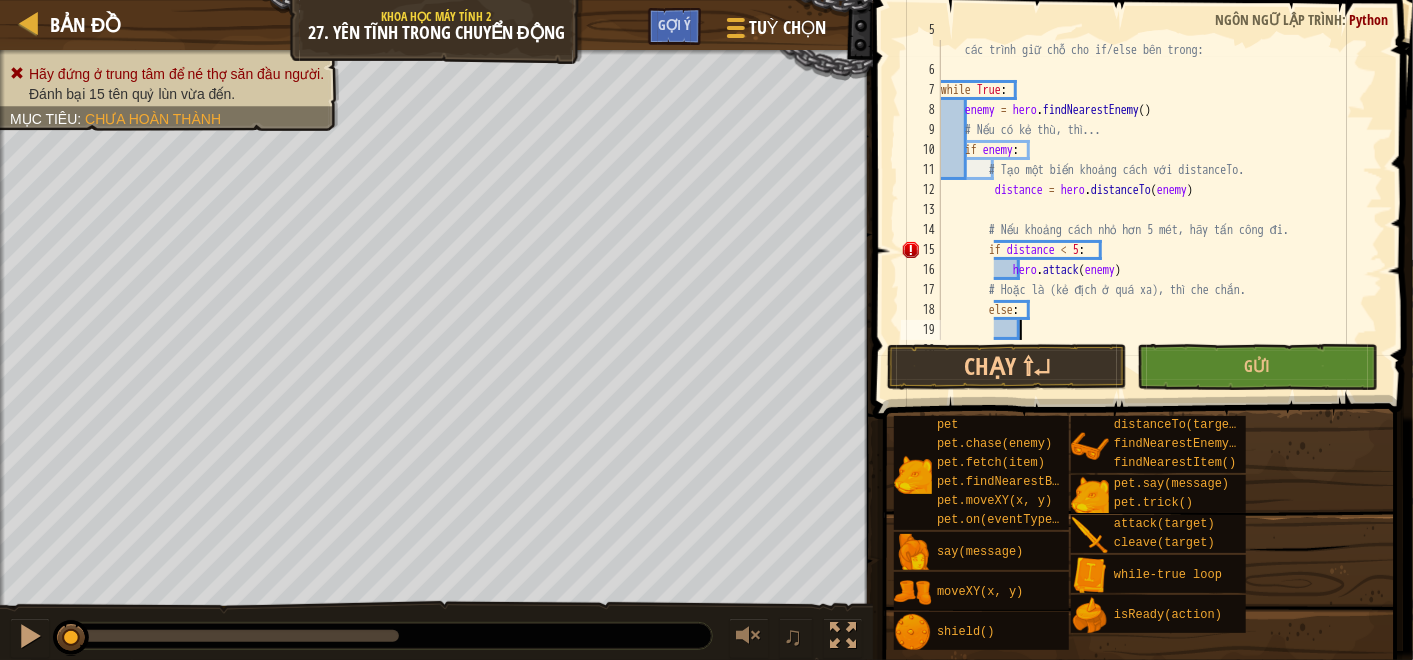 scroll, scrollTop: 8, scrollLeft: 5, axis: both 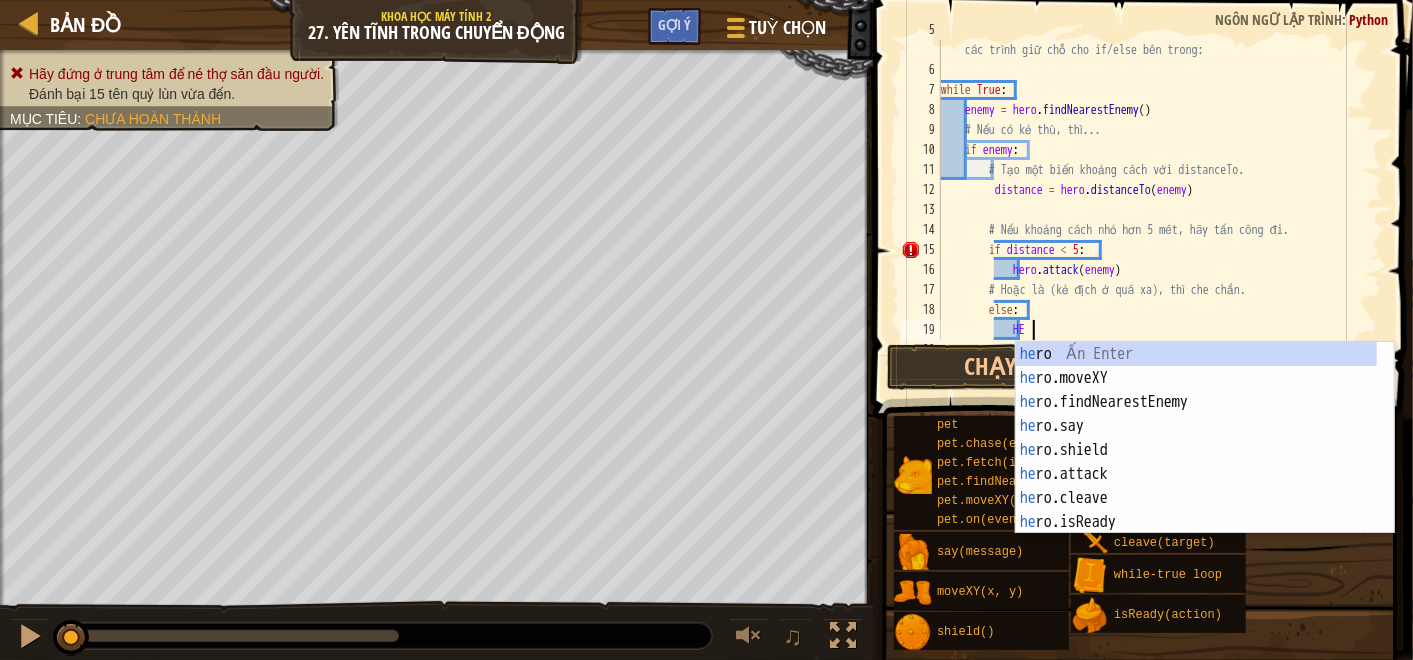 type on "H" 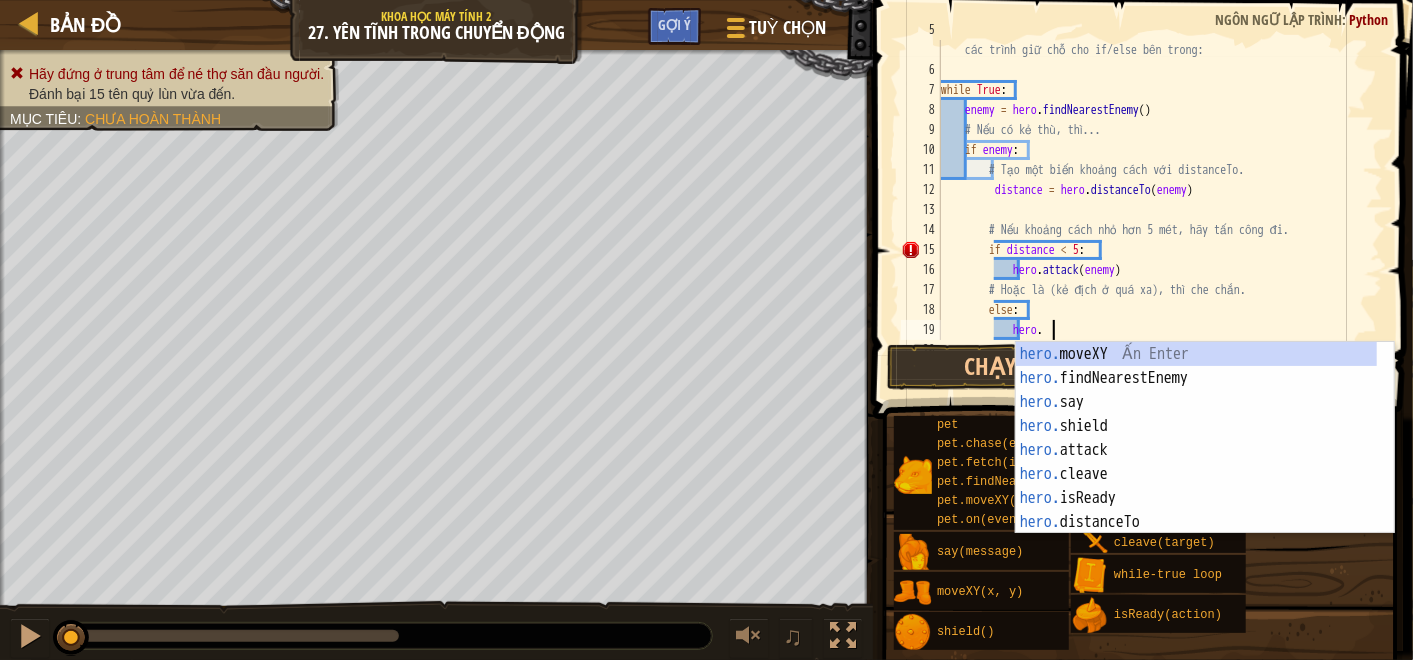 scroll, scrollTop: 8, scrollLeft: 8, axis: both 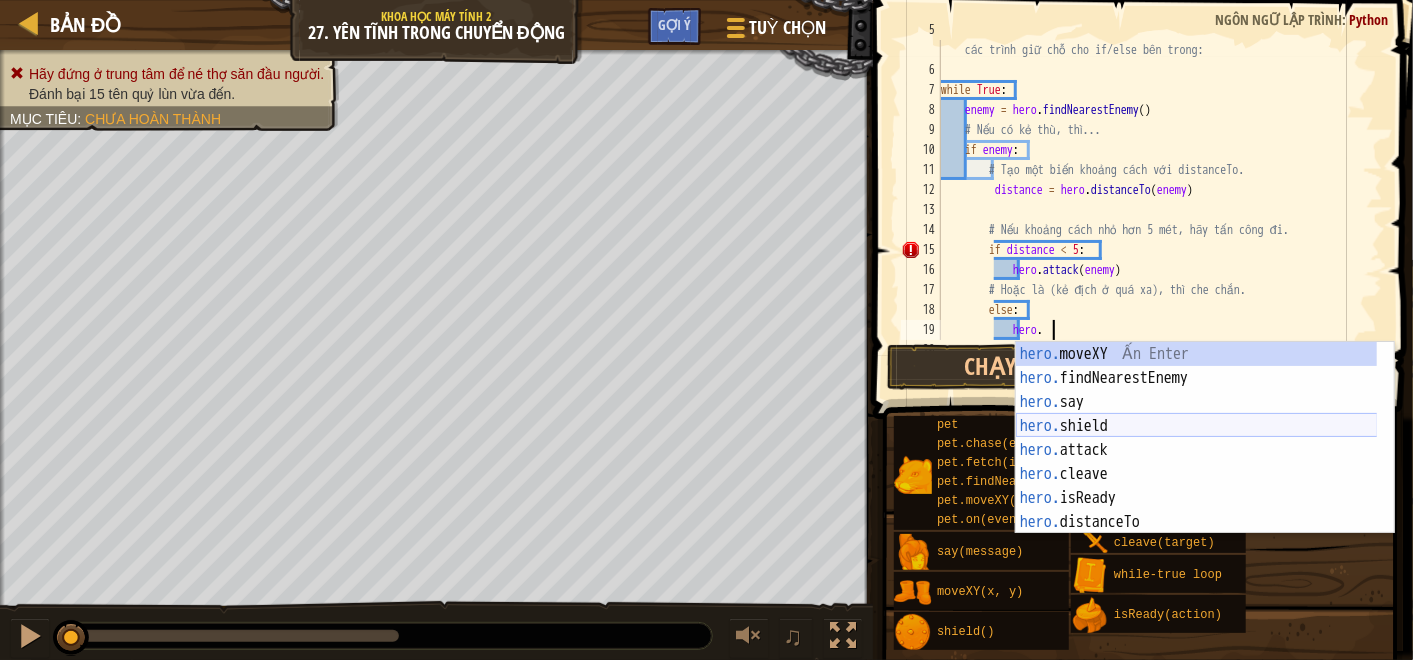 type on "hero." 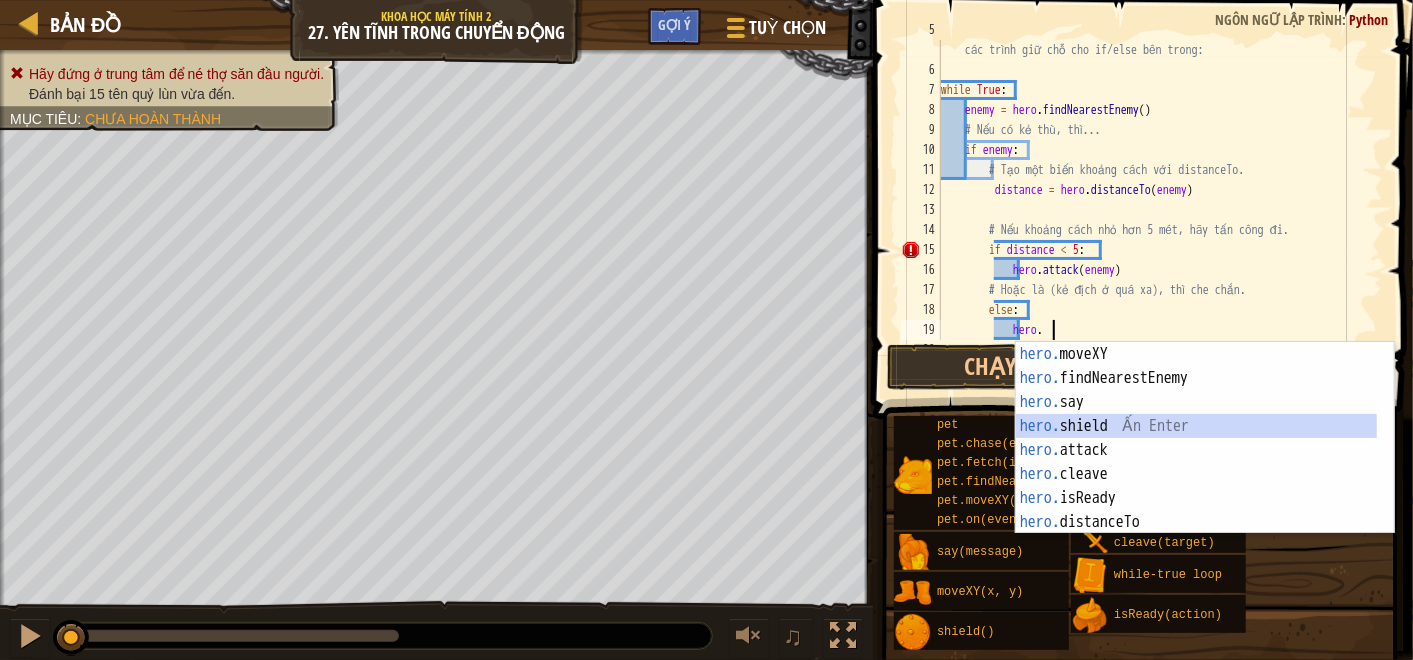 click on "hero. moveXY Ấn Enter hero. findNearestEnemy Ấn Enter hero. say Ấn Enter hero. shield Ấn Enter hero. attack Ấn Enter hero. cleave Ấn Enter hero. isReady Ấn Enter hero. distanceTo Ấn Enter hero. findNearestItem Ấn Enter" at bounding box center [1197, 462] 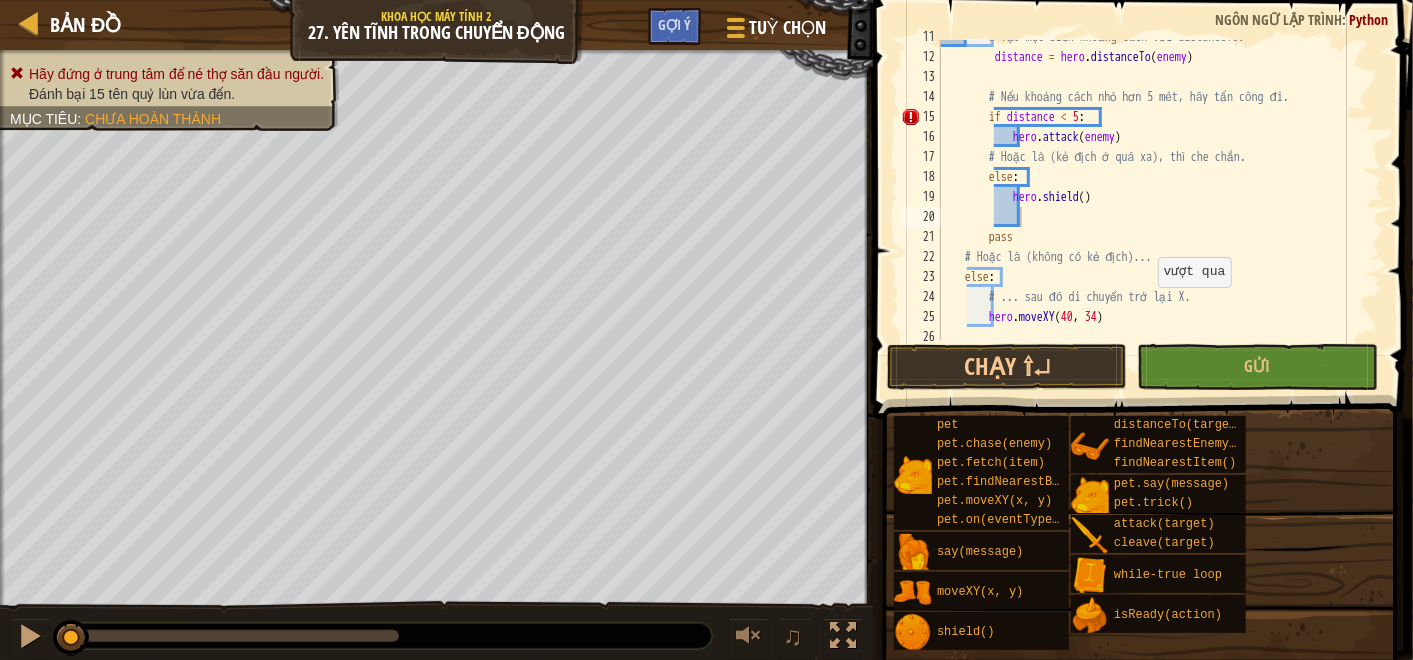 scroll, scrollTop: 253, scrollLeft: 0, axis: vertical 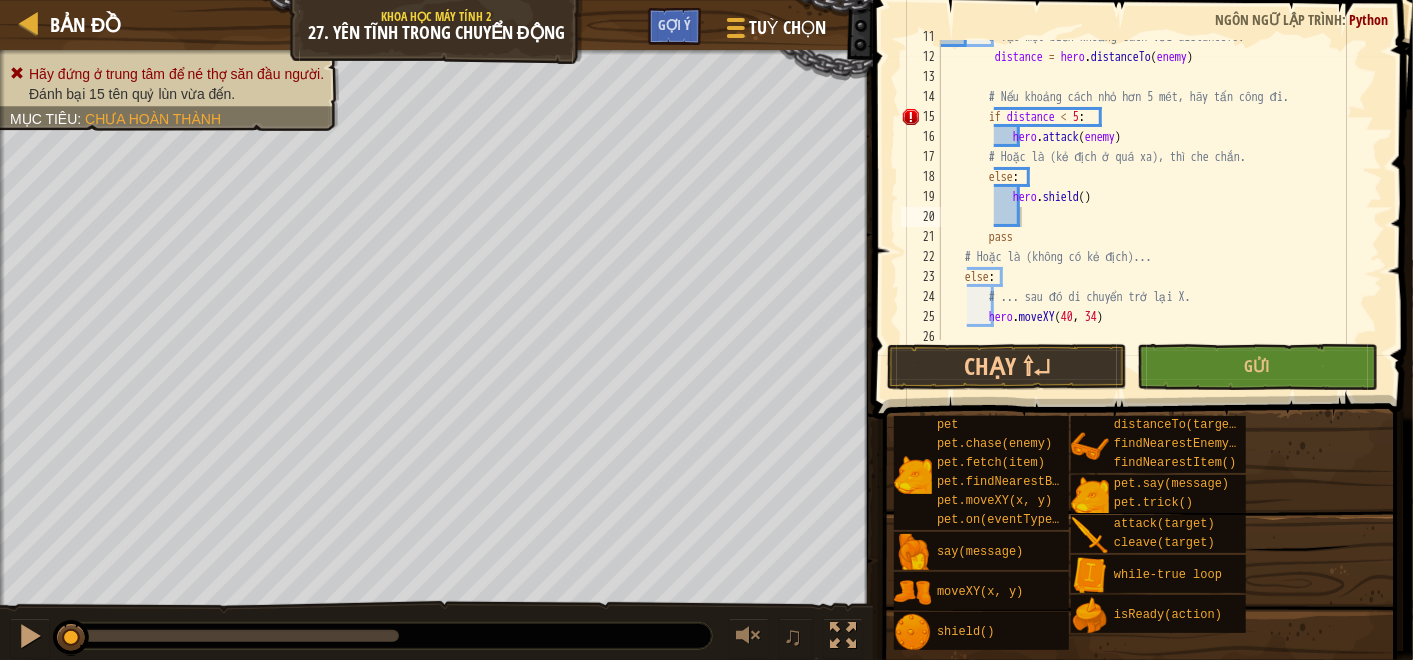 click on "# Tạo một biến khoảng cách với distanceTo.           distance   =   hero . distanceTo ( enemy )                   # Nếu khoảng cách nhỏ hơn 5 mét, hãy tấn công đi.           if   distance   <   5 :              hero . attack ( enemy )          # Hoặc là (kẻ địch ở quá xa), thì che chắn.           else :              hero . shield ( )                       pass      # Hoặc là (không có kẻ địch)...      else :          # ... sau đó di chuyển trở lại X.          hero . moveXY ( 40 ,   34 )" at bounding box center [1151, 197] 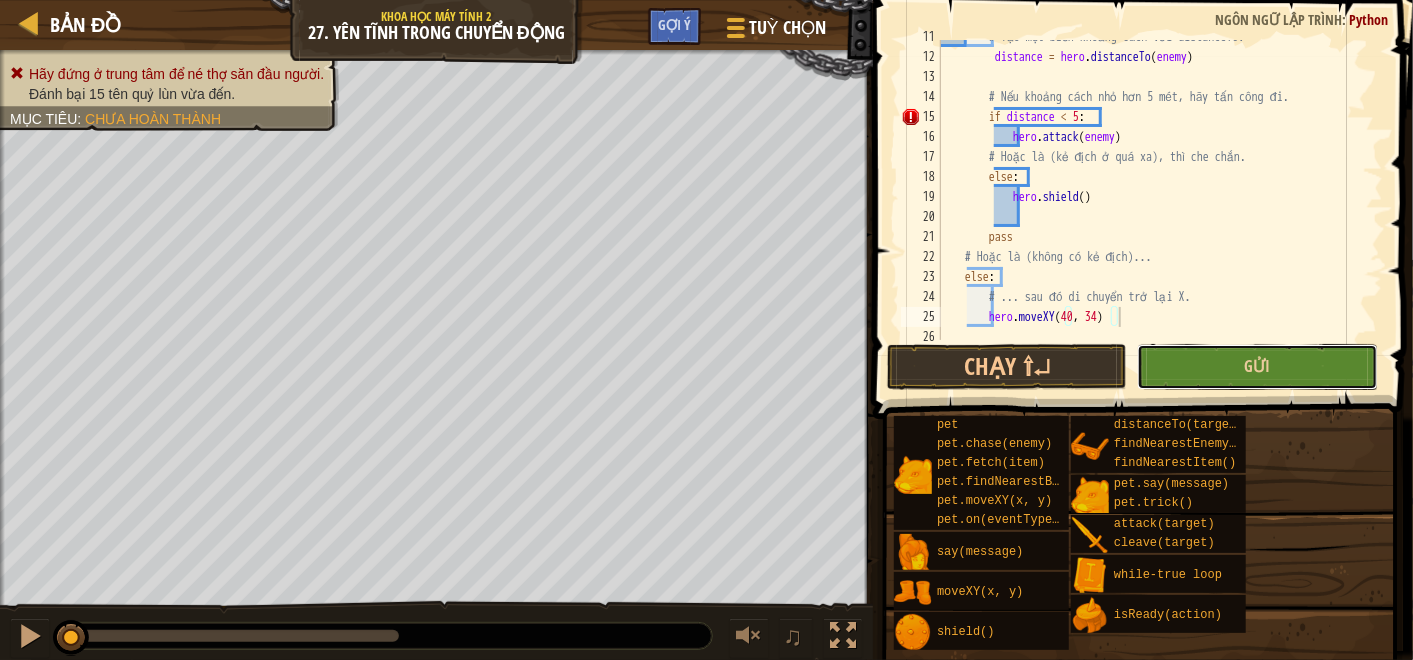 click on "Gửi" at bounding box center (1257, 367) 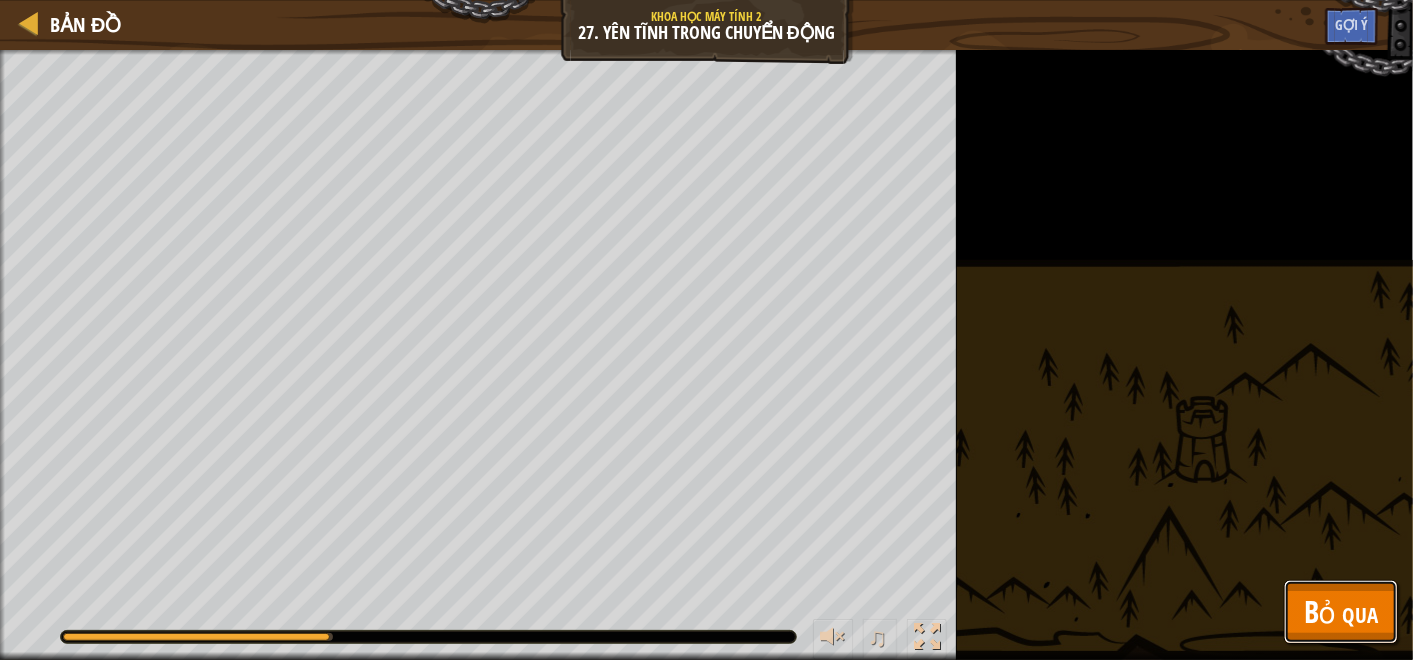 click on "Bỏ qua" at bounding box center (1341, 611) 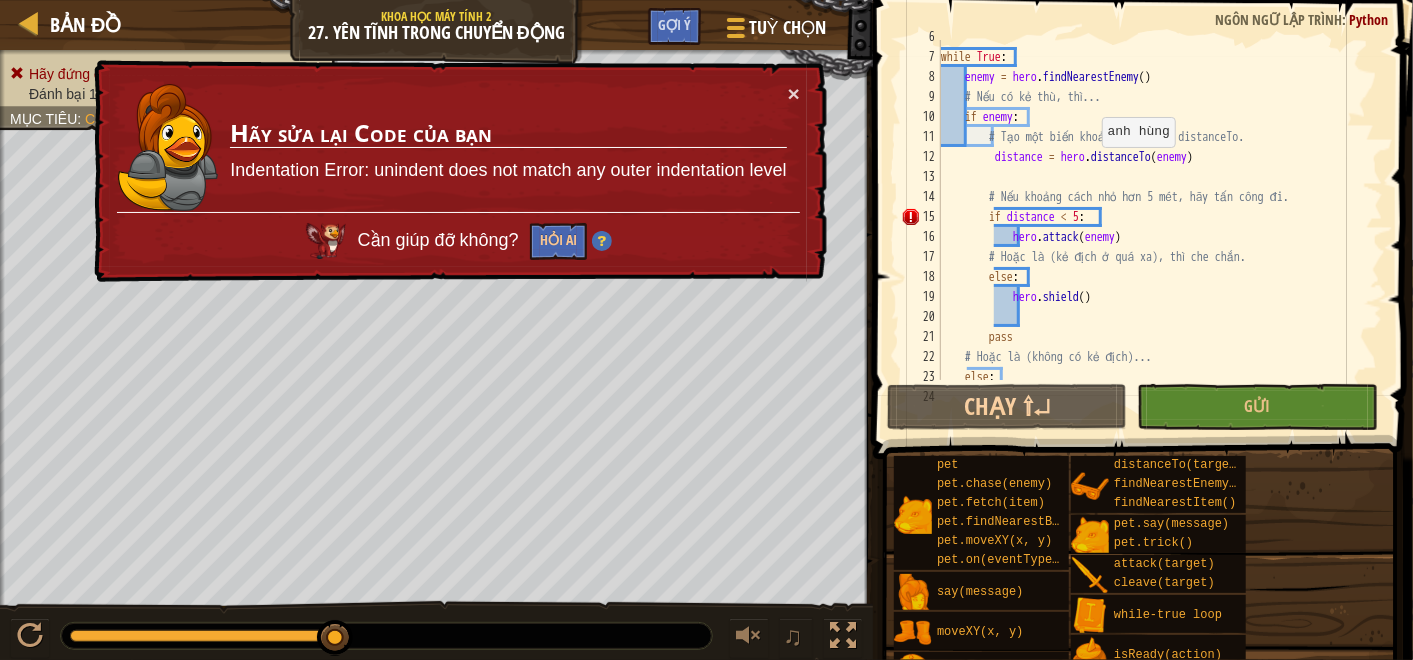 scroll, scrollTop: 153, scrollLeft: 0, axis: vertical 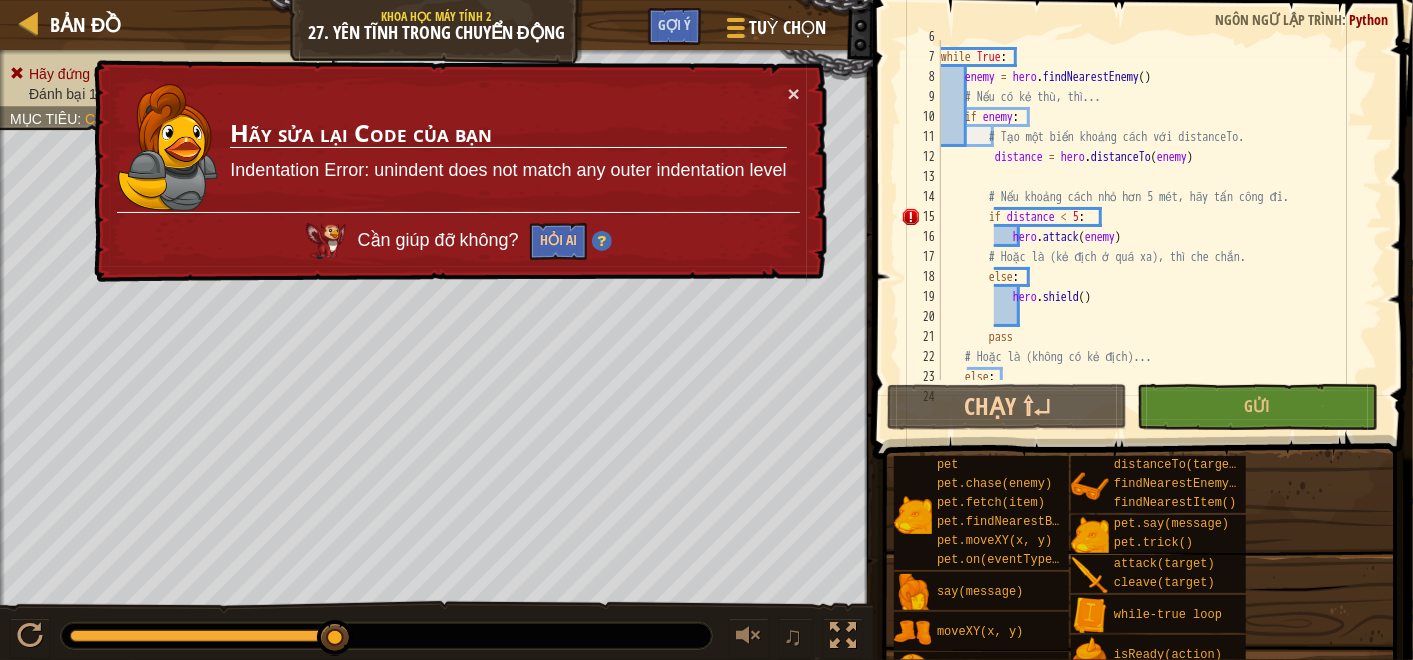 type on "if enemy:" 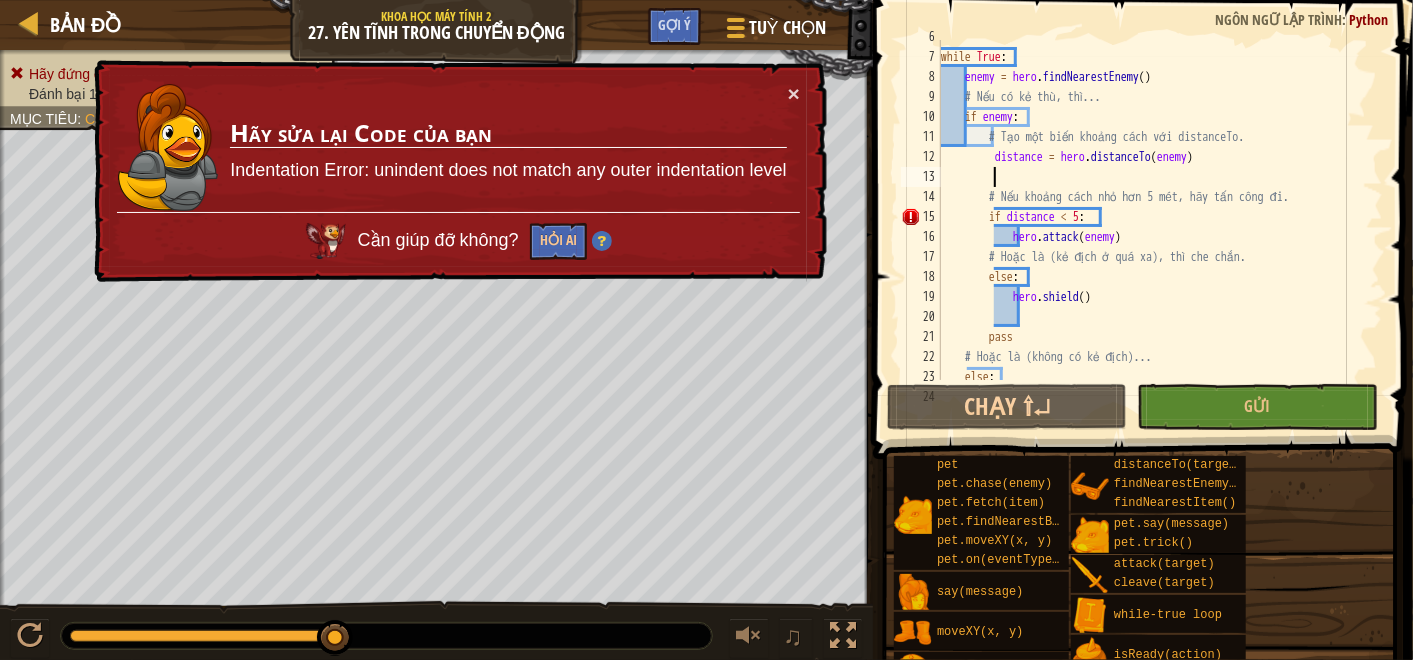 click on "while   True :      enemy   =   hero . findNearestEnemy ( )      # Nếu có kẻ thù, thì...      if   enemy :          # Tạo một biến khoảng cách với distanceTo.           distance   =   hero . distanceTo ( enemy )                   # Nếu khoảng cách nhỏ hơn 5 mét, hãy tấn công đi.           if   distance   <   5 :              hero . attack ( enemy )          # Hoặc là (kẻ địch ở quá xa), thì che chắn.           else :              hero . shield ( )                       pass      # Hoặc là (không có kẻ địch)...      else :" at bounding box center (1151, 217) 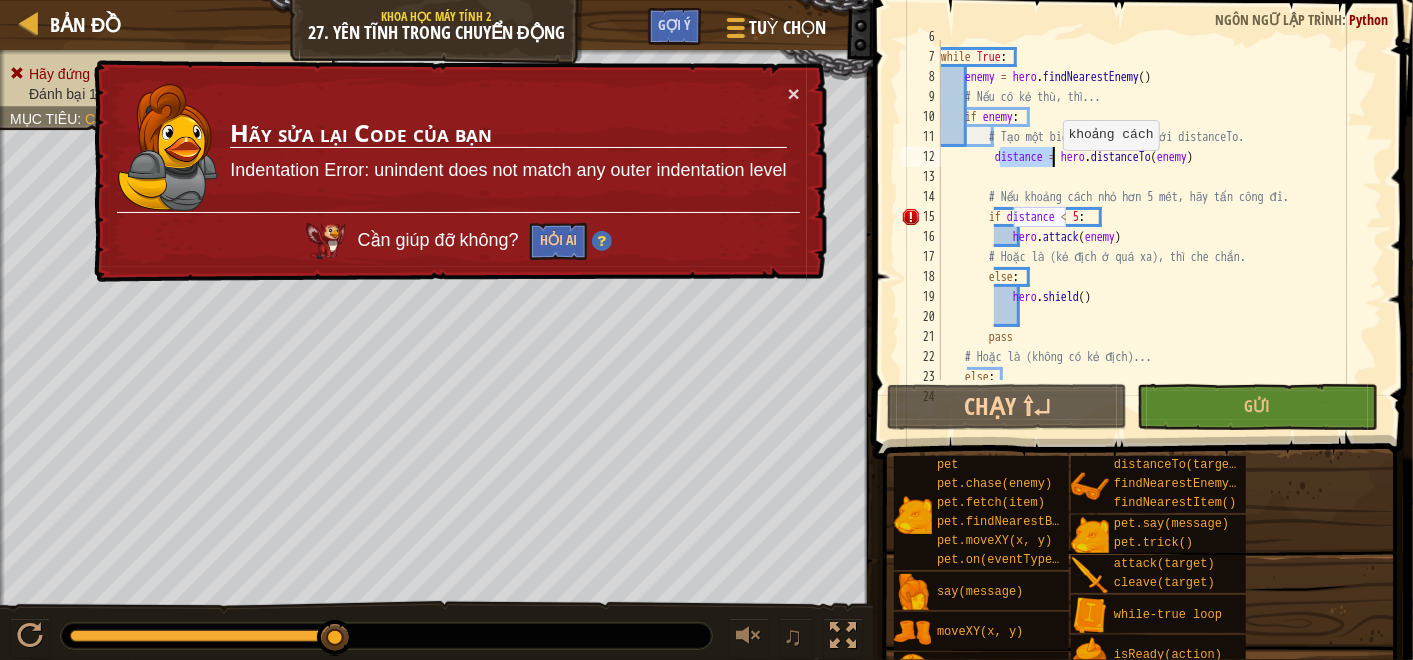 drag, startPoint x: 1002, startPoint y: 154, endPoint x: 1052, endPoint y: 157, distance: 50.08992 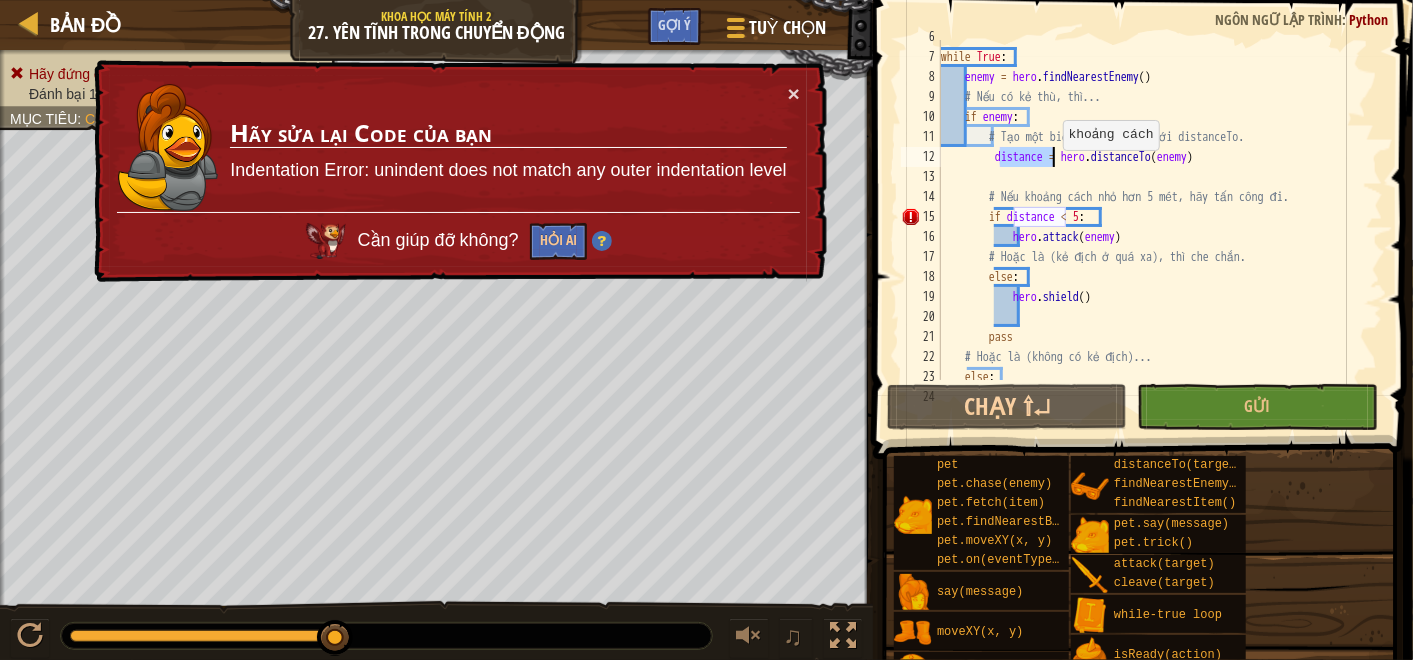 click on "while   True :      enemy   =   hero . findNearestEnemy ( )      # Nếu có kẻ thù, thì...      if   enemy :          # Tạo một biến khoảng cách với distanceTo.           distance   =   hero . distanceTo ( enemy )                   # Nếu khoảng cách nhỏ hơn 5 mét, hãy tấn công đi.           if   distance   <   5 :              hero . attack ( enemy )          # Hoặc là (kẻ địch ở quá xa), thì che chắn.           else :              hero . shield ( )                       pass      # Hoặc là (không có kẻ địch)...      else :" at bounding box center (1151, 217) 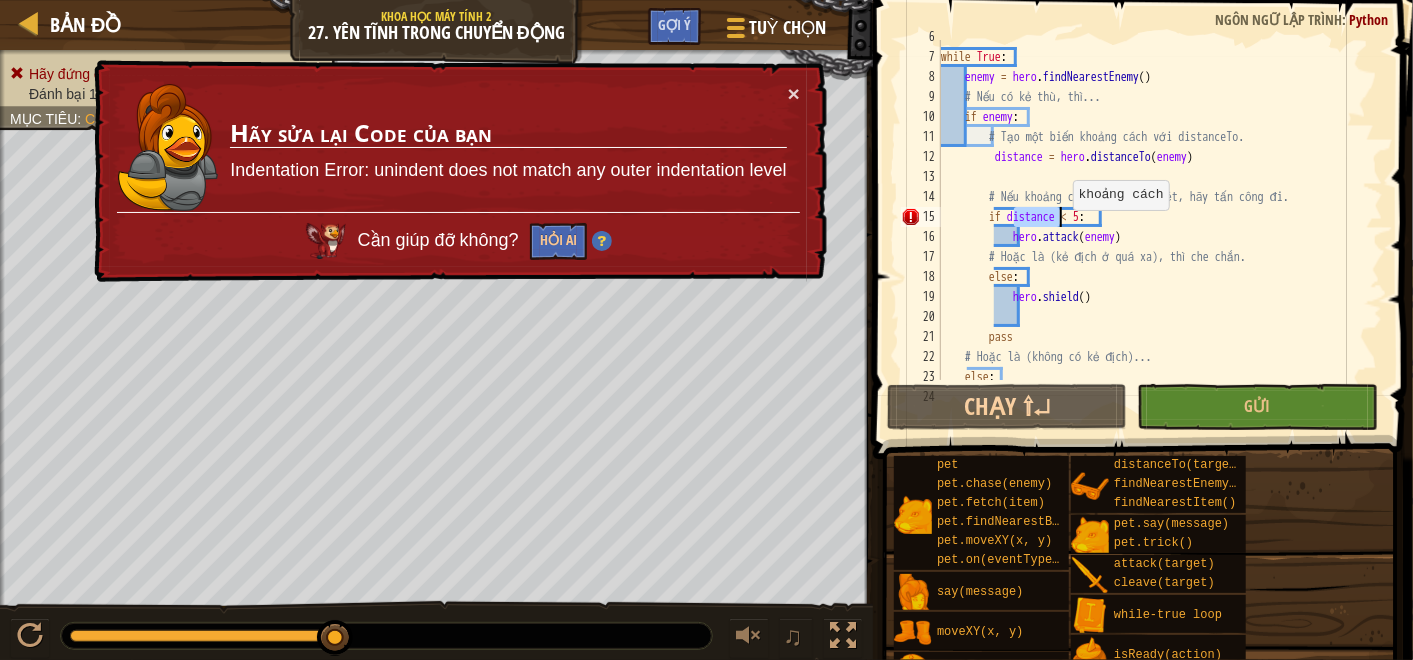 drag, startPoint x: 1014, startPoint y: 212, endPoint x: 1062, endPoint y: 217, distance: 48.259712 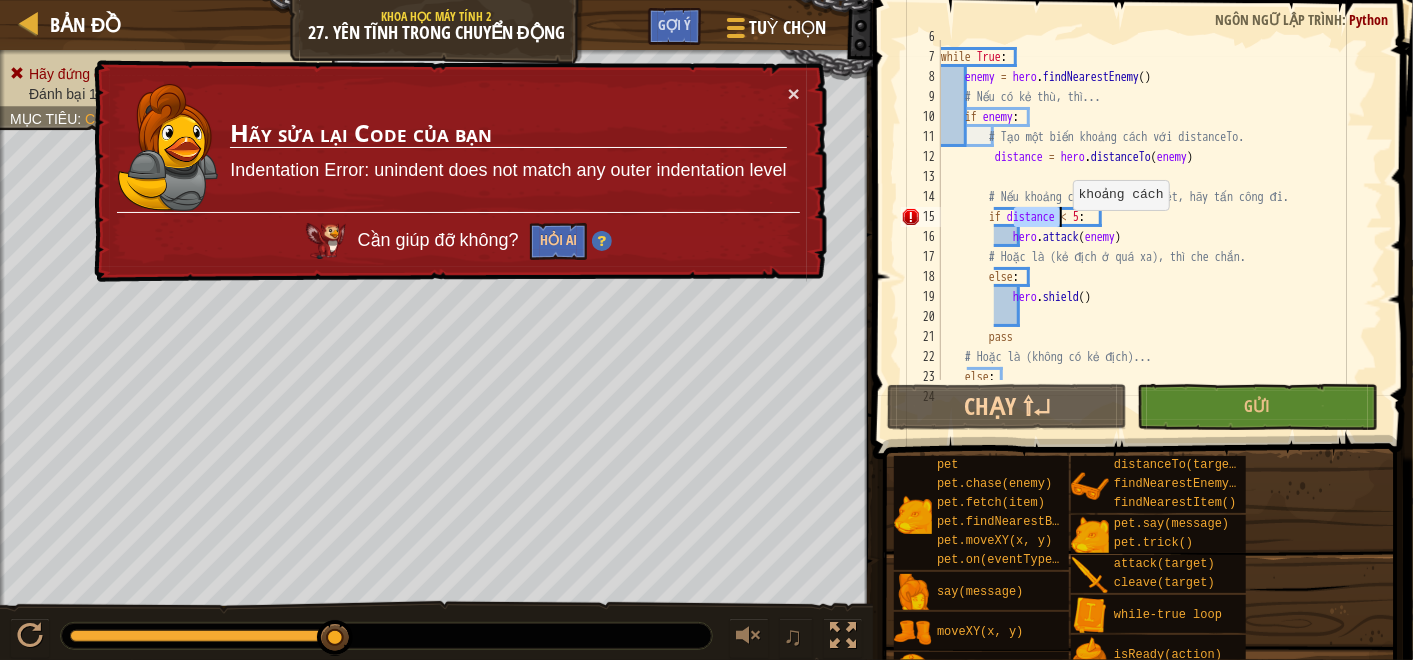 click on "while   True :      enemy   =   hero . findNearestEnemy ( )      # Nếu có kẻ thù, thì...      if   enemy :          # Tạo một biến khoảng cách với distanceTo.           distance   =   hero . distanceTo ( enemy )                   # Nếu khoảng cách nhỏ hơn 5 mét, hãy tấn công đi.           if   distance   <   5 :              hero . attack ( enemy )          # Hoặc là (kẻ địch ở quá xa), thì che chắn.           else :              hero . shield ( )                       pass      # Hoặc là (không có kẻ địch)...      else :" at bounding box center (1151, 217) 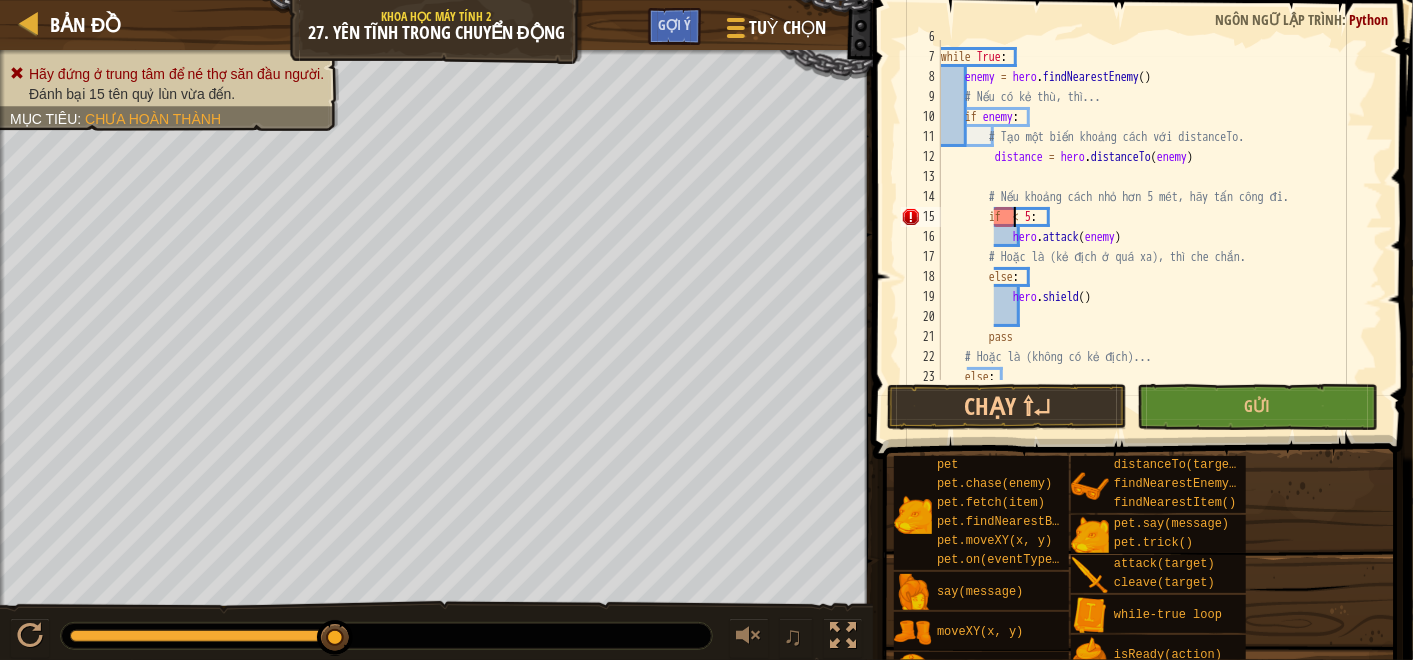 paste on "distance" 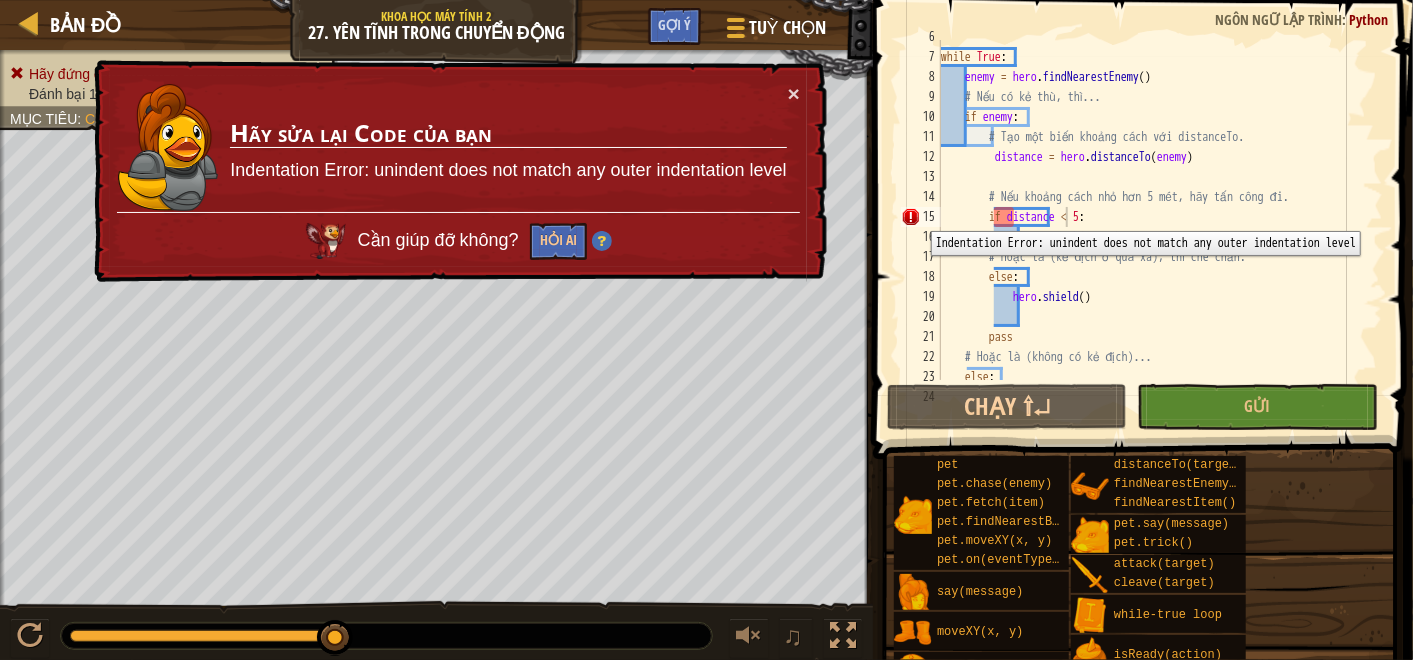 click on "15" at bounding box center [921, 217] 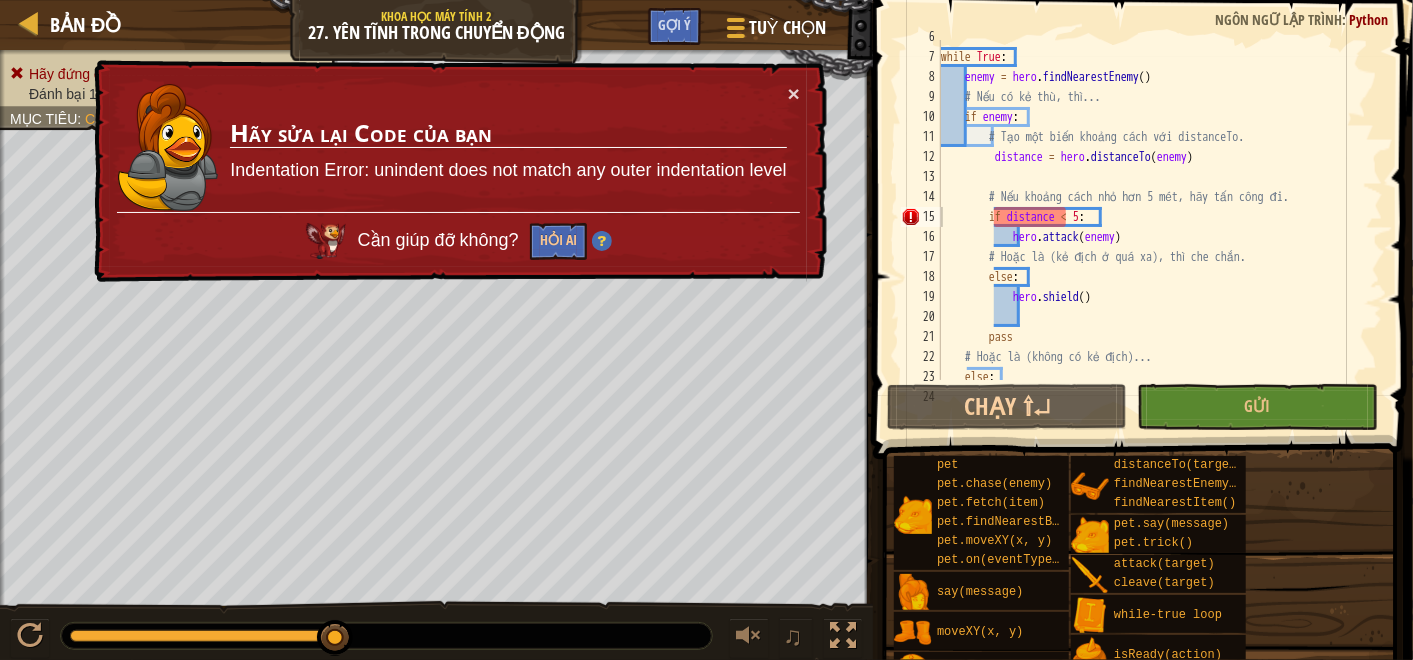 click on "while   True :      enemy   =   hero . findNearestEnemy ( )      # Nếu có kẻ thù, thì...      if   enemy :          # Tạo một biến khoảng cách với distanceTo.           distance   =   hero . distanceTo ( enemy )                   # Nếu khoảng cách nhỏ hơn 5 mét, hãy tấn công đi.           if   distance   <   5 :              hero . attack ( enemy )          # Hoặc là (kẻ địch ở quá xa), thì che chắn.           else :              hero . shield ( )                       pass      # Hoặc là (không có kẻ địch)...      else :" at bounding box center [1151, 217] 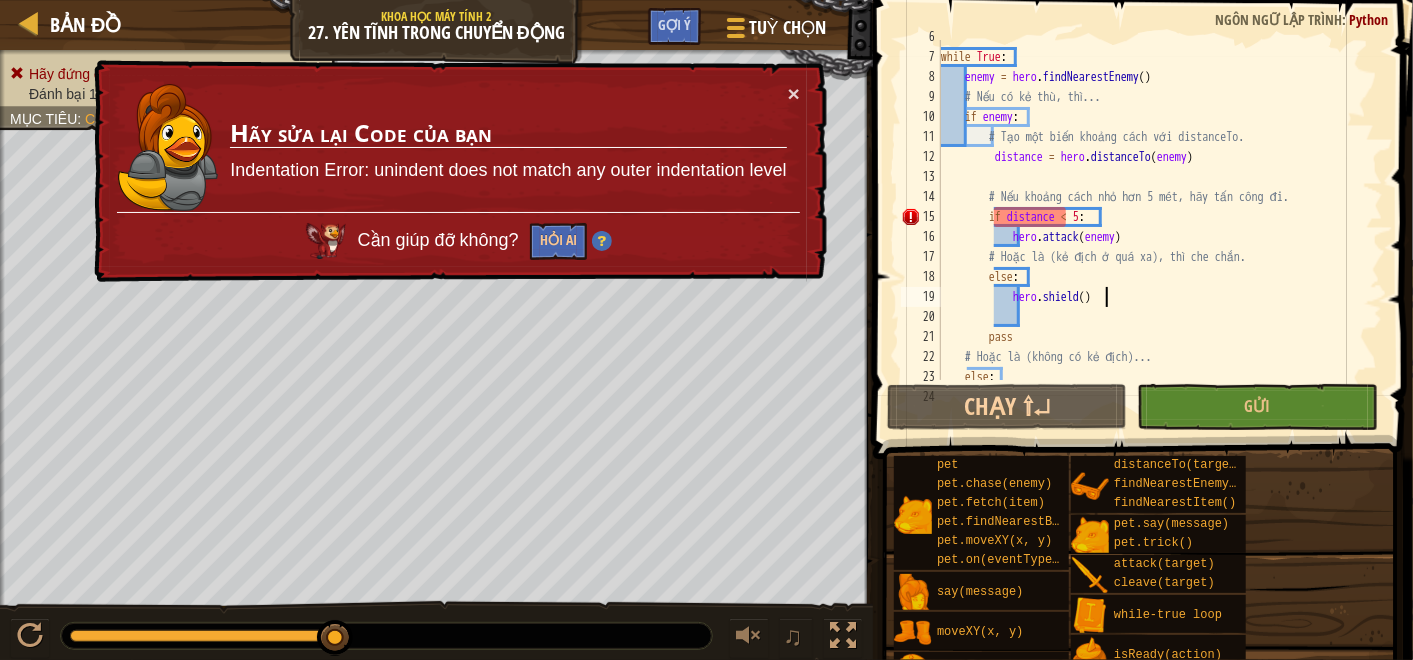 click on "while   True :      enemy   =   hero . findNearestEnemy ( )      # Nếu có kẻ thù, thì...      if   enemy :          # Tạo một biến khoảng cách với distanceTo.           distance   =   hero . distanceTo ( enemy )                   # Nếu khoảng cách nhỏ hơn 5 mét, hãy tấn công đi.           if   distance   <   5 :              hero . attack ( enemy )          # Hoặc là (kẻ địch ở quá xa), thì che chắn.           else :              hero . shield ( )                       pass      # Hoặc là (không có kẻ địch)...      else :" at bounding box center [1151, 217] 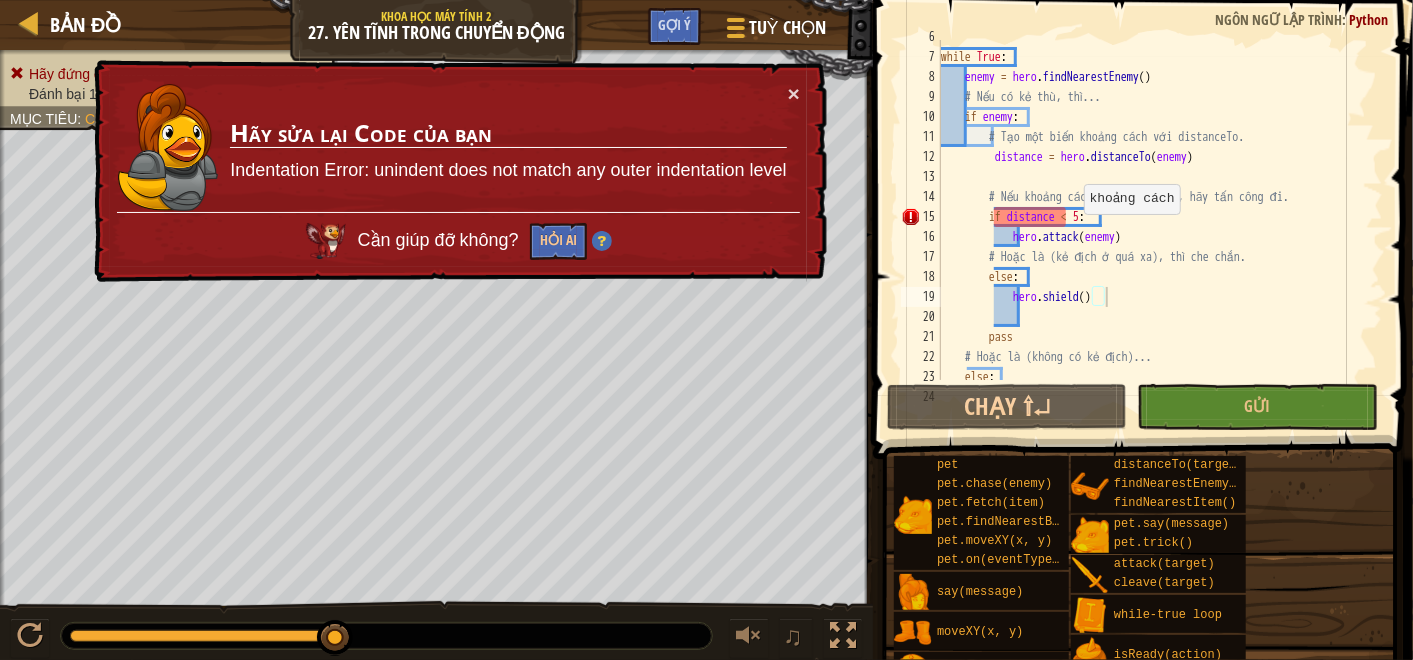 drag, startPoint x: 1074, startPoint y: 220, endPoint x: 1086, endPoint y: 228, distance: 14.422205 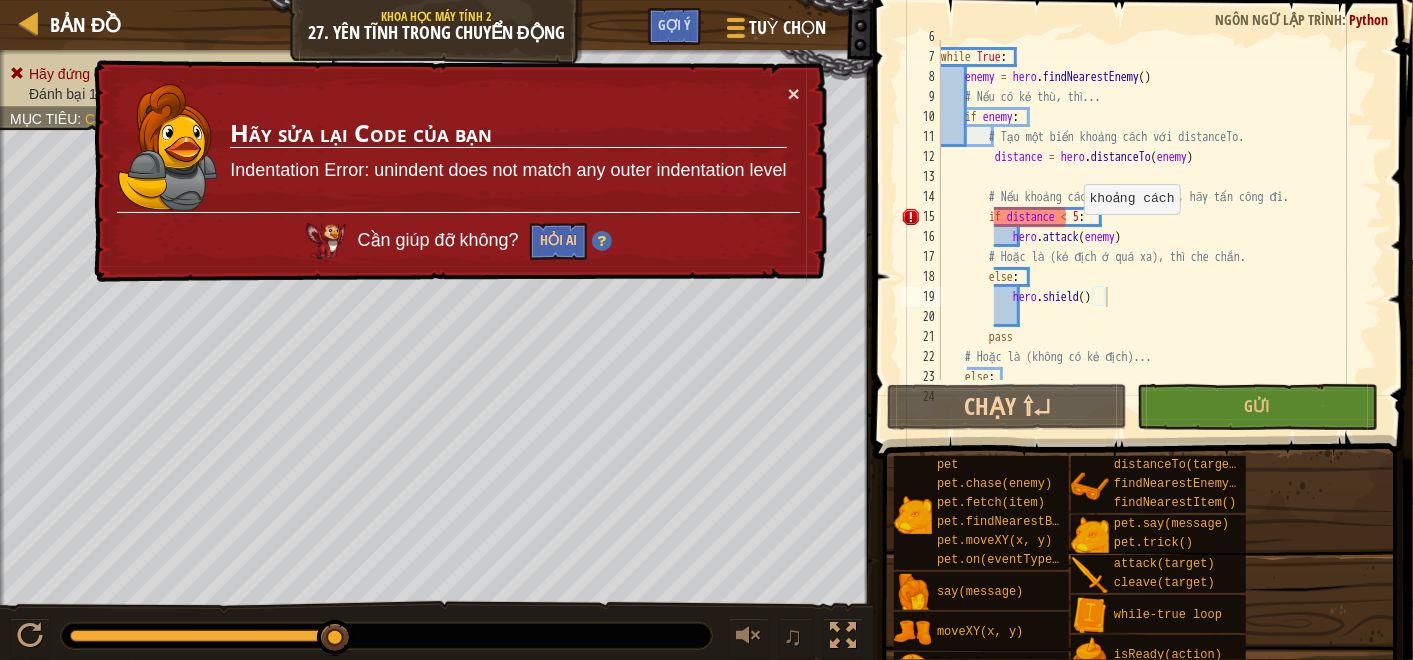 click on "while   True :      enemy   =   hero . findNearestEnemy ( )      # Nếu có kẻ thù, thì...      if   enemy :          # Tạo một biến khoảng cách với distanceTo.           distance   =   hero . distanceTo ( enemy )                   # Nếu khoảng cách nhỏ hơn 5 mét, hãy tấn công đi.           if   distance   <   5 :              hero . attack ( enemy )          # Hoặc là (kẻ địch ở quá xa), thì che chắn.           else :              hero . shield ( )                       pass      # Hoặc là (không có kẻ địch)...      else :" at bounding box center (1151, 217) 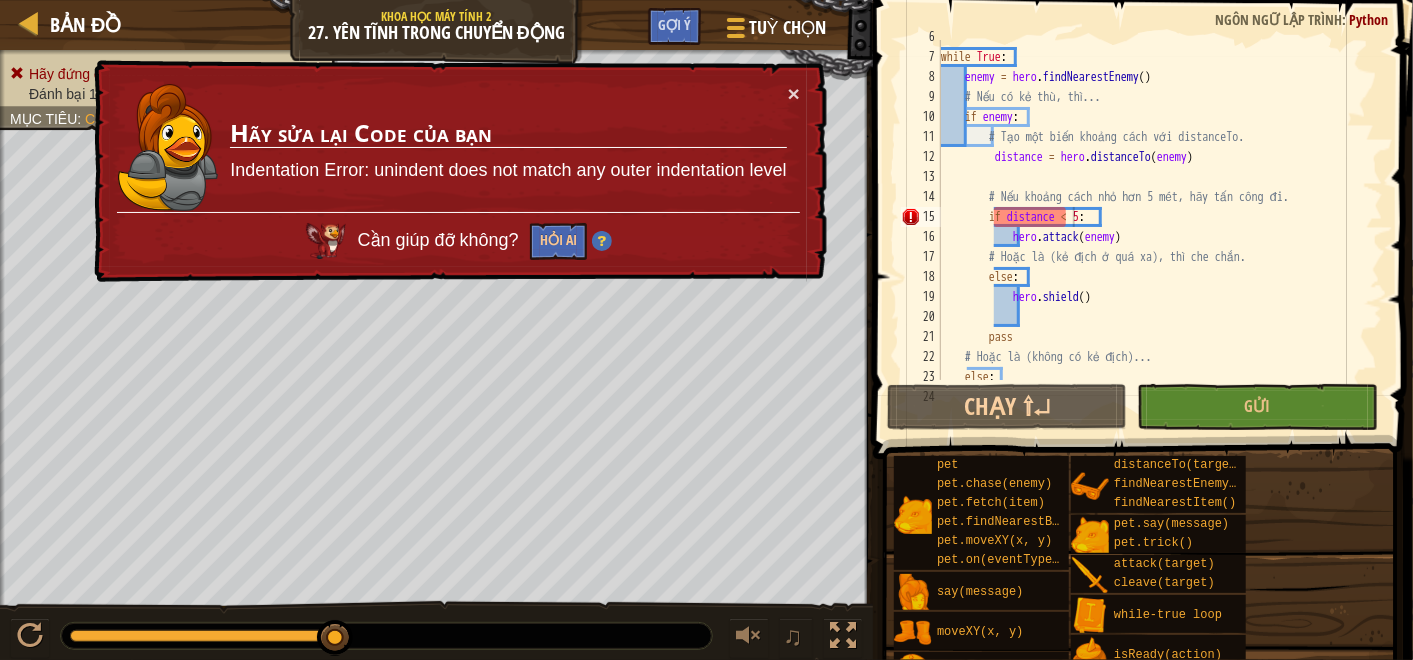 click on "Cần giúp đỡ không? Hỏi AI" at bounding box center (458, 235) 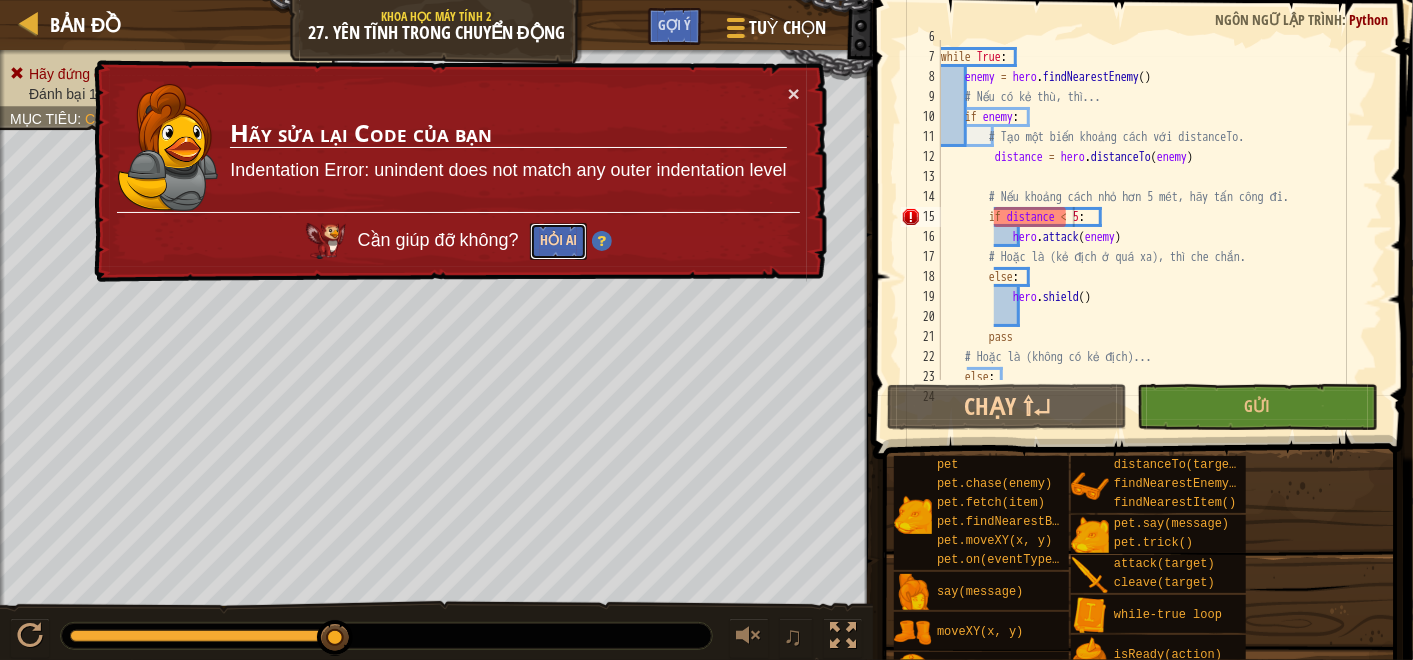 click on "Hỏi AI" at bounding box center (557, 241) 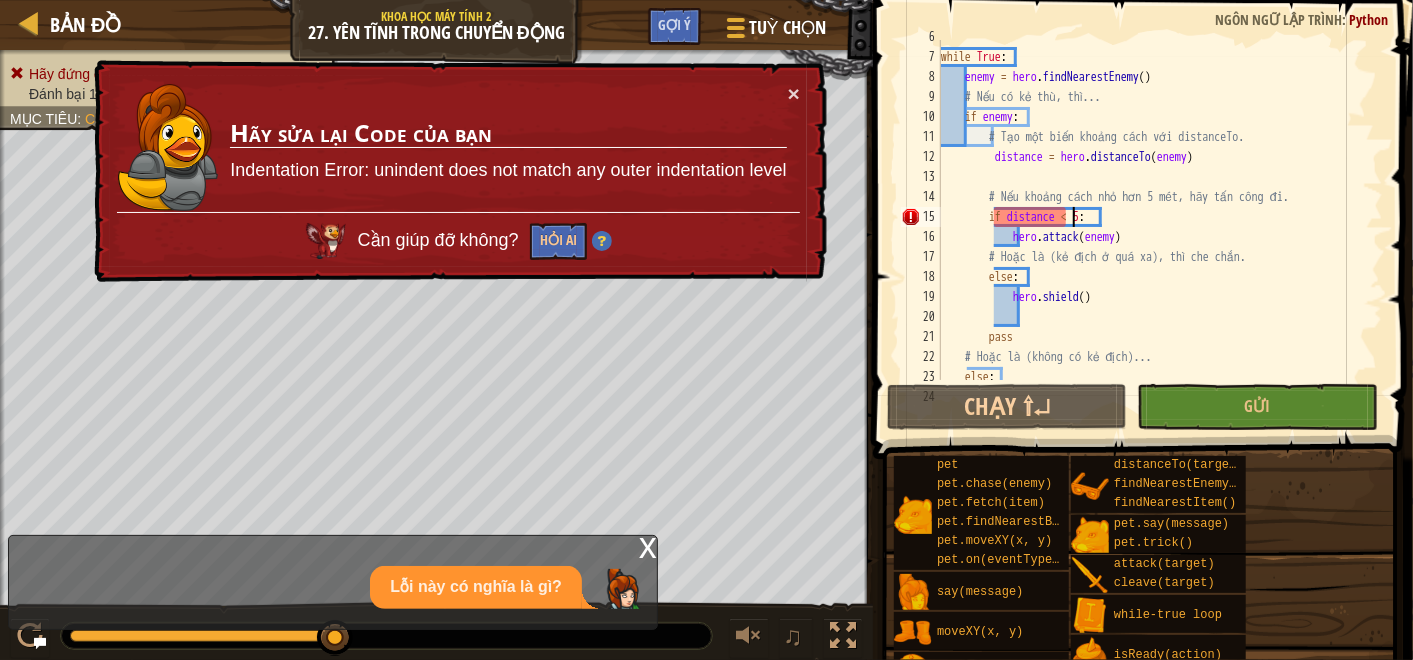 click on "while   True :      enemy   =   hero . findNearestEnemy ( )      # Nếu có kẻ thù, thì...      if   enemy :          # Tạo một biến khoảng cách với distanceTo.           distance   =   hero . distanceTo ( enemy )                   # Nếu khoảng cách nhỏ hơn 5 mét, hãy tấn công đi.           if   distance   <   5 :              hero . attack ( enemy )          # Hoặc là (kẻ địch ở quá xa), thì che chắn.           else :              hero . shield ( )                       pass      # Hoặc là (không có kẻ địch)...      else :" at bounding box center (1151, 217) 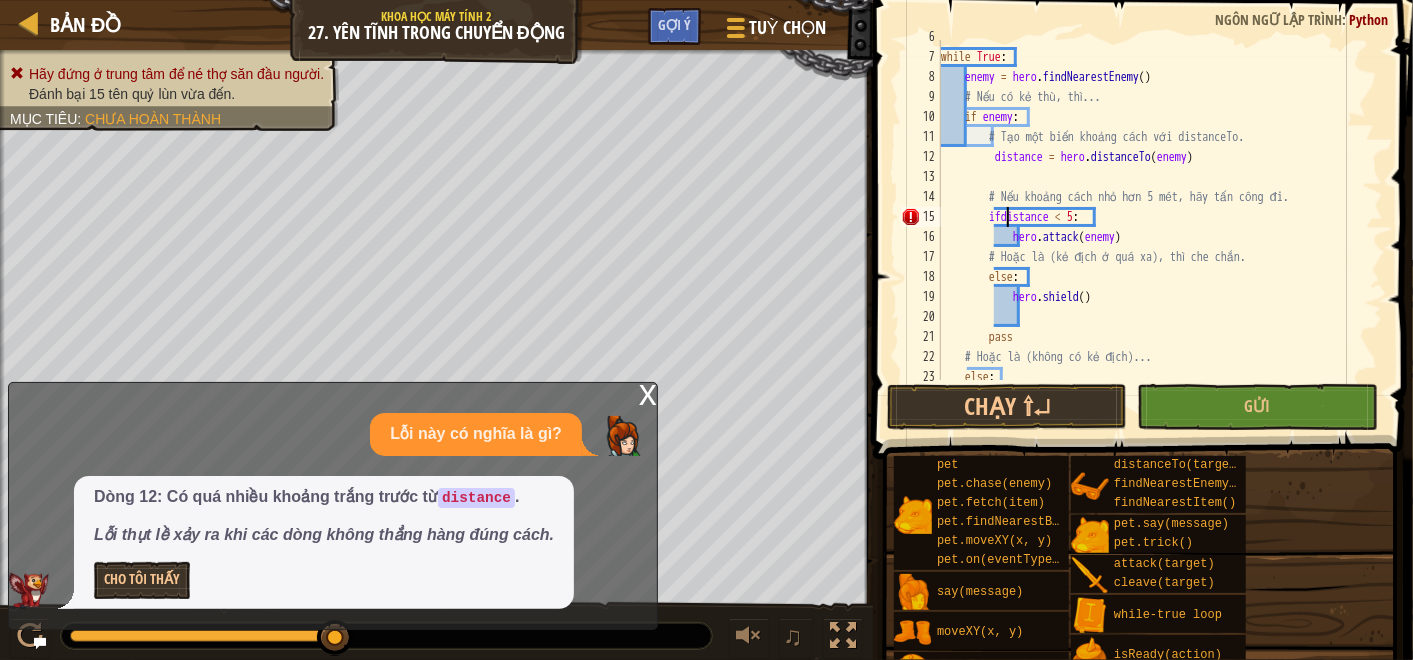 type on "if distance < 5:" 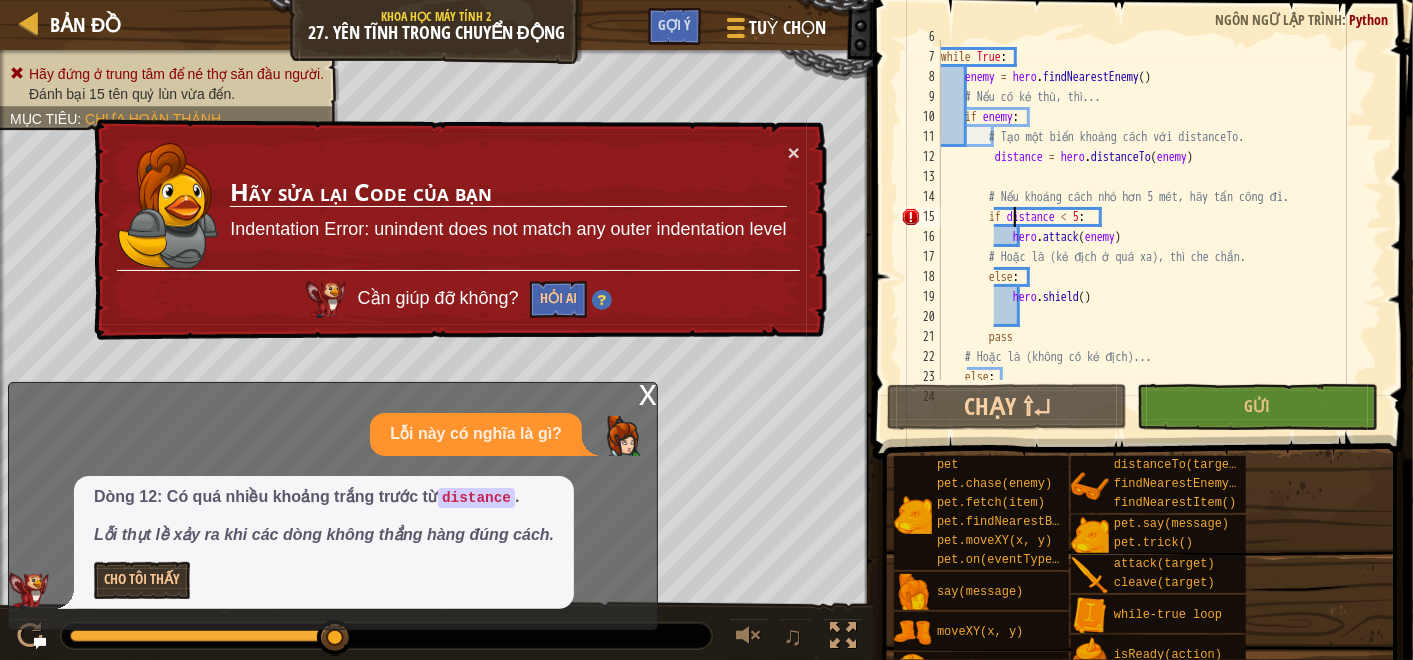 click on "while   True :      enemy   =   hero . findNearestEnemy ( )      # Nếu có kẻ thù, thì...      if   enemy :          # Tạo một biến khoảng cách với distanceTo.           distance   =   hero . distanceTo ( enemy )                   # Nếu khoảng cách nhỏ hơn 5 mét, hãy tấn công đi.           if   distance   <   5 :              hero . attack ( enemy )          # Hoặc là (kẻ địch ở quá xa), thì che chắn.           else :              hero . shield ( )                       pass      # Hoặc là (không có kẻ địch)...      else :" at bounding box center (1151, 217) 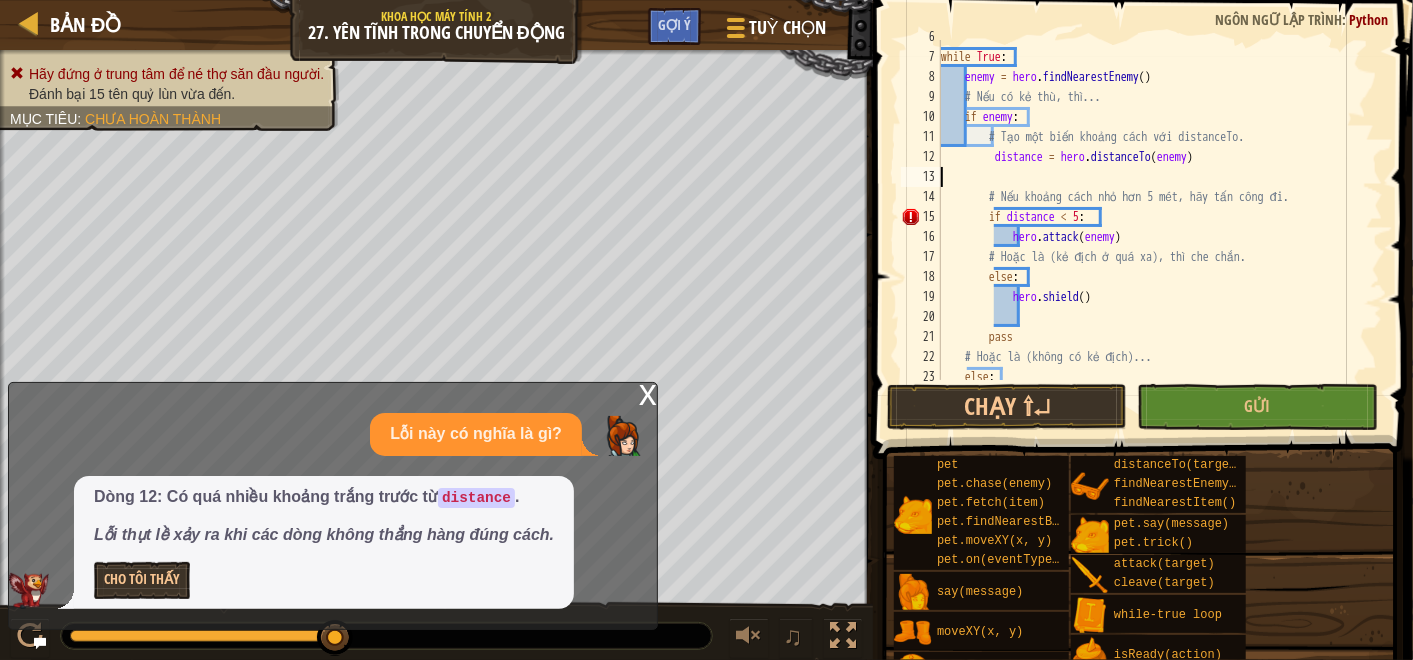scroll, scrollTop: 8, scrollLeft: 0, axis: vertical 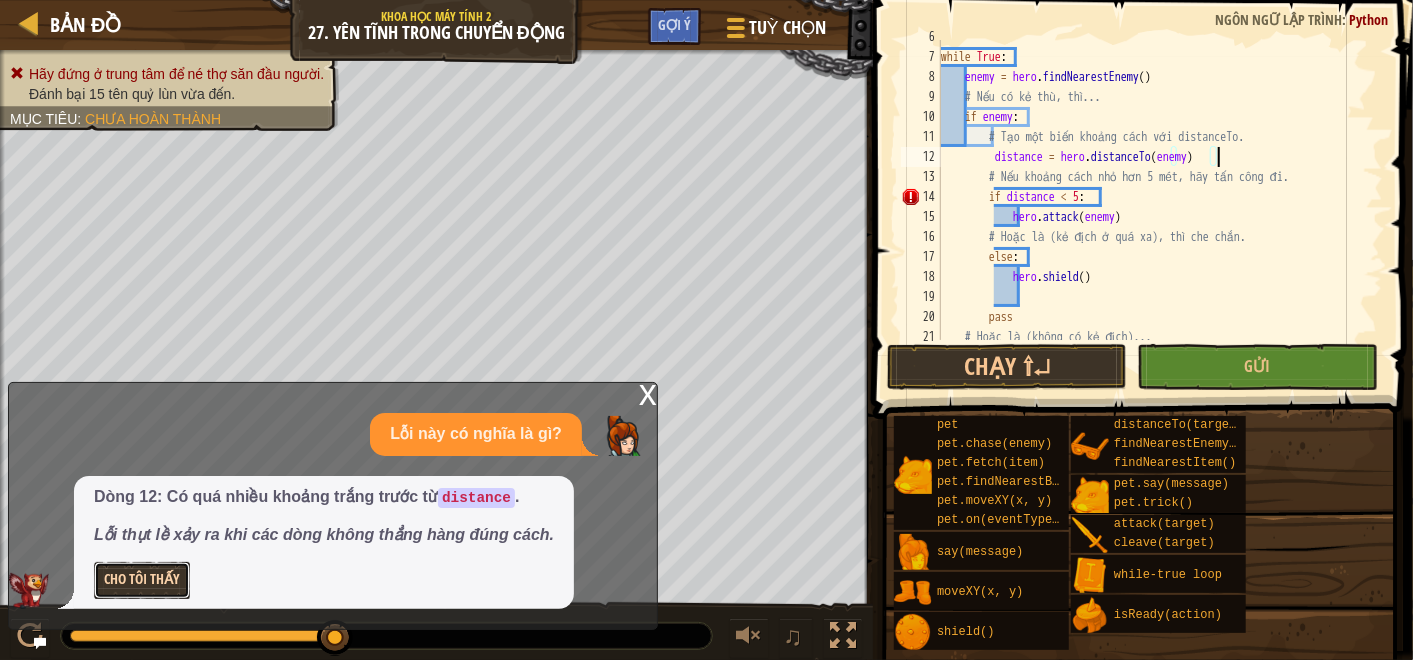 click on "Cho Tôi Thấy" at bounding box center [142, 580] 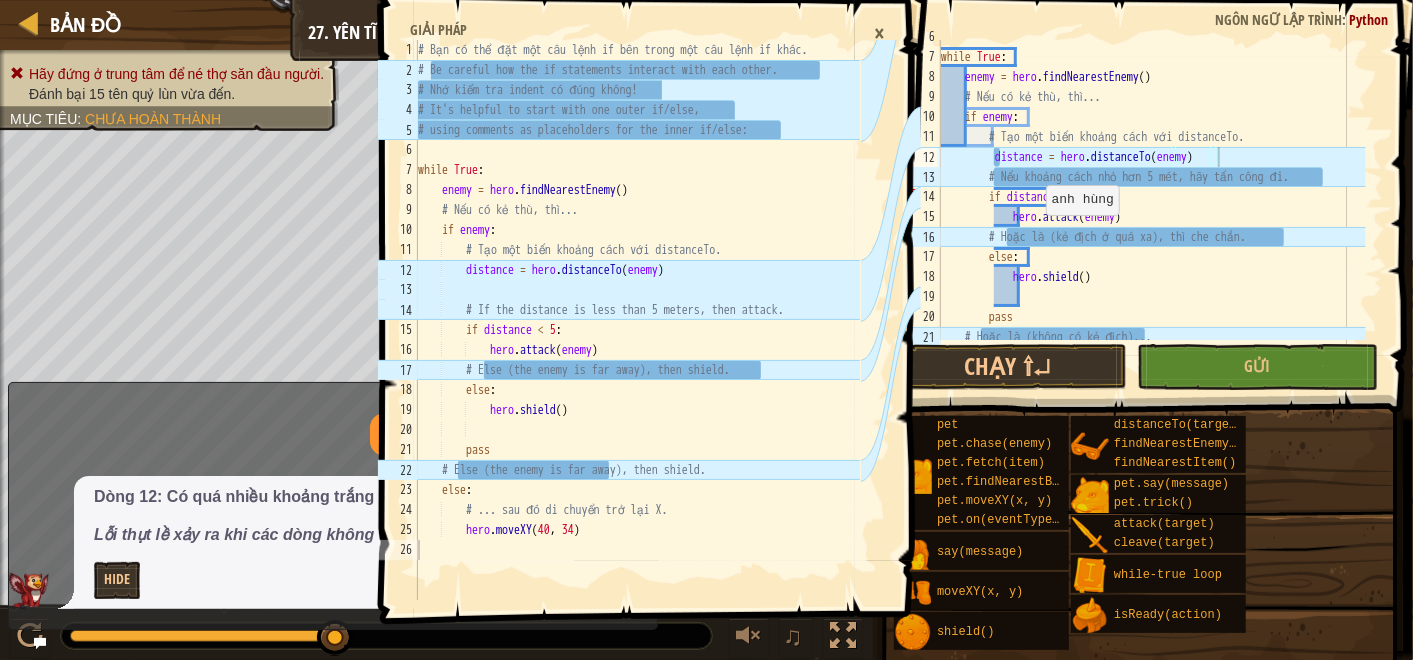 click on "while   True :      enemy   =   hero . findNearestEnemy ( )      # Nếu có kẻ thù, thì...      if   enemy :          # Tạo một biến khoảng cách với distanceTo.           distance   =   hero . distanceTo ( enemy )          # Nếu khoảng cách nhỏ hơn 5 mét, hãy tấn công đi.           if   distance   <   5 :              hero . attack ( enemy )          # Hoặc là (kẻ địch ở quá xa), thì che chắn.           else :              hero . shield ( )                       pass      # Hoặc là (không có kẻ địch)..." at bounding box center (1151, 197) 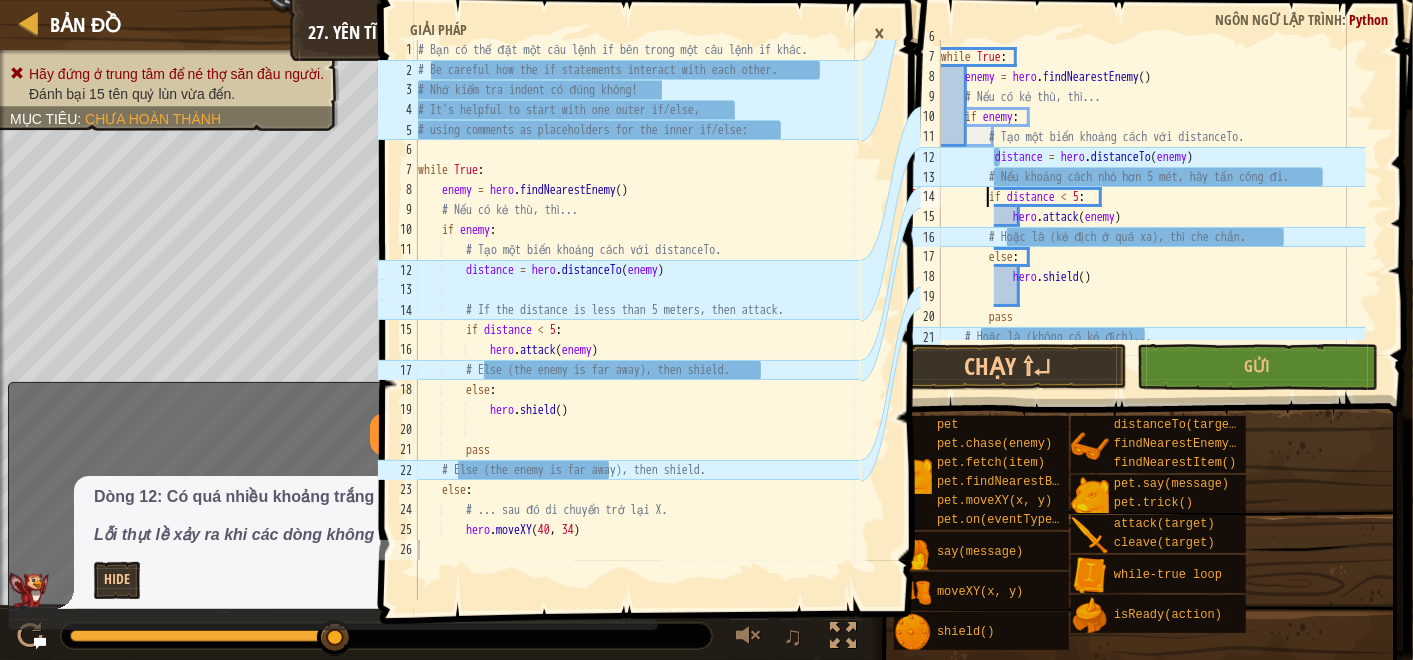 click on "while   True :      enemy   =   hero . findNearestEnemy ( )      # Nếu có kẻ thù, thì...      if   enemy :          # Tạo một biến khoảng cách với distanceTo.           distance   =   hero . distanceTo ( enemy )          # Nếu khoảng cách nhỏ hơn 5 mét, hãy tấn công đi.           if   distance   <   5 :              hero . attack ( enemy )          # Hoặc là (kẻ địch ở quá xa), thì che chắn.           else :              hero . shield ( )                       pass      # Hoặc là (không có kẻ địch)..." at bounding box center [1151, 197] 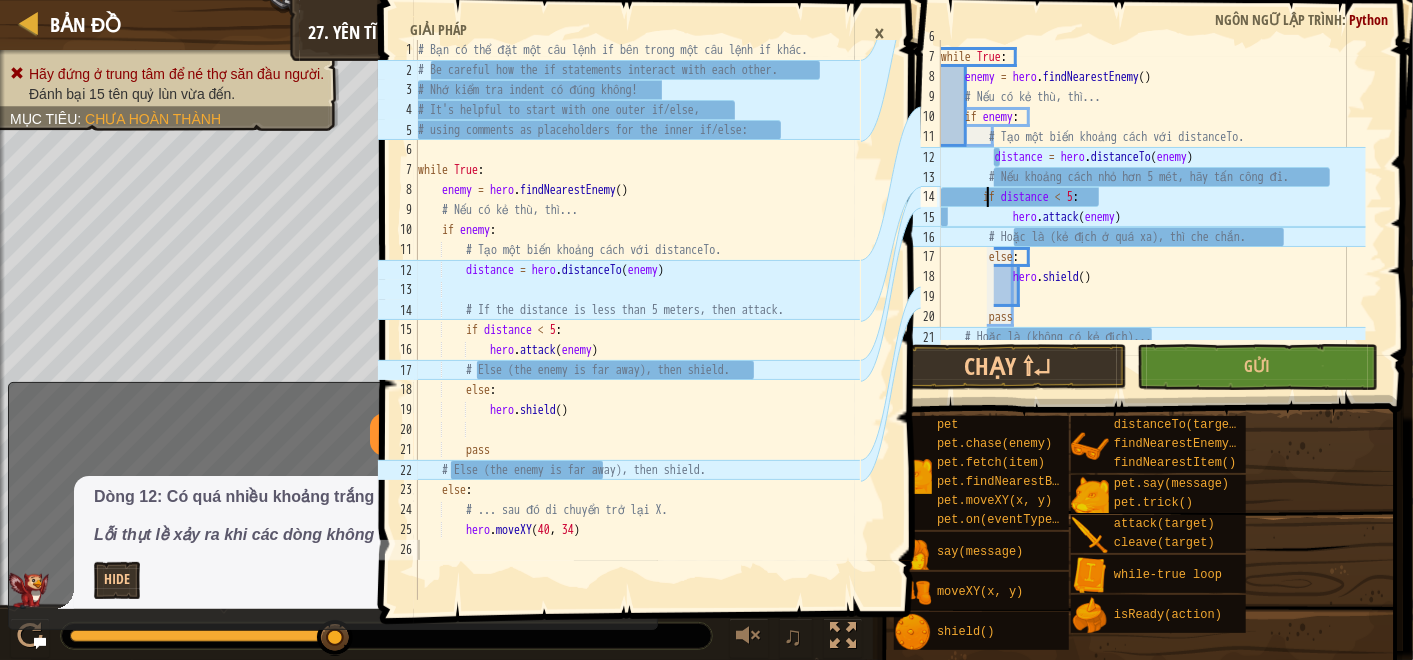 type on "if distance < 5:" 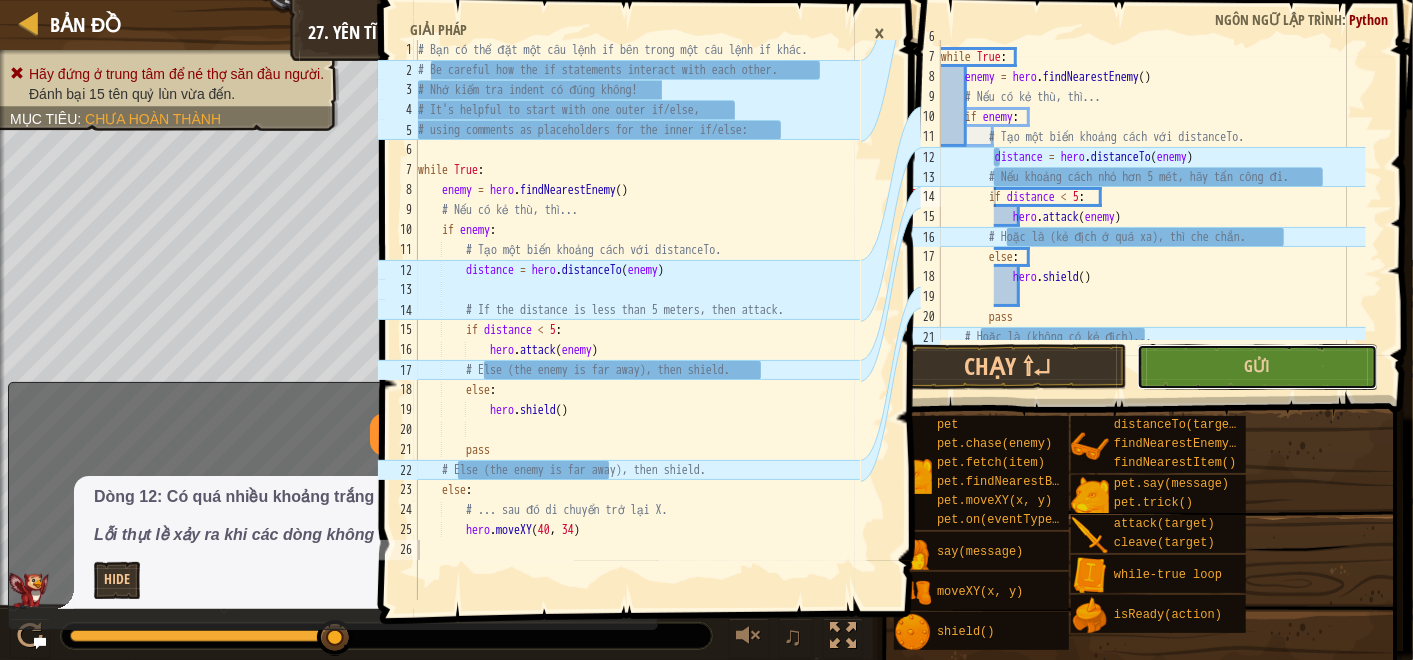 click on "Gửi" at bounding box center [1257, 367] 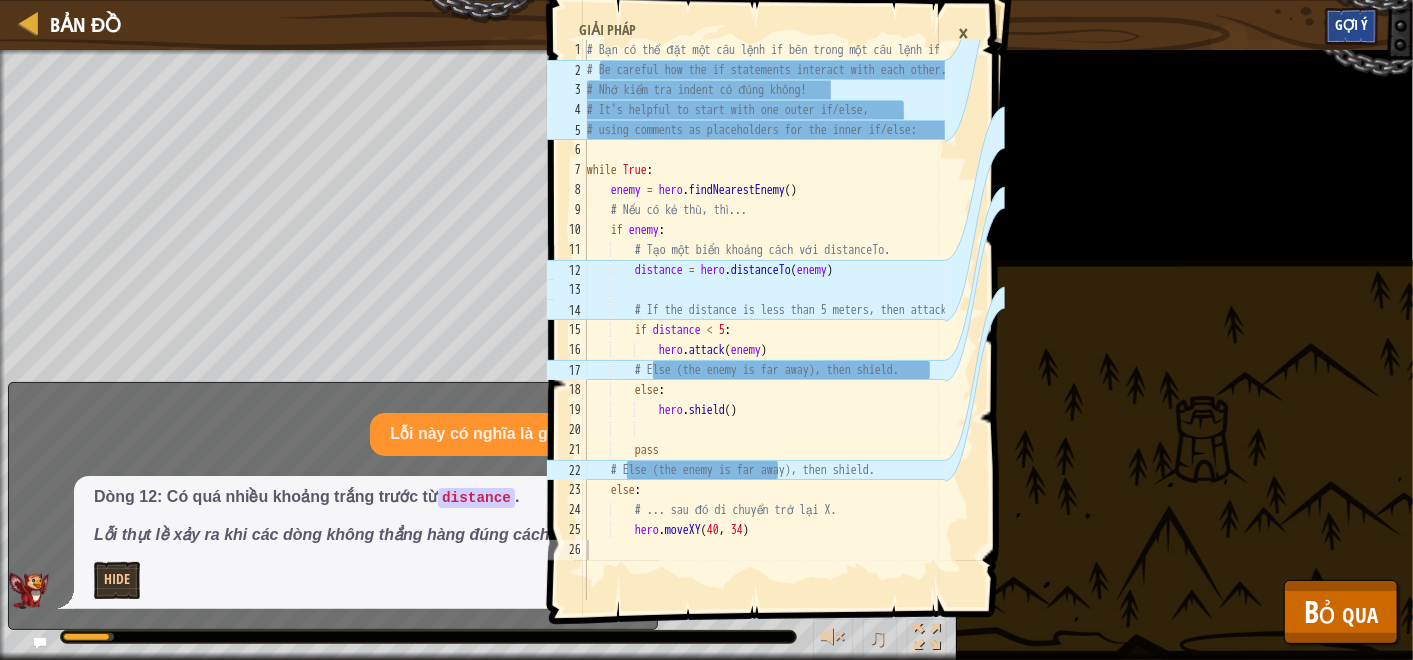 click on "Gợi ý" at bounding box center [1351, 24] 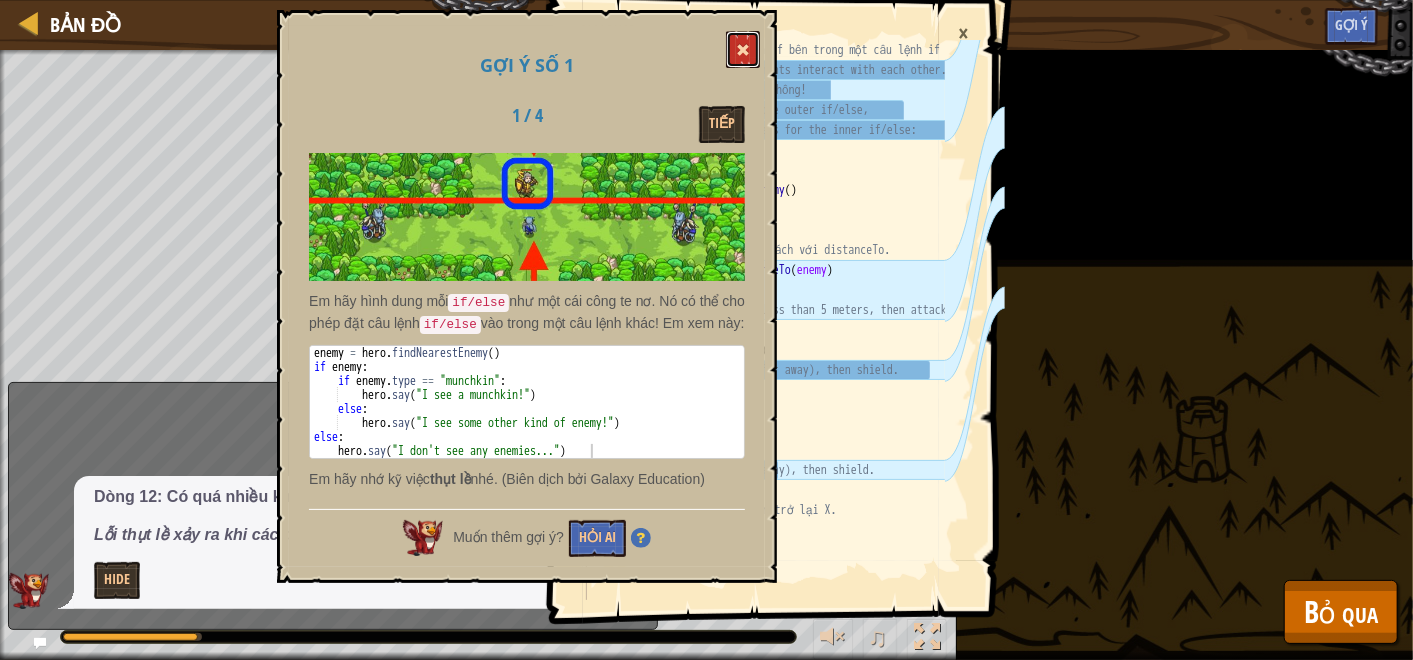 click at bounding box center (743, 50) 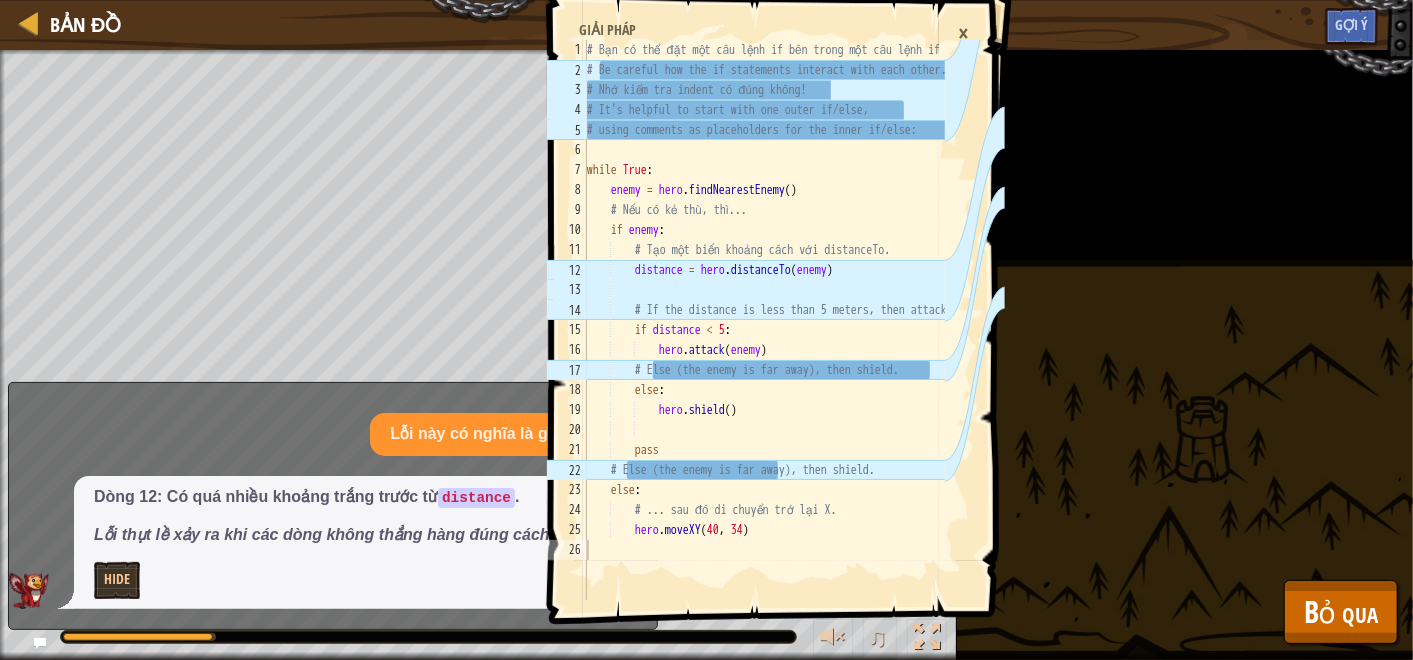 click on "Dòng 12: Có quá nhiều khoảng trắng trước từ  distance .
Lỗi thụt lề xảy ra khi các dòng không thẳng hàng đúng cách." at bounding box center [324, 516] 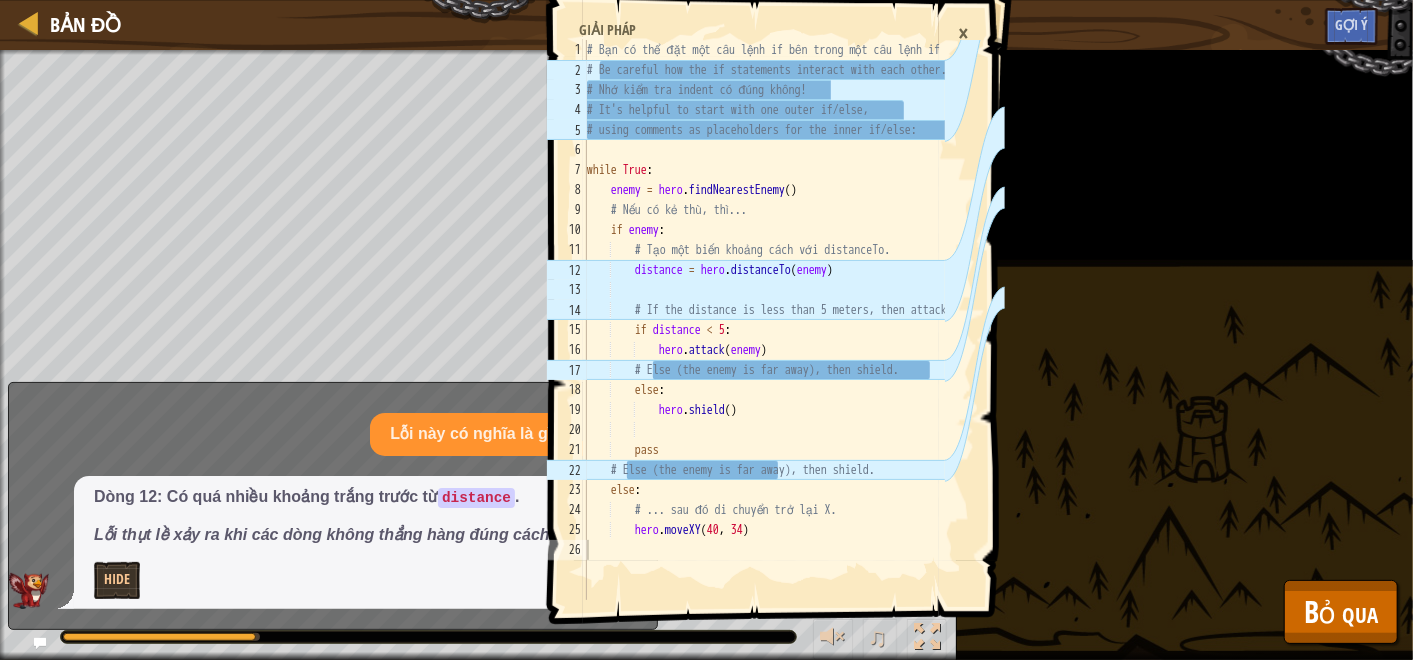 type on "distance = hero.distanceTo(enemy)" 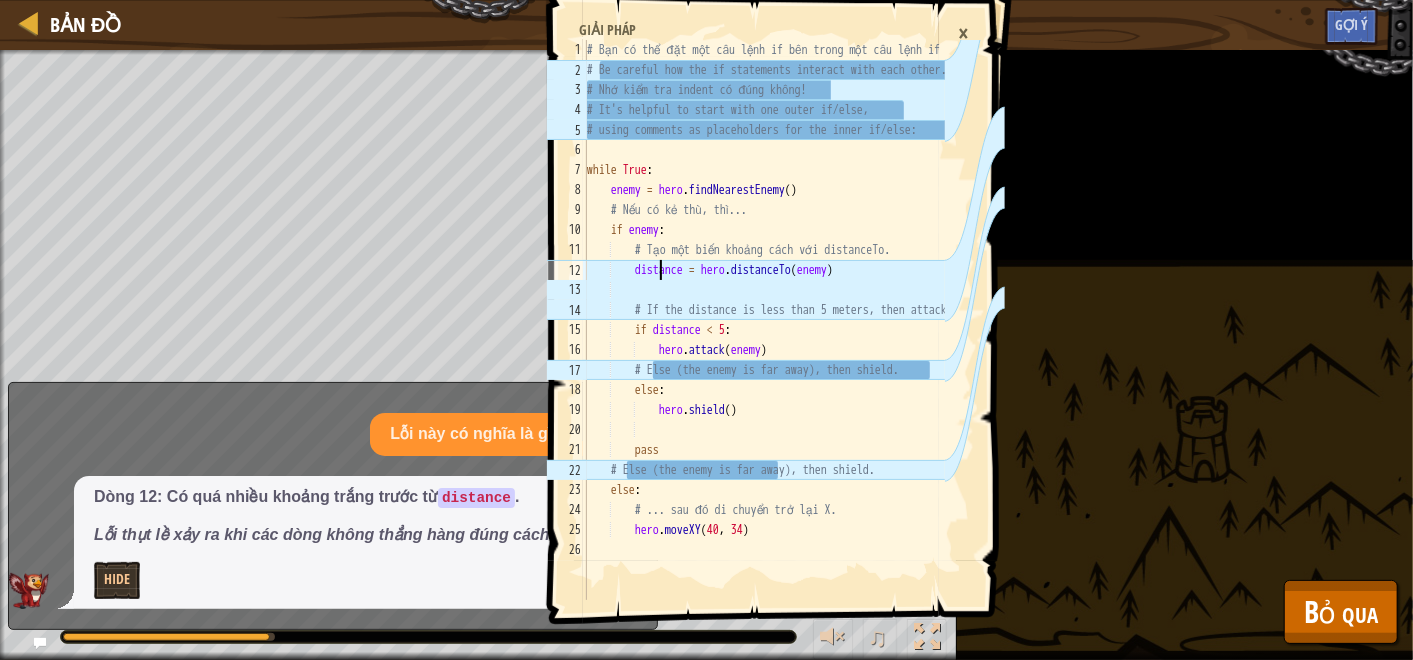 click on "# Bạn có thể đặt một câu lệnh if bên trong một câu lệnh if khác. # Be careful how the if statements interact with each other. # Nhớ kiểm tra indent có đúng không! # It's helpful to start with one outer if/else, # using comments as placeholders for the inner if/else: while   True :      enemy   =   hero . findNearestEnemy ( )      # Nếu có kẻ thù, thì...      if   enemy :           # Tạo một biến khoảng cách với distanceTo.           distance   =   hero . distanceTo ( enemy )                     # If the distance is less than 5 meters, then attack.           if   distance   <   5 :                hero . attack ( enemy )           # Else (the enemy is far away), then shield.           else :                hero . shield ( )                          pass      # Else (there is no enemy)...      else :           # ... sau đó di chuyển trở lại X.           hero . moveXY ( 40 ,   34 )" at bounding box center (806, 340) 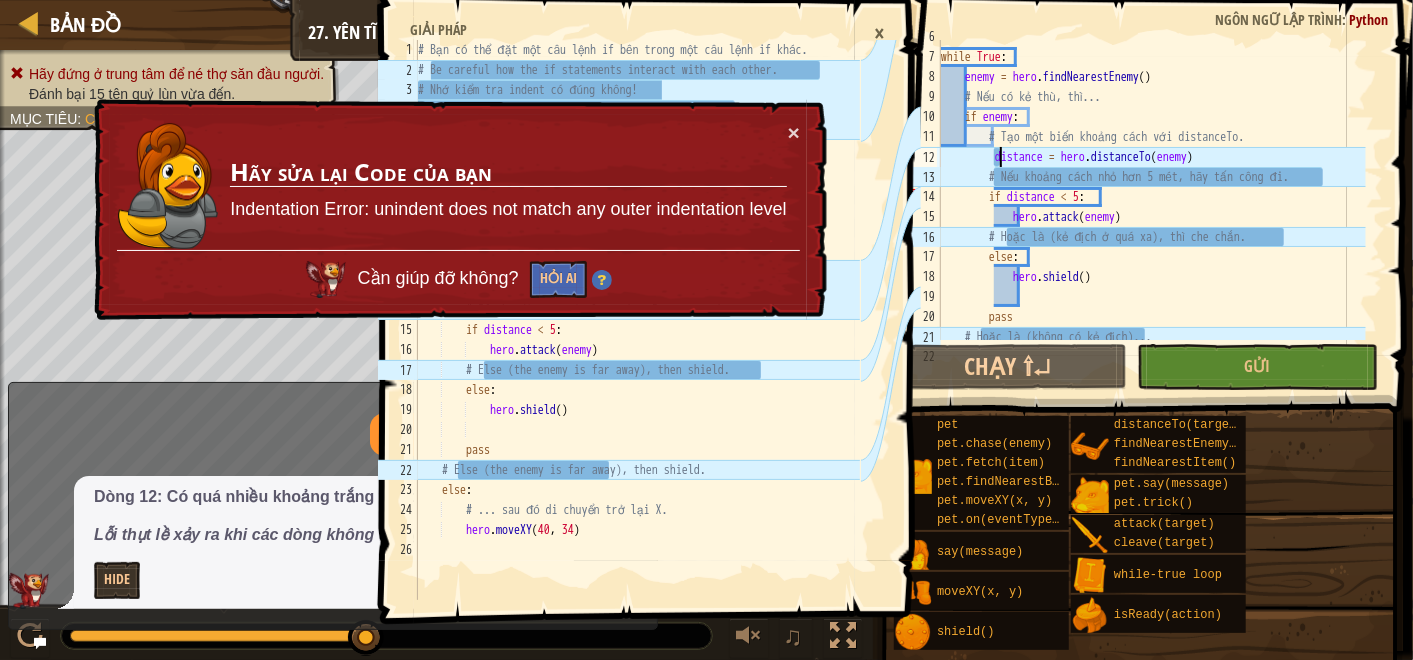 drag, startPoint x: 1001, startPoint y: 158, endPoint x: 1063, endPoint y: 160, distance: 62.03225 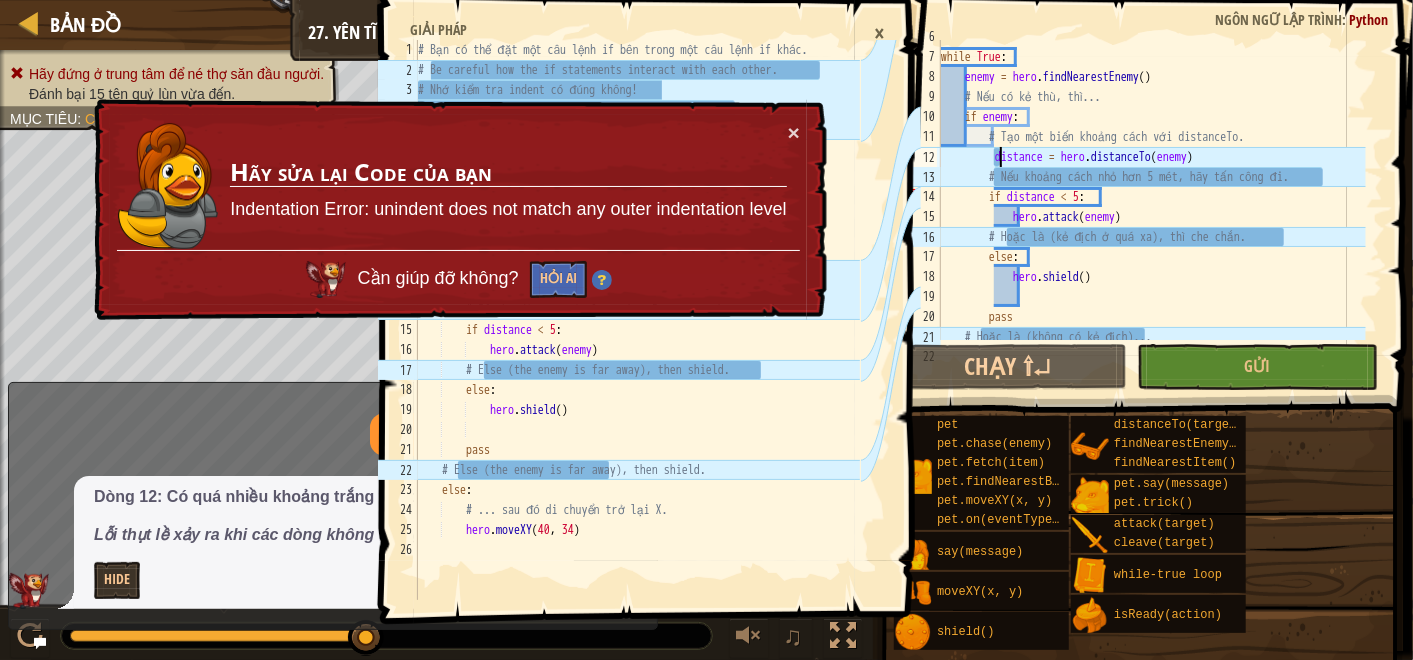 type on "distance = hero.distanceTo(enemy)" 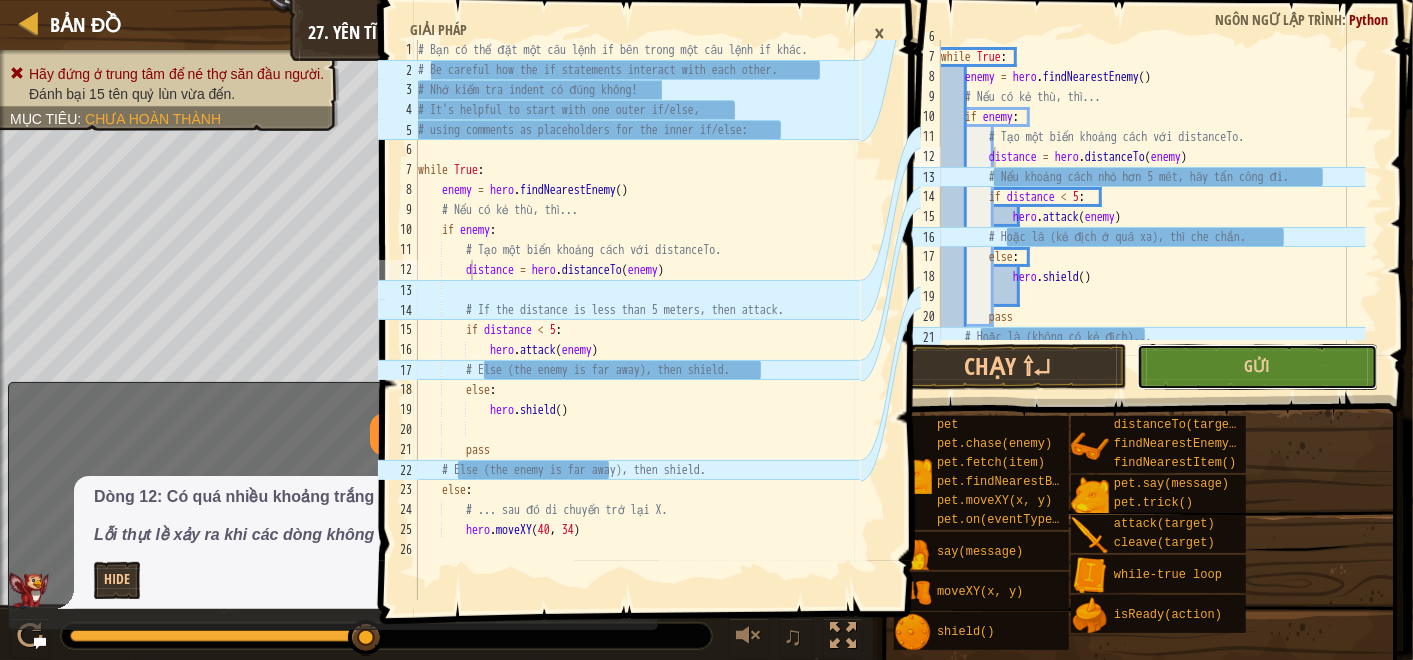 click on "Gửi" at bounding box center (1257, 367) 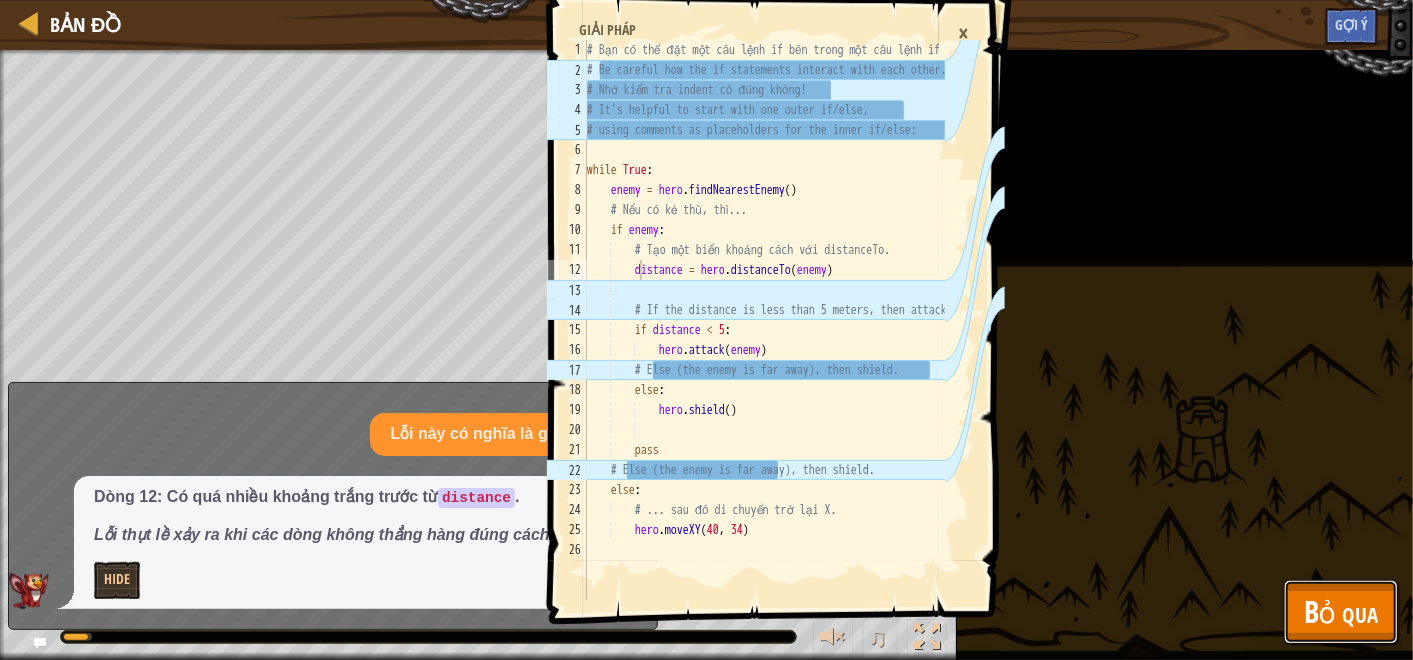 click on "Bỏ qua" at bounding box center (1341, 612) 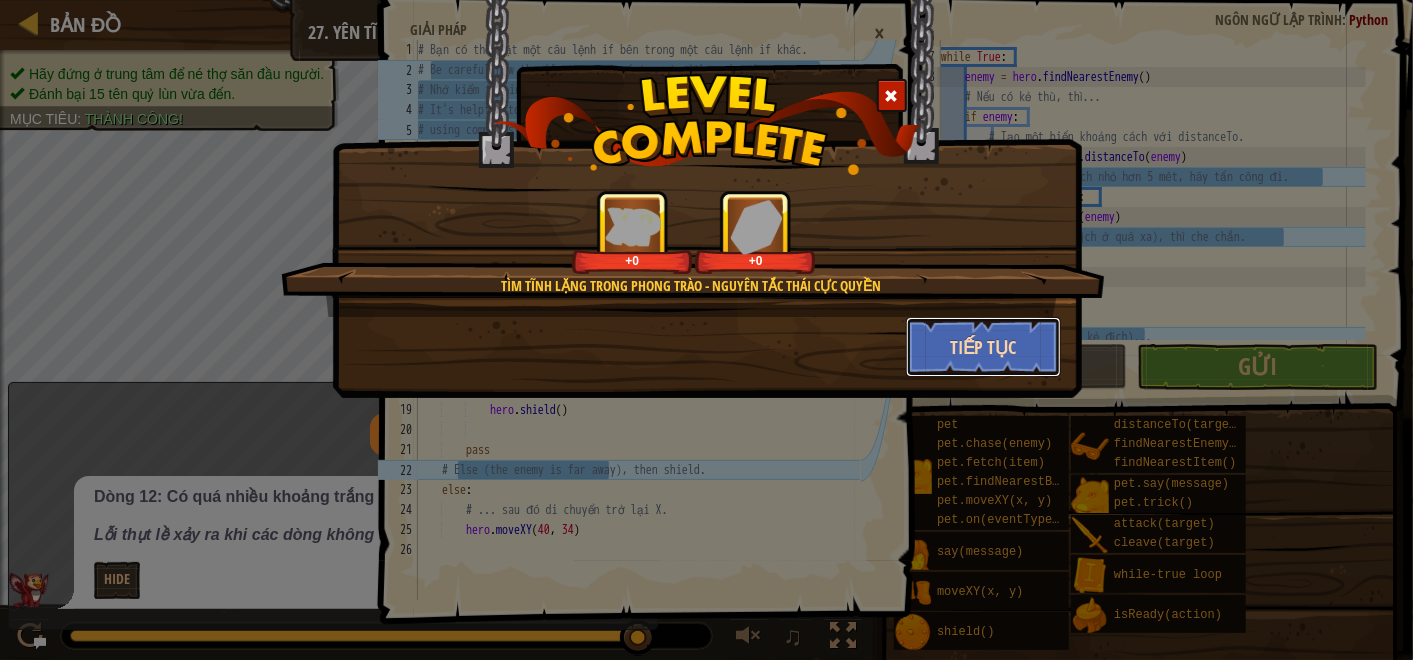 click on "Tiếp tục" at bounding box center (983, 347) 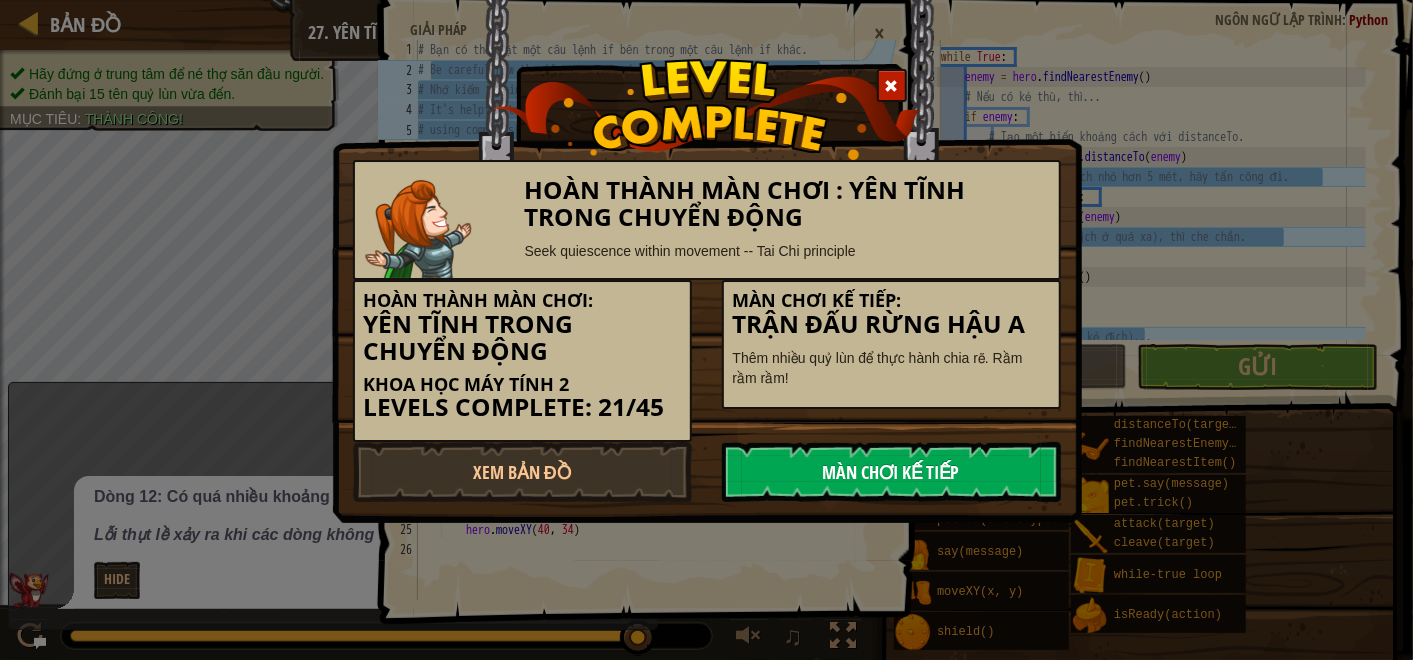 click on "Màn chơi kế tiếp" at bounding box center (891, 472) 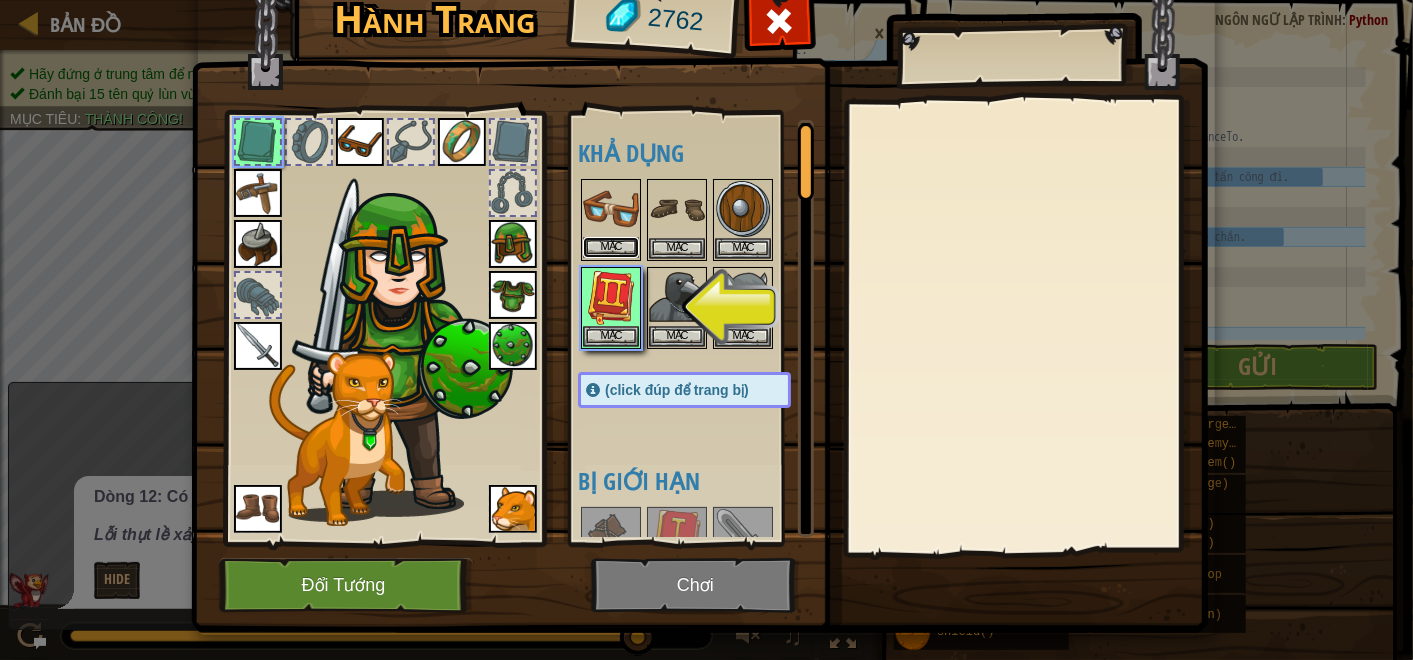 click on "Mặc" at bounding box center (611, 247) 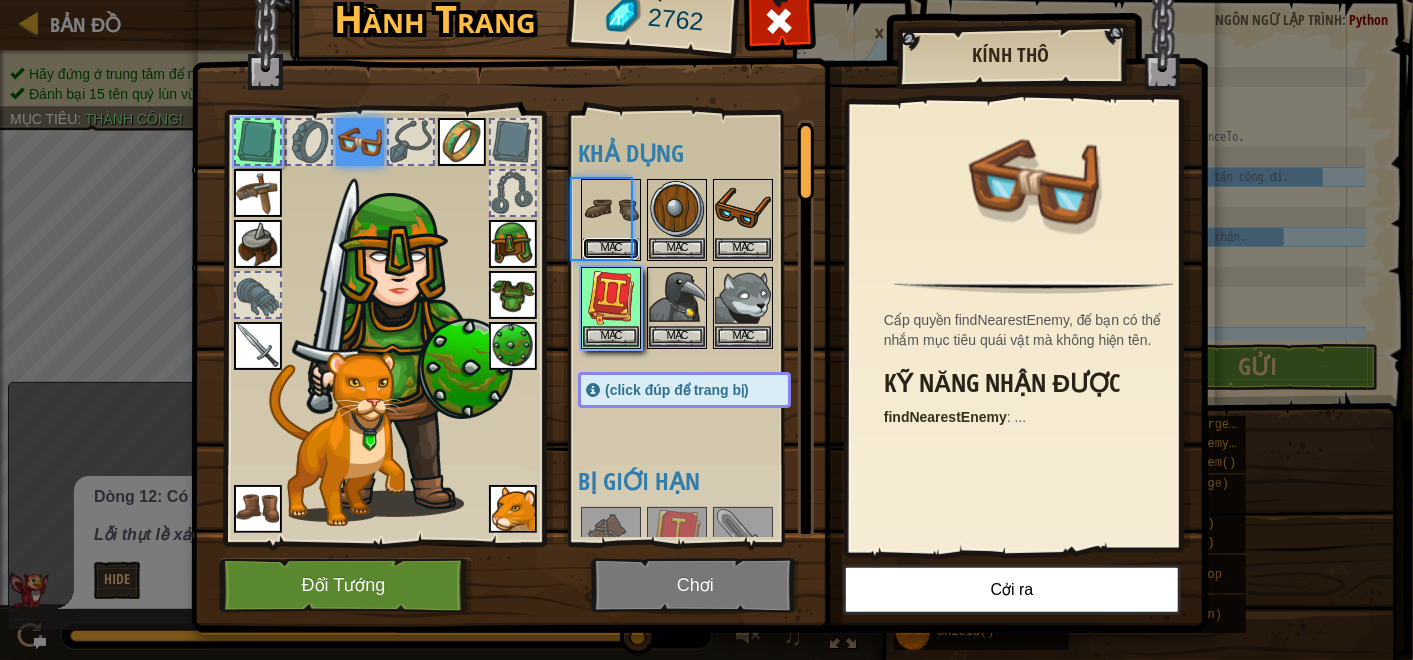 click on "Mặc" at bounding box center [611, 248] 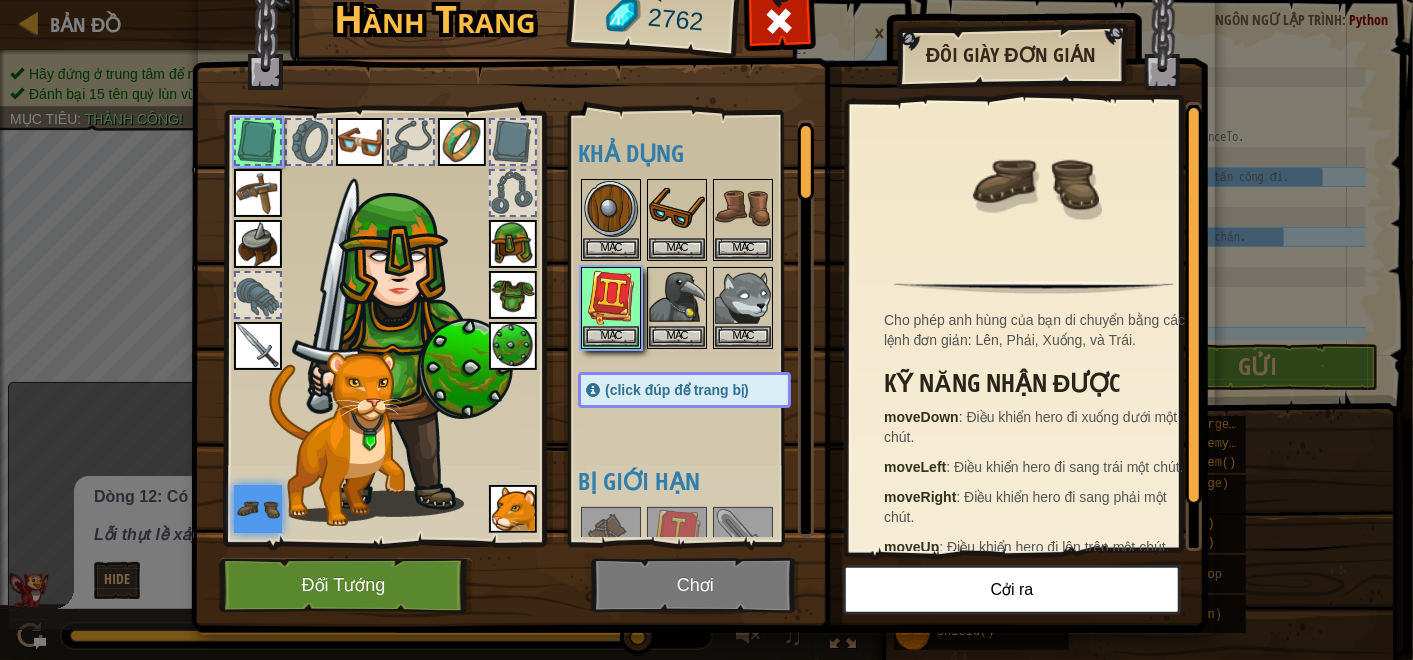 scroll, scrollTop: 296, scrollLeft: 0, axis: vertical 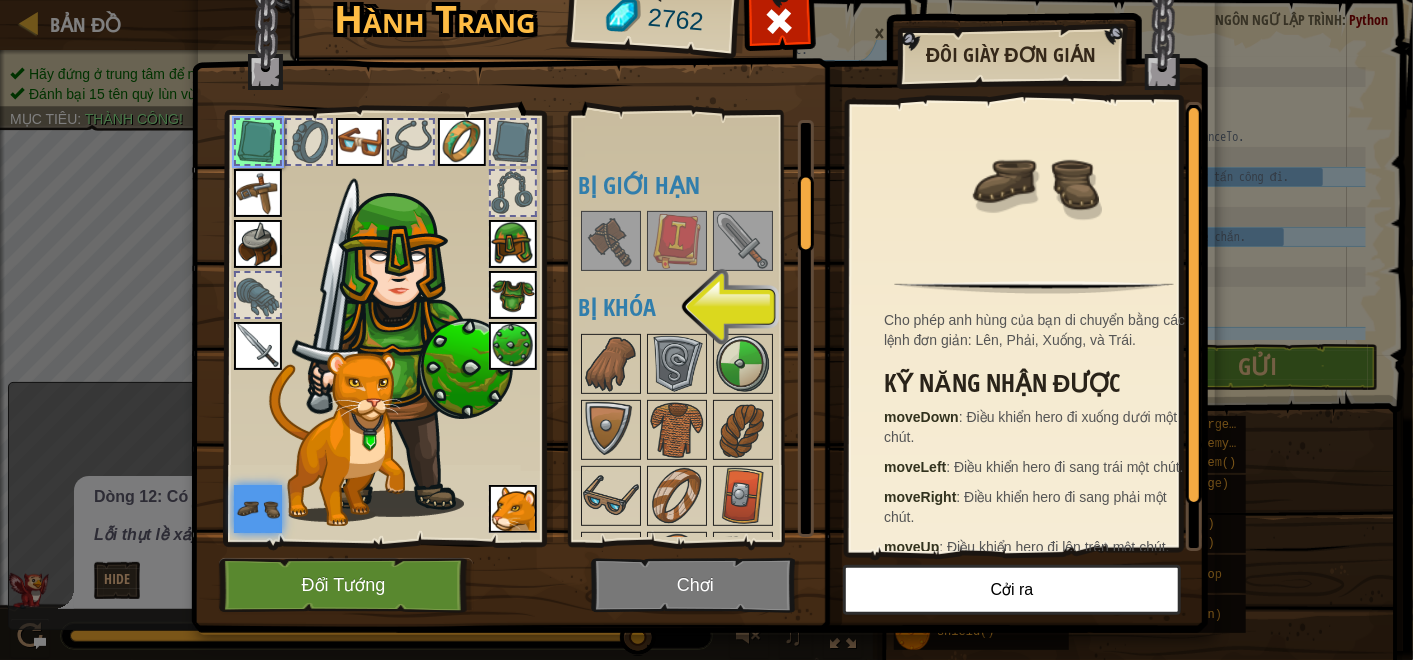 click at bounding box center (699, 270) 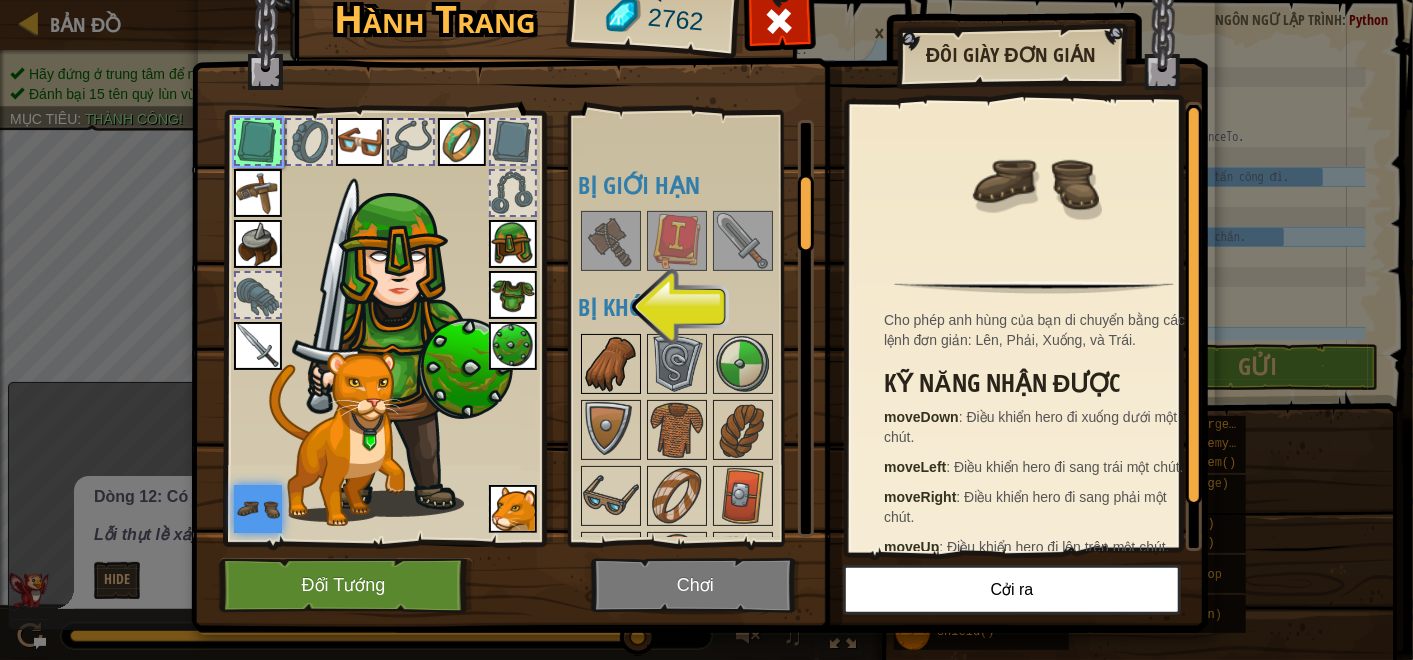 click at bounding box center (611, 364) 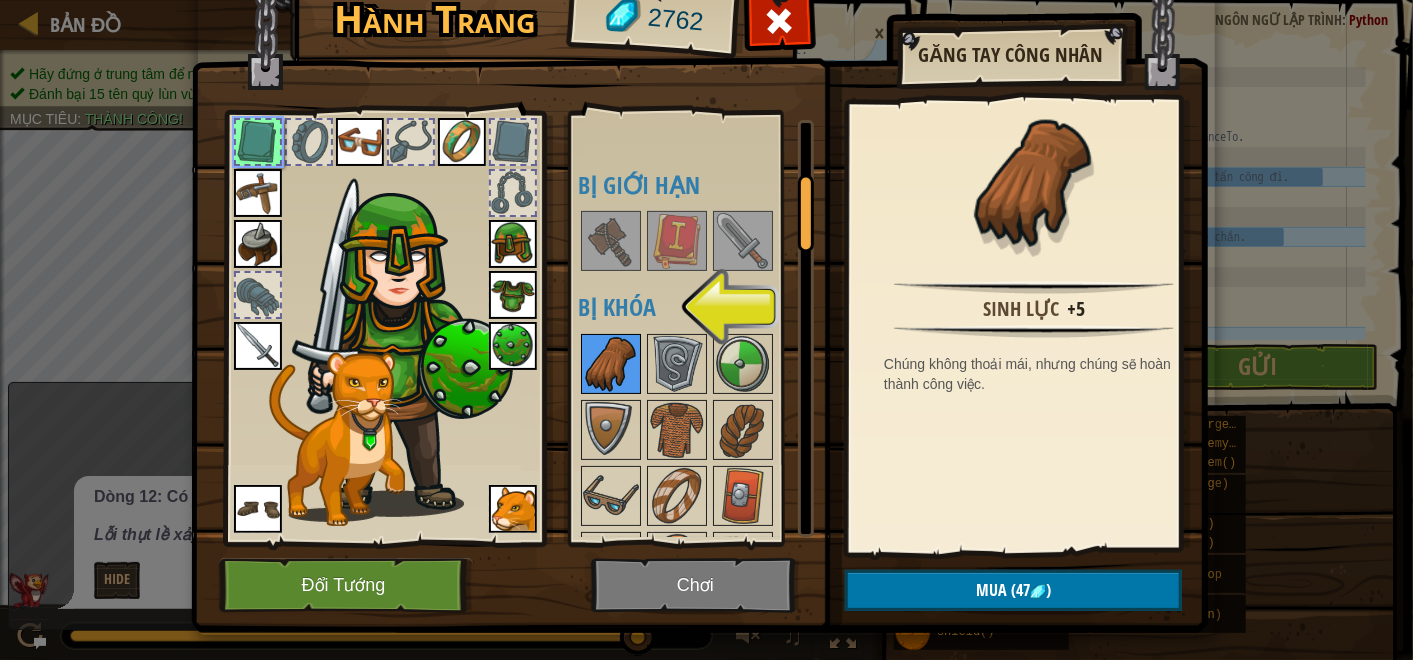 click at bounding box center [611, 364] 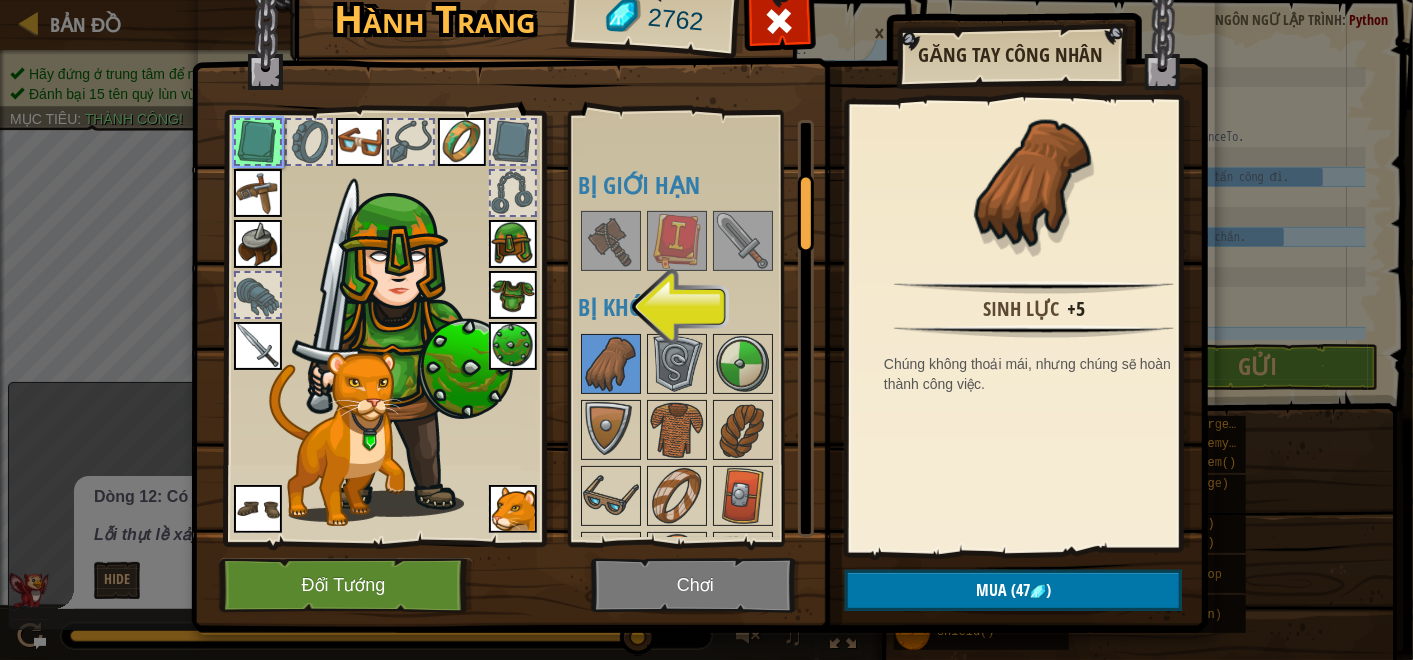 click at bounding box center (611, 241) 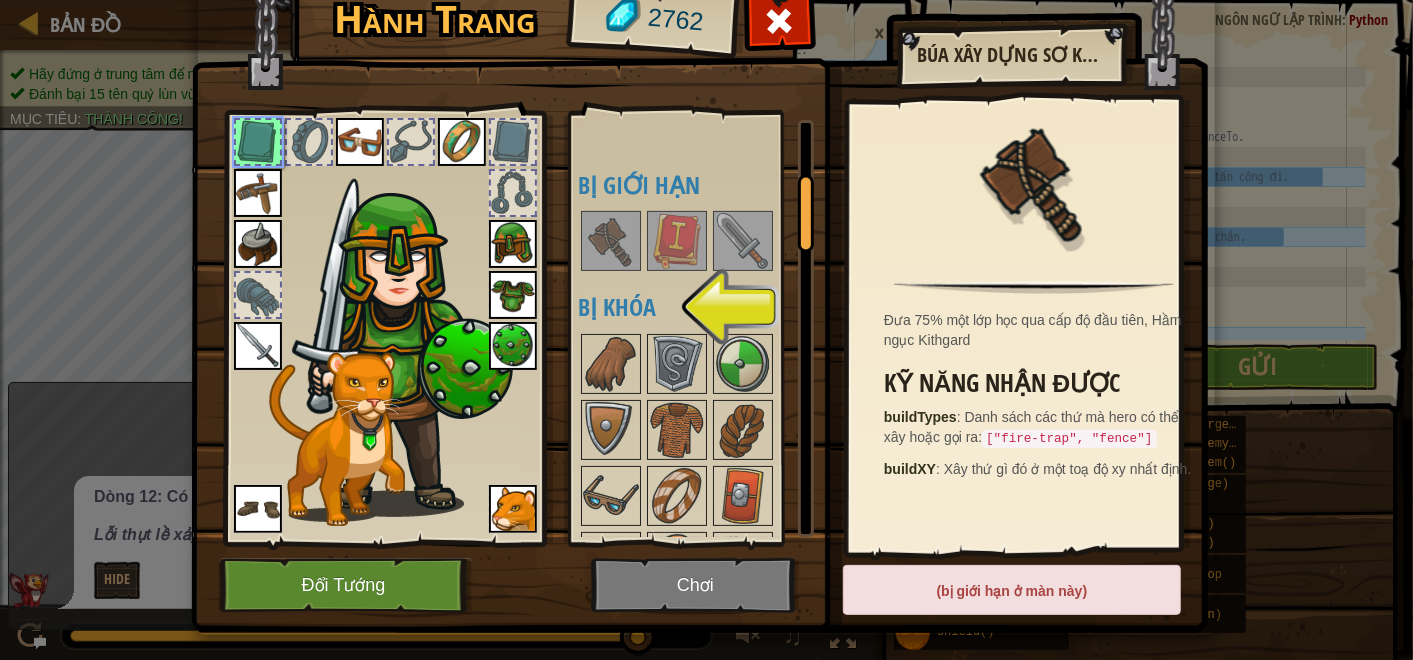 click at bounding box center [611, 241] 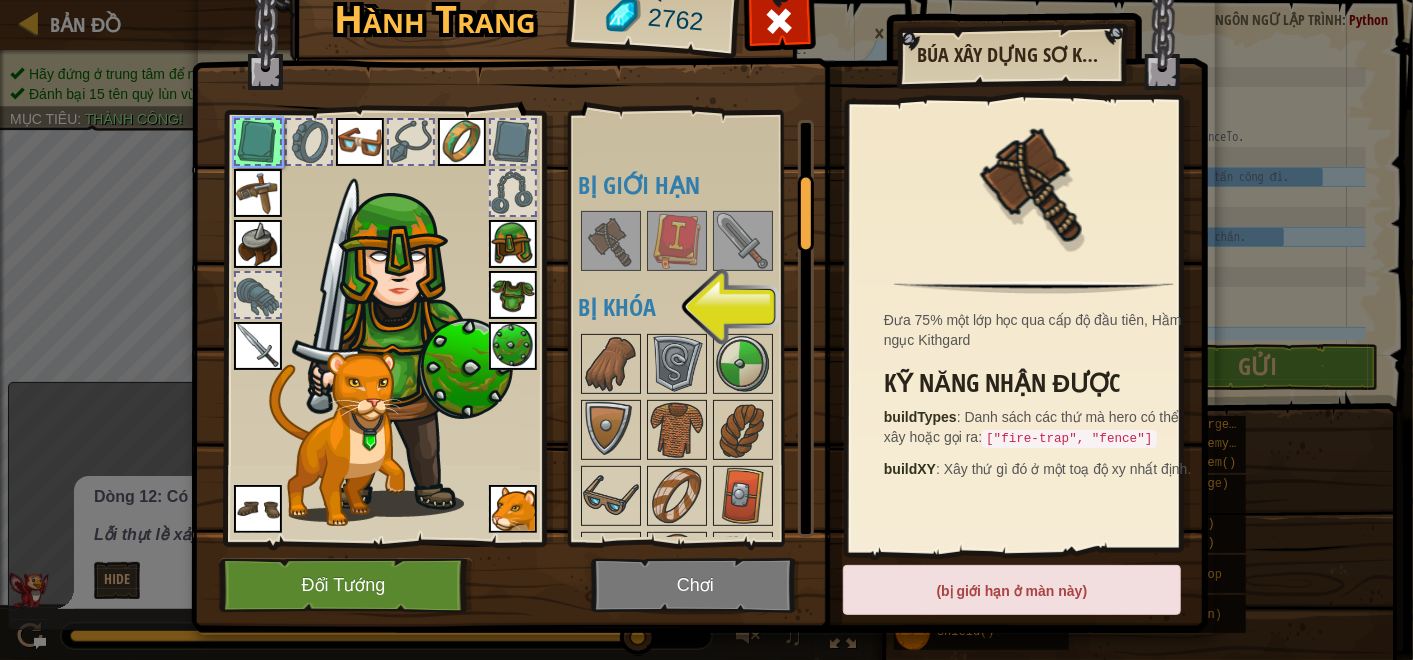 click on "Hành Trang 2762 Khả dụng Mặc Mặc Mặc Mặc Mặc Mặc Mặc Mặc Mặc Mặc Mặc Mặc Mặc Mặc Mặc (click đúp để trang bị) Bị giới hạn Bị khóa Búa Xây Dựng Sơ Khai Đưa 75% một lớp học qua cấp độ đầu tiên, Hầm ngục Kithgard Kỹ năng nhận được buildTypes : Danh sách các thứ mà hero có thể xây hoặc gọi ra:  ["fire-trap", "fence"] buildXY : Xây thứ gì đó ở một toạ độ xy nhất định. Mặc Cởi ra Hãy đăng ký để chọn nhân vật này! (bị giới hạn ở màn này) Đổi Tướng Chơi" at bounding box center [706, 305] 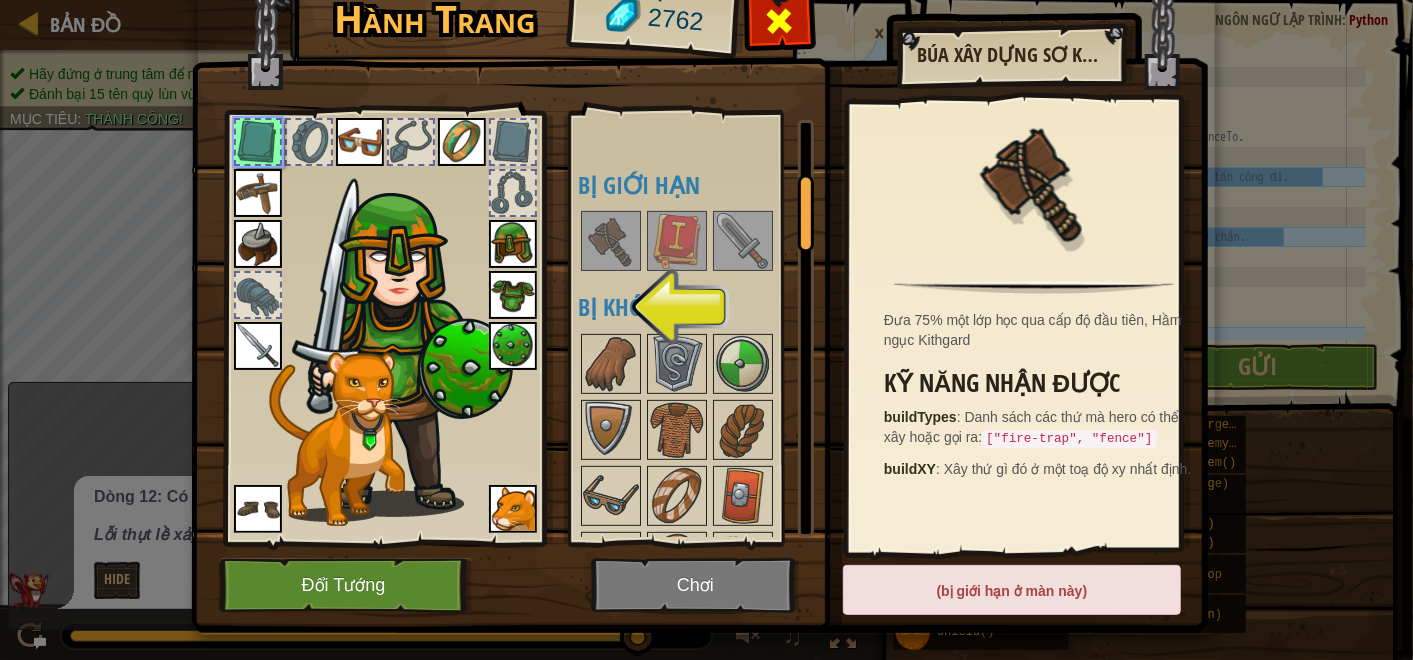 click at bounding box center (780, 21) 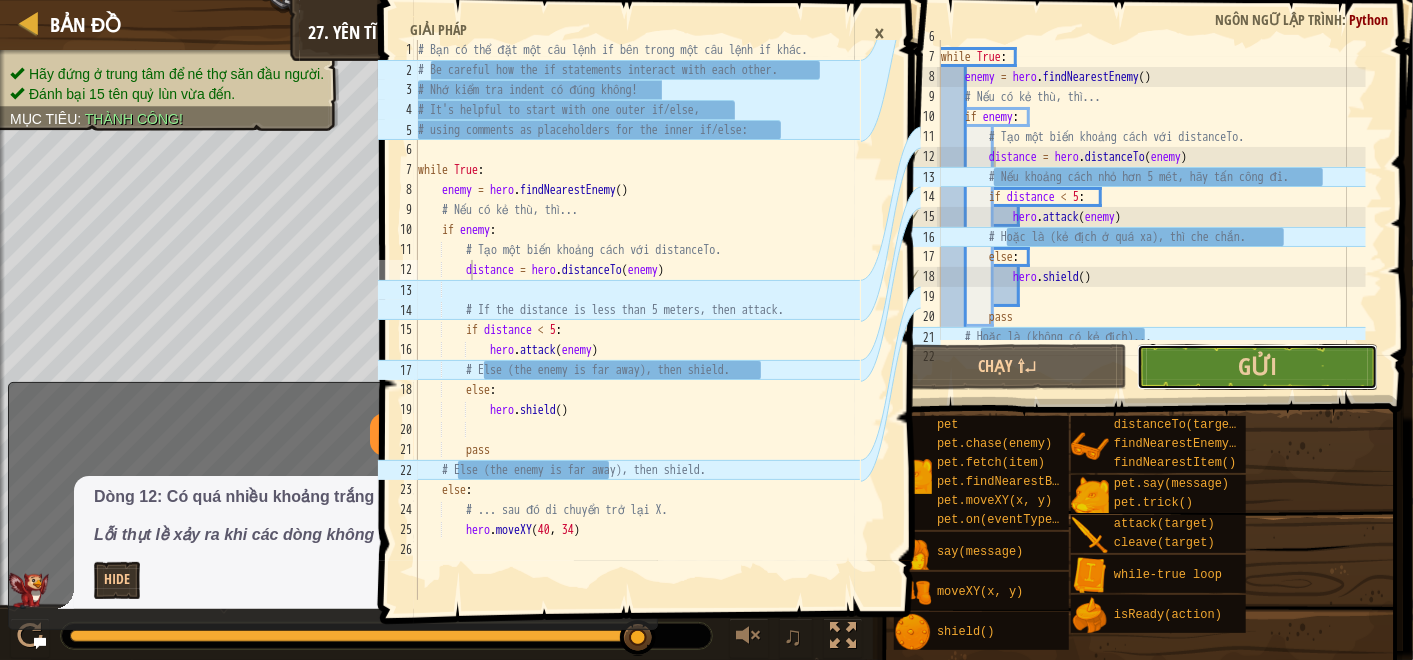 click on "Gửi" at bounding box center [1257, 367] 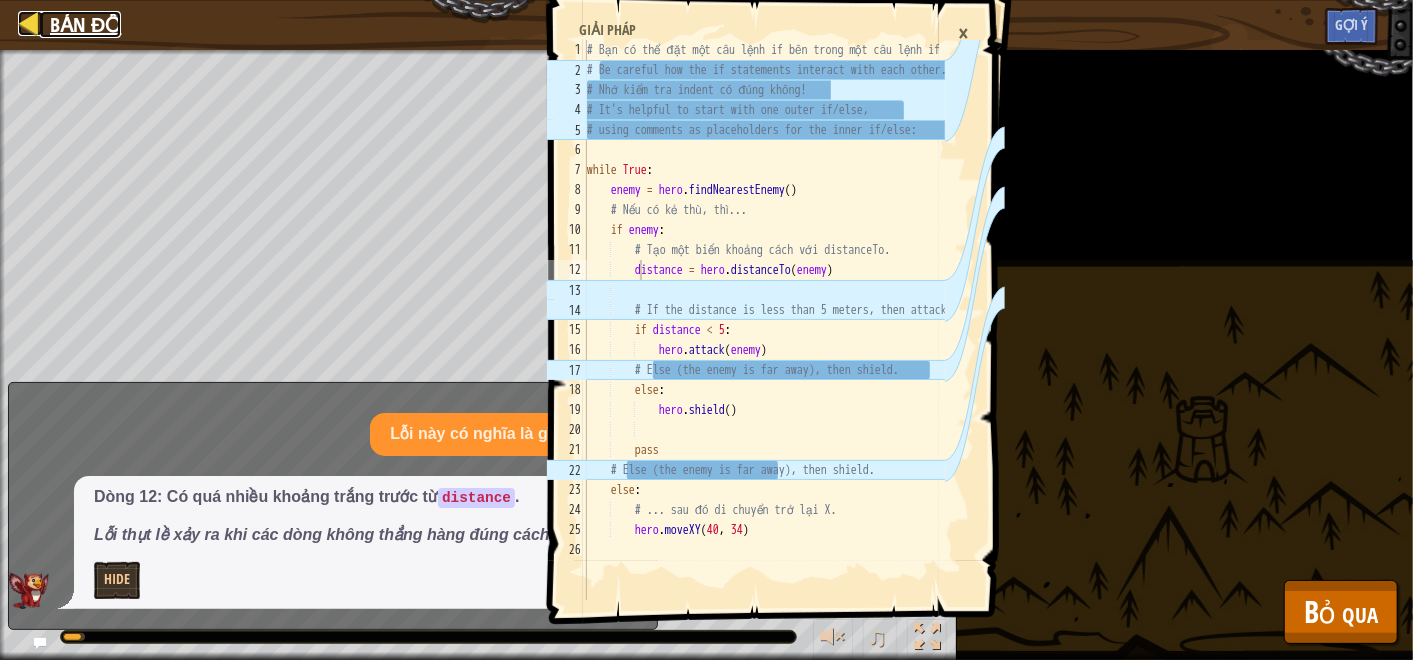 click on "Bản đồ" at bounding box center [85, 24] 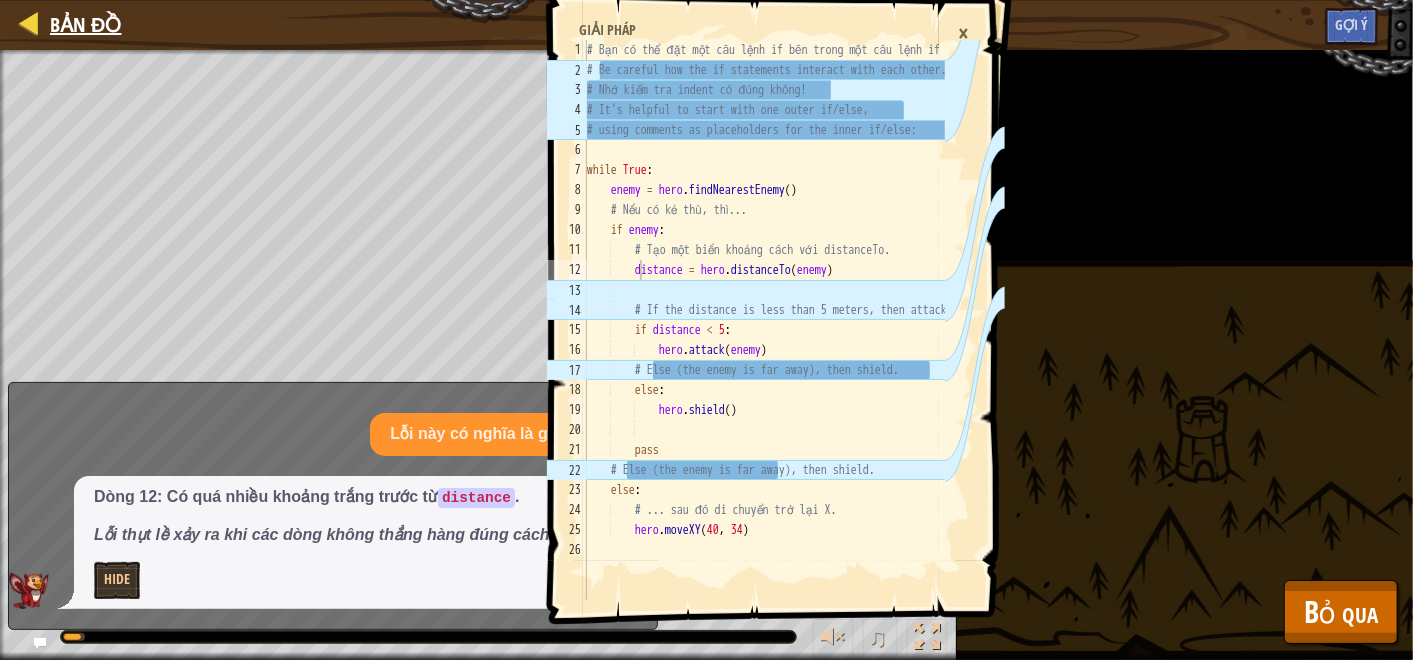 select on "vi" 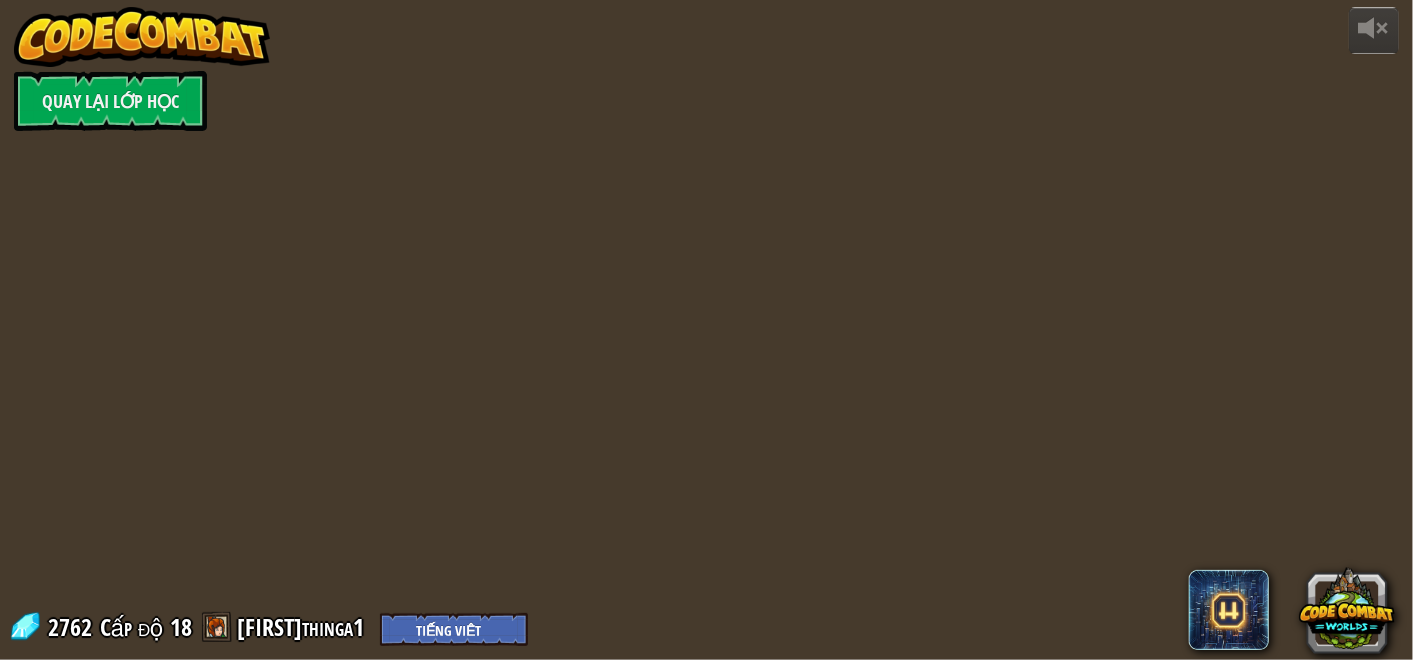 select on "vi" 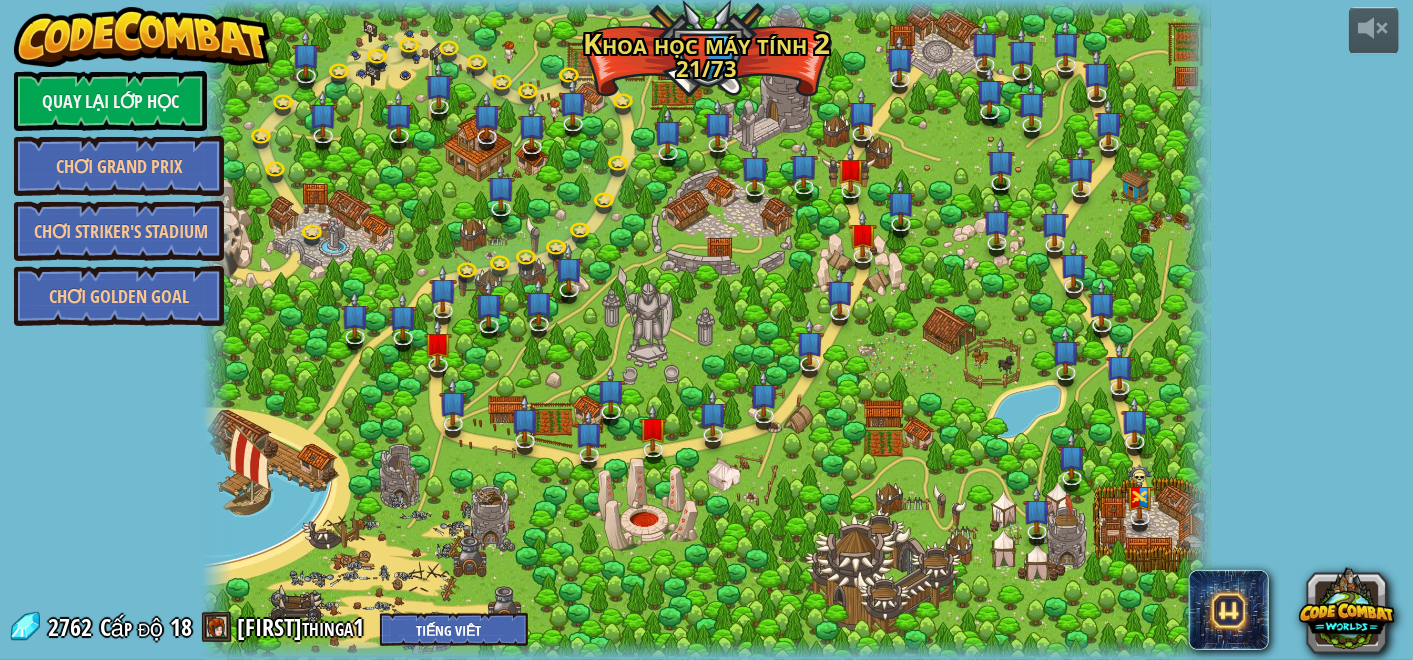 select on "vi" 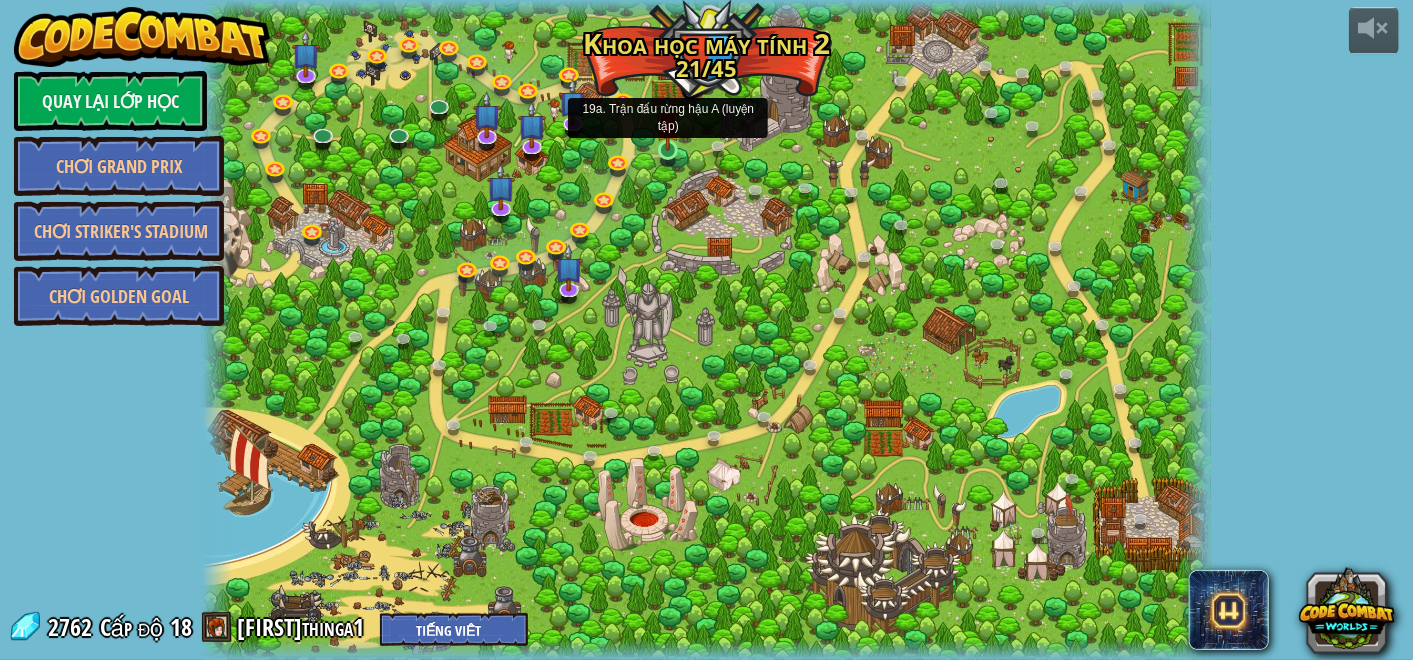 click at bounding box center [668, 123] 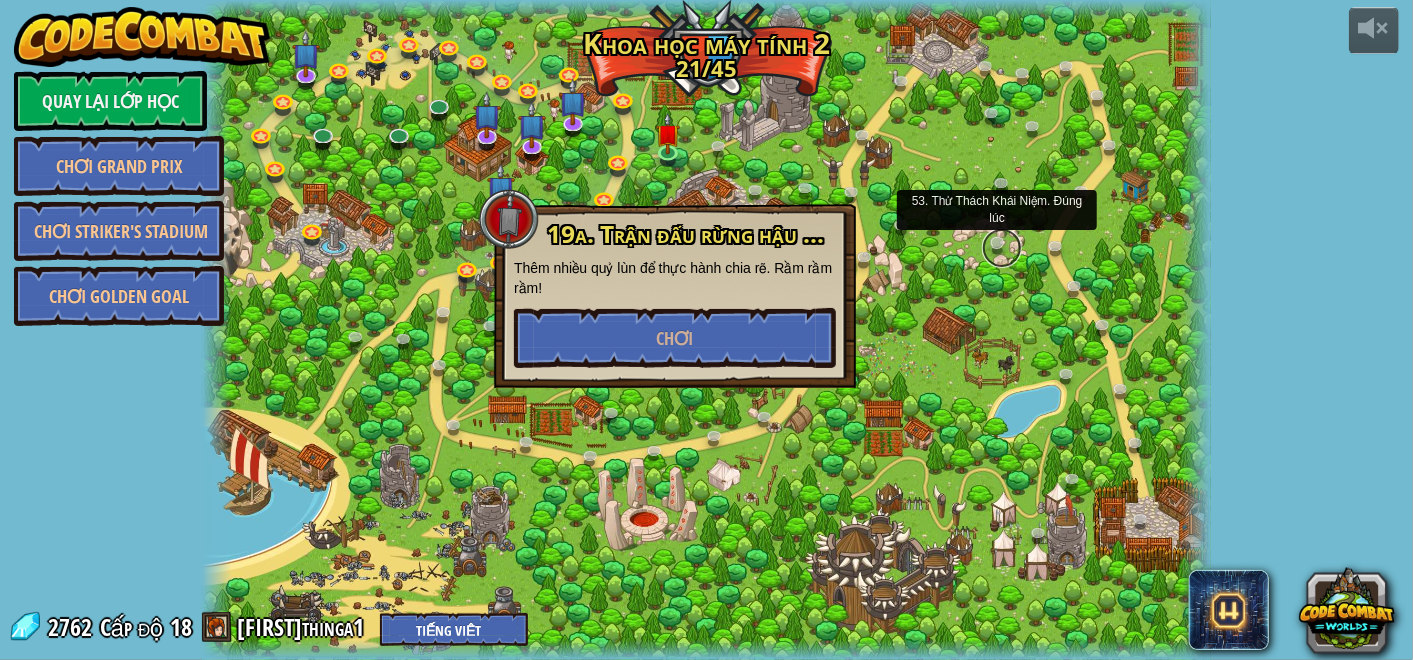 click at bounding box center (1002, 248) 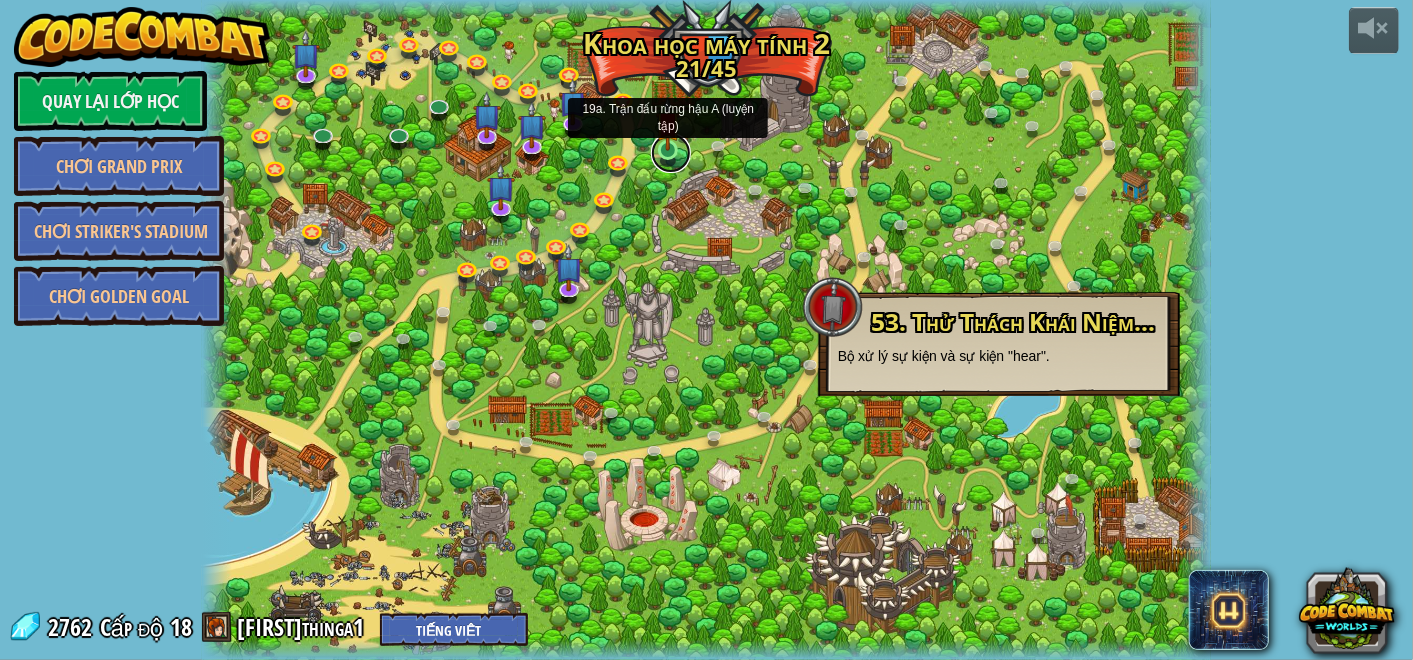 click at bounding box center [671, 153] 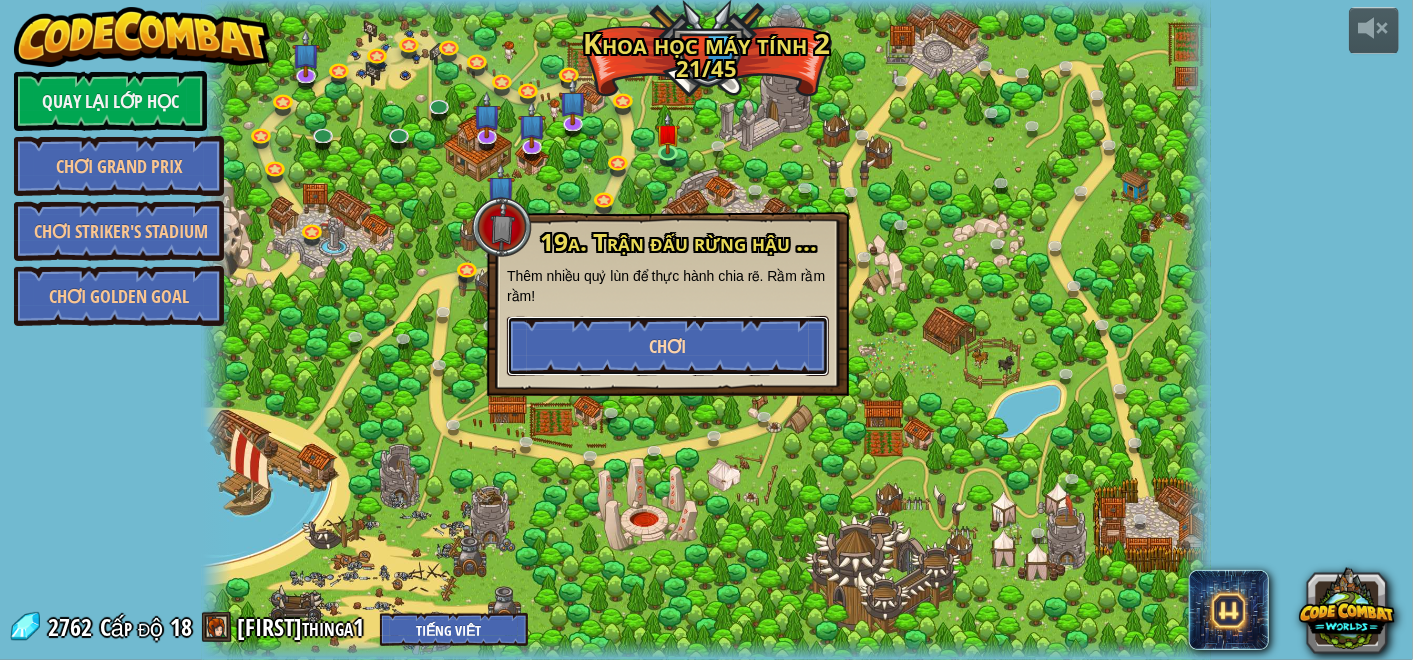 click on "Chơi" at bounding box center (668, 346) 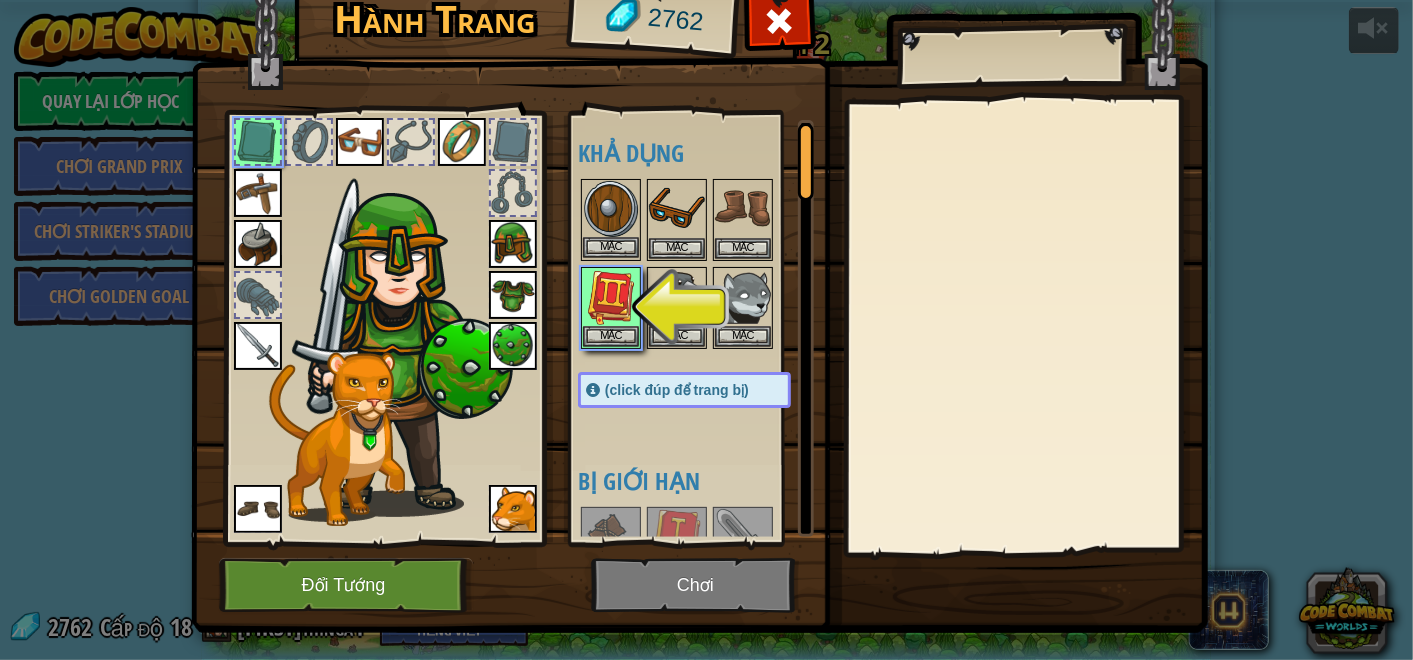 click at bounding box center [611, 209] 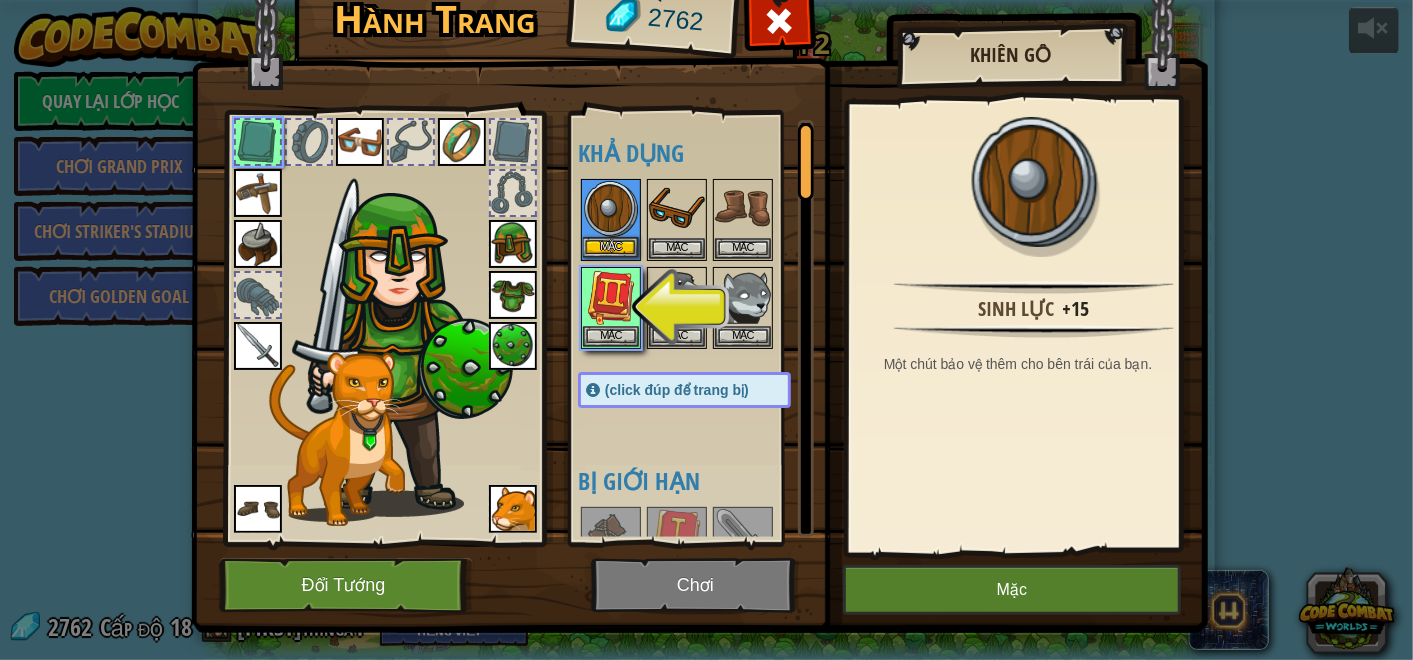 click at bounding box center (611, 209) 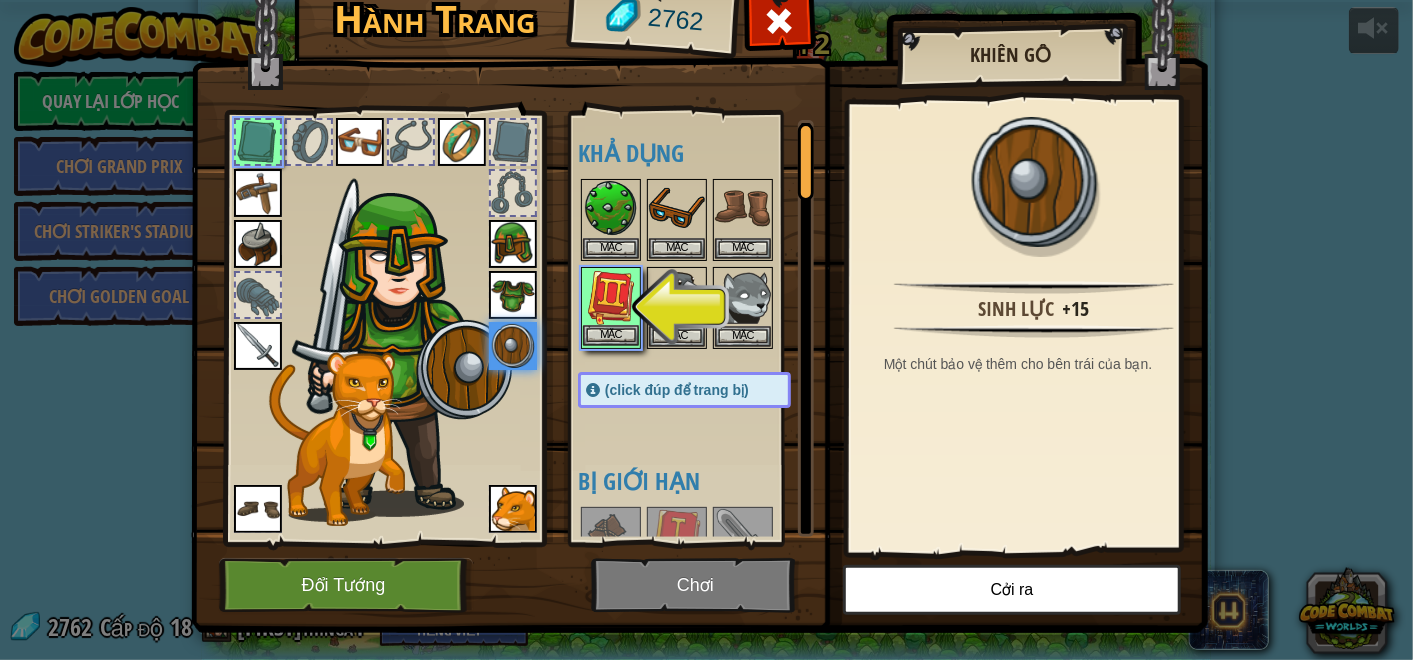 click at bounding box center [611, 297] 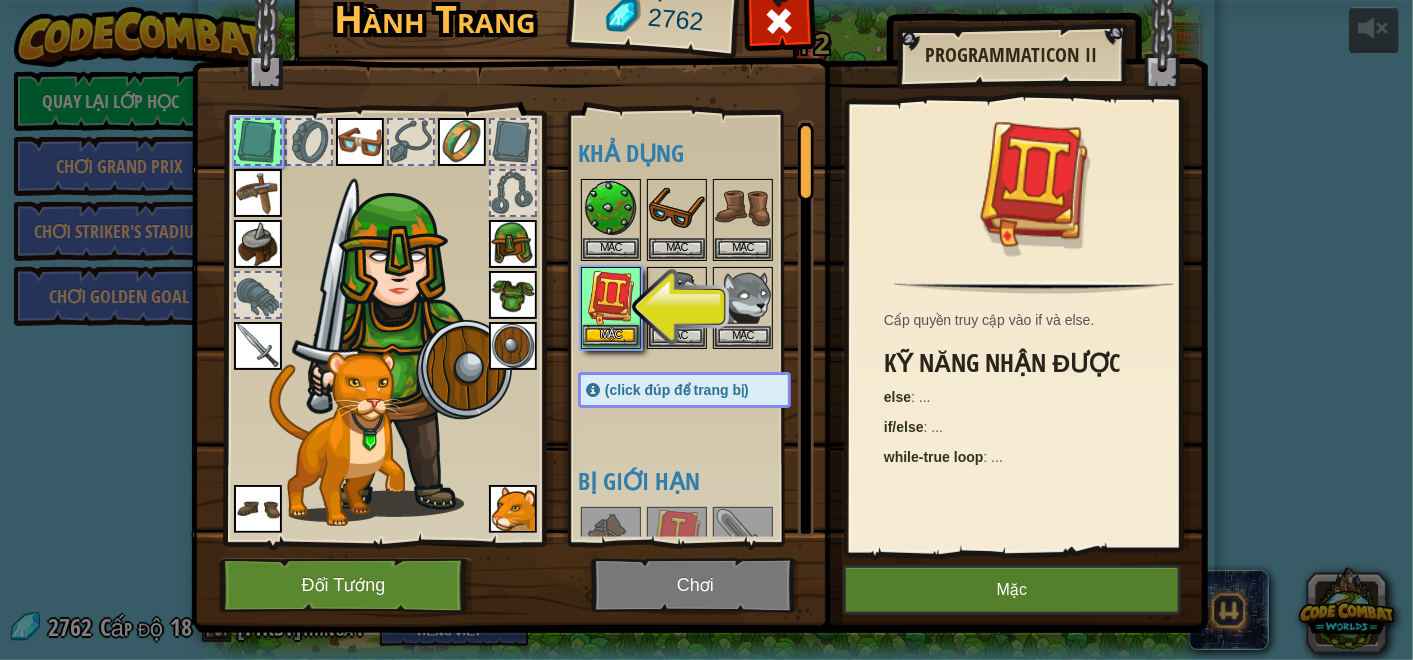 click at bounding box center (611, 297) 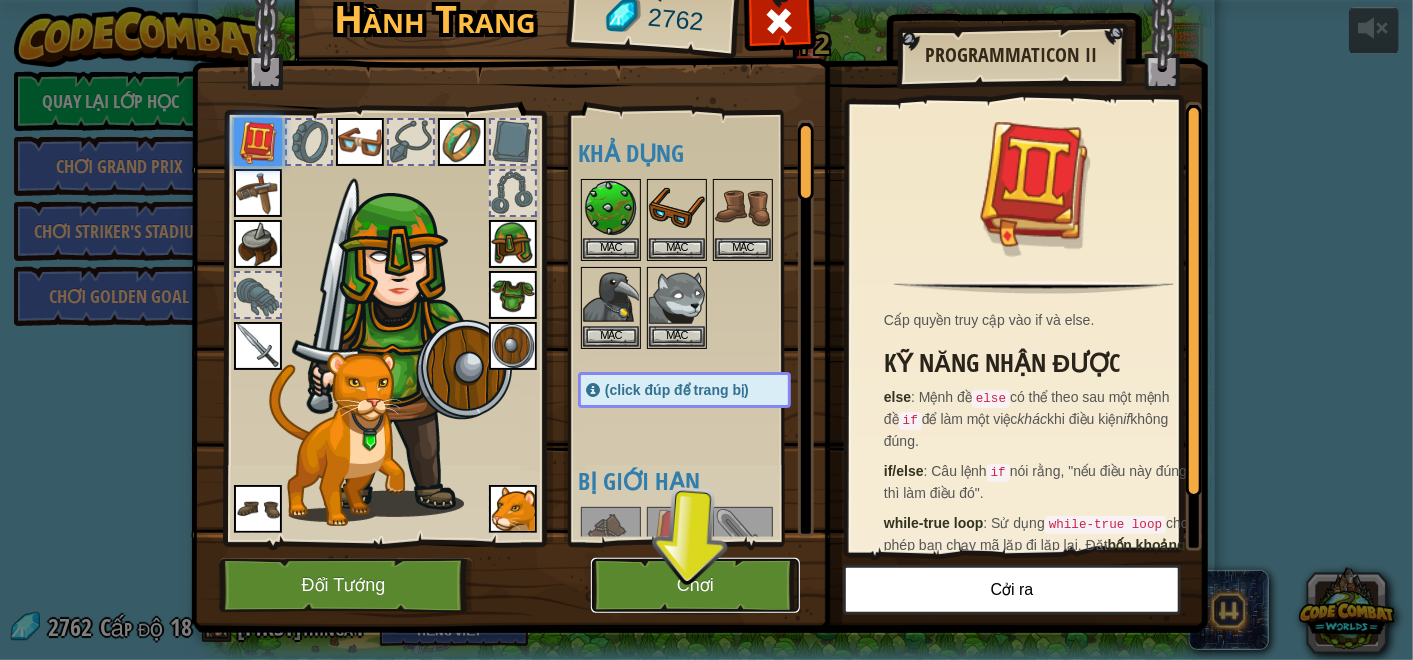 click on "Chơi" at bounding box center (695, 585) 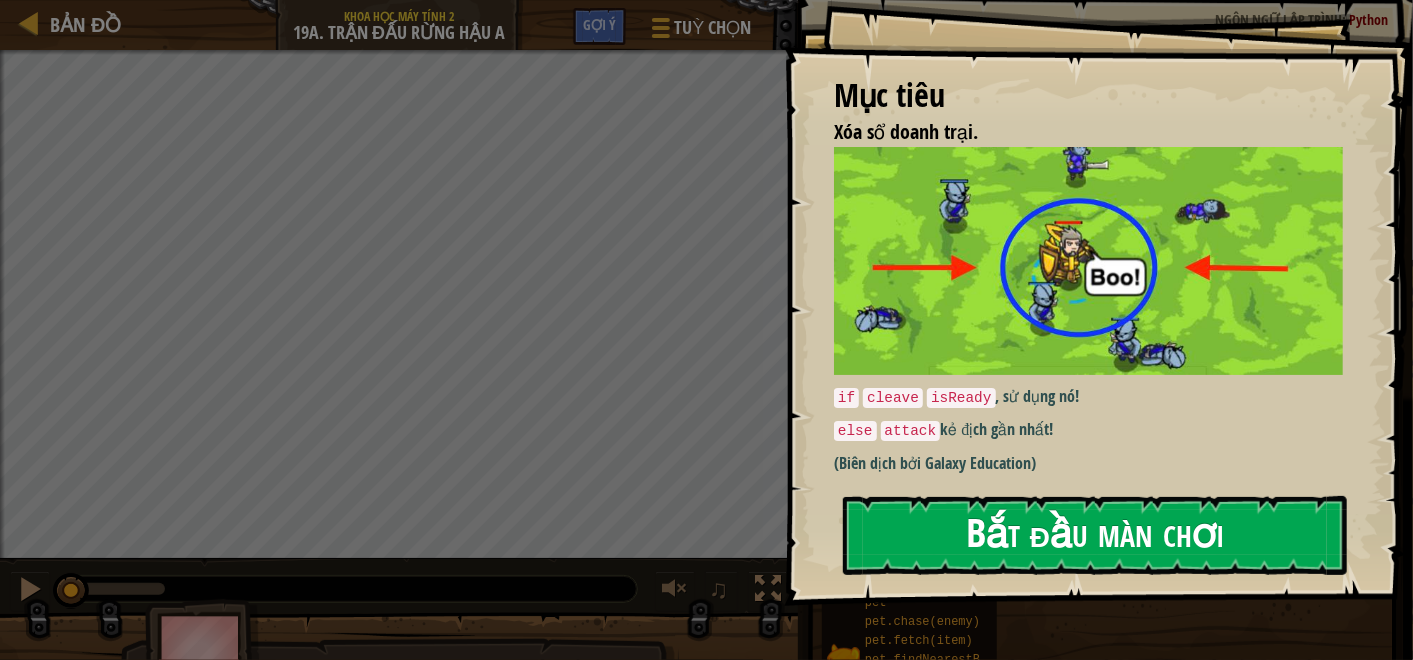 drag, startPoint x: 997, startPoint y: 542, endPoint x: 985, endPoint y: 538, distance: 12.649111 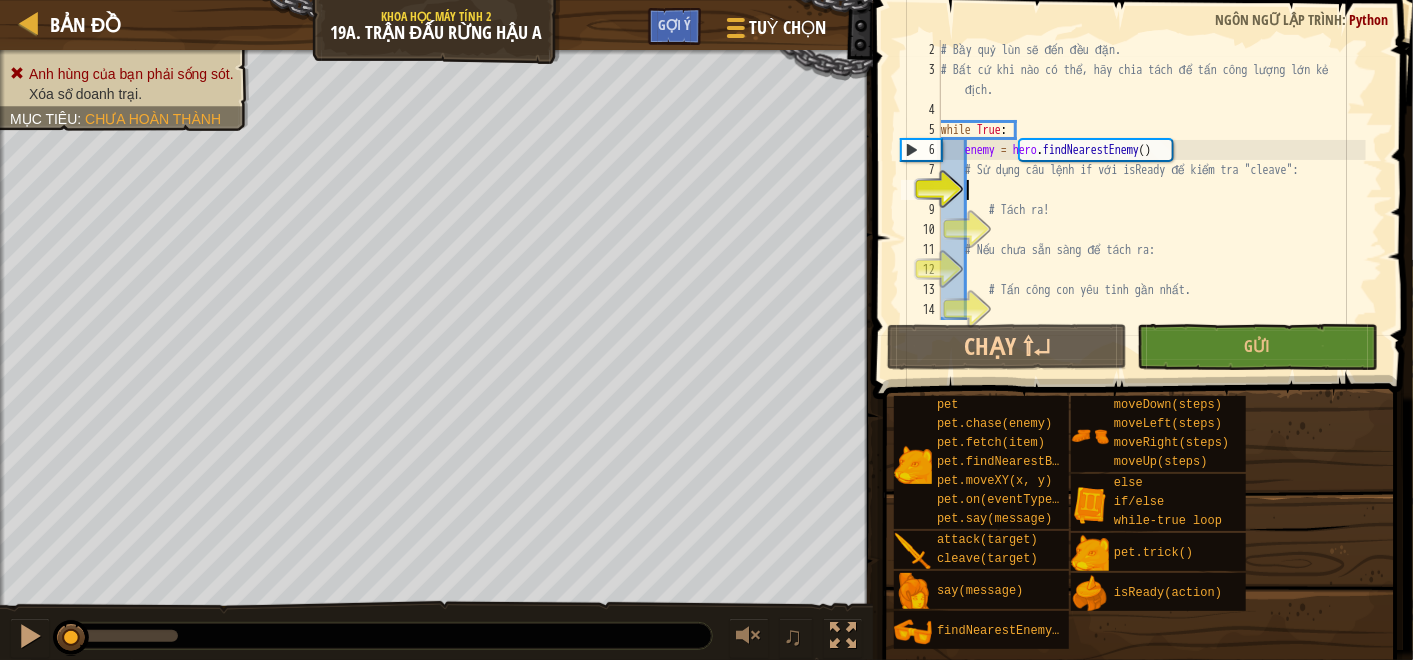 scroll, scrollTop: 20, scrollLeft: 0, axis: vertical 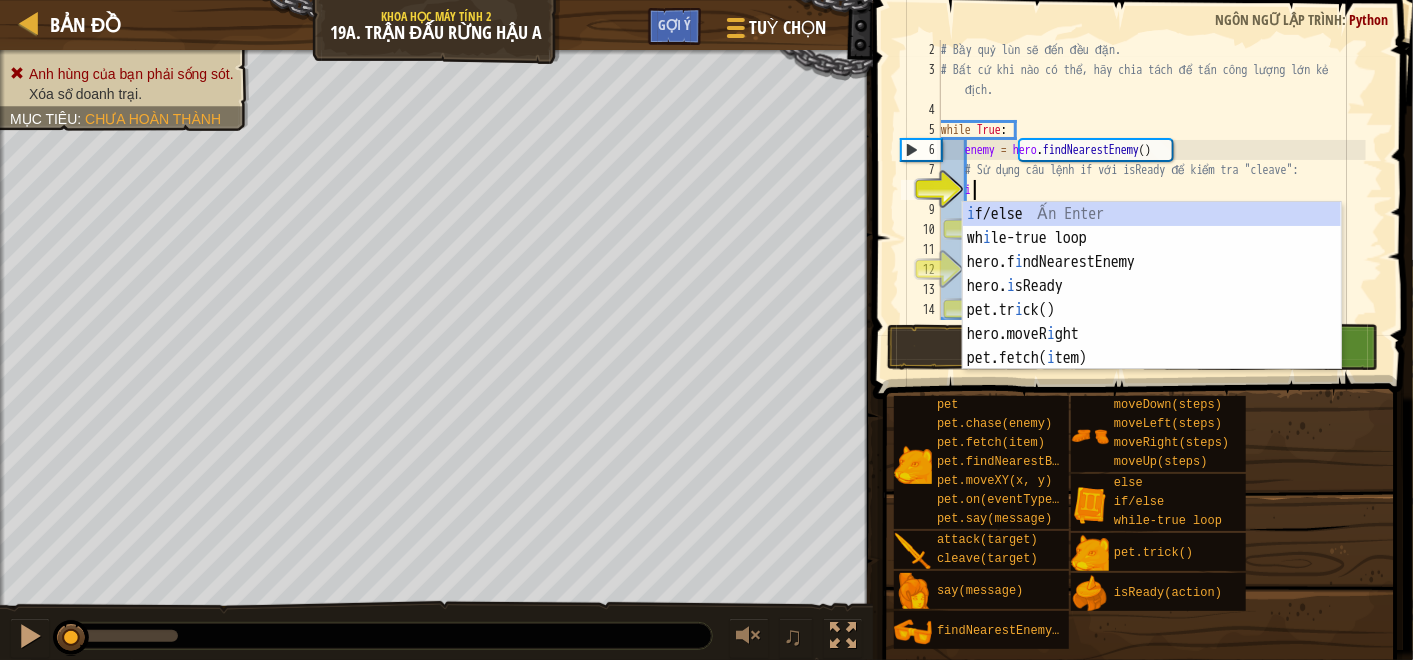 type on "i" 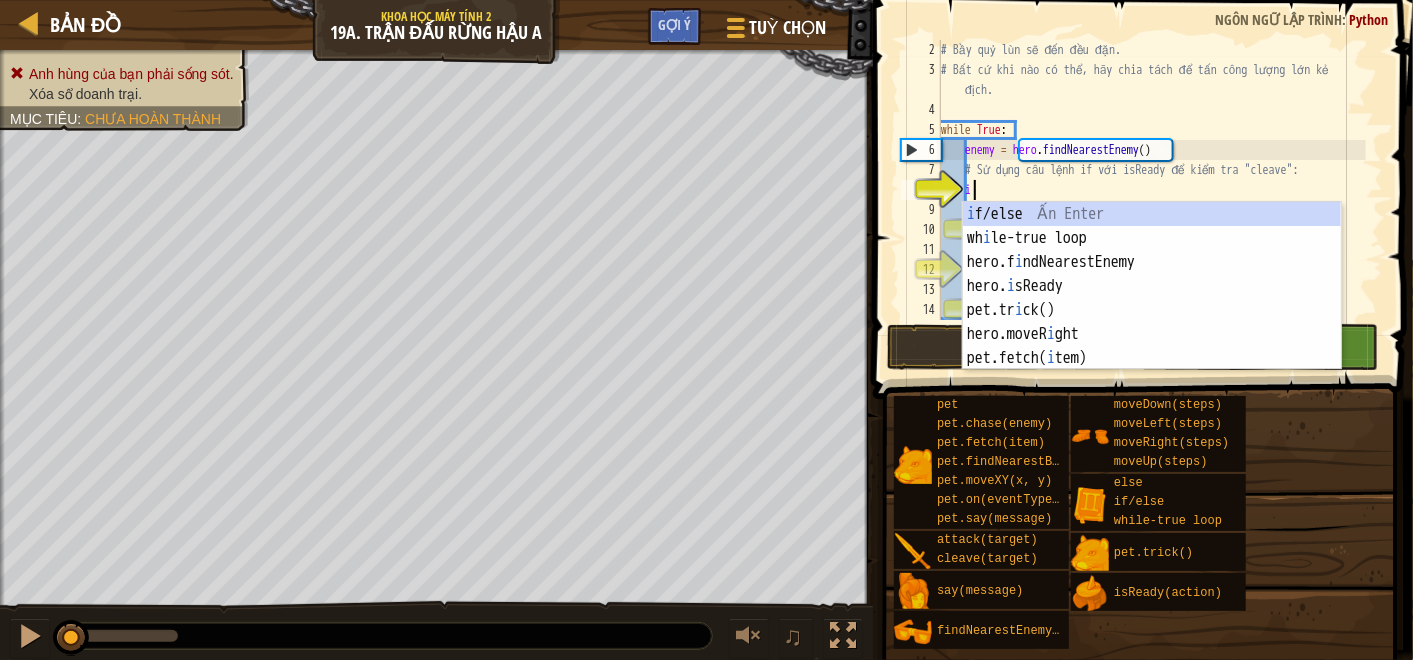 type on "ì" 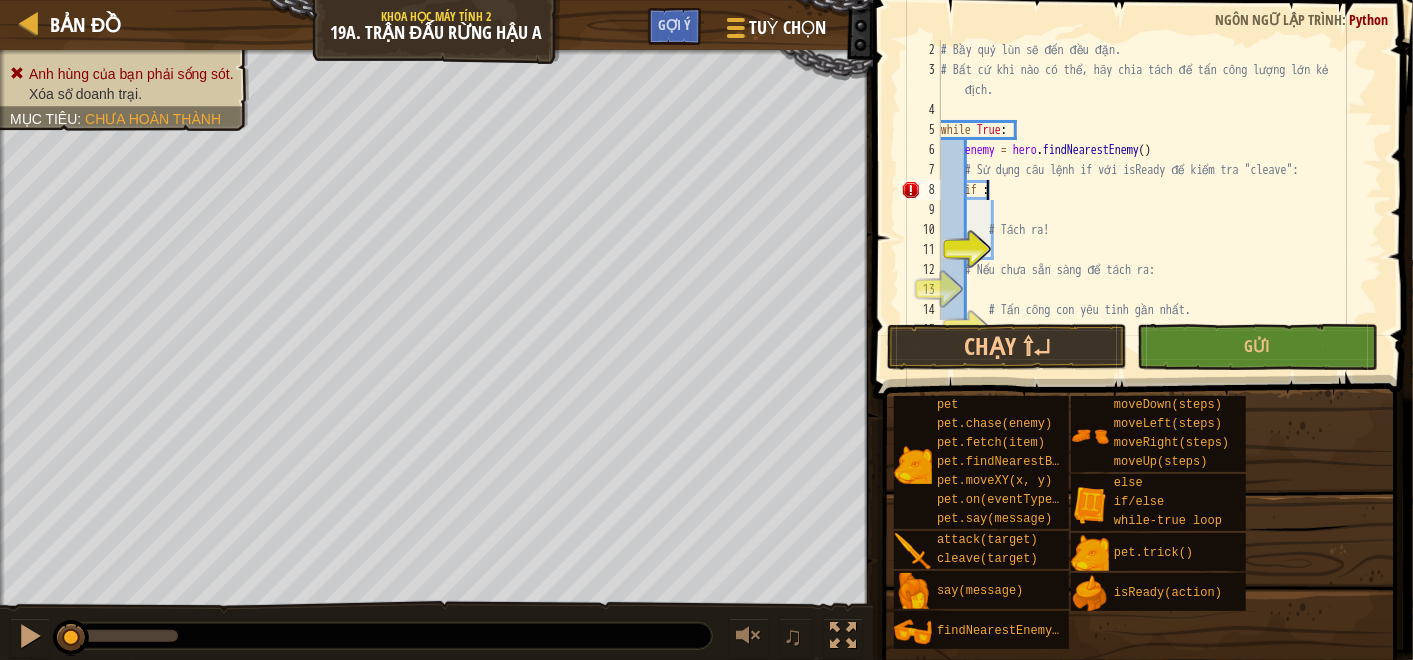 scroll, scrollTop: 8, scrollLeft: 3, axis: both 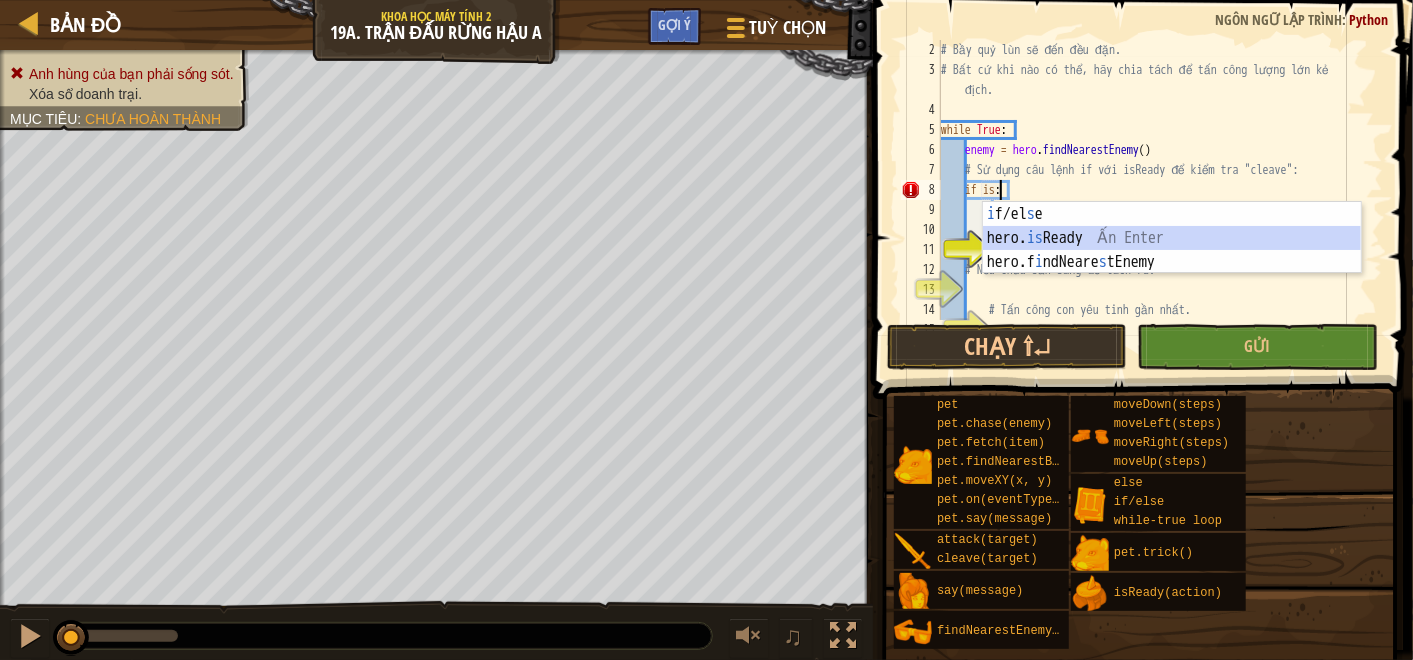 type on "if hero.isReady("cleave"):" 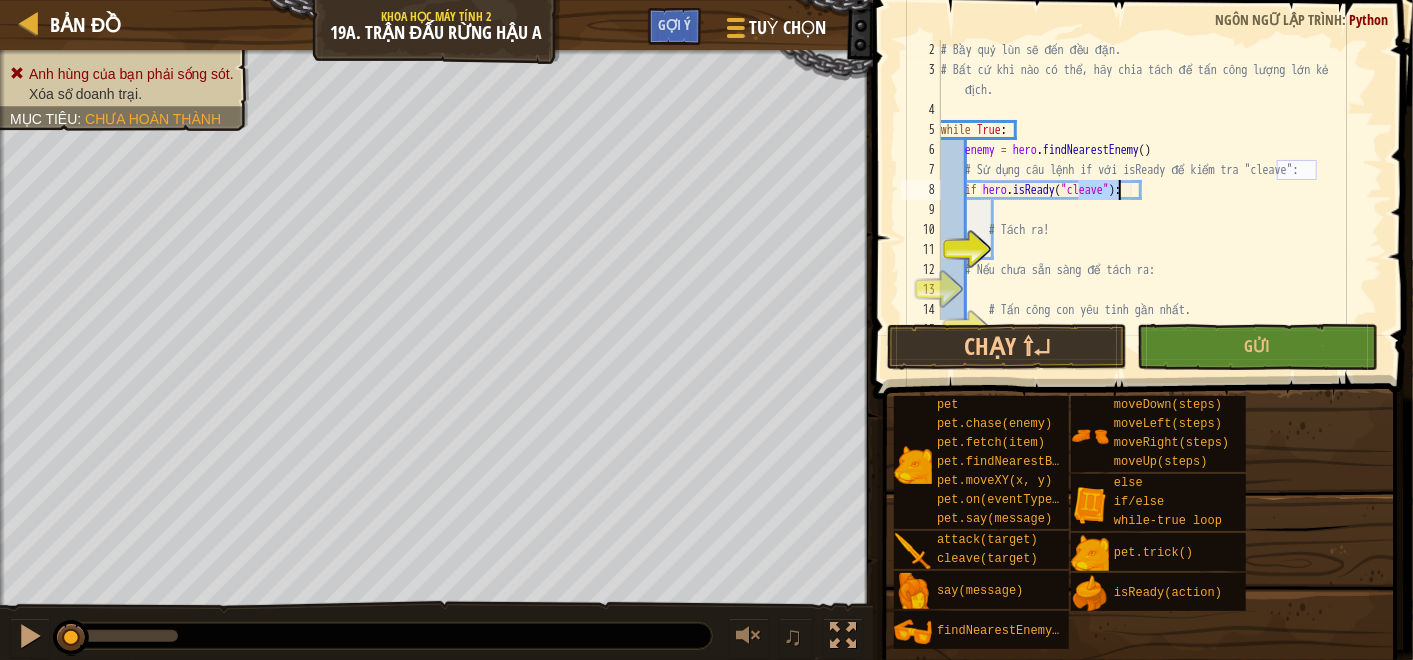 click on "# Bầy quỷ lùn sẽ đến đều đặn. # Bất cứ khi nào có thể, hãy chia tách để tấn công lượng lớn kẻ       địch. while   True :      enemy   =   hero . findNearestEnemy ( )      # Sử dụng câu lệnh if với isReady để kiểm tra "cleave":      if   hero . isReady ( "cleave" ) :                   # Tách ra!               # Nếu chưa sẵn sàng để tách ra:               # Tấn công con yêu tinh gần nhất." at bounding box center (1151, 200) 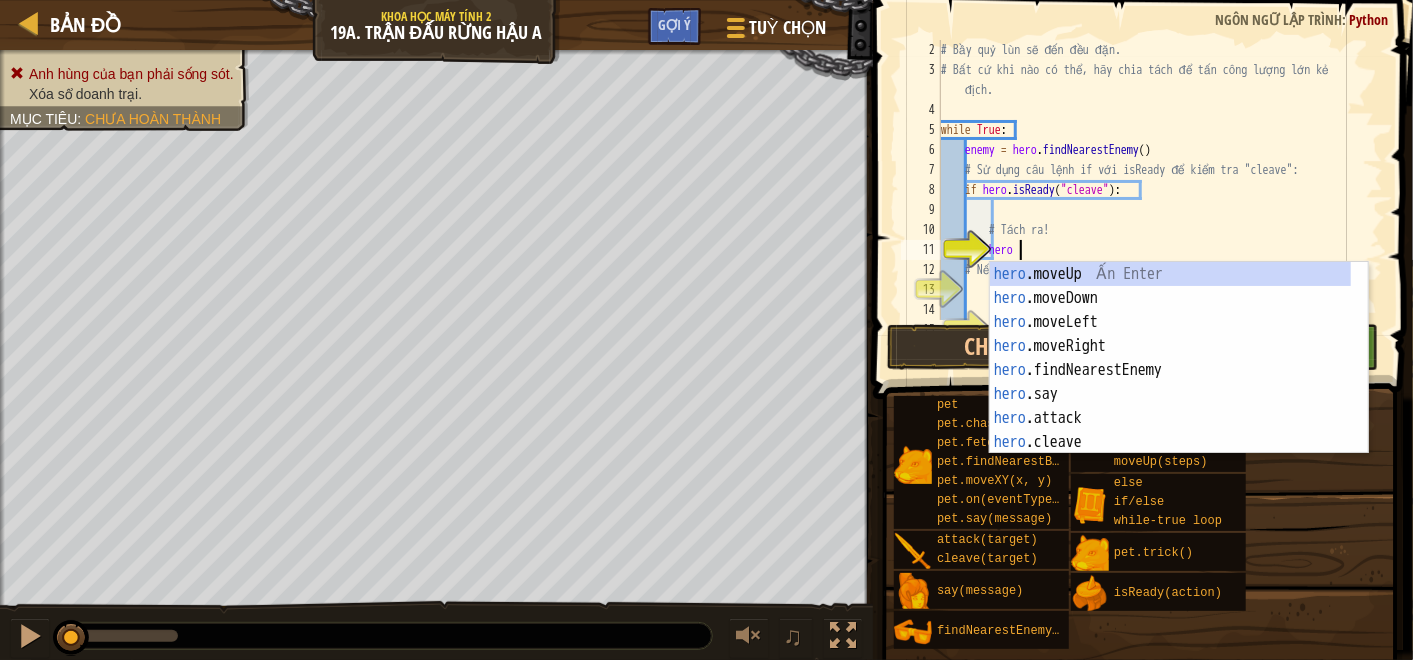 scroll, scrollTop: 8, scrollLeft: 5, axis: both 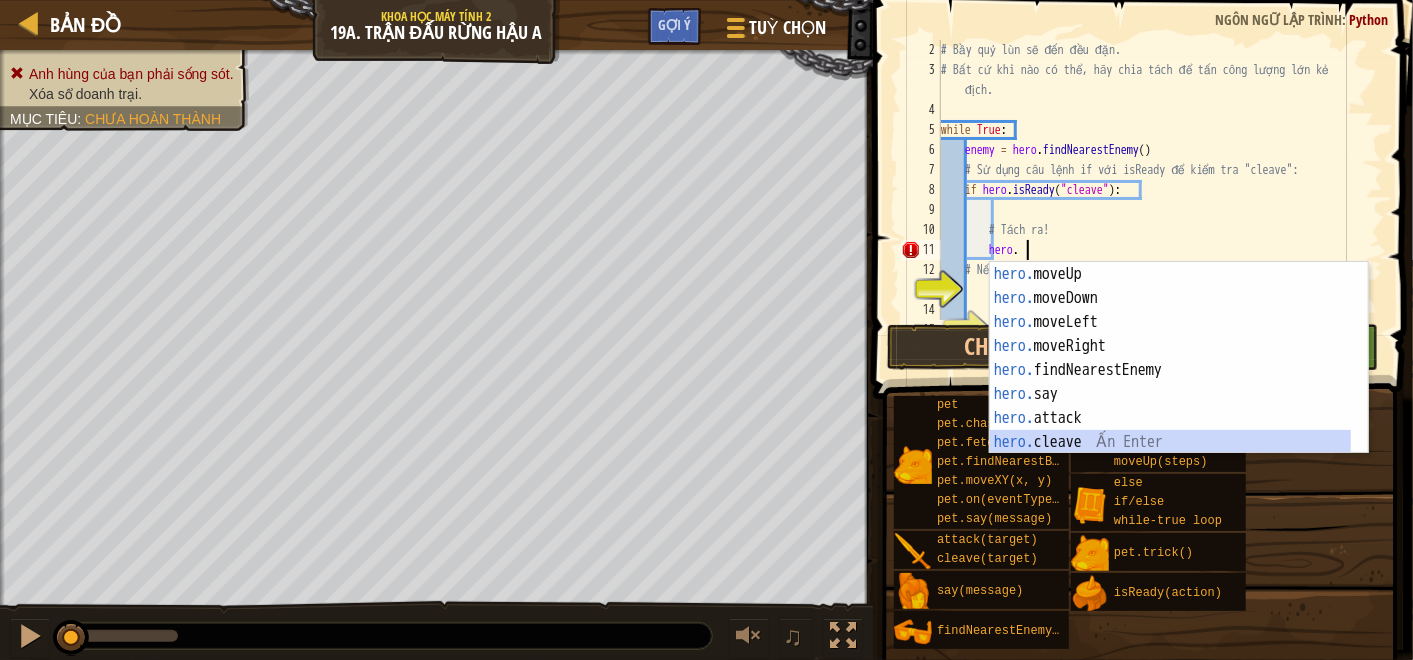 type on "hero.cleave(enemy)" 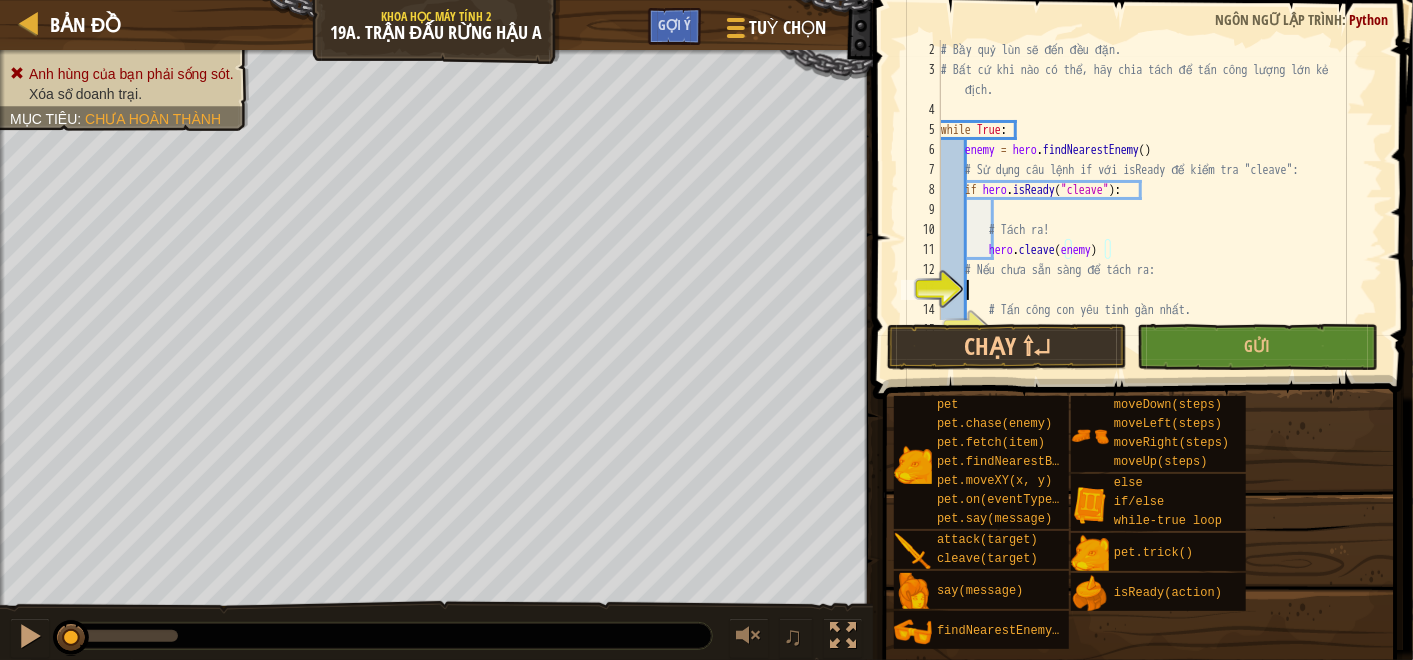 click on "# Bầy quỷ lùn sẽ đến đều đặn. # Bất cứ khi nào có thể, hãy chia tách để tấn công lượng lớn kẻ       địch. while   True :      enemy   =   hero . findNearestEnemy ( )      # Sử dụng câu lệnh if với isReady để kiểm tra "cleave":      if   hero . isReady ( "cleave" ) :                   # Tách ra!          hero . cleave ( enemy )      # Nếu chưa sẵn sàng để tách ra:               # Tấn công con yêu tinh gần nhất." at bounding box center (1151, 200) 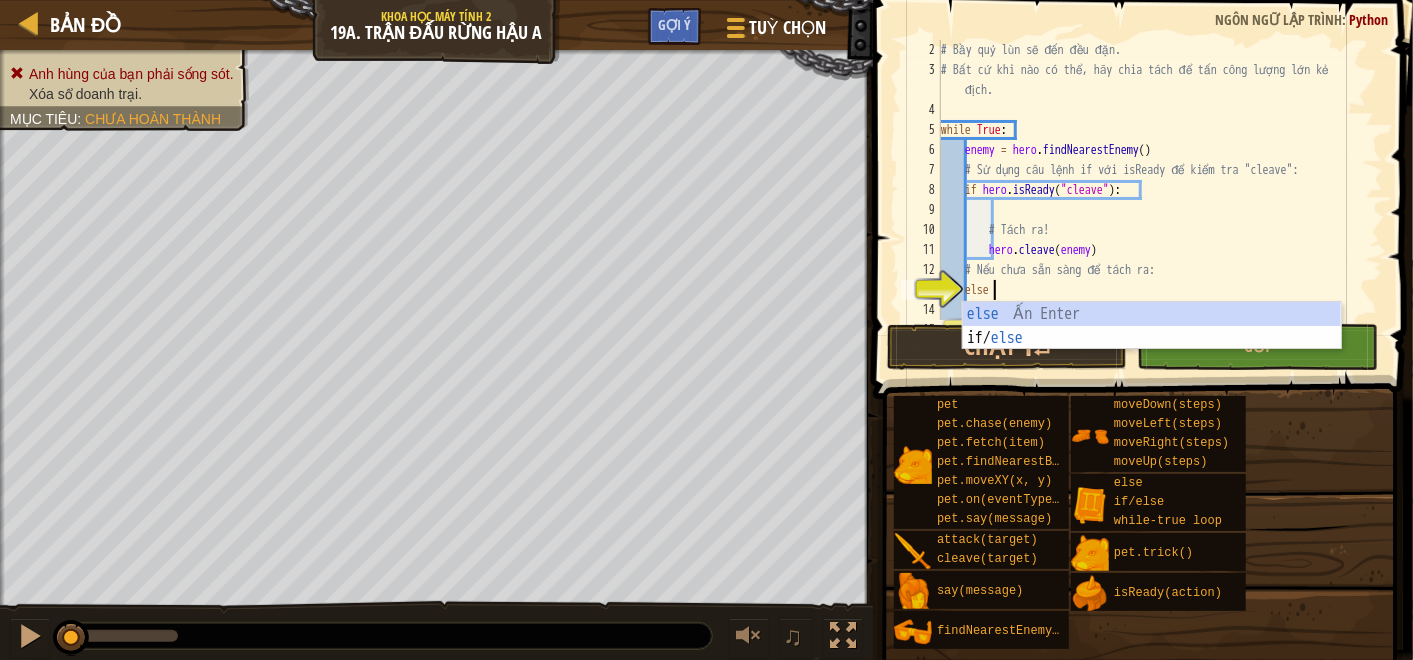 type on "else:" 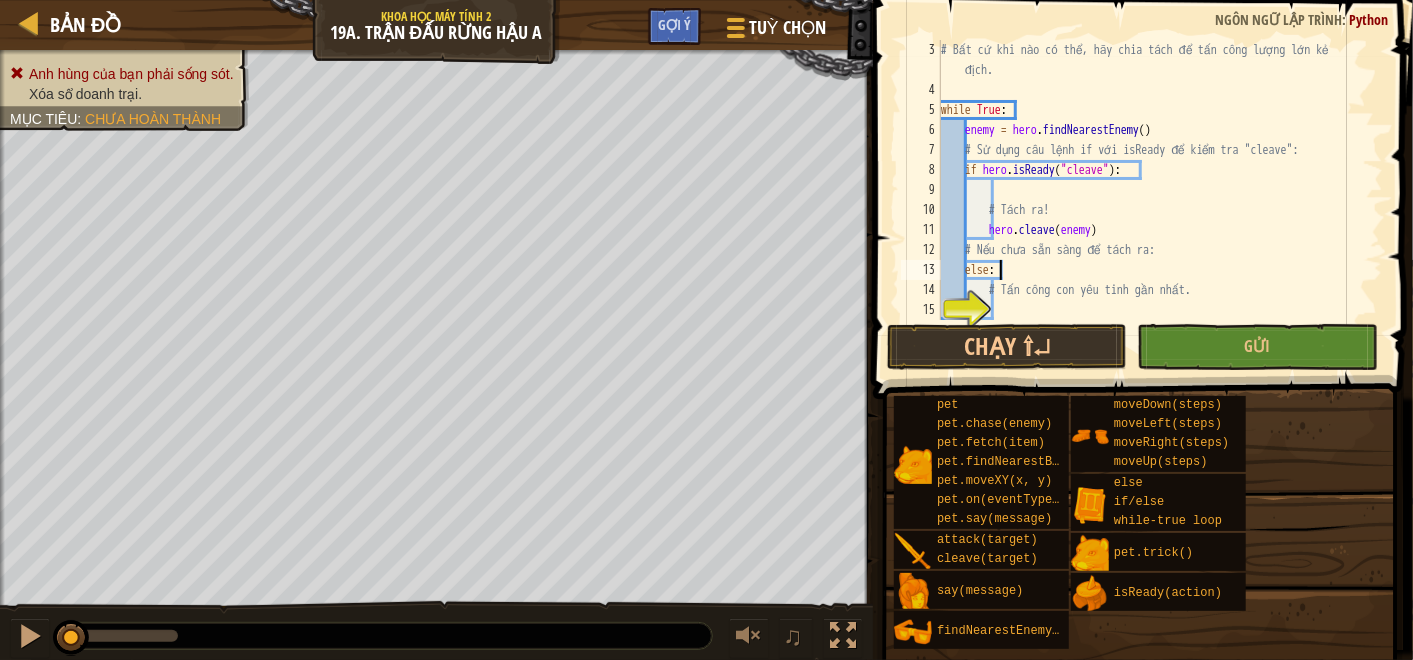 scroll, scrollTop: 40, scrollLeft: 0, axis: vertical 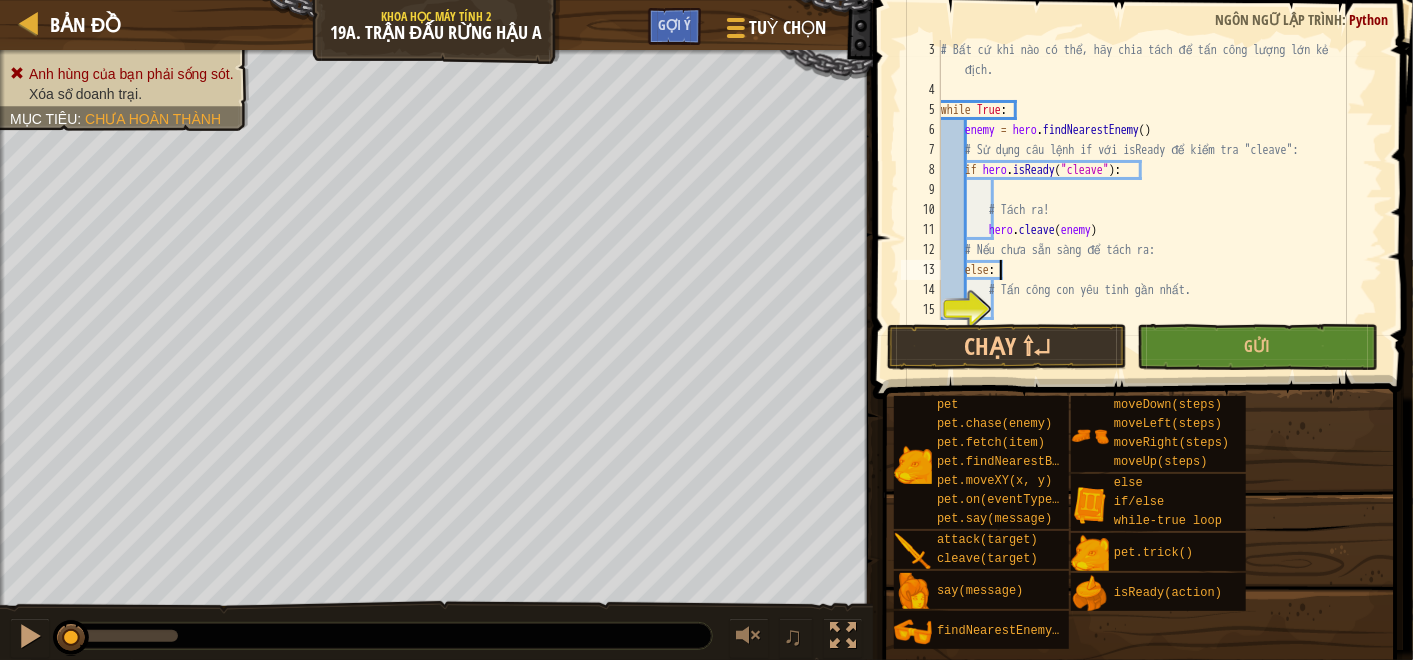click on "# Bất cứ khi nào có thể, hãy chia tách để tấn công lượng lớn kẻ       địch. while   True :      enemy   =   hero . findNearestEnemy ( )      # Sử dụng câu lệnh if với isReady để kiểm tra "cleave":      if   hero . isReady ( "cleave" ) :                   # Tách ra!          hero . cleave ( enemy )      # Nếu chưa sẵn sàng để tách ra:      else :          # Tấn công con yêu tinh gần nhất." at bounding box center [1151, 210] 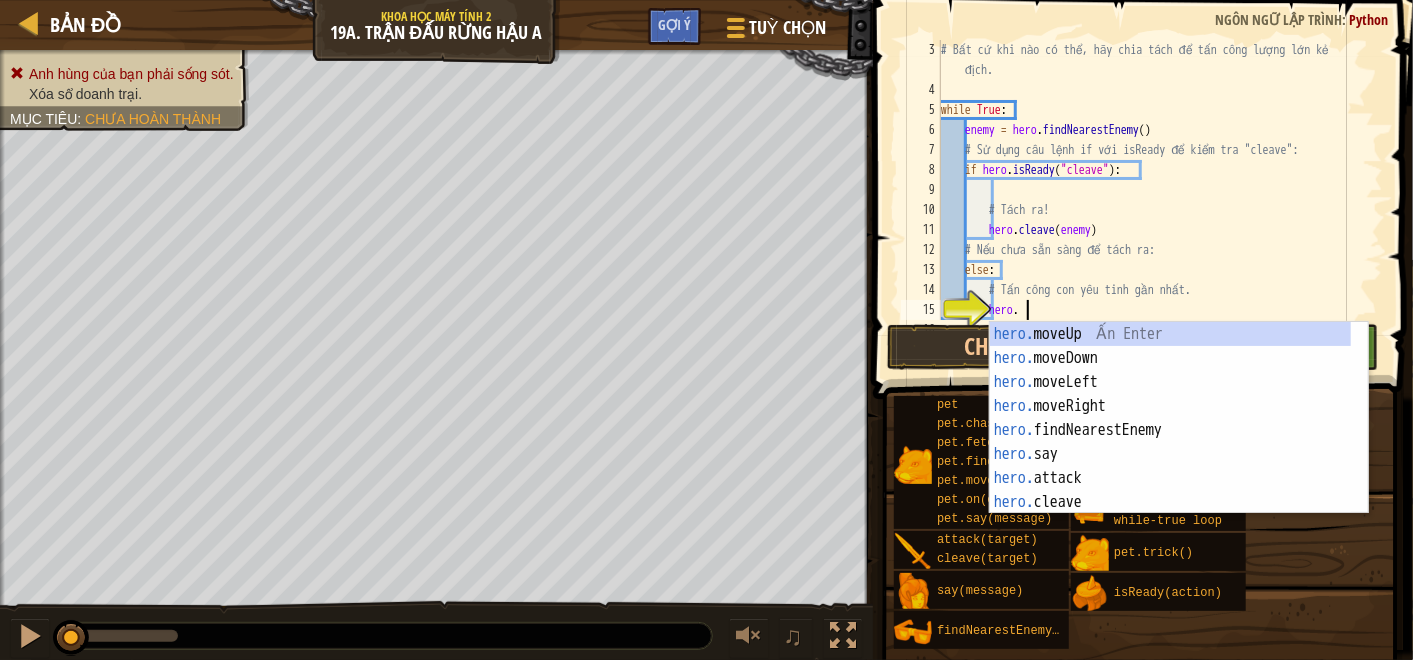 scroll, scrollTop: 8, scrollLeft: 5, axis: both 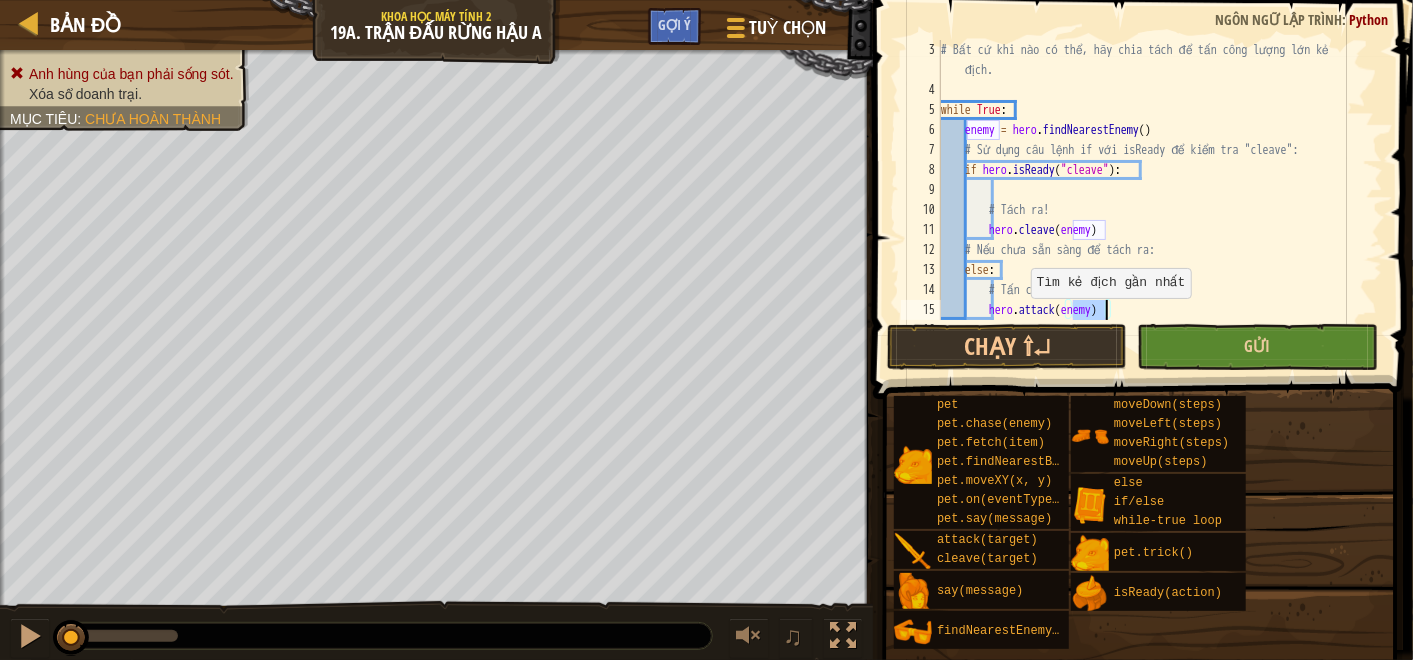 type on "hero.attack(enemy)" 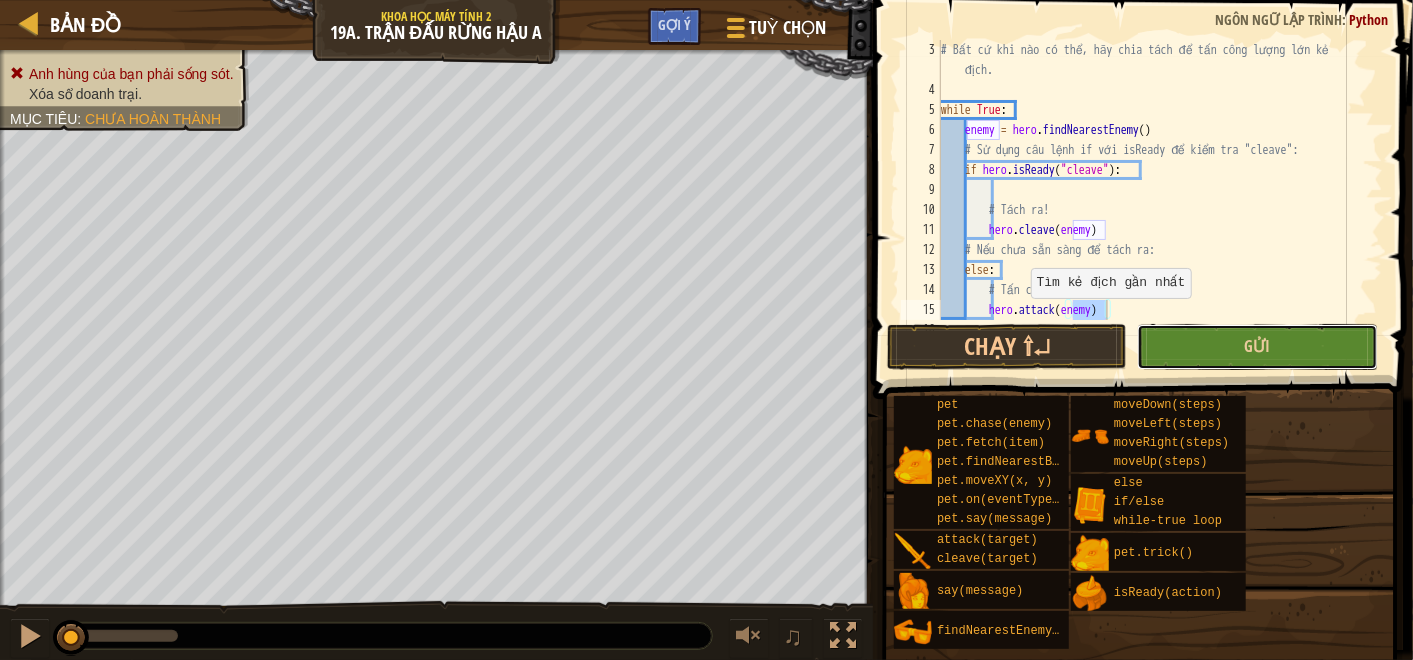 click on "Gửi" at bounding box center (1257, 347) 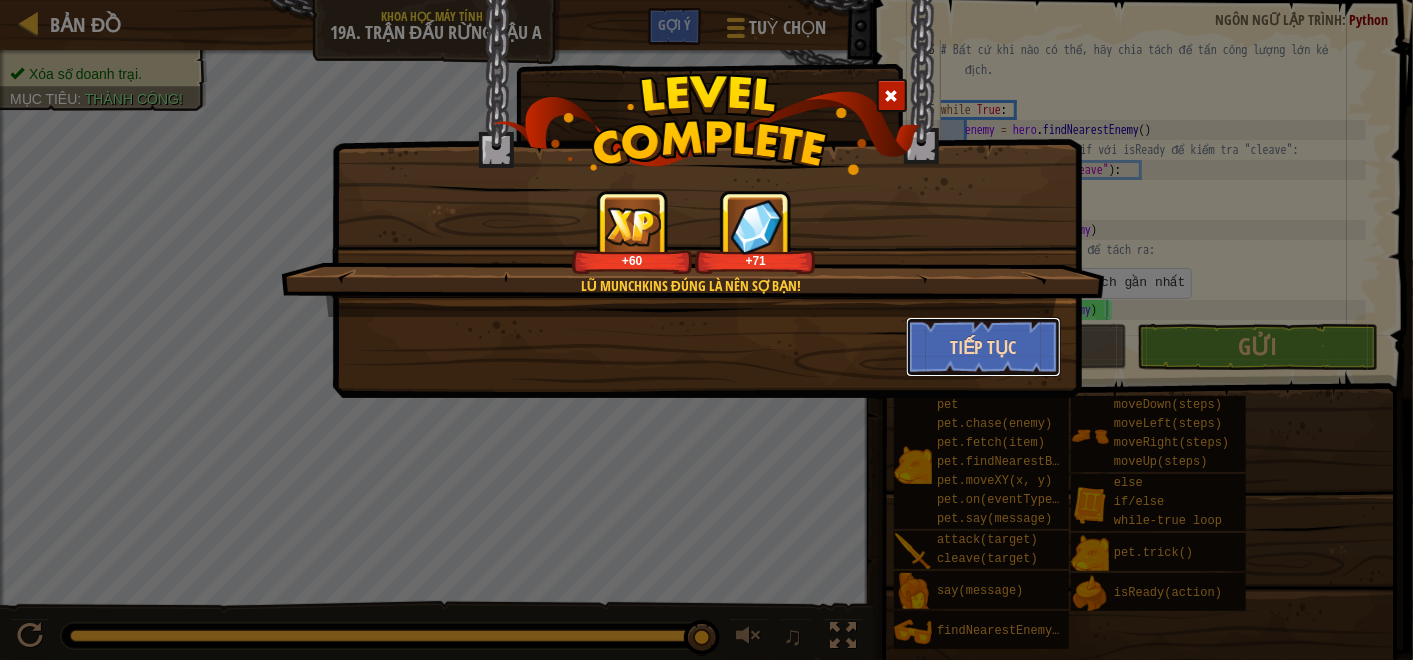 click on "Tiếp tục" at bounding box center [983, 347] 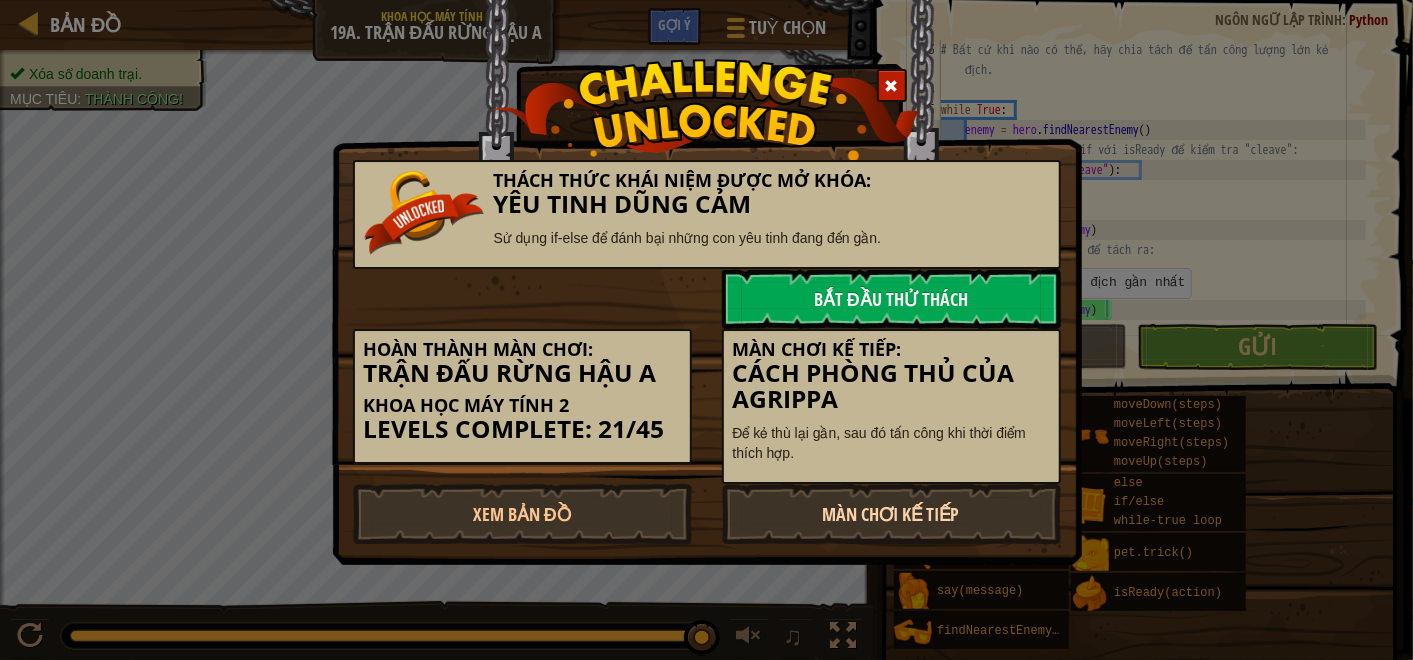 click on "Màn chơi kế tiếp" at bounding box center [891, 514] 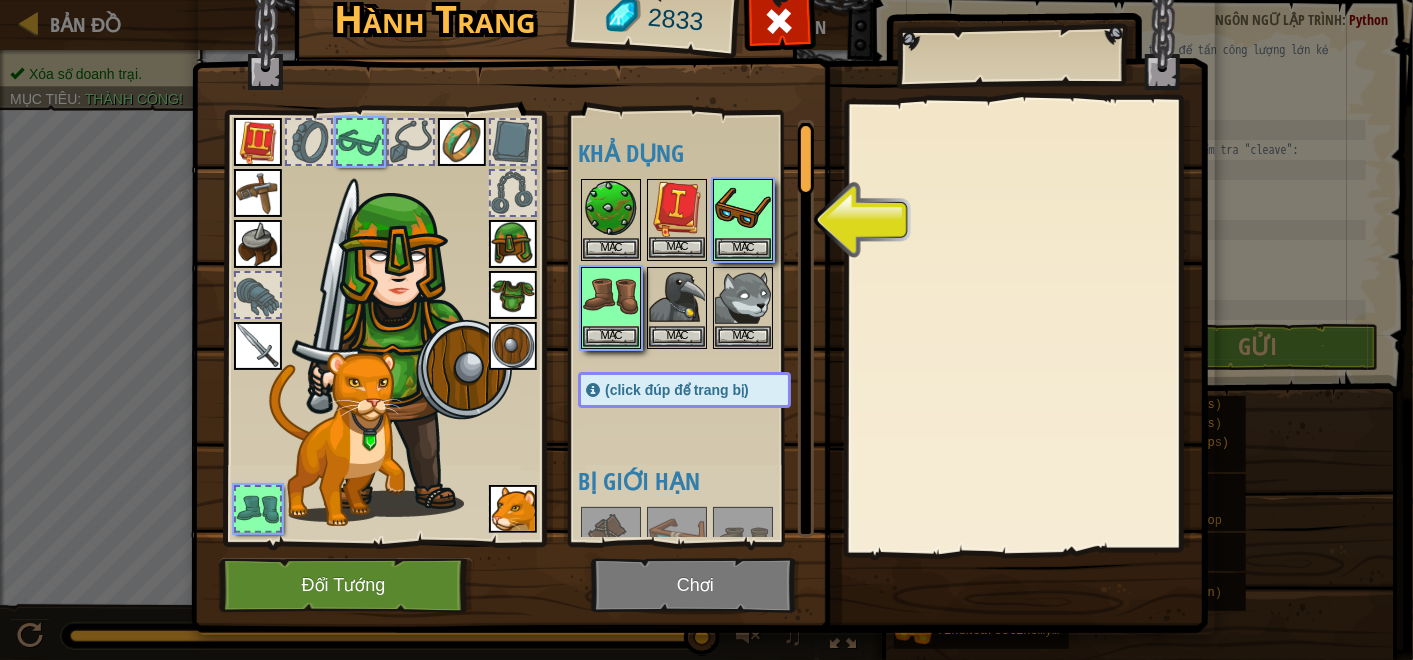 click at bounding box center [677, 209] 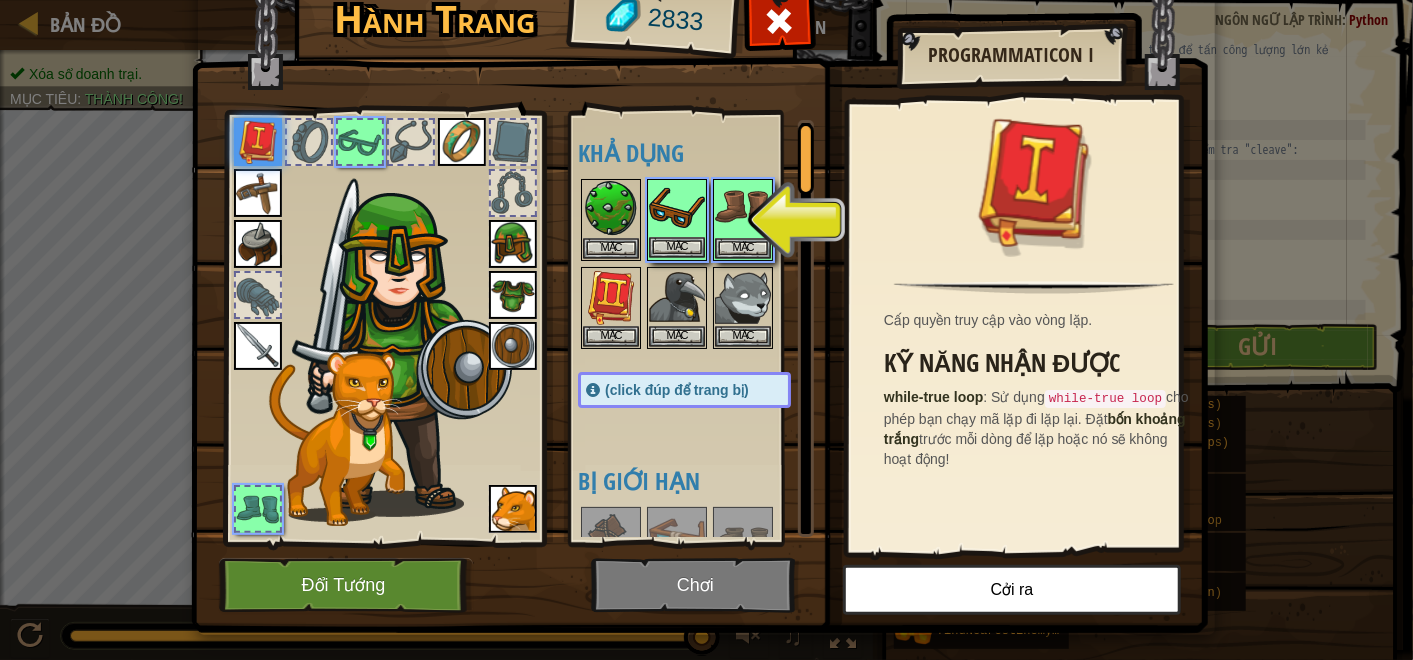click at bounding box center [677, 209] 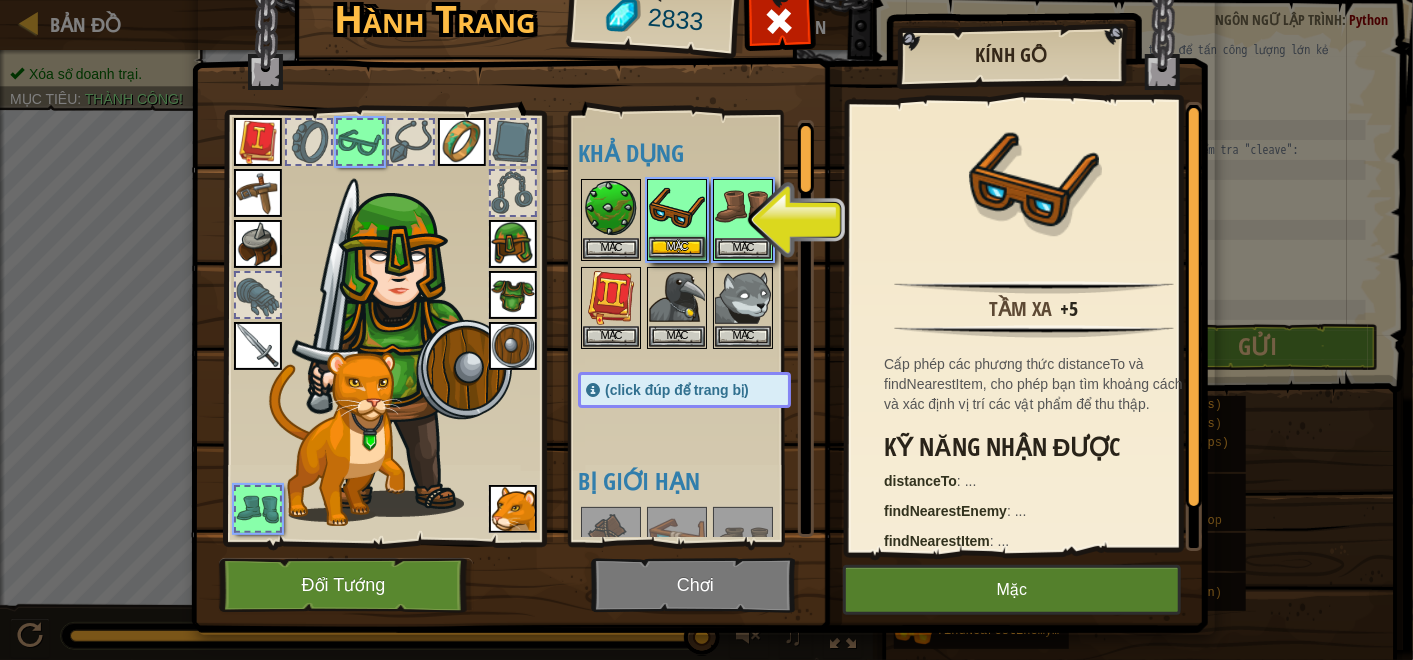 click at bounding box center [677, 209] 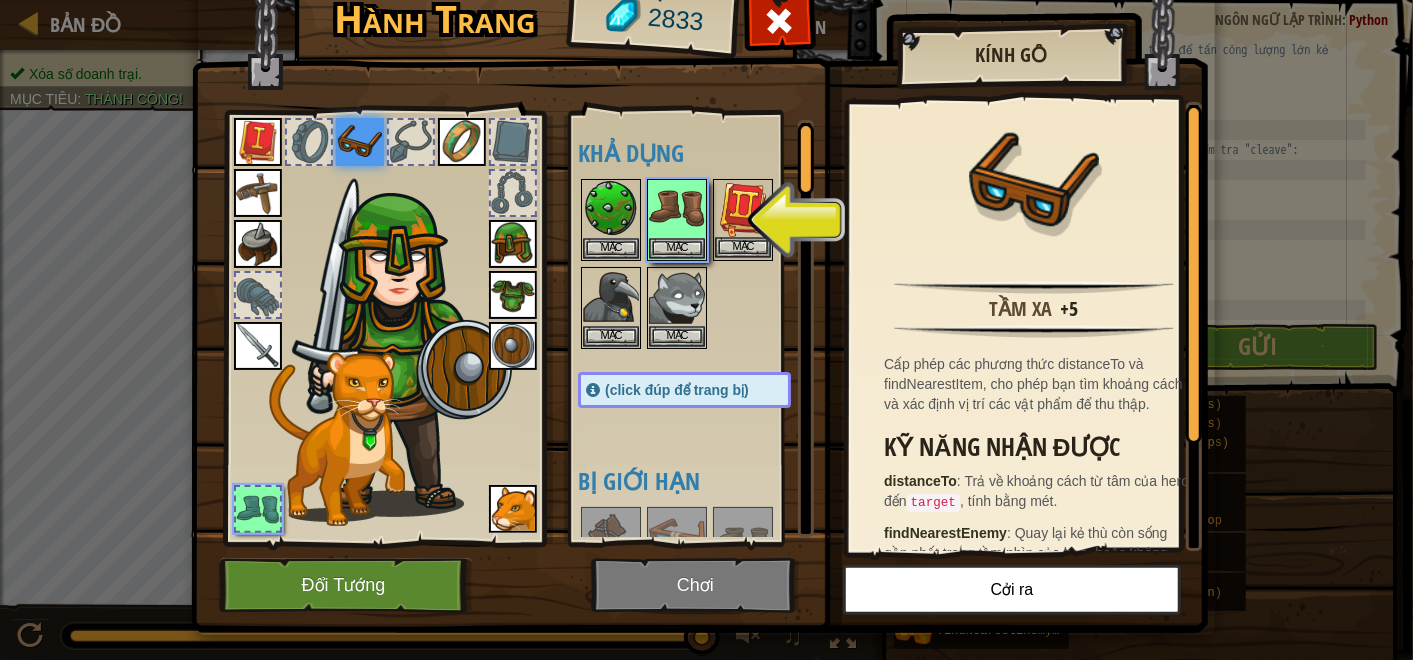 click at bounding box center (743, 209) 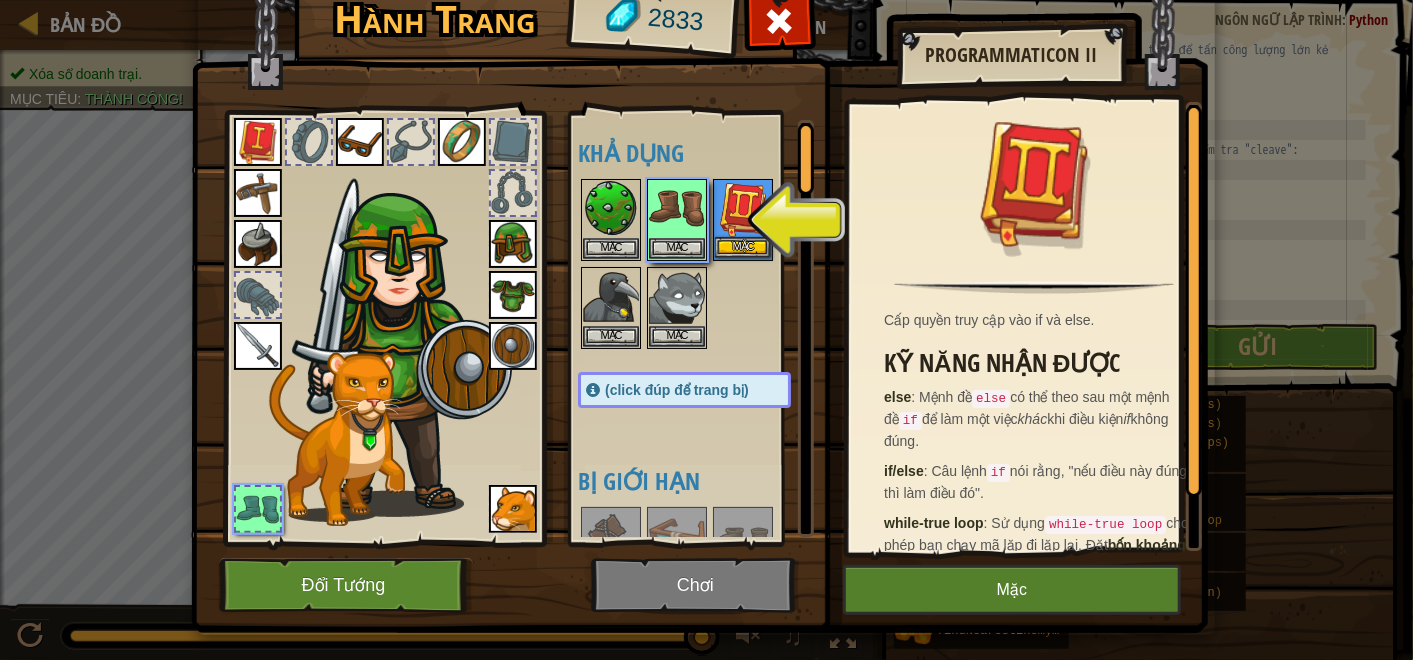 click at bounding box center [743, 209] 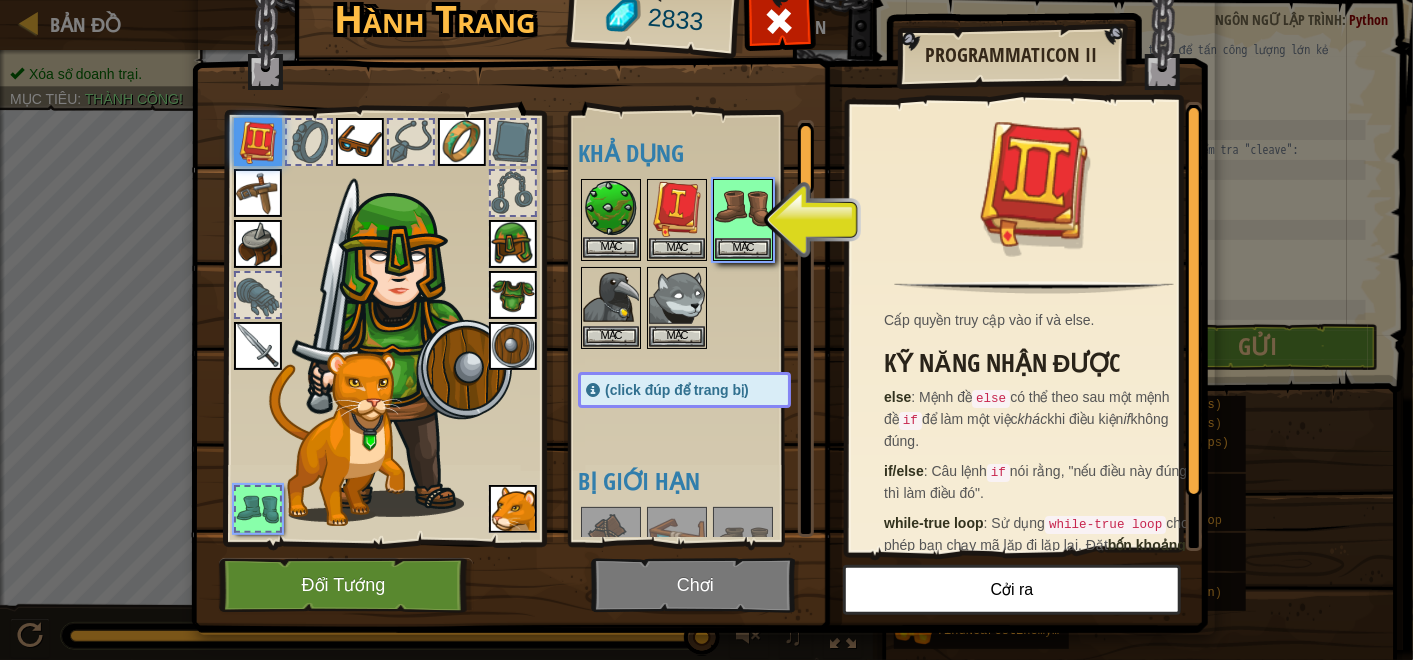 click at bounding box center [611, 209] 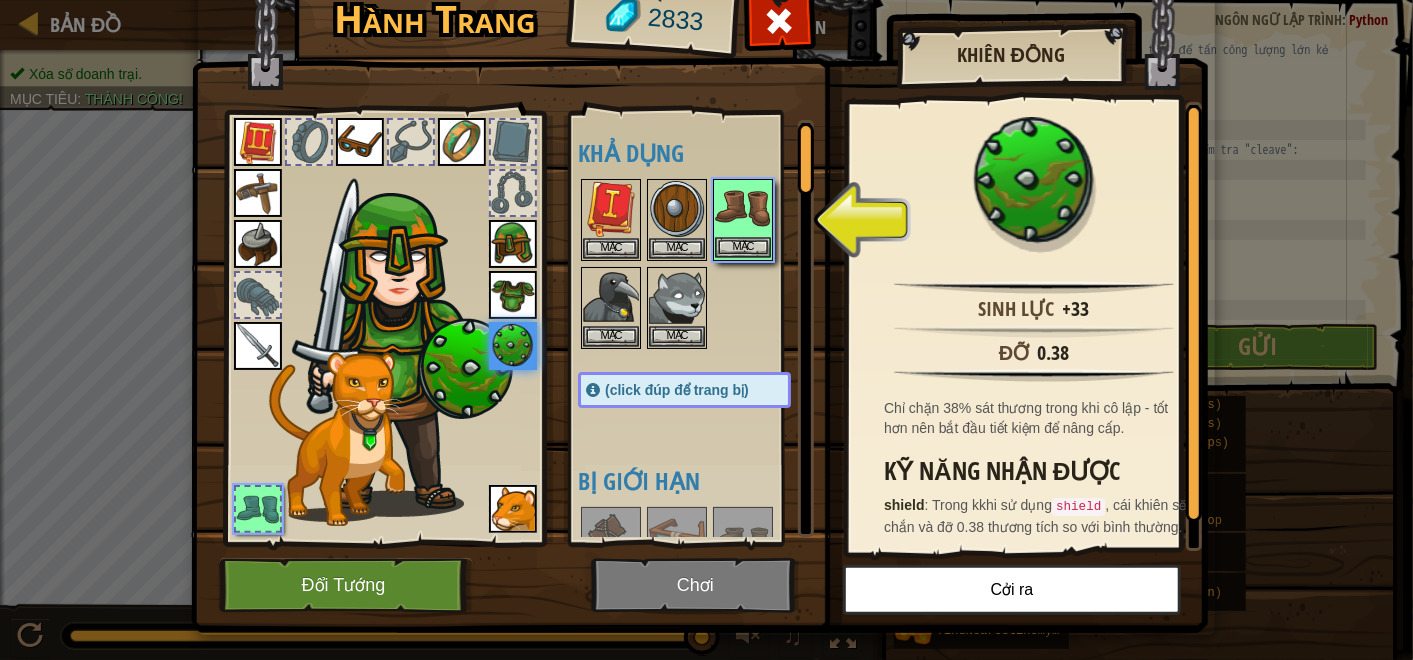 click at bounding box center [743, 209] 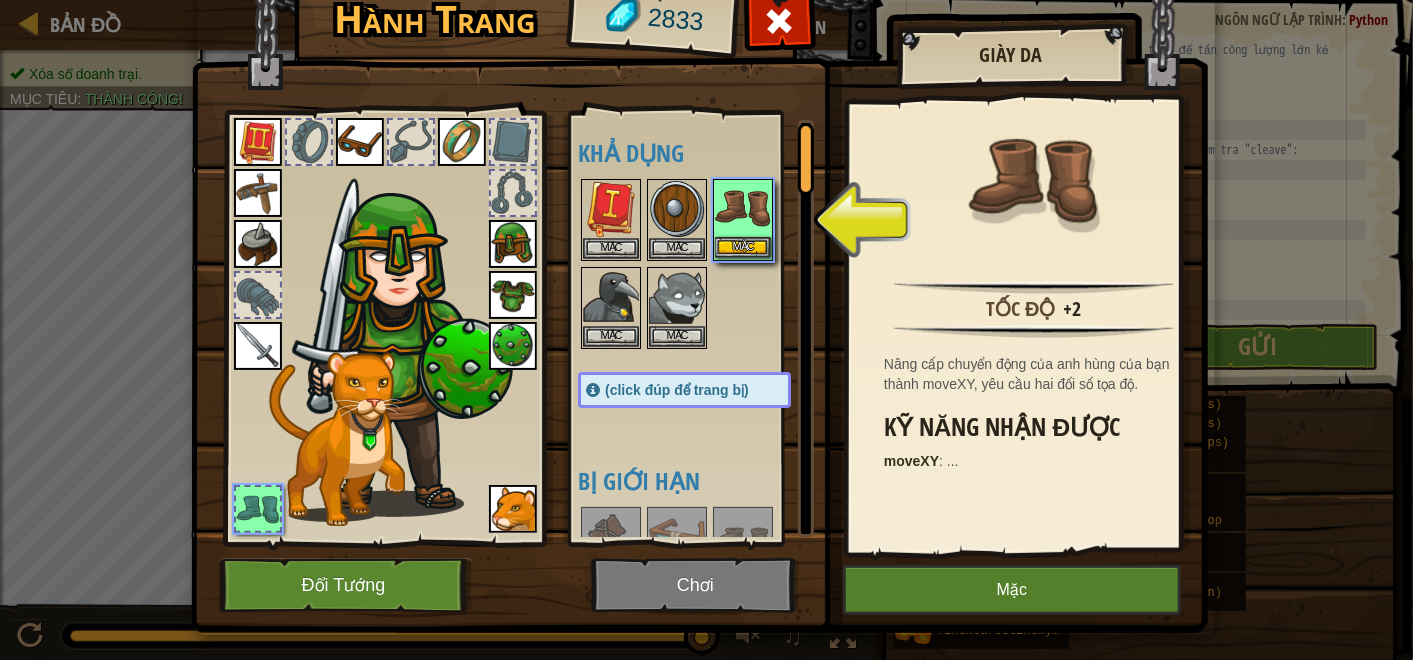 click at bounding box center (743, 209) 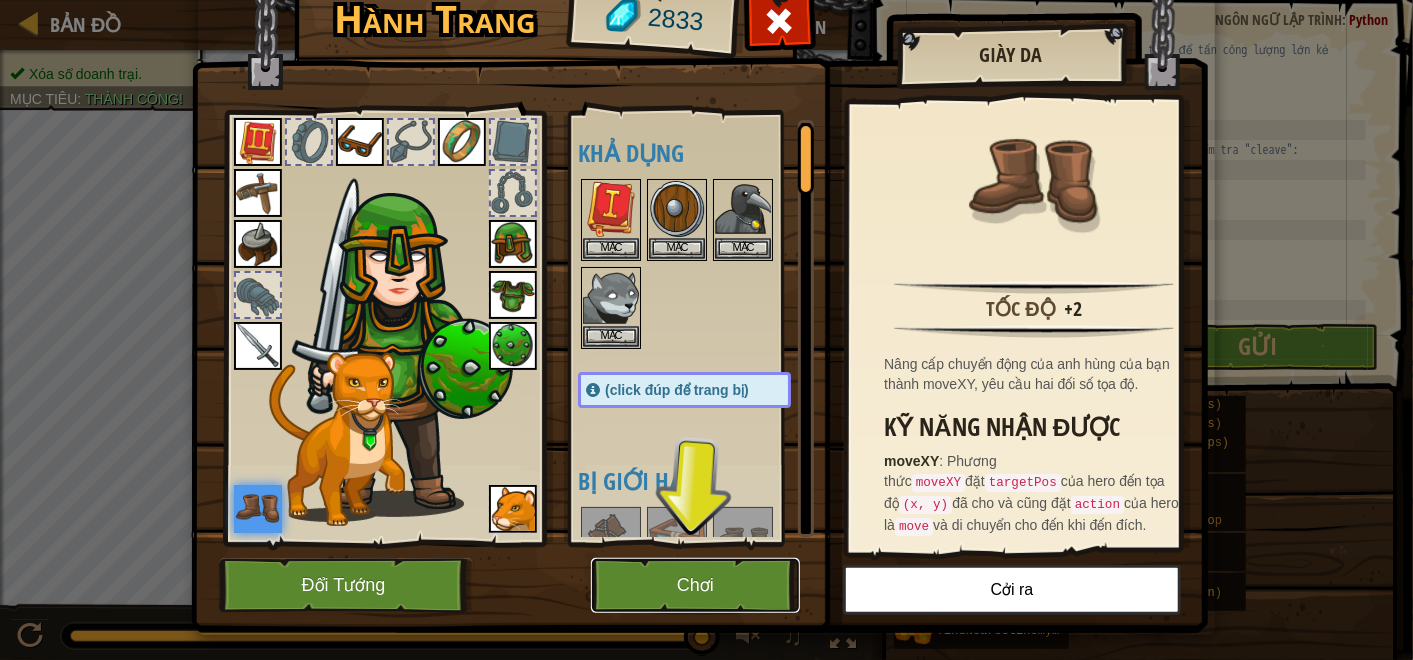 click on "Chơi" at bounding box center (695, 585) 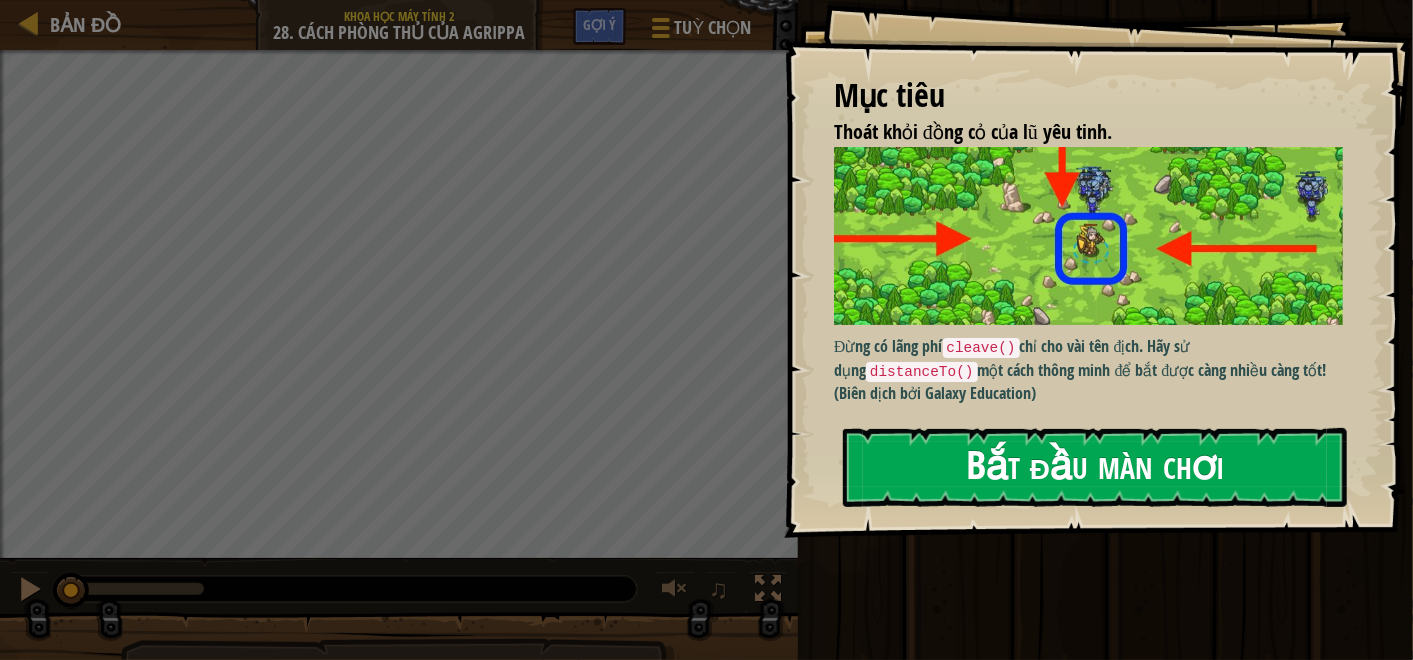click on "Bắt đầu màn chơi" at bounding box center (1095, 467) 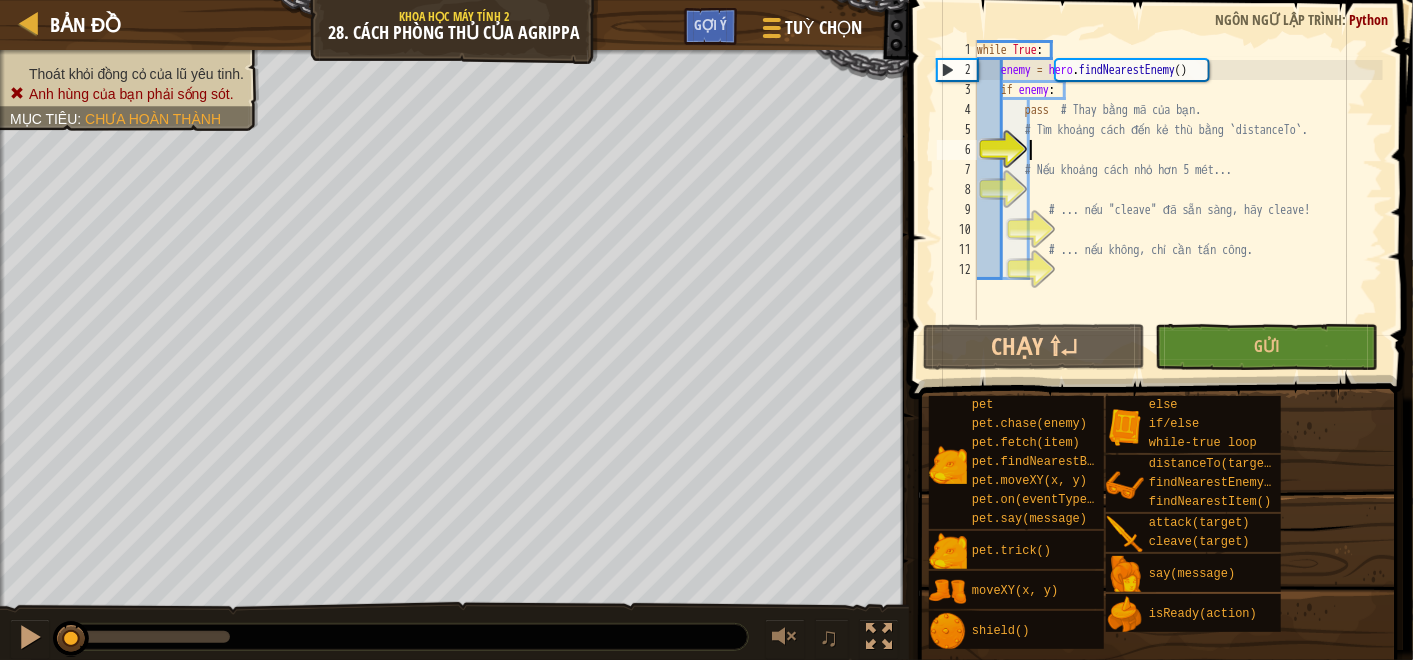 type on "d" 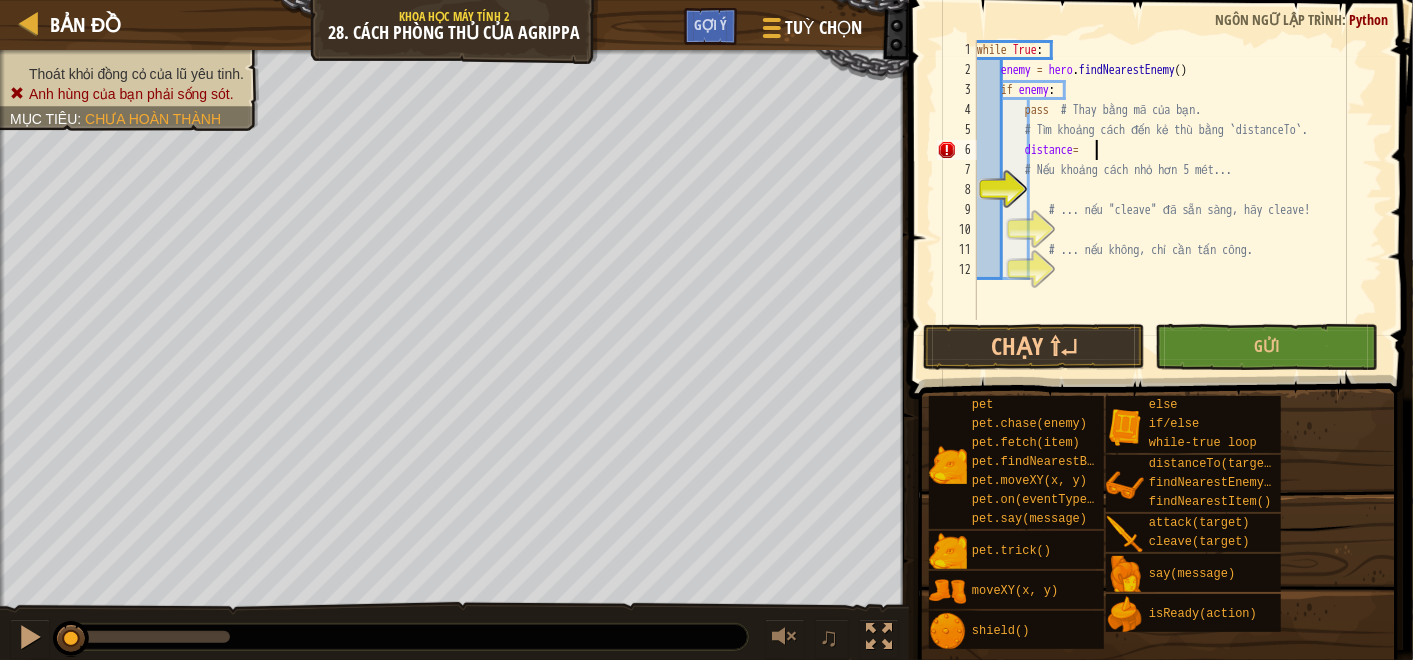 scroll, scrollTop: 8, scrollLeft: 8, axis: both 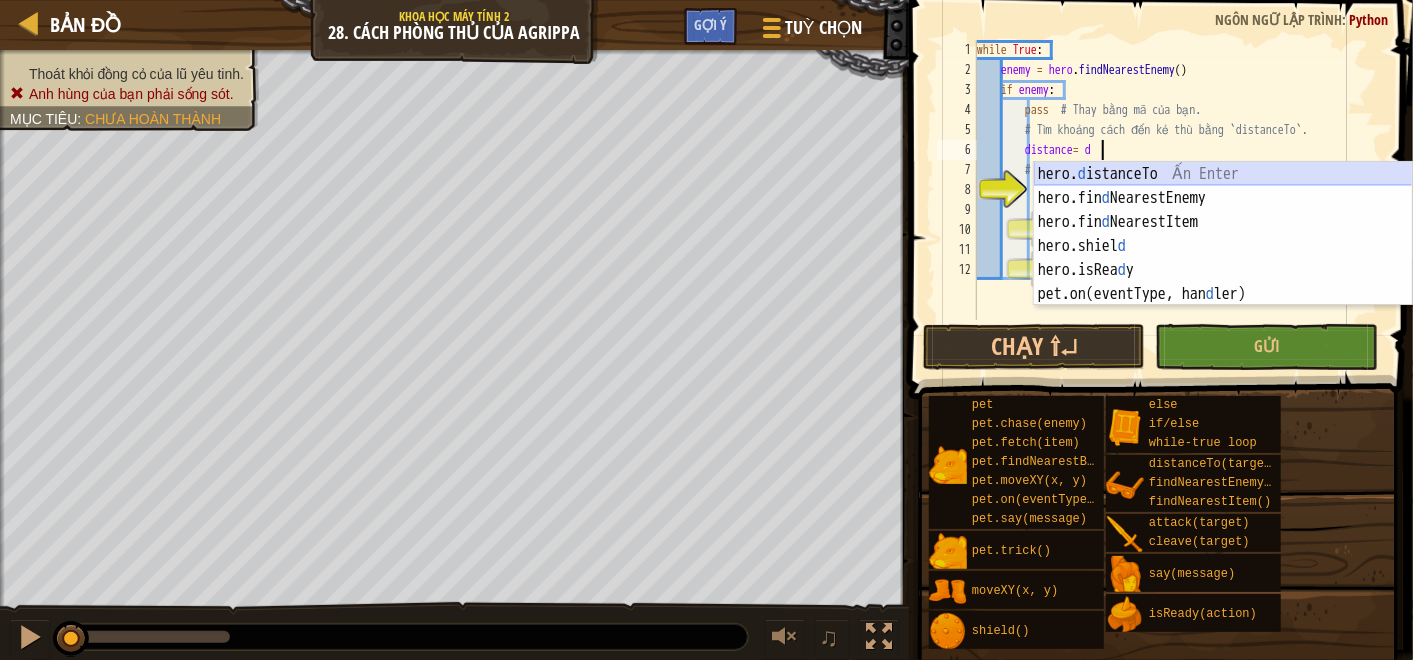 click on "hero. d istanceTo Ấn Enter hero.fin d NearestEnemy Ấn Enter hero.fin d NearestItem Ấn Enter hero.shiel d Ấn Enter hero.isRea d y Ấn Enter pet.on(eventType, han d ler) Ấn Enter" at bounding box center [1223, 258] 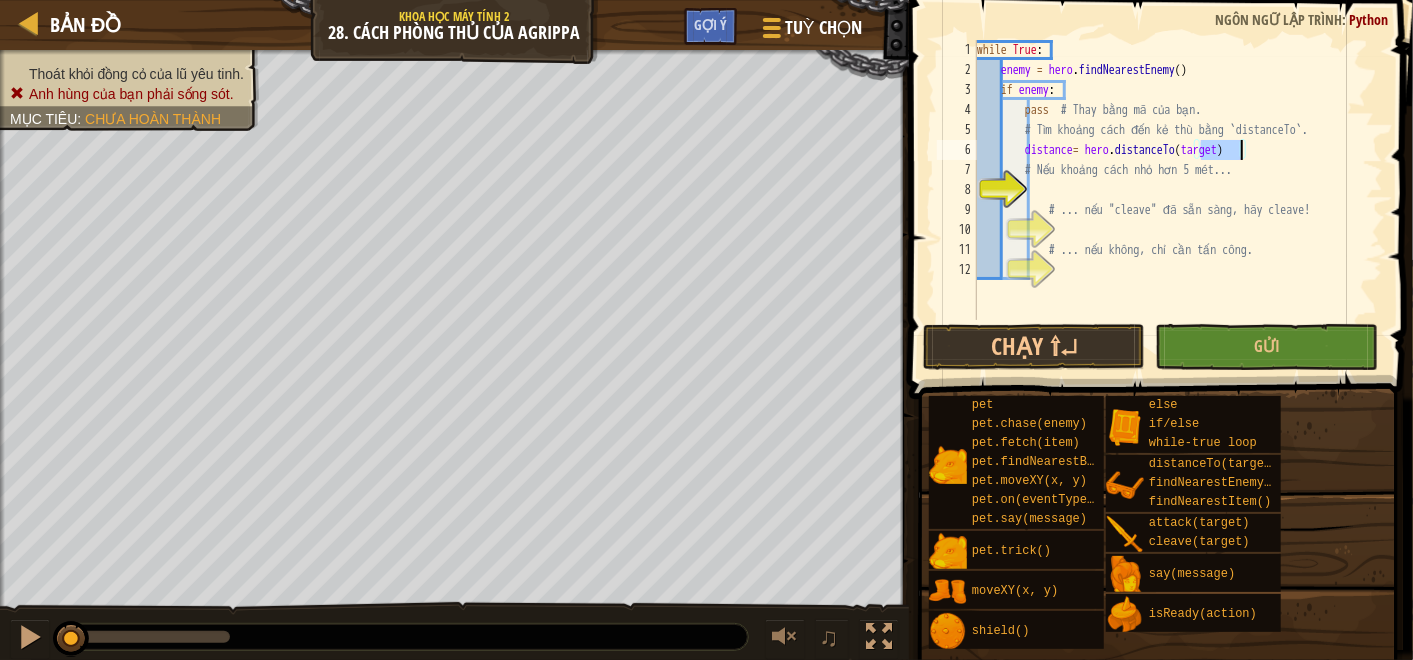 click on "while   True :      enemy   =   hero . findNearestEnemy ( )      if   enemy :          pass    # Thay bằng mã của bạn.          # Tìm khoảng cách đến kẻ thù bằng `distanceTo`.          distance =   hero . distanceTo ( target )          # Nếu khoảng cách nhỏ hơn 5 mét...                       # ... nếu "cleave" đã sẵn sàng, hãy cleave!                           # ... nếu không, chỉ cần tấn công." at bounding box center (1178, 200) 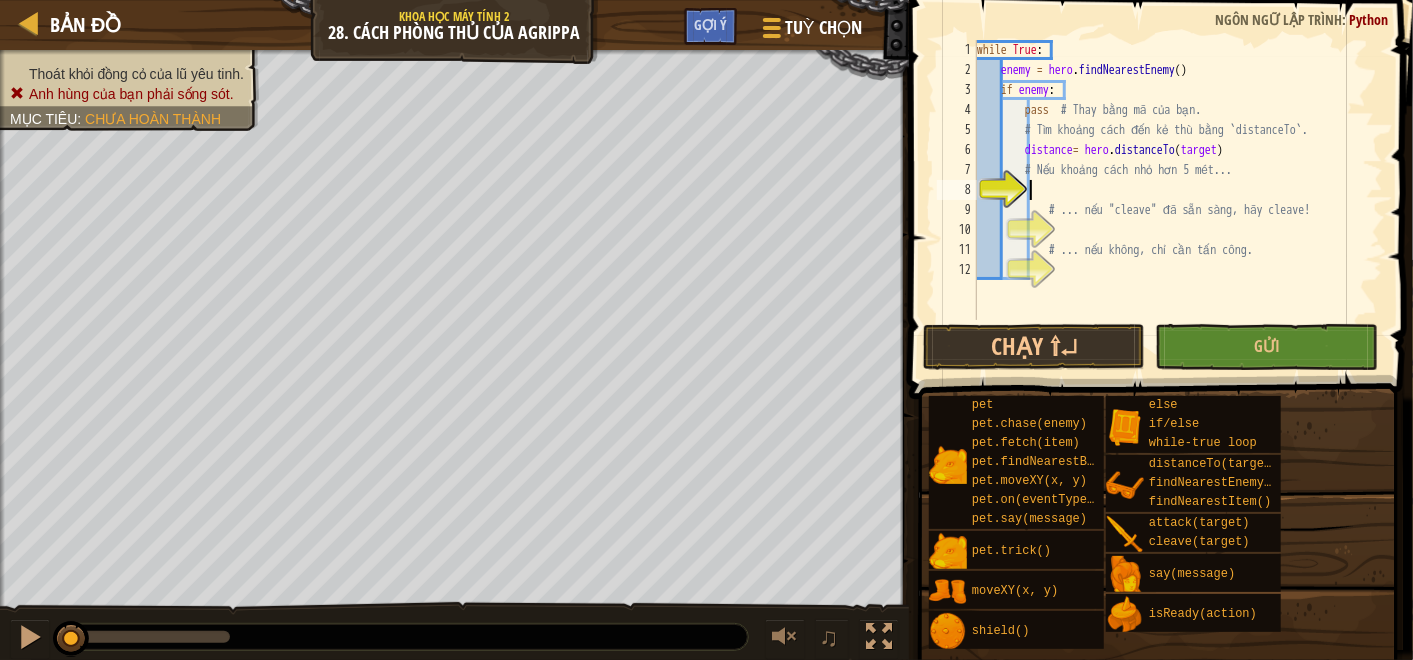 scroll, scrollTop: 8, scrollLeft: 2, axis: both 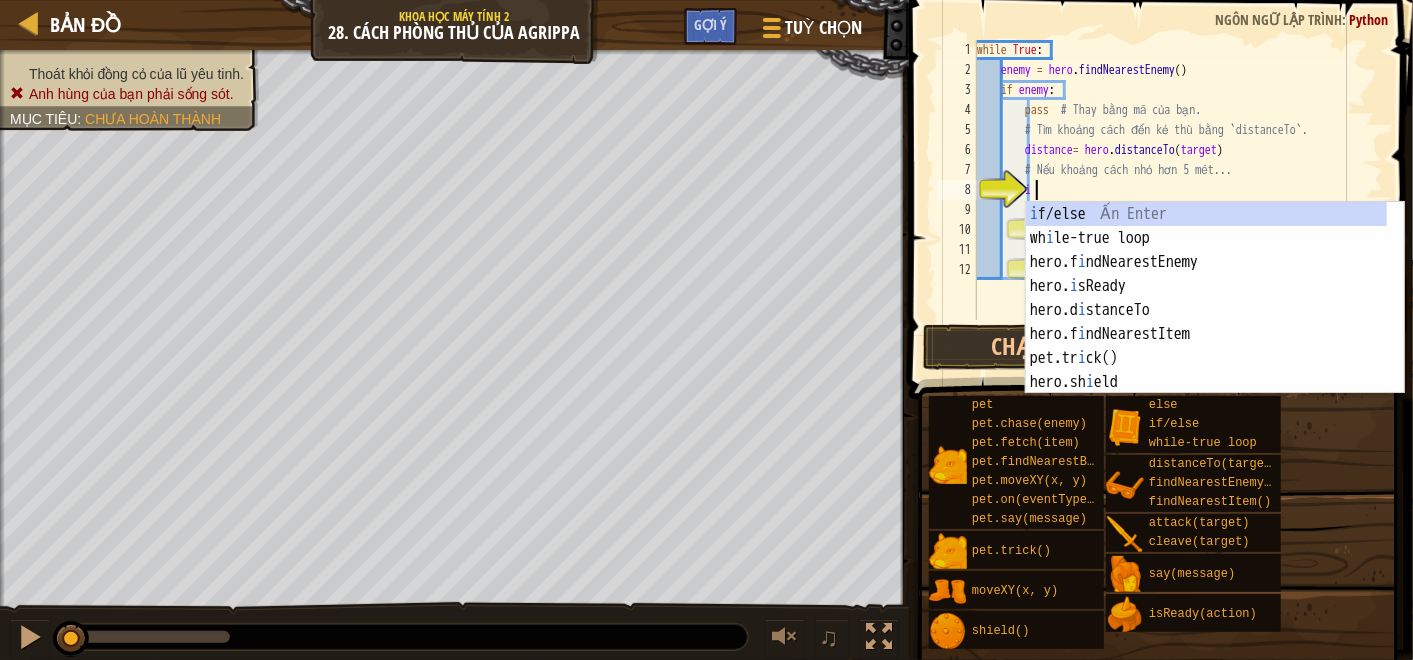 type on "i" 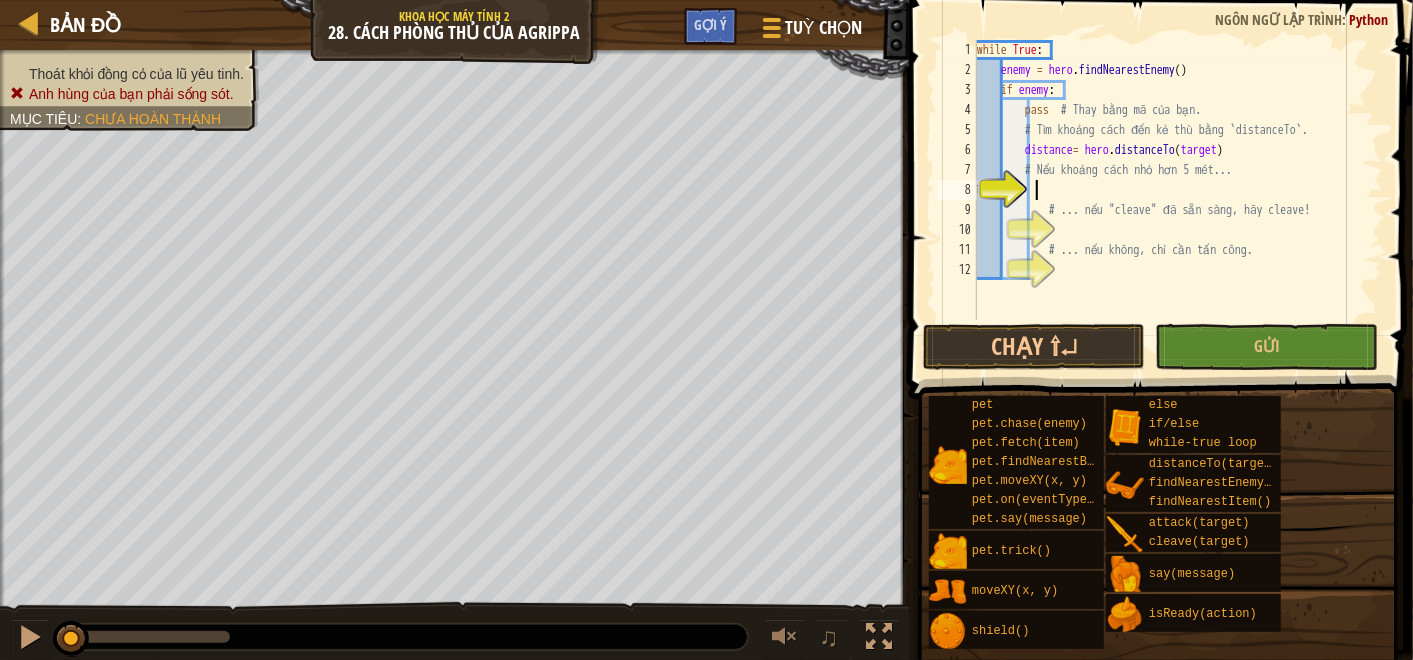 type on "ì" 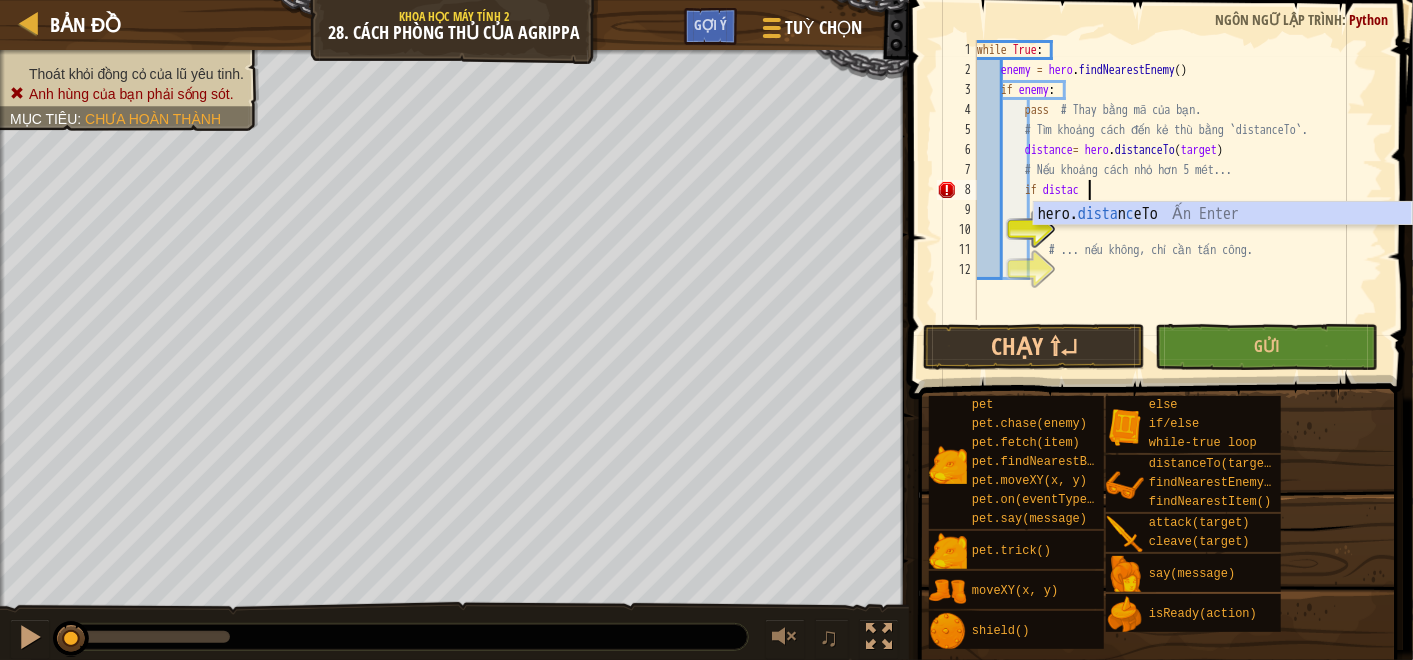 scroll, scrollTop: 8, scrollLeft: 8, axis: both 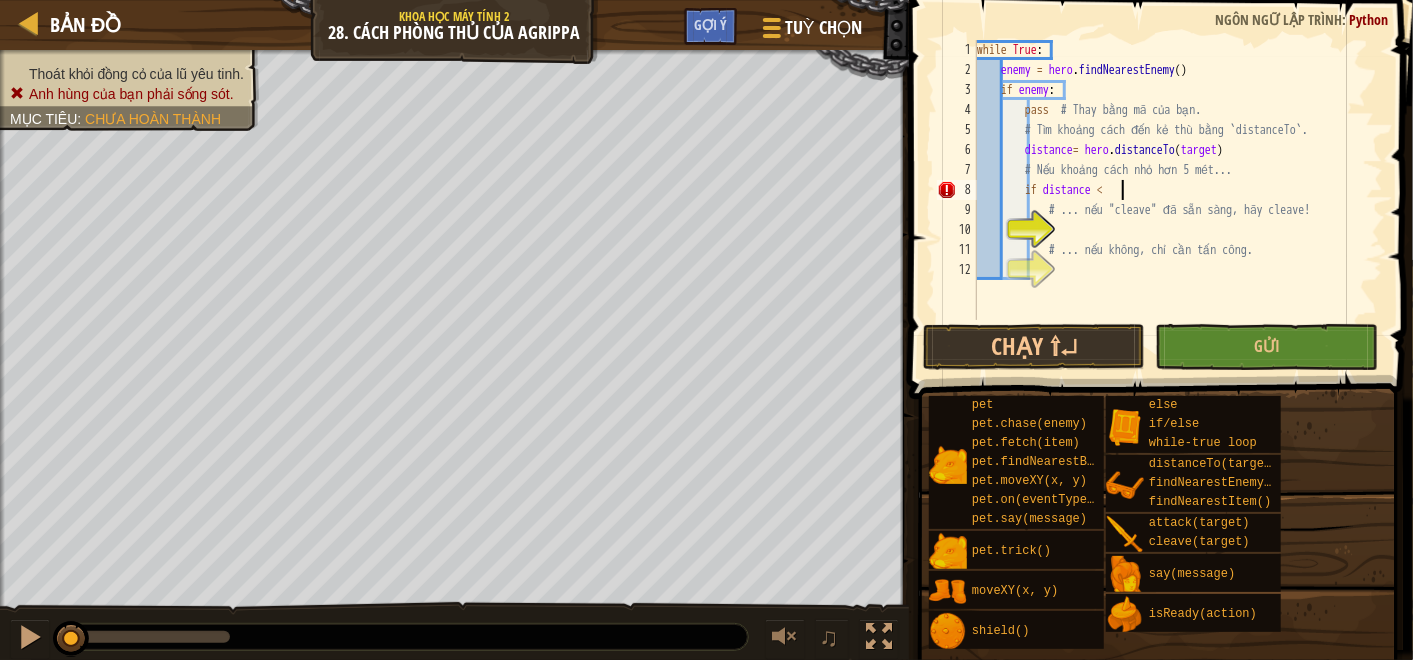 type on "if distance < 5" 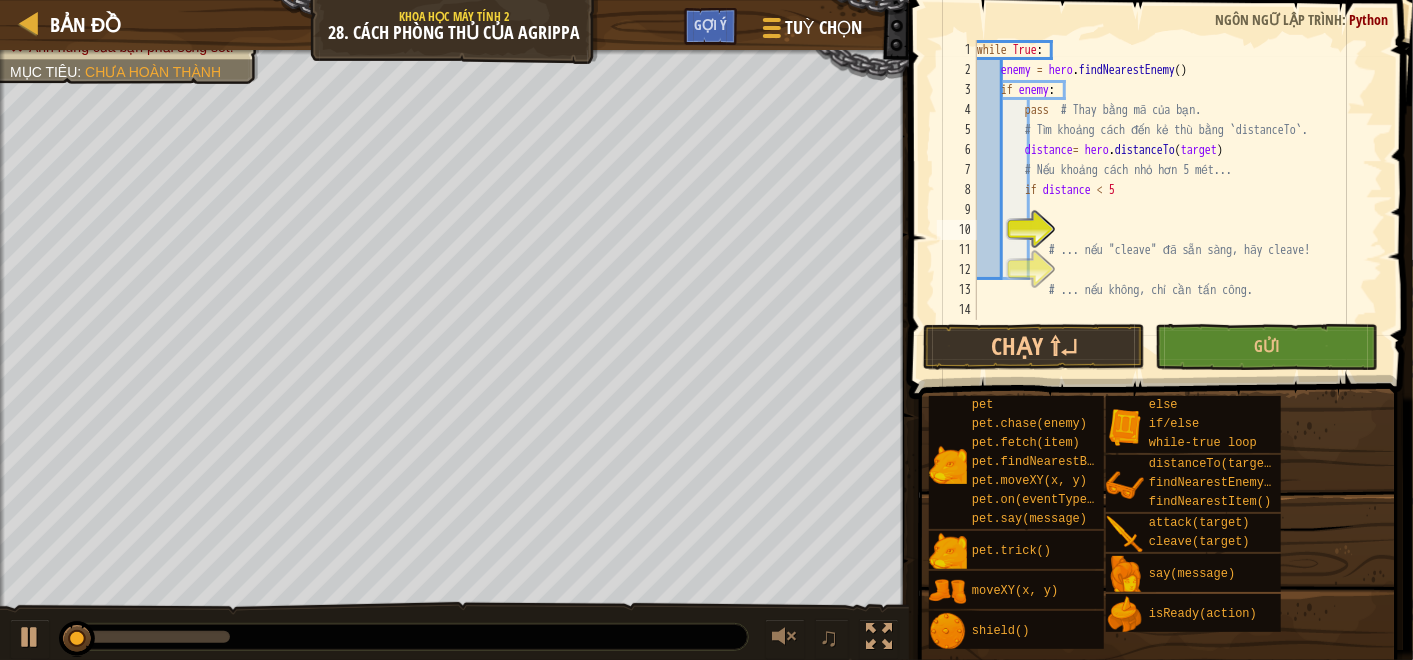 scroll, scrollTop: 8, scrollLeft: 2, axis: both 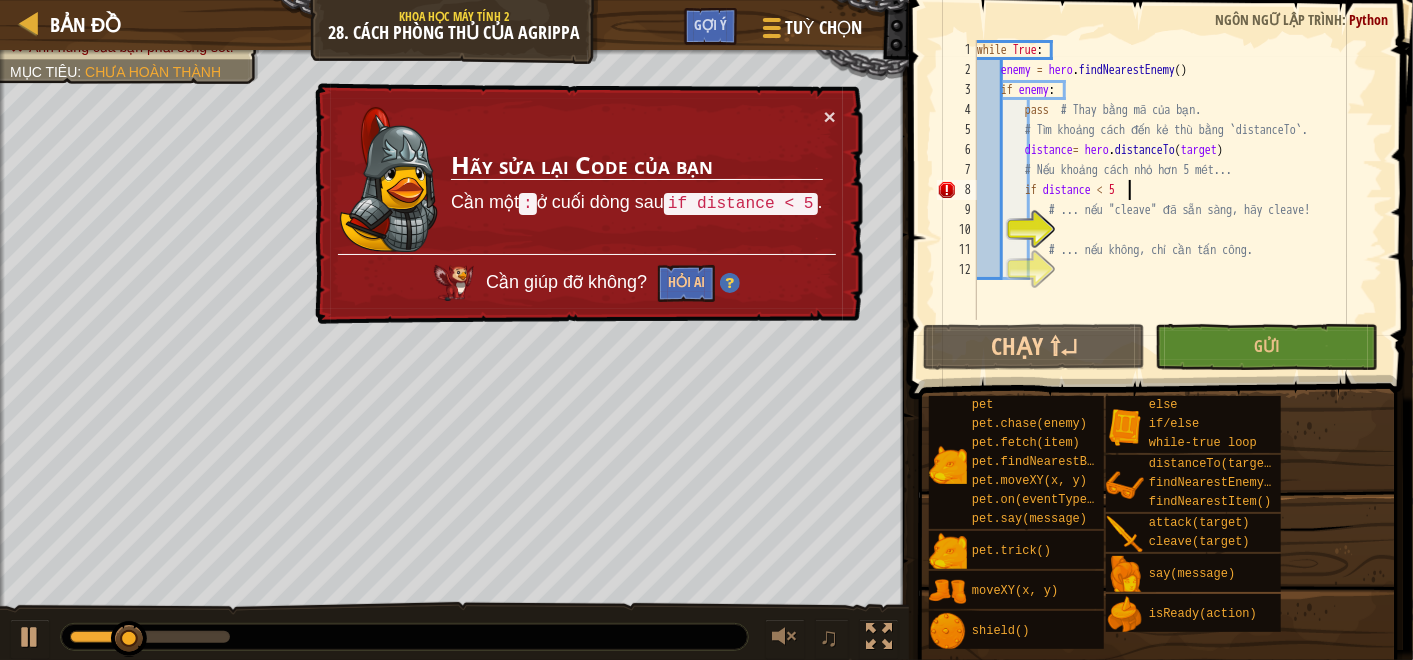type on "if distance < 5:" 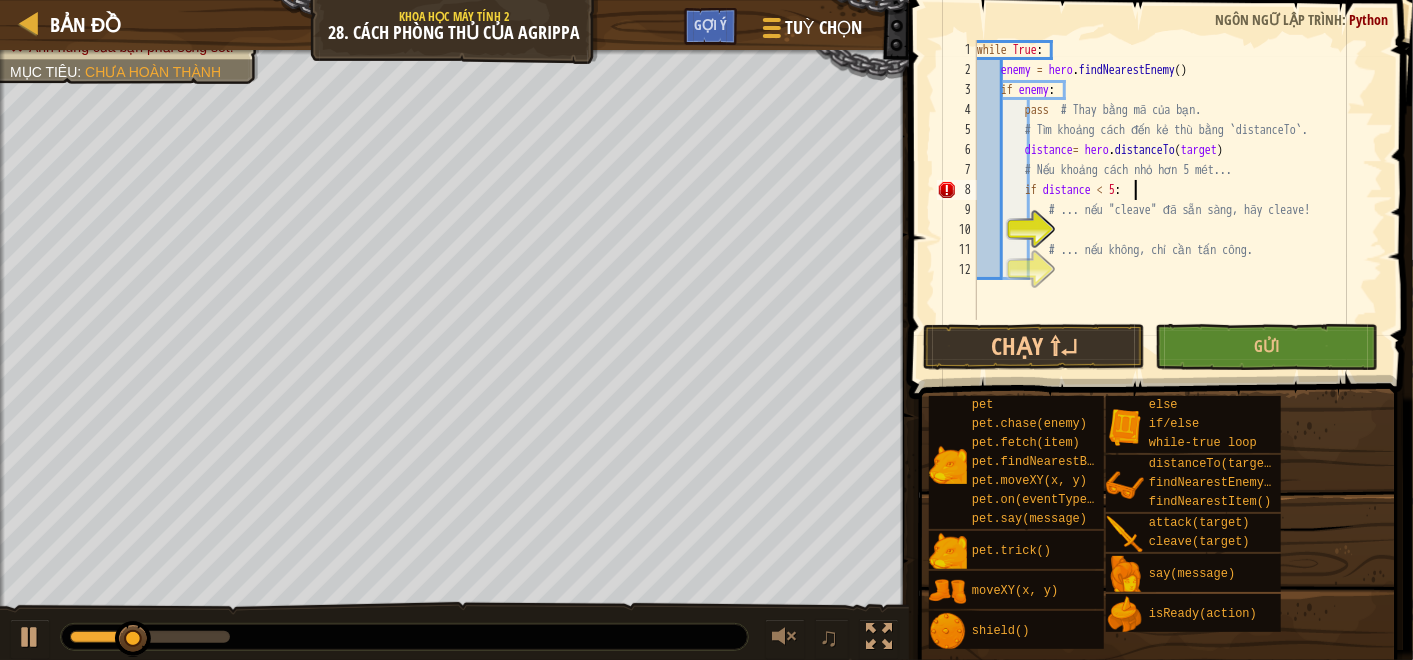 scroll, scrollTop: 8, scrollLeft: 11, axis: both 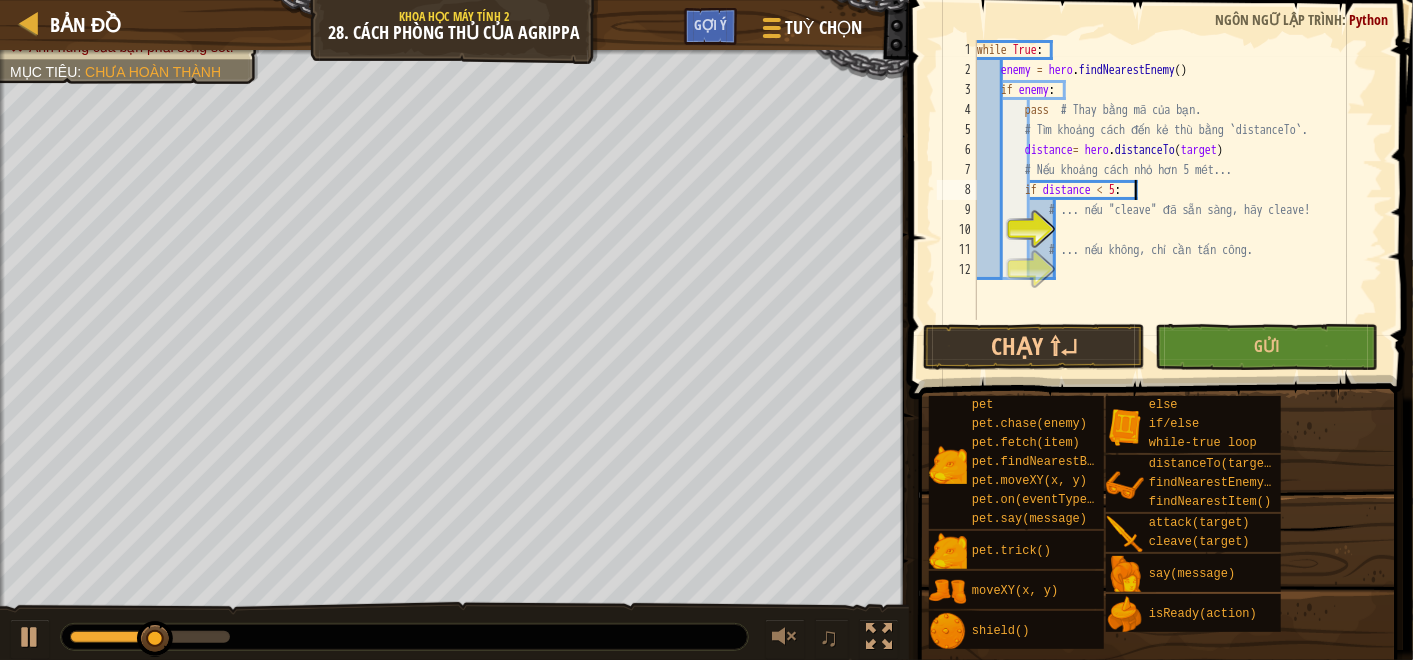 click on "while   True :      enemy   =   hero . findNearestEnemy ( )      if   enemy :          pass    # Thay bằng mã của bạn.          # Tìm khoảng cách đến kẻ thù bằng `distanceTo`.          distance =   hero . distanceTo ( target )          # Nếu khoảng cách nhỏ hơn 5 mét...          if   distance   <   5 :              # ... nếu "cleave" đã sẵn sàng, hãy cleave!                           # ... nếu không, chỉ cần tấn công." at bounding box center [1178, 200] 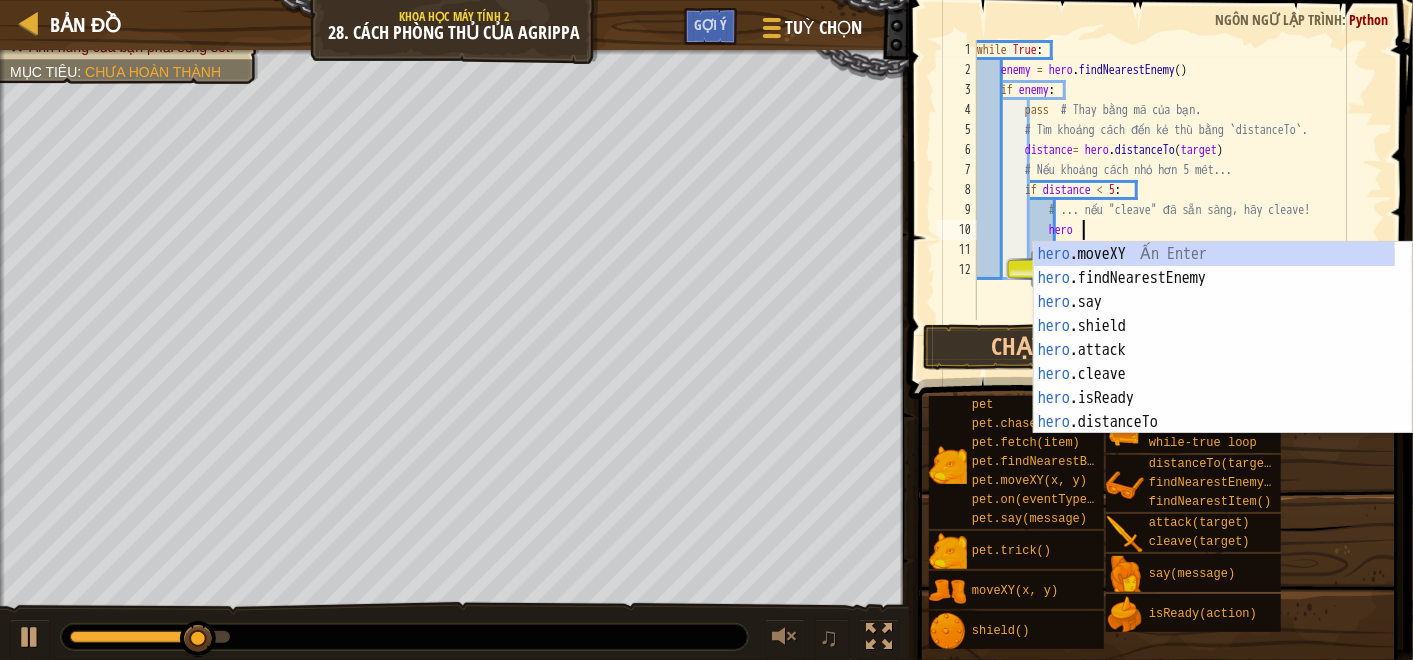 scroll, scrollTop: 8, scrollLeft: 8, axis: both 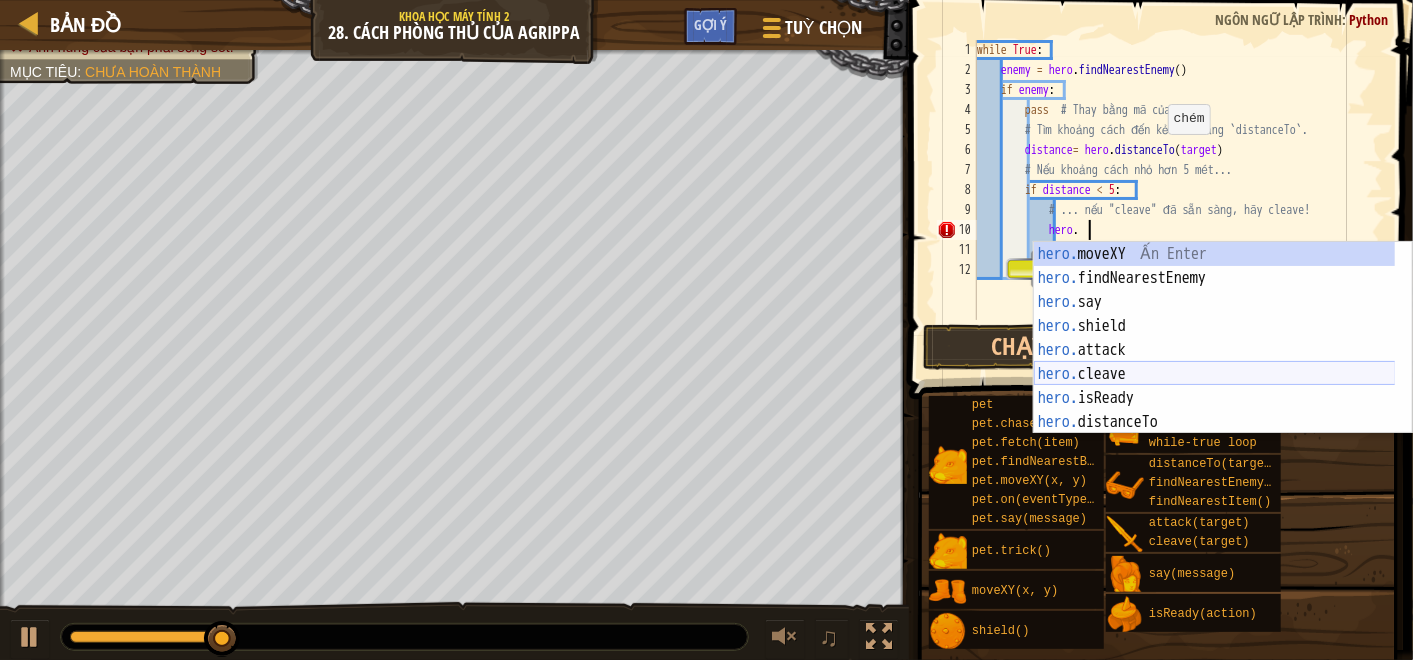 click on "hero. moveXY Ấn Enter hero. findNearestEnemy Ấn Enter hero. say Ấn Enter hero. shield Ấn Enter hero. attack Ấn Enter hero. cleave Ấn Enter hero. isReady Ấn Enter hero. distanceTo Ấn Enter hero. findNearestItem Ấn Enter" at bounding box center (1215, 362) 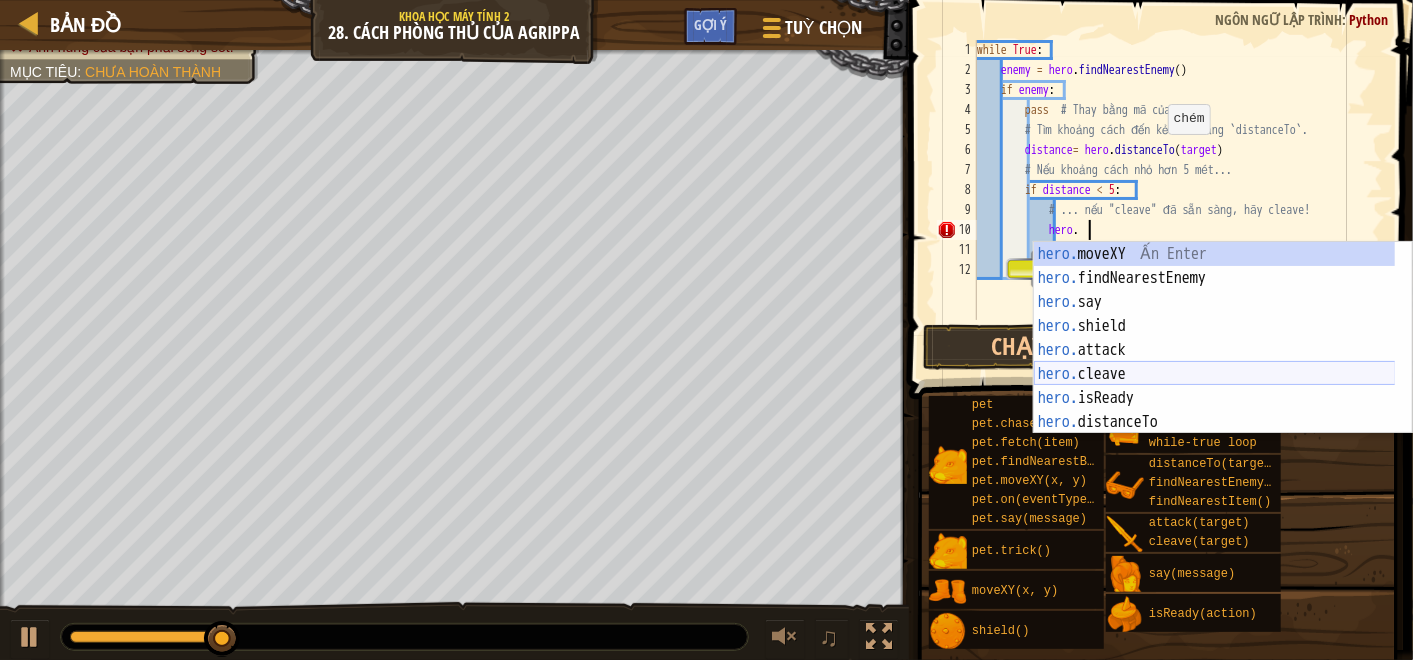 type on "hero.cleave(enemy)" 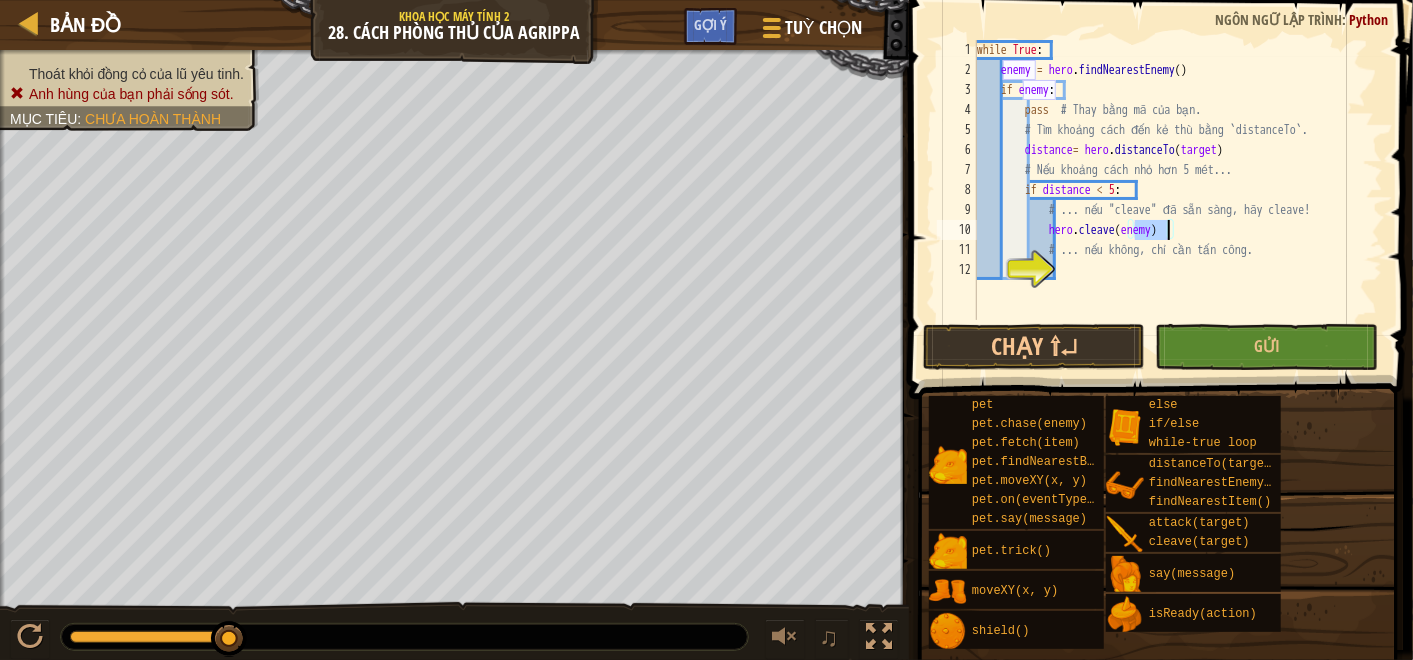 click on "while   True :      enemy   =   hero . findNearestEnemy ( )      if   enemy :          pass    # Thay bằng mã của bạn.          # Tìm khoảng cách đến kẻ thù bằng `distanceTo`.          distance =   hero . distanceTo ( target )          # Nếu khoảng cách nhỏ hơn 5 mét...          if   distance   <   5 :              # ... nếu "cleave" đã sẵn sàng, hãy cleave!              hero . cleave ( enemy )              # ... nếu không, chỉ cần tấn công." at bounding box center [1178, 200] 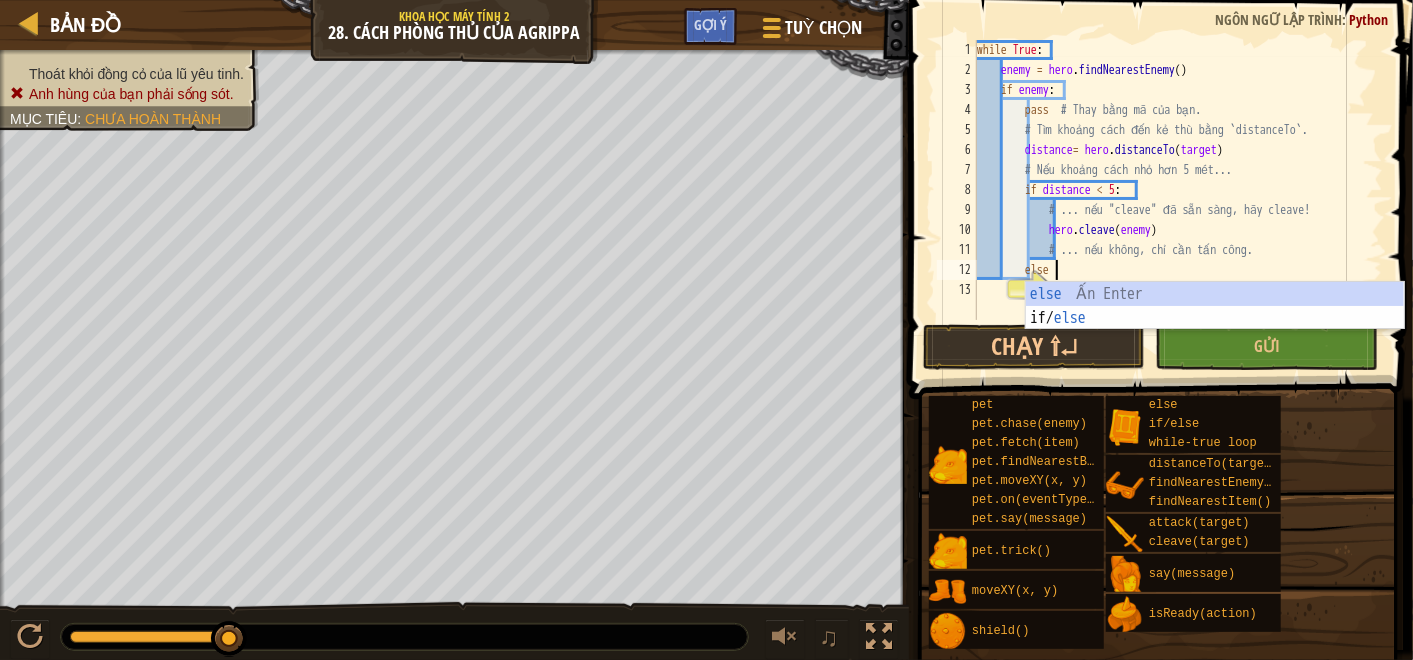 scroll, scrollTop: 8, scrollLeft: 5, axis: both 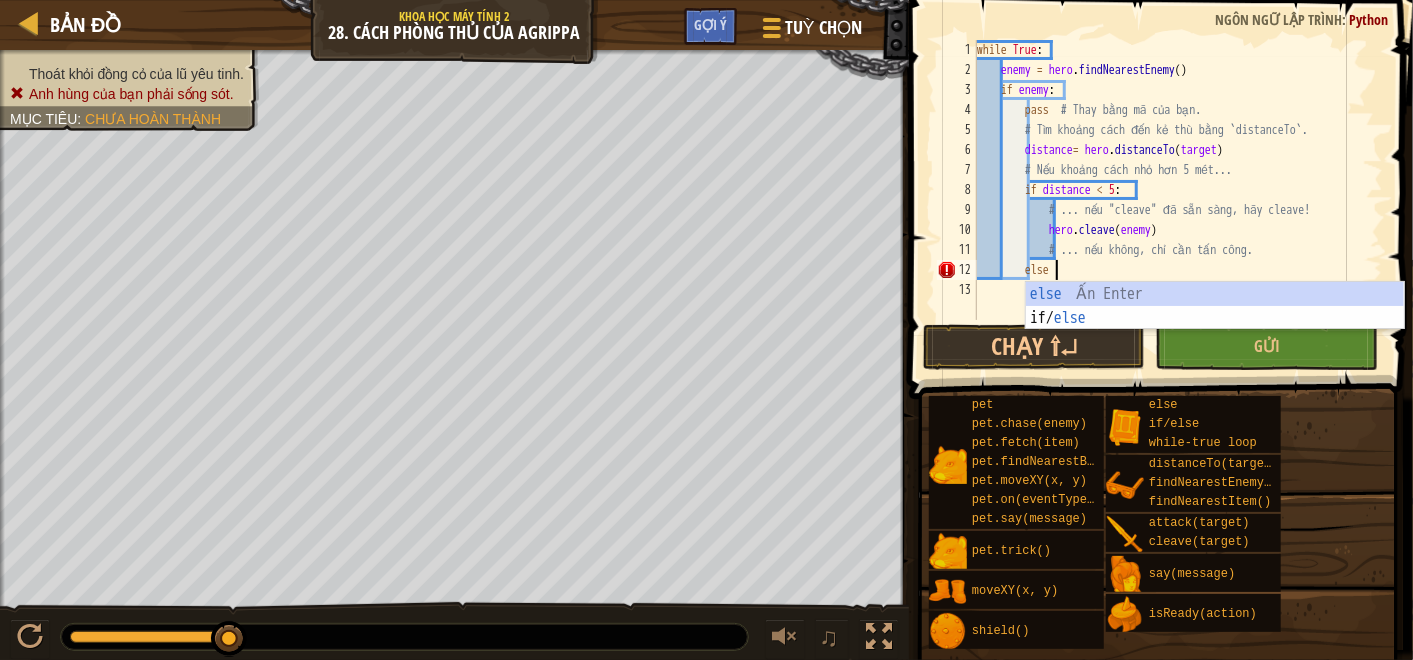 type on "else:" 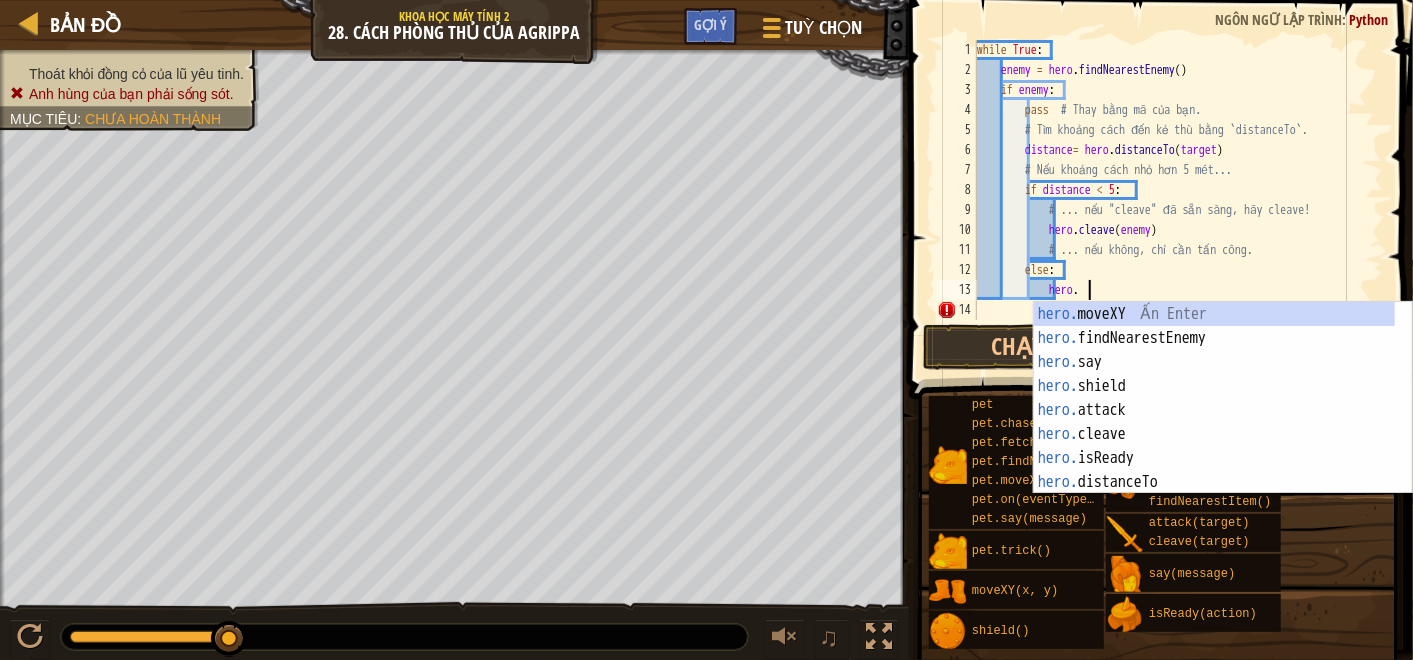 scroll, scrollTop: 8, scrollLeft: 8, axis: both 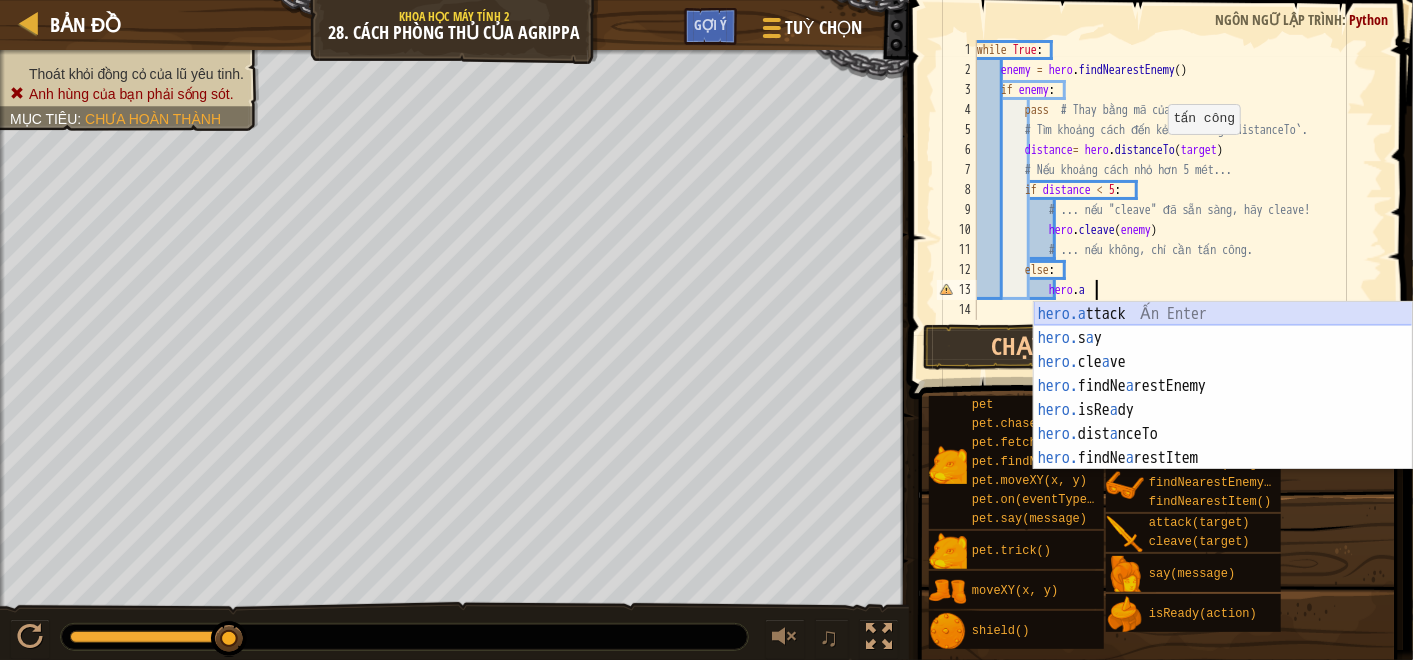 click on "hero.a ttack Ấn Enter hero. s a y Ấn Enter hero. cle a ve Ấn Enter hero. findNe a restEnemy Ấn Enter hero. isRe a dy Ấn Enter hero. dist a nceTo Ấn Enter hero. findNe a restItem Ấn Enter" at bounding box center [1223, 410] 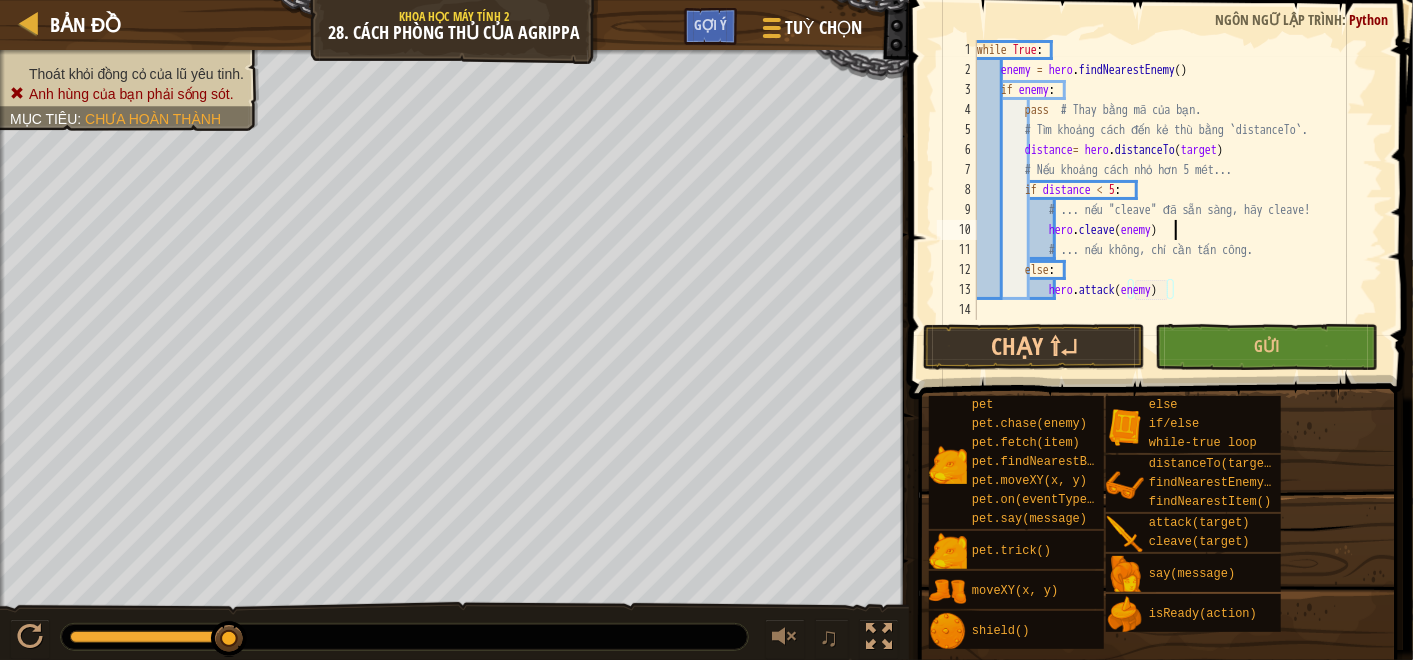 click on "while   True :      enemy   =   hero . findNearestEnemy ( )      if   enemy :          pass    # Thay bằng mã của bạn.          # Tìm khoảng cách đến kẻ thù bằng `distanceTo`.          distance =   hero . distanceTo ( target )          # Nếu khoảng cách nhỏ hơn 5 mét...          if   distance   <   5 :              # ... nếu "cleave" đã sẵn sàng, hãy cleave!              hero . cleave ( enemy )              # ... nếu không, chỉ cần tấn công.          else :              hero . attack ( enemy )" at bounding box center [1178, 200] 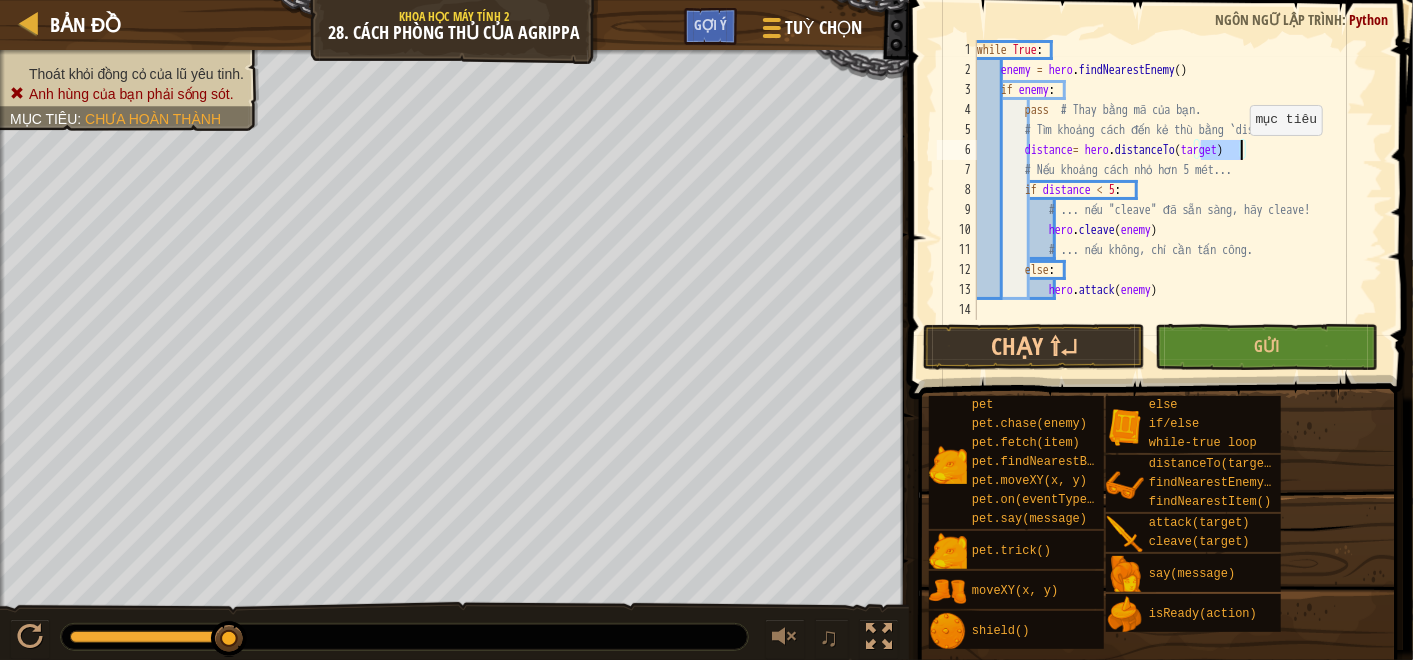 drag, startPoint x: 1199, startPoint y: 148, endPoint x: 1240, endPoint y: 154, distance: 41.4367 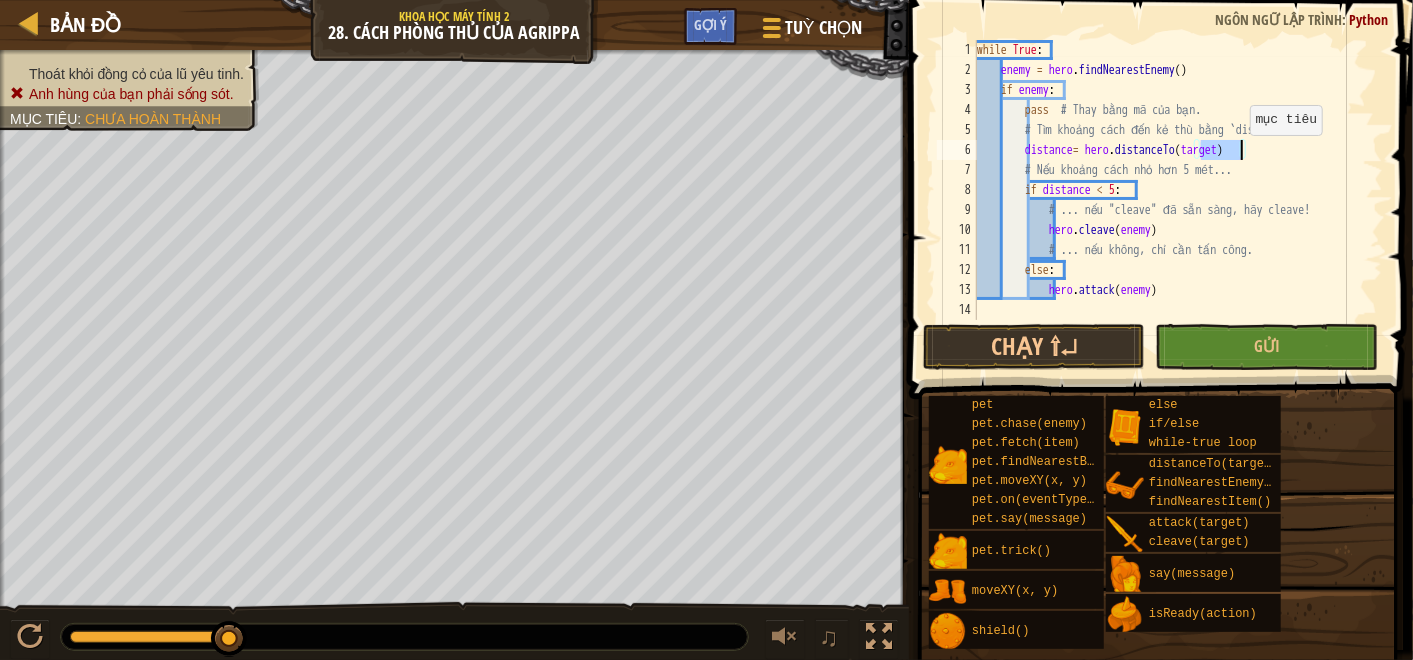 click on "while   True :      enemy   =   hero . findNearestEnemy ( )      if   enemy :          pass    # Thay bằng mã của bạn.          # Tìm khoảng cách đến kẻ thù bằng `distanceTo`.          distance =   hero . distanceTo ( target )          # Nếu khoảng cách nhỏ hơn 5 mét...          if   distance   <   5 :              # ... nếu "cleave" đã sẵn sàng, hãy cleave!              hero . cleave ( enemy )              # ... nếu không, chỉ cần tấn công.          else :              hero . attack ( enemy )" at bounding box center (1178, 200) 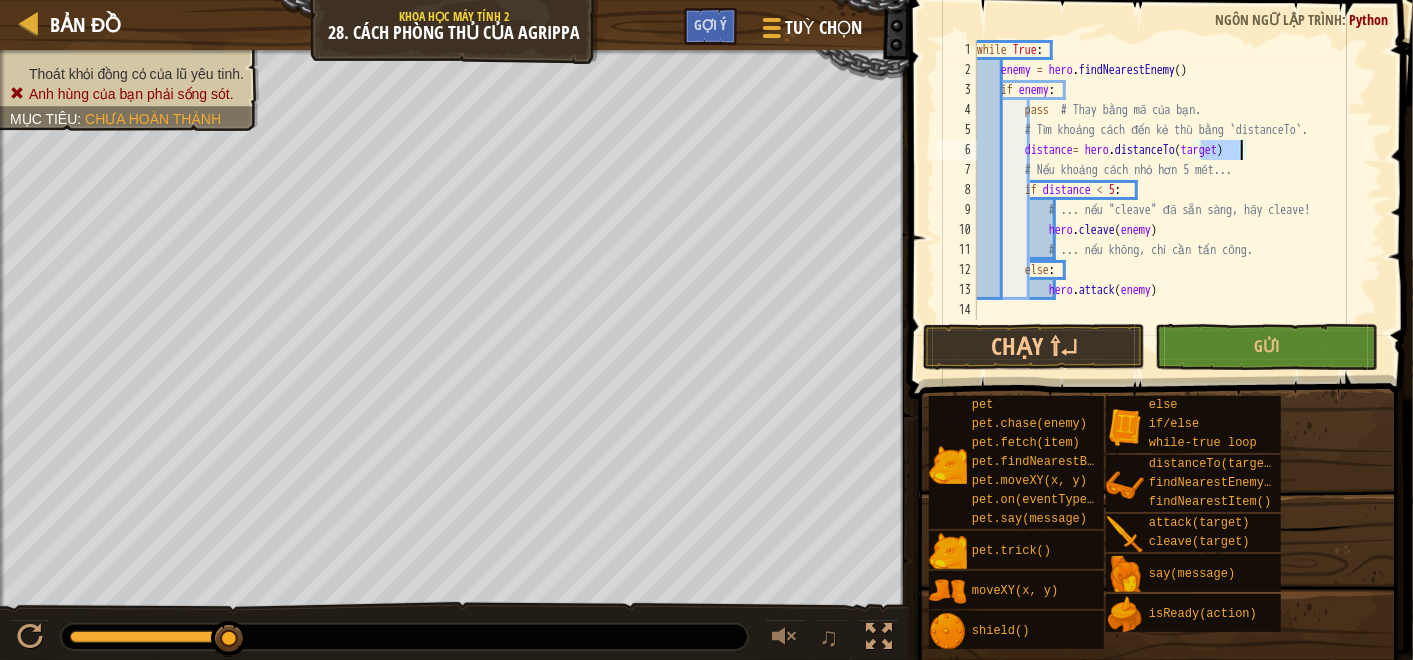 scroll, scrollTop: 8, scrollLeft: 18, axis: both 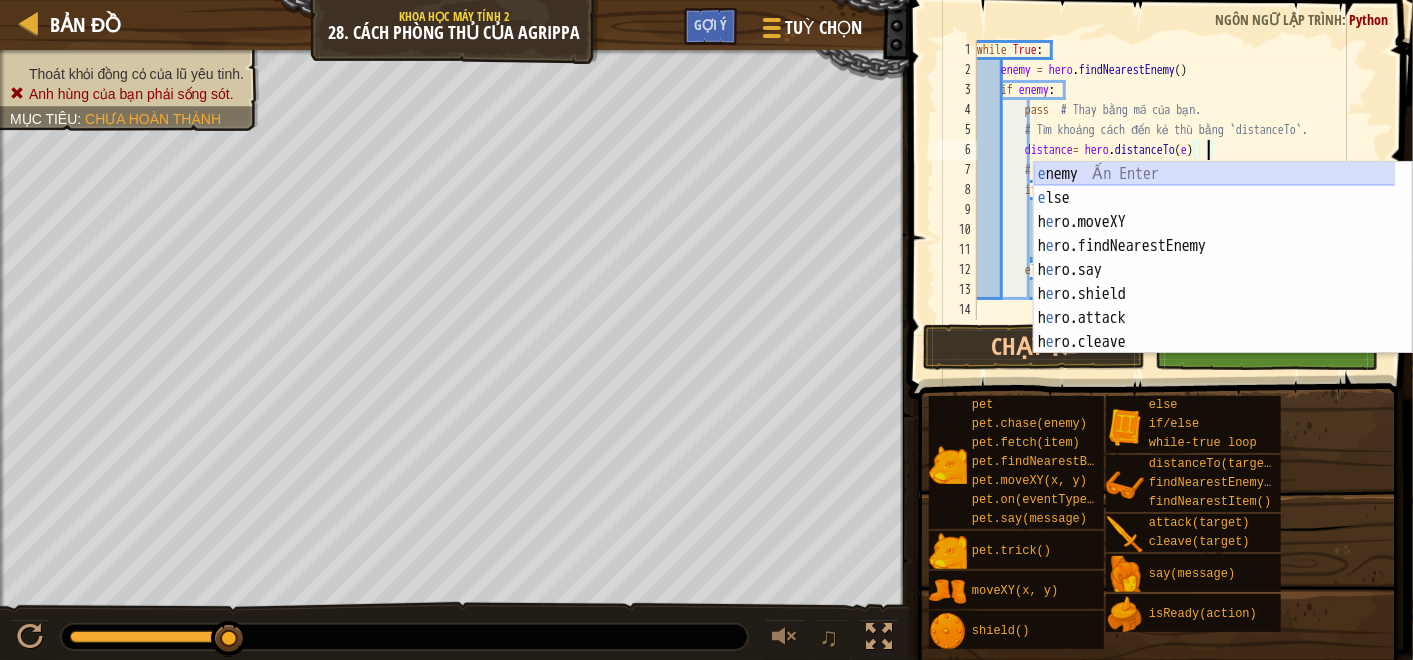 click on "e nemy Ấn Enter e lse Ấn Enter h e ro.moveXY Ấn Enter h e ro.findNearestEnemy Ấn Enter h e ro.say Ấn Enter h e ro.shield Ấn Enter h e ro.attack Ấn Enter h e ro.cleave Ấn Enter h e ro.isReady Ấn Enter" at bounding box center (1215, 282) 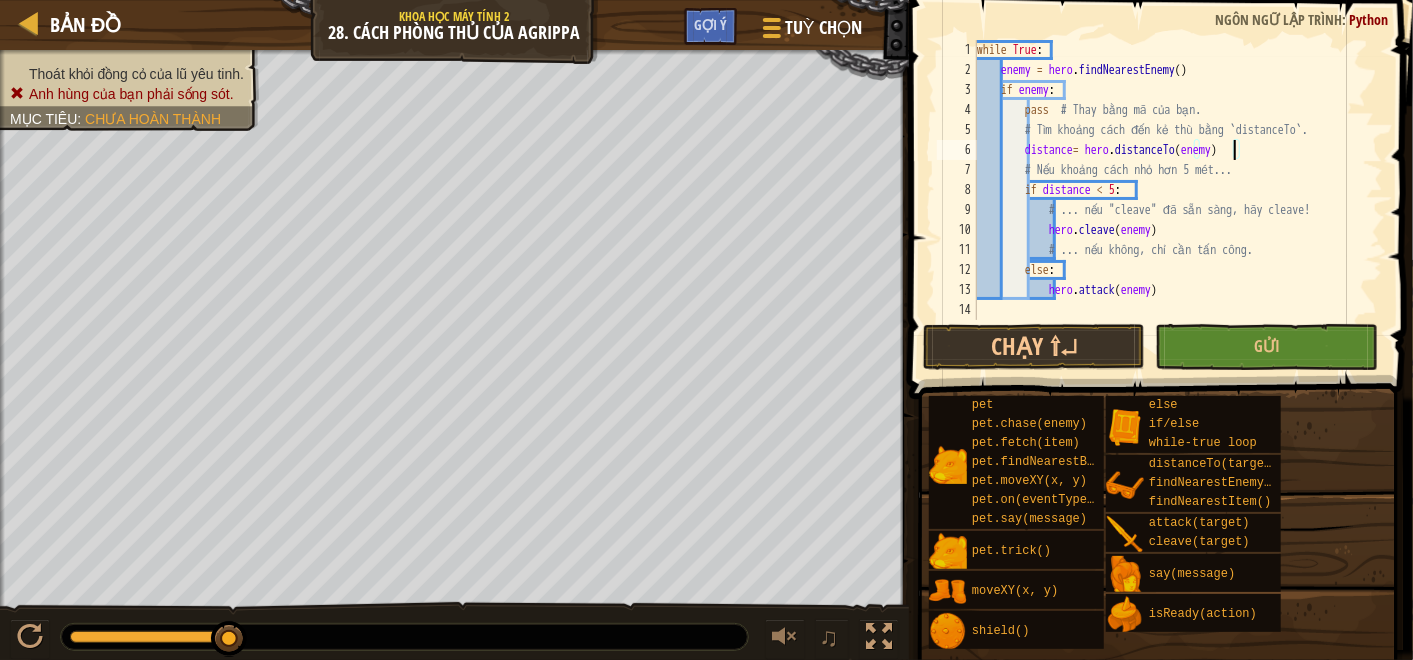 click on "while   True :      enemy   =   hero . findNearestEnemy ( )      if   enemy :          pass    # Thay bằng mã của bạn.          # Tìm khoảng cách đến kẻ thù bằng `distanceTo`.          distance =   hero . distanceTo ( enemy )          # Nếu khoảng cách nhỏ hơn 5 mét...          if   distance   <   5 :              # ... nếu "cleave" đã sẵn sàng, hãy cleave!              hero . cleave ( enemy )              # ... nếu không, chỉ cần tấn công.          else :              hero . attack ( enemy )" at bounding box center (1178, 200) 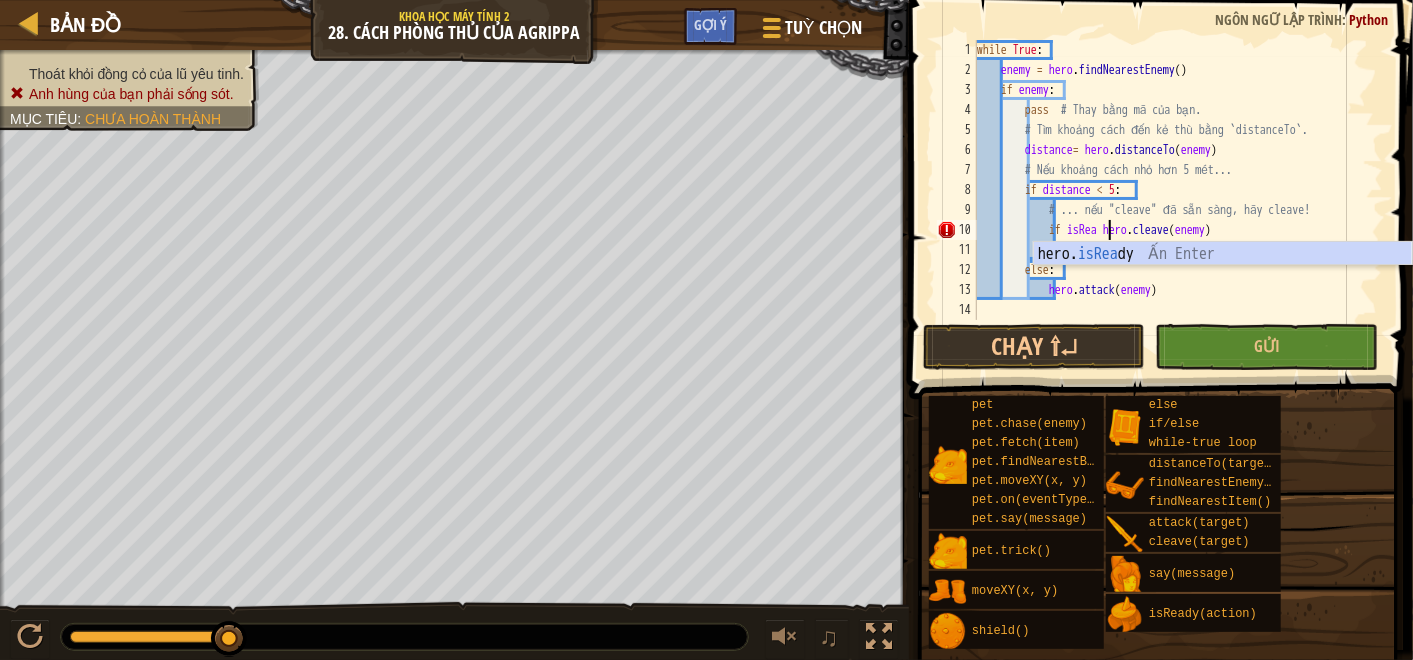 scroll, scrollTop: 8, scrollLeft: 11, axis: both 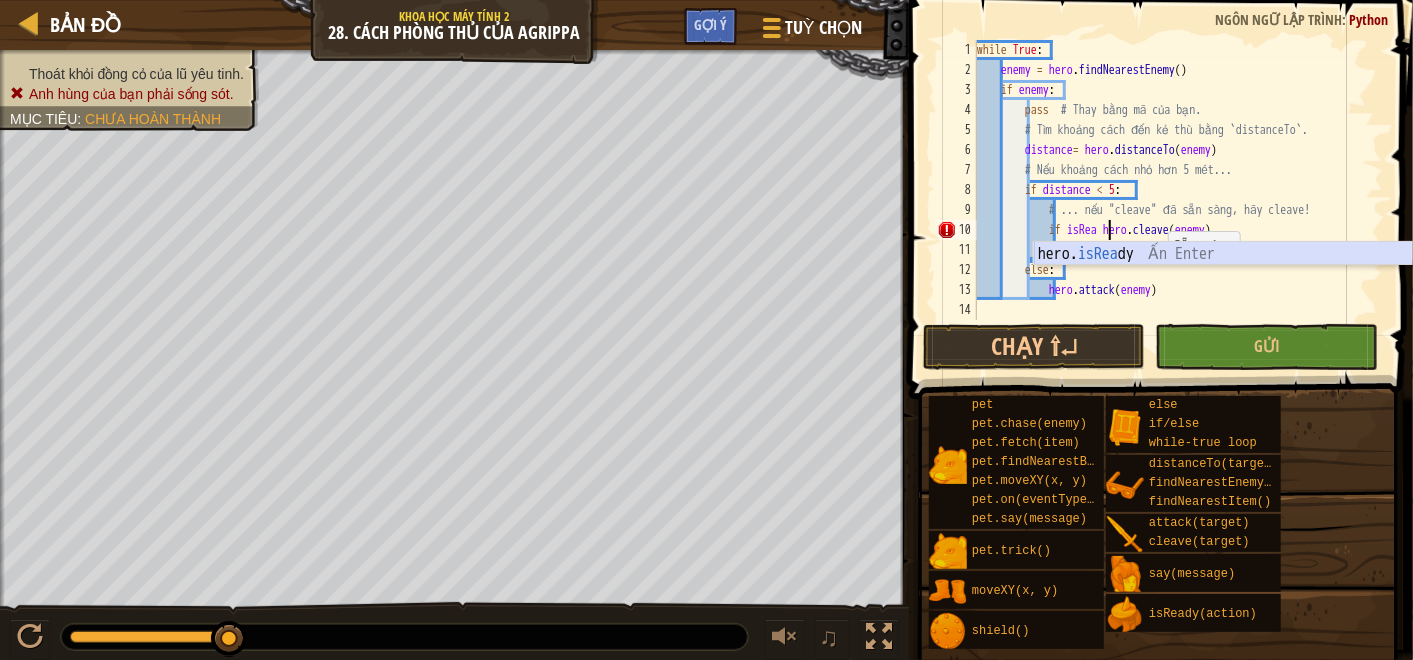 click on "hero. isRea dy Ấn Enter" at bounding box center [1223, 278] 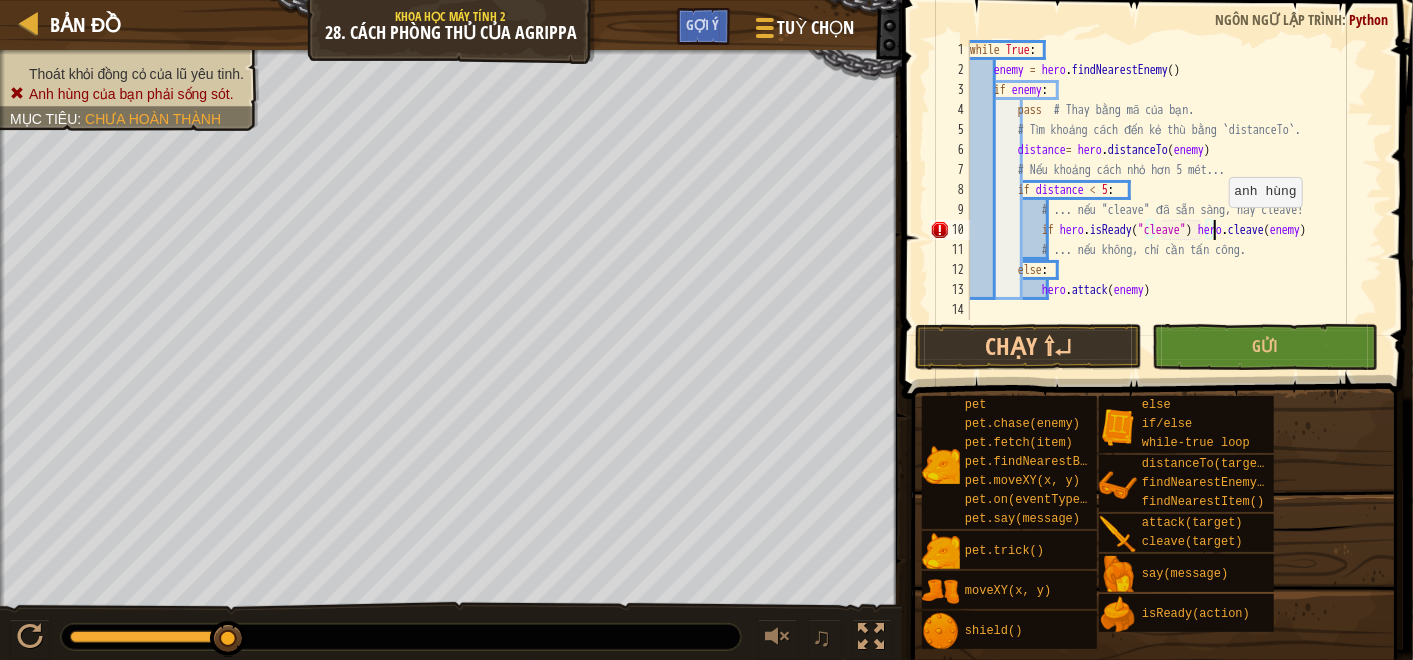 click on "while   True :      enemy   =   hero . findNearestEnemy ( )      if   enemy :          pass    # Thay bằng mã của bạn.          # Tìm khoảng cách đến kẻ thù bằng `distanceTo`.          distance =   hero . distanceTo ( enemy )          # Nếu khoảng cách nhỏ hơn 5 mét...          if   distance   <   5 :              # ... nếu "cleave" đã sẵn sàng, hãy cleave!              if   hero . isReady ( "cleave" )   hero . cleave ( enemy )              # ... nếu không, chỉ cần tấn công.          else :              hero . attack ( enemy )" at bounding box center [1174, 200] 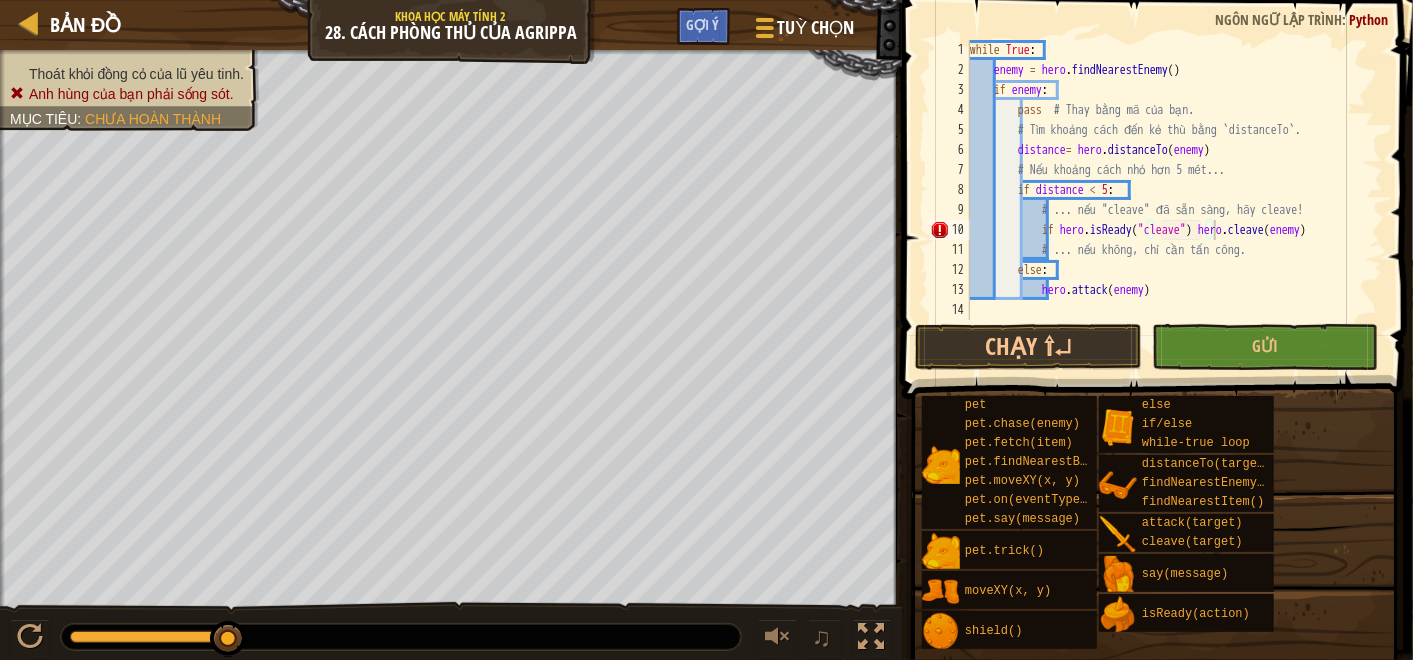 drag, startPoint x: 1285, startPoint y: 281, endPoint x: 1384, endPoint y: 211, distance: 121.24768 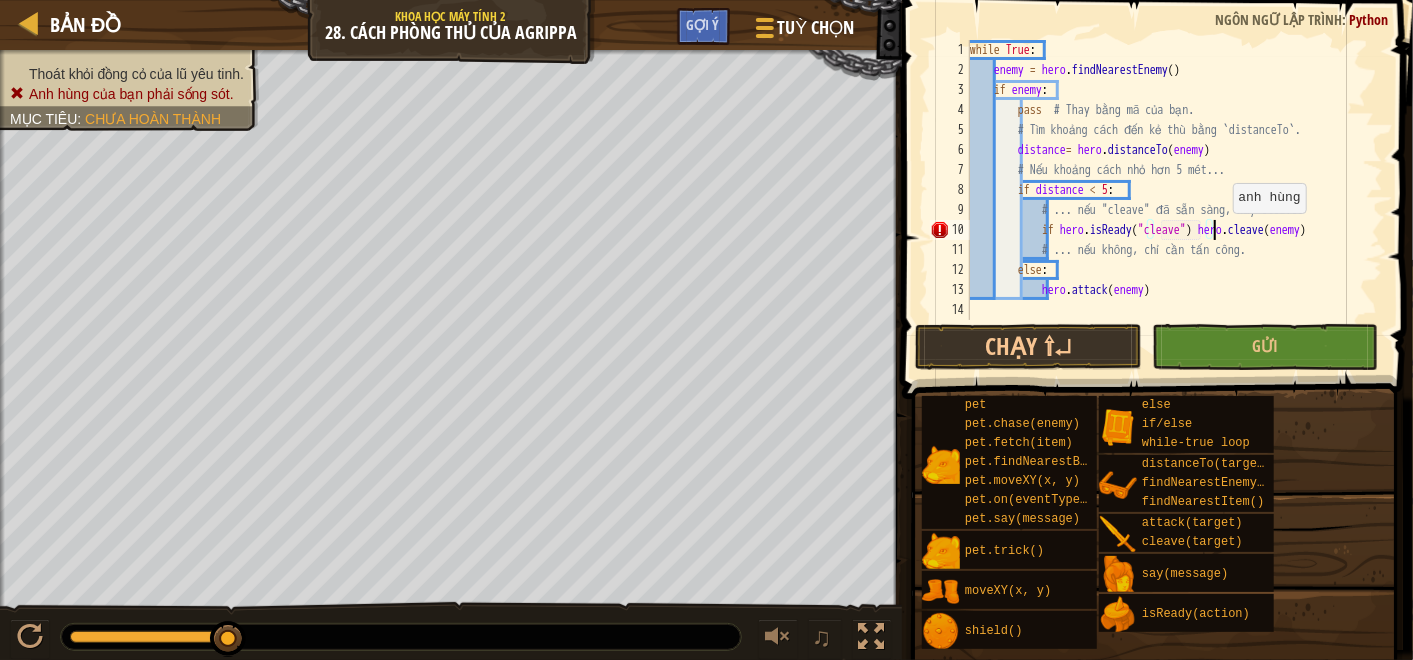 click on "while   True :      enemy   =   hero . findNearestEnemy ( )      if   enemy :          pass    # Thay bằng mã của bạn.          # Tìm khoảng cách đến kẻ thù bằng `distanceTo`.          distance =   hero . distanceTo ( enemy )          # Nếu khoảng cách nhỏ hơn 5 mét...          if   distance   <   5 :              # ... nếu "cleave" đã sẵn sàng, hãy cleave!              if   hero . isReady ( "cleave" )   hero . cleave ( enemy )              # ... nếu không, chỉ cần tấn công.          else :              hero . attack ( enemy )" at bounding box center (1174, 200) 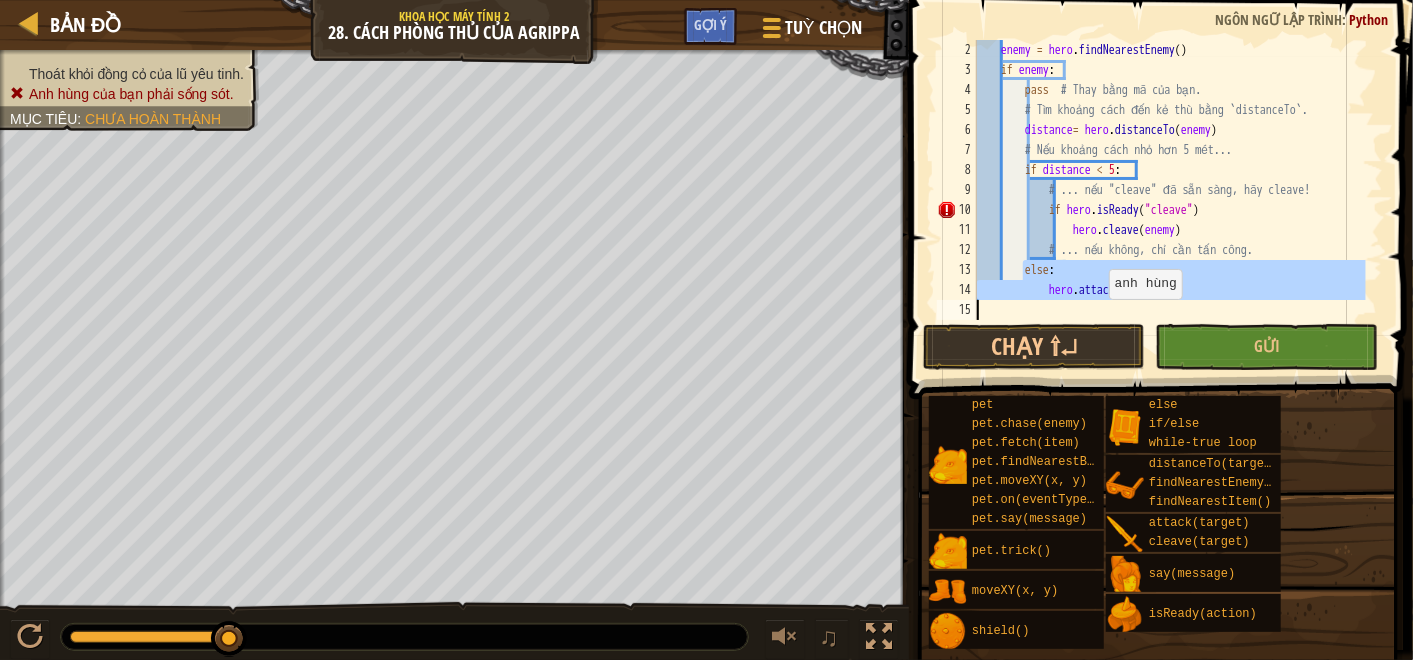 scroll, scrollTop: 20, scrollLeft: 0, axis: vertical 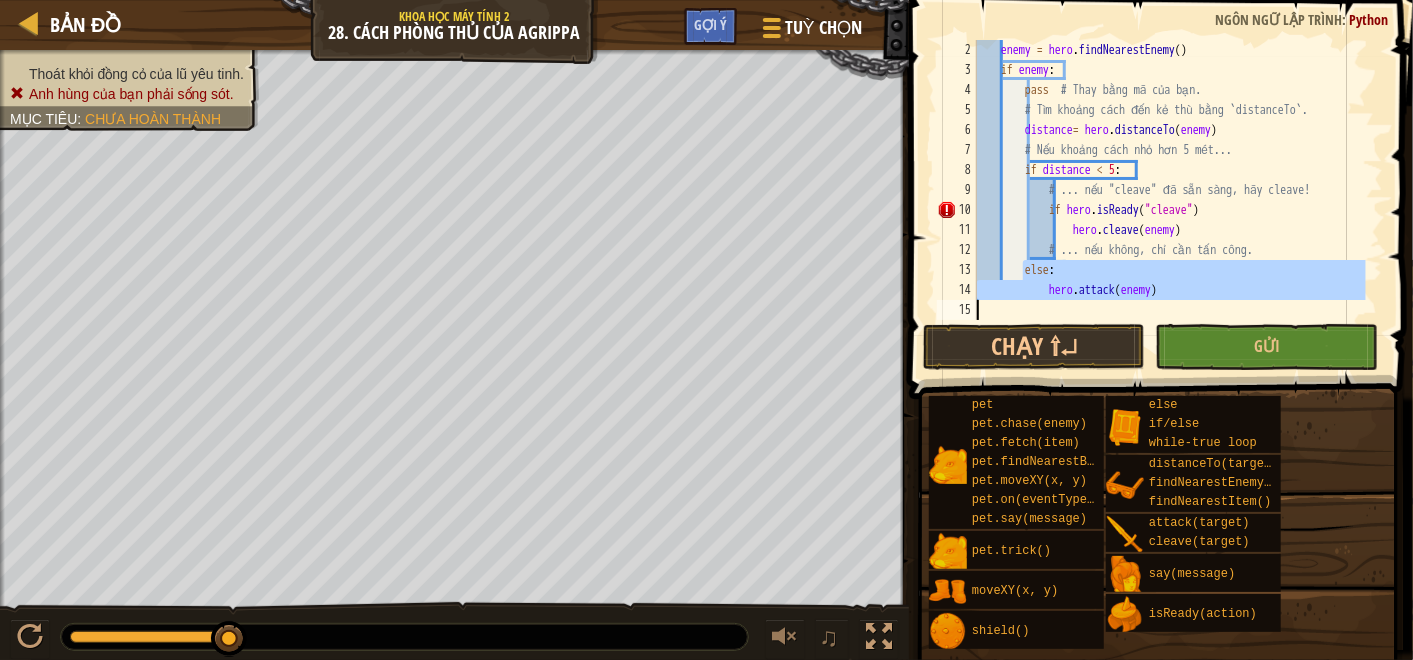 drag, startPoint x: 1023, startPoint y: 296, endPoint x: 1181, endPoint y: 307, distance: 158.38245 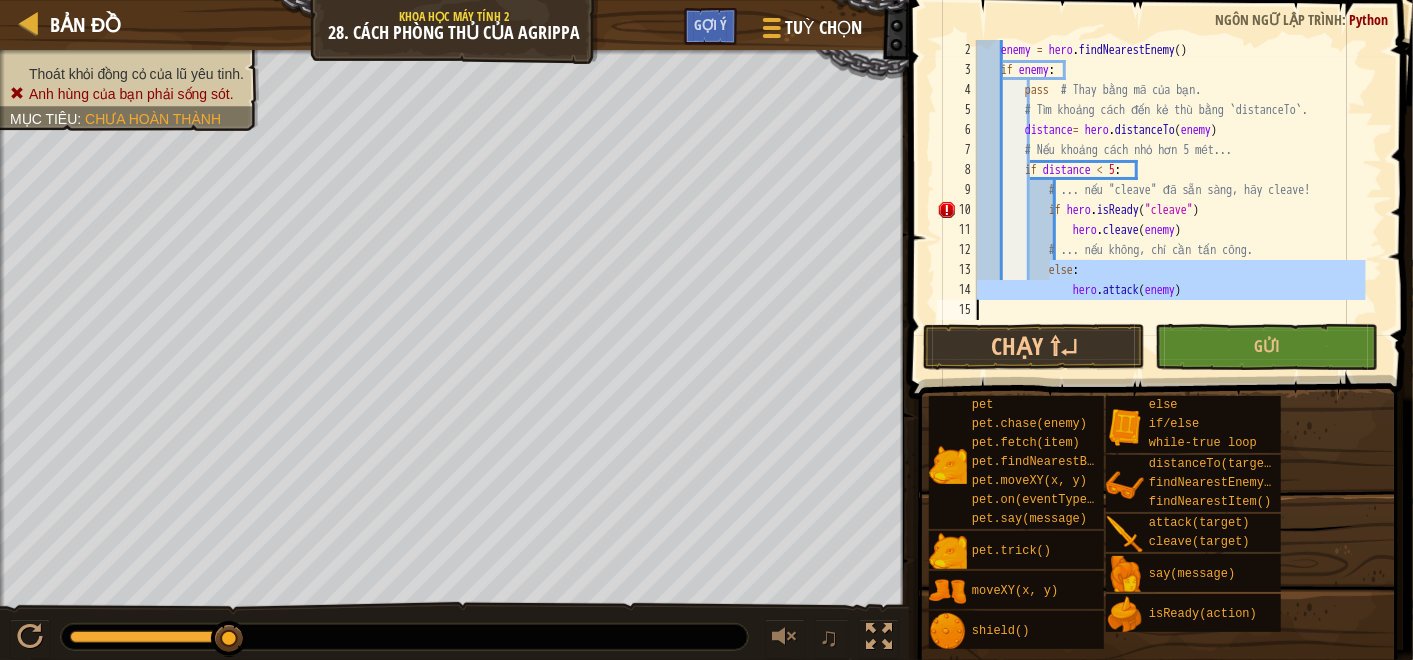 click on "enemy   =   hero . findNearestEnemy ( )      if   enemy :          pass    # Thay bằng mã của bạn.          # Tìm khoảng cách đến kẻ thù bằng `distanceTo`.          distance =   hero . distanceTo ( enemy )          # Nếu khoảng cách nhỏ hơn 5 mét...          if   distance   <   5 :              # ... nếu "cleave" đã sẵn sàng, hãy cleave!              if   hero . isReady ( "cleave" )                    hero . cleave ( enemy )              # ... nếu không, chỉ cần tấn công.              else :                  hero . attack ( enemy )" at bounding box center (1169, 200) 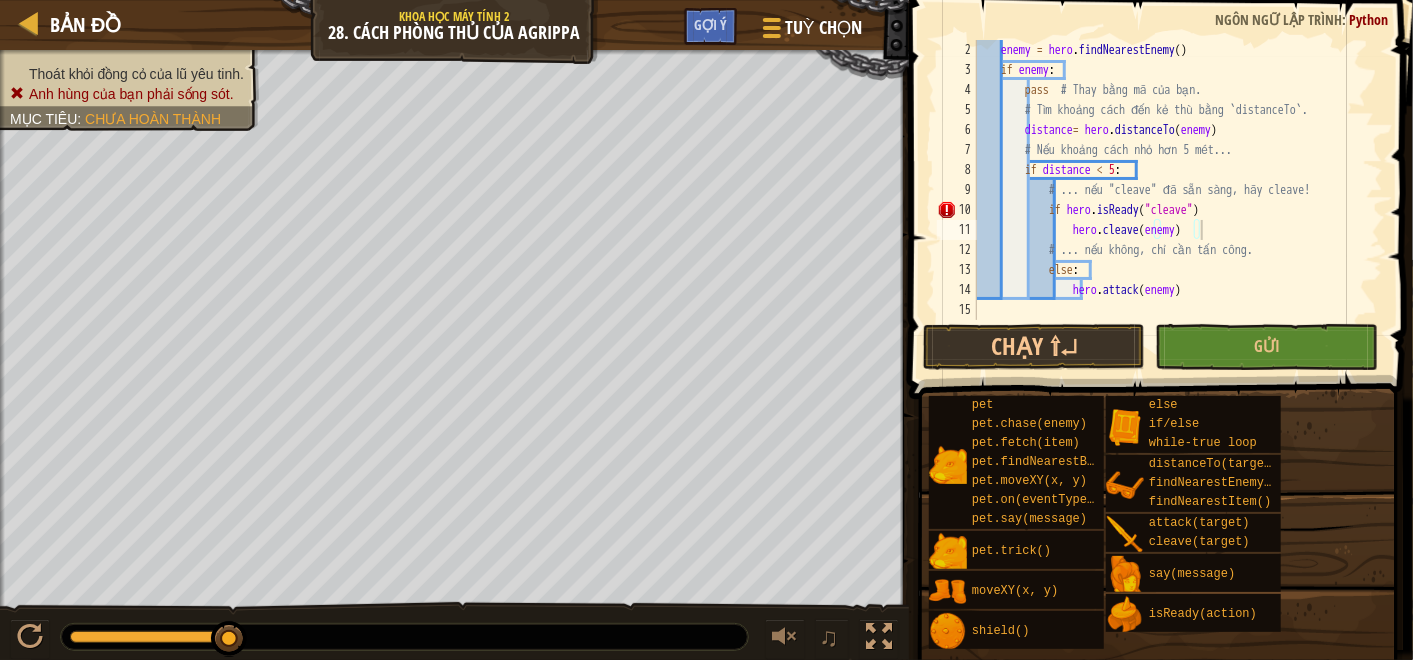 click on "enemy   =   hero . findNearestEnemy ( )      if   enemy :          pass    # Thay bằng mã của bạn.          # Tìm khoảng cách đến kẻ thù bằng `distanceTo`.          distance =   hero . distanceTo ( enemy )          # Nếu khoảng cách nhỏ hơn 5 mét...          if   distance   <   5 :              # ... nếu "cleave" đã sẵn sàng, hãy cleave!              if   hero . isReady ( "cleave" )                    hero . cleave ( enemy )              # ... nếu không, chỉ cần tấn công.              else :                  hero . attack ( enemy )" at bounding box center [1169, 200] 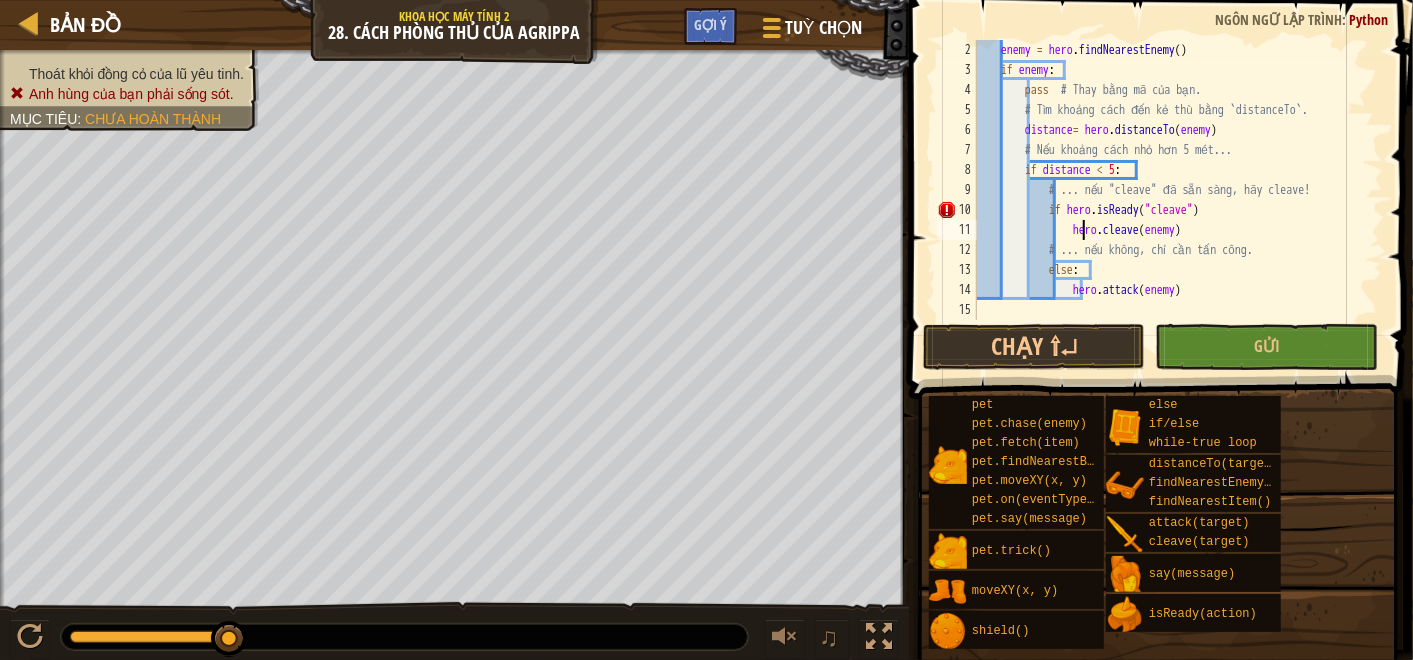 click on "enemy   =   hero . findNearestEnemy ( )      if   enemy :          pass    # Thay bằng mã của bạn.          # Tìm khoảng cách đến kẻ thù bằng `distanceTo`.          distance =   hero . distanceTo ( enemy )          # Nếu khoảng cách nhỏ hơn 5 mét...          if   distance   <   5 :              # ... nếu "cleave" đã sẵn sàng, hãy cleave!              if   hero . isReady ( "cleave" )                    hero . cleave ( enemy )              # ... nếu không, chỉ cần tấn công.              else :                  hero . attack ( enemy )" at bounding box center (1169, 200) 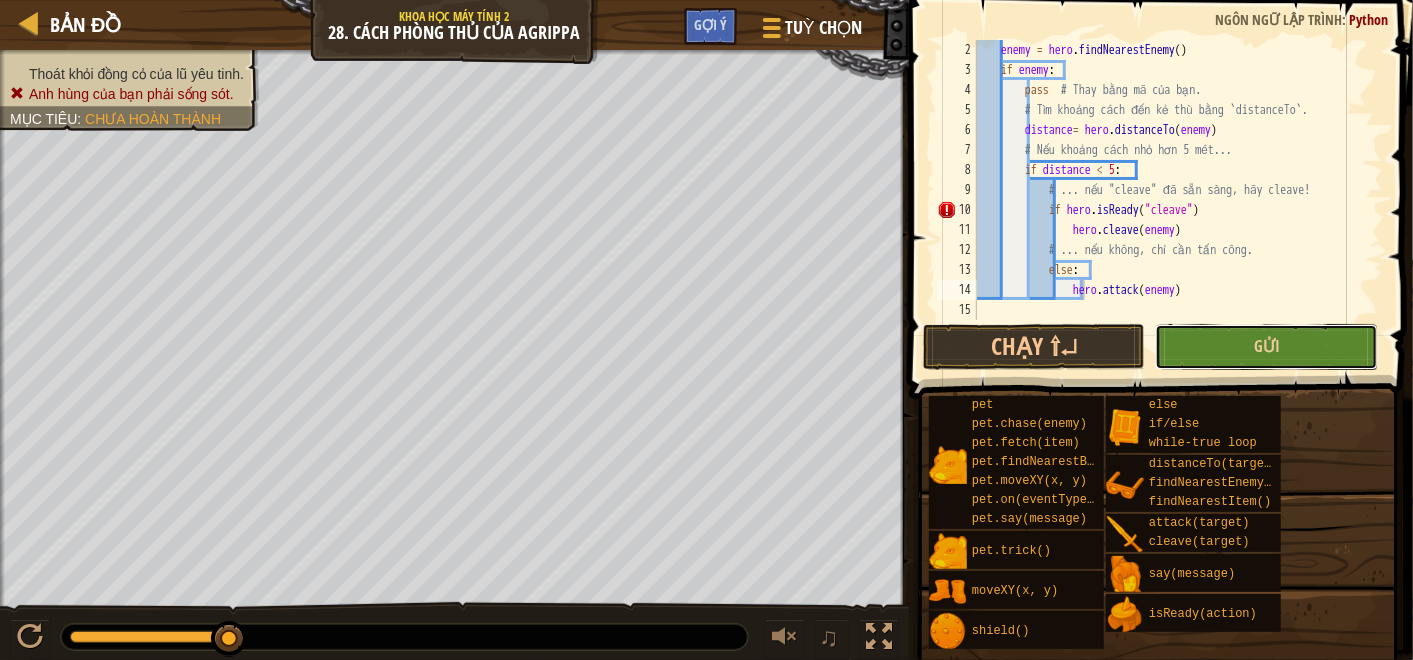 click on "Gửi" at bounding box center (1266, 347) 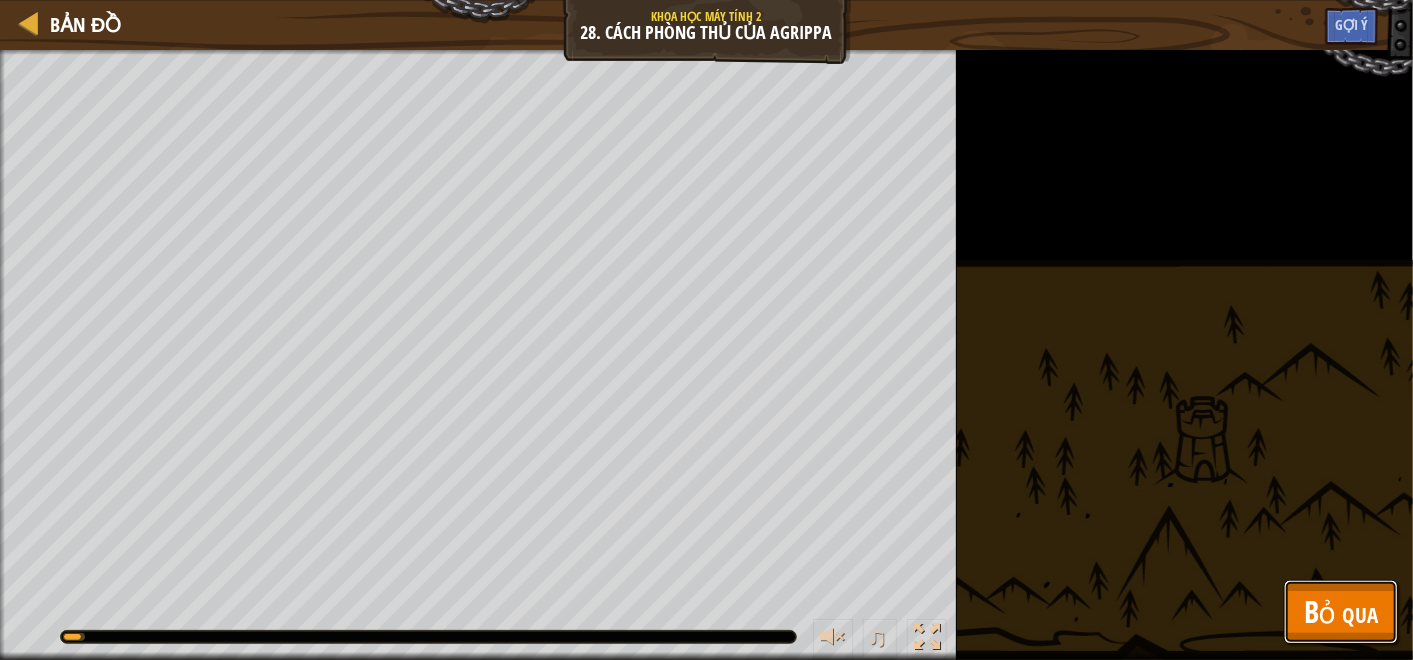 drag, startPoint x: 1351, startPoint y: 602, endPoint x: 1342, endPoint y: 596, distance: 10.816654 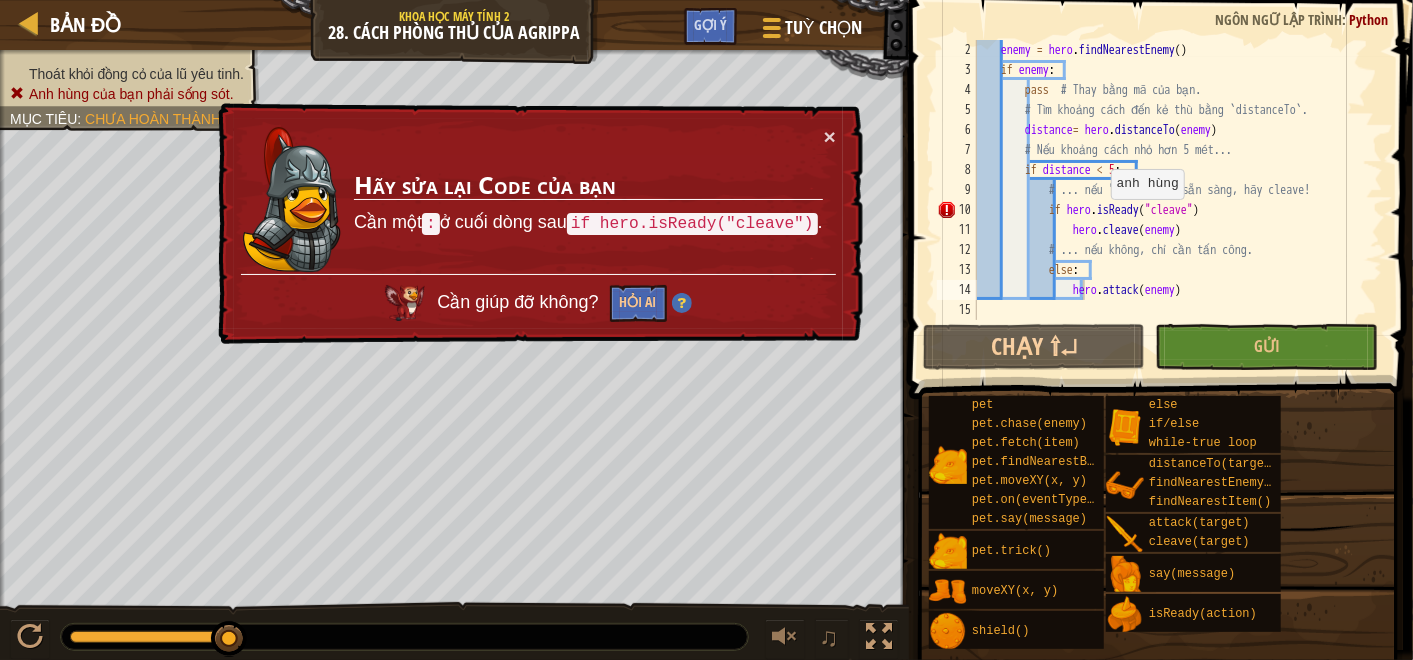 click on "enemy   =   hero . findNearestEnemy ( )      if   enemy :          pass    # Thay bằng mã của bạn.          # Tìm khoảng cách đến kẻ thù bằng `distanceTo`.          distance =   hero . distanceTo ( enemy )          # Nếu khoảng cách nhỏ hơn 5 mét...          if   distance   <   5 :              # ... nếu "cleave" đã sẵn sàng, hãy cleave!              if   hero . isReady ( "cleave" )                    hero . cleave ( enemy )              # ... nếu không, chỉ cần tấn công.              else :                  hero . attack ( enemy )" at bounding box center (1169, 200) 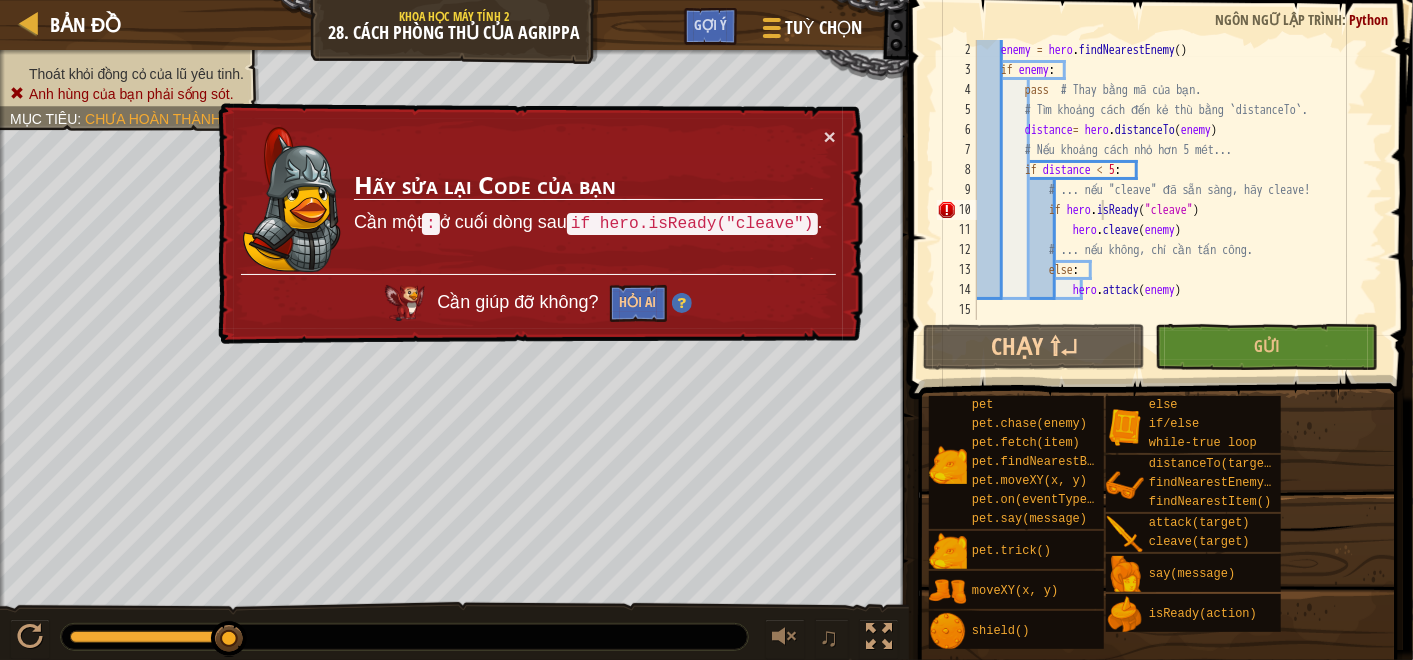 click on "enemy   =   hero . findNearestEnemy ( )      if   enemy :          pass    # Thay bằng mã của bạn.          # Tìm khoảng cách đến kẻ thù bằng `distanceTo`.          distance =   hero . distanceTo ( enemy )          # Nếu khoảng cách nhỏ hơn 5 mét...          if   distance   <   5 :              # ... nếu "cleave" đã sẵn sàng, hãy cleave!              if   hero . isReady ( "cleave" )                    hero . cleave ( enemy )              # ... nếu không, chỉ cần tấn công.              else :                  hero . attack ( enemy )" at bounding box center [1169, 200] 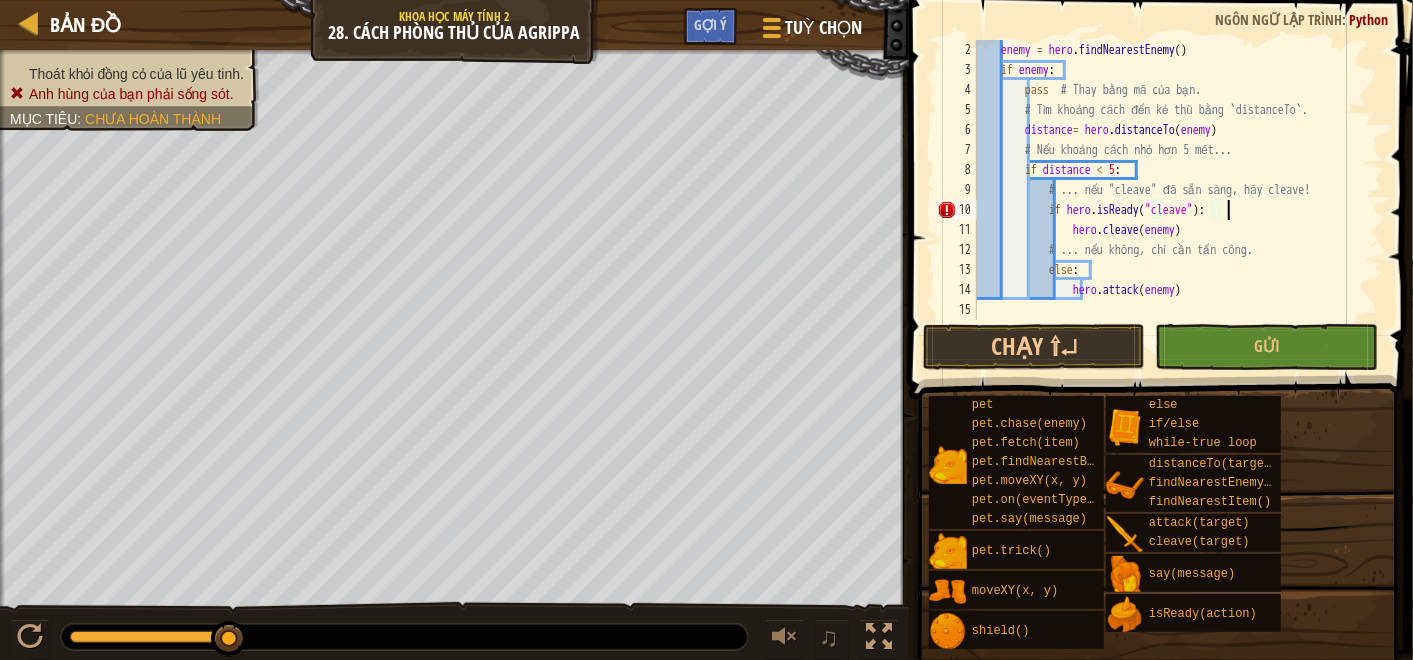 scroll, scrollTop: 8, scrollLeft: 19, axis: both 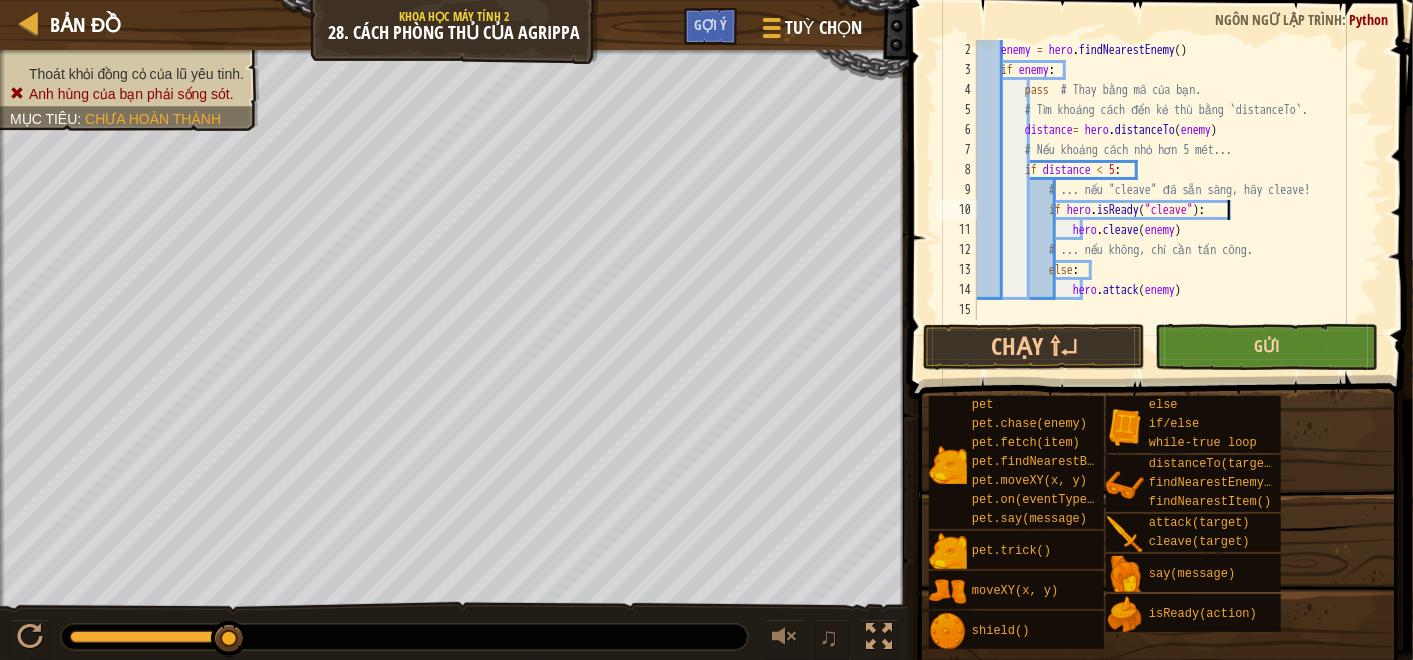 type on "if hero.isReady("cleave"):" 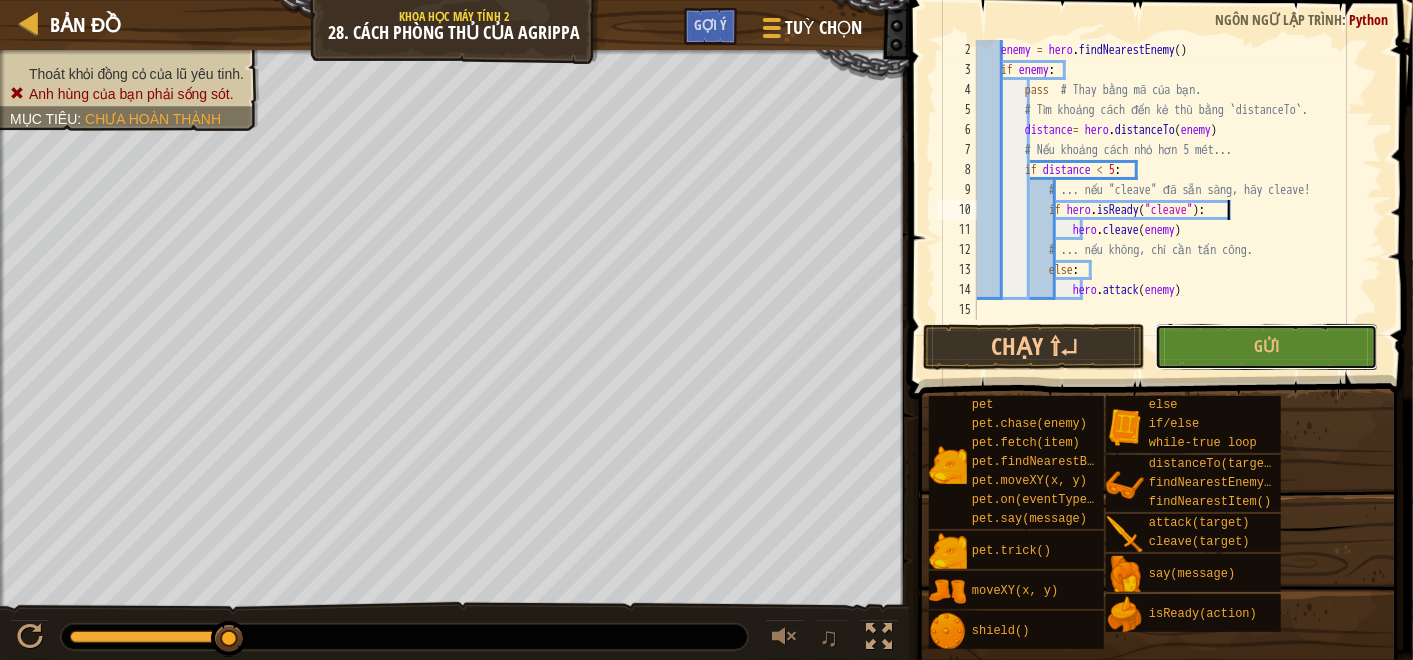 drag, startPoint x: 1254, startPoint y: 342, endPoint x: 1264, endPoint y: 340, distance: 10.198039 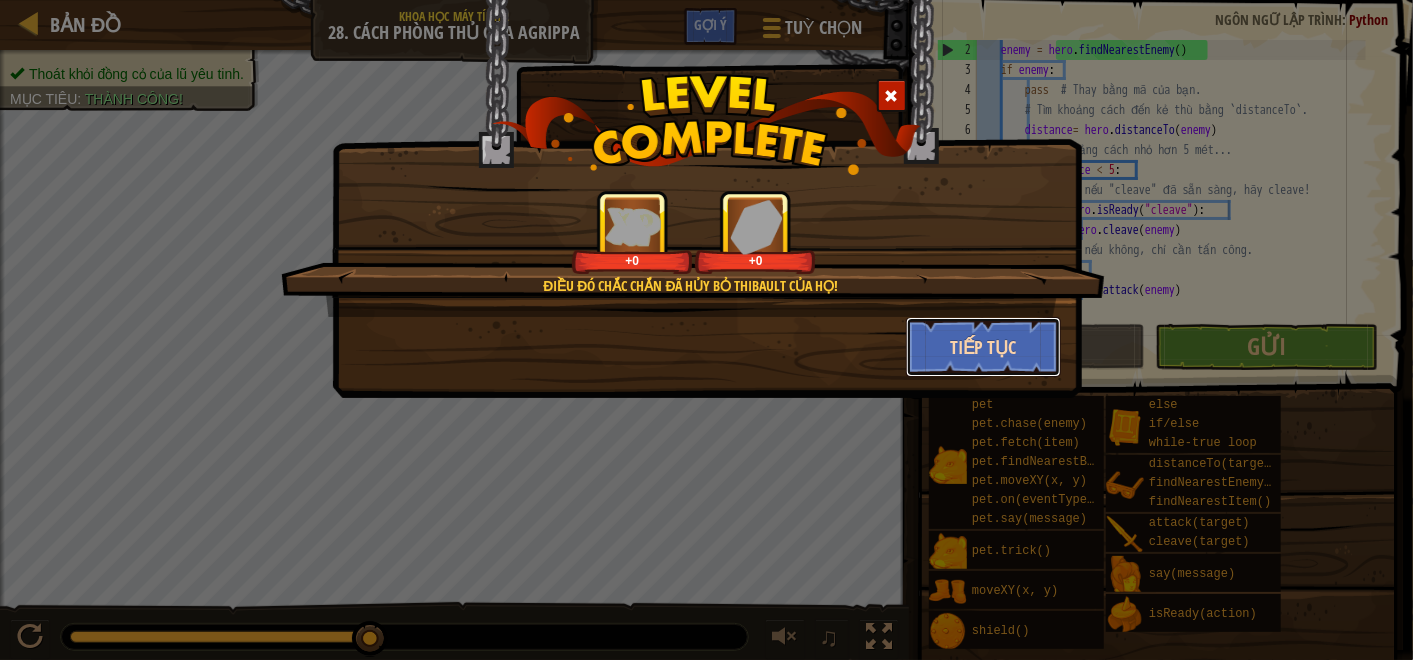 click on "Tiếp tục" at bounding box center (983, 347) 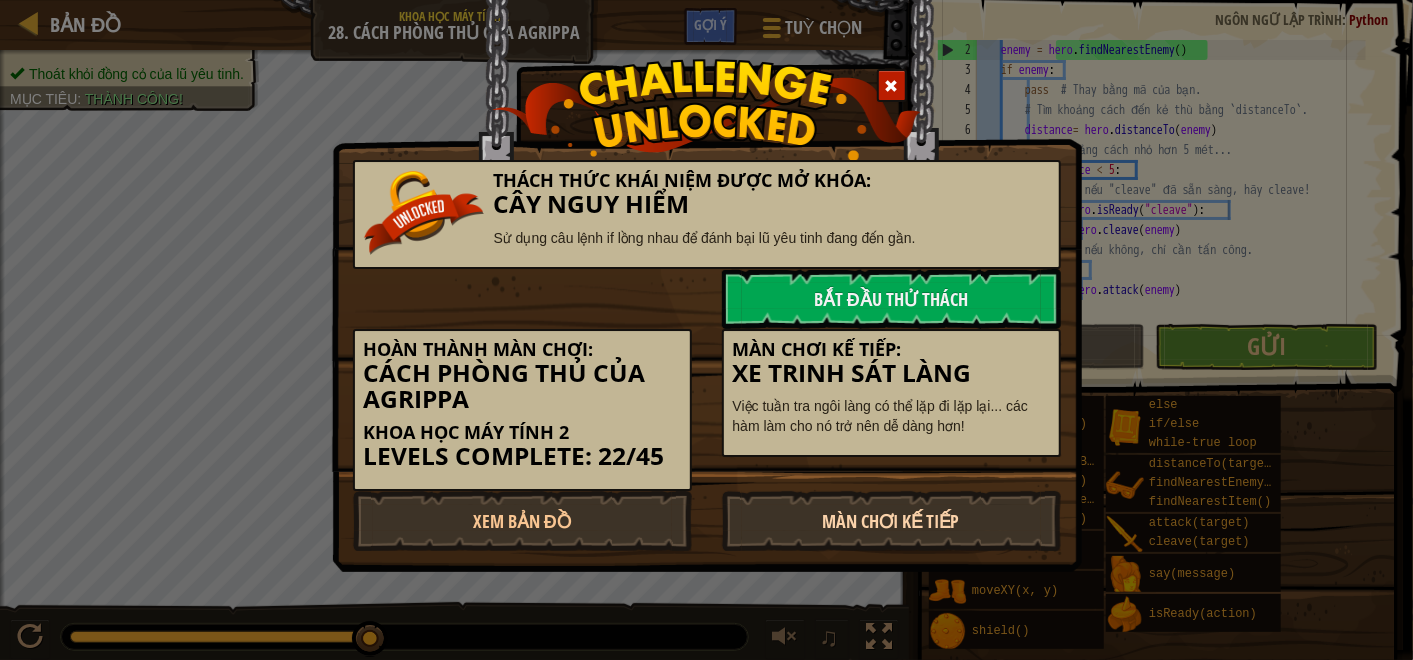 click on "Màn chơi kế tiếp" at bounding box center [891, 521] 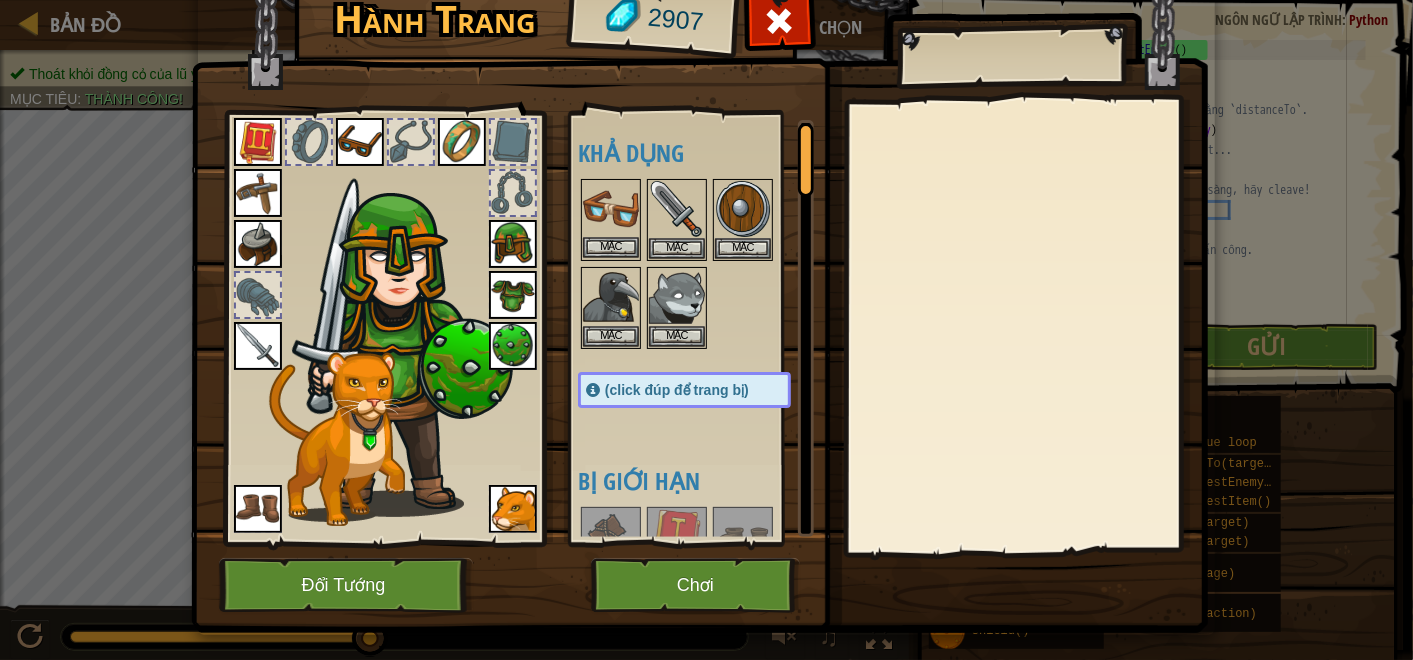 click at bounding box center (611, 209) 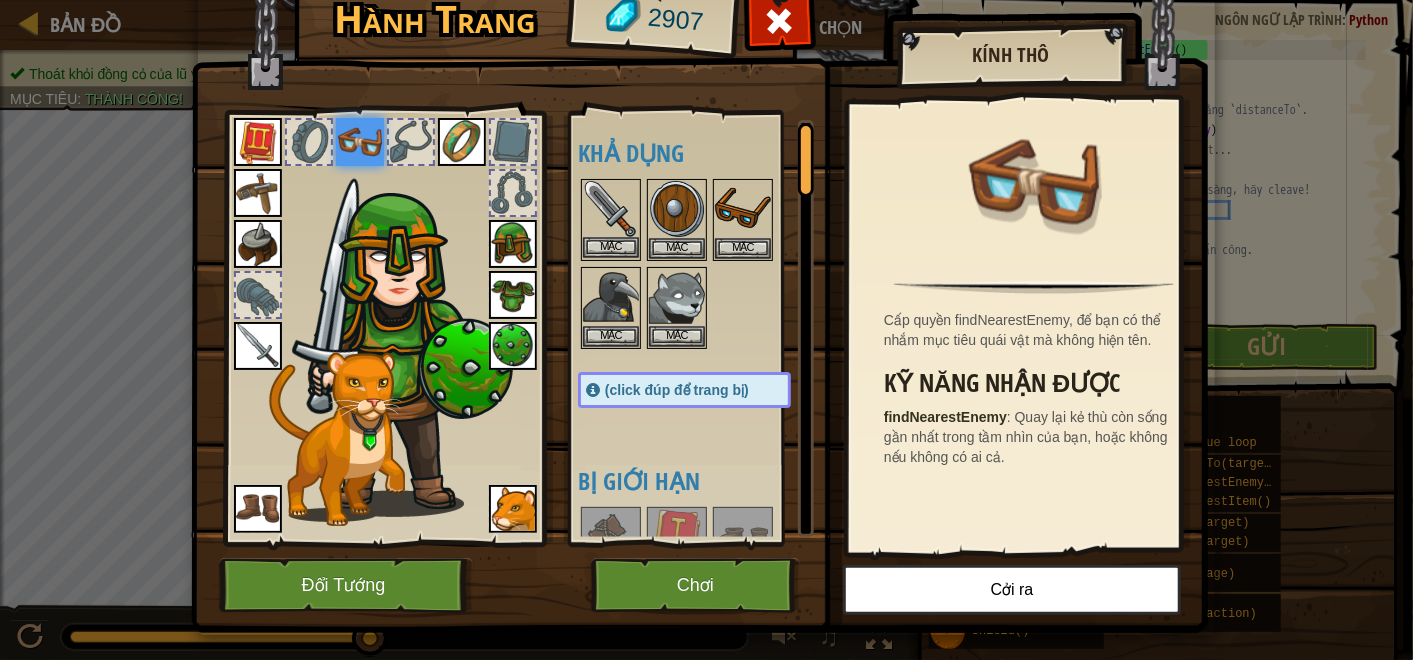 click at bounding box center (611, 209) 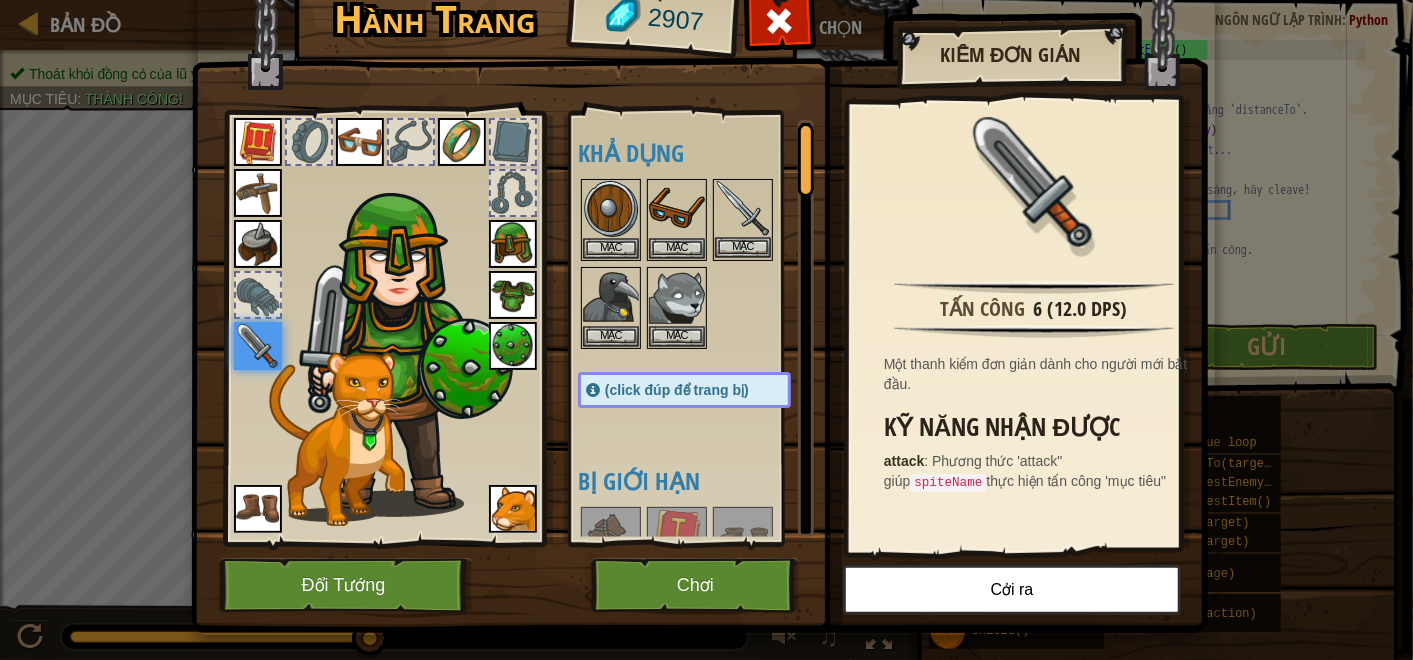 click at bounding box center [743, 209] 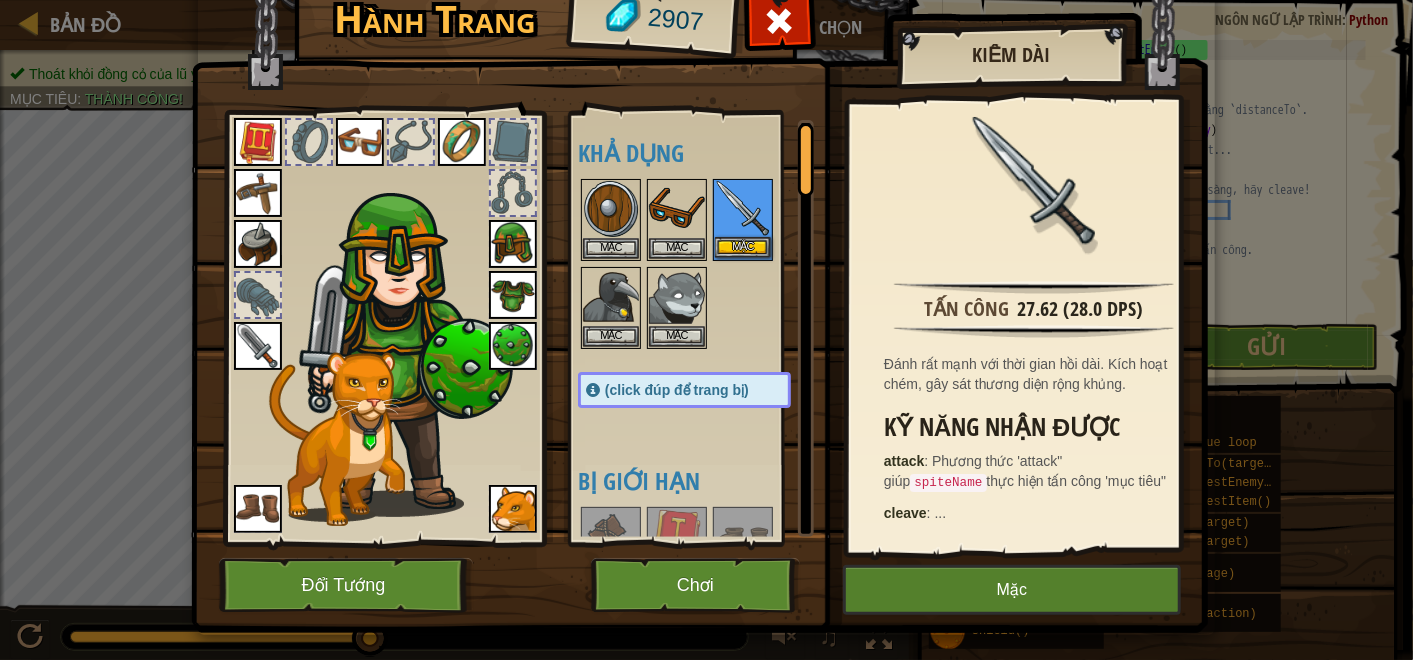 click at bounding box center [743, 209] 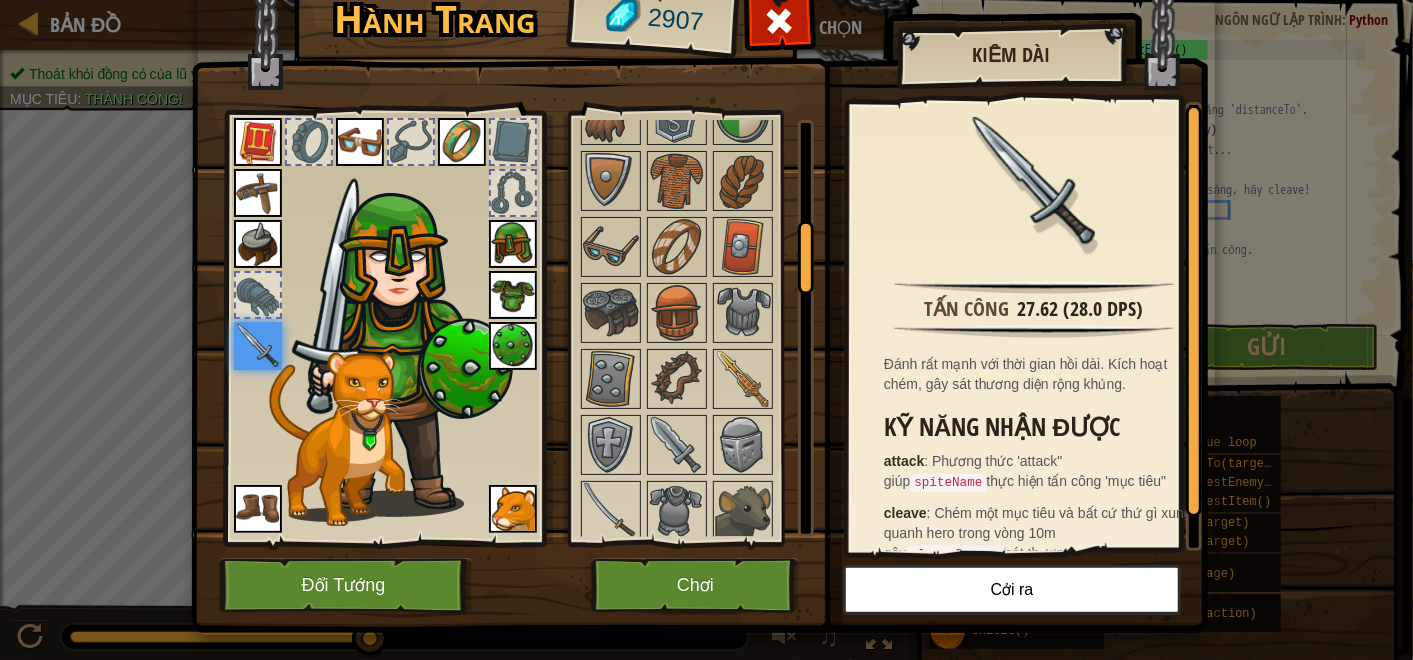 scroll, scrollTop: 592, scrollLeft: 0, axis: vertical 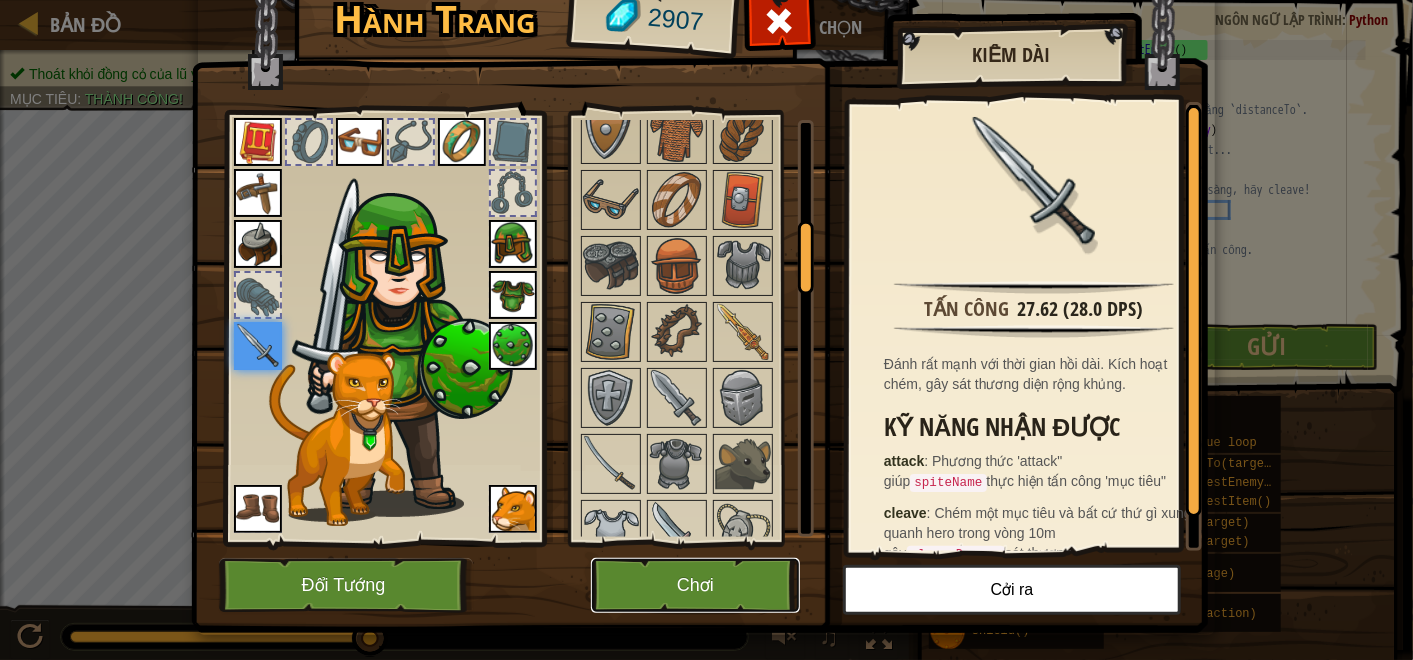 click on "Chơi" at bounding box center (695, 585) 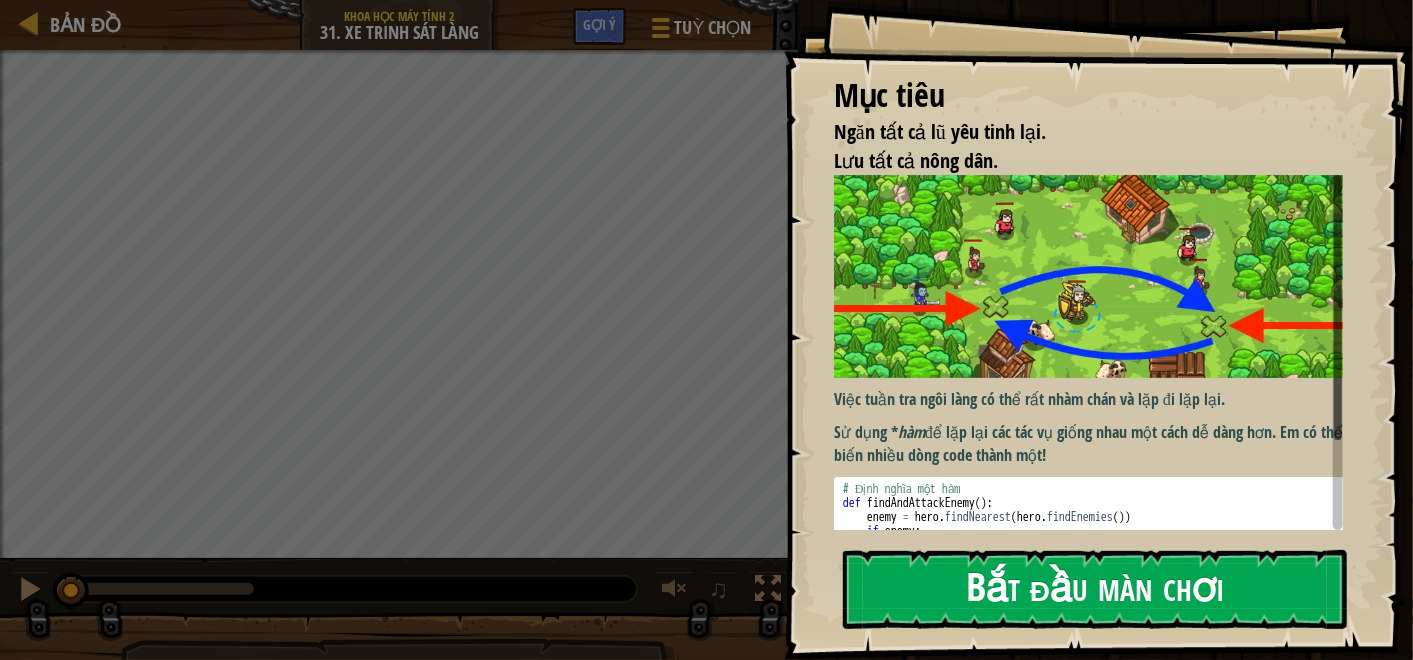 click on "Bắt đầu màn chơi" at bounding box center (1095, 589) 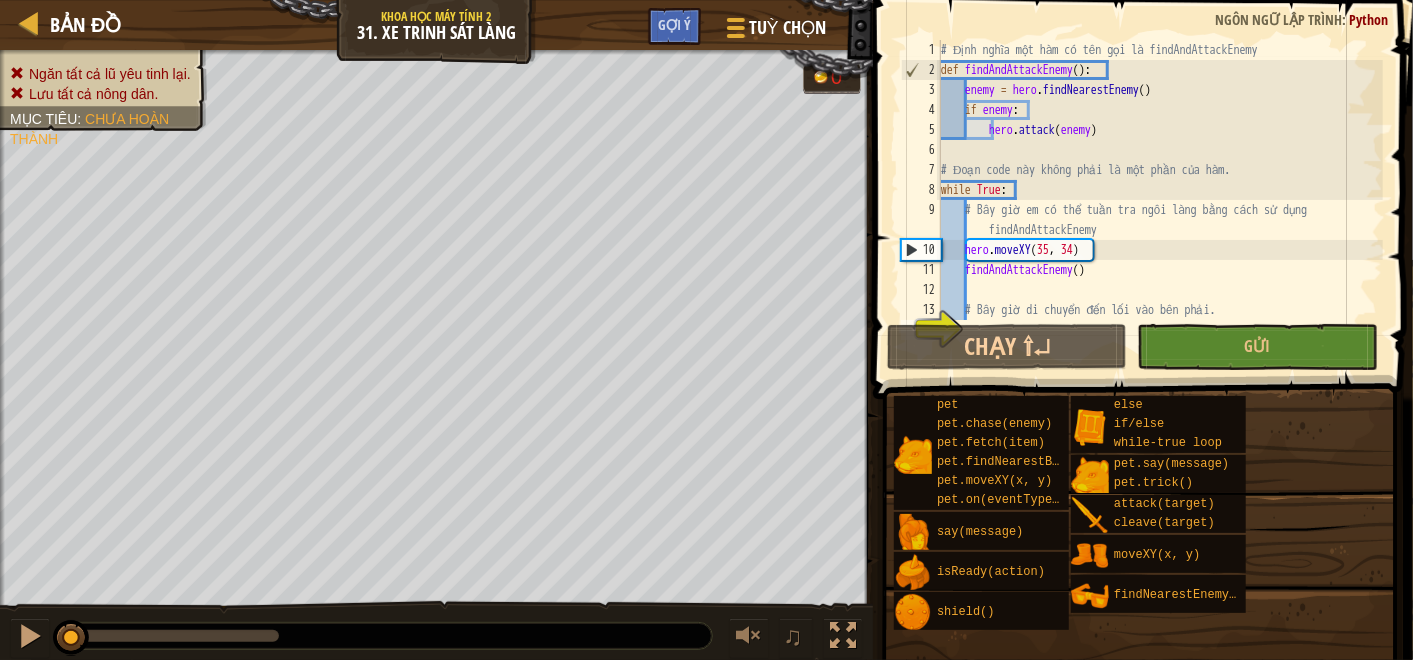 scroll, scrollTop: 80, scrollLeft: 0, axis: vertical 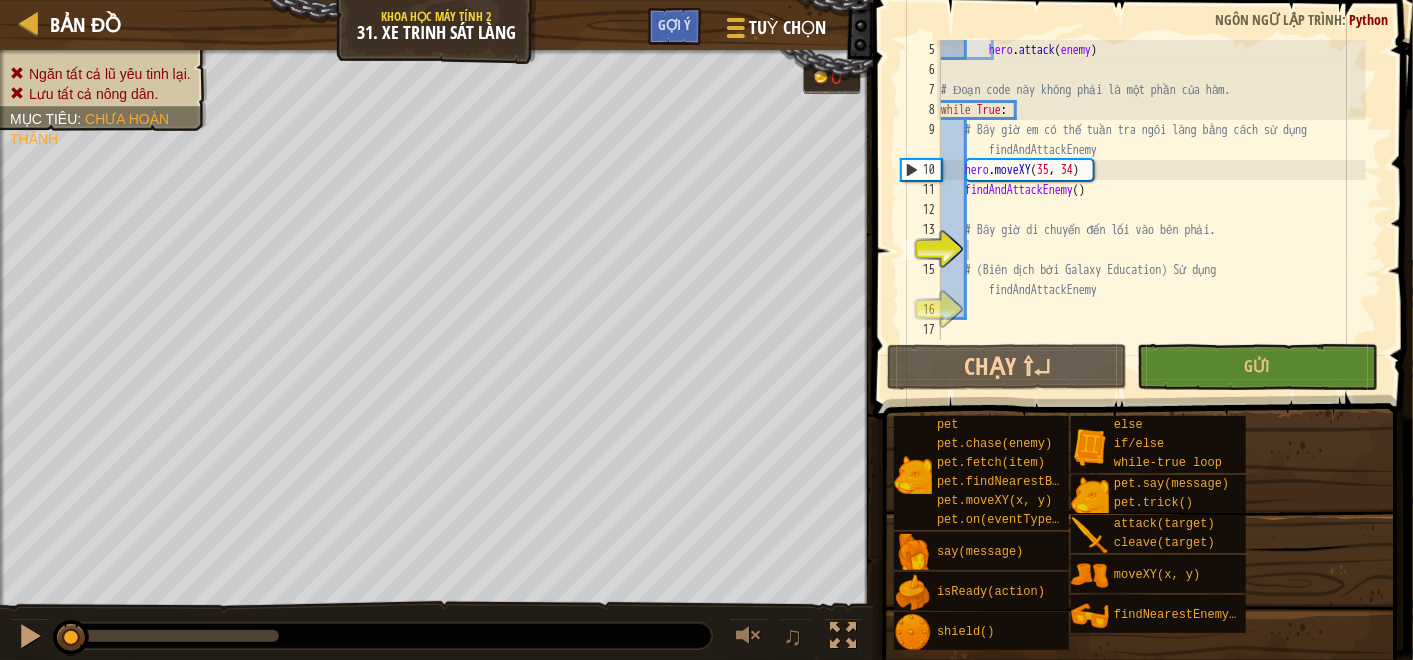 click on "hero . attack ( enemy ) # Đoạn code này không phải là một phần của hàm.  while   True :      # Bây giờ em có thể tuần tra ngôi làng bằng cách sử dụng           findAndAttackEnemy      hero . moveXY ( 35 ,   34 )      findAndAttackEnemy ( )           # Bây giờ di chuyển đến lối vào bên phải.           # (Biên dịch bởi Galaxy Education) Sử dụng           findAndAttackEnemy" at bounding box center (1151, 210) 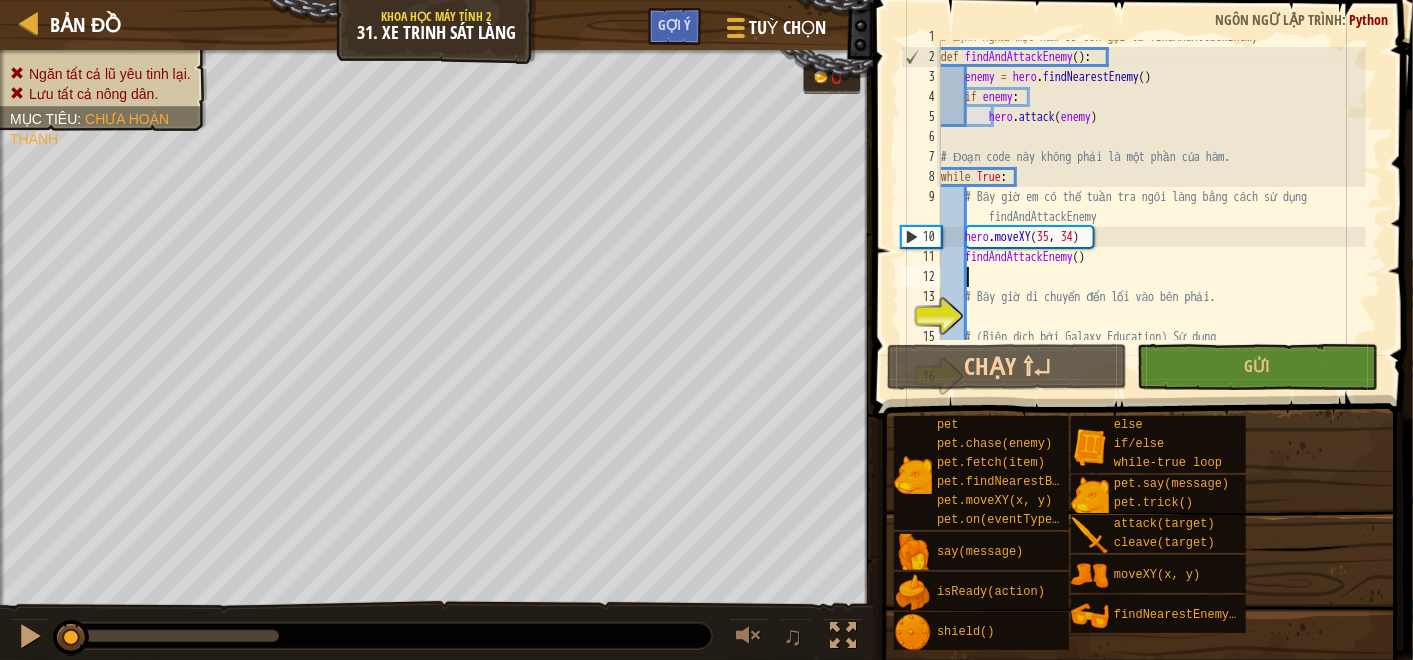 scroll, scrollTop: 13, scrollLeft: 0, axis: vertical 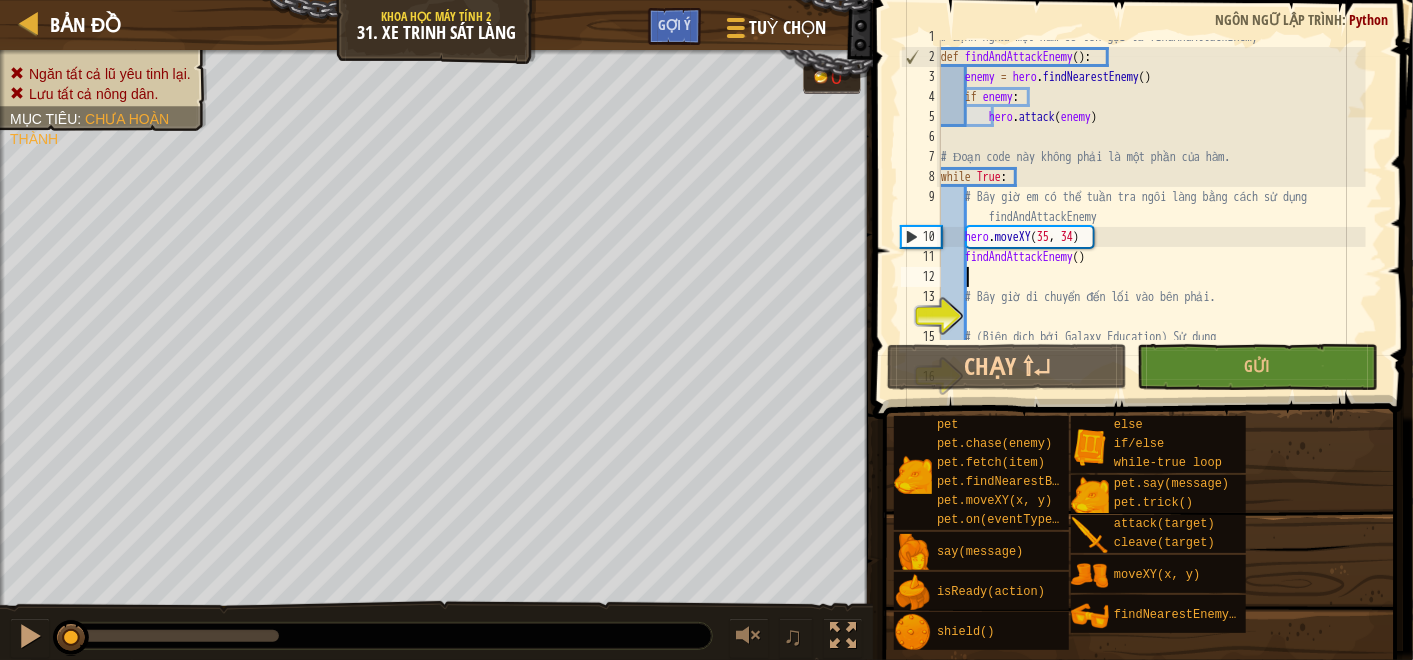 click on "# Định nghĩa một hàm có tên gọi là findAndAttackEnemy def   findAndAttackEnemy ( ) :      enemy   =   hero . findNearestEnemy ( )      if   enemy :          hero . attack ( enemy ) # Đoạn code này không phải là một phần của hàm.  while   True :      # Bây giờ em có thể tuần tra ngôi làng bằng cách sử dụng           findAndAttackEnemy      hero . moveXY ( 35 ,   34 )      findAndAttackEnemy ( )           # Bây giờ di chuyển đến lối vào bên phải.           # (Biên dịch bởi Galaxy Education) Sử dụng           findAndAttackEnemy" at bounding box center [1151, 207] 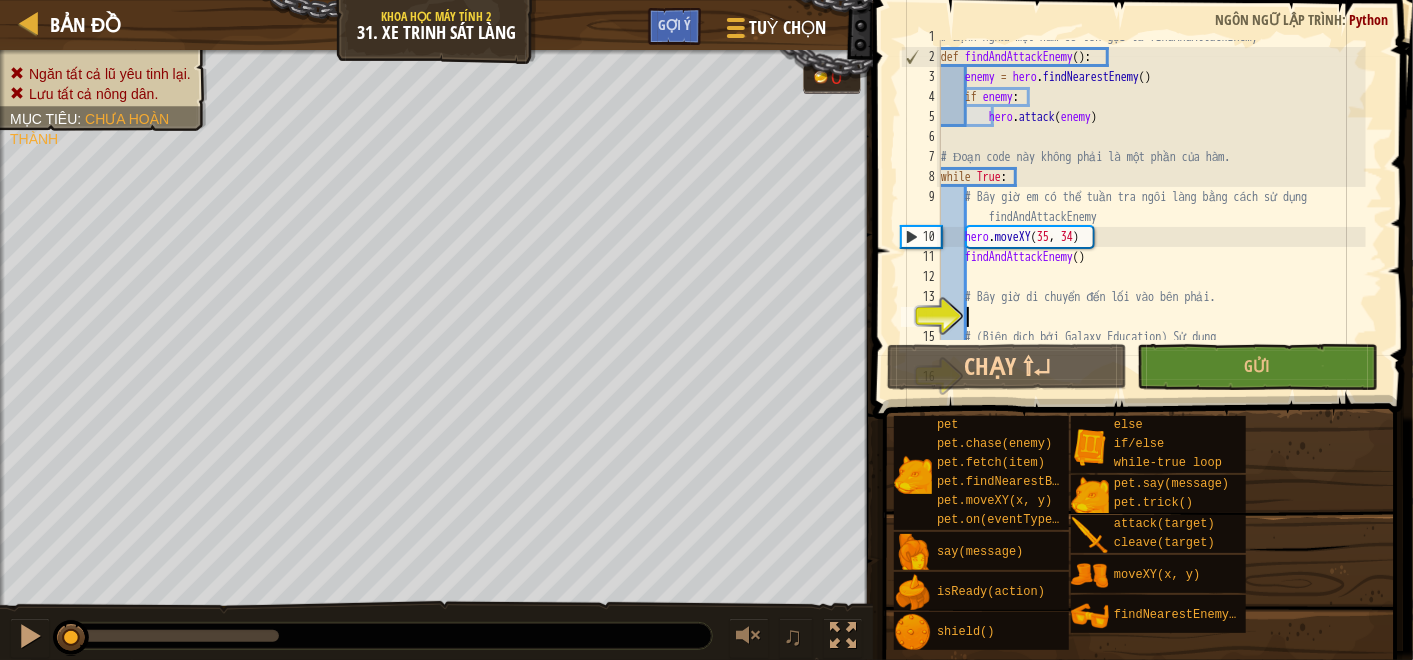 click on "# Định nghĩa một hàm có tên gọi là findAndAttackEnemy def   findAndAttackEnemy ( ) :      enemy   =   hero . findNearestEnemy ( )      if   enemy :          hero . attack ( enemy ) # Đoạn code này không phải là một phần của hàm.  while   True :      # Bây giờ em có thể tuần tra ngôi làng bằng cách sử dụng           findAndAttackEnemy      hero . moveXY ( 35 ,   34 )      findAndAttackEnemy ( )           # Bây giờ di chuyển đến lối vào bên phải.           # (Biên dịch bởi Galaxy Education) Sử dụng           findAndAttackEnemy" at bounding box center [1151, 207] 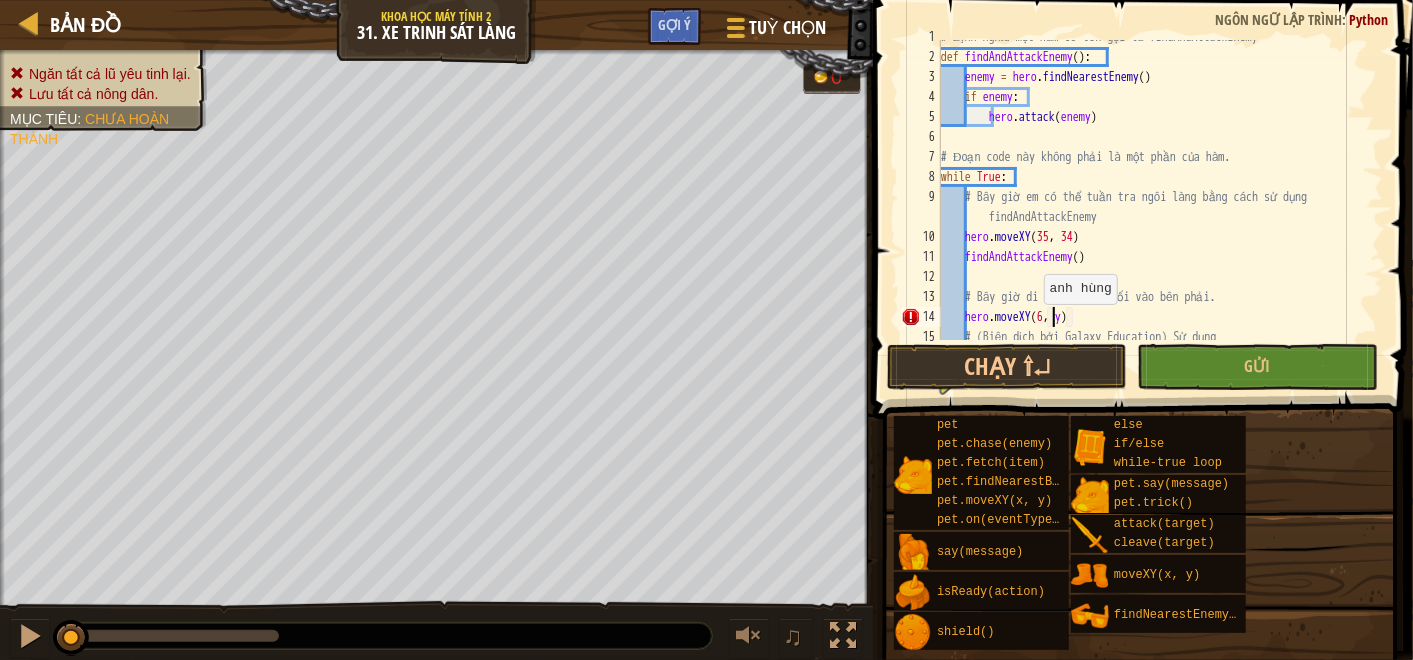 scroll, scrollTop: 9, scrollLeft: 10, axis: both 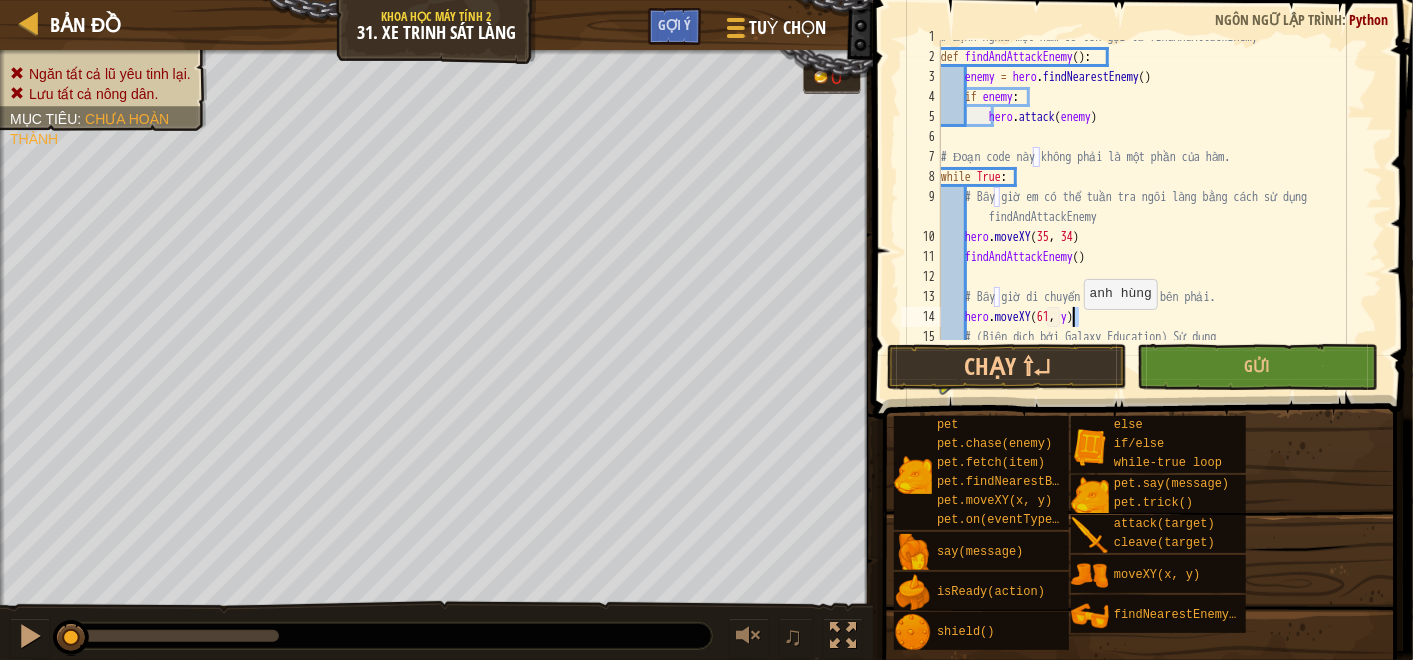 click on "# Định nghĩa một hàm có tên gọi là findAndAttackEnemy def   findAndAttackEnemy ( ) :      enemy   =   hero . findNearestEnemy ( )      if   enemy :          hero . attack ( enemy ) # Đoạn code này không phải là một phần của hàm.  while   True :      # Bây giờ em có thể tuần tra ngôi làng bằng cách sử dụng           findAndAttackEnemy      hero . moveXY ( 35 ,   34 )      findAndAttackEnemy ( )           # Bây giờ di chuyển đến lối vào bên phải.      hero . moveXY ( 61 ,   y )      # (Biên dịch bởi Galaxy Education) Sử dụng           findAndAttackEnemy" at bounding box center [1151, 207] 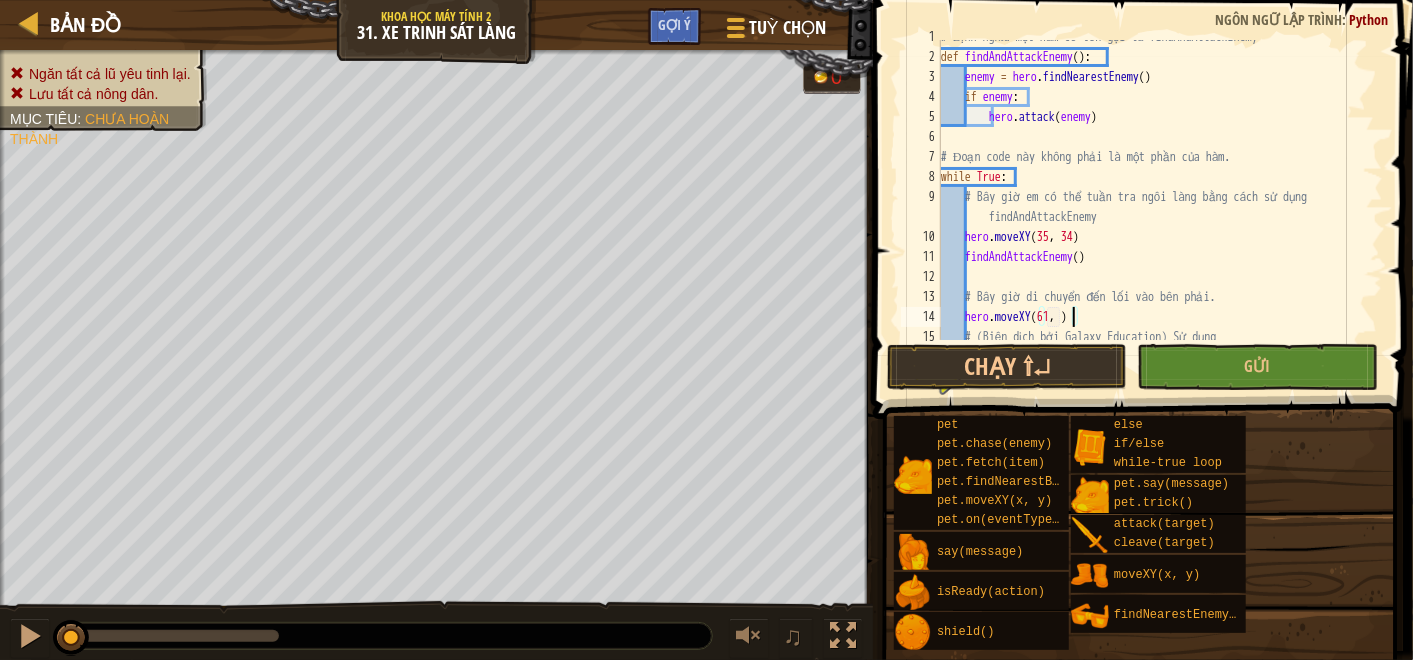 scroll, scrollTop: 9, scrollLeft: 11, axis: both 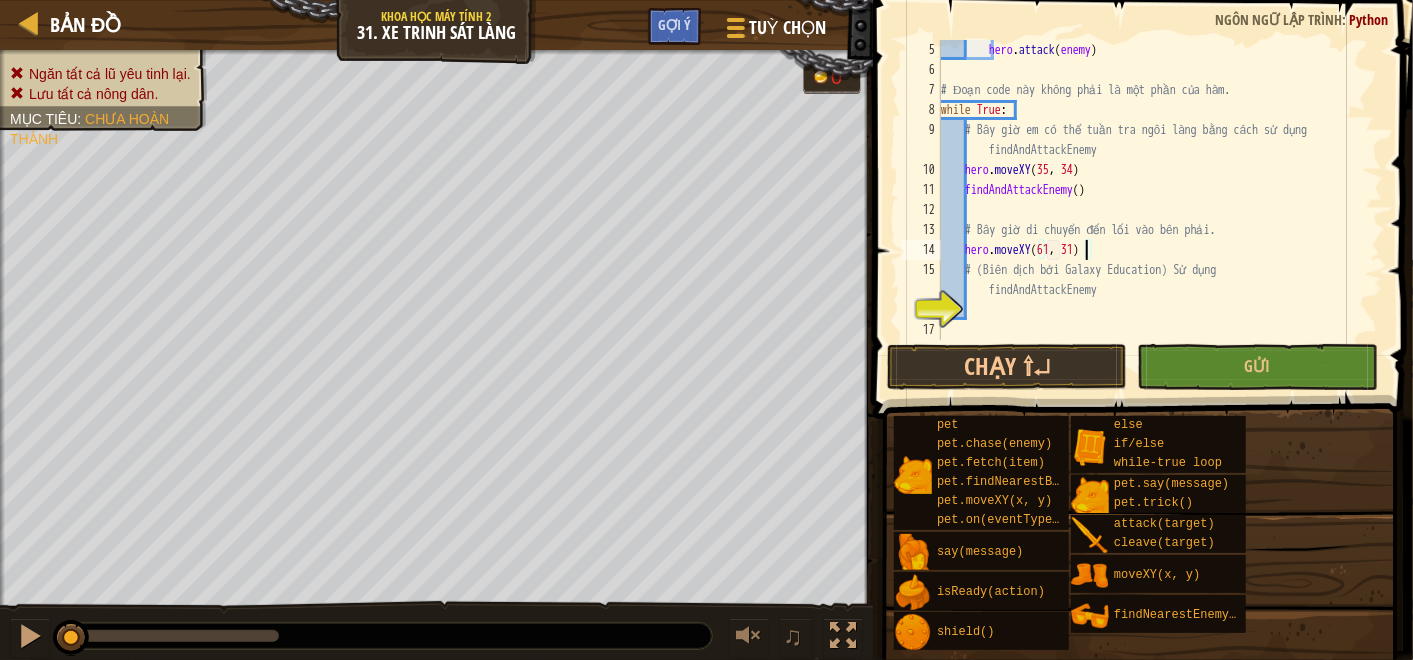 click on "hero . attack ( enemy ) # Đoạn code này không phải là một phần của hàm.  while   True :      # Bây giờ em có thể tuần tra ngôi làng bằng cách sử dụng           findAndAttackEnemy      hero . moveXY ( 35 ,   34 )      findAndAttackEnemy ( )           # Bây giờ di chuyển đến lối vào bên phải.      hero . moveXY ( 61 ,   31 )      # (Biên dịch bởi Galaxy Education) Sử dụng           findAndAttackEnemy" at bounding box center (1151, 210) 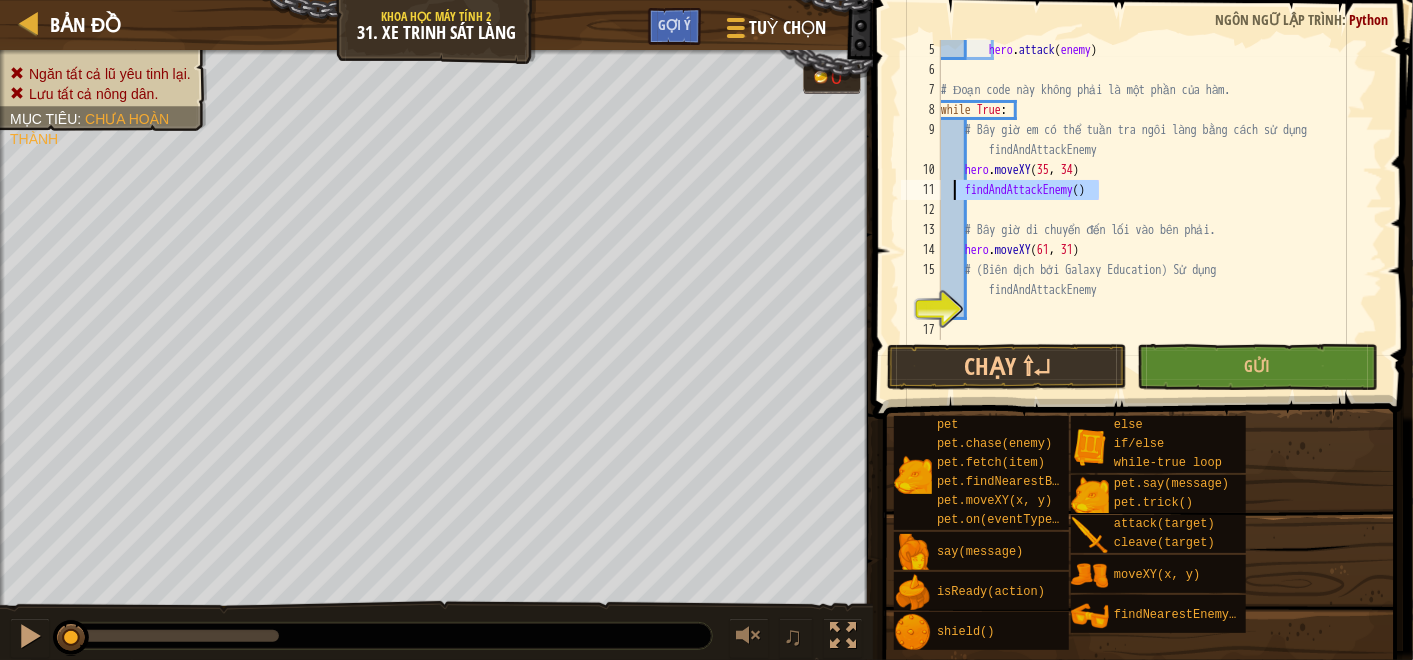 drag, startPoint x: 1122, startPoint y: 185, endPoint x: 955, endPoint y: 186, distance: 167.00299 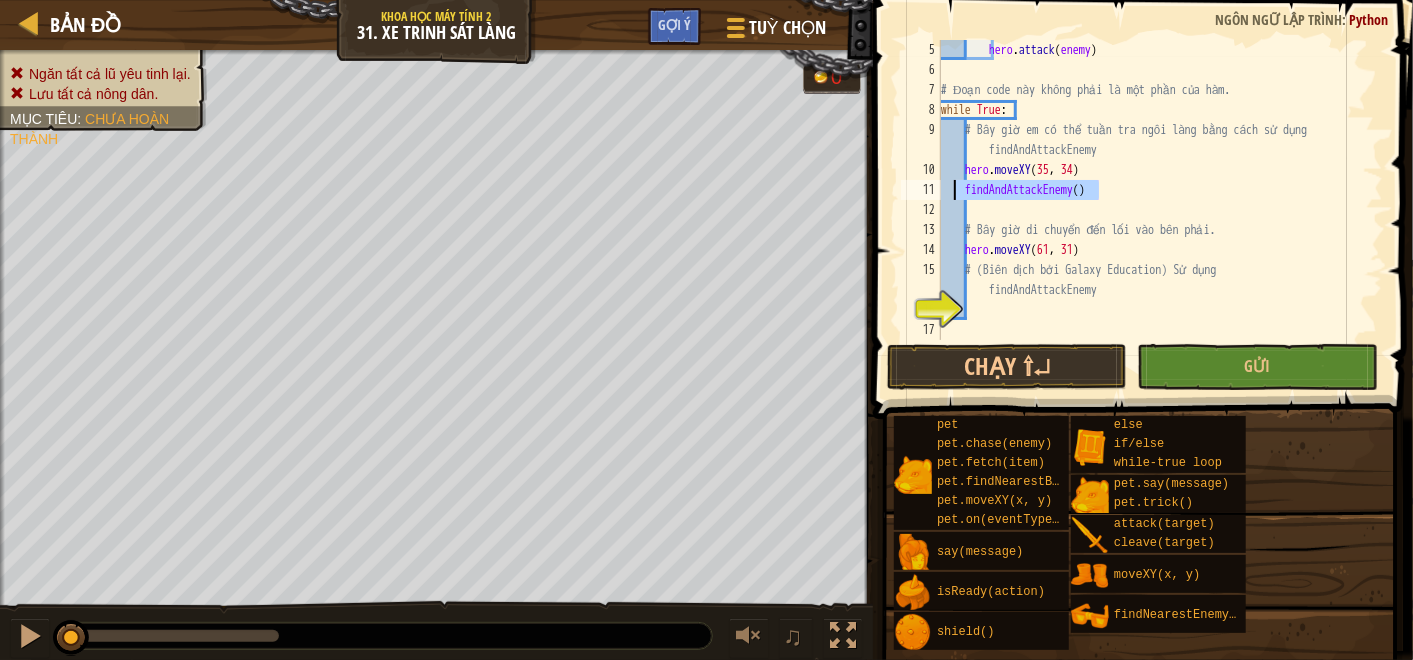 click on "hero . attack ( enemy ) # Đoạn code này không phải là một phần của hàm.  while   True :      # Bây giờ em có thể tuần tra ngôi làng bằng cách sử dụng           findAndAttackEnemy      hero . moveXY ( 35 ,   34 )      findAndAttackEnemy ( )           # Bây giờ di chuyển đến lối vào bên phải.      hero . moveXY ( 61 ,   31 )      # (Biên dịch bởi Galaxy Education) Sử dụng           findAndAttackEnemy" at bounding box center [1151, 210] 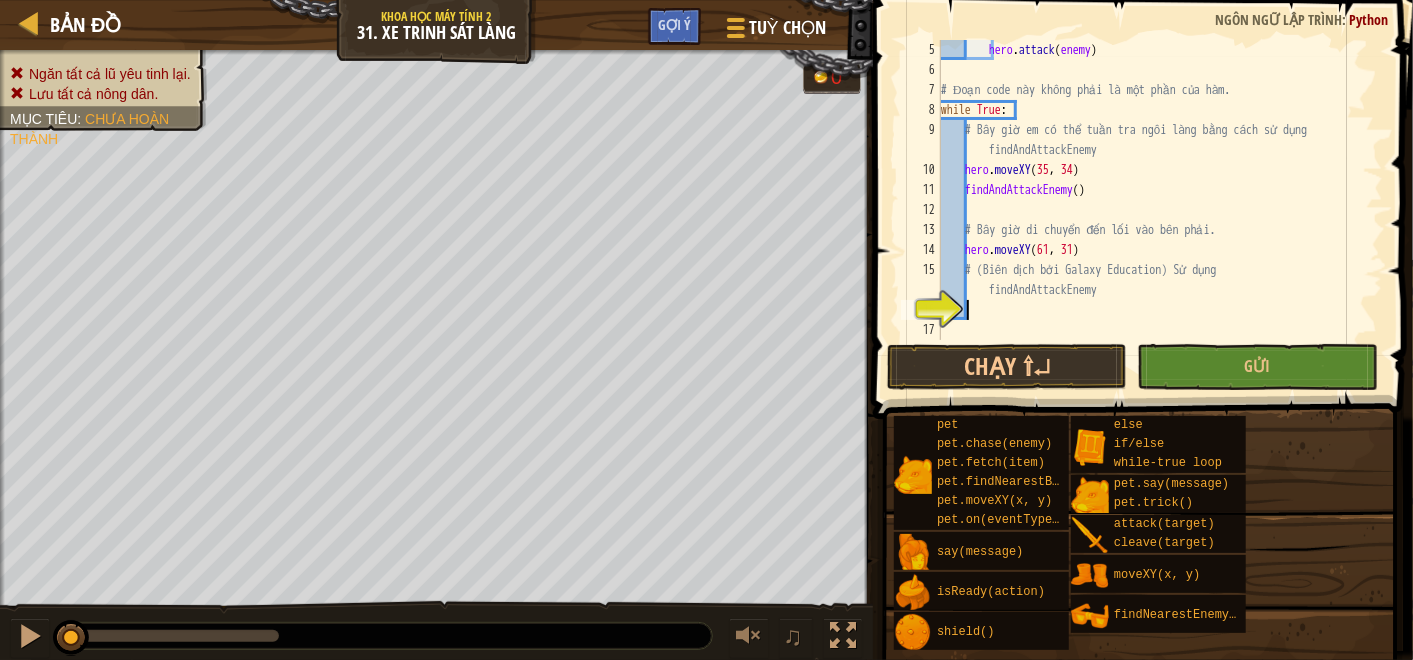 click on "hero . attack ( enemy ) # Đoạn code này không phải là một phần của hàm.  while   True :      # Bây giờ em có thể tuần tra ngôi làng bằng cách sử dụng           findAndAttackEnemy      hero . moveXY ( 35 ,   34 )      findAndAttackEnemy ( )           # Bây giờ di chuyển đến lối vào bên phải.      hero . moveXY ( 61 ,   31 )      # (Biên dịch bởi Galaxy Education) Sử dụng           findAndAttackEnemy" at bounding box center [1151, 210] 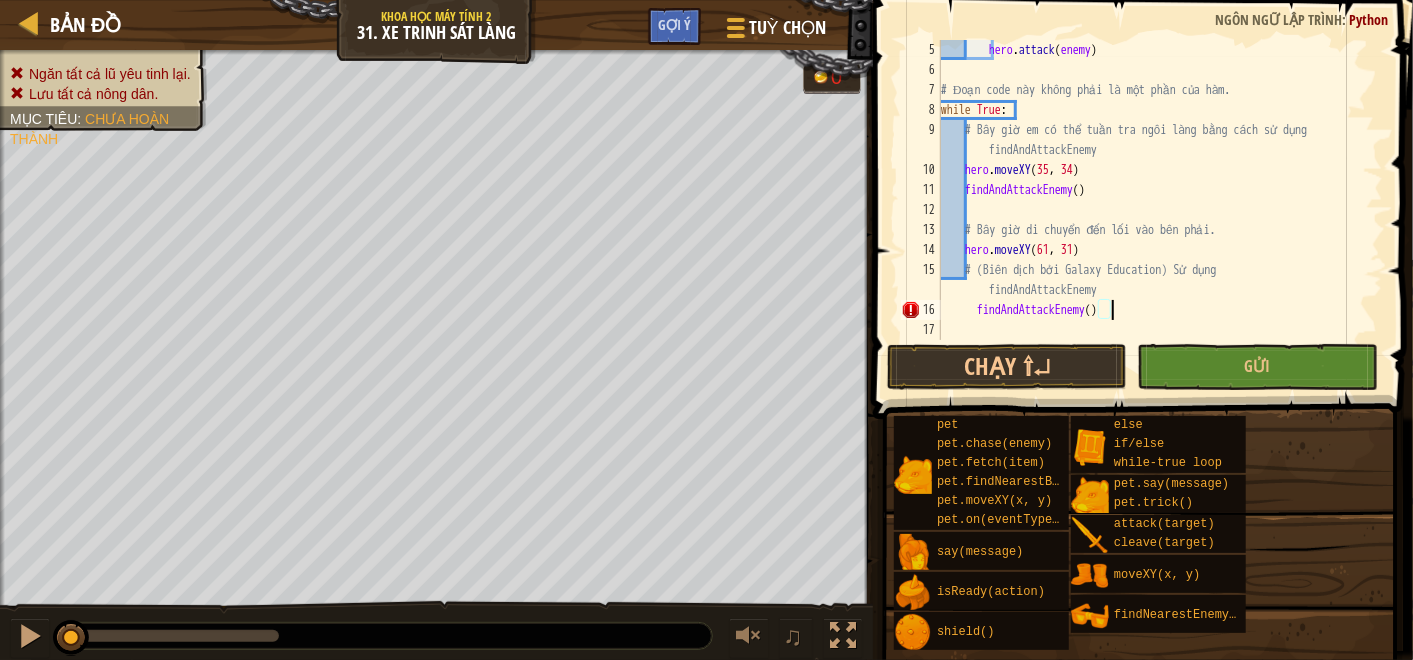 click on "hero . attack ( enemy ) # Đoạn code này không phải là một phần của hàm.  while   True :      # Bây giờ em có thể tuần tra ngôi làng bằng cách sử dụng           findAndAttackEnemy      hero . moveXY ( 35 ,   34 )      findAndAttackEnemy ( )           # Bây giờ di chuyển đến lối vào bên phải.      hero . moveXY ( 61 ,   31 )      # (Biên dịch bởi Galaxy Education) Sử dụng           findAndAttackEnemy        findAndAttackEnemy ( )" at bounding box center [1151, 210] 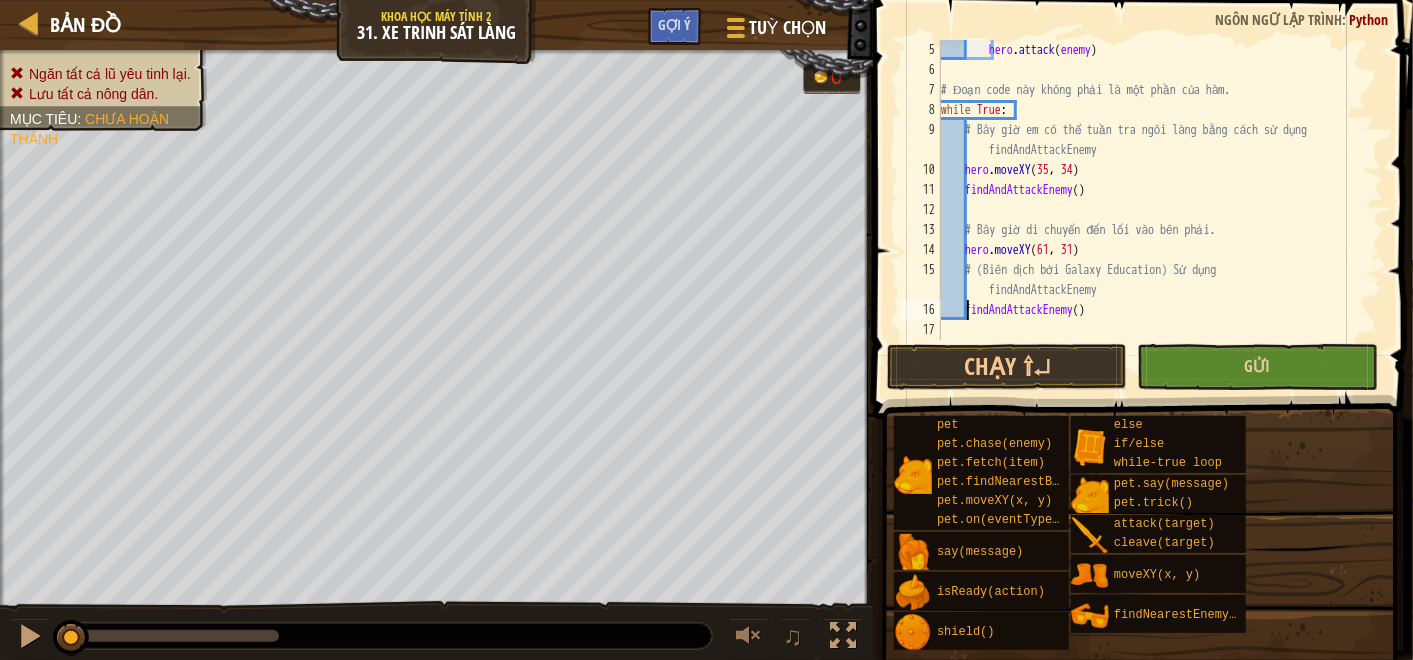 type on "findAndAttackEnemy()" 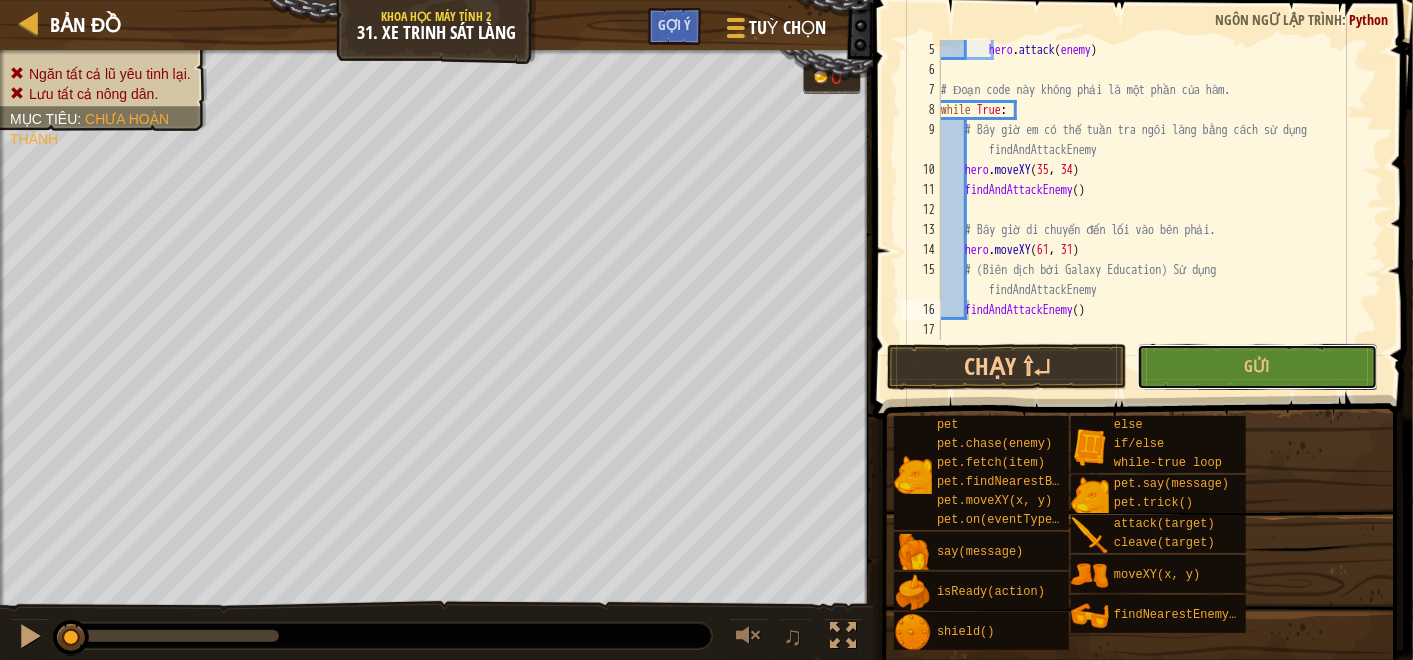drag, startPoint x: 1212, startPoint y: 352, endPoint x: 1154, endPoint y: 338, distance: 59.665737 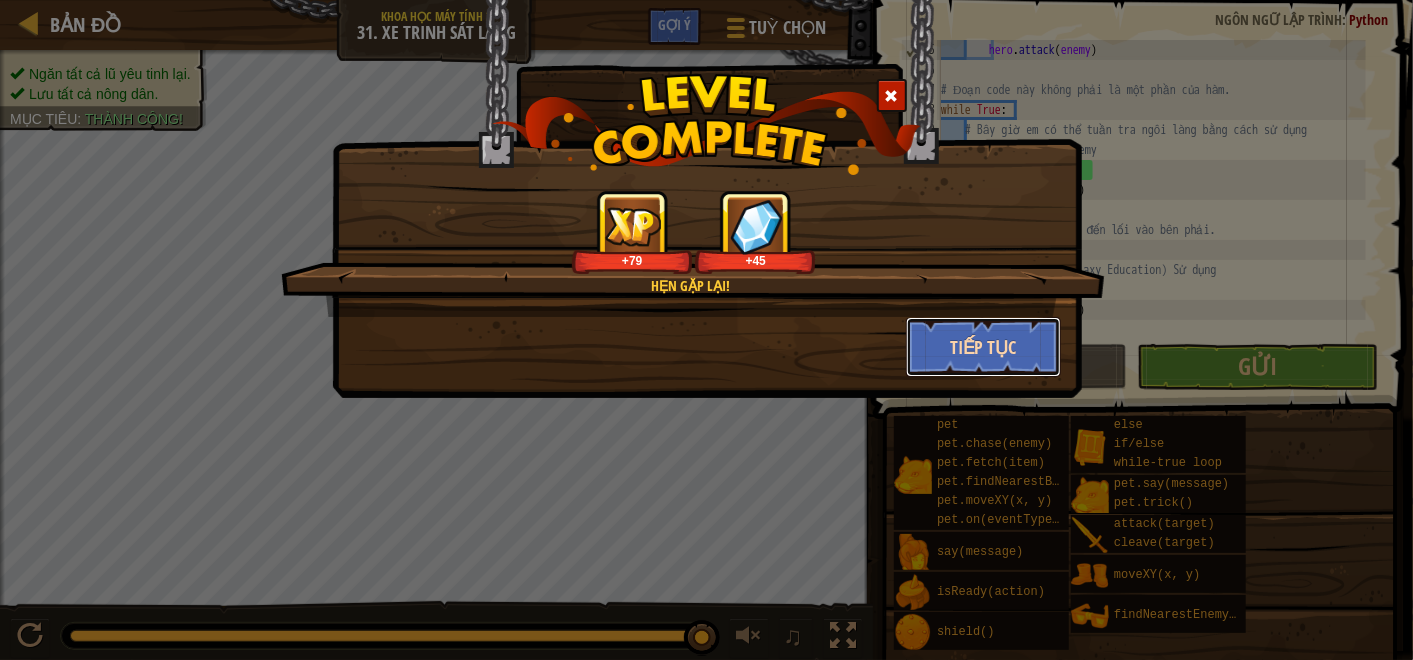 click on "Tiếp tục" at bounding box center (983, 347) 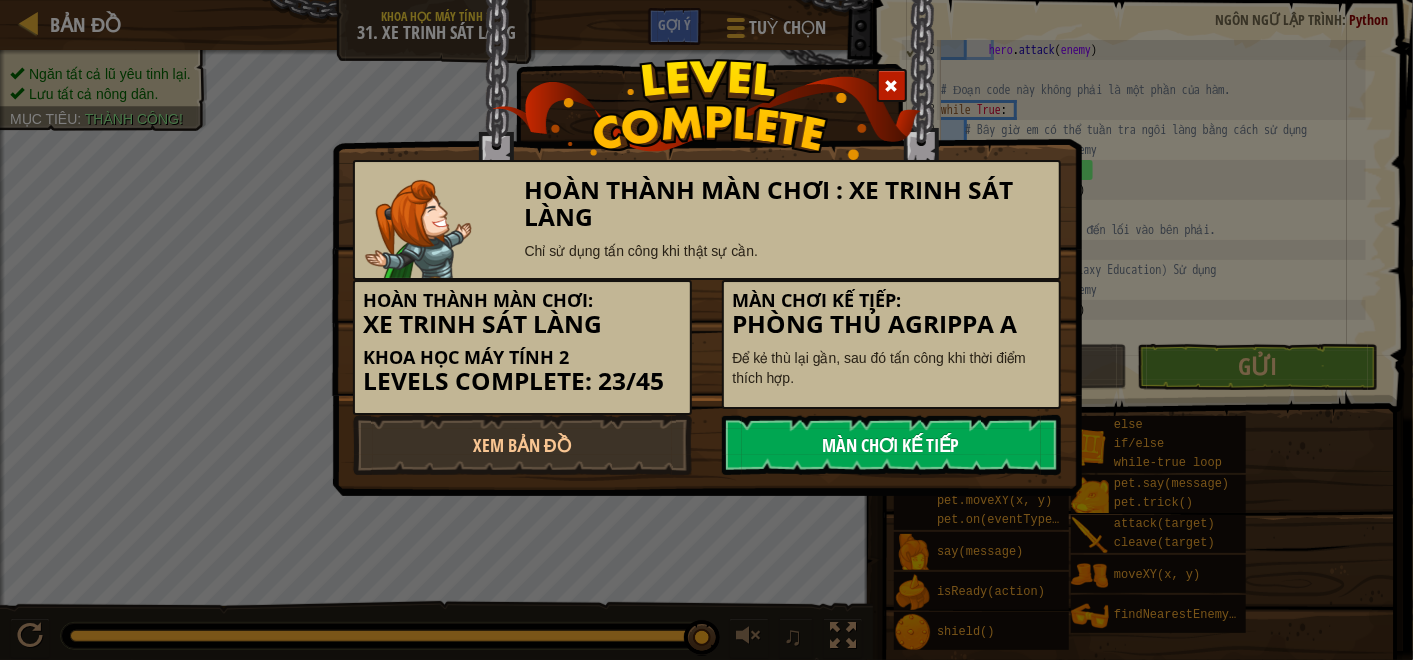 click on "Màn chơi kế tiếp" at bounding box center (891, 445) 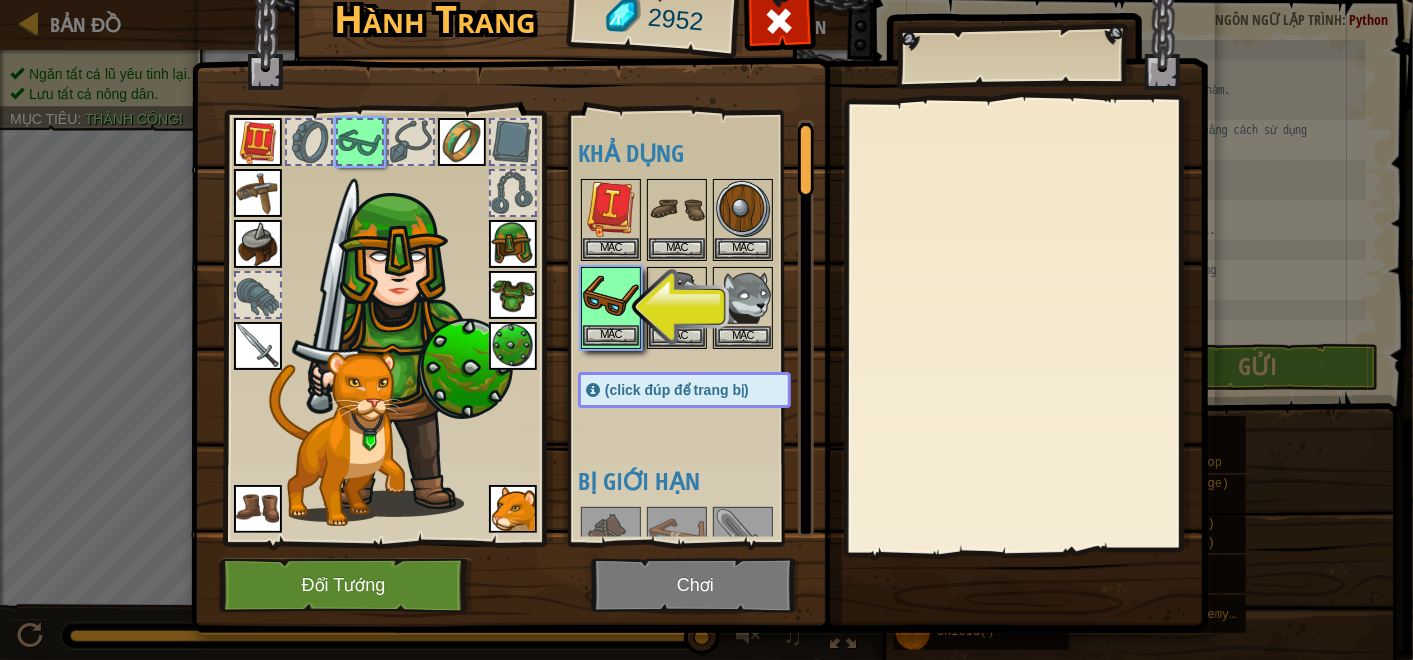 click at bounding box center (611, 297) 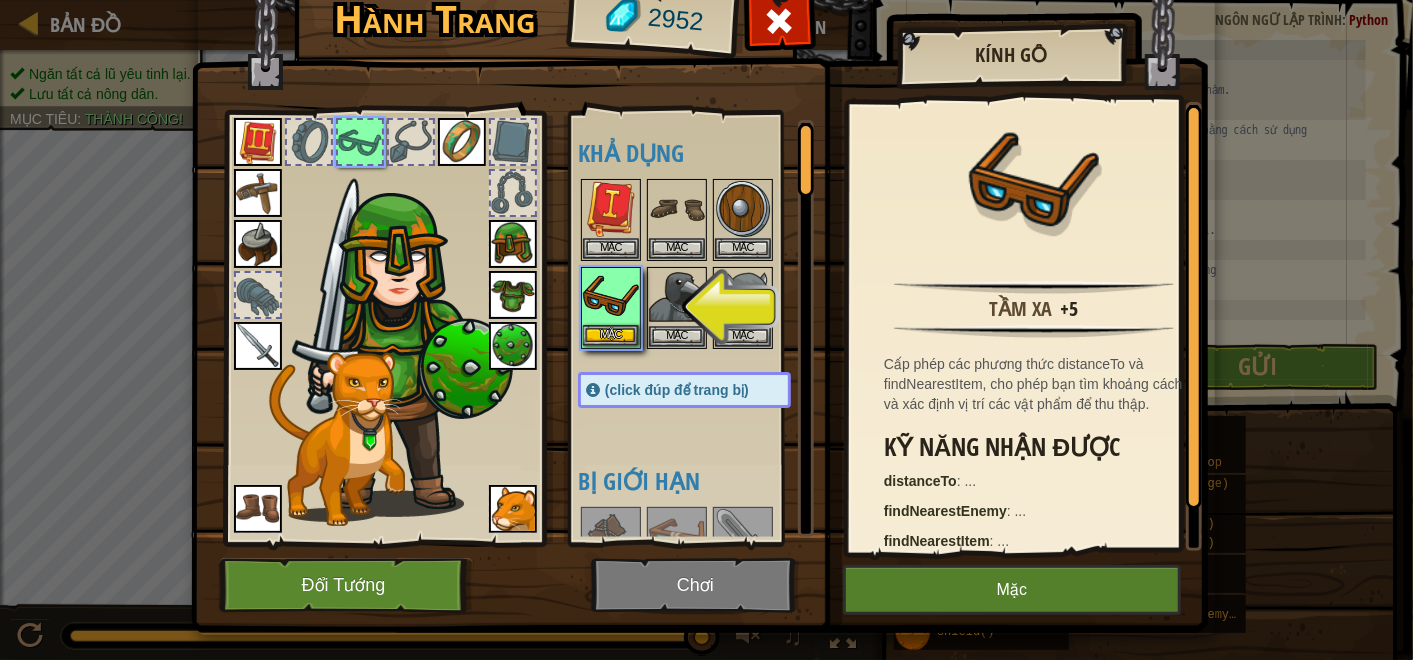 click at bounding box center [611, 297] 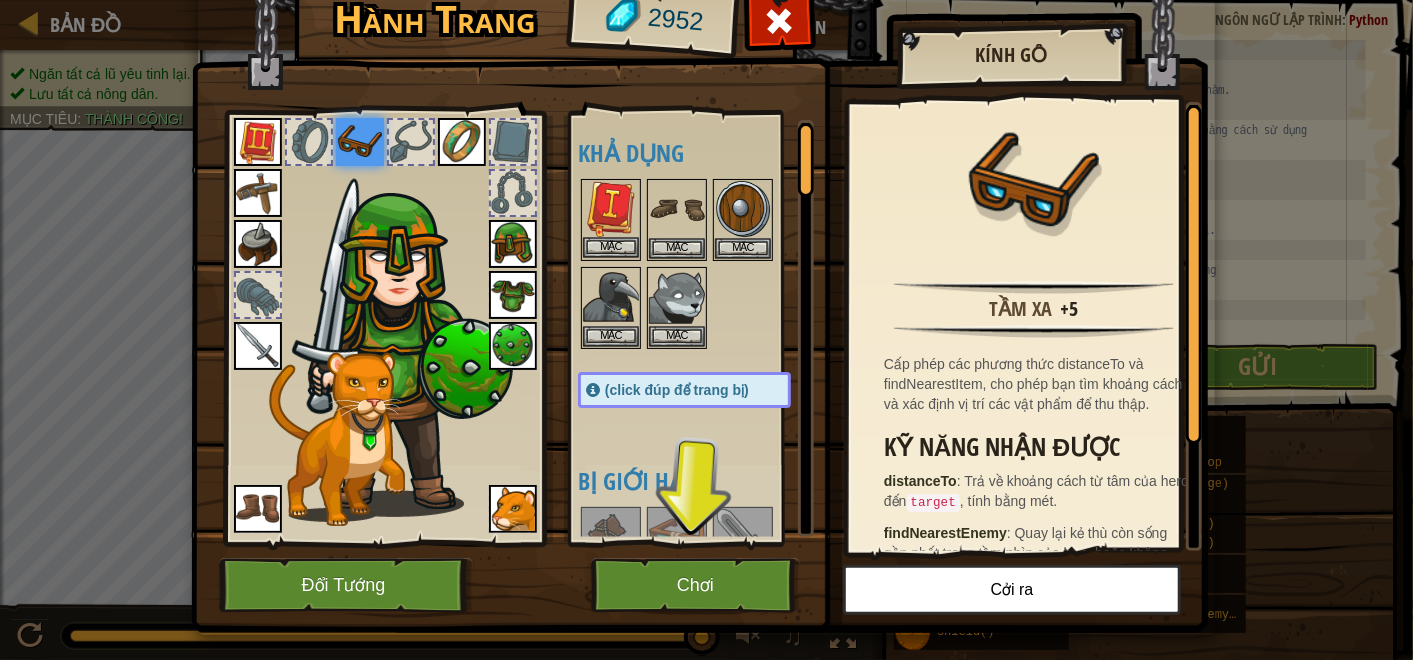 click at bounding box center [611, 209] 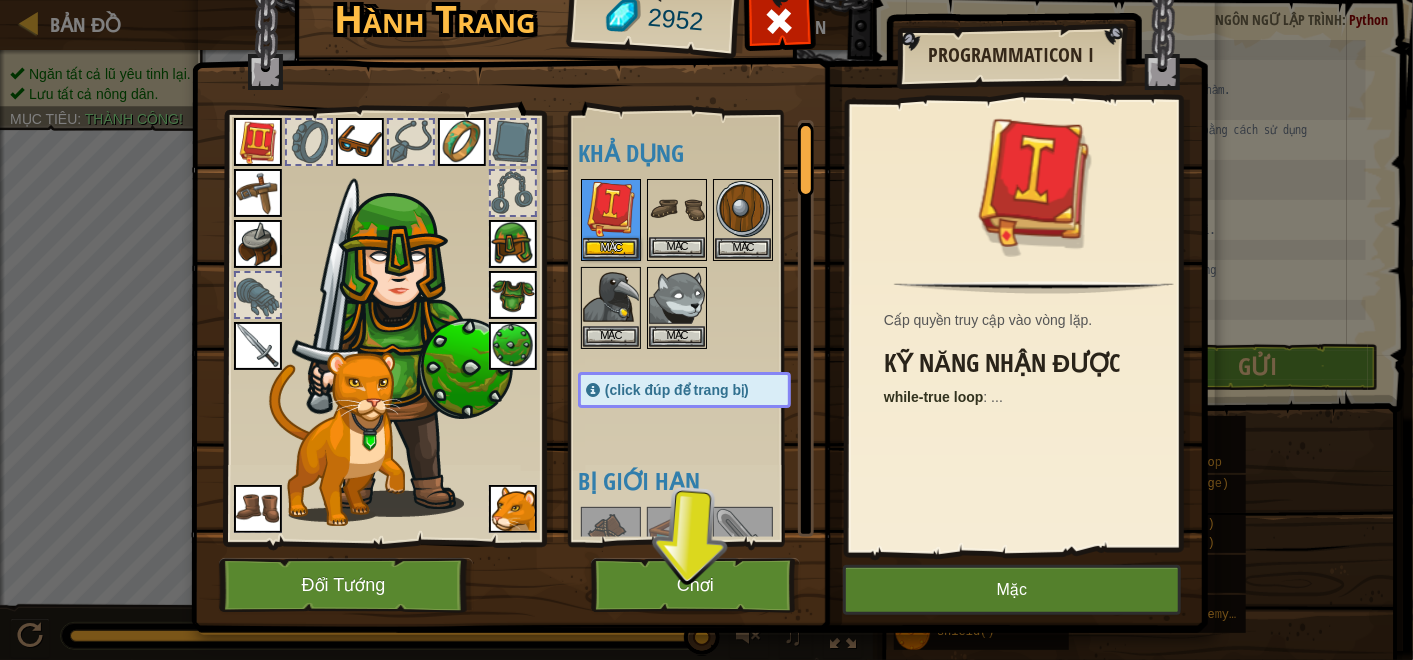 click at bounding box center [611, 209] 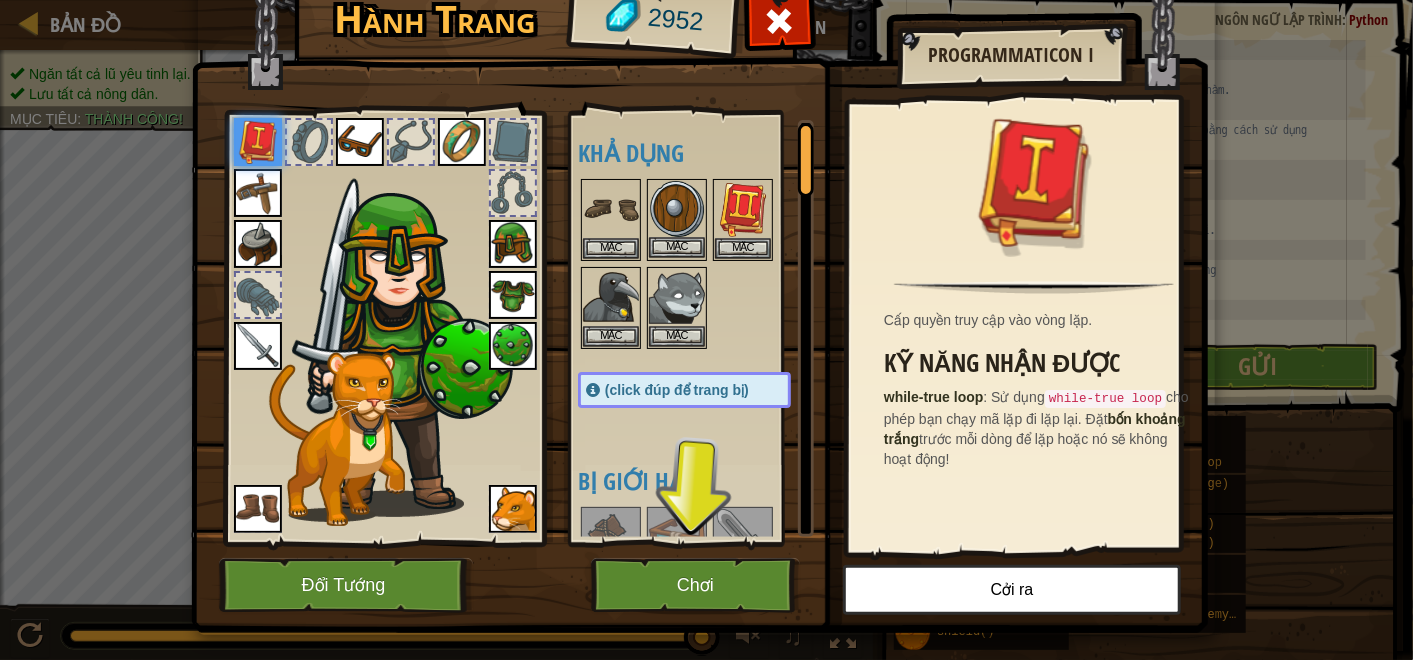 click at bounding box center [677, 209] 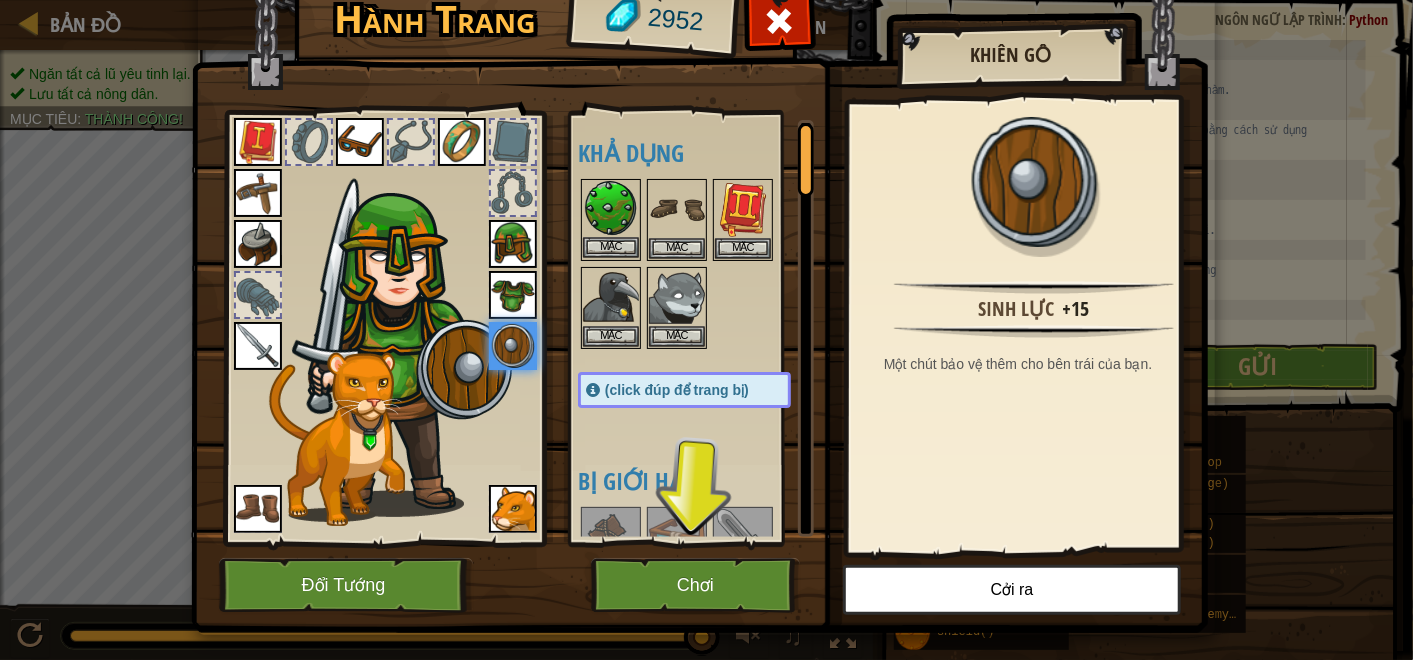 click at bounding box center [611, 209] 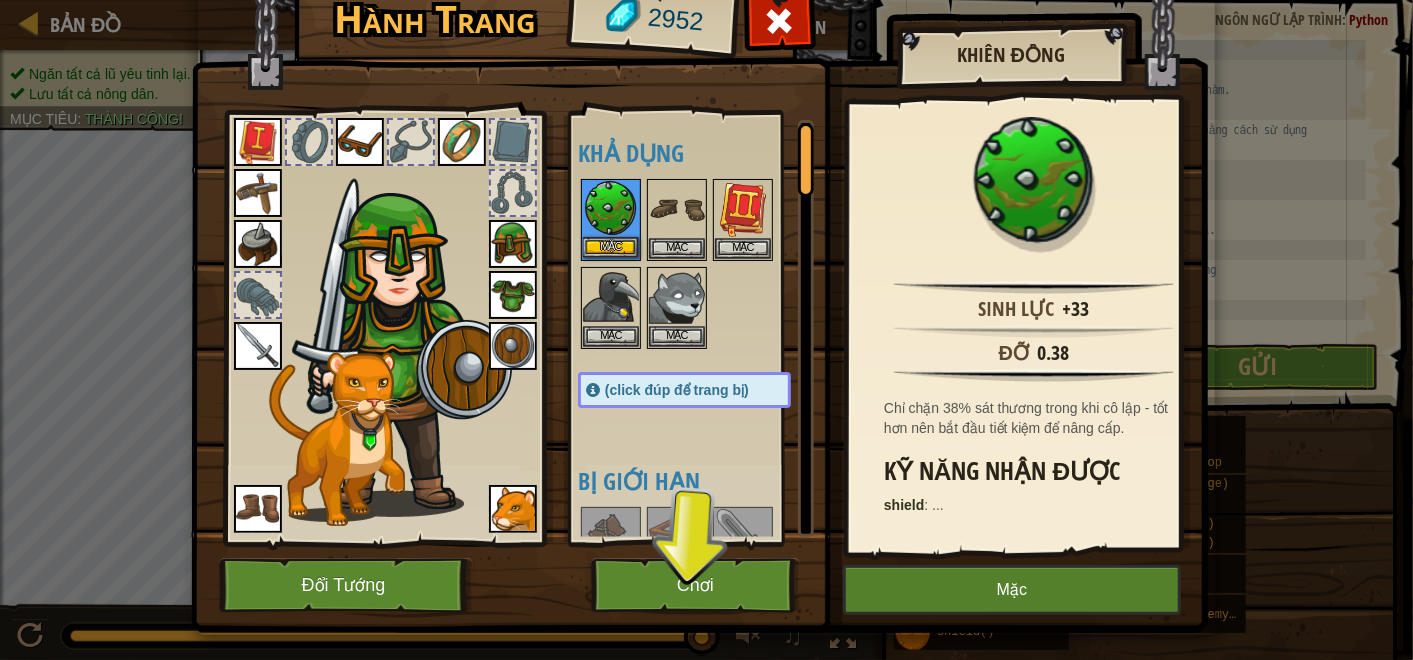 click at bounding box center [611, 209] 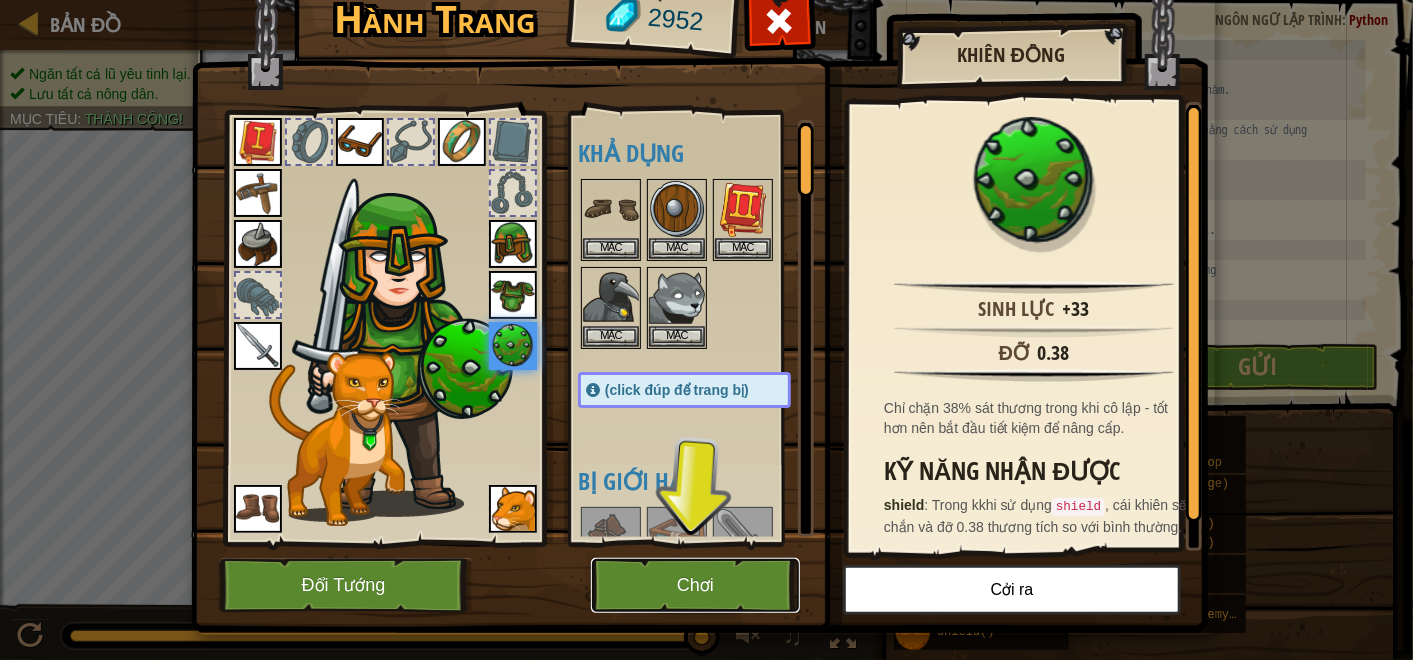 click on "Chơi" at bounding box center [695, 585] 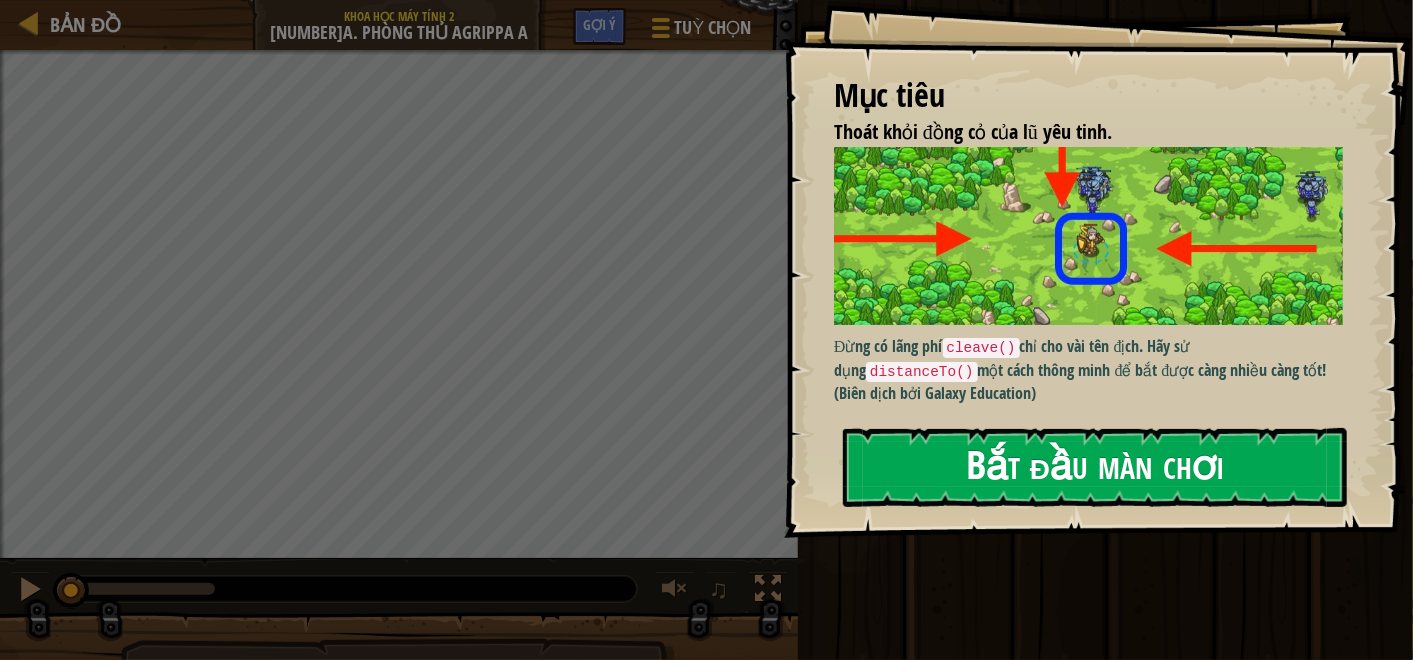 click on "Bắt đầu màn chơi" at bounding box center [1095, 467] 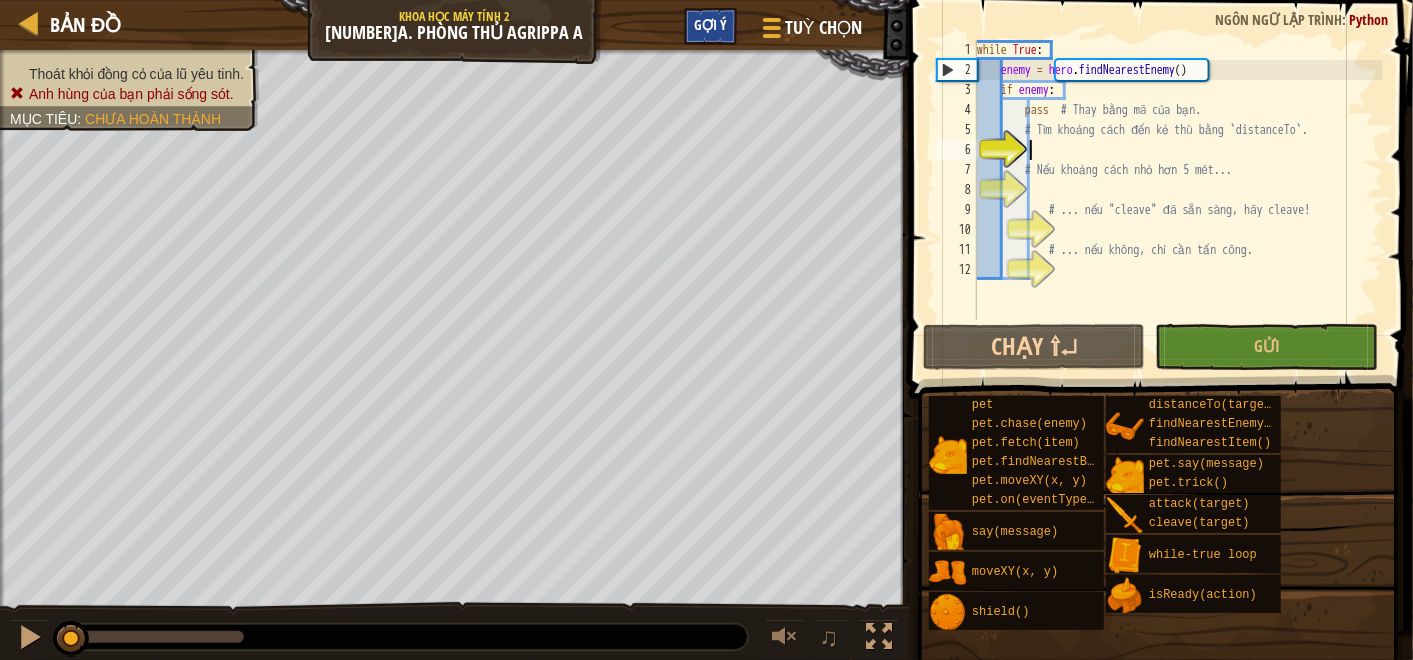 click on "Gợi ý" at bounding box center (710, 26) 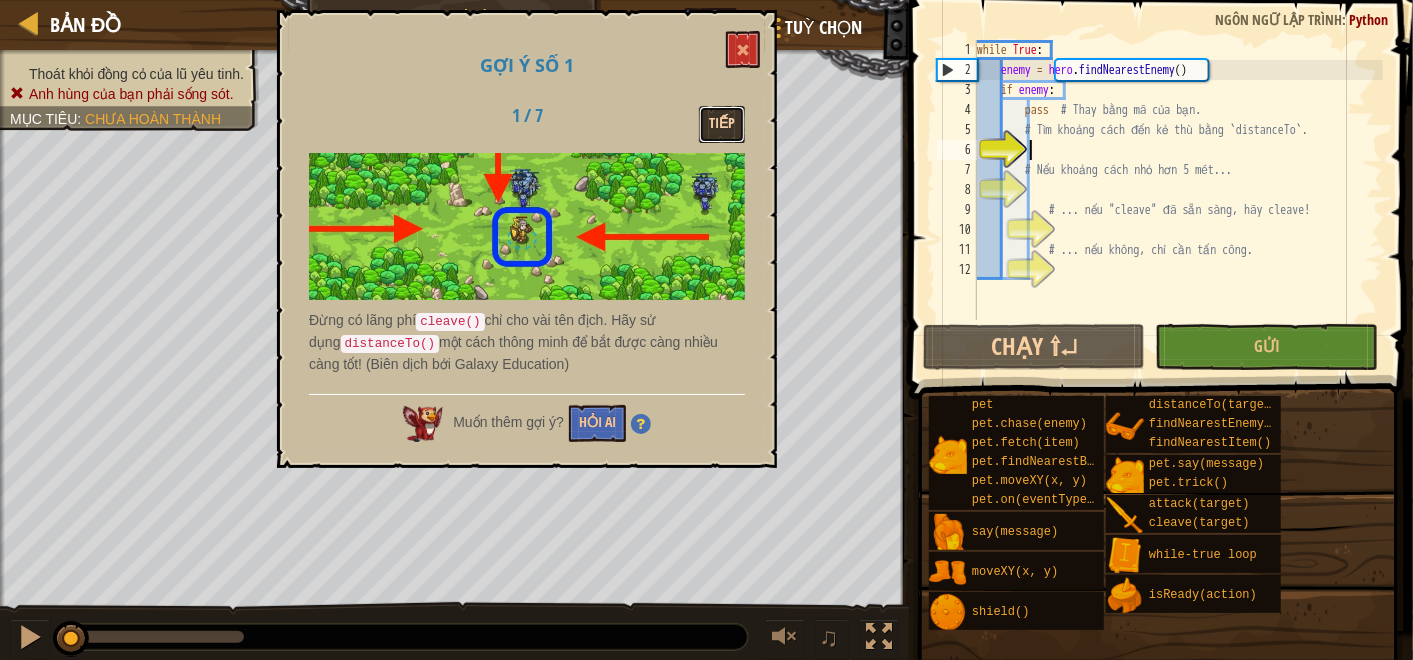 click on "Tiếp" at bounding box center (722, 124) 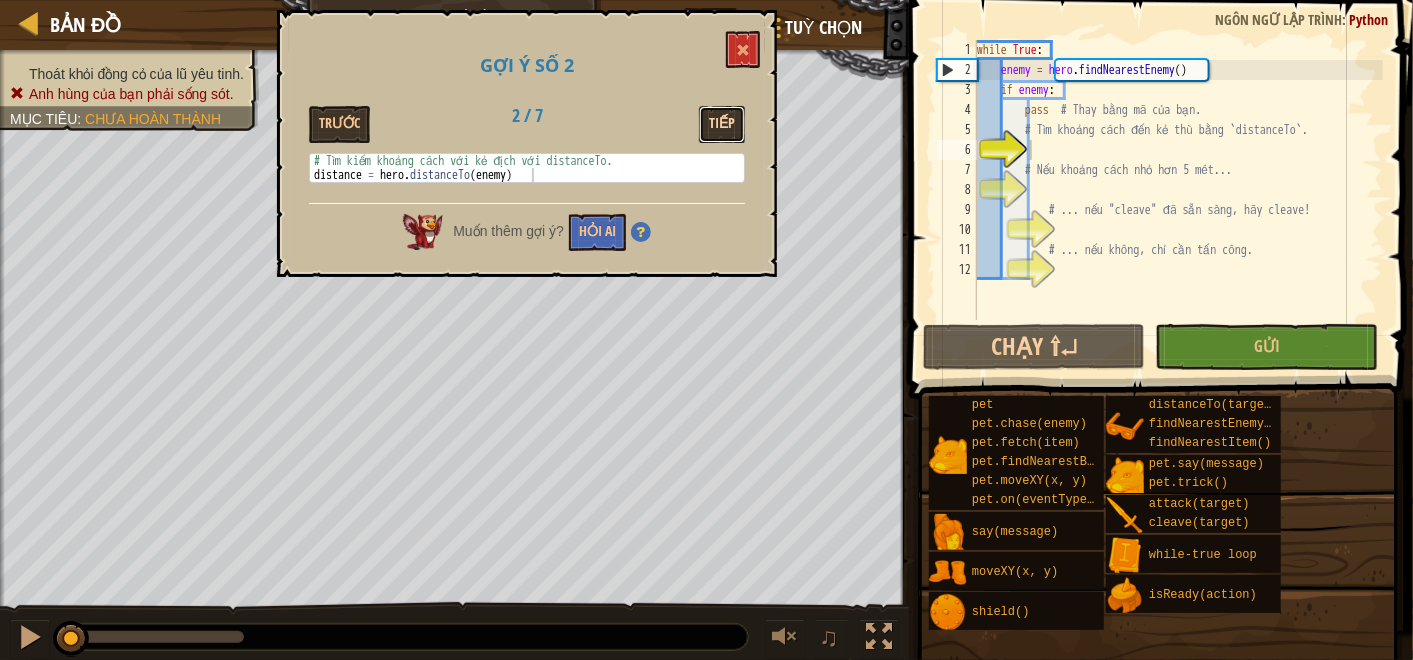 click on "Tiếp" at bounding box center (722, 124) 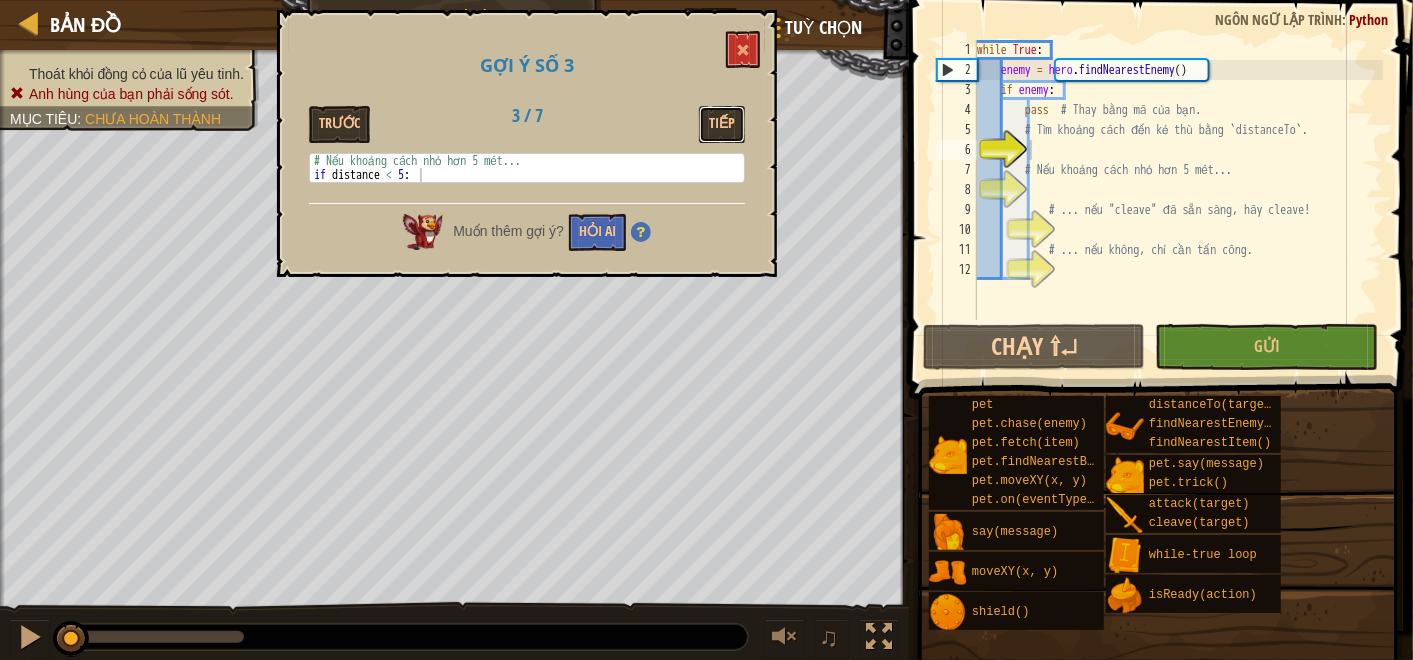 click on "Tiếp" at bounding box center (722, 124) 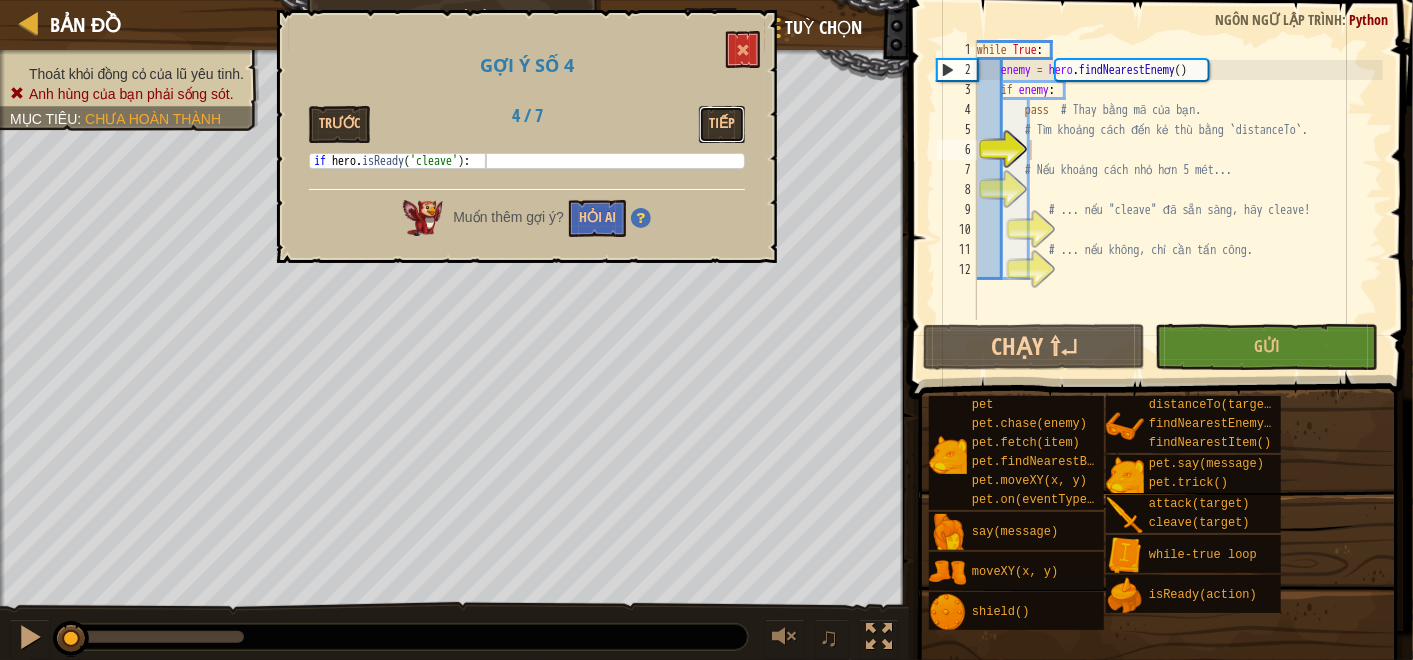 click on "Tiếp" at bounding box center [722, 124] 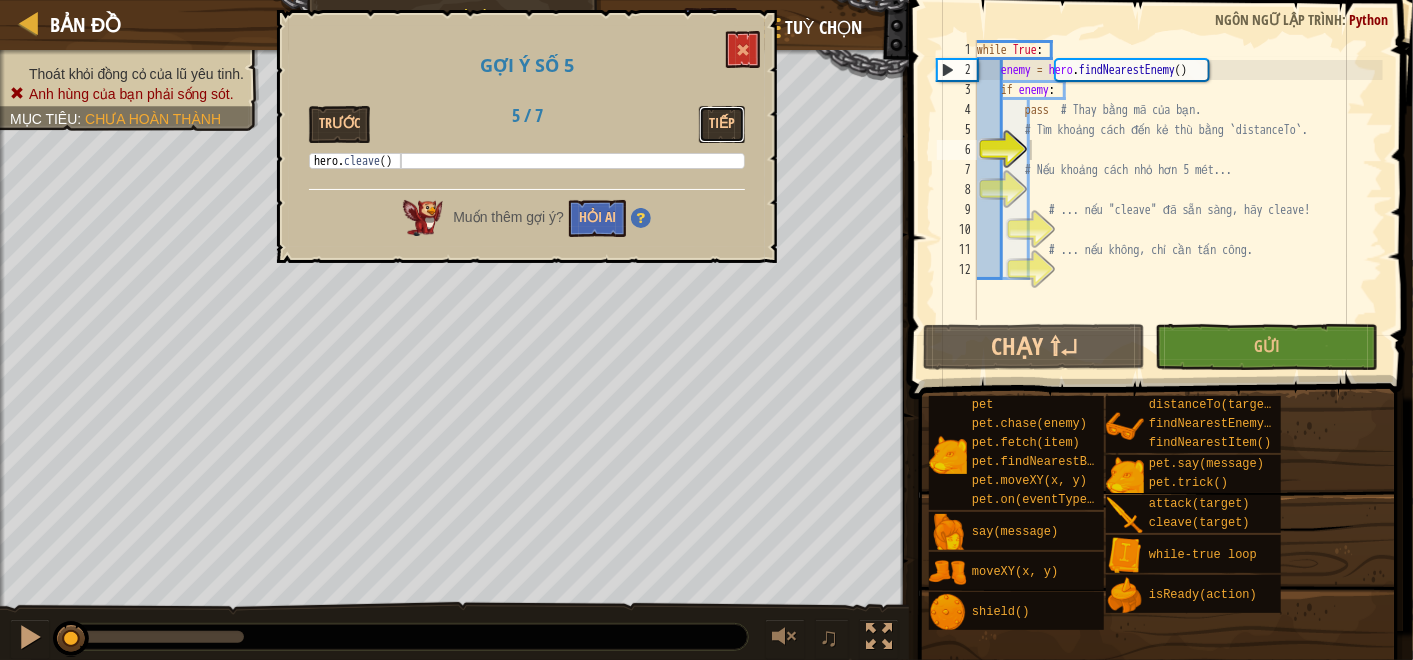 click on "Tiếp" at bounding box center (722, 124) 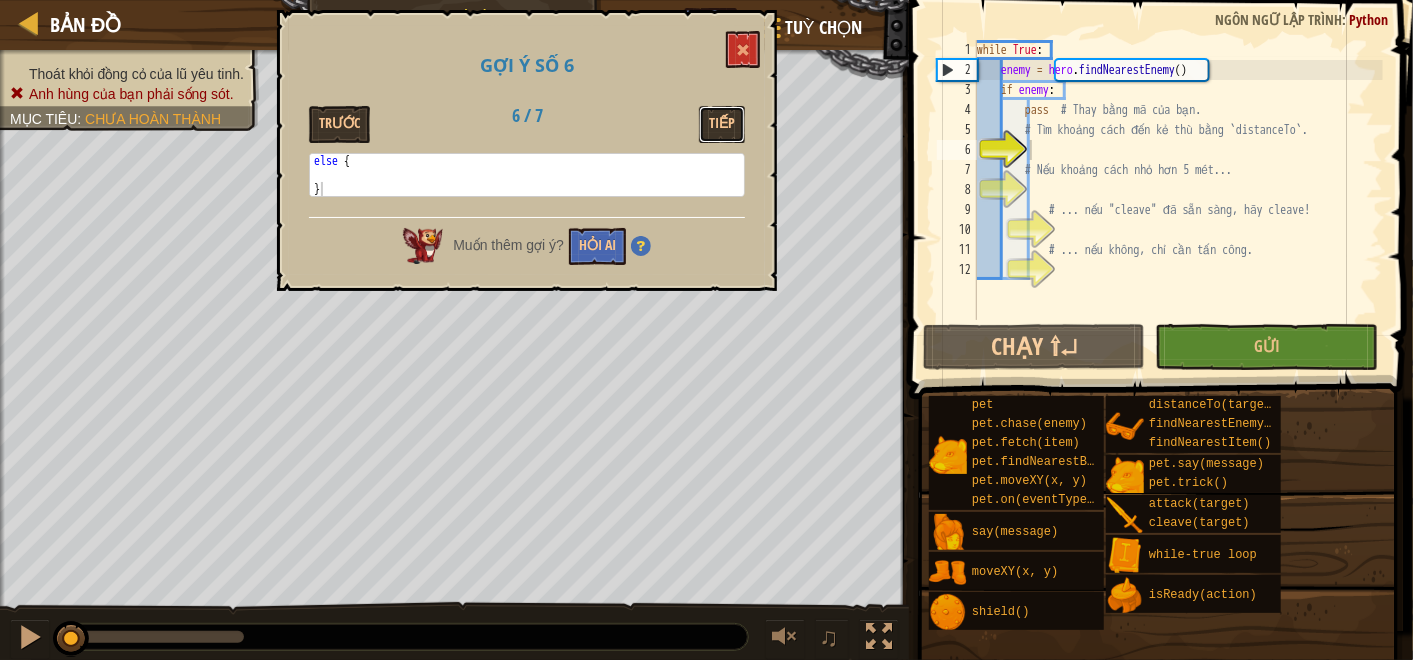 click on "Tiếp" at bounding box center (722, 124) 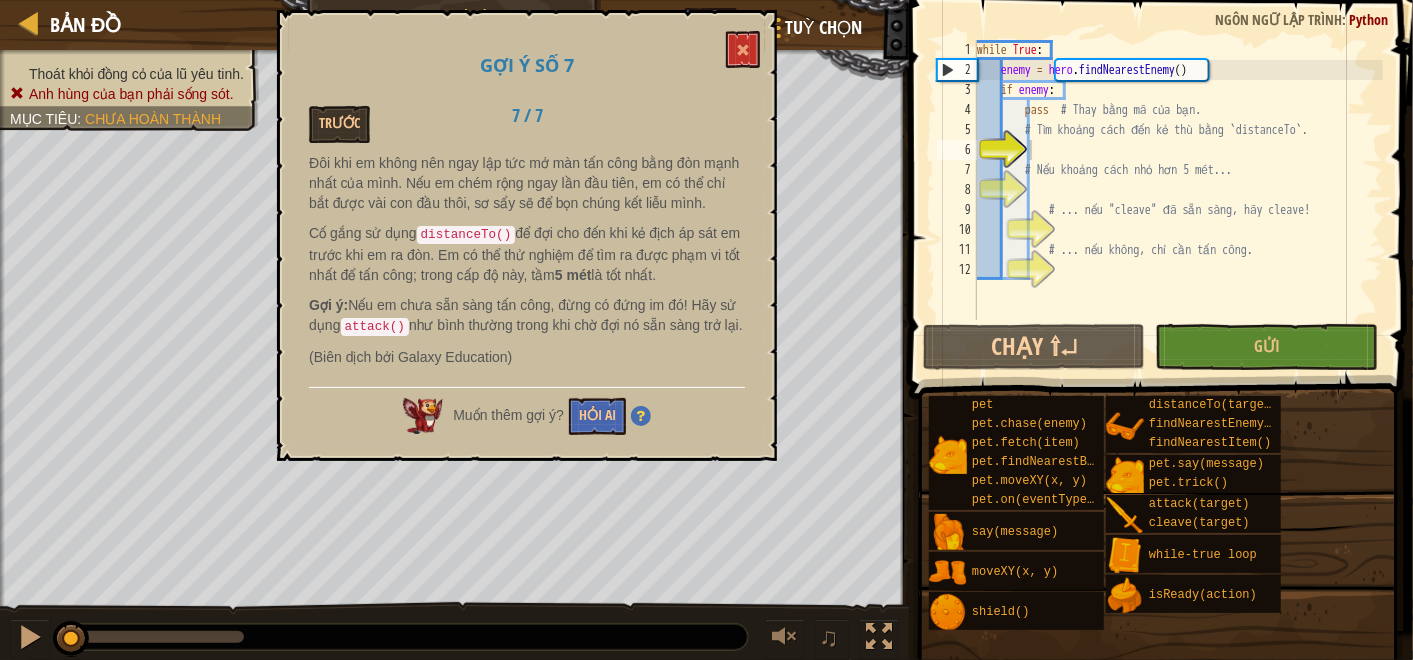 click on "while   True :      enemy   =   hero . findNearestEnemy ( )      if   enemy :          pass    # Thay bằng mã của bạn.          # Tìm khoảng cách đến kẻ thù bằng `distanceTo`.                   # Nếu khoảng cách nhỏ hơn 5 mét...                       # ... nếu "cleave" đã sẵn sàng, hãy cleave!                           # ... nếu không, chỉ cần tấn công." at bounding box center (1178, 200) 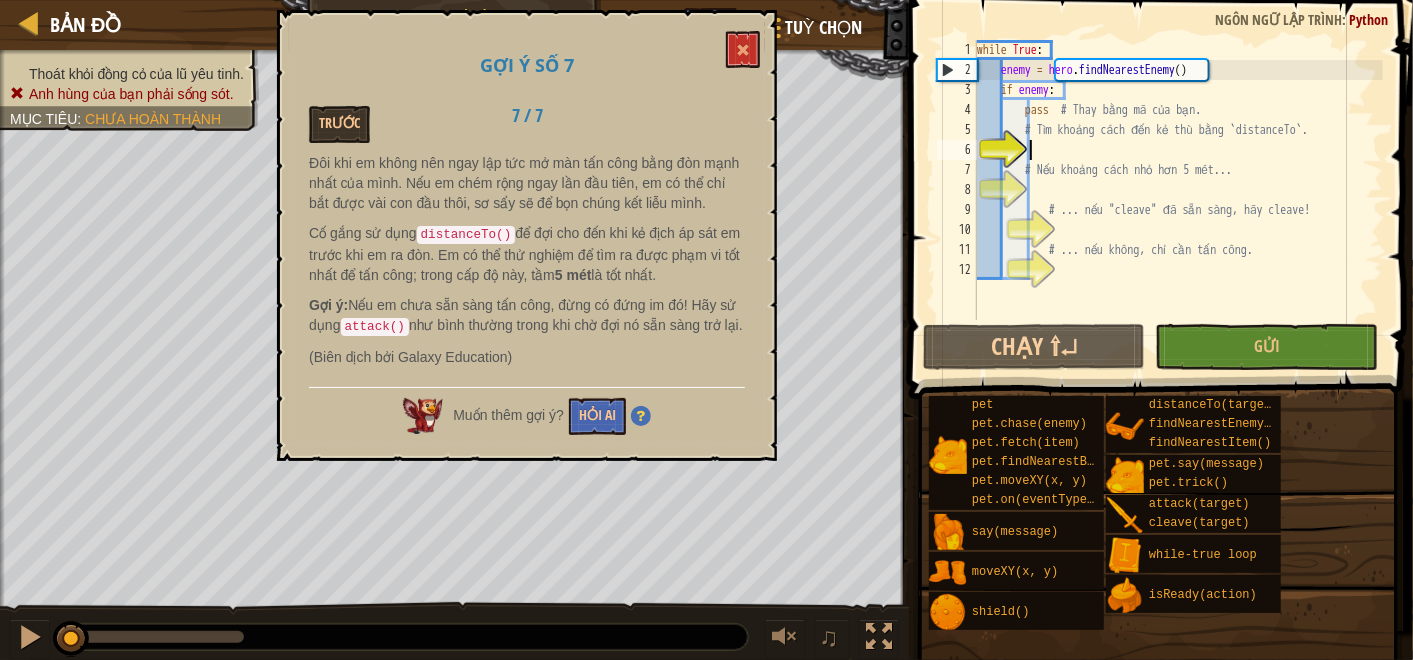 click on "while   True :      enemy   =   hero . findNearestEnemy ( )      if   enemy :          pass    # Thay bằng mã của bạn.          # Tìm khoảng cách đến kẻ thù bằng `distanceTo`.                   # Nếu khoảng cách nhỏ hơn 5 mét...                       # ... nếu "cleave" đã sẵn sàng, hãy cleave!                           # ... nếu không, chỉ cần tấn công." at bounding box center (1178, 200) 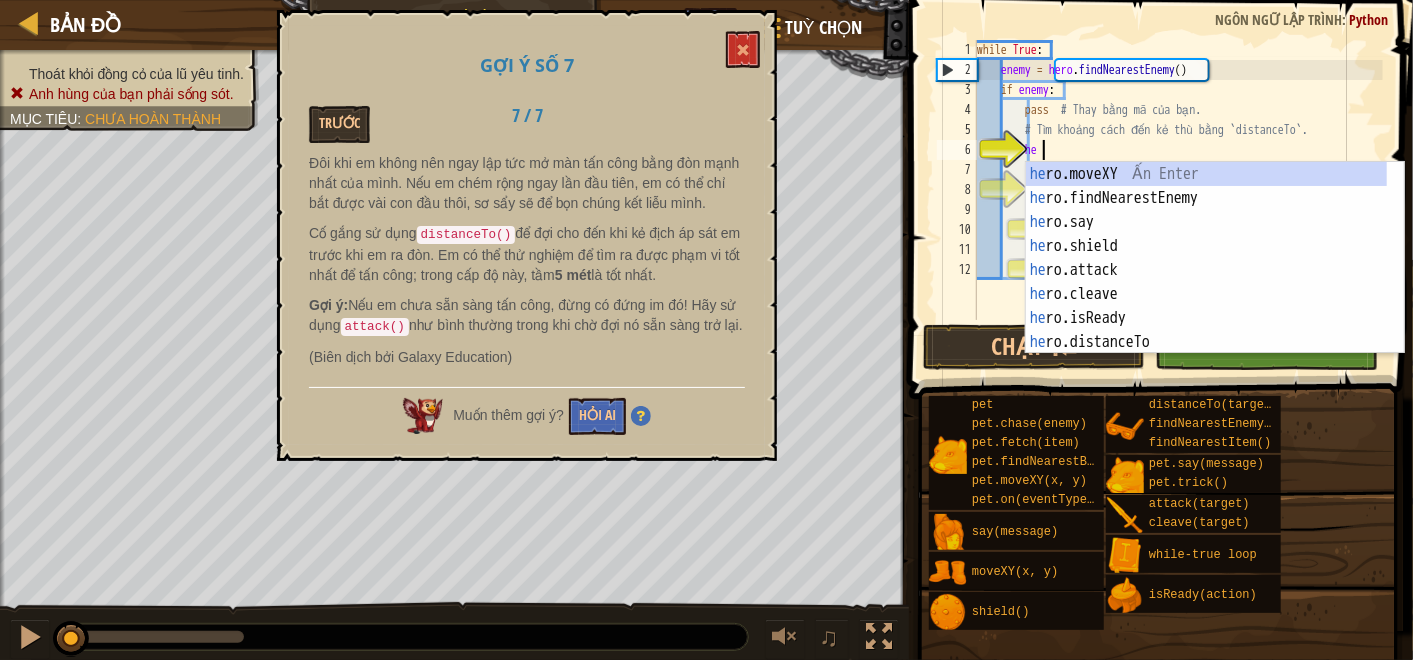 scroll, scrollTop: 8, scrollLeft: 4, axis: both 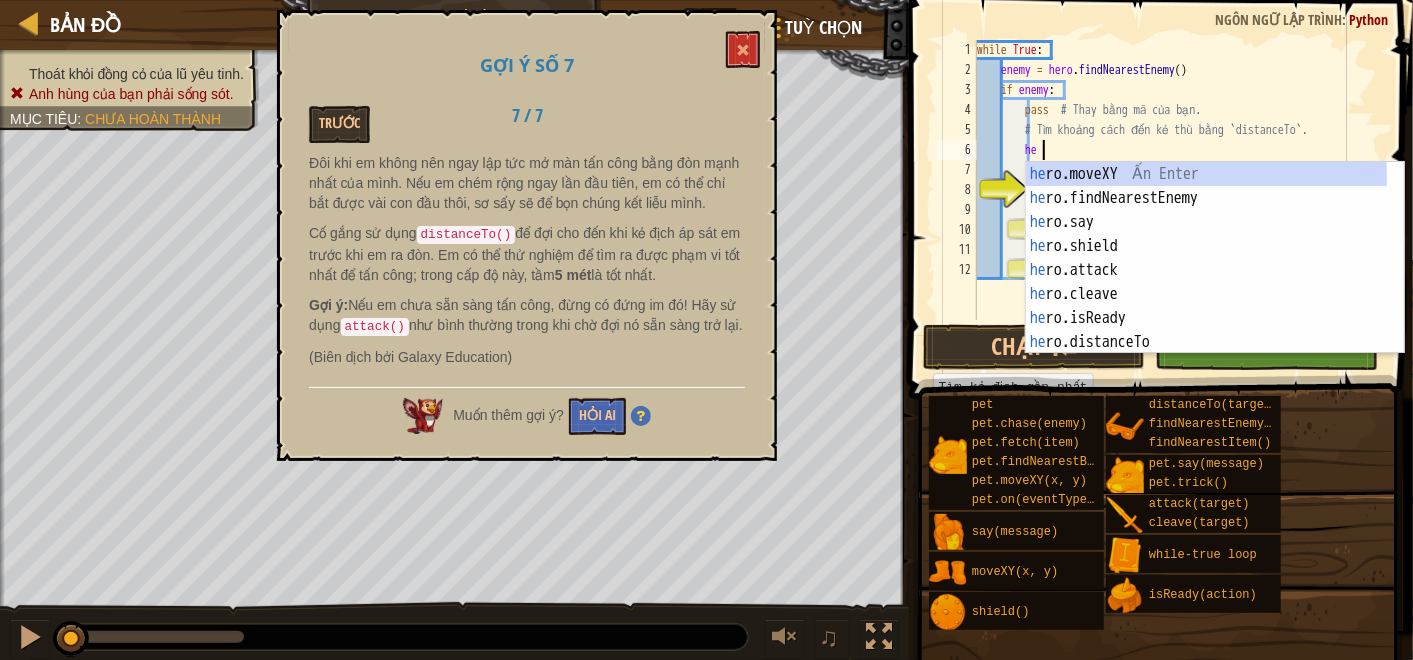 type on "h" 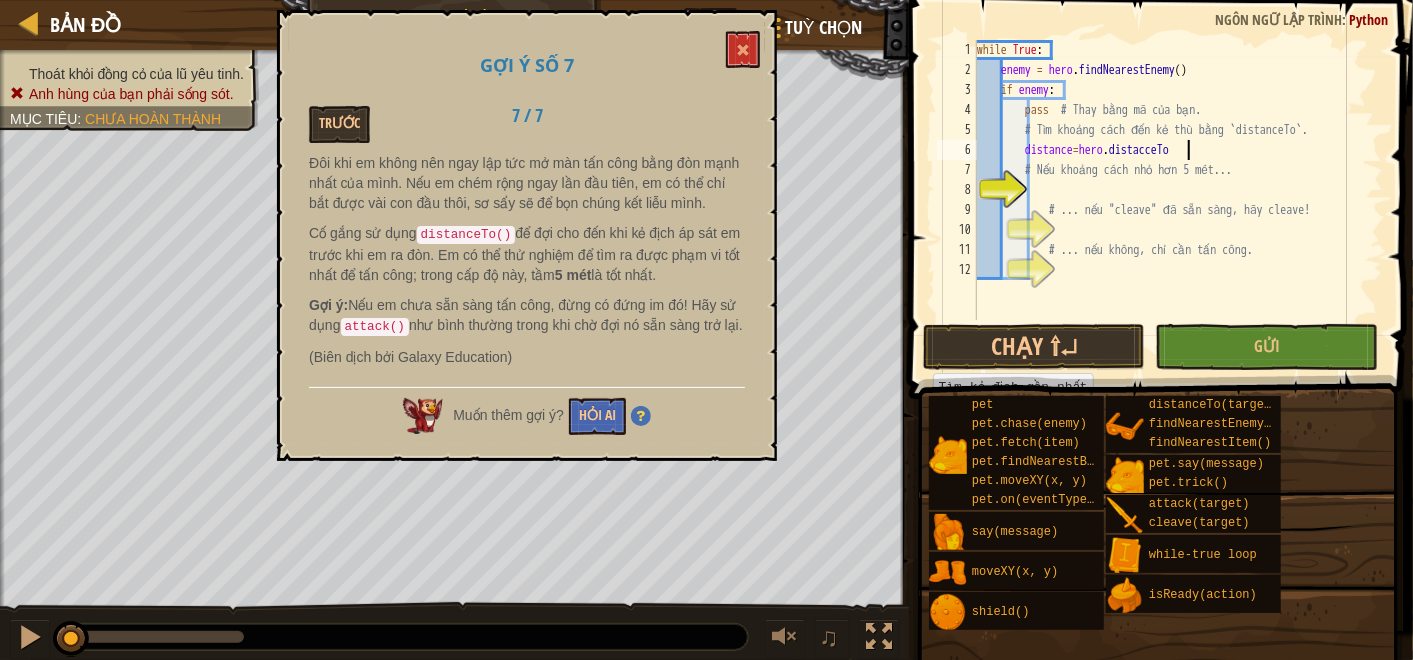 scroll, scrollTop: 8, scrollLeft: 16, axis: both 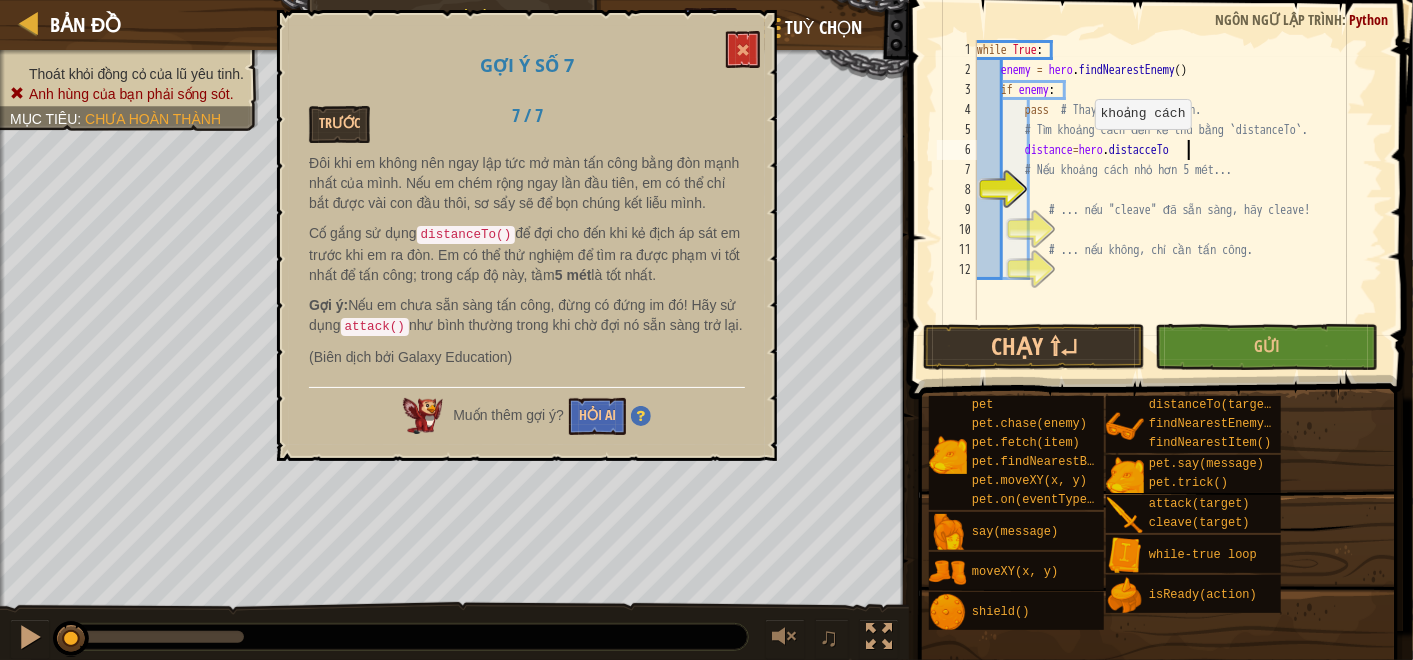 click on "while   True :      enemy   =   hero . findNearestEnemy ( )      if   enemy :          pass    # Thay bằng mã của bạn.          # Tìm khoảng cách đến kẻ thù bằng `distanceTo`.          distance = hero . distacceTo          # Nếu khoảng cách nhỏ hơn 5 mét...                       # ... nếu "cleave" đã sẵn sàng, hãy cleave!                           # ... nếu không, chỉ cần tấn công." at bounding box center (1178, 200) 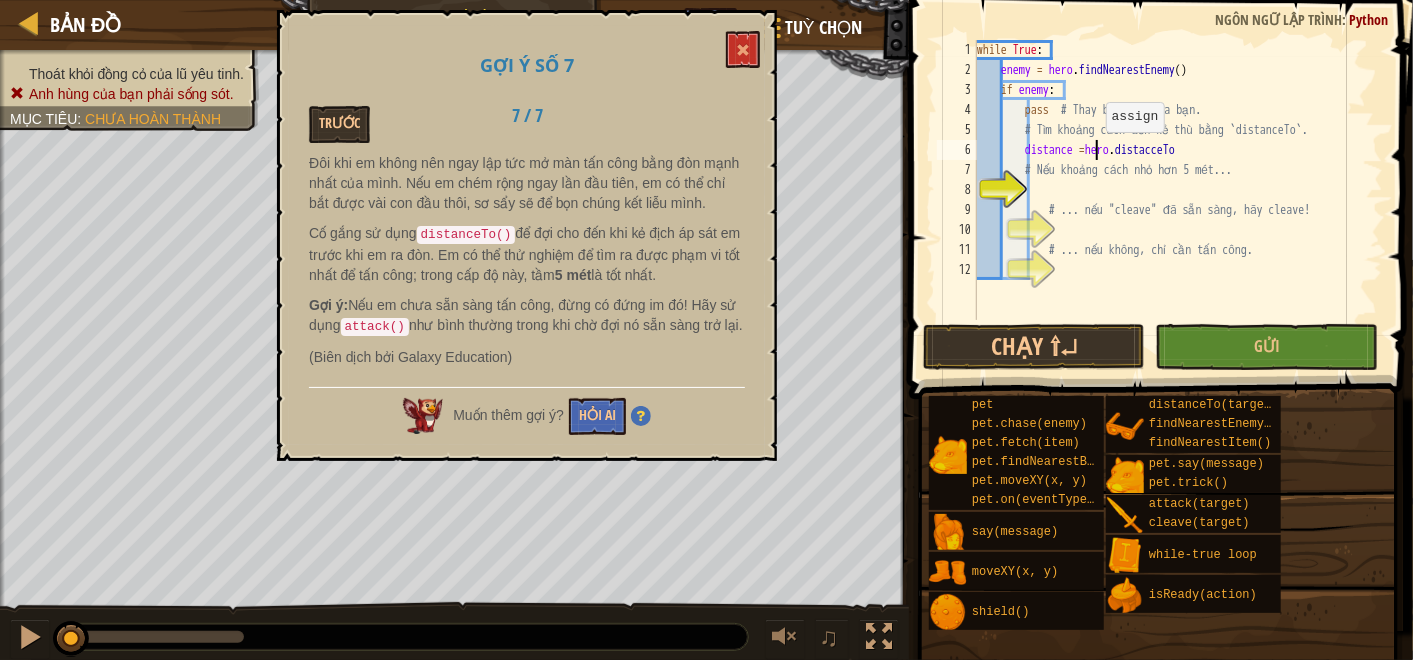 click on "while   True :      enemy   =   hero . findNearestEnemy ( )      if   enemy :          pass    # Thay bằng mã của bạn.          # Tìm khoảng cách đến kẻ thù bằng `distanceTo`.          distance   = hero . distacceTo          # Nếu khoảng cách nhỏ hơn 5 mét...                       # ... nếu "cleave" đã sẵn sàng, hãy cleave!                           # ... nếu không, chỉ cần tấn công." at bounding box center [1178, 200] 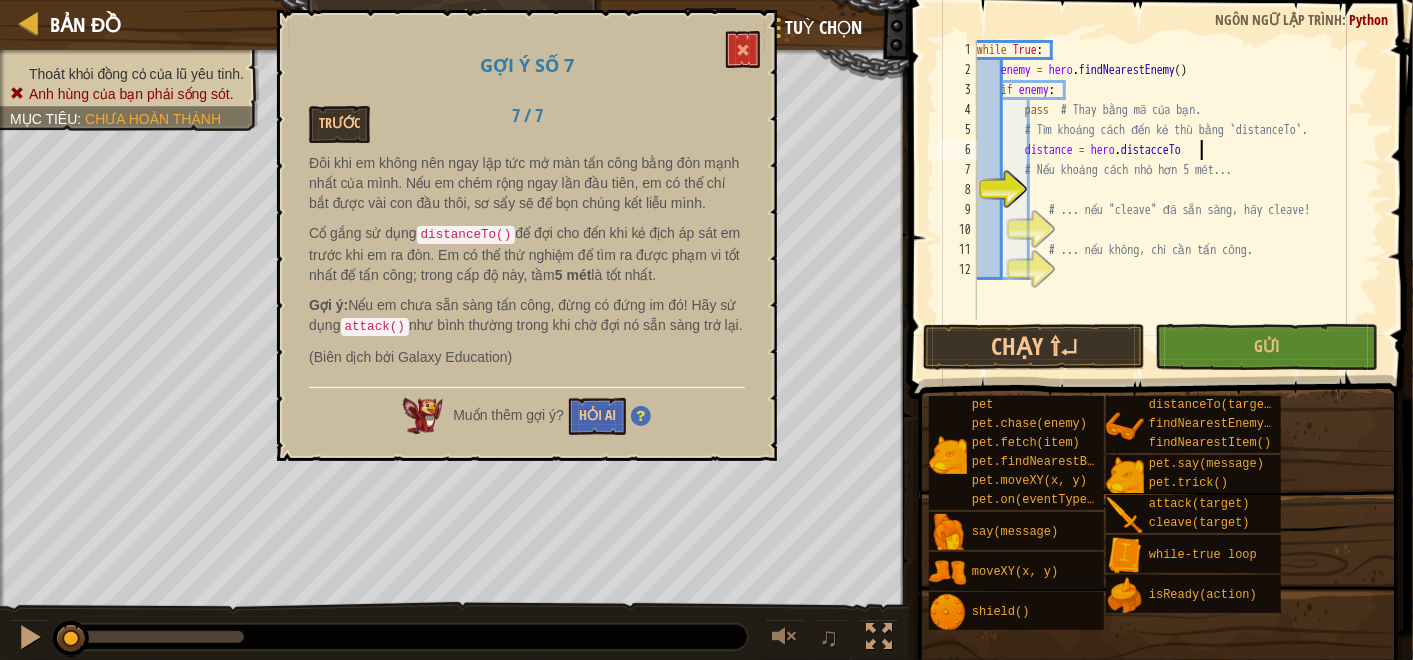 click on "while   True :      enemy   =   hero . findNearestEnemy ( )      if   enemy :          pass    # Thay bằng mã của bạn.          # Tìm khoảng cách đến kẻ thù bằng `distanceTo`.          distance   =   hero . distacceTo          # Nếu khoảng cách nhỏ hơn 5 mét...                       # ... nếu "cleave" đã sẵn sàng, hãy cleave!                           # ... nếu không, chỉ cần tấn công." at bounding box center [1178, 200] 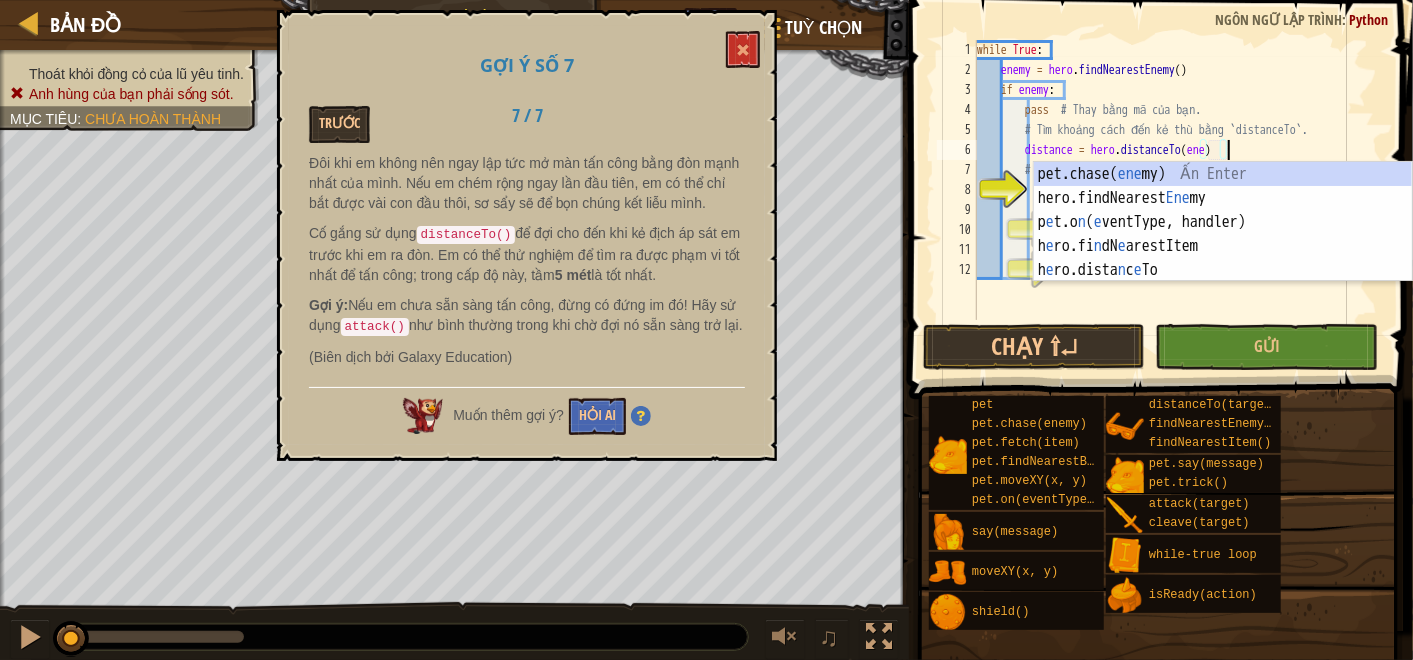 scroll, scrollTop: 8, scrollLeft: 20, axis: both 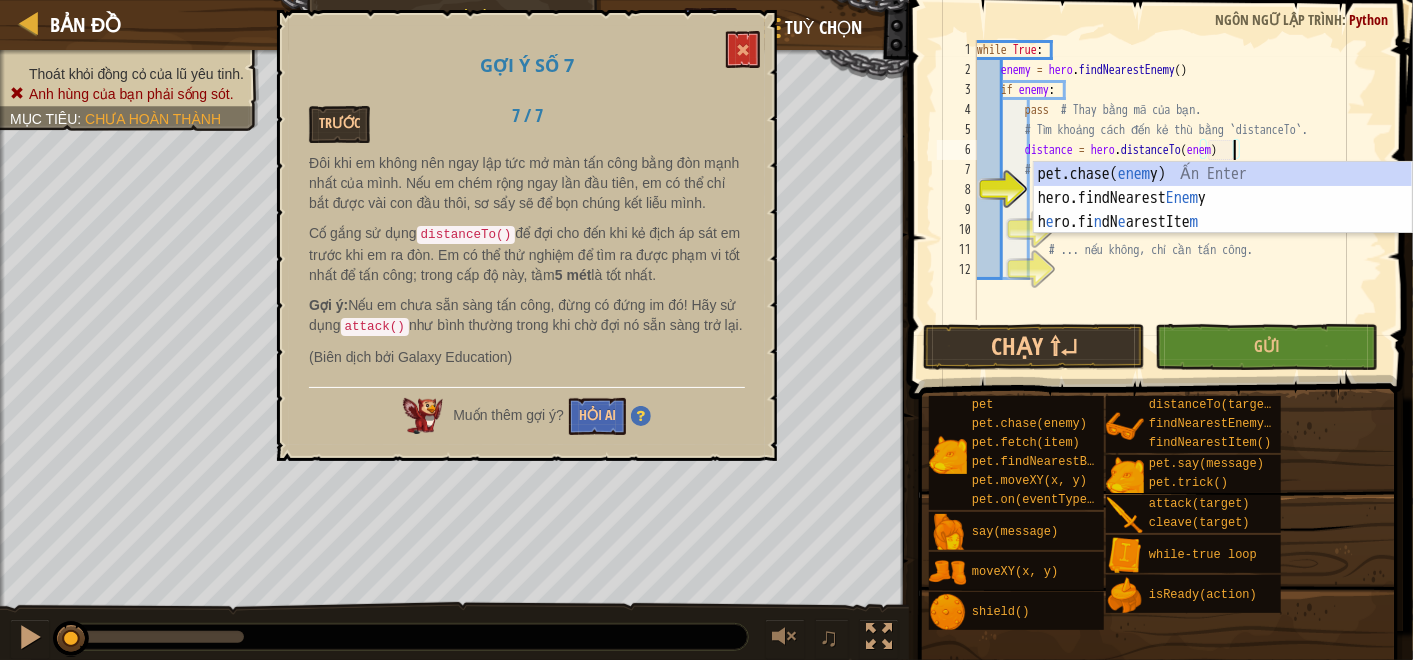 type on "distance = hero.distanceTo(enemy)" 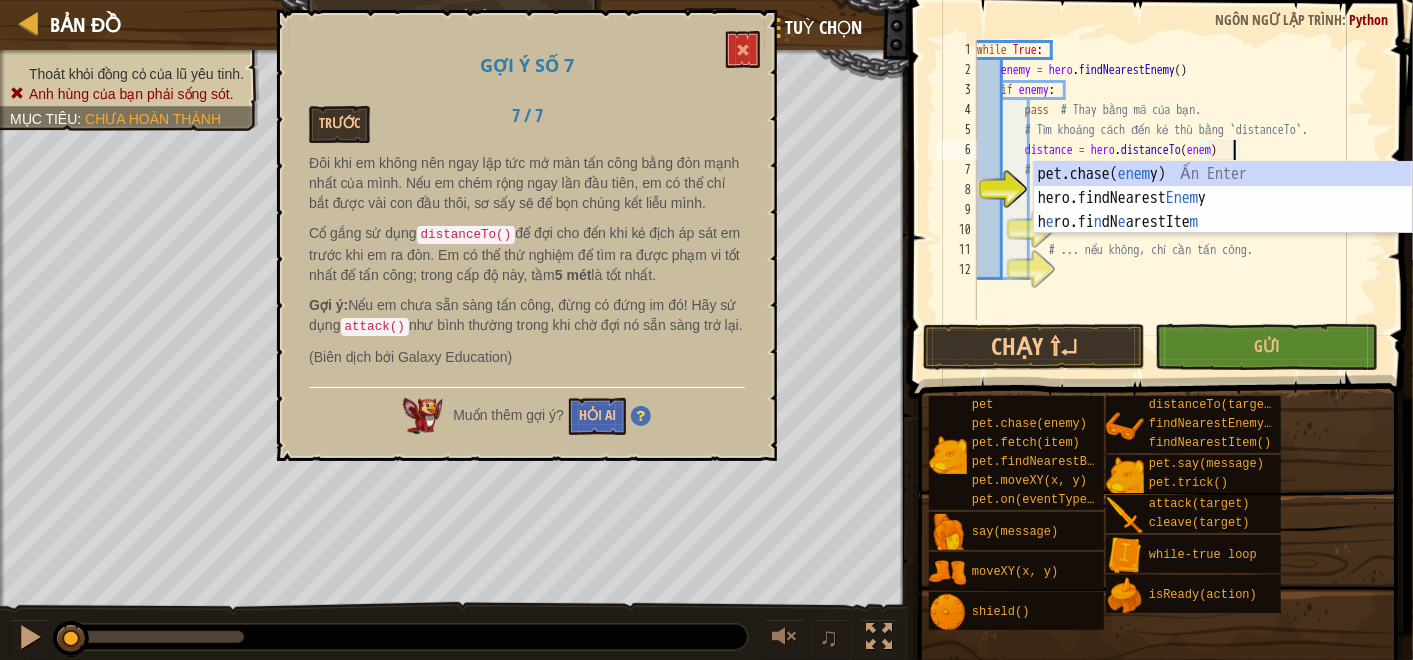 scroll, scrollTop: 8, scrollLeft: 20, axis: both 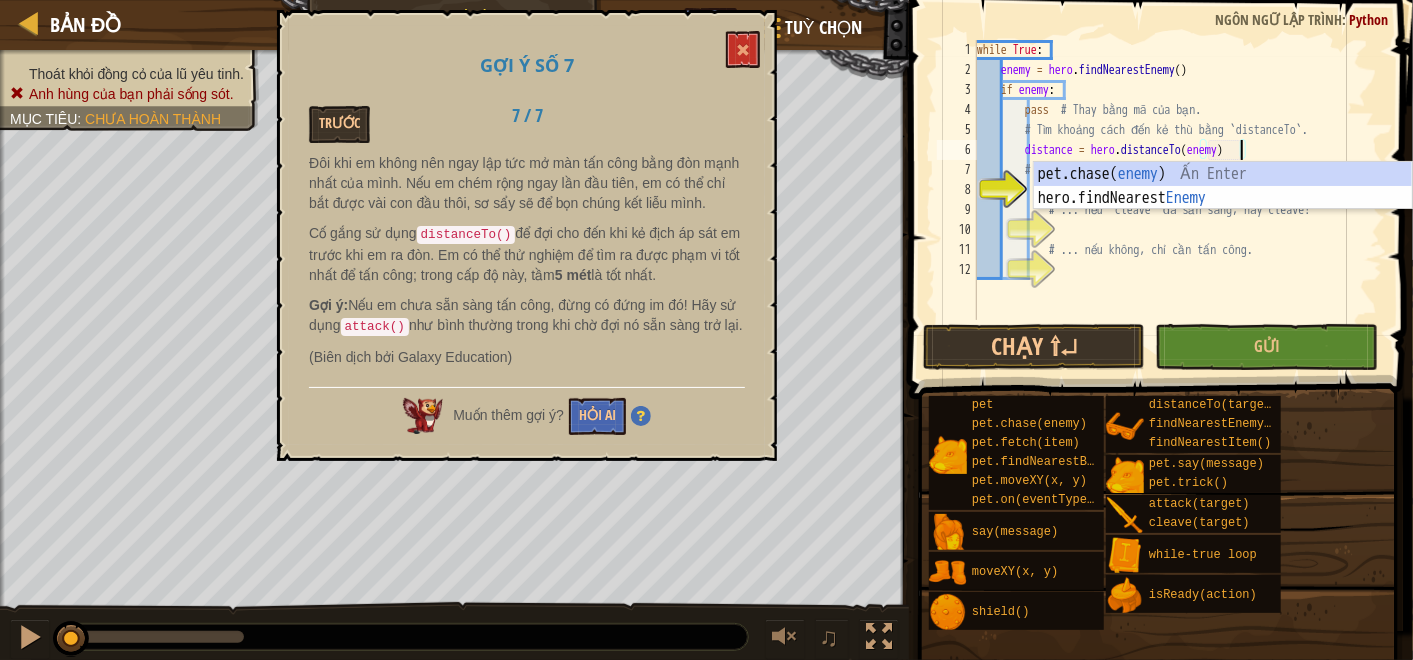 click on "while   True :      enemy   =   hero . findNearestEnemy ( )      if   enemy :          pass    # Thay bằng mã của bạn.          # Tìm khoảng cách đến kẻ thù bằng `distanceTo`.          distance   =   hero . distanceTo ( enemy )          # Nếu khoảng cách nhỏ hơn 5 mét...                       # ... nếu "cleave" đã sẵn sàng, hãy cleave!                           # ... nếu không, chỉ cần tấn công." at bounding box center [1178, 200] 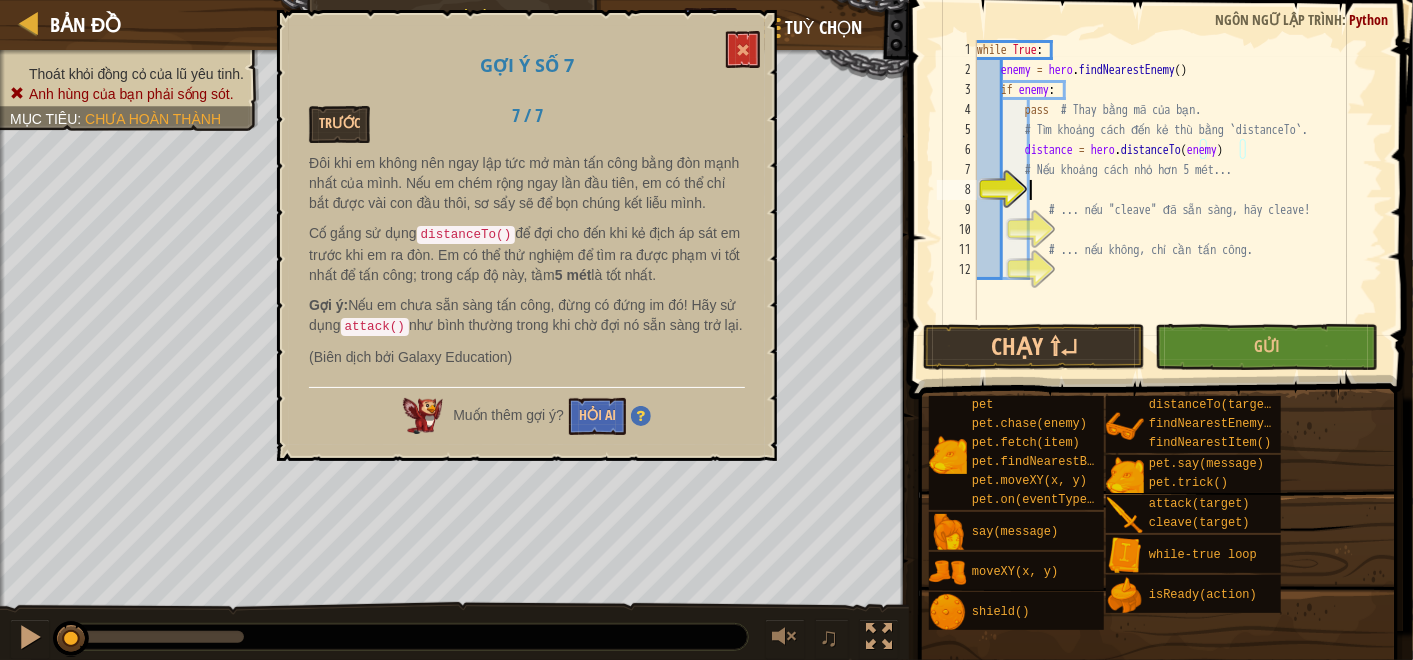 click on "while   True :      enemy   =   hero . findNearestEnemy ( )      if   enemy :          pass    # Thay bằng mã của bạn.          # Tìm khoảng cách đến kẻ thù bằng `distanceTo`.          distance   =   hero . distanceTo ( enemy )          # Nếu khoảng cách nhỏ hơn 5 mét...                       # ... nếu "cleave" đã sẵn sàng, hãy cleave!                           # ... nếu không, chỉ cần tấn công." at bounding box center (1178, 200) 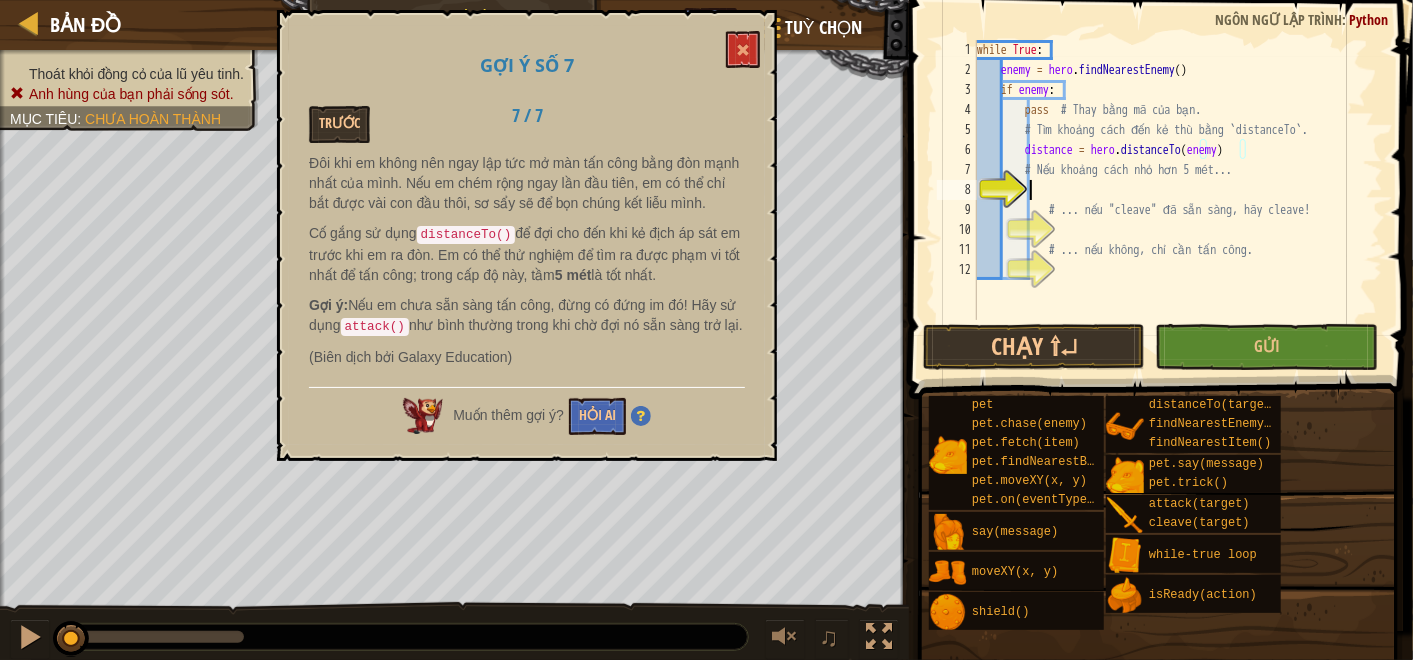 scroll, scrollTop: 8, scrollLeft: 2, axis: both 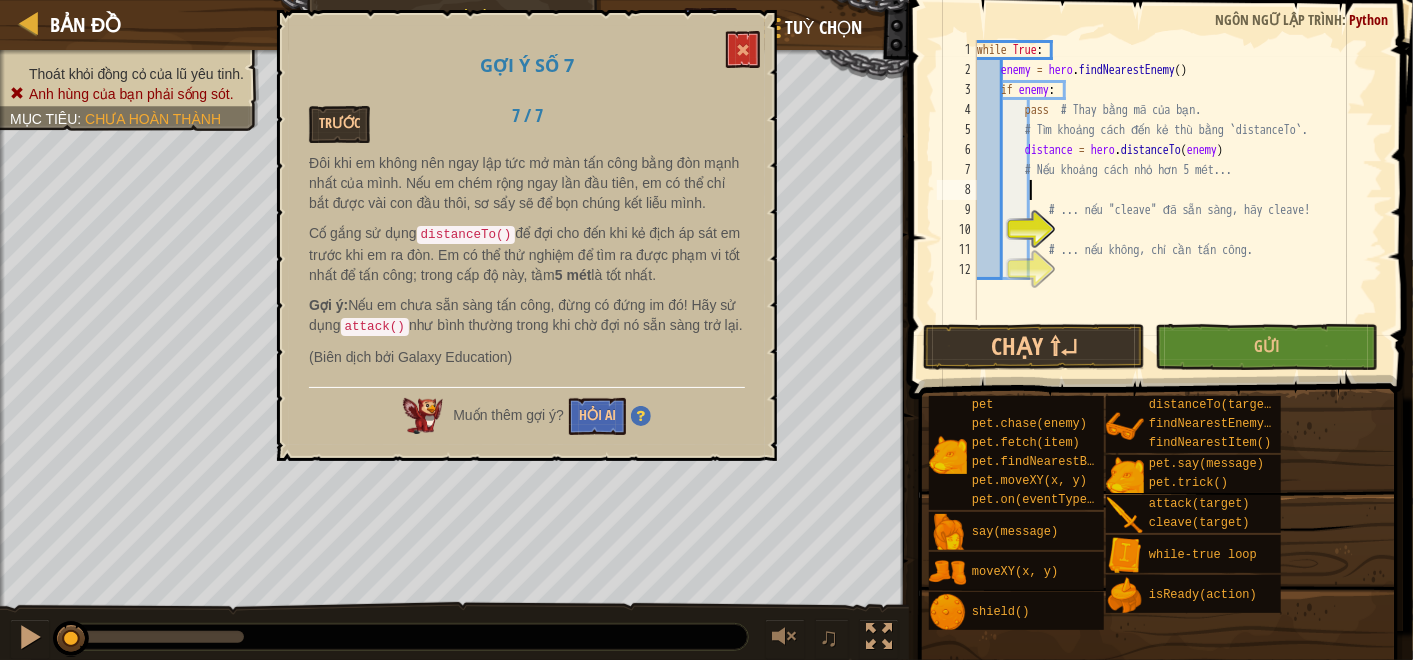 type on "i" 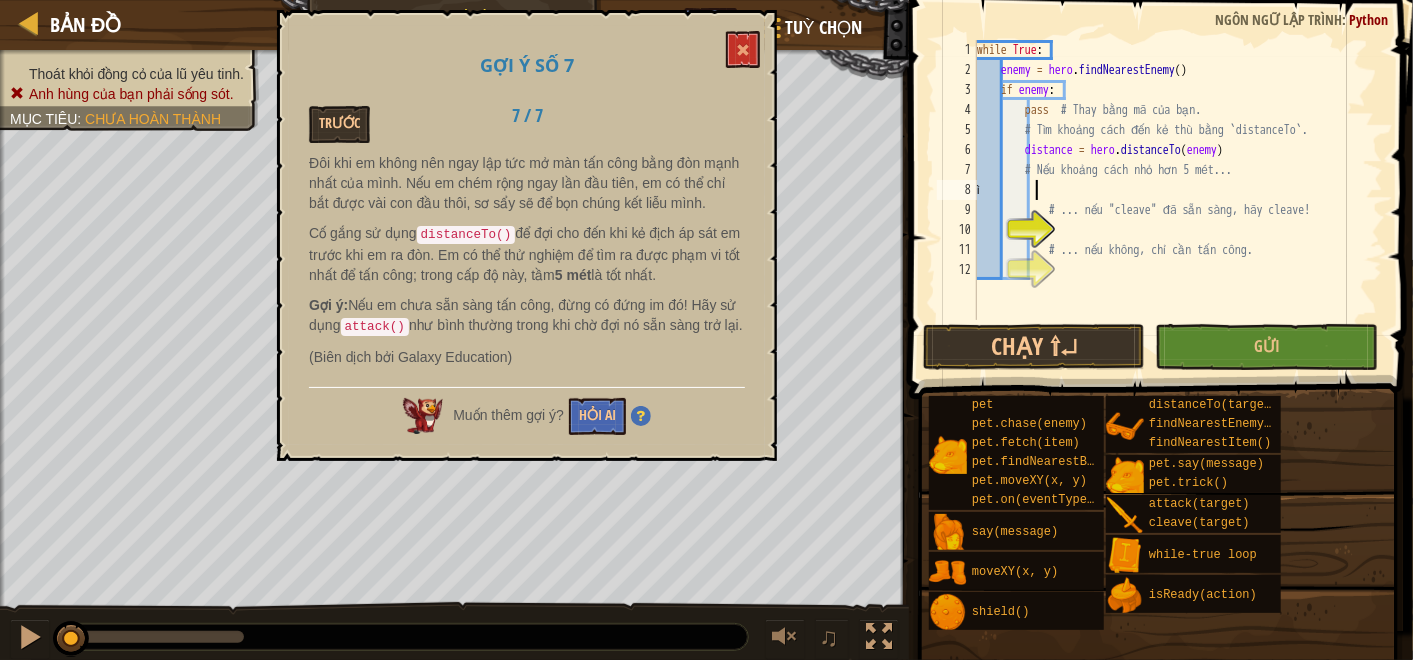 type on "ì" 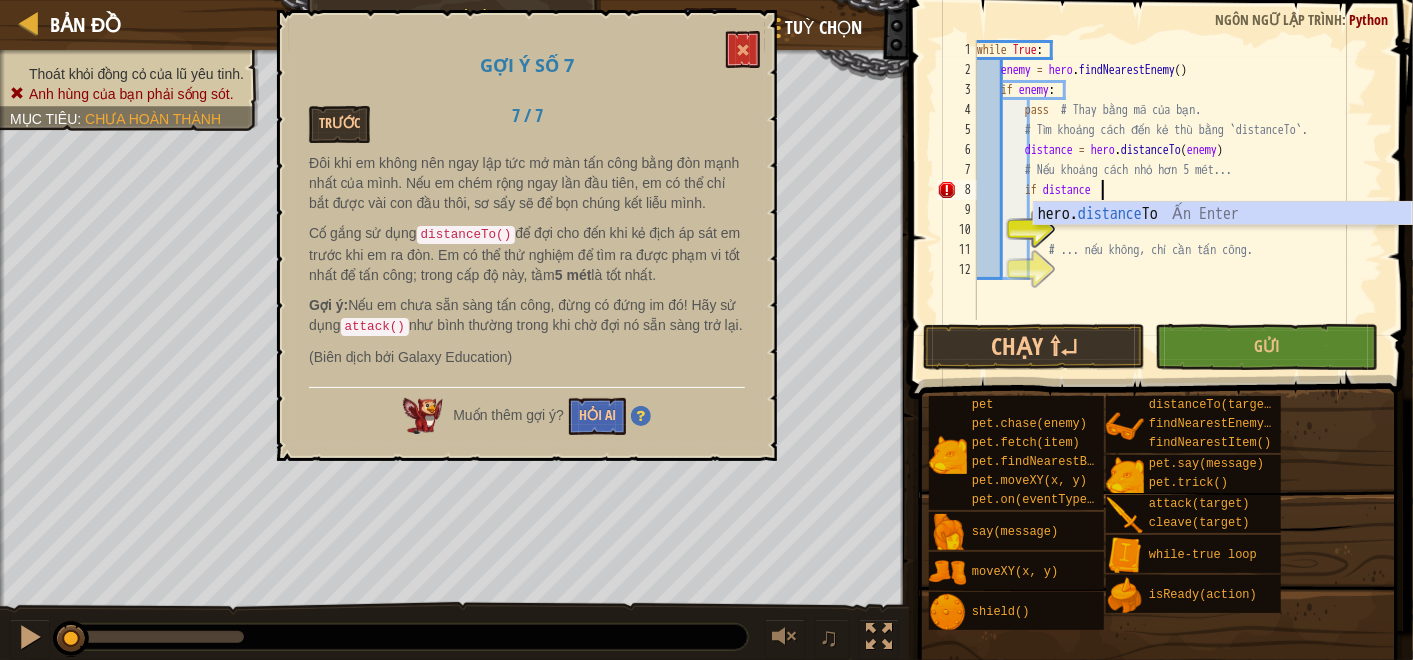 scroll, scrollTop: 8, scrollLeft: 8, axis: both 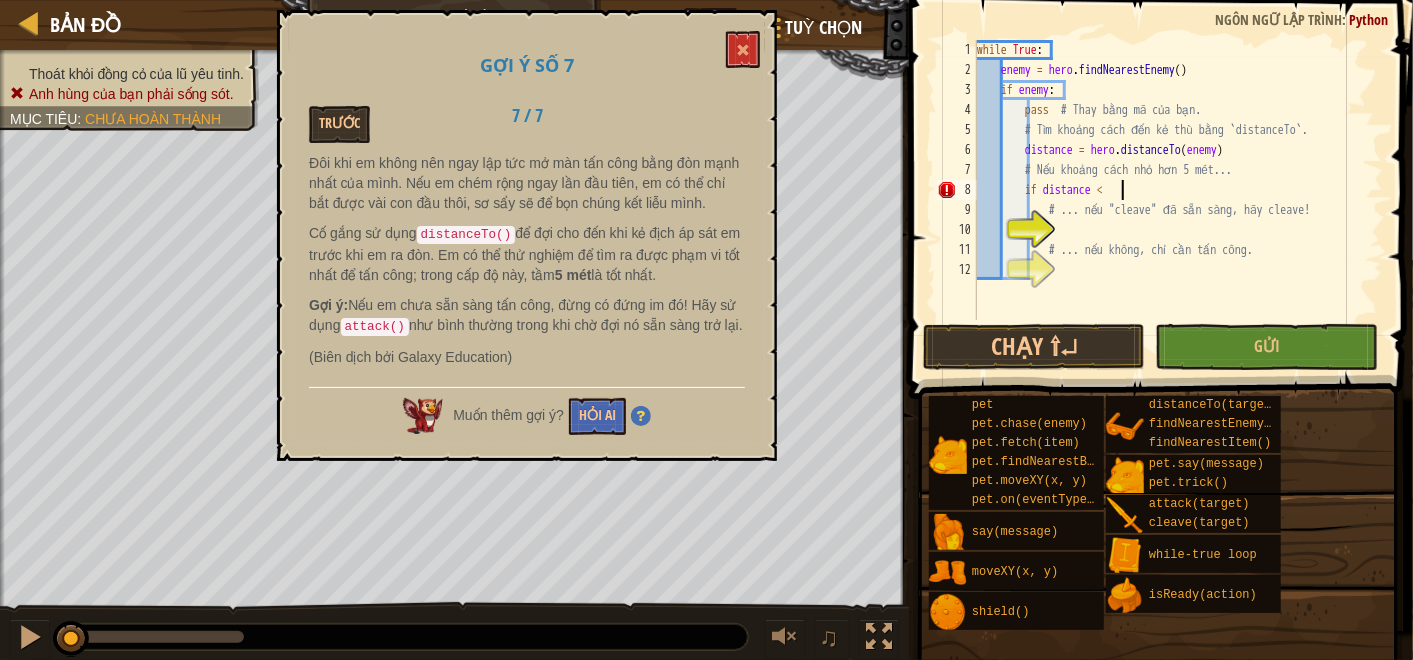 type on "if distance < 5" 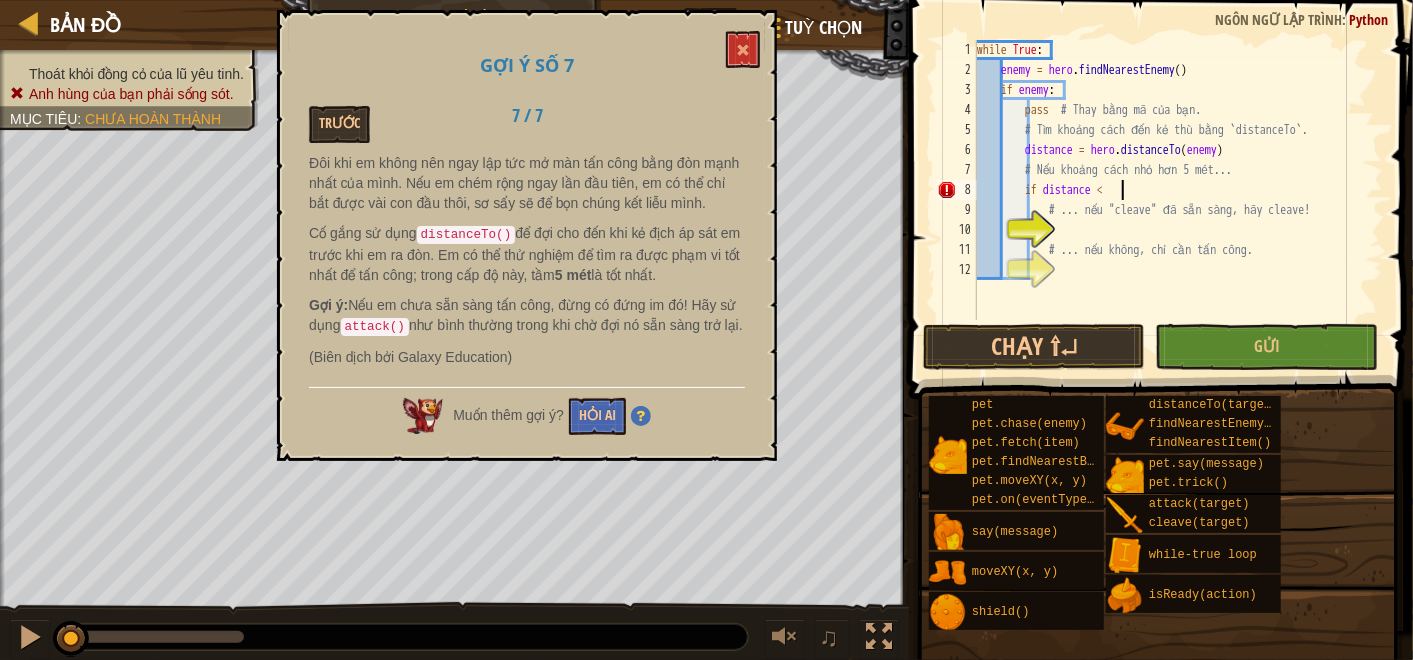 scroll, scrollTop: 8, scrollLeft: 11, axis: both 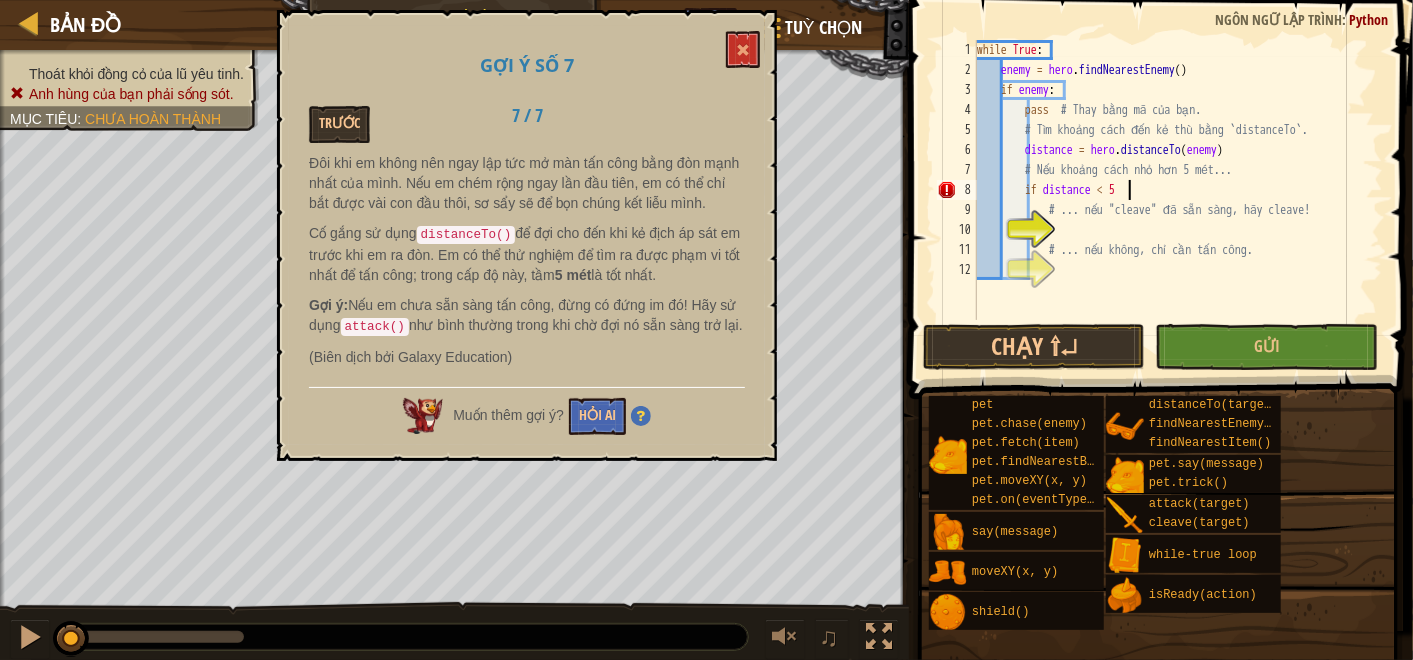 click on "while   True :      enemy   =   hero . findNearestEnemy ( )      if   enemy :          pass    # Thay bằng mã của bạn.          # Tìm khoảng cách đến kẻ thù bằng `distanceTo`.          distance   =   hero . distanceTo ( enemy )          # Nếu khoảng cách nhỏ hơn 5 mét...          if   distance   <   5              # ... nếu "cleave" đã sẵn sàng, hãy cleave!                           # ... nếu không, chỉ cần tấn công." at bounding box center (1178, 200) 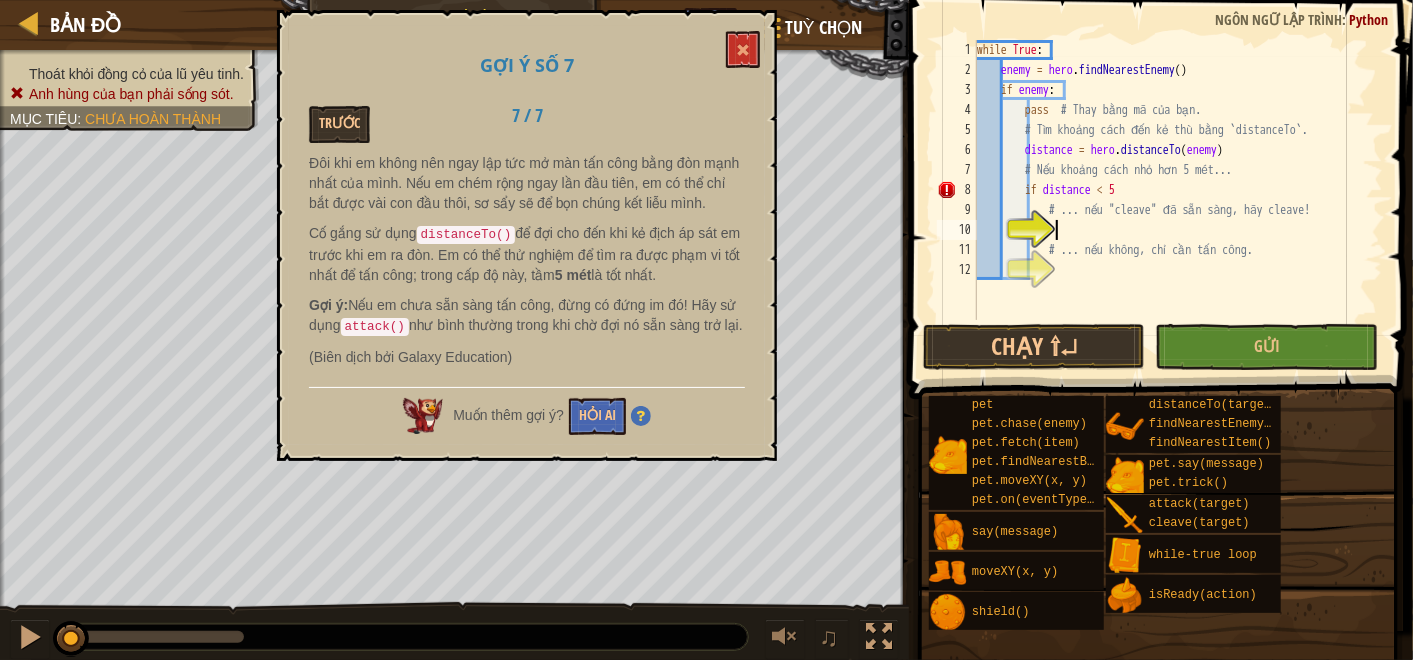 scroll, scrollTop: 8, scrollLeft: 5, axis: both 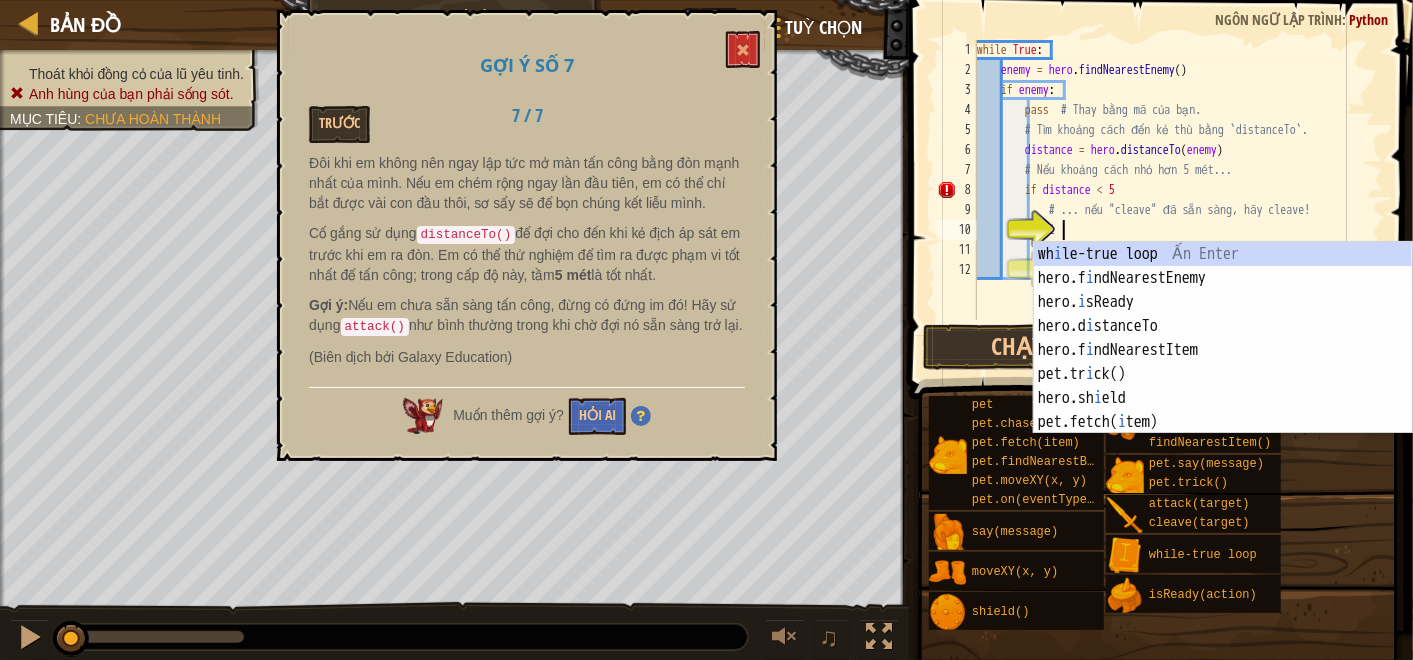 type on "i" 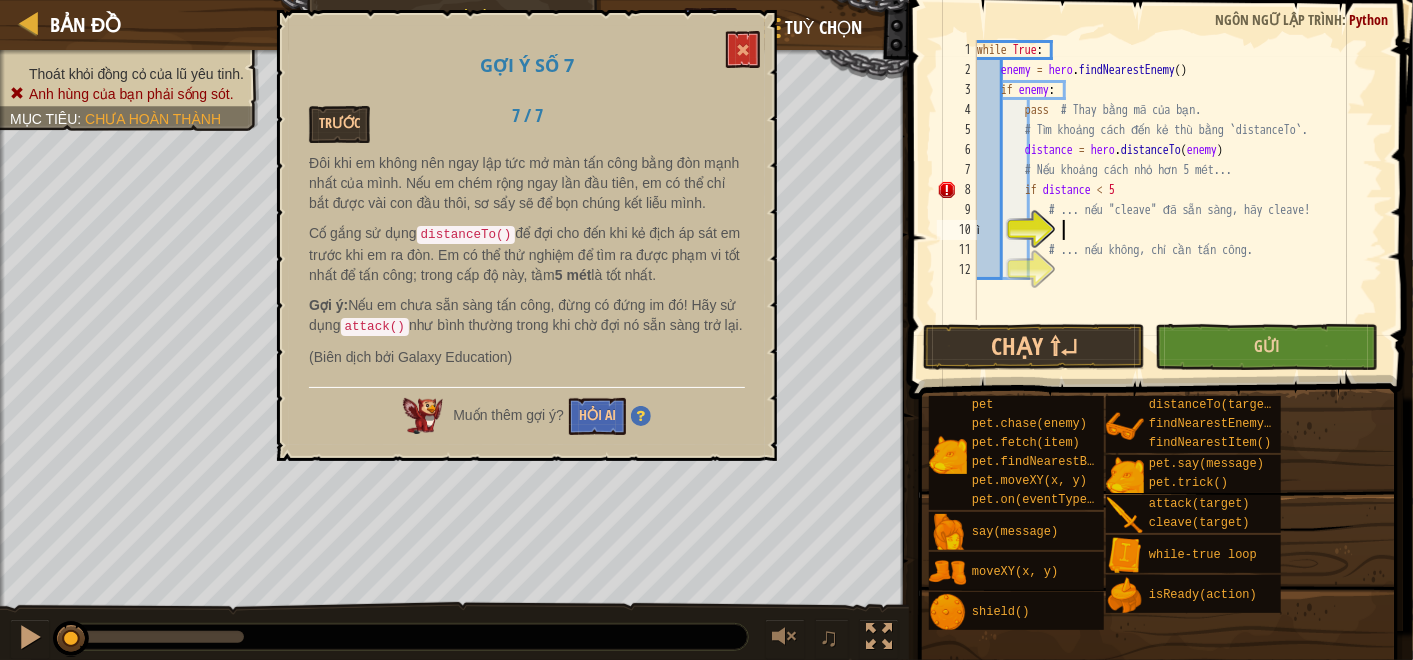type on "ì" 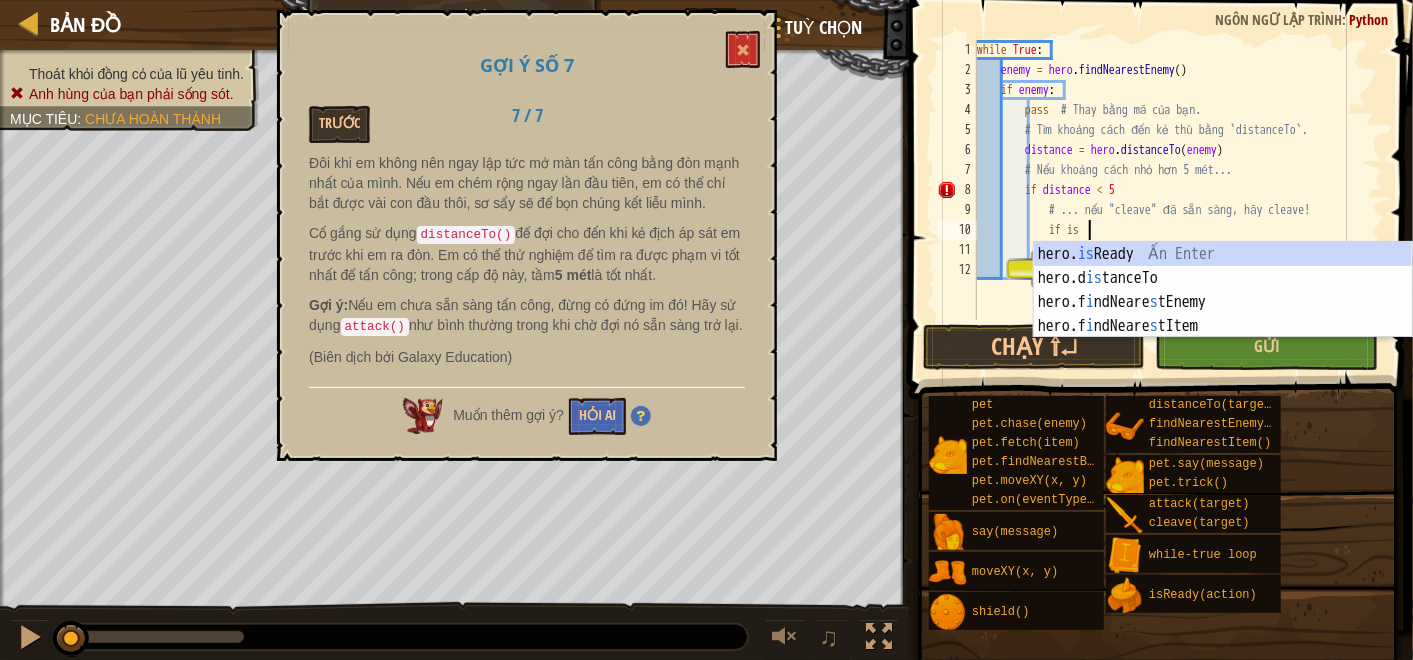 scroll, scrollTop: 8, scrollLeft: 8, axis: both 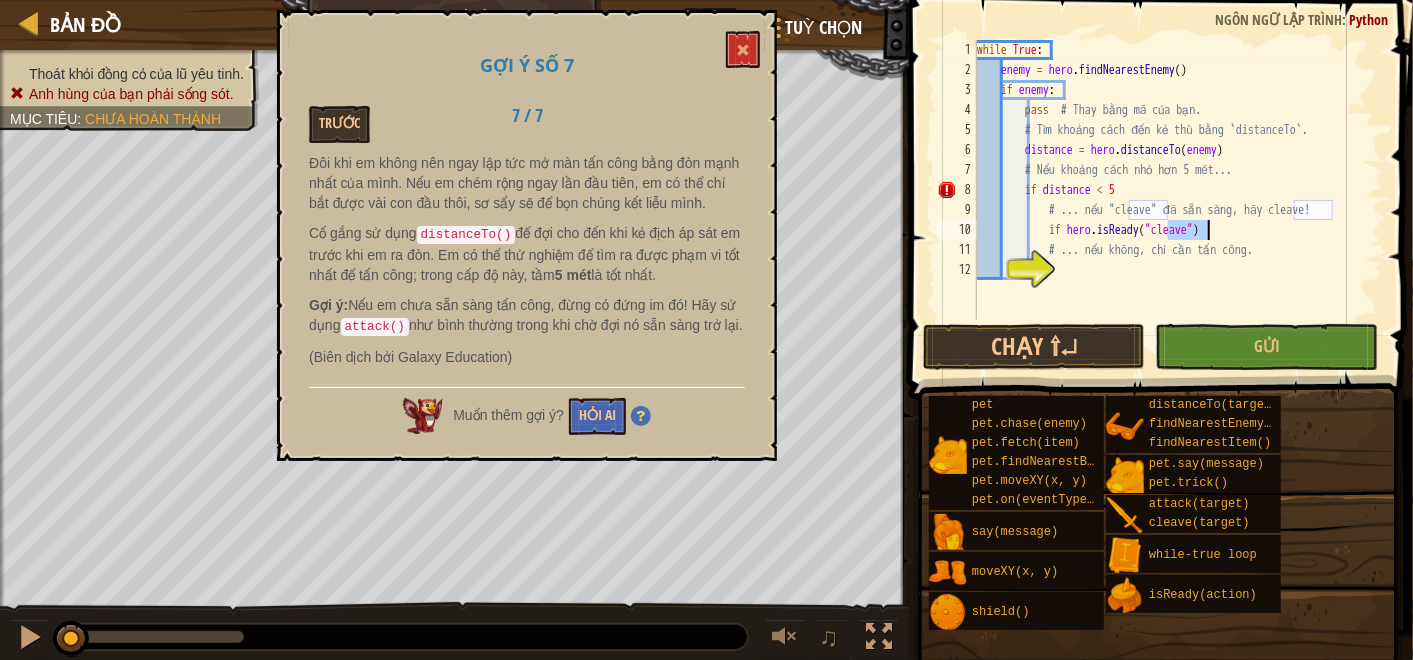 click on "while   True :      enemy   =   hero . findNearestEnemy ( )      if   enemy :          pass    # Thay bằng mã của bạn.          # Tìm khoảng cách đến kẻ thù bằng `distanceTo`.          distance   =   hero . distanceTo ( enemy )          # Nếu khoảng cách nhỏ hơn 5 mét...          if   distance   <   5              # ... nếu "cleave" đã sẵn sàng, hãy cleave!              if   hero . isReady ( "cleave" )              # ... nếu không, chỉ cần tấn công." at bounding box center [1178, 200] 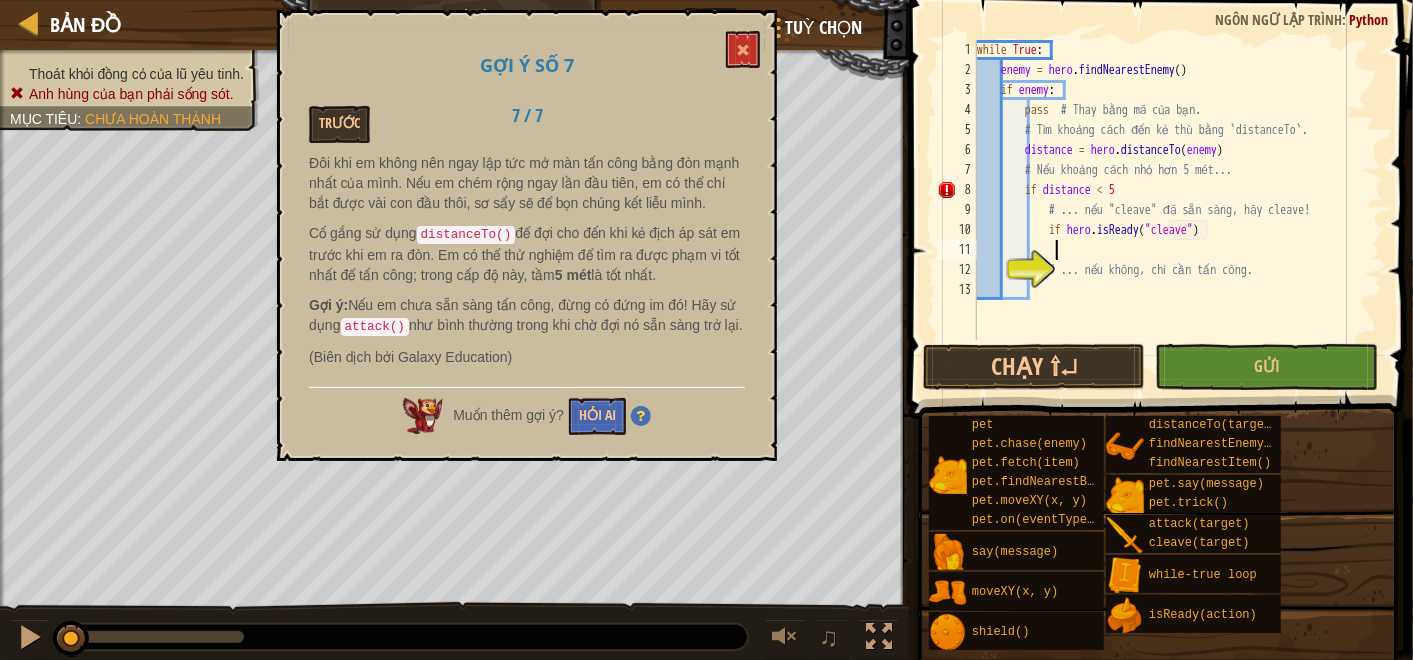 scroll, scrollTop: 8, scrollLeft: 5, axis: both 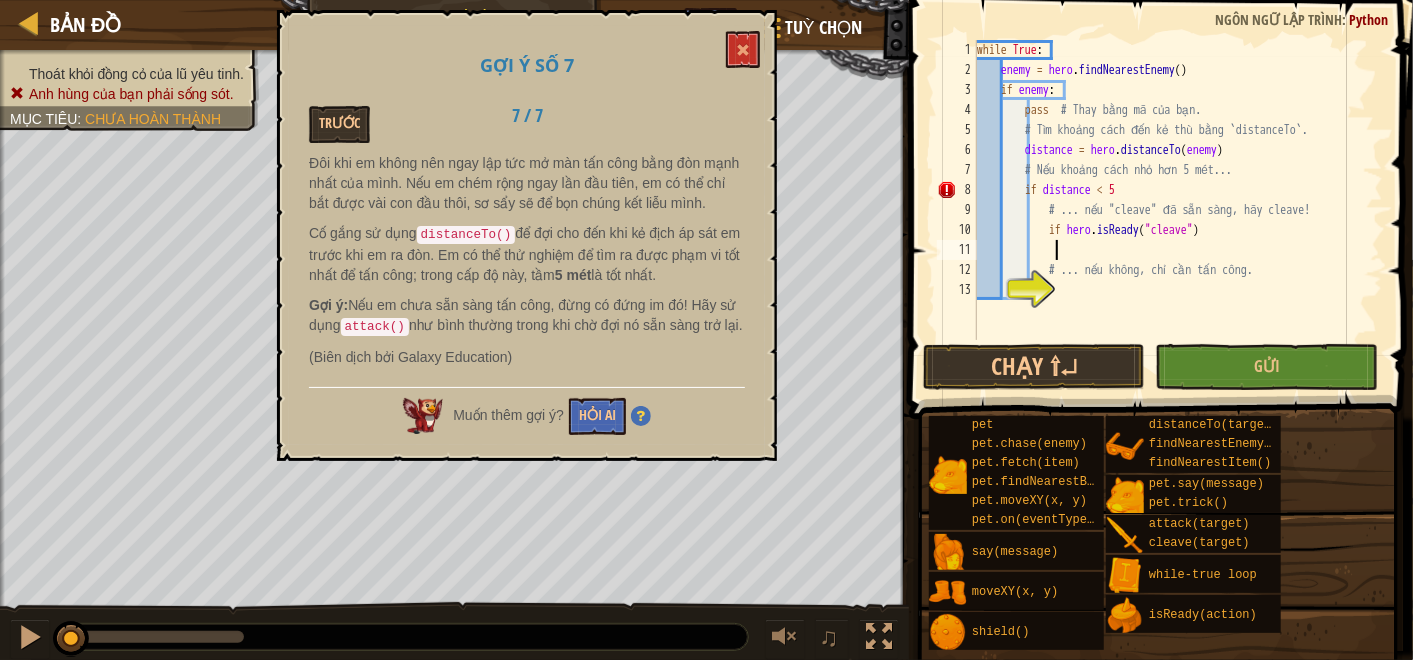 click on "while   True :      enemy   =   hero . findNearestEnemy ( )      if   enemy :          pass    # Thay bằng mã của bạn.          # Tìm khoảng cách đến kẻ thù bằng `distanceTo`.          distance   =   hero . distanceTo ( enemy )          # Nếu khoảng cách nhỏ hơn 5 mét...          if   distance   <   5              # ... nếu "cleave" đã sẵn sàng, hãy cleave!              if   hero . isReady ( "cleave" )                           # ... nếu không, chỉ cần tấn công." at bounding box center [1178, 210] 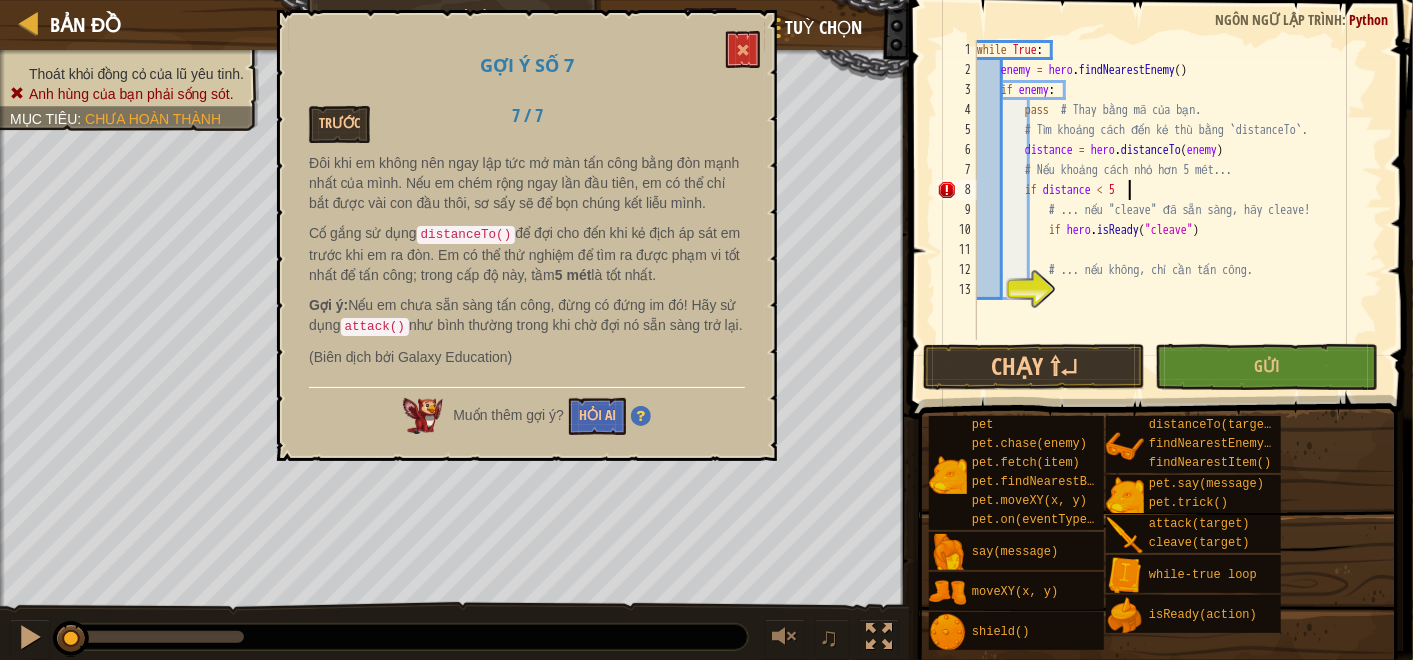 type on "if distance < 5:" 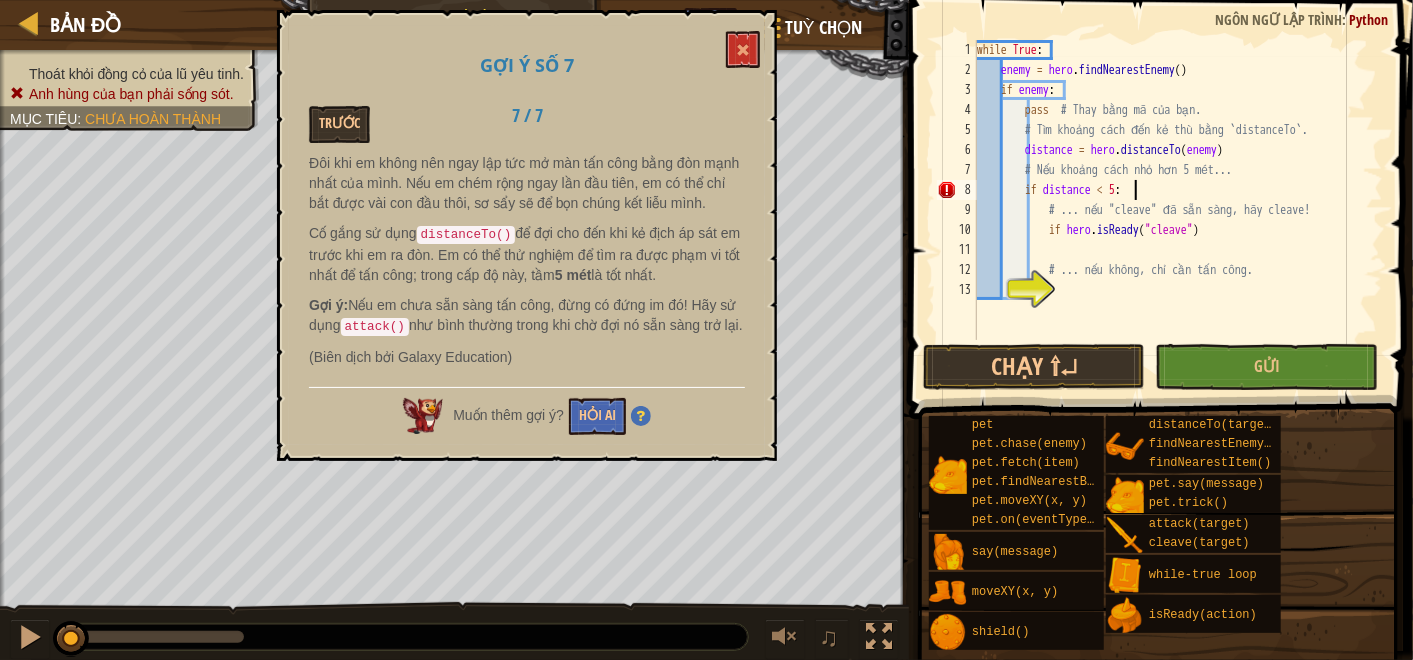 scroll, scrollTop: 8, scrollLeft: 11, axis: both 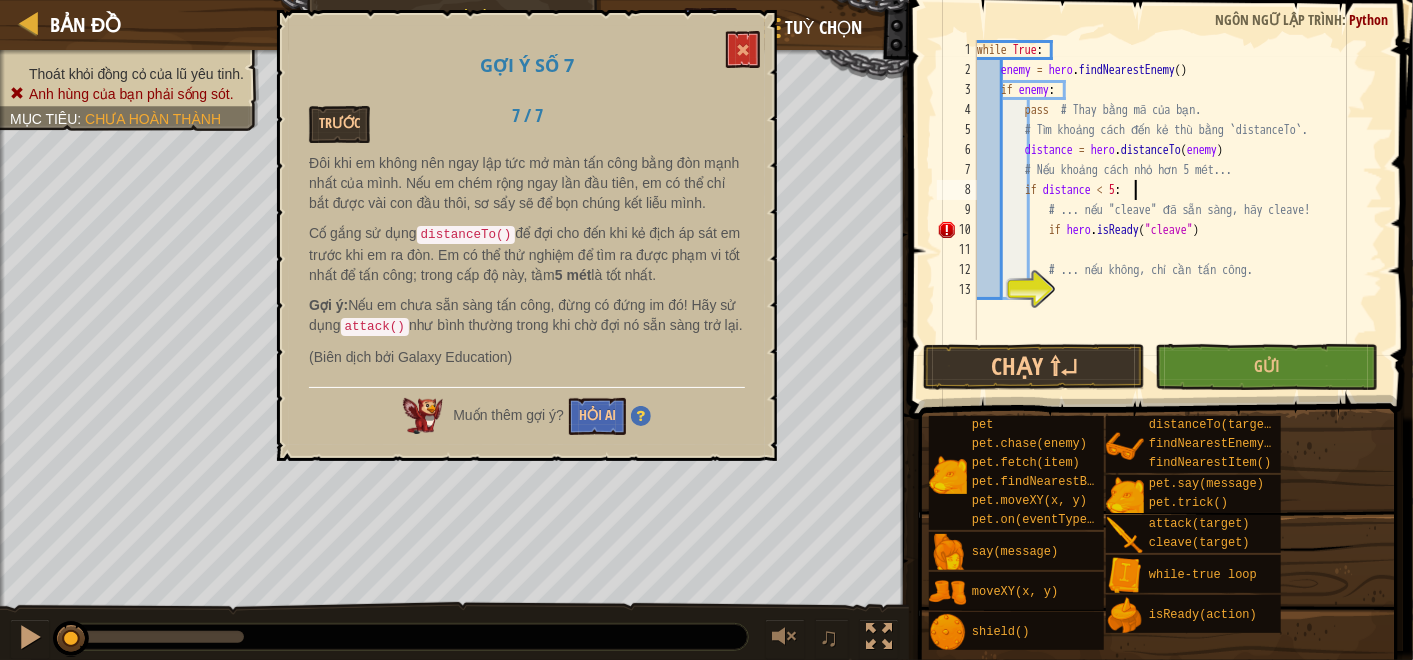 click on "while   True :      enemy   =   hero . findNearestEnemy ( )      if   enemy :          pass    # Thay bằng mã của bạn.          # Tìm khoảng cách đến kẻ thù bằng `distanceTo`.          distance   =   hero . distanceTo ( enemy )          # Nếu khoảng cách nhỏ hơn 5 mét...          if   distance   <   5 :              # ... nếu "cleave" đã sẵn sàng, hãy cleave!              if   hero . isReady ( "cleave" )                           # ... nếu không, chỉ cần tấn công." at bounding box center [1178, 210] 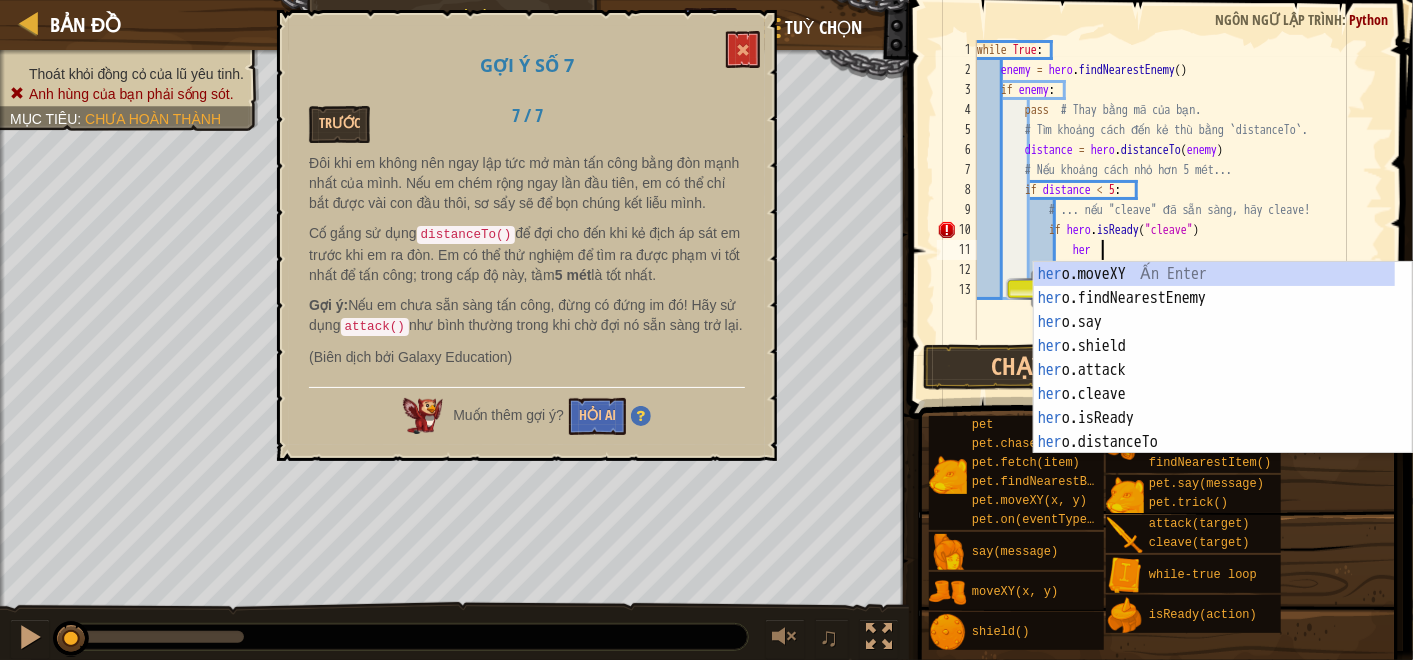 scroll, scrollTop: 8, scrollLeft: 9, axis: both 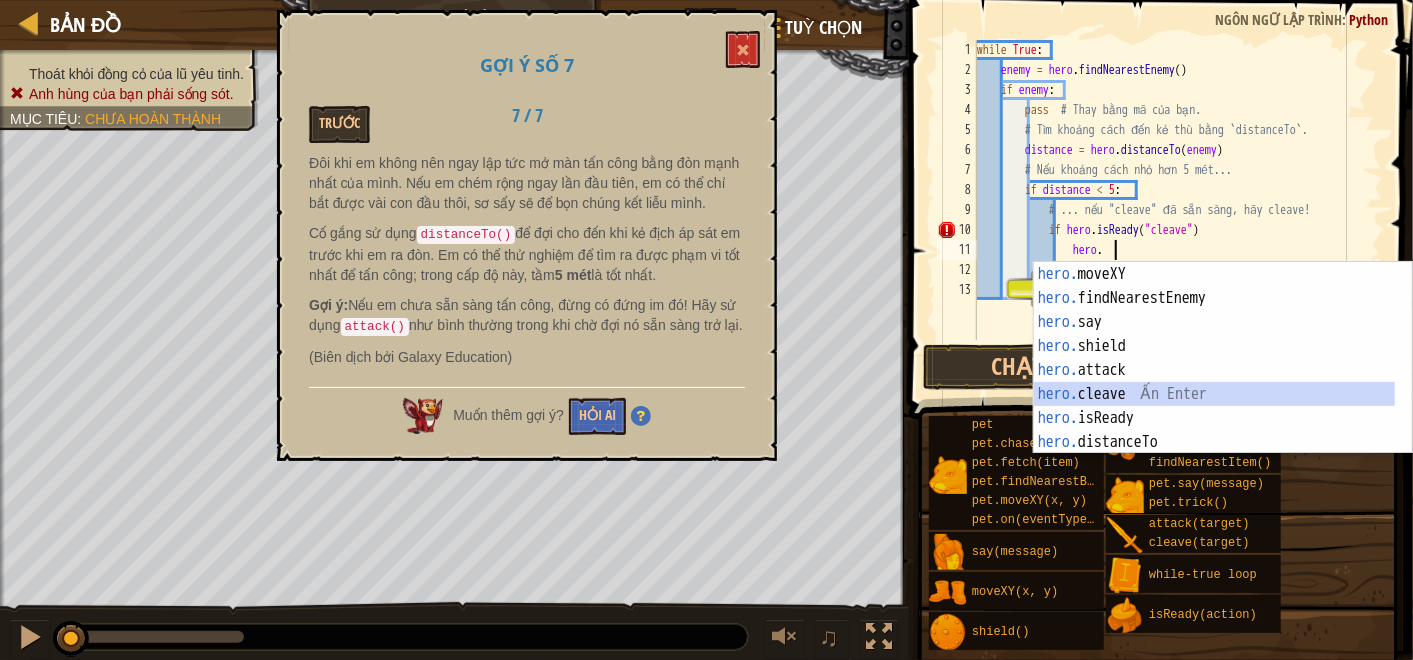 type on "hero.cleave(enemy)" 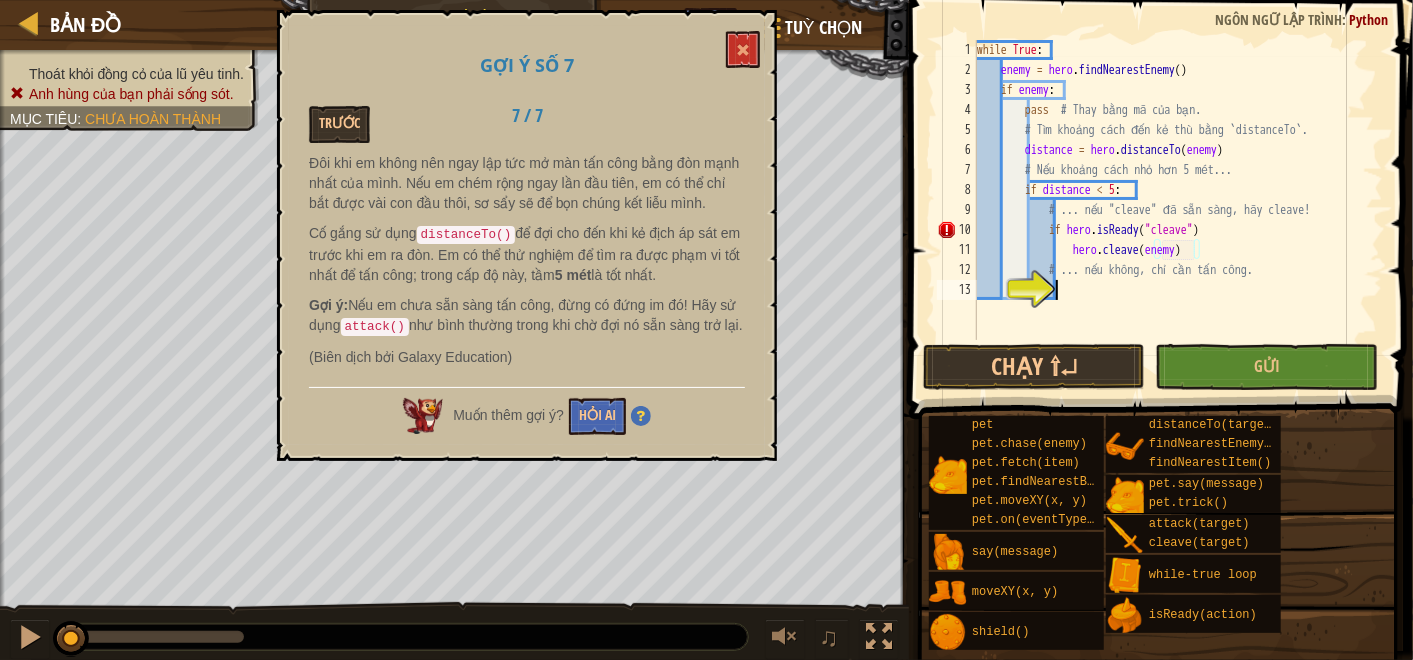 click on "while   True :      enemy   =   hero . findNearestEnemy ( )      if   enemy :          pass    # Thay bằng mã của bạn.          # Tìm khoảng cách đến kẻ thù bằng `distanceTo`.          distance   =   hero . distanceTo ( enemy )          # Nếu khoảng cách nhỏ hơn 5 mét...          if   distance   <   5 :              # ... nếu "cleave" đã sẵn sàng, hãy cleave!              if   hero . isReady ( "cleave" )                  hero . cleave ( enemy )              # ... nếu không, chỉ cần tấn công." at bounding box center (1178, 210) 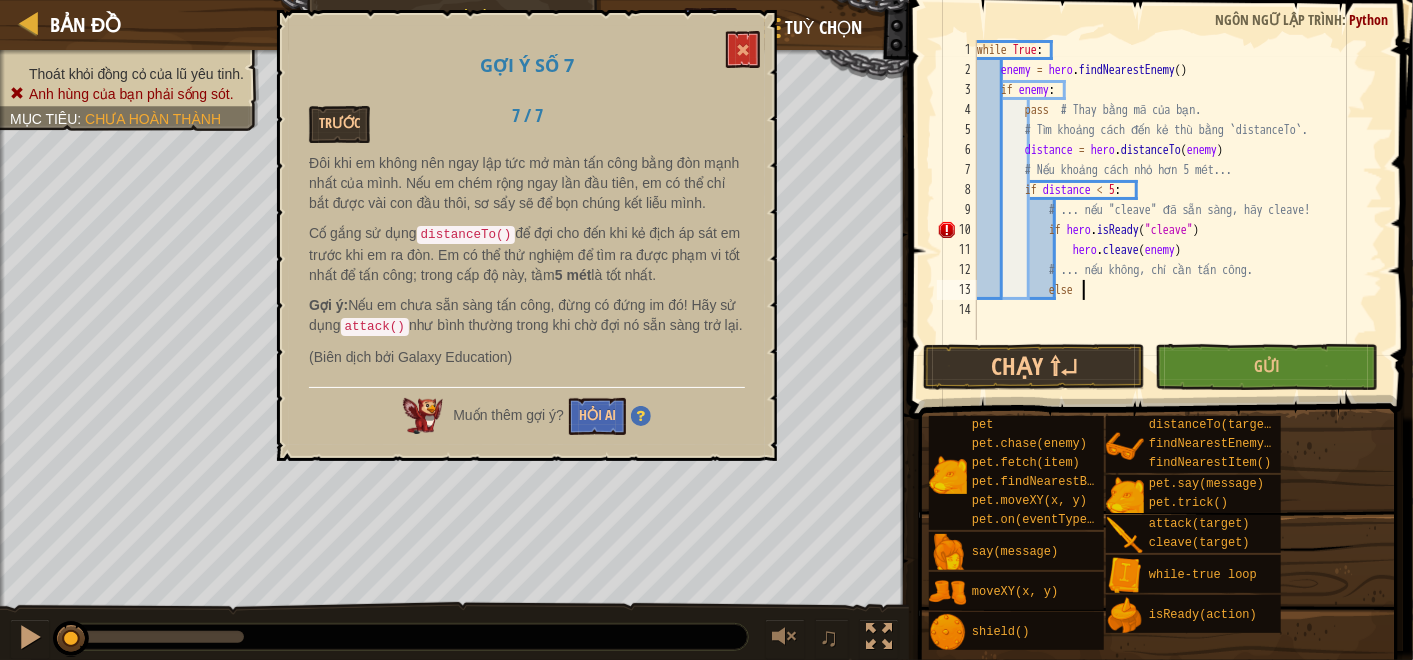 type on "else:" 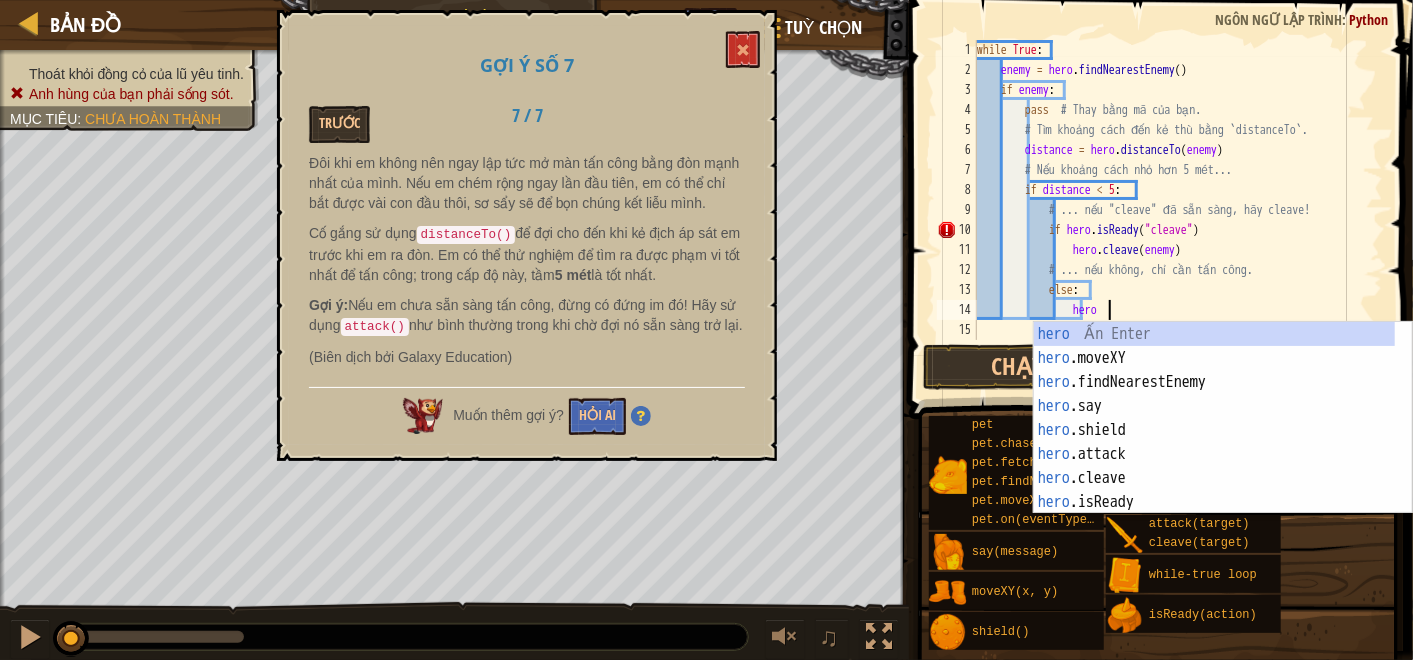 scroll, scrollTop: 8, scrollLeft: 9, axis: both 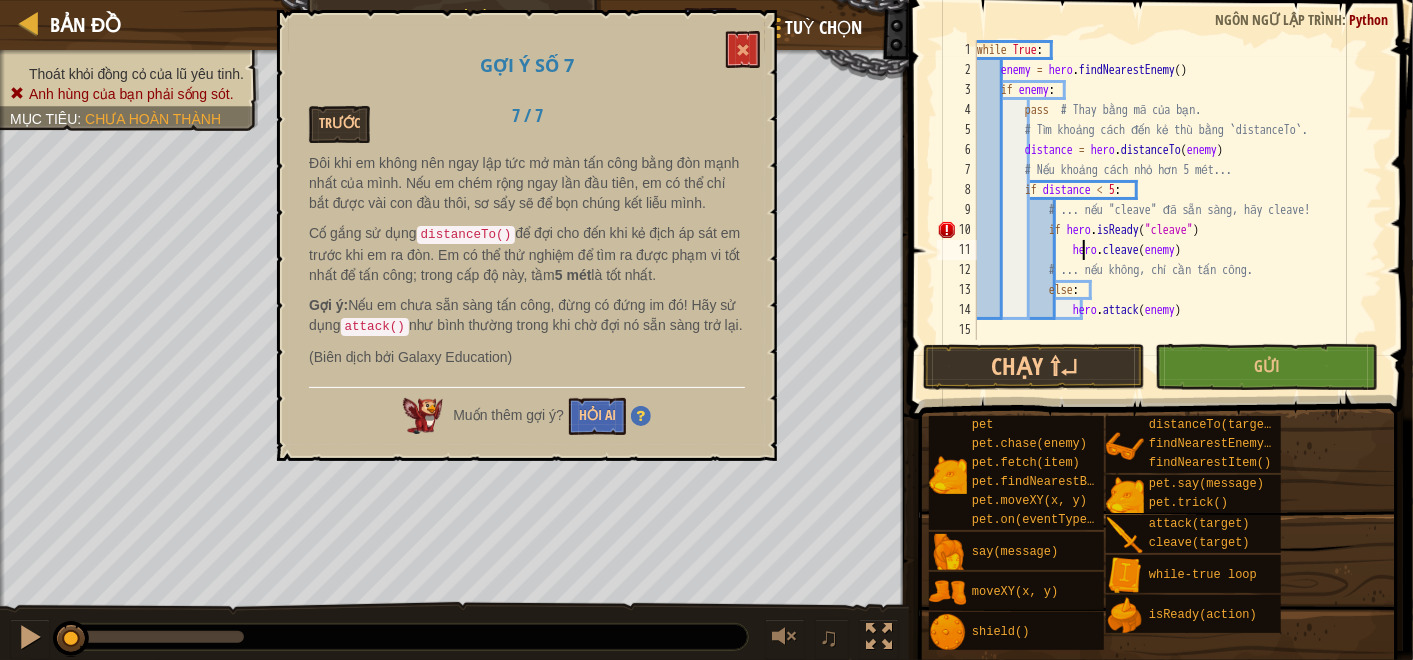 click on "while   True :      enemy   =   hero . findNearestEnemy ( )      if   enemy :          pass    # Thay bằng mã của bạn.          # Tìm khoảng cách đến kẻ thù bằng `distanceTo`.          distance   =   hero . distanceTo ( enemy )          # Nếu khoảng cách nhỏ hơn 5 mét...          if   distance   <   5 :              # ... nếu "cleave" đã sẵn sàng, hãy cleave!              if   hero . isReady ( "cleave" )                  hero . cleave ( enemy )              # ... nếu không, chỉ cần tấn công.              else :                  hero . attack ( enemy )" at bounding box center [1178, 210] 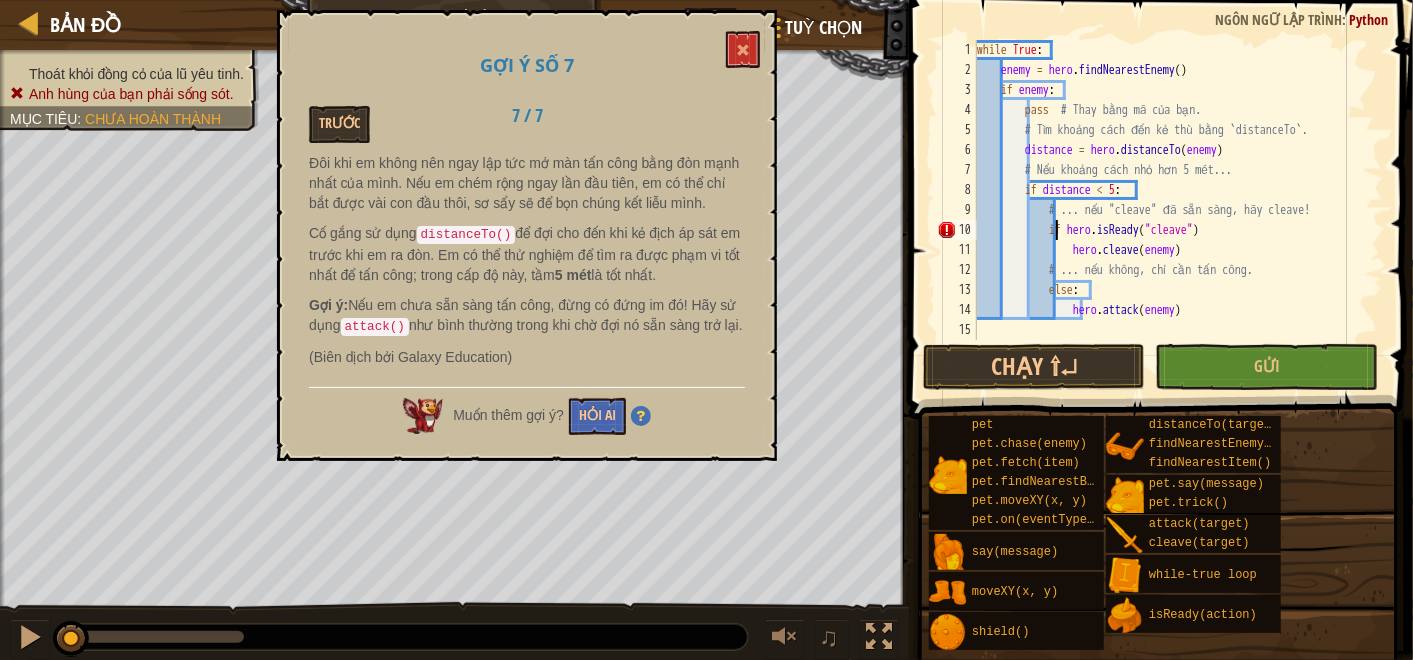 click on "while   True :      enemy   =   hero . findNearestEnemy ( )      if   enemy :          pass    # Thay bằng mã của bạn.          # Tìm khoảng cách đến kẻ thù bằng `distanceTo`.          distance   =   hero . distanceTo ( enemy )          # Nếu khoảng cách nhỏ hơn 5 mét...          if   distance   <   5 :              # ... nếu "cleave" đã sẵn sàng, hãy cleave!              if   hero . isReady ( "cleave" )                  hero . cleave ( enemy )              # ... nếu không, chỉ cần tấn công.              else :                  hero . attack ( enemy )" at bounding box center [1178, 210] 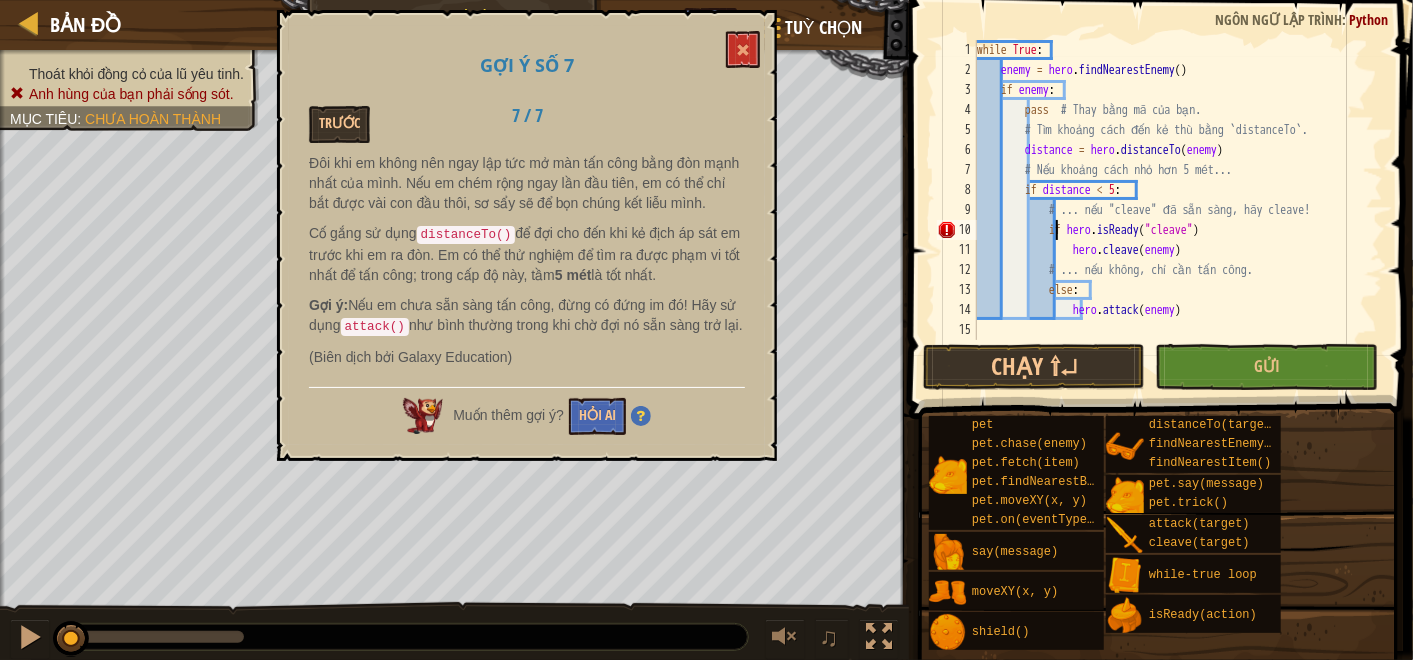 click on "while   True :      enemy   =   hero . findNearestEnemy ( )      if   enemy :          pass    # Thay bằng mã của bạn.          # Tìm khoảng cách đến kẻ thù bằng `distanceTo`.          distance   =   hero . distanceTo ( enemy )          # Nếu khoảng cách nhỏ hơn 5 mét...          if   distance   <   5 :              # ... nếu "cleave" đã sẵn sàng, hãy cleave!              if   hero . isReady ( "cleave" )                  hero . cleave ( enemy )              # ... nếu không, chỉ cần tấn công.              else :                  hero . attack ( enemy )" at bounding box center (1178, 210) 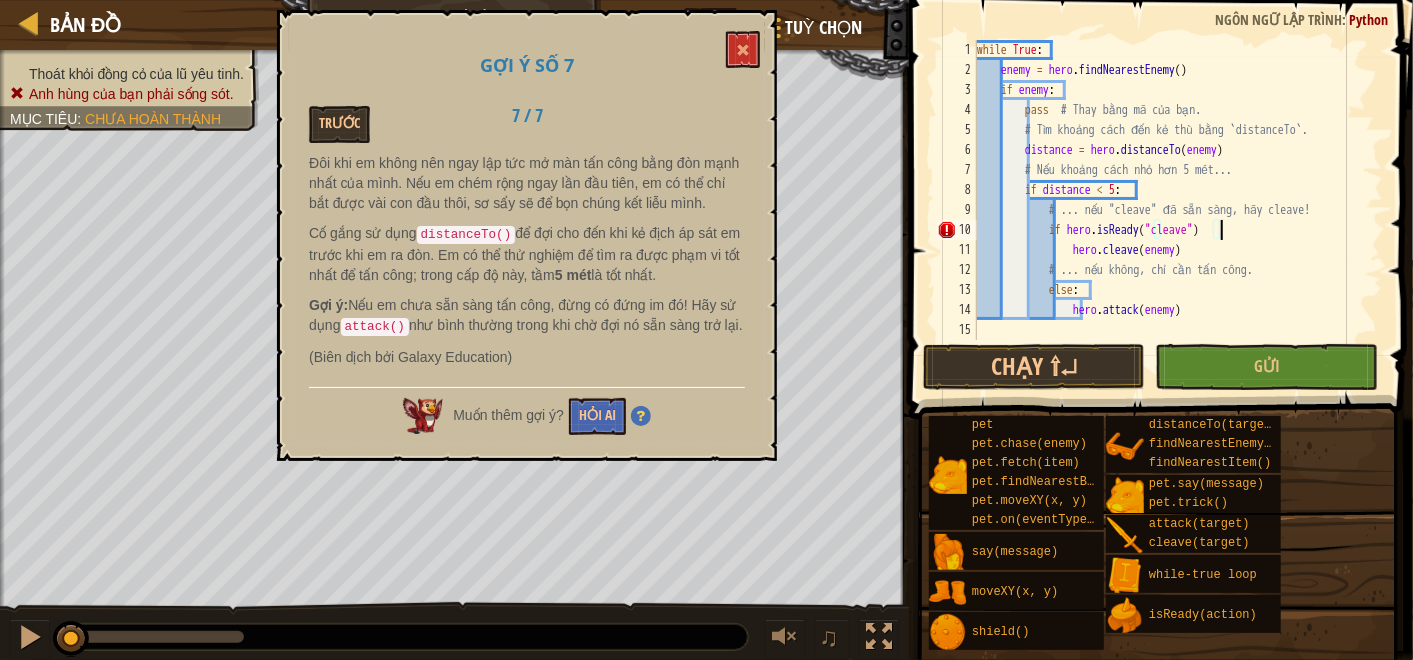 scroll, scrollTop: 8, scrollLeft: 19, axis: both 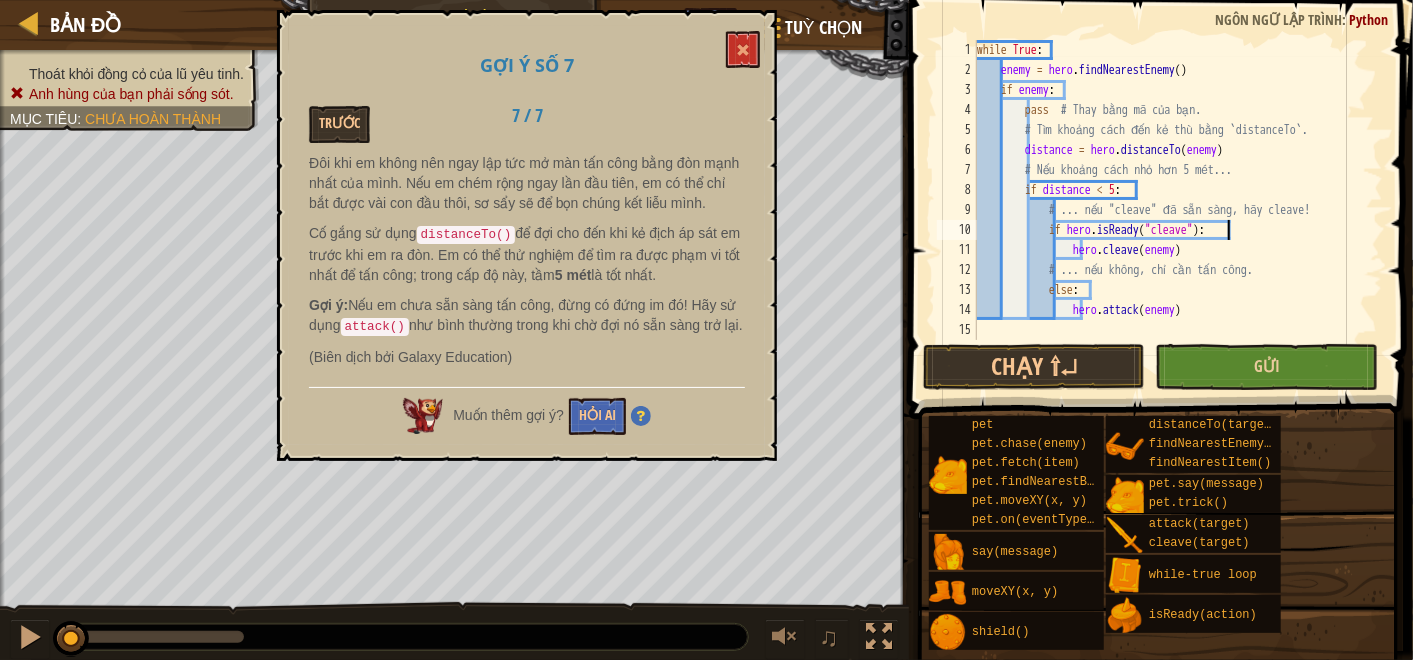 type on "if hero.isReady("cleave"):" 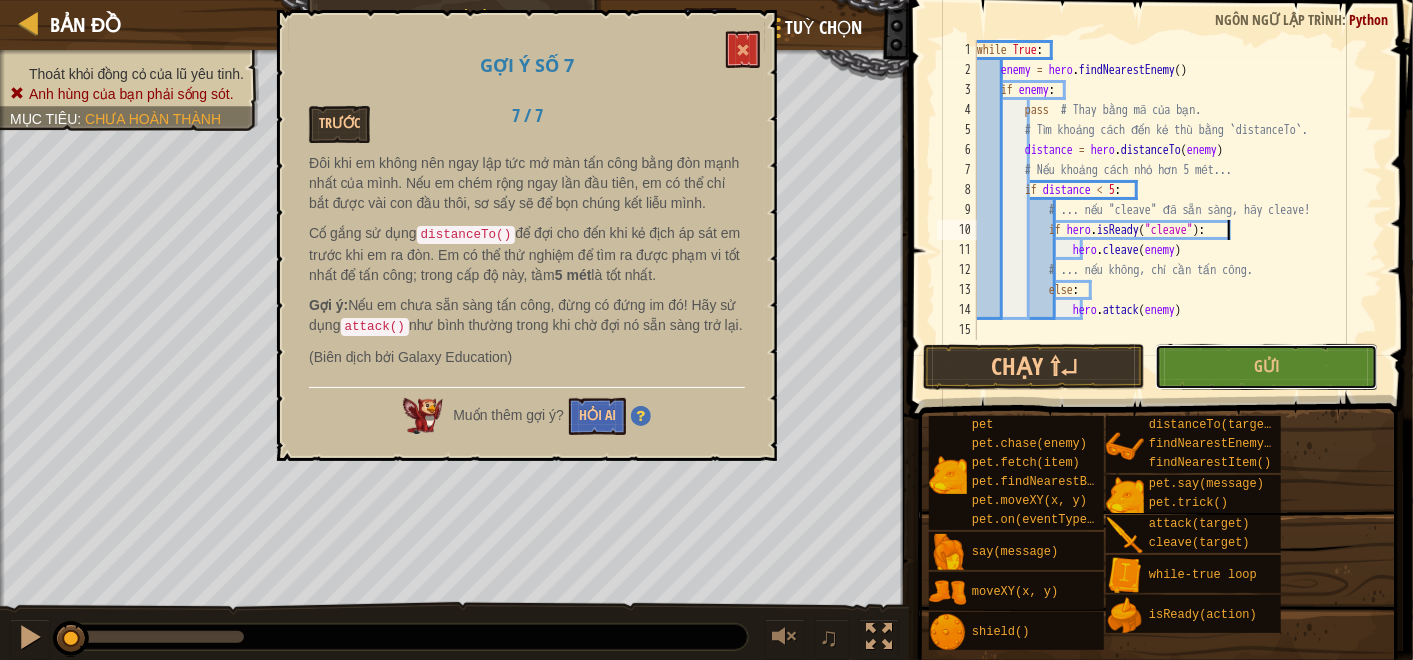 drag, startPoint x: 1256, startPoint y: 378, endPoint x: 1247, endPoint y: 370, distance: 12.0415945 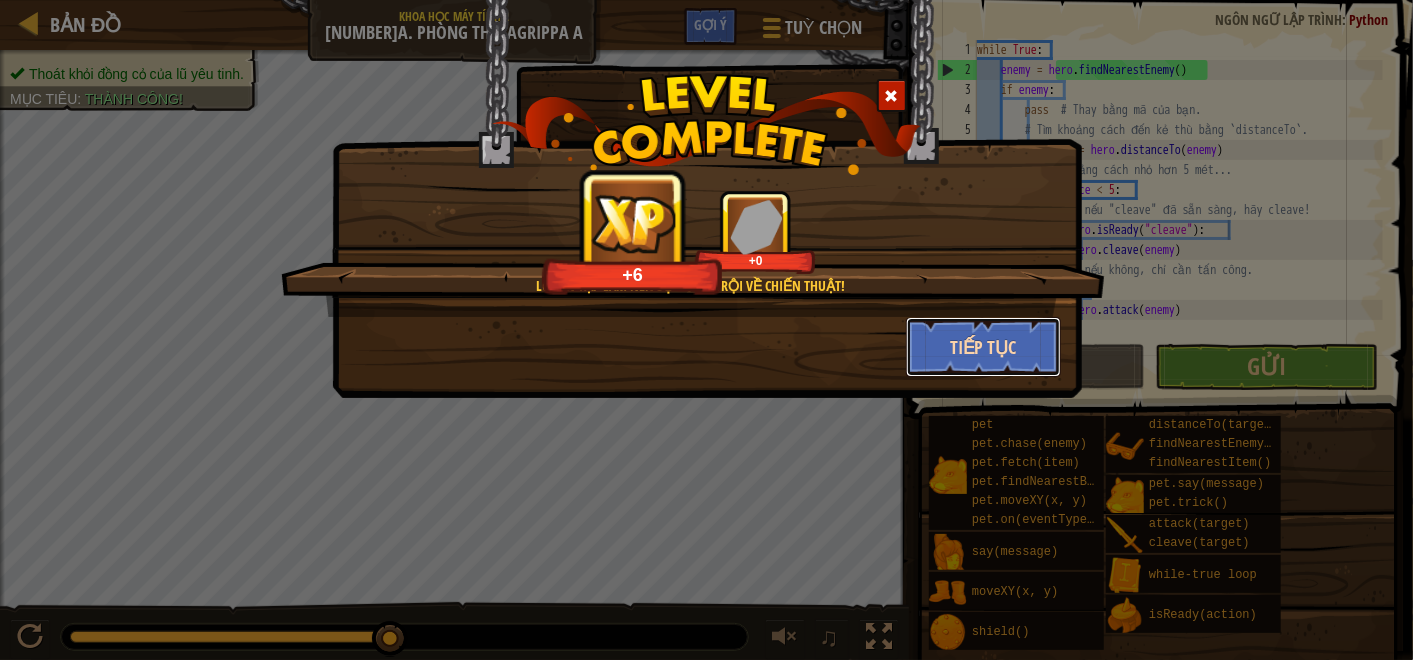 click on "Tiếp tục" at bounding box center [983, 347] 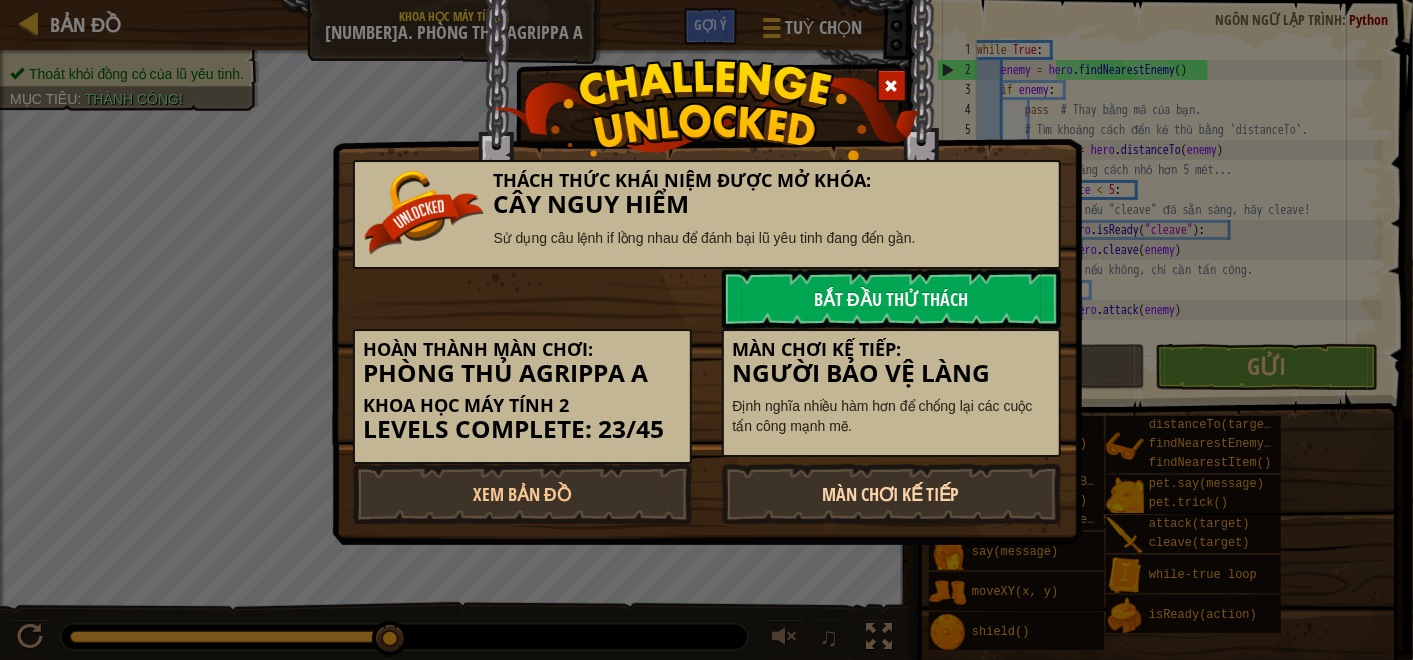 click on "Màn chơi kế tiếp" at bounding box center [891, 494] 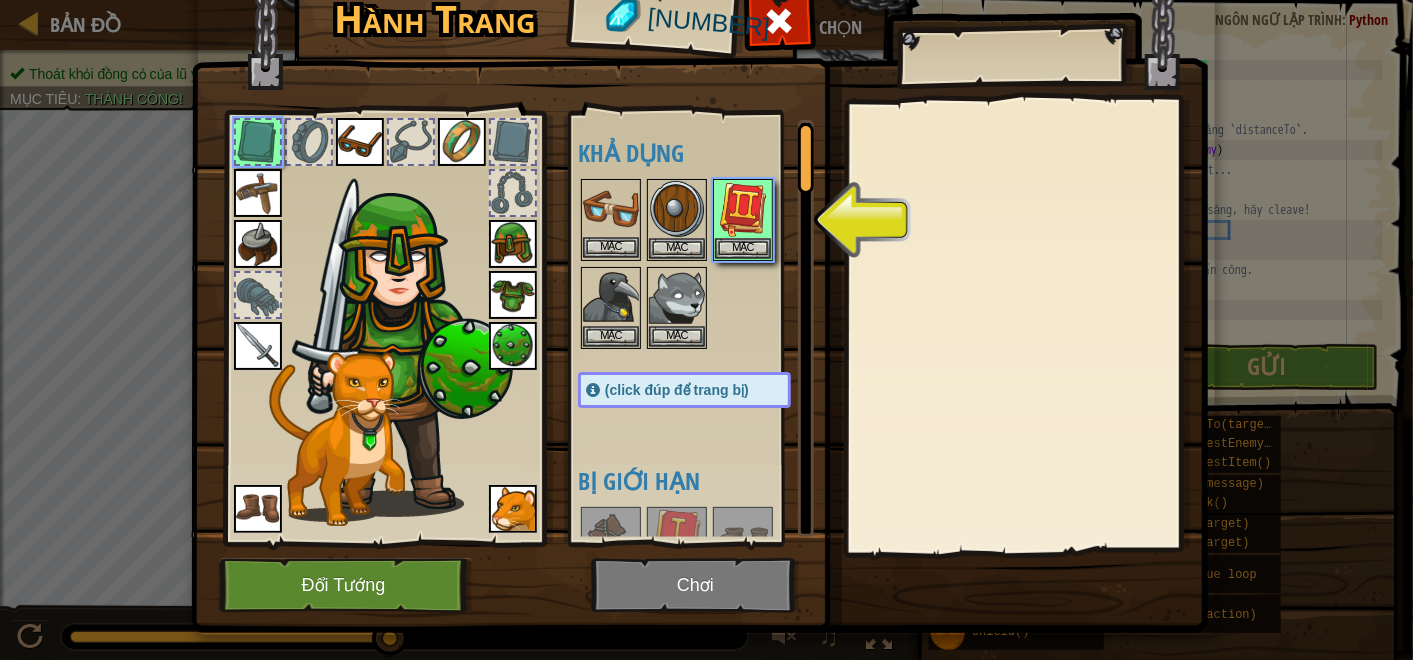 click at bounding box center [611, 209] 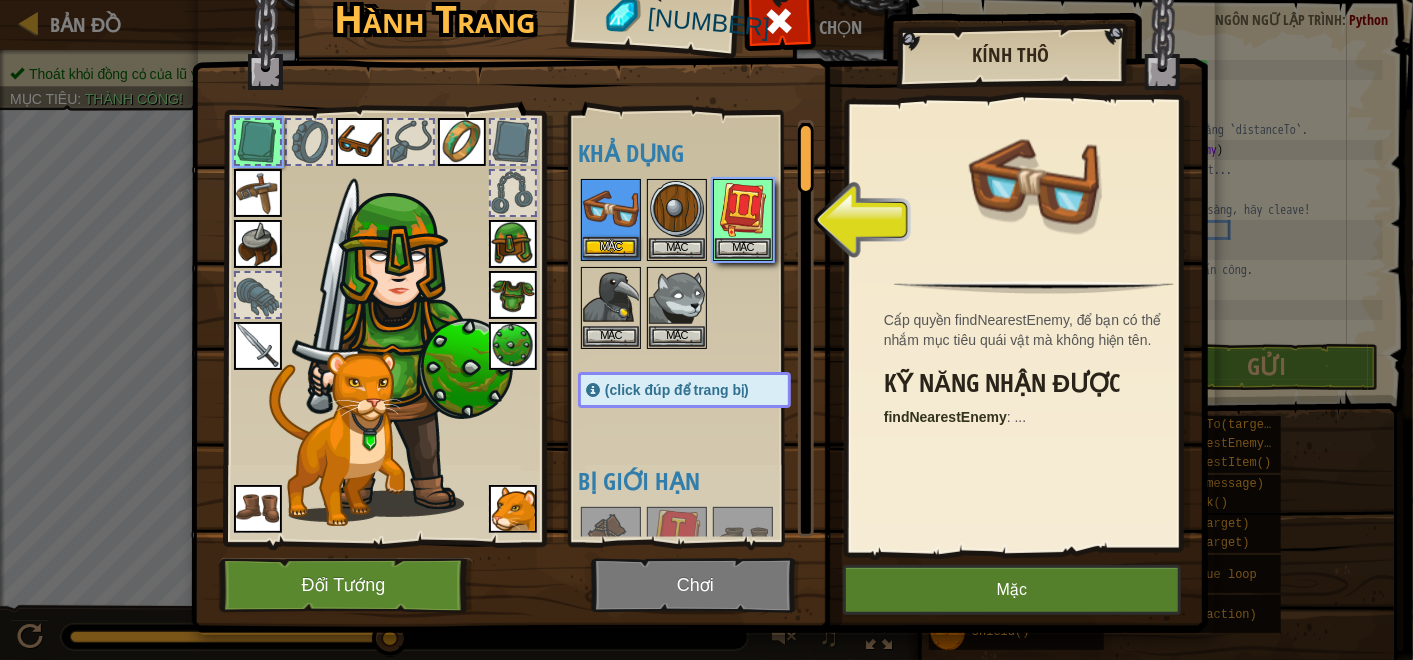 click at bounding box center [611, 209] 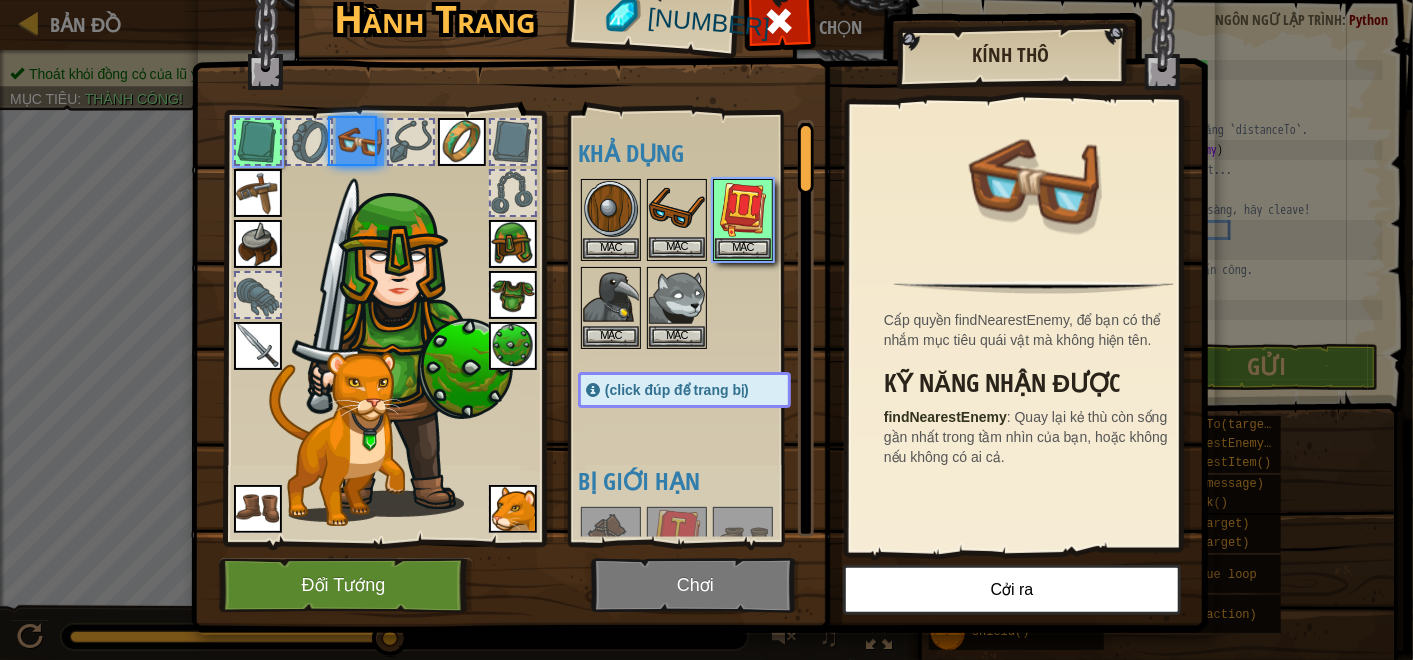 click at bounding box center [677, 209] 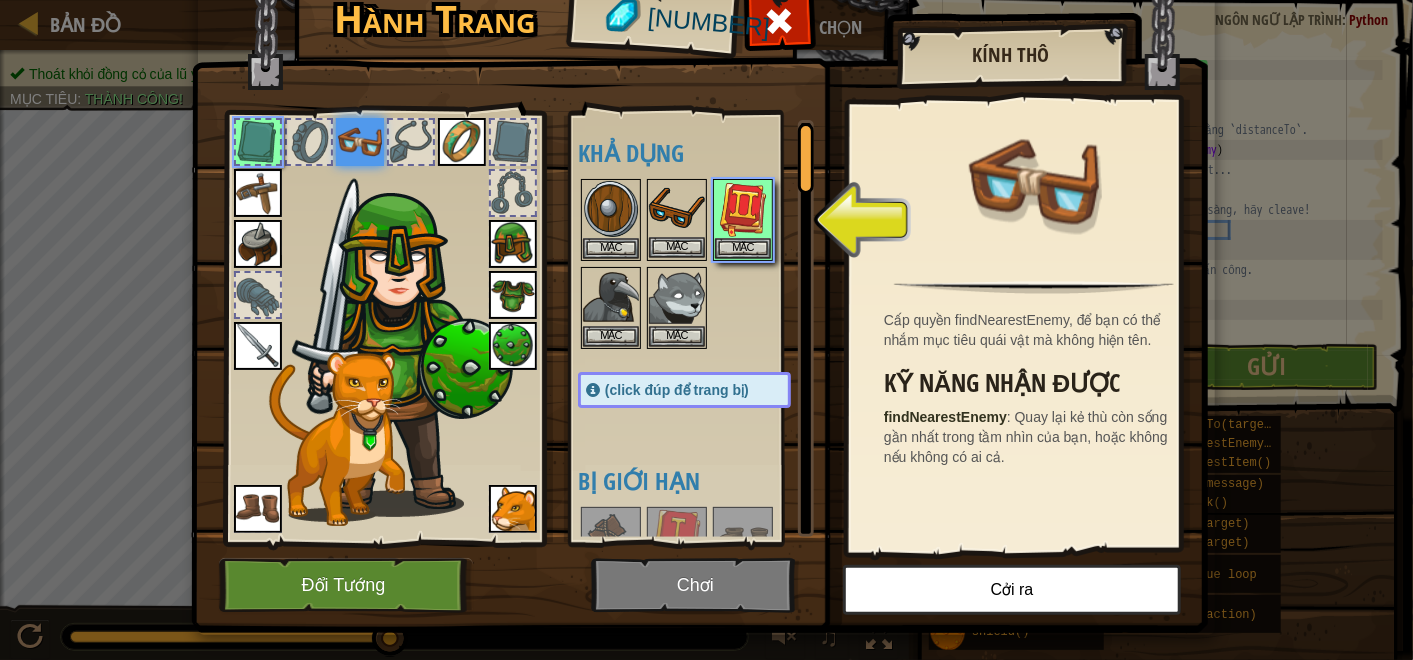 click at bounding box center (677, 209) 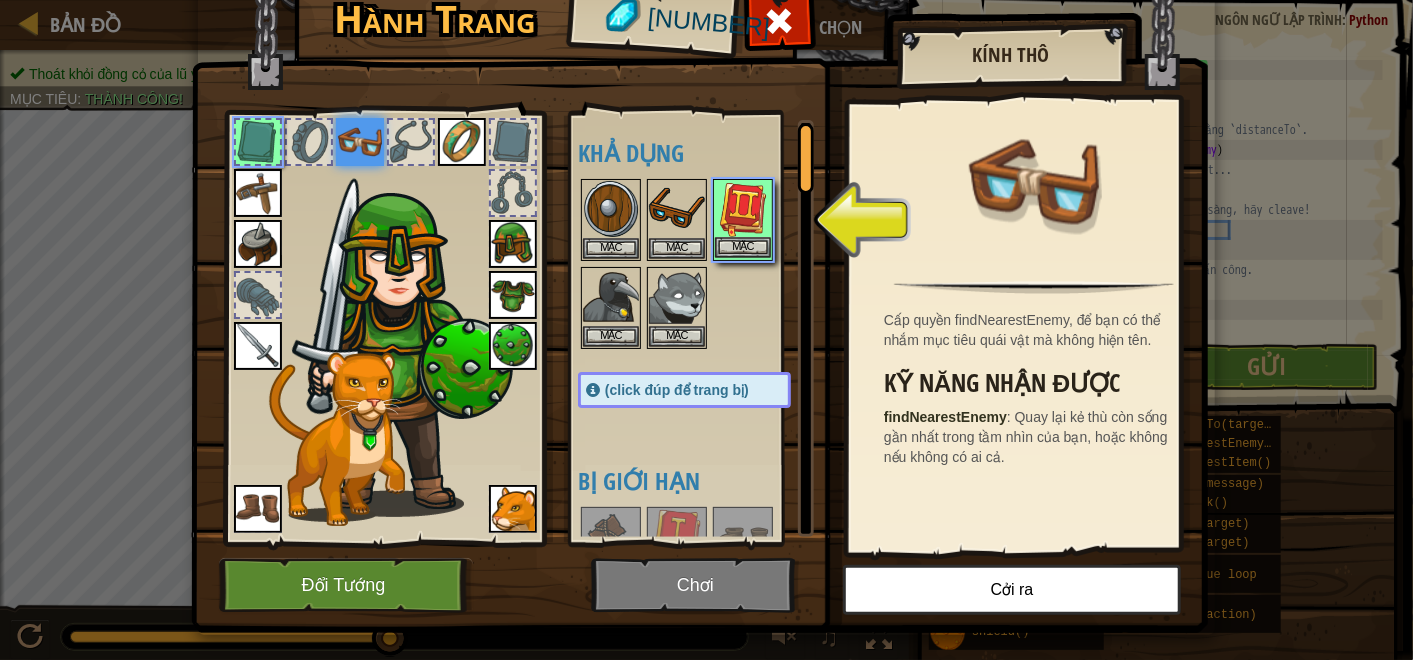 click at bounding box center (743, 209) 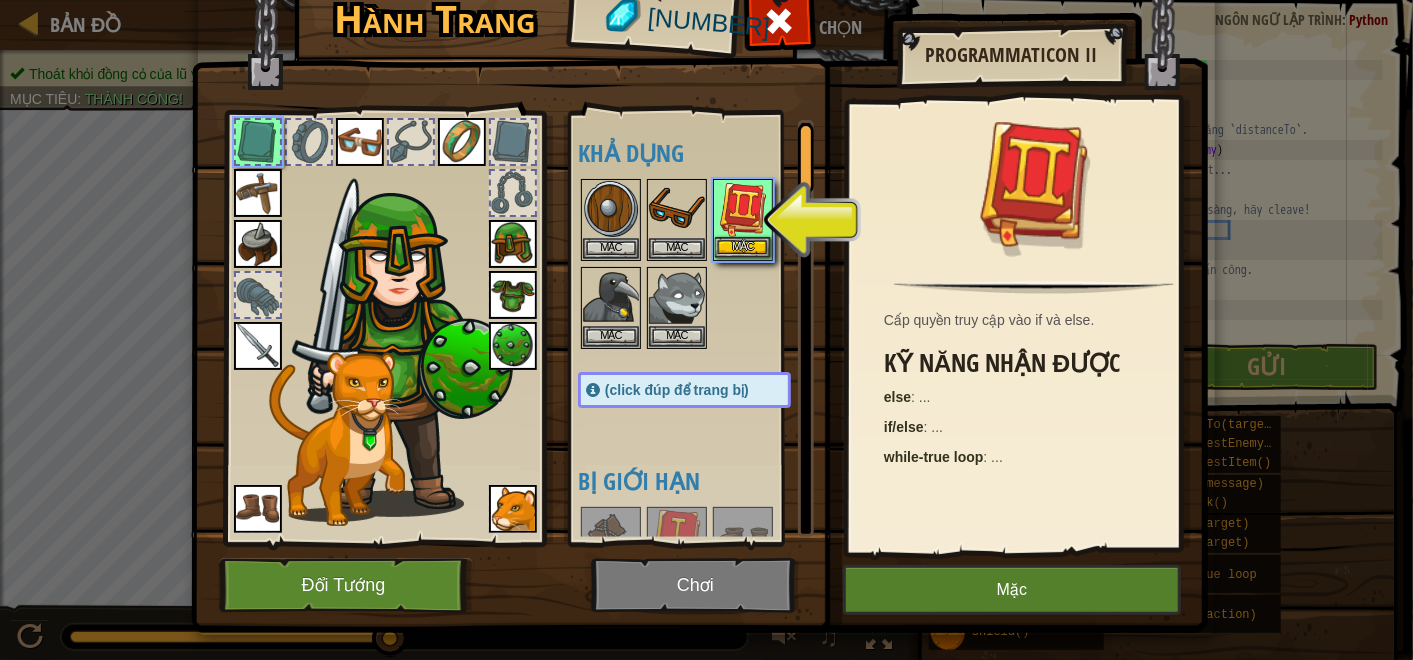 click at bounding box center [743, 209] 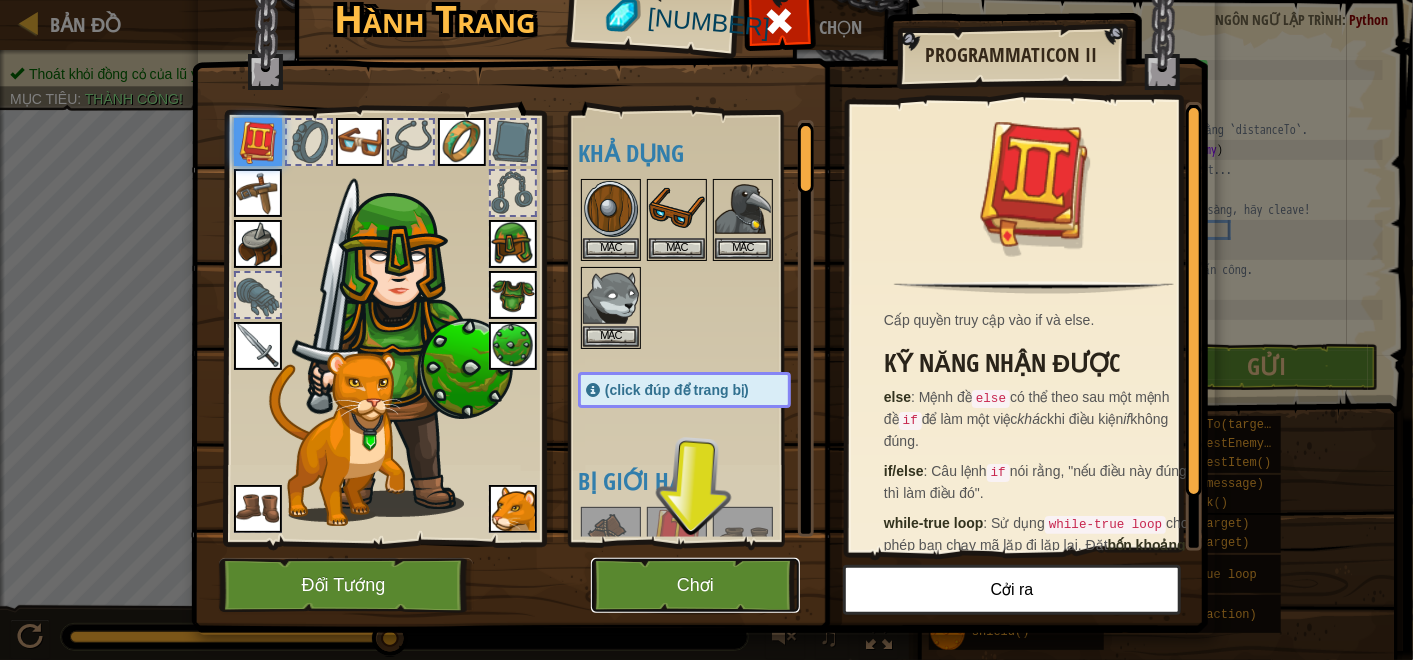 click on "Chơi" at bounding box center [695, 585] 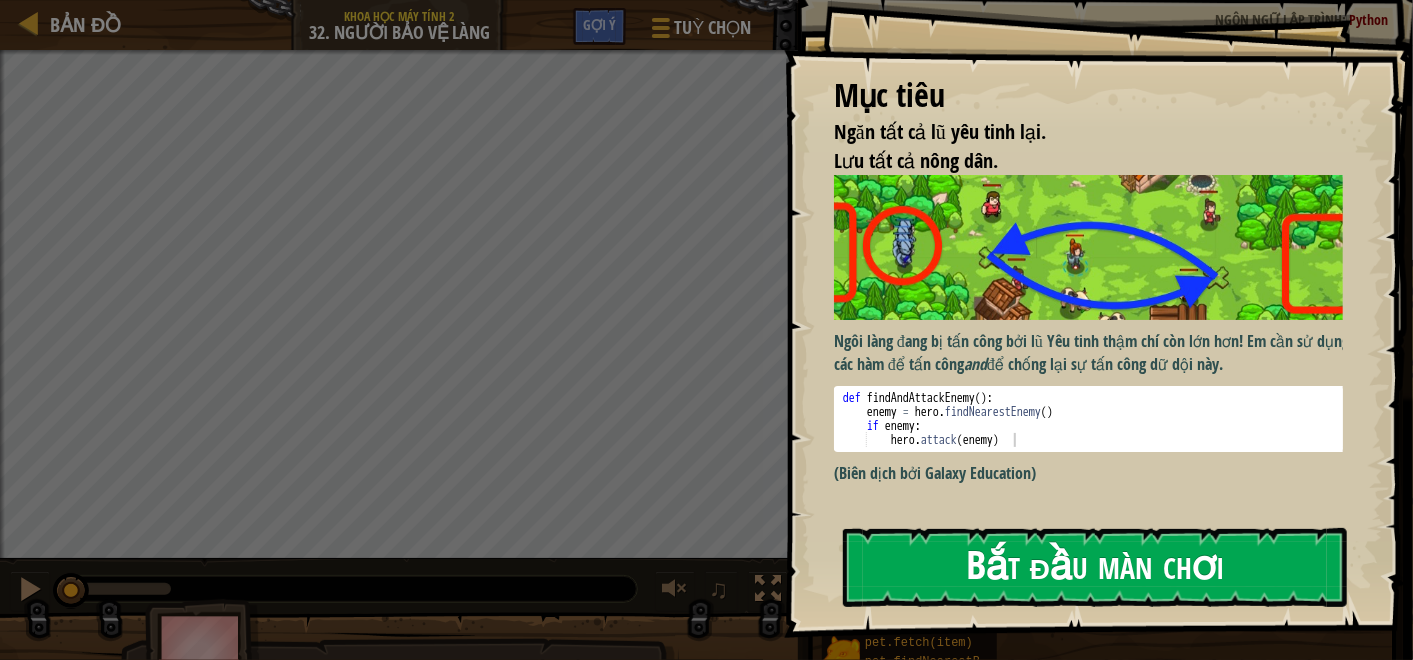 click on "Mục tiêu Ngăn tất cả lũ yêu tinh lại.  Lưu tất cả nông dân.
Ngôi làng đang bị tấn công bởi lũ Yêu tinh thậm chí còn lớn hơn! Em cần sử dụng các hàm để tấn công  and  để chống lại sự tấn công dữ dội này.
def   findAndAttackEnemy ( ) :      enemy   =   hero . findNearestEnemy ( )      if   enemy :           hero . attack ( enemy )     הההההההההההההההההההההההההההההההההההההההההההההההההההההההההההההההההההההההההההההההההההההההההההההההההההההההההההההההההההההההההההההההההההההההההההההההההההההההההההההההההההההההההההההההההההההההההההההההההההההההההההההההההההההההההההההההההההההההההההההההההההההההההההההההה
(Biên dịch bởi Galaxy Education)
Bắt đầu màn chơi Mua gói nâng cao" at bounding box center [1098, 319] 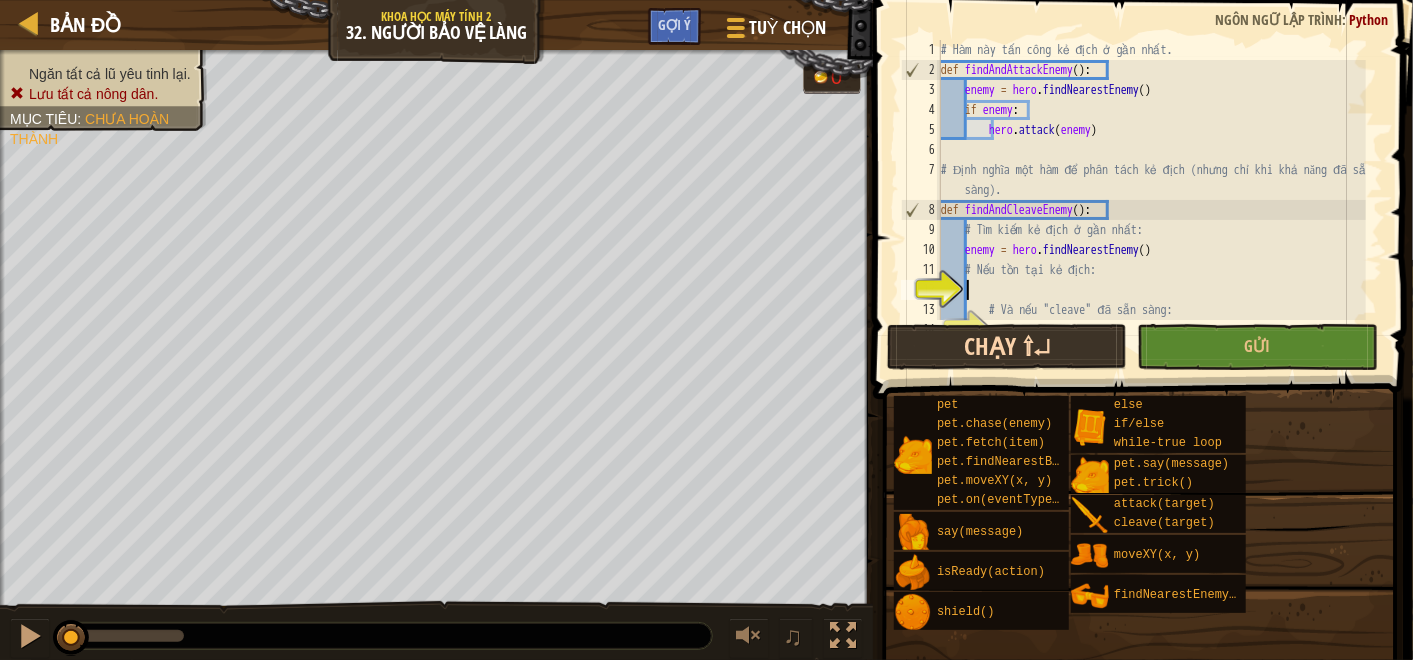 scroll, scrollTop: 100, scrollLeft: 0, axis: vertical 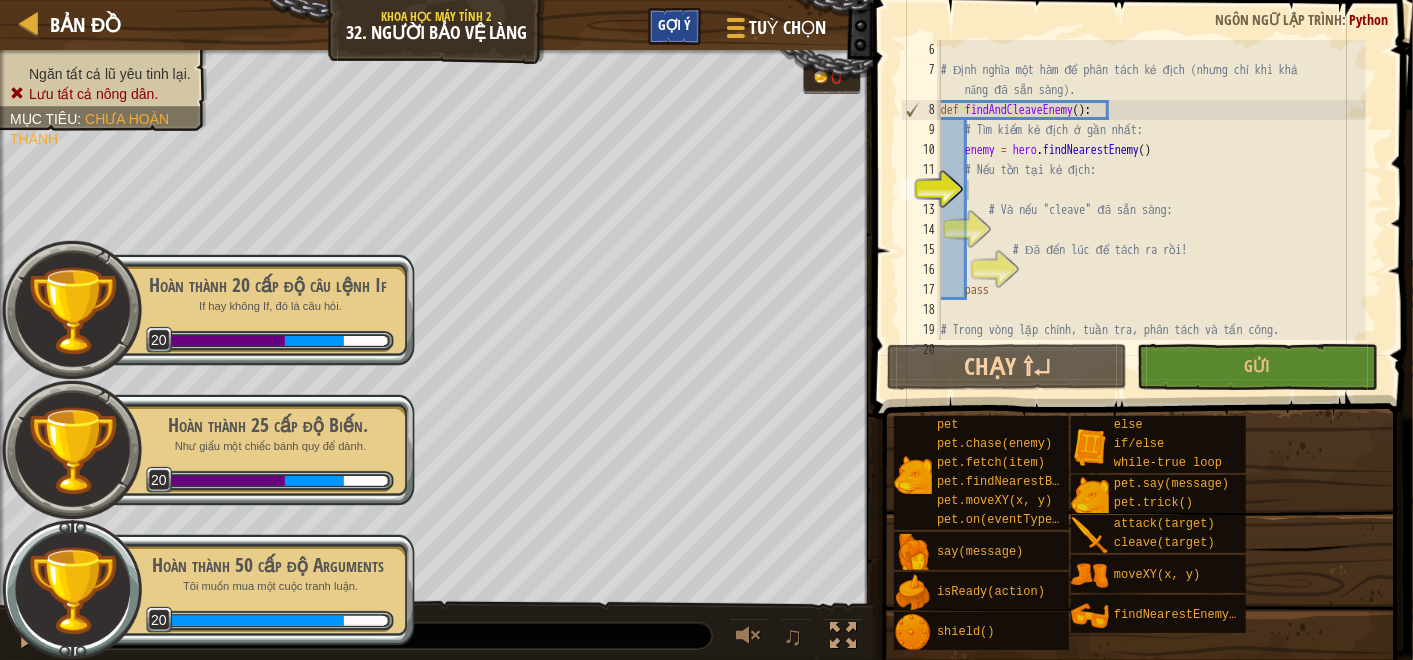 click on "Gợi ý" at bounding box center (674, 24) 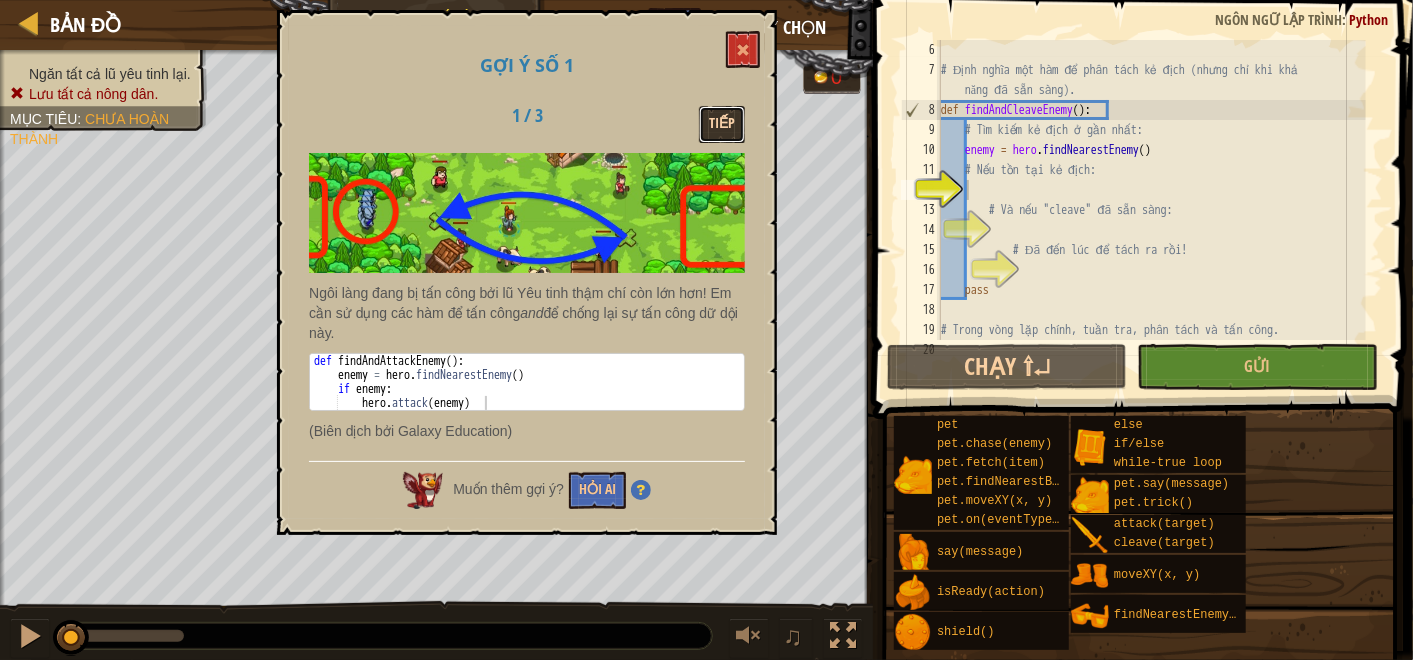 click on "Tiếp" at bounding box center (722, 124) 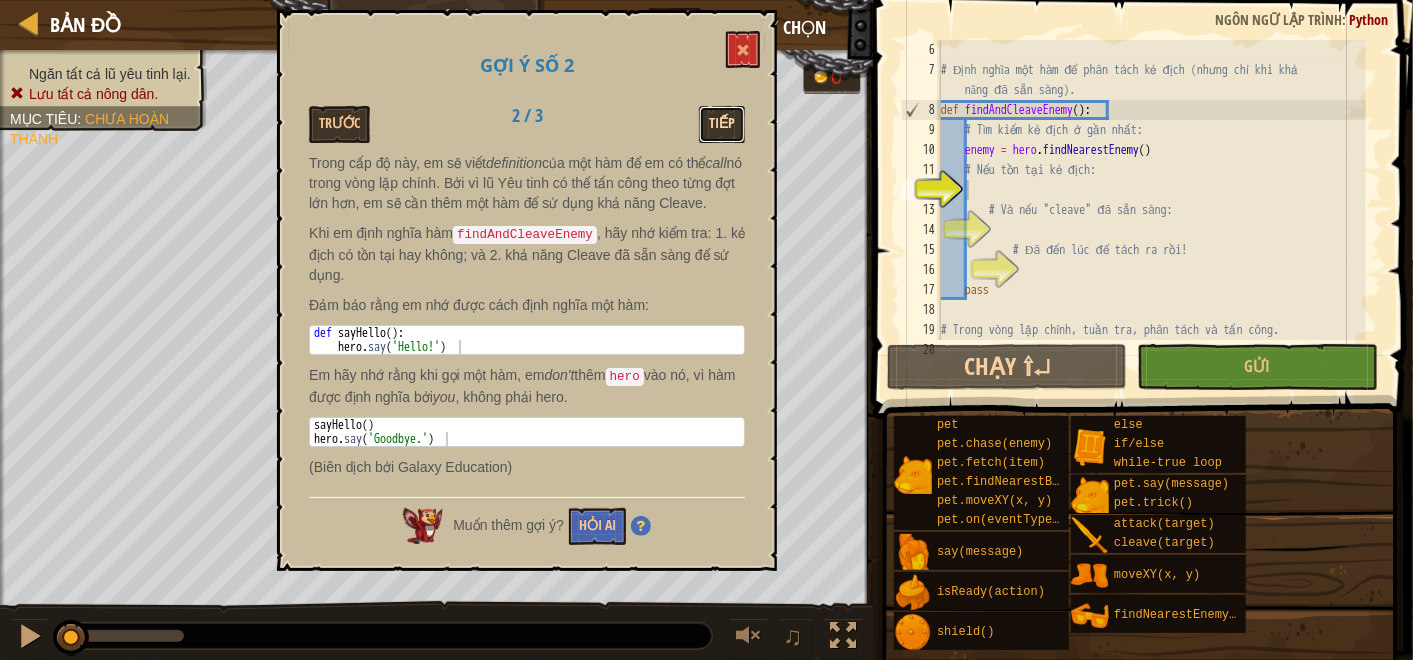 click on "Tiếp" at bounding box center (722, 124) 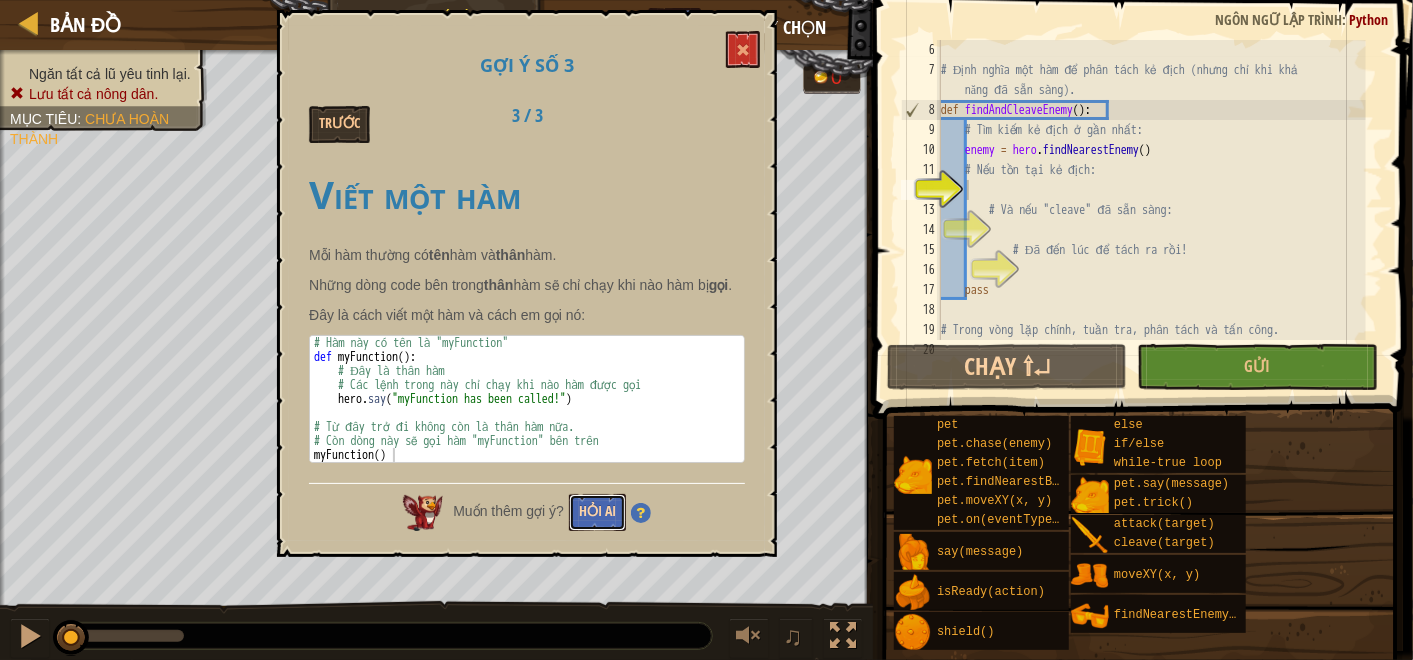click on "Hỏi AI" at bounding box center (597, 512) 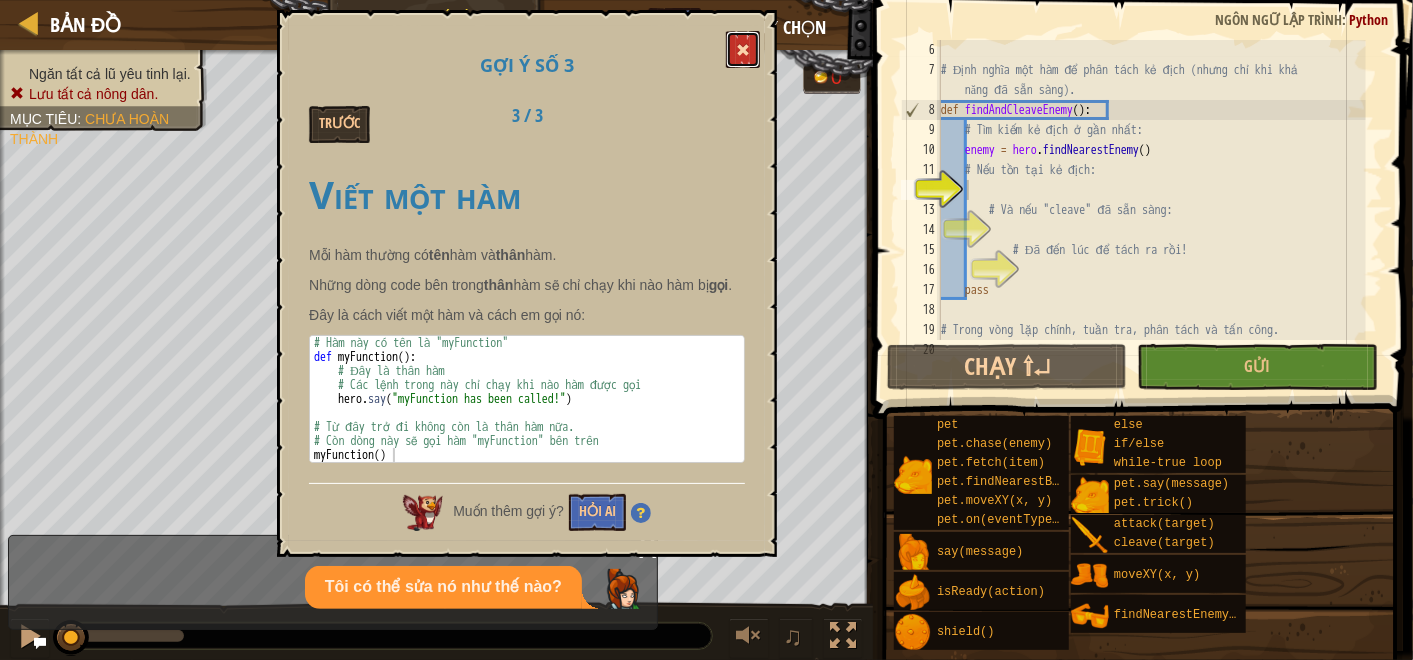 click at bounding box center (743, 49) 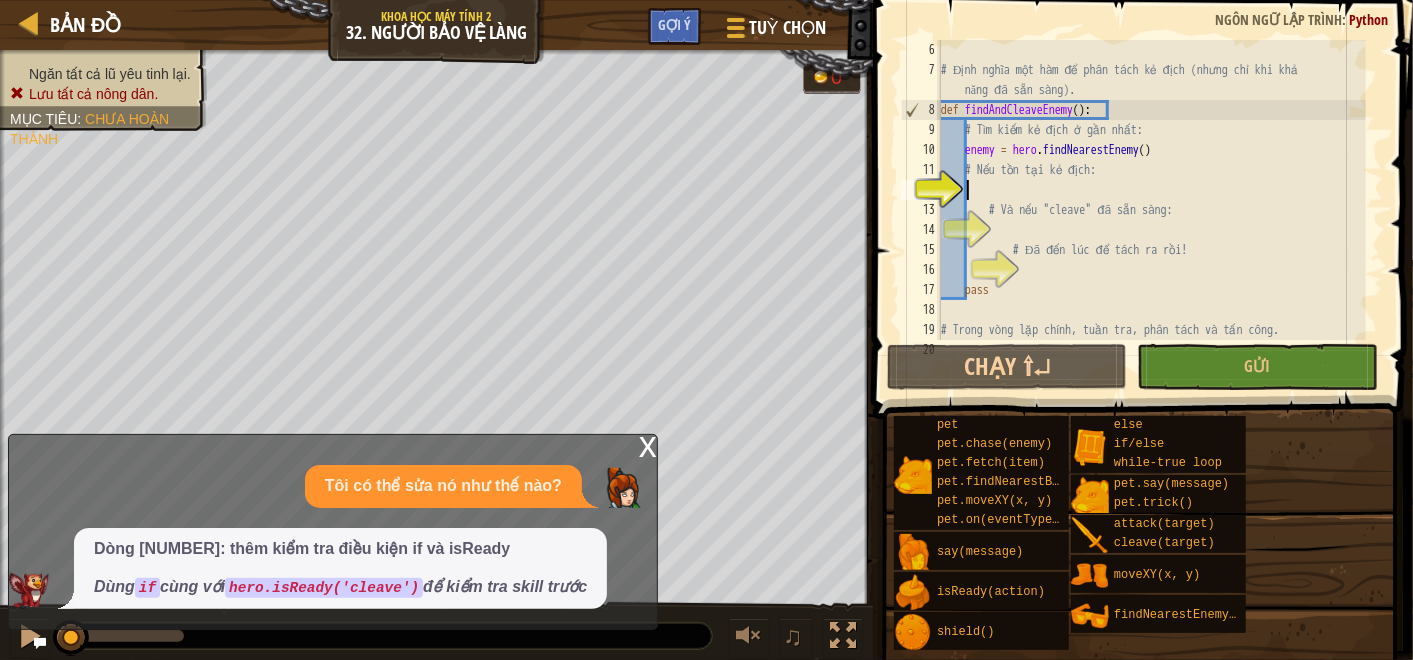 click on "# Định nghĩa một hàm để phân tách kẻ địch (nhưng chỉ khi khả       năng đã sẵn sàng).  def   findAndCleaveEnemy ( ) :      # Tìm kiếm kẻ địch ở gần nhất:      enemy   =   hero . findNearestEnemy ( )      # Nếu tồn tại kẻ địch:                # Và nếu "cleave" đã sẵn sàng:                        # Đã đến lúc để tách ra rồi!                   pass # Trong vòng lặp chính, tuần tra, phân tách và tấn công.  while   True :" at bounding box center (1151, 210) 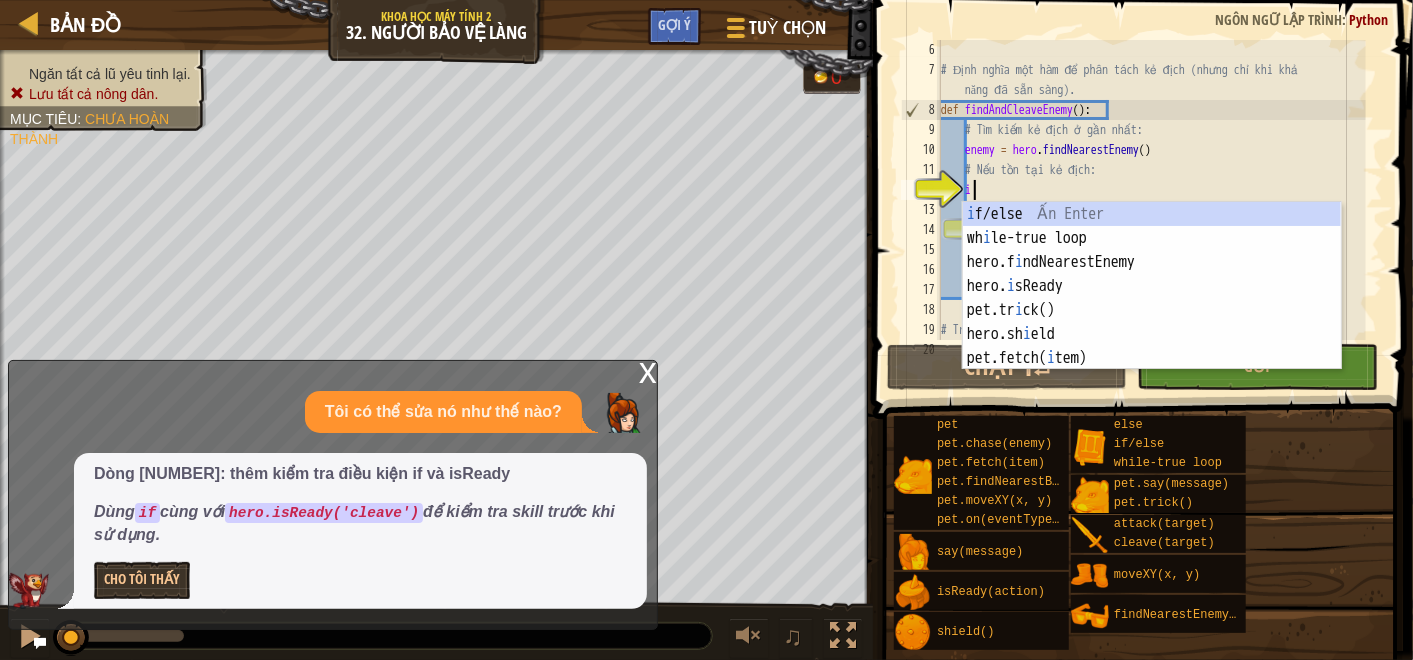 scroll, scrollTop: 8, scrollLeft: 1, axis: both 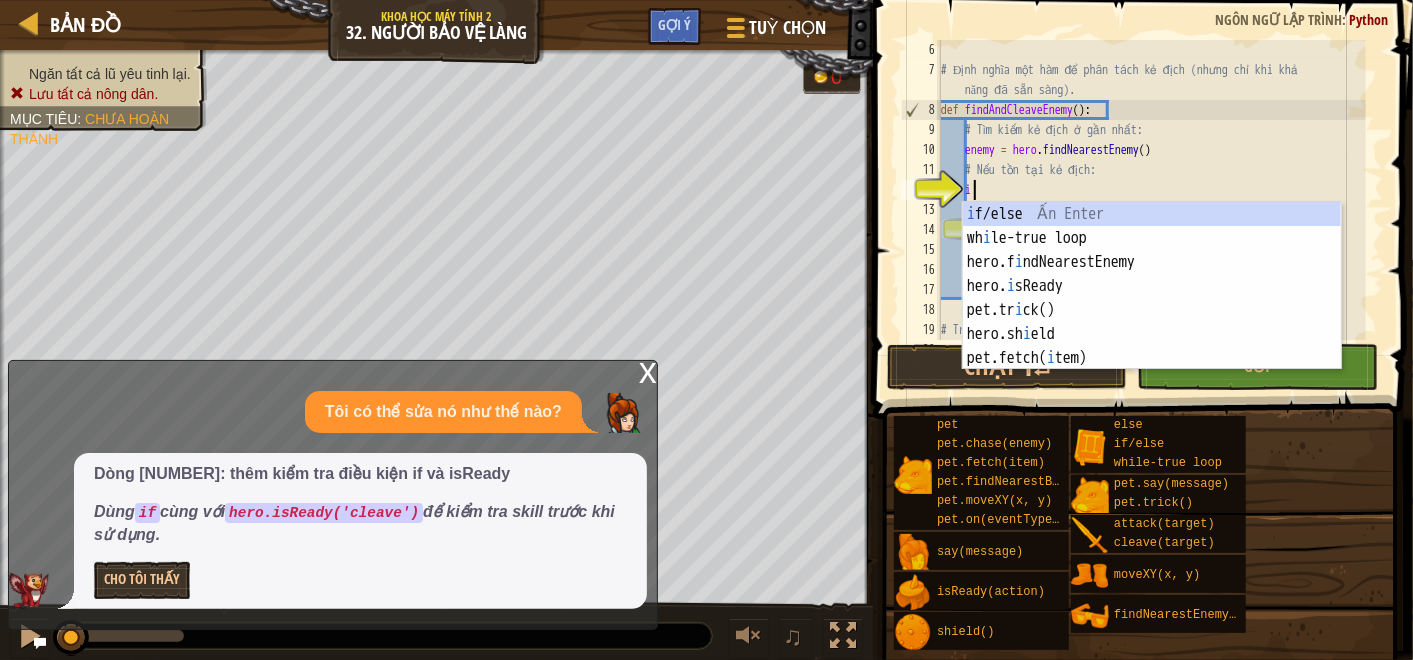 type on "i" 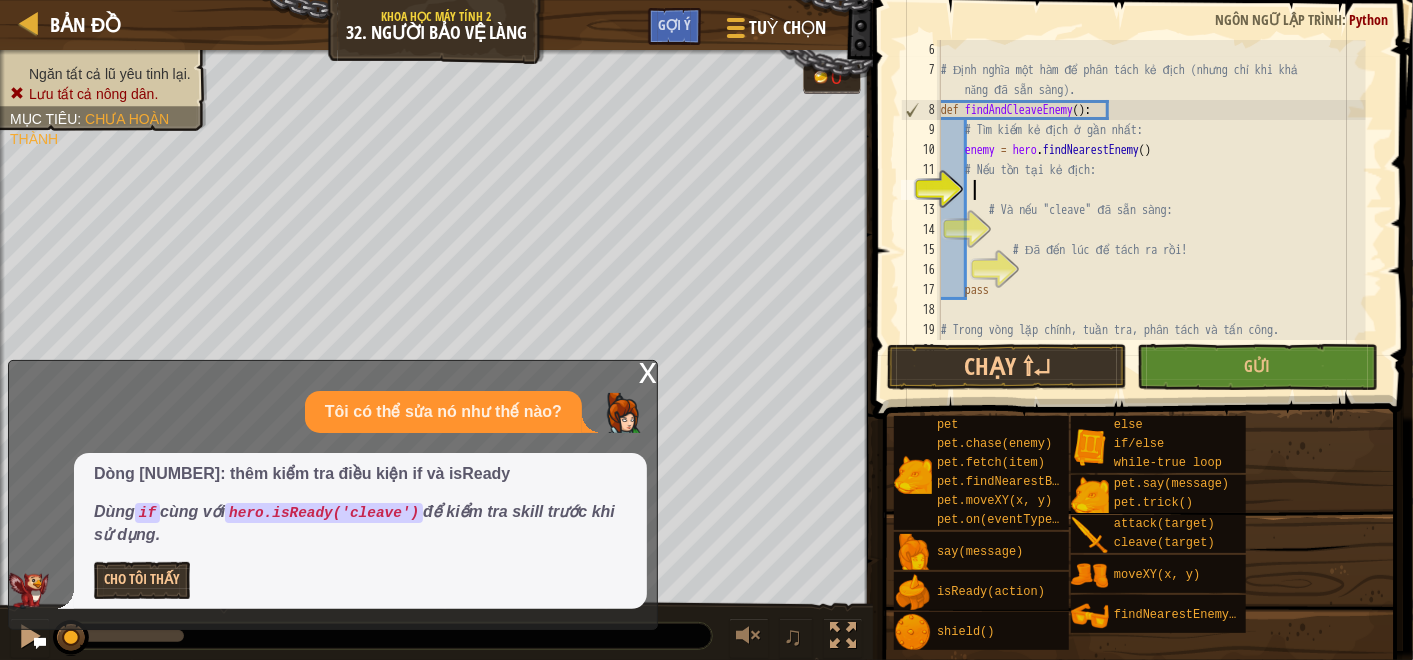 type on "ì" 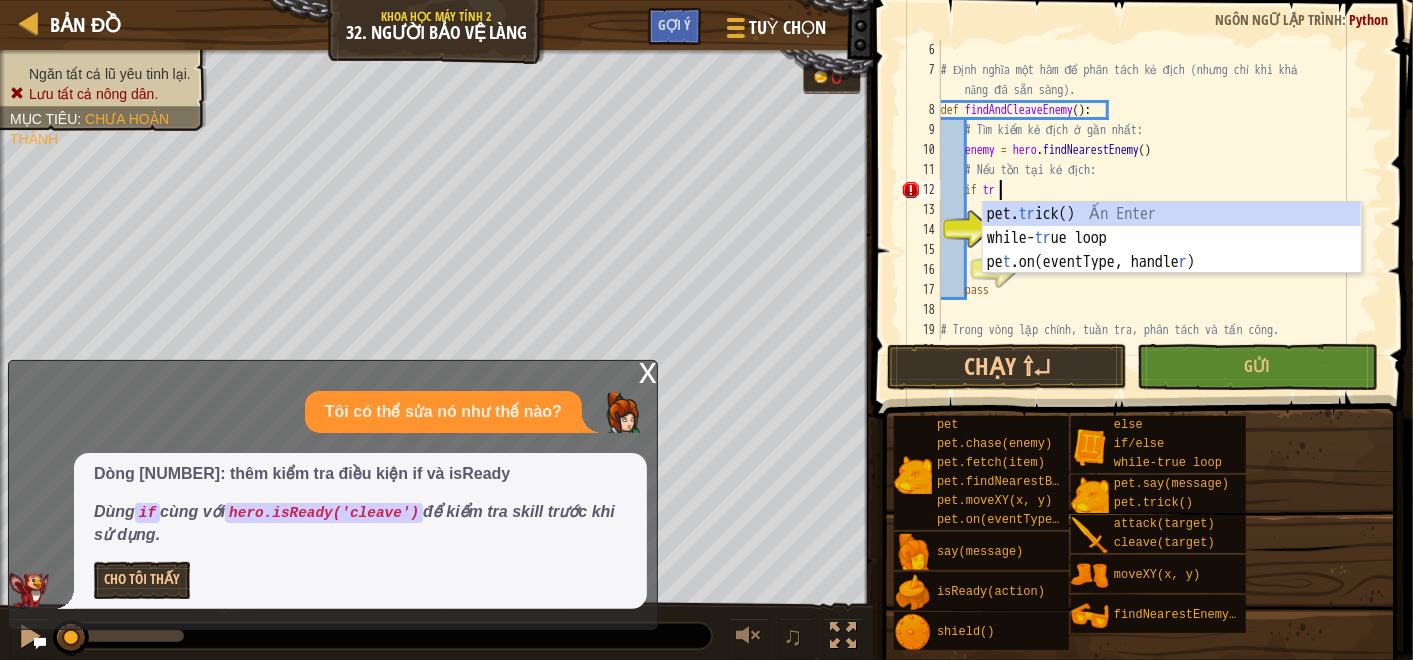 scroll, scrollTop: 8, scrollLeft: 4, axis: both 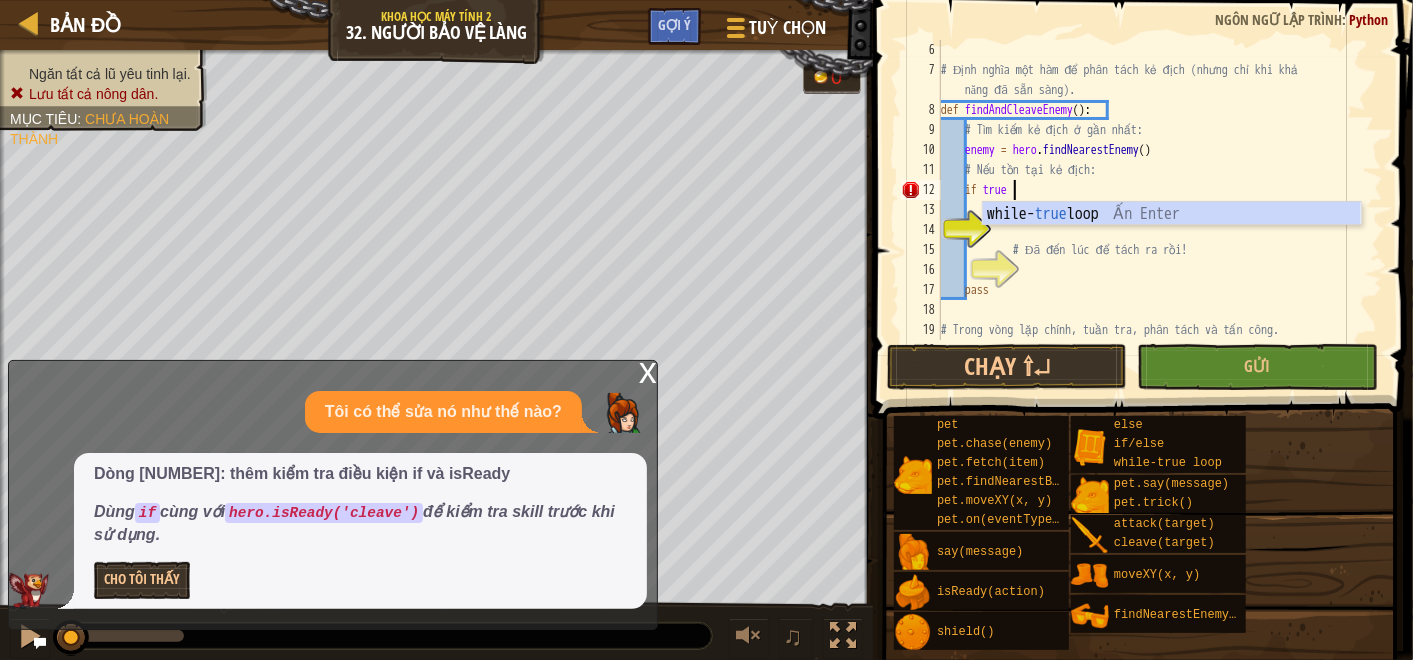 type on "if true:" 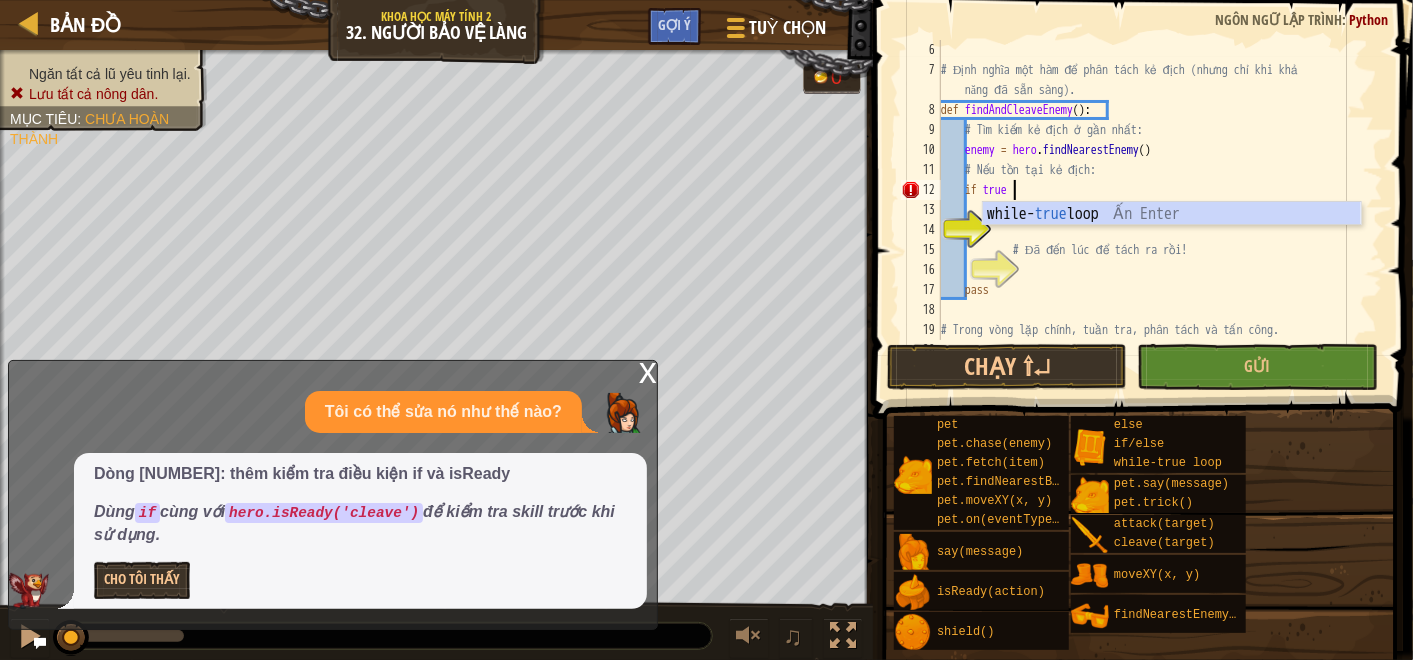 scroll, scrollTop: 8, scrollLeft: 5, axis: both 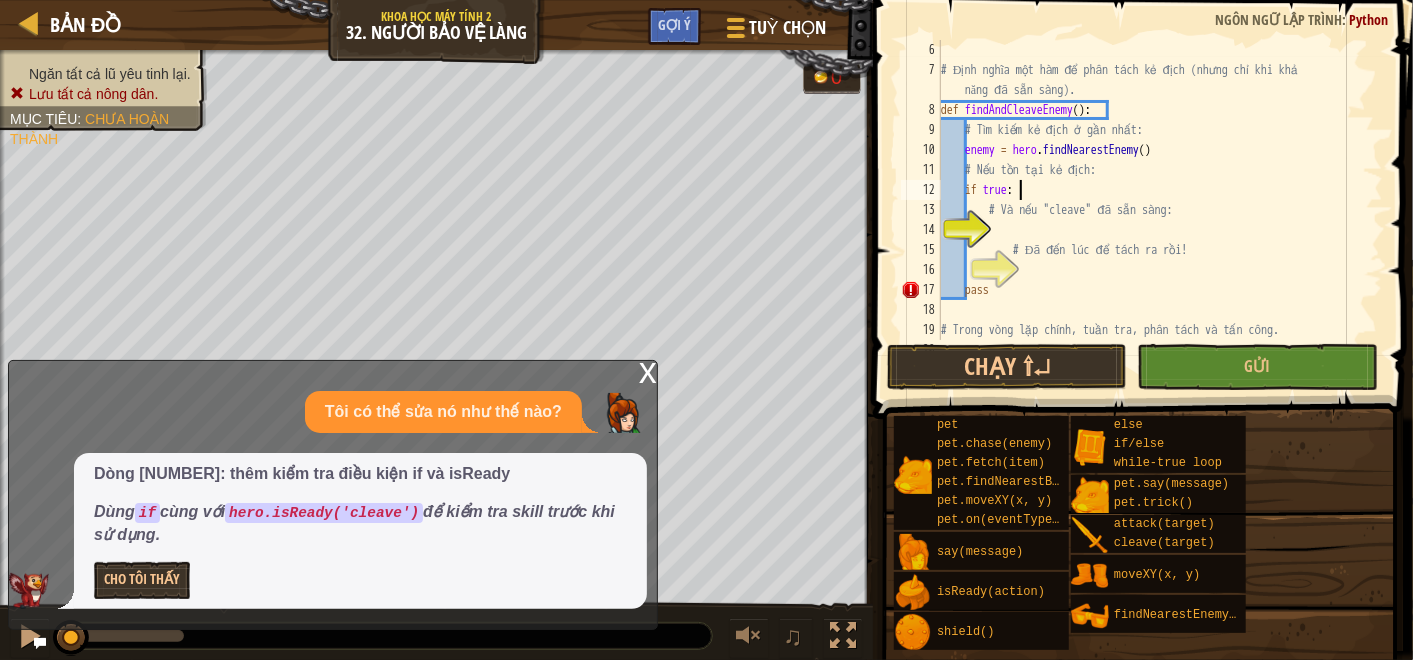 click on "# Định nghĩa một hàm để phân tách kẻ địch (nhưng chỉ khi khả       năng đã sẵn sàng).  def   findAndCleaveEnemy ( ) :      # Tìm kiếm kẻ địch ở gần nhất:      enemy   =   hero . findNearestEnemy ( )      # Nếu tồn tại kẻ địch:       if   true :          # Và nếu "cleave" đã sẵn sàng:                        # Đã đến lúc để tách ra rồi!                   pass # Trong vòng lặp chính, tuần tra, phân tách và tấn công.  while   True :" at bounding box center (1151, 210) 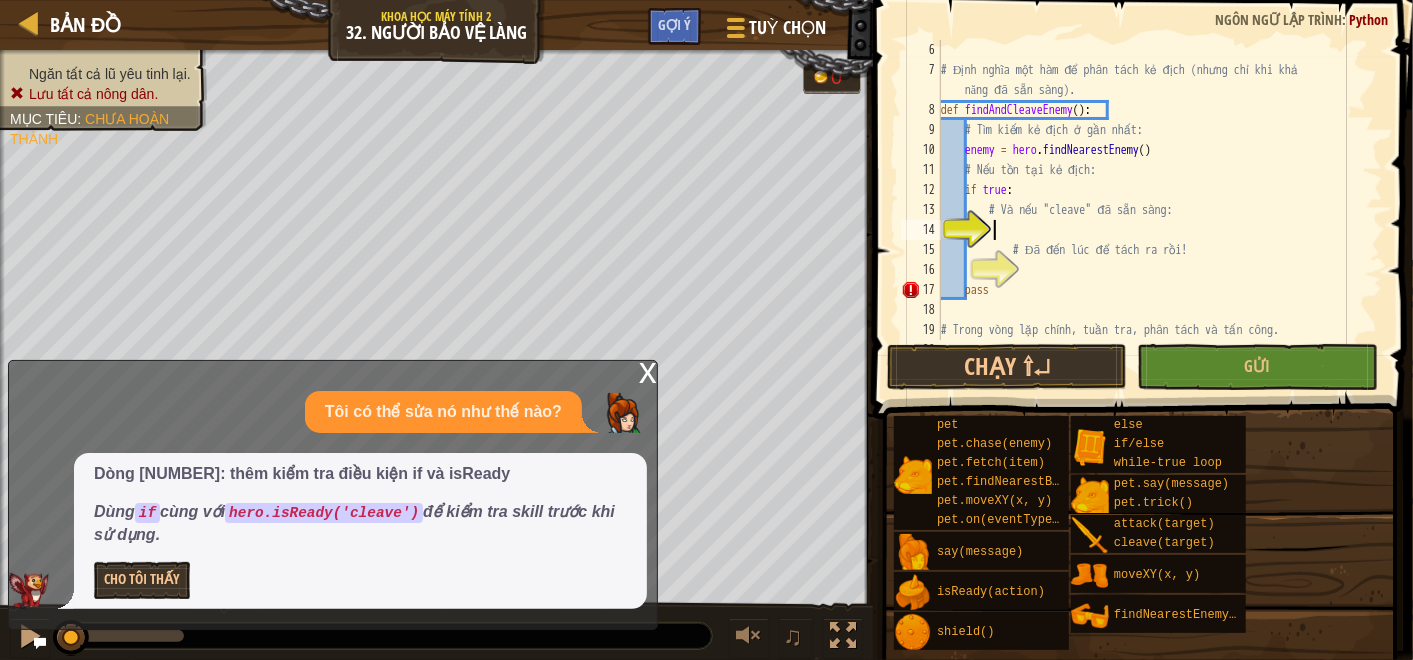 scroll, scrollTop: 8, scrollLeft: 2, axis: both 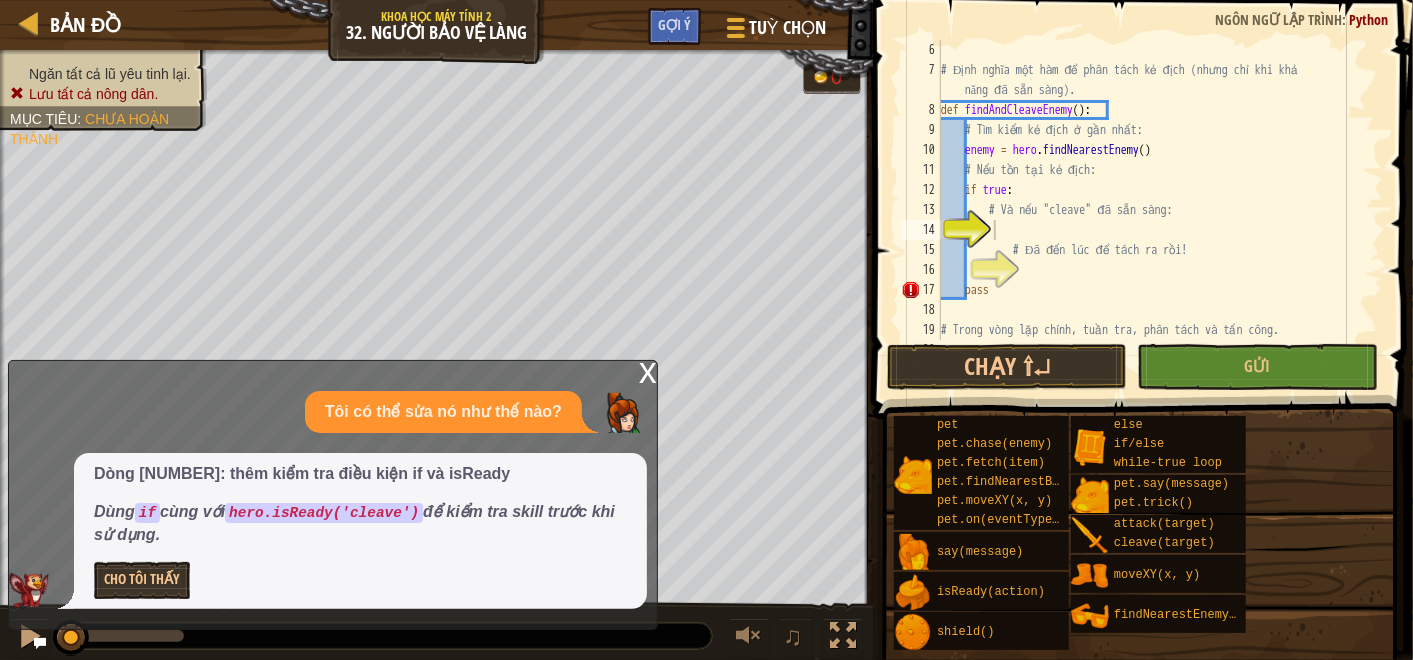 click on "# Định nghĩa một hàm để phân tách kẻ địch (nhưng chỉ khi khả       năng đã sẵn sàng).  def   findAndCleaveEnemy ( ) :      # Tìm kiếm kẻ địch ở gần nhất:      enemy   =   hero . findNearestEnemy ( )      # Nếu tồn tại kẻ địch:       if   true :          # Và nếu "cleave" đã sẵn sàng:                        # Đã đến lúc để tách ra rồi!                   pass # Trong vòng lặp chính, tuần tra, phân tách và tấn công.  while   True :" at bounding box center [1151, 210] 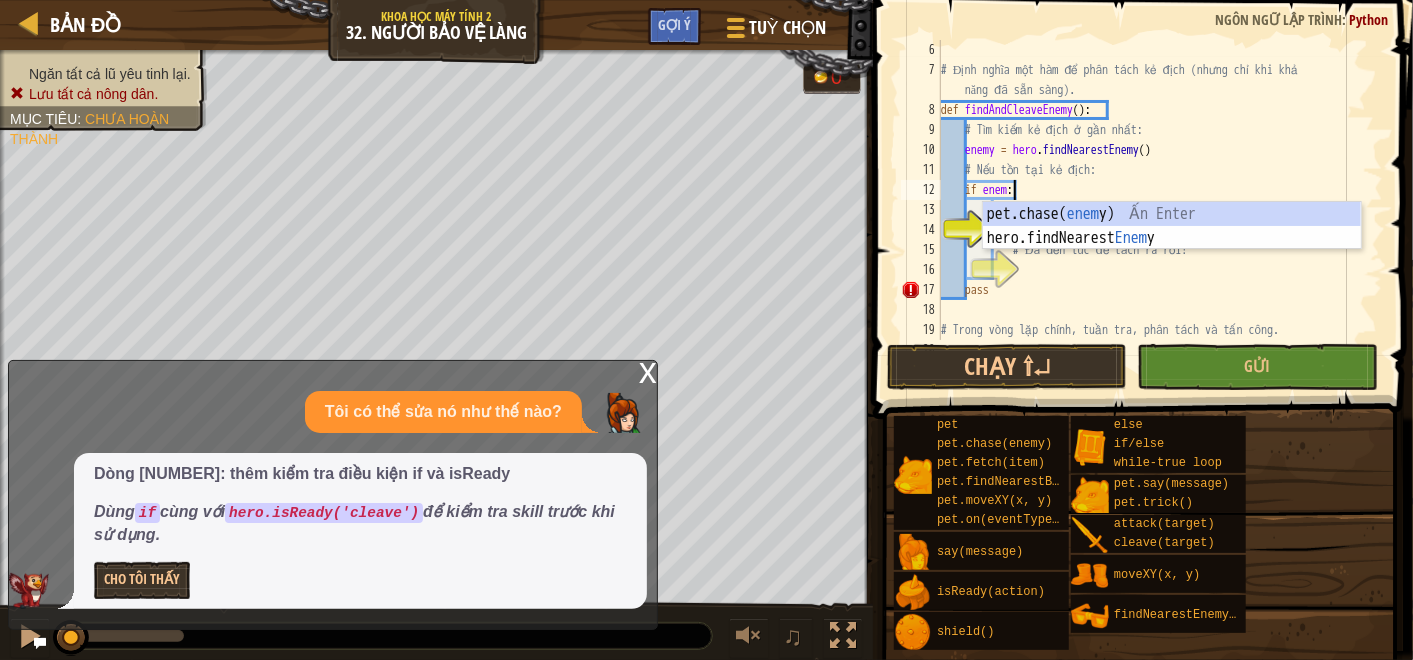 scroll, scrollTop: 8, scrollLeft: 5, axis: both 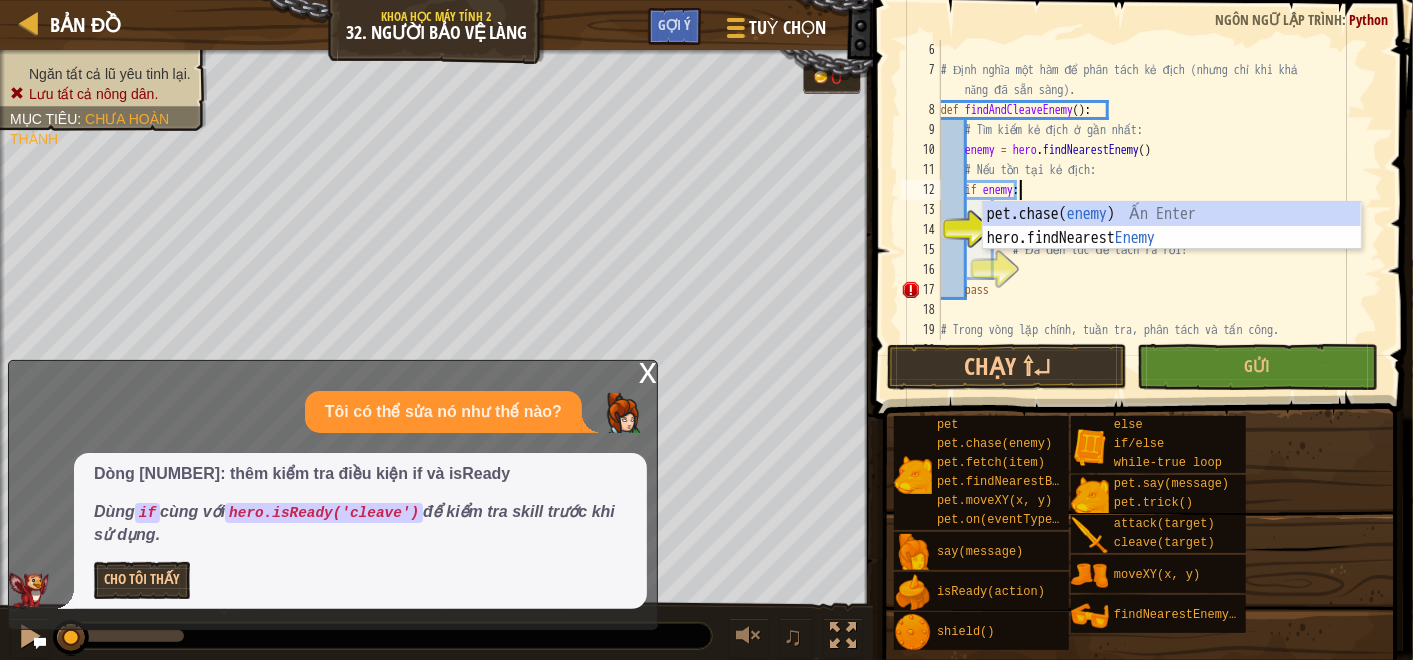 click on "# Định nghĩa một hàm để phân tách kẻ địch (nhưng chỉ khi khả       năng đã sẵn sàng).  def   findAndCleaveEnemy ( ) :      # Tìm kiếm kẻ địch ở gần nhất:      enemy   =   hero . findNearestEnemy ( )      # Nếu tồn tại kẻ địch:       if   enemy :          # Và nếu "cleave" đã sẵn sàng:                        # Đã đến lúc để tách ra rồi!                   pass # Trong vòng lặp chính, tuần tra, phân tách và tấn công.  while   True :" at bounding box center [1151, 210] 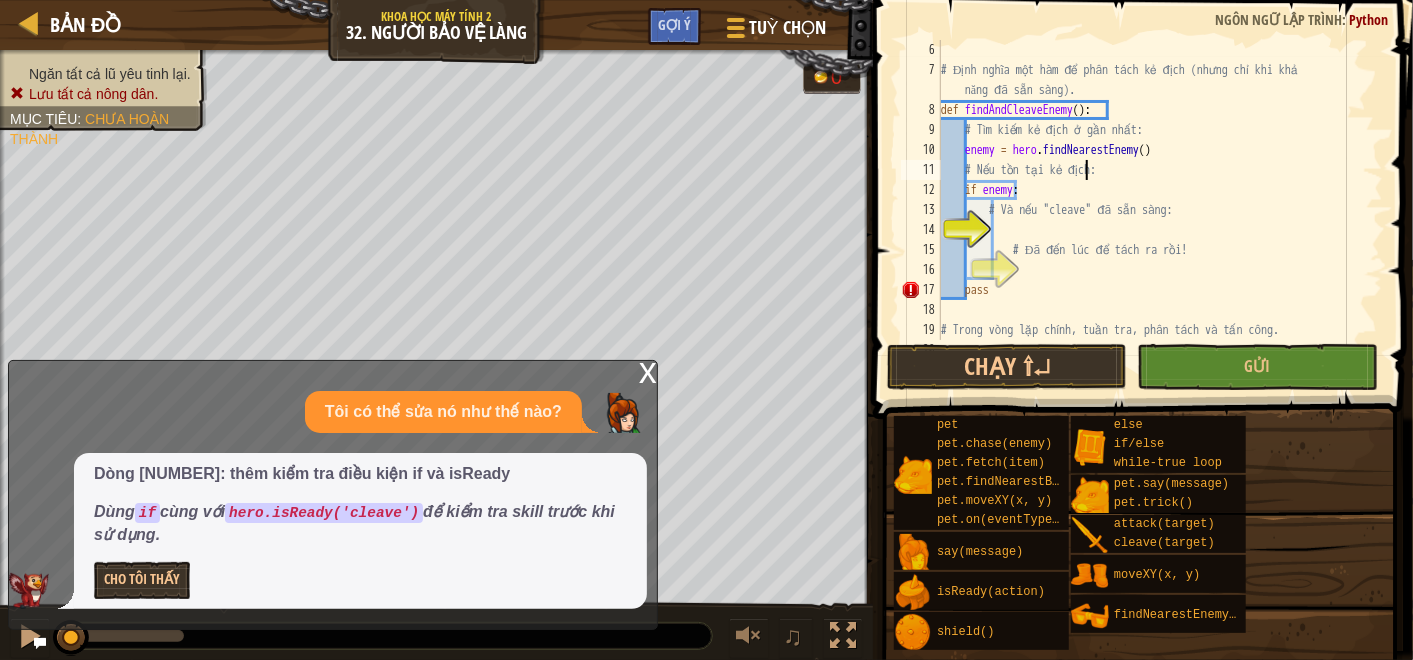 click on "# Định nghĩa một hàm để phân tách kẻ địch (nhưng chỉ khi khả       năng đã sẵn sàng).  def   findAndCleaveEnemy ( ) :      # Tìm kiếm kẻ địch ở gần nhất:      enemy   =   hero . findNearestEnemy ( )      # Nếu tồn tại kẻ địch:       if   enemy :          # Và nếu "cleave" đã sẵn sàng:                        # Đã đến lúc để tách ra rồi!                   pass # Trong vòng lặp chính, tuần tra, phân tách và tấn công.  while   True :" at bounding box center (1151, 210) 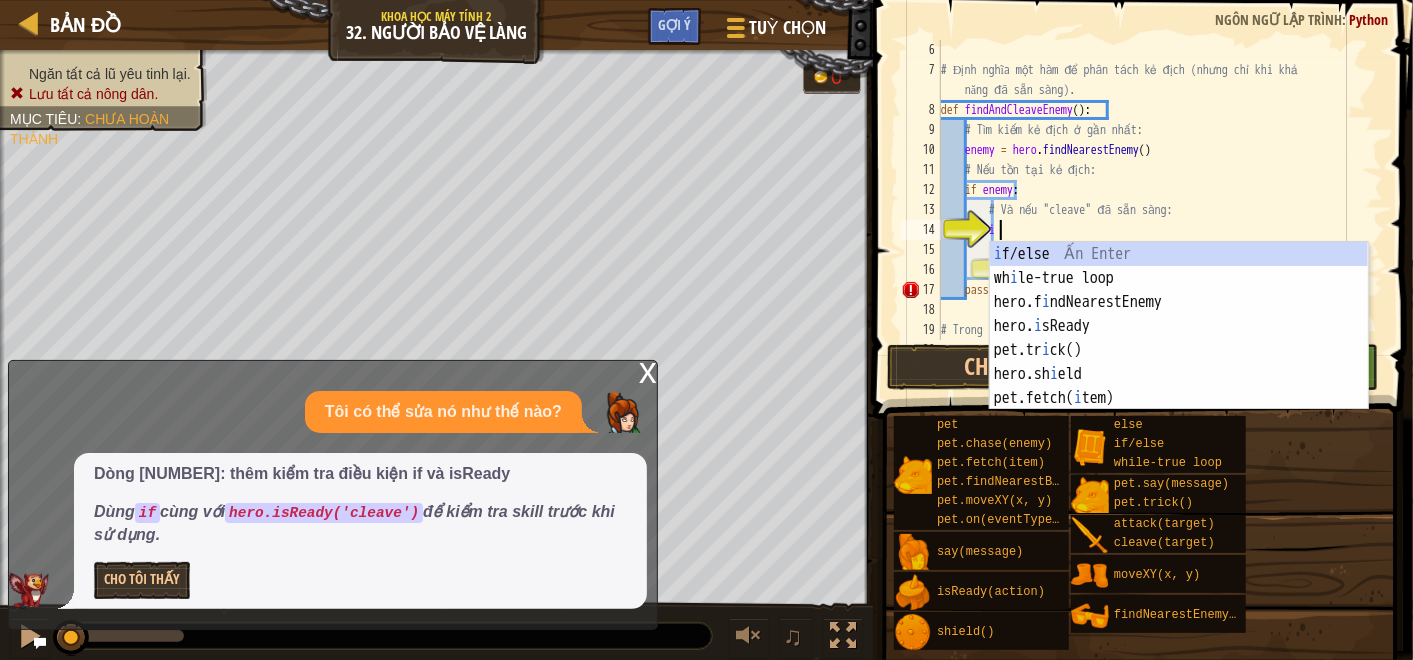 type on "i" 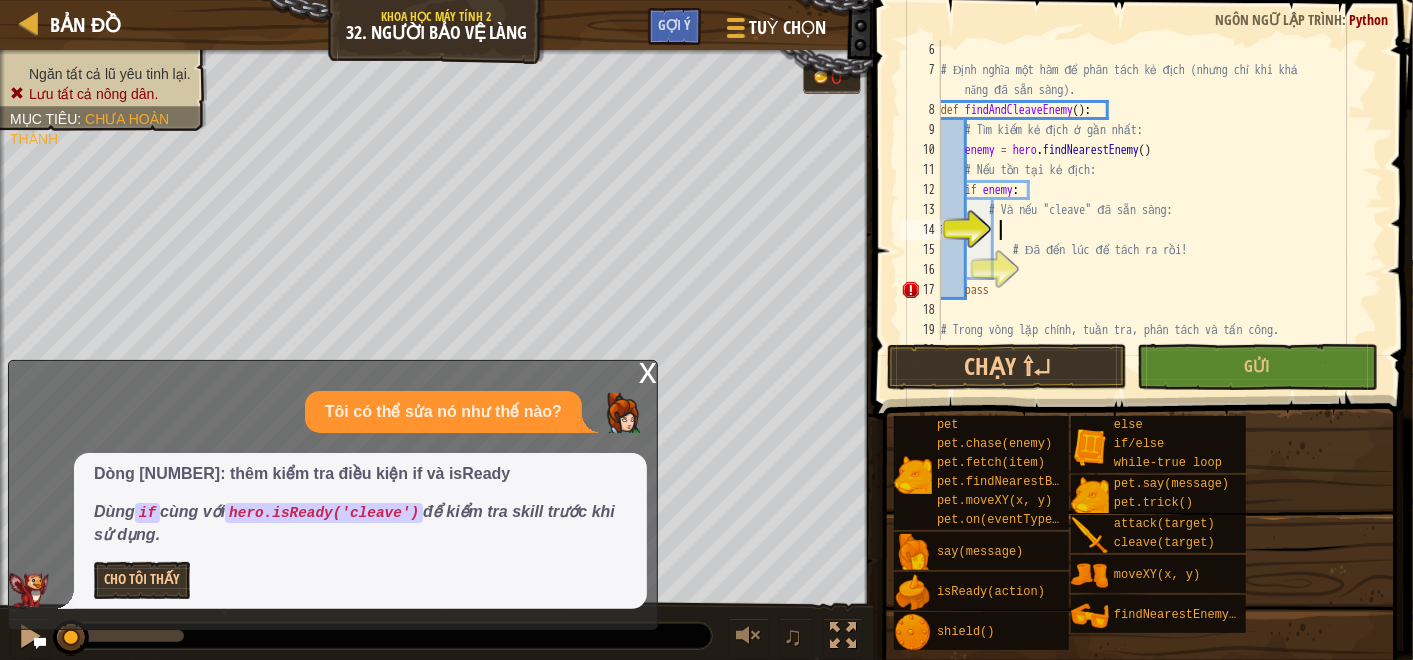 type on "ì" 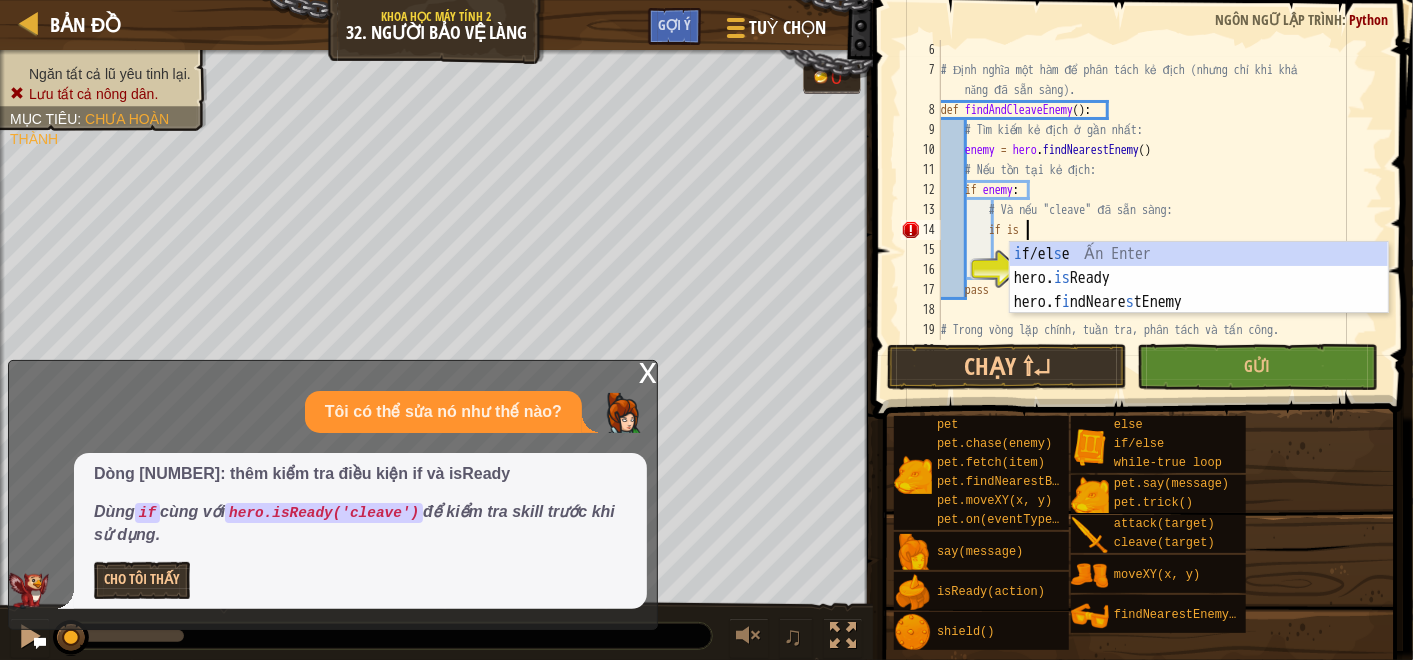 scroll, scrollTop: 8, scrollLeft: 5, axis: both 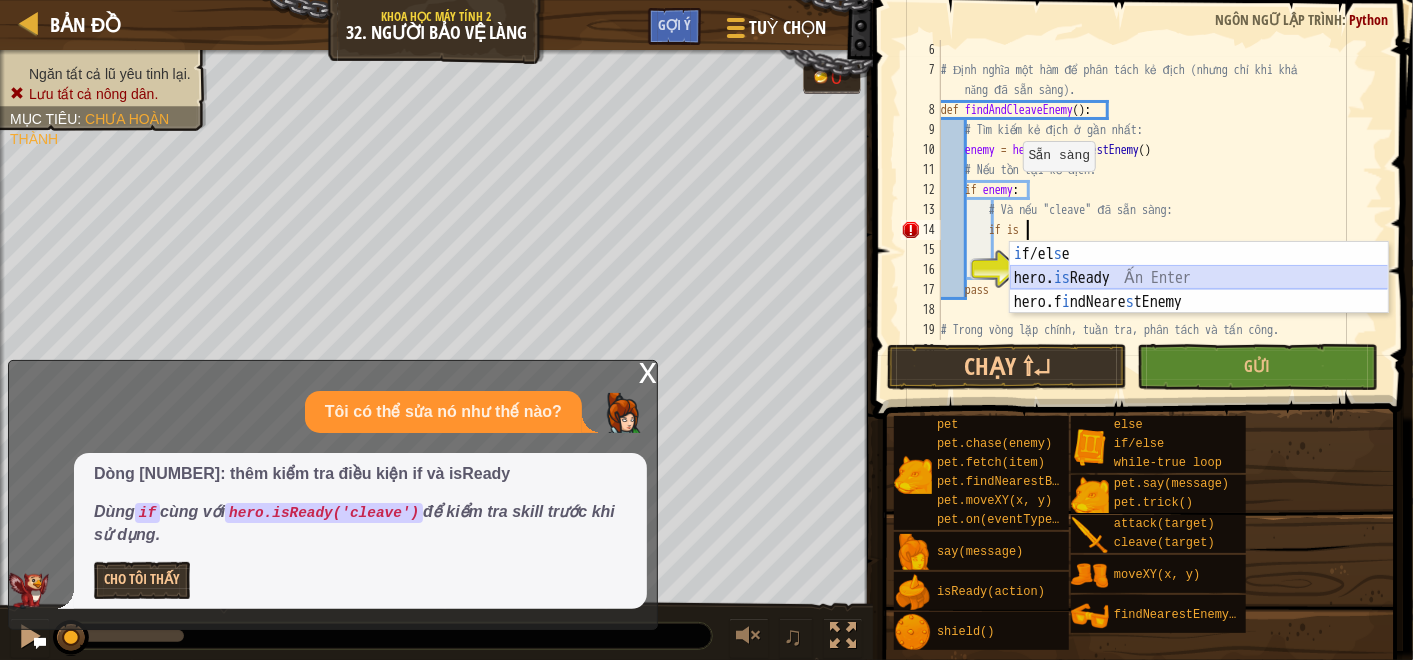 click on "i f/el s e Ấn Enter hero. is Ready Ấn Enter hero.f i ndNeare s tEnemy Ấn Enter" at bounding box center [1199, 302] 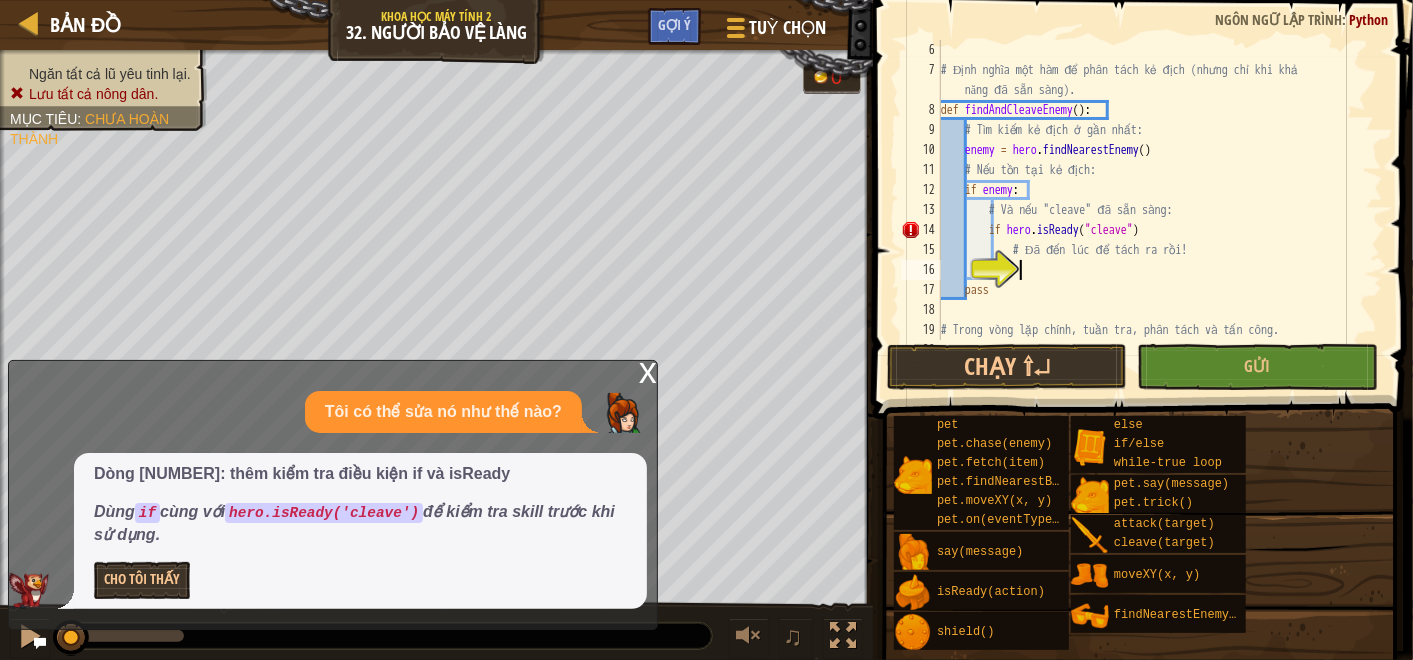 click on "# Định nghĩa một hàm để phân tách kẻ địch (nhưng chỉ khi khả       năng đã sẵn sàng).  def   findAndCleaveEnemy ( ) :      # Tìm kiếm kẻ địch ở gần nhất:      enemy   =   hero . findNearestEnemy ( )      # Nếu tồn tại kẻ địch:       if   enemy :          # Và nếu "cleave" đã sẵn sàng:           if   hero . isReady ( "cleave" )              # Đã đến lúc để tách ra rồi!                   pass # Trong vòng lặp chính, tuần tra, phân tách và tấn công.  while   True :" at bounding box center (1151, 210) 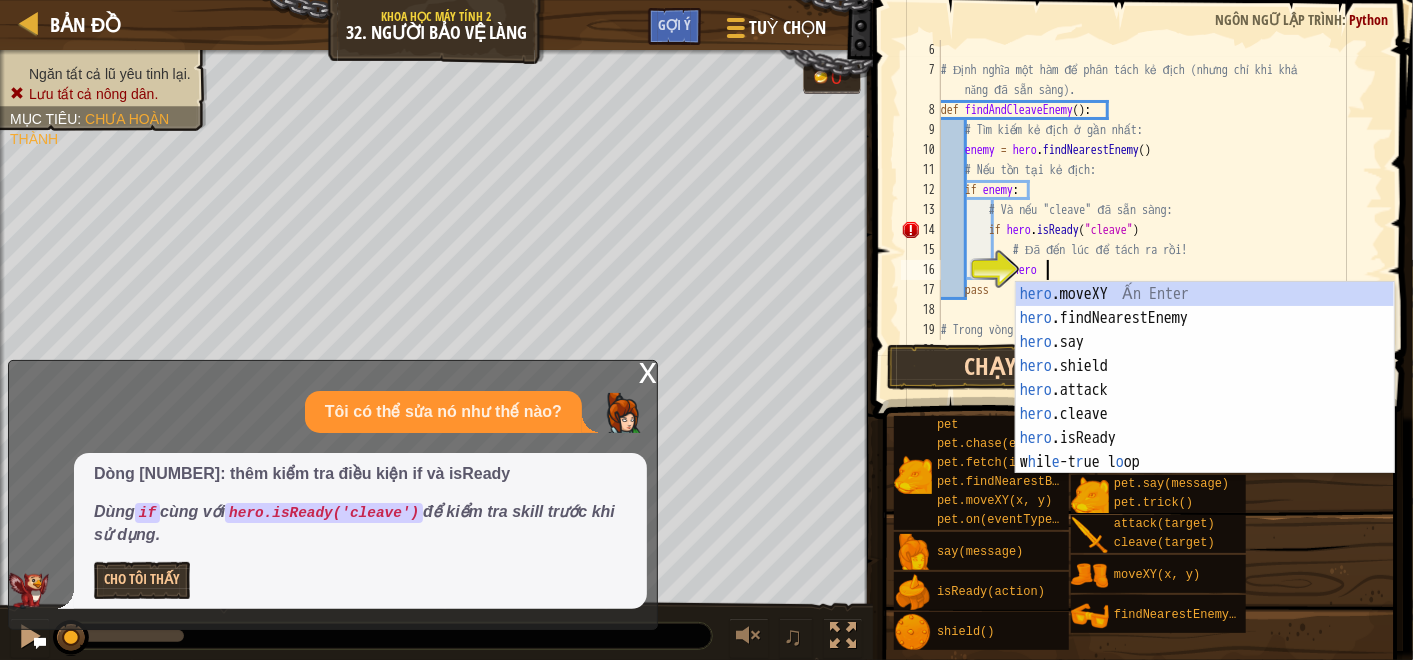scroll, scrollTop: 8, scrollLeft: 8, axis: both 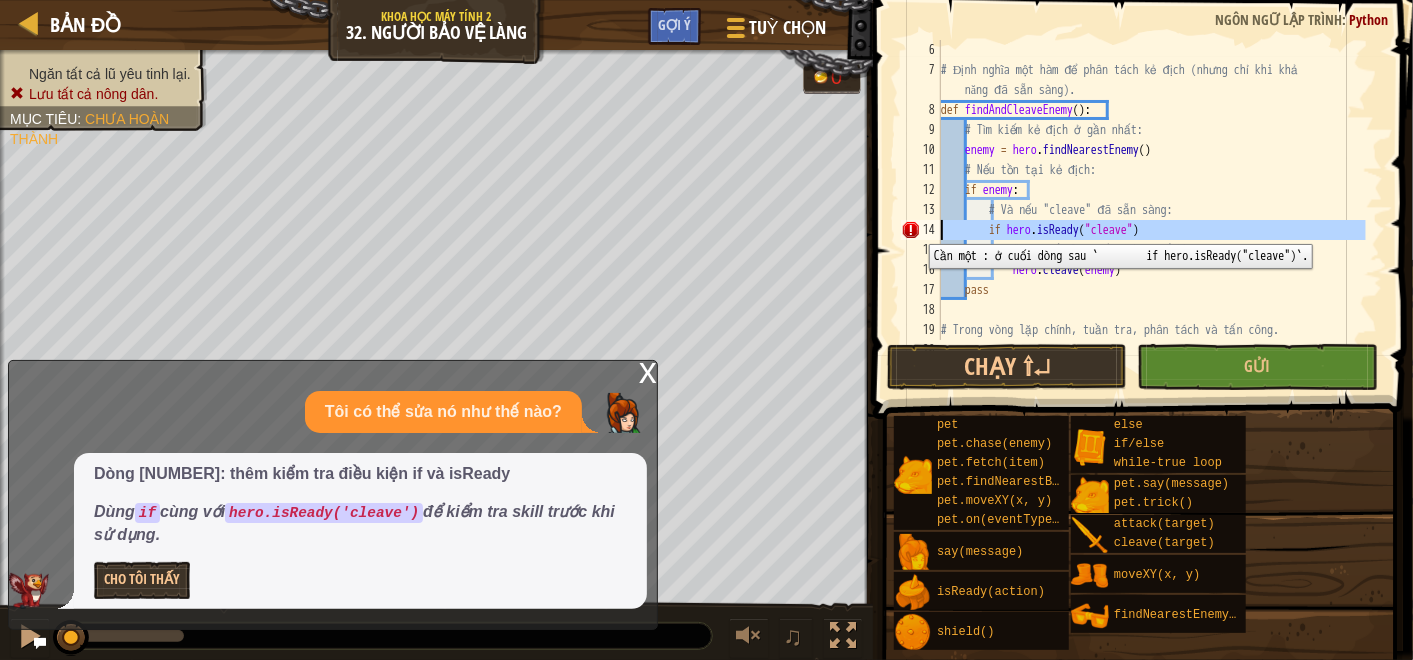 click on "14" at bounding box center [921, 230] 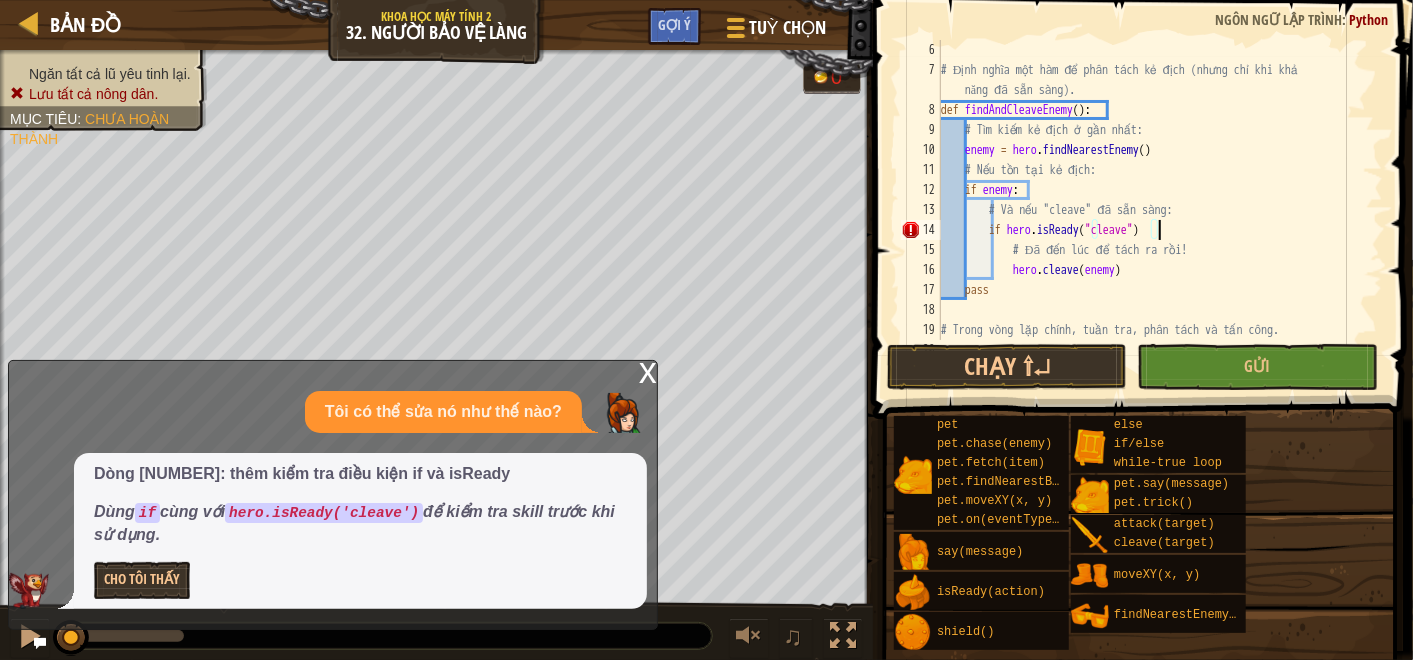 click on "# Định nghĩa một hàm để phân tách kẻ địch (nhưng chỉ khi khả       năng đã sẵn sàng).  def   findAndCleaveEnemy ( ) :      # Tìm kiếm kẻ địch ở gần nhất:      enemy   =   hero . findNearestEnemy ( )      # Nếu tồn tại kẻ địch:       if   enemy :          # Và nếu "cleave" đã sẵn sàng:           if   hero . isReady ( "cleave" )              # Đã đến lúc để tách ra rồi!              hero . cleave ( enemy )      pass # Trong vòng lặp chính, tuần tra, phân tách và tấn công.  while   True :" at bounding box center [1151, 210] 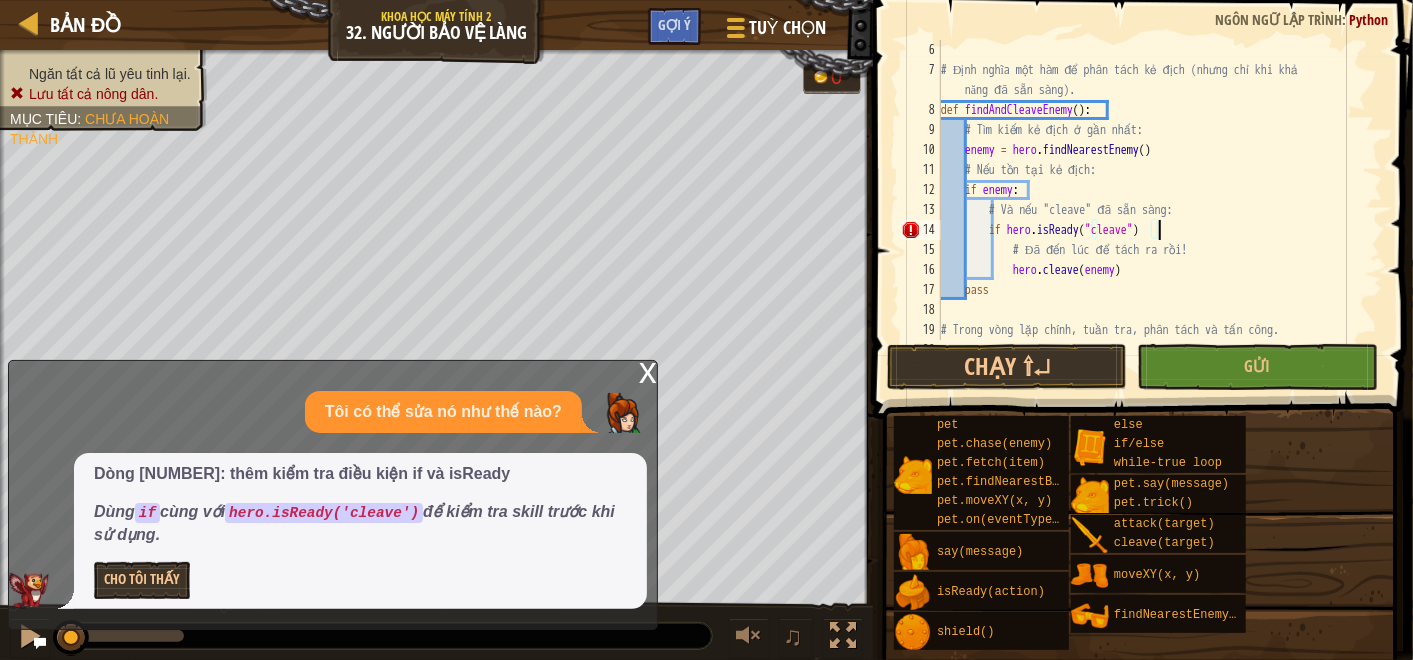 type on "if hero.isReady("cleave"):" 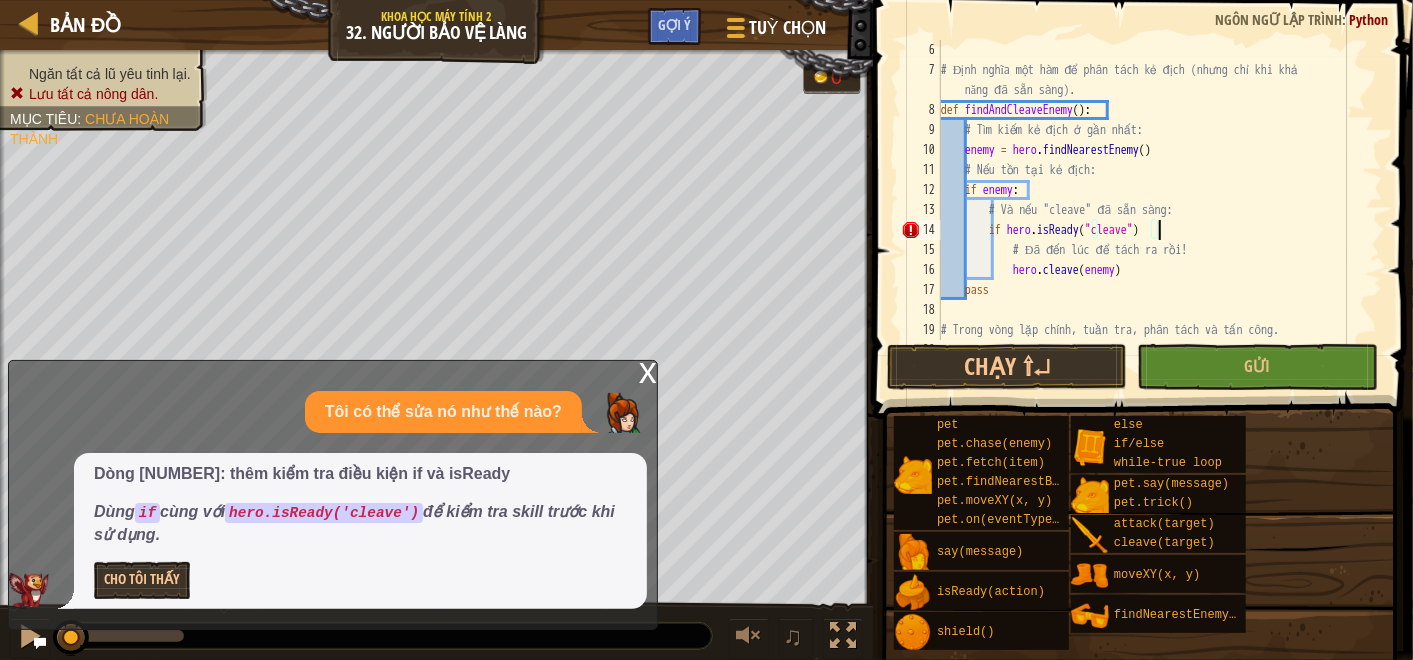 scroll, scrollTop: 8, scrollLeft: 17, axis: both 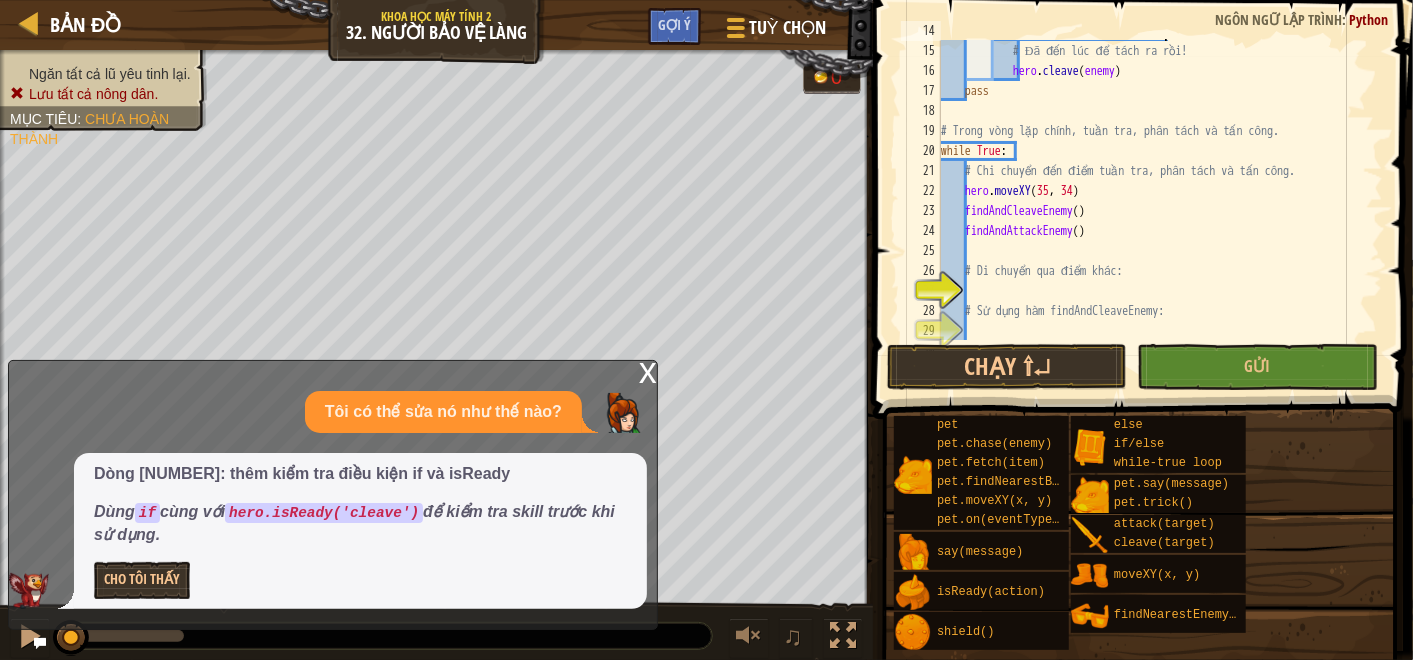 click on "if   hero . isReady ( "cleave" ) :              # Đã đến lúc để tách ra rồi!              hero . cleave ( enemy )      pass # Trong vòng lặp chính, tuần tra, phân tách và tấn công.  while   True :      # Chi chuyển đến điểm tuần tra, phân tách và tấn công.       hero . moveXY ( 35 ,   34 )      findAndCleaveEnemy ( )      findAndAttackEnemy ( )           # Di chuyển qua điểm khác:            # Sử dụng hàm findAndCleaveEnemy:" at bounding box center [1151, 191] 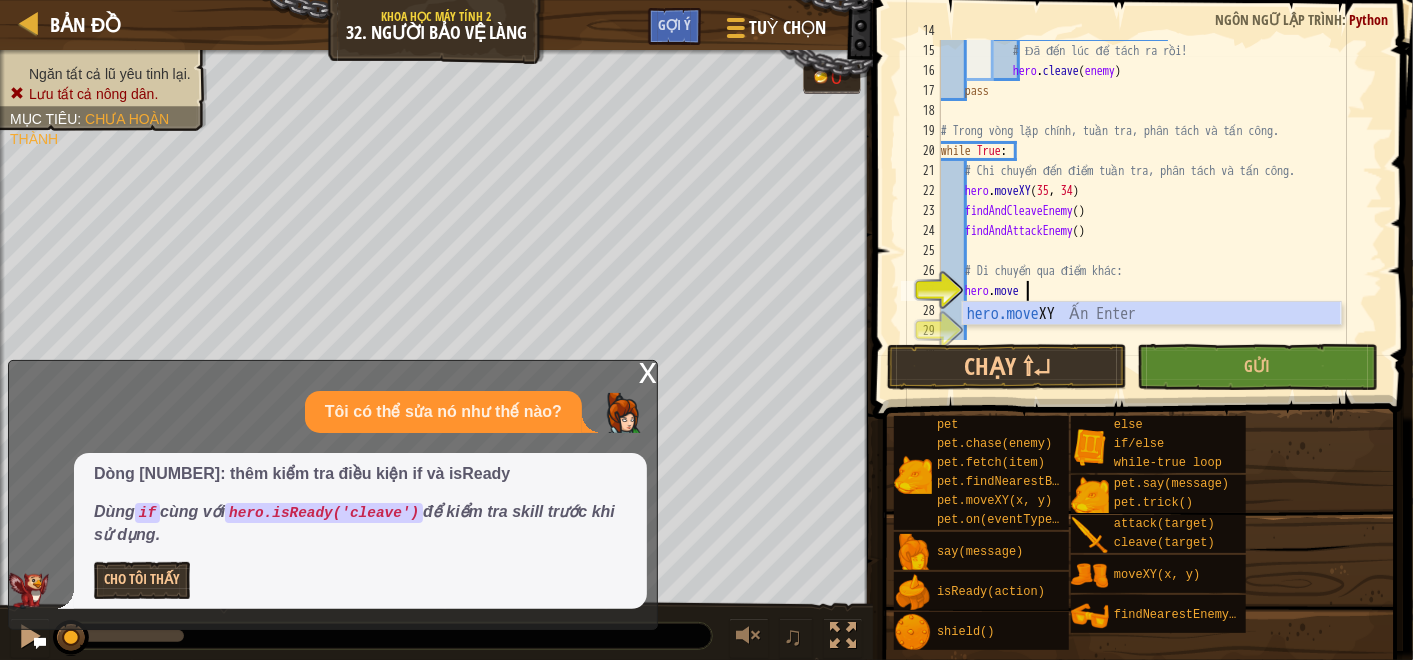 scroll, scrollTop: 9, scrollLeft: 5, axis: both 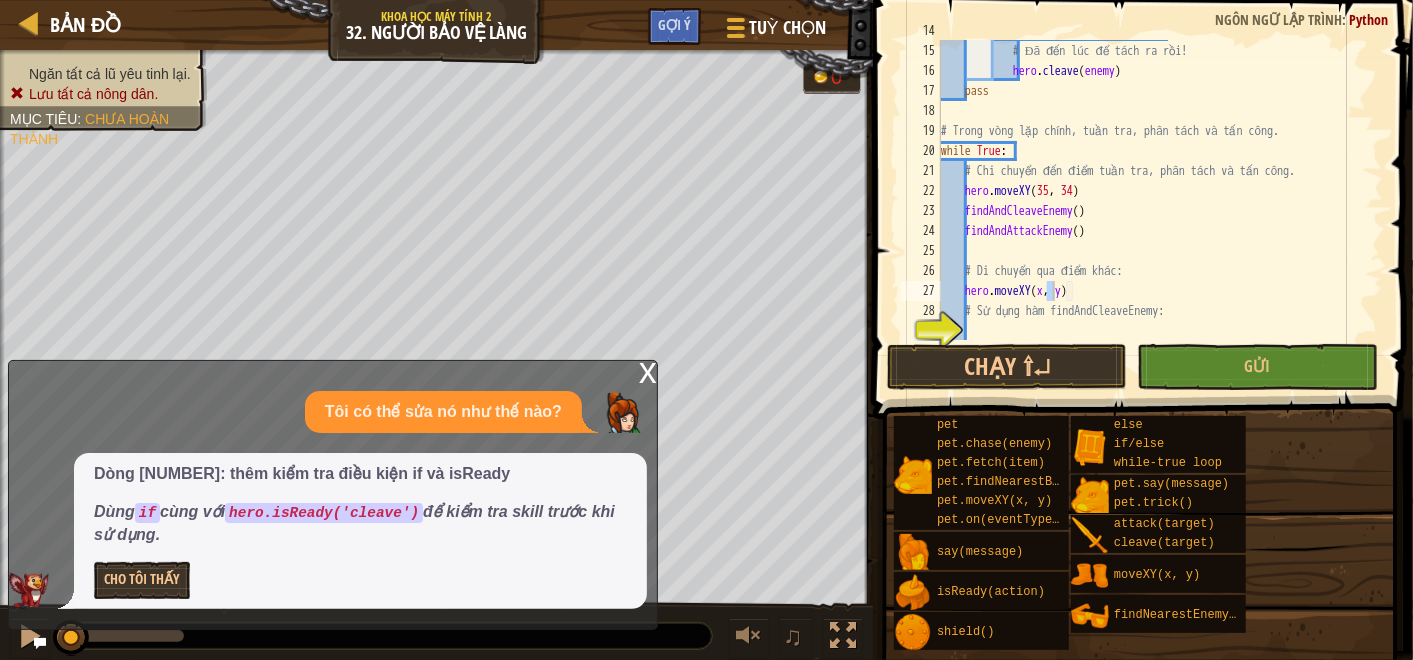 click on "x" at bounding box center (648, 371) 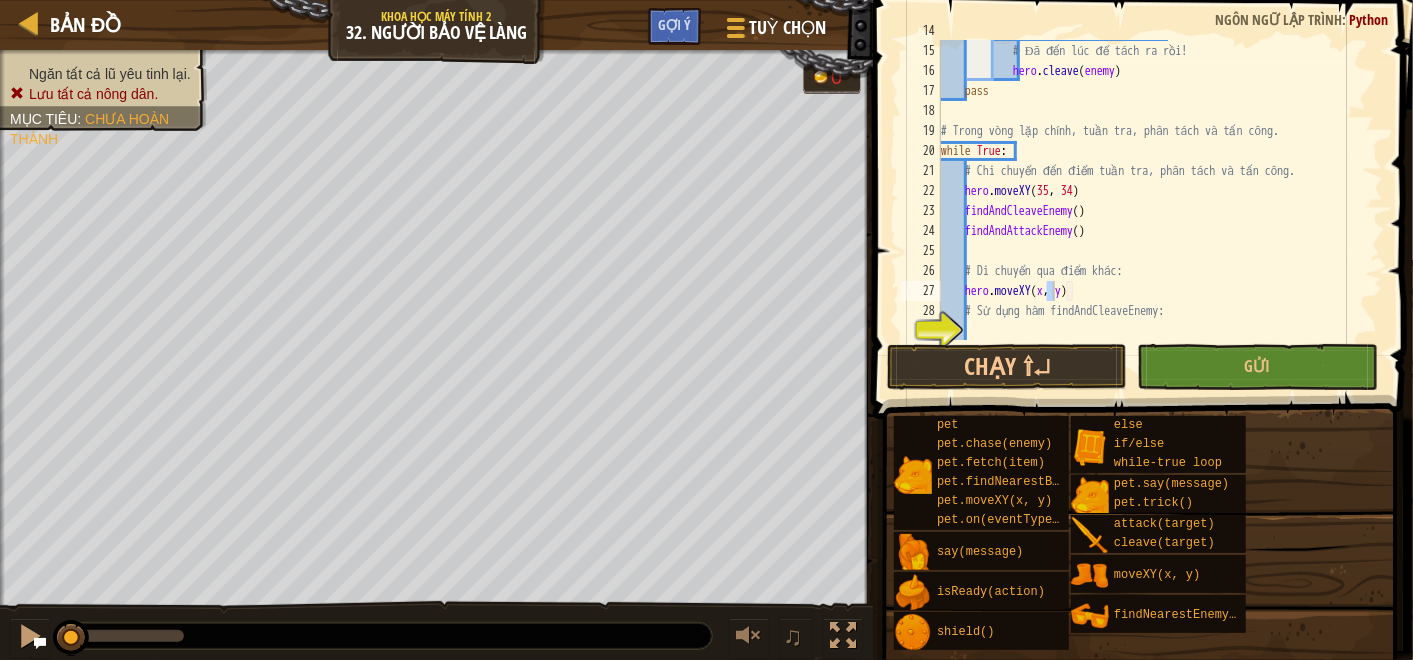 click on "if   hero . isReady ( "cleave" ) :              # Đã đến lúc để tách ra rồi!              hero . cleave ( enemy )      pass # Trong vòng lặp chính, tuần tra, phân tách và tấn công.  while   True :      # Chi chuyển đến điểm tuần tra, phân tách và tấn công.       hero . moveXY ( 35 ,   34 )      findAndCleaveEnemy ( )      findAndAttackEnemy ( )           # Di chuyển qua điểm khác:       hero . moveXY ( x ,   y )      # Sử dụng hàm findAndCleaveEnemy:" at bounding box center [1151, 190] 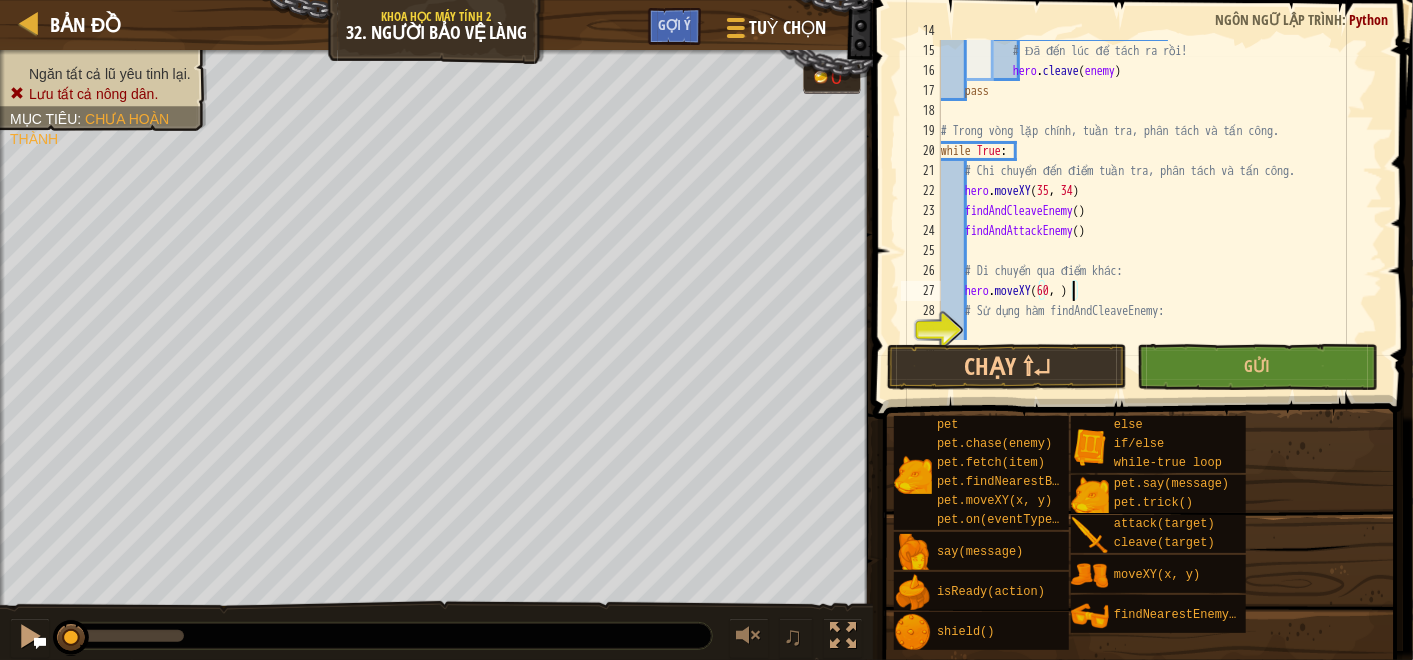 scroll, scrollTop: 9, scrollLeft: 11, axis: both 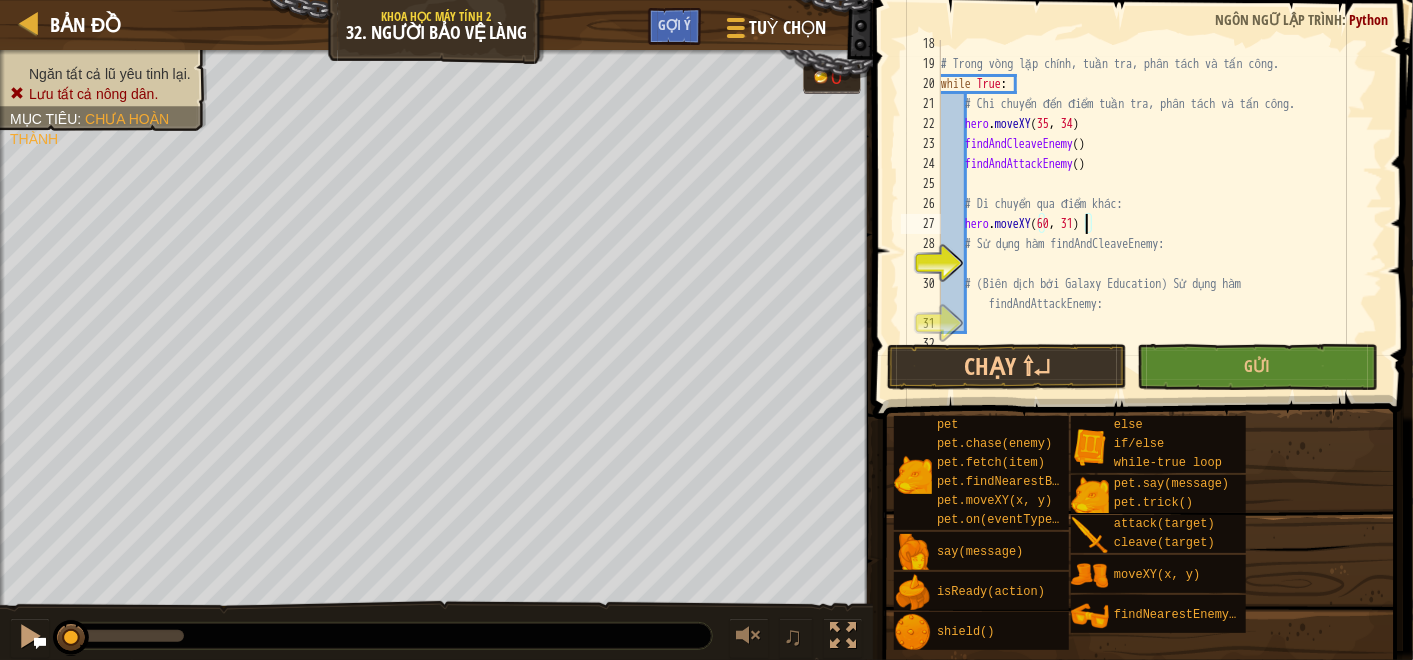 click on "# Trong vòng lặp chính, tuần tra, phân tách và tấn công.  while   True :      # Chi chuyển đến điểm tuần tra, phân tách và tấn công.       hero . moveXY ( 35 ,   34 )      findAndCleaveEnemy ( )      findAndAttackEnemy ( )           # Di chuyển qua điểm khác:       hero . moveXY ( 60 ,   31 )      # Sử dụng hàm findAndCleaveEnemy:             # (Biên dịch bởi Galaxy Education) Sử dụng hàm           findAndAttackEnemy:" at bounding box center [1151, 204] 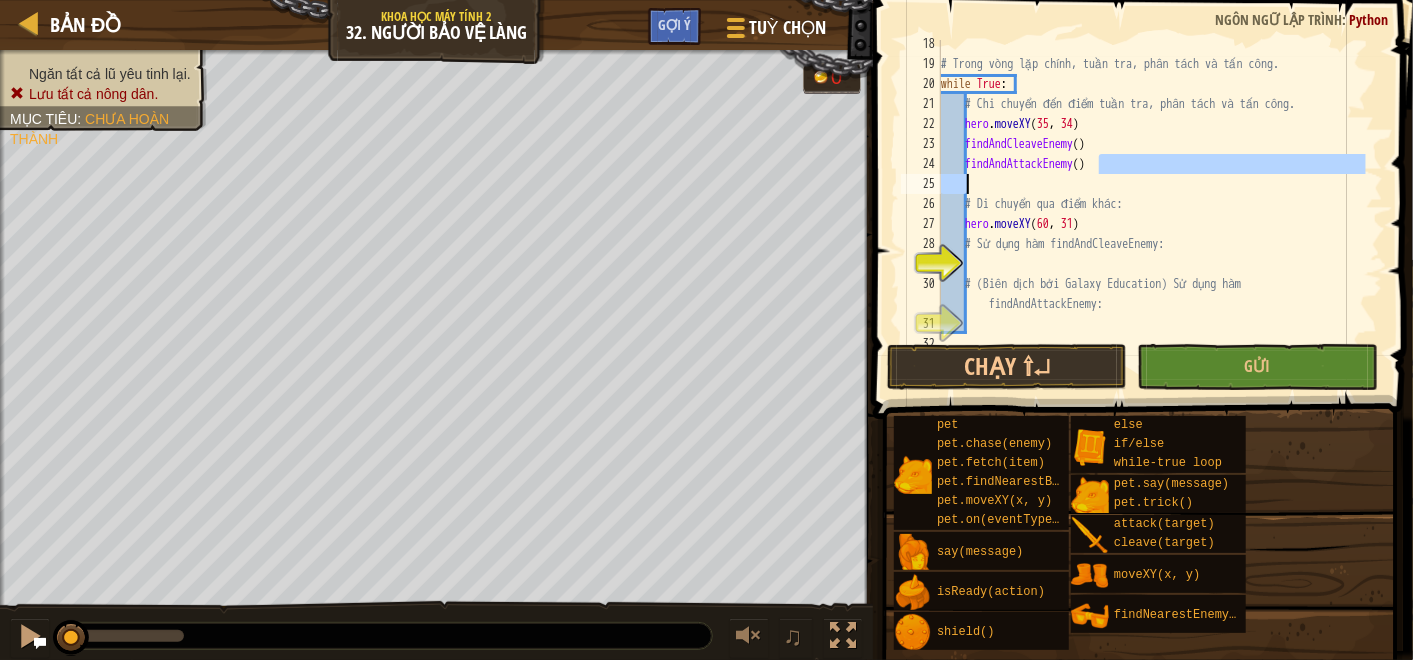 drag, startPoint x: 1129, startPoint y: 165, endPoint x: 988, endPoint y: 175, distance: 141.35417 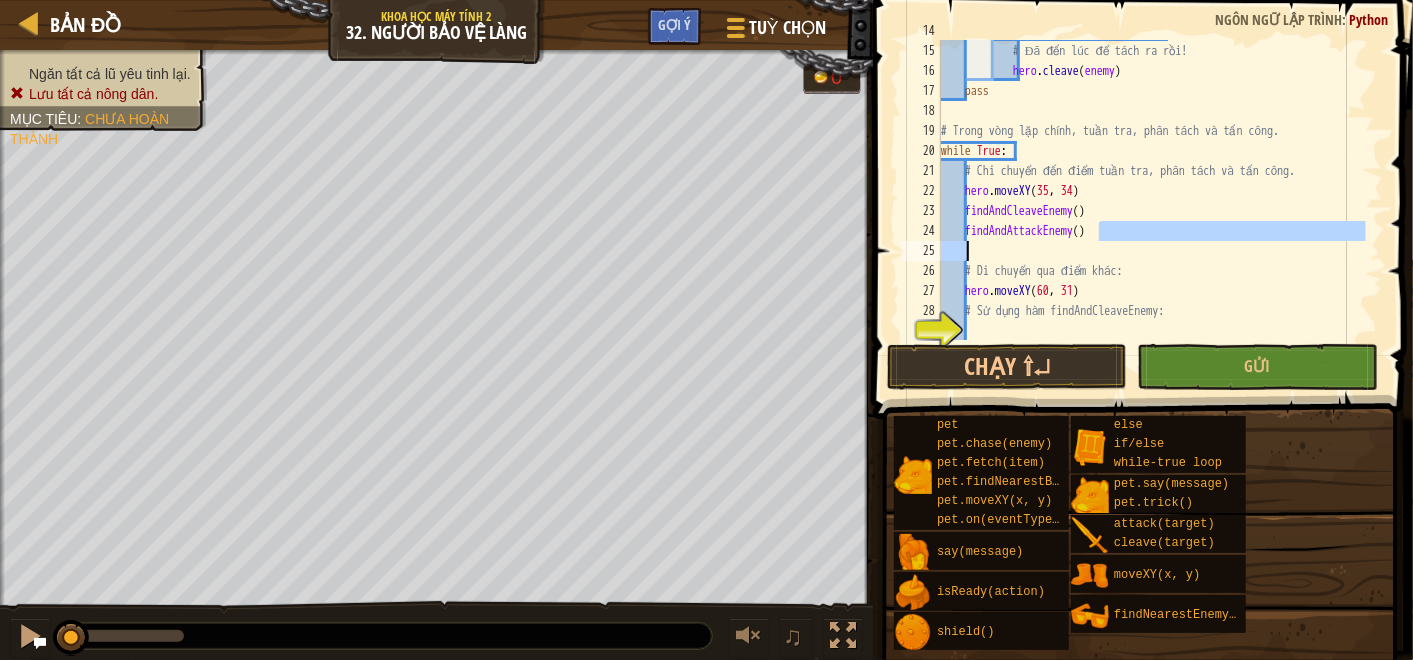 scroll, scrollTop: 299, scrollLeft: 0, axis: vertical 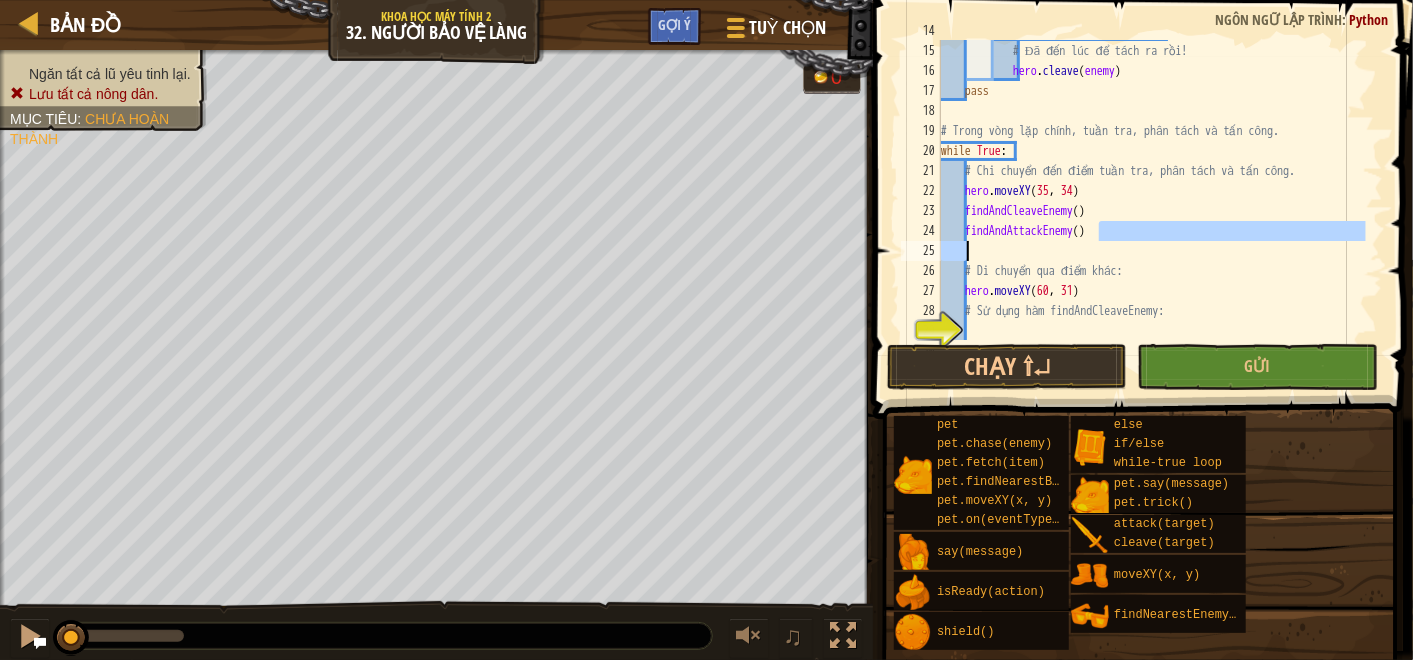 type on "findAndAttackEnemy()" 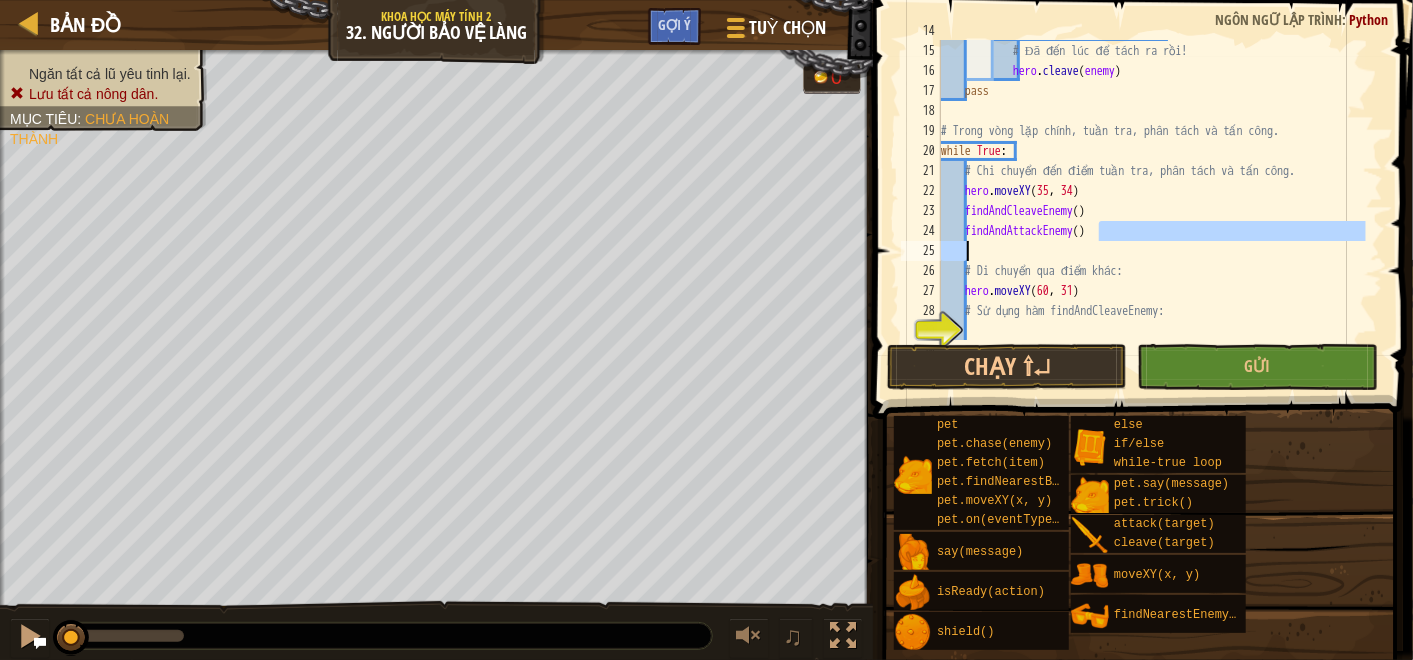 click on "if   hero . isReady ( "cleave" ) :              # Đã đến lúc để tách ra rồi!              hero . cleave ( enemy )      pass # Trong vòng lặp chính, tuần tra, phân tách và tấn công.  while   True :      # Chi chuyển đến điểm tuần tra, phân tách và tấn công.       hero . moveXY ( 35 ,   34 )      findAndCleaveEnemy ( )      findAndAttackEnemy ( )           # Di chuyển qua điểm khác:       hero . moveXY ( 60 ,   31 )      # Sử dụng hàm findAndCleaveEnemy:" at bounding box center (1151, 190) 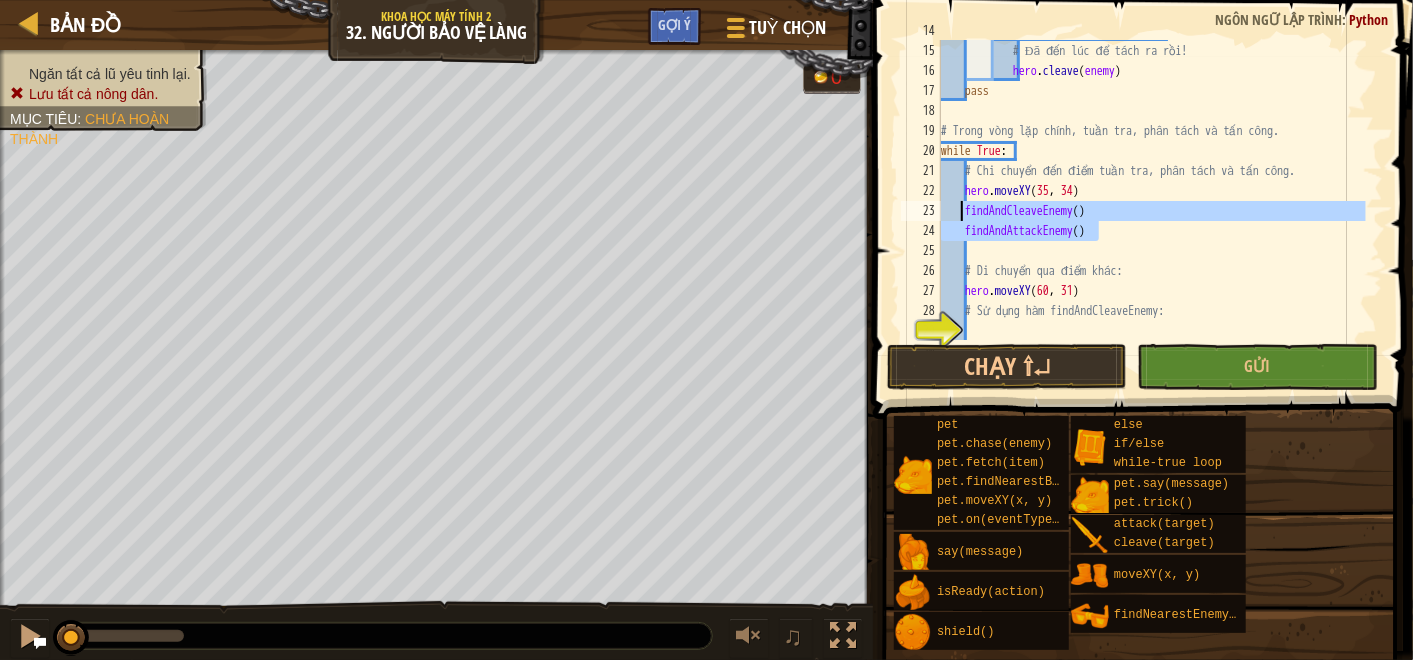 drag, startPoint x: 1122, startPoint y: 236, endPoint x: 963, endPoint y: 217, distance: 160.1312 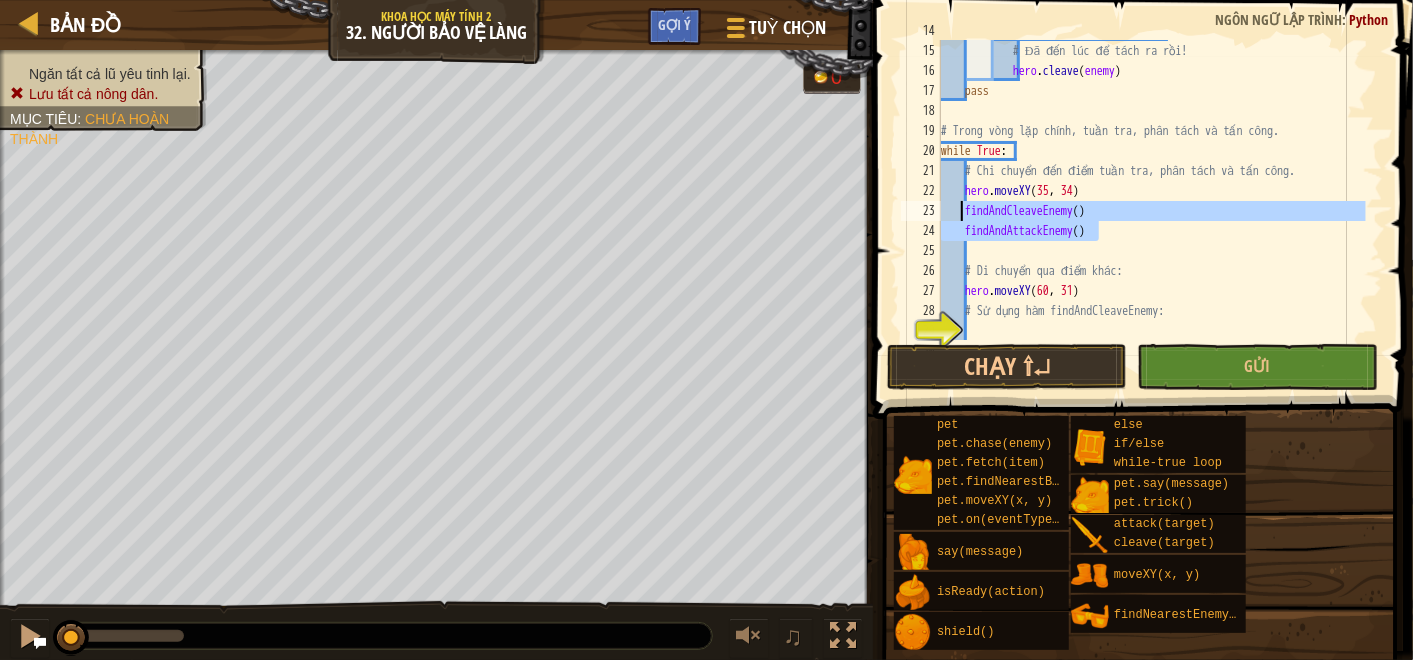 click on "if   hero . isReady ( "cleave" ) :              # Đã đến lúc để tách ra rồi!              hero . cleave ( enemy )      pass # Trong vòng lặp chính, tuần tra, phân tách và tấn công.  while   True :      # Chi chuyển đến điểm tuần tra, phân tách và tấn công.       hero . moveXY ( 35 ,   34 )      findAndCleaveEnemy ( )      findAndAttackEnemy ( )           # Di chuyển qua điểm khác:       hero . moveXY ( 60 ,   31 )      # Sử dụng hàm findAndCleaveEnemy:" at bounding box center [1151, 191] 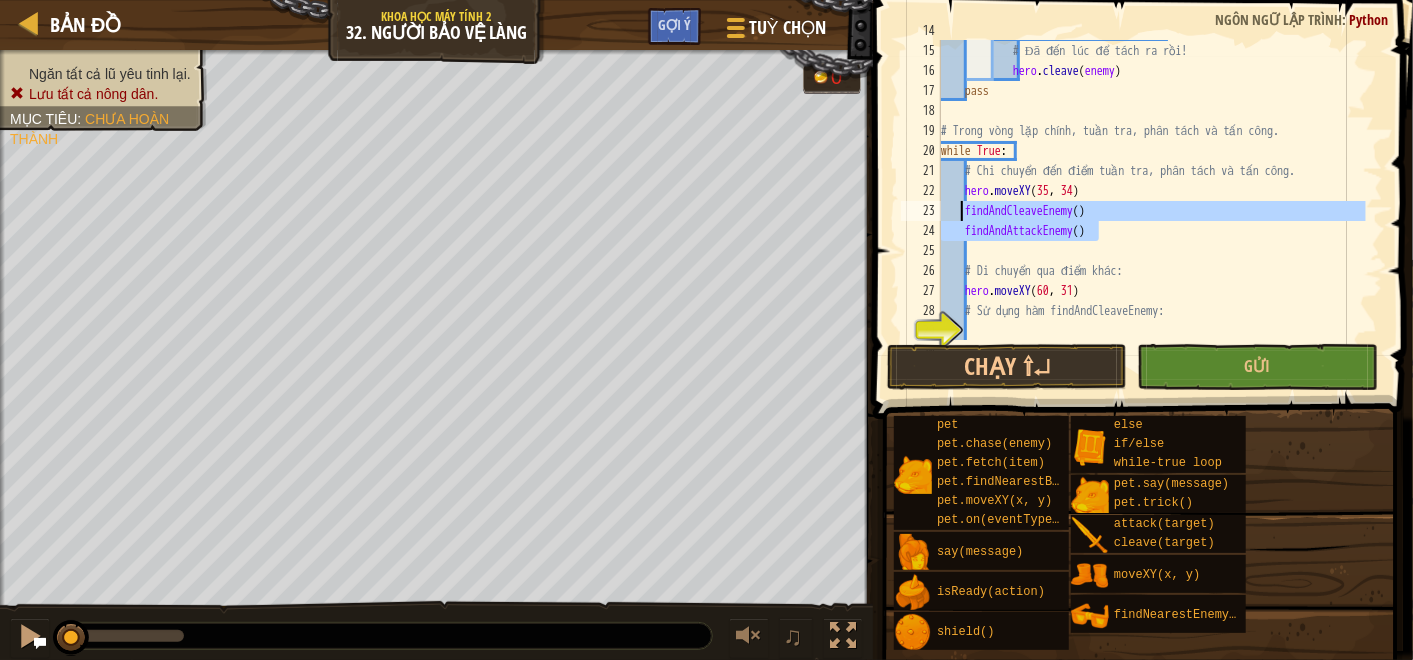 click on "if   hero . isReady ( "cleave" ) :              # Đã đến lúc để tách ra rồi!              hero . cleave ( enemy )      pass # Trong vòng lặp chính, tuần tra, phân tách và tấn công.  while   True :      # Chi chuyển đến điểm tuần tra, phân tách và tấn công.       hero . moveXY ( 35 ,   34 )      findAndCleaveEnemy ( )      findAndAttackEnemy ( )           # Di chuyển qua điểm khác:       hero . moveXY ( 60 ,   31 )      # Sử dụng hàm findAndCleaveEnemy:" at bounding box center (1151, 191) 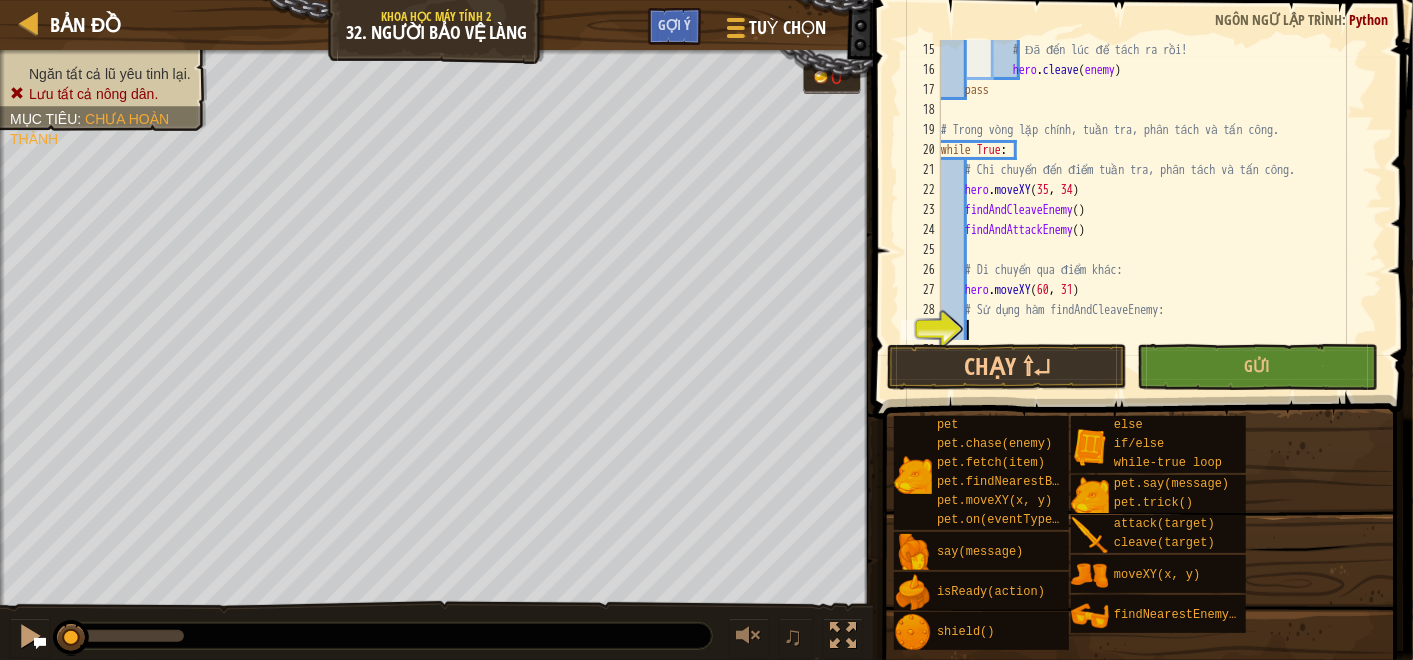 paste on "findAndAttackEnemy()" 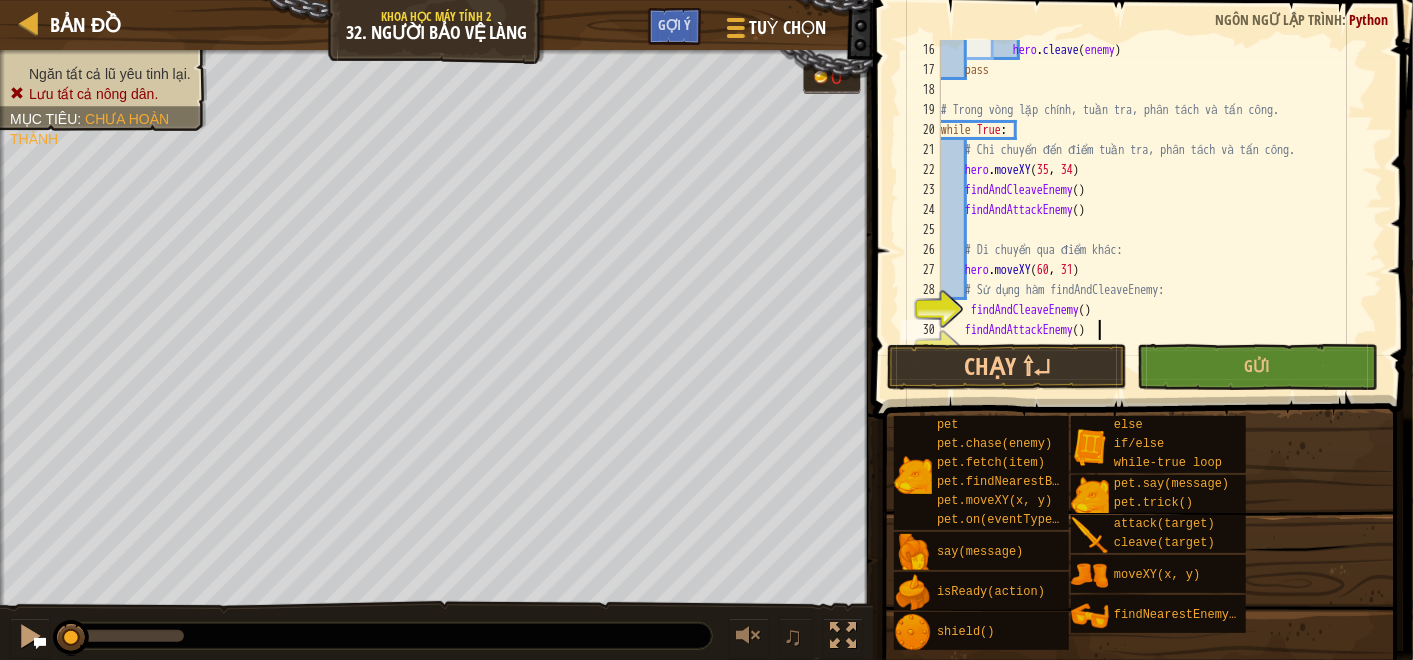 scroll, scrollTop: 320, scrollLeft: 0, axis: vertical 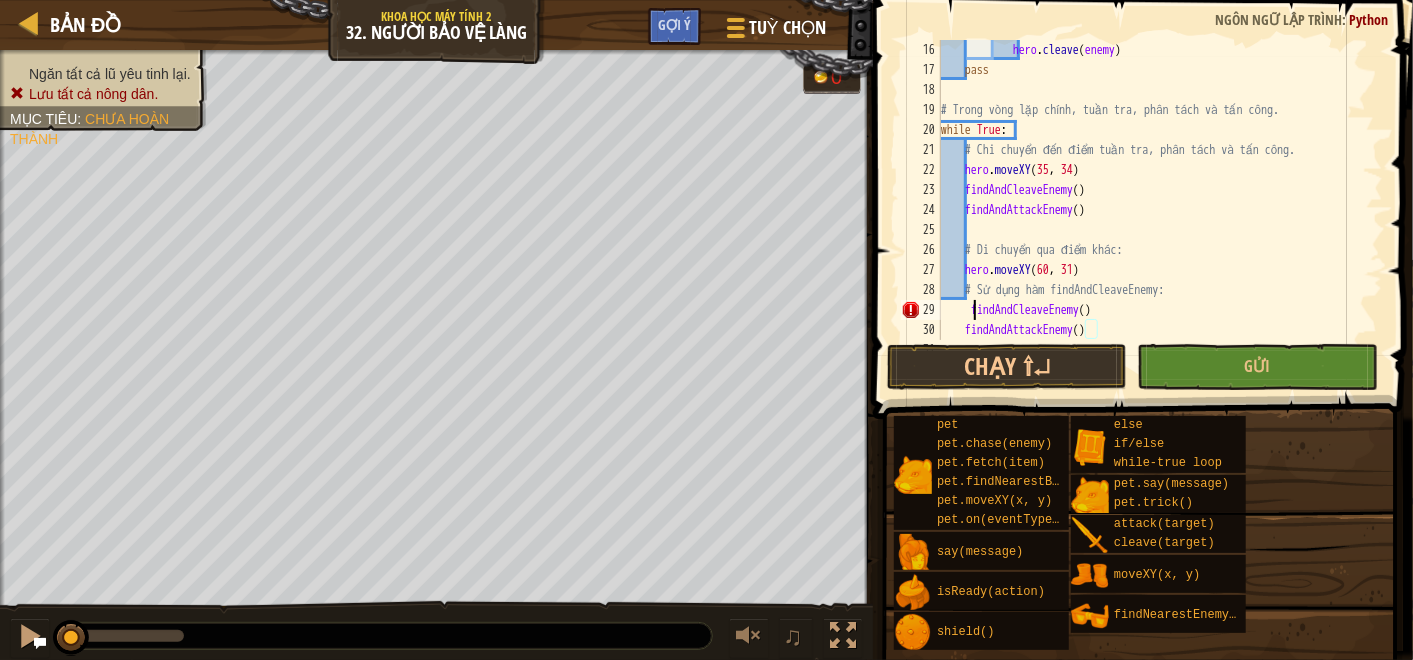 click on "hero . cleave ( enemy )      pass # Trong vòng lặp chính, tuần tra, phân tách và tấn công.  while   True :      # Chi chuyển đến điểm tuần tra, phân tách và tấn công.       hero . moveXY ( 35 ,   34 )      findAndCleaveEnemy ( )      findAndAttackEnemy ( )           # Di chuyển qua điểm khác:       hero . moveXY ( 60 ,   31 )      # Sử dụng hàm findAndCleaveEnemy:         findAndCleaveEnemy ( )      findAndAttackEnemy ( )      # (Biên dịch bởi Galaxy Education) Sử dụng hàm           findAndAttackEnemy:" at bounding box center (1151, 220) 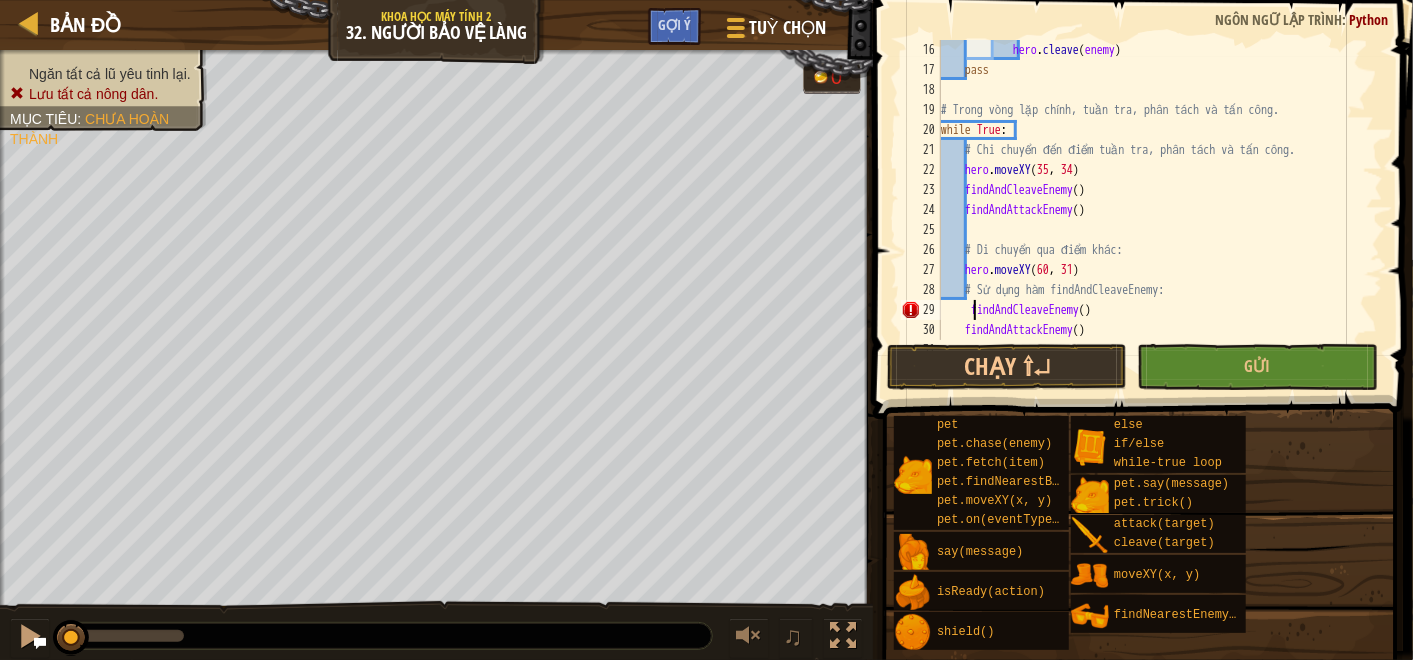type on "findAndCleaveEnemy()" 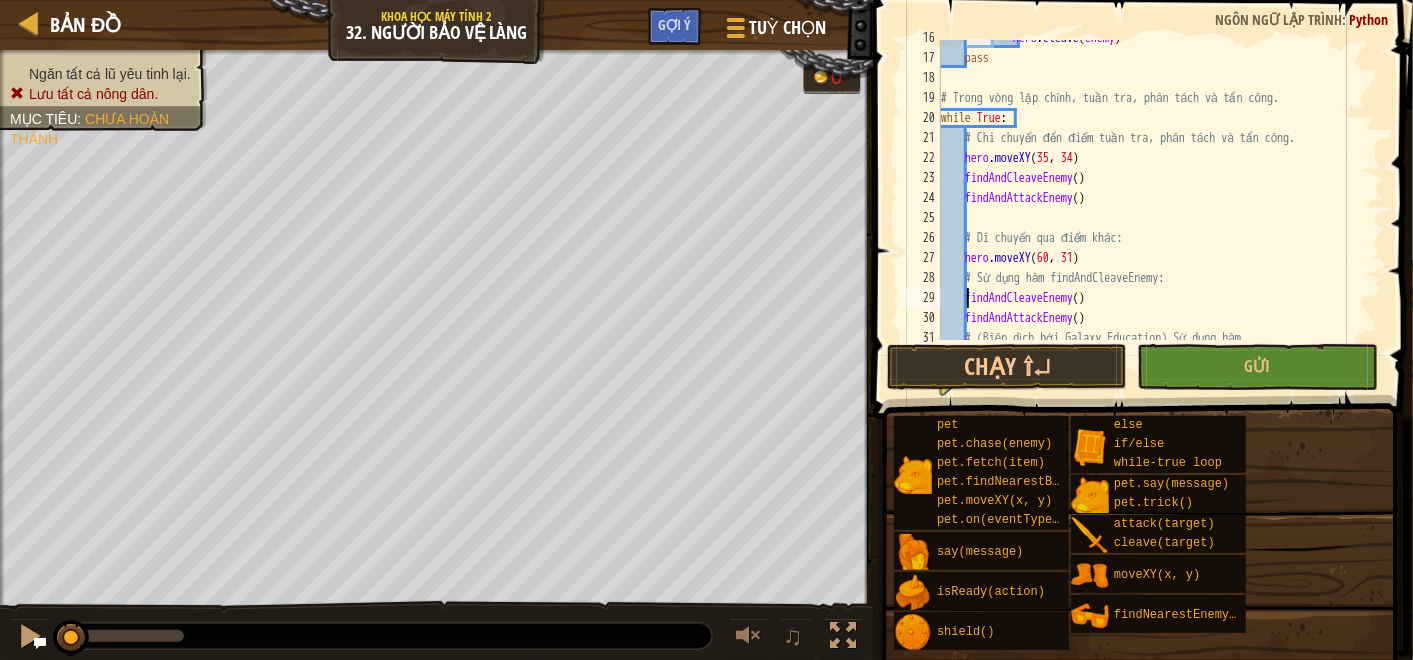 scroll, scrollTop: 332, scrollLeft: 0, axis: vertical 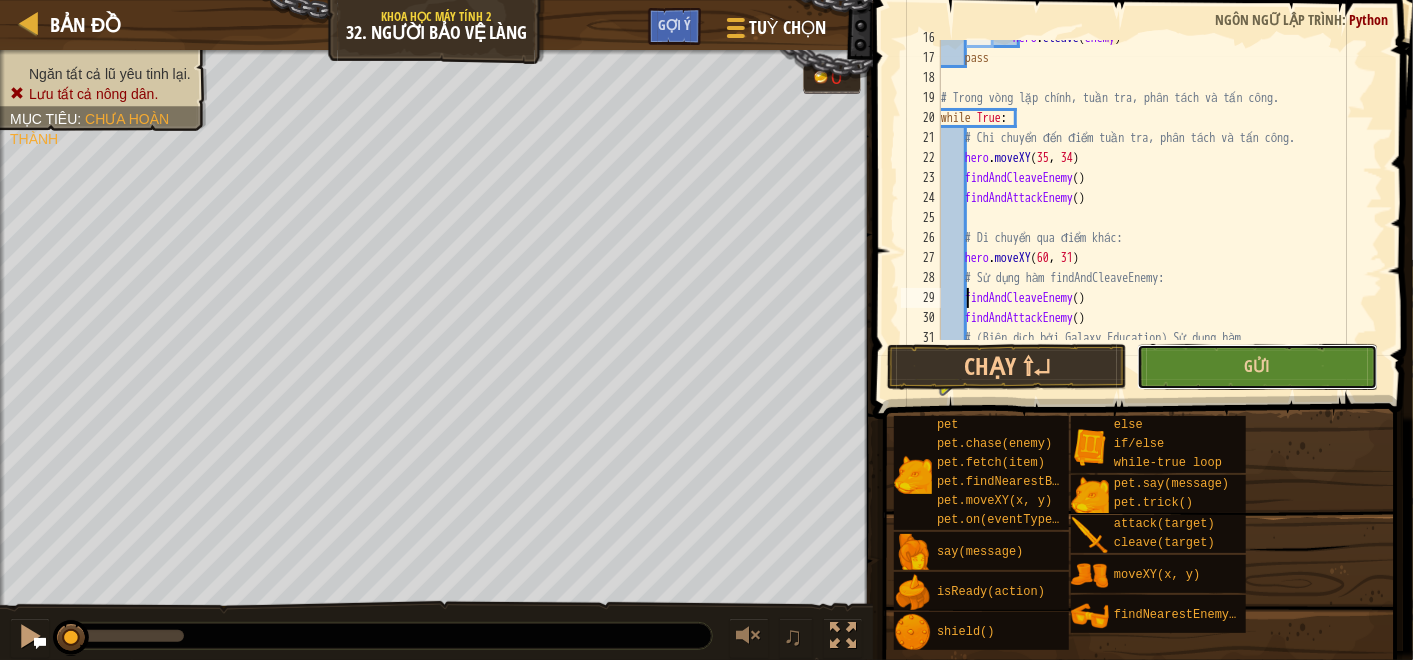click on "Gửi" at bounding box center [1257, 367] 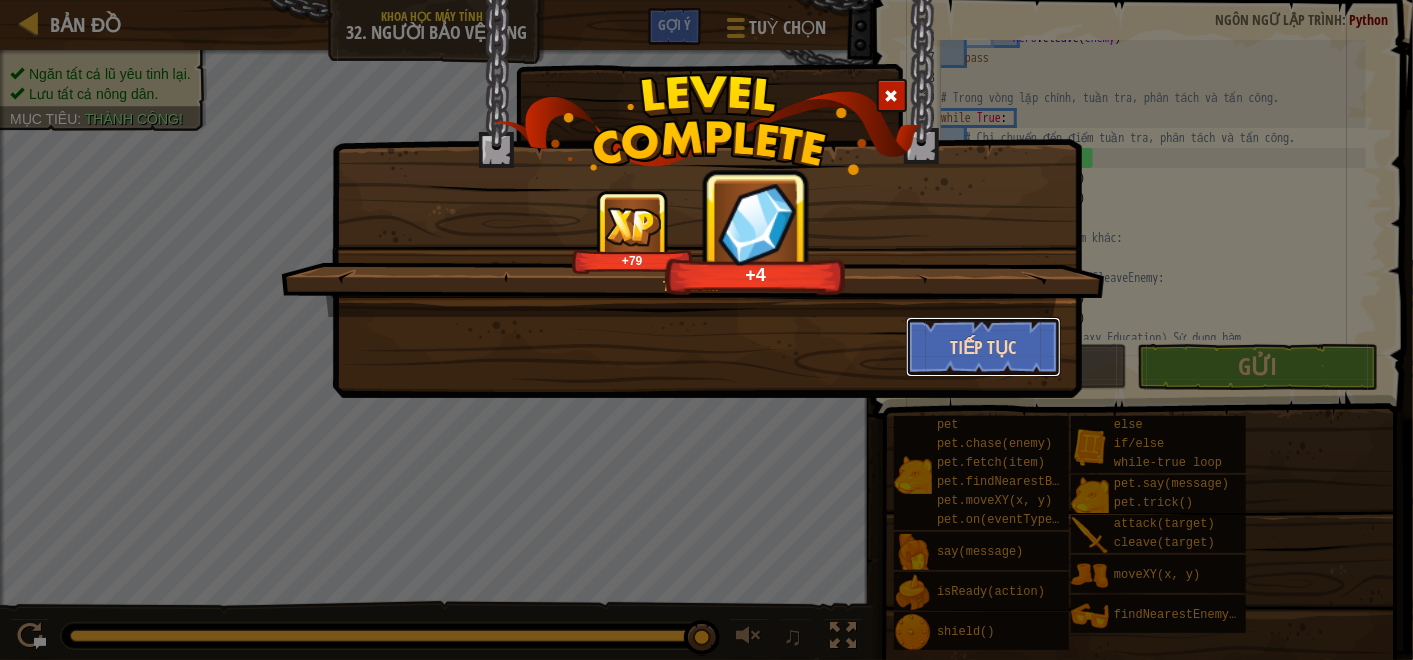 click on "Tiếp tục" at bounding box center (983, 347) 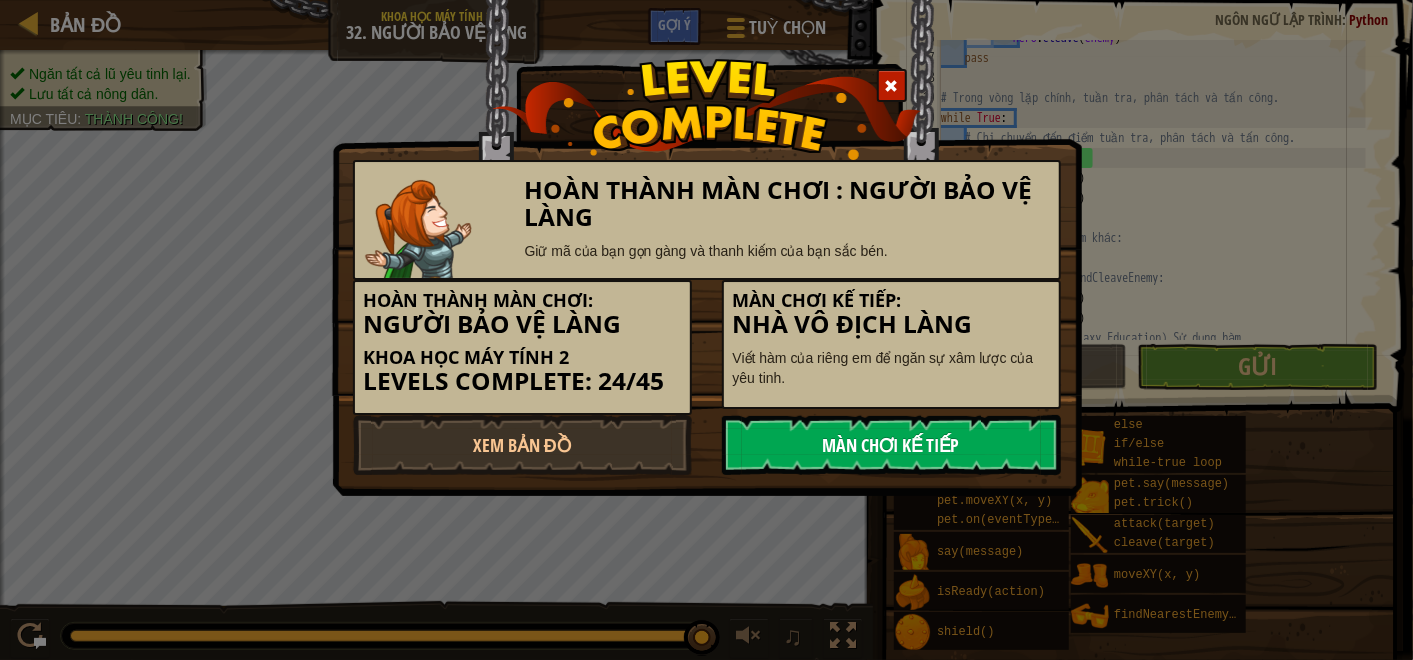 click on "Màn chơi kế tiếp" at bounding box center [891, 445] 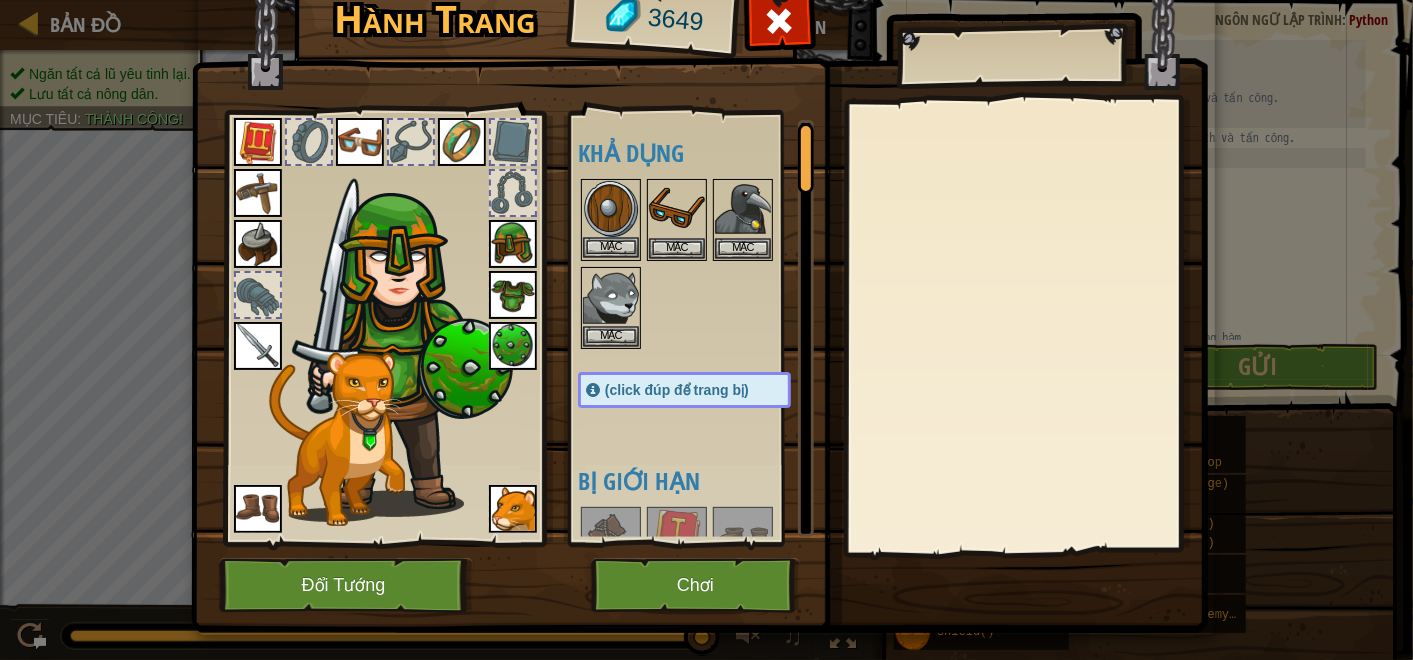 click at bounding box center (611, 209) 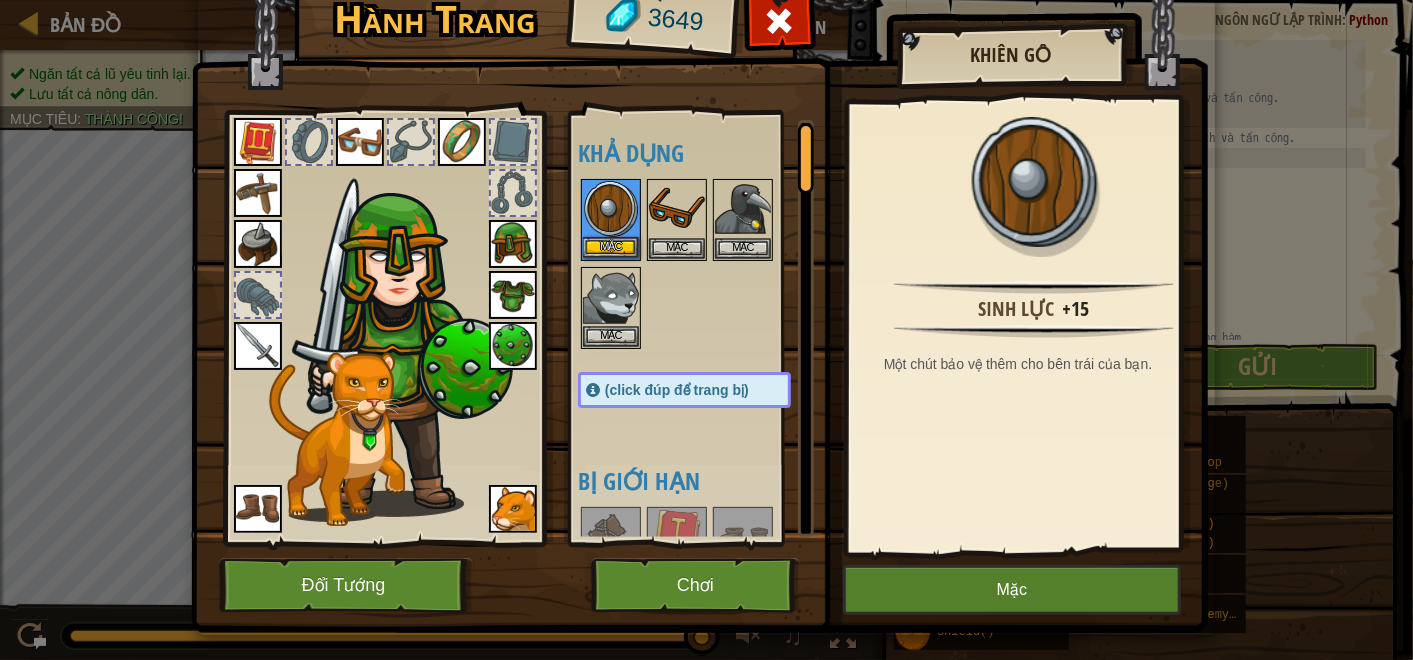click at bounding box center (611, 209) 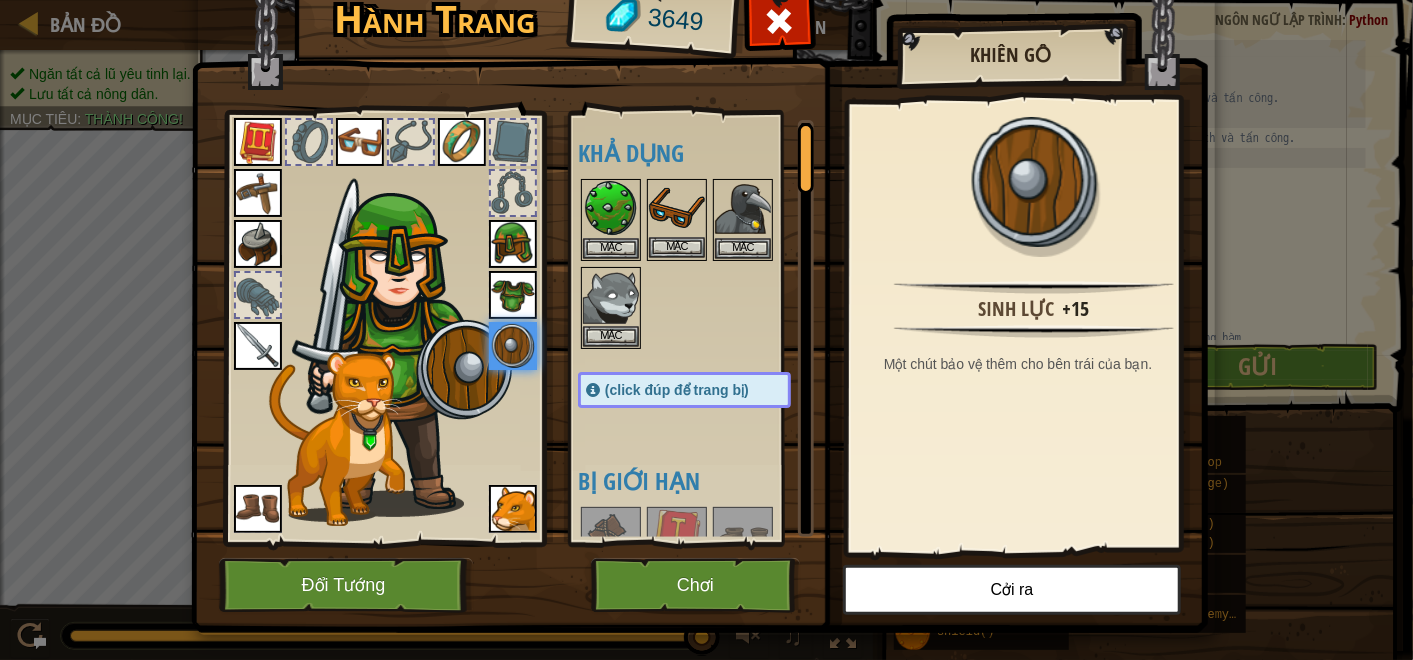 click at bounding box center [677, 209] 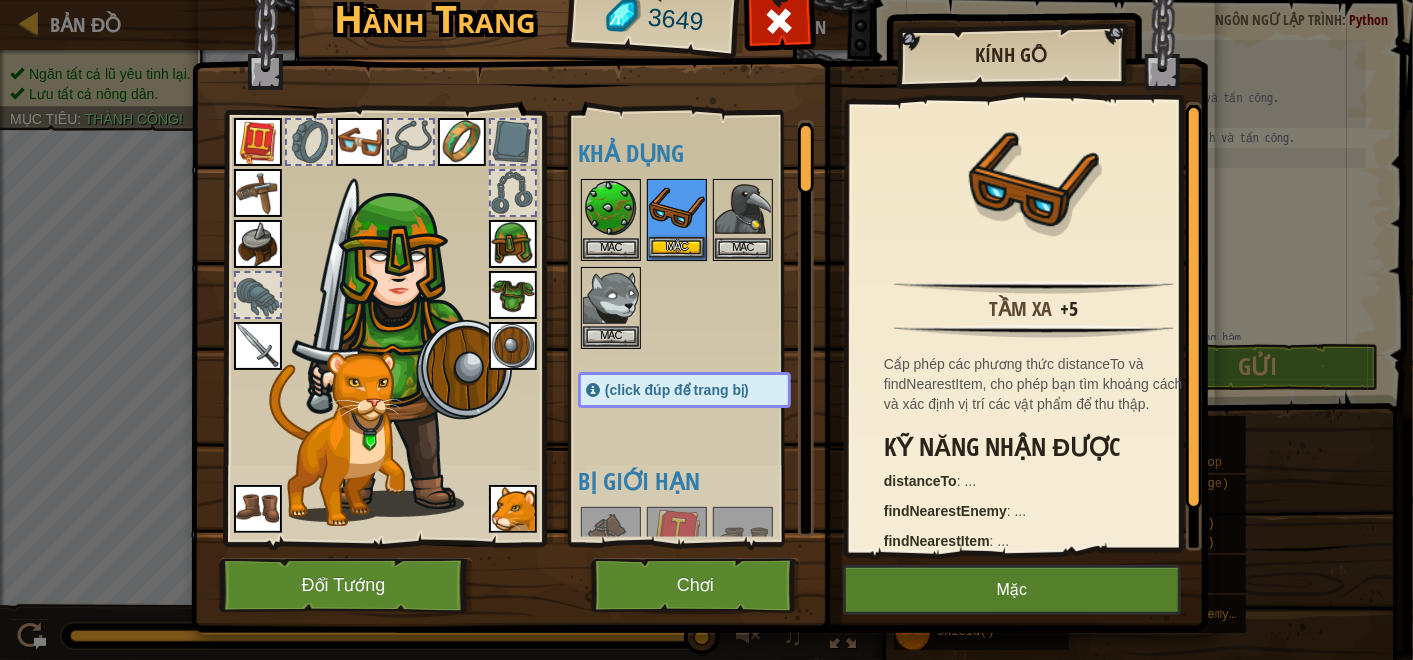 click at bounding box center [677, 209] 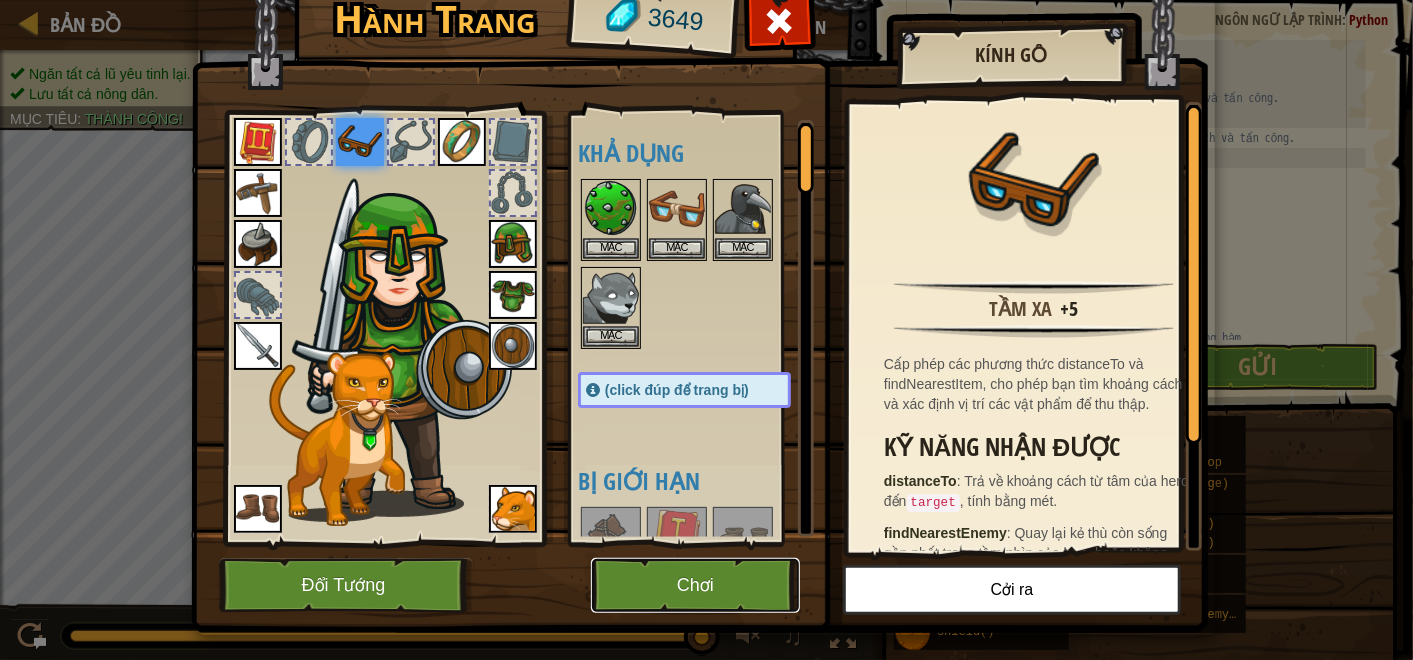 click on "Chơi" at bounding box center [695, 585] 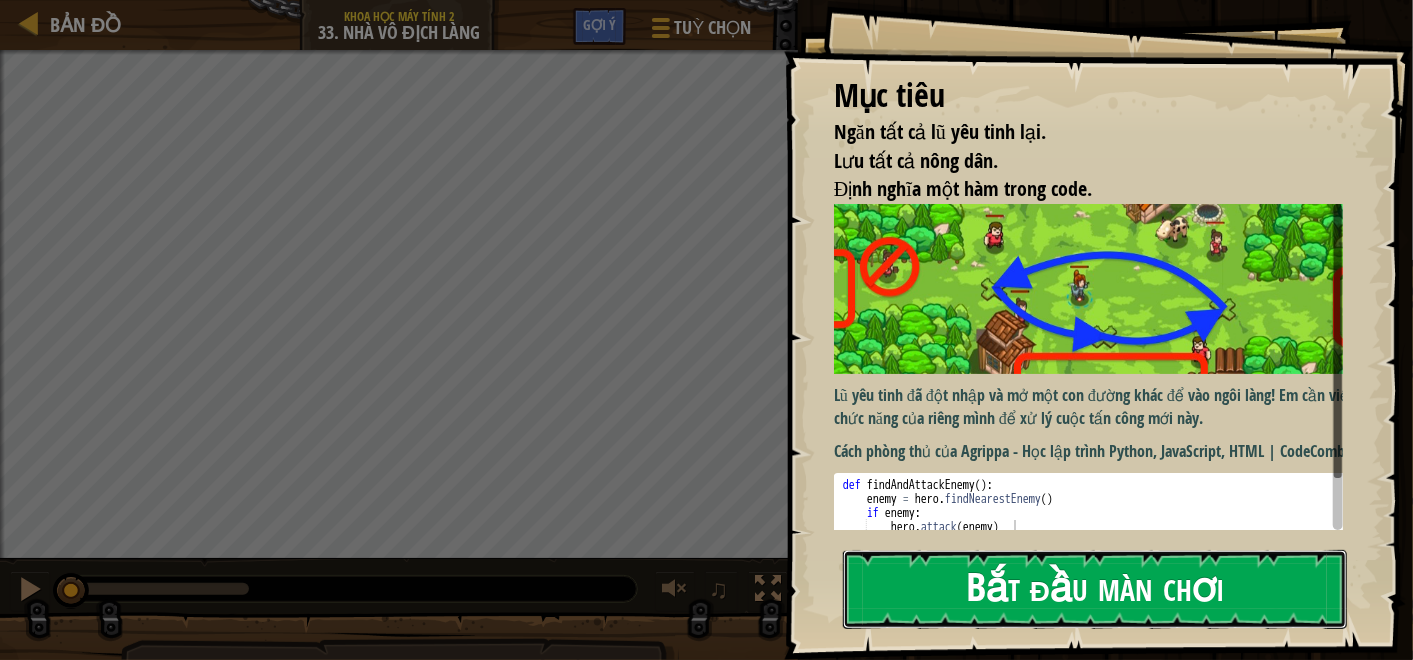 click on "Bắt đầu màn chơi" at bounding box center (1095, 589) 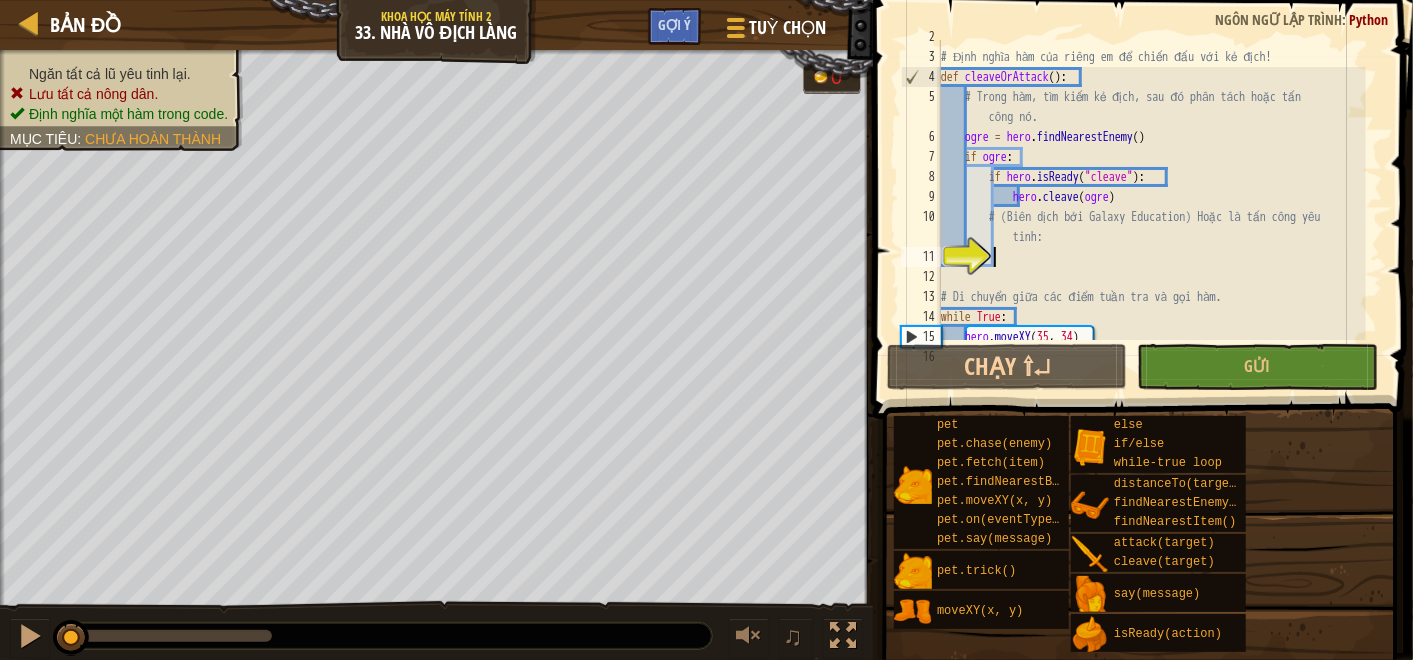 scroll, scrollTop: 0, scrollLeft: 0, axis: both 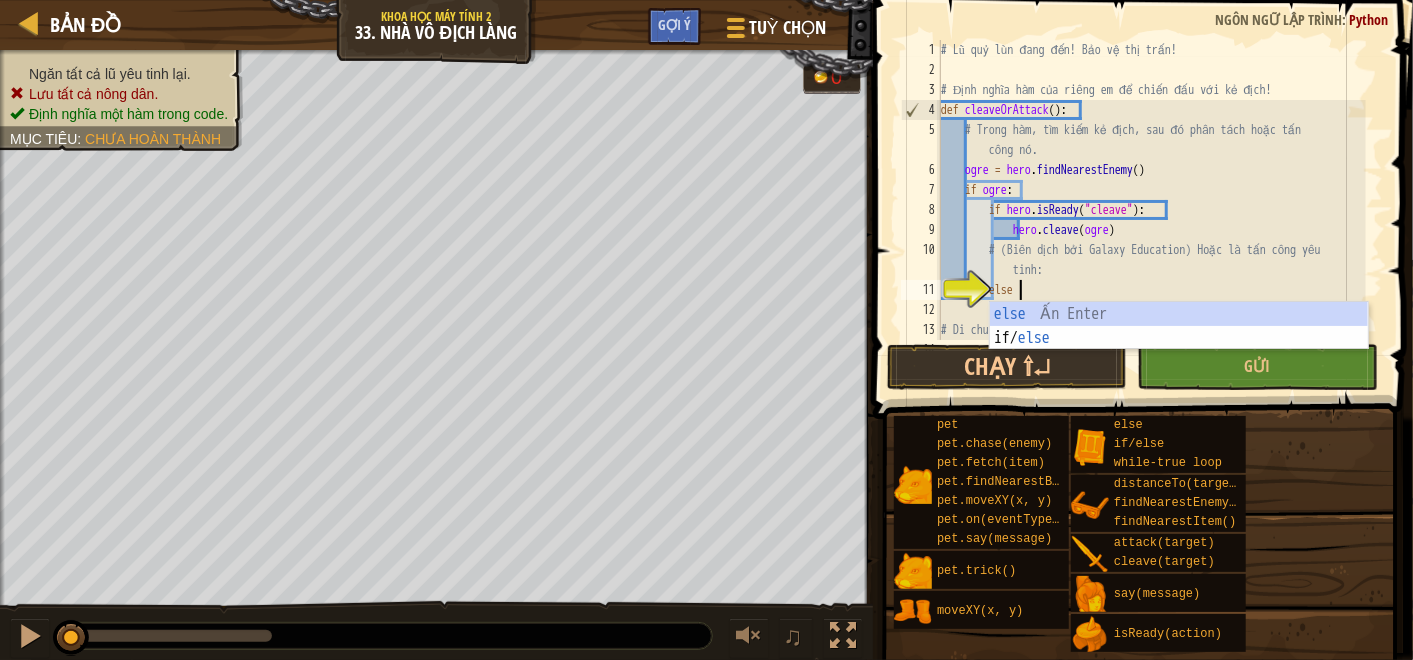 type on "else:" 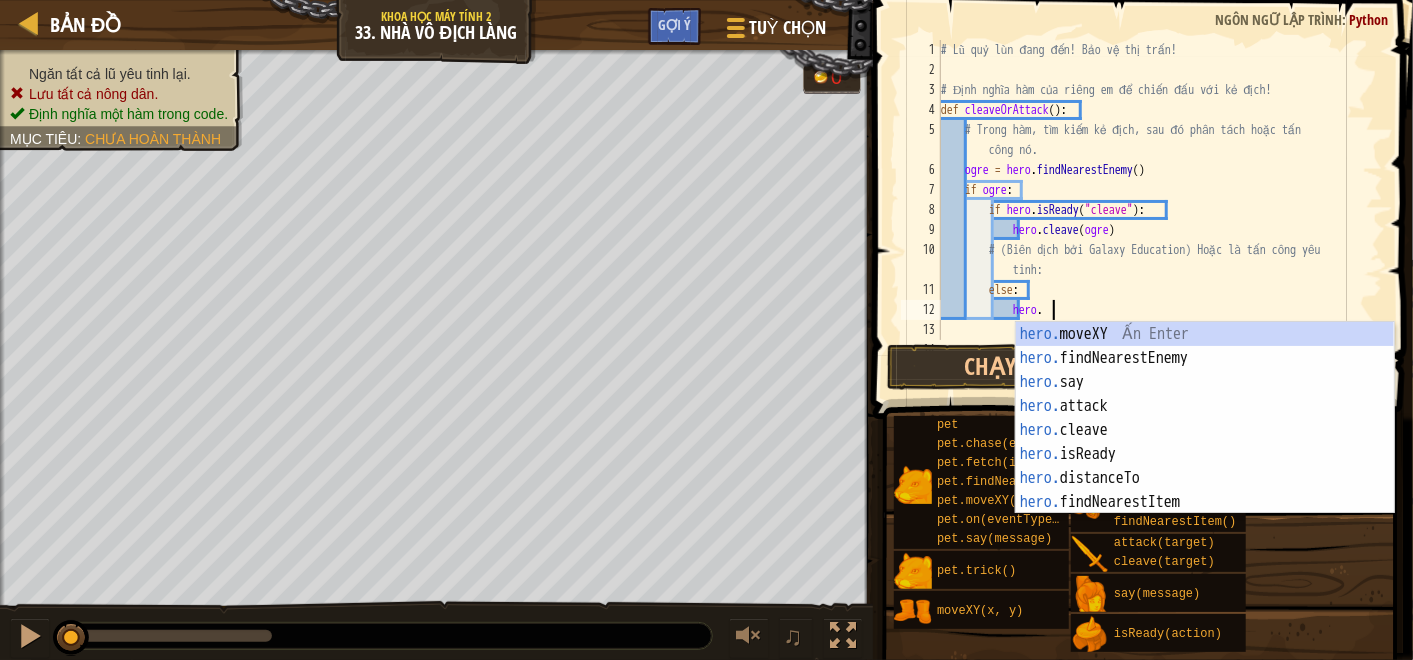 scroll, scrollTop: 8, scrollLeft: 8, axis: both 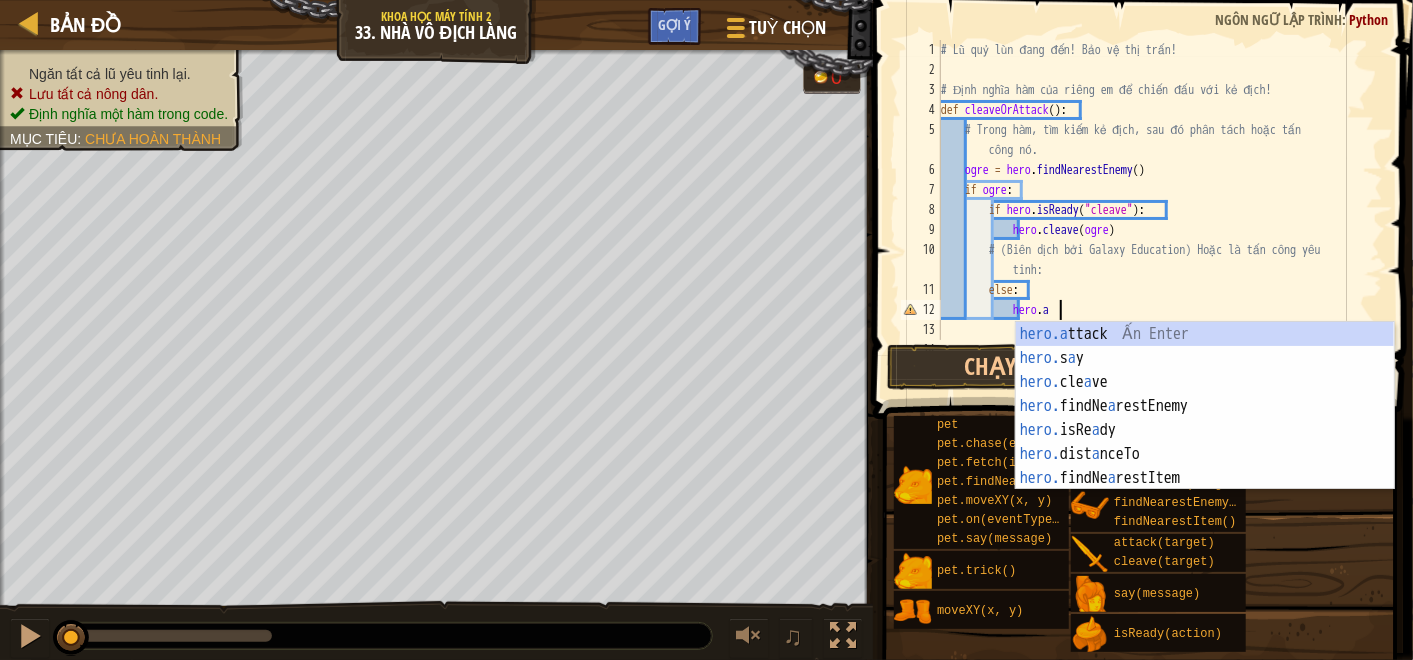 type on "hero.attack(enemy)" 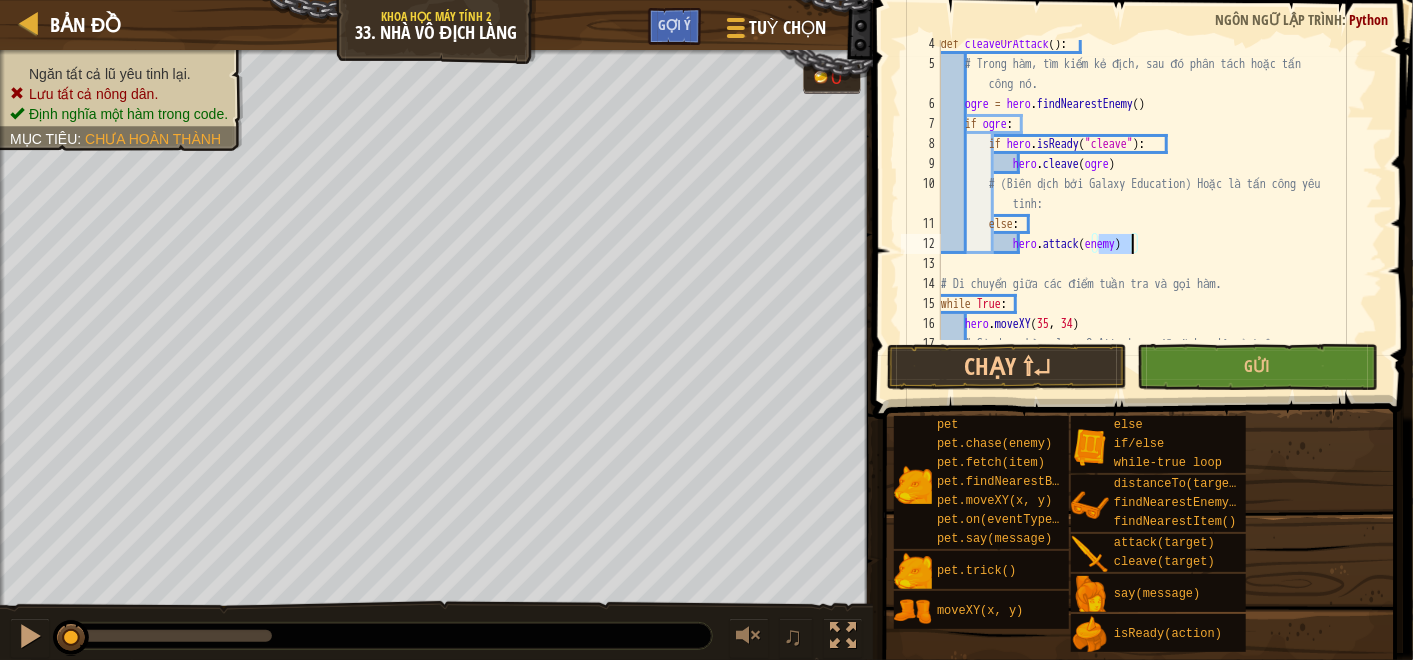 scroll, scrollTop: 133, scrollLeft: 0, axis: vertical 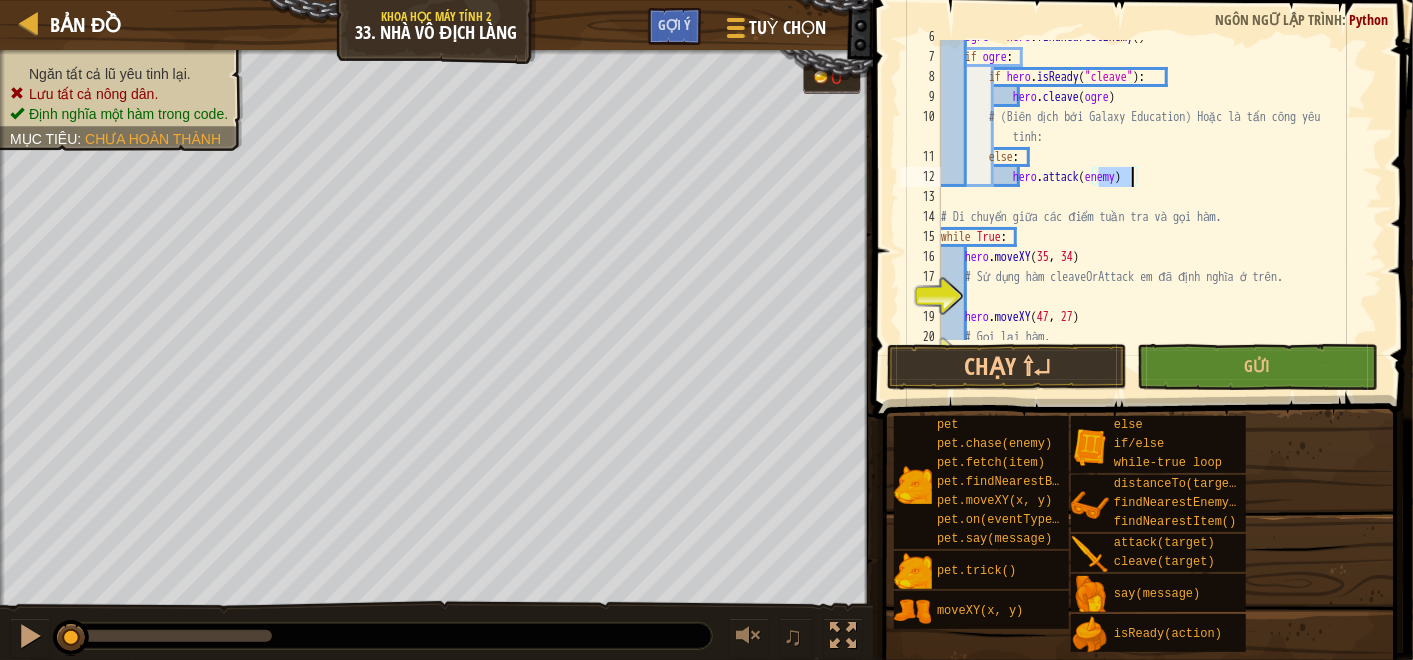 click on "ogre   =   hero . findNearestEnemy ( )      if   ogre :          if   hero . isReady ( "cleave" ) :              hero . cleave ( ogre )          # (Biên dịch bởi Galaxy Education) Hoặc là tấn công yêu               tinh:          else :              hero . attack ( enemy ) # Di chuyển giữa các điểm tuần tra và gọi hàm.  while   True :      hero . moveXY ( 35 ,   34 )      # Sử dụng hàm cleaveOrAttack em đã định nghĩa ở trên.            hero . moveXY ( 47 ,   27 )      # Gọi lại hàm." at bounding box center [1151, 197] 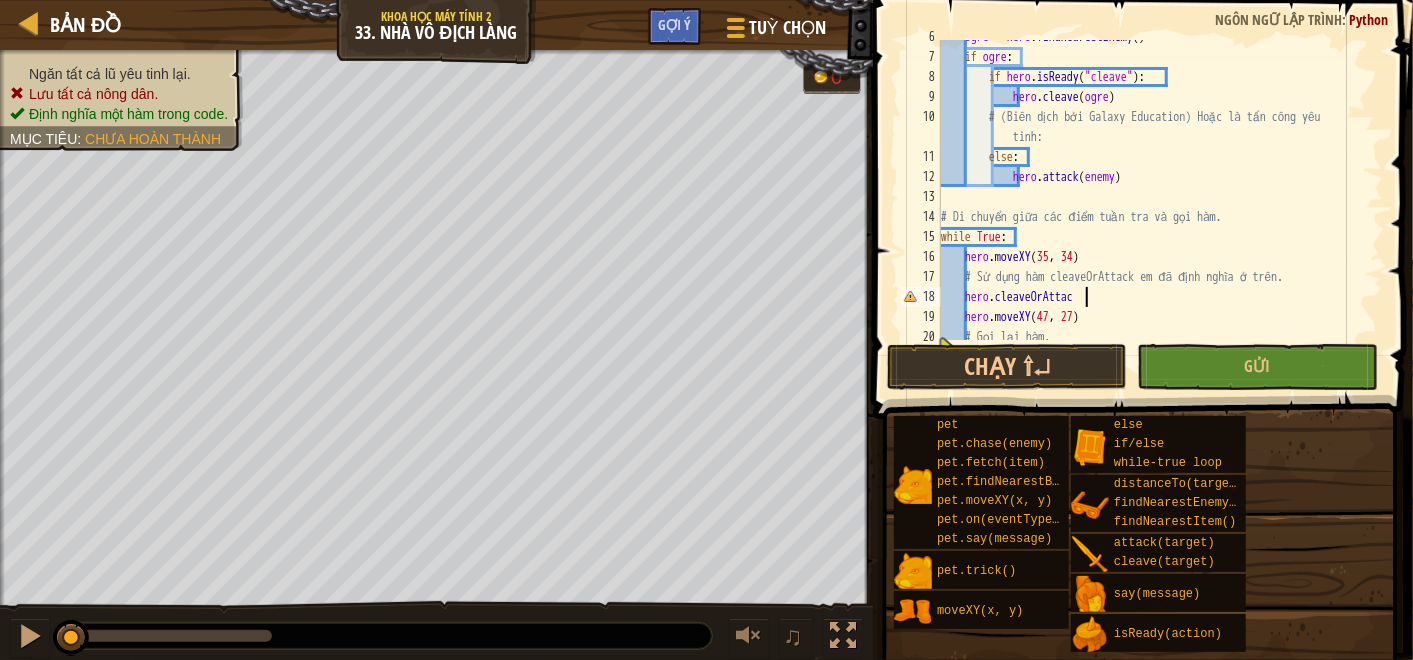 scroll, scrollTop: 9, scrollLeft: 11, axis: both 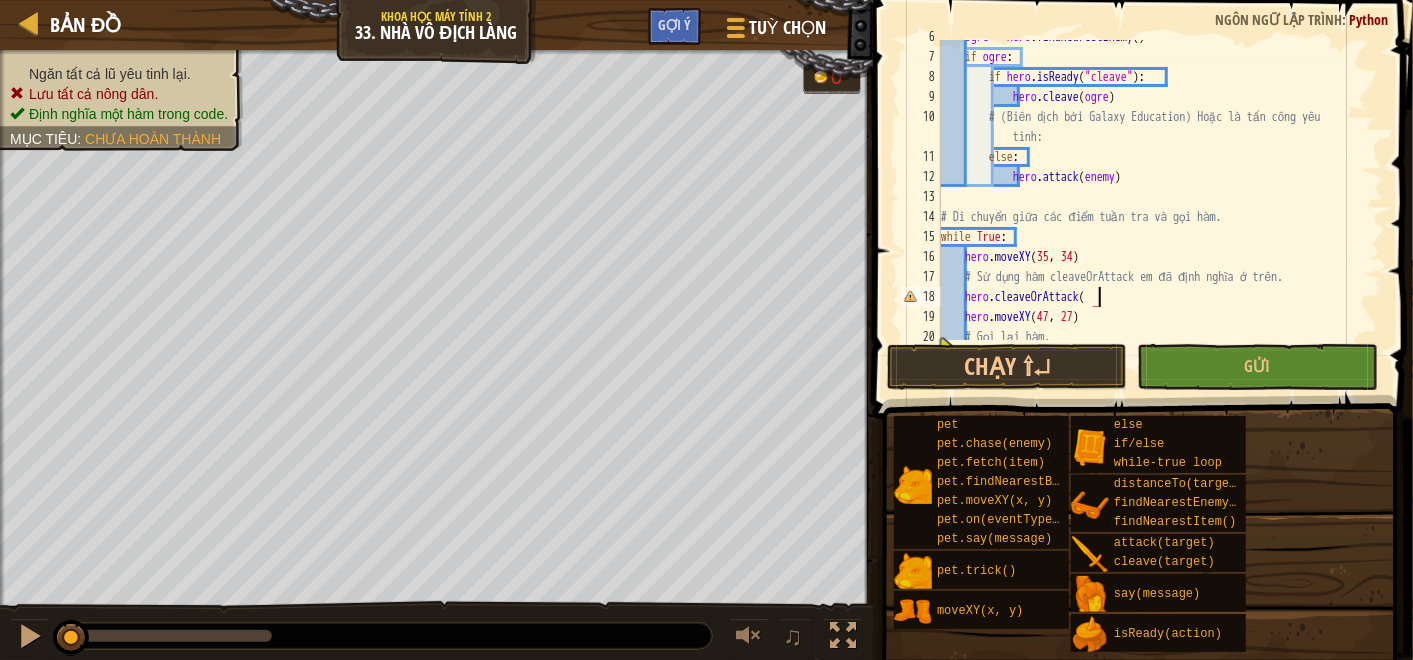 type on "hero.cleaveOrAttack()" 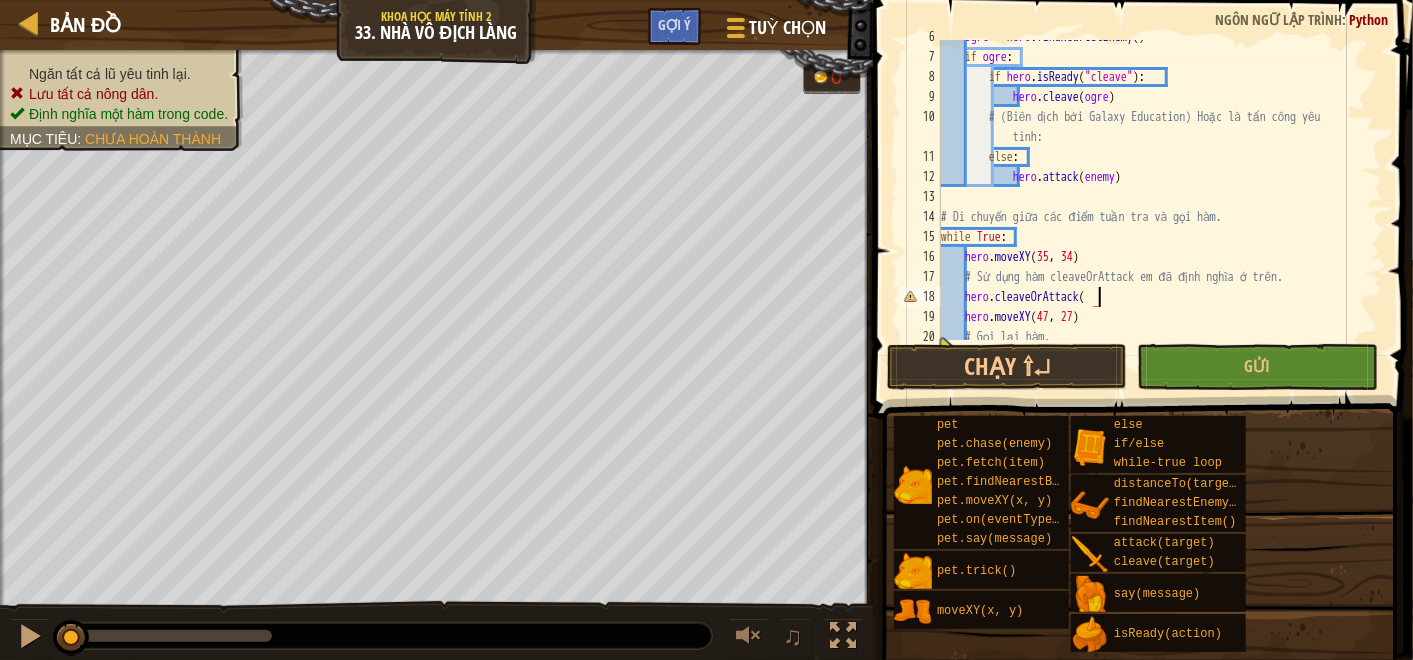 scroll, scrollTop: 9, scrollLeft: 12, axis: both 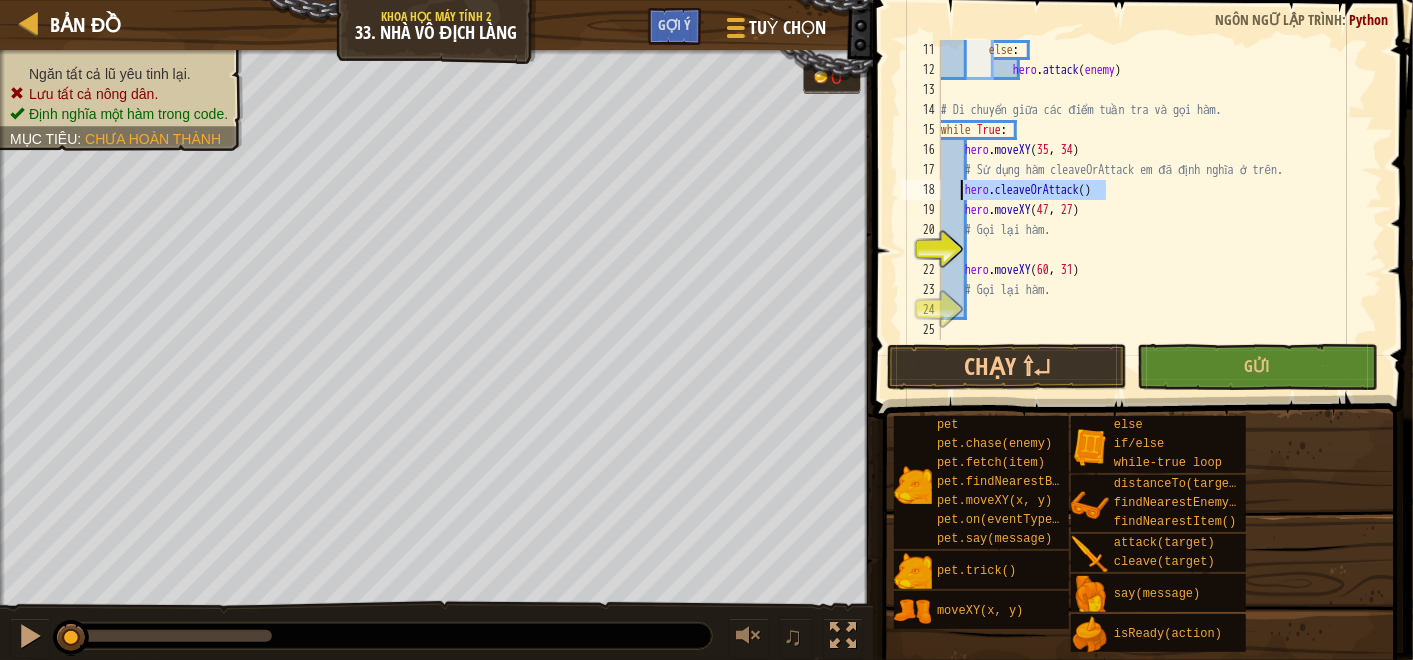 drag, startPoint x: 1123, startPoint y: 189, endPoint x: 964, endPoint y: 191, distance: 159.01257 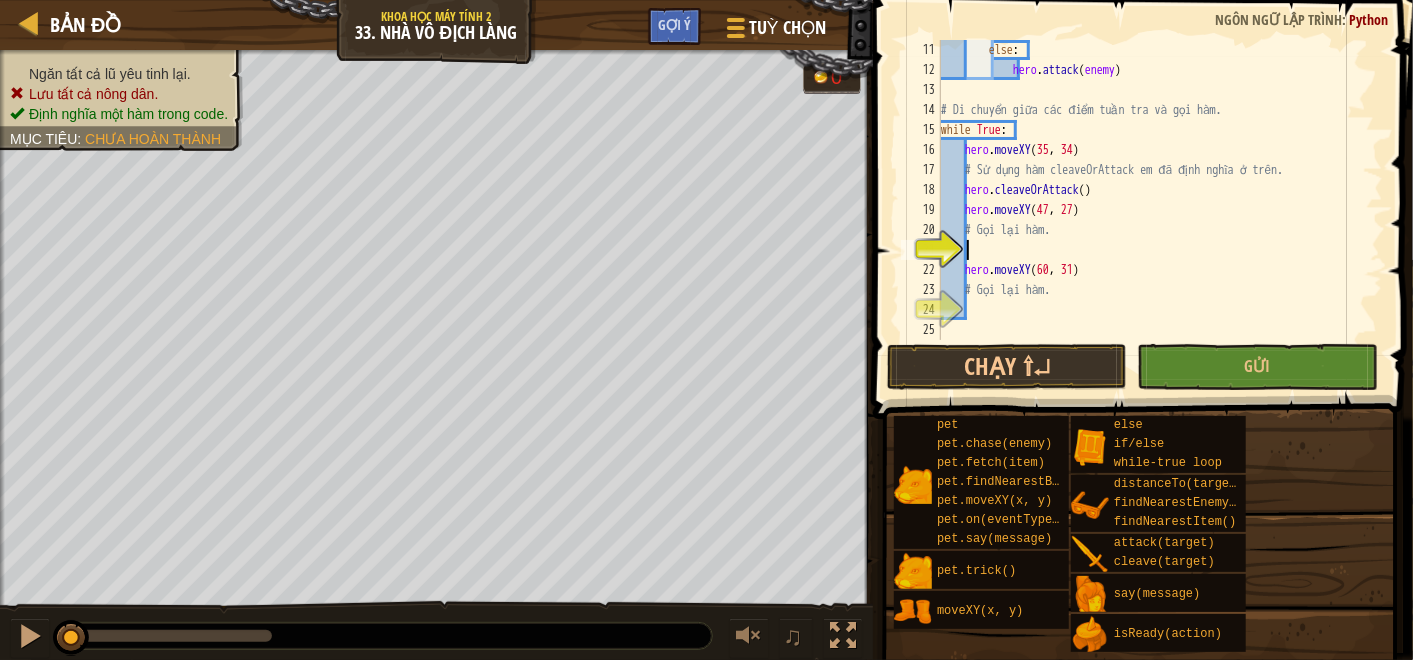click on "else :              hero . attack ( enemy ) # Di chuyển giữa các điểm tuần tra và gọi hàm.  while   True :      hero . moveXY ( 35 ,   34 )      # Sử dụng hàm cleaveOrAttack em đã định nghĩa ở trên.       hero . cleaveOrAttack ( )      hero . moveXY ( 47 ,   27 )      # Gọi lại hàm.            hero . moveXY ( 60 ,   31 )      # Gọi lại hàm." at bounding box center (1151, 210) 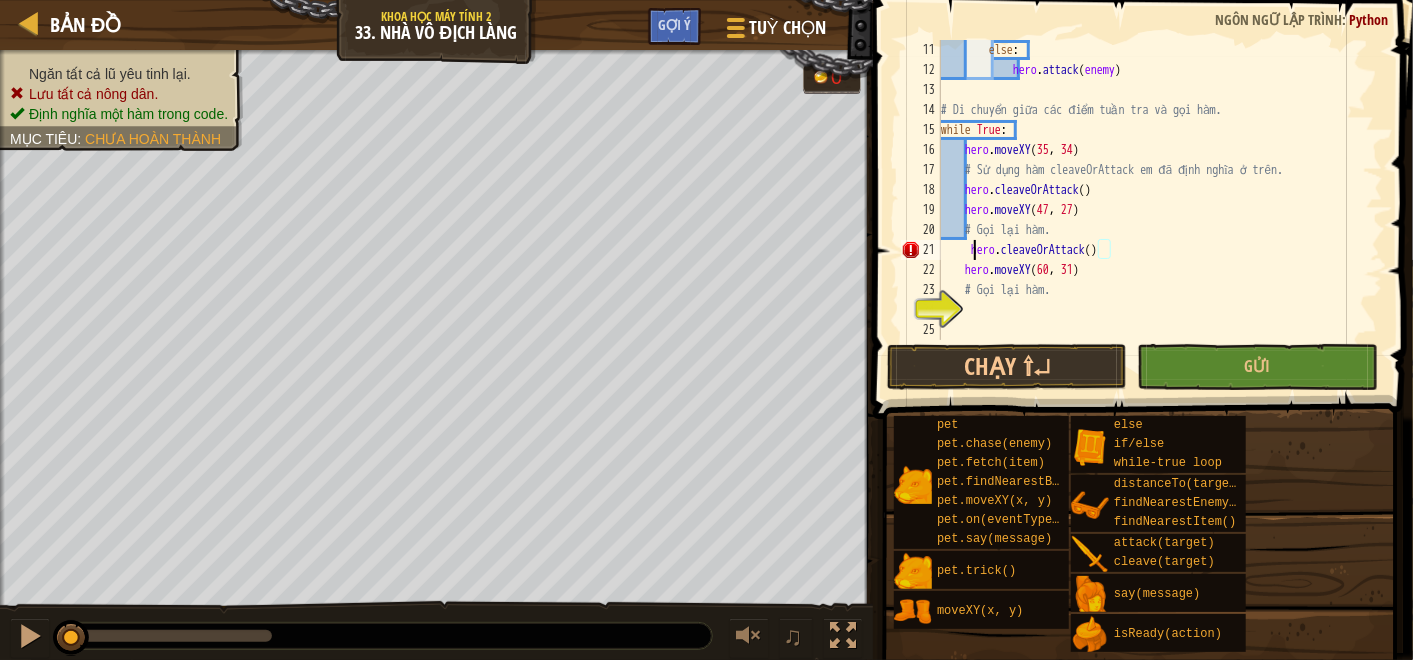 click on "else :              hero . attack ( enemy ) # Di chuyển giữa các điểm tuần tra và gọi hàm.  while   True :      hero . moveXY ( 35 ,   34 )      # Sử dụng hàm cleaveOrAttack em đã định nghĩa ở trên.       hero . cleaveOrAttack ( )      hero . moveXY ( 47 ,   27 )      # Gọi lại hàm.        hero . cleaveOrAttack ( )      hero . moveXY ( 60 ,   31 )      # Gọi lại hàm." at bounding box center (1151, 210) 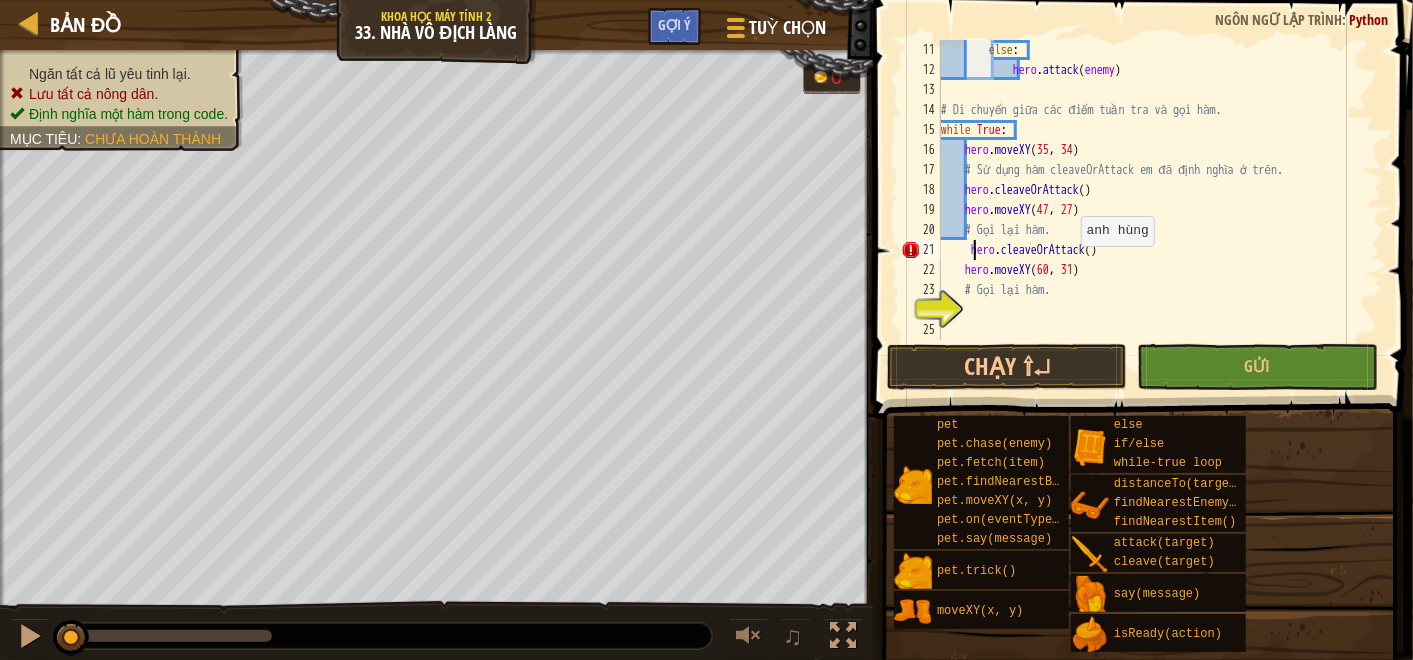 type on "hero.cleaveOrAttack()" 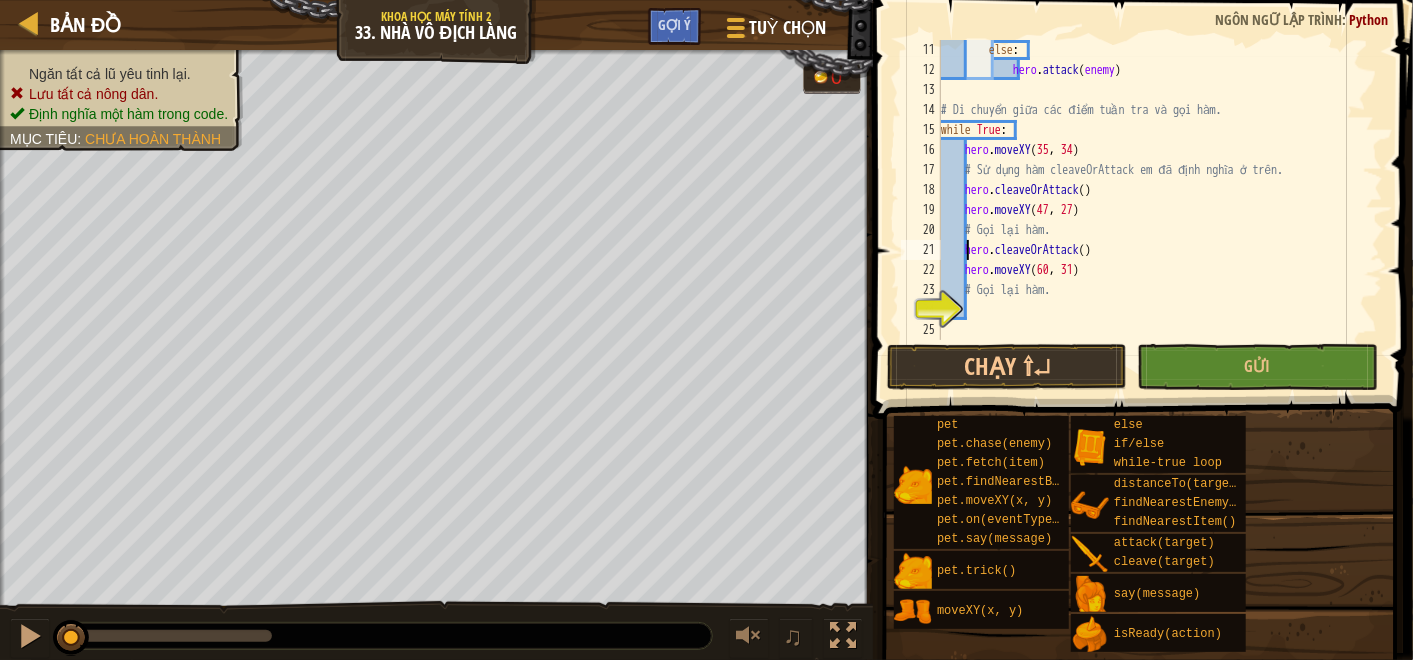 click on "else :              hero . attack ( enemy ) # Di chuyển giữa các điểm tuần tra và gọi hàm.  while   True :      hero . moveXY ( 35 ,   34 )      # Sử dụng hàm cleaveOrAttack em đã định nghĩa ở trên.       hero . cleaveOrAttack ( )      hero . moveXY ( 47 ,   27 )      # Gọi lại hàm.       hero . cleaveOrAttack ( )      hero . moveXY ( 60 ,   31 )      # Gọi lại hàm." at bounding box center [1151, 210] 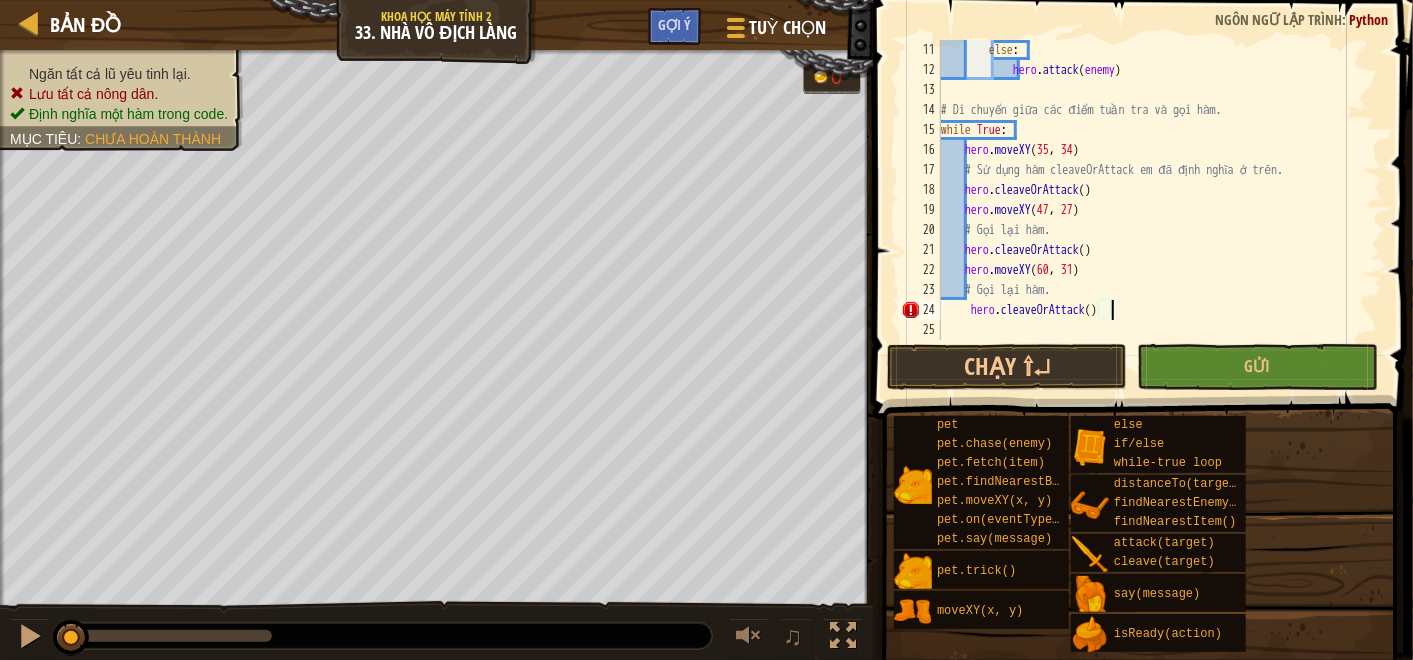 click on "else :              hero . attack ( enemy ) # Di chuyển giữa các điểm tuần tra và gọi hàm.  while   True :      hero . moveXY ( 35 ,   34 )      # Sử dụng hàm cleaveOrAttack em đã định nghĩa ở trên.       hero . cleaveOrAttack ( )      hero . moveXY ( 47 ,   27 )      # Gọi lại hàm.       hero . cleaveOrAttack ( )      hero . moveXY ( 60 ,   31 )      # Gọi lại hàm.        hero . cleaveOrAttack ( )" at bounding box center [1151, 210] 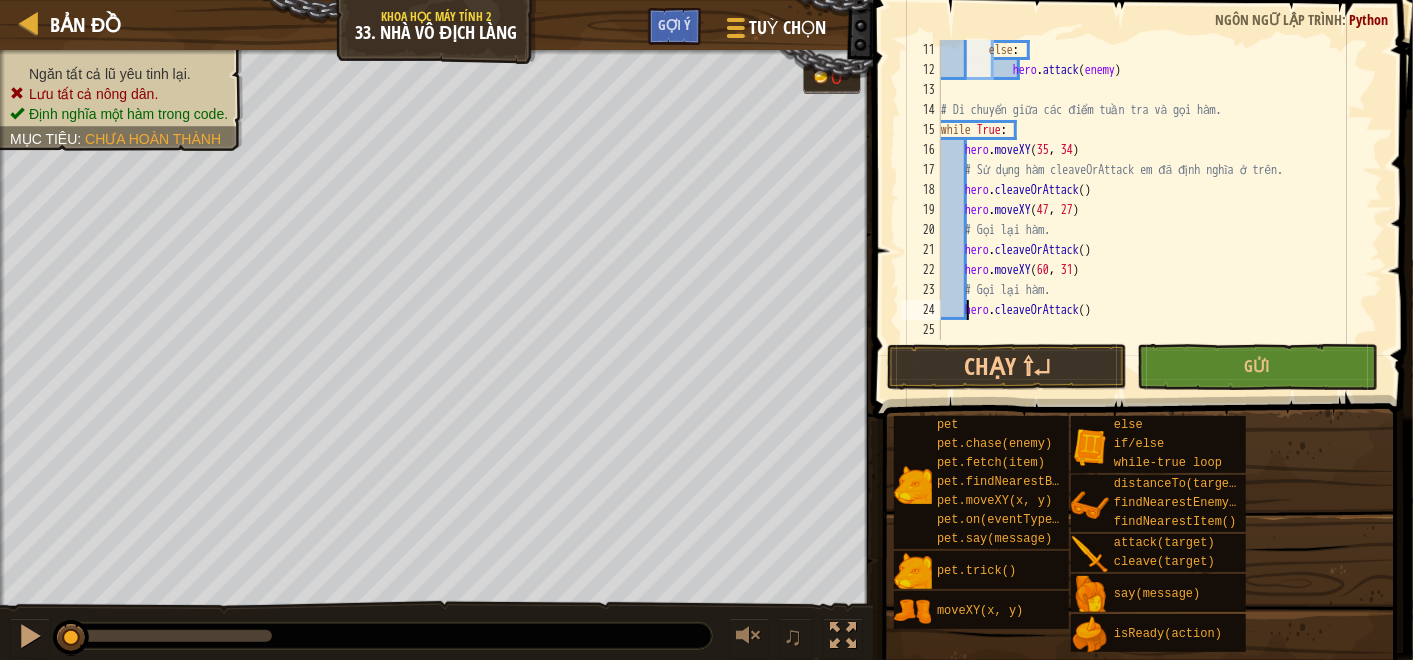 scroll, scrollTop: 240, scrollLeft: 0, axis: vertical 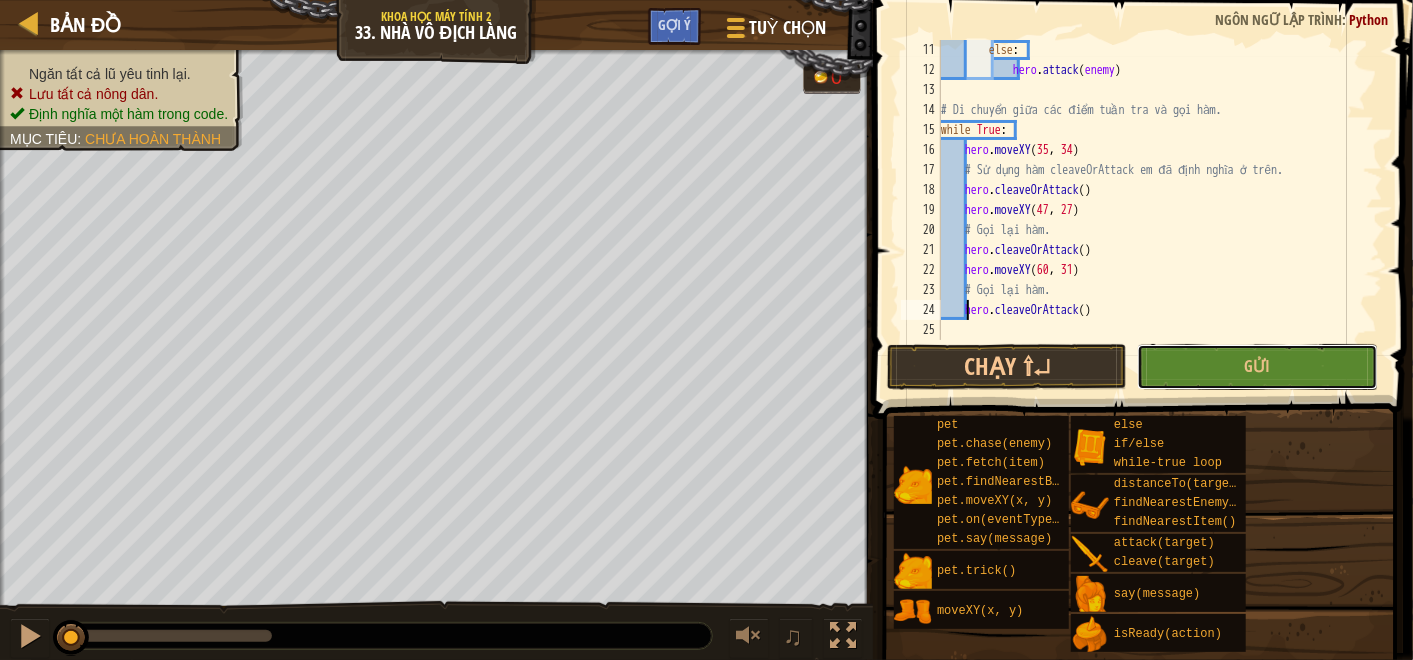 click on "Gửi" at bounding box center [1257, 367] 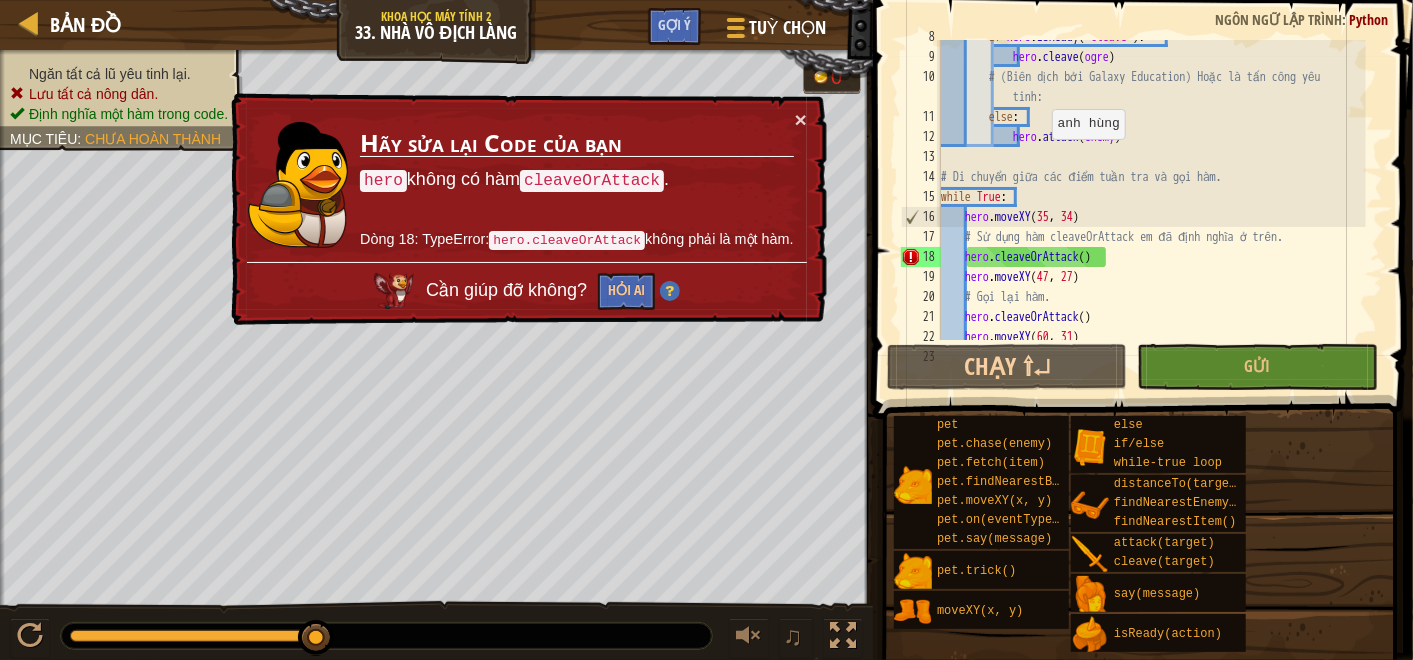 scroll, scrollTop: 40, scrollLeft: 0, axis: vertical 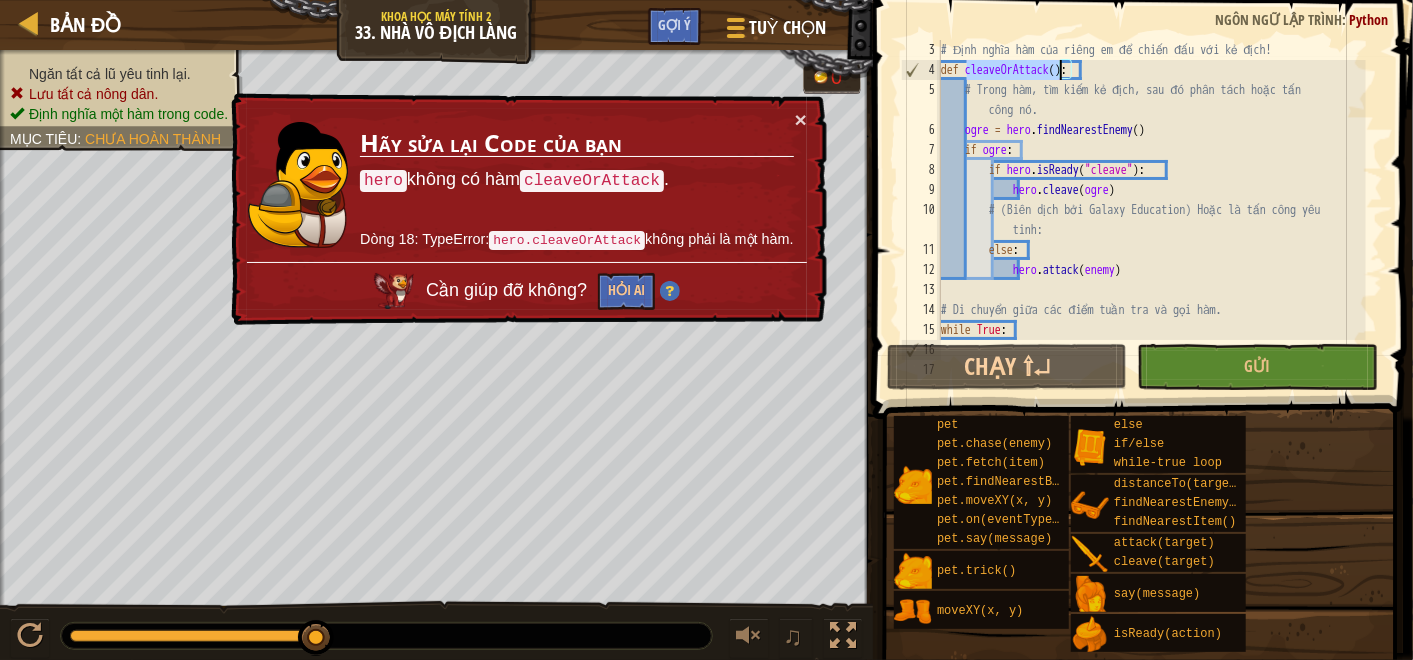 drag, startPoint x: 970, startPoint y: 71, endPoint x: 1057, endPoint y: 73, distance: 87.02299 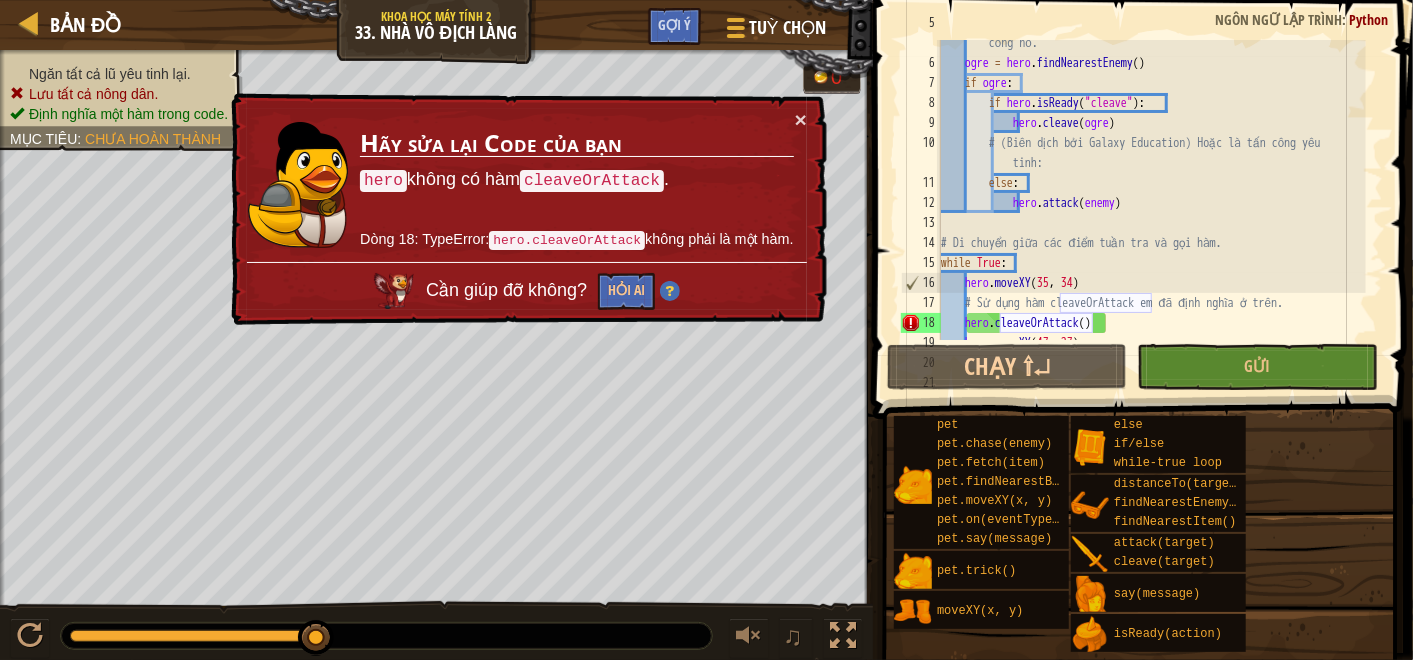 scroll, scrollTop: 173, scrollLeft: 0, axis: vertical 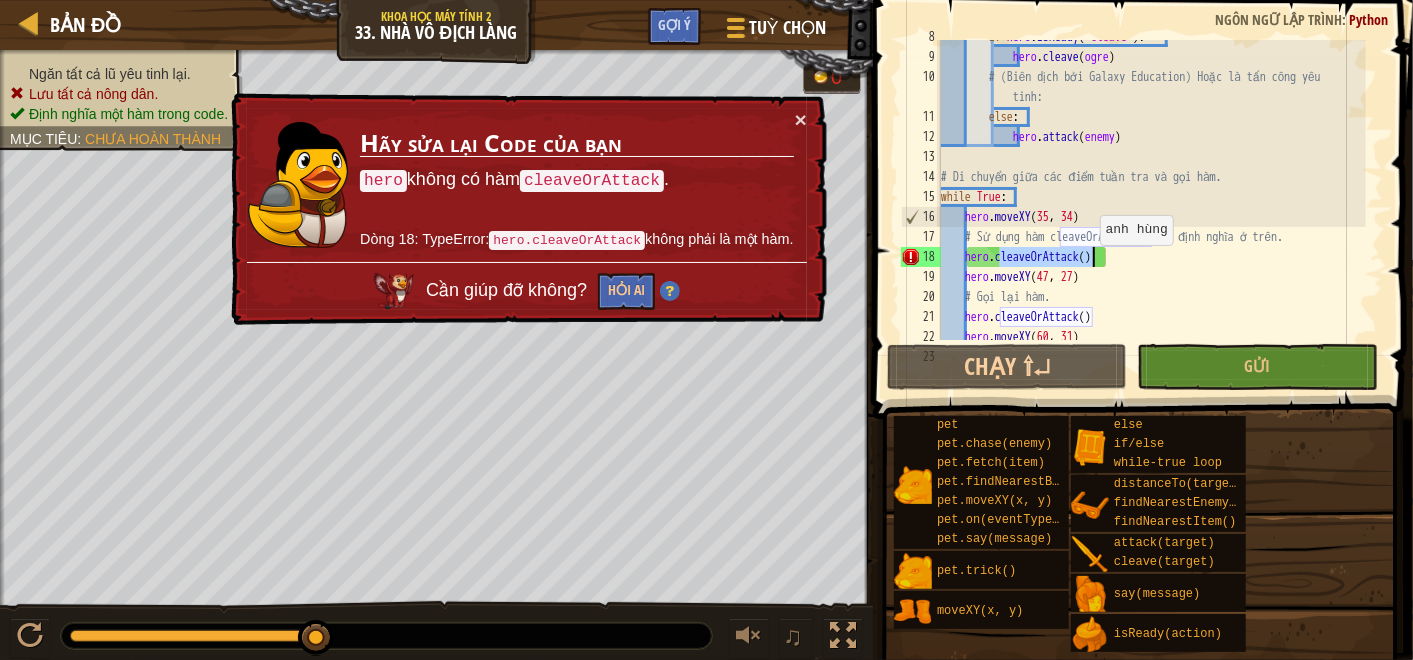 drag, startPoint x: 1002, startPoint y: 252, endPoint x: 1091, endPoint y: 251, distance: 89.005615 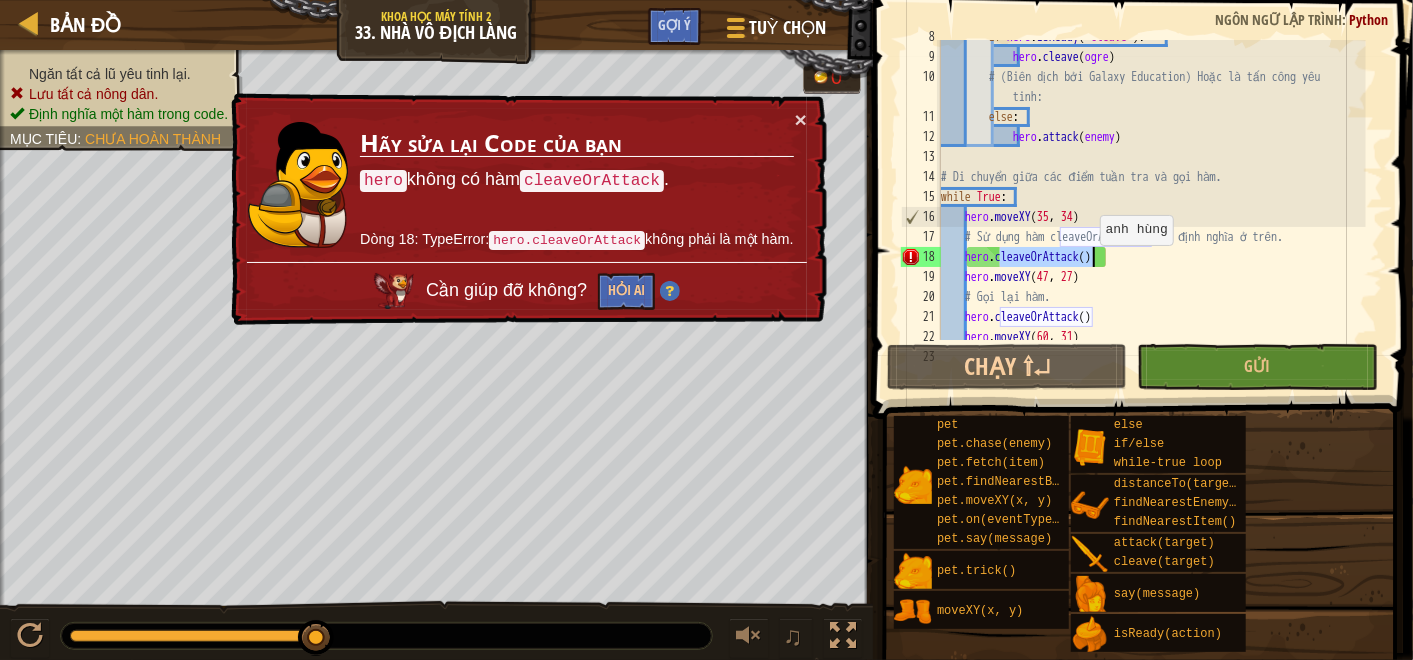 click on "if   hero . isReady ( "cleave" ) :              hero . cleave ( ogre )          # (Biên dịch bởi Galaxy Education) Hoặc là tấn công yêu               tinh:          else :              hero . attack ( enemy ) # Di chuyển giữa các điểm tuần tra và gọi hàm.  while   True :      hero . moveXY ( 35 ,   34 )      # Sử dụng hàm cleaveOrAttack em đã định nghĩa ở trên.       hero . cleaveOrAttack ( )      hero . moveXY ( 47 ,   27 )      # Gọi lại hàm.       hero . cleaveOrAttack ( )      hero . moveXY ( 60 ,   31 )" at bounding box center (1151, 197) 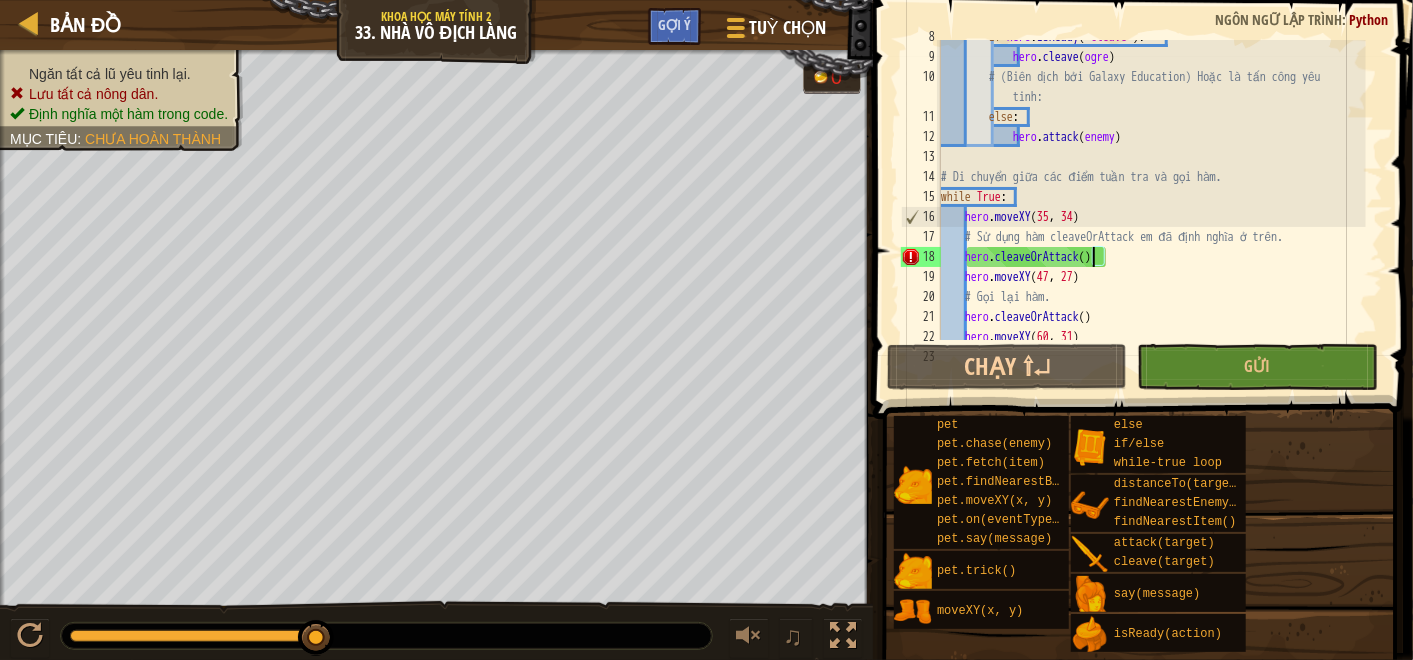 click on "if   hero . isReady ( "cleave" ) :              hero . cleave ( ogre )          # (Biên dịch bởi Galaxy Education) Hoặc là tấn công yêu               tinh:          else :              hero . attack ( enemy ) # Di chuyển giữa các điểm tuần tra và gọi hàm.  while   True :      hero . moveXY ( 35 ,   34 )      # Sử dụng hàm cleaveOrAttack em đã định nghĩa ở trên.       hero . cleaveOrAttack ( )      hero . moveXY ( 47 ,   27 )      # Gọi lại hàm.       hero . cleaveOrAttack ( )      hero . moveXY ( 60 ,   31 )" at bounding box center [1151, 197] 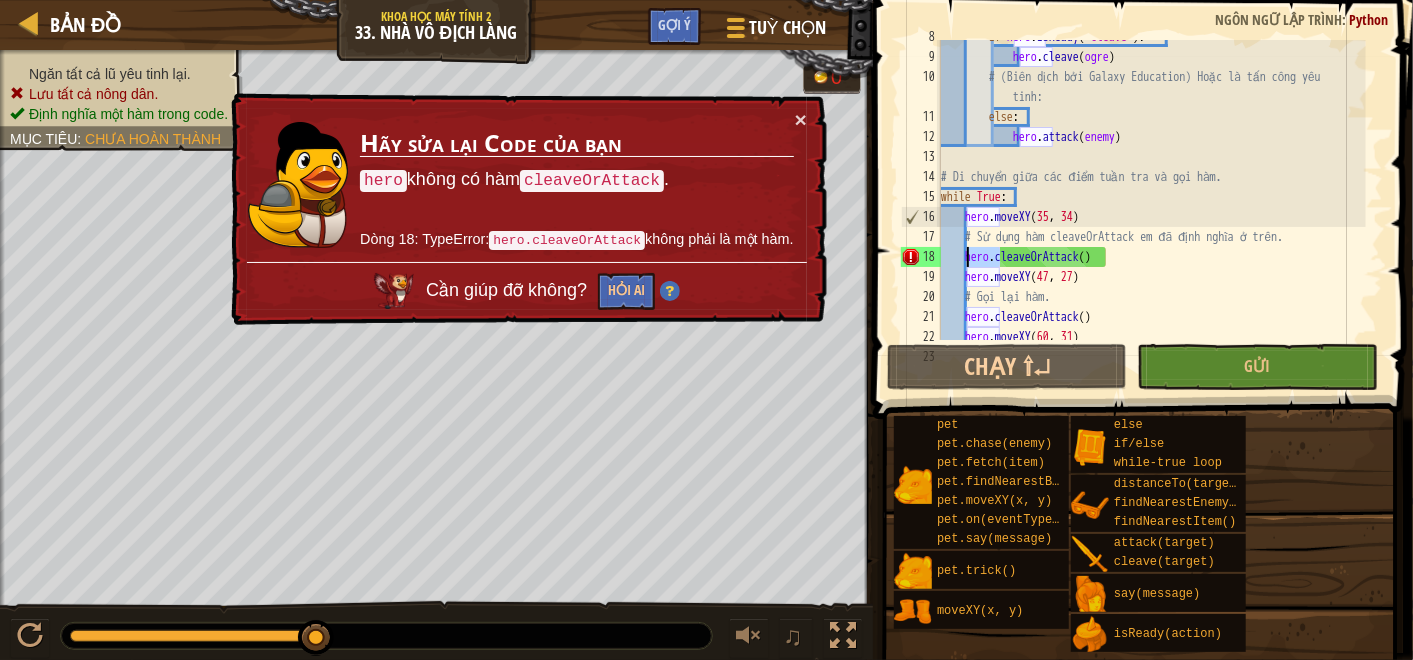 drag, startPoint x: 999, startPoint y: 257, endPoint x: 969, endPoint y: 253, distance: 30.265491 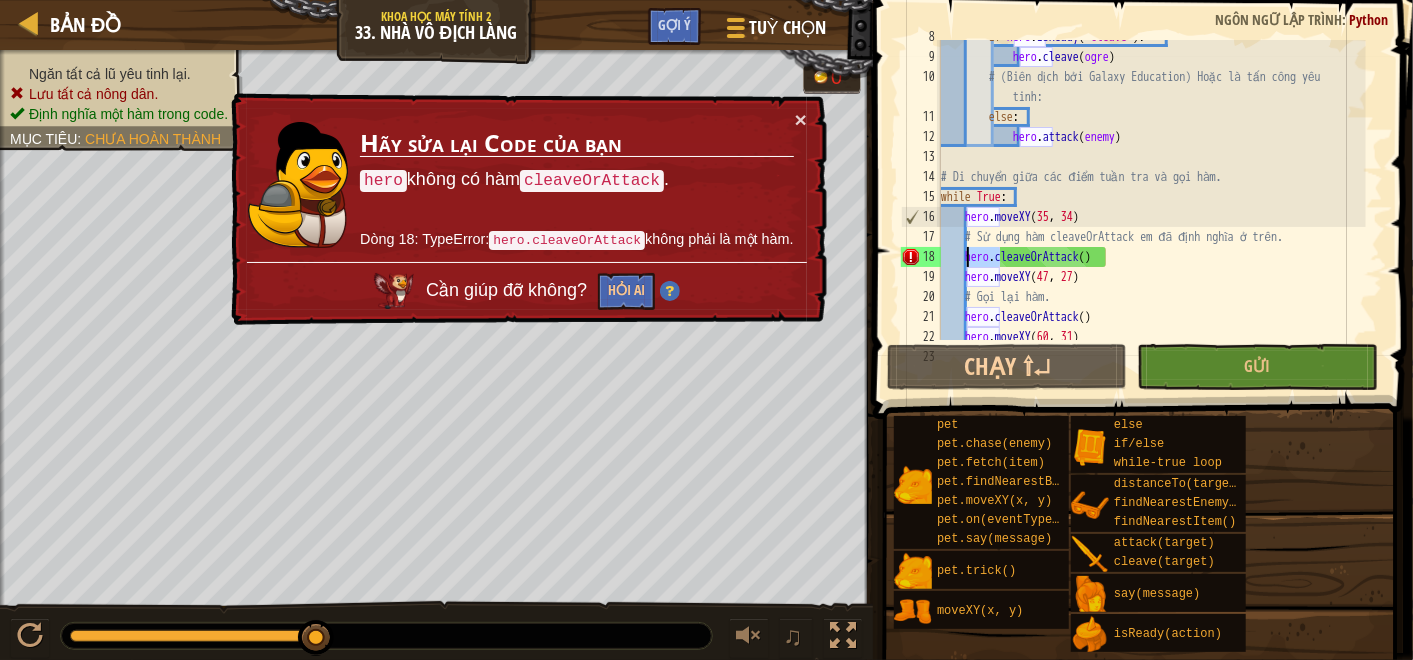 click on "if   hero . isReady ( "cleave" ) :              hero . cleave ( ogre )          # (Biên dịch bởi Galaxy Education) Hoặc là tấn công yêu               tinh:          else :              hero . attack ( enemy ) # Di chuyển giữa các điểm tuần tra và gọi hàm.  while   True :      hero . moveXY ( 35 ,   34 )      # Sử dụng hàm cleaveOrAttack em đã định nghĩa ở trên.       hero . cleaveOrAttack ( )      hero . moveXY ( 47 ,   27 )      # Gọi lại hàm.       hero . cleaveOrAttack ( )      hero . moveXY ( 60 ,   31 )" at bounding box center (1151, 197) 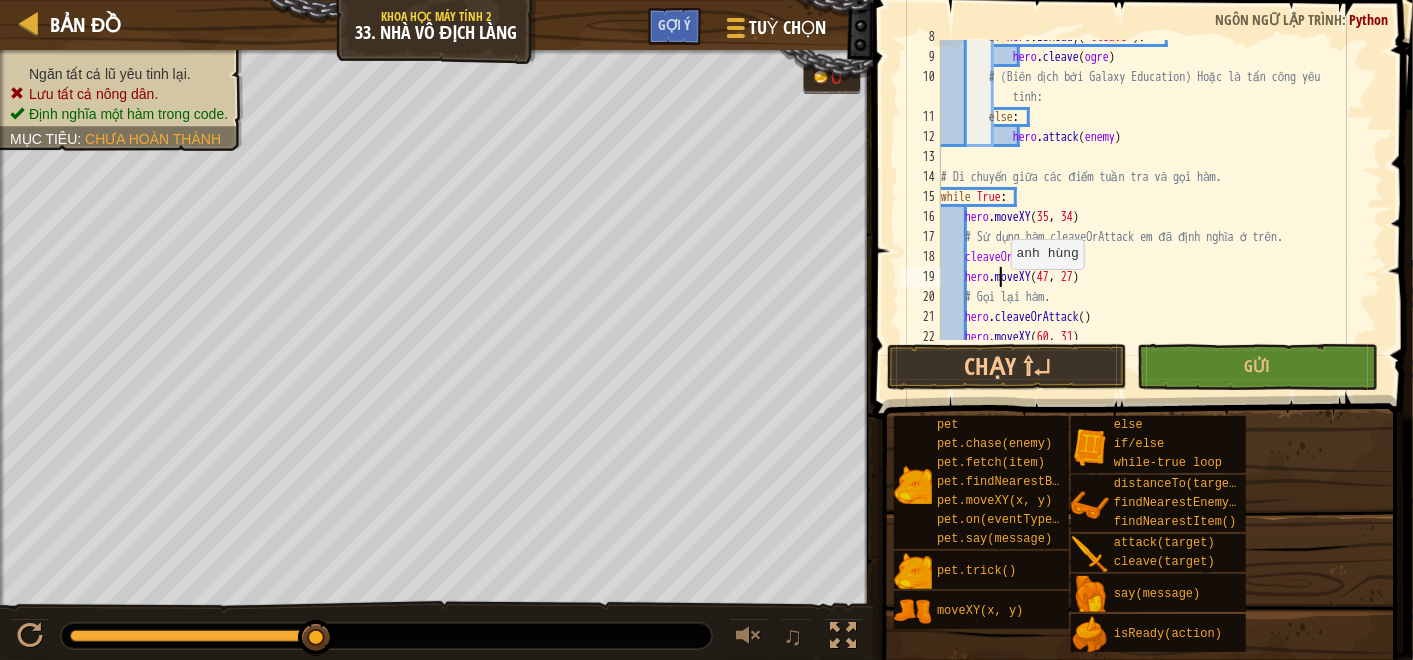 click on "if   hero . isReady ( "cleave" ) :              hero . cleave ( ogre )          # (Biên dịch bởi Galaxy Education) Hoặc là tấn công yêu               tinh:          else :              hero . attack ( enemy ) # Di chuyển giữa các điểm tuần tra và gọi hàm.  while   True :      hero . moveXY ( 35 ,   34 )      # Sử dụng hàm cleaveOrAttack em đã định nghĩa ở trên.       cleaveOrAttack ( )      hero . moveXY ( 47 ,   27 )      # Gọi lại hàm.       hero . cleaveOrAttack ( )      hero . moveXY ( 60 ,   31 )" at bounding box center (1151, 197) 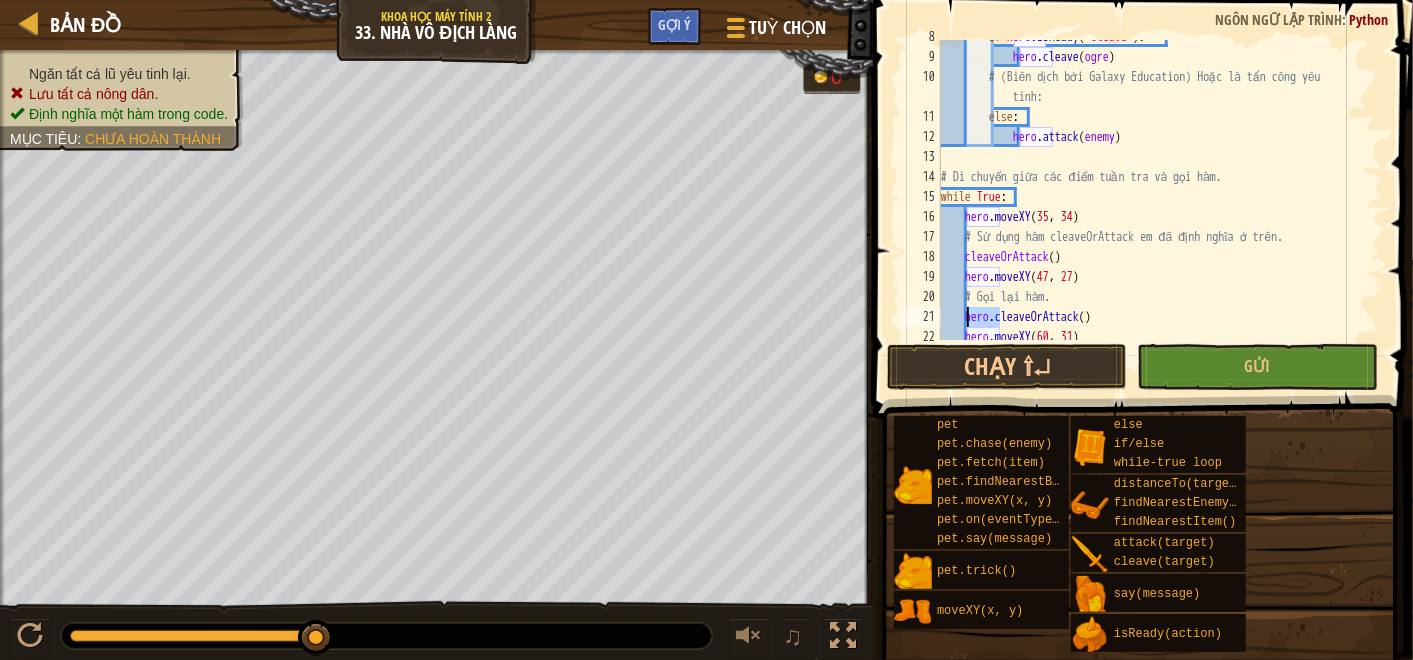 drag, startPoint x: 1002, startPoint y: 316, endPoint x: 967, endPoint y: 317, distance: 35.014282 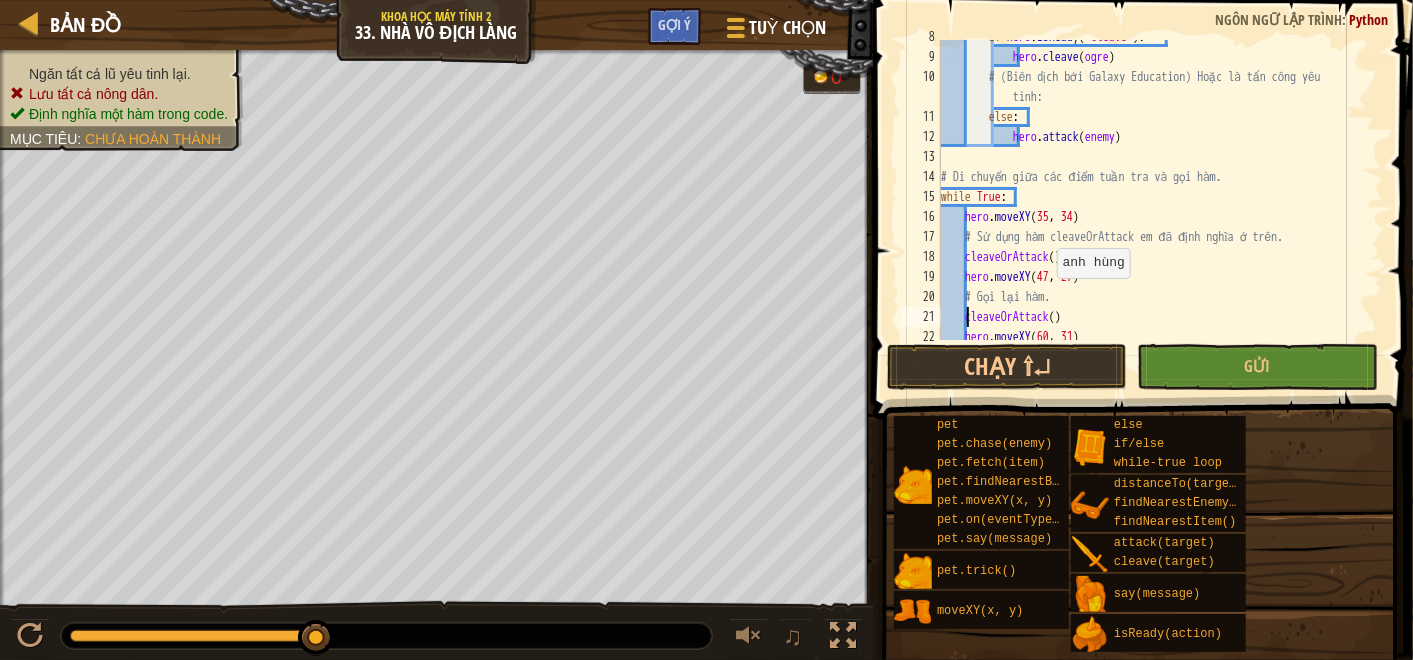 scroll, scrollTop: 240, scrollLeft: 0, axis: vertical 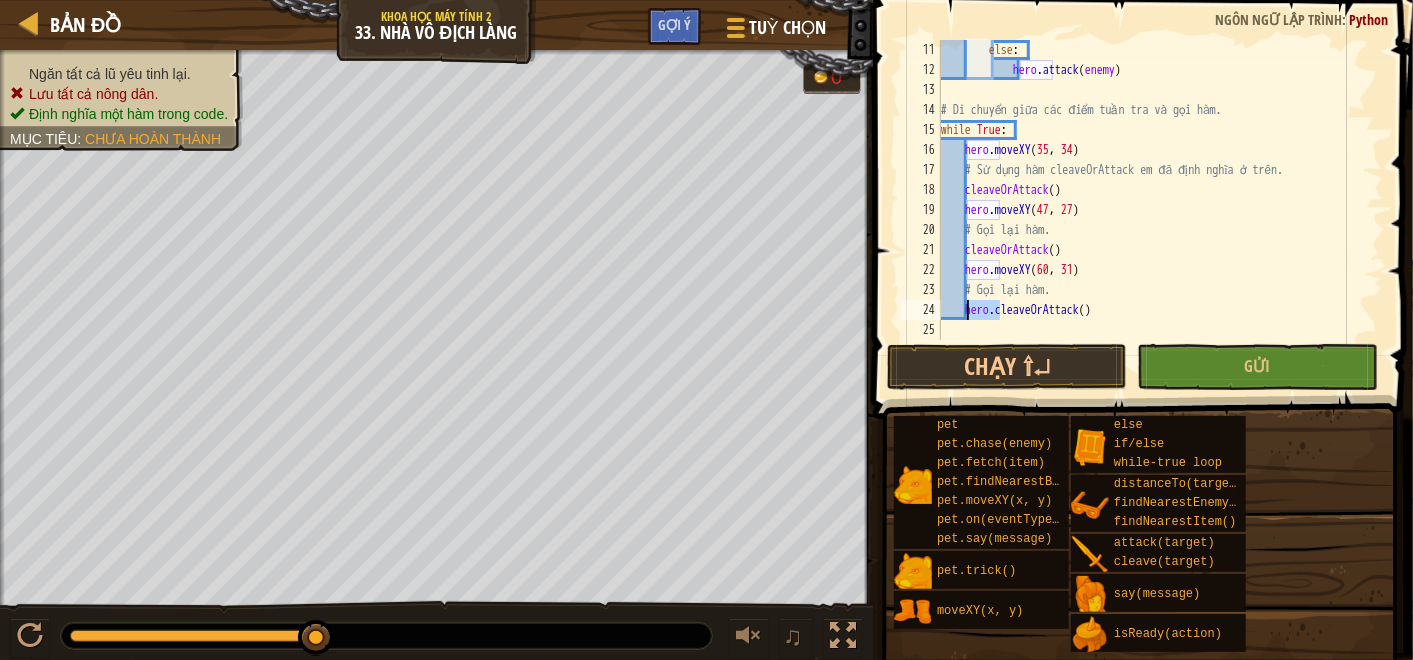 drag, startPoint x: 1000, startPoint y: 308, endPoint x: 970, endPoint y: 307, distance: 30.016663 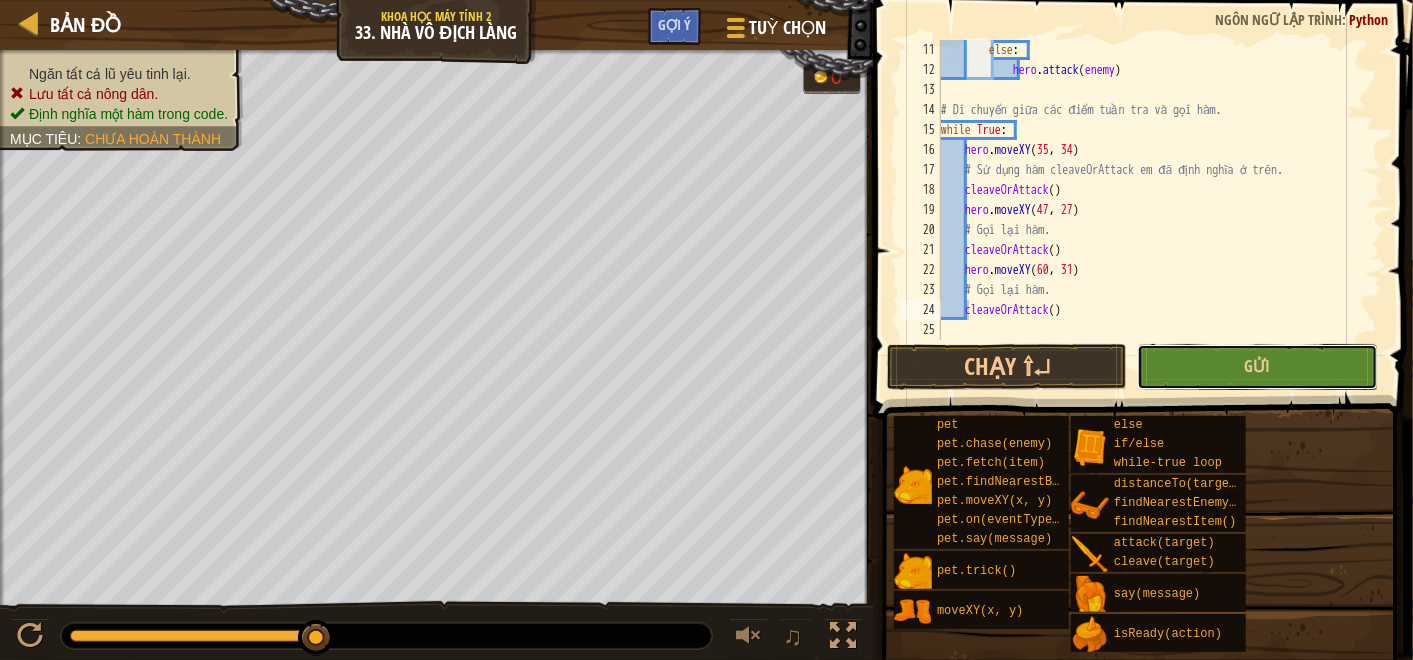 click on "Gửi" at bounding box center (1257, 367) 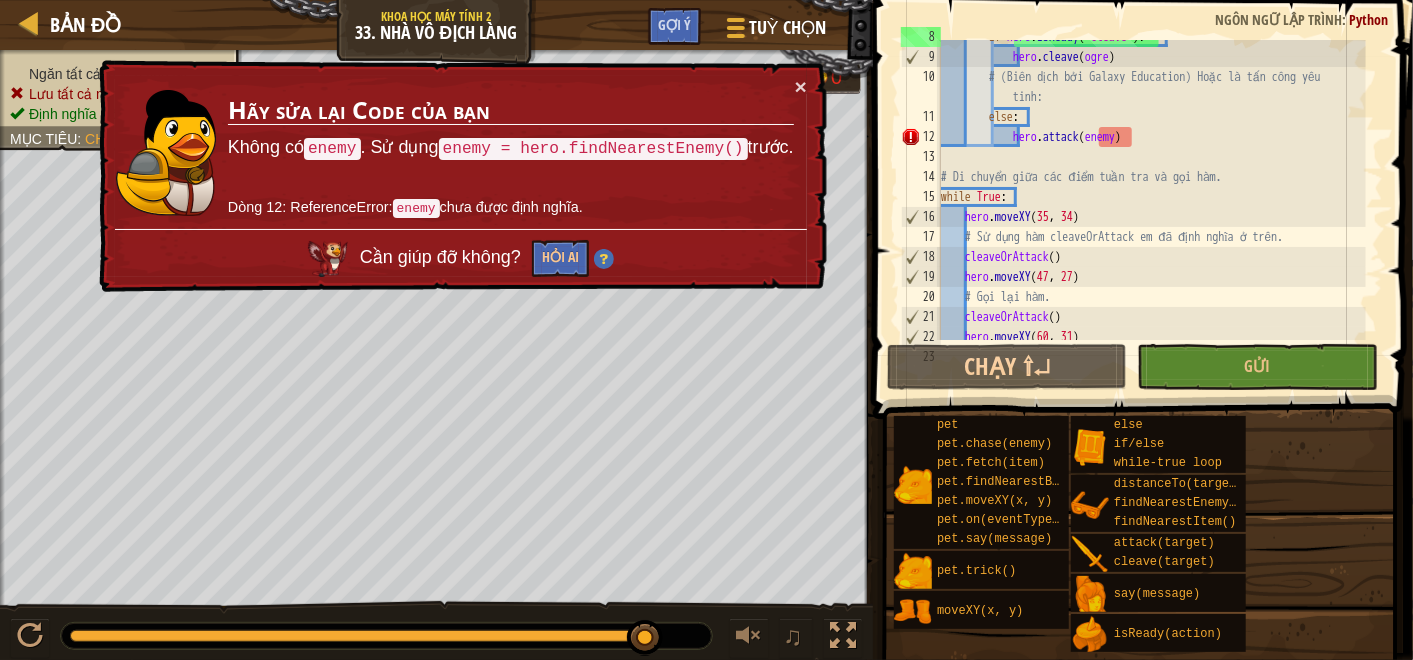 scroll, scrollTop: 173, scrollLeft: 0, axis: vertical 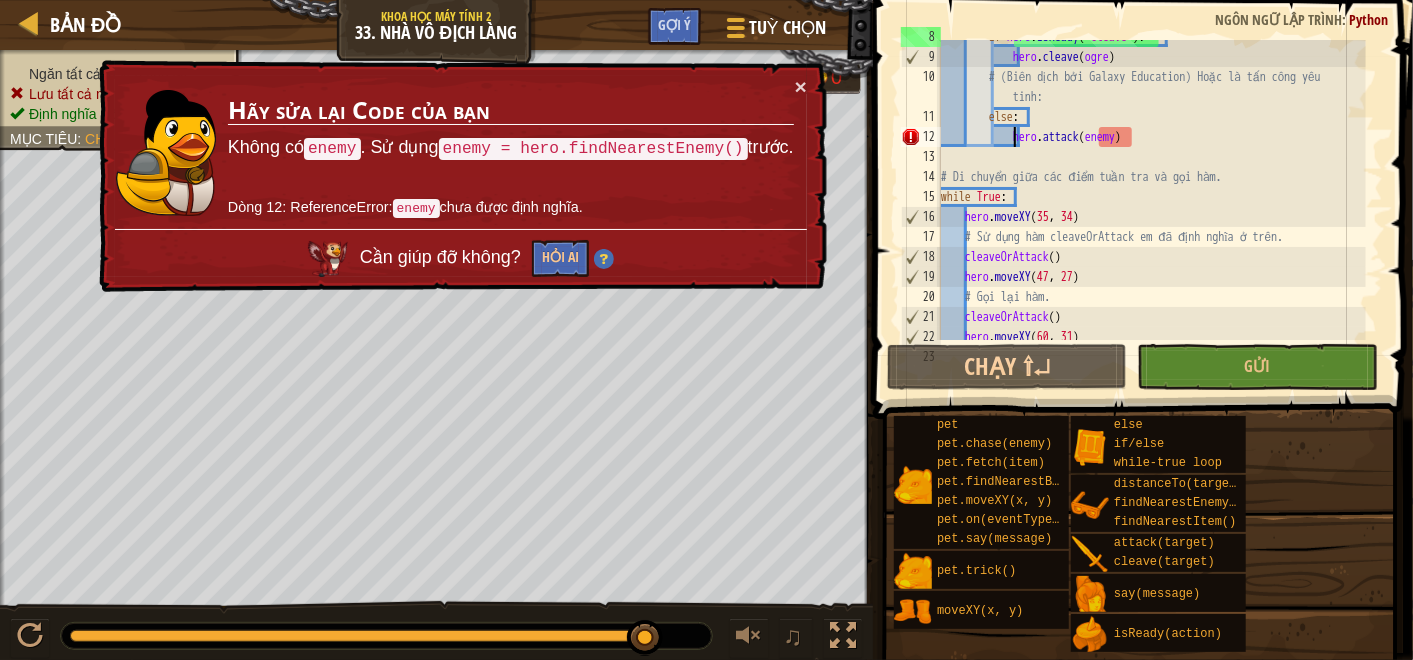 click on "if   hero . isReady ( "cleave" ) :              hero . cleave ( ogre )          # (Biên dịch bởi Galaxy Education) Hoặc là tấn công yêu               tinh:          else :              hero . attack ( enemy ) # Di chuyển giữa các điểm tuần tra và gọi hàm.  while   True :      hero . moveXY ( 35 ,   34 )      # Sử dụng hàm cleaveOrAttack em đã định nghĩa ở trên.       cleaveOrAttack ( )      hero . moveXY ( 47 ,   27 )      # Gọi lại hàm.       cleaveOrAttack ( )      hero . moveXY ( 60 ,   31 )" at bounding box center (1151, 197) 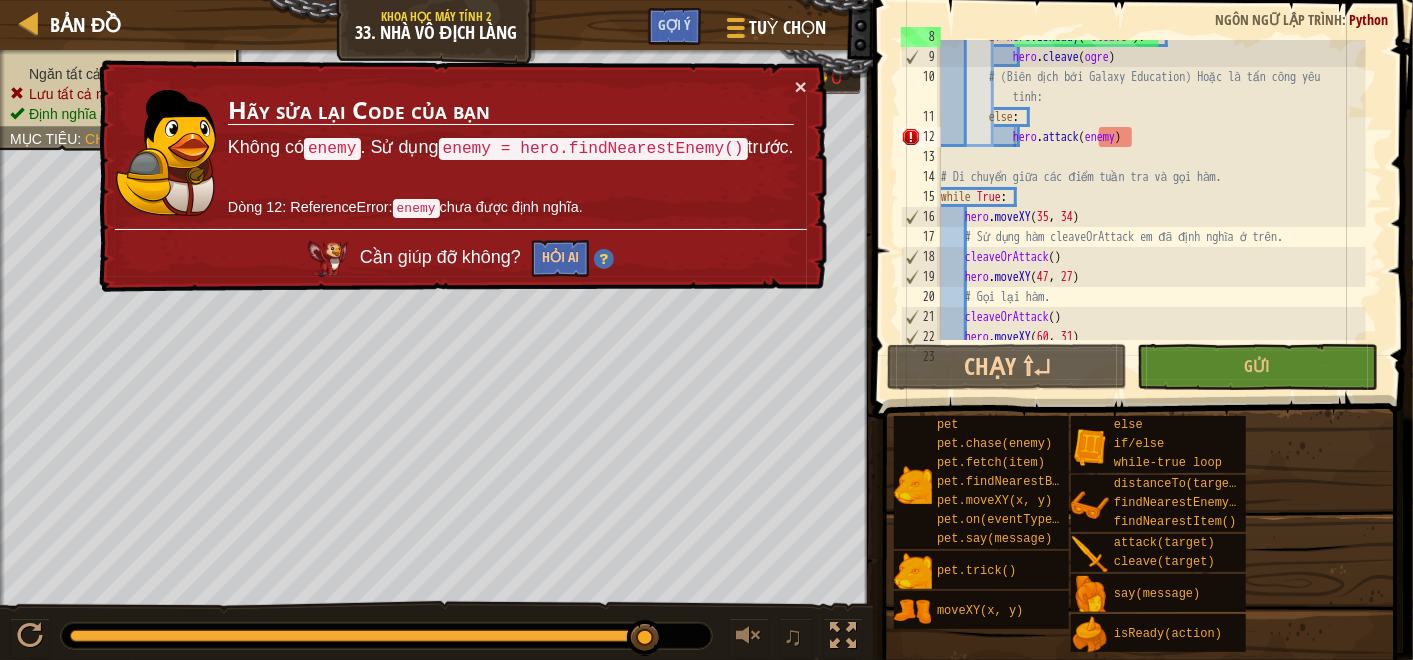 scroll, scrollTop: 106, scrollLeft: 0, axis: vertical 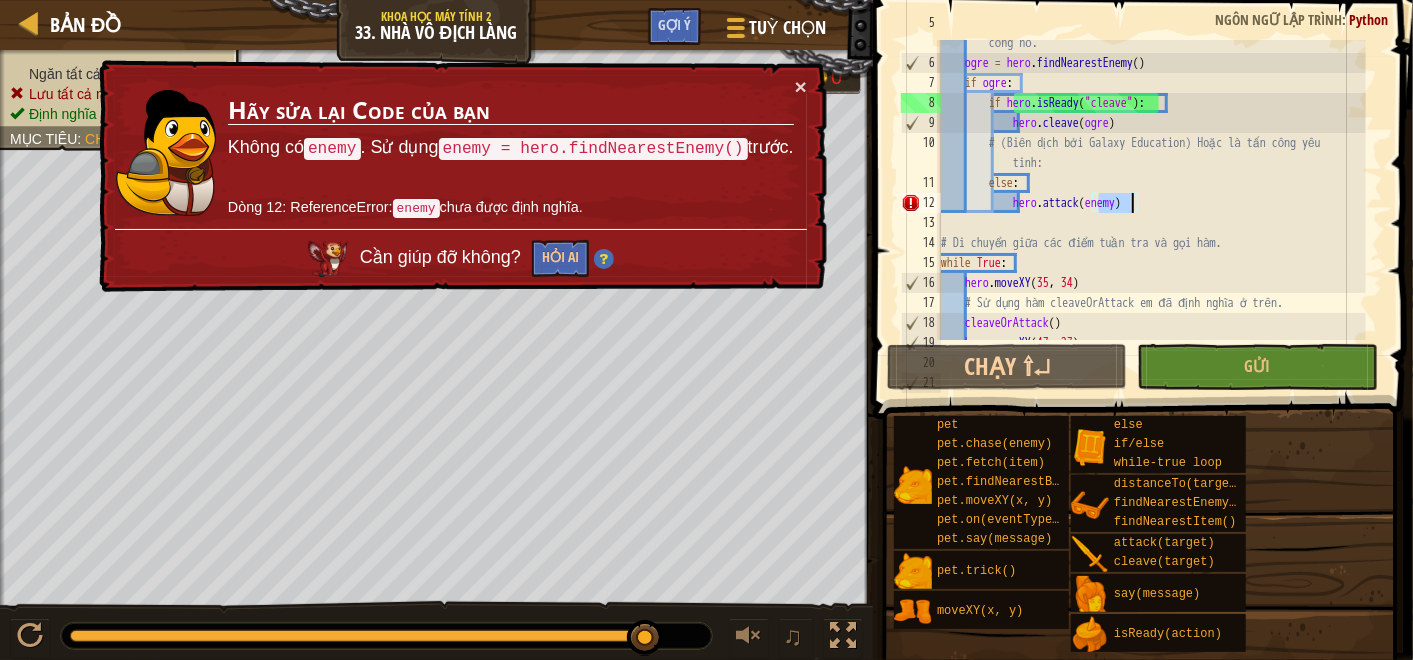 drag, startPoint x: 1100, startPoint y: 202, endPoint x: 1131, endPoint y: 203, distance: 31.016125 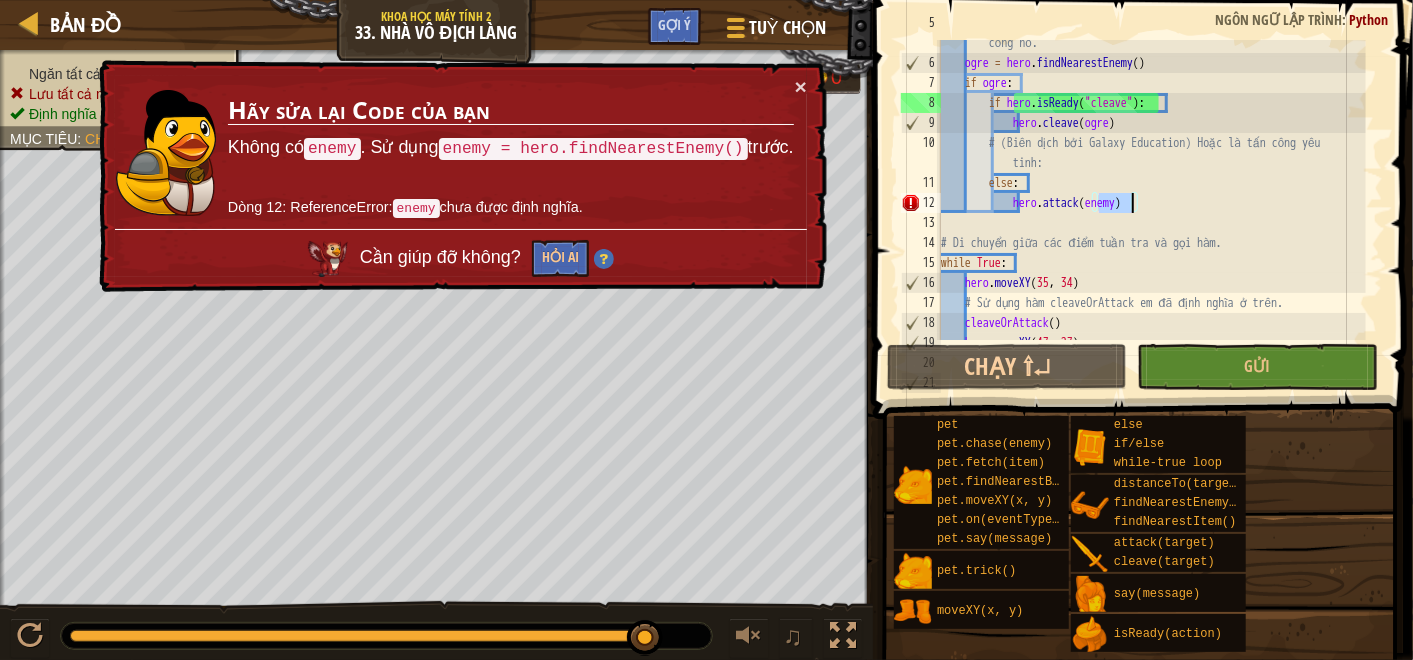 click on "# Trong hàm, tìm kiếm kẻ địch, sau đó phân tách hoặc tấn           công nó.       ogre   =   hero . findNearestEnemy ( )      if   ogre :          if   hero . isReady ( "cleave" ) :              hero . cleave ( ogre )          # (Biên dịch bởi Galaxy Education) Hoặc là tấn công yêu               tinh:          else :              hero . attack ( enemy ) # Di chuyển giữa các điểm tuần tra và gọi hàm.  while   True :      hero . moveXY ( 35 ,   34 )      # Sử dụng hàm cleaveOrAttack em đã định nghĩa ở trên.       cleaveOrAttack ( )      hero . moveXY ( 47 ,   27 )" at bounding box center [1151, 193] 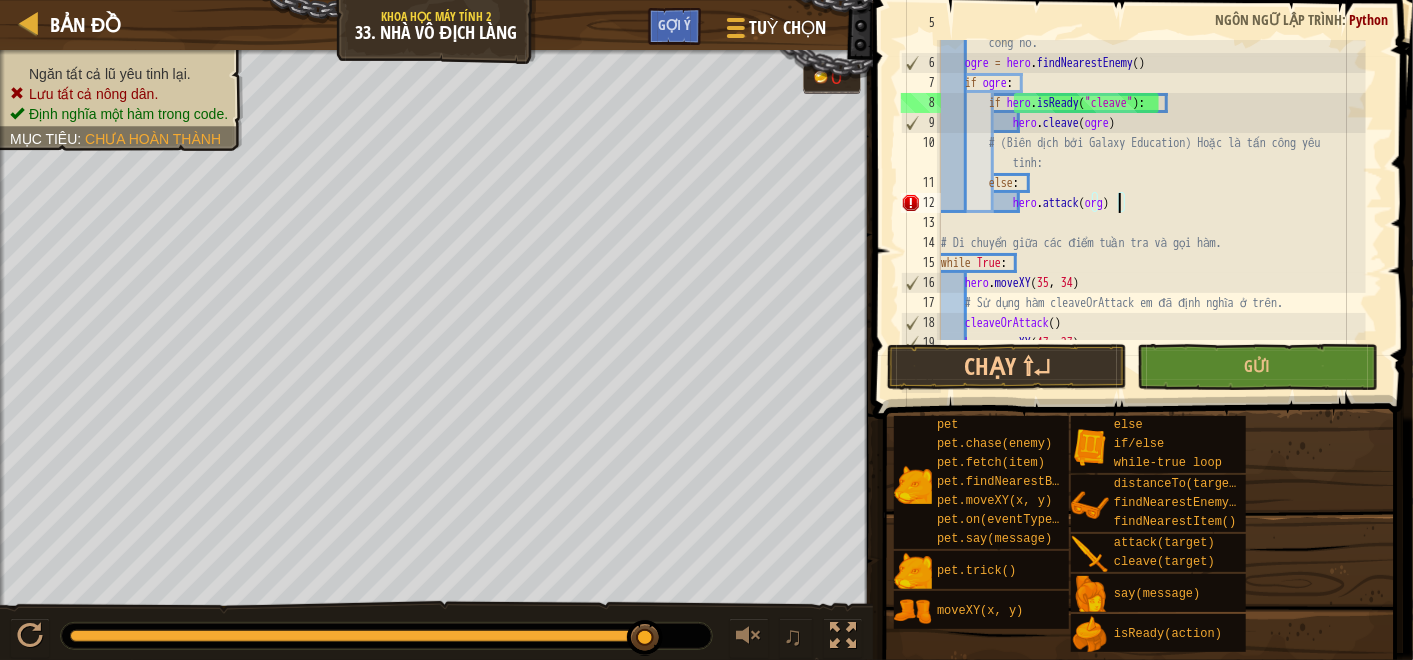 scroll, scrollTop: 9, scrollLeft: 14, axis: both 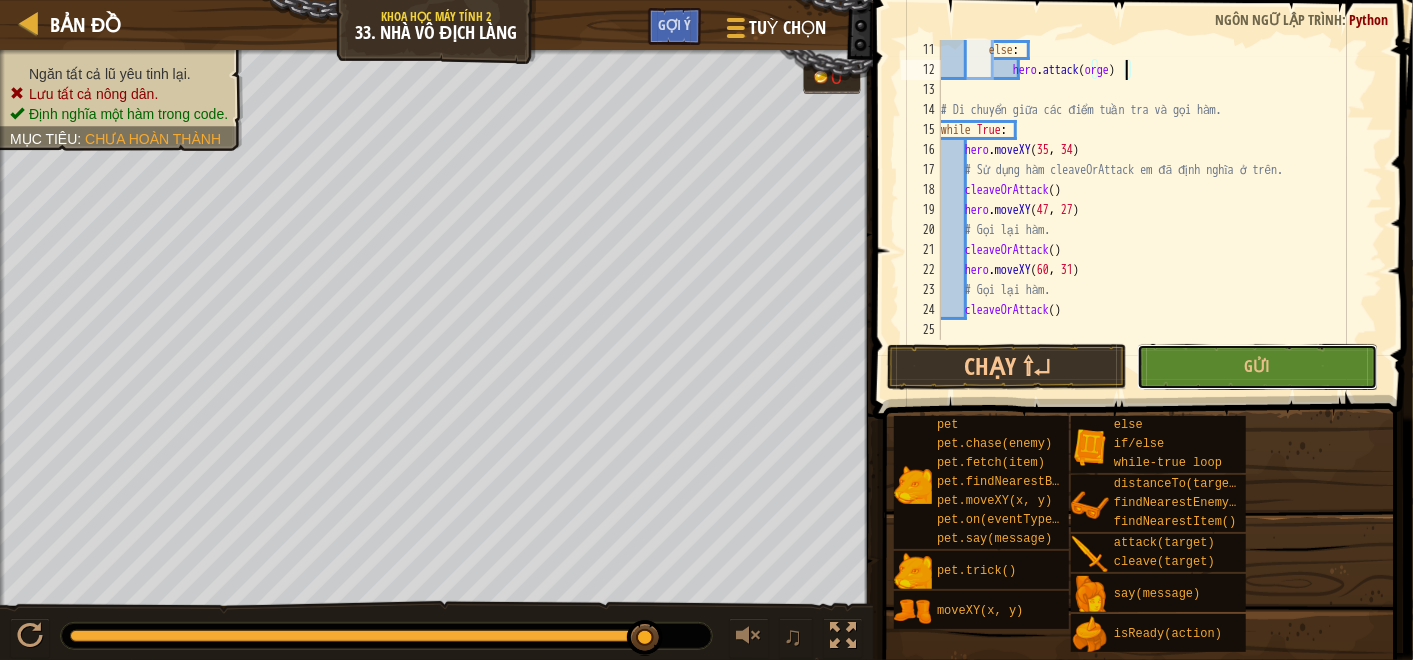 click on "Gửi" at bounding box center (1257, 367) 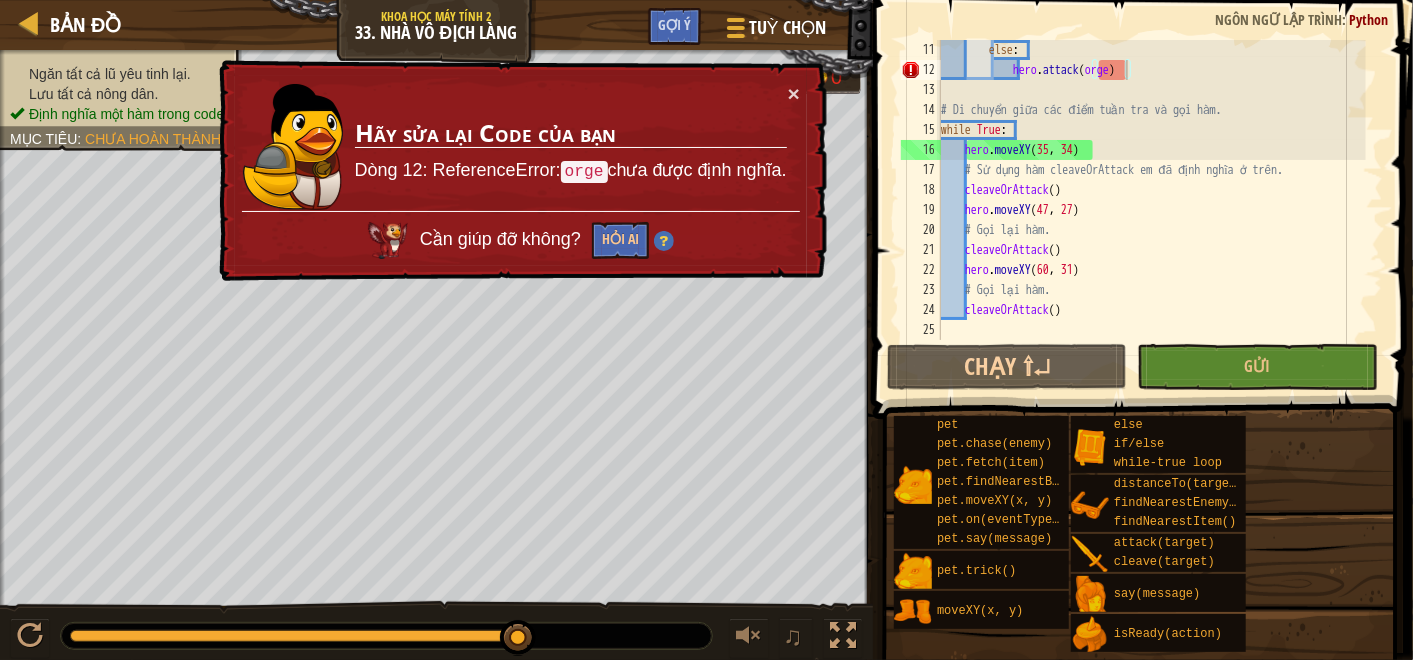 scroll, scrollTop: 173, scrollLeft: 0, axis: vertical 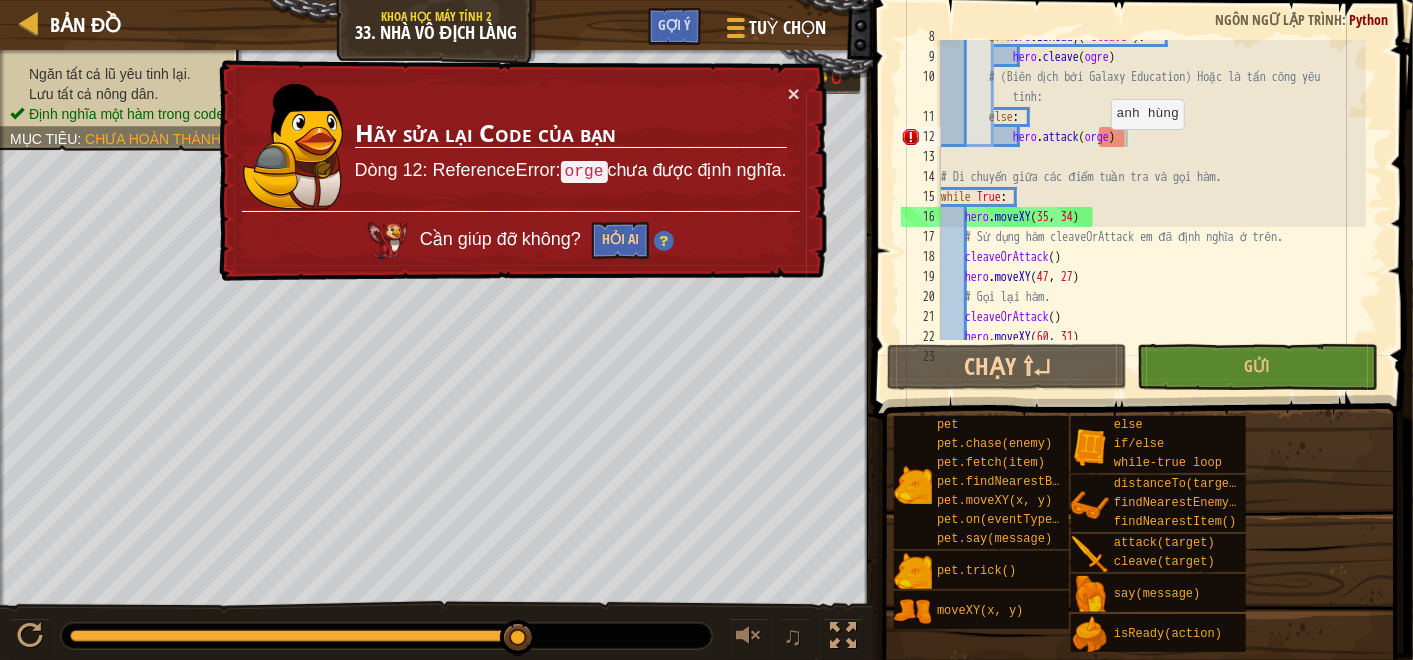 click on "if   hero . isReady ( "cleave" ) :              hero . cleave ( ogre )          # (Biên dịch bởi Galaxy Education) Hoặc là tấn công yêu               tinh:          else :              hero . attack ( orge ) # Di chuyển giữa các điểm tuần tra và gọi hàm.  while   True :      hero . moveXY ( 35 ,   34 )      # Sử dụng hàm cleaveOrAttack em đã định nghĩa ở trên.       cleaveOrAttack ( )      hero . moveXY ( 47 ,   27 )      # Gọi lại hàm.       cleaveOrAttack ( )      hero . moveXY ( 60 ,   31 )" at bounding box center (1151, 197) 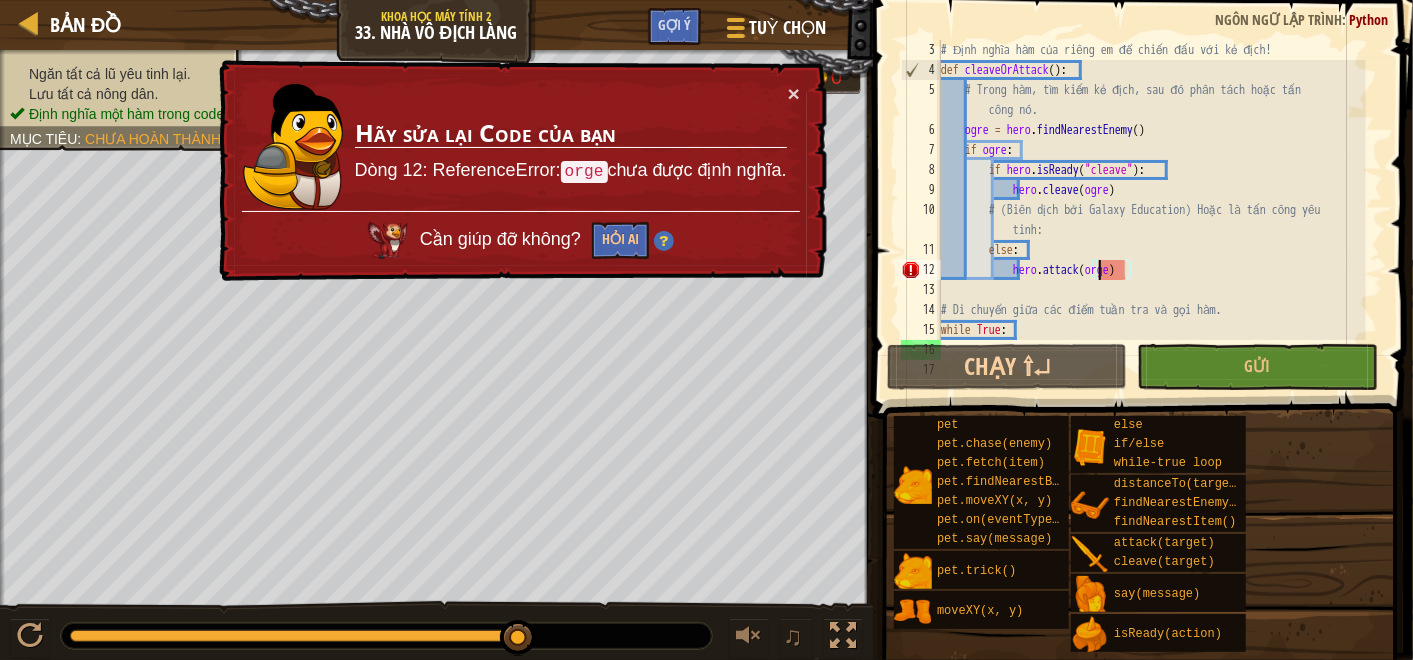 scroll, scrollTop: 40, scrollLeft: 0, axis: vertical 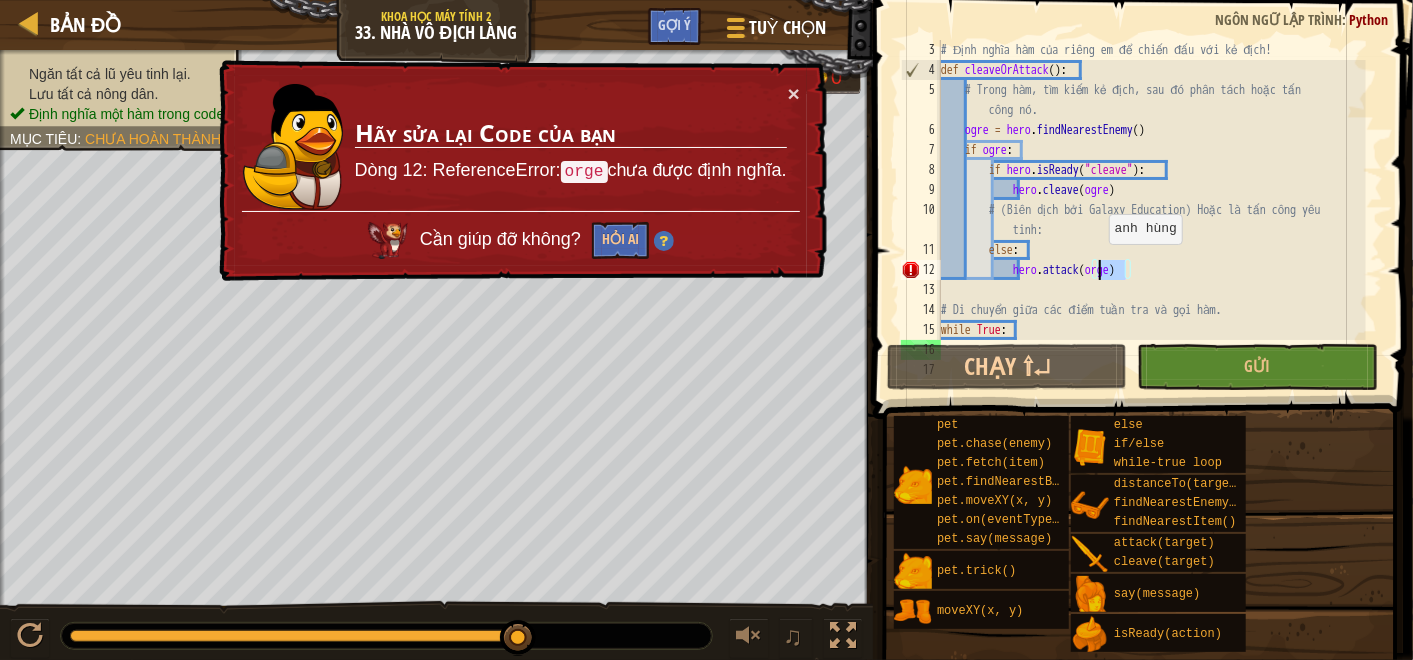 drag, startPoint x: 1128, startPoint y: 270, endPoint x: 1100, endPoint y: 266, distance: 28.284271 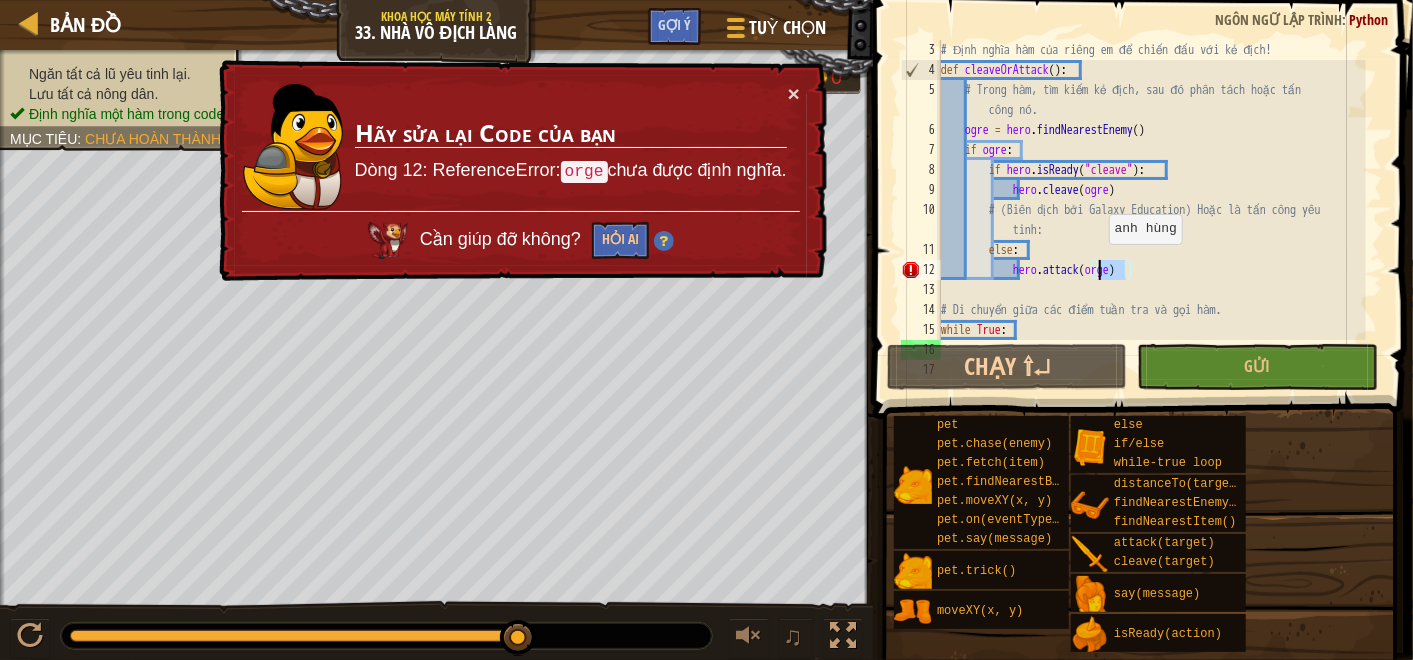 click on "# Định nghĩa hàm của riêng em để chiến đấu với kẻ địch! def   cleaveOrAttack ( ) :      # Trong hàm, tìm kiếm kẻ địch, sau đó phân tách hoặc tấn           công nó.       ogre   =   hero . findNearestEnemy ( )      if   ogre :          if   hero . isReady ( "cleave" ) :              hero . cleave ( ogre )          # (Biên dịch bởi Galaxy Education) Hoặc là tấn công yêu               tinh:          else :              hero . attack ( orge ) # Di chuyển giữa các điểm tuần tra và gọi hàm.  while   True :      hero . moveXY ( 35 ,   34 )" at bounding box center [1151, 210] 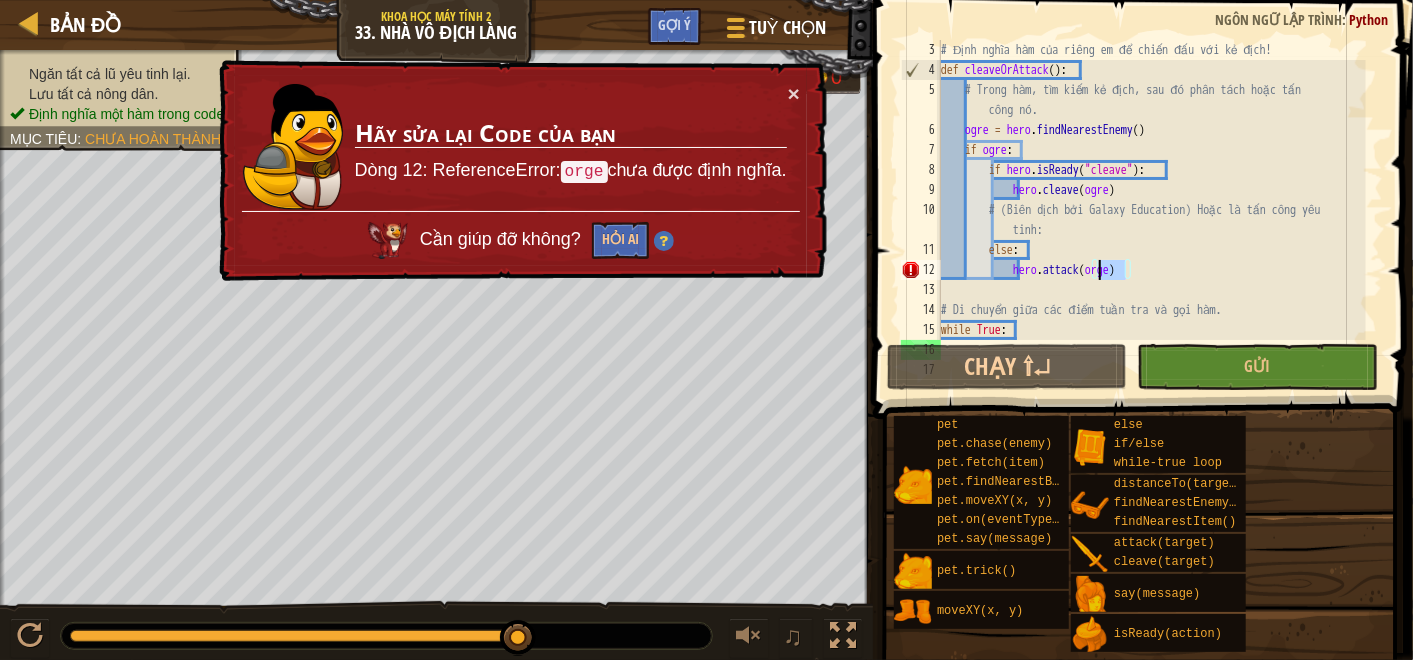 scroll, scrollTop: 9, scrollLeft: 12, axis: both 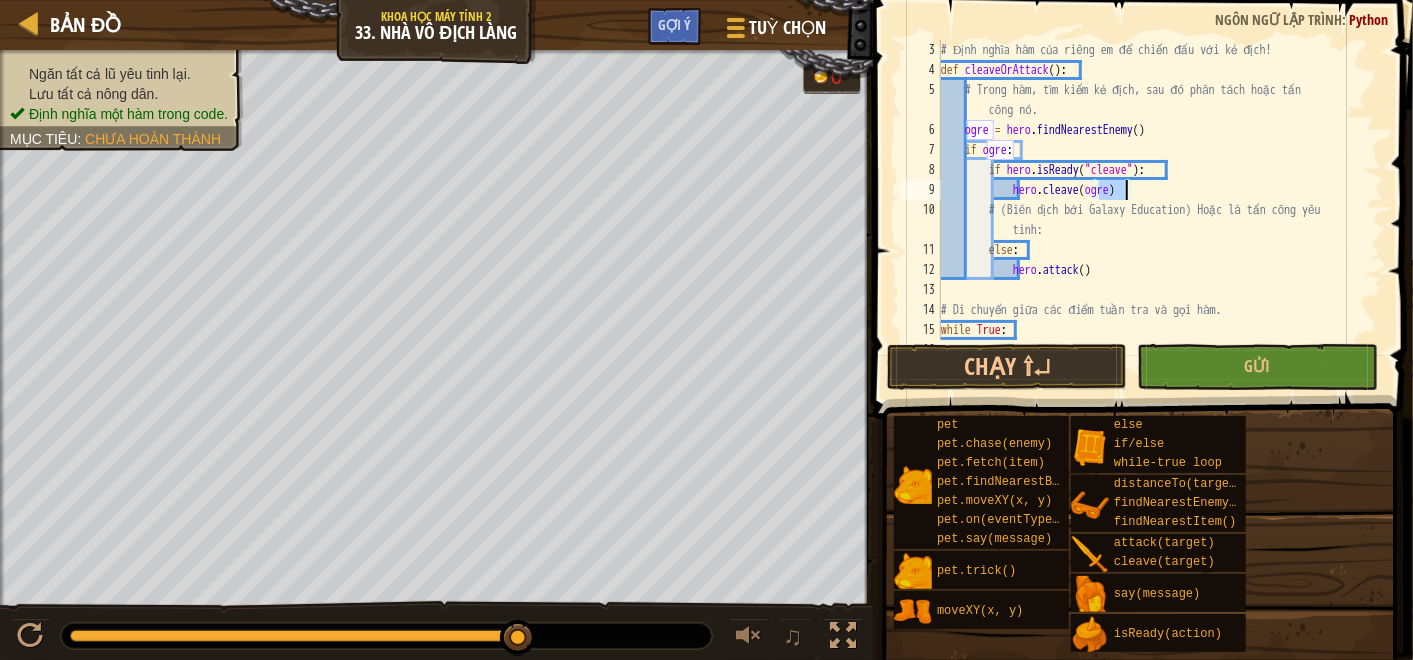 drag, startPoint x: 1097, startPoint y: 191, endPoint x: 1125, endPoint y: 194, distance: 28.160255 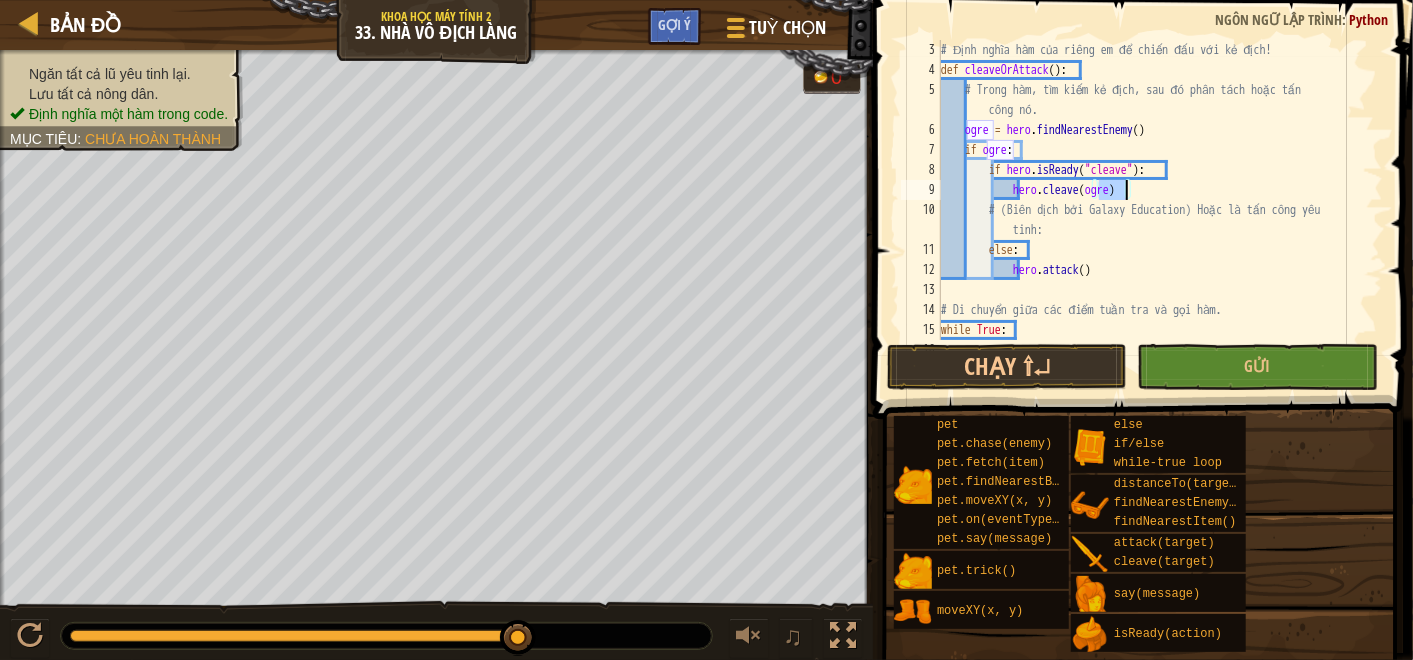 click on "# Định nghĩa hàm của riêng em để chiến đấu với kẻ địch! def   cleaveOrAttack ( ) :      # Trong hàm, tìm kiếm kẻ địch, sau đó phân tách hoặc tấn           công nó.       ogre   =   hero . findNearestEnemy ( )      if   ogre :          if   hero . isReady ( "cleave" ) :              hero . cleave ( ogre )          # (Biên dịch bởi Galaxy Education) Hoặc là tấn công yêu               tinh:          else :              hero . attack ( ) # Di chuyển giữa các điểm tuần tra và gọi hàm.  while   True :      hero . moveXY ( 35 ,   34 )" at bounding box center [1151, 210] 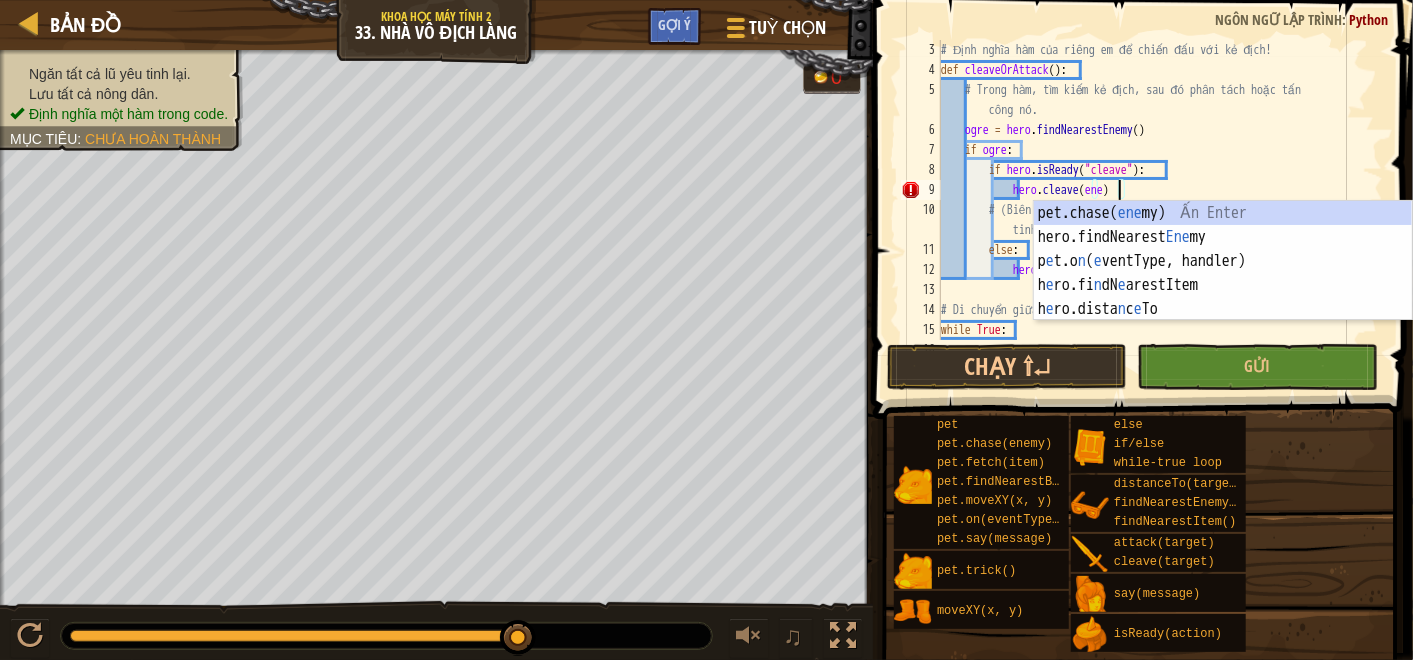 scroll, scrollTop: 9, scrollLeft: 14, axis: both 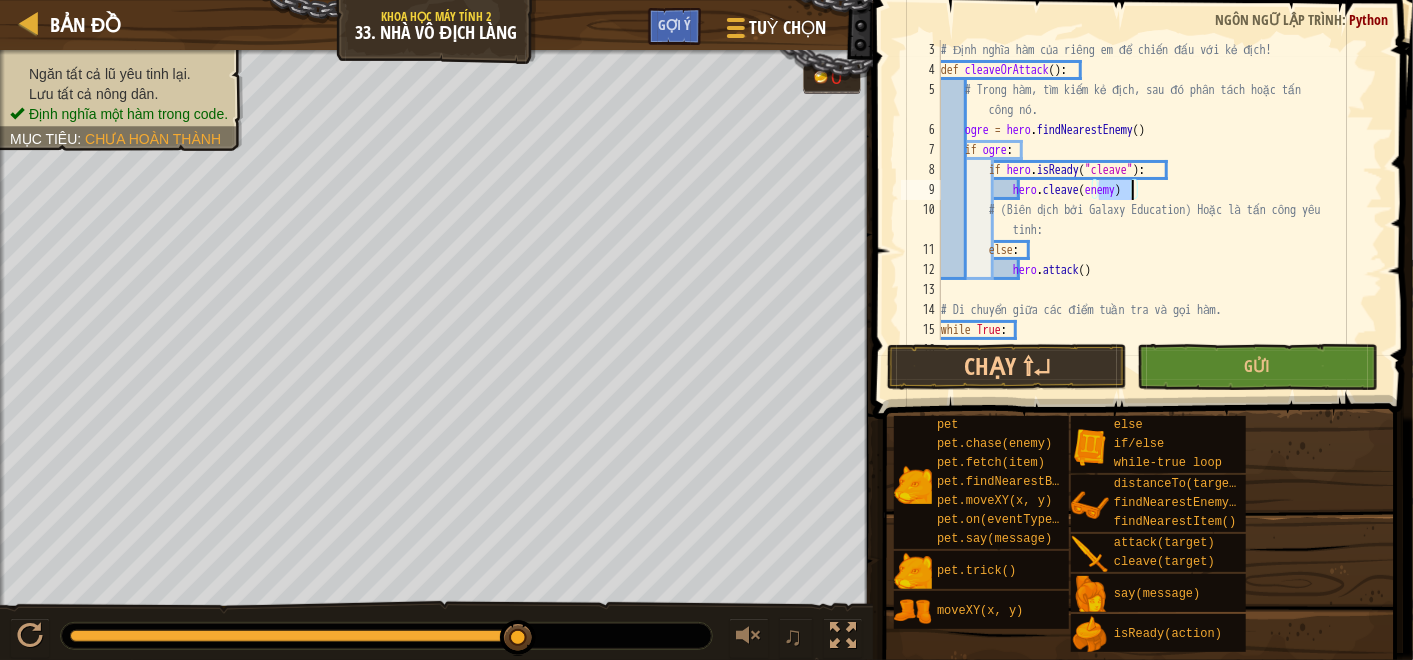 drag, startPoint x: 1097, startPoint y: 190, endPoint x: 1129, endPoint y: 191, distance: 32.01562 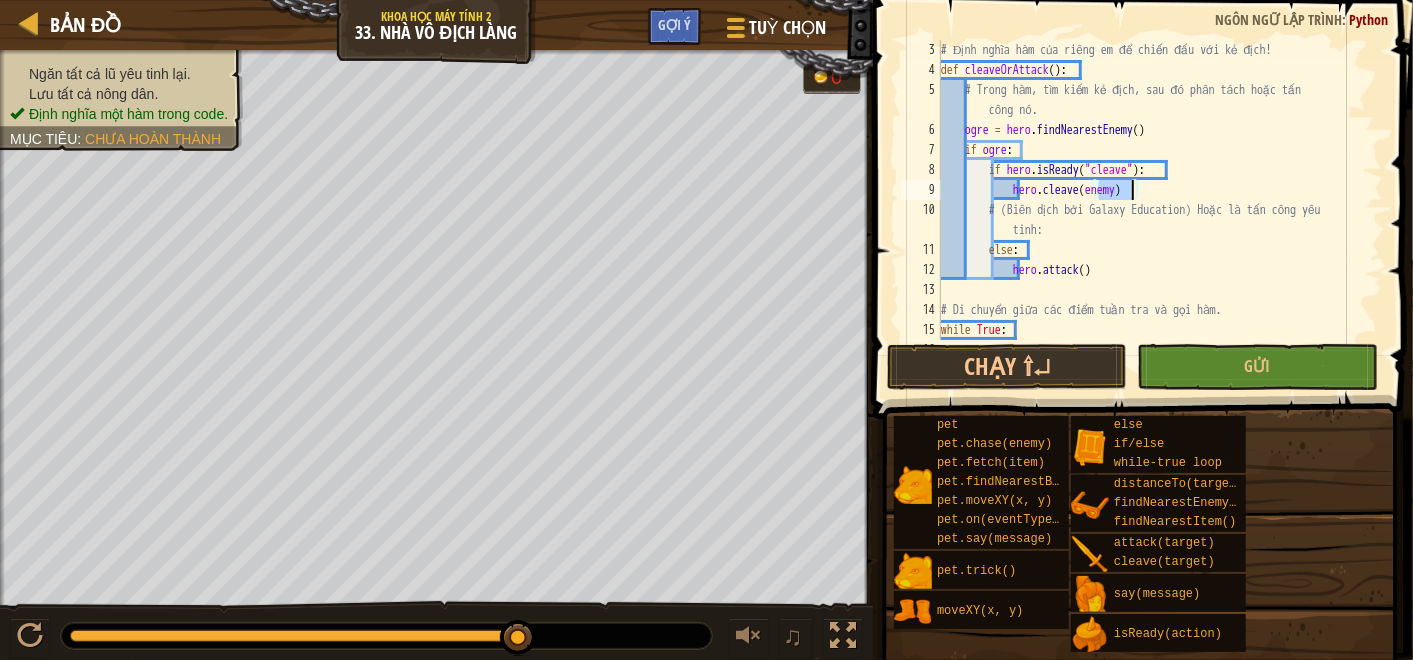 click on "# Định nghĩa hàm của riêng em để chiến đấu với kẻ địch! def   cleaveOrAttack ( ) :      # Trong hàm, tìm kiếm kẻ địch, sau đó phân tách hoặc tấn           công nó.       ogre   =   hero . findNearestEnemy ( )      if   ogre :          if   hero . isReady ( "cleave" ) :              hero . cleave ( enemy )          # (Biên dịch bởi Galaxy Education) Hoặc là tấn công yêu               tinh:          else :              hero . attack ( ) # Di chuyển giữa các điểm tuần tra và gọi hàm.  while   True :      hero . moveXY ( 35 ,   34 )" at bounding box center (1151, 210) 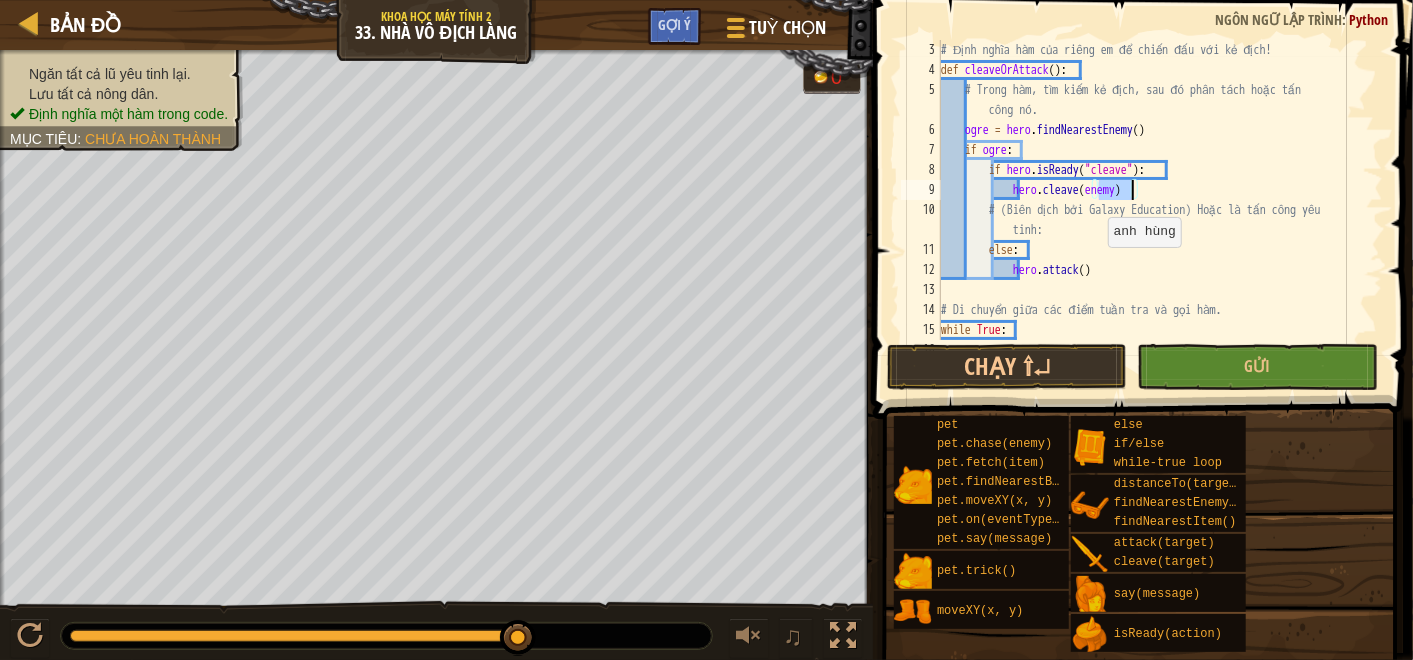 click on "# Định nghĩa hàm của riêng em để chiến đấu với kẻ địch! def   cleaveOrAttack ( ) :      # Trong hàm, tìm kiếm kẻ địch, sau đó phân tách hoặc tấn           công nó.       ogre   =   hero . findNearestEnemy ( )      if   ogre :          if   hero . isReady ( "cleave" ) :              hero . cleave ( enemy )          # (Biên dịch bởi Galaxy Education) Hoặc là tấn công yêu               tinh:          else :              hero . attack ( ) # Di chuyển giữa các điểm tuần tra và gọi hàm.  while   True :      hero . moveXY ( 35 ,   34 )" at bounding box center (1151, 210) 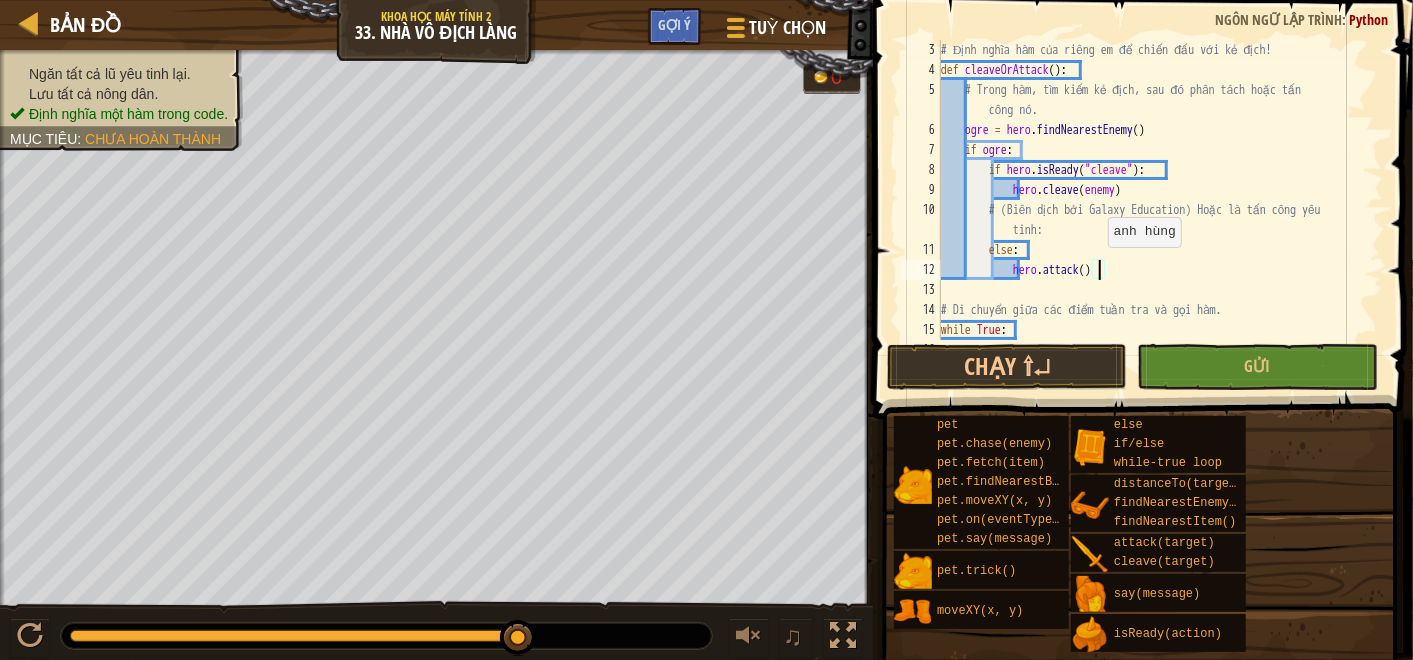 scroll, scrollTop: 9, scrollLeft: 12, axis: both 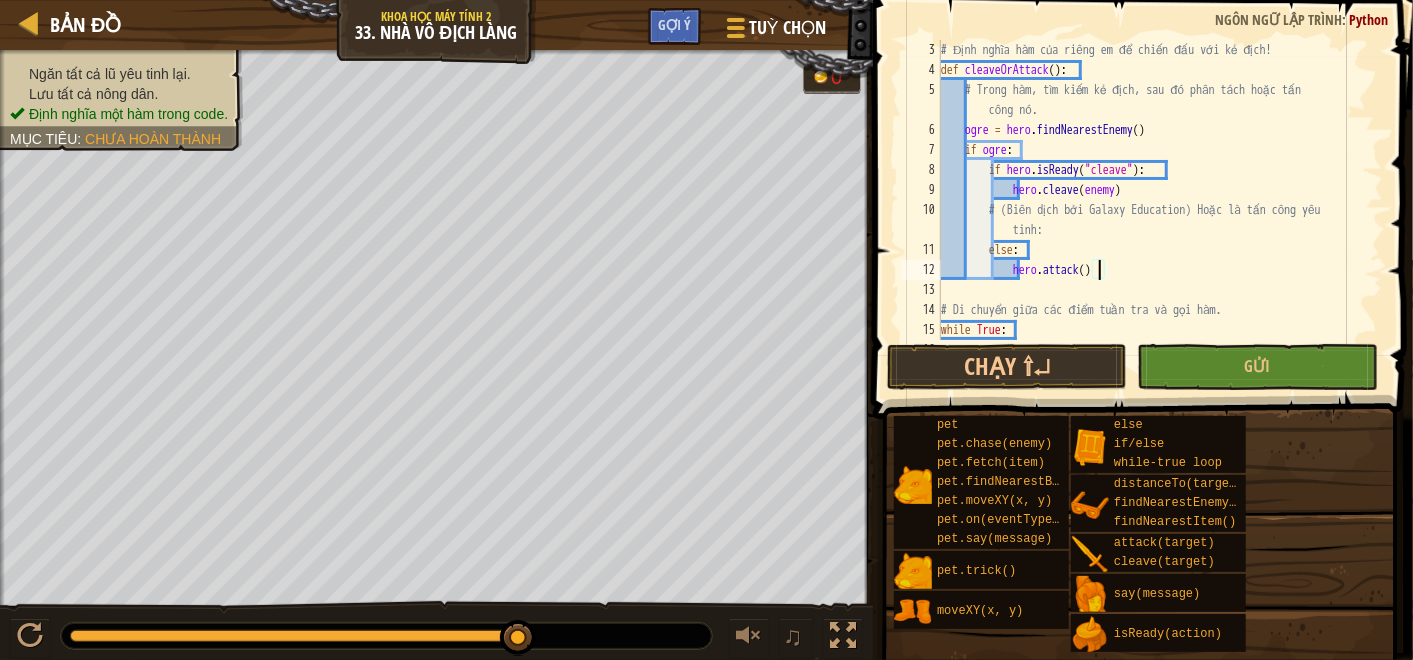 paste on "enemy" 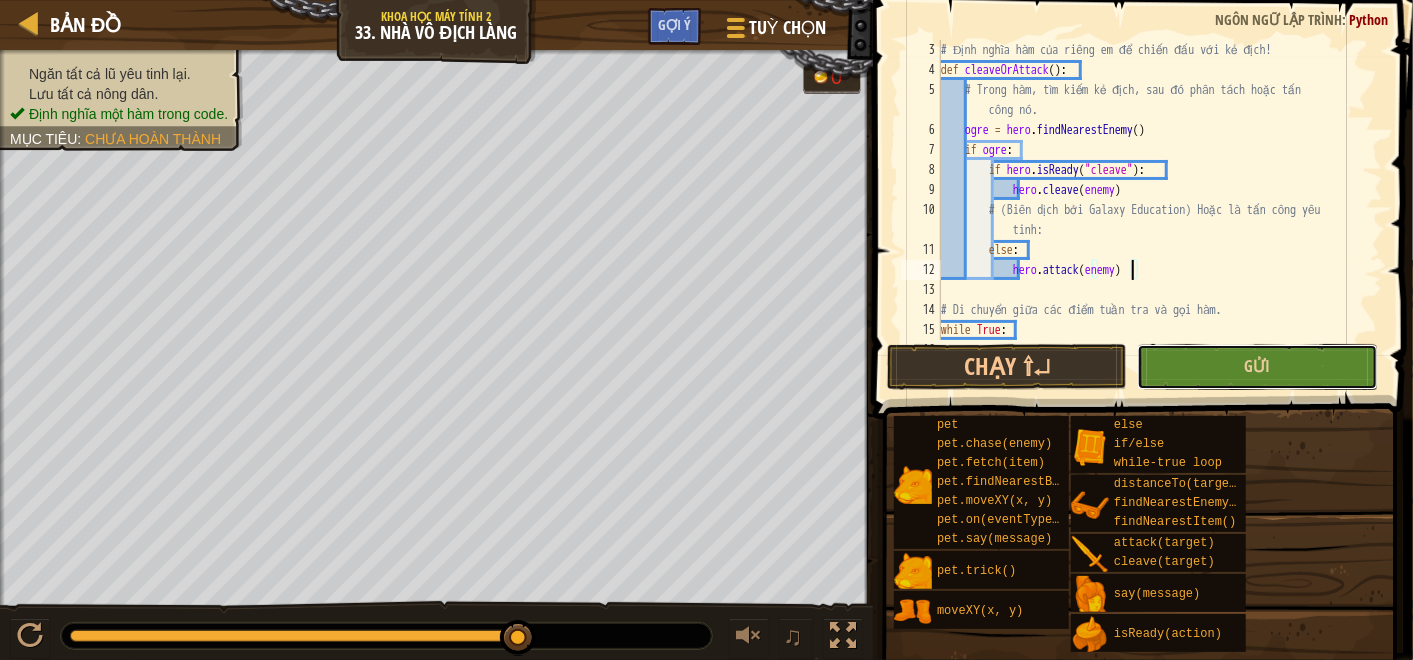 click on "Gửi" at bounding box center [1257, 367] 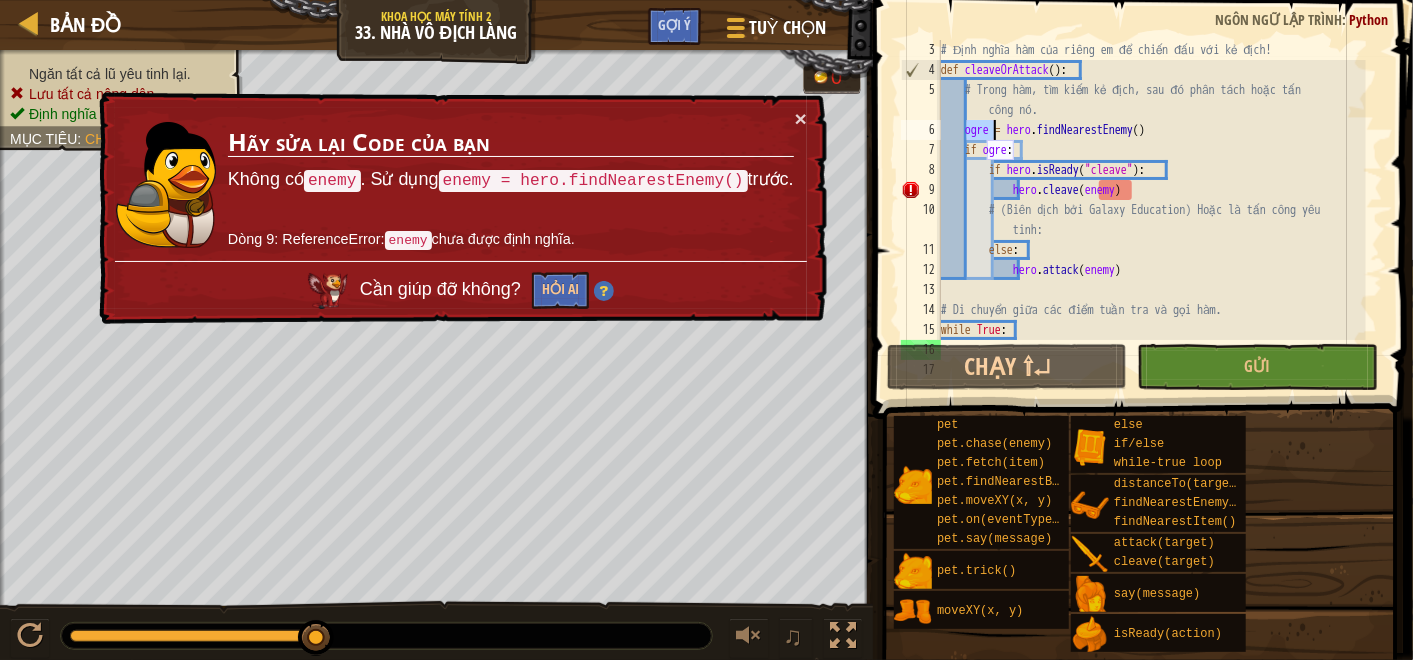 drag, startPoint x: 968, startPoint y: 128, endPoint x: 992, endPoint y: 130, distance: 24.083189 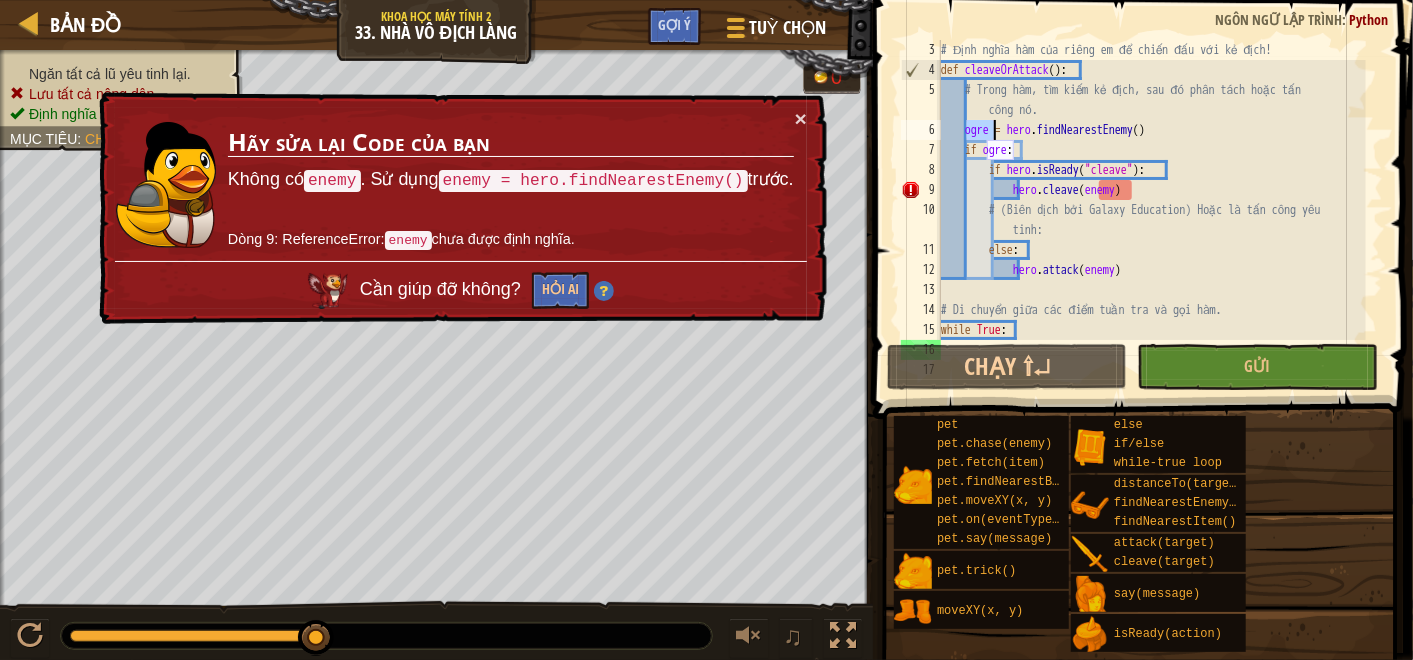 click on "# Định nghĩa hàm của riêng em để chiến đấu với kẻ địch! def   cleaveOrAttack ( ) :      # Trong hàm, tìm kiếm kẻ địch, sau đó phân tách hoặc tấn           công nó.       ogre   =   hero . findNearestEnemy ( )      if   ogre :          if   hero . isReady ( "cleave" ) :              hero . cleave ( enemy )          # (Biên dịch bởi Galaxy Education) Hoặc là tấn công yêu               tinh:          else :              hero . attack ( enemy ) # Di chuyển giữa các điểm tuần tra và gọi hàm.  while   True :      hero . moveXY ( 35 ,   34 )" at bounding box center [1151, 210] 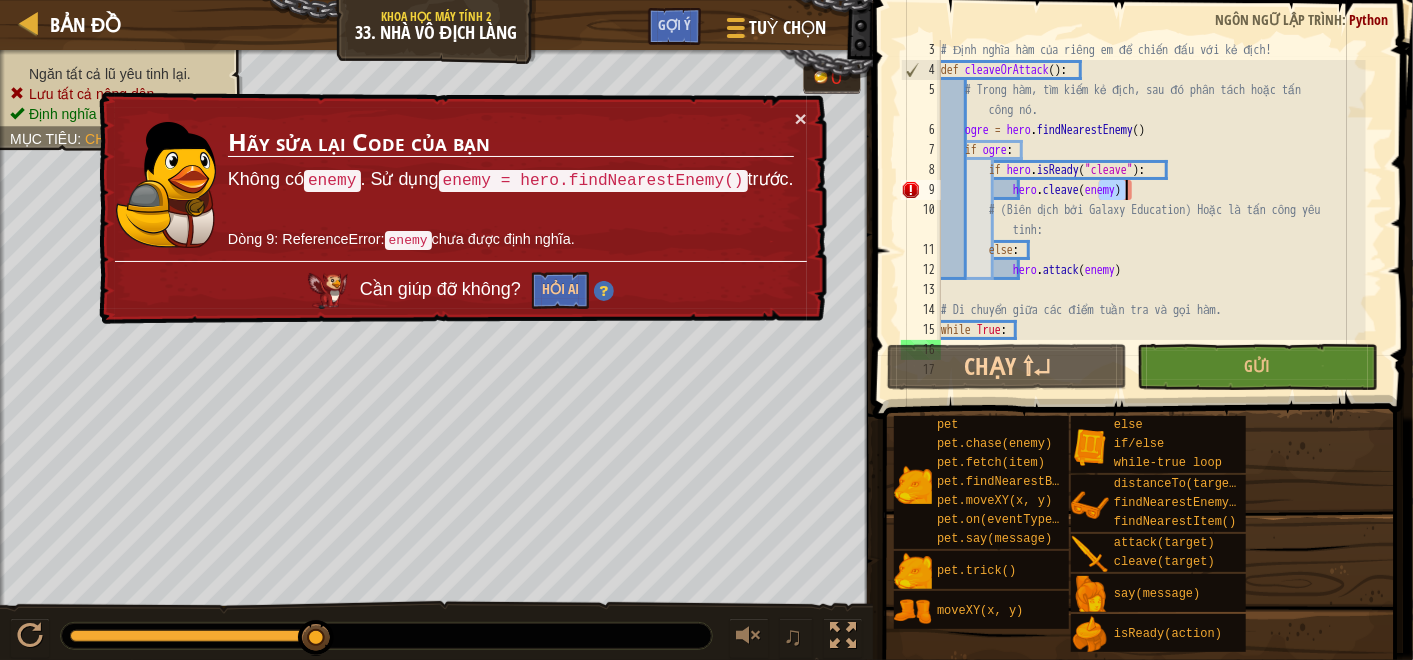 drag, startPoint x: 1096, startPoint y: 189, endPoint x: 1128, endPoint y: 191, distance: 32.06244 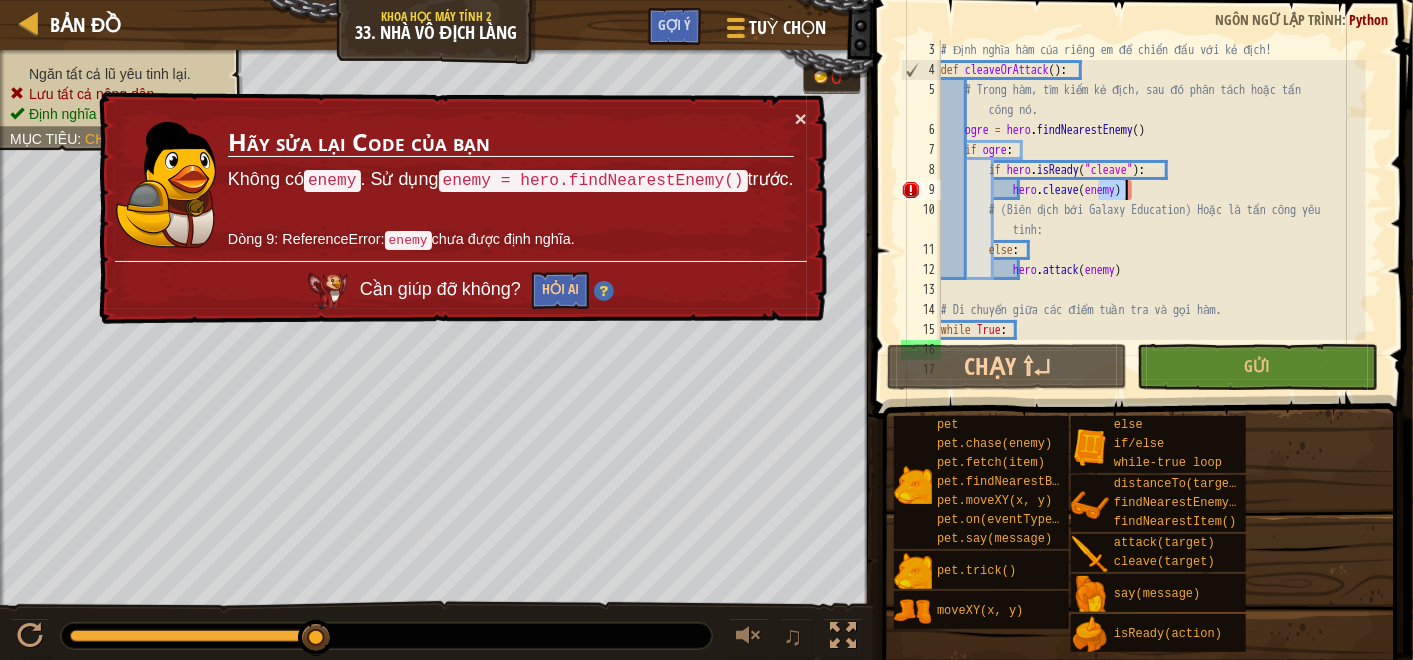 click on "# Định nghĩa hàm của riêng em để chiến đấu với kẻ địch! def   cleaveOrAttack ( ) :      # Trong hàm, tìm kiếm kẻ địch, sau đó phân tách hoặc tấn           công nó.       ogre   =   hero . findNearestEnemy ( )      if   ogre :          if   hero . isReady ( "cleave" ) :              hero . cleave ( enemy )          # (Biên dịch bởi Galaxy Education) Hoặc là tấn công yêu               tinh:          else :              hero . attack ( enemy ) # Di chuyển giữa các điểm tuần tra và gọi hàm.  while   True :      hero . moveXY ( 35 ,   34 )" at bounding box center (1151, 210) 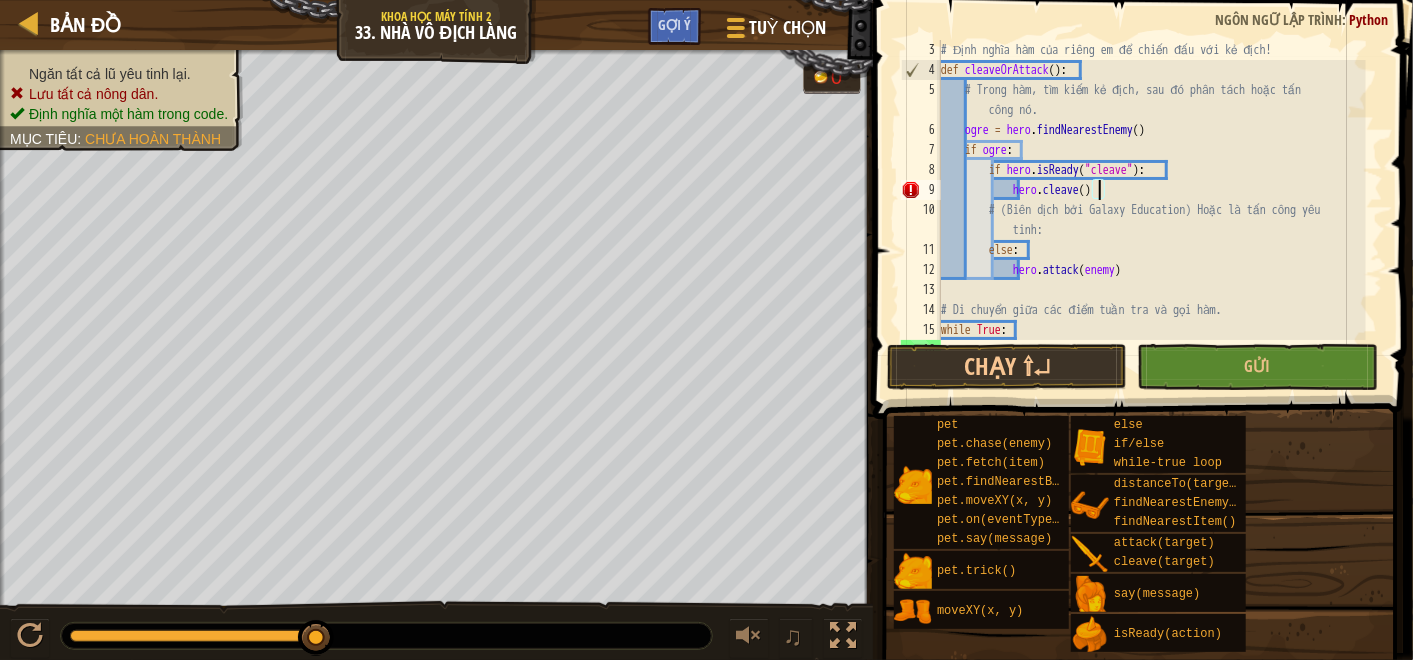 paste on "ogre" 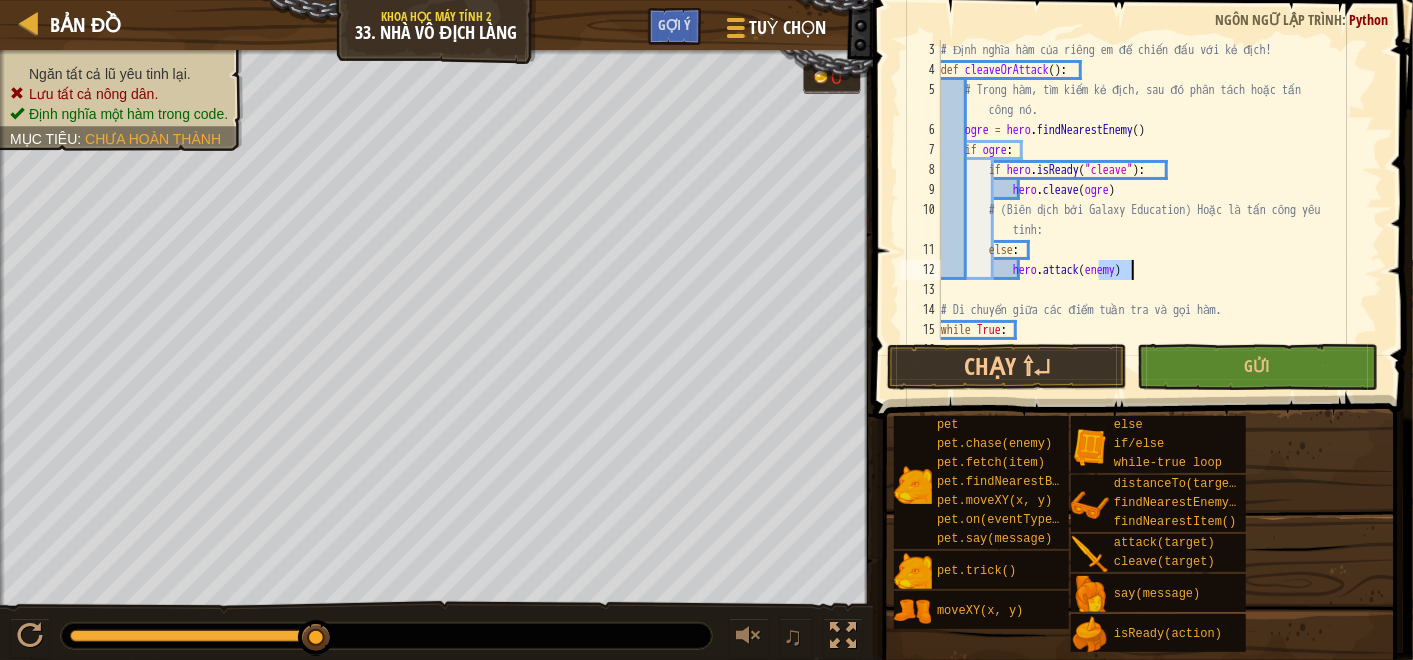 drag, startPoint x: 1100, startPoint y: 271, endPoint x: 1130, endPoint y: 273, distance: 30.066593 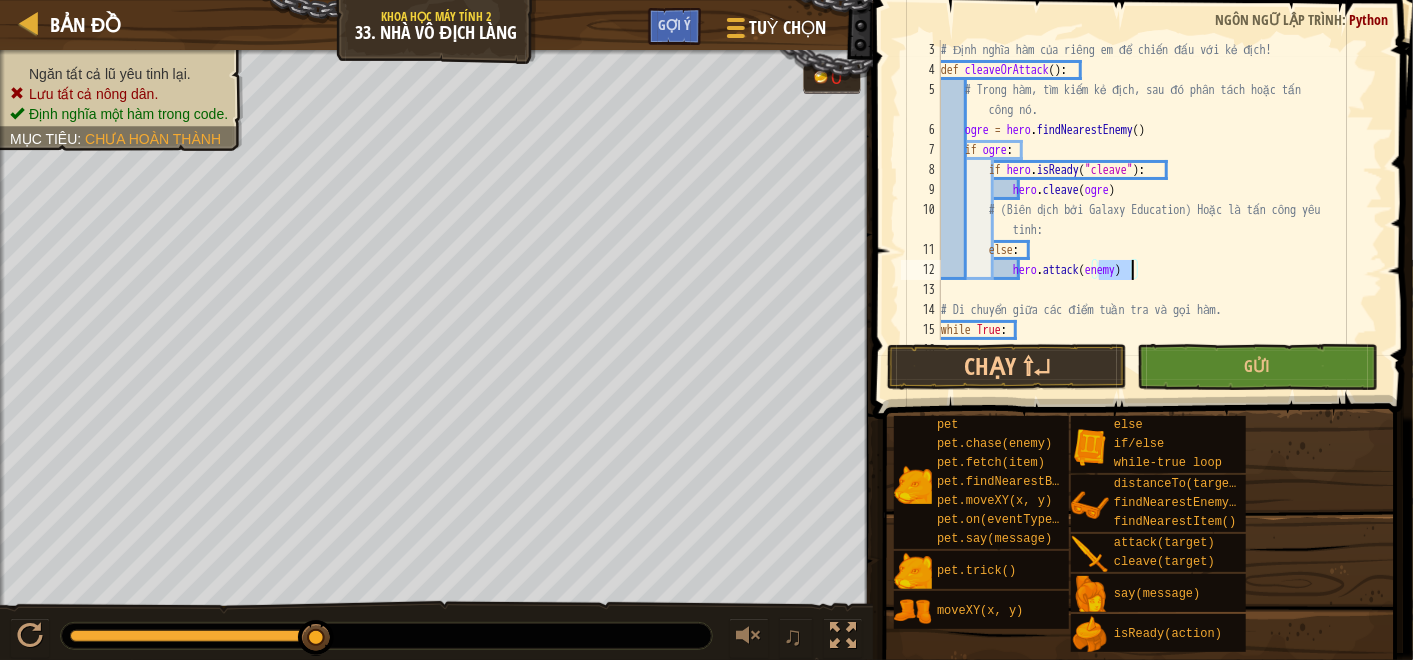 paste on "ogre" 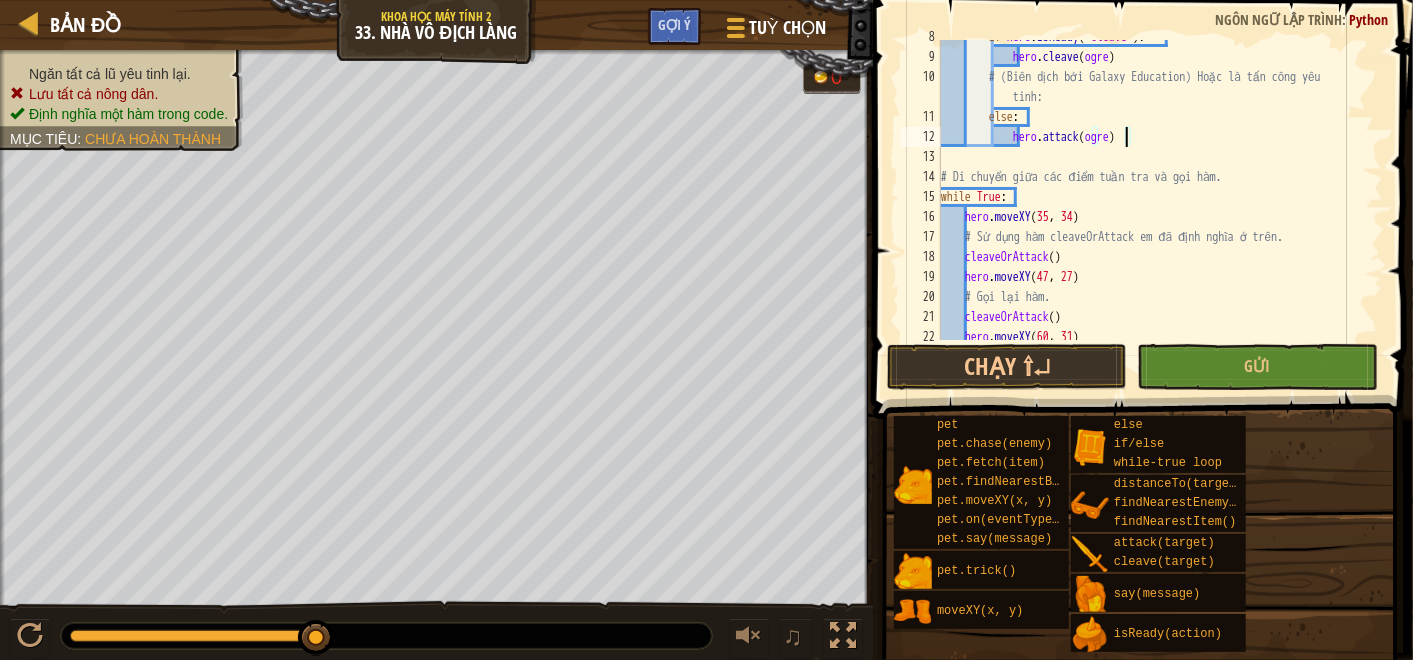 scroll, scrollTop: 240, scrollLeft: 0, axis: vertical 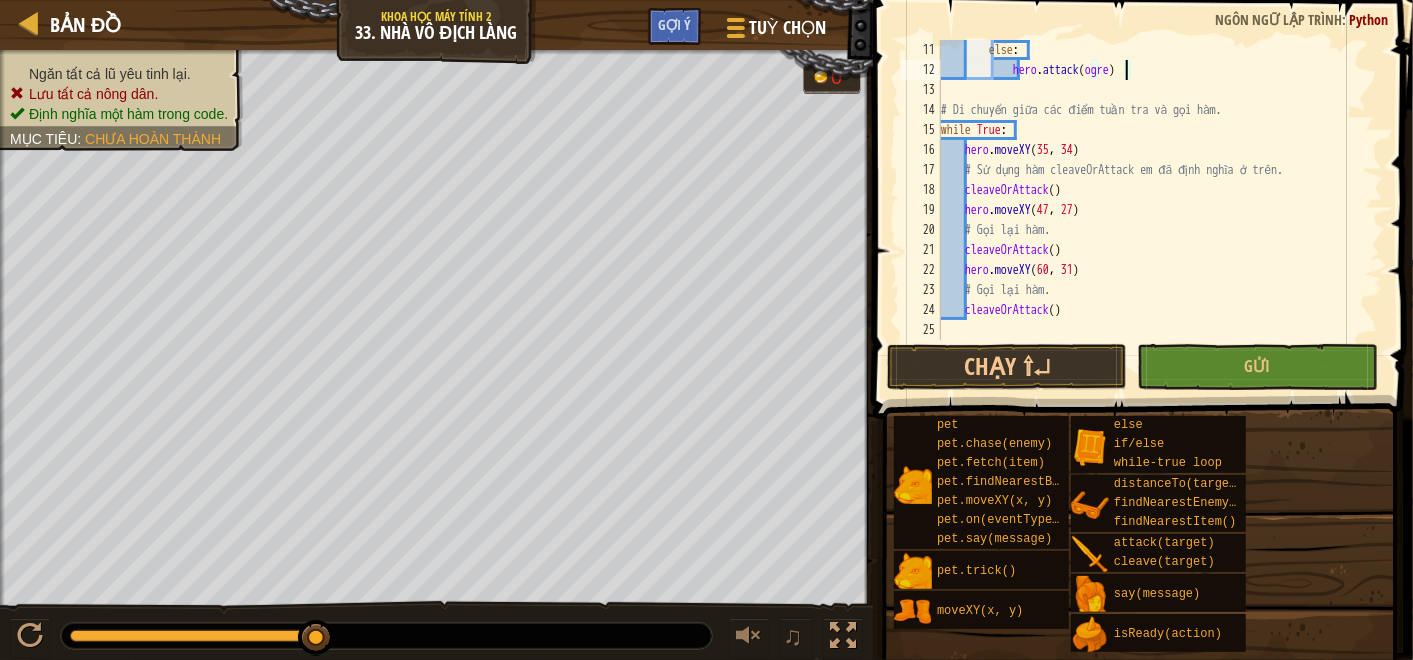 click on "else :              hero . attack ( ogre ) # Di chuyển giữa các điểm tuần tra và gọi hàm.  while   True :      hero . moveXY ( 35 ,   34 )      # Sử dụng hàm cleaveOrAttack em đã định nghĩa ở trên.       cleaveOrAttack ( )      hero . moveXY ( 47 ,   27 )      # Gọi lại hàm.       cleaveOrAttack ( )      hero . moveXY ( 60 ,   31 )      # Gọi lại hàm.       cleaveOrAttack ( )" at bounding box center [1151, 210] 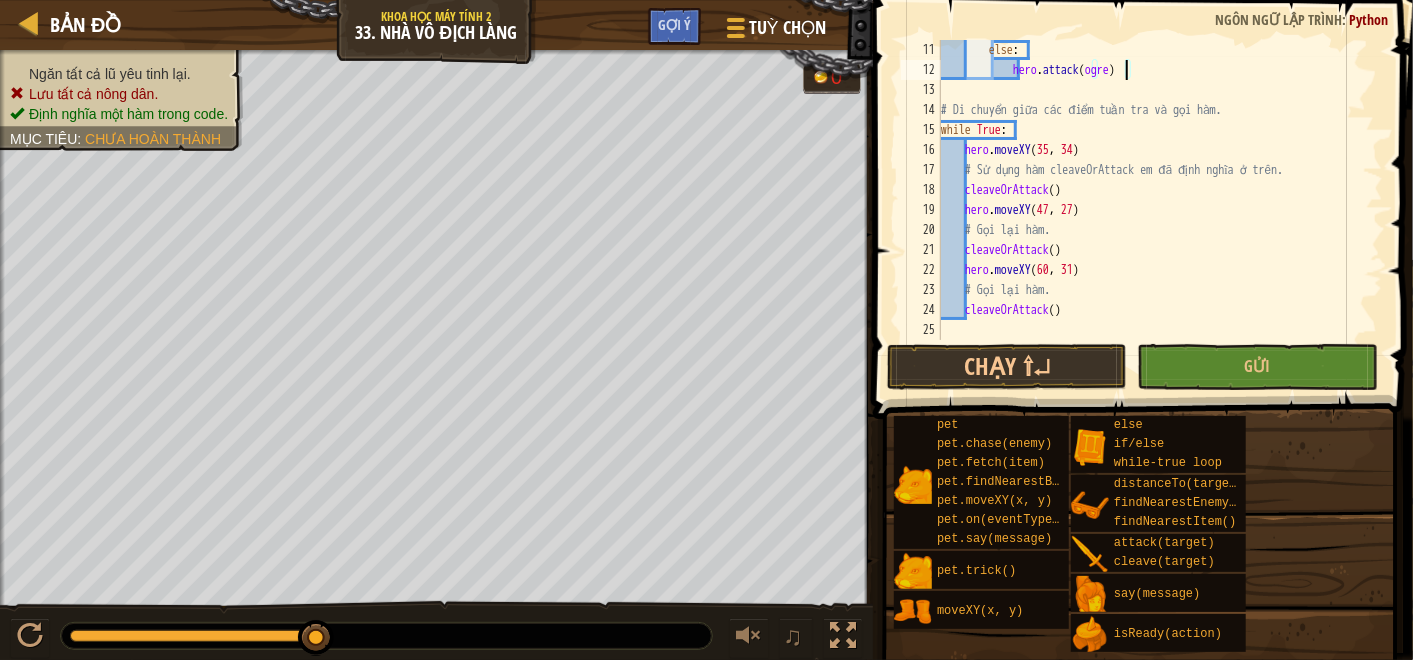 type on "hero.moveXY(60, 31)" 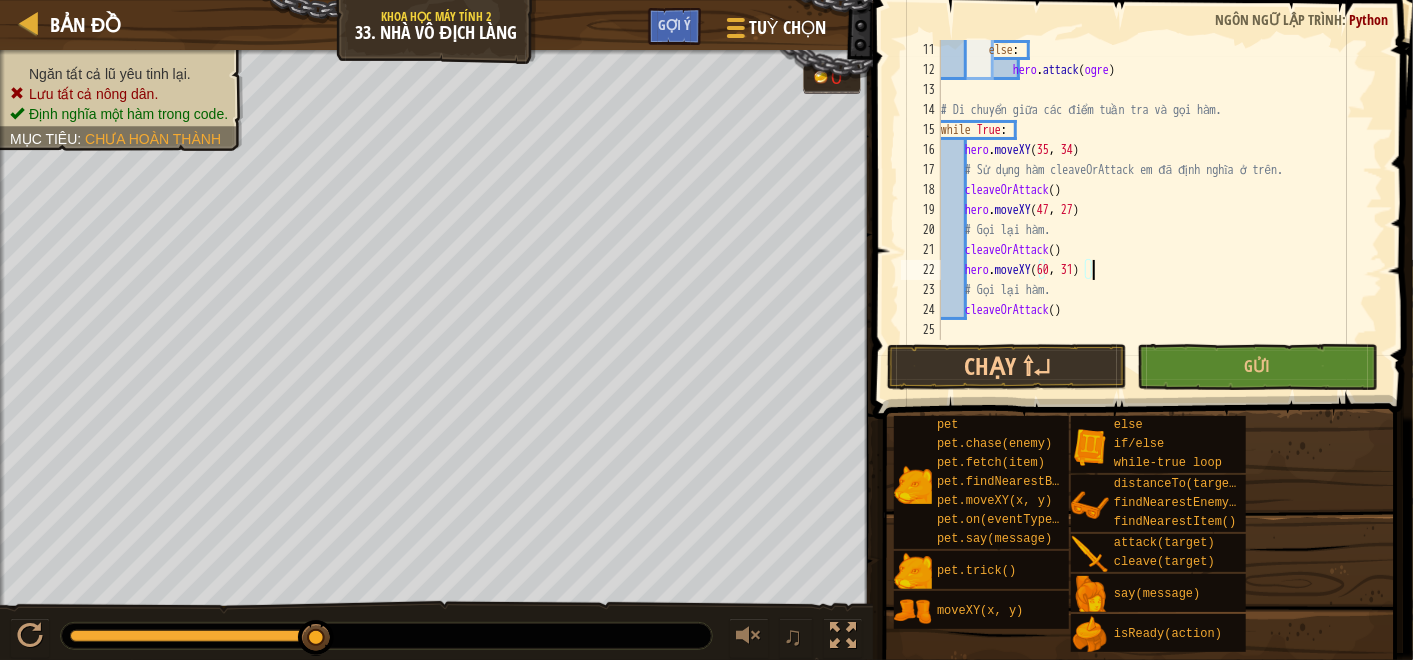 scroll, scrollTop: 9, scrollLeft: 11, axis: both 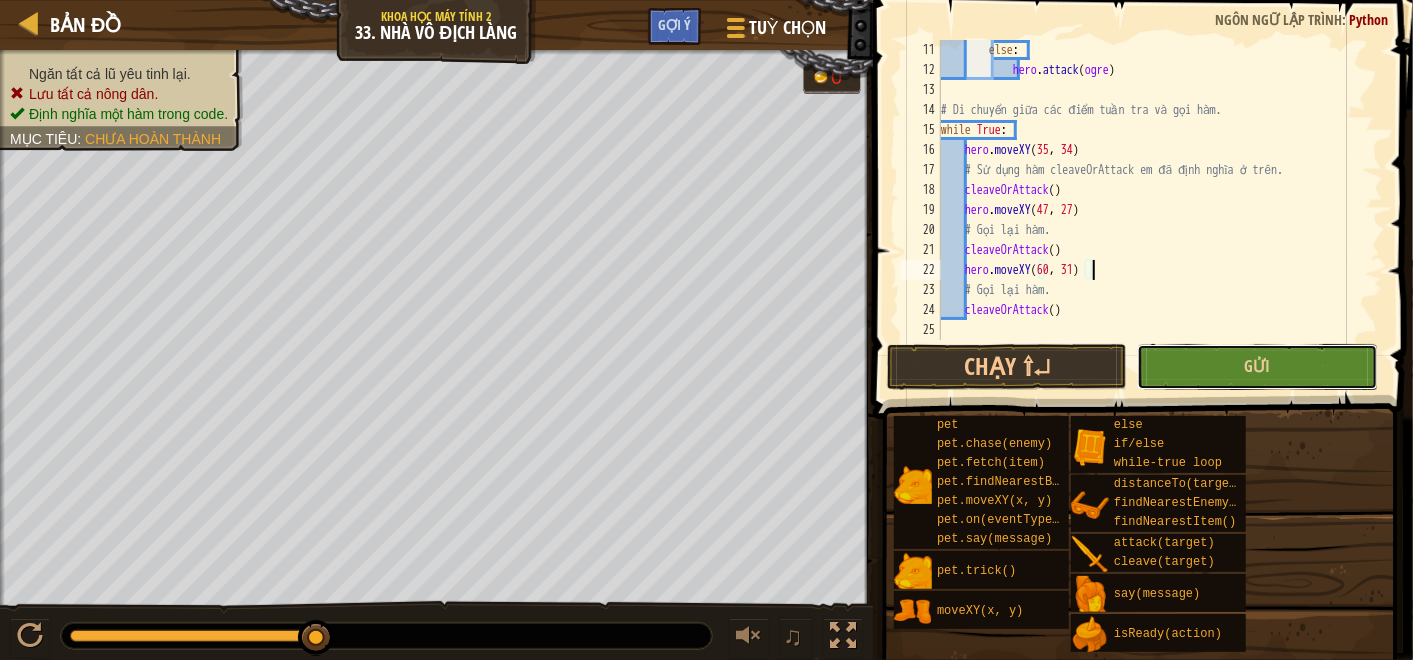 click on "Gửi" at bounding box center (1257, 367) 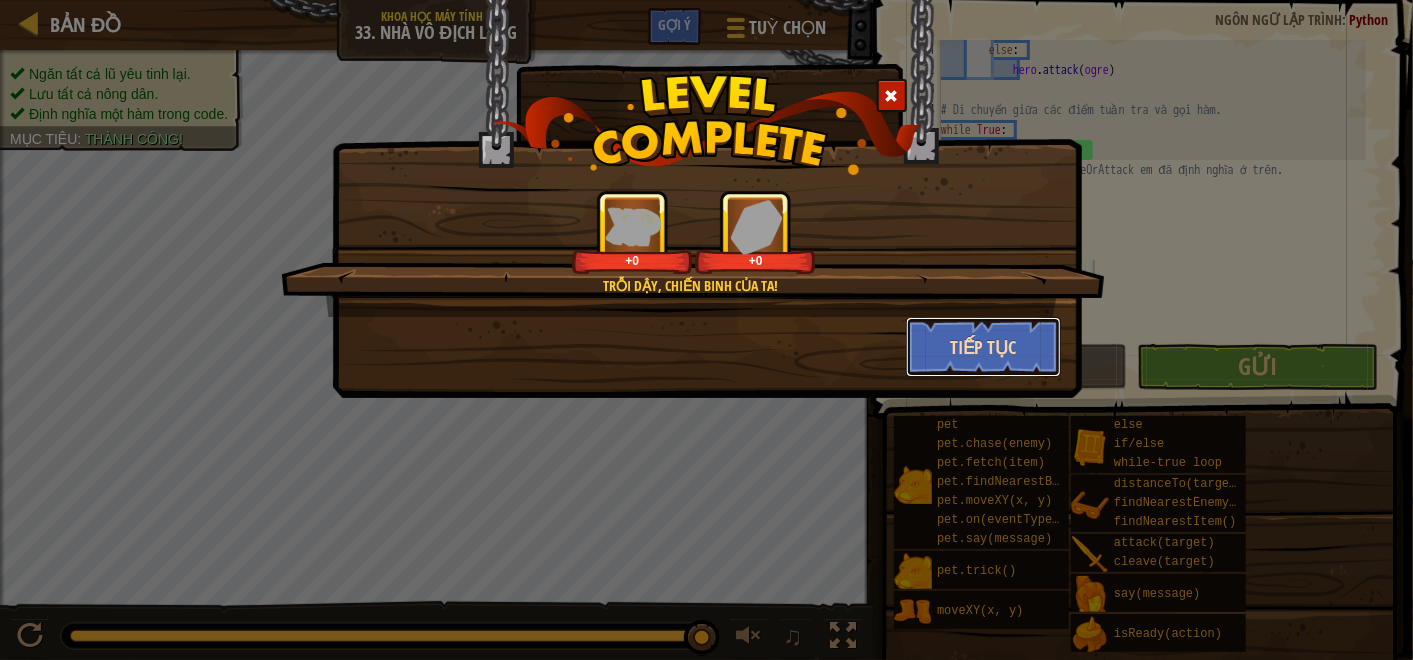 click on "Tiếp tục" at bounding box center [983, 347] 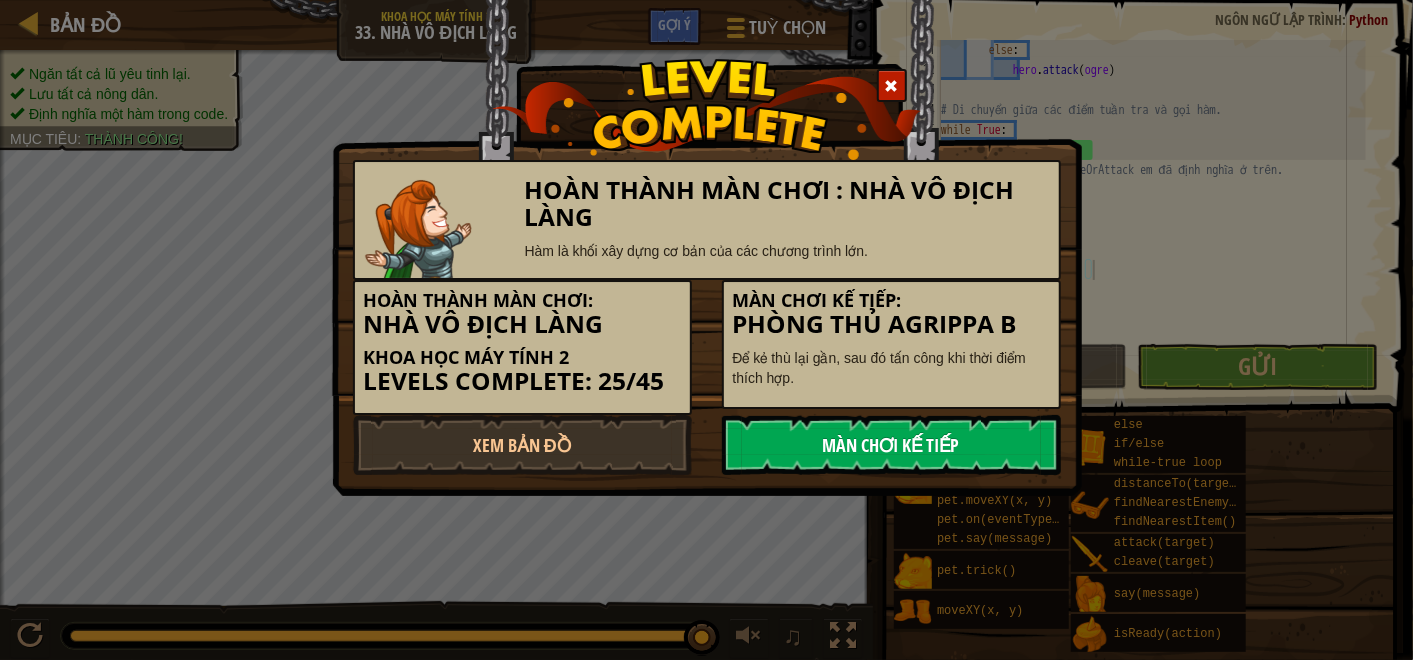 click on "Màn chơi kế tiếp" at bounding box center [891, 445] 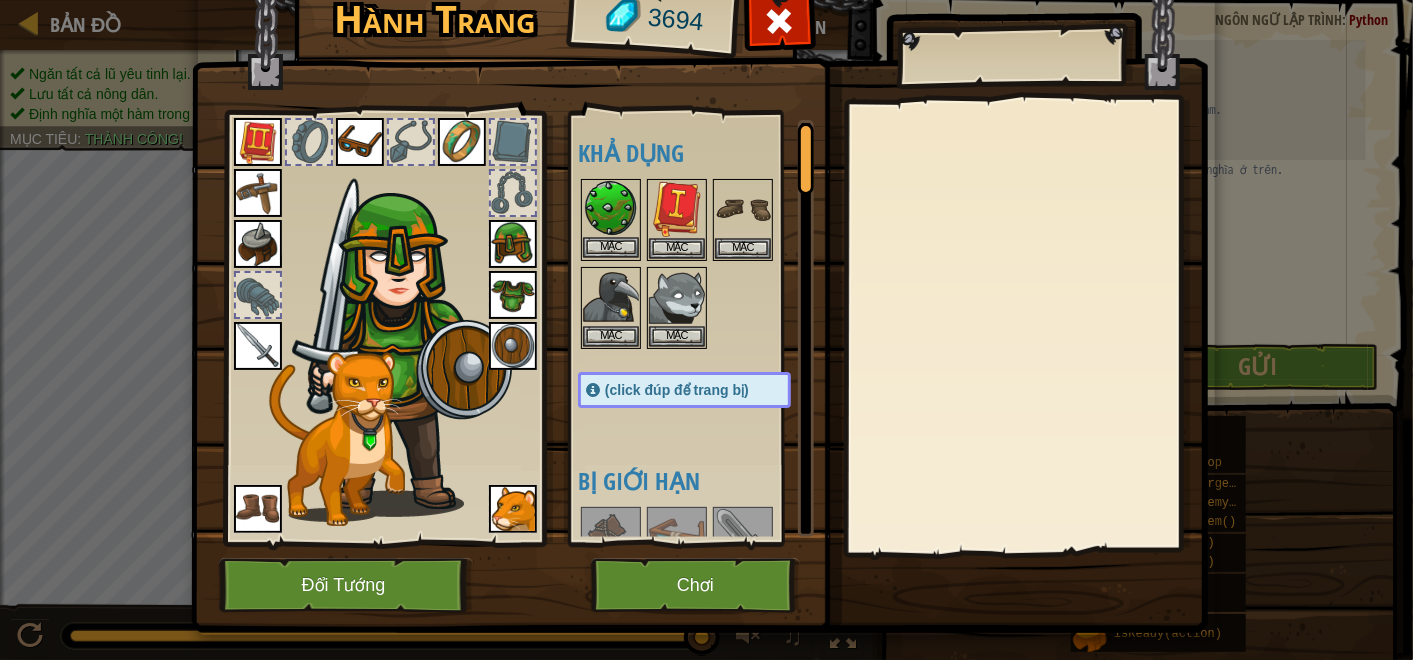 click at bounding box center [611, 209] 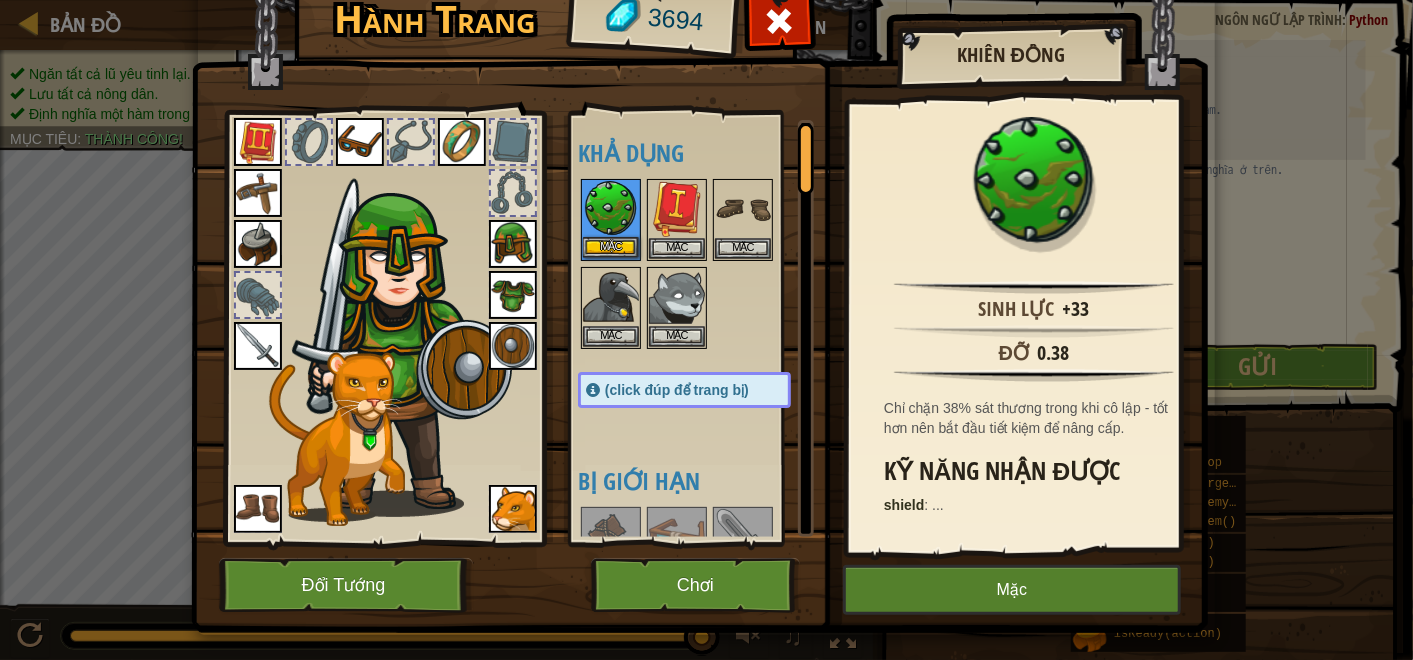 click at bounding box center [611, 209] 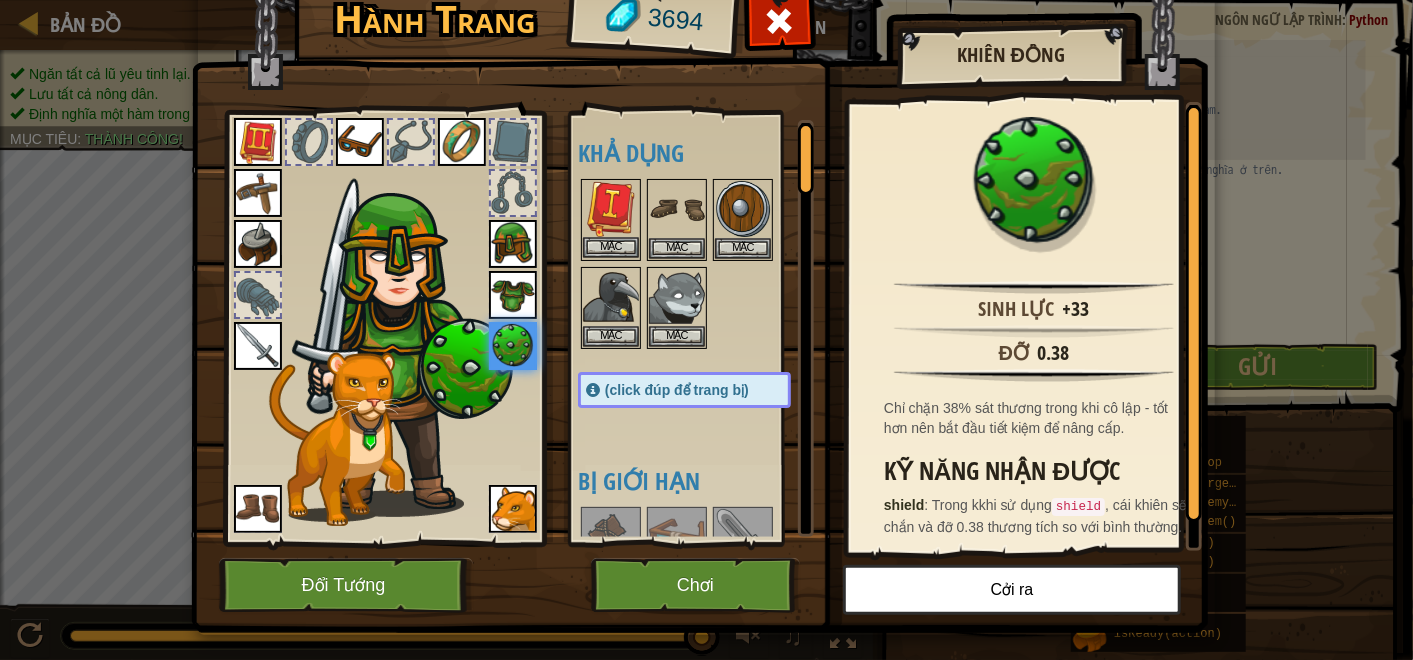 click at bounding box center [611, 209] 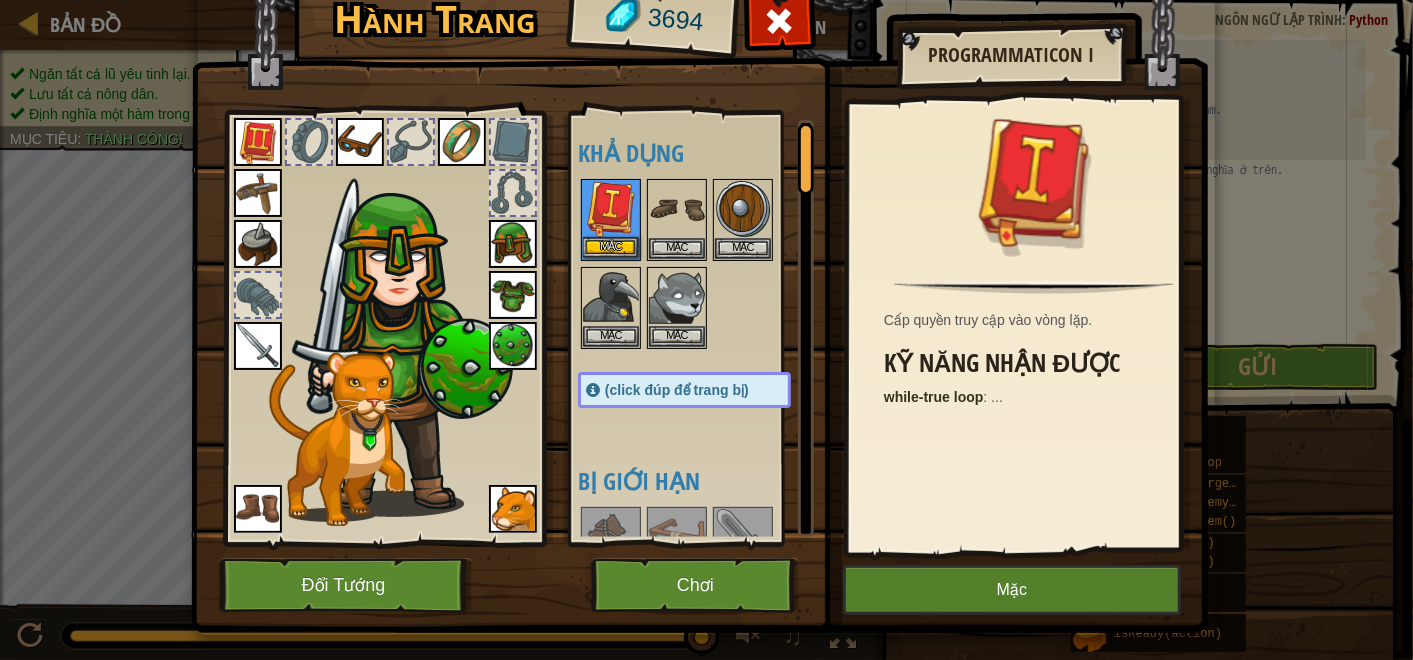 click at bounding box center (611, 209) 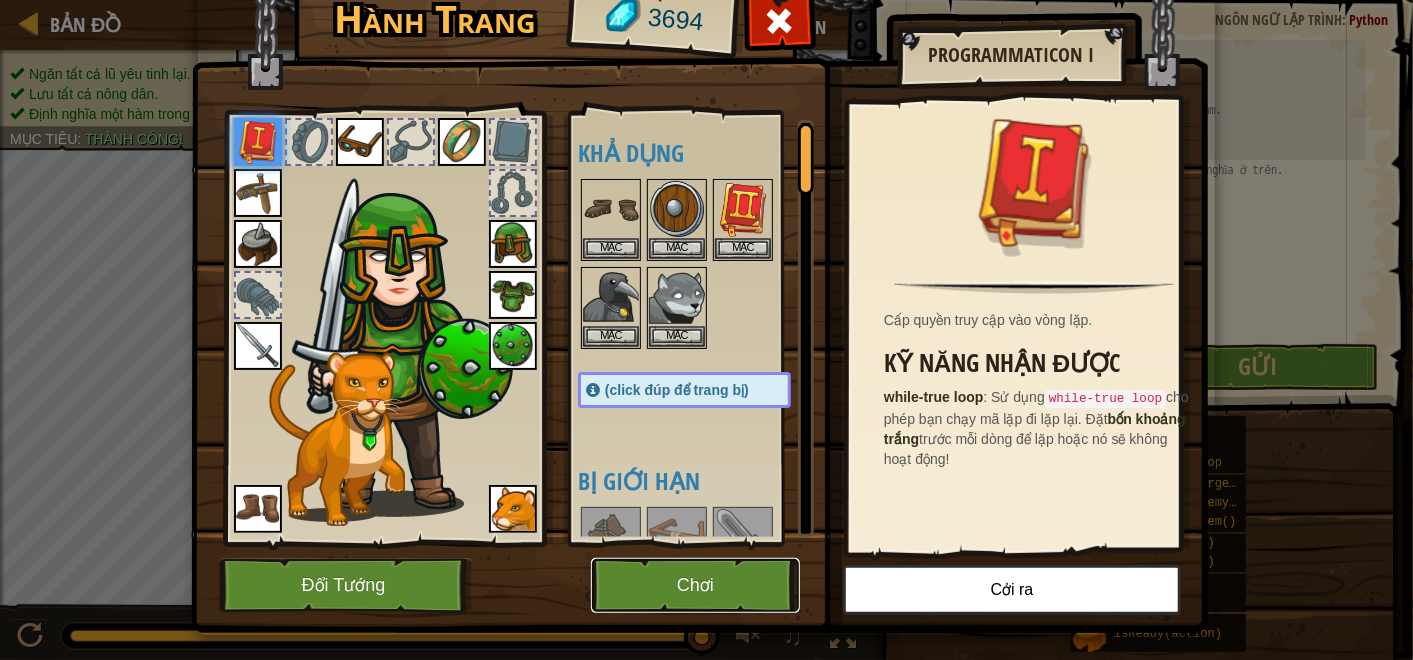 click on "Chơi" at bounding box center [695, 585] 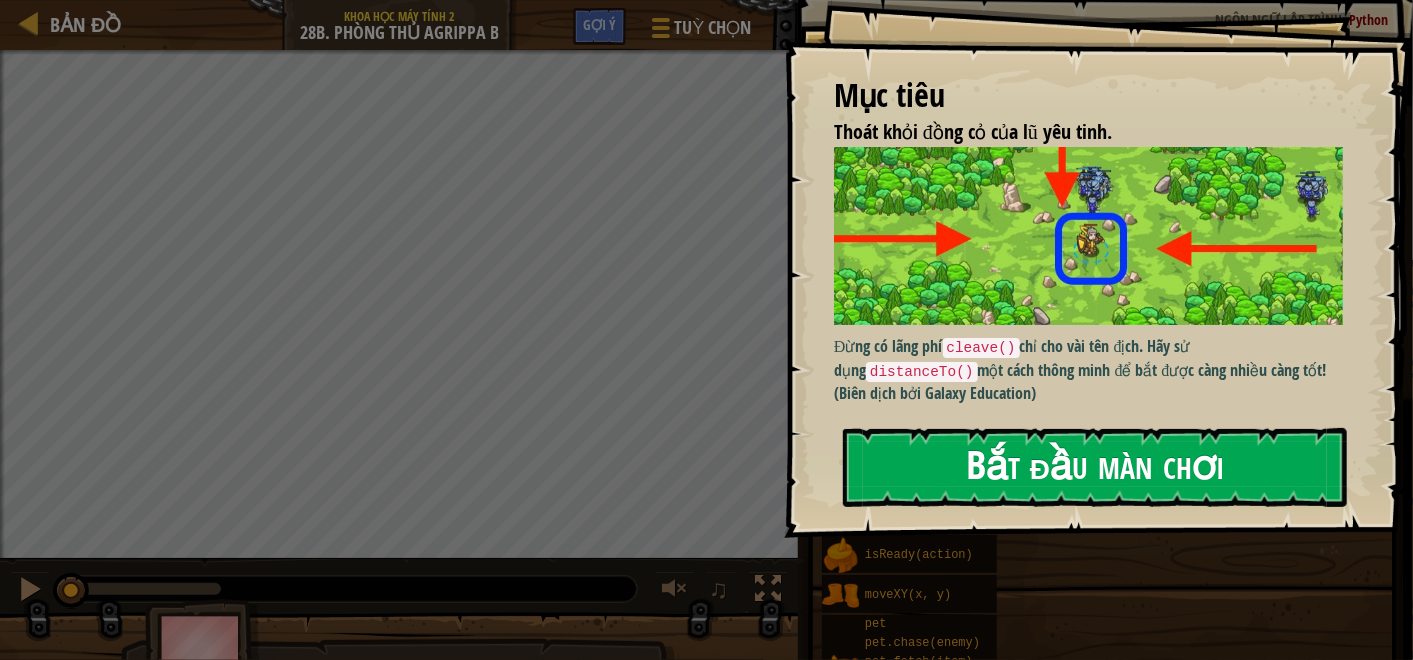 click on "Bắt đầu màn chơi" at bounding box center (1095, 467) 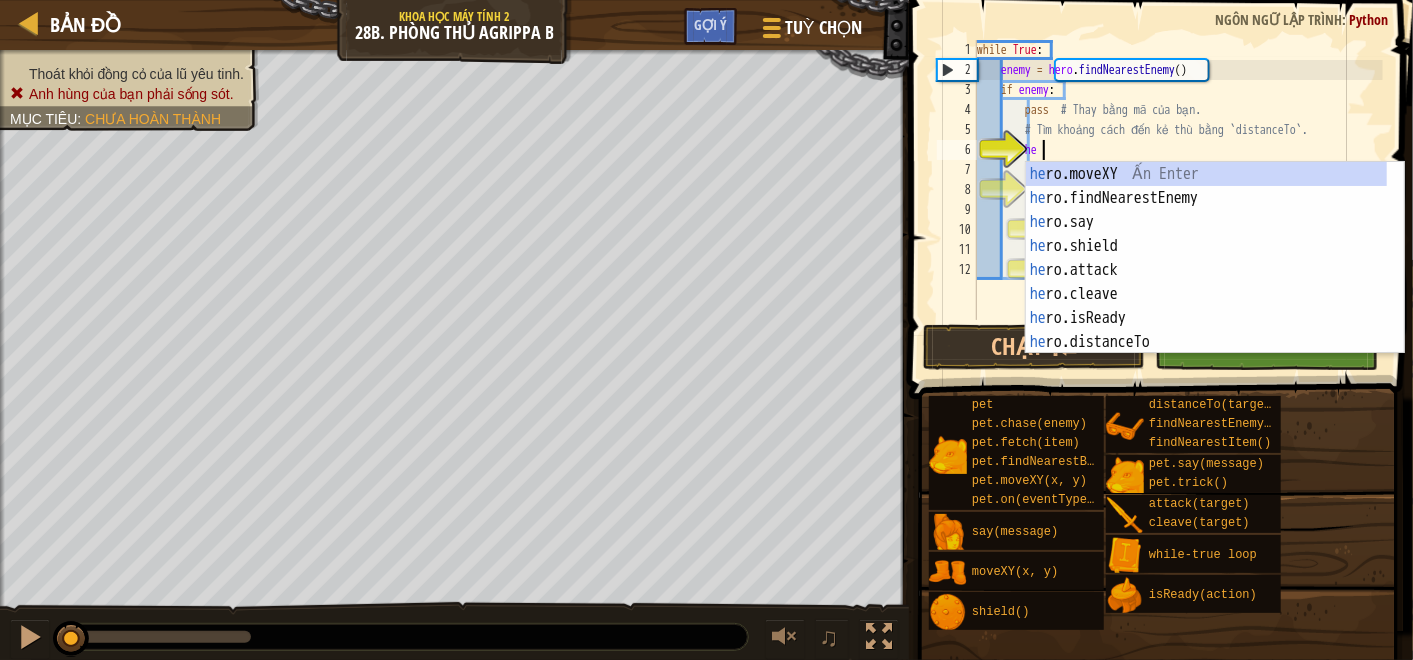 scroll, scrollTop: 8, scrollLeft: 4, axis: both 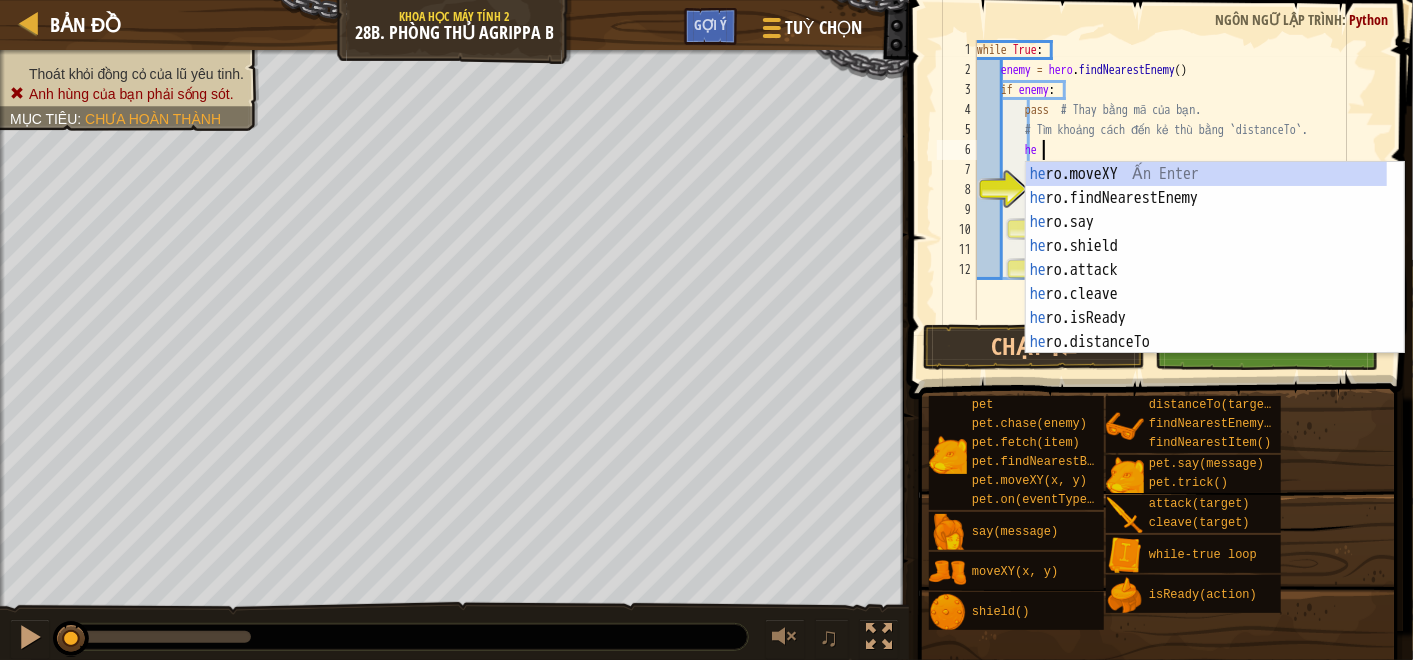 type on "h" 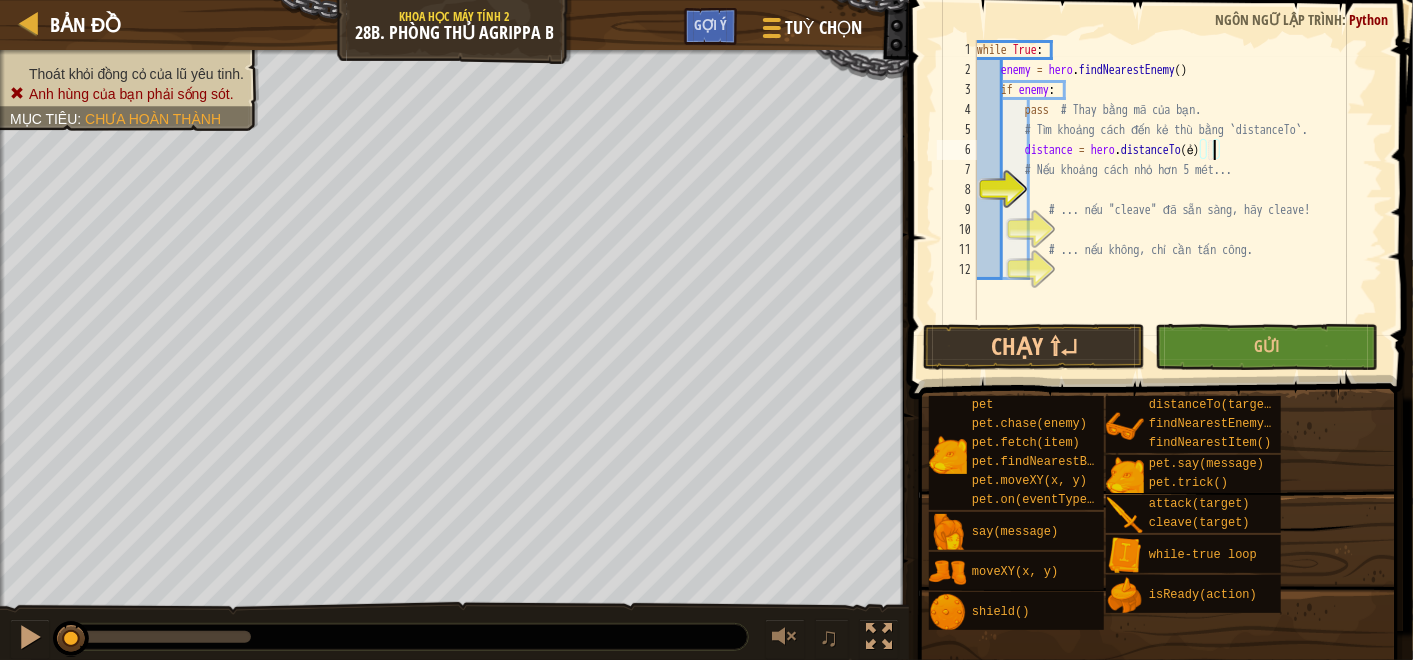 scroll, scrollTop: 8, scrollLeft: 19, axis: both 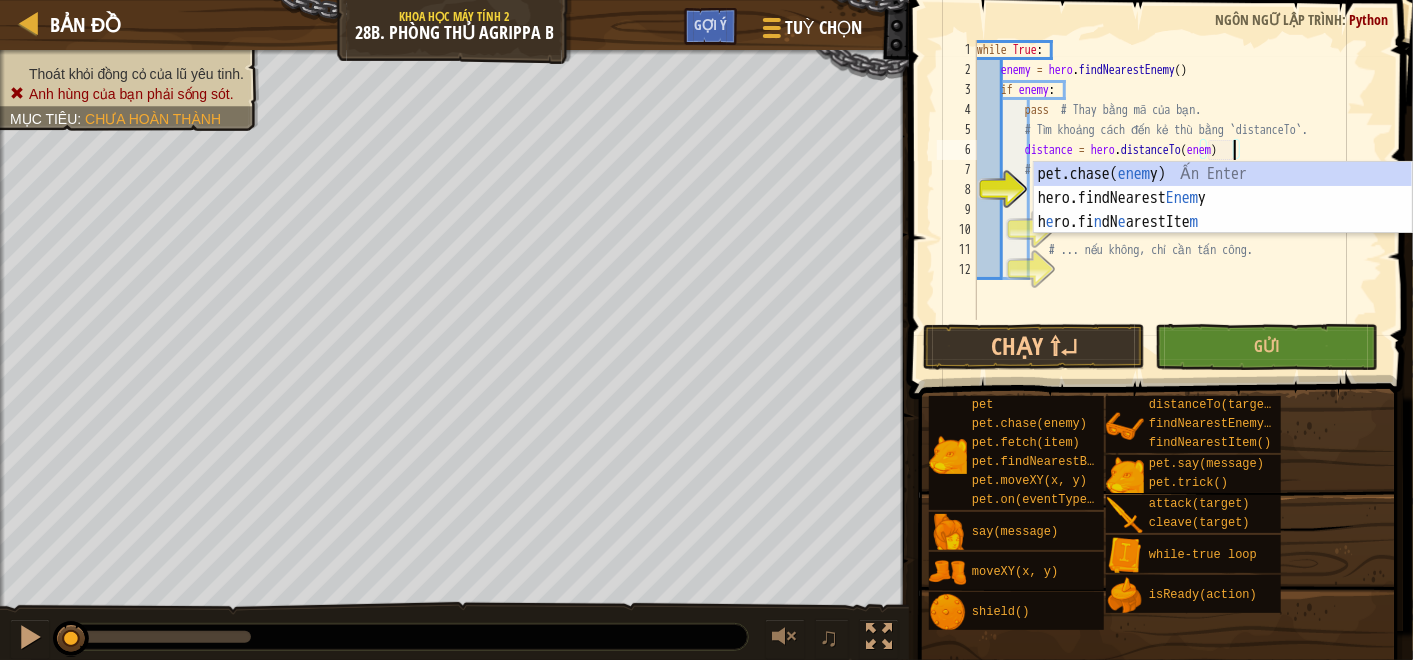type on "distance = hero.distanceTo(enemy)" 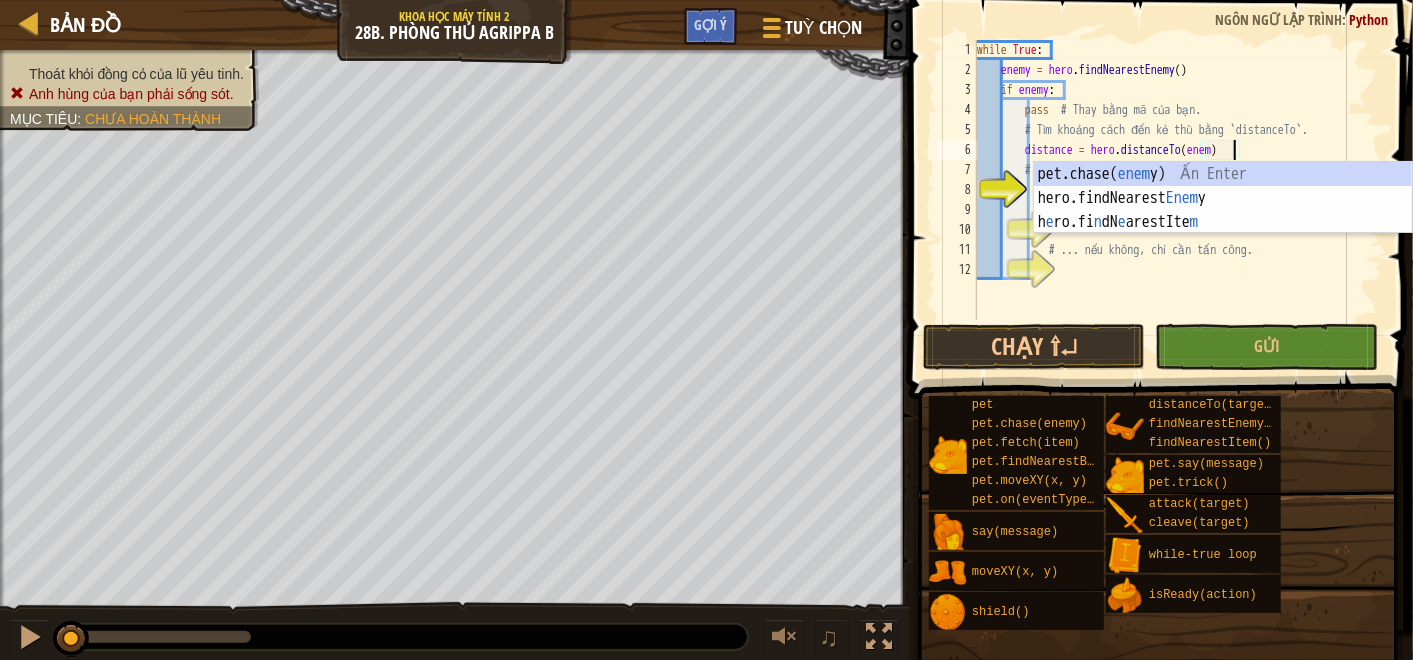 scroll, scrollTop: 8, scrollLeft: 20, axis: both 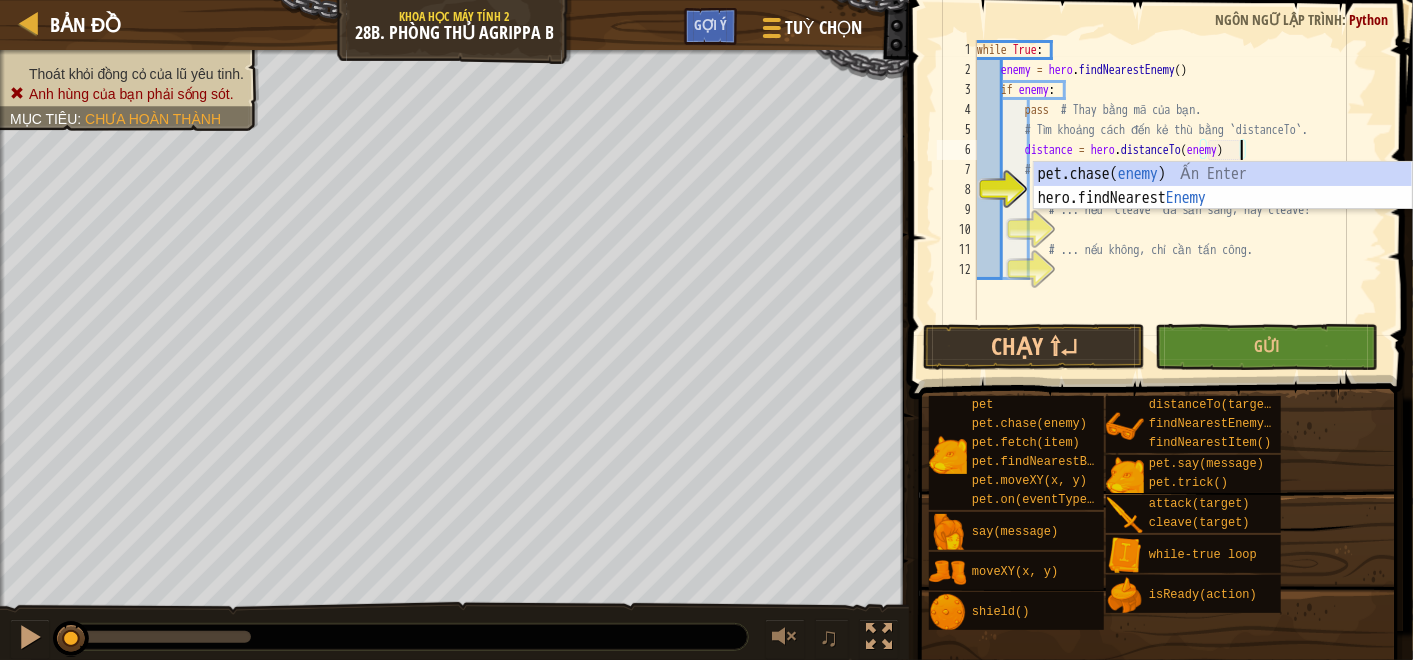 click on "while   True :      enemy   =   hero . findNearestEnemy ( )      if   enemy :          pass    # Thay bằng mã của bạn.          # Tìm khoảng cách đến kẻ thù bằng `distanceTo`.          distance   =   hero . distanceTo ( enemy )          # Nếu khoảng cách nhỏ hơn 5 mét...                       # ... nếu "cleave" đã sẵn sàng, hãy cleave!                           # ... nếu không, chỉ cần tấn công." at bounding box center [1178, 200] 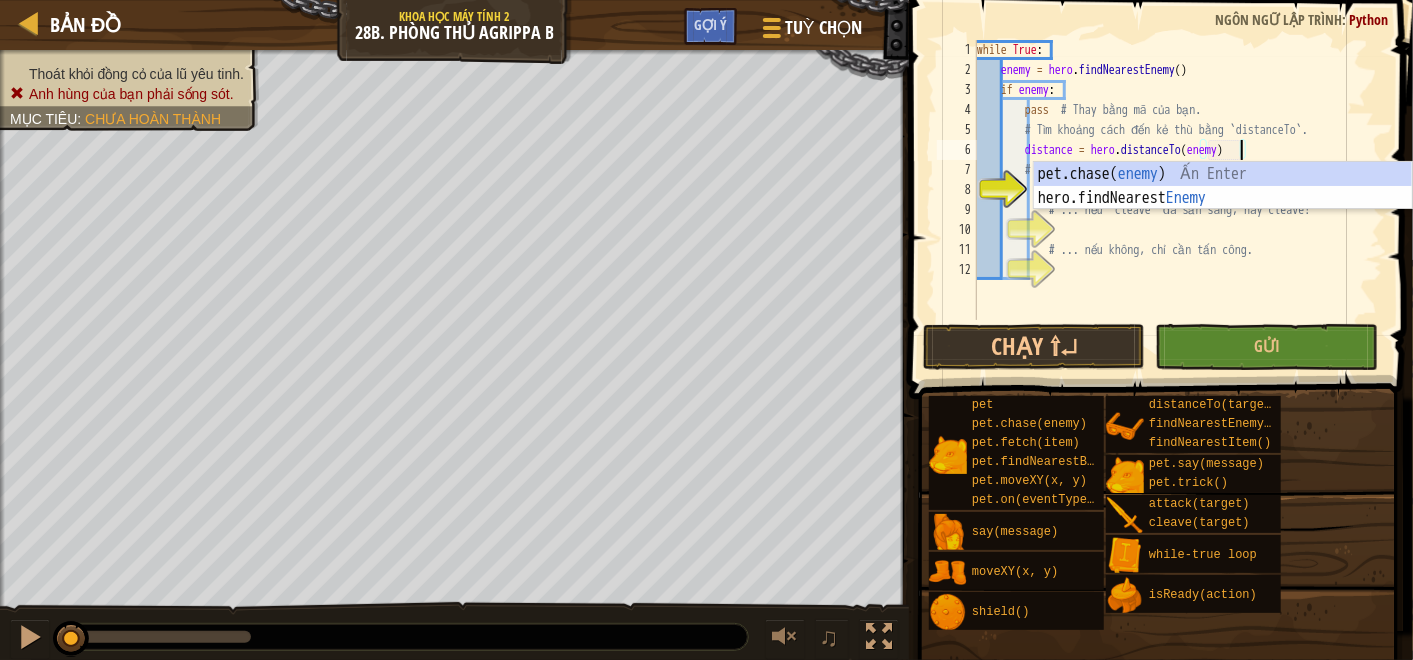 scroll, scrollTop: 8, scrollLeft: 5, axis: both 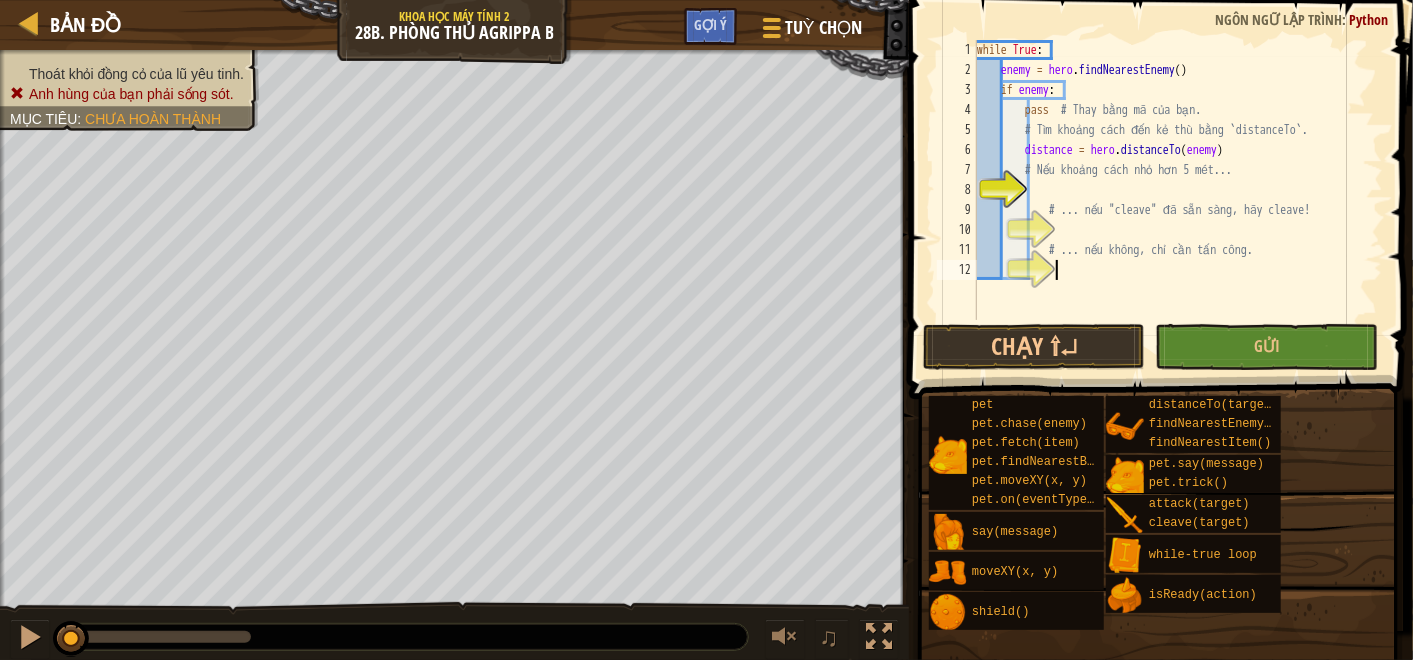 click on "while   True :      enemy   =   hero . findNearestEnemy ( )      if   enemy :          pass    # Thay bằng mã của bạn.          # Tìm khoảng cách đến kẻ thù bằng `distanceTo`.          distance   =   hero . distanceTo ( enemy )          # Nếu khoảng cách nhỏ hơn 5 mét...                       # ... nếu "cleave" đã sẵn sàng, hãy cleave!                           # ... nếu không, chỉ cần tấn công." at bounding box center (1178, 200) 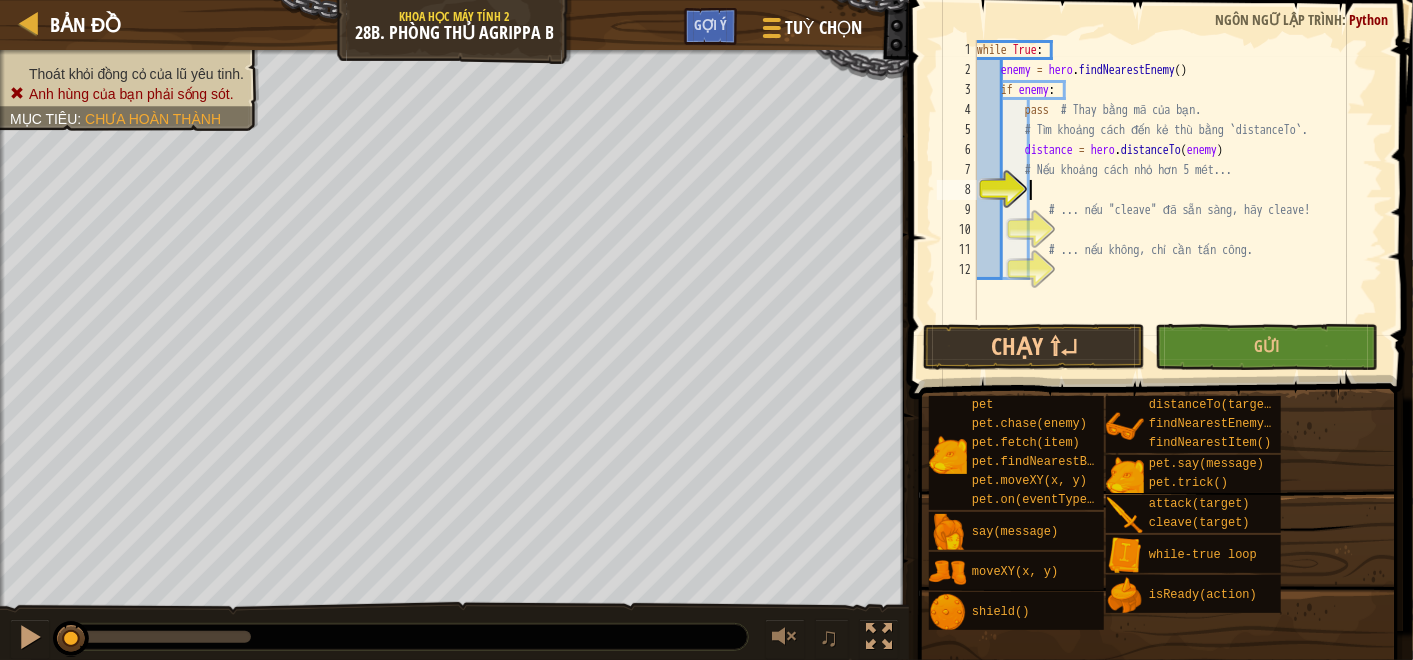 scroll, scrollTop: 8, scrollLeft: 2, axis: both 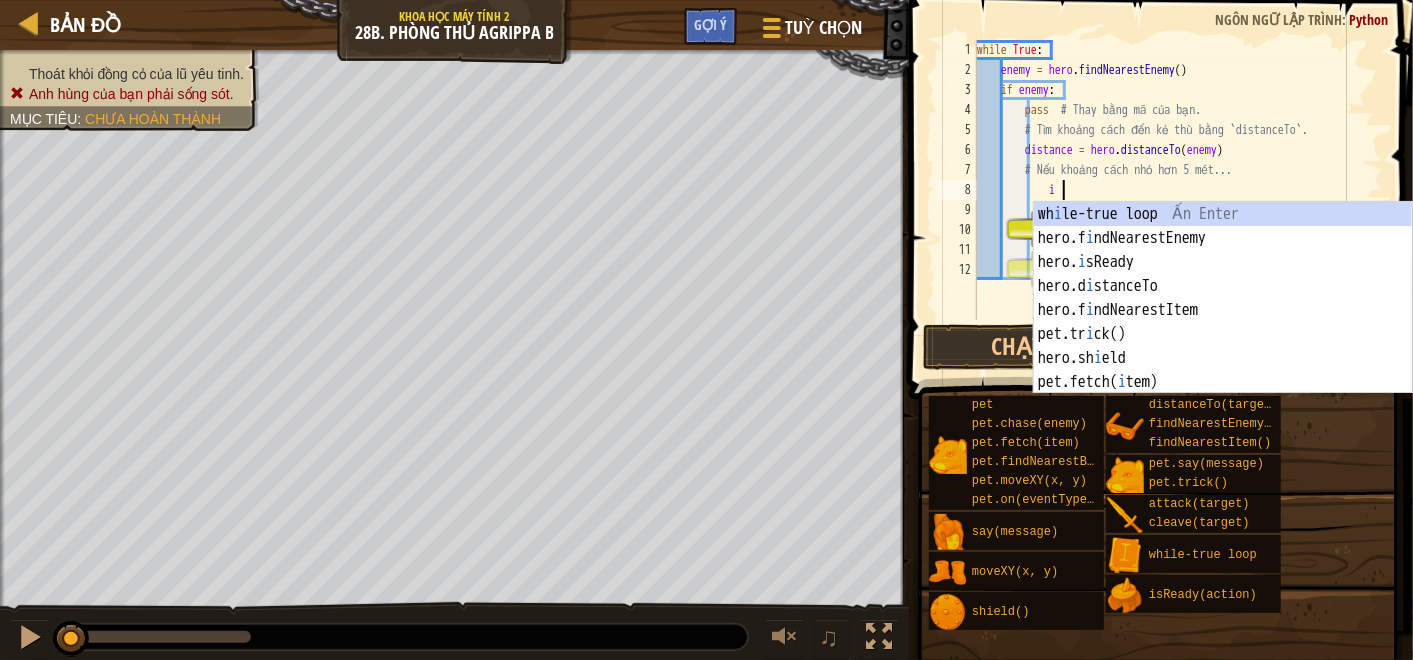 type on "i" 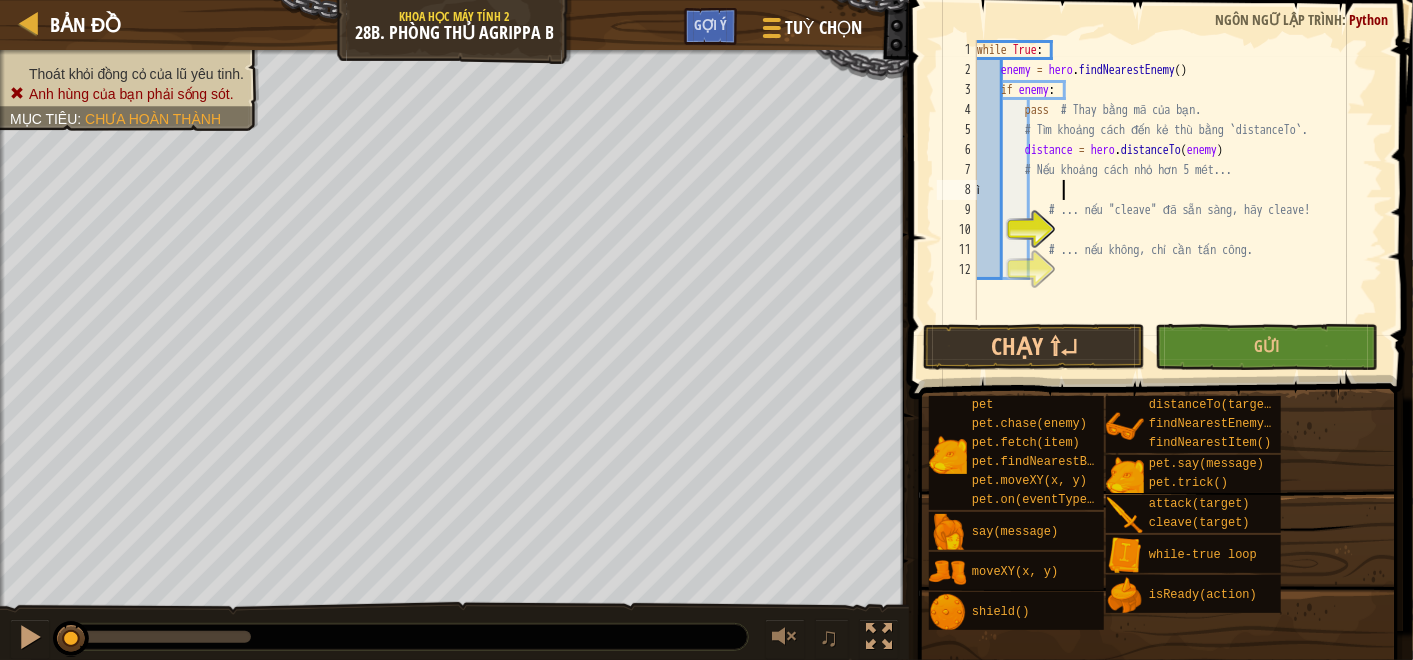 type on "ì" 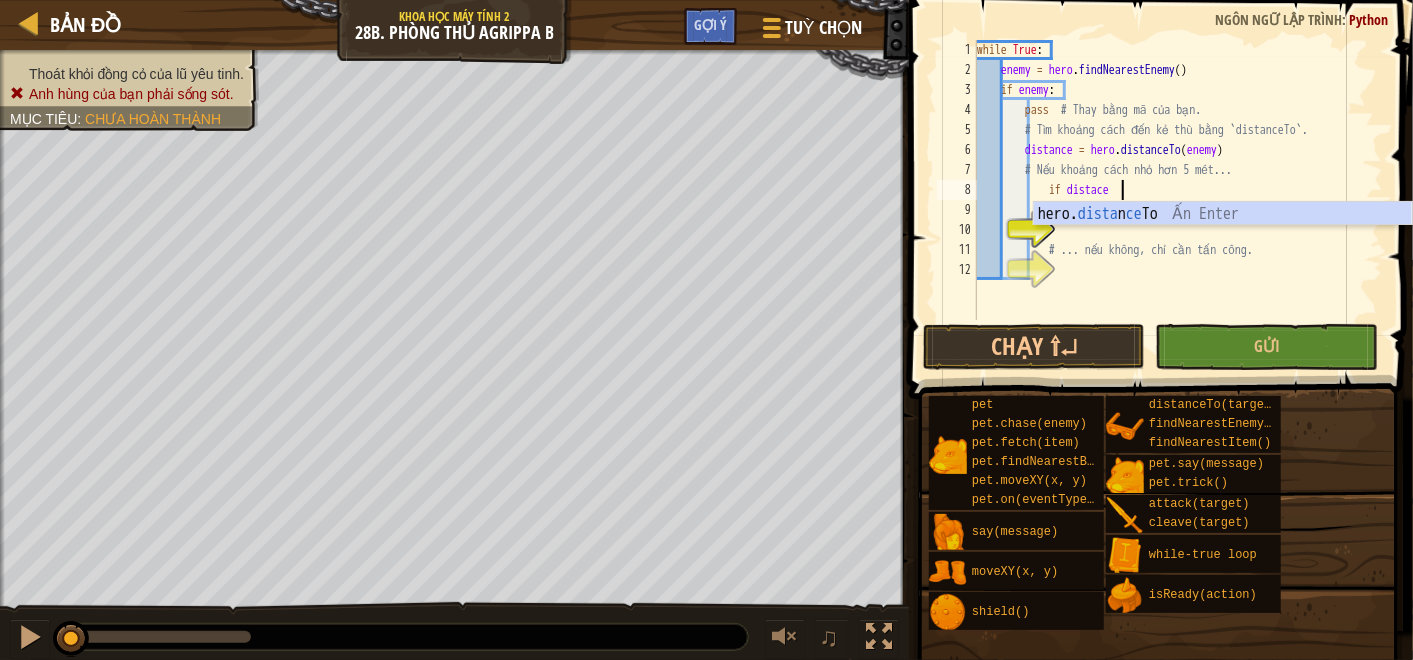 scroll, scrollTop: 8, scrollLeft: 10, axis: both 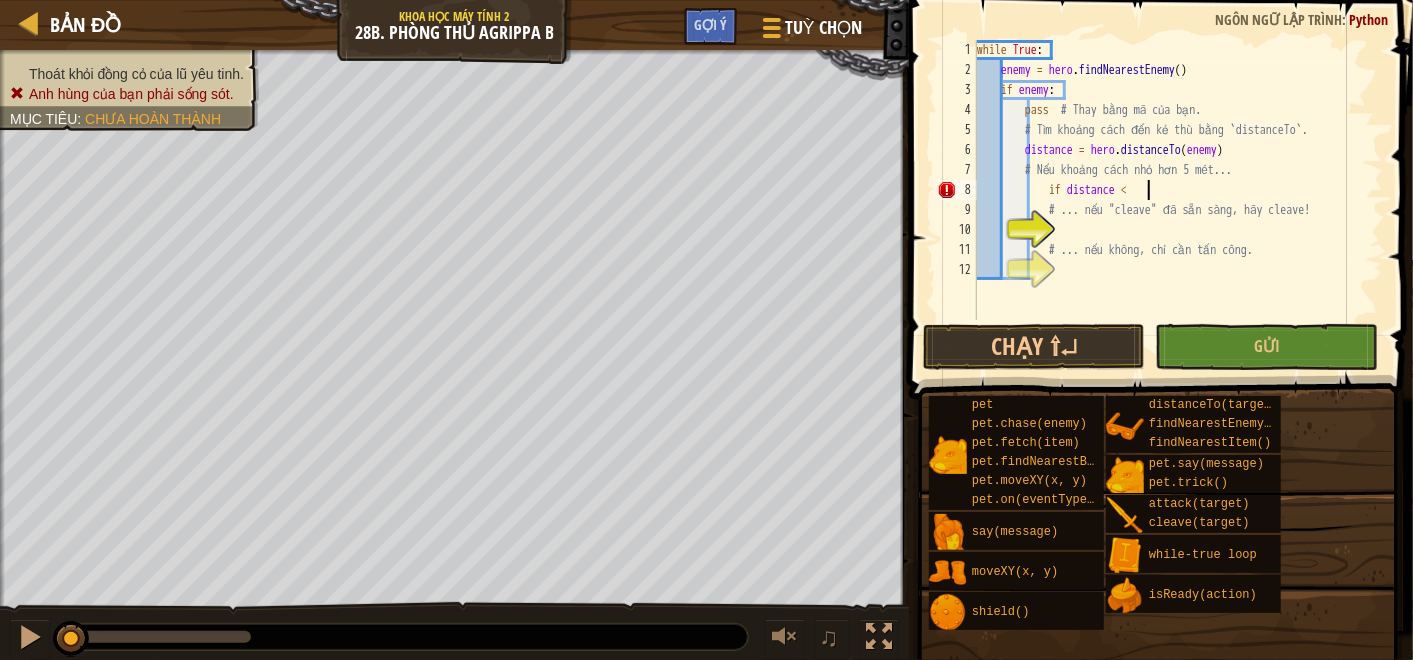 type on "if distance < 5" 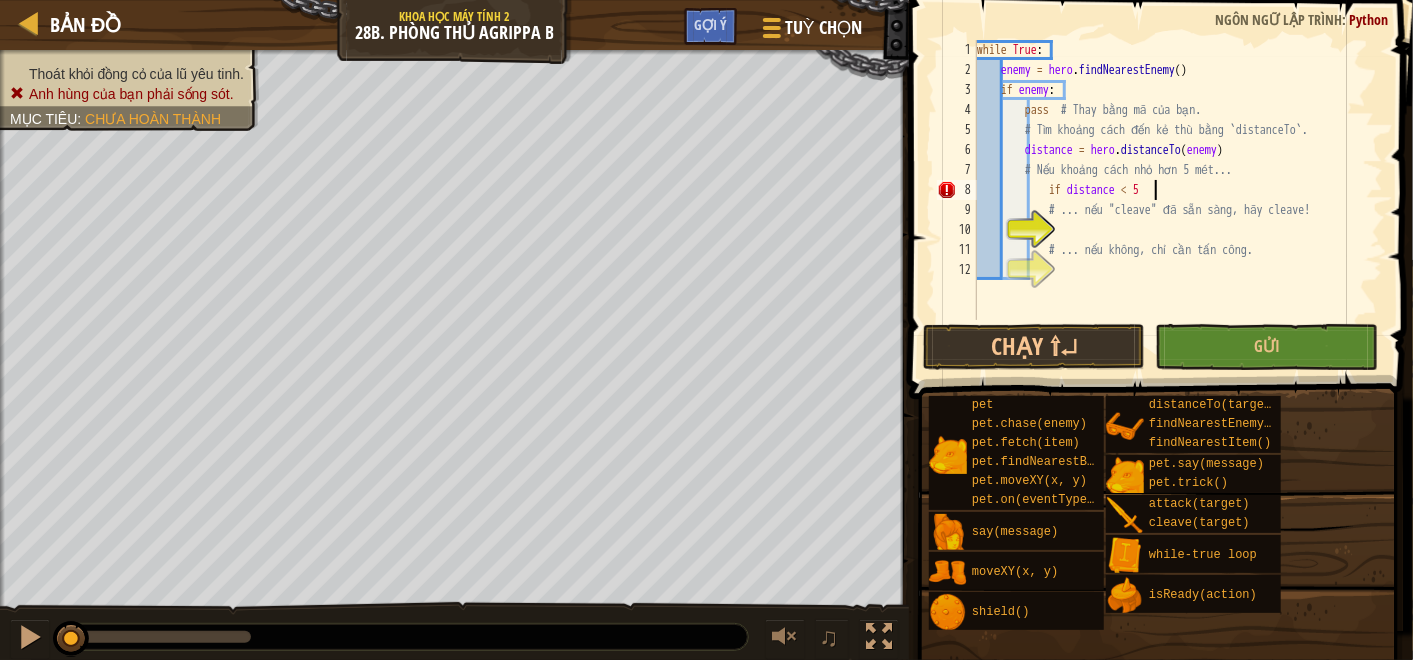 scroll, scrollTop: 8, scrollLeft: 13, axis: both 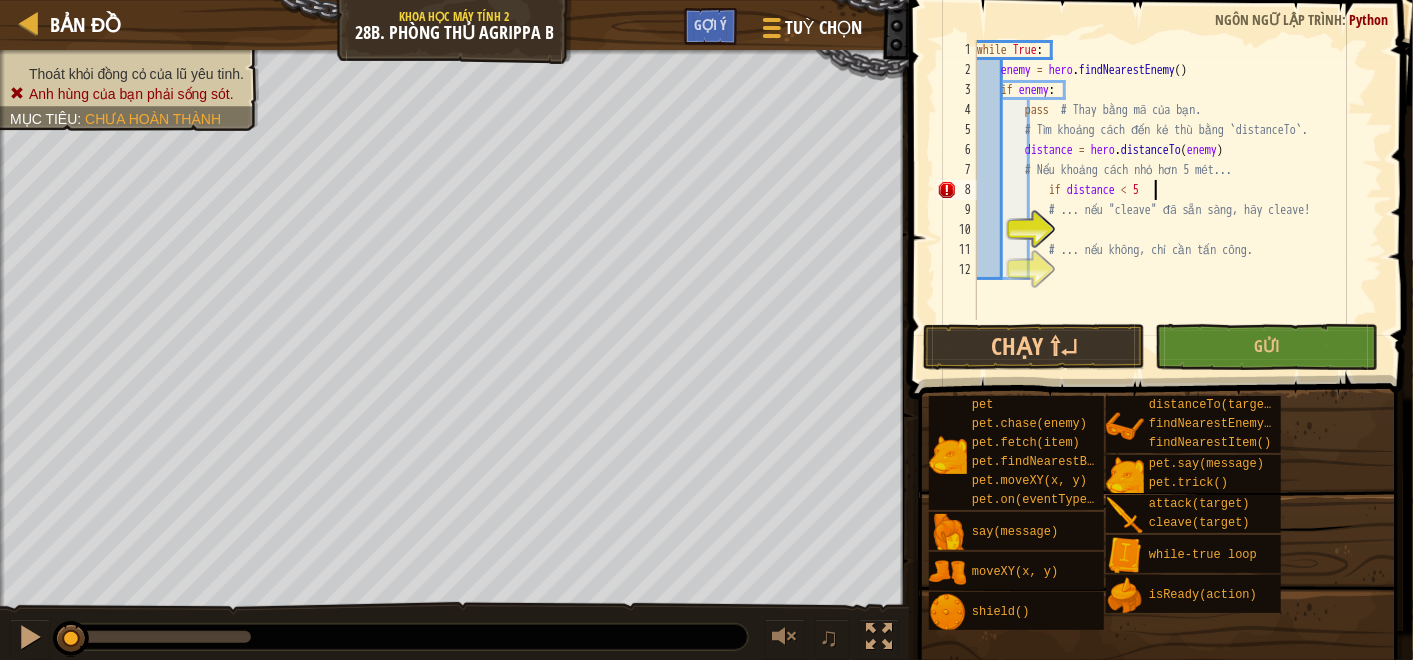 click on "while   True :      enemy   =   hero . findNearestEnemy ( )      if   enemy :          pass    # Thay bằng mã của bạn.          # Tìm khoảng cách đến kẻ thù bằng `distanceTo`.          distance   =   hero . distanceTo ( enemy )          # Nếu khoảng cách nhỏ hơn 5 mét...              if   distance   <   5              # ... nếu "cleave" đã sẵn sàng, hãy cleave!                           # ... nếu không, chỉ cần tấn công." at bounding box center (1178, 200) 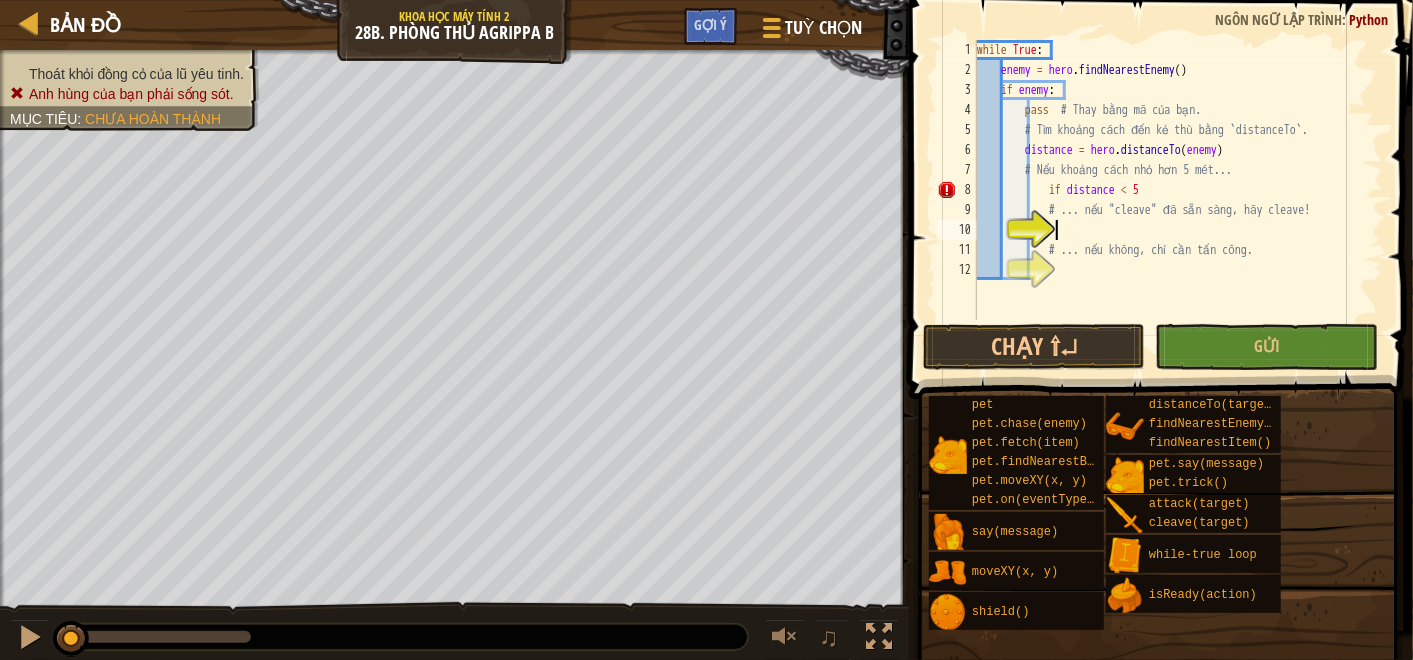 type on "i" 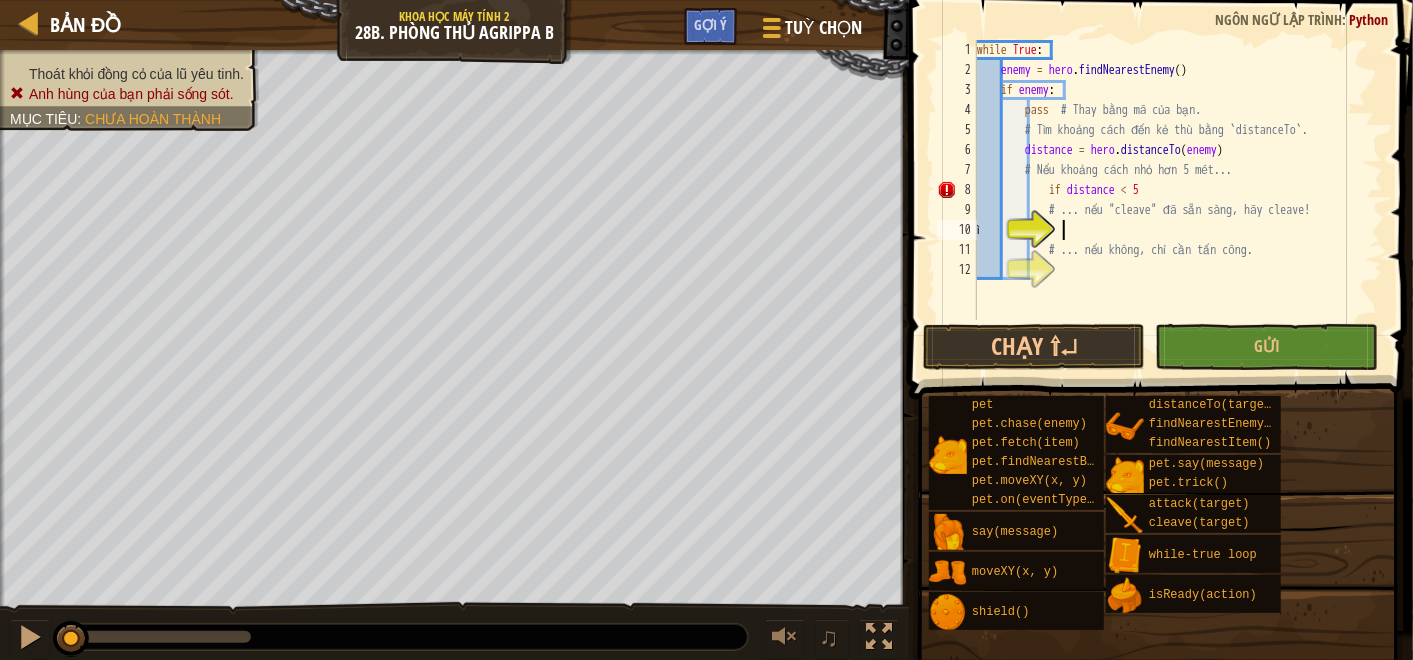 type on "ì" 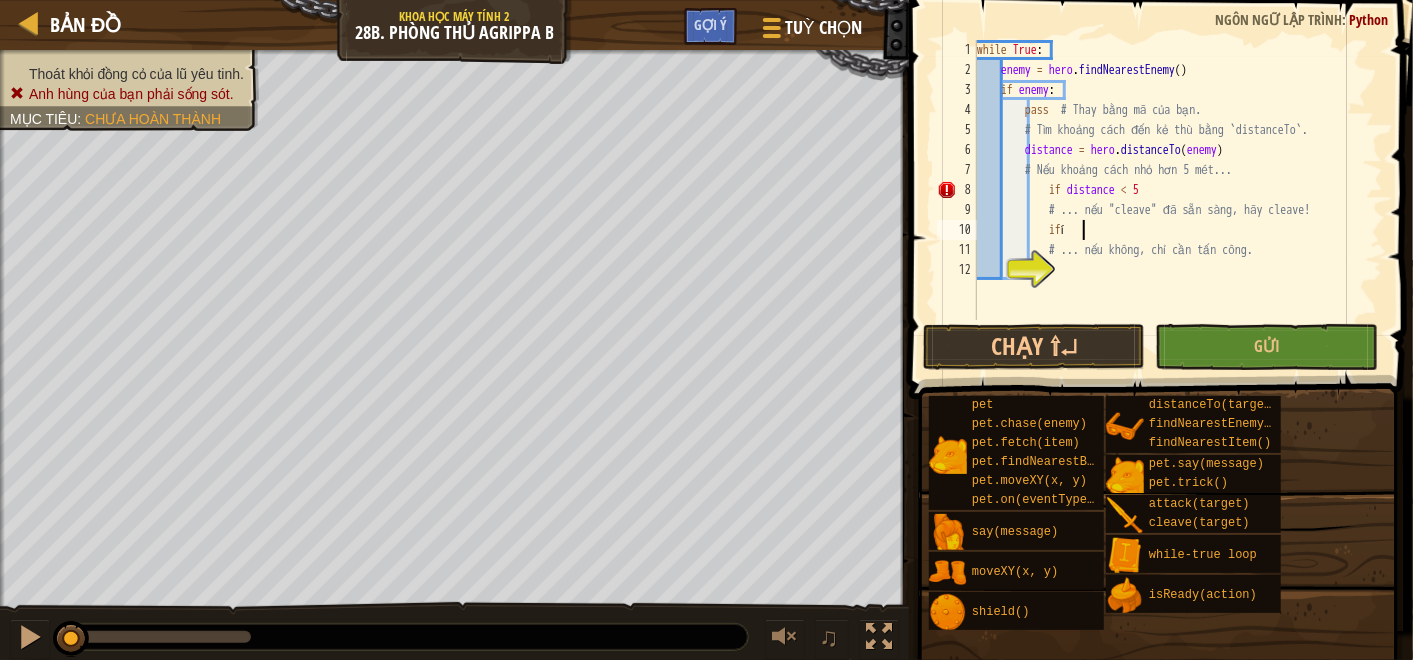 scroll, scrollTop: 8, scrollLeft: 8, axis: both 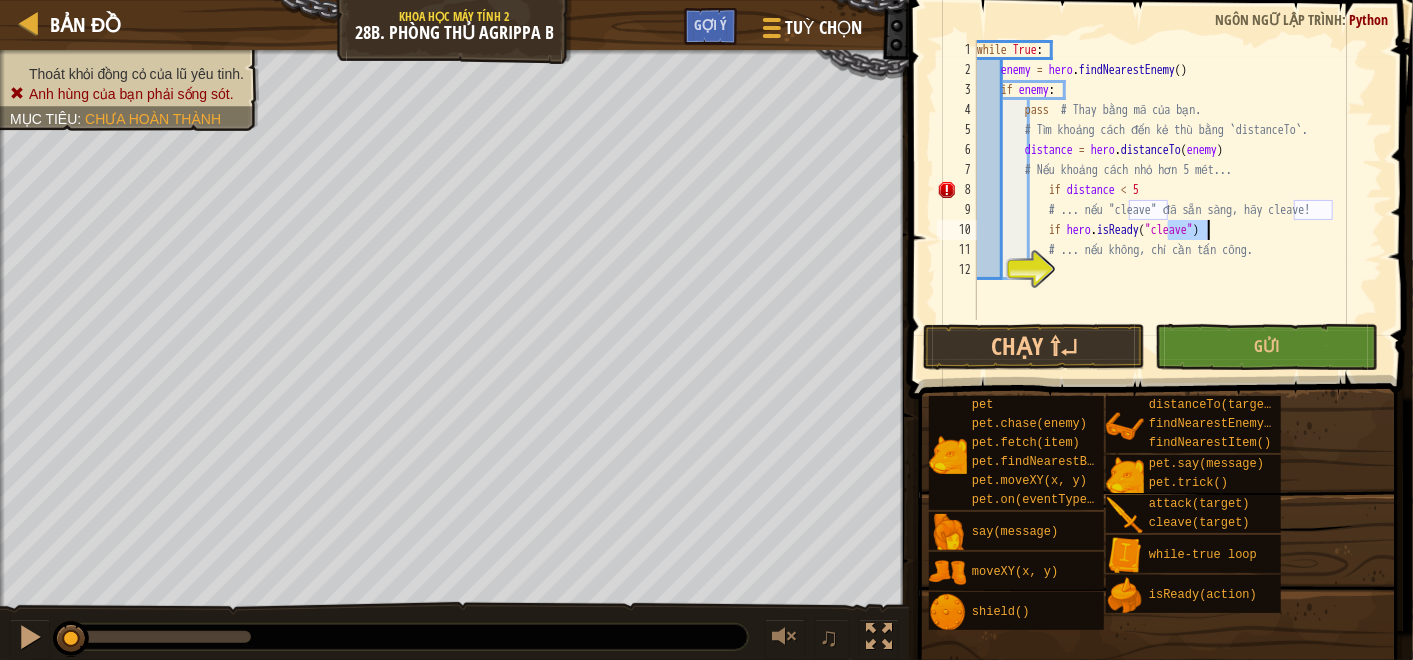 click on "while   True :      enemy   =   hero . findNearestEnemy ( )      if   enemy :          pass    # Thay bằng mã của bạn.          # Tìm khoảng cách đến kẻ thù bằng `distanceTo`.          distance   =   hero . distanceTo ( enemy )          # Nếu khoảng cách nhỏ hơn 5 mét...              if   distance   <   5              # ... nếu "cleave" đã sẵn sàng, hãy cleave!              if   hero . isReady ( "cleave" )              # ... nếu không, chỉ cần tấn công." at bounding box center [1178, 200] 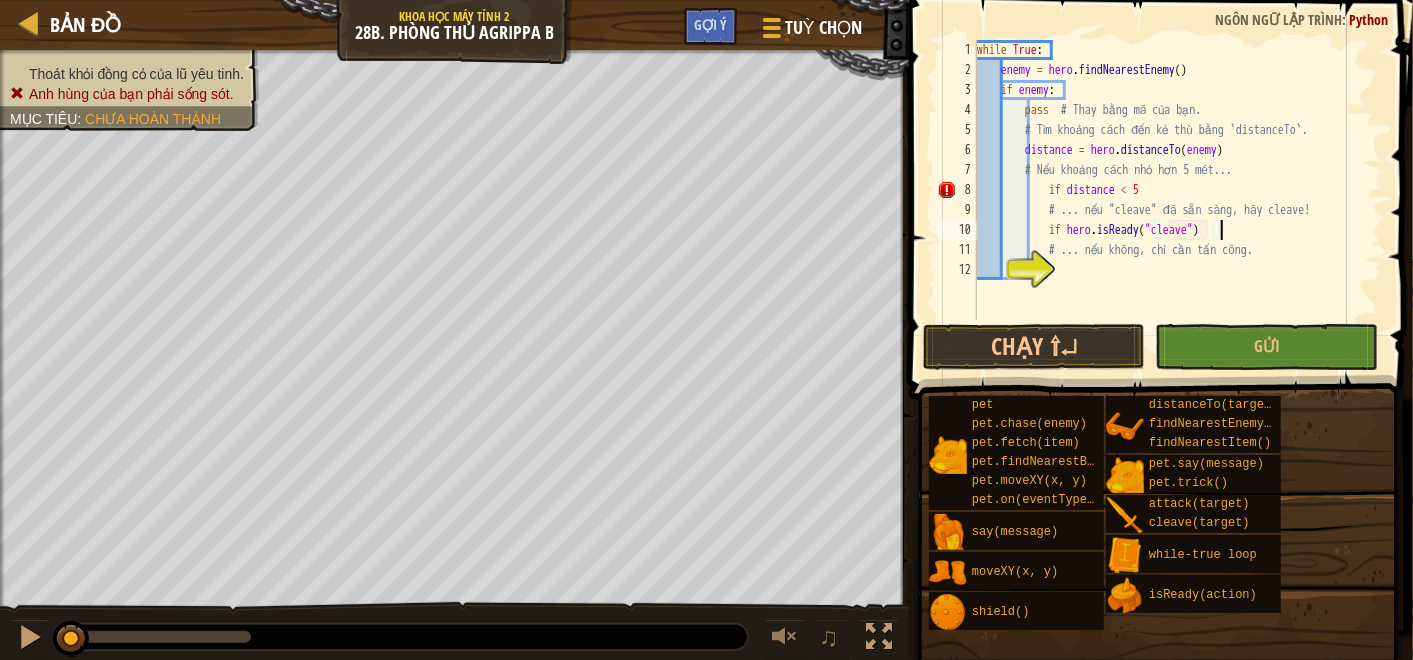 click on "while   True :      enemy   =   hero . findNearestEnemy ( )      if   enemy :          pass    # Thay bằng mã của bạn.          # Tìm khoảng cách đến kẻ thù bằng `distanceTo`.          distance   =   hero . distanceTo ( enemy )          # Nếu khoảng cách nhỏ hơn 5 mét...              if   distance   <   5              # ... nếu "cleave" đã sẵn sàng, hãy cleave!              if   hero . isReady ( "cleave" )              # ... nếu không, chỉ cần tấn công." at bounding box center [1178, 200] 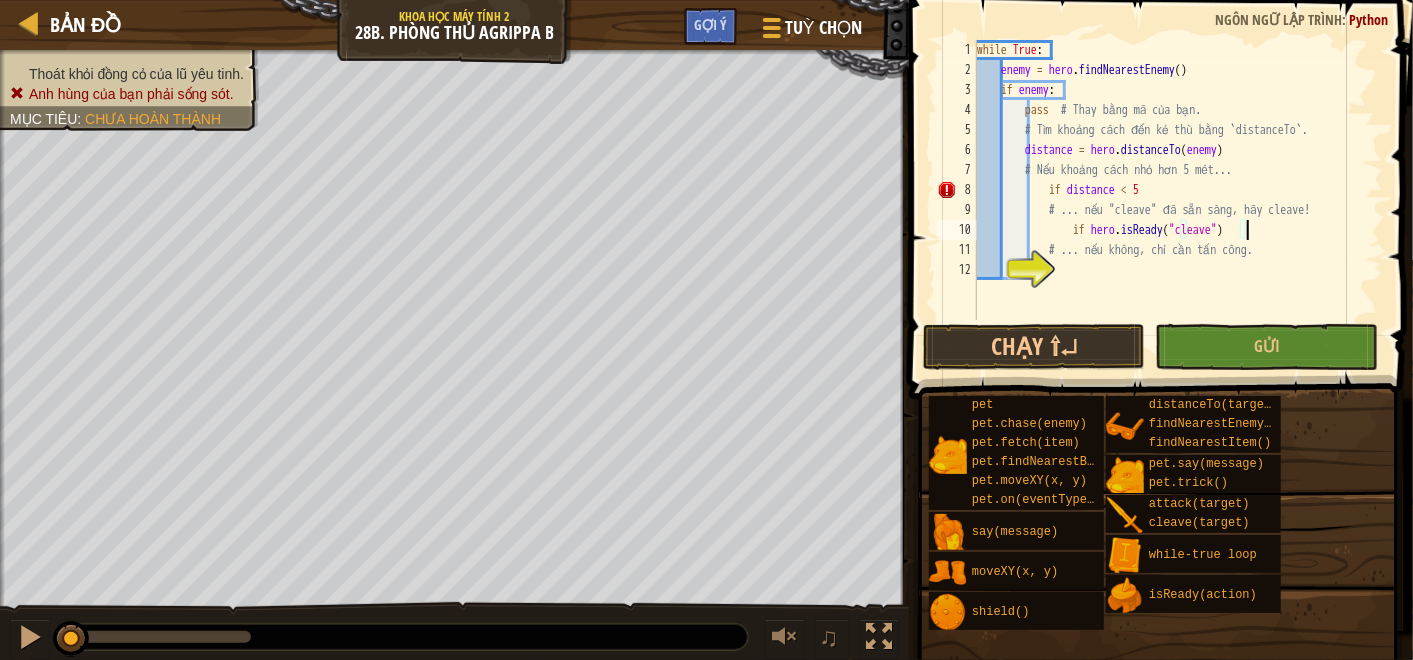 click on "while   True :      enemy   =   hero . findNearestEnemy ( )      if   enemy :          pass    # Thay bằng mã của bạn.          # Tìm khoảng cách đến kẻ thù bằng `distanceTo`.          distance   =   hero . distanceTo ( enemy )          # Nếu khoảng cách nhỏ hơn 5 mét...              if   distance   <   5              # ... nếu "cleave" đã sẵn sàng, hãy cleave!                  if   hero . isReady ( "cleave" )              # ... nếu không, chỉ cần tấn công." at bounding box center [1178, 200] 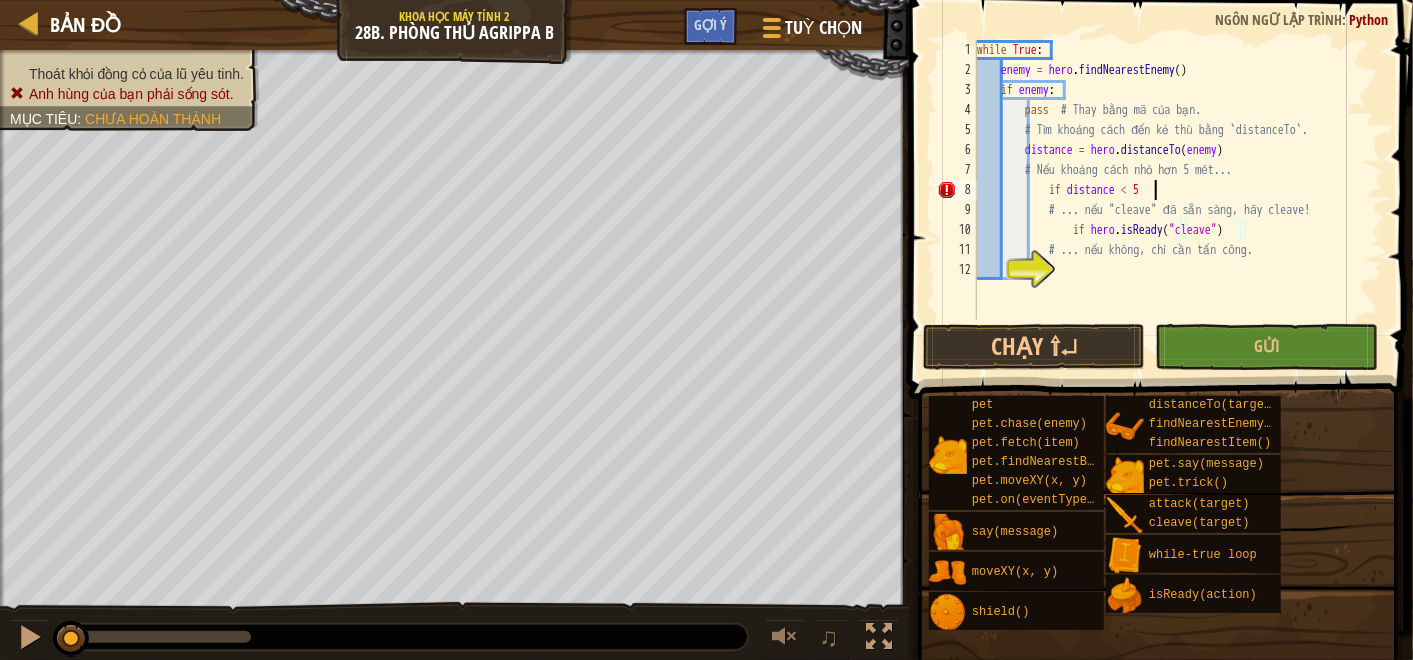 click on "while   True :      enemy   =   hero . findNearestEnemy ( )      if   enemy :          pass    # Thay bằng mã của bạn.          # Tìm khoảng cách đến kẻ thù bằng `distanceTo`.          distance   =   hero . distanceTo ( enemy )          # Nếu khoảng cách nhỏ hơn 5 mét...              if   distance   <   5              # ... nếu "cleave" đã sẵn sàng, hãy cleave!                  if   hero . isReady ( "cleave" )              # ... nếu không, chỉ cần tấn công." at bounding box center (1178, 200) 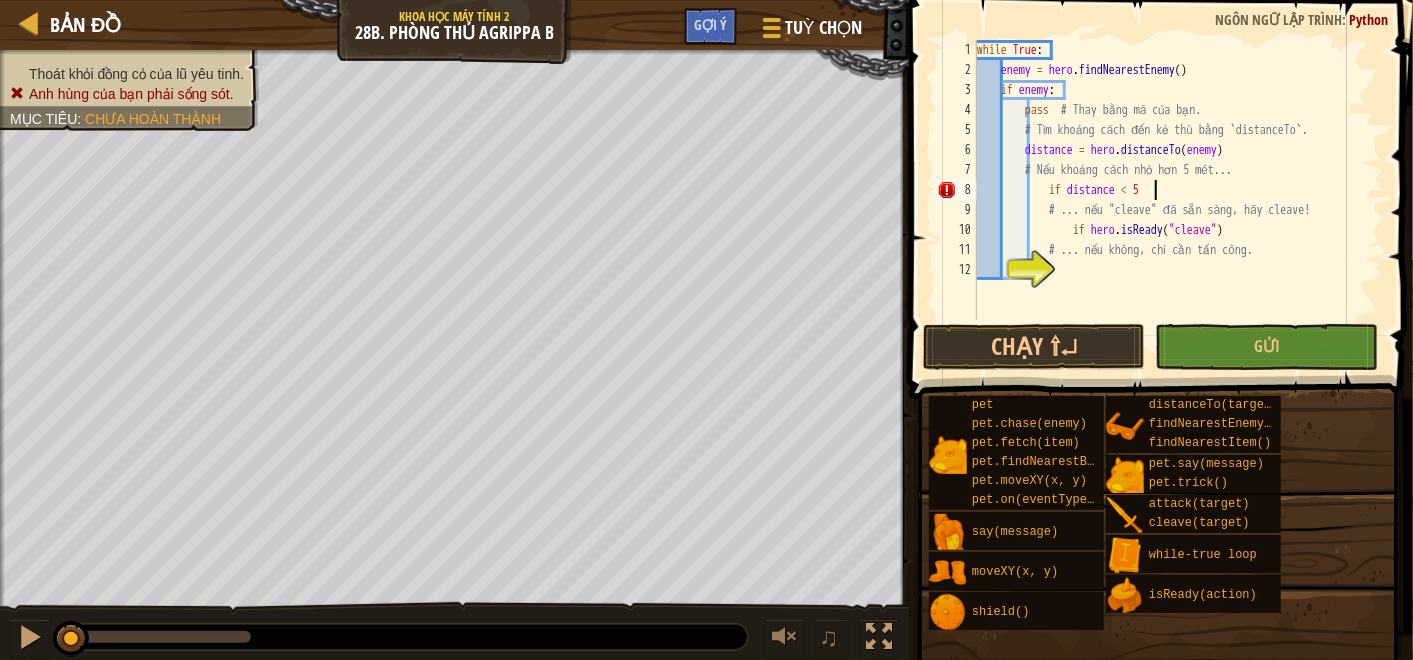 scroll, scrollTop: 8, scrollLeft: 14, axis: both 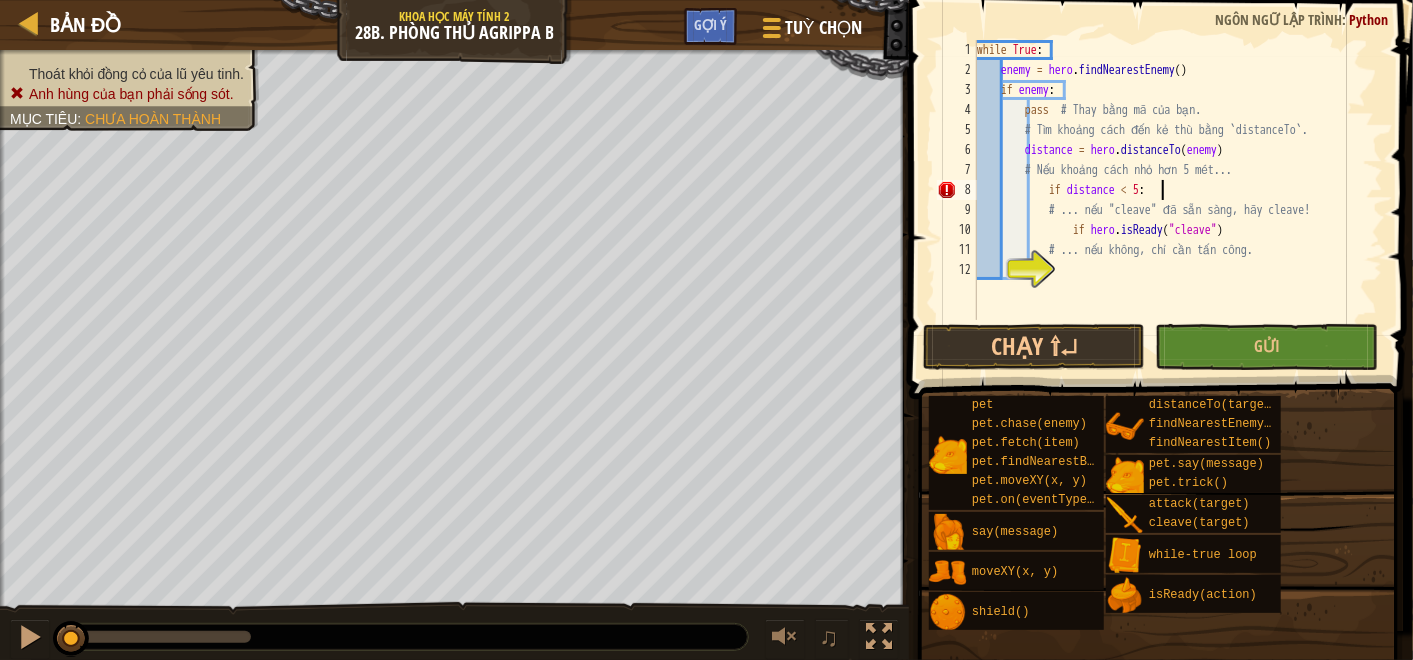 click on "while   True :      enemy   =   hero . findNearestEnemy ( )      if   enemy :          pass    # Thay bằng mã của bạn.          # Tìm khoảng cách đến kẻ thù bằng `distanceTo`.          distance   =   hero . distanceTo ( enemy )          # Nếu khoảng cách nhỏ hơn 5 mét...              if   distance   <   5 :              # ... nếu "cleave" đã sẵn sàng, hãy cleave!                  if   hero . isReady ( "cleave" )              # ... nếu không, chỉ cần tấn công." at bounding box center (1178, 200) 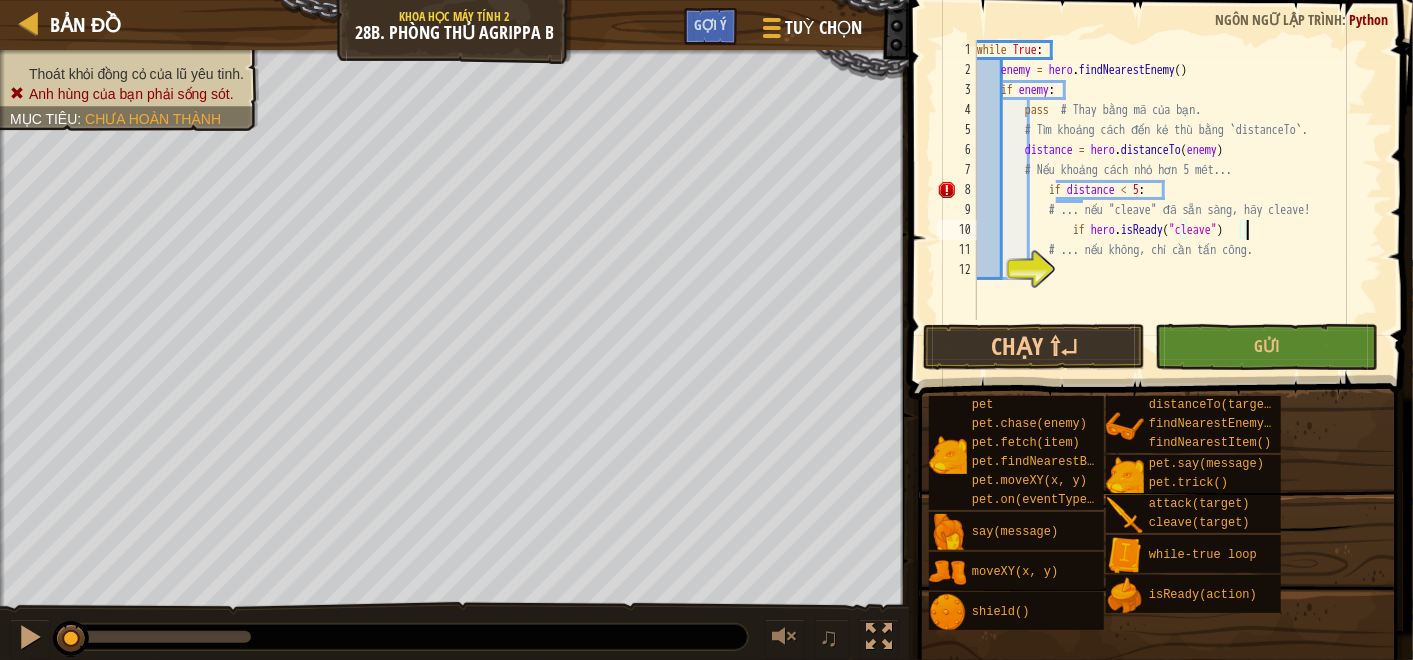 type on "if hero.isReady("cleave"):" 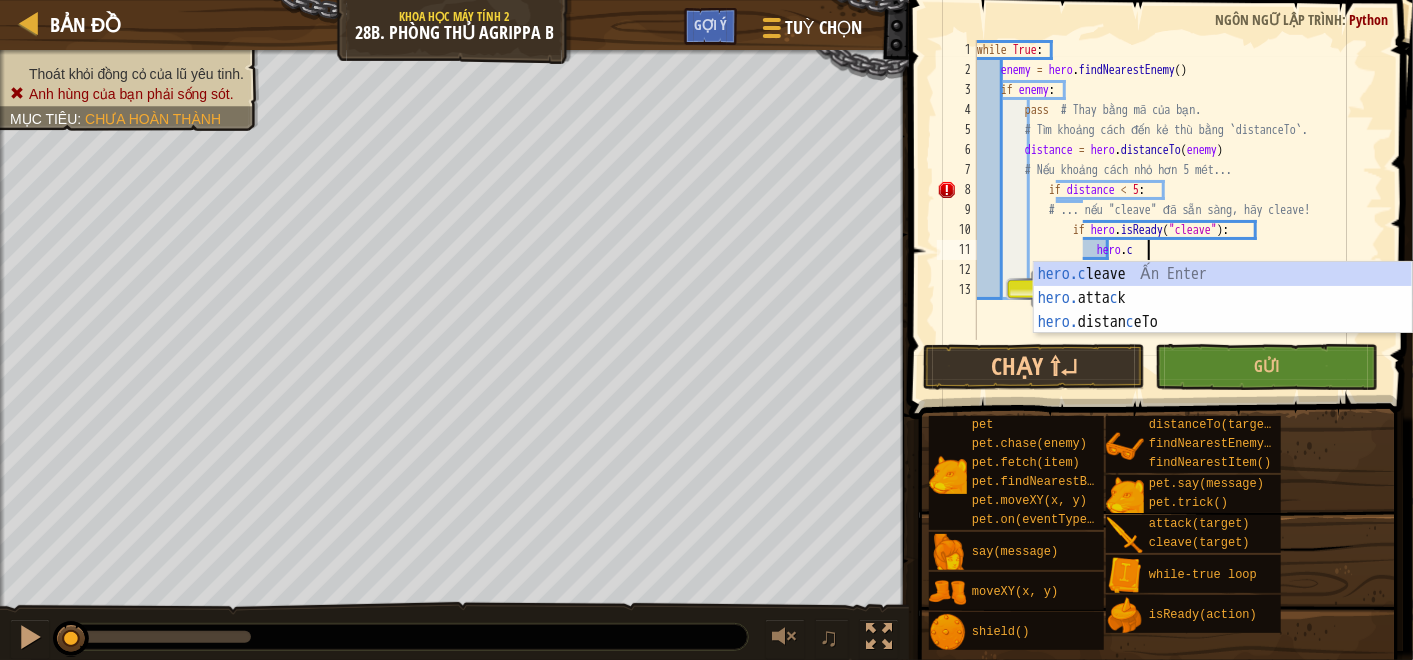 scroll, scrollTop: 8, scrollLeft: 13, axis: both 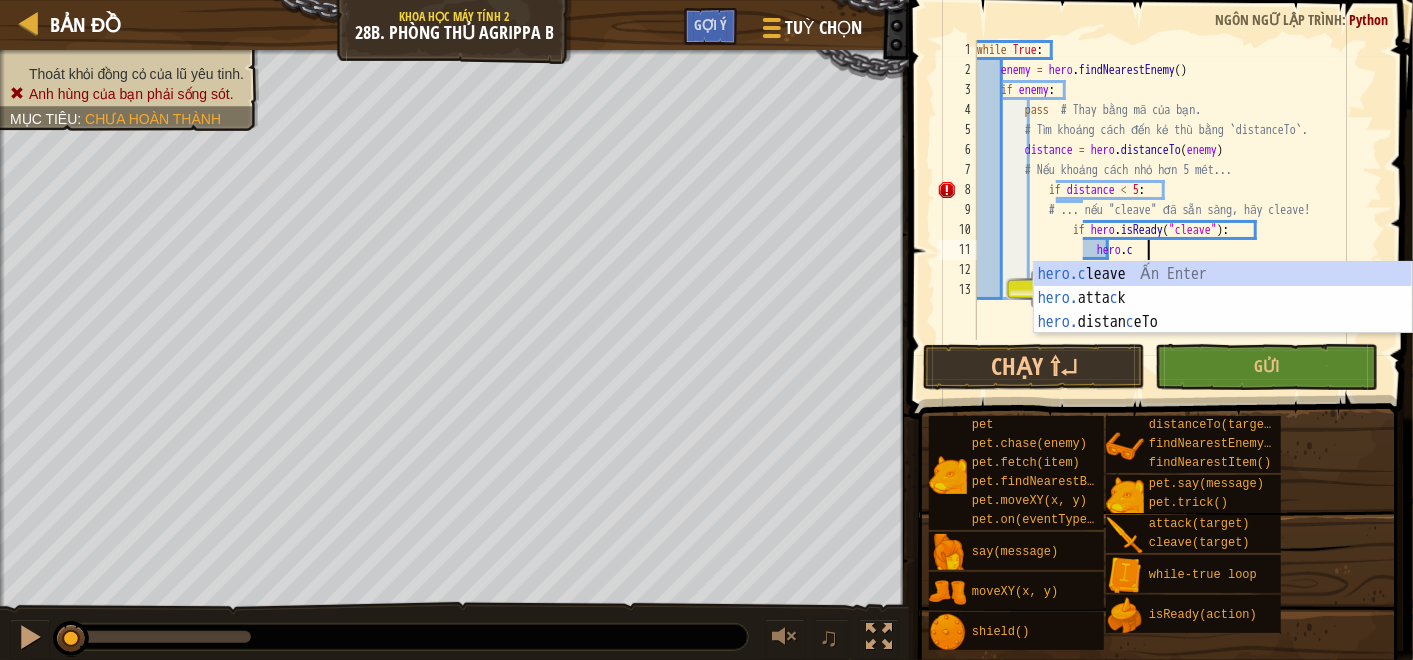 type on "hero.cleave(enemy)" 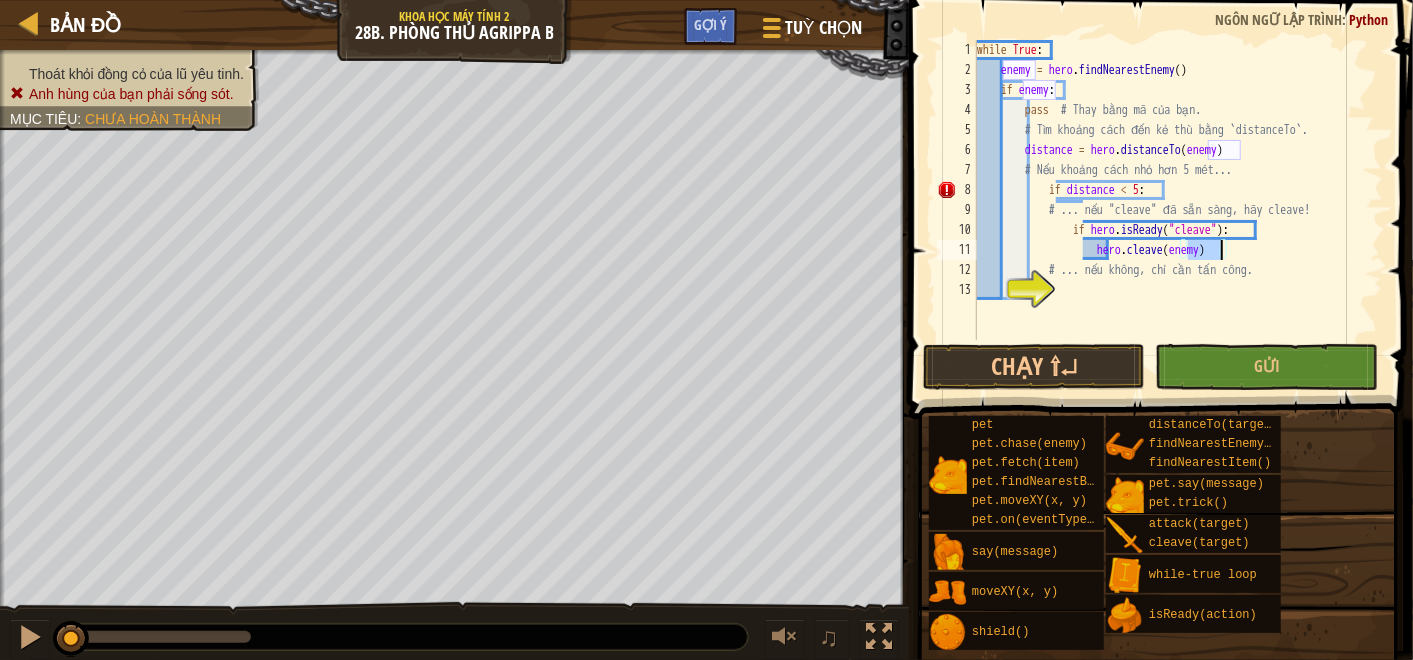 click on "while   True :      enemy   =   hero . findNearestEnemy ( )      if   enemy :          pass    # Thay bằng mã của bạn.          # Tìm khoảng cách đến kẻ thù bằng `distanceTo`.          distance   =   hero . distanceTo ( enemy )          # Nếu khoảng cách nhỏ hơn 5 mét...              if   distance   <   5 :              # ... nếu "cleave" đã sẵn sàng, hãy cleave!                  if   hero . isReady ( "cleave" ) :                      hero . cleave ( enemy )              # ... nếu không, chỉ cần tấn công." at bounding box center (1178, 210) 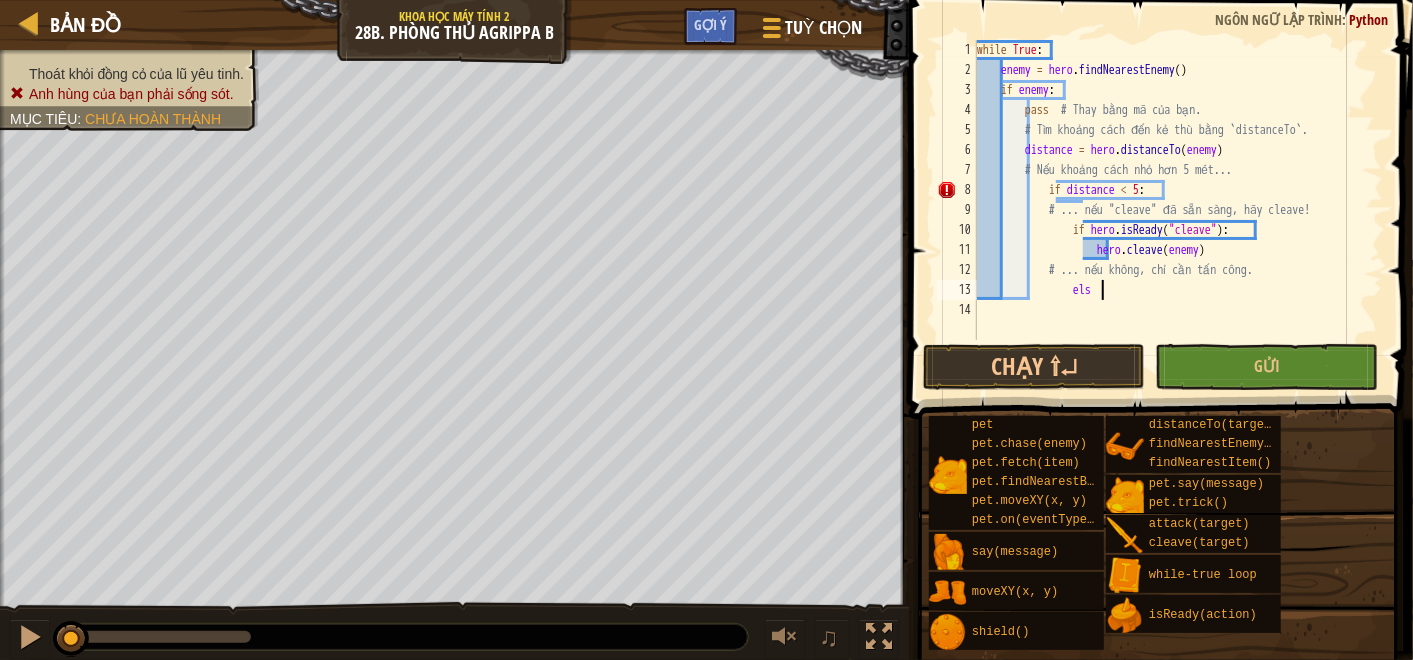 scroll, scrollTop: 8, scrollLeft: 9, axis: both 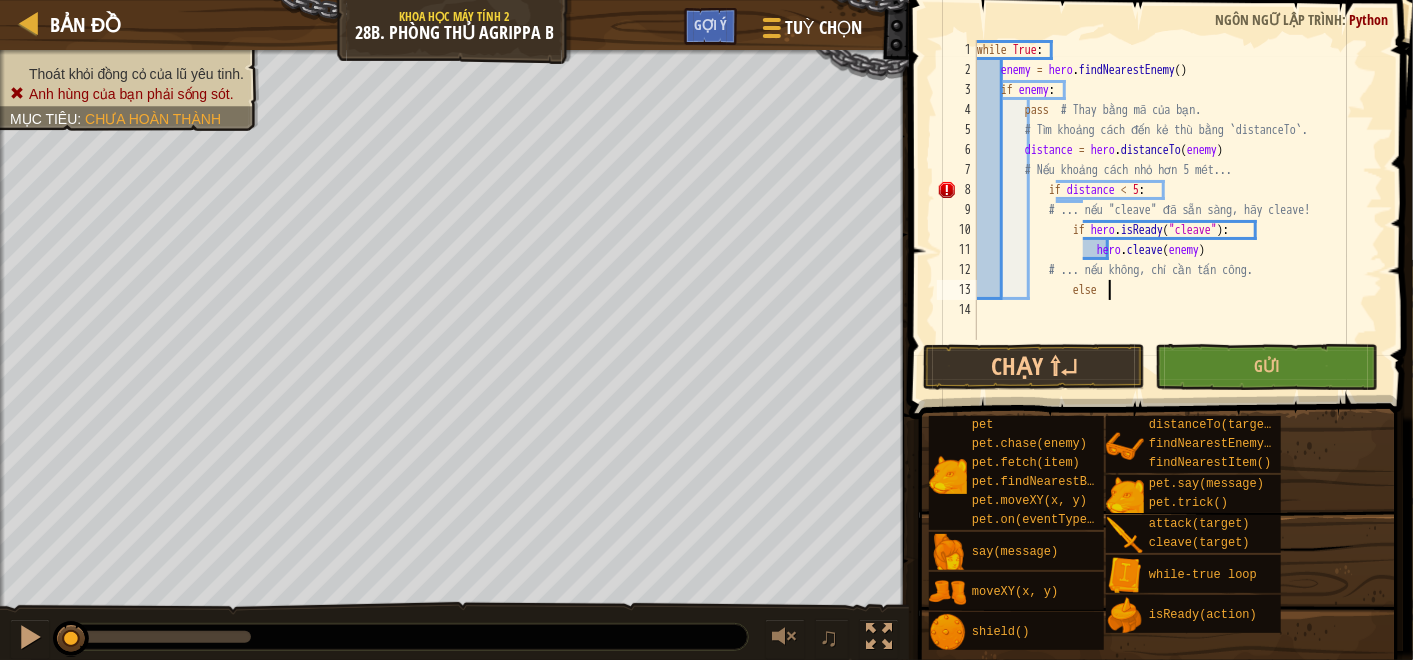 type on "else:" 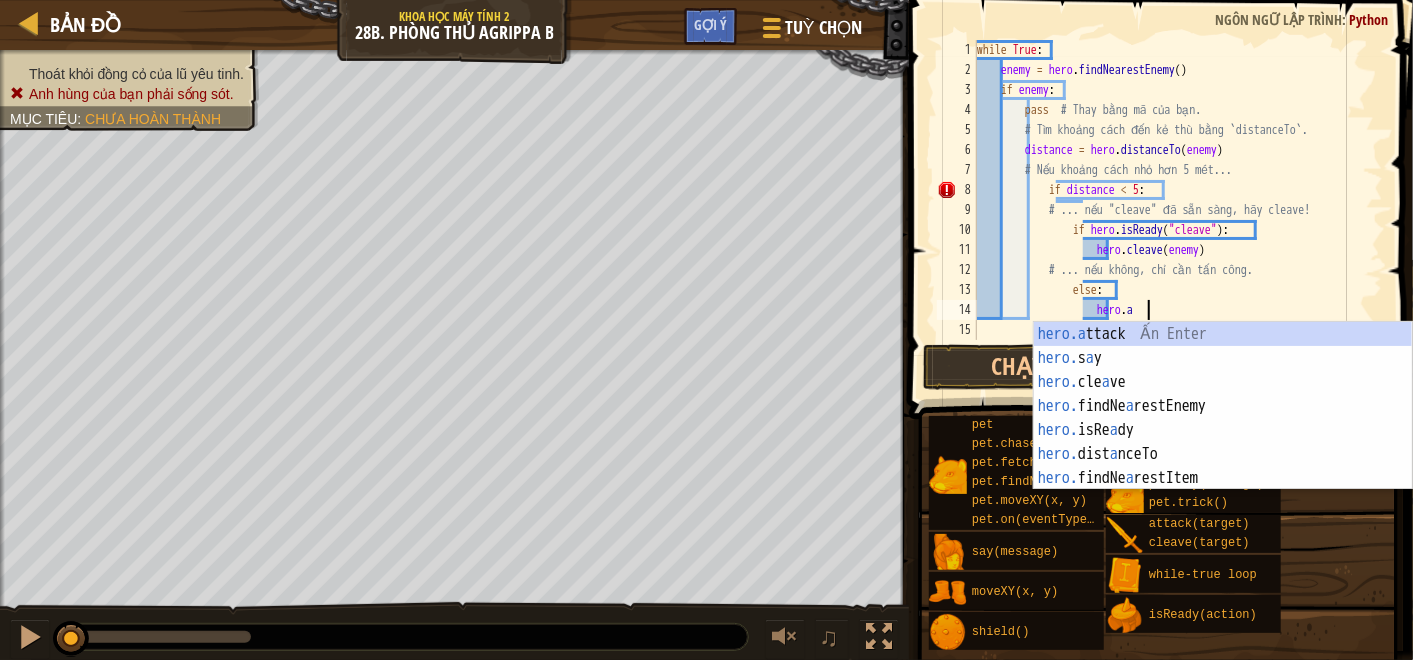 scroll, scrollTop: 8, scrollLeft: 13, axis: both 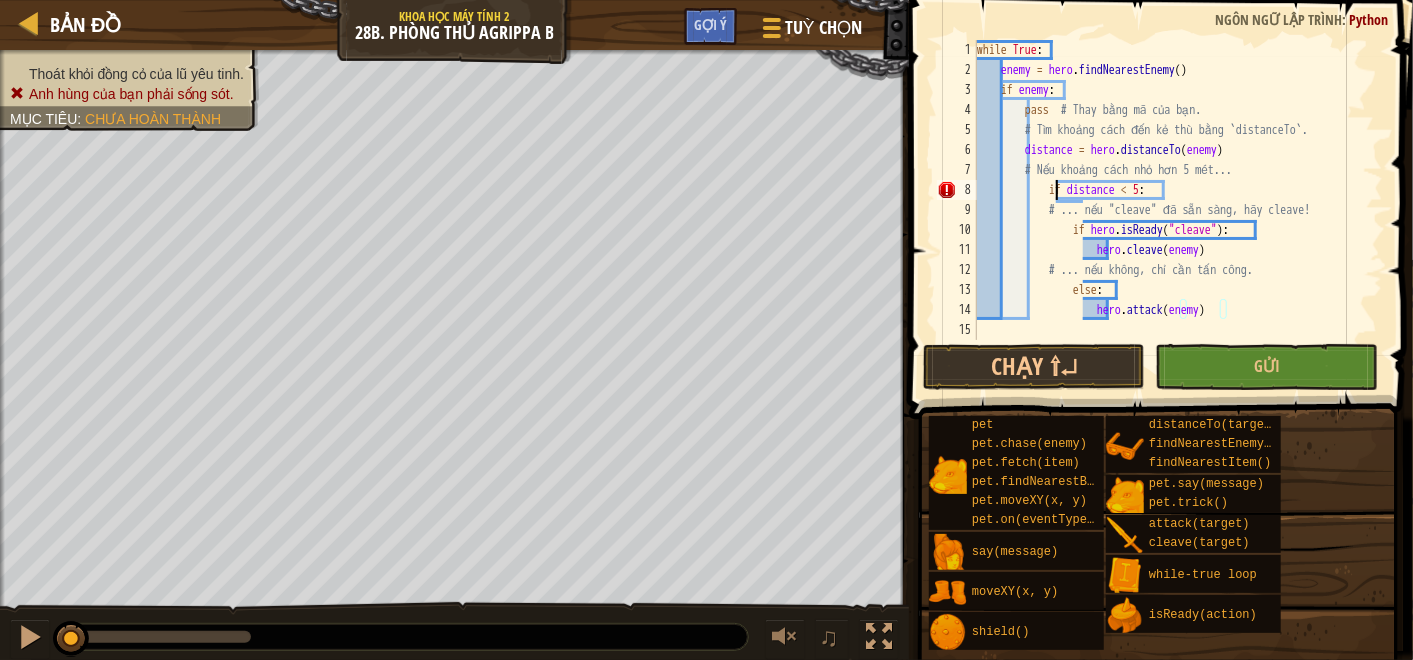 click on "while   True :      enemy   =   hero . findNearestEnemy ( )      if   enemy :          pass    # Thay bằng mã của bạn.          # Tìm khoảng cách đến kẻ thù bằng `distanceTo`.          distance   =   hero . distanceTo ( enemy )          # Nếu khoảng cách nhỏ hơn 5 mét...              if   distance   <   5 :              # ... nếu "cleave" đã sẵn sàng, hãy cleave!                  if   hero . isReady ( "cleave" ) :                      hero . cleave ( enemy )              # ... nếu không, chỉ cần tấn công.                  else :                      hero . attack ( enemy )" at bounding box center (1178, 210) 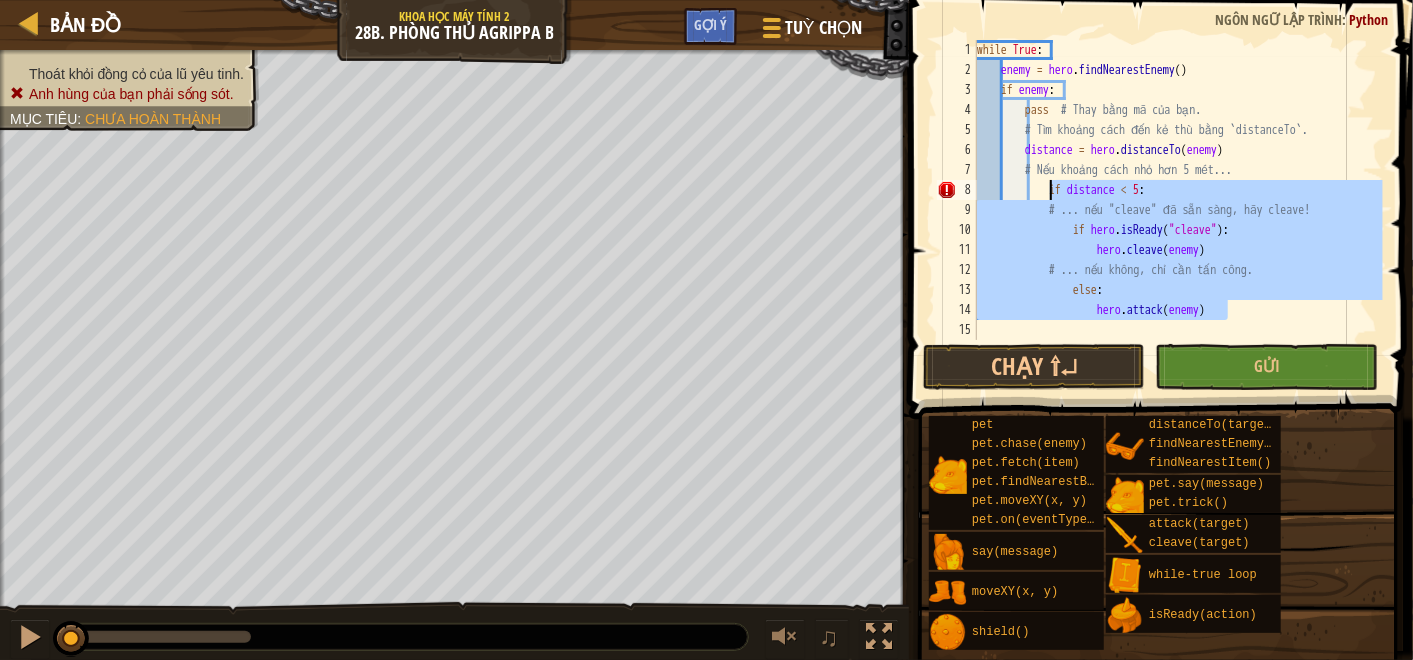 drag, startPoint x: 1260, startPoint y: 313, endPoint x: 1048, endPoint y: 193, distance: 243.60625 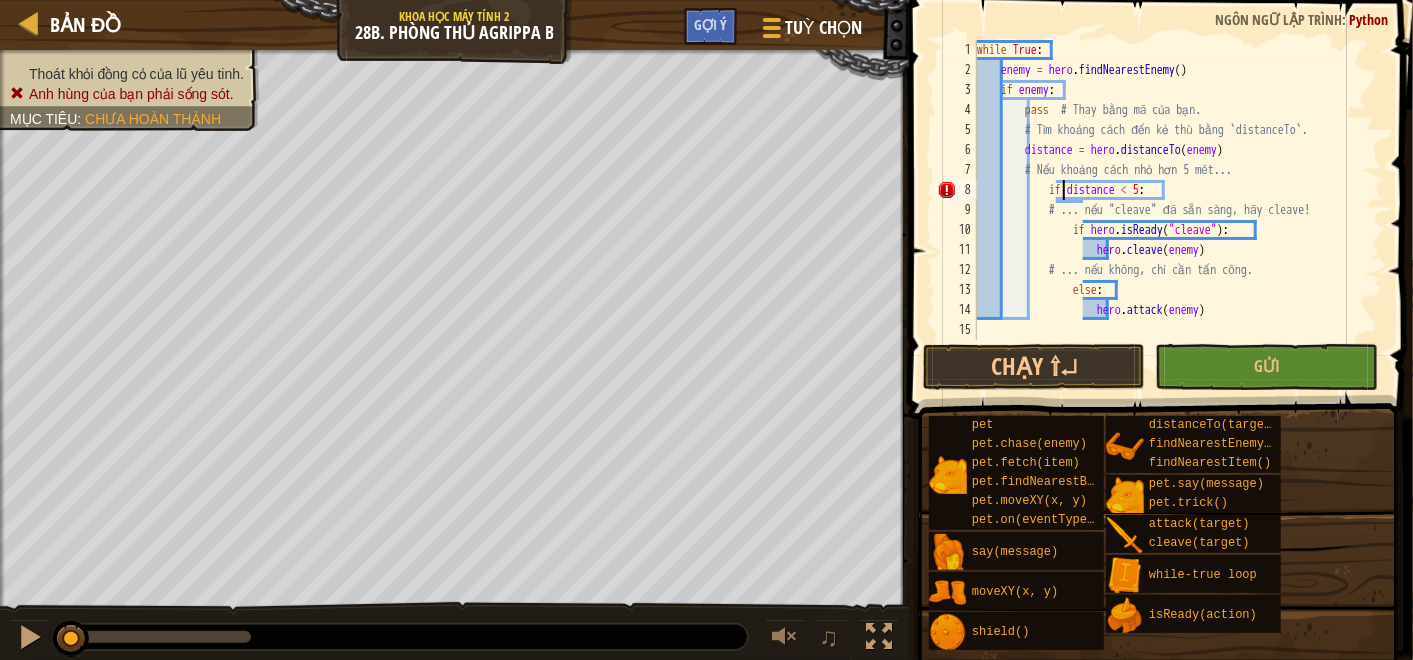 click on "while   True :      enemy   =   hero . findNearestEnemy ( )      if   enemy :          pass    # Thay bằng mã của bạn.          # Tìm khoảng cách đến kẻ thù bằng `distanceTo`.          distance   =   hero . distanceTo ( enemy )          # Nếu khoảng cách nhỏ hơn 5 mét...              if   distance   <   5 :              # ... nếu "cleave" đã sẵn sàng, hãy cleave!                  if   hero . isReady ( "cleave" ) :                      hero . cleave ( enemy )              # ... nếu không, chỉ cần tấn công.                  else :                      hero . attack ( enemy )" at bounding box center (1178, 210) 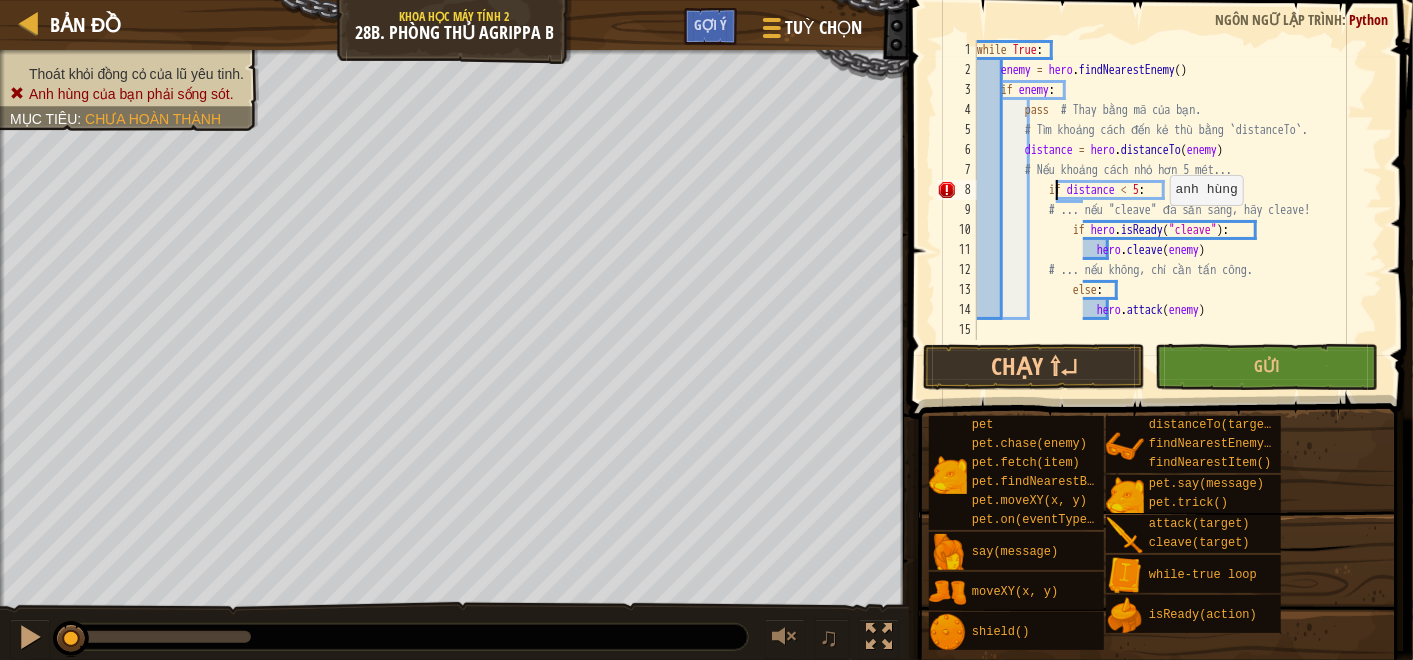 scroll, scrollTop: 8, scrollLeft: 11, axis: both 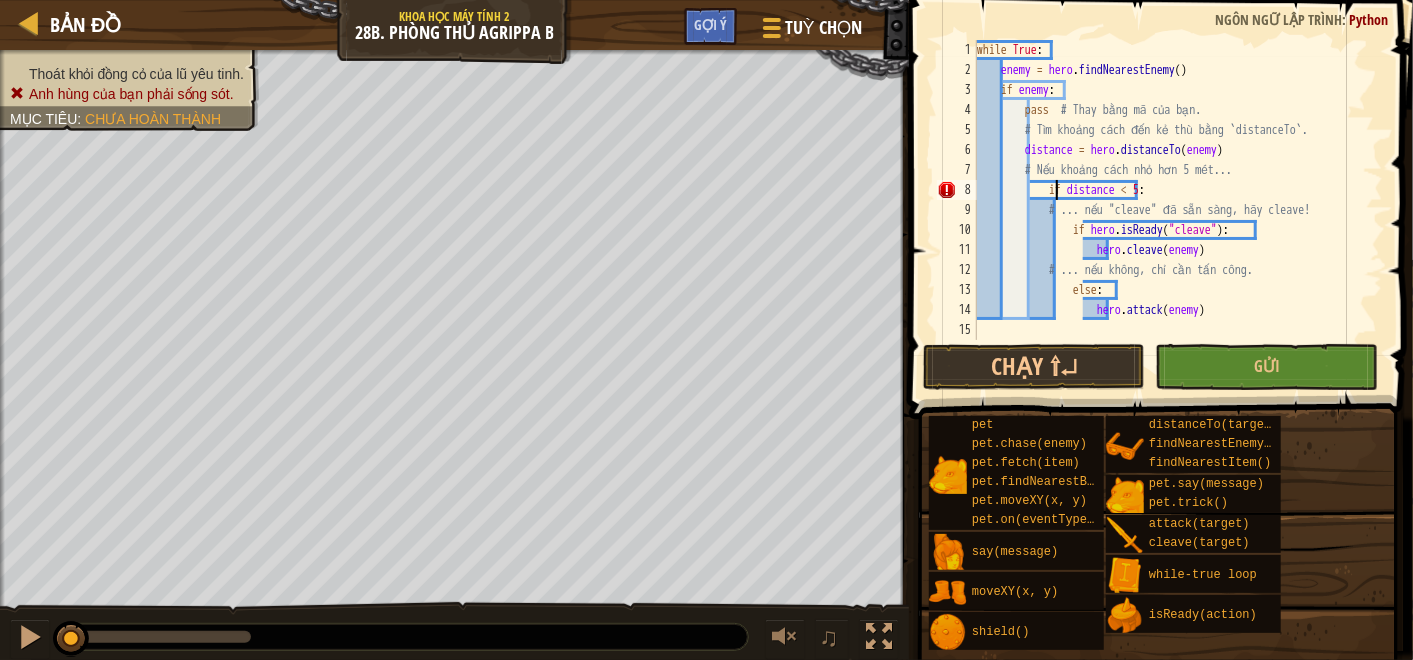 click on "while   True :      enemy   =   hero . findNearestEnemy ( )      if   enemy :          pass    # Thay bằng mã của bạn.          # Tìm khoảng cách đến kẻ thù bằng `distanceTo`.          distance   =   hero . distanceTo ( enemy )          # Nếu khoảng cách nhỏ hơn 5 mét...              if   distance   <   5 :              # ... nếu "cleave" đã sẵn sàng, hãy cleave!                  if   hero . isReady ( "cleave" ) :                      hero . cleave ( enemy )              # ... nếu không, chỉ cần tấn công.                  else :                      hero . attack ( enemy )" at bounding box center [1178, 210] 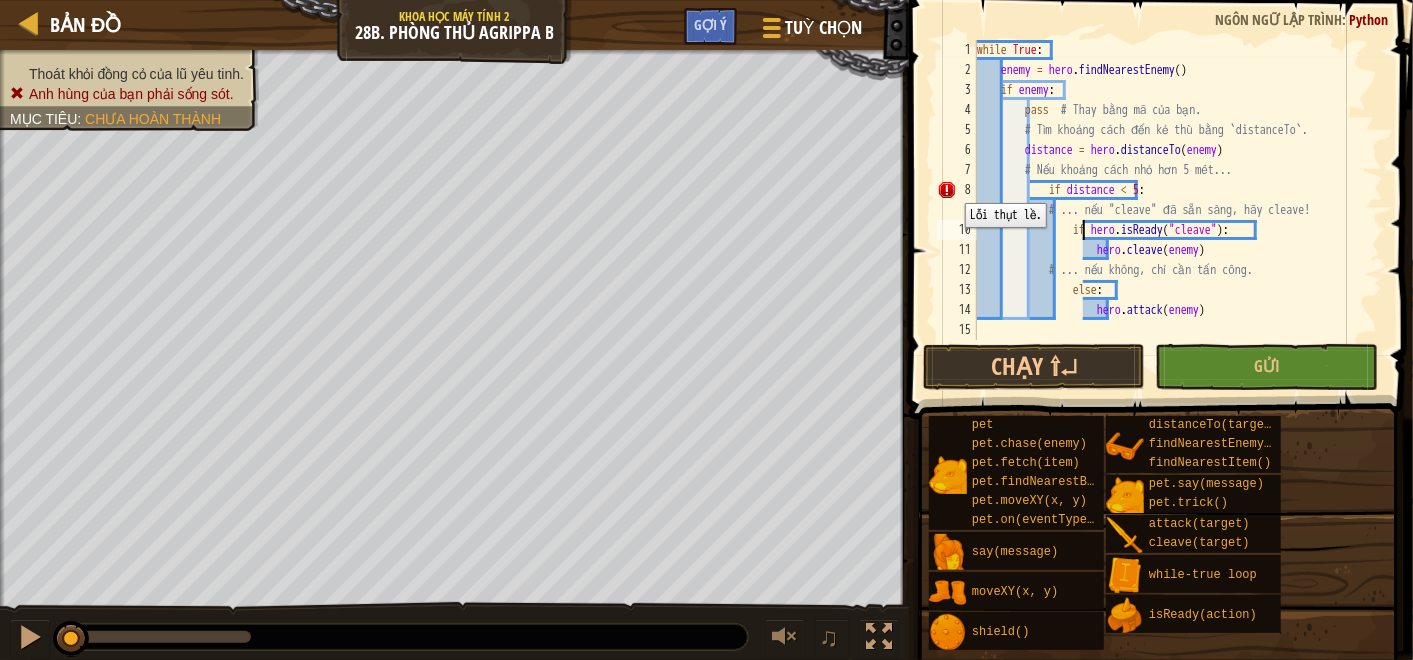click on "8" at bounding box center [957, 190] 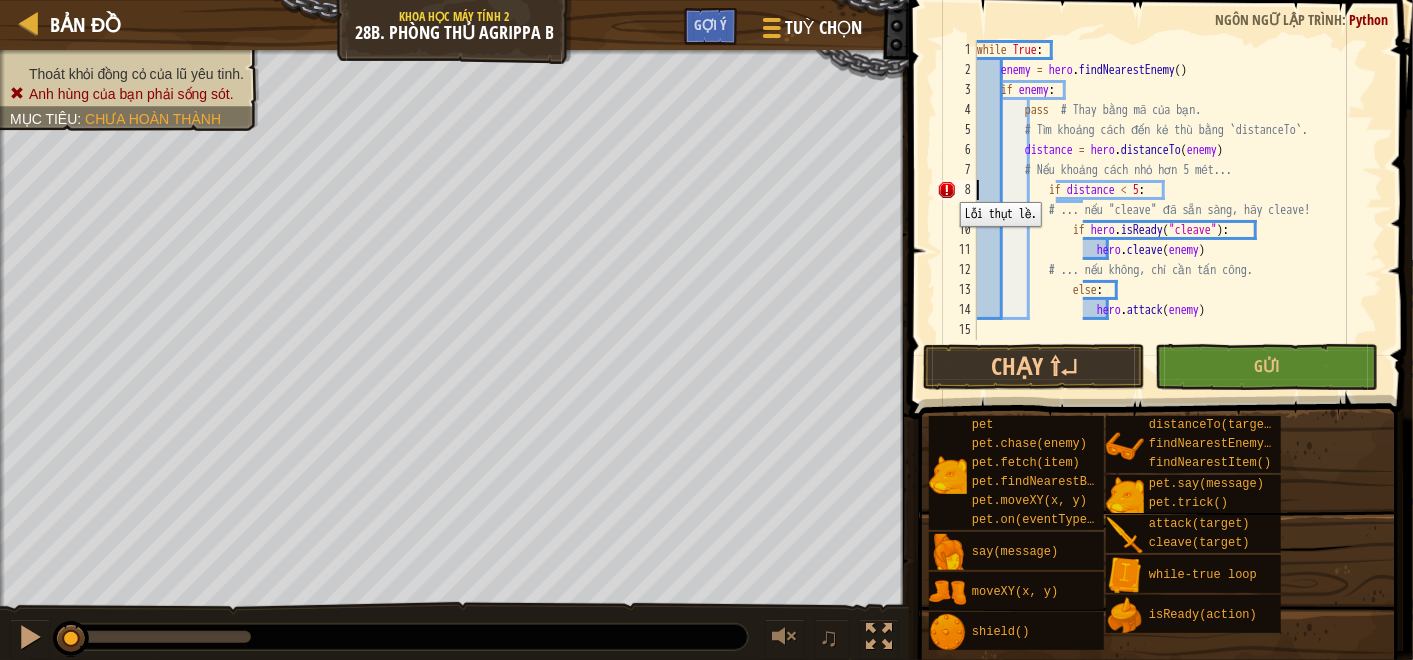 click on "8" at bounding box center (957, 190) 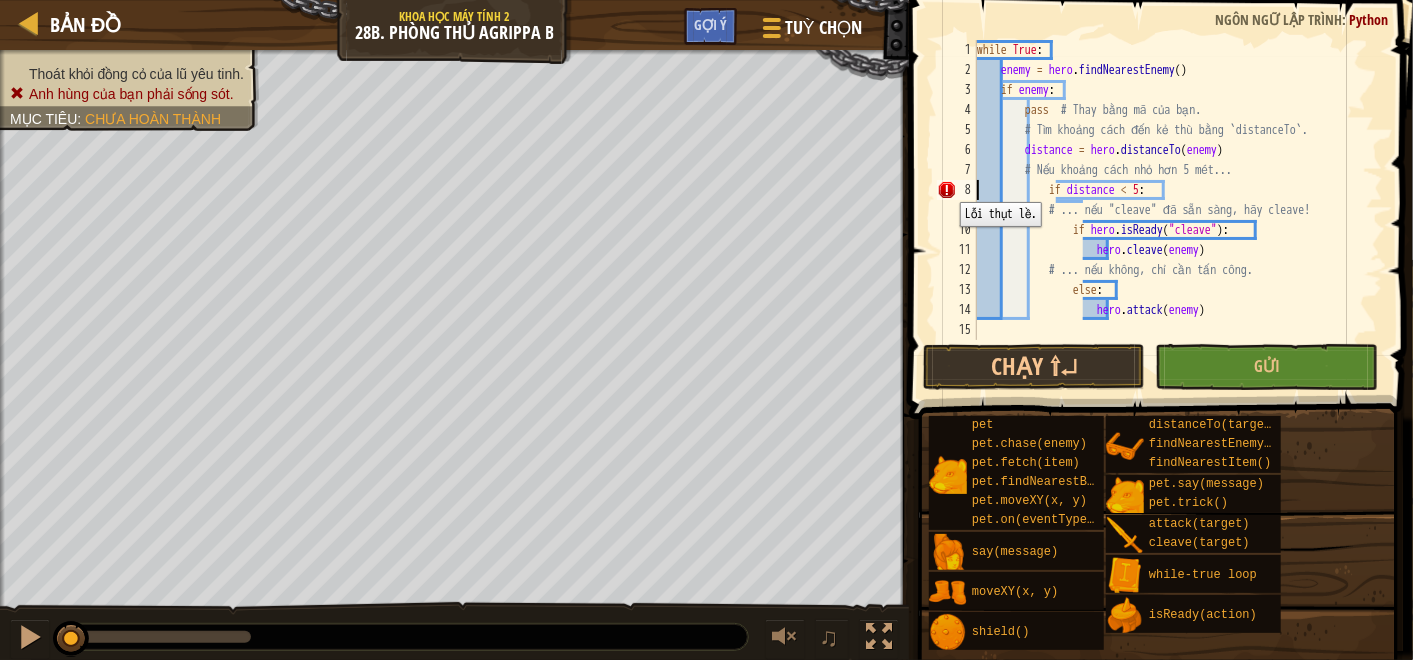 type on "hero.attack(enemy)" 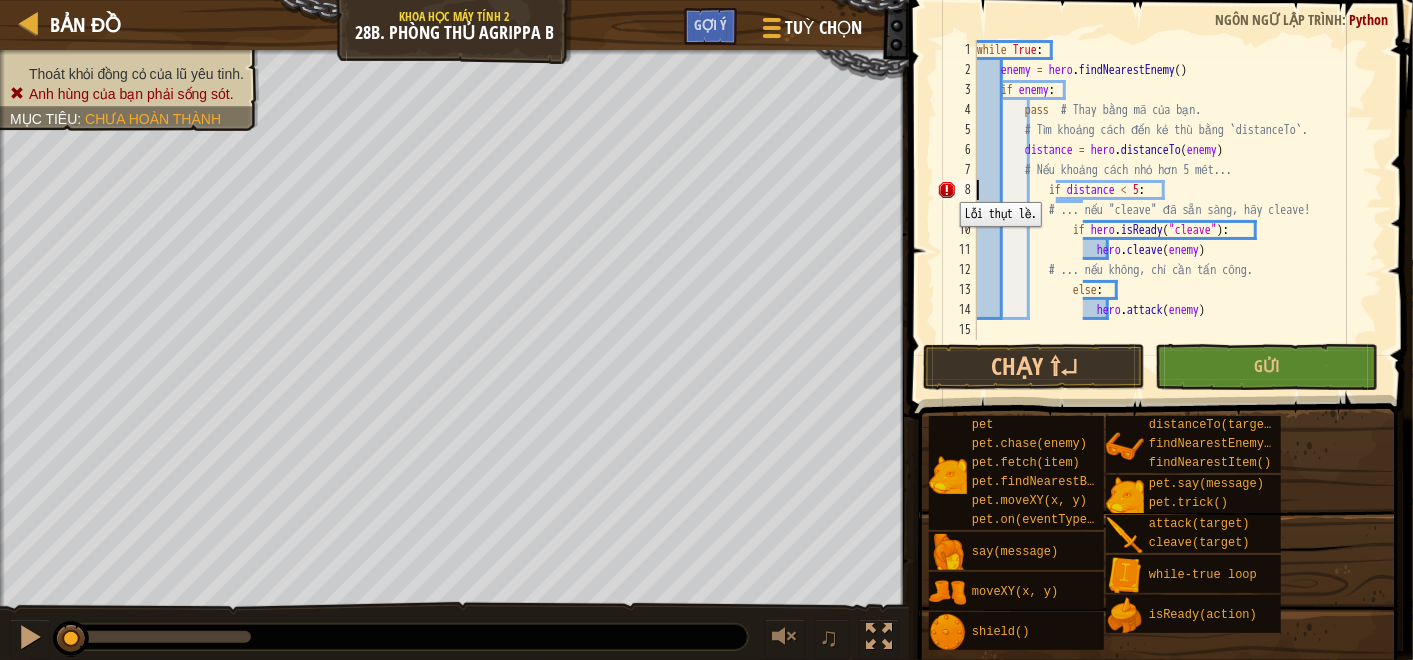 click on "8" at bounding box center [957, 190] 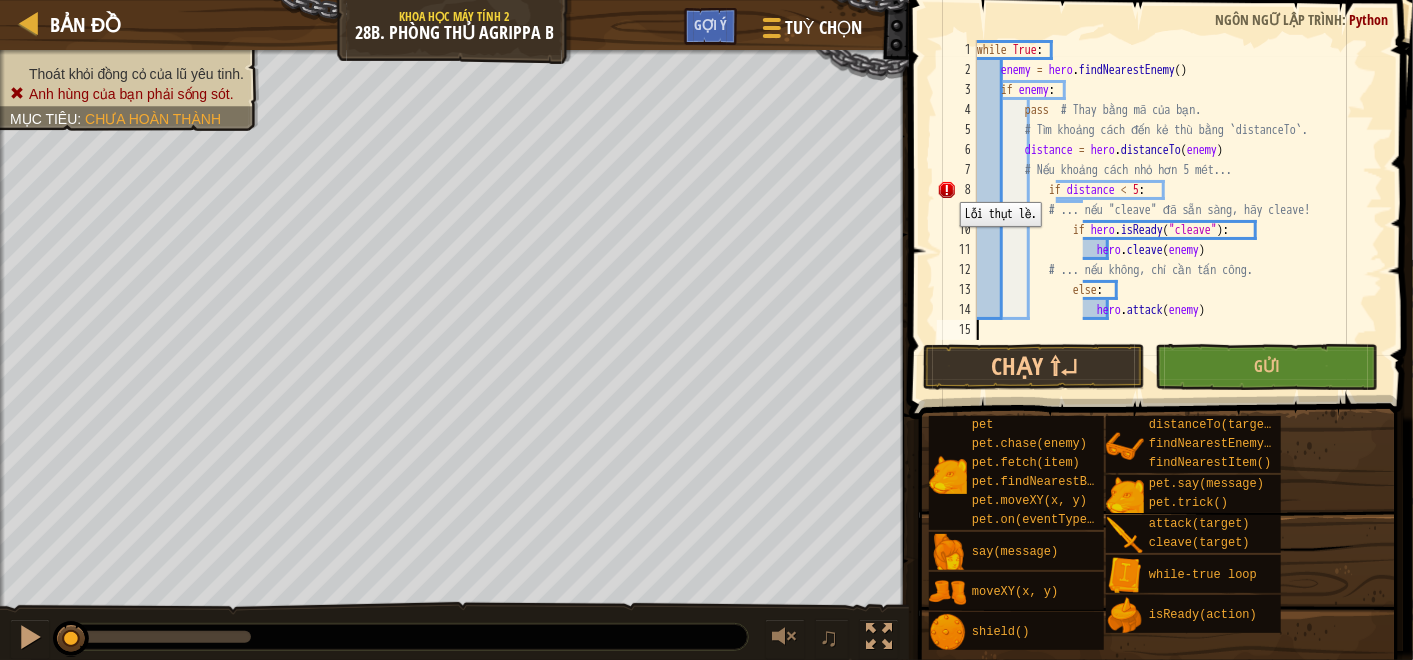 scroll, scrollTop: 8, scrollLeft: 0, axis: vertical 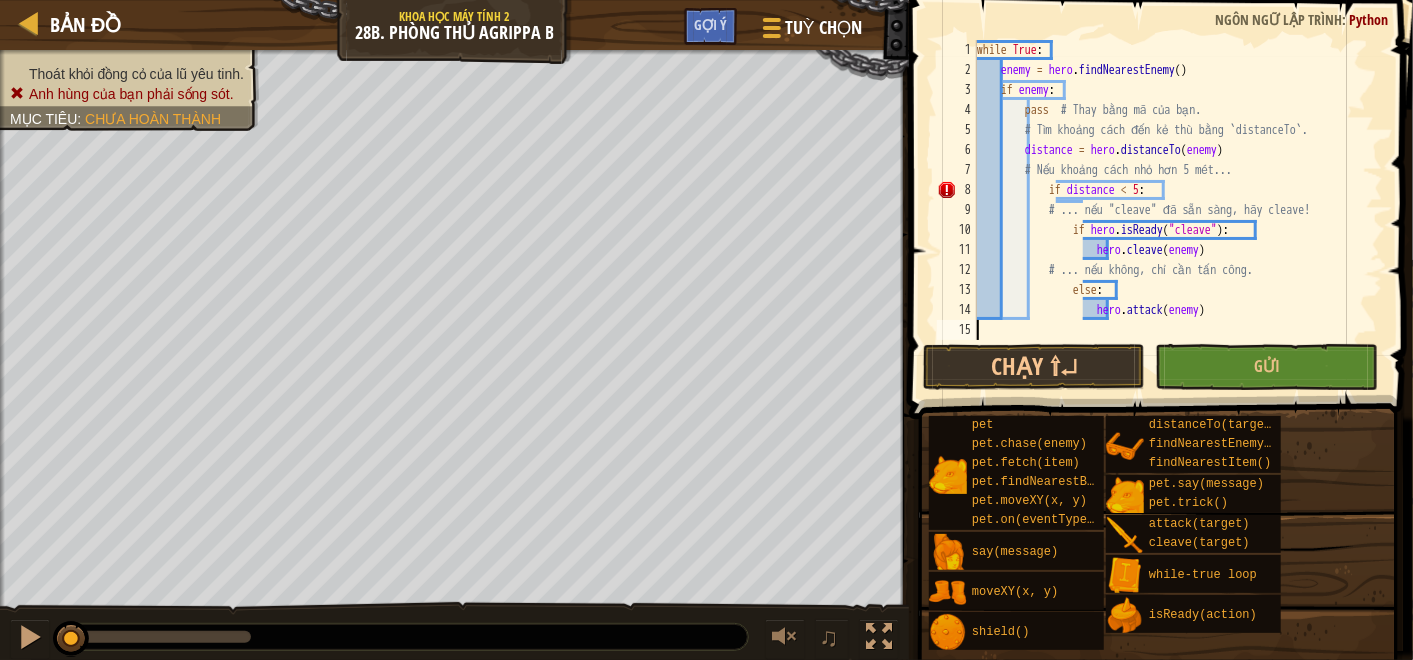 click on "while   True :      enemy   =   hero . findNearestEnemy ( )      if   enemy :          pass    # Thay bằng mã của bạn.          # Tìm khoảng cách đến kẻ thù bằng `distanceTo`.          distance   =   hero . distanceTo ( enemy )          # Nếu khoảng cách nhỏ hơn 5 mét...              if   distance   <   5 :              # ... nếu "cleave" đã sẵn sàng, hãy cleave!                  if   hero . isReady ( "cleave" ) :                      hero . cleave ( enemy )              # ... nếu không, chỉ cần tấn công.                  else :                      hero . attack ( enemy )" at bounding box center (1178, 210) 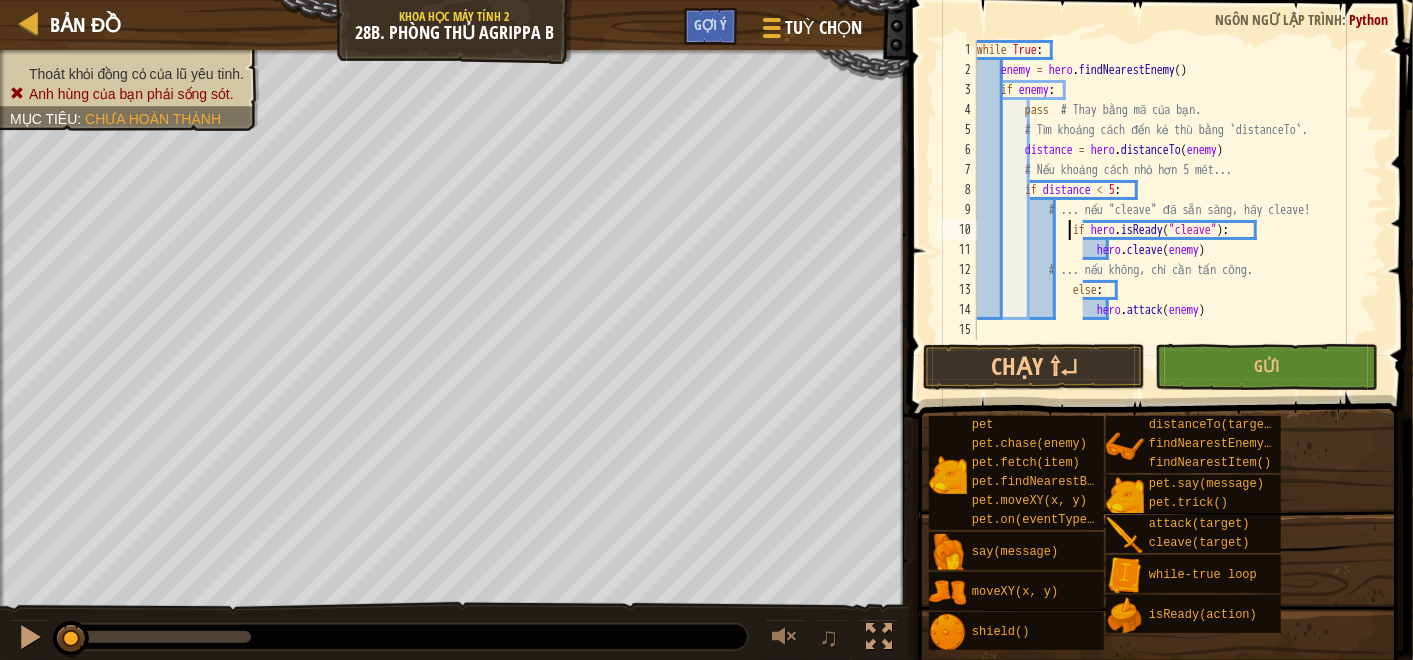 click on "while   True :      enemy   =   hero . findNearestEnemy ( )      if   enemy :          pass    # Thay bằng mã của bạn.          # Tìm khoảng cách đến kẻ thù bằng `distanceTo`.          distance   =   hero . distanceTo ( enemy )          # Nếu khoảng cách nhỏ hơn 5 mét...          if   distance   <   5 :              # ... nếu "cleave" đã sẵn sàng, hãy cleave!                  if   hero . isReady ( "cleave" ) :                      hero . cleave ( enemy )              # ... nếu không, chỉ cần tấn công.                  else :                      hero . attack ( enemy )" at bounding box center (1178, 210) 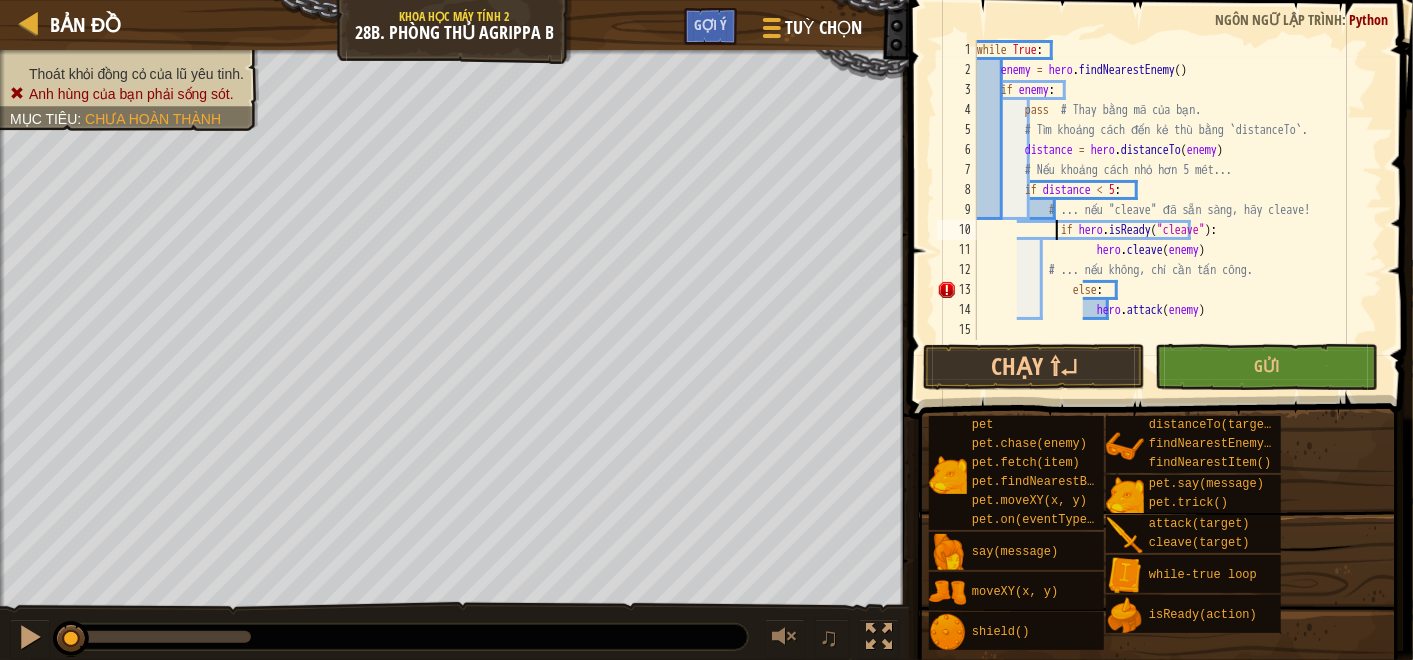 drag, startPoint x: 1068, startPoint y: 231, endPoint x: 1078, endPoint y: 236, distance: 11.18034 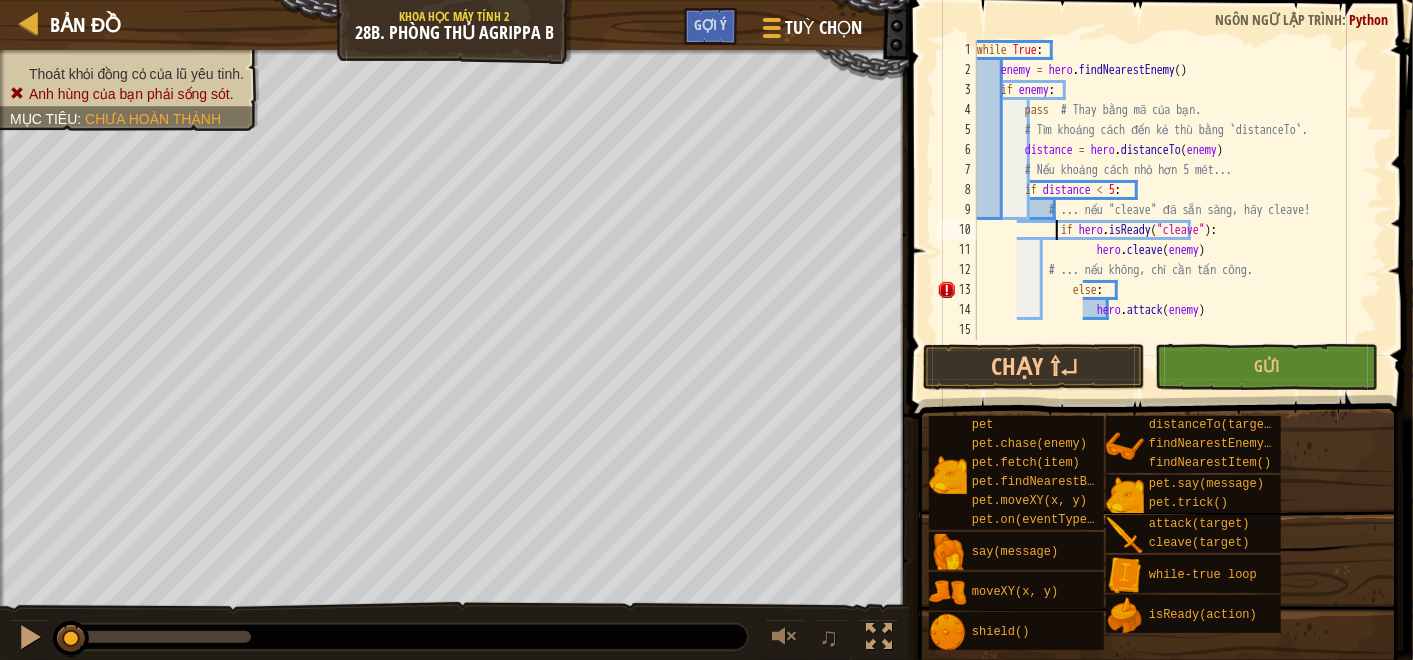 click on "while   True :      enemy   =   hero . findNearestEnemy ( )      if   enemy :          pass    # Thay bằng mã của bạn.          # Tìm khoảng cách đến kẻ thù bằng `distanceTo`.          distance   =   hero . distanceTo ( enemy )          # Nếu khoảng cách nhỏ hơn 5 mét...          if   distance   <   5 :              # ... nếu "cleave" đã sẵn sàng, hãy cleave!                if   hero . isReady ( "cleave" ) :                      hero . cleave ( enemy )              # ... nếu không, chỉ cần tấn công.                  else :                      hero . attack ( enemy )" at bounding box center (1178, 210) 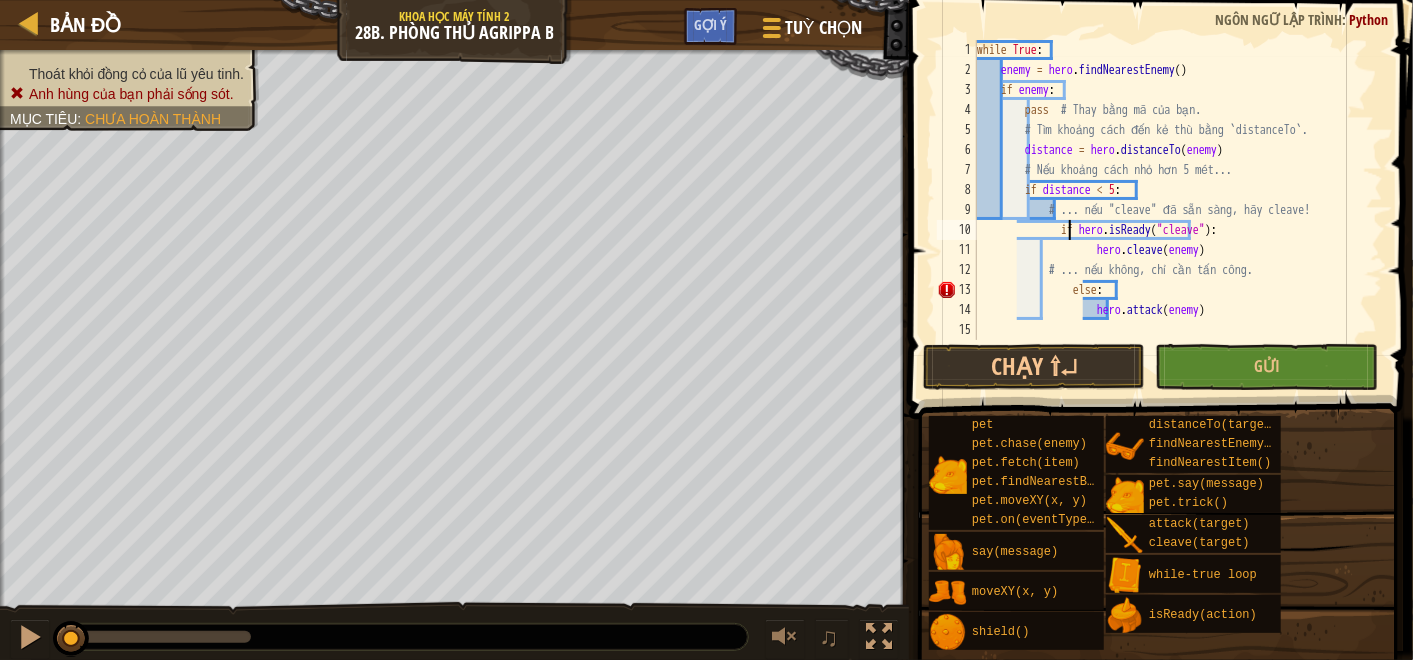 click on "while   True :      enemy   =   hero . findNearestEnemy ( )      if   enemy :          pass    # Thay bằng mã của bạn.          # Tìm khoảng cách đến kẻ thù bằng `distanceTo`.          distance   =   hero . distanceTo ( enemy )          # Nếu khoảng cách nhỏ hơn 5 mét...          if   distance   <   5 :              # ... nếu "cleave" đã sẵn sàng, hãy cleave!                if   hero . isReady ( "cleave" ) :                      hero . cleave ( enemy )              # ... nếu không, chỉ cần tấn công.                  else :                      hero . attack ( enemy )" at bounding box center (1178, 210) 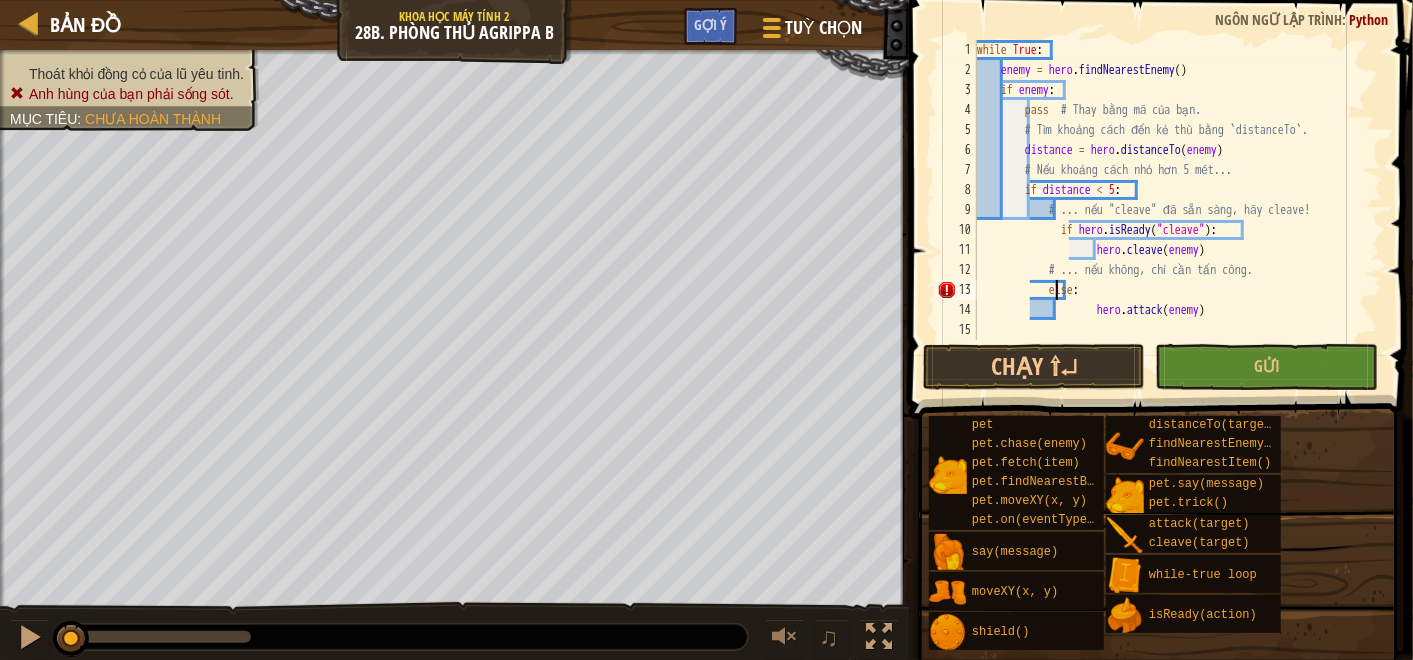 click on "while   True :      enemy   =   hero . findNearestEnemy ( )      if   enemy :          pass    # Thay bằng mã của bạn.          # Tìm khoảng cách đến kẻ thù bằng `distanceTo`.          distance   =   hero . distanceTo ( enemy )          # Nếu khoảng cách nhỏ hơn 5 mét...          if   distance   <   5 :              # ... nếu "cleave" đã sẵn sàng, hãy cleave!                if   hero . isReady ( "cleave" ) :                      hero . cleave ( enemy )              # ... nếu không, chỉ cần tấn công.              else :                      hero . attack ( enemy )" at bounding box center [1178, 210] 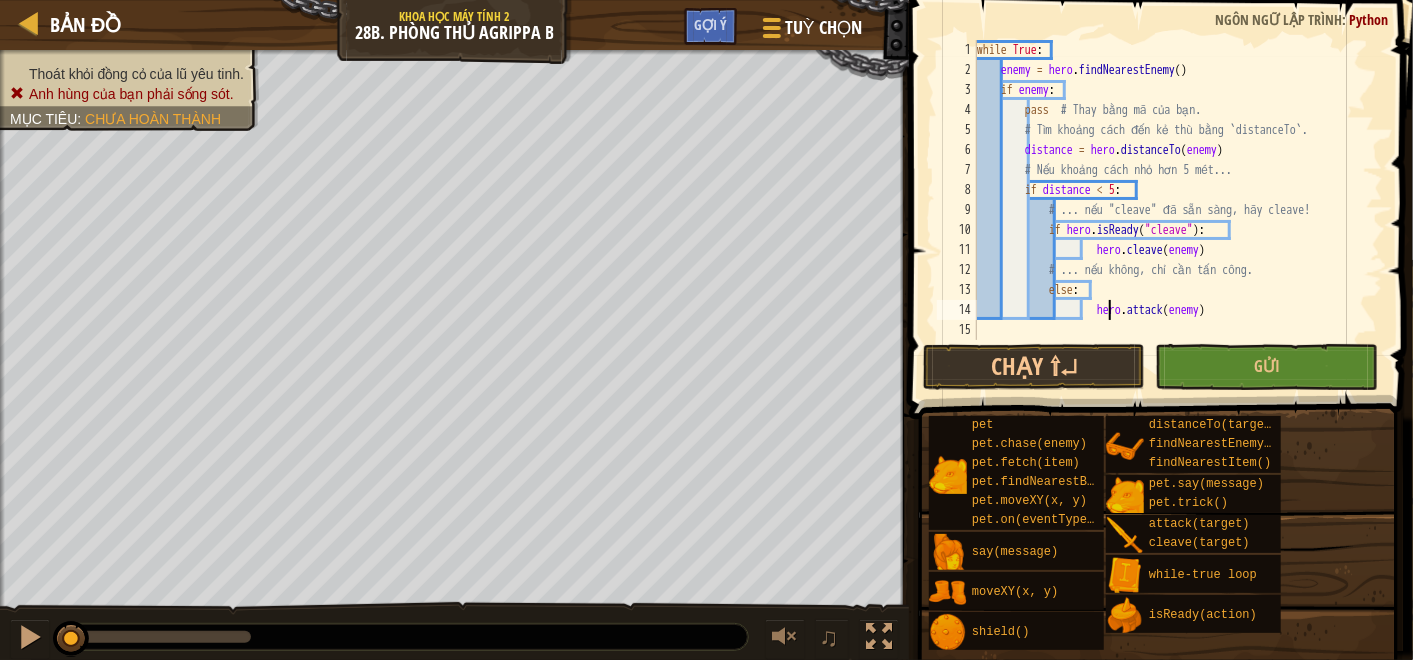click on "while   True :      enemy   =   hero . findNearestEnemy ( )      if   enemy :          pass    # Thay bằng mã của bạn.          # Tìm khoảng cách đến kẻ thù bằng `distanceTo`.          distance   =   hero . distanceTo ( enemy )          # Nếu khoảng cách nhỏ hơn 5 mét...          if   distance   <   5 :              # ... nếu "cleave" đã sẵn sàng, hãy cleave!              if   hero . isReady ( "cleave" ) :                      hero . cleave ( enemy )              # ... nếu không, chỉ cần tấn công.              else :                      hero . attack ( enemy )" at bounding box center [1178, 210] 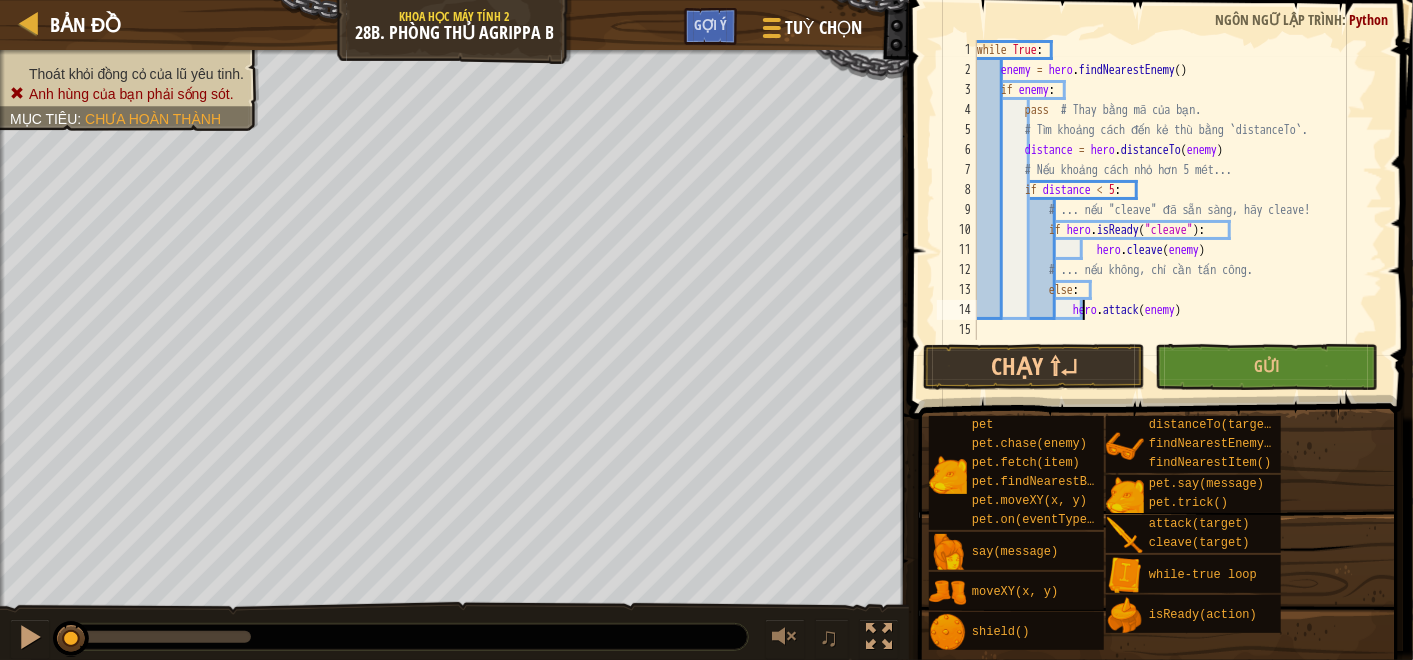 click on "while   True :      enemy   =   hero . findNearestEnemy ( )      if   enemy :          pass    # Thay bằng mã của bạn.          # Tìm khoảng cách đến kẻ thù bằng `distanceTo`.          distance   =   hero . distanceTo ( enemy )          # Nếu khoảng cách nhỏ hơn 5 mét...          if   distance   <   5 :              # ... nếu "cleave" đã sẵn sàng, hãy cleave!              if   hero . isReady ( "cleave" ) :                      hero . cleave ( enemy )              # ... nếu không, chỉ cần tấn công.              else :                  hero . attack ( enemy )" at bounding box center (1178, 210) 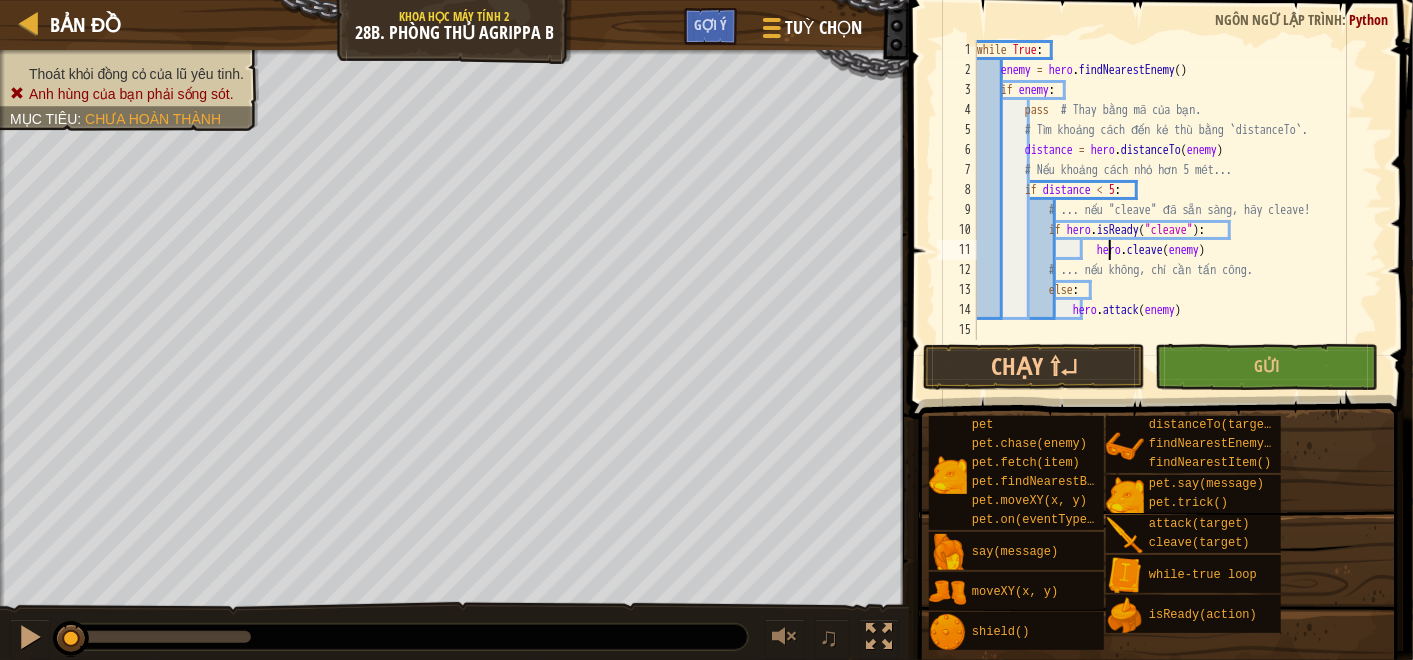 type on "hero.cleave(enemy)" 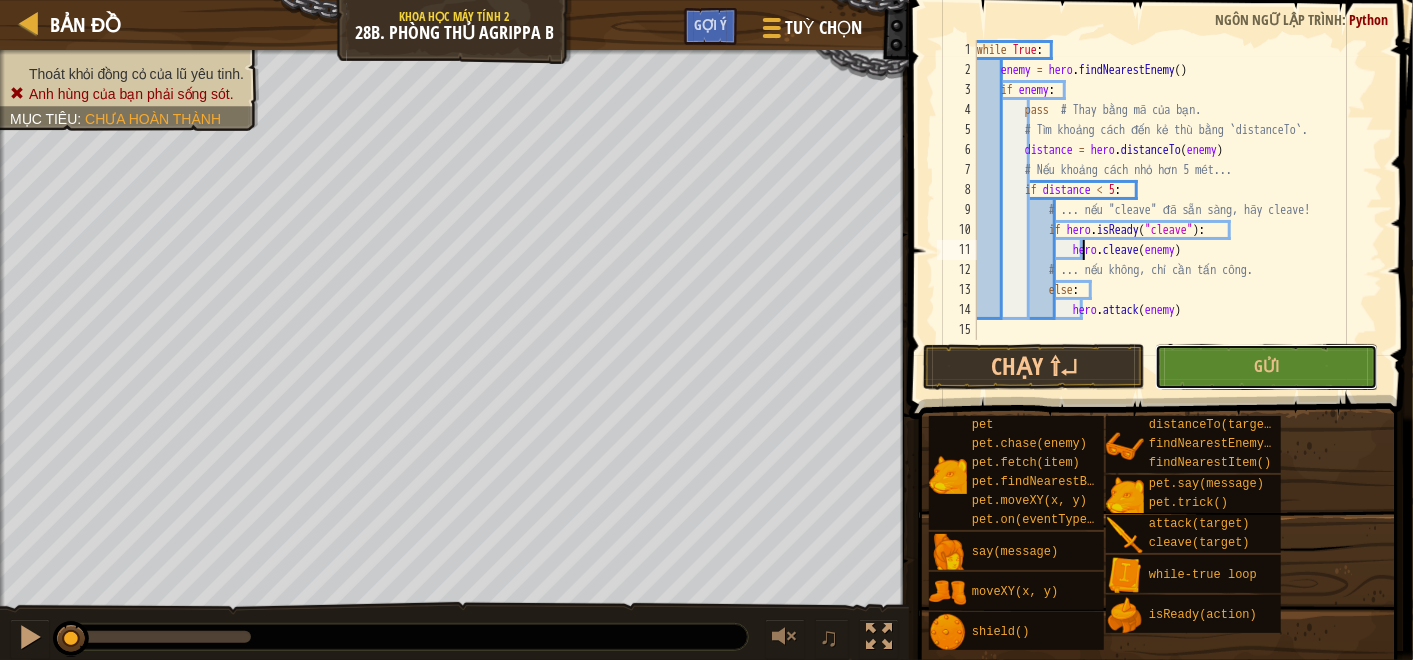 click on "Gửi" at bounding box center [1266, 367] 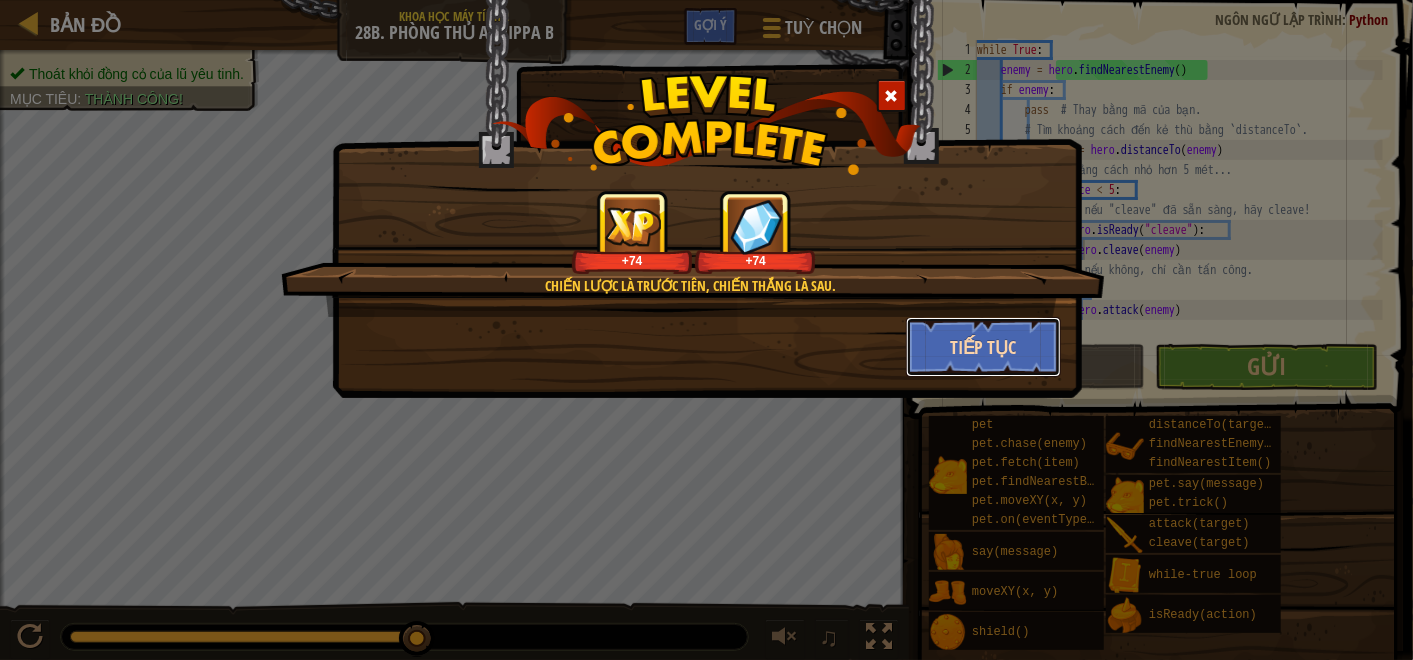 click on "Tiếp tục" at bounding box center [983, 347] 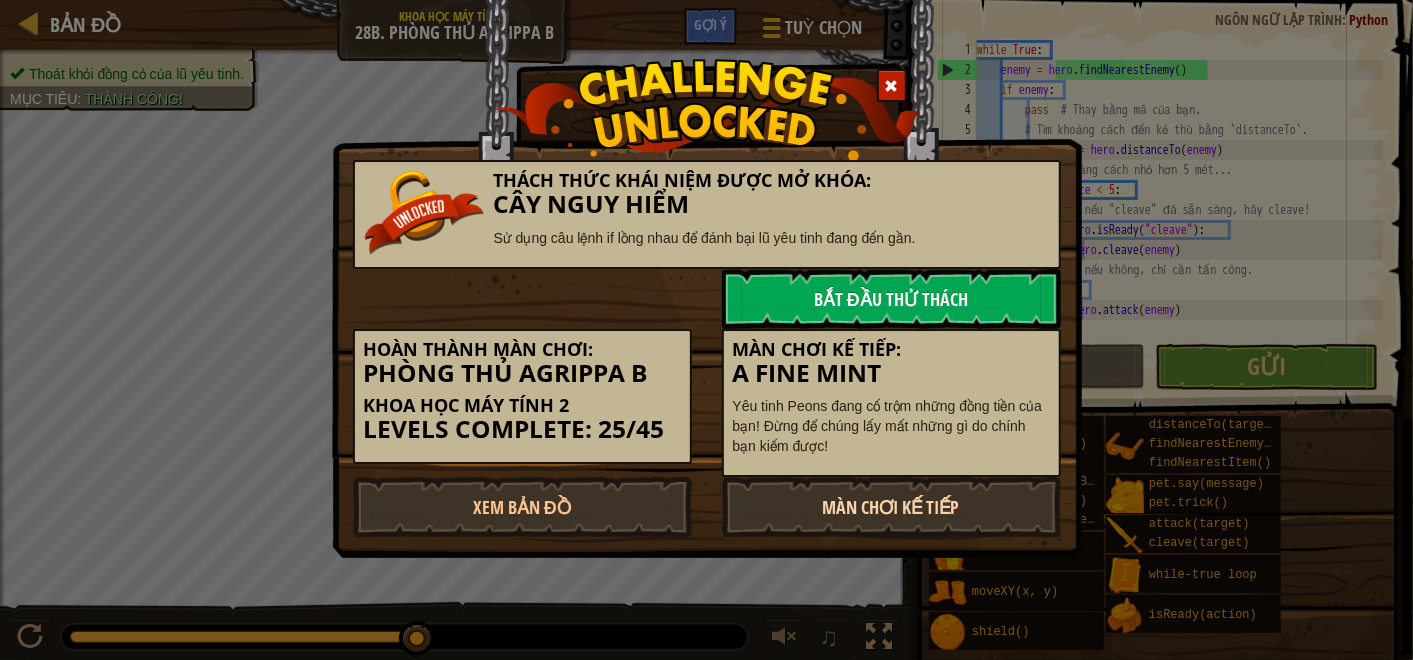 drag, startPoint x: 902, startPoint y: 498, endPoint x: 900, endPoint y: 511, distance: 13.152946 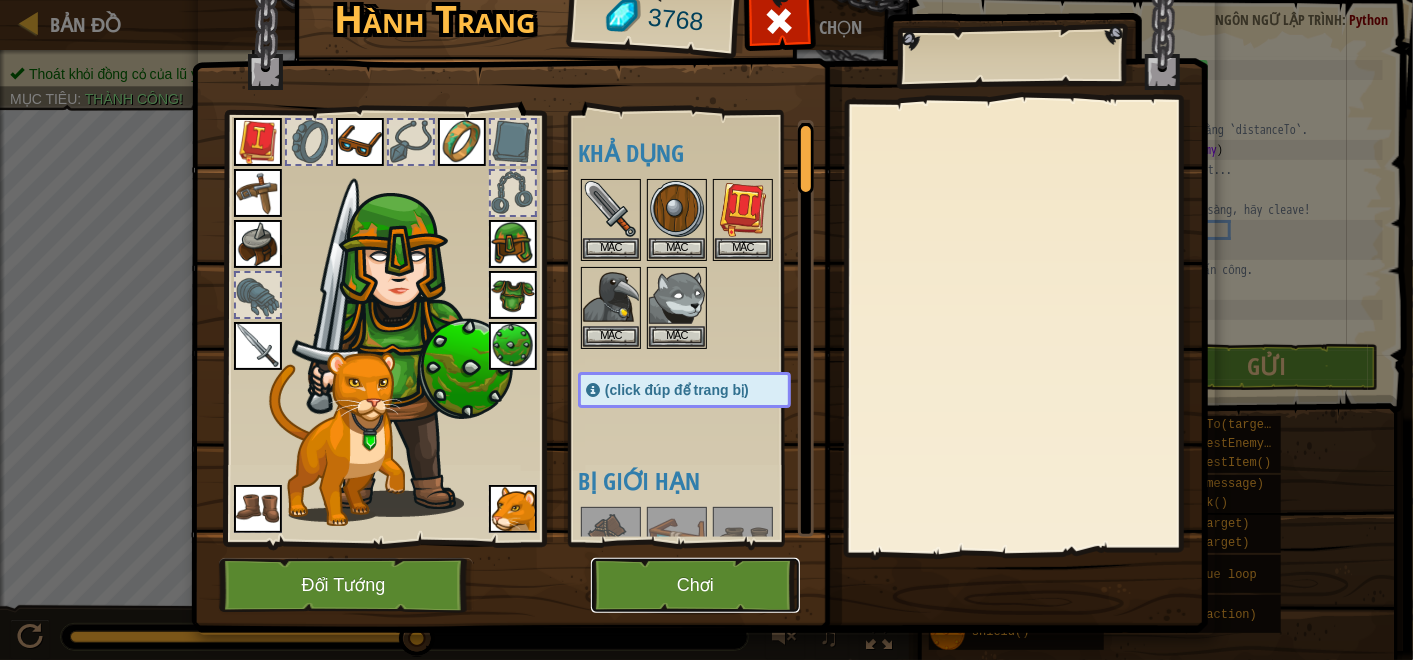 click on "Chơi" at bounding box center [695, 585] 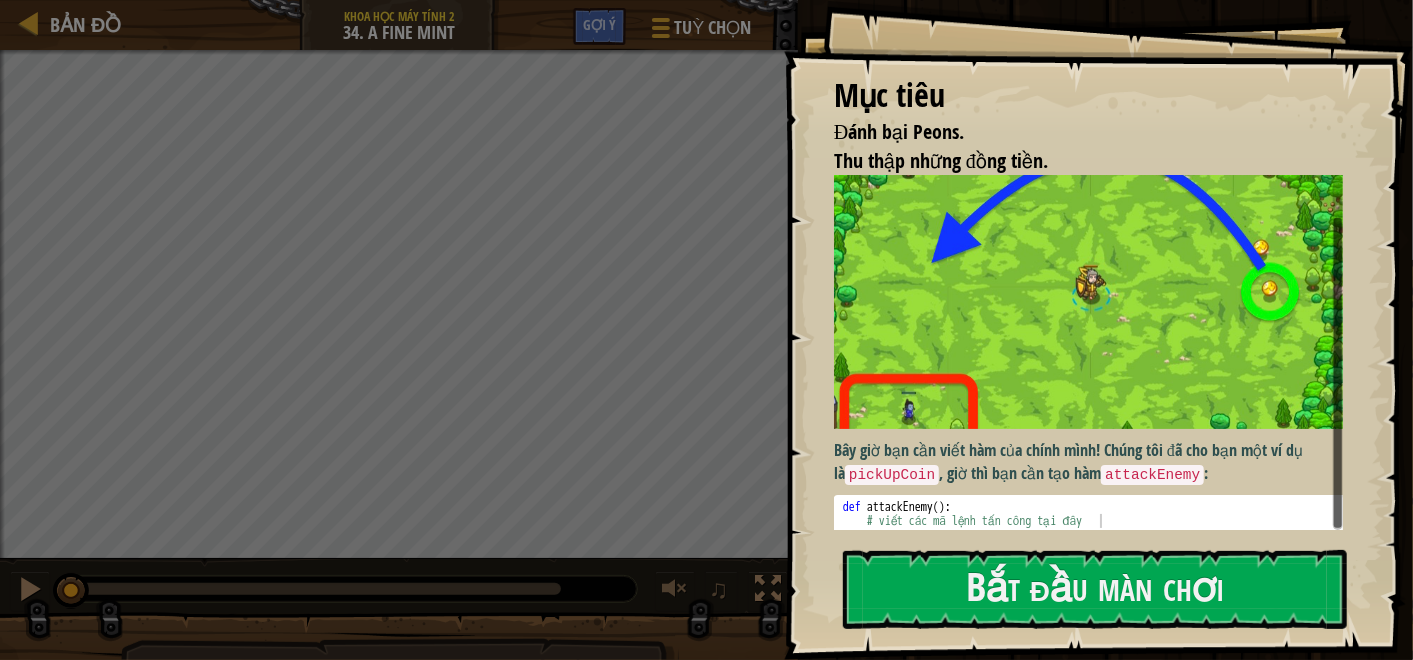 scroll, scrollTop: 34, scrollLeft: 0, axis: vertical 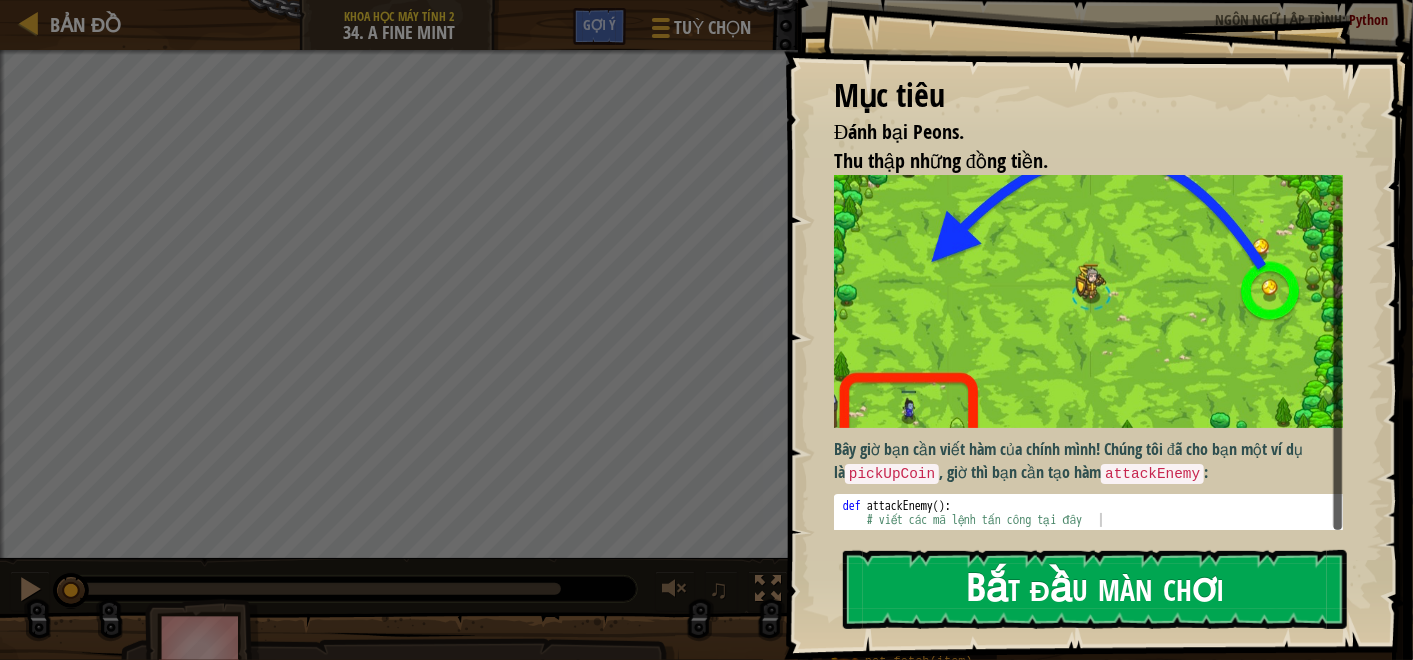 click on "Bắt đầu màn chơi" at bounding box center [1095, 589] 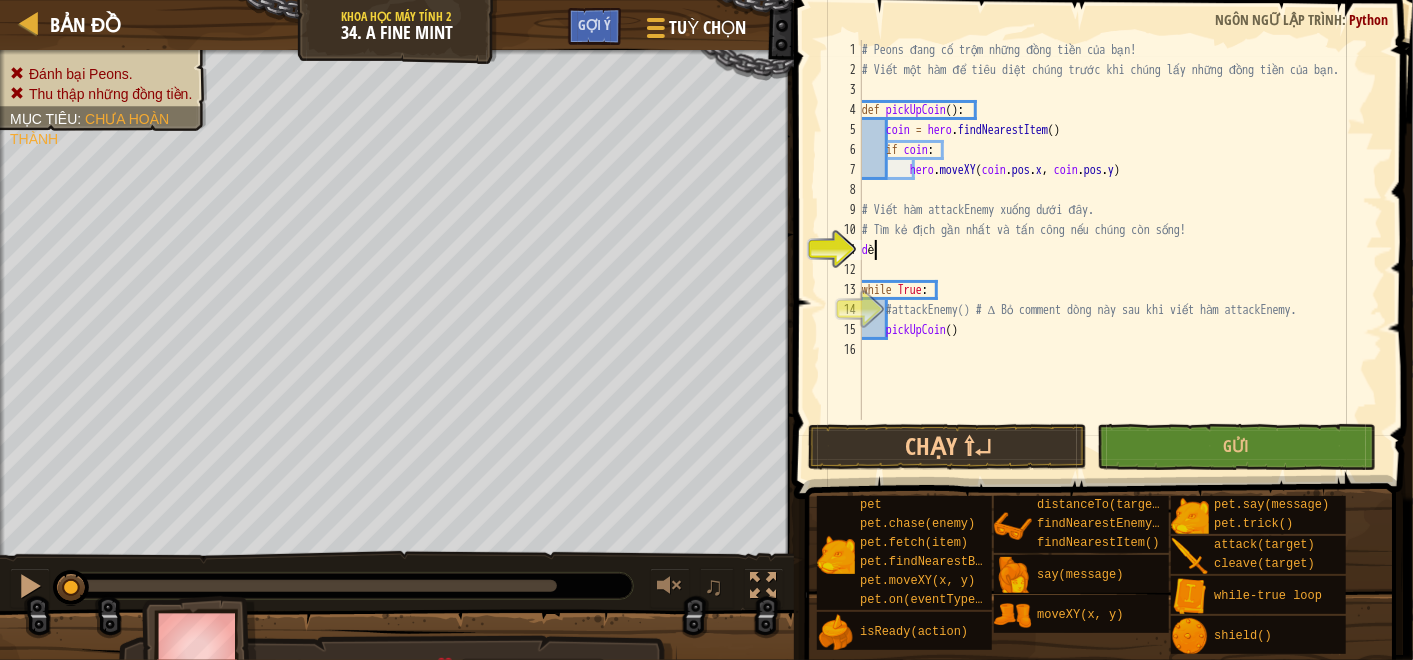scroll, scrollTop: 8, scrollLeft: 0, axis: vertical 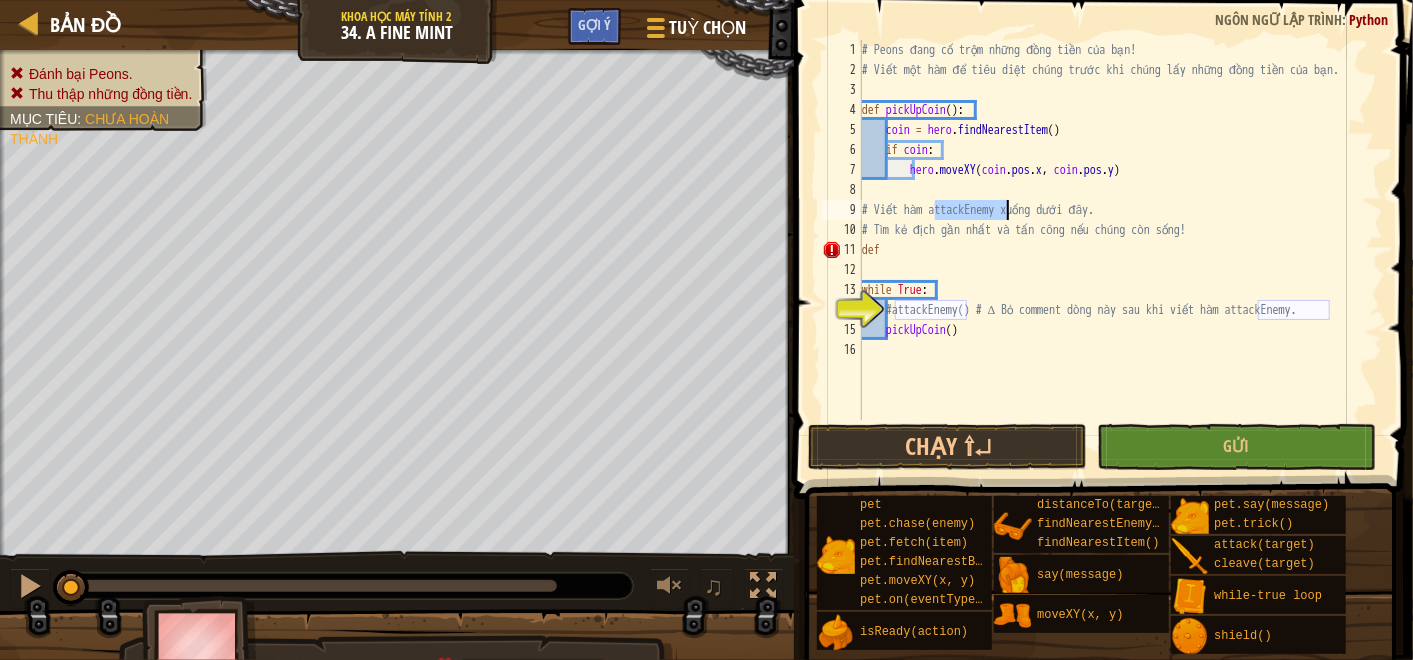 drag, startPoint x: 938, startPoint y: 205, endPoint x: 1005, endPoint y: 206, distance: 67.00746 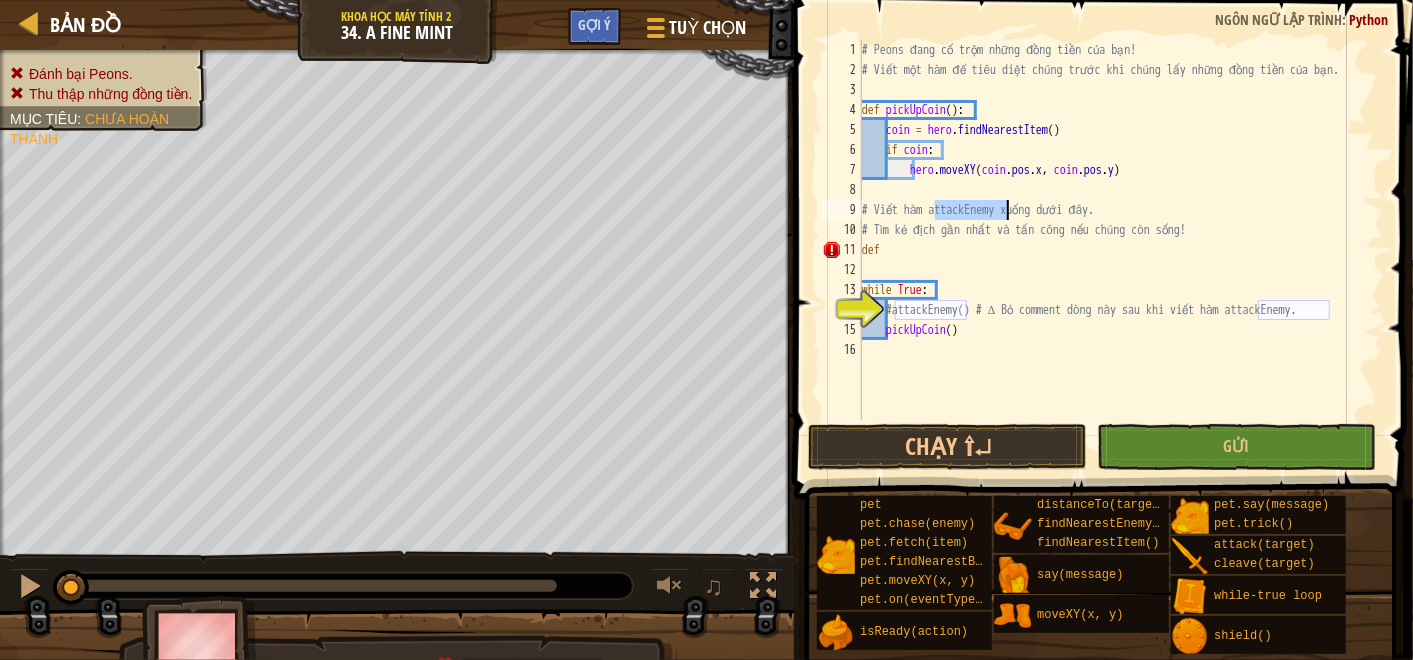 click on "# Peons đang cố trộm những đồng tiền của bạn! # Viết một hàm để tiêu diệt chúng trước khi chúng lấy những đồng tiền của bạn. def   pickUpCoin ( ) :      coin   =   hero . findNearestItem ( )      if   coin :          hero . moveXY ( coin . pos . x ,   coin . pos . y ) # Viết hàm attackEnemy xuống dưới đây. # Tìm kẻ địch gần nhất và tấn công nếu chúng còn sống! def   while   True :      #attackEnemy() # ∆ Bỏ comment dòng này sau khi viết hàm attackEnemy.      pickUpCoin ( )" at bounding box center [1120, 250] 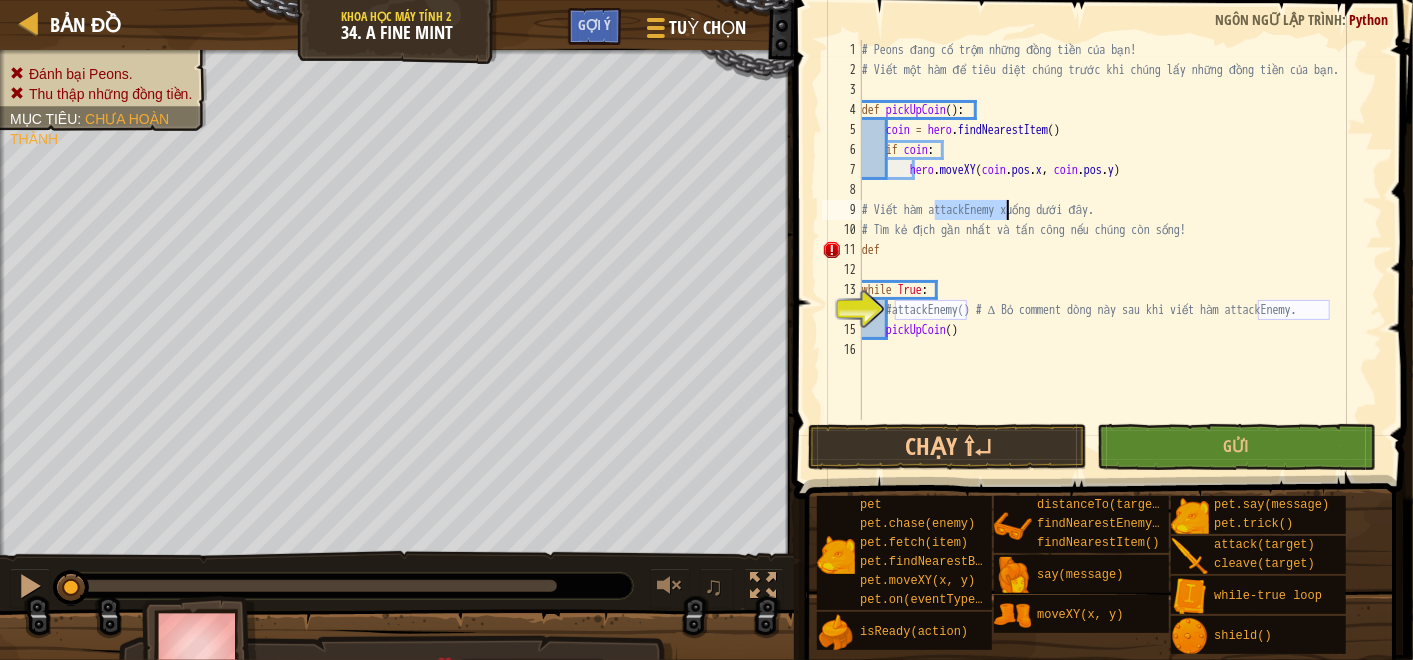 click on "# Peons đang cố trộm những đồng tiền của bạn! # Viết một hàm để tiêu diệt chúng trước khi chúng lấy những đồng tiền của bạn. def   pickUpCoin ( ) :      coin   =   hero . findNearestItem ( )      if   coin :          hero . moveXY ( coin . pos . x ,   coin . pos . y ) # Viết hàm attackEnemy xuống dưới đây. # Tìm kẻ địch gần nhất và tấn công nếu chúng còn sống! def   while   True :      #attackEnemy() # ∆ Bỏ comment dòng này sau khi viết hàm attackEnemy.      pickUpCoin ( )" at bounding box center (1120, 250) 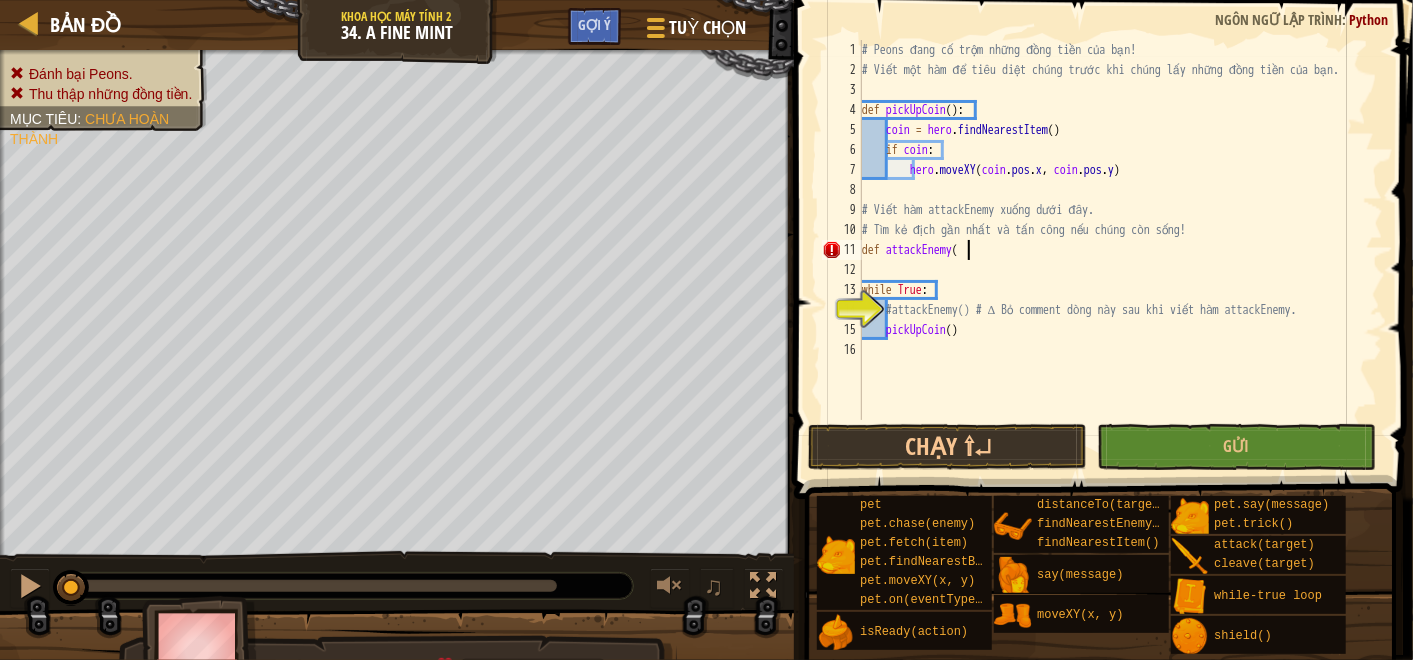 type on "def attackEnemy()" 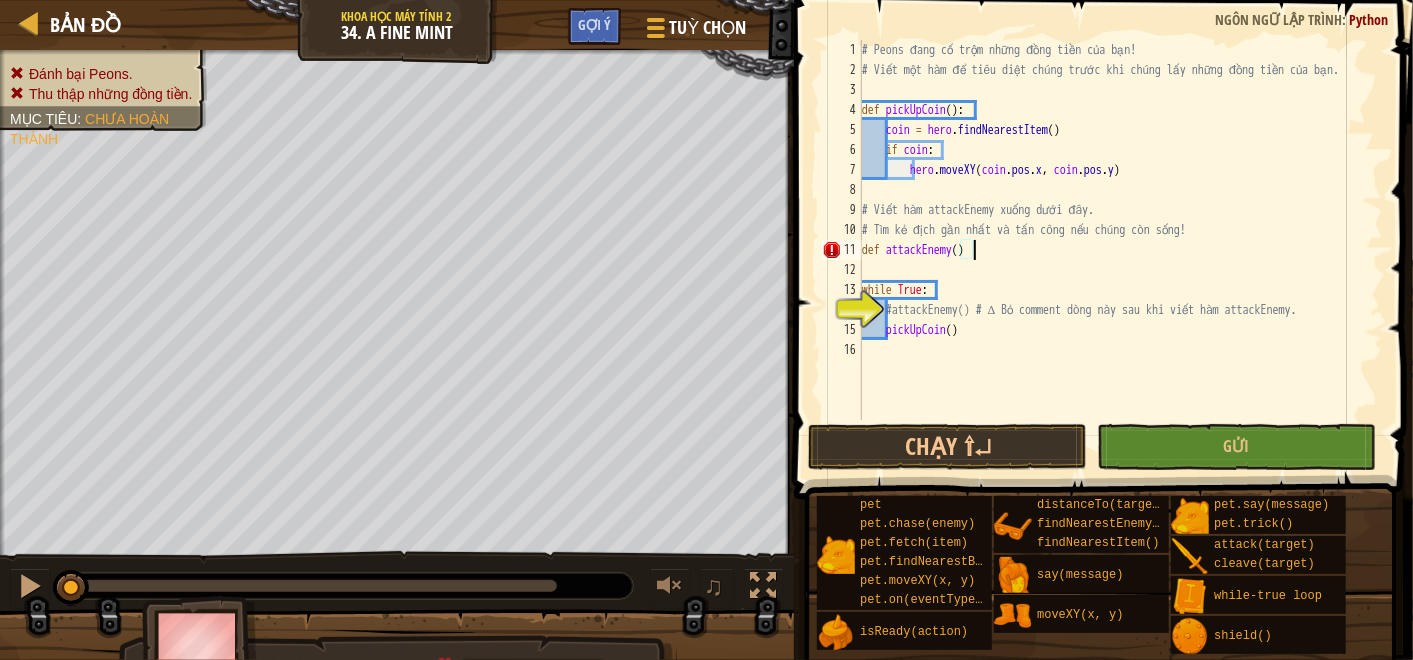 scroll, scrollTop: 8, scrollLeft: 0, axis: vertical 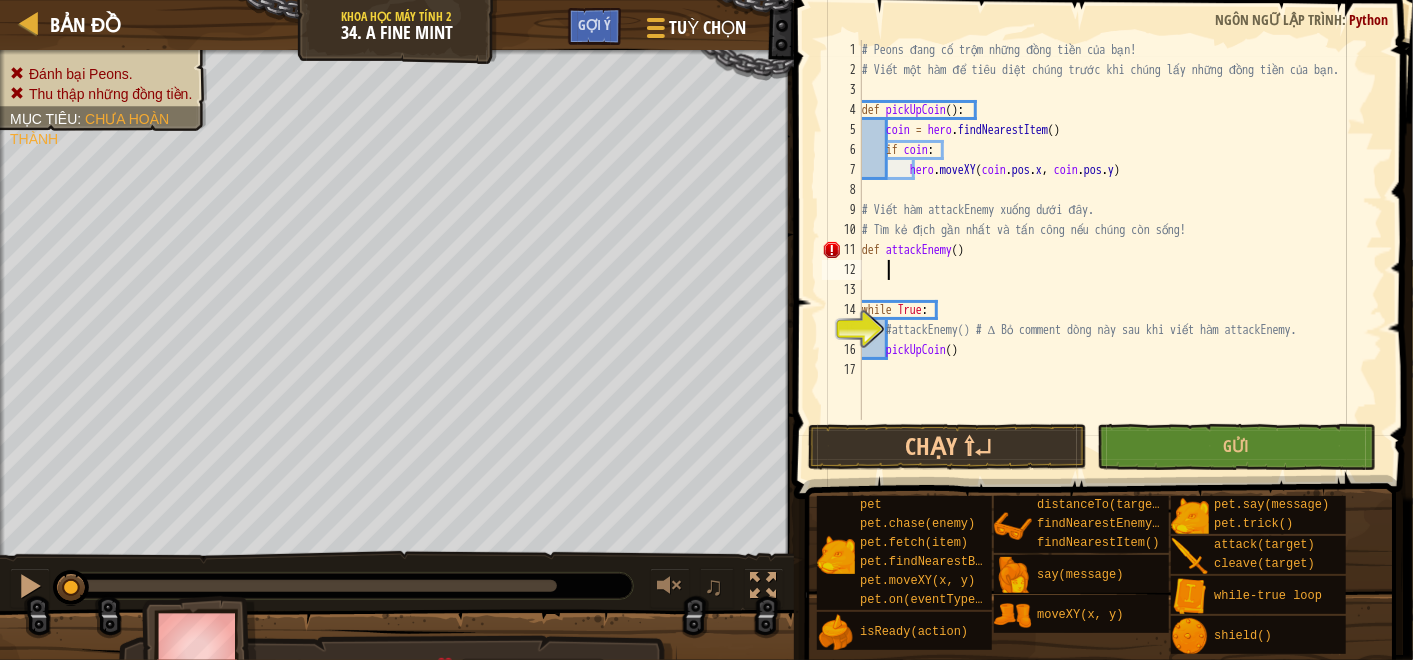 type on "s" 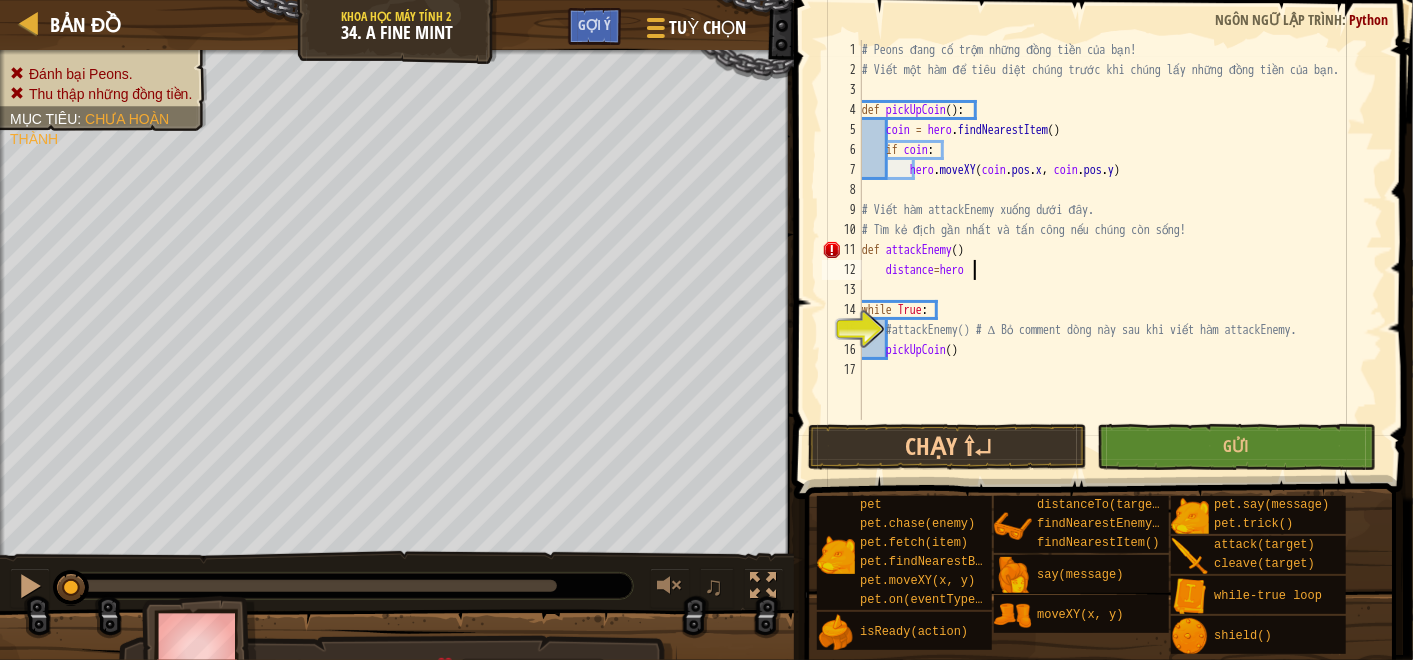 scroll, scrollTop: 8, scrollLeft: 8, axis: both 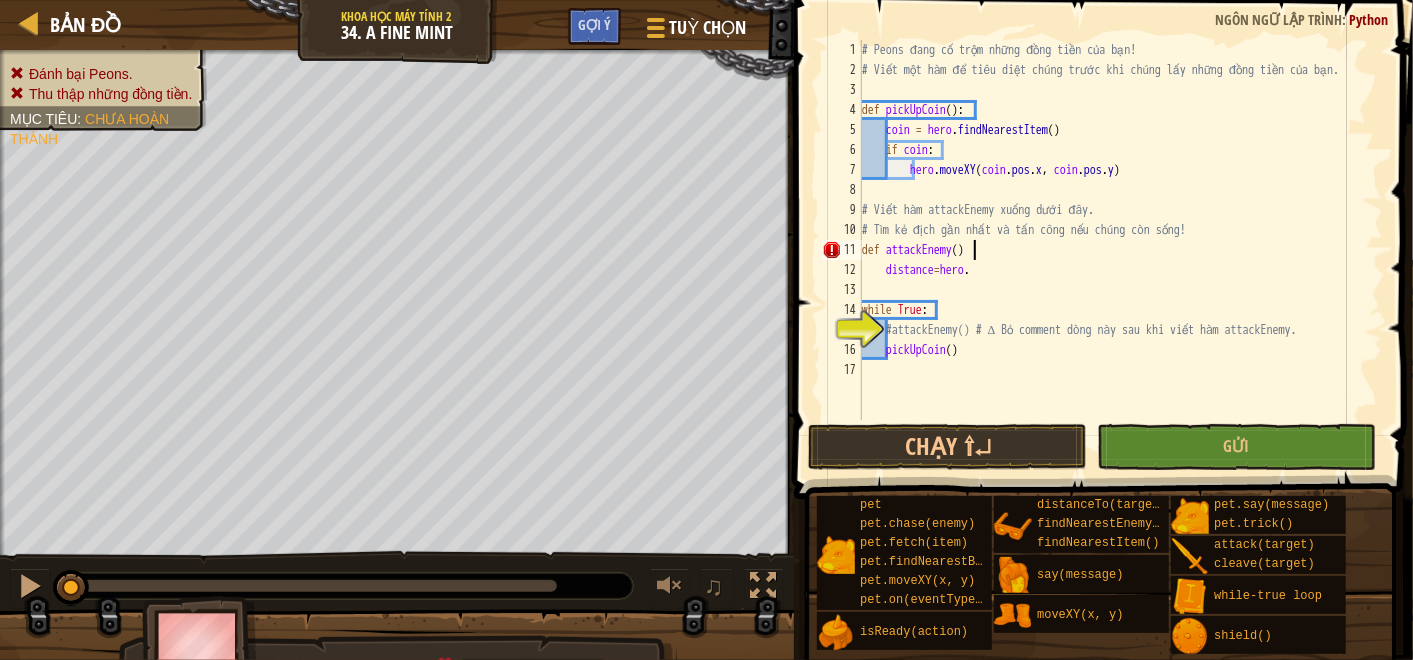click on "# Peons đang cố trộm những đồng tiền của bạn! # Viết một hàm để tiêu diệt chúng trước khi chúng lấy những đồng tiền của bạn. def   pickUpCoin ( ) :      coin   =   hero . findNearestItem ( )      if   coin :          hero . moveXY ( coin . pos . x ,   coin . pos . y ) # Viết hàm attackEnemy xuống dưới đây. # Tìm kẻ địch gần nhất và tấn công nếu chúng còn sống! def   attackEnemy ( )      distance = hero . while   True :      #attackEnemy() # ∆ Bỏ comment dòng này sau khi viết hàm attackEnemy.      pickUpCoin ( )" at bounding box center [1120, 250] 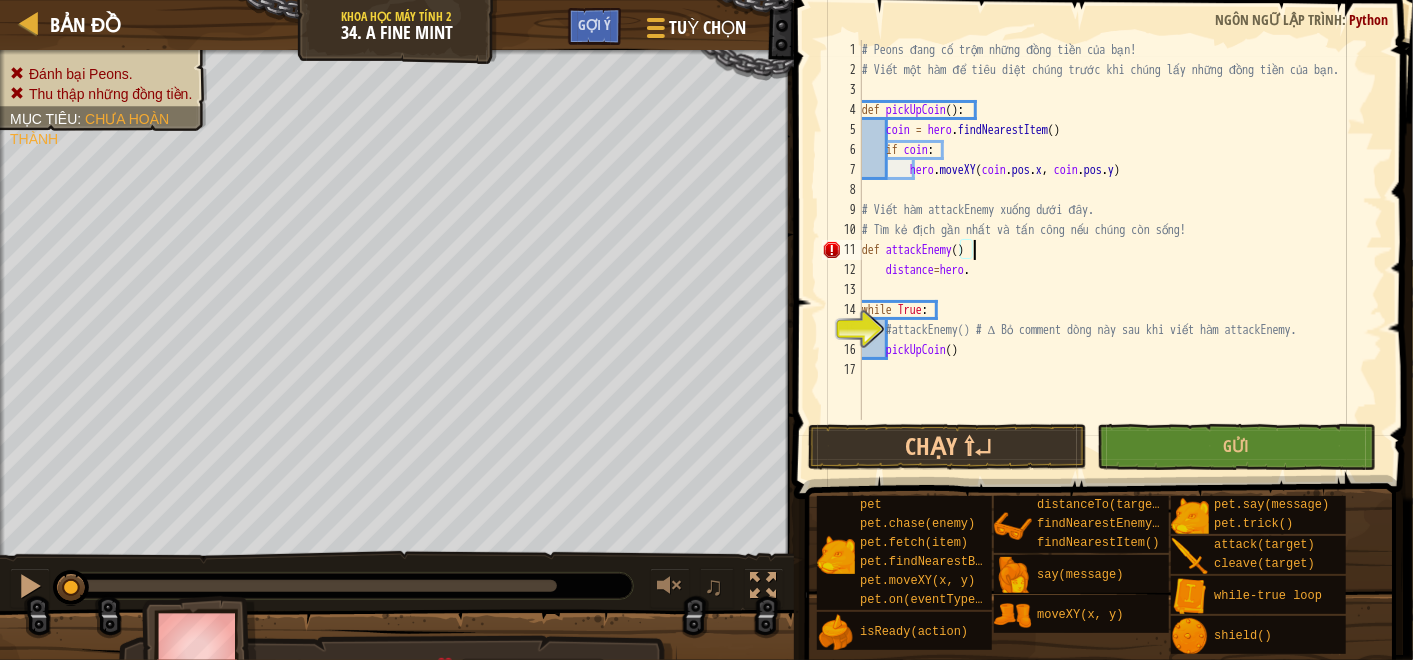 scroll, scrollTop: 8, scrollLeft: 8, axis: both 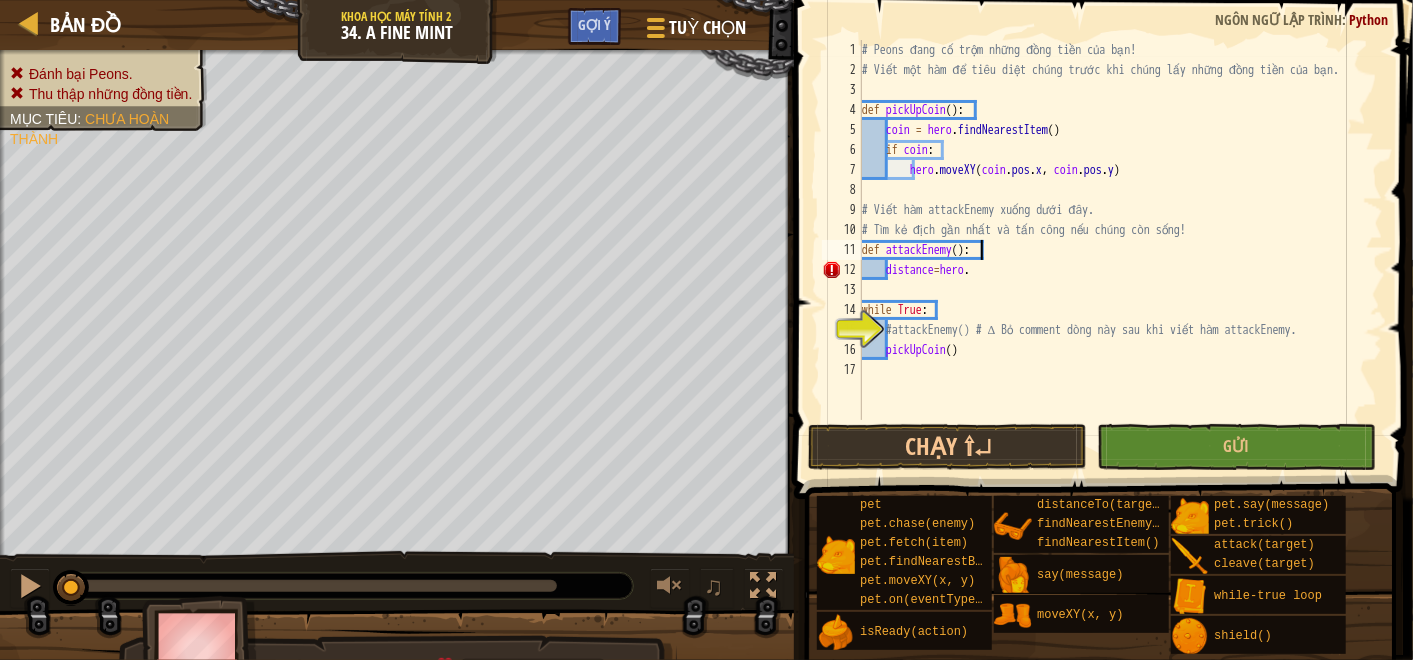 click on "# Peons đang cố trộm những đồng tiền của bạn! # Viết một hàm để tiêu diệt chúng trước khi chúng lấy những đồng tiền của bạn. def   pickUpCoin ( ) :      coin   =   hero . findNearestItem ( )      if   coin :          hero . moveXY ( coin . pos . x ,   coin . pos . y ) # Viết hàm attackEnemy xuống dưới đây. # Tìm kẻ địch gần nhất và tấn công nếu chúng còn sống! def   attackEnemy ( ) :      distance = hero . while   True :      #attackEnemy() # ∆ Bỏ comment dòng này sau khi viết hàm attackEnemy.      pickUpCoin ( )" at bounding box center [1120, 250] 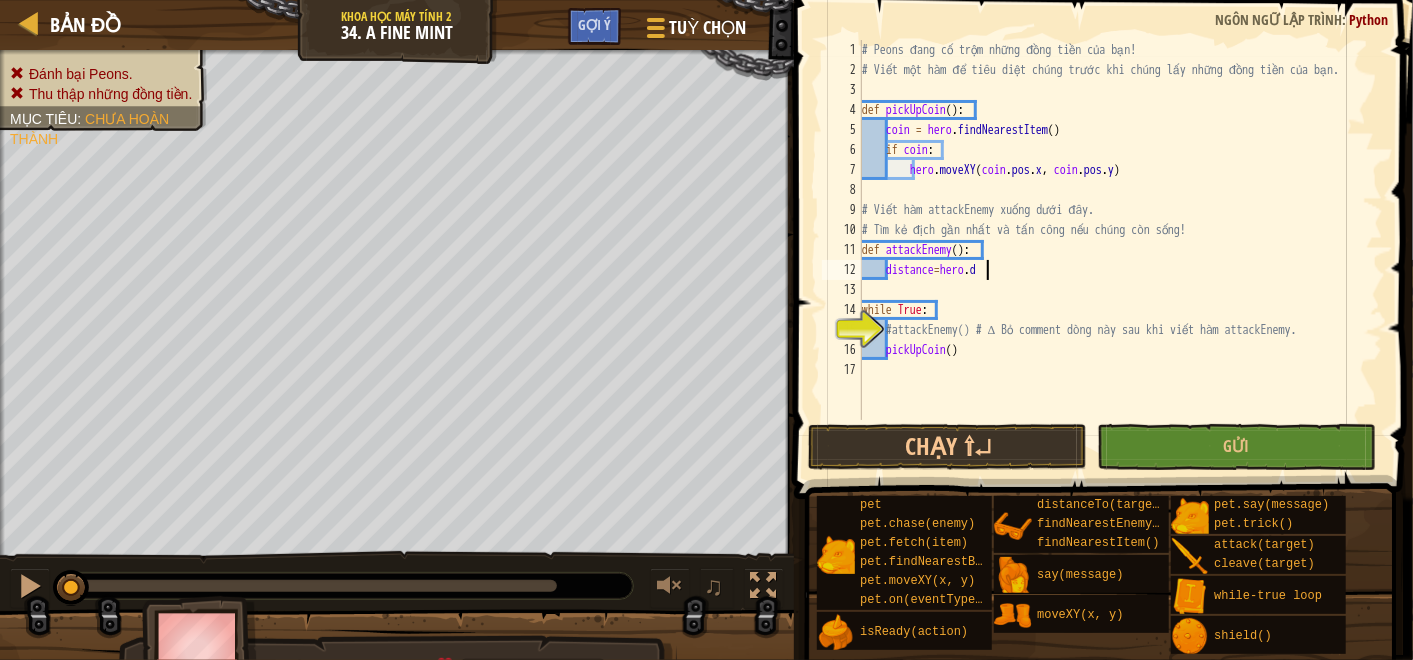 scroll, scrollTop: 8, scrollLeft: 8, axis: both 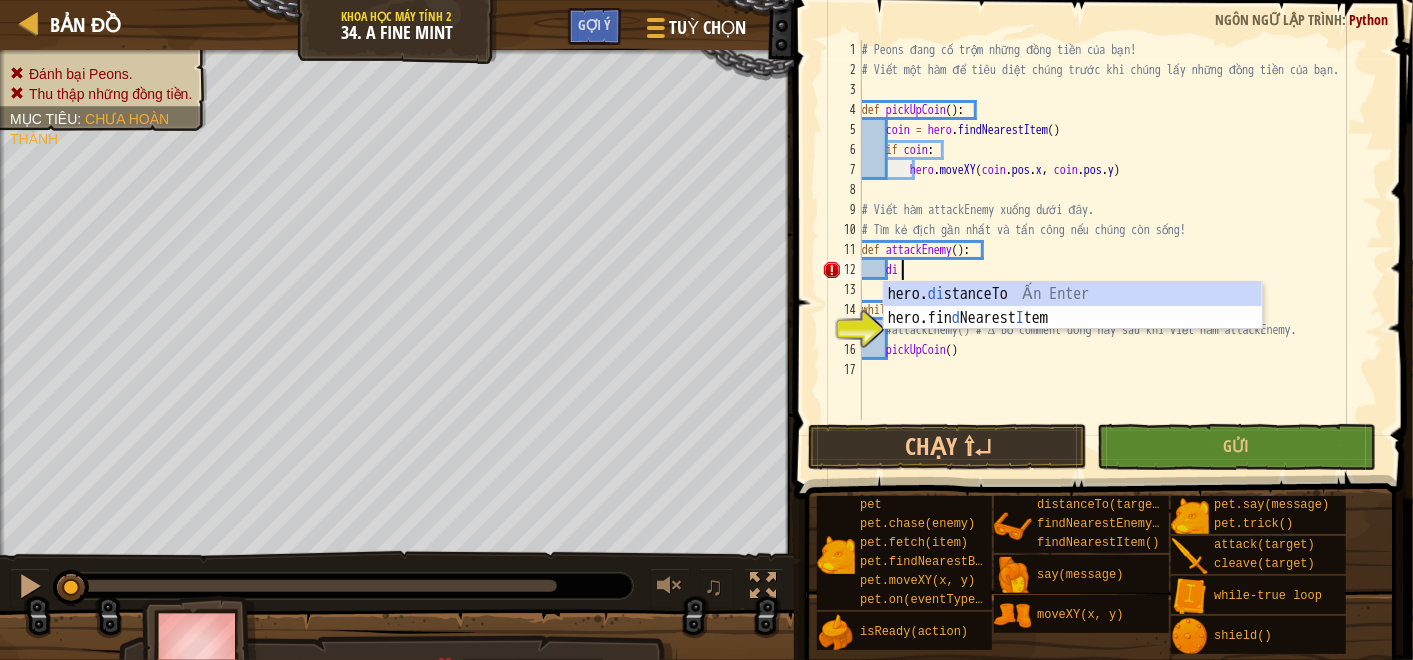 type on "d" 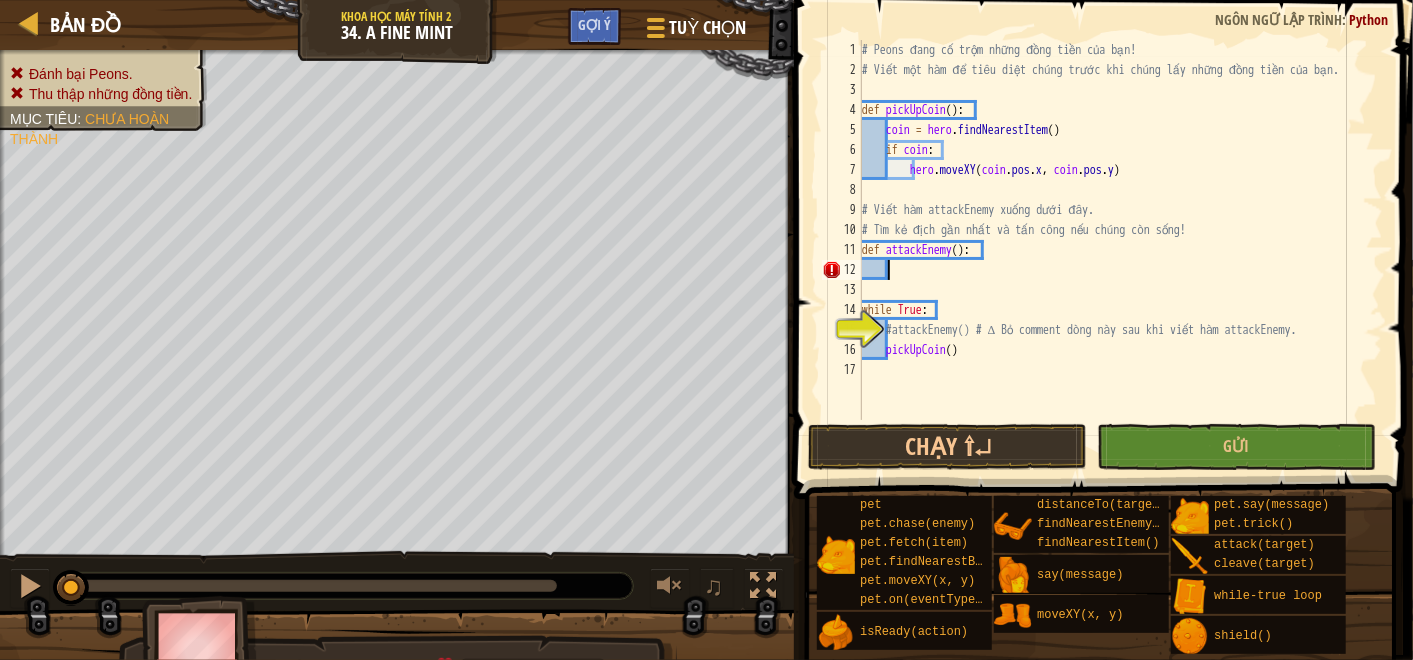 scroll, scrollTop: 8, scrollLeft: 0, axis: vertical 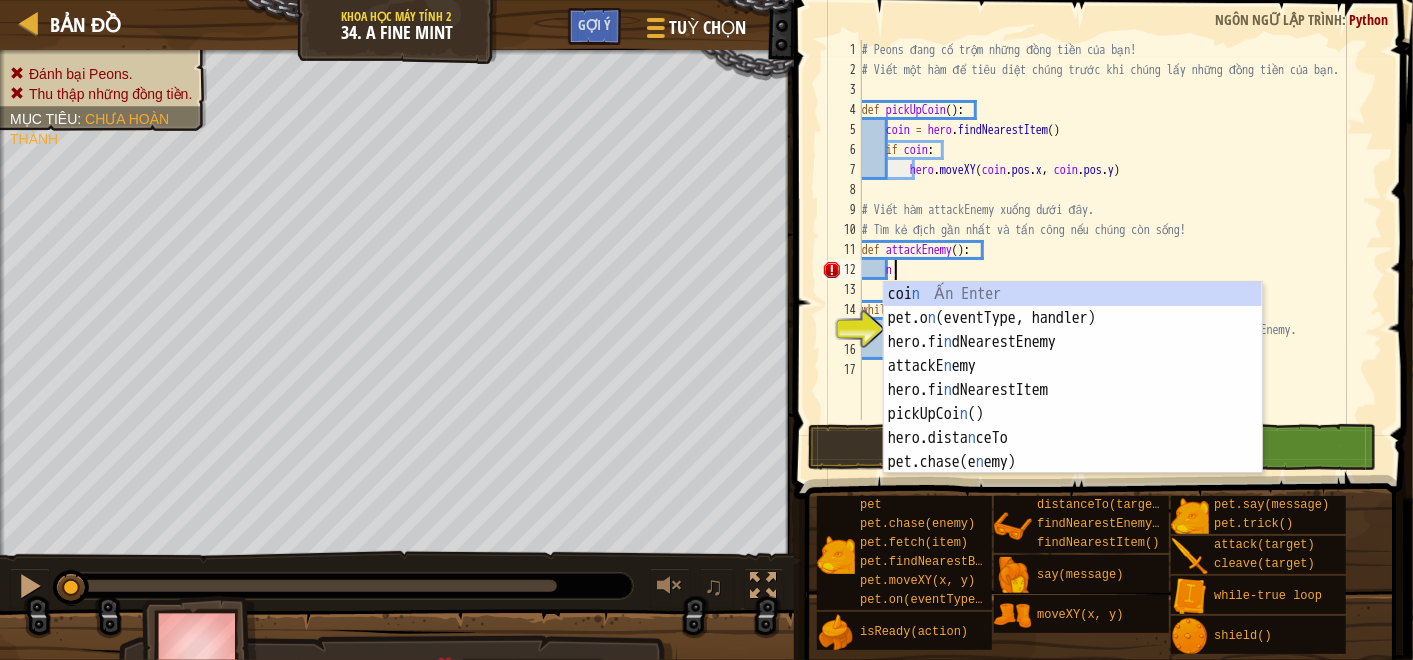 type on "ne" 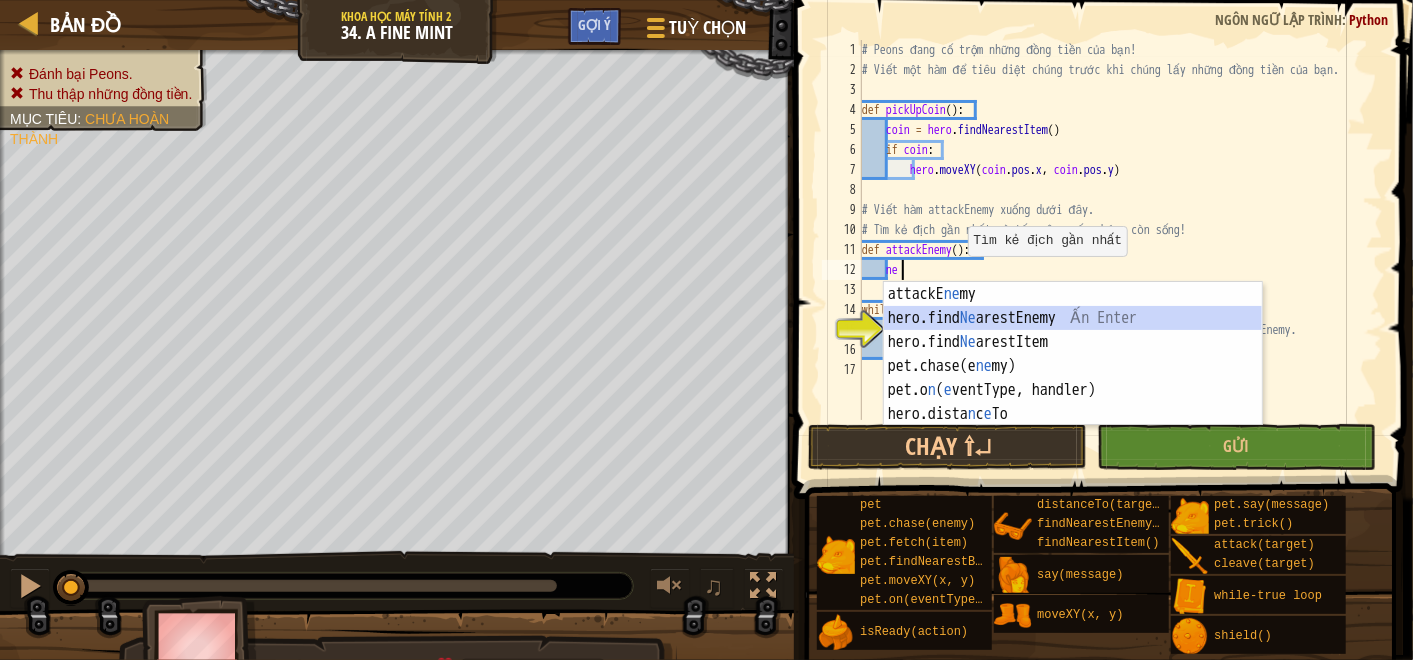 click on "attackE ne my Ấn Enter hero.find Ne arestEnemy Ấn Enter hero.find Ne arestItem Ấn Enter pet.chase(e ne my) Ấn Enter pet.o n ( e ventType, handler) Ấn Enter hero.dista n c e To Ấn Enter" at bounding box center (1073, 378) 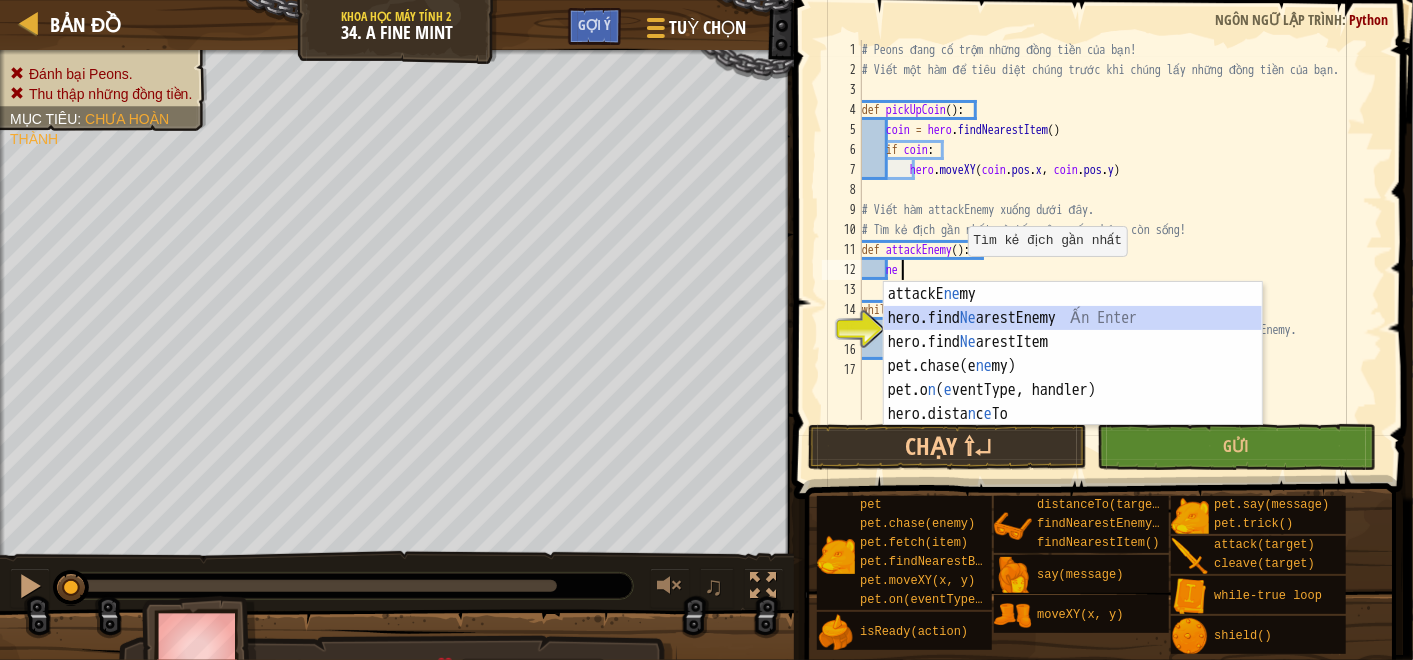 scroll, scrollTop: 8, scrollLeft: 0, axis: vertical 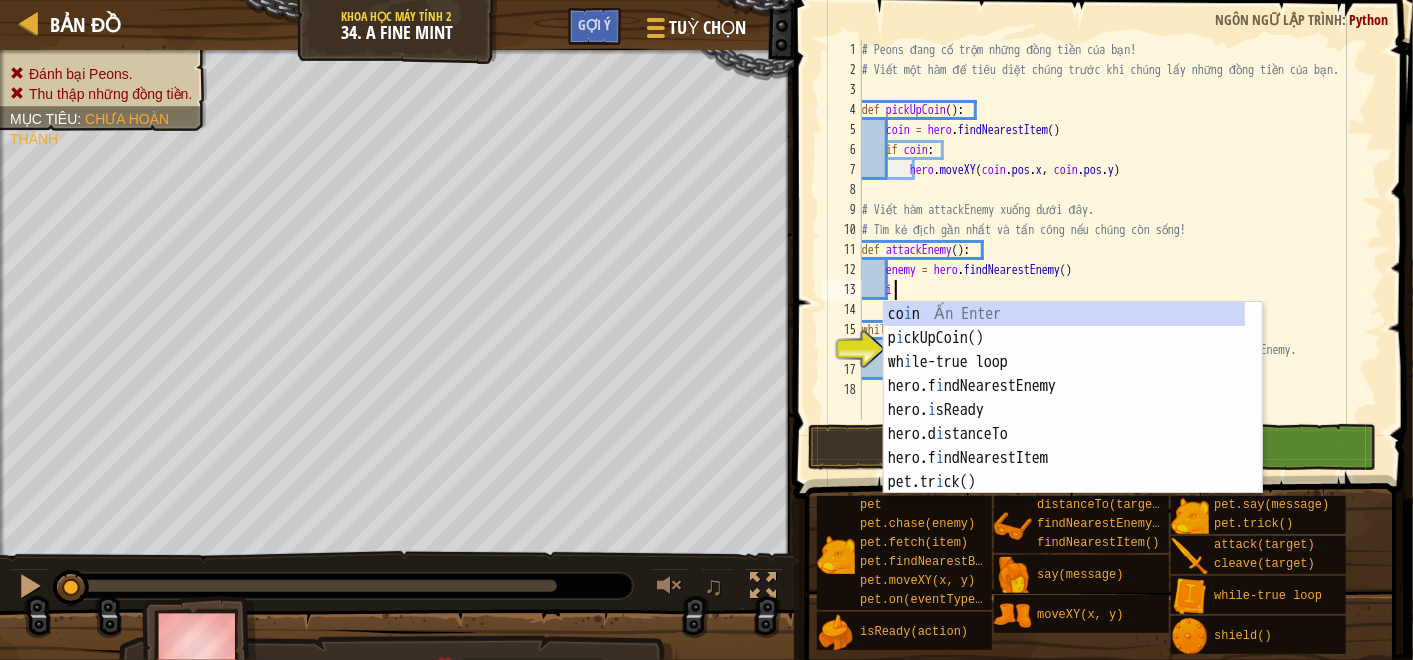 type on "i" 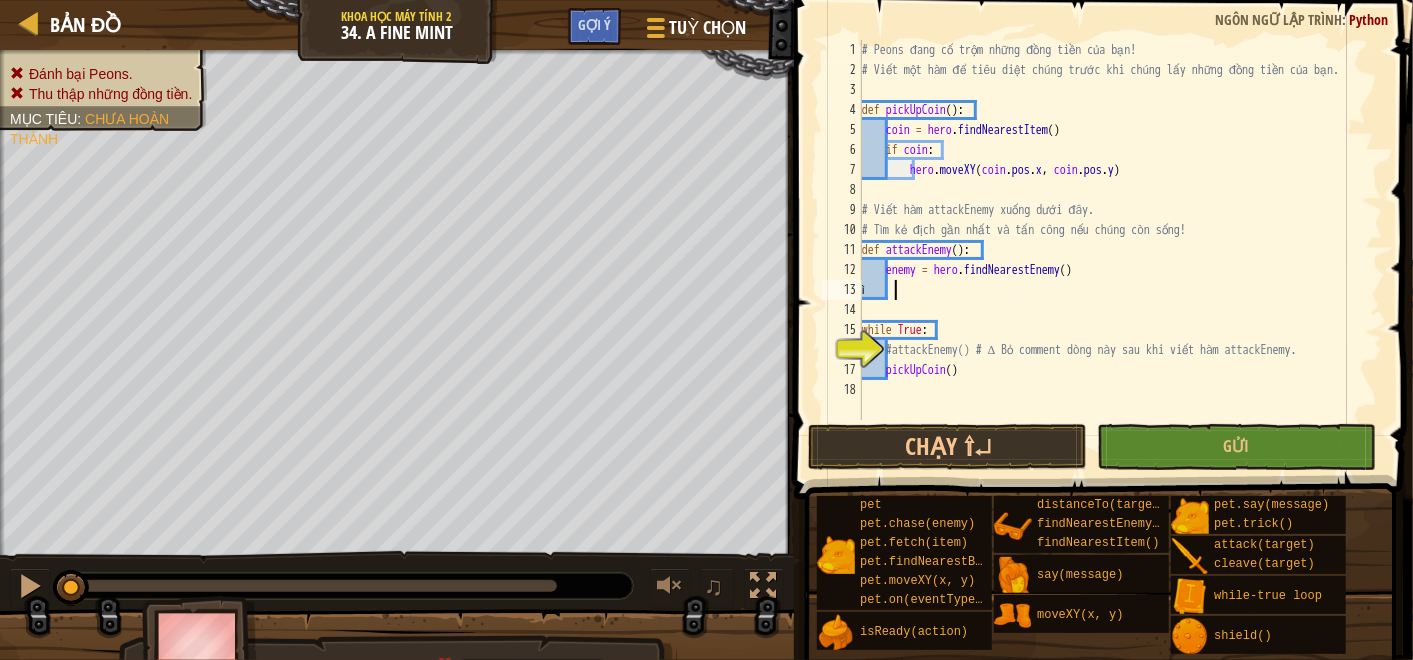 type on "ì" 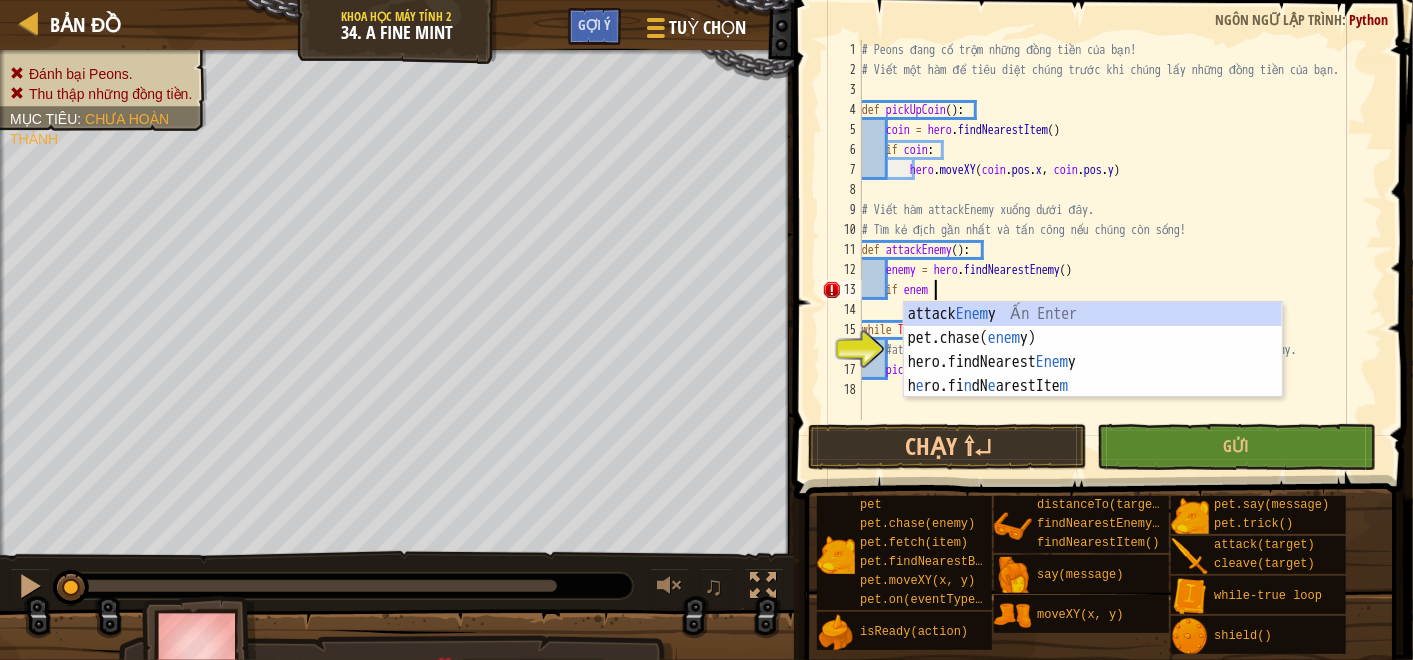 scroll, scrollTop: 8, scrollLeft: 5, axis: both 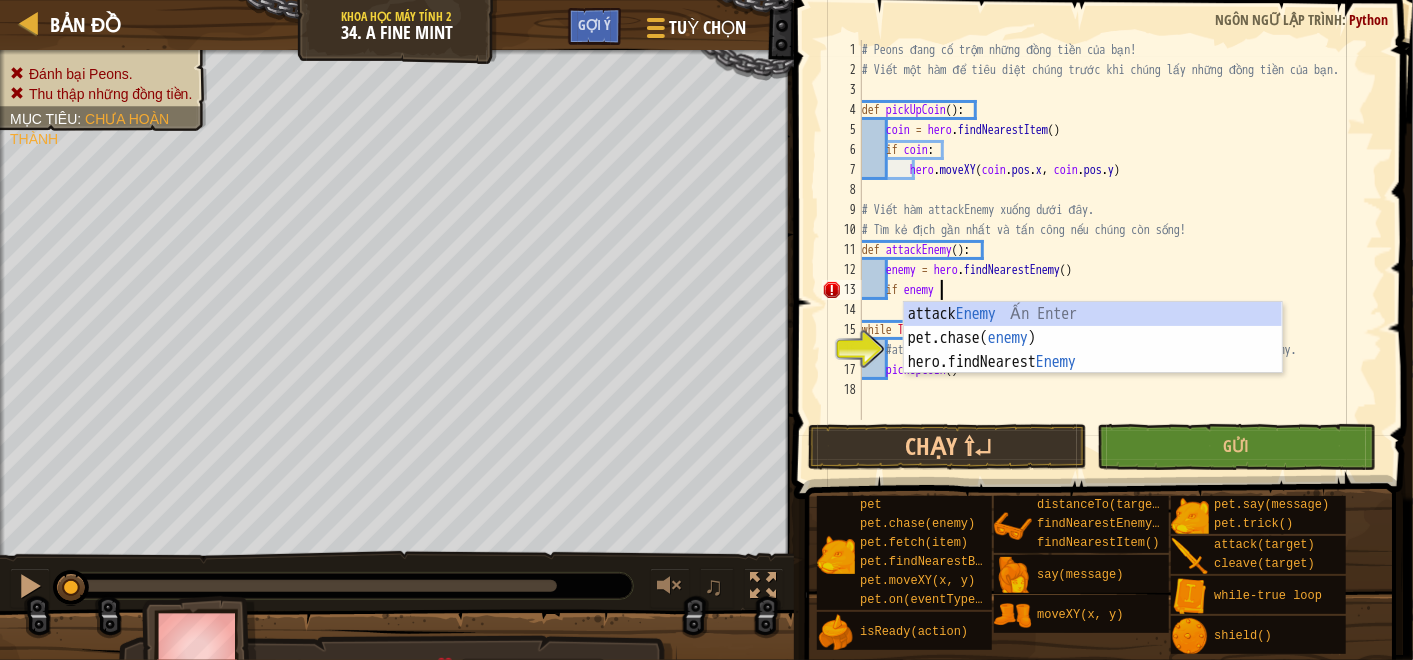 type on "if enemy:" 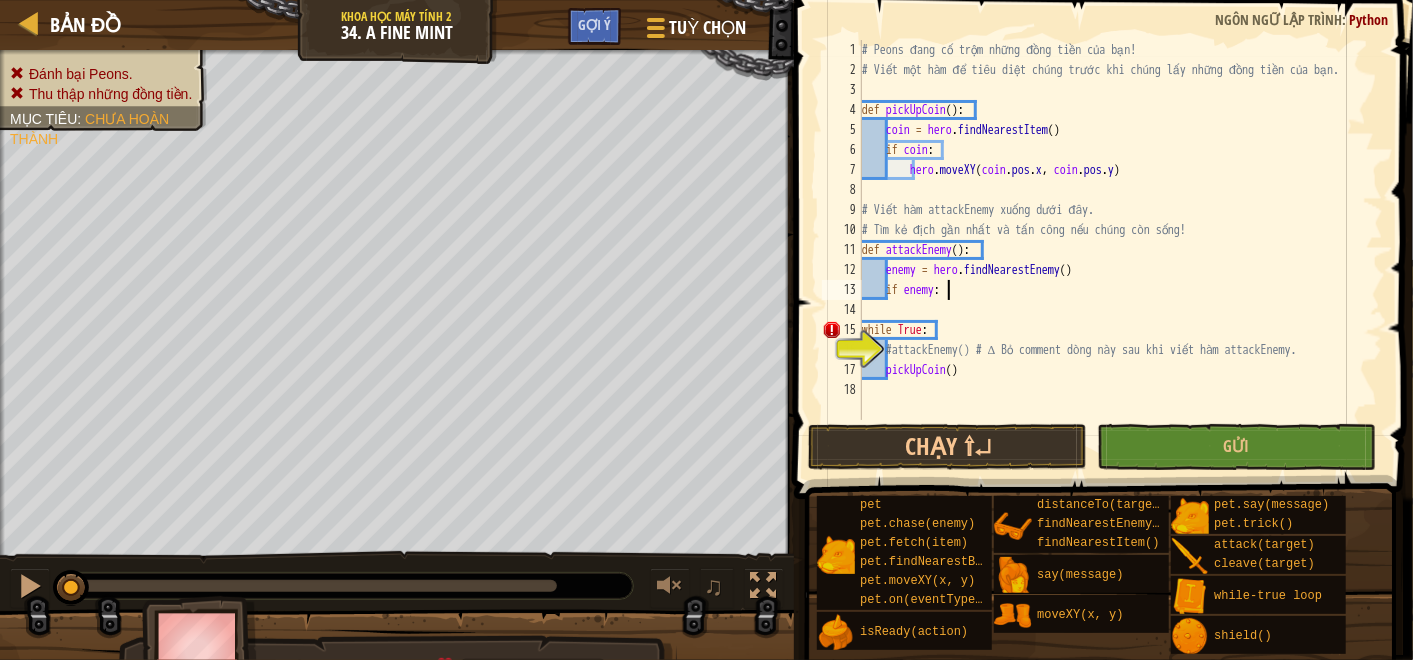 scroll, scrollTop: 8, scrollLeft: 2, axis: both 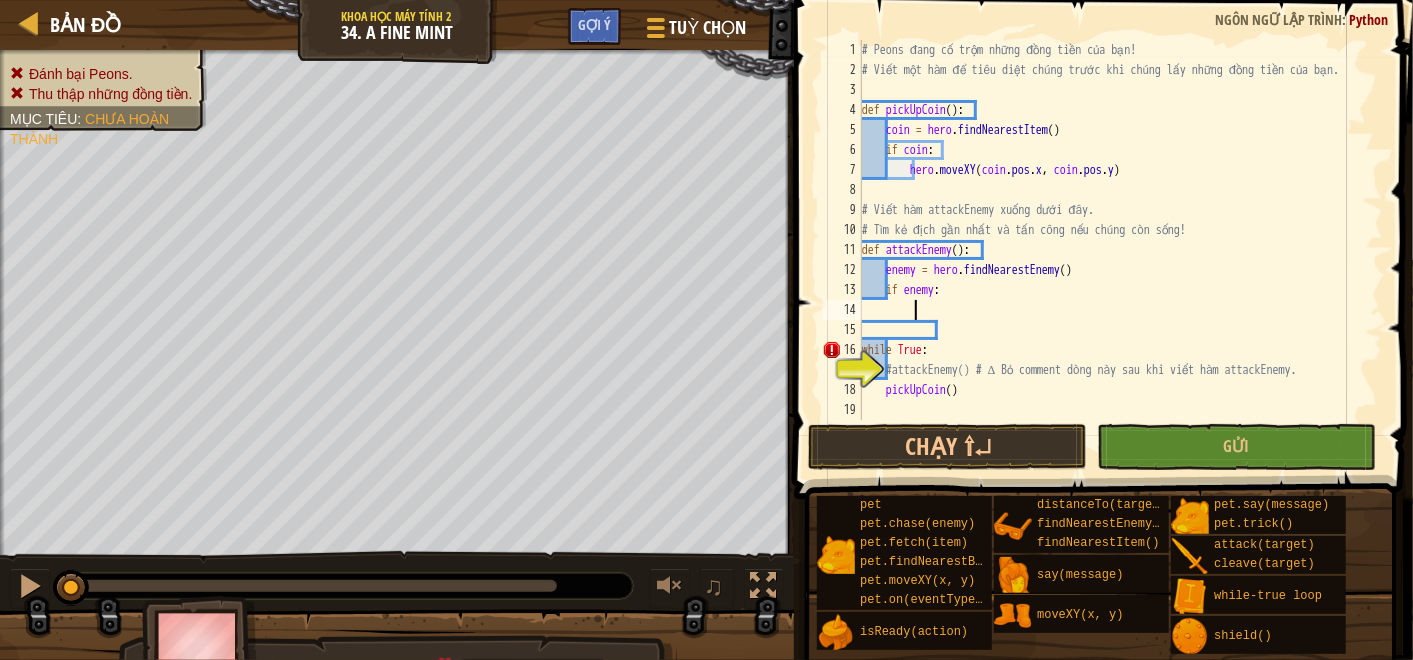 type on "f" 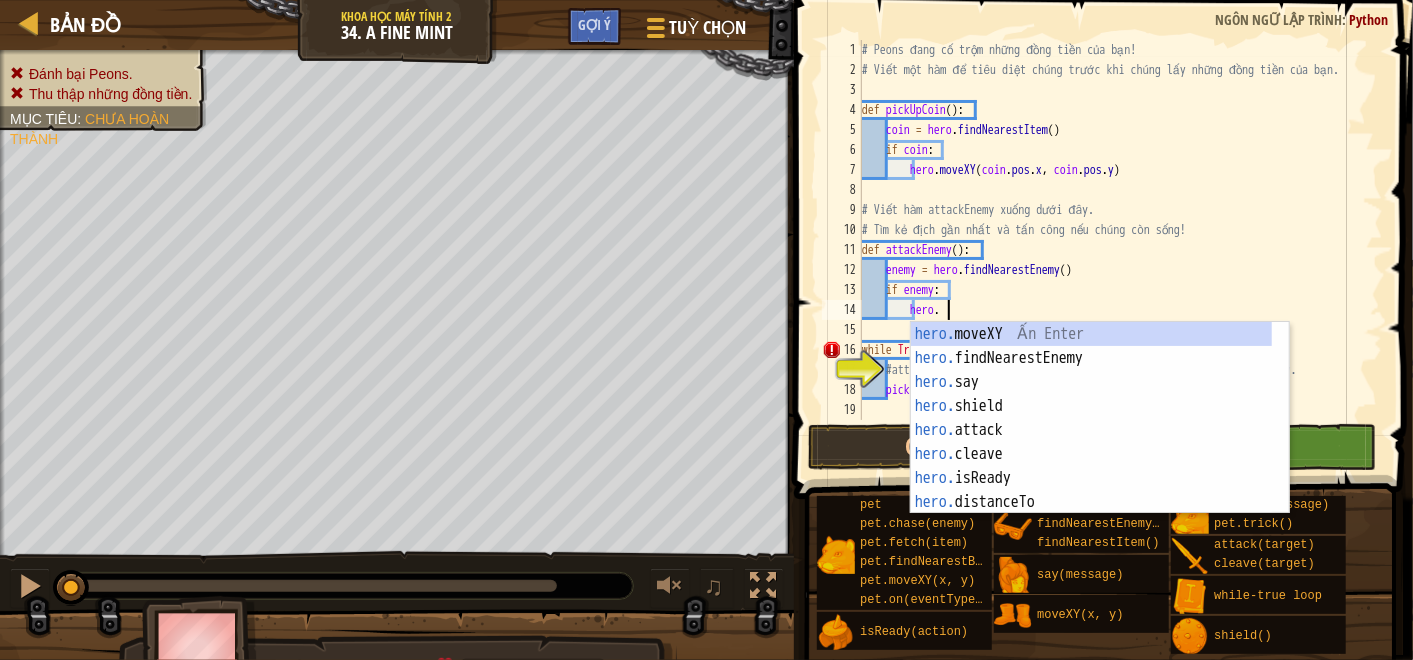 scroll, scrollTop: 8, scrollLeft: 6, axis: both 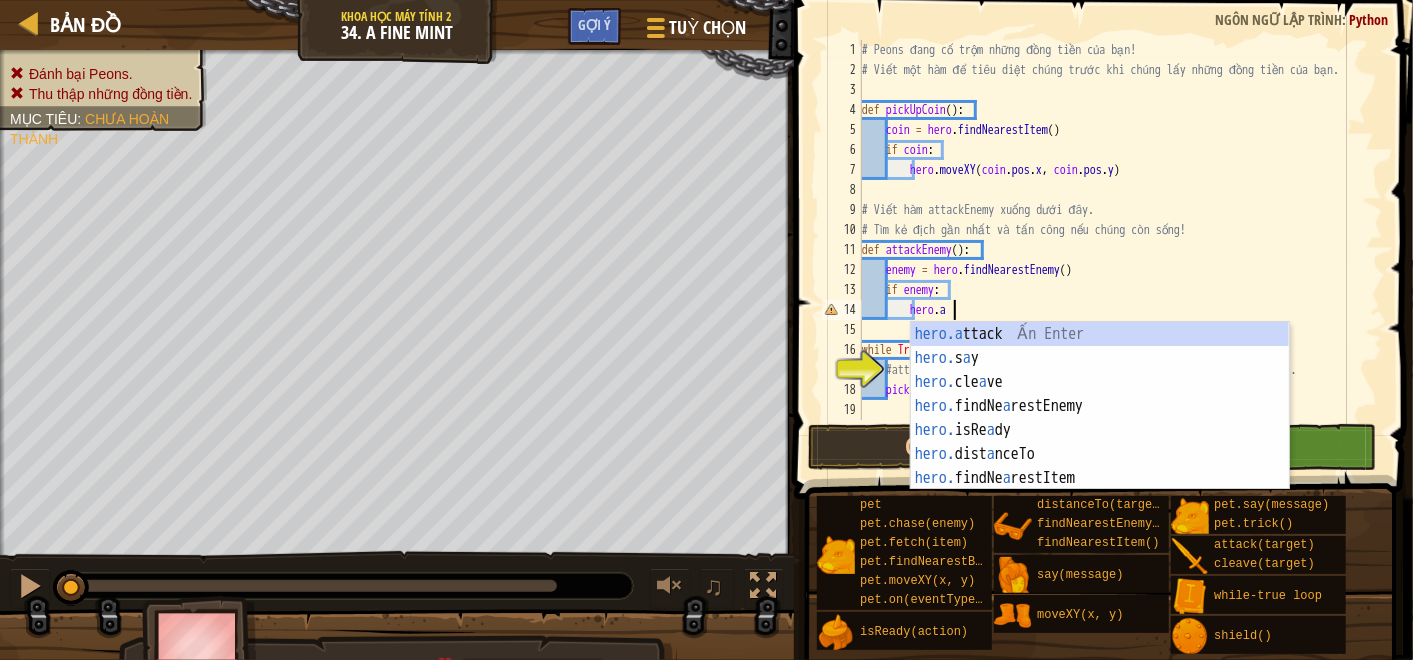 type on "hero.attack(enemy)" 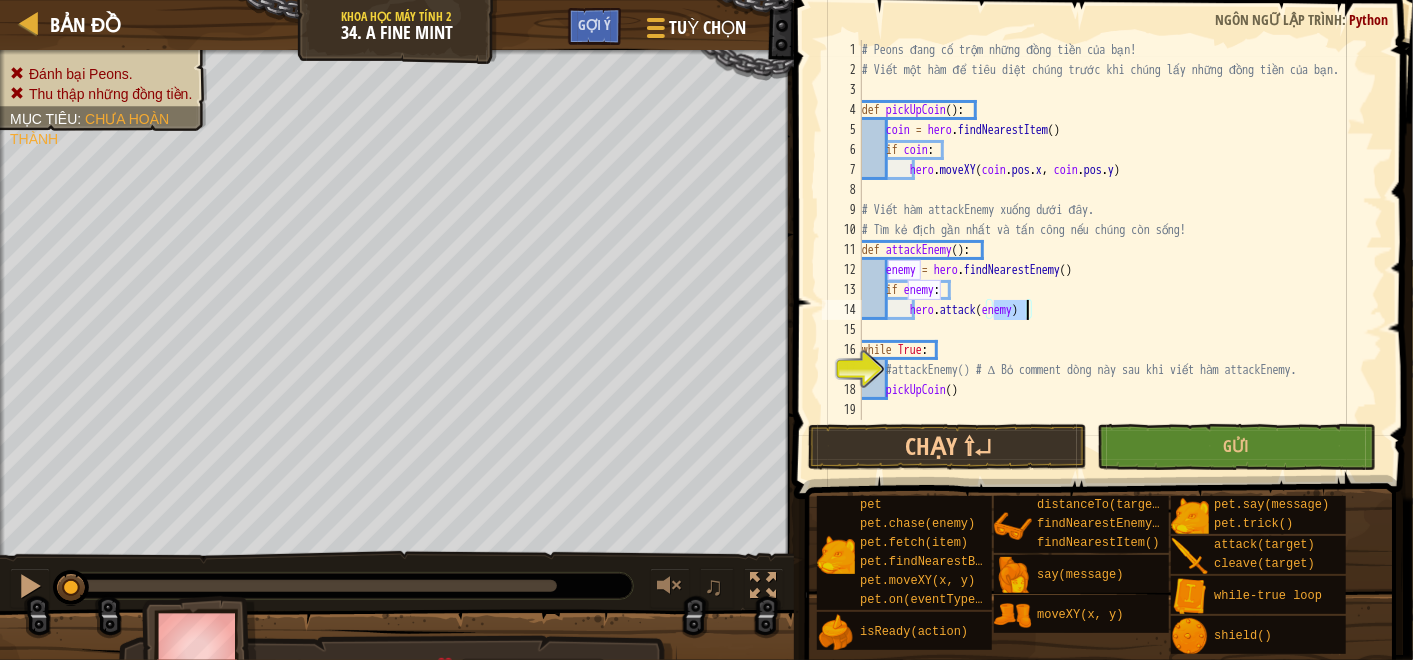 click on "# Peons đang cố trộm những đồng tiền của bạn! # Viết một hàm để tiêu diệt chúng trước khi chúng lấy những đồng tiền của bạn. def   pickUpCoin ( ) :      coin   =   hero . findNearestItem ( )      if   coin :          hero . moveXY ( coin . pos . x ,   coin . pos . y ) # Viết hàm attackEnemy xuống dưới đây. # Tìm kẻ địch gần nhất và tấn công nếu chúng còn sống! def   attackEnemy ( ) :      enemy   =   hero . findNearestEnemy ( )      if   enemy :          hero . attack ( enemy ) while   True :      #attackEnemy() # ∆ Bỏ comment dòng này sau khi viết hàm attackEnemy.      pickUpCoin ( )" at bounding box center (1120, 250) 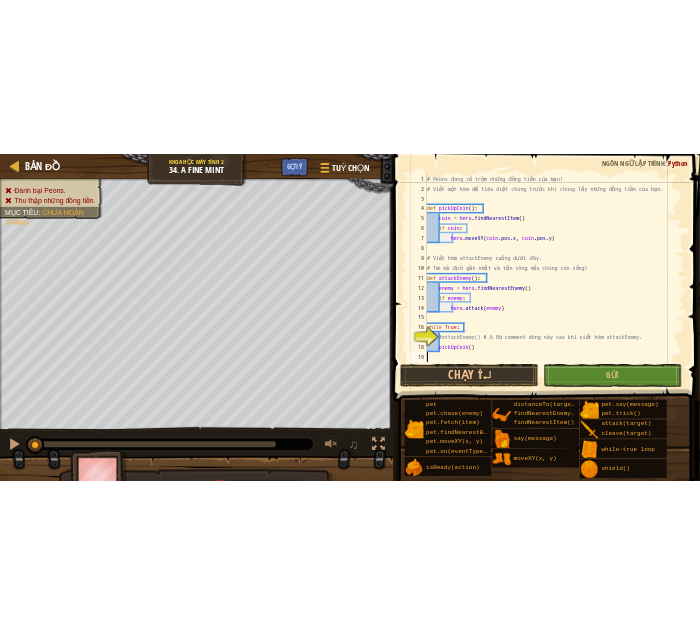 scroll, scrollTop: 8, scrollLeft: 0, axis: vertical 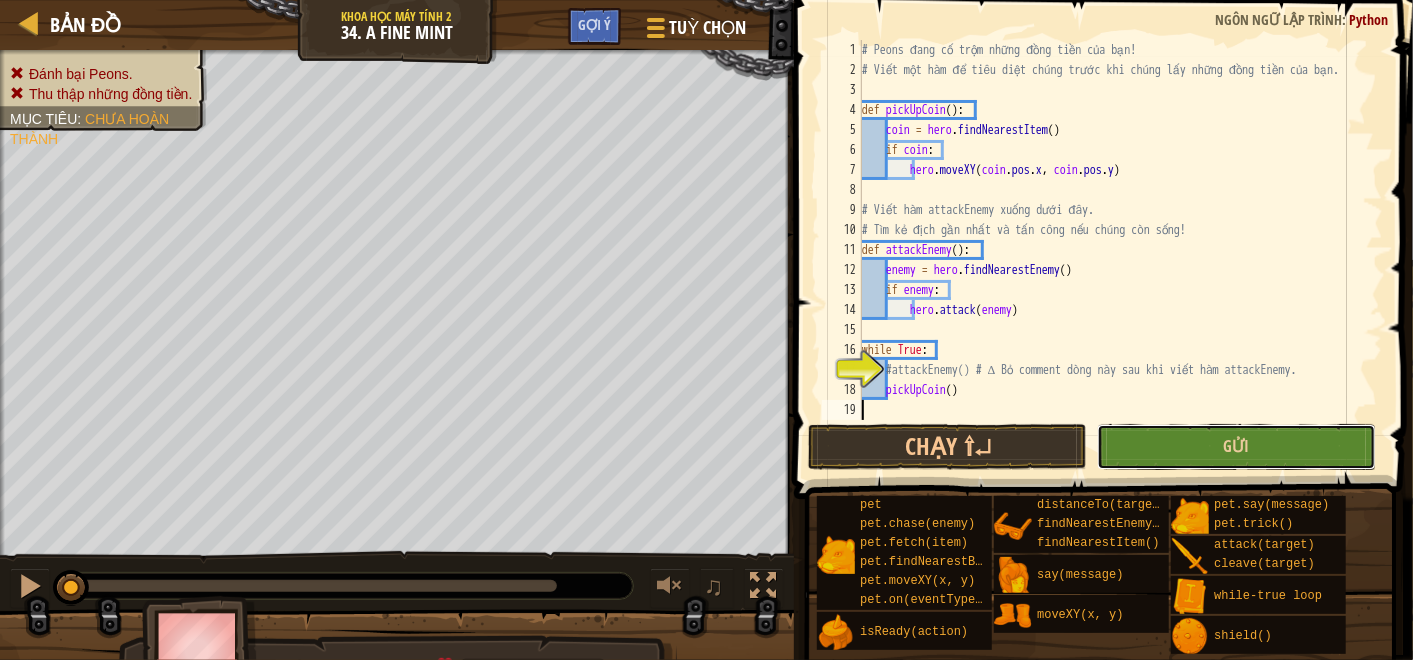 click on "Gửi" at bounding box center (1236, 447) 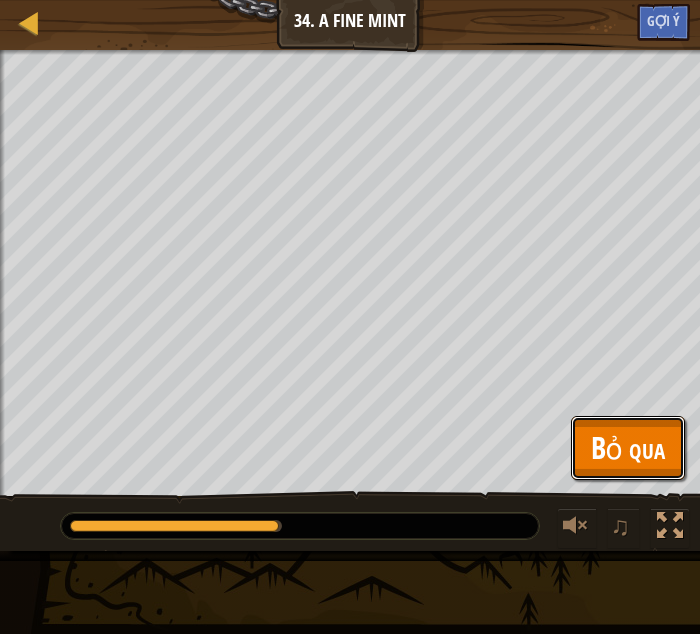 click on "Bỏ qua" at bounding box center [628, 447] 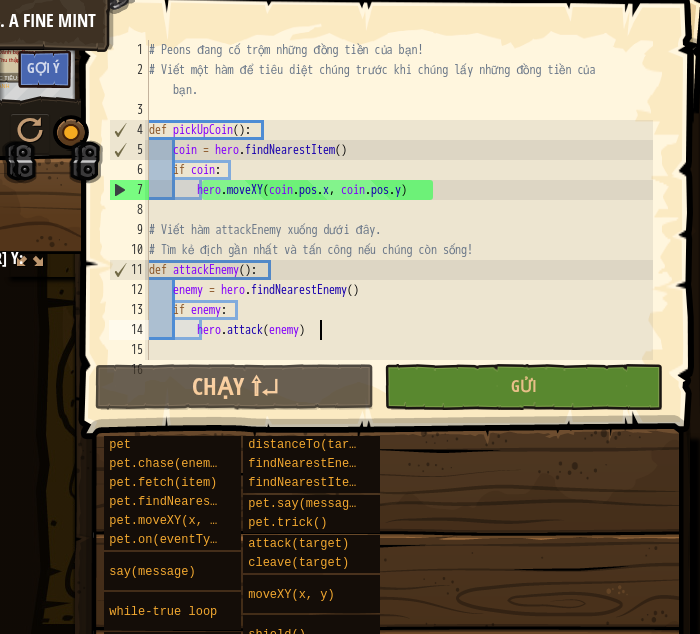click on "# Peons đang cố trộm những đồng tiền của bạn! # Viết một hàm để tiêu diệt chúng trước khi chúng lấy những đồng tiền của       bạn. def   pickUpCoin ( ) :      coin   =   hero . findNearestItem ( )      if   coin :          hero . moveXY ( coin . pos . x ,   coin . pos . y ) # Viết hàm attackEnemy xuống dưới đây. # Tìm kẻ địch gần nhất và tấn công nếu chúng còn sống! def   attackEnemy ( ) :      enemy   =   hero . findNearestEnemy ( )      if   enemy :          hero . attack ( enemy ) while   True :" at bounding box center [399, 220] 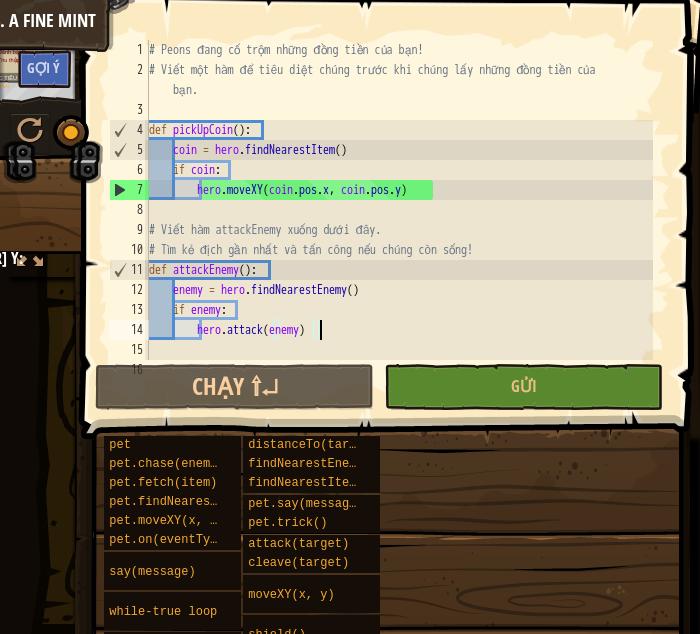 scroll, scrollTop: 66, scrollLeft: 0, axis: vertical 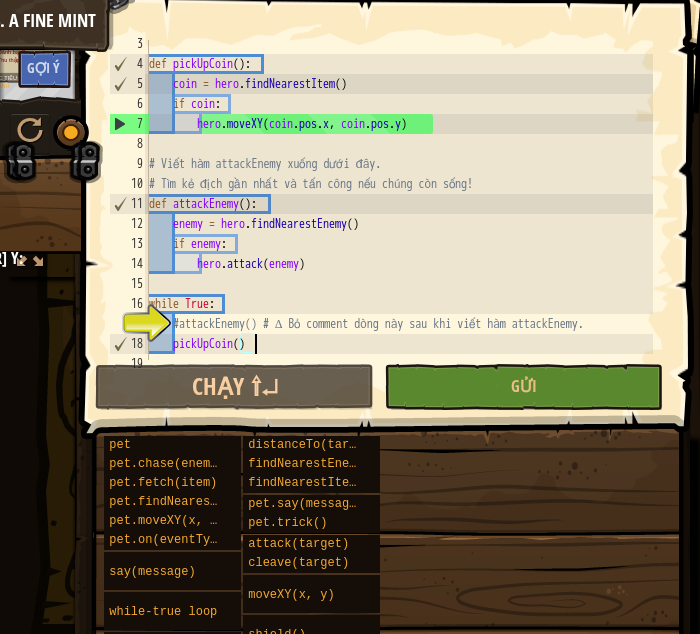 click on "def   pickUpCoin ( ) :      coin   =   hero . findNearestItem ( )      if   coin :          hero . moveXY ( coin . pos . x ,   coin . pos . y ) # Viết hàm attackEnemy xuống dưới đây. # Tìm kẻ địch gần nhất và tấn công nếu chúng còn sống! def   attackEnemy ( ) :      enemy   =   hero . findNearestEnemy ( )      if   enemy :          hero . attack ( enemy ) while   True :      #attackEnemy() # ∆ Bỏ comment dòng này sau khi viết hàm attackEnemy.      pickUpCoin ( )" at bounding box center [399, 214] 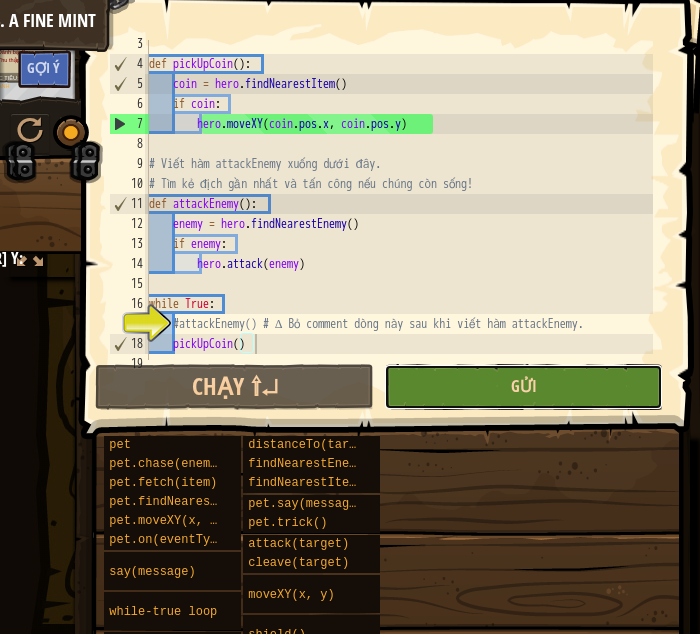 click on "Gửi" at bounding box center [524, 386] 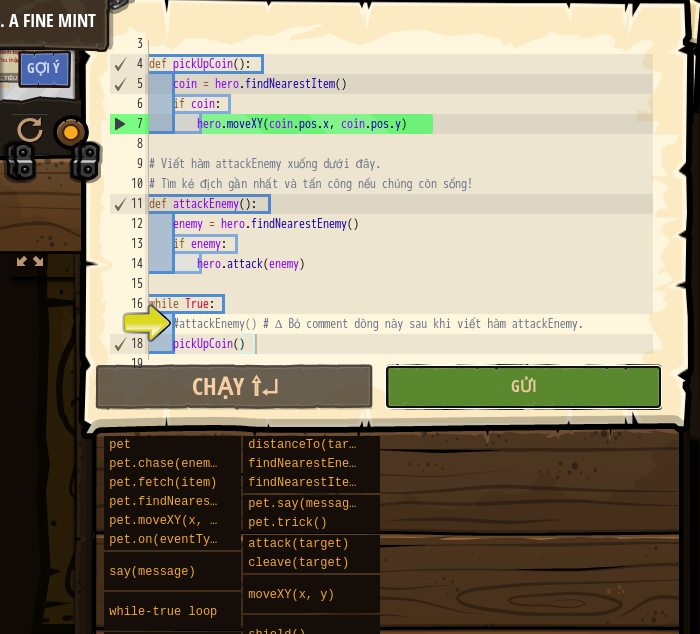 click on "Gửi" at bounding box center [523, 387] 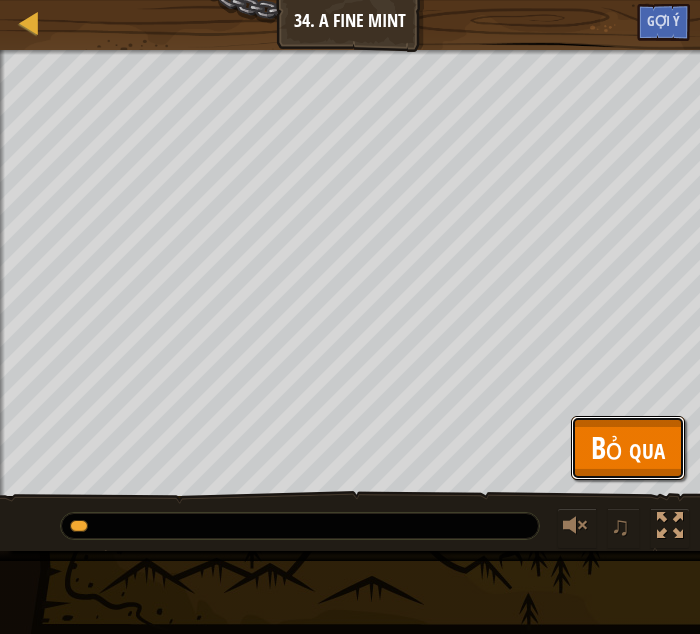 click on "Bỏ qua" at bounding box center [628, 447] 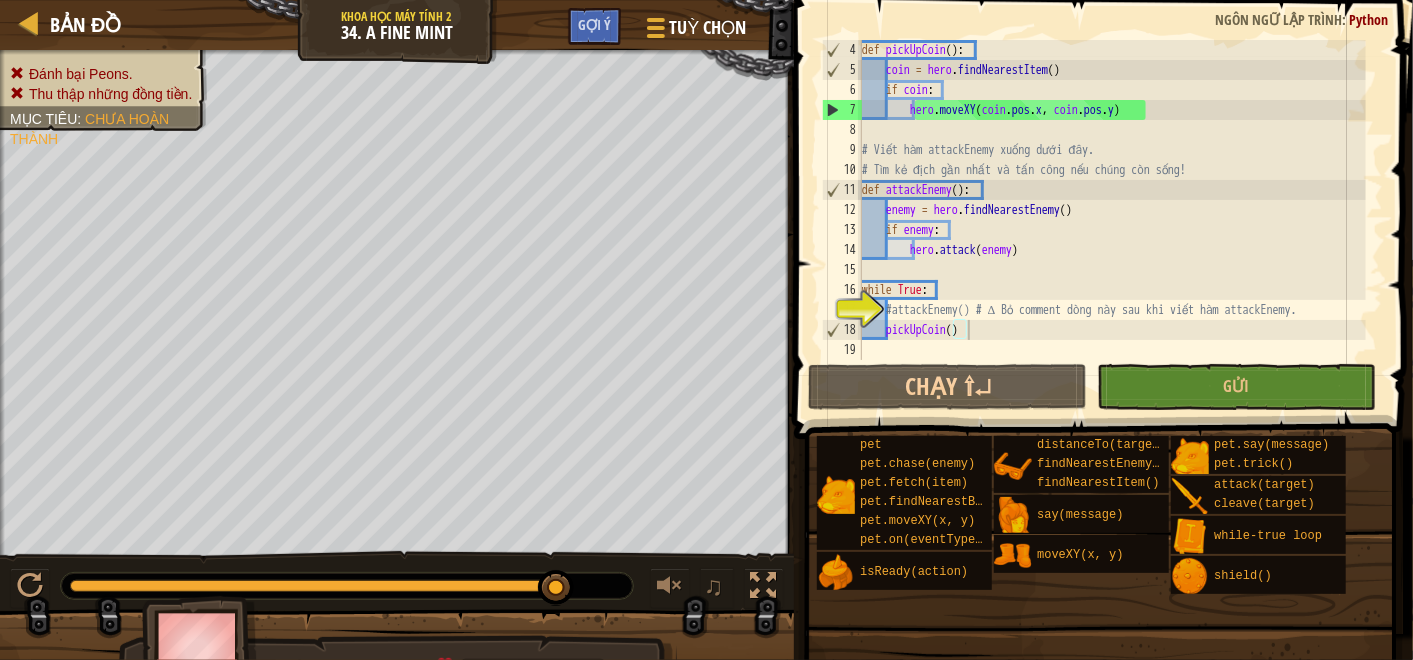 scroll, scrollTop: 20, scrollLeft: 0, axis: vertical 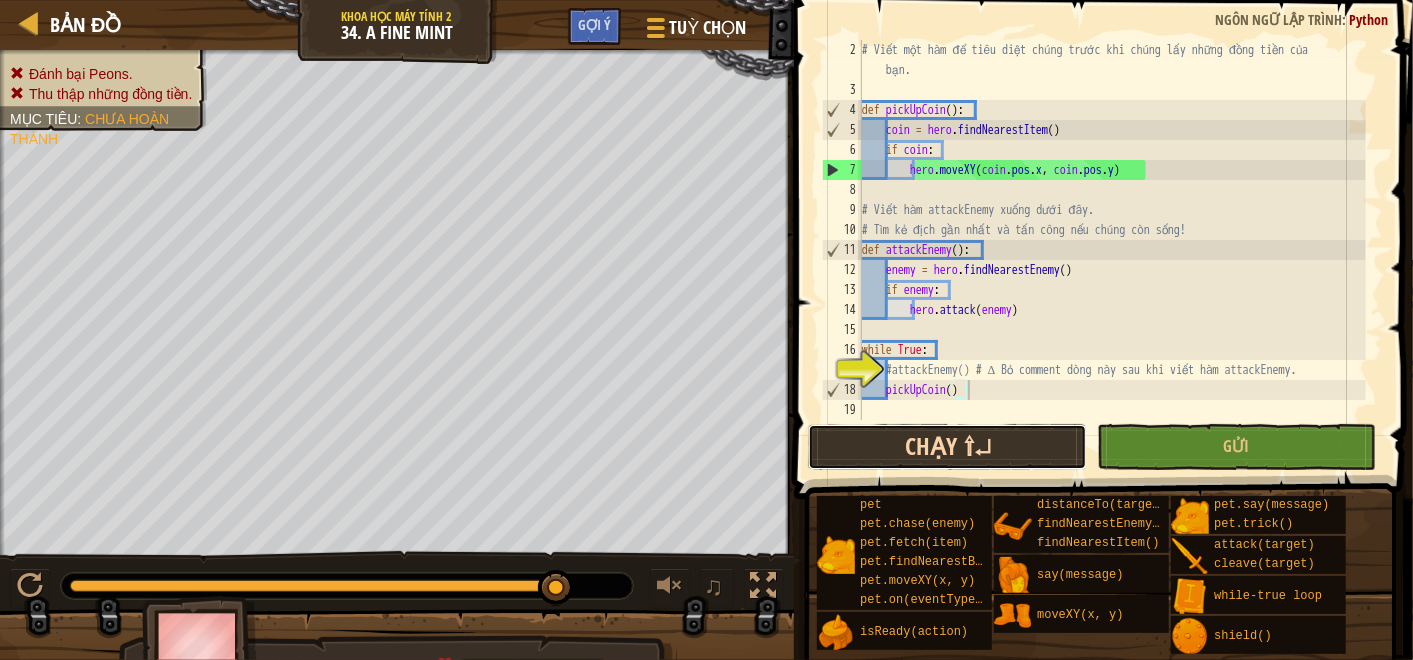 click on "Chạy ⇧↵" at bounding box center (947, 447) 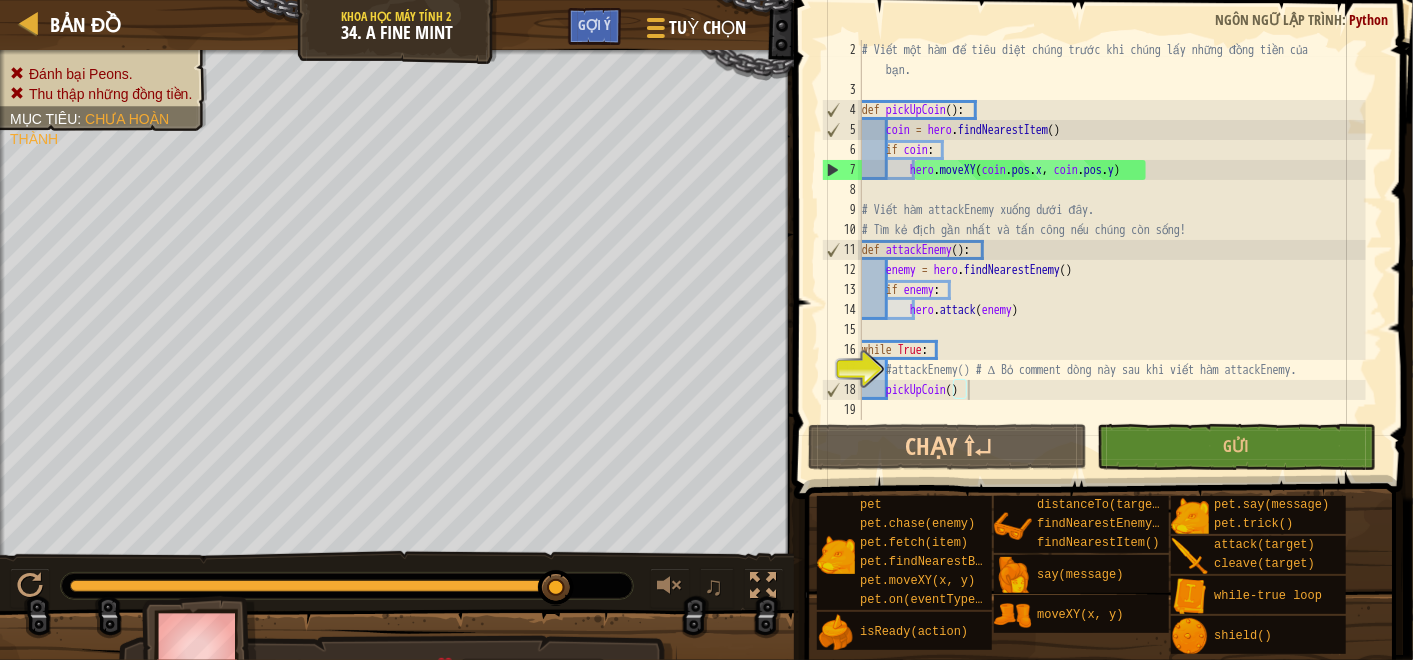 click on "# Viết một hàm để tiêu diệt chúng trước khi chúng lấy những đồng tiền của       bạn. def   pickUpCoin ( ) :      coin   =   hero . findNearestItem ( )      if   coin :          hero . moveXY ( coin . pos . x ,   coin . pos . y ) # Viết hàm attackEnemy xuống dưới đây. # Tìm kẻ địch gần nhất và tấn công nếu chúng còn sống! def   attackEnemy ( ) :      enemy   =   hero . findNearestEnemy ( )      if   enemy :          hero . attack ( enemy ) while   True :      #attackEnemy() # ∆ Bỏ comment dòng này sau khi viết hàm attackEnemy.      pickUpCoin ( )" at bounding box center (1112, 260) 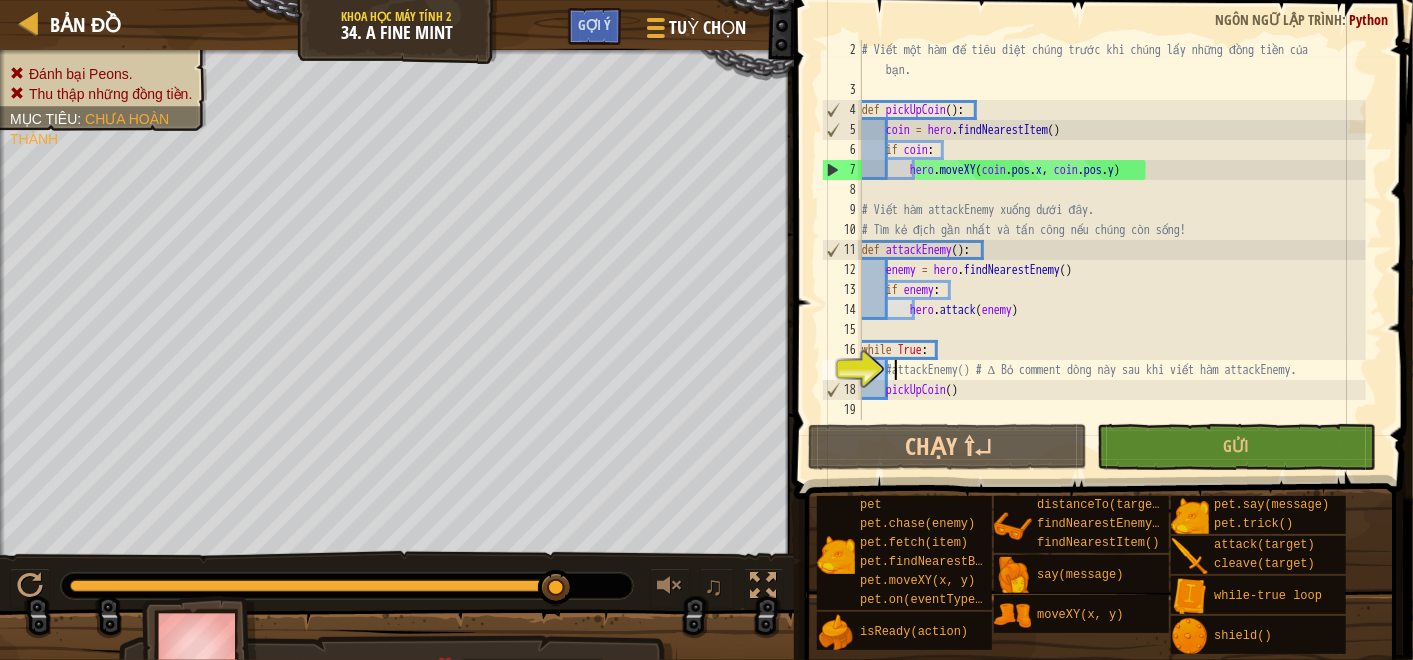 type on "attackEnemy() # ∆ Bỏ comment dòng này sau khi viết hàm attackEnemy." 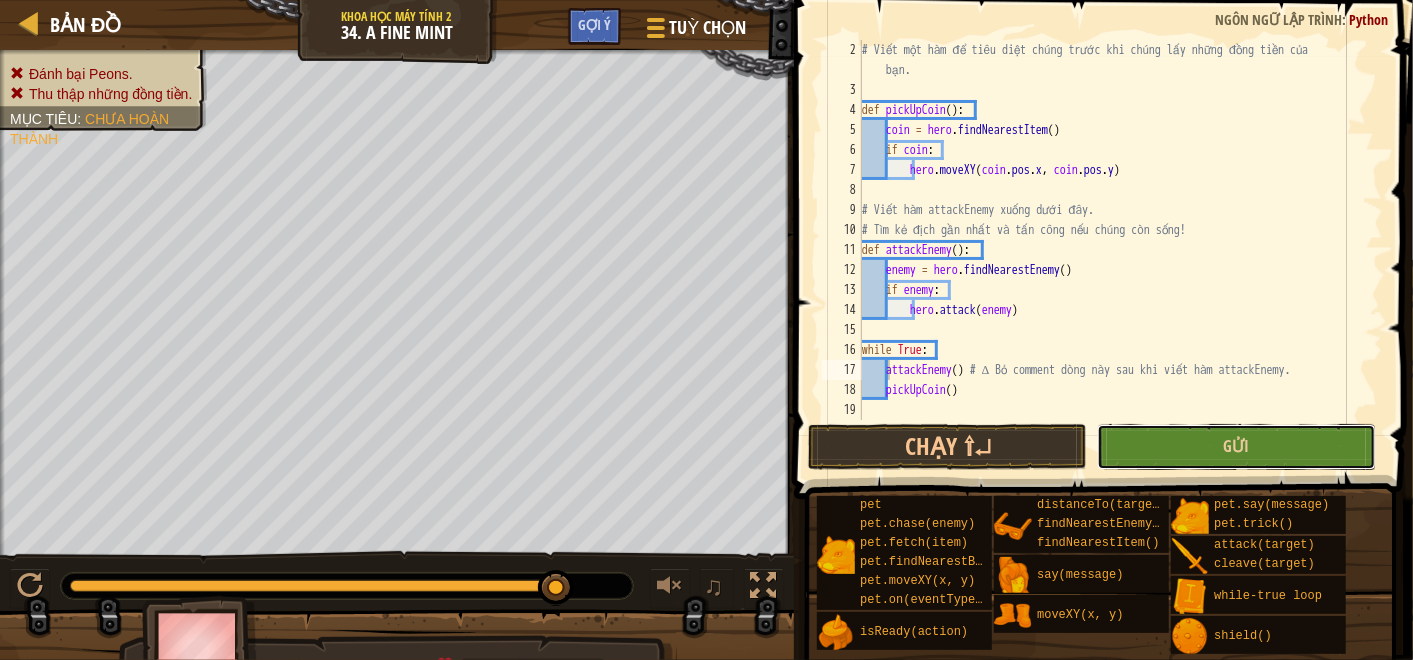 click on "Gửi" at bounding box center [1236, 447] 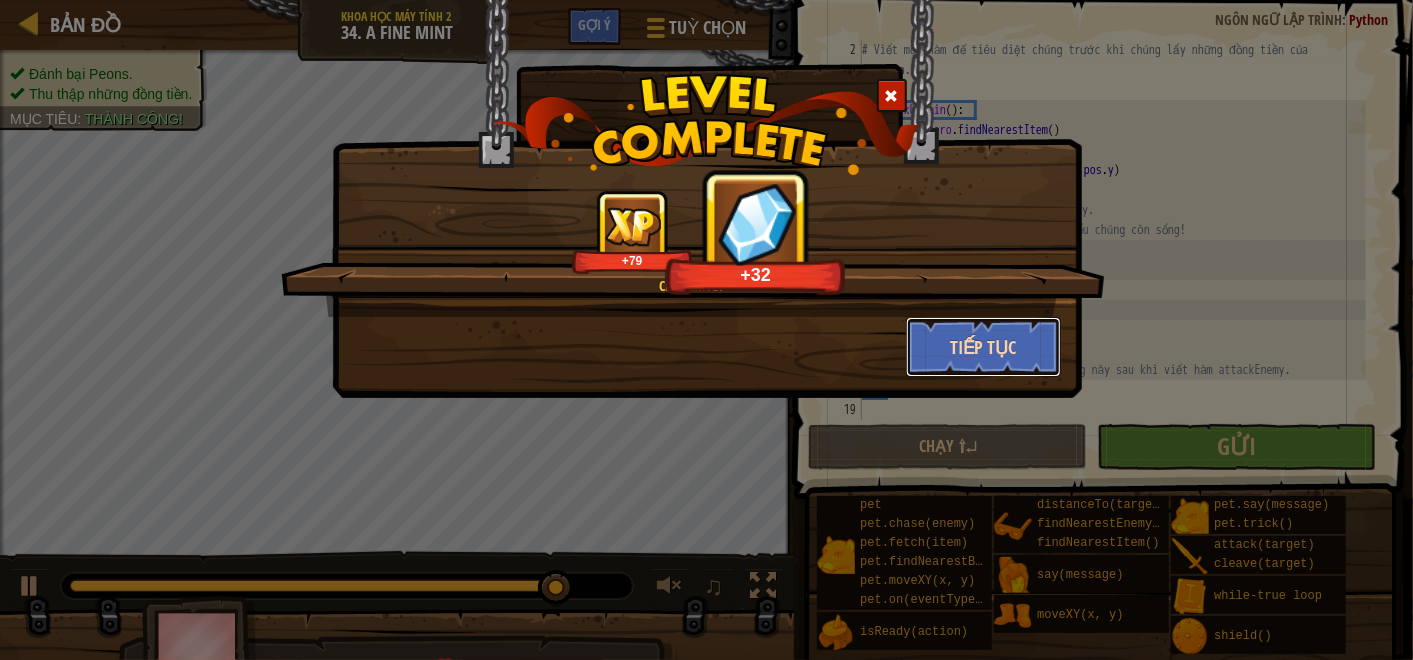 click on "Tiếp tục" at bounding box center (983, 347) 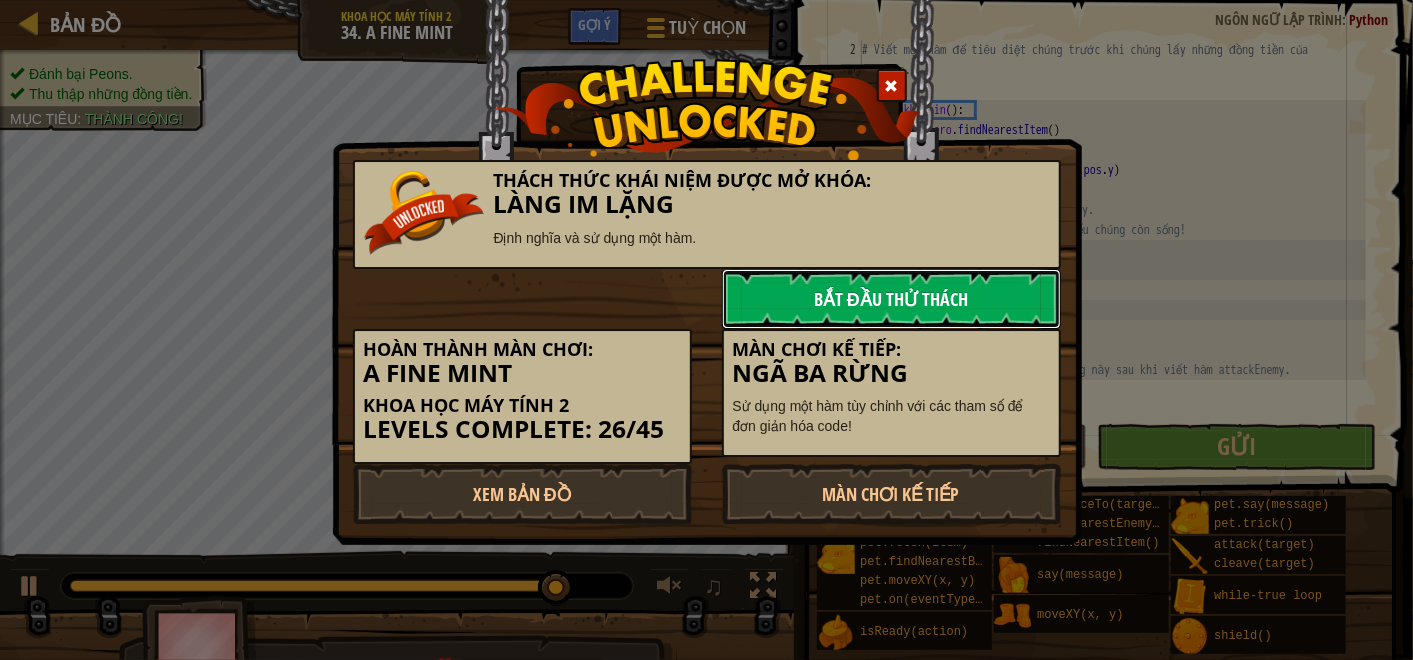click on "Bắt đầu Thử Thách" at bounding box center (891, 299) 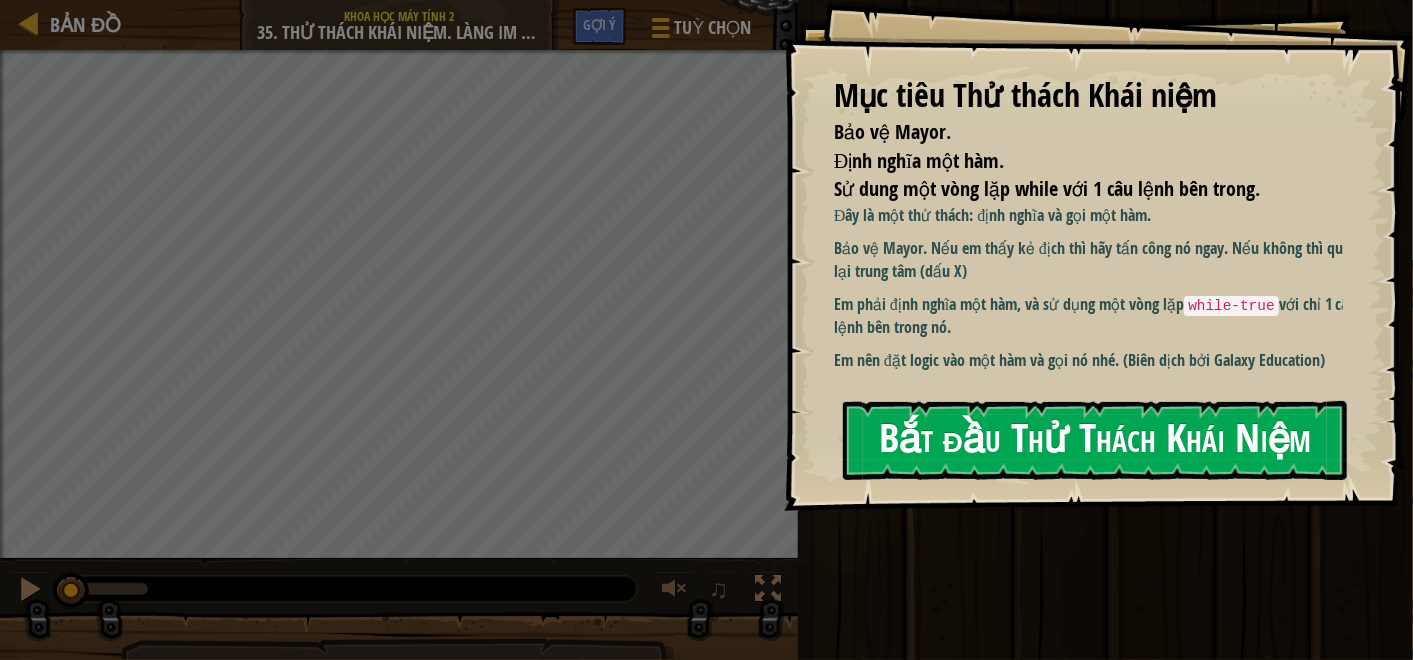 click on "Bắt đầu Thử Thách Khái Niệm" at bounding box center (1095, 440) 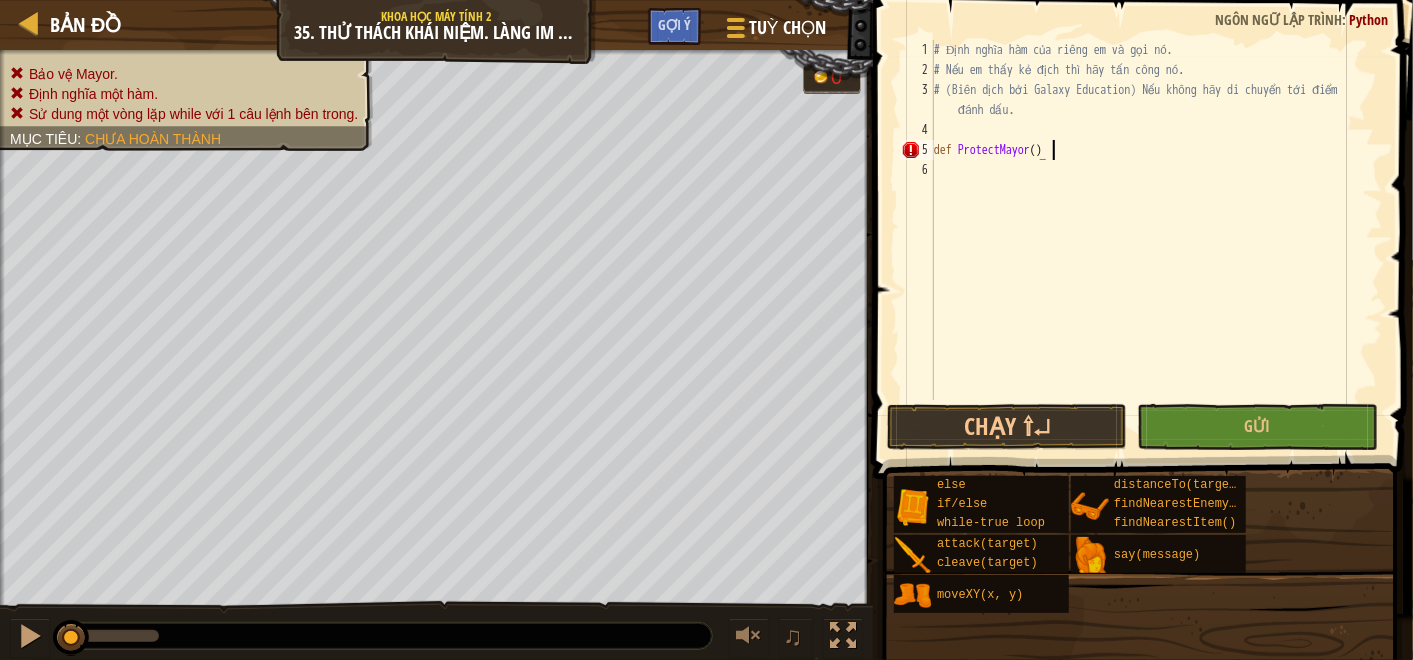 scroll, scrollTop: 8, scrollLeft: 8, axis: both 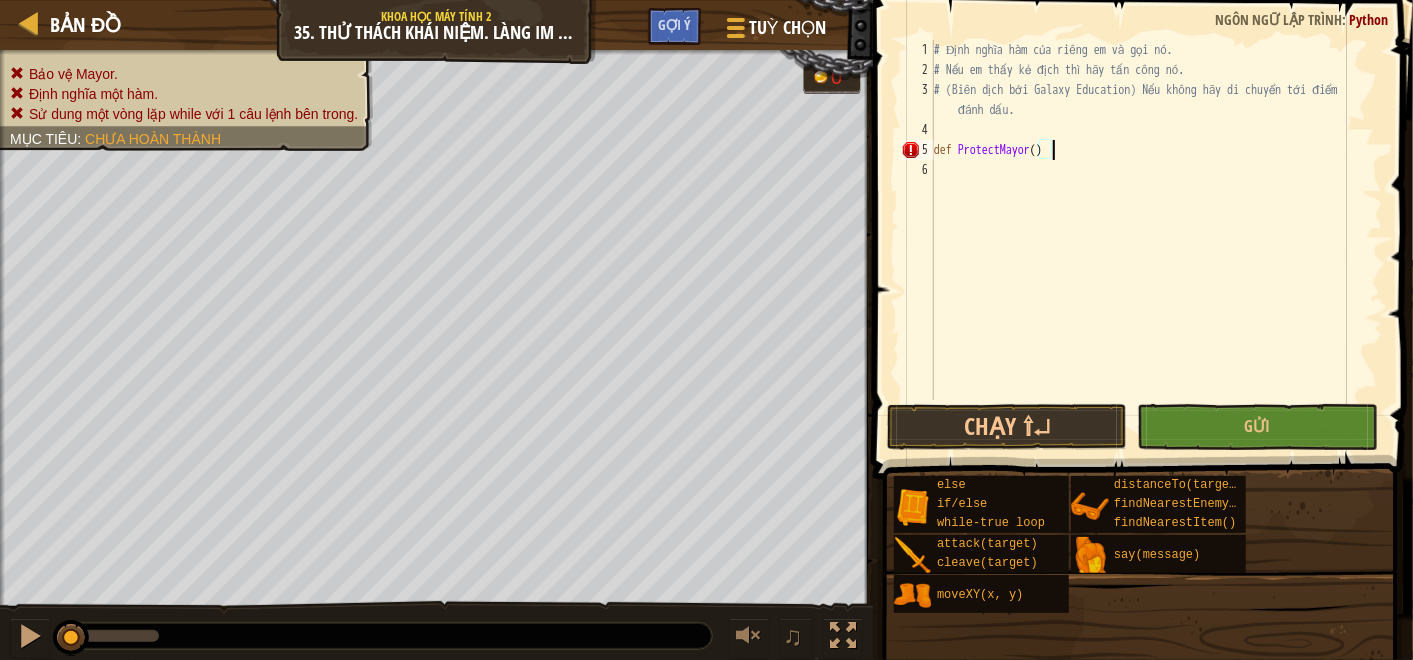type on "def ProtectMayor():" 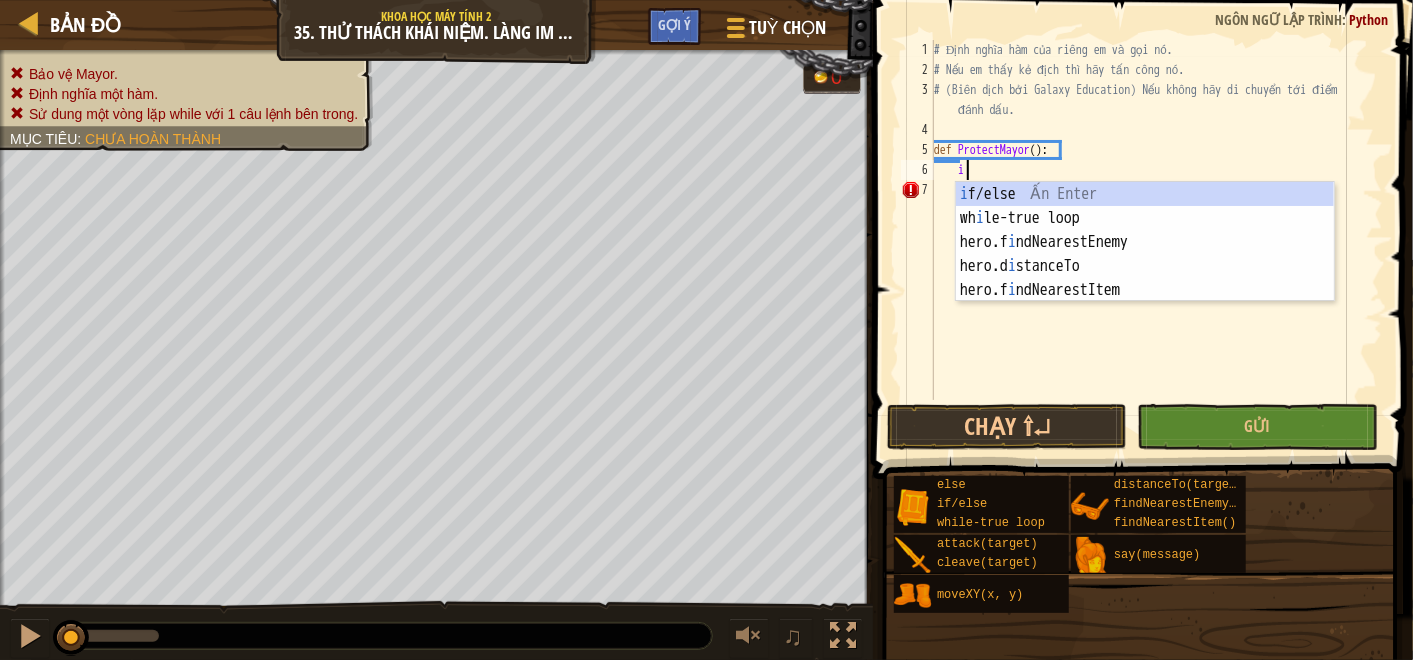 scroll, scrollTop: 8, scrollLeft: 1, axis: both 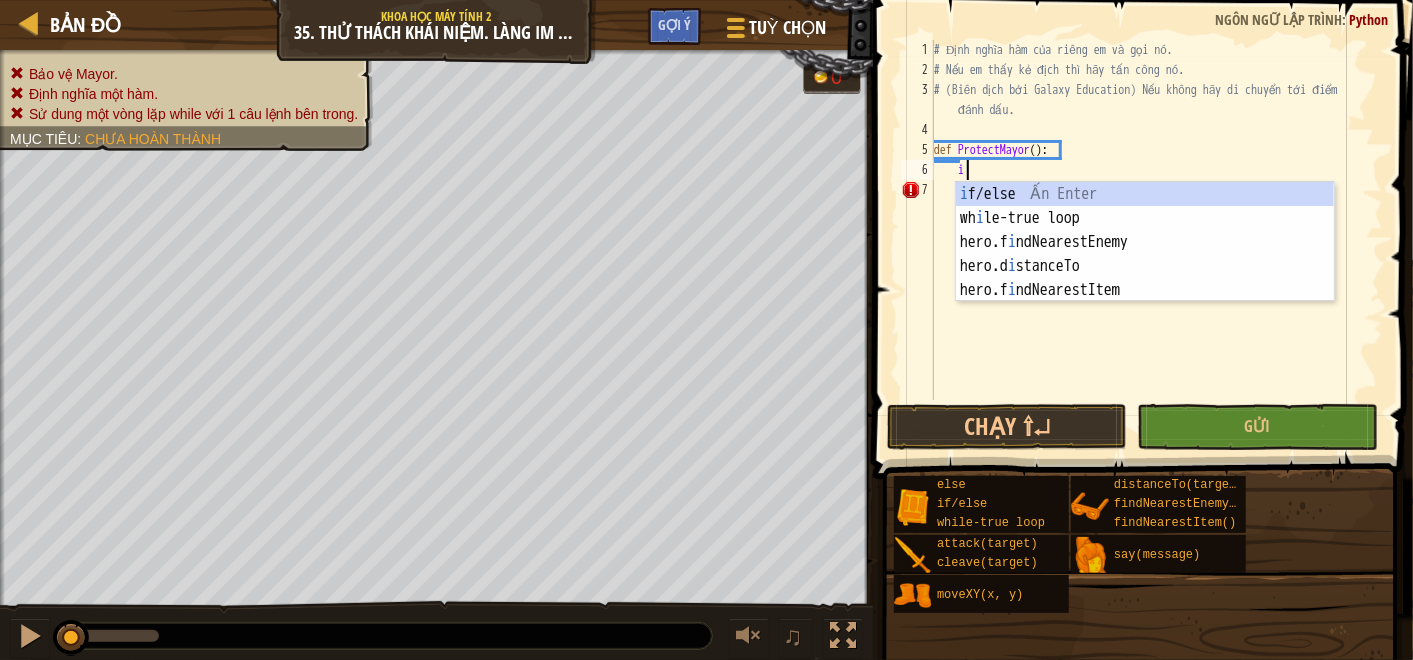 type on "i" 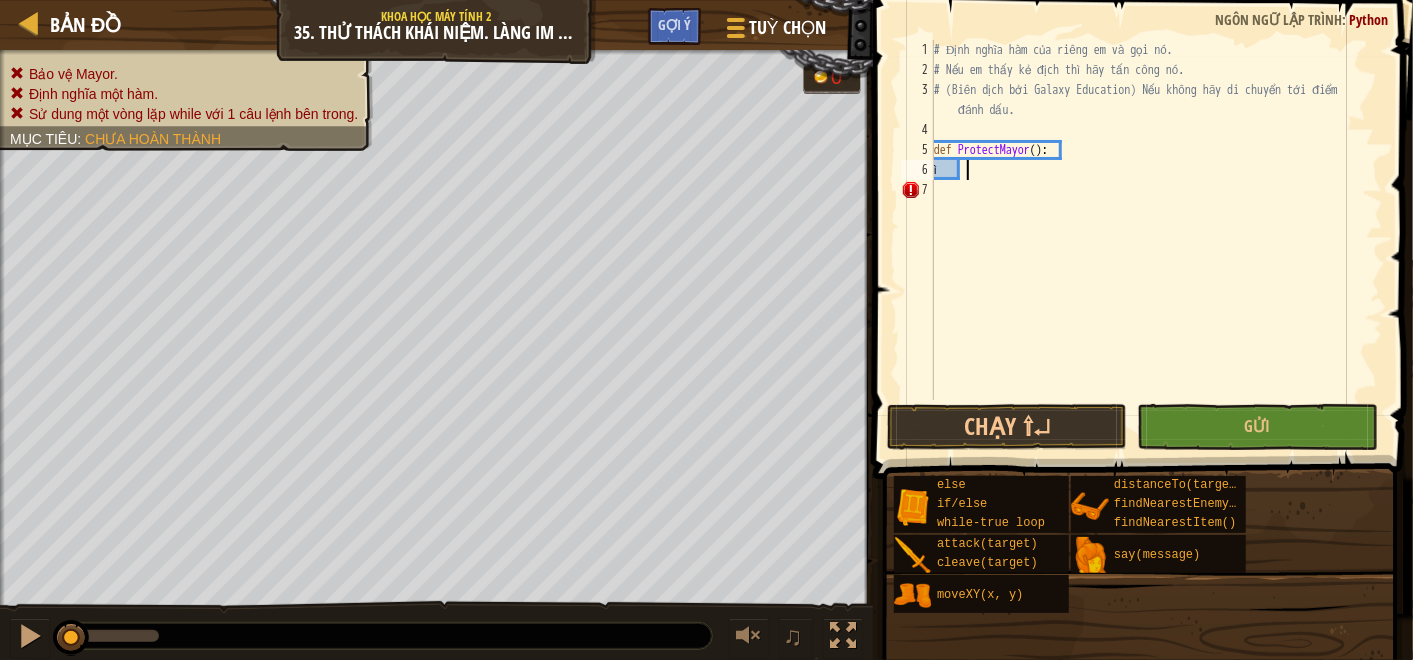 type on "ì" 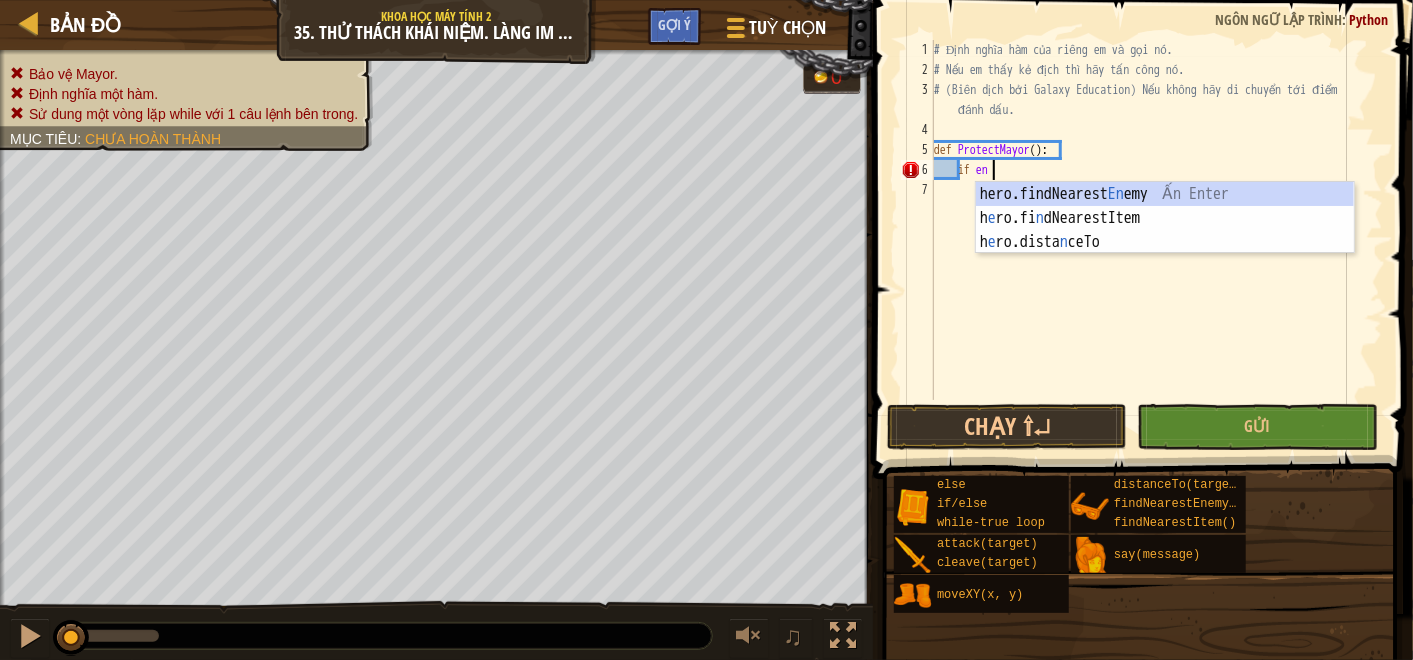 scroll, scrollTop: 8, scrollLeft: 3, axis: both 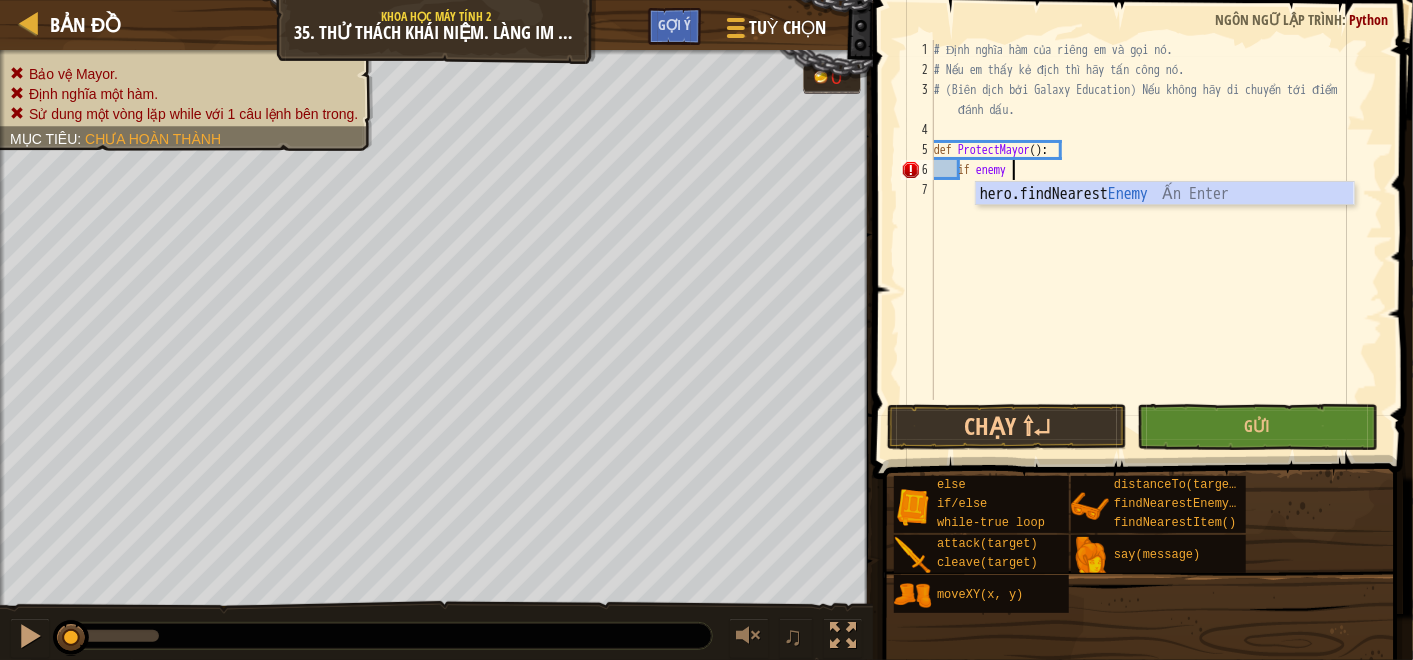 type on "if enemy:" 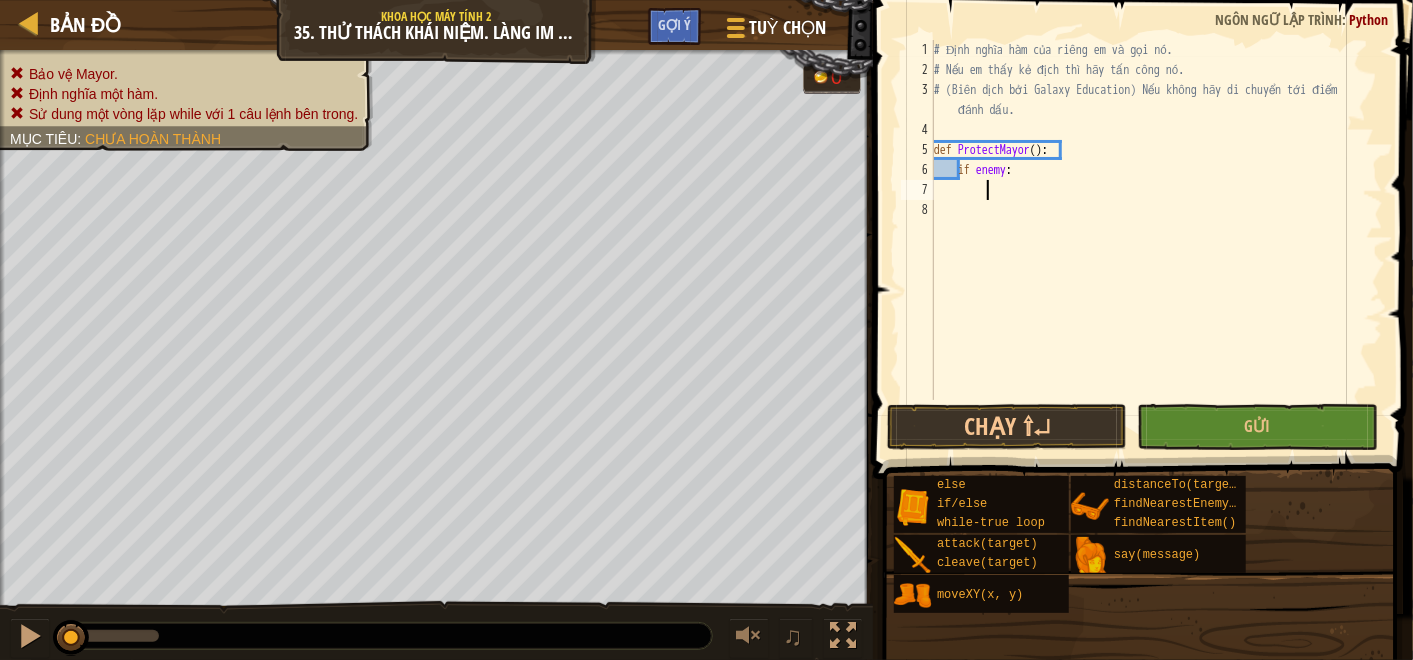 scroll, scrollTop: 8, scrollLeft: 2, axis: both 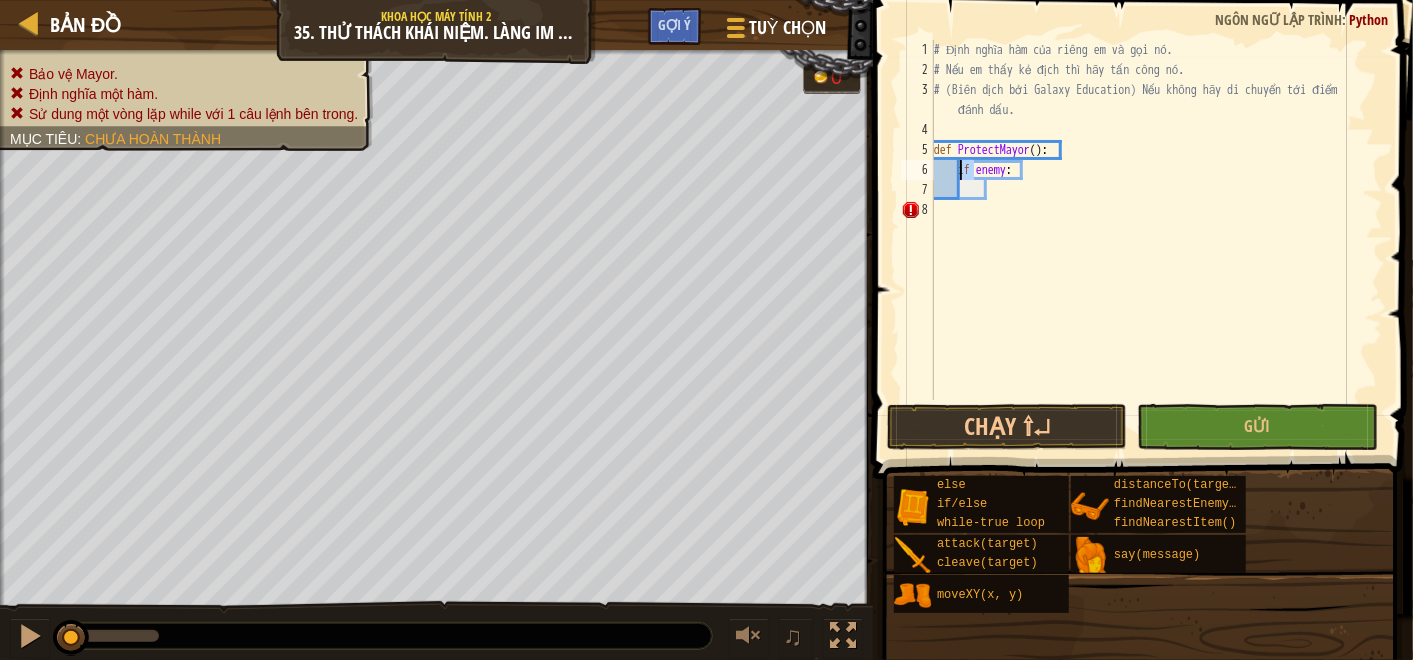 drag, startPoint x: 975, startPoint y: 169, endPoint x: 962, endPoint y: 163, distance: 14.3178215 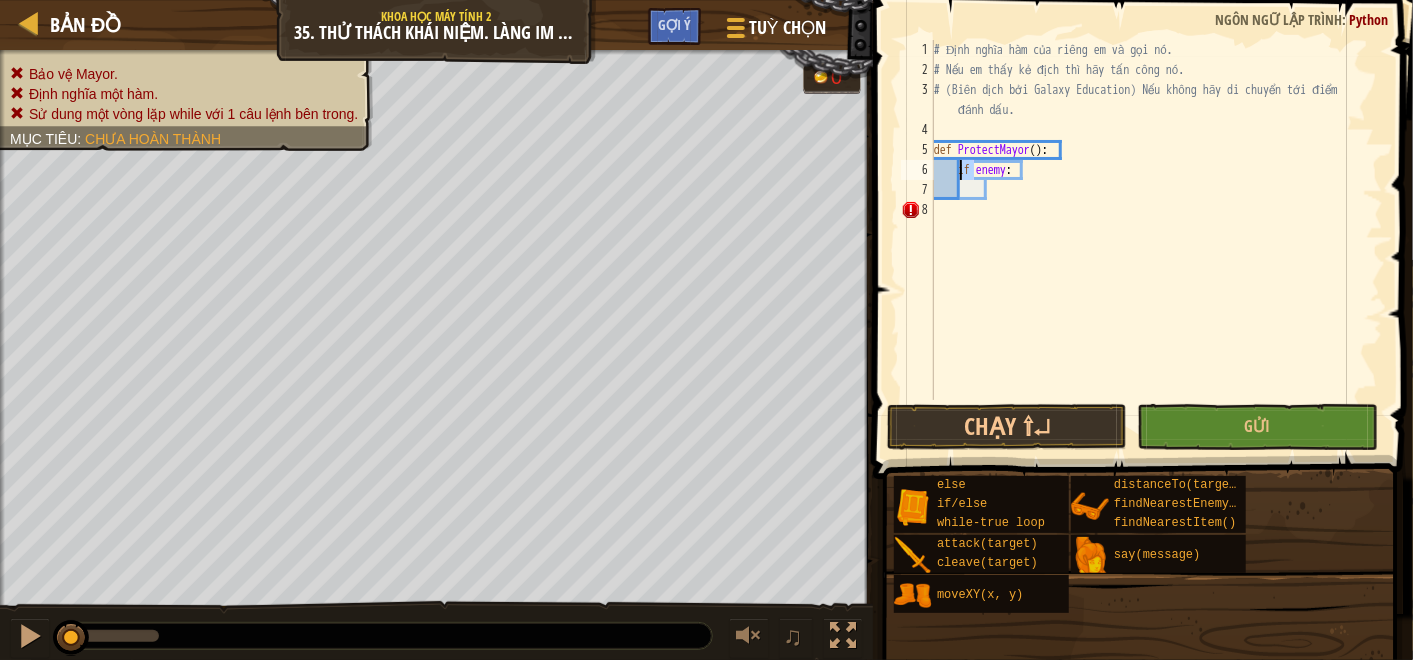 click on "# Định nghĩa hàm của riêng em và gọi nó.  # Nếu em thấy kẻ địch thì hãy tấn công nó.  # (Biên dịch bởi Galaxy Education) Nếu không hãy di chuyển tới điểm       đánh dấu.  def   ProtectMayor ( ) :      if   enemy :" at bounding box center (1156, 240) 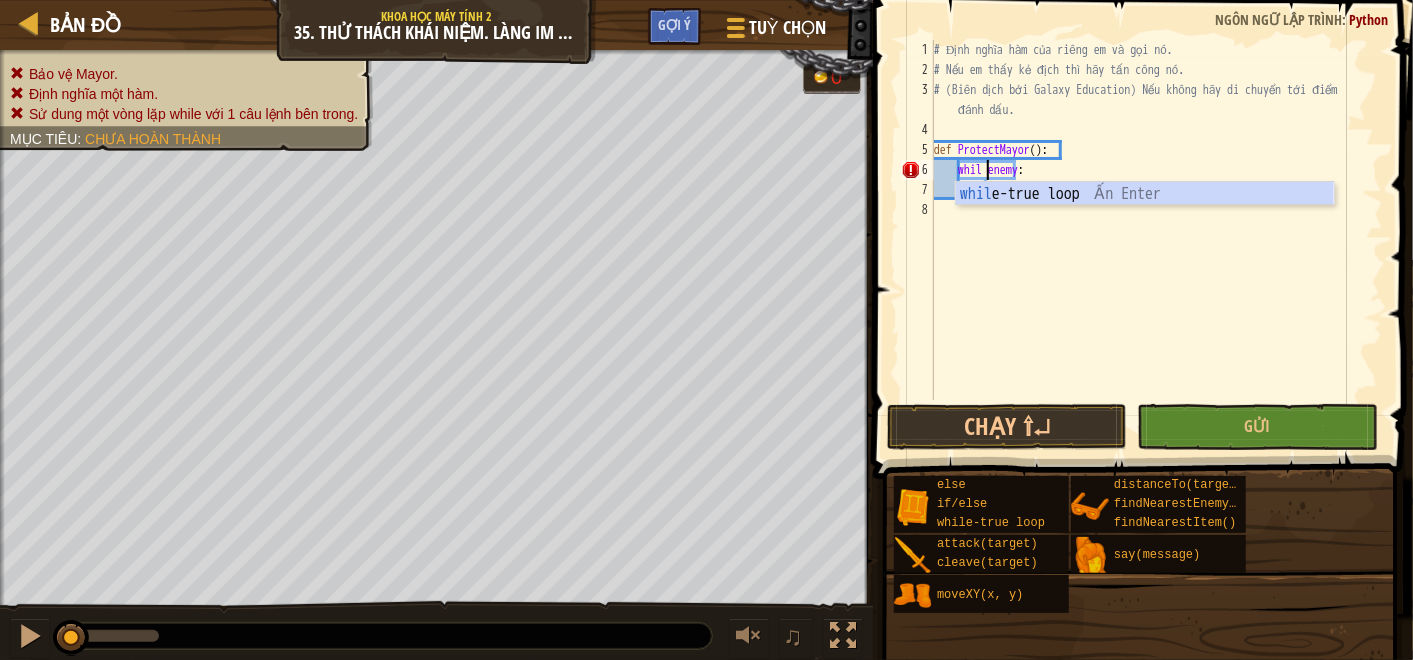 scroll, scrollTop: 8, scrollLeft: 4, axis: both 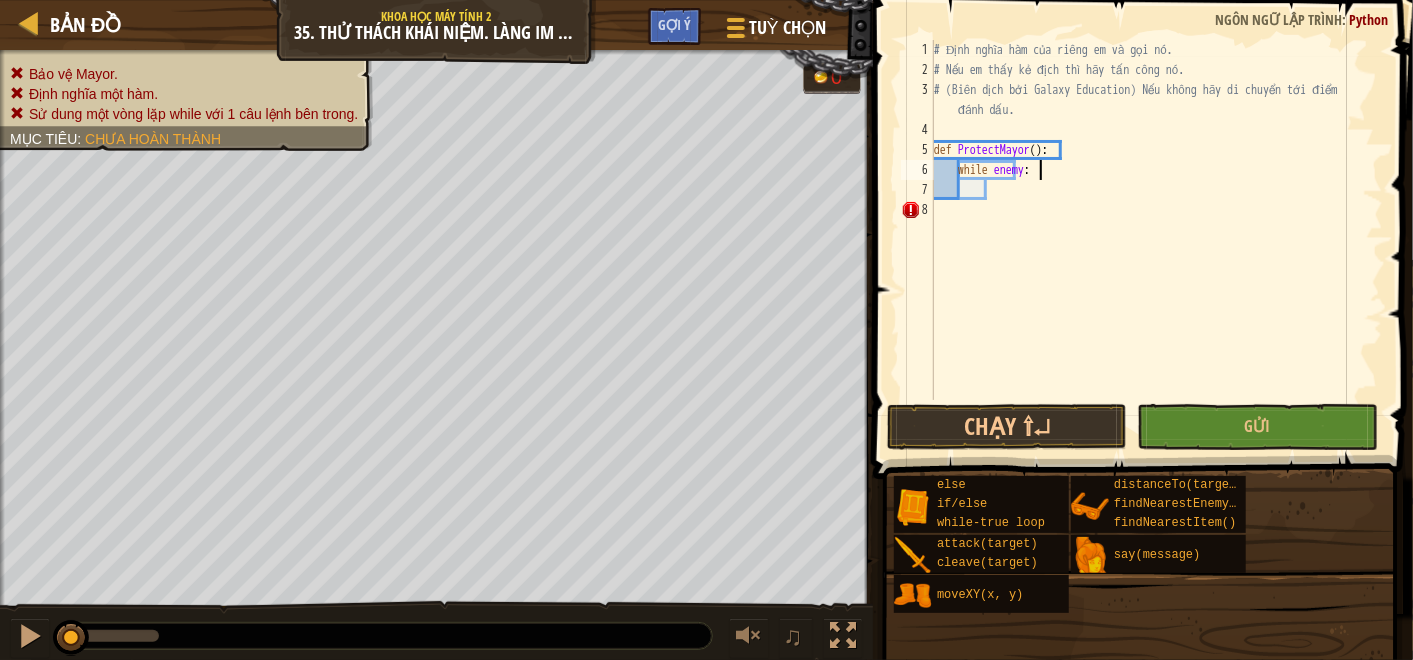 click on "# Định nghĩa hàm của riêng em và gọi nó.  # Nếu em thấy kẻ địch thì hãy tấn công nó.  # (Biên dịch bởi Galaxy Education) Nếu không hãy di chuyển tới điểm       đánh dấu.  def   ProtectMayor ( ) :      while   enemy :" at bounding box center [1156, 240] 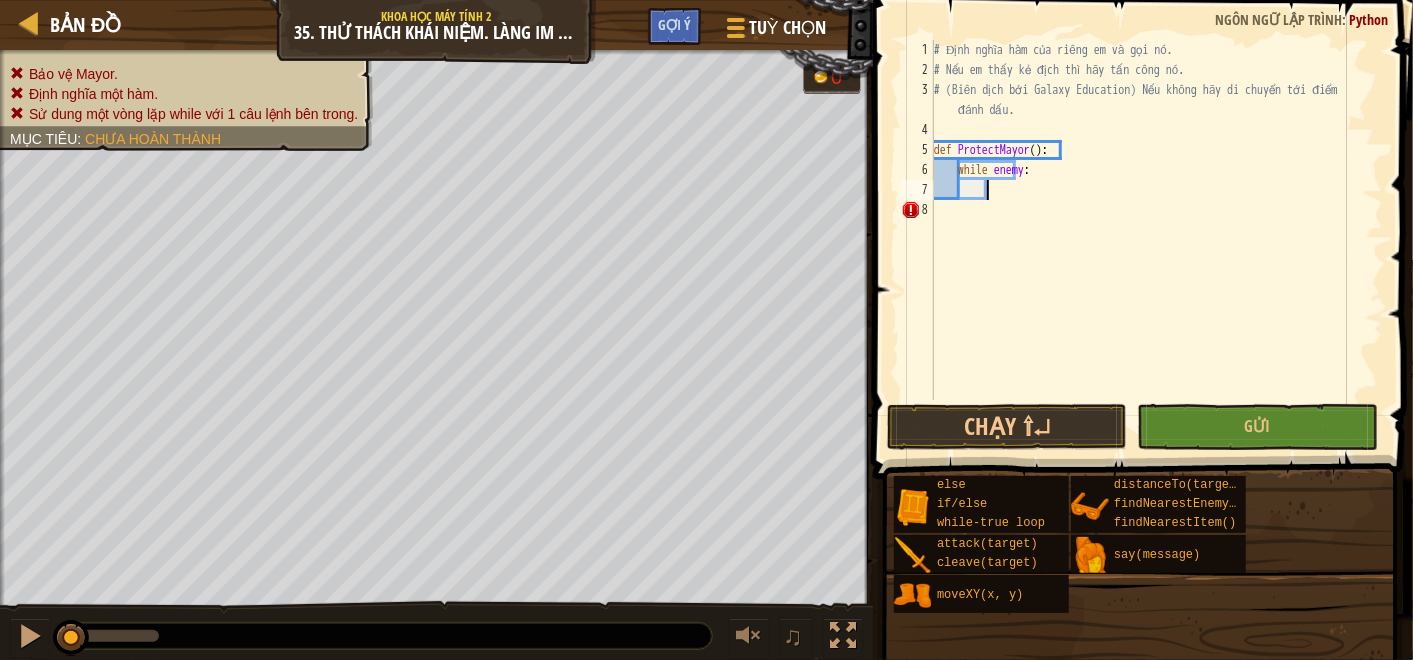 click on "# Định nghĩa hàm của riêng em và gọi nó.  # Nếu em thấy kẻ địch thì hãy tấn công nó.  # (Biên dịch bởi Galaxy Education) Nếu không hãy di chuyển tới điểm       đánh dấu.  def   ProtectMayor ( ) :      while   enemy :" at bounding box center [1156, 240] 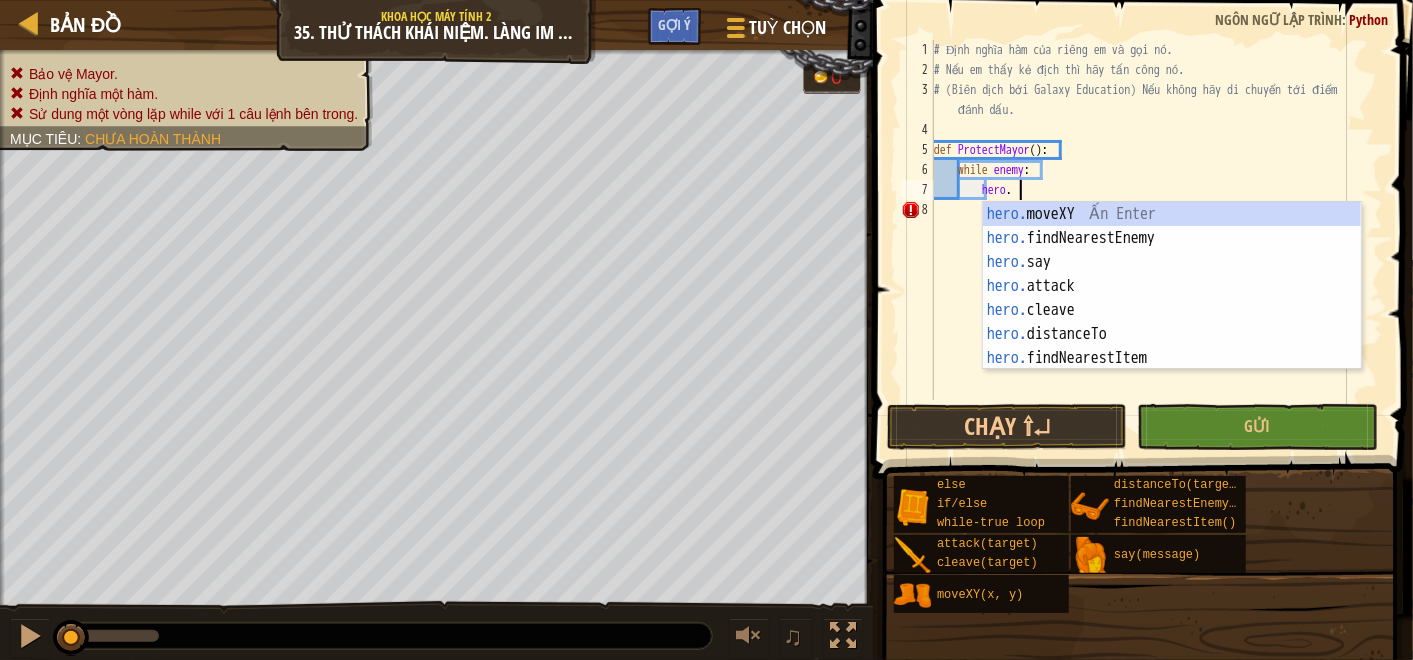scroll, scrollTop: 8, scrollLeft: 6, axis: both 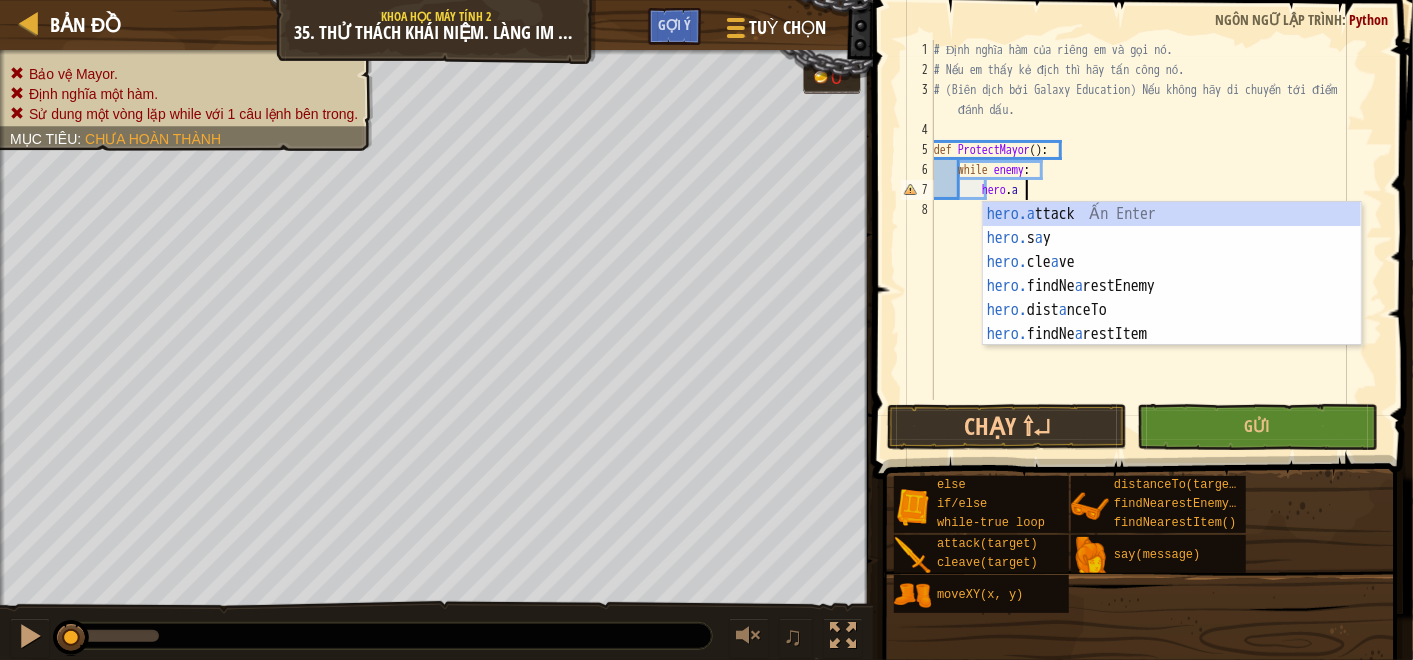 type on "hero.attack(enemy)" 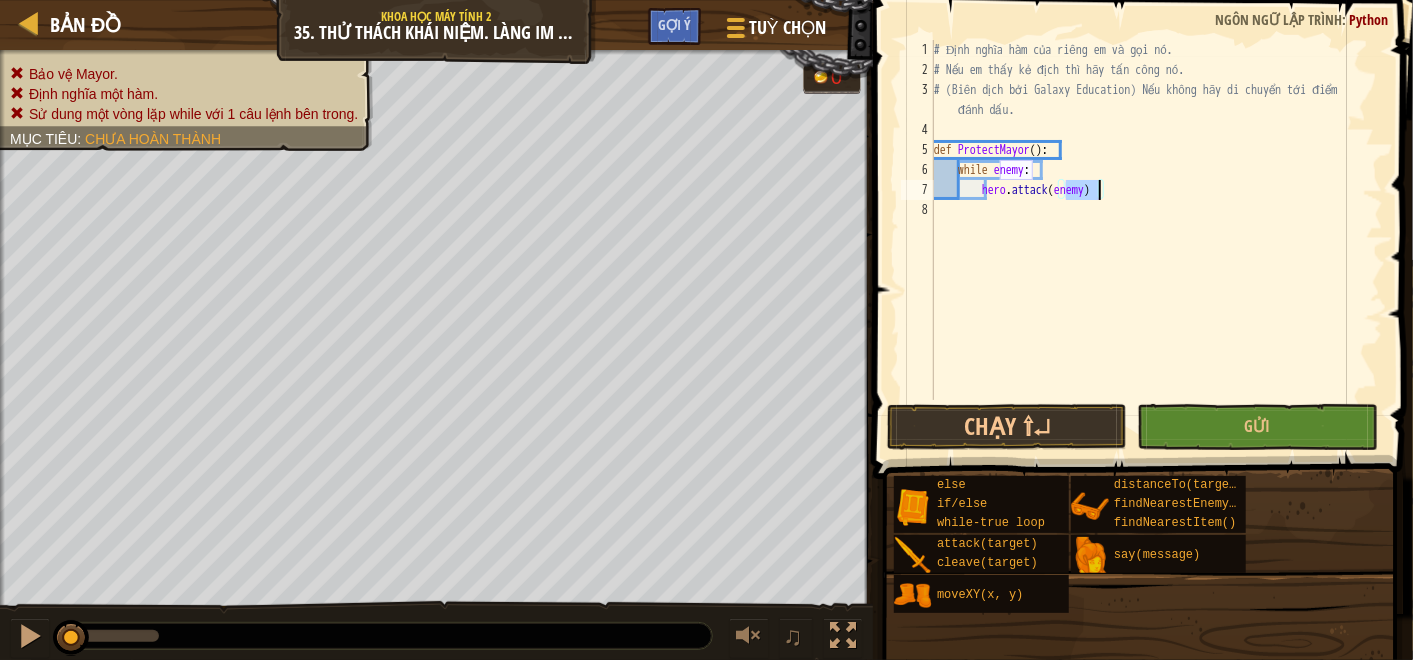 click on "# Định nghĩa hàm của riêng em và gọi nó.  # Nếu em thấy kẻ địch thì hãy tấn công nó.  # (Biên dịch bởi Galaxy Education) Nếu không hãy di chuyển tới điểm       đánh dấu.  def   ProtectMayor ( ) :      while   enemy :          hero . attack ( enemy )" at bounding box center [1156, 240] 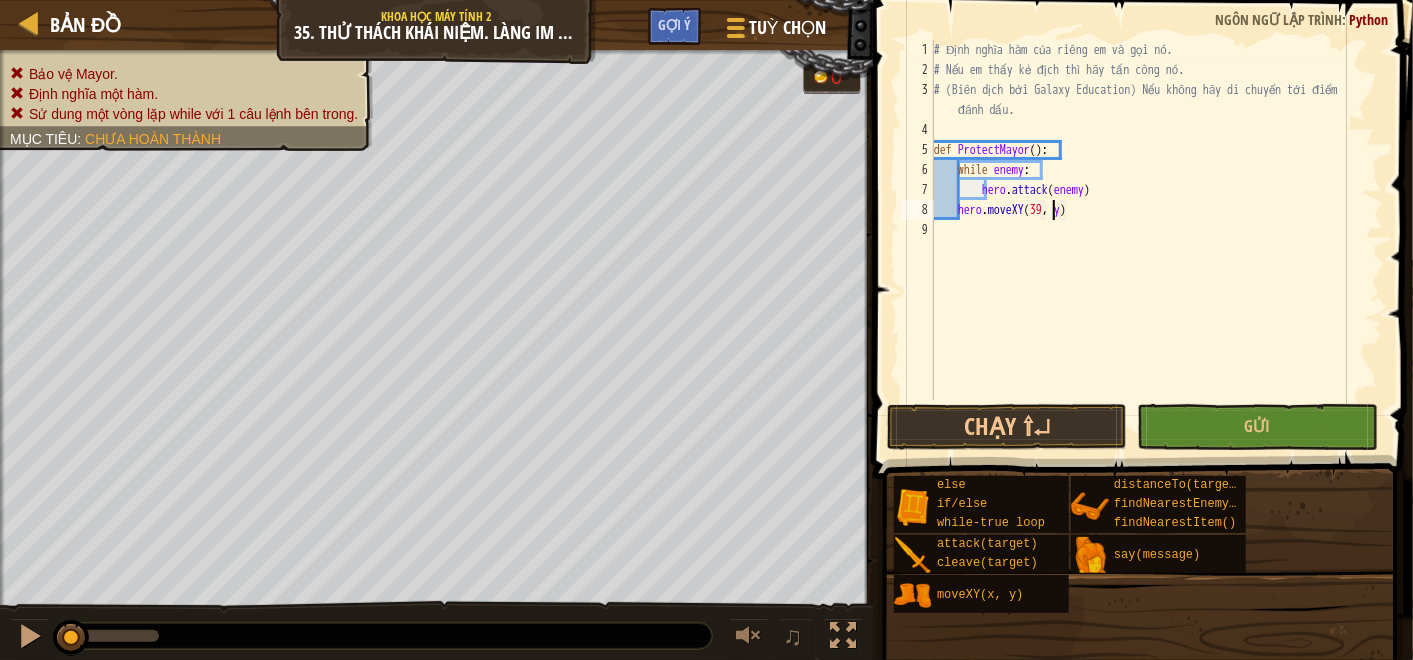 scroll, scrollTop: 8, scrollLeft: 10, axis: both 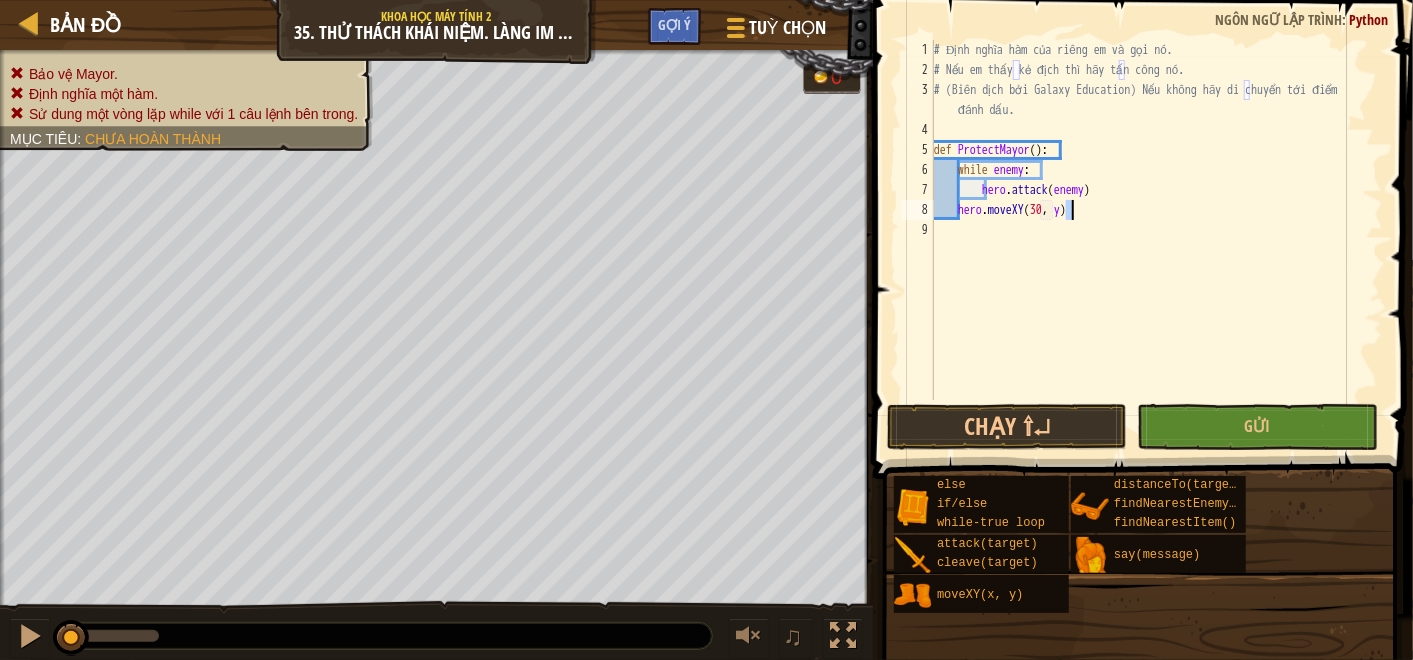 click on "# Định nghĩa hàm của riêng em và gọi nó.  # Nếu em thấy kẻ địch thì hãy tấn công nó.  # (Biên dịch bởi Galaxy Education) Nếu không hãy di chuyển tới điểm       đánh dấu.  def   ProtectMayor ( ) :      while   enemy :          hero . attack ( enemy )      hero . moveXY ( 30 ,   y )" at bounding box center (1156, 240) 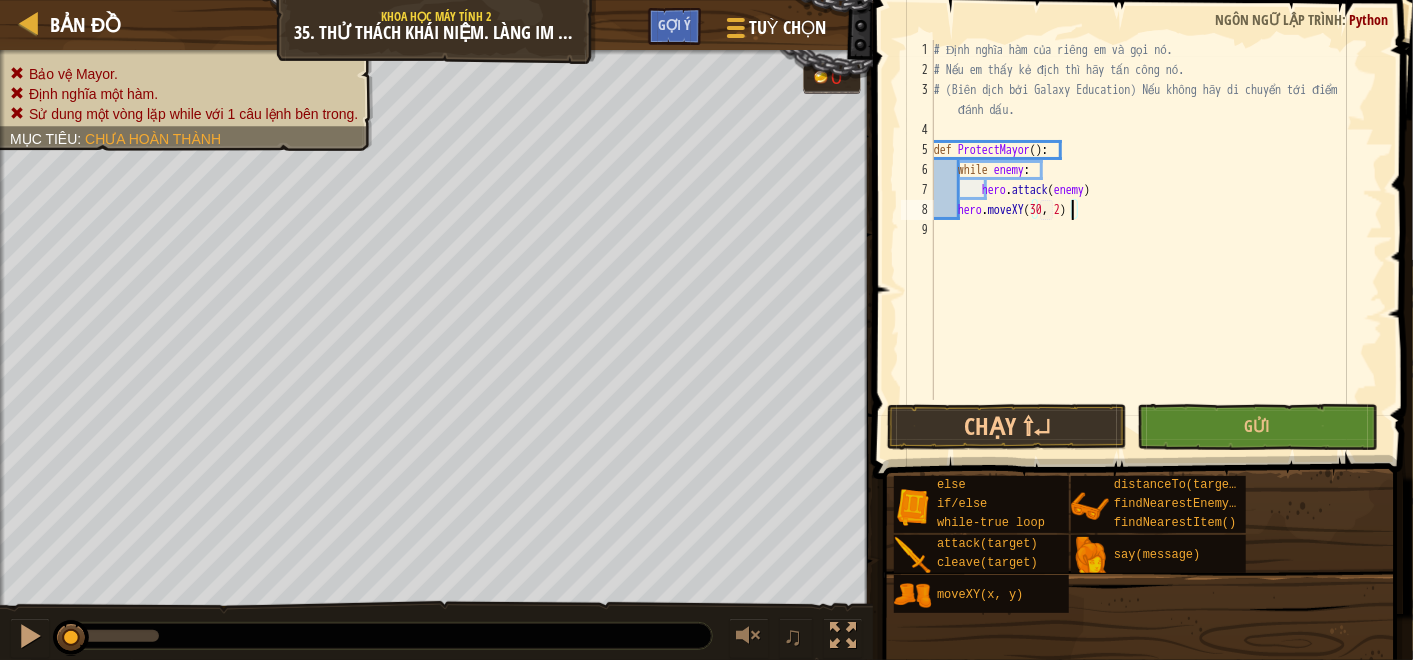 type on "hero.moveXY(30, 27)" 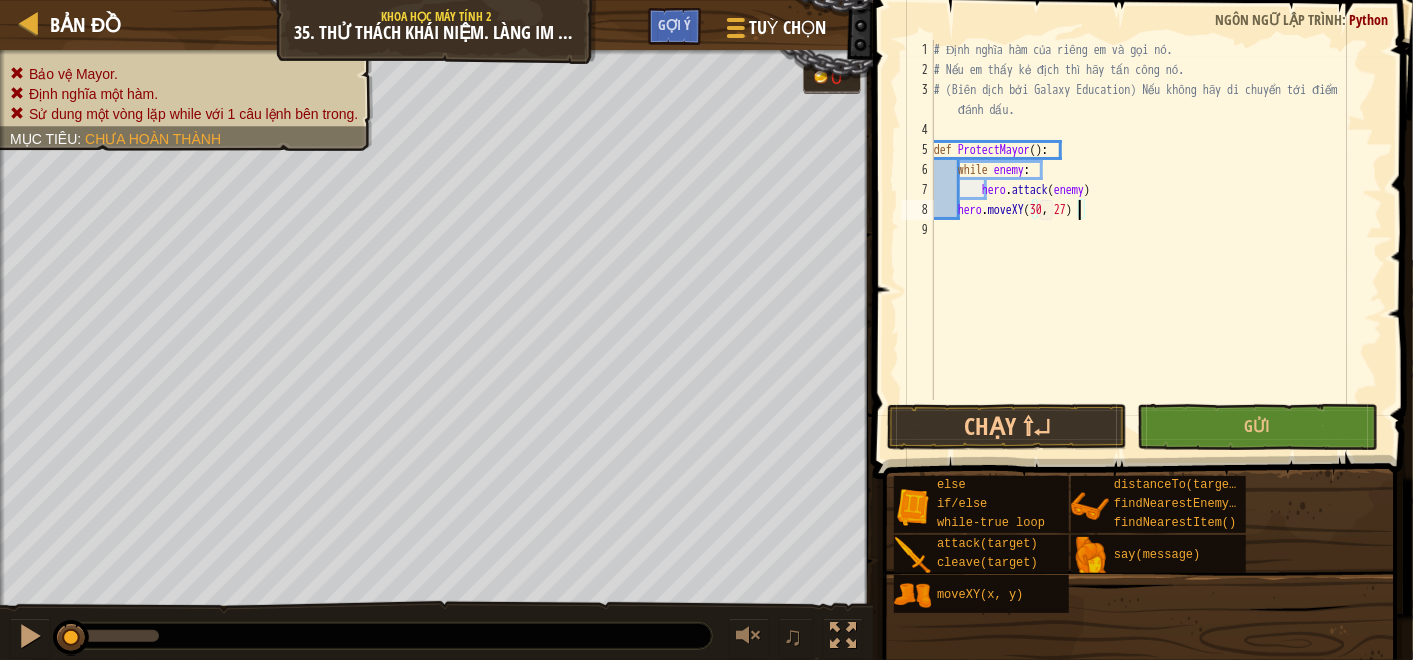 click on "# Định nghĩa hàm của riêng em và gọi nó.  # Nếu em thấy kẻ địch thì hãy tấn công nó.  # (Biên dịch bởi Galaxy Education) Nếu không hãy di chuyển tới điểm       đánh dấu.  def   ProtectMayor ( ) :      while   enemy :          hero . attack ( enemy )      hero . moveXY ( 30 ,   27 )" at bounding box center (1156, 240) 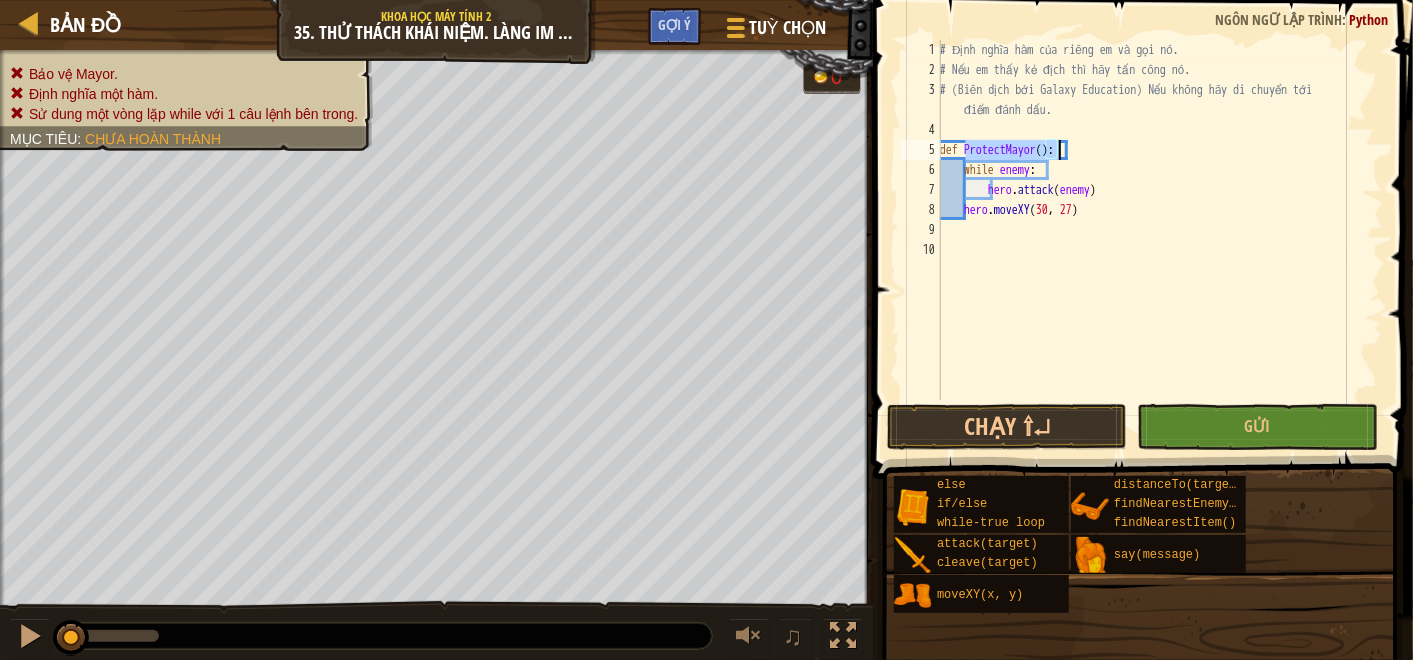 drag, startPoint x: 964, startPoint y: 149, endPoint x: 1056, endPoint y: 151, distance: 92.021736 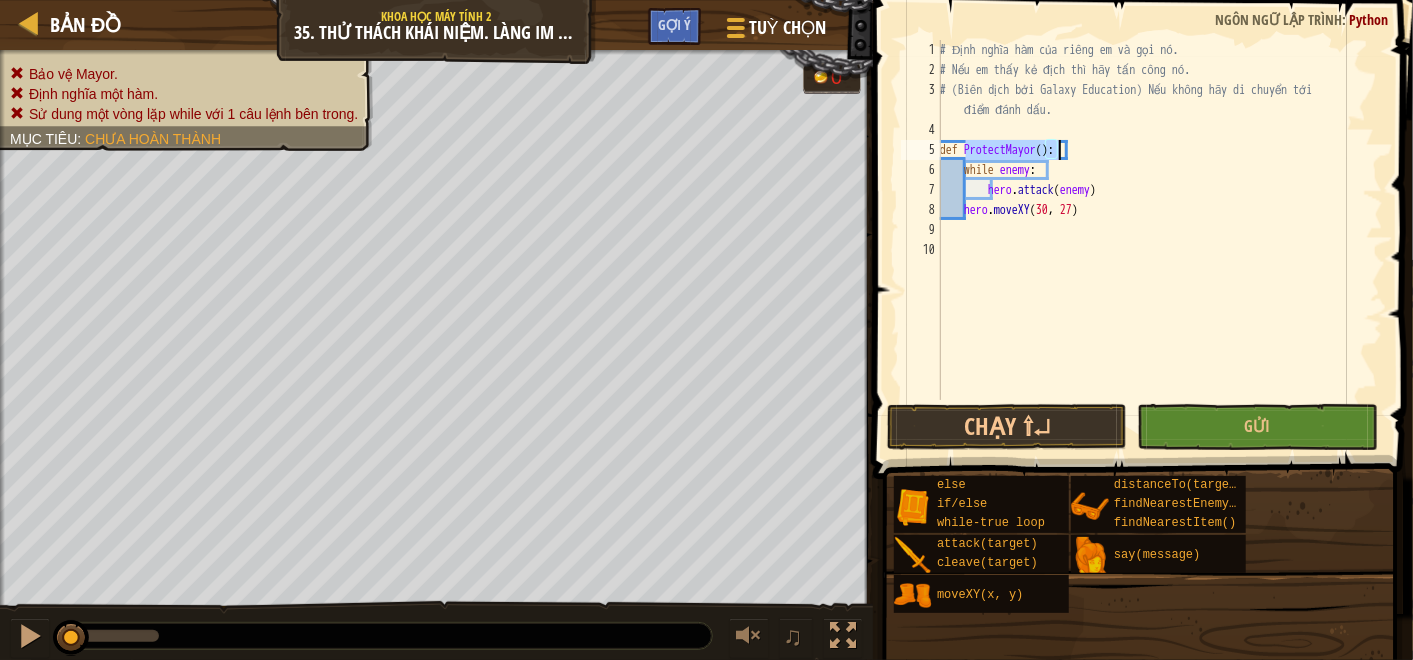 click on "# Định nghĩa hàm của riêng em và gọi nó.  # Nếu em thấy kẻ địch thì hãy tấn công nó.  # (Biên dịch bởi Galaxy Education) Nếu không hãy di chuyển tới       điểm đánh dấu.  def   ProtectMayor ( ) :      while   enemy :          hero . attack ( enemy )      hero . moveXY ( 30 ,   27 )" at bounding box center [1159, 240] 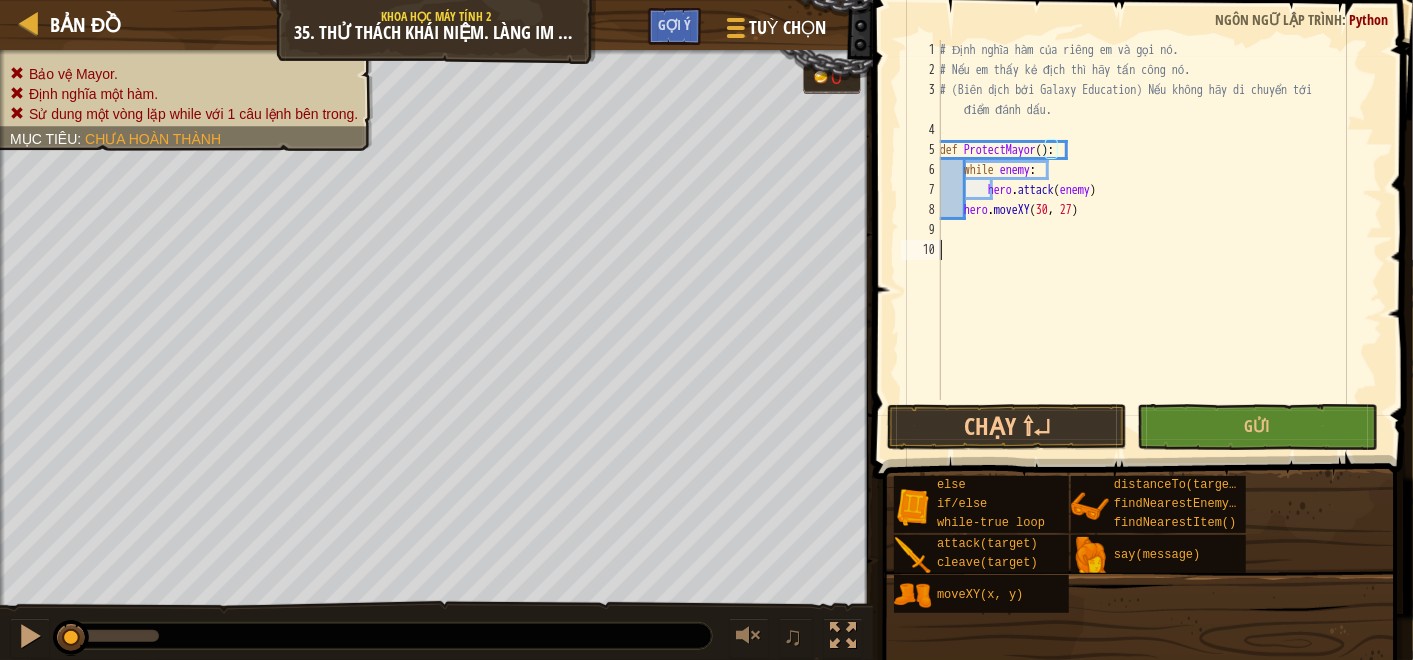click on "# Định nghĩa hàm của riêng em và gọi nó.  # Nếu em thấy kẻ địch thì hãy tấn công nó.  # (Biên dịch bởi Galaxy Education) Nếu không hãy di chuyển tới       điểm đánh dấu.  def   ProtectMayor ( ) :      while   enemy :          hero . attack ( enemy )      hero . moveXY ( 30 ,   27 )" at bounding box center [1159, 240] 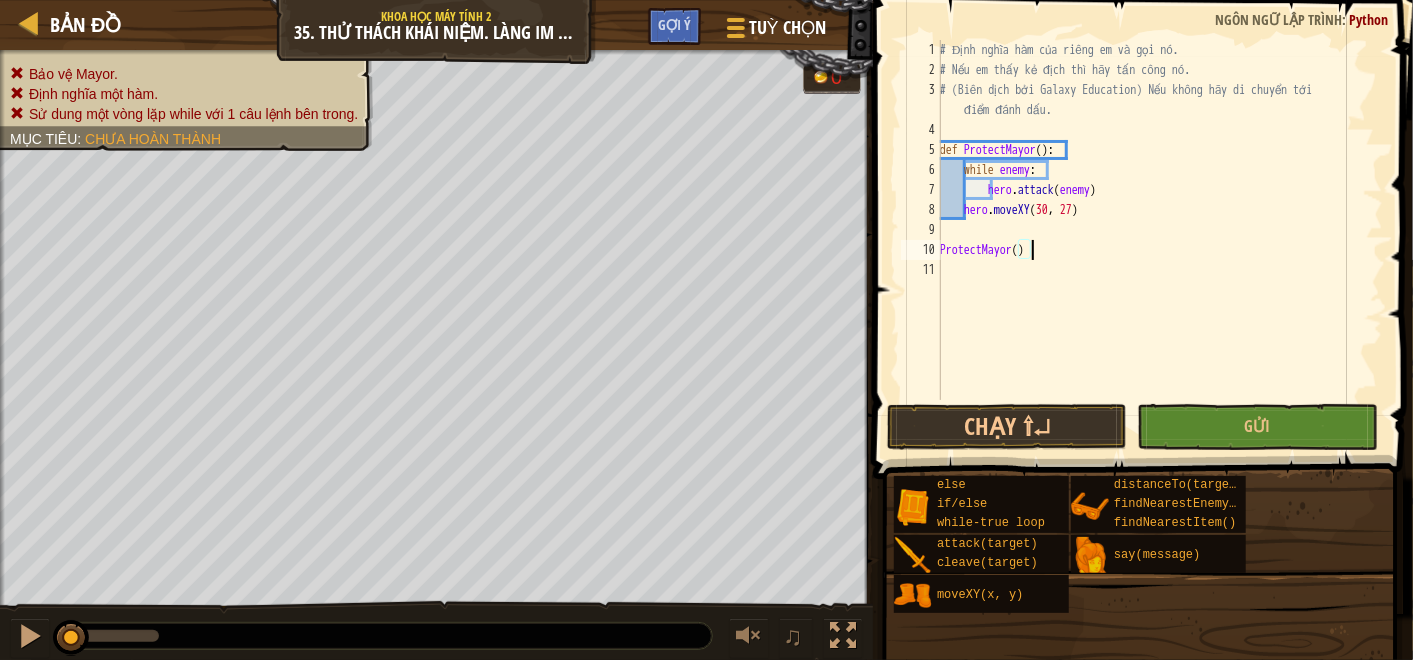 click on "# Định nghĩa hàm của riêng em và gọi nó.  # Nếu em thấy kẻ địch thì hãy tấn công nó.  # (Biên dịch bởi Galaxy Education) Nếu không hãy di chuyển tới       điểm đánh dấu.  def   ProtectMayor ( ) :      while   enemy :          hero . attack ( enemy )      hero . moveXY ( 30 ,   27 ) ProtectMayor ( )" at bounding box center [1159, 240] 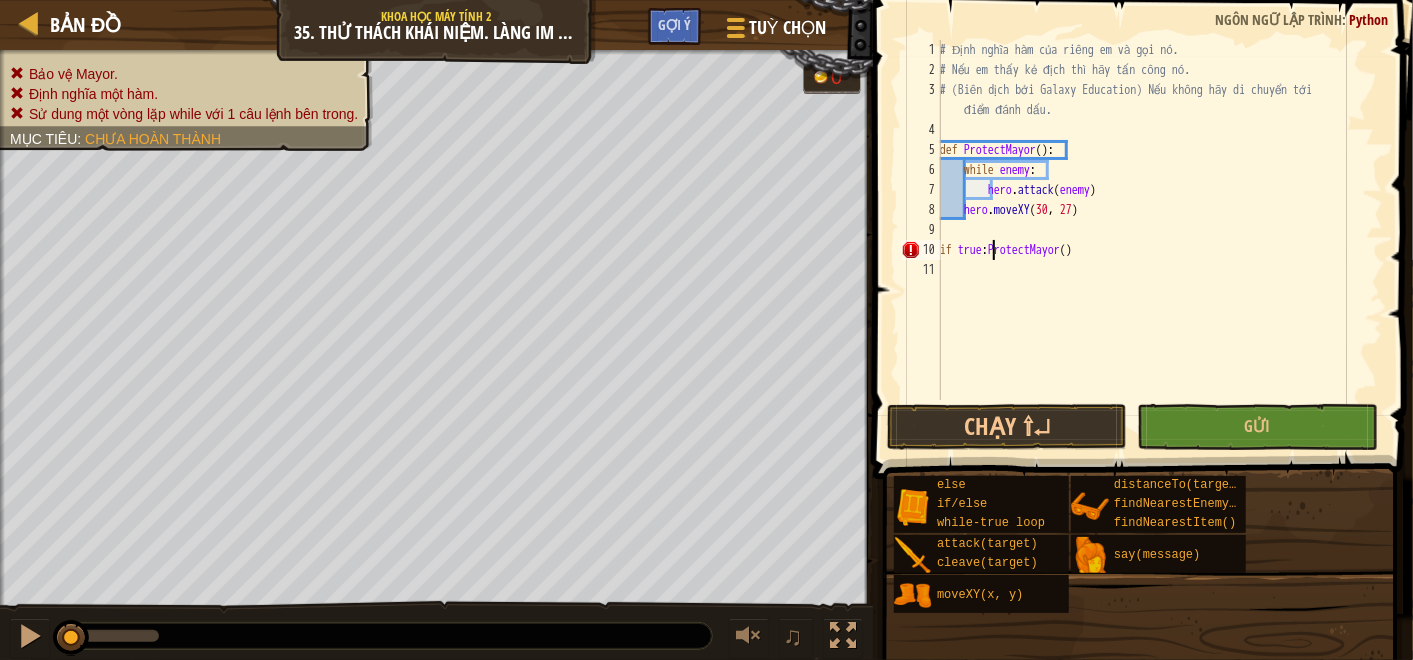 scroll, scrollTop: 8, scrollLeft: 4, axis: both 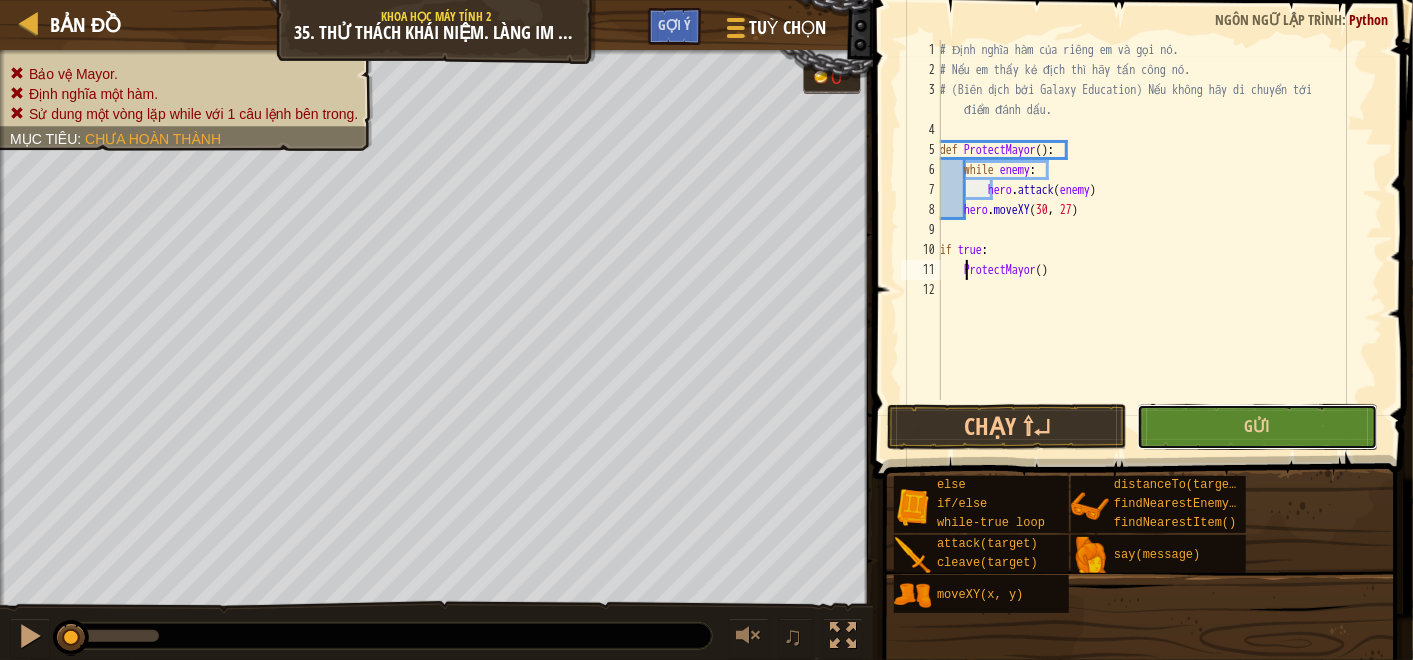 click on "Gửi" at bounding box center (1257, 427) 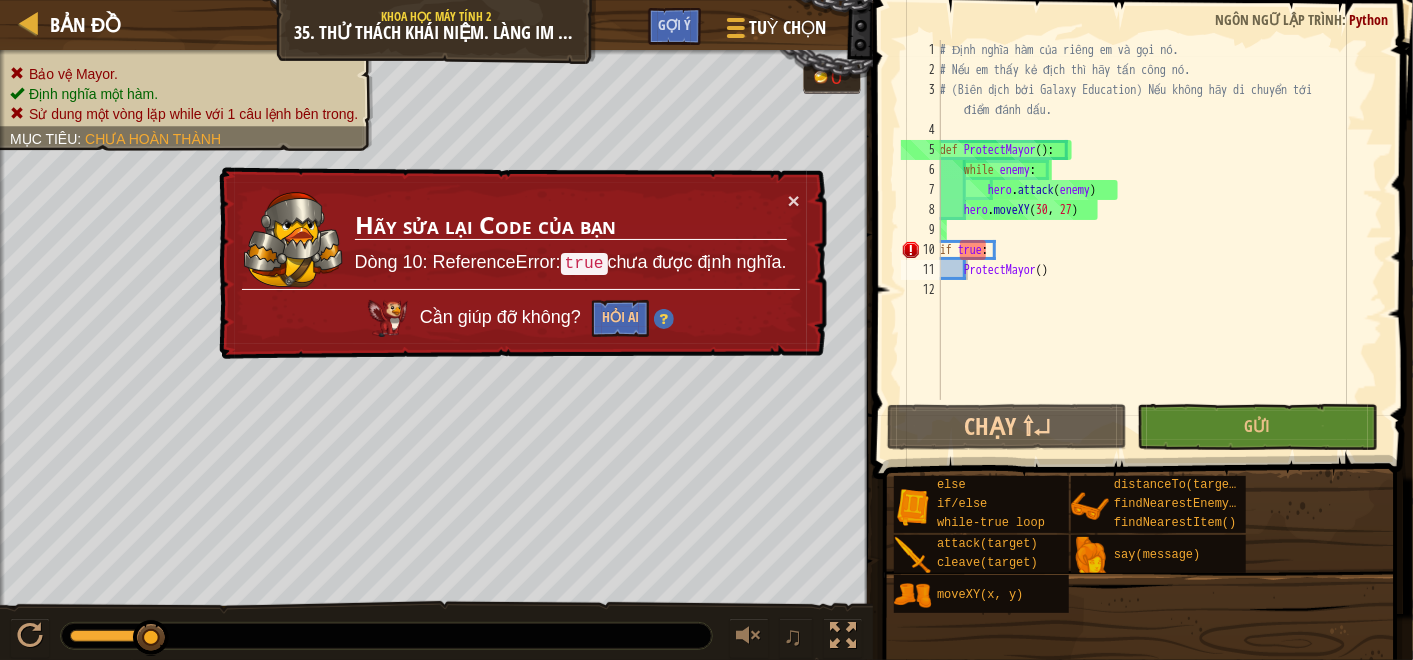 click on "# Định nghĩa hàm của riêng em và gọi nó.  # Nếu em thấy kẻ địch thì hãy tấn công nó.  # (Biên dịch bởi Galaxy Education) Nếu không hãy di chuyển tới       điểm đánh dấu.  def   ProtectMayor ( ) :      while   enemy :          hero . attack ( enemy )      hero . moveXY ( 30 ,   27 ) if   true :      ProtectMayor ( )" at bounding box center [1159, 240] 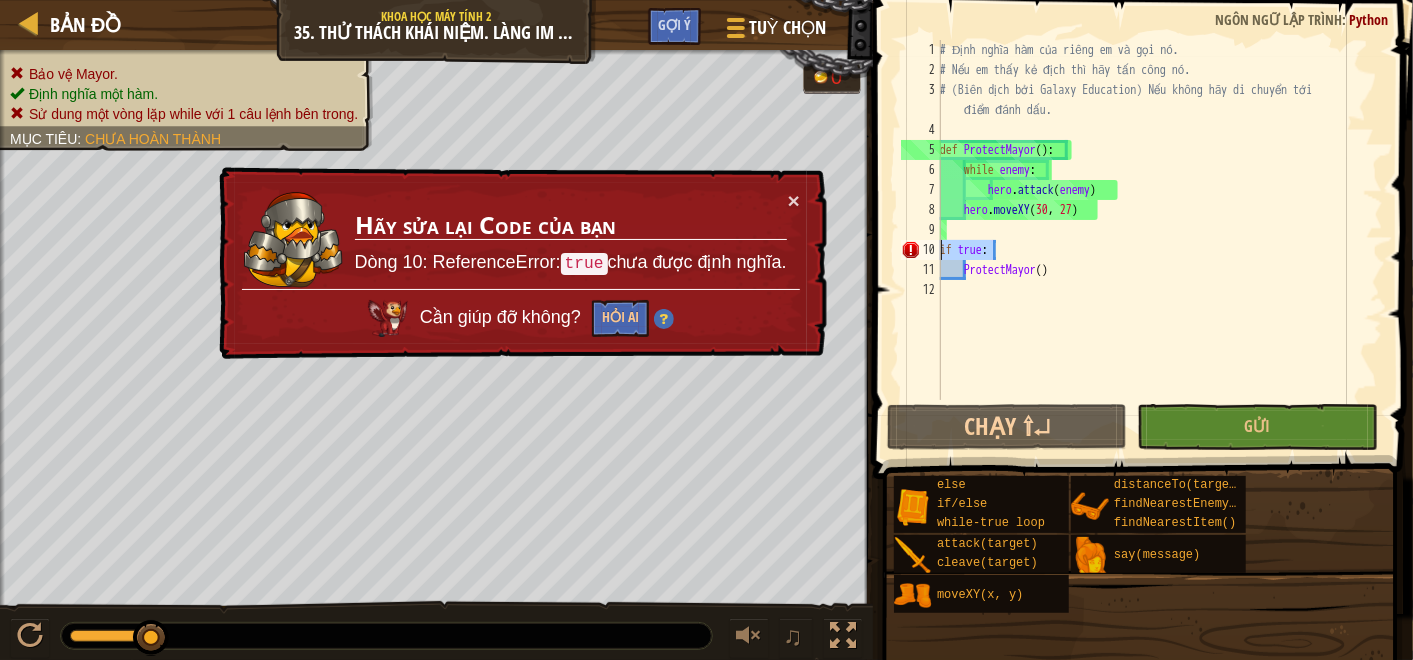 drag, startPoint x: 1014, startPoint y: 247, endPoint x: 907, endPoint y: 247, distance: 107 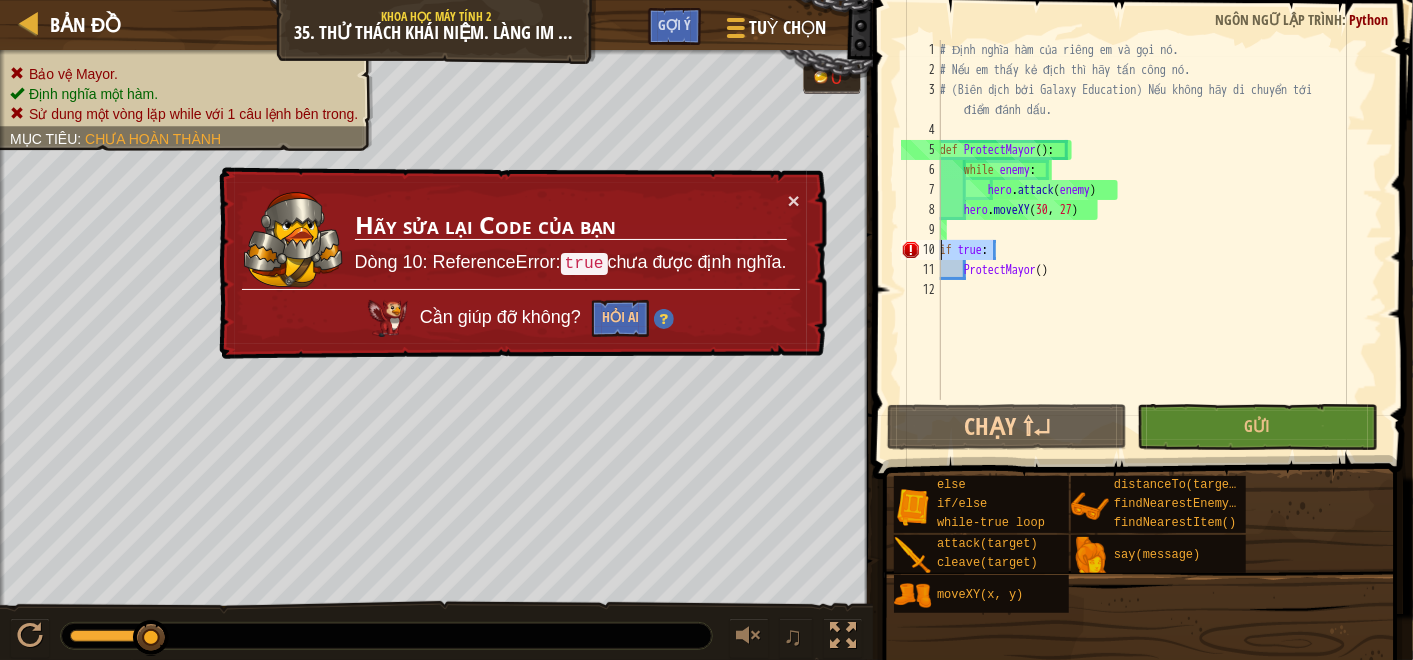 click on "if true: 1 2 3 4 5 6 7 8 9 10 11 12 # Định nghĩa hàm của riêng em và gọi nó.  # Nếu em thấy kẻ địch thì hãy tấn công nó.  # (Biên dịch bởi Galaxy Education) Nếu không hãy di chuyển tới       điểm đánh dấu.  def   ProtectMayor ( ) :      while   enemy :          hero . attack ( enemy )      hero . moveXY ( 30 ,   27 ) if   true :      ProtectMayor ( )     הההההההההההההההההההההההההההההההההההההההההההההההההההההההההההההההההההההההההההההההההההההההההההההההההההההההההההההההההההההההההההההההההההההההההההההההההההההההההההההההההההההההההההההההההההההההההההההההההההההההההההההההההההההההההההההההההההההההההההההההההההההההההההההההה" at bounding box center [1140, 220] 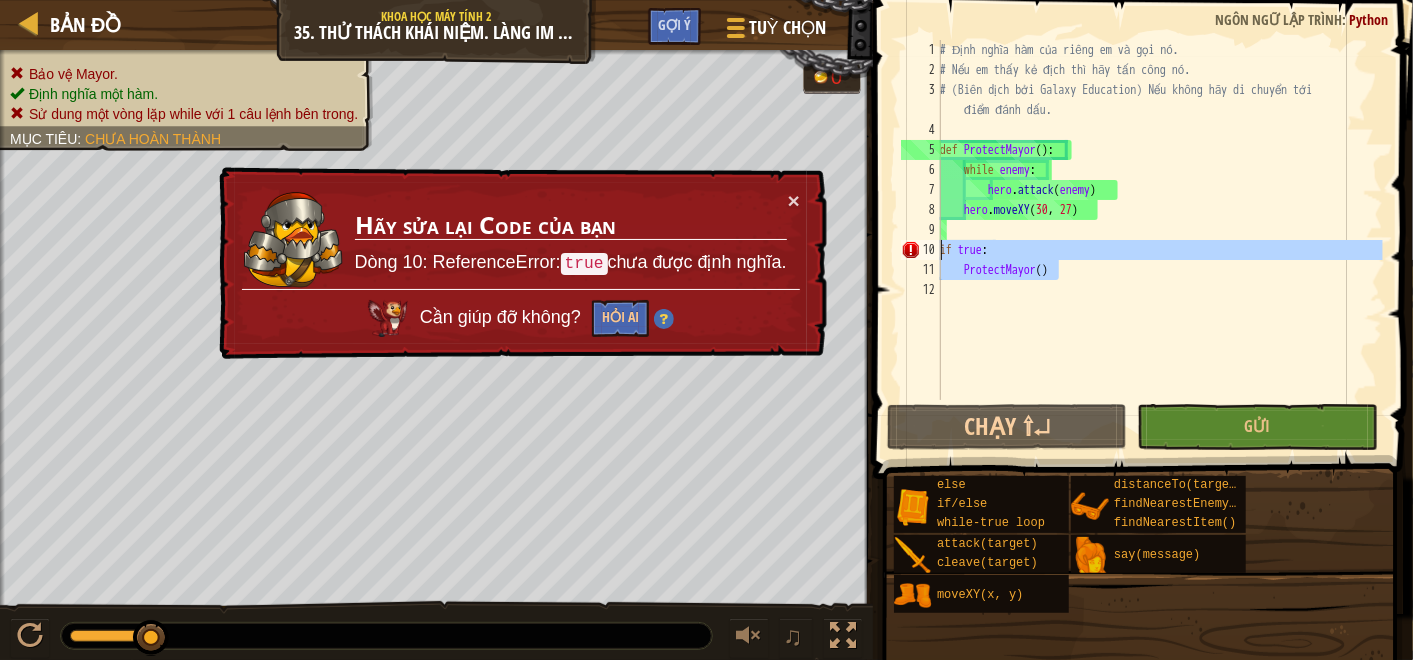 drag, startPoint x: 1082, startPoint y: 260, endPoint x: 919, endPoint y: 242, distance: 163.99086 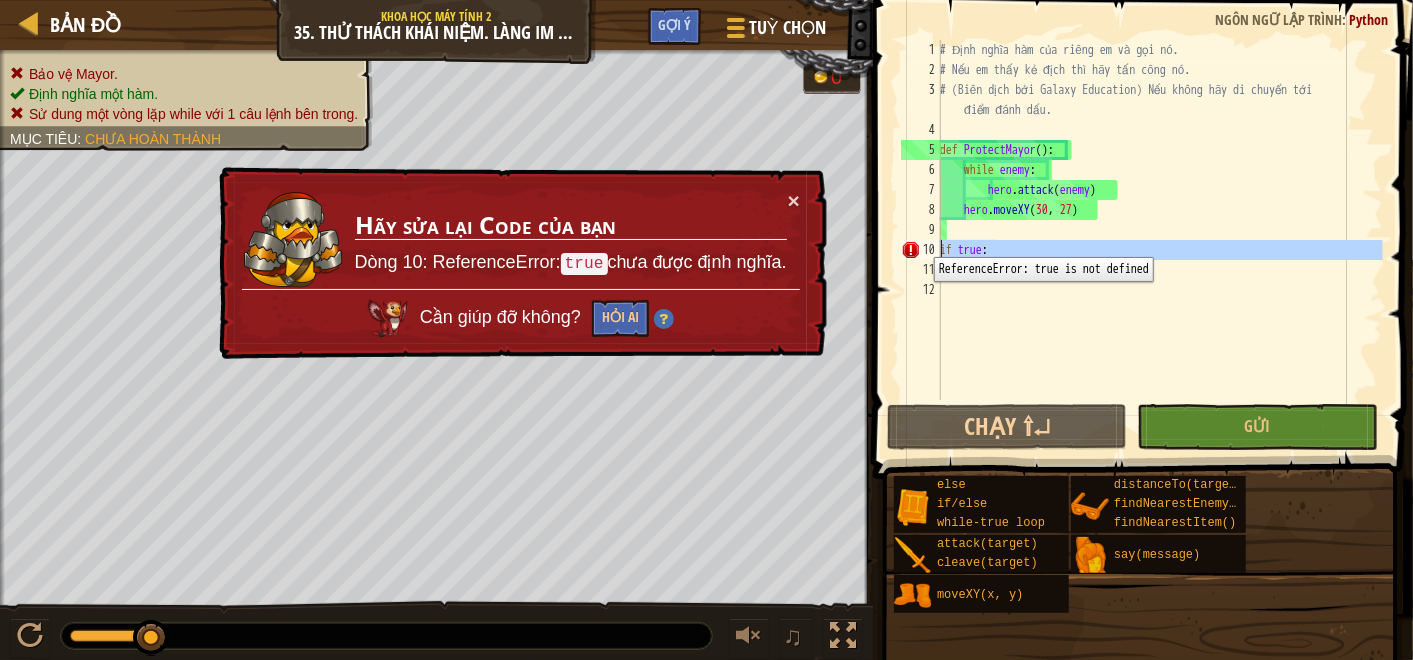 scroll, scrollTop: 8, scrollLeft: 0, axis: vertical 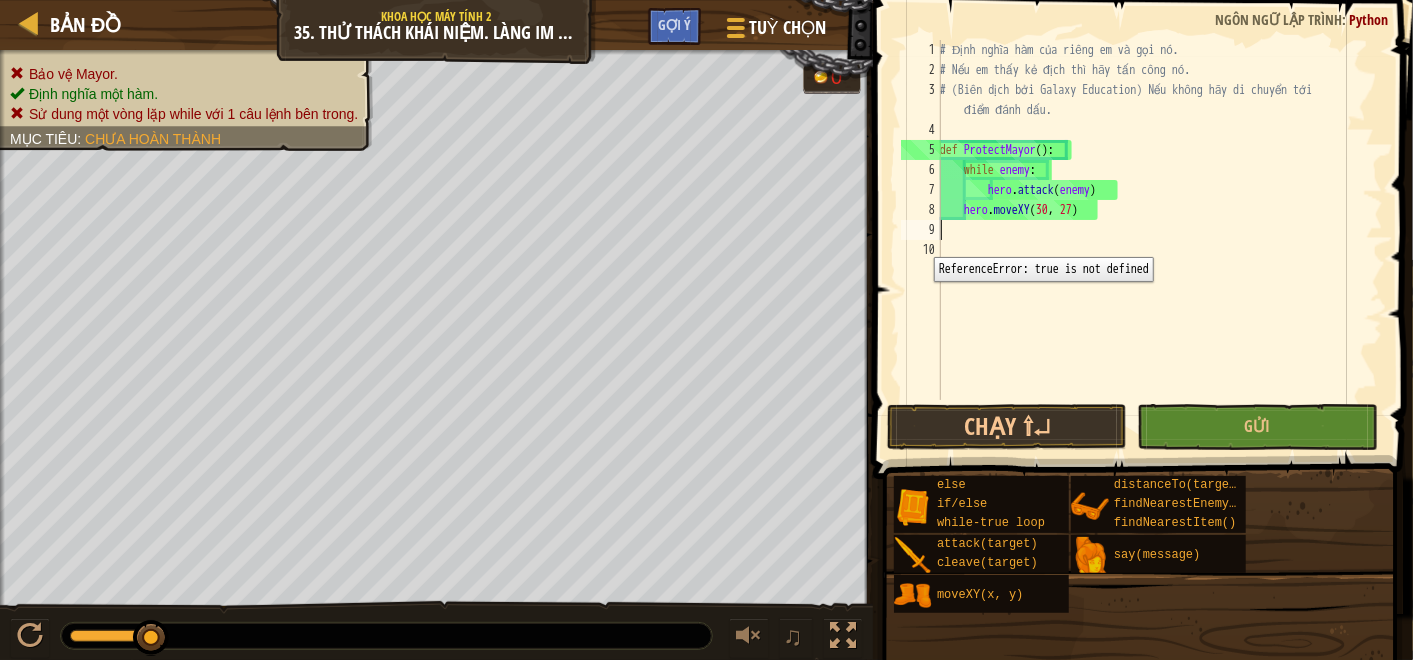 type on "hero.moveXY(30, 27)" 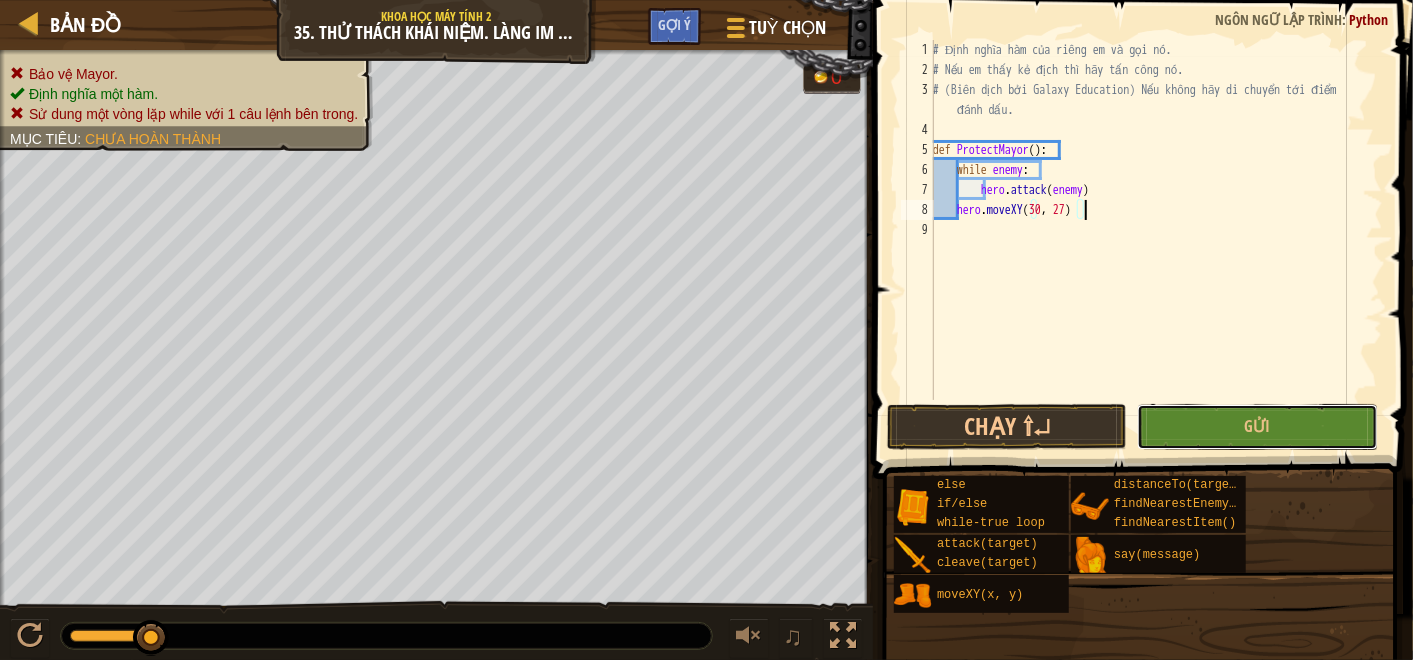 click on "Gửi" at bounding box center [1257, 427] 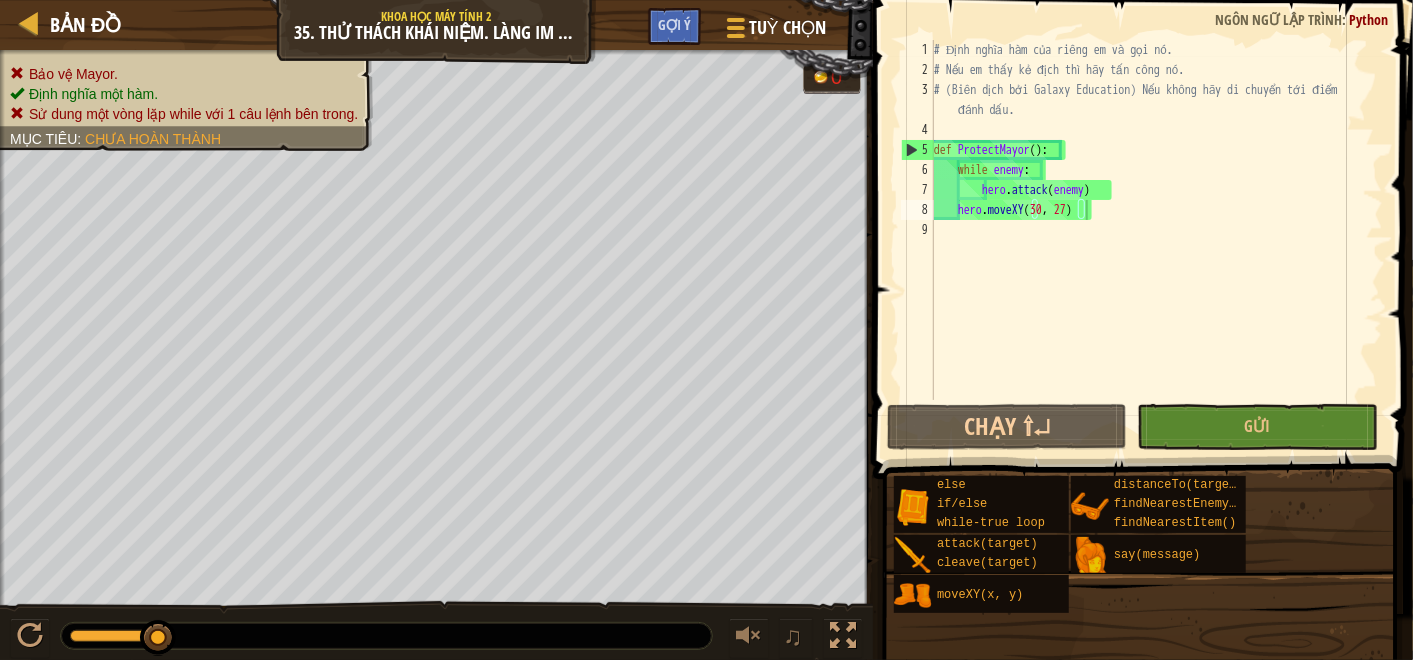 click on "# Định nghĩa hàm của riêng em và gọi nó.  # Nếu em thấy kẻ địch thì hãy tấn công nó.  # (Biên dịch bởi Galaxy Education) Nếu không hãy di chuyển tới điểm       đánh dấu.  def   ProtectMayor ( ) :      while   enemy :          hero . attack ( enemy )      hero . moveXY ( 30 ,   27 )" at bounding box center [1156, 240] 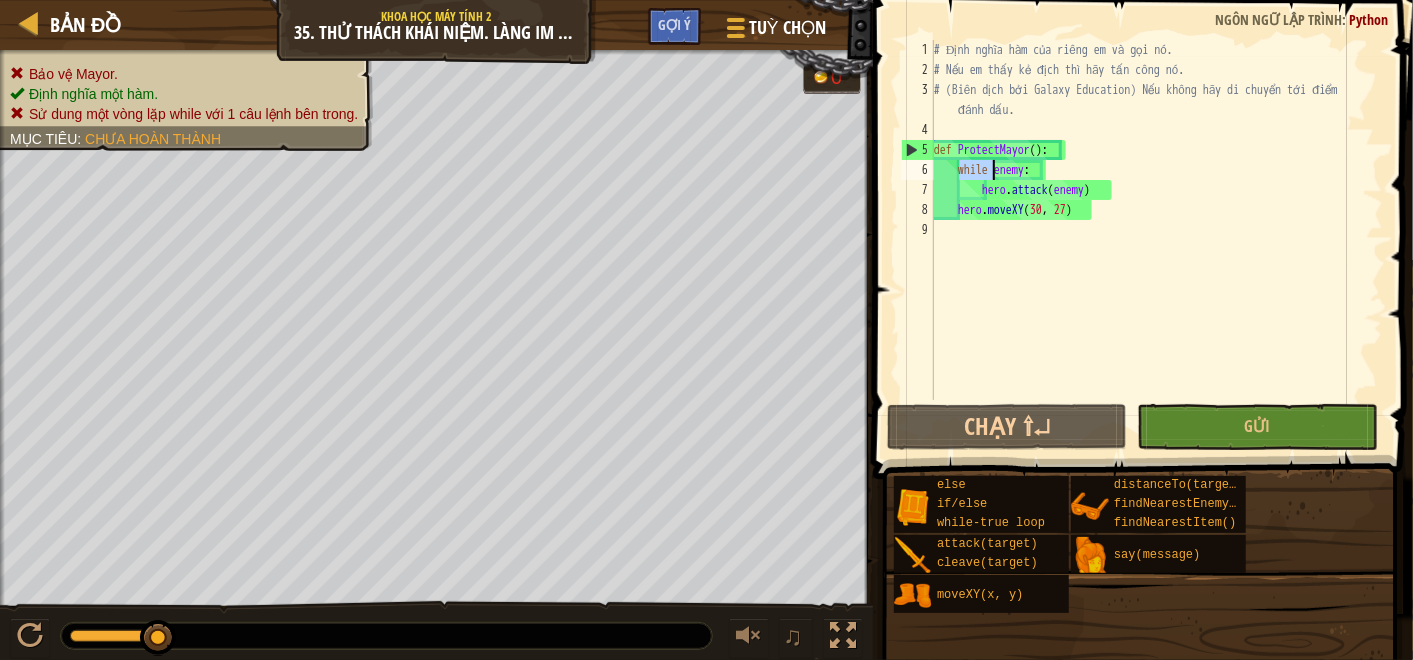 drag, startPoint x: 958, startPoint y: 169, endPoint x: 993, endPoint y: 173, distance: 35.22783 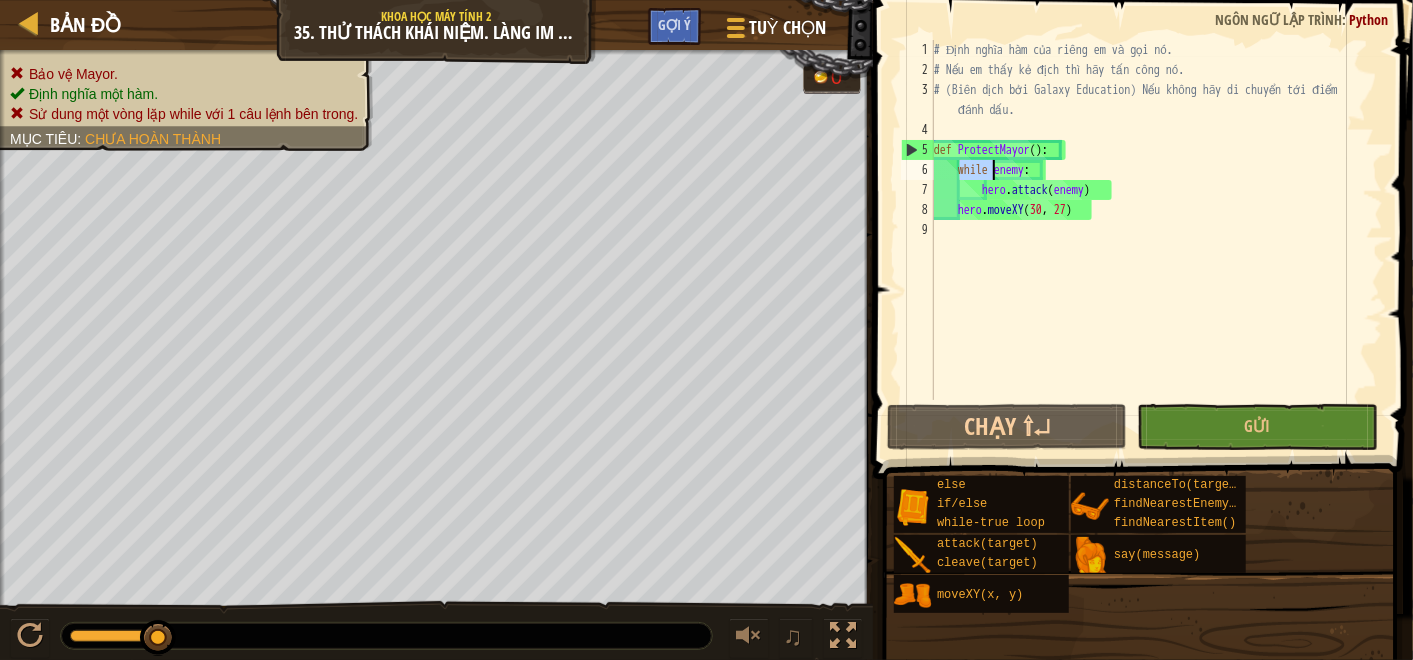 click on "# Định nghĩa hàm của riêng em và gọi nó.  # Nếu em thấy kẻ địch thì hãy tấn công nó.  # (Biên dịch bởi Galaxy Education) Nếu không hãy di chuyển tới điểm       đánh dấu.  def   ProtectMayor ( ) :      while   enemy :          hero . attack ( enemy )      hero . moveXY ( 30 ,   27 )" at bounding box center (1156, 240) 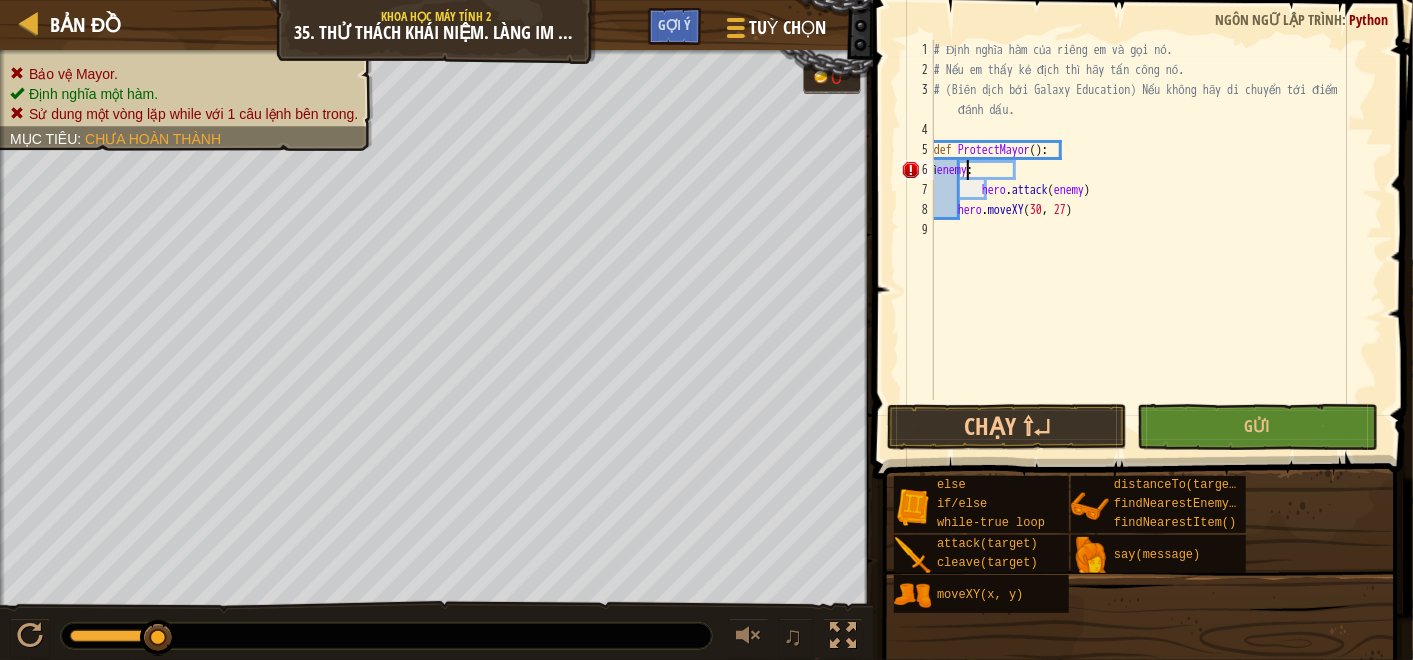 type on "if enemy:" 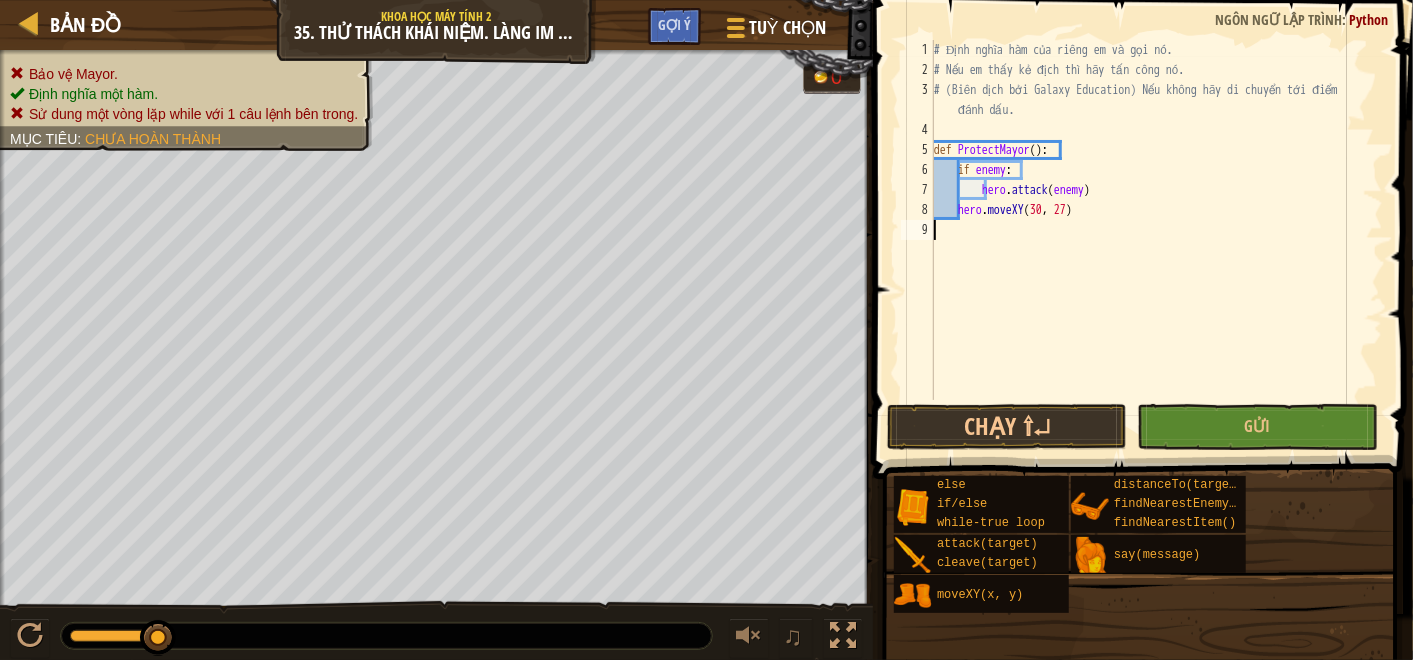click on "# Định nghĩa hàm của riêng em và gọi nó.  # Nếu em thấy kẻ địch thì hãy tấn công nó.  # (Biên dịch bởi Galaxy Education) Nếu không hãy di chuyển tới điểm       đánh dấu.  def   ProtectMayor ( ) :      if   enemy :          hero . attack ( enemy )      hero . moveXY ( 30 ,   27 )" at bounding box center [1156, 240] 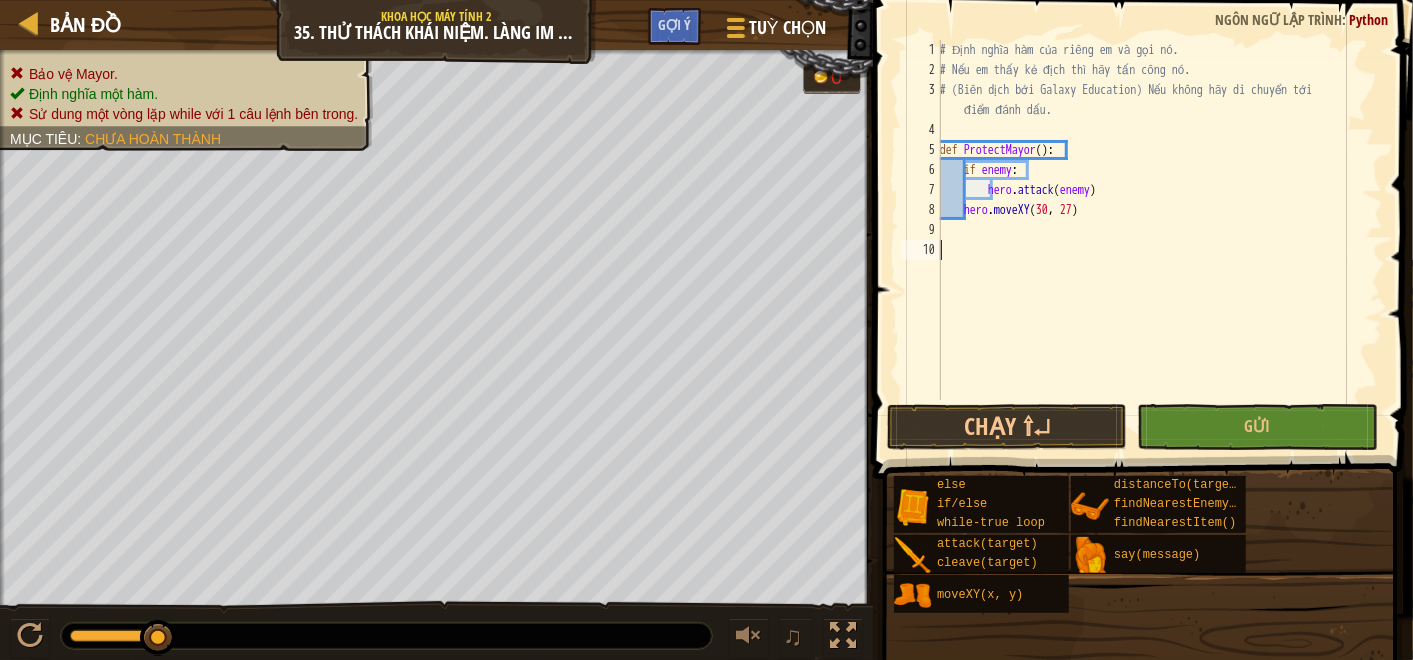 type on "ư" 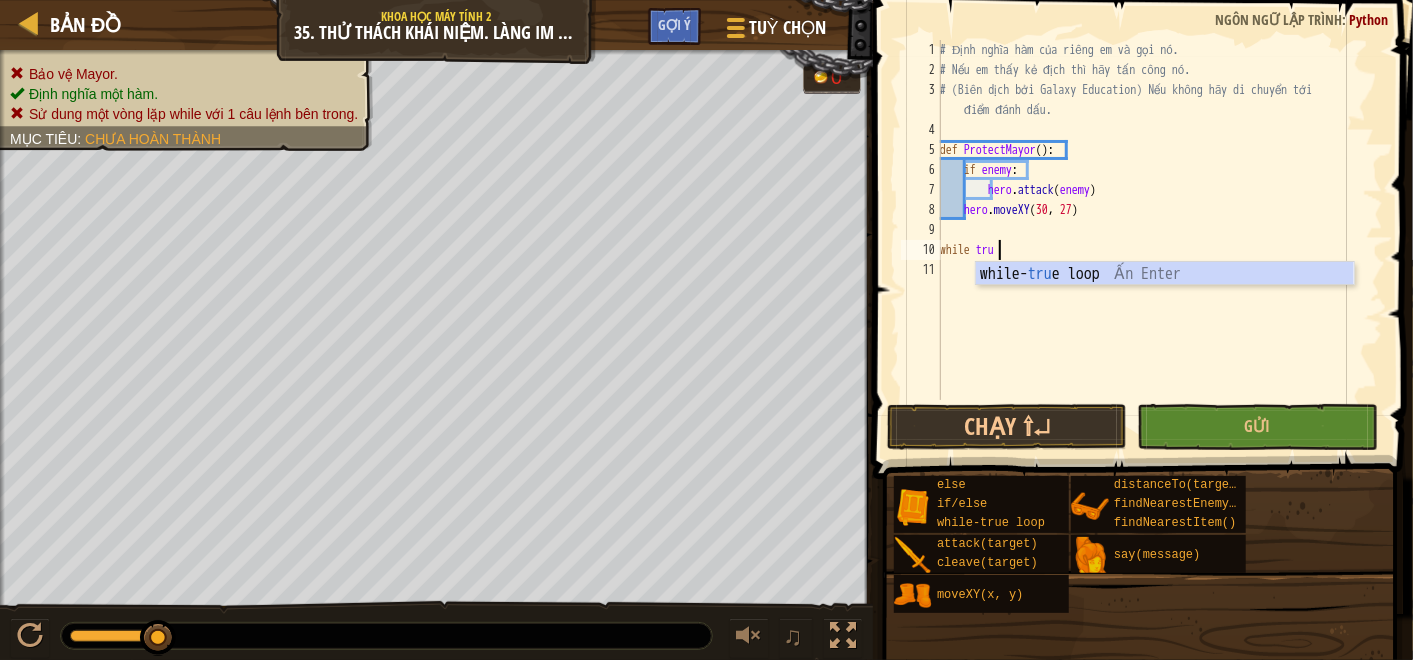 scroll, scrollTop: 8, scrollLeft: 4, axis: both 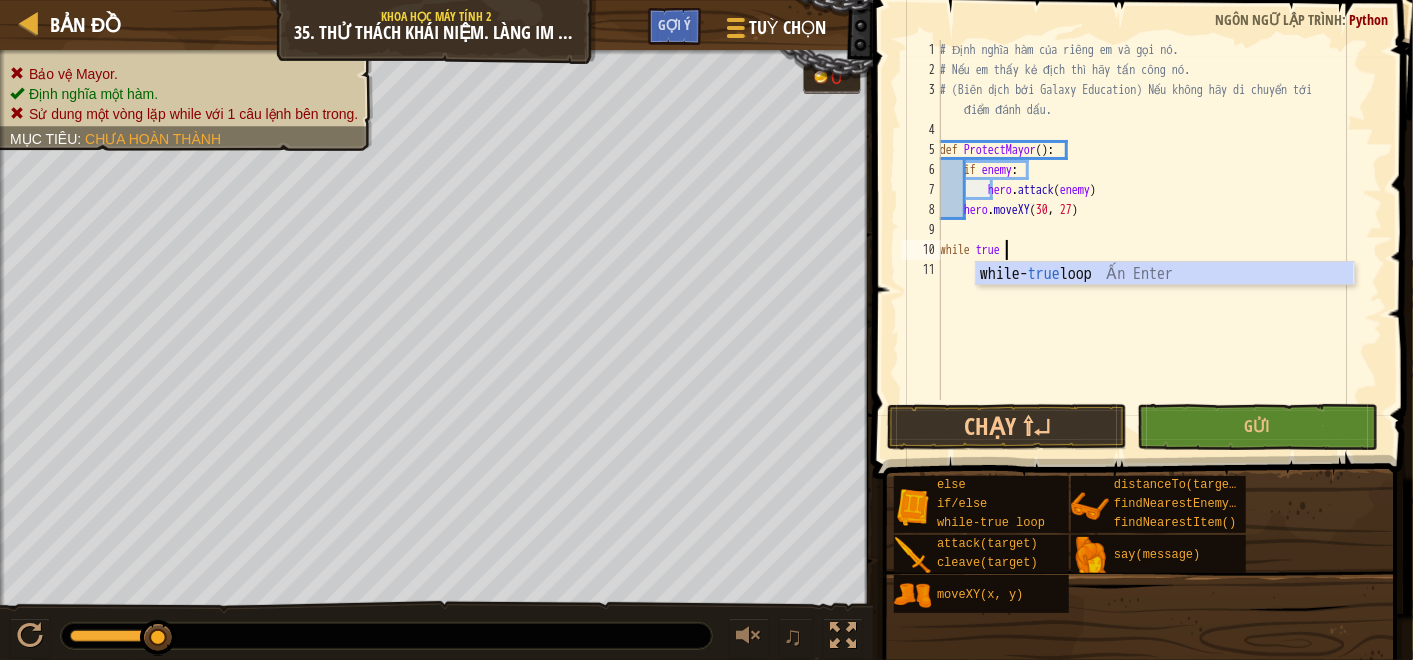 type on "while true:" 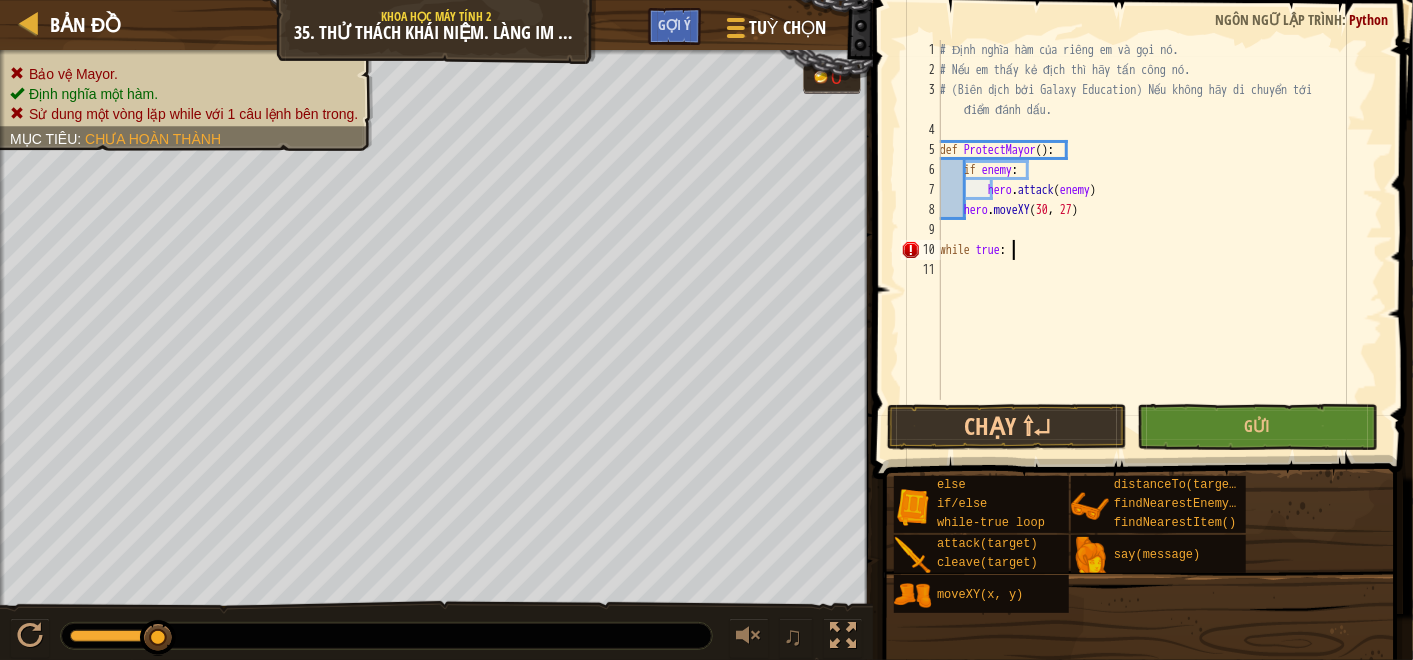 scroll, scrollTop: 8, scrollLeft: 0, axis: vertical 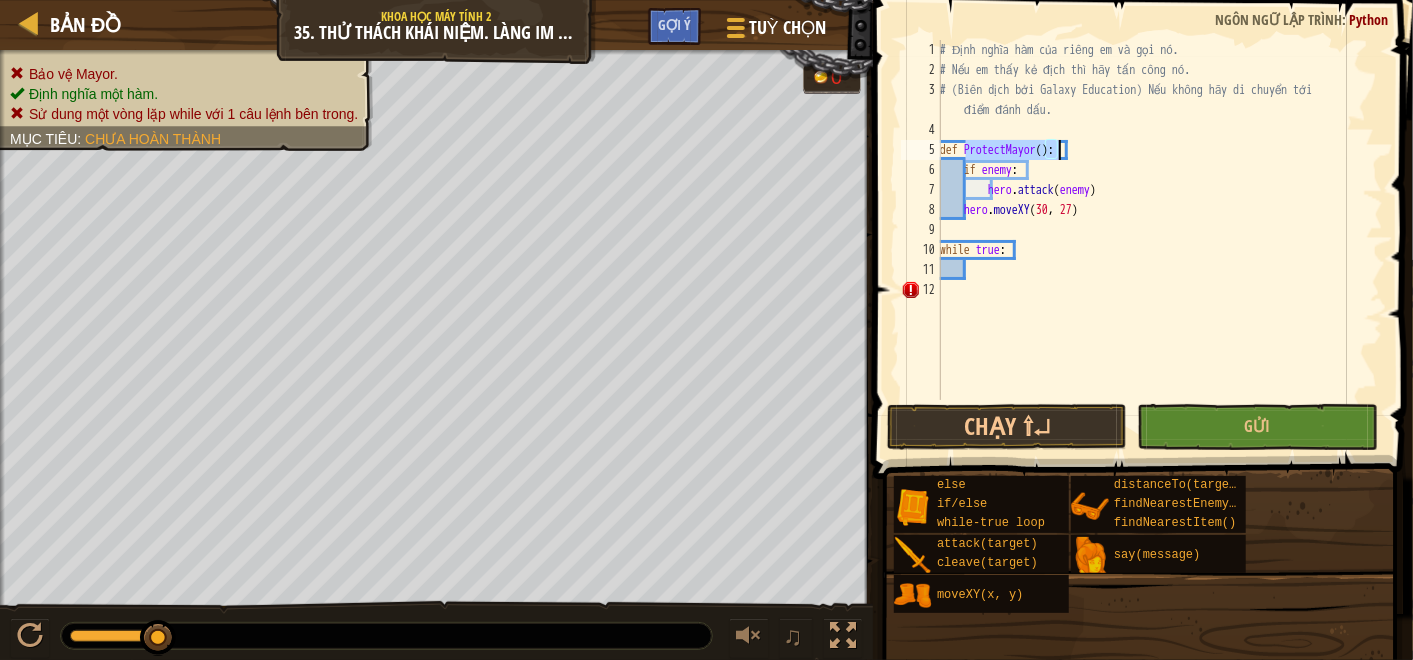 drag, startPoint x: 968, startPoint y: 149, endPoint x: 1057, endPoint y: 147, distance: 89.02247 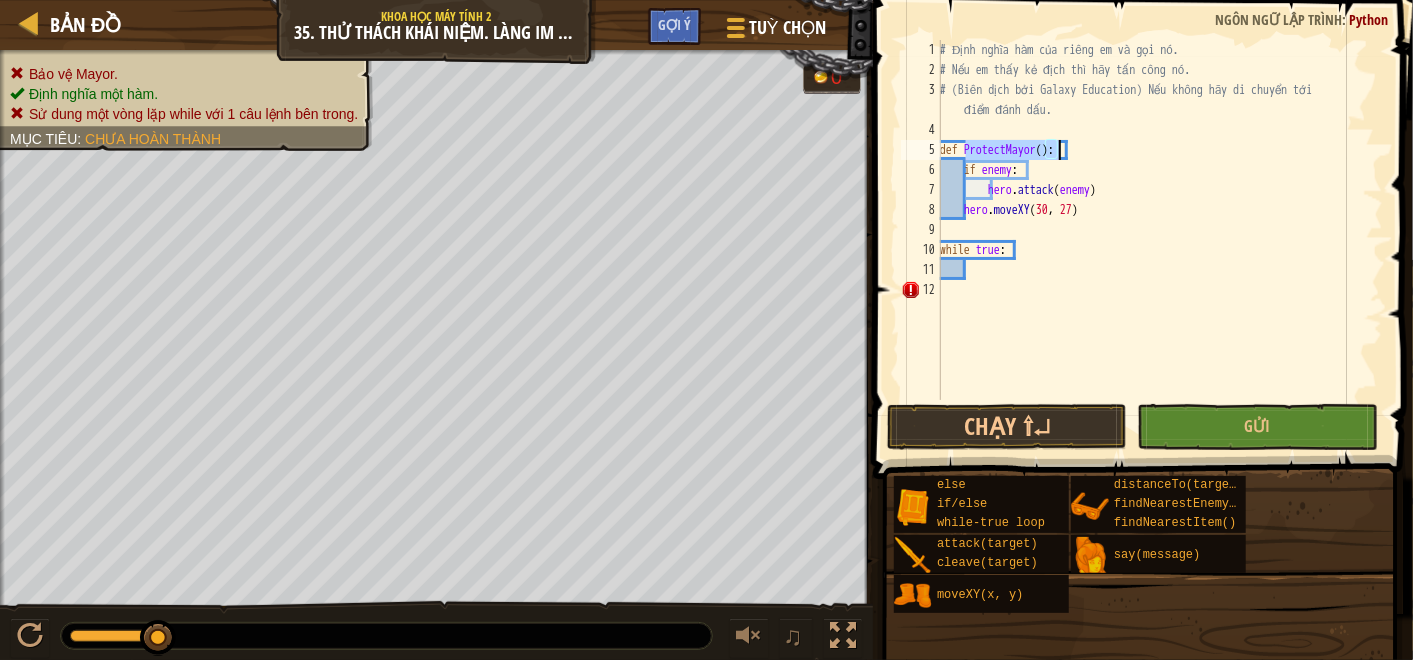 click on "# Định nghĩa hàm của riêng em và gọi nó.  # Nếu em thấy kẻ địch thì hãy tấn công nó.  # (Biên dịch bởi Galaxy Education) Nếu không hãy di chuyển tới       điểm đánh dấu.  def   ProtectMayor ( ) :      if   enemy :          hero . attack ( enemy )      hero . moveXY ( 30 ,   27 ) while   true :" at bounding box center [1159, 240] 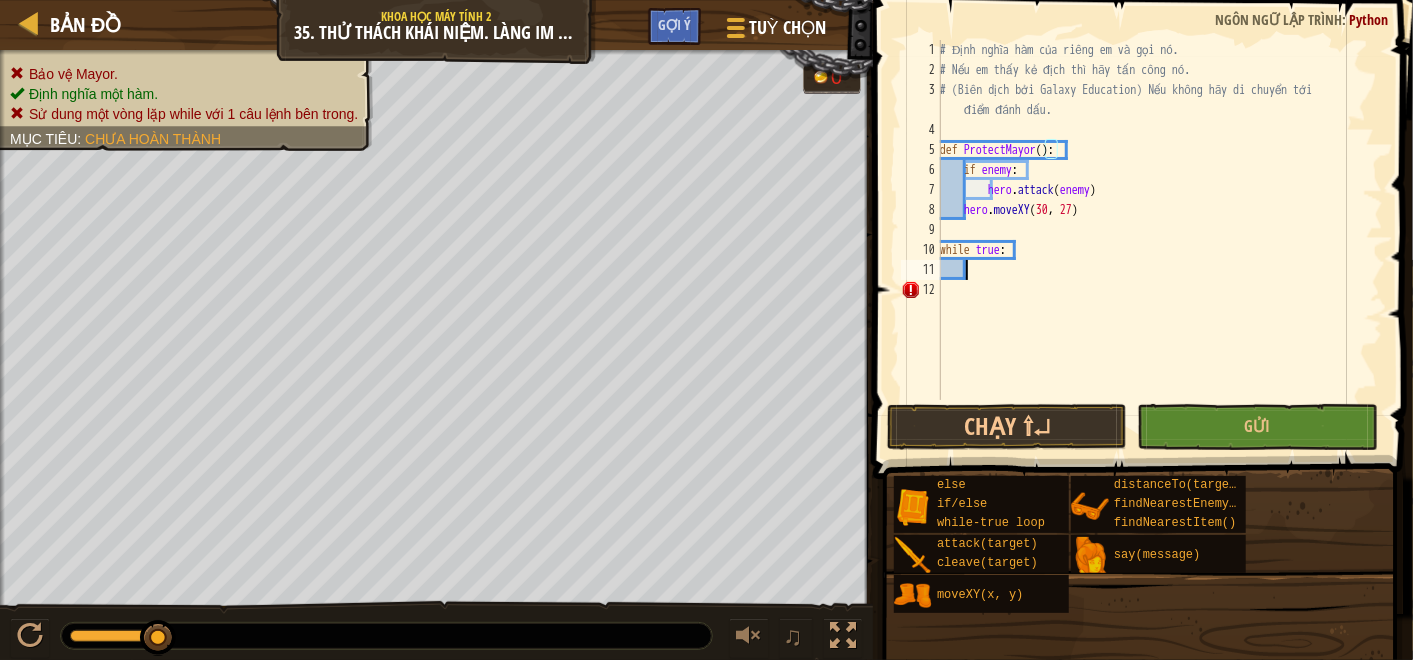 click on "# Định nghĩa hàm của riêng em và gọi nó.  # Nếu em thấy kẻ địch thì hãy tấn công nó.  # (Biên dịch bởi Galaxy Education) Nếu không hãy di chuyển tới       điểm đánh dấu.  def   ProtectMayor ( ) :      if   enemy :          hero . attack ( enemy )      hero . moveXY ( 30 ,   27 ) while   true :" at bounding box center [1159, 240] 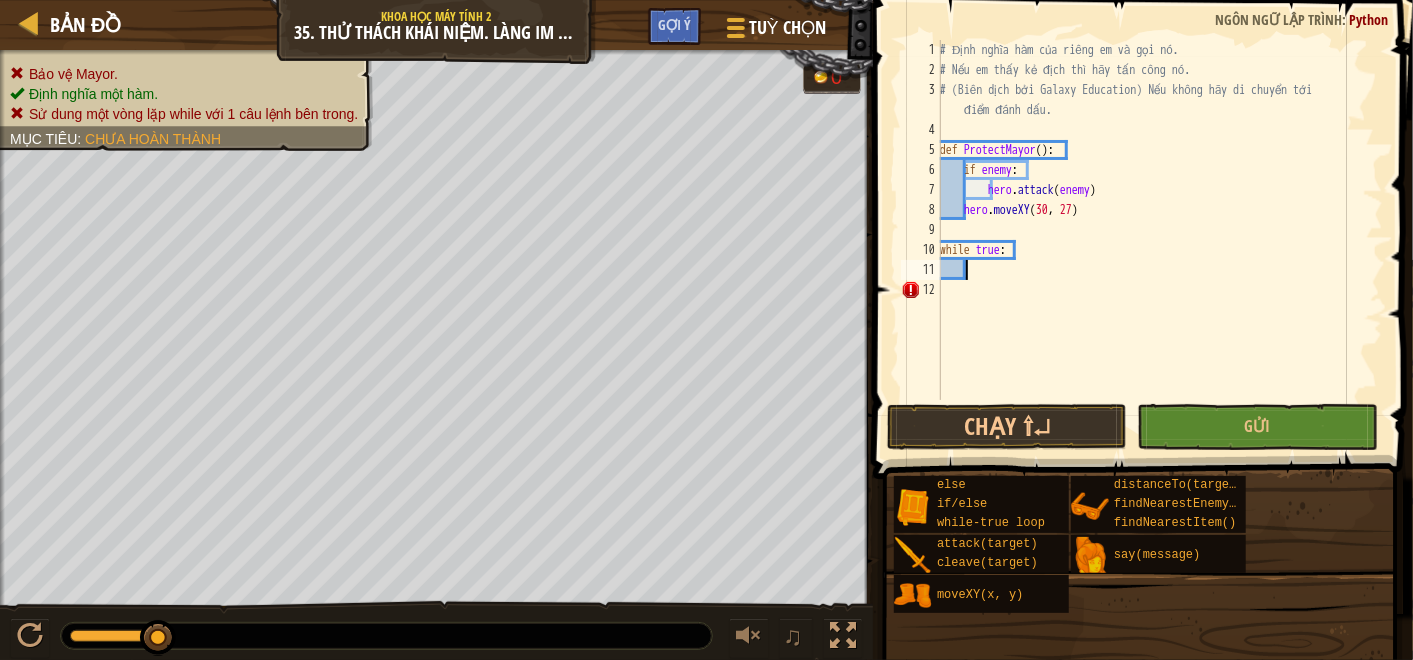 paste on "ProtectMayor()" 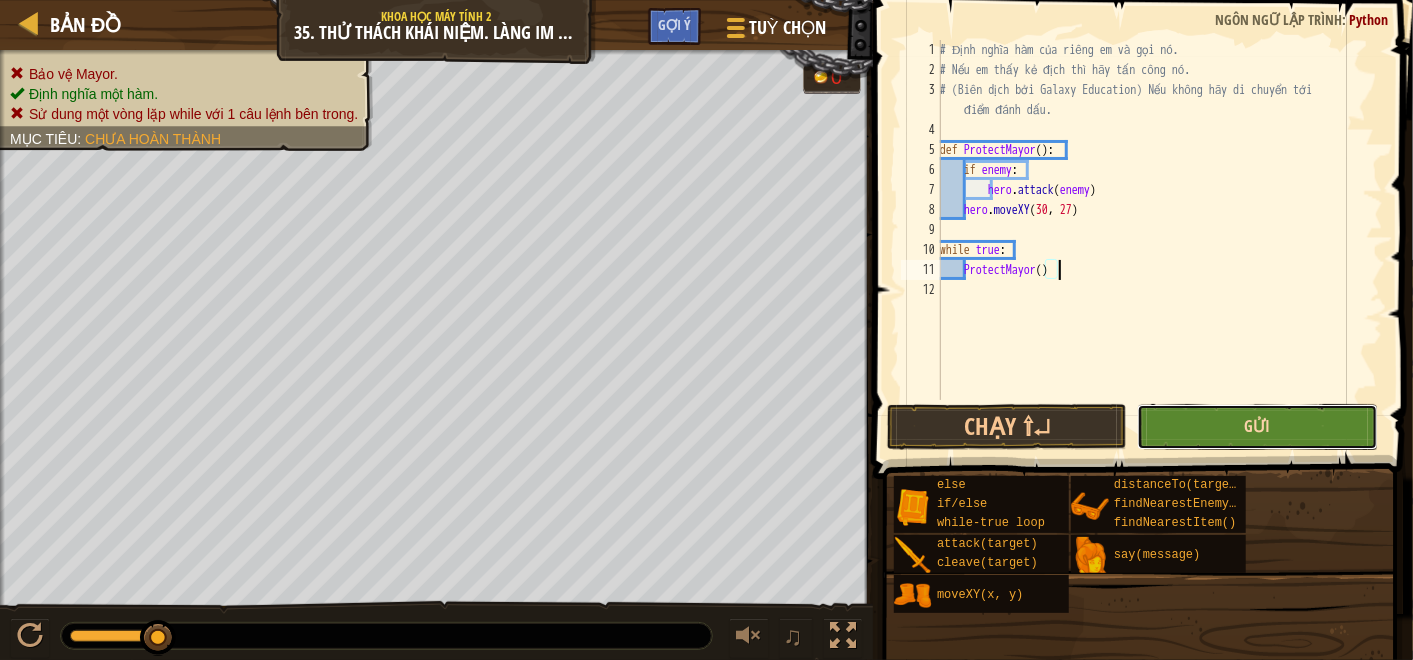 click on "Gửi" at bounding box center [1257, 426] 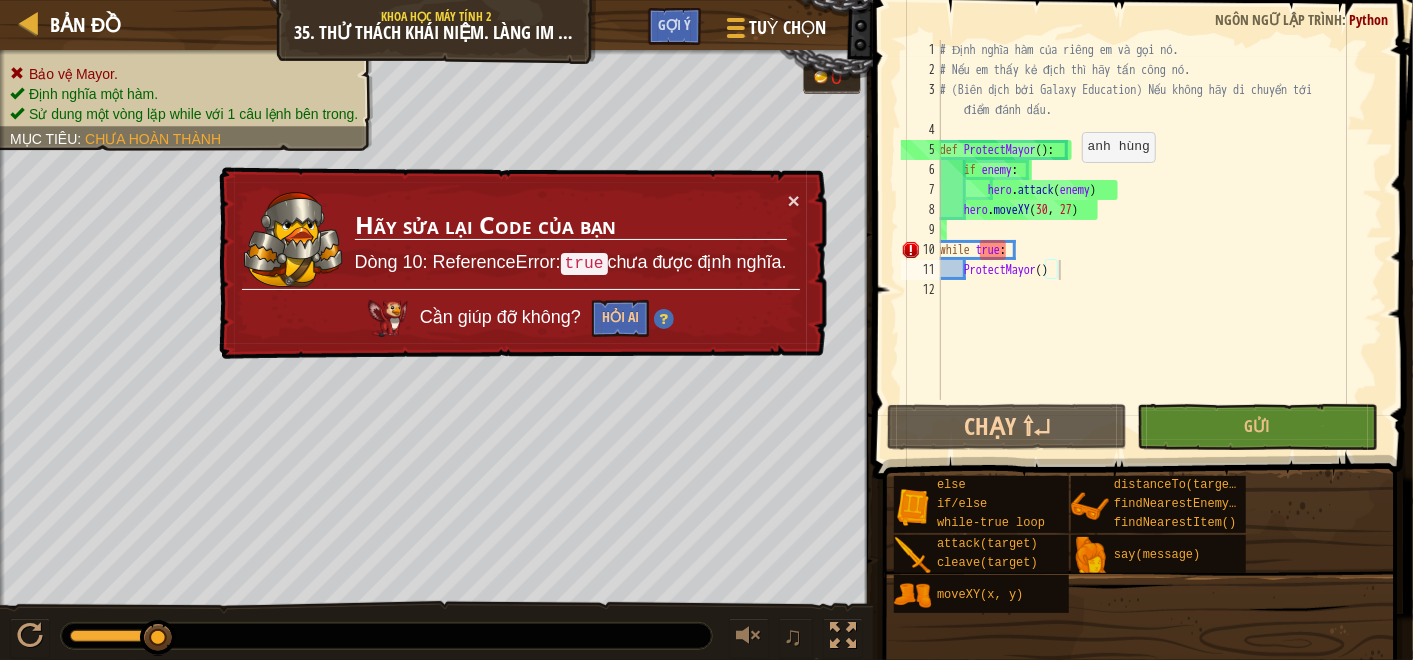 type on "hero.attack(enemy)" 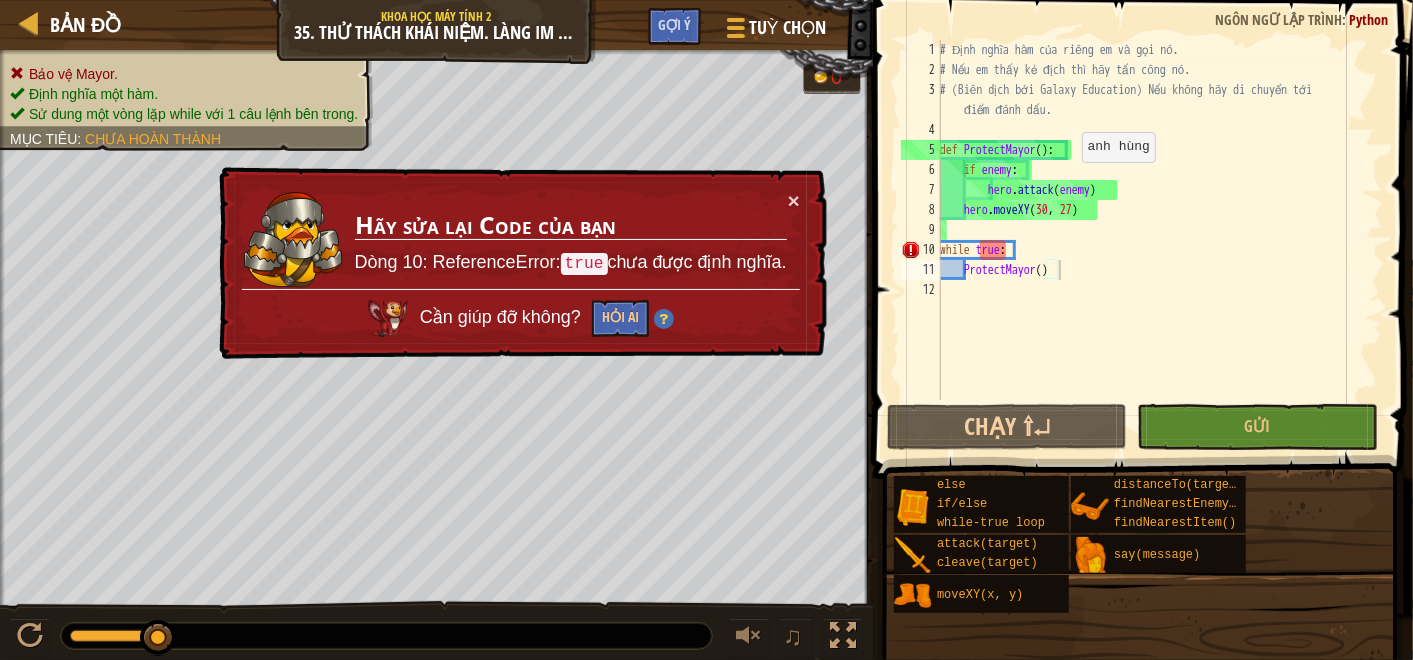click on "# Định nghĩa hàm của riêng em và gọi nó.  # Nếu em thấy kẻ địch thì hãy tấn công nó.  # (Biên dịch bởi Galaxy Education) Nếu không hãy di chuyển tới       điểm đánh dấu.  def   ProtectMayor ( ) :      if   enemy :          hero . attack ( enemy )      hero . moveXY ( 30 ,   27 ) while   true :      ProtectMayor ( )" at bounding box center (1159, 240) 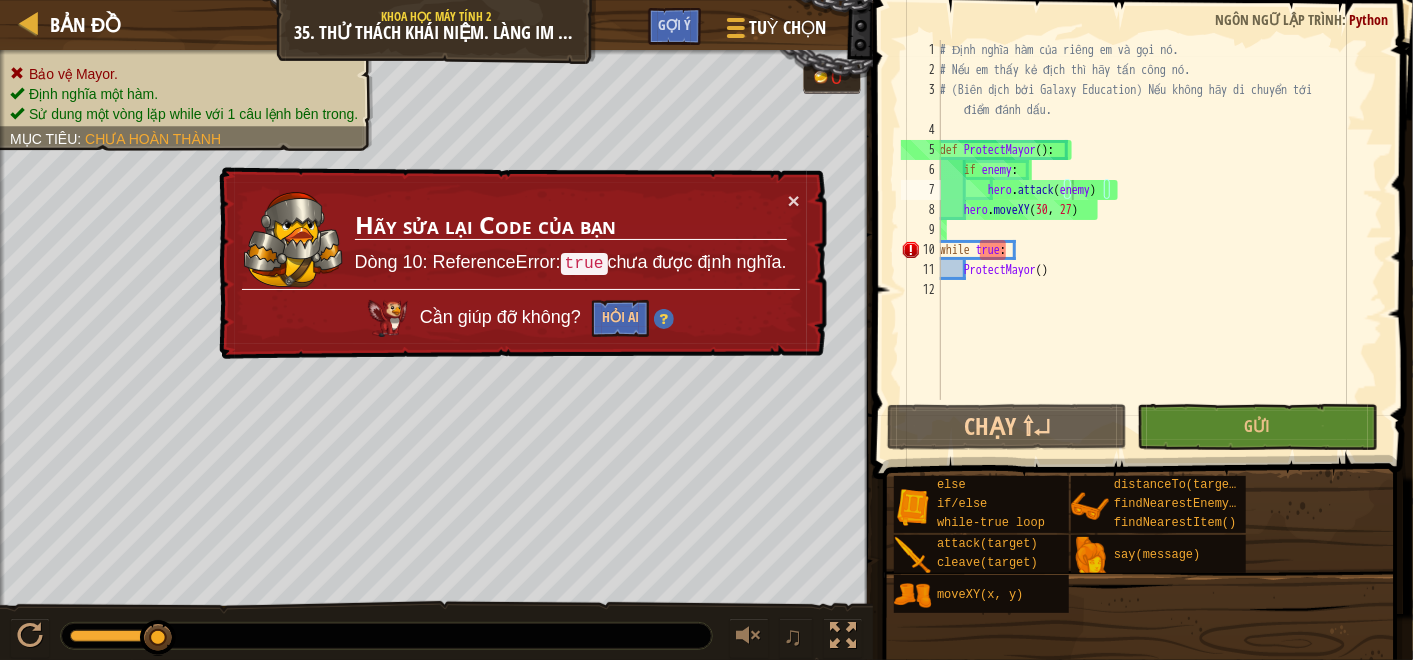 click on "# Định nghĩa hàm của riêng em và gọi nó.  # Nếu em thấy kẻ địch thì hãy tấn công nó.  # (Biên dịch bởi Galaxy Education) Nếu không hãy di chuyển tới       điểm đánh dấu.  def   ProtectMayor ( ) :      if   enemy :          hero . attack ( enemy )      hero . moveXY ( 30 ,   27 ) while   true :      ProtectMayor ( )" at bounding box center (1159, 240) 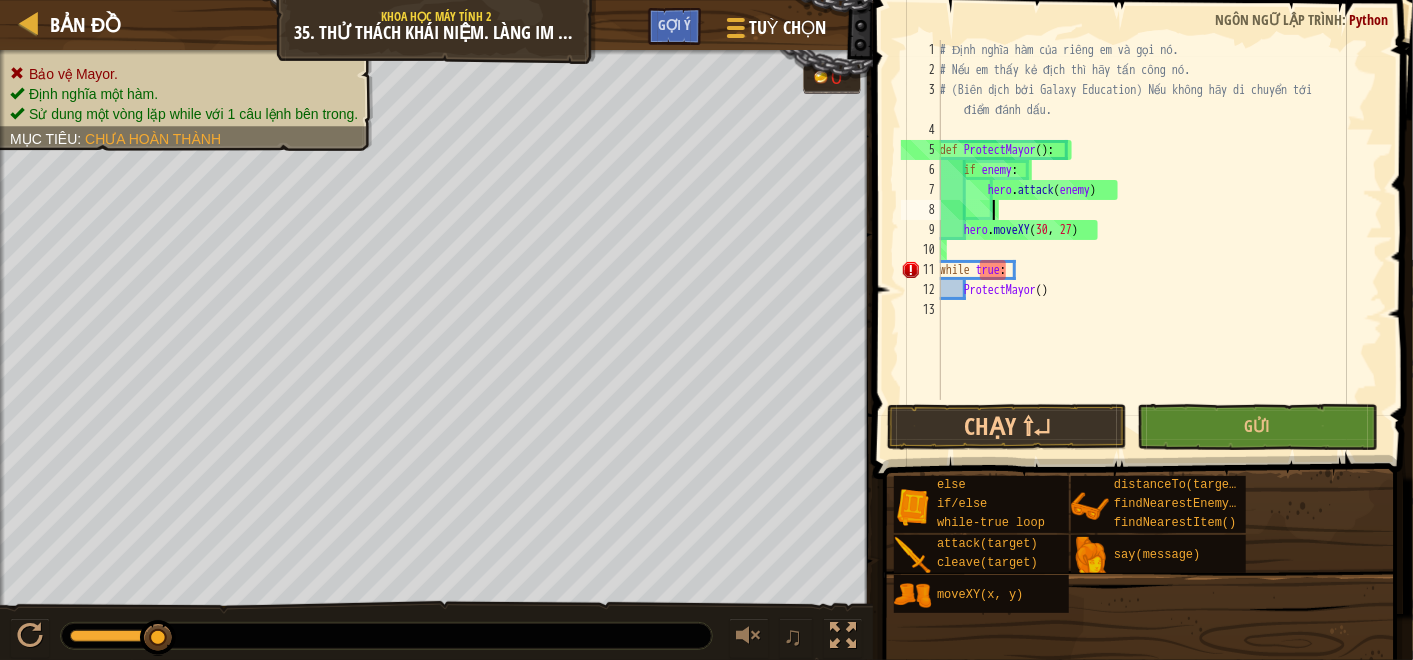 type on "e" 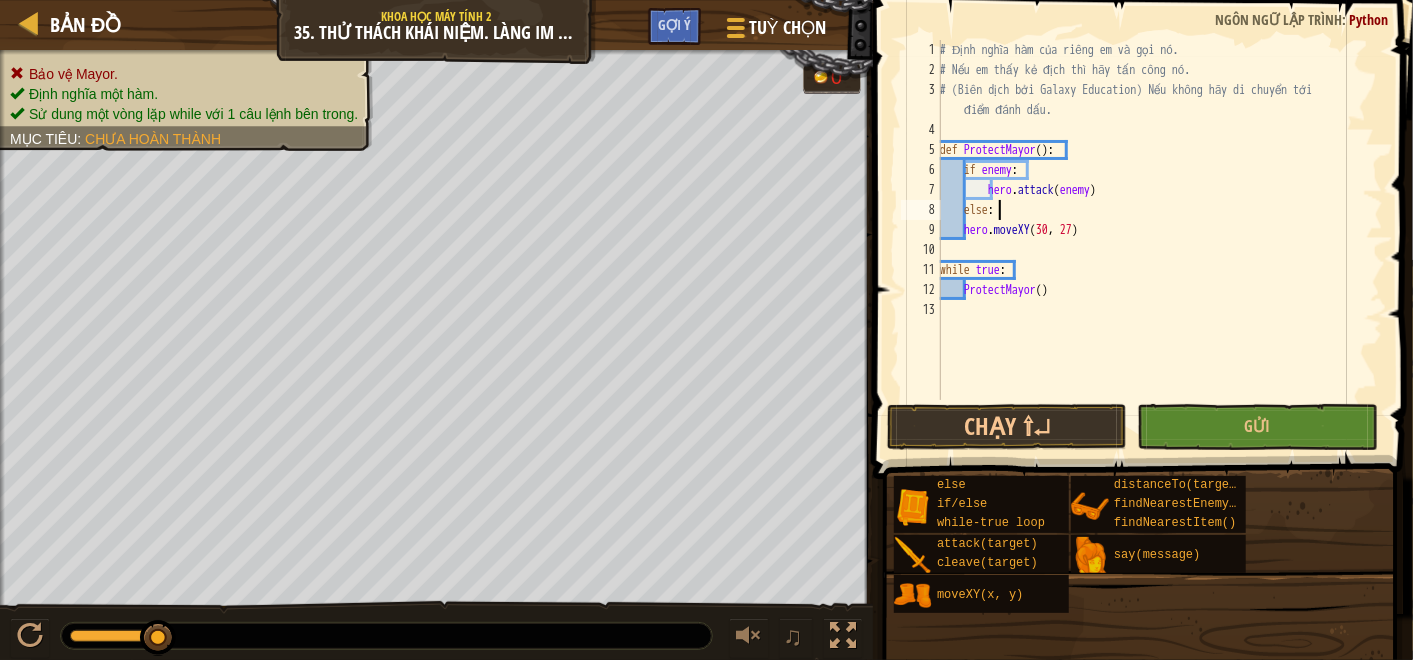 scroll, scrollTop: 8, scrollLeft: 3, axis: both 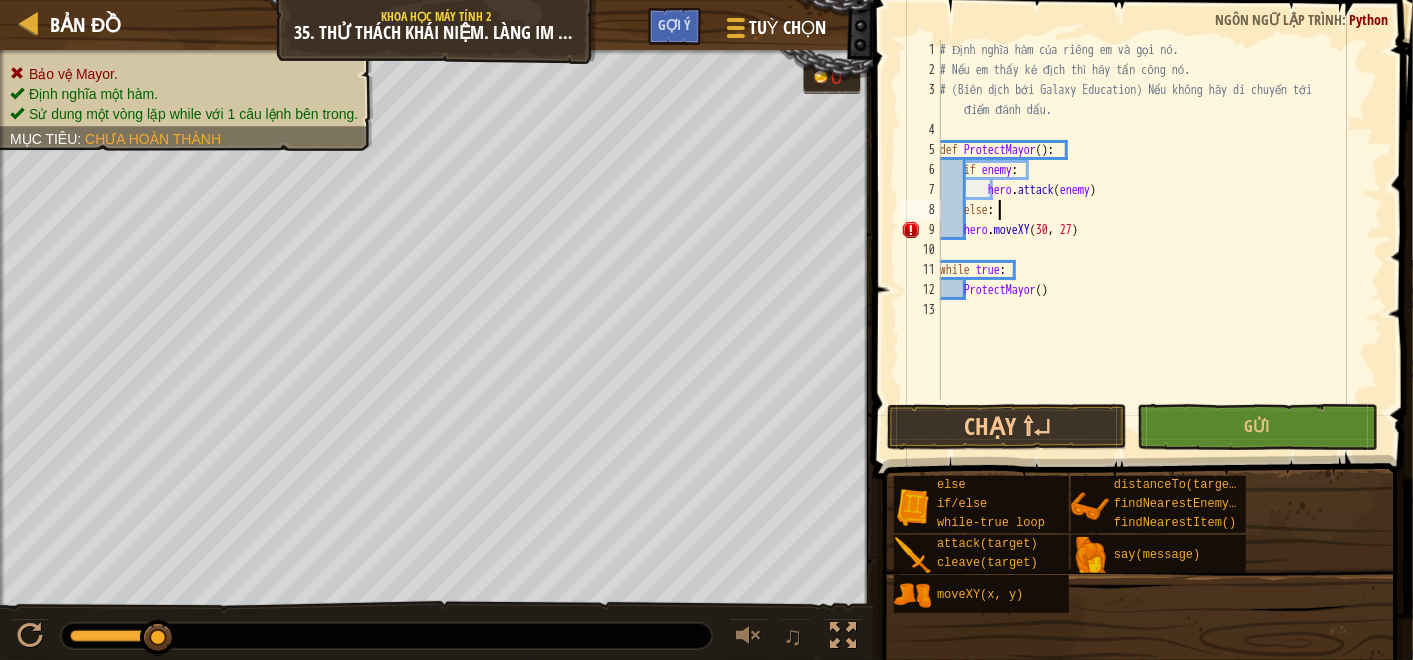 click on "# Định nghĩa hàm của riêng em và gọi nó.  # Nếu em thấy kẻ địch thì hãy tấn công nó.  # (Biên dịch bởi Galaxy Education) Nếu không hãy di chuyển tới       điểm đánh dấu.  def   ProtectMayor ( ) :      if   enemy :          hero . attack ( enemy )      else :      hero . moveXY ( 30 ,   27 ) while   true :      ProtectMayor ( )" at bounding box center [1159, 240] 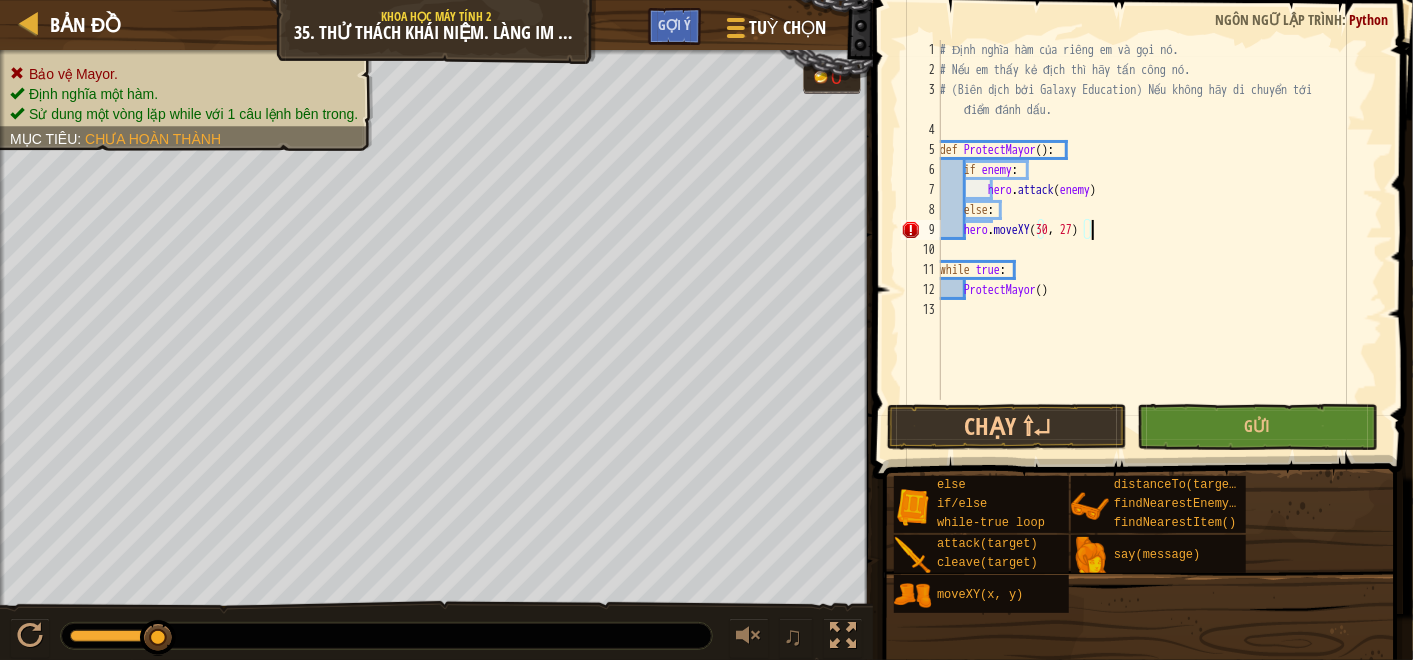 click on "# Định nghĩa hàm của riêng em và gọi nó.  # Nếu em thấy kẻ địch thì hãy tấn công nó.  # (Biên dịch bởi Galaxy Education) Nếu không hãy di chuyển tới       điểm đánh dấu.  def   ProtectMayor ( ) :      if   enemy :          hero . attack ( enemy )      else :      hero . moveXY ( 30 ,   27 ) while   true :      ProtectMayor ( )" at bounding box center (1159, 240) 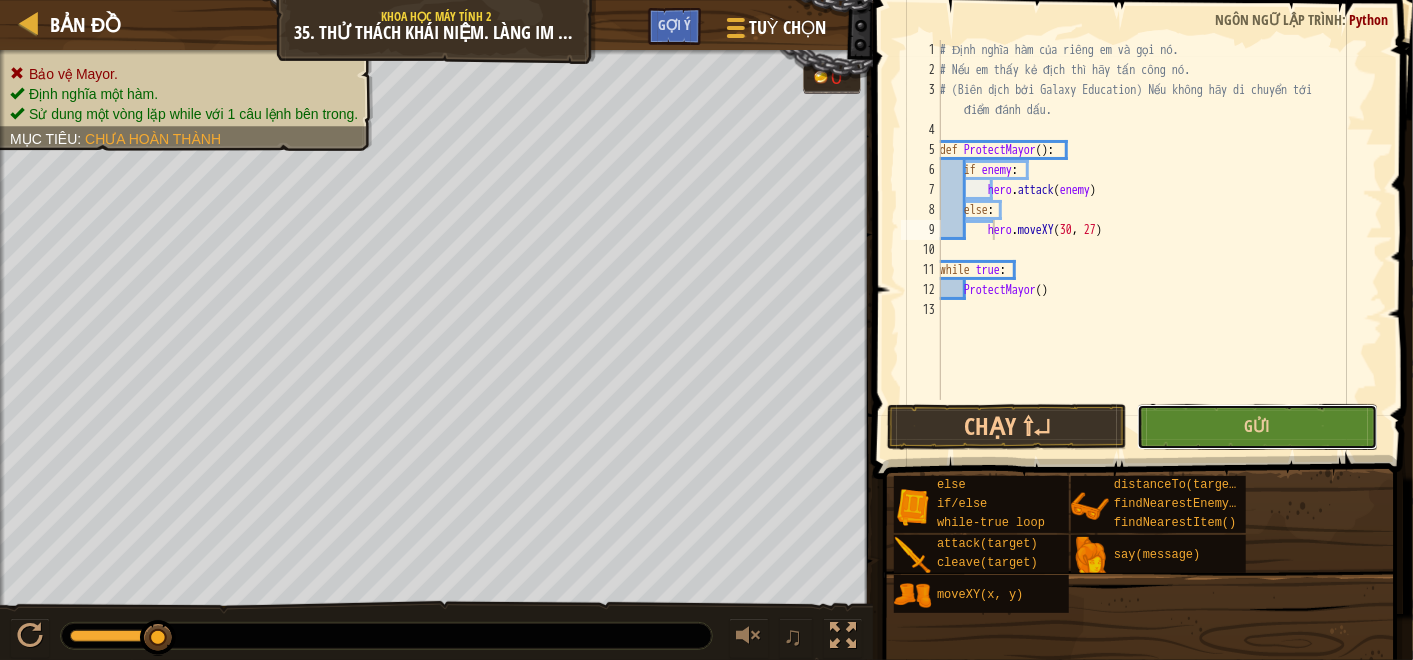 click on "Gửi" at bounding box center (1257, 427) 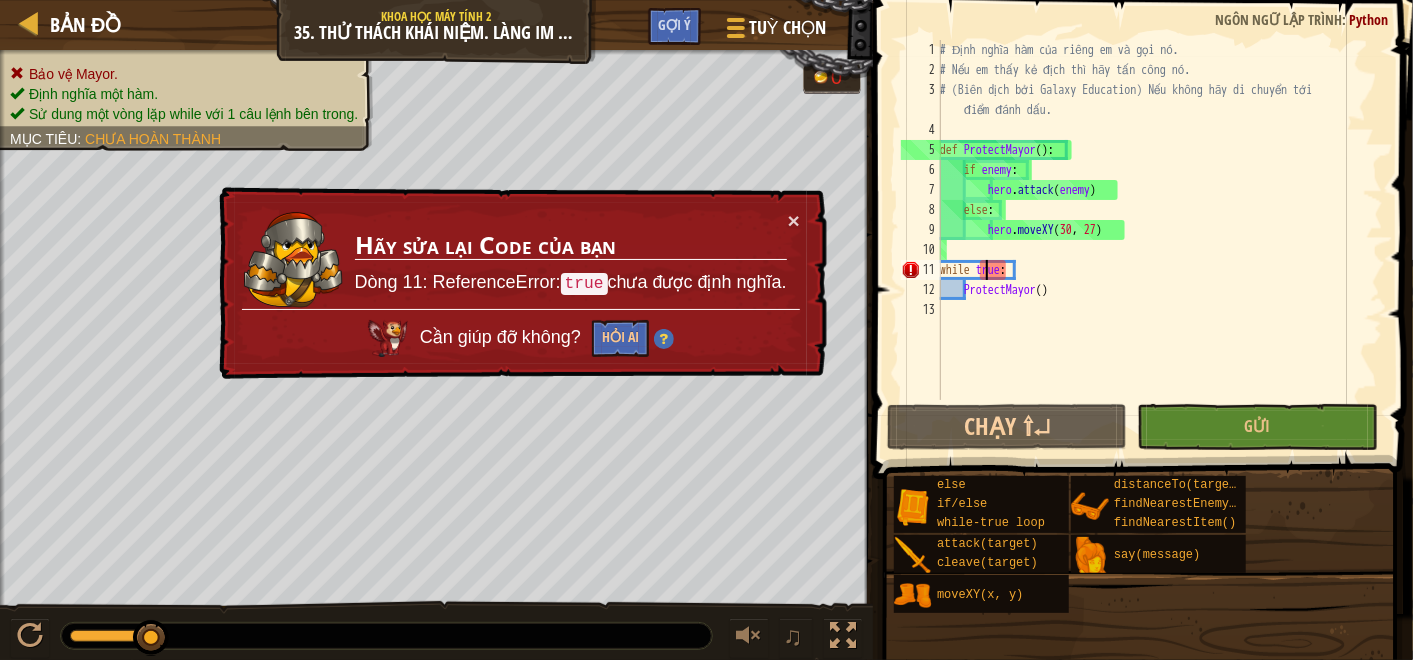 drag, startPoint x: 987, startPoint y: 265, endPoint x: 1014, endPoint y: 280, distance: 30.88689 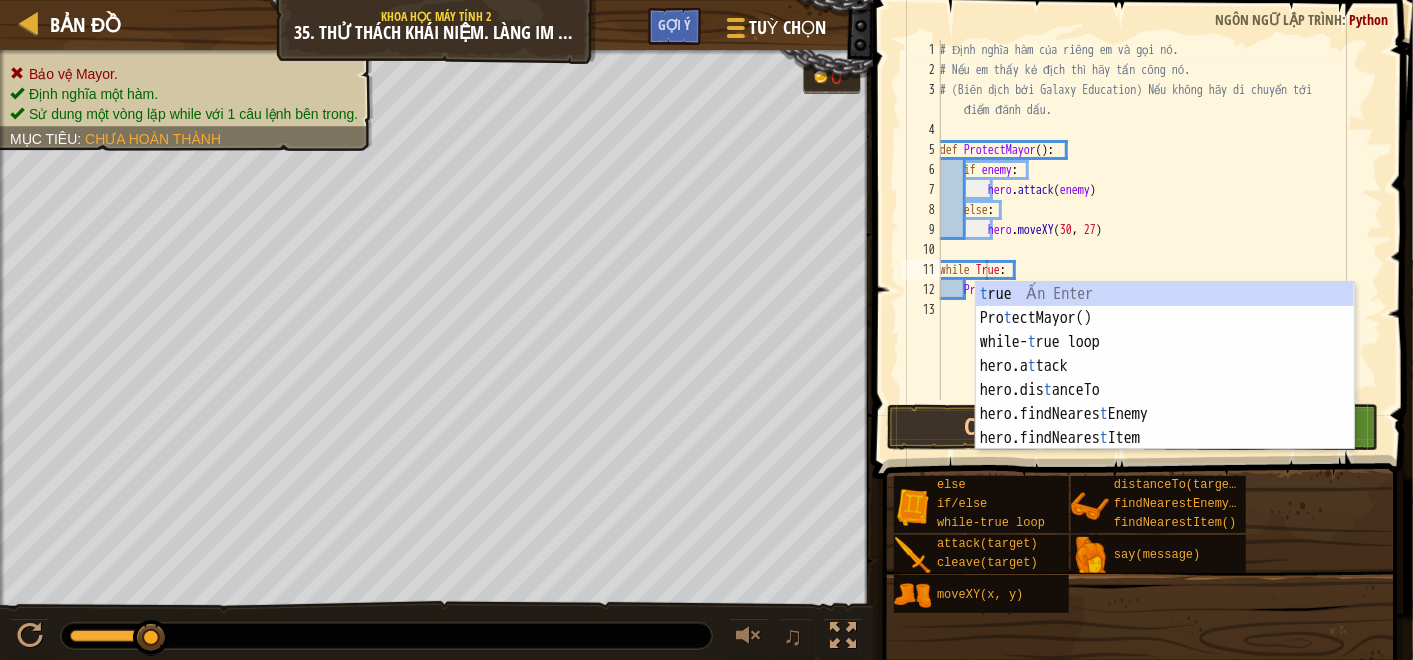 click on "# Định nghĩa hàm của riêng em và gọi nó.  # Nếu em thấy kẻ địch thì hãy tấn công nó.  # (Biên dịch bởi Galaxy Education) Nếu không hãy di chuyển tới       điểm đánh dấu.  def   ProtectMayor ( ) :      if   enemy :          hero . attack ( enemy )      else :          hero . moveXY ( 30 ,   27 ) while   True :      ProtectMayor ( )" at bounding box center [1159, 240] 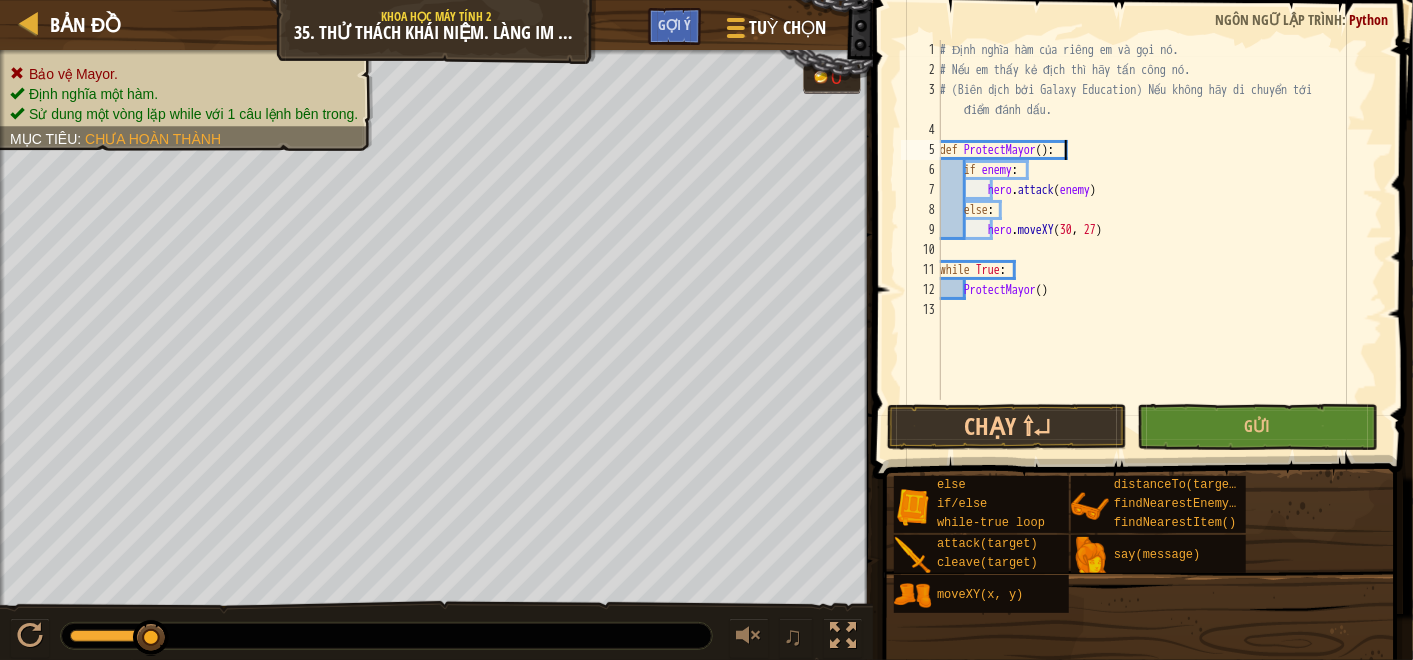 scroll, scrollTop: 8, scrollLeft: 0, axis: vertical 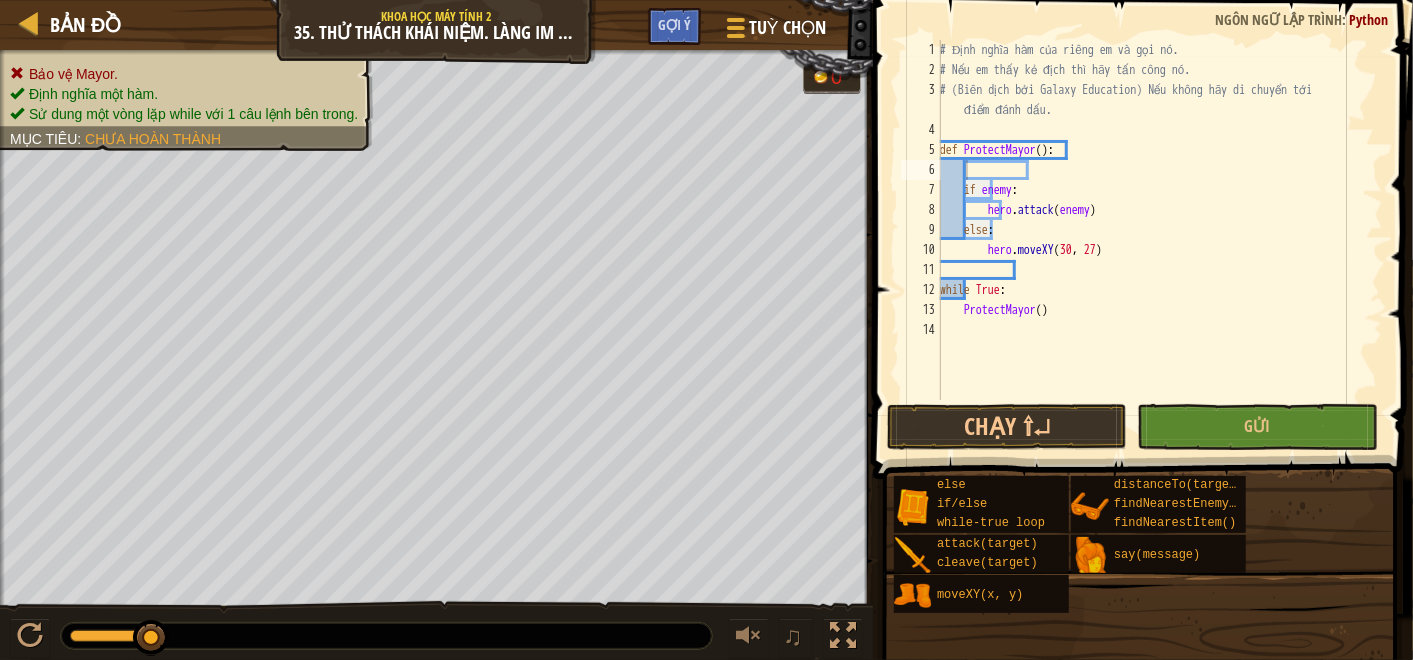 click on "# Định nghĩa hàm của riêng em và gọi nó.  # Nếu em thấy kẻ địch thì hãy tấn công nó.  # (Biên dịch bởi Galaxy Education) Nếu không hãy di chuyển tới       điểm đánh dấu.  def   ProtectMayor ( ) :           if   enemy :          hero . attack ( enemy )      else :          hero . moveXY ( 30 ,   27 ) while   True :      ProtectMayor ( )" at bounding box center (1159, 240) 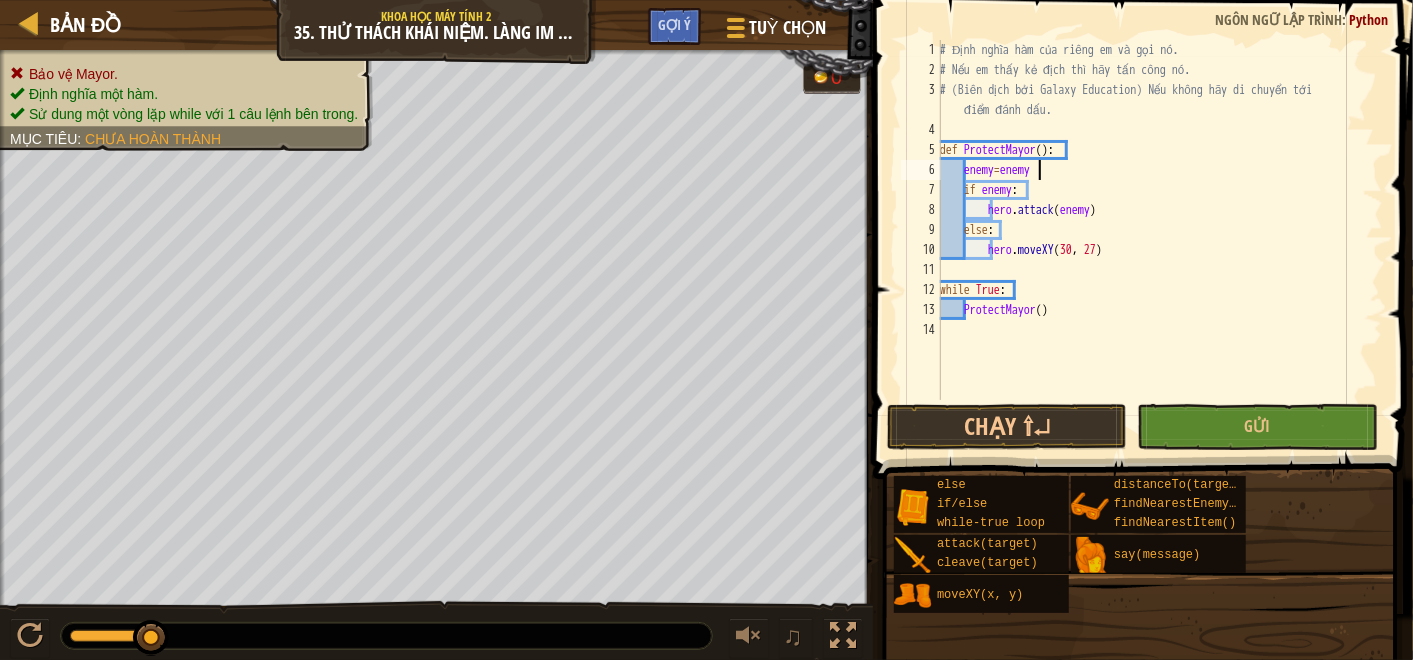 scroll, scrollTop: 8, scrollLeft: 7, axis: both 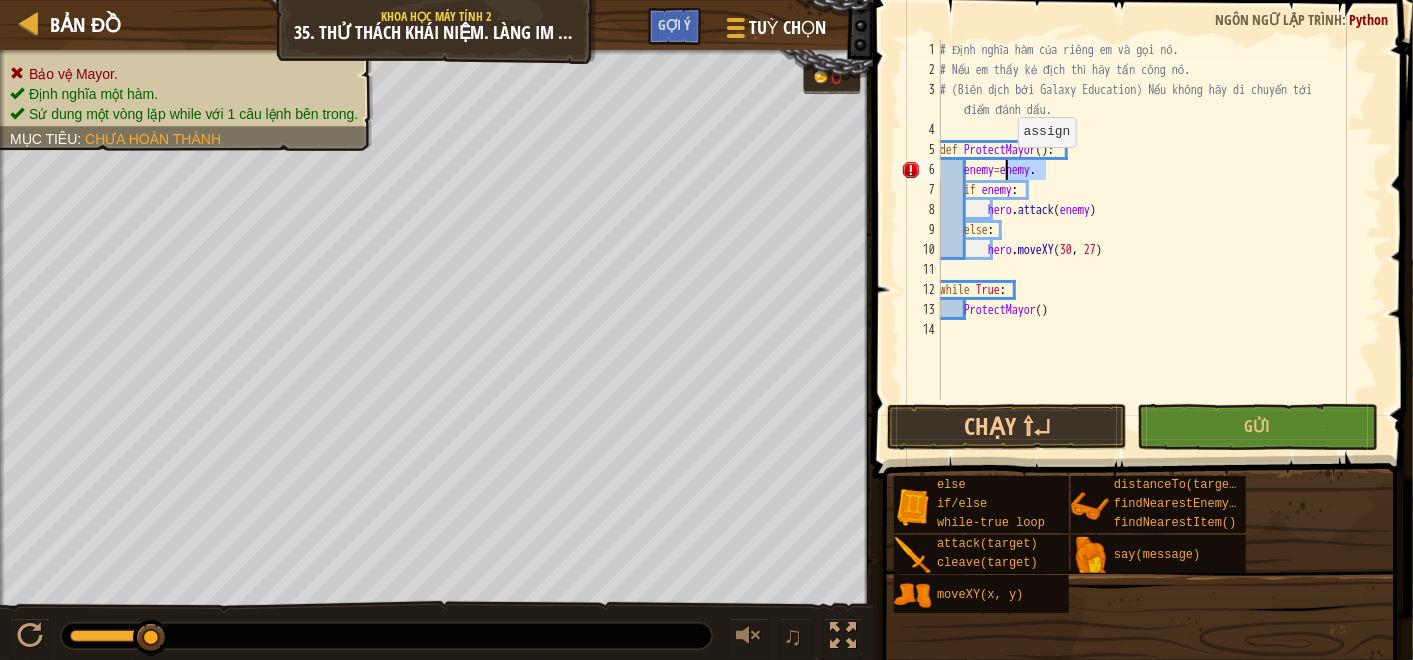 drag, startPoint x: 1047, startPoint y: 172, endPoint x: 1008, endPoint y: 168, distance: 39.20459 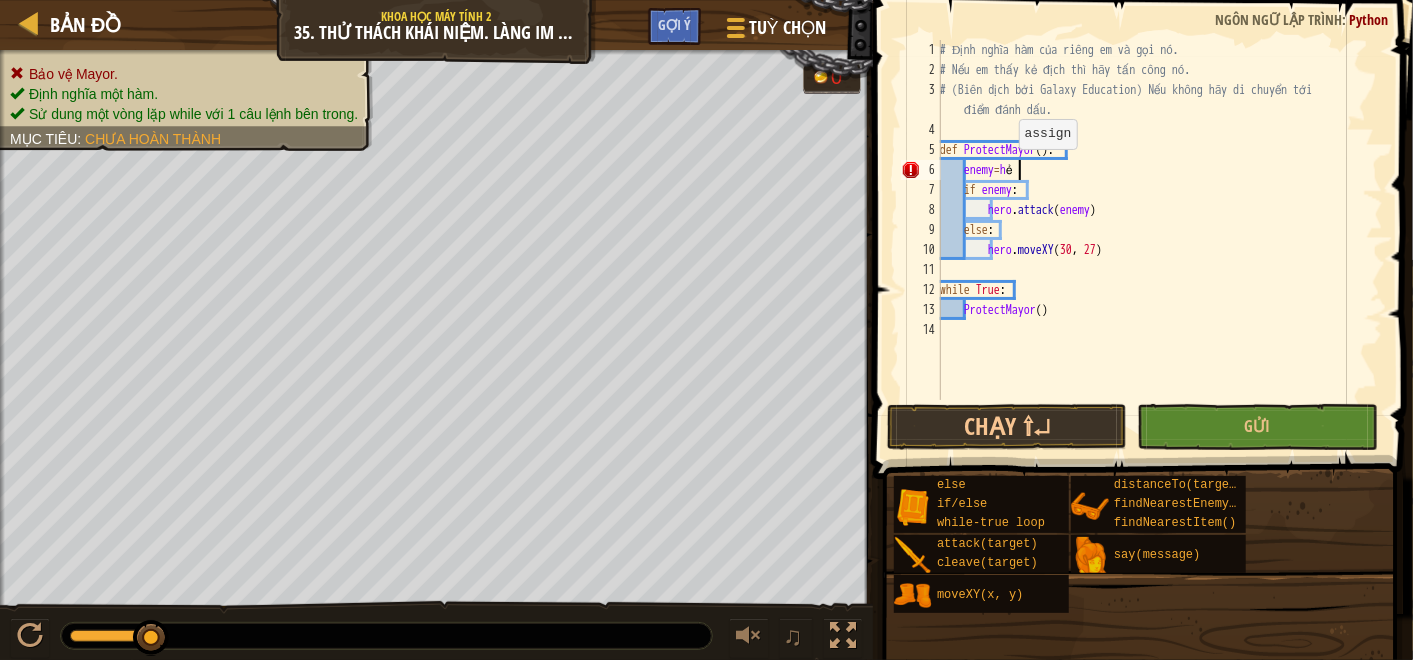 scroll, scrollTop: 8, scrollLeft: 6, axis: both 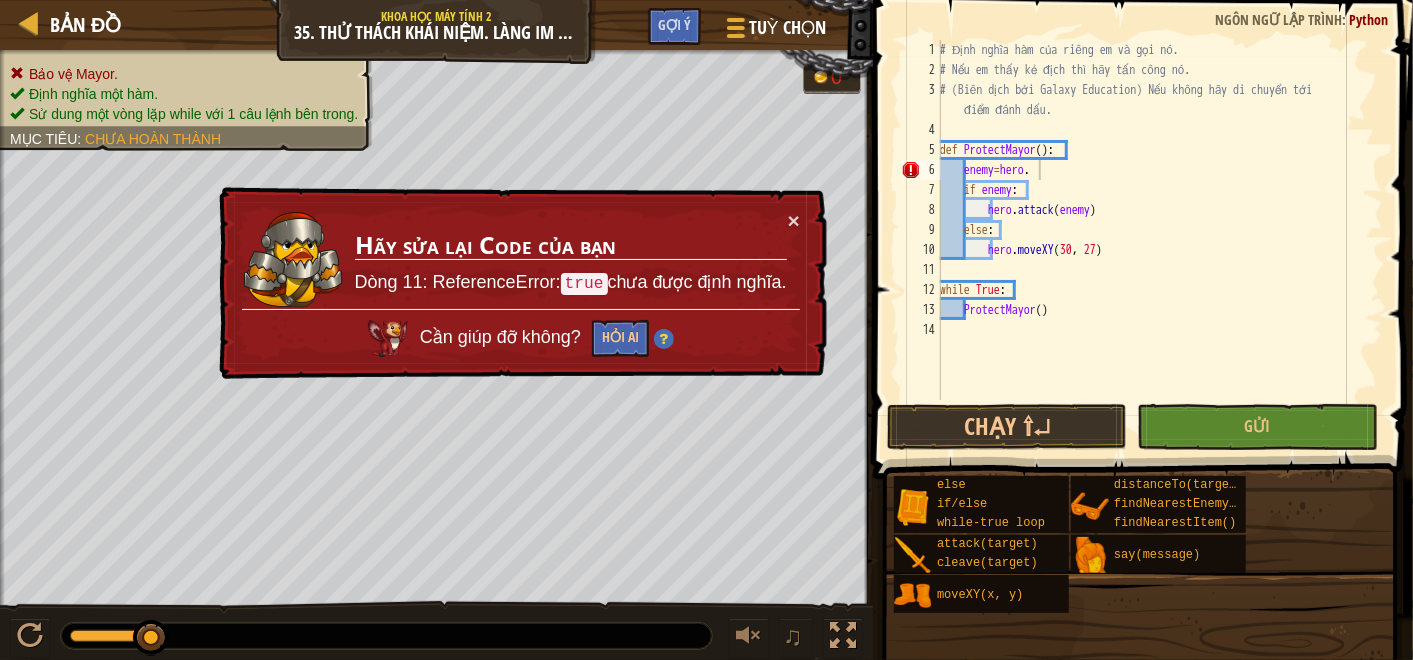 click on "# Định nghĩa hàm của riêng em và gọi nó.  # Nếu em thấy kẻ địch thì hãy tấn công nó.  # (Biên dịch bởi Galaxy Education) Nếu không hãy di chuyển tới       điểm đánh dấu.  def   ProtectMayor ( ) :      enemy = hero .      if   enemy :          hero . attack ( enemy )      else :          hero . moveXY ( 30 ,   27 ) while   True :      ProtectMayor ( )" at bounding box center [1159, 240] 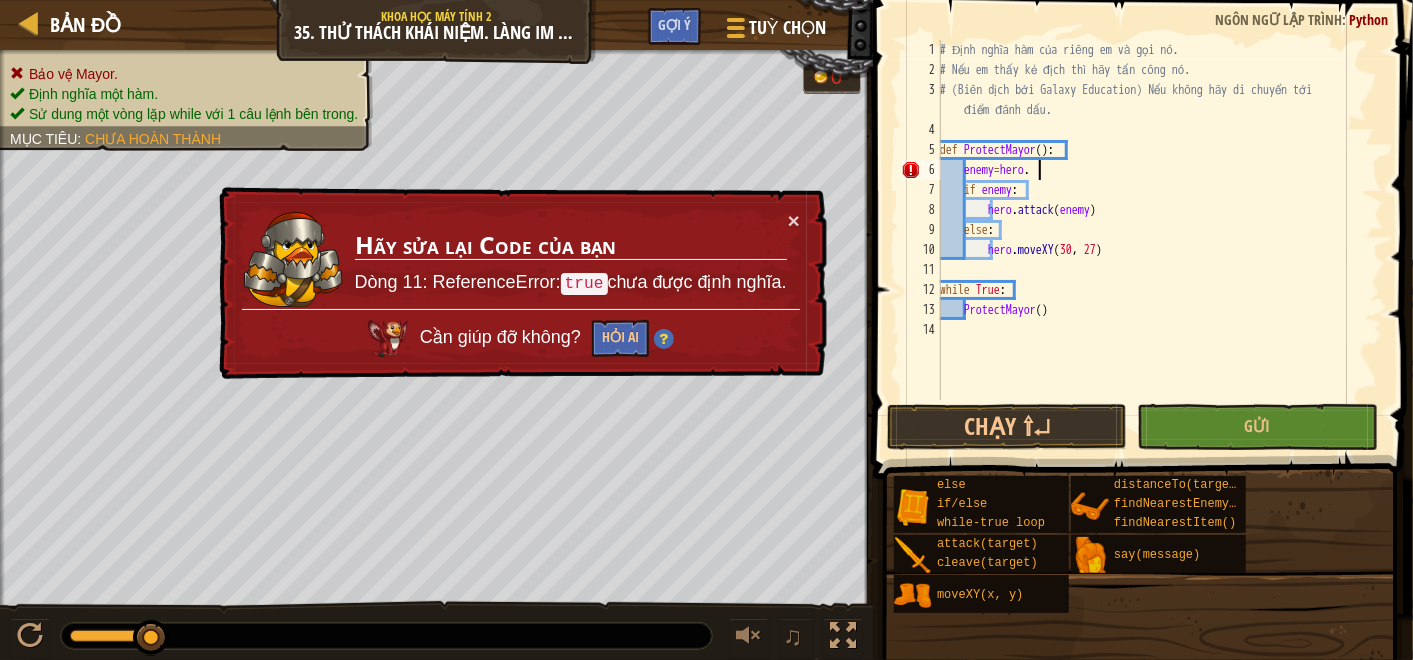 paste on "findNearestEnemy(" 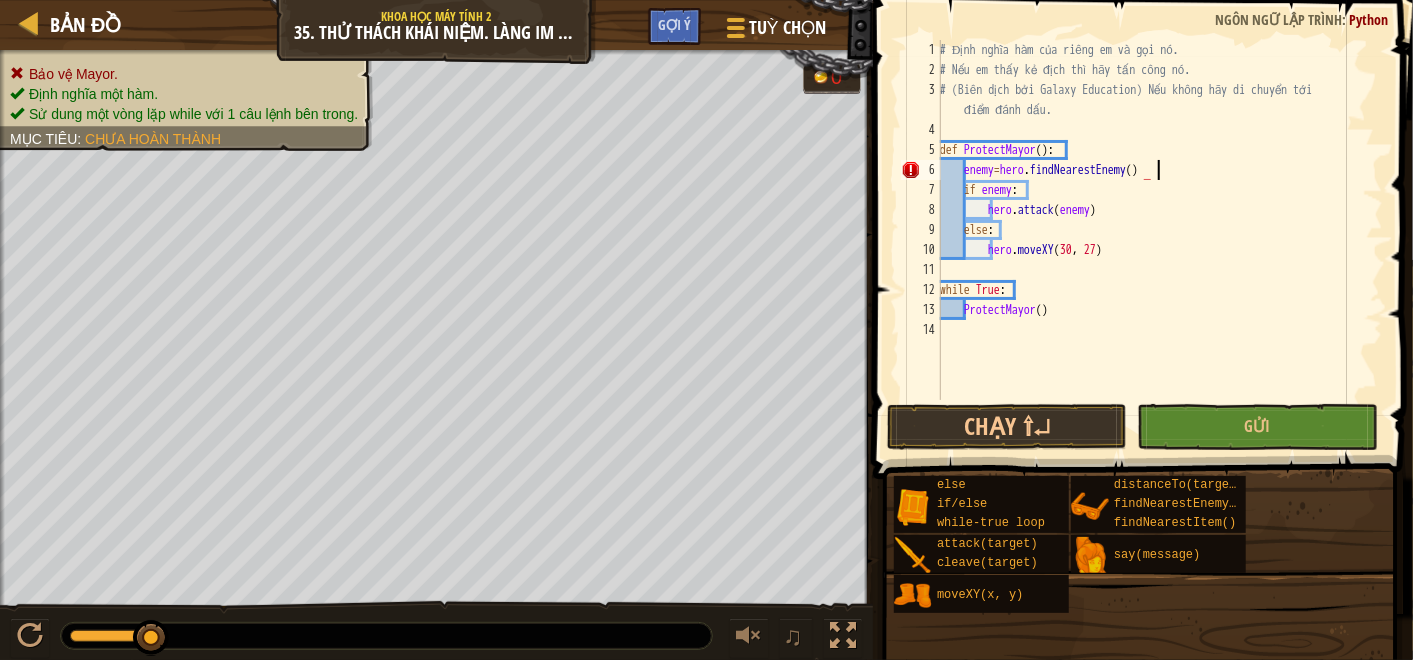 scroll, scrollTop: 8, scrollLeft: 16, axis: both 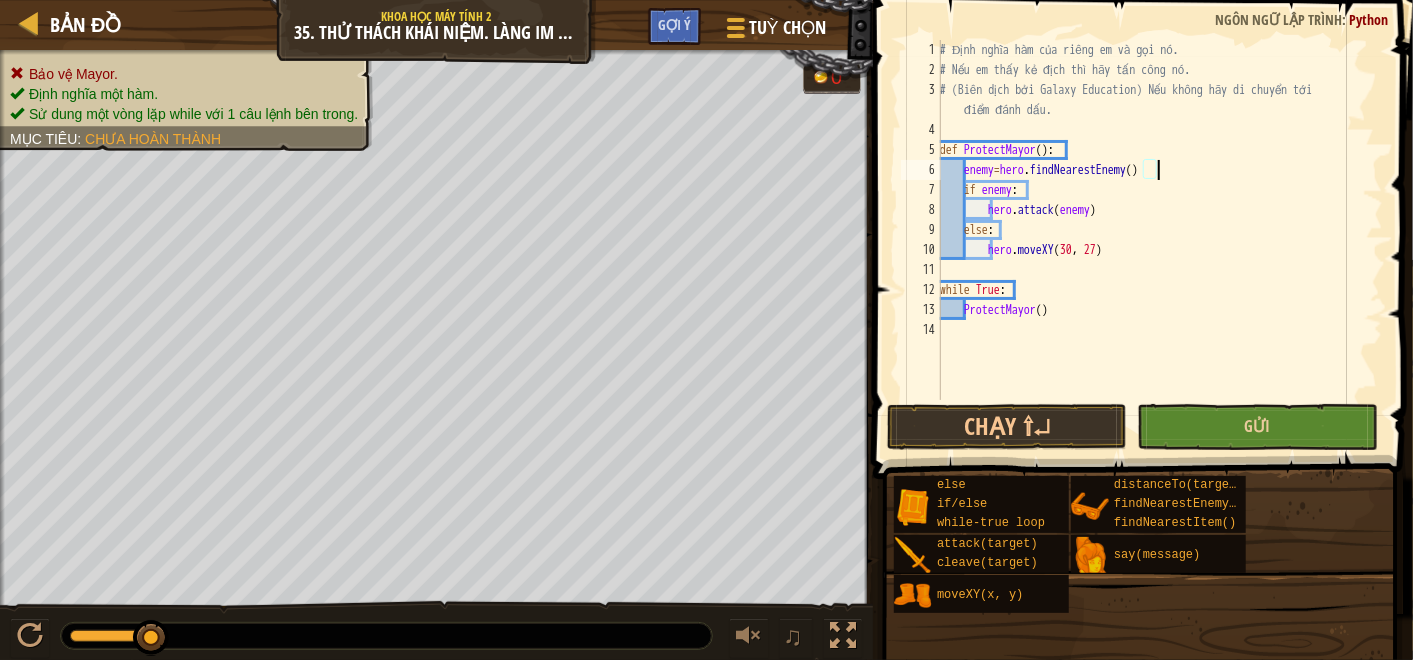 type on "enemy=hero.findNearestEnemy()" 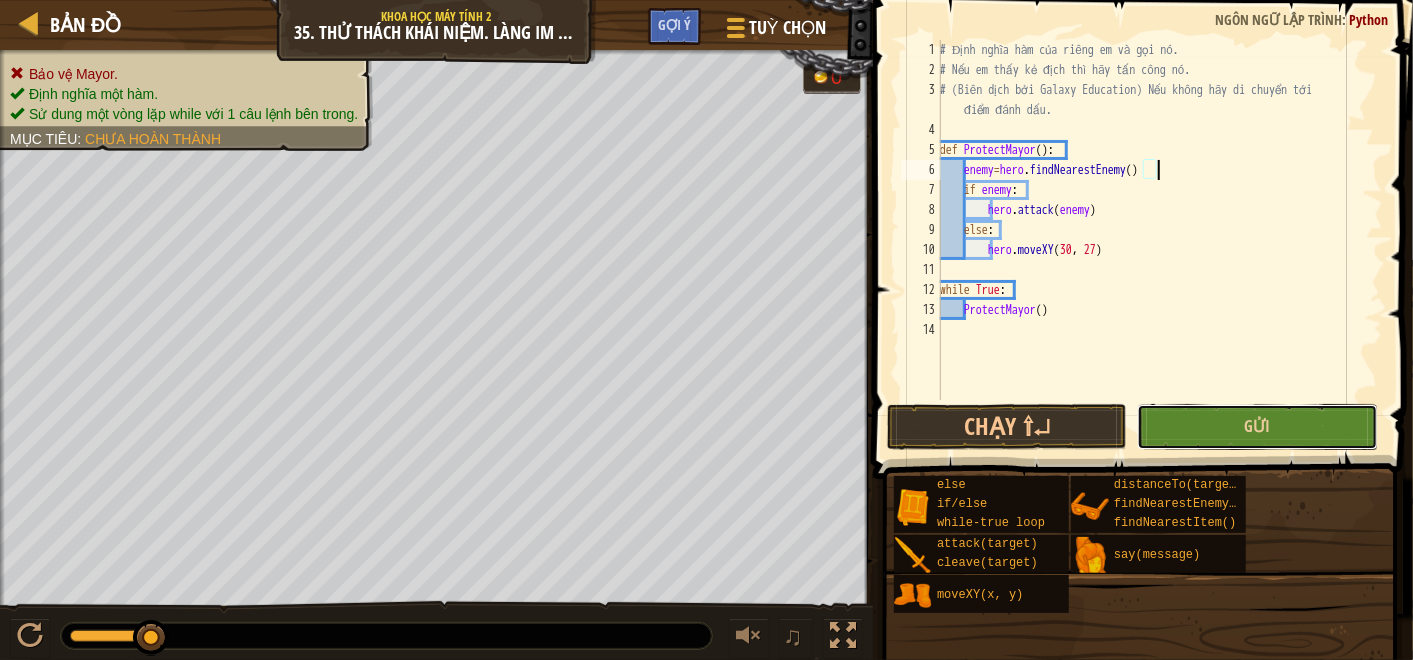 click on "Gửi" at bounding box center [1257, 427] 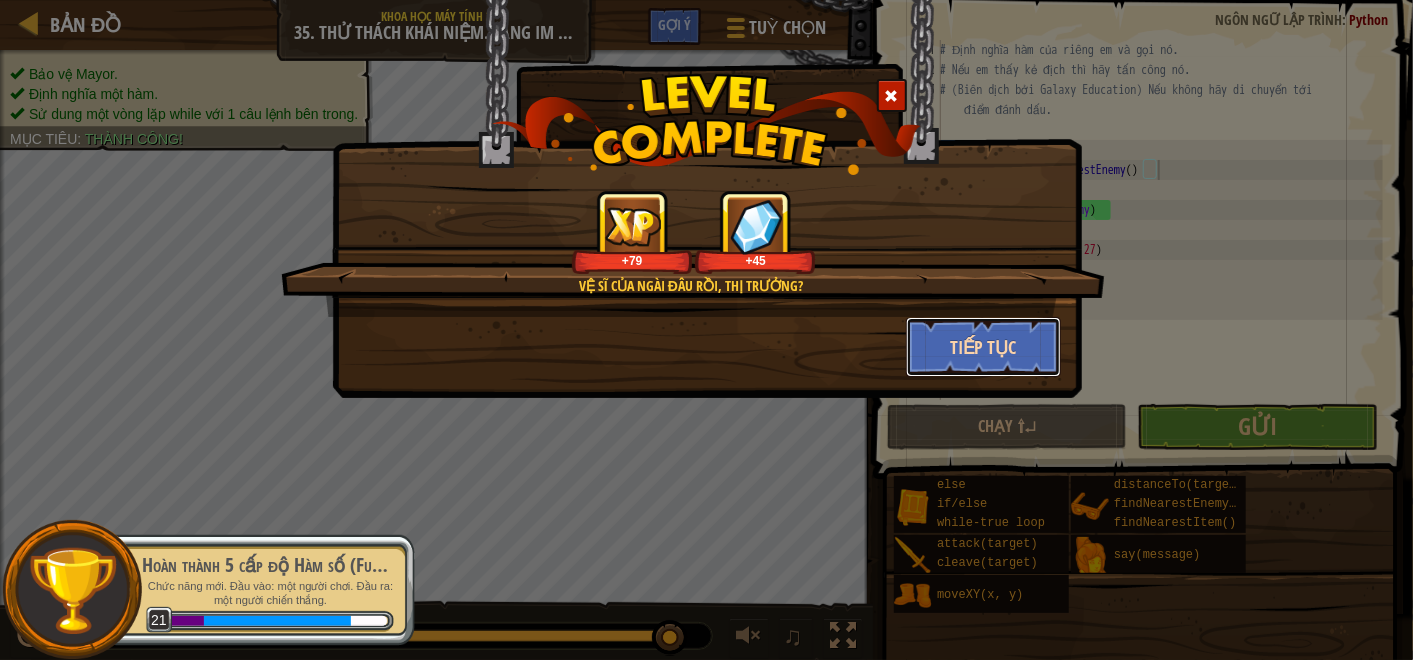 click on "Tiếp tục" at bounding box center [983, 347] 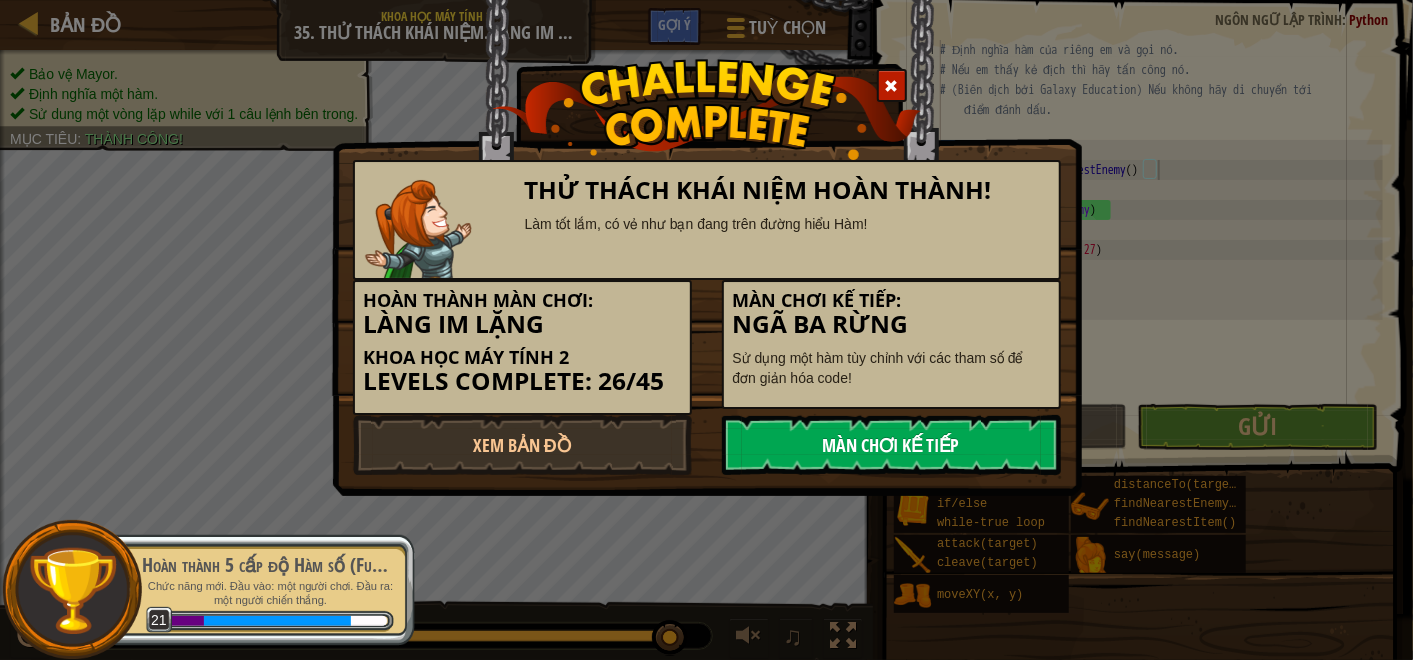 click on "Màn chơi kế tiếp" at bounding box center (891, 445) 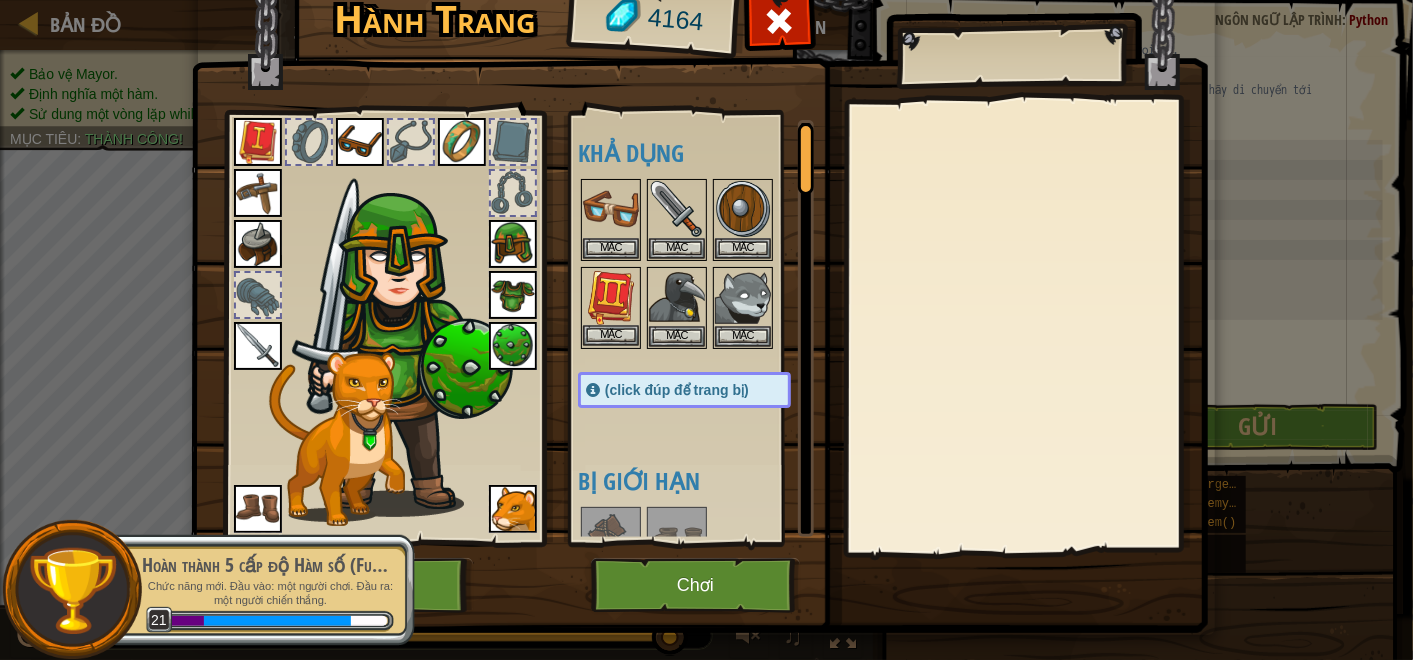 click at bounding box center (611, 297) 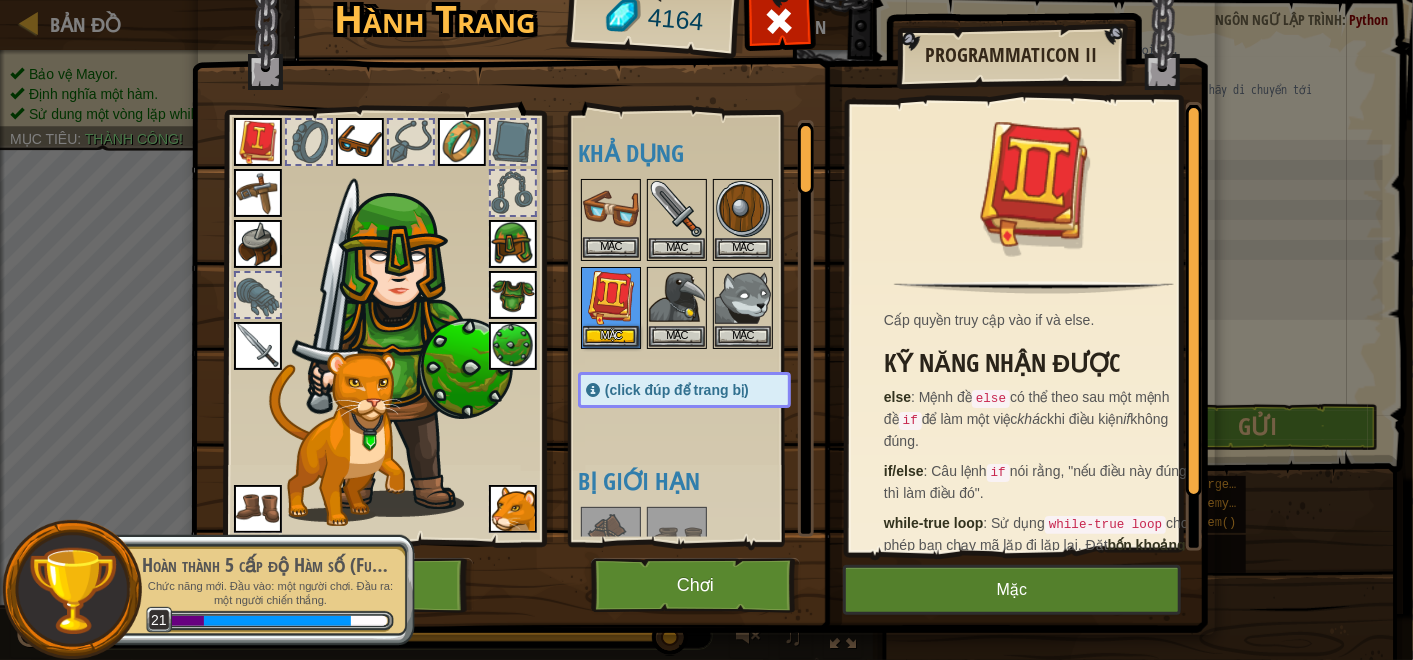 click at bounding box center [611, 209] 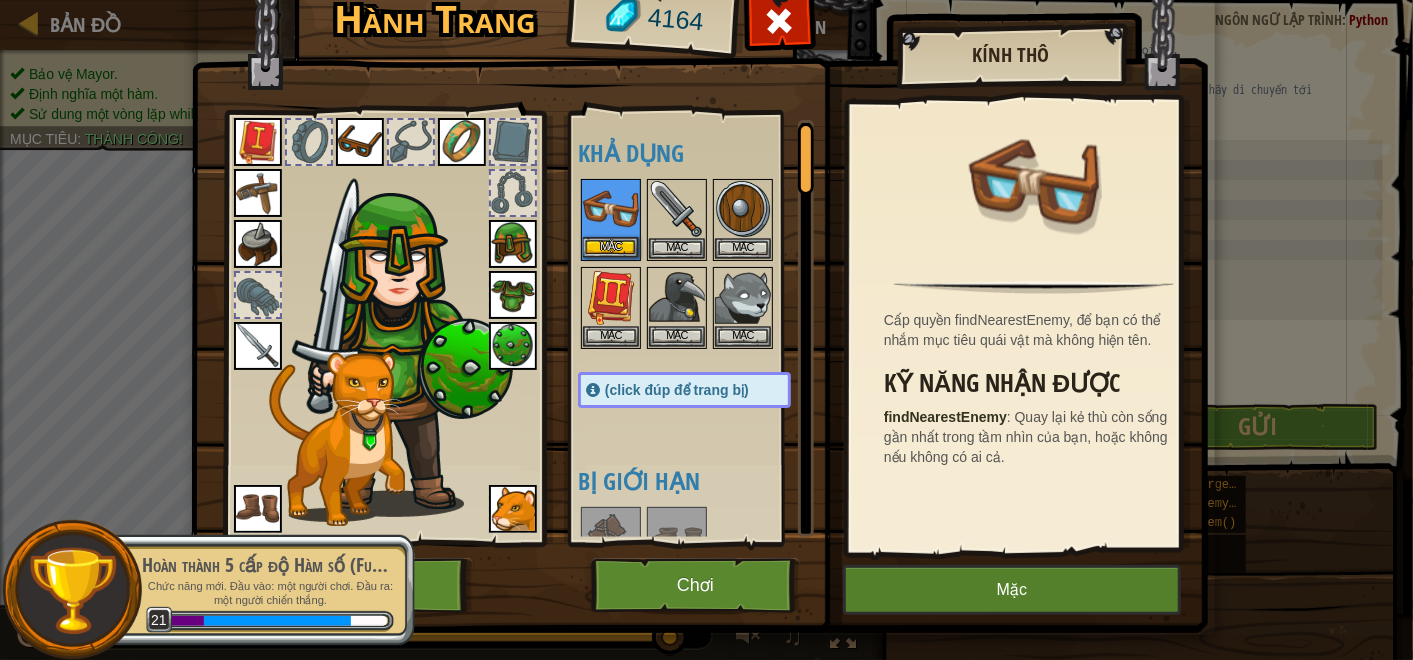 click at bounding box center (611, 209) 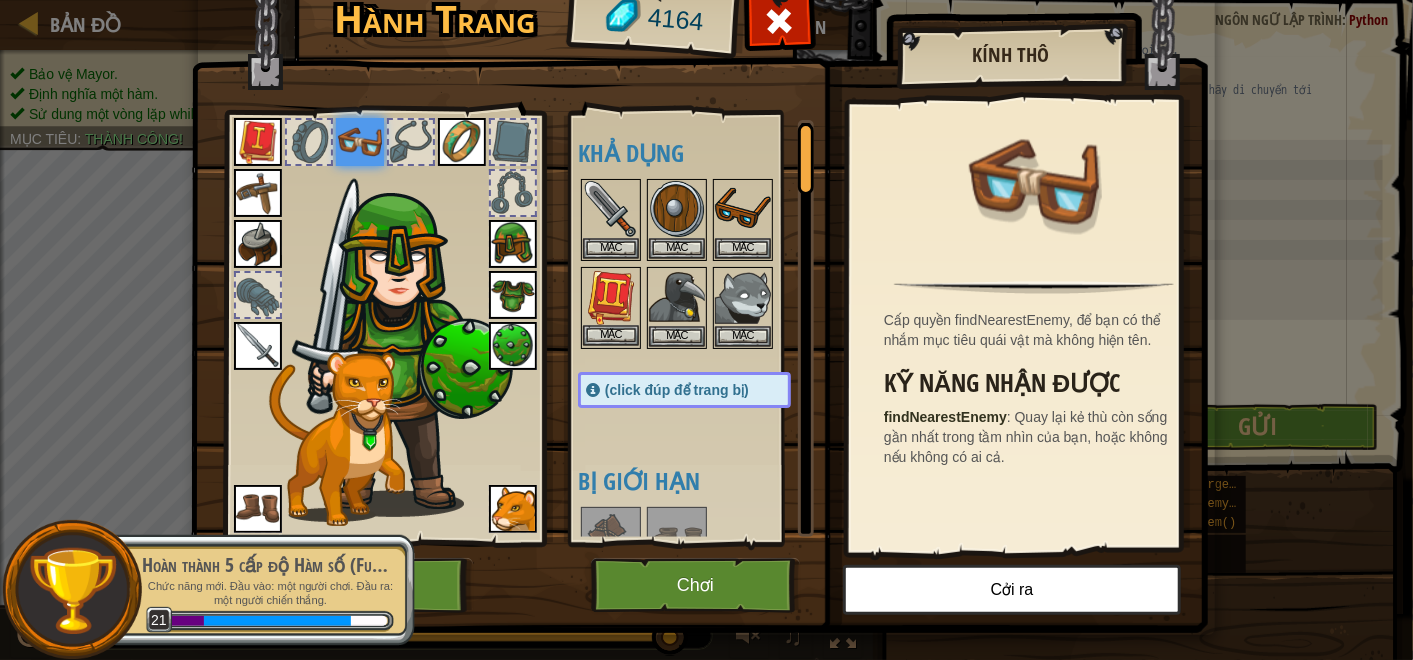 click at bounding box center (611, 297) 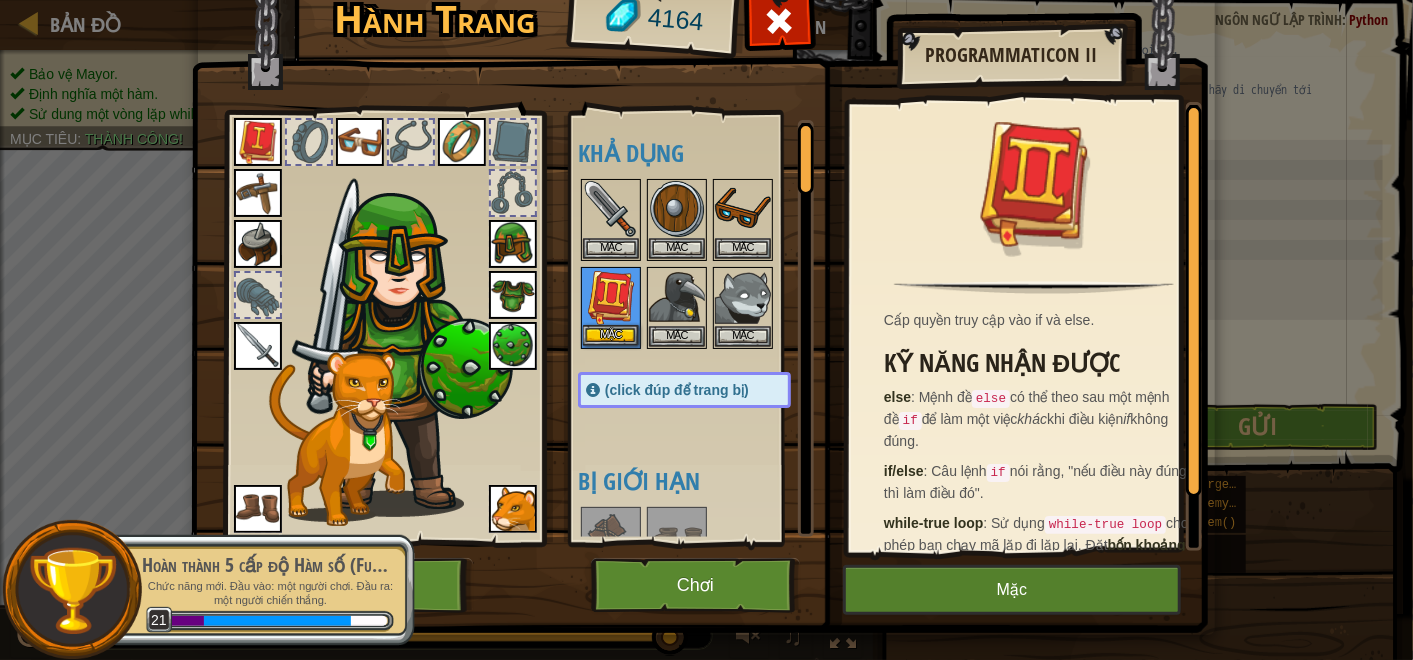 click at bounding box center (611, 297) 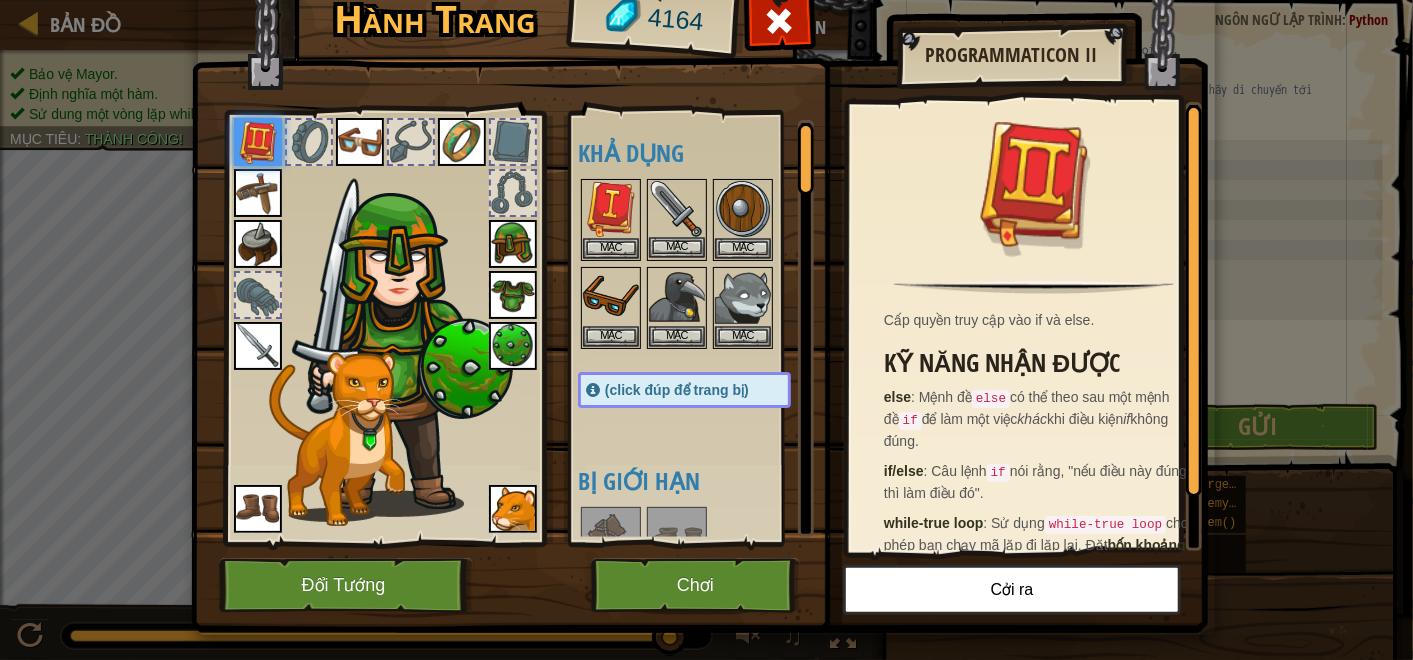 click at bounding box center (677, 209) 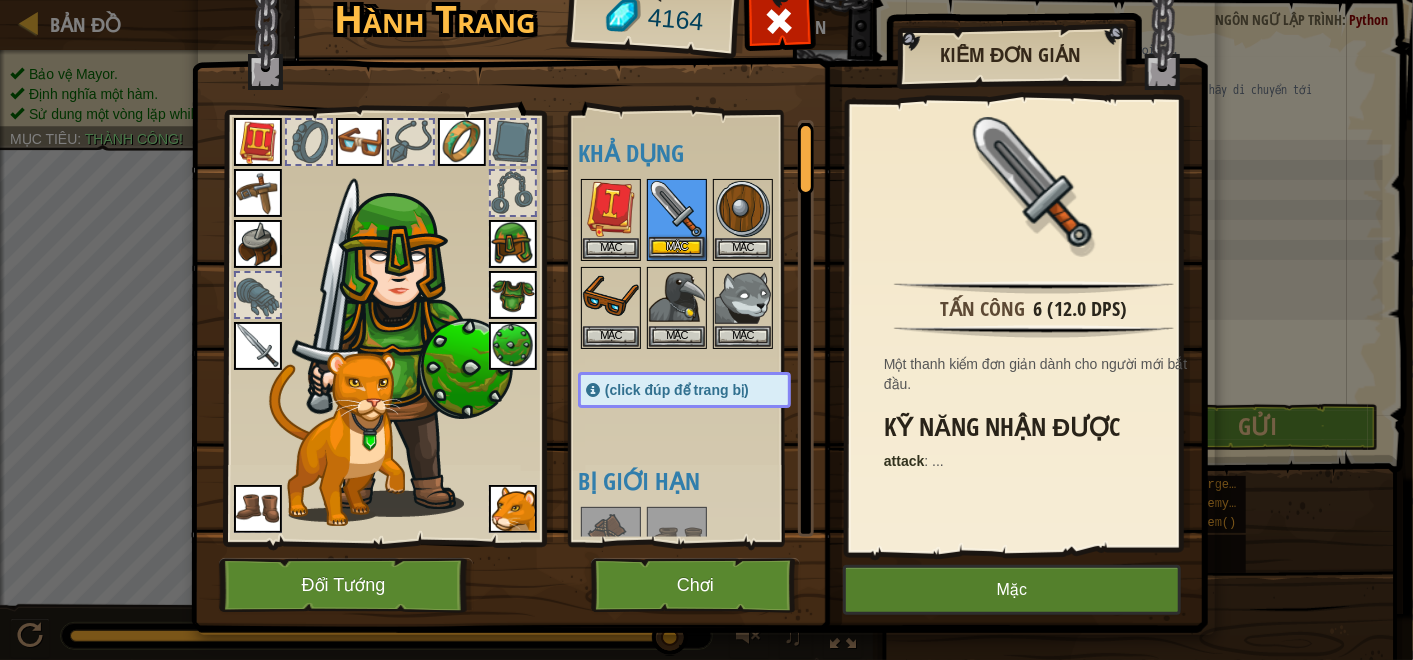 click at bounding box center [677, 209] 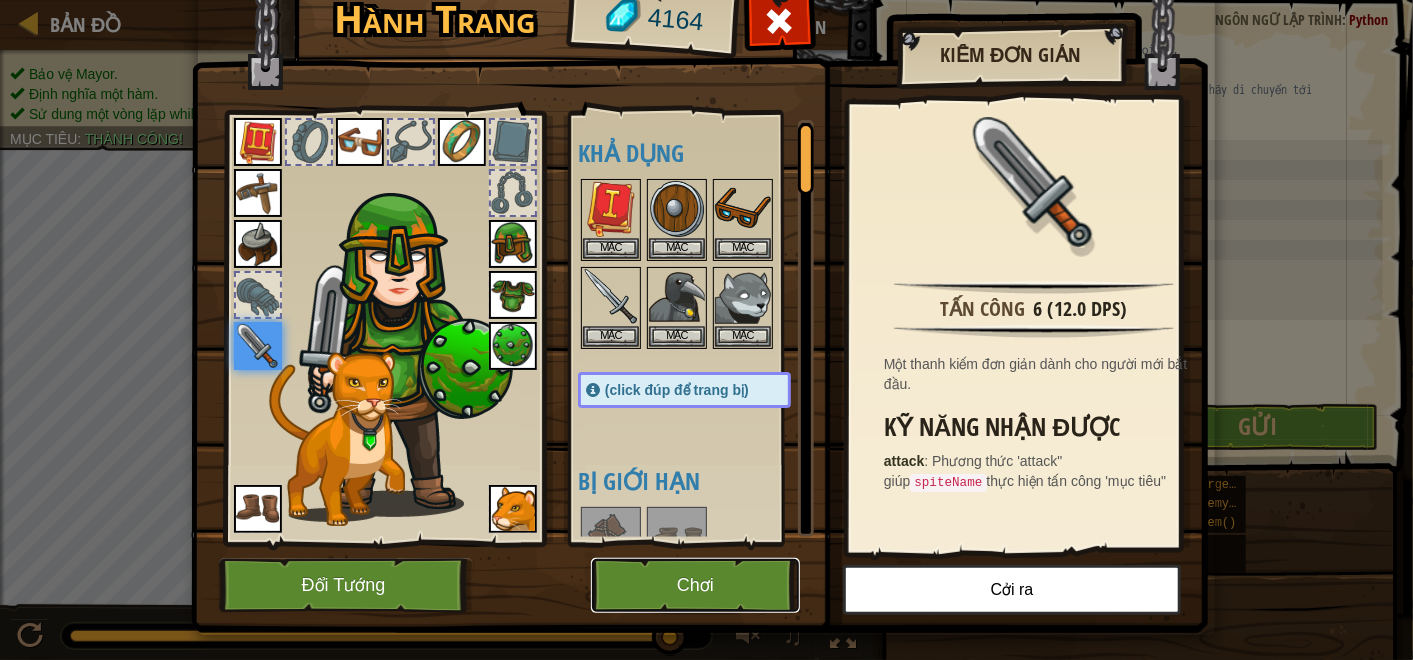 click on "Chơi" at bounding box center [695, 585] 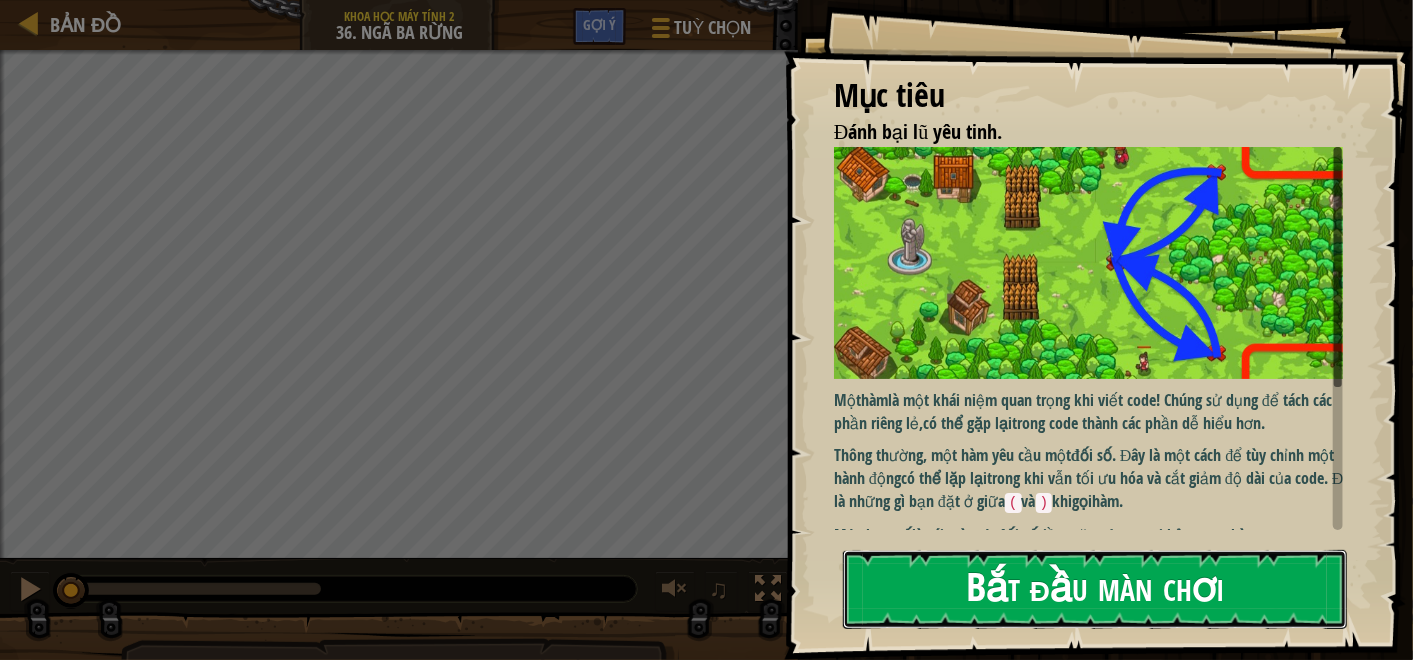 click on "Bắt đầu màn chơi" at bounding box center [1095, 589] 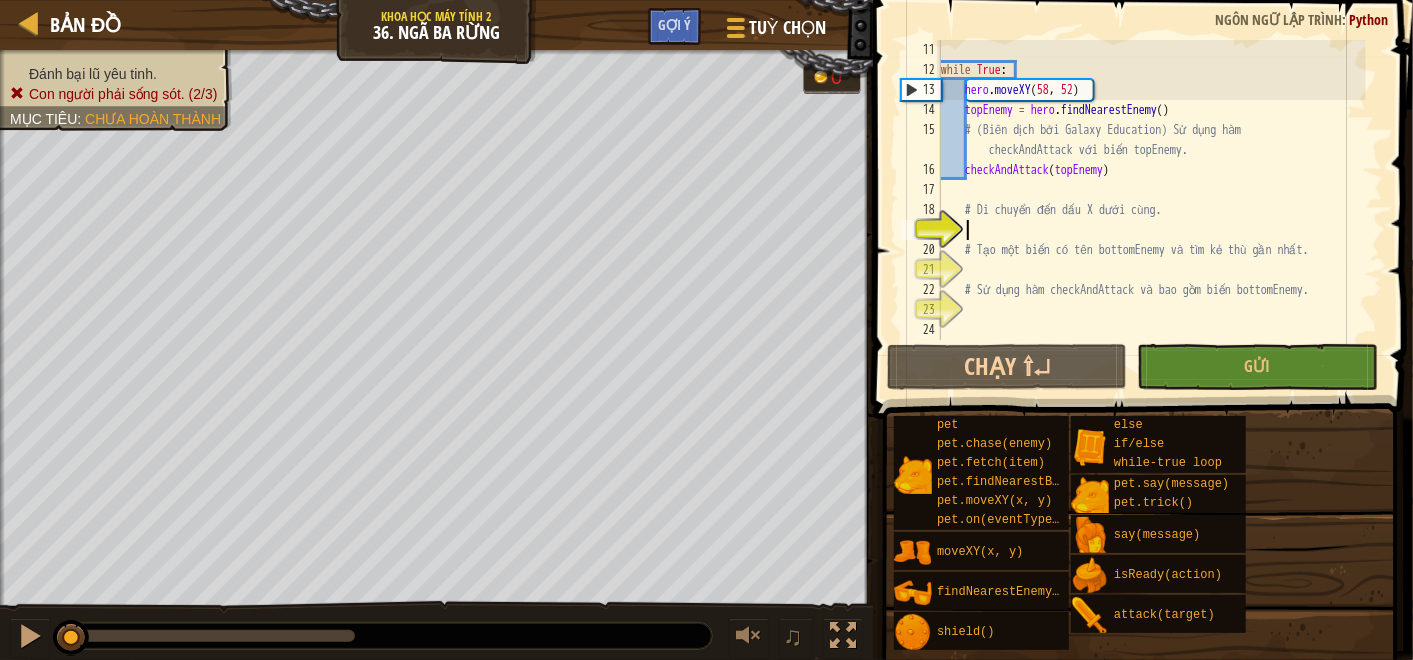 scroll, scrollTop: 200, scrollLeft: 0, axis: vertical 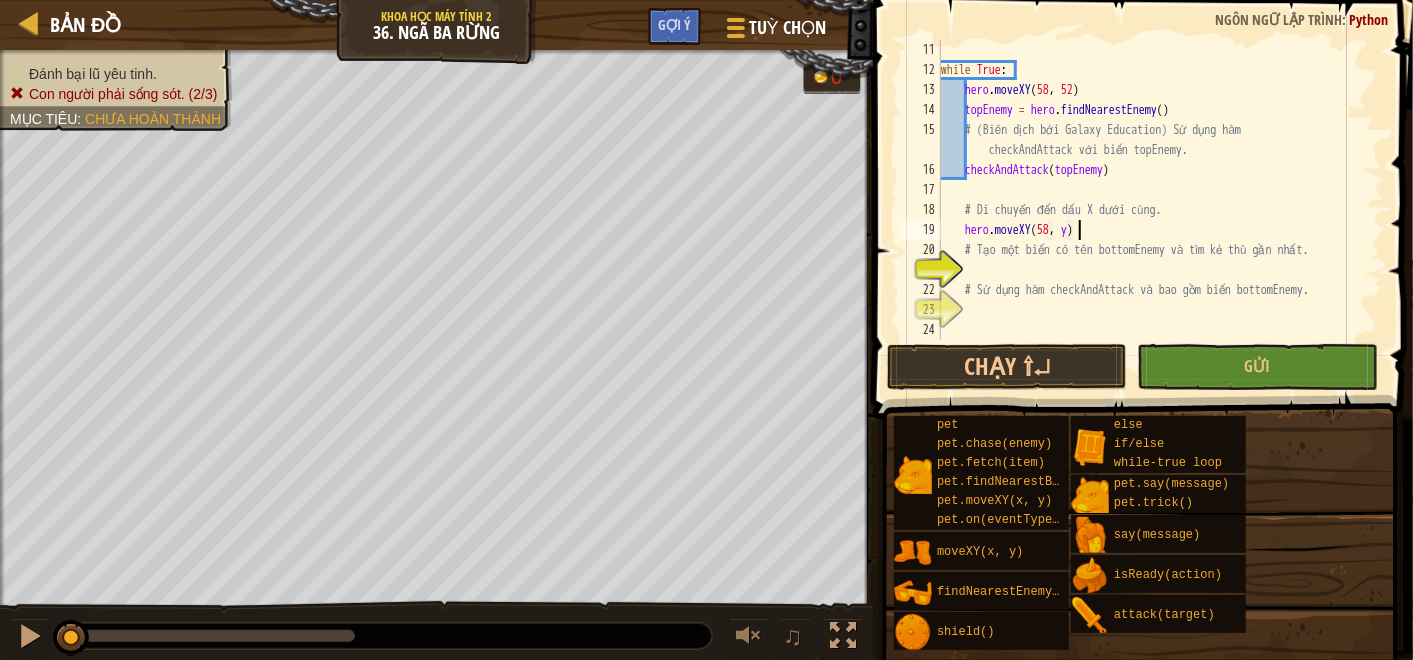 click on "while   True :      hero . moveXY ( 58 ,   52 )      topEnemy   =   hero . findNearestEnemy ( )      # (Biên dịch bởi Galaxy Education) Sử dụng hàm           checkAndAttack với biến topEnemy.      checkAndAttack ( topEnemy )      # Di chuyển đến dấu X dưới cùng.      hero . moveXY ( 58 ,   y )      # Tạo một biến có tên bottomEnemy và tìm kẻ thù gần nhất.            # Sử dụng hàm checkAndAttack và bao gồm biến bottomEnemy." at bounding box center [1151, 210] 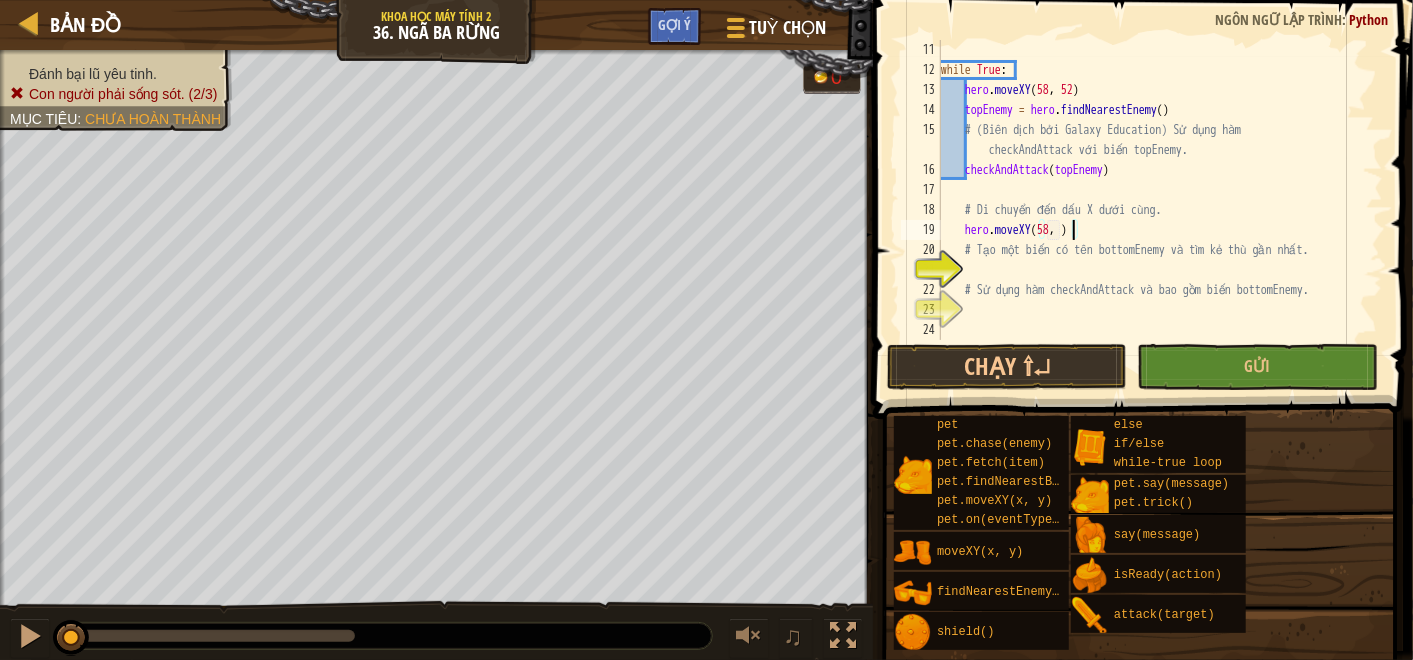 scroll, scrollTop: 8, scrollLeft: 11, axis: both 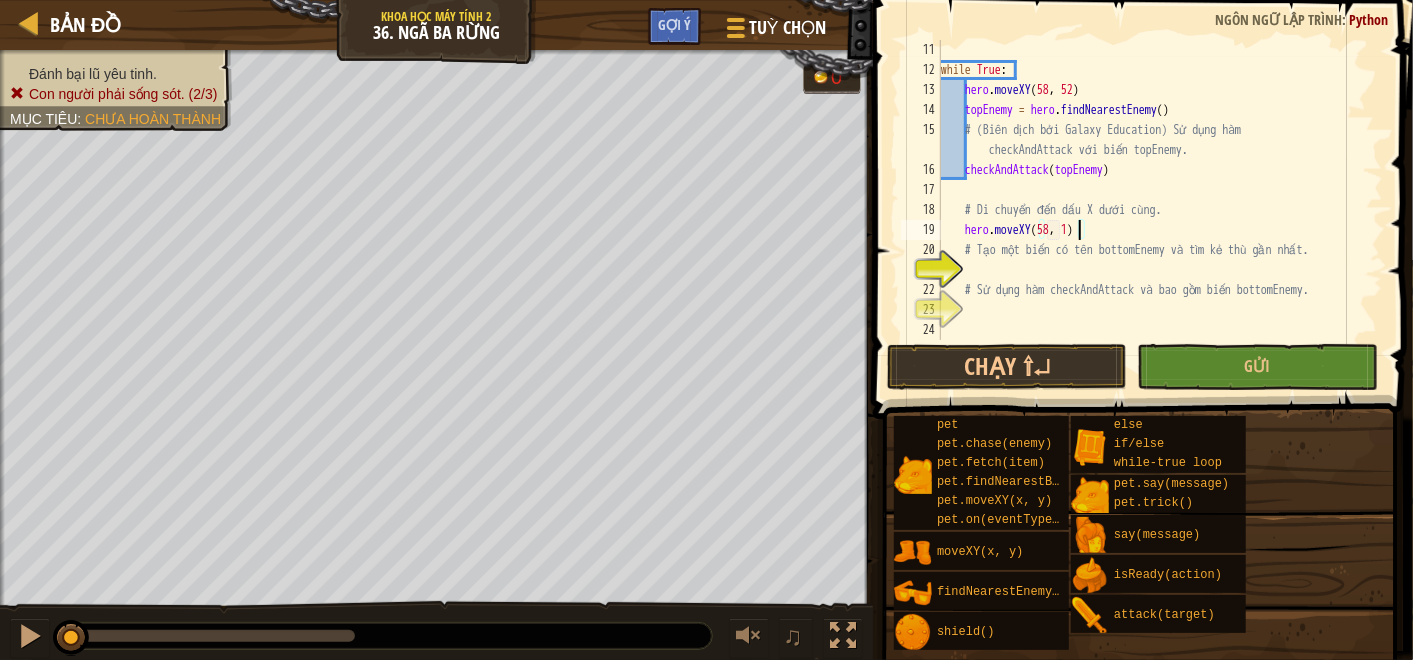 type on "hero.moveXY(58, 16)" 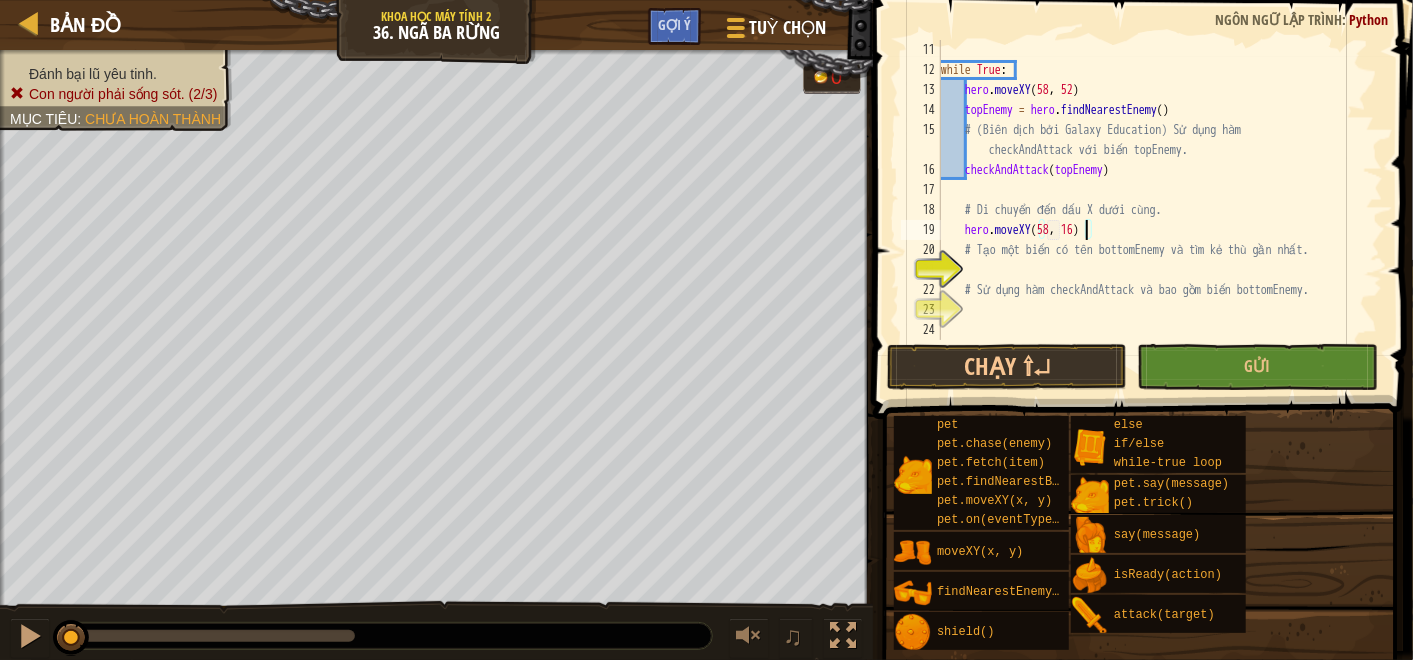 click on "while   True :      hero . moveXY ( 58 ,   52 )      topEnemy   =   hero . findNearestEnemy ( )      # (Biên dịch bởi Galaxy Education) Sử dụng hàm           checkAndAttack với biến topEnemy.      checkAndAttack ( topEnemy )      # Di chuyển đến dấu X dưới cùng.      hero . moveXY ( 58 ,   16 )      # Tạo một biến có tên bottomEnemy và tìm kẻ thù gần nhất.            # Sử dụng hàm checkAndAttack và bao gồm biến bottomEnemy." at bounding box center (1151, 210) 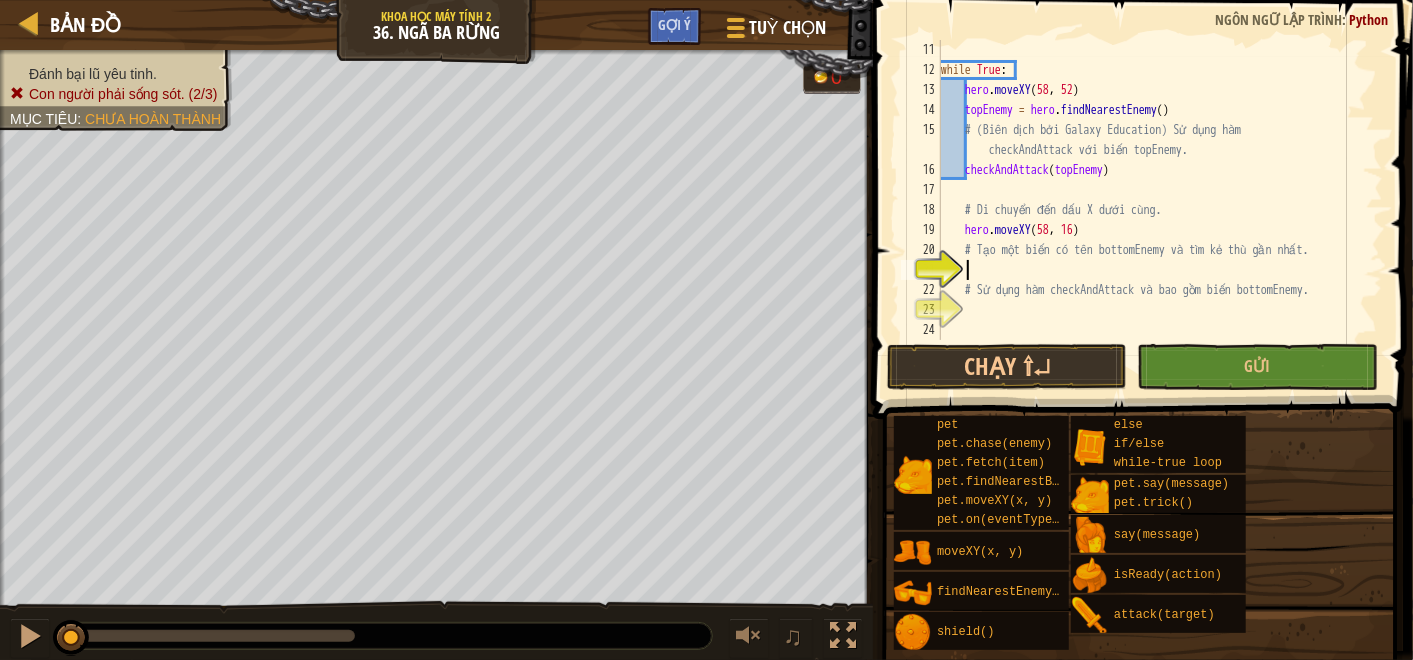 scroll, scrollTop: 8, scrollLeft: 0, axis: vertical 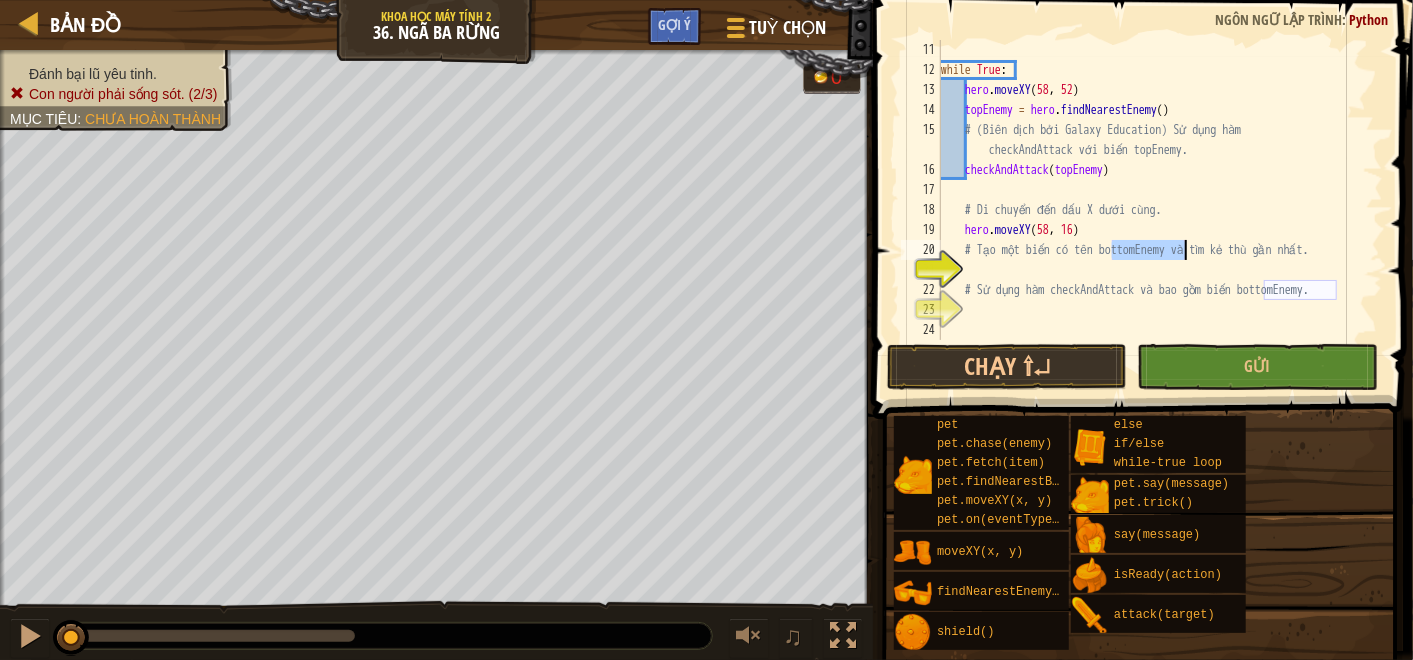 drag, startPoint x: 1111, startPoint y: 252, endPoint x: 1183, endPoint y: 257, distance: 72.1734 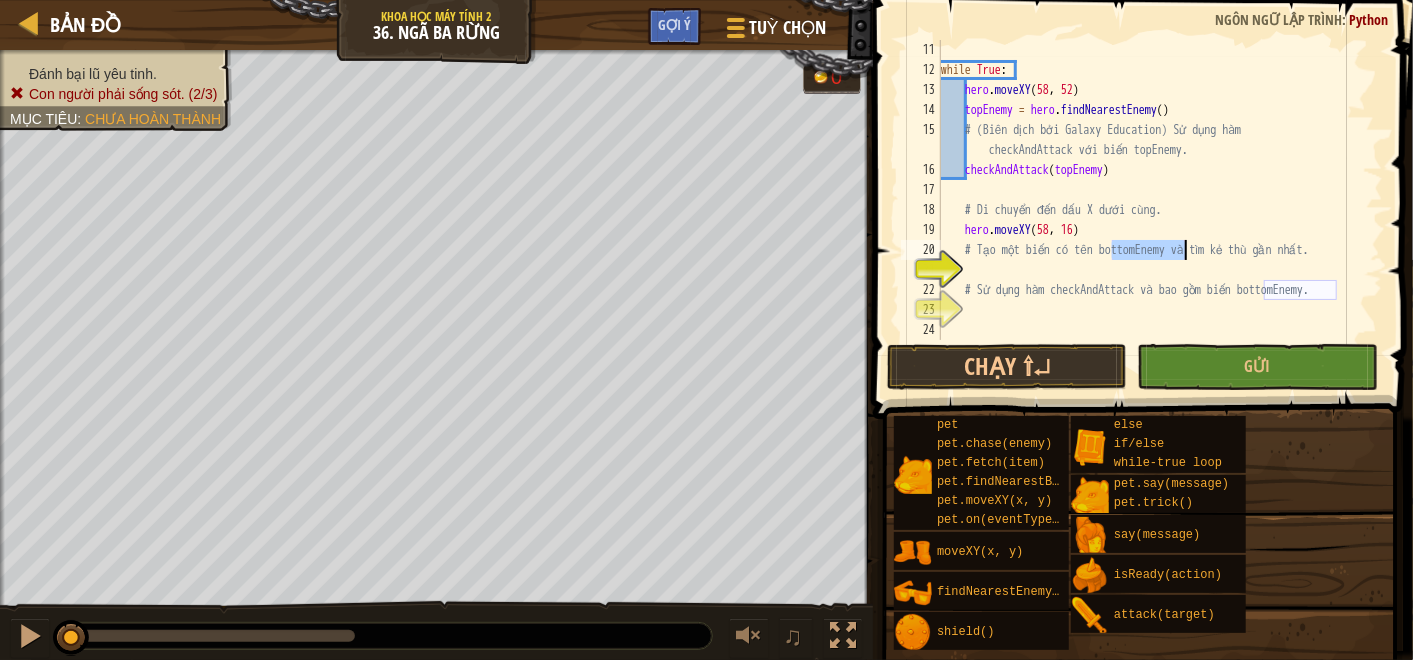 click on "while   True :      hero . moveXY ( 58 ,   52 )      topEnemy   =   hero . findNearestEnemy ( )      # (Biên dịch bởi Galaxy Education) Sử dụng hàm           checkAndAttack với biến topEnemy.      checkAndAttack ( topEnemy )      # Di chuyển đến dấu X dưới cùng.      hero . moveXY ( 58 ,   16 )      # Tạo một biến có tên bottomEnemy và tìm kẻ thù gần nhất.            # Sử dụng hàm checkAndAttack và bao gồm biến bottomEnemy." at bounding box center (1151, 210) 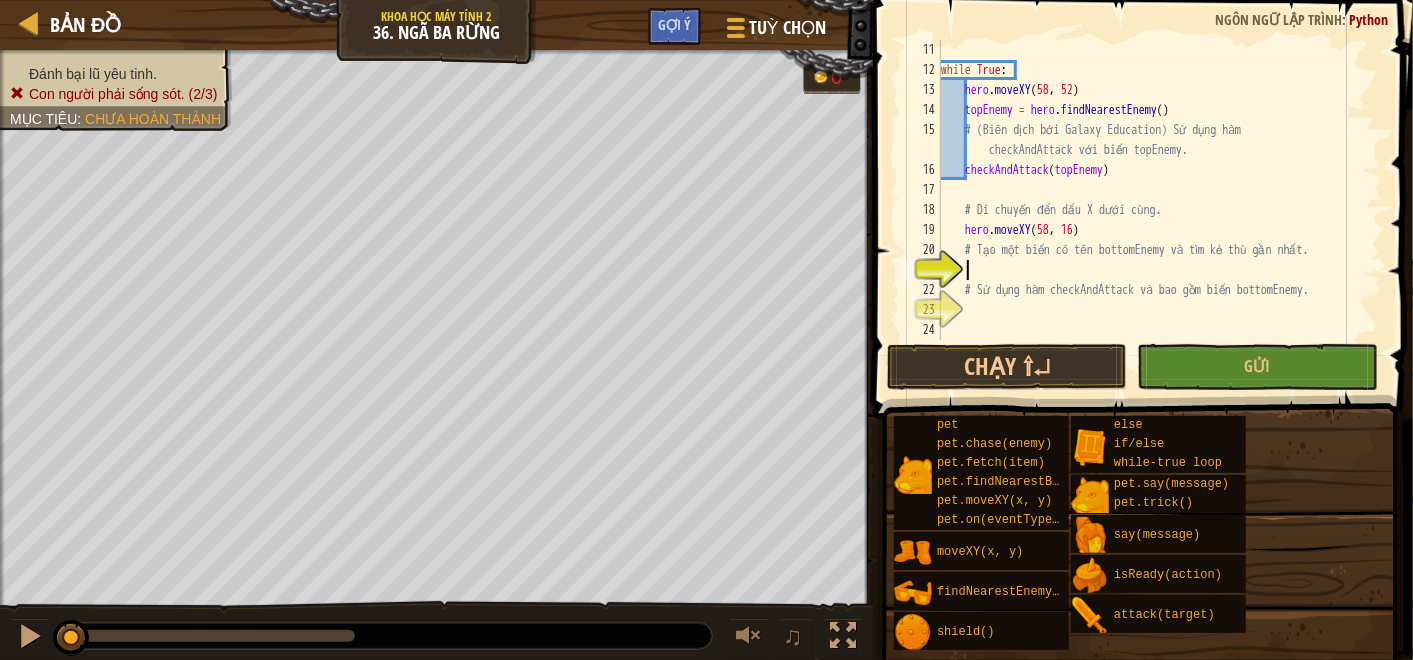 click on "while   True :      hero . moveXY ( 58 ,   52 )      topEnemy   =   hero . findNearestEnemy ( )      # (Biên dịch bởi Galaxy Education) Sử dụng hàm           checkAndAttack với biến topEnemy.      checkAndAttack ( topEnemy )      # Di chuyển đến dấu X dưới cùng.      hero . moveXY ( 58 ,   16 )      # Tạo một biến có tên bottomEnemy và tìm kẻ thù gần nhất.            # Sử dụng hàm checkAndAttack và bao gồm biến bottomEnemy." at bounding box center [1151, 210] 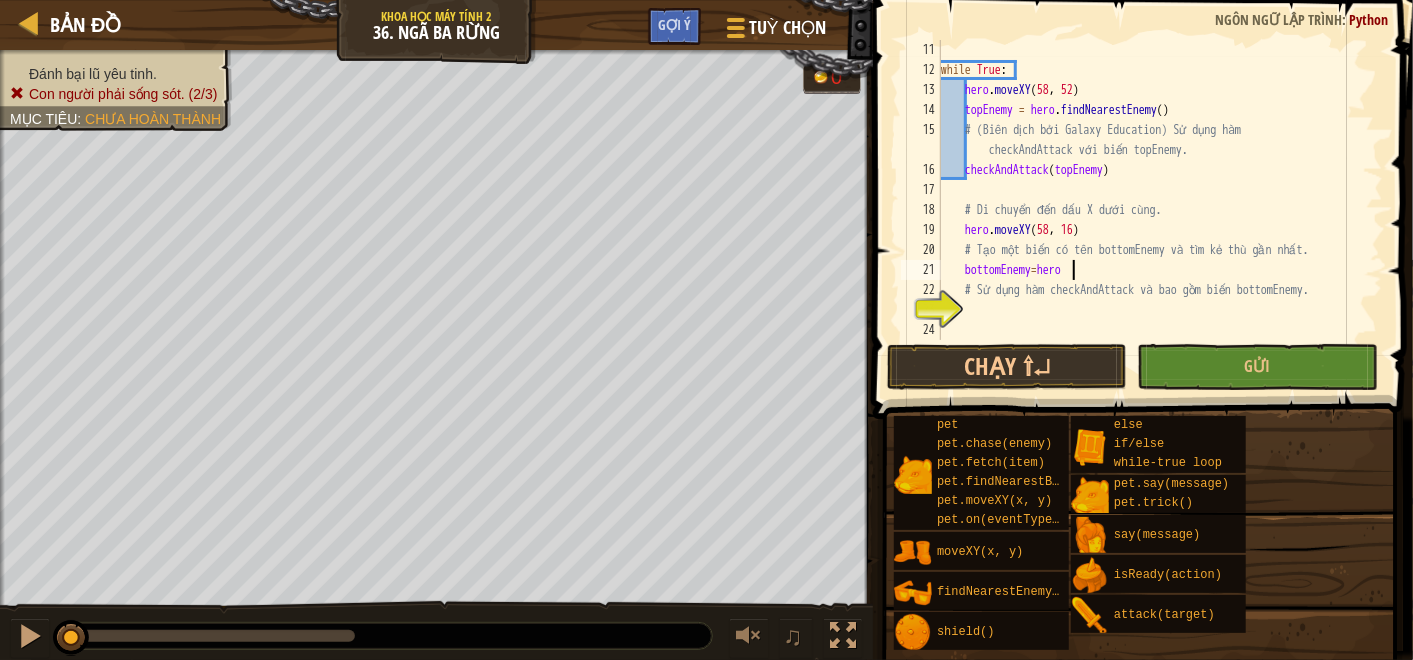 scroll, scrollTop: 8, scrollLeft: 10, axis: both 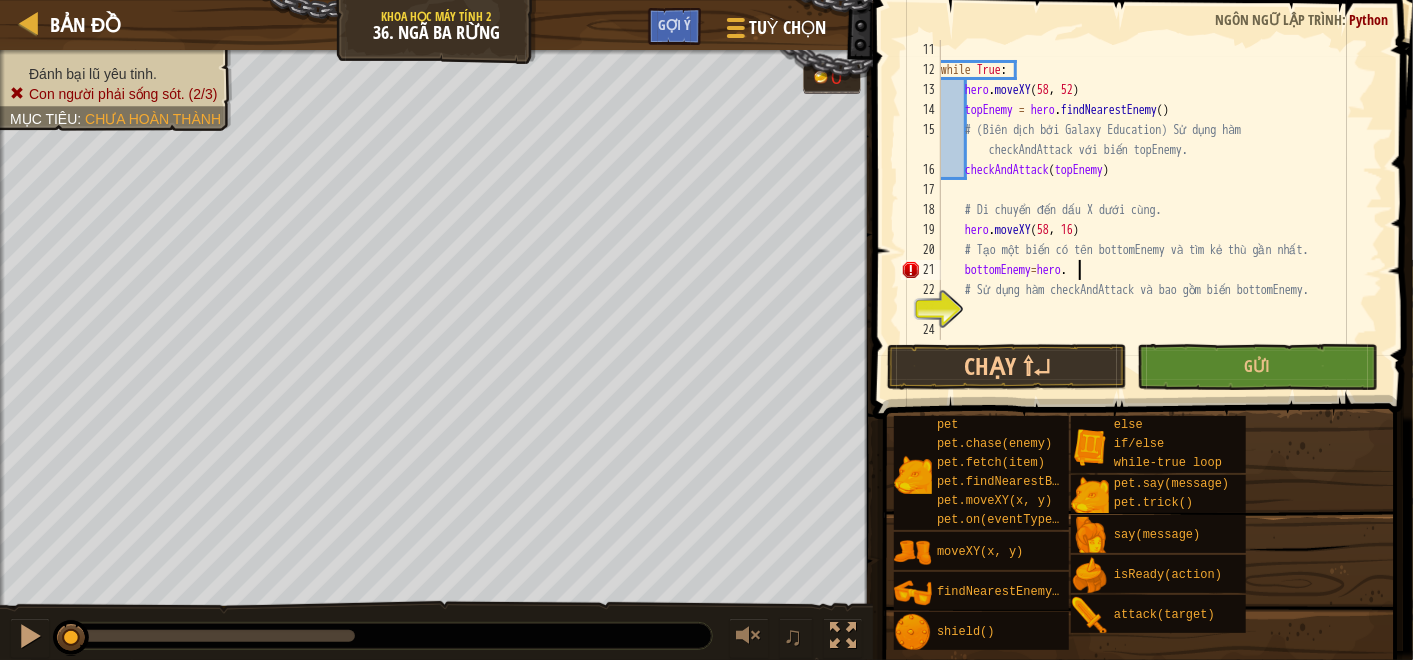 click on "while   True :      hero . moveXY ( 58 ,   52 )      topEnemy   =   hero . findNearestEnemy ( )      # (Biên dịch bởi Galaxy Education) Sử dụng hàm           checkAndAttack với biến topEnemy.      checkAndAttack ( topEnemy )      # Di chuyển đến dấu X dưới cùng.      hero . moveXY ( 58 ,   16 )      # Tạo một biến có tên bottomEnemy và tìm kẻ thù gần nhất.       bottomEnemy = hero .      # Sử dụng hàm checkAndAttack và bao gồm biến bottomEnemy." at bounding box center (1151, 210) 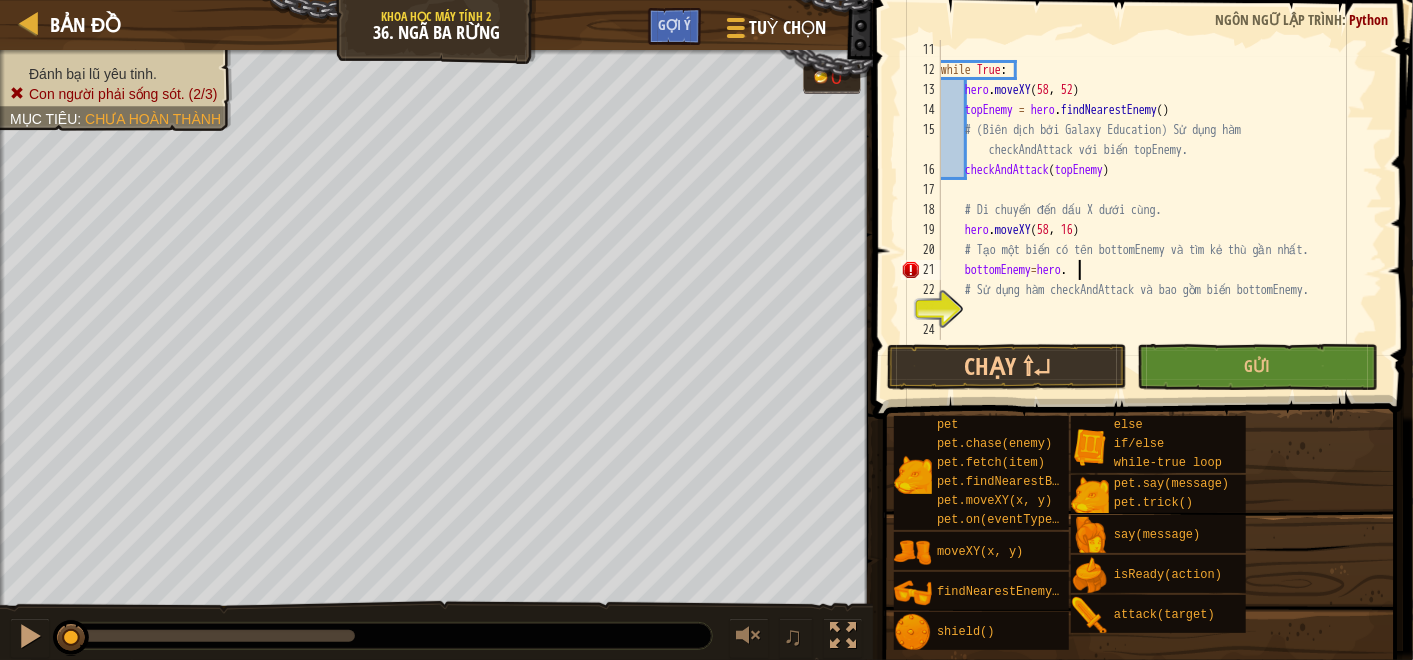 paste on "findNearestEnemy(" 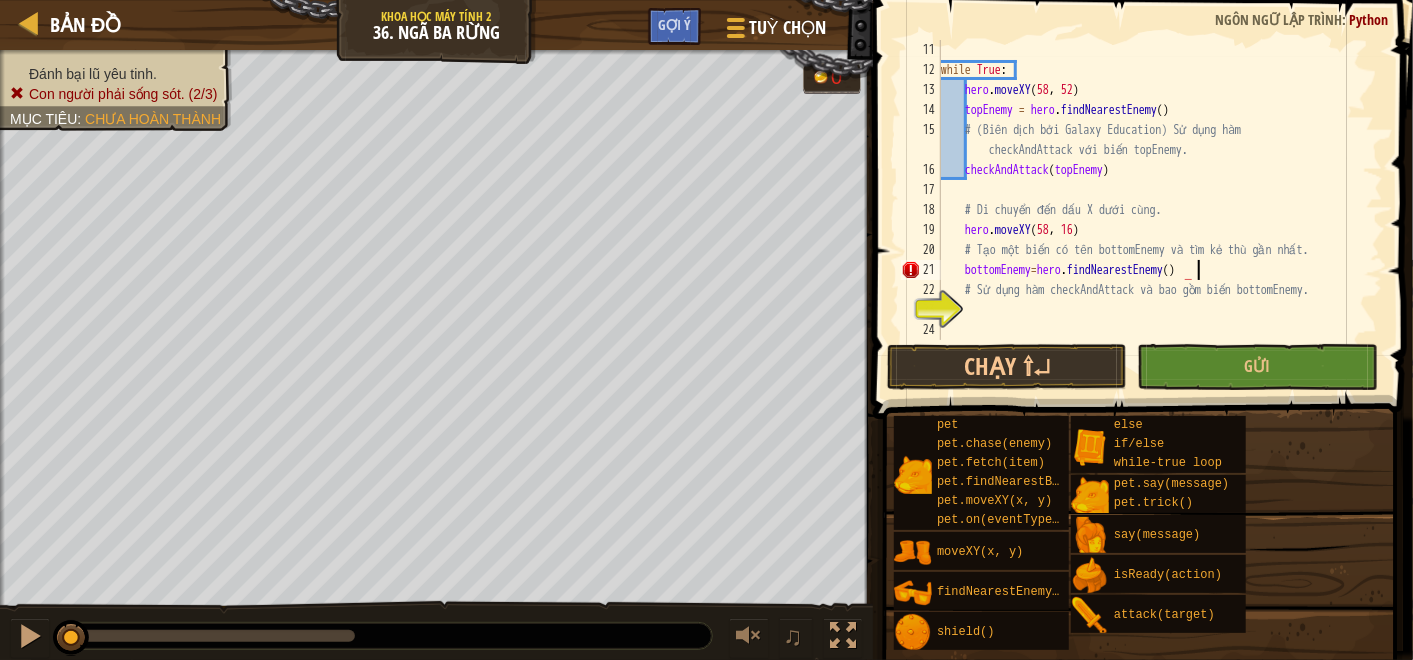 scroll, scrollTop: 8, scrollLeft: 20, axis: both 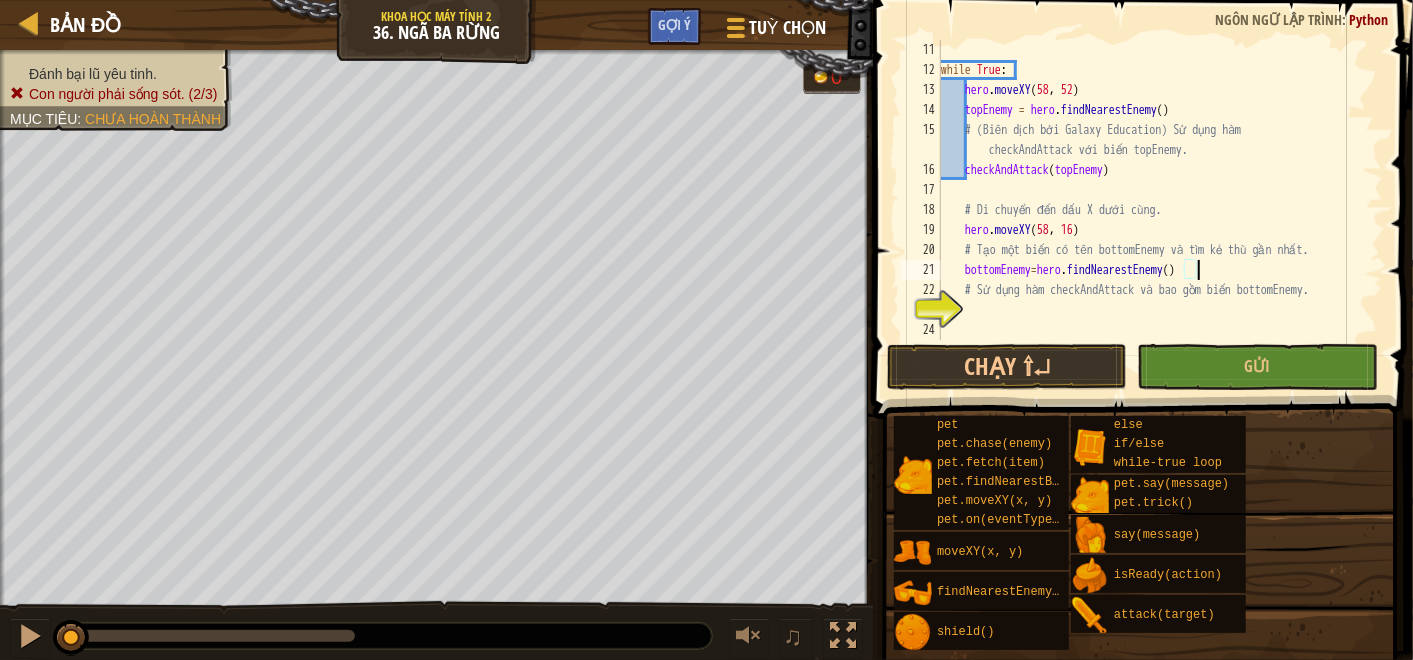 type on "bottomEnemy=hero.findNearestEnemy()" 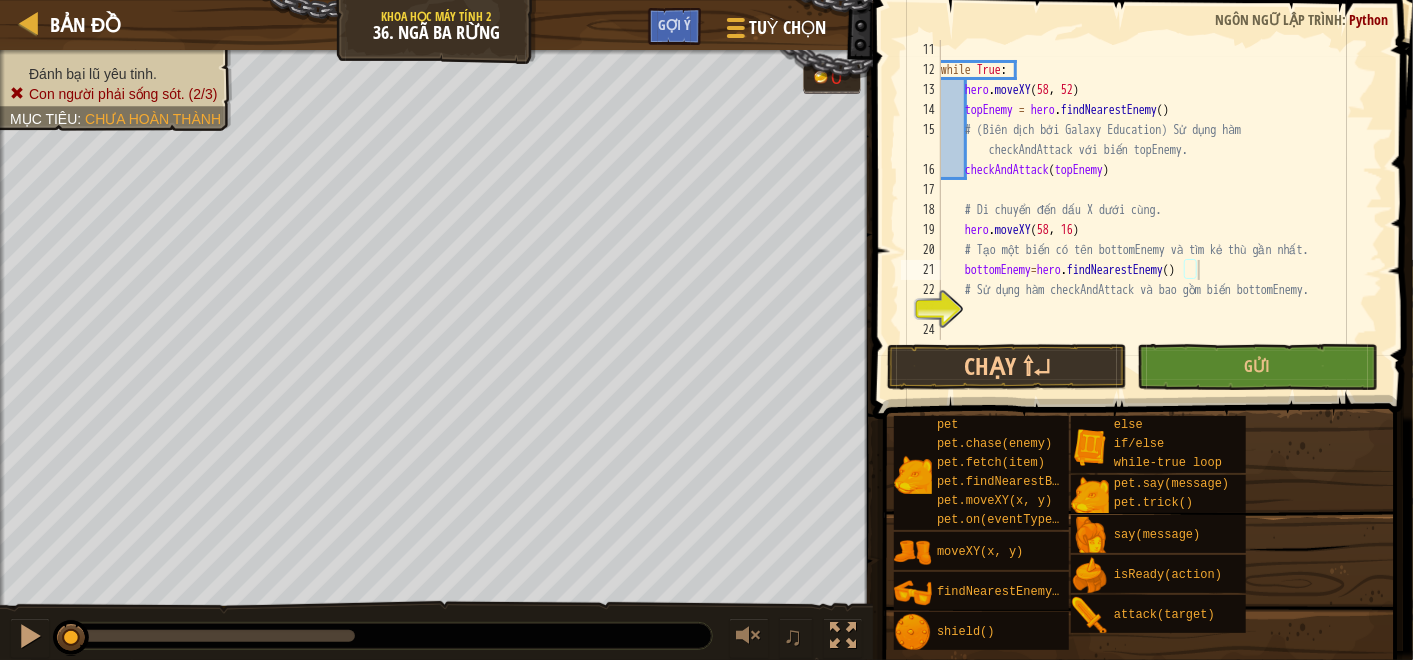 click on "while   True :      hero . moveXY ( 58 ,   52 )      topEnemy   =   hero . findNearestEnemy ( )      # (Biên dịch bởi Galaxy Education) Sử dụng hàm           checkAndAttack với biến topEnemy.      checkAndAttack ( topEnemy )      # Di chuyển đến dấu X dưới cùng.      hero . moveXY ( 58 ,   16 )      # Tạo một biến có tên bottomEnemy và tìm kẻ thù gần nhất.       bottomEnemy = hero . findNearestEnemy ( )      # Sử dụng hàm checkAndAttack và bao gồm biến bottomEnemy." at bounding box center [1151, 210] 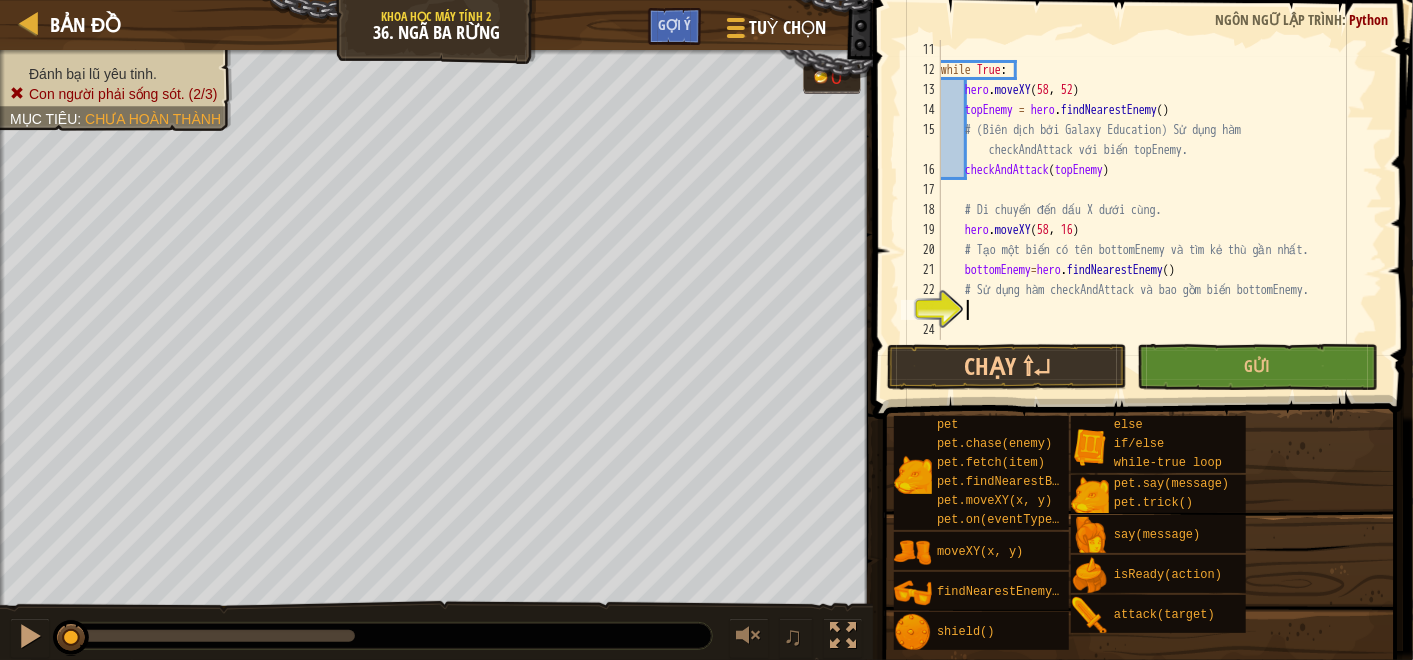 scroll, scrollTop: 8, scrollLeft: 0, axis: vertical 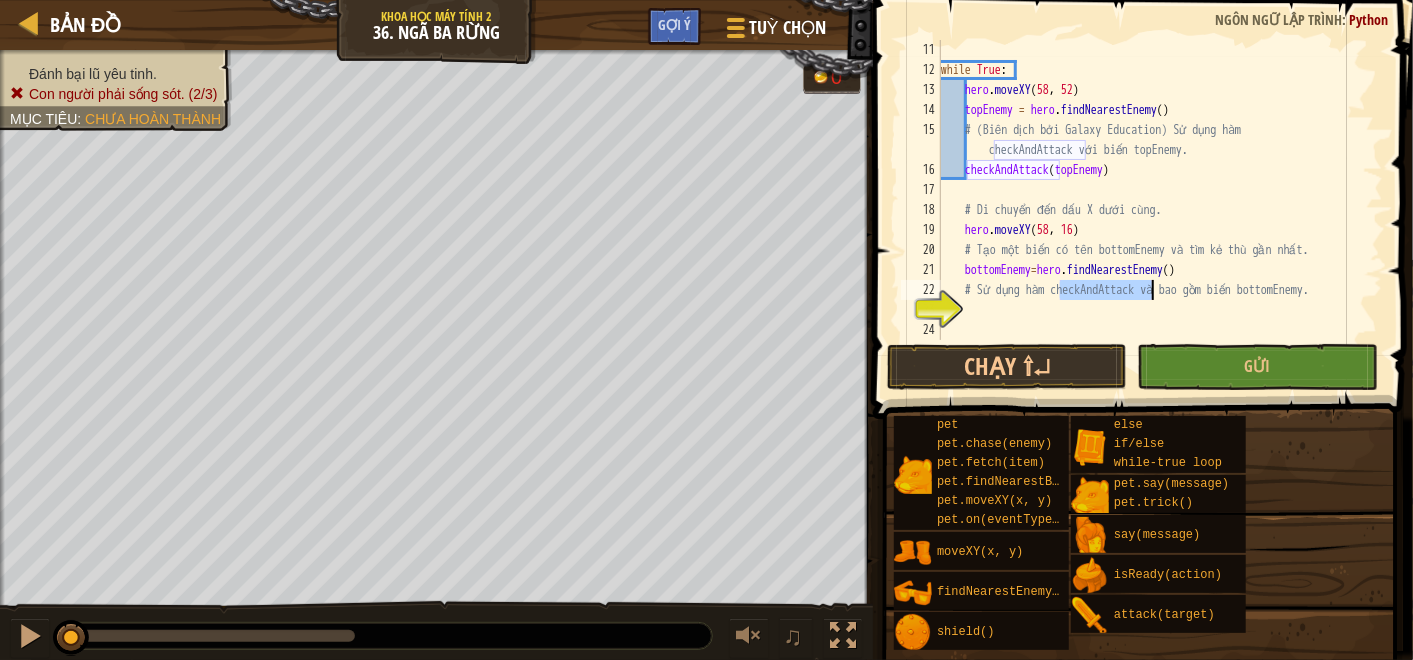 drag, startPoint x: 1061, startPoint y: 287, endPoint x: 1152, endPoint y: 290, distance: 91.04944 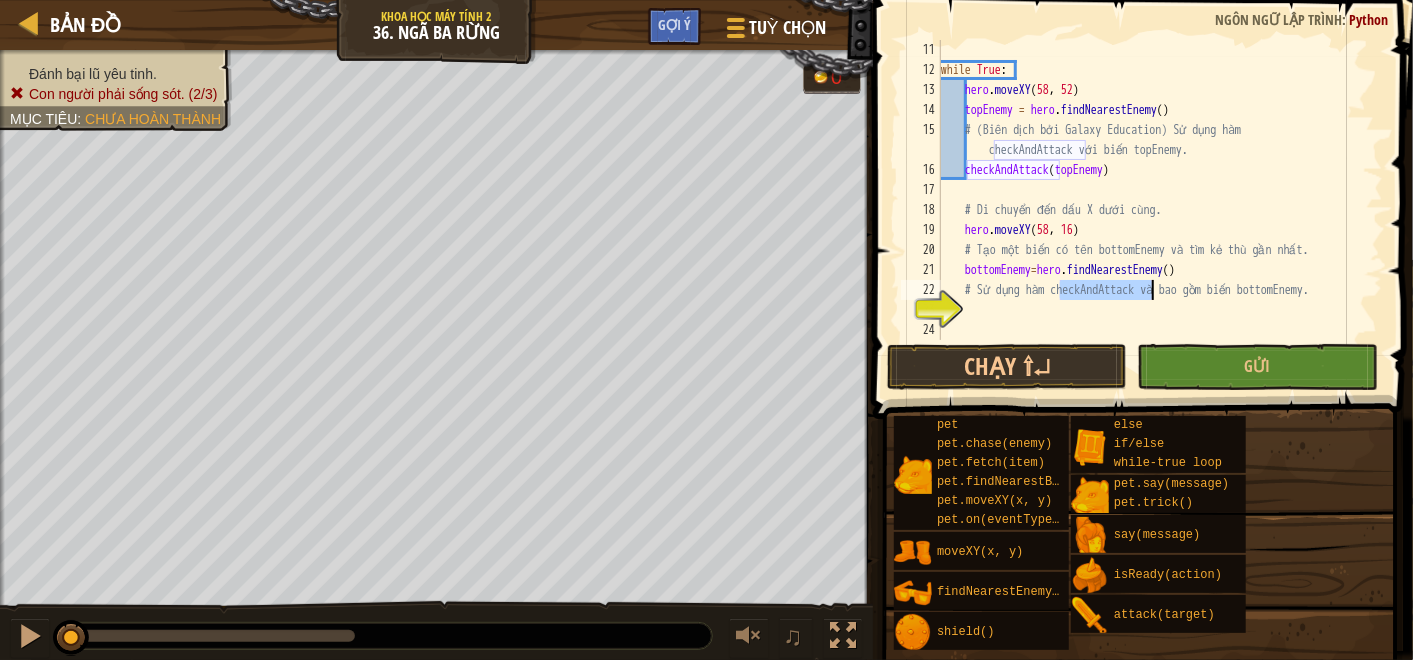 click on "while   True :      hero . moveXY ( 58 ,   52 )      topEnemy   =   hero . findNearestEnemy ( )      # (Biên dịch bởi Galaxy Education) Sử dụng hàm           checkAndAttack với biến topEnemy.      checkAndAttack ( topEnemy )      # Di chuyển đến dấu X dưới cùng.      hero . moveXY ( 58 ,   16 )      # Tạo một biến có tên bottomEnemy và tìm kẻ thù gần nhất.       bottomEnemy = hero . findNearestEnemy ( )      # Sử dụng hàm checkAndAttack và bao gồm biến bottomEnemy." at bounding box center (1151, 210) 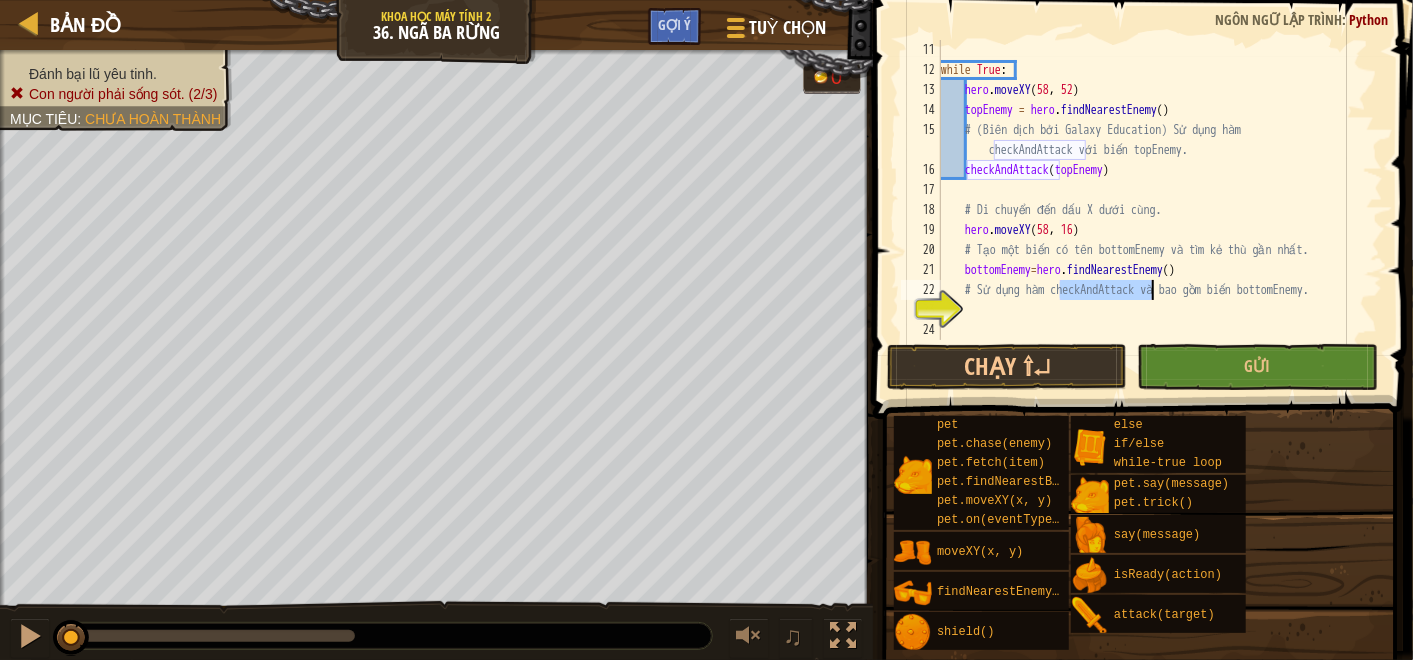 type on "# Sử dụng hàm checkAndAttack và bao gồm biến bottomEnemy." 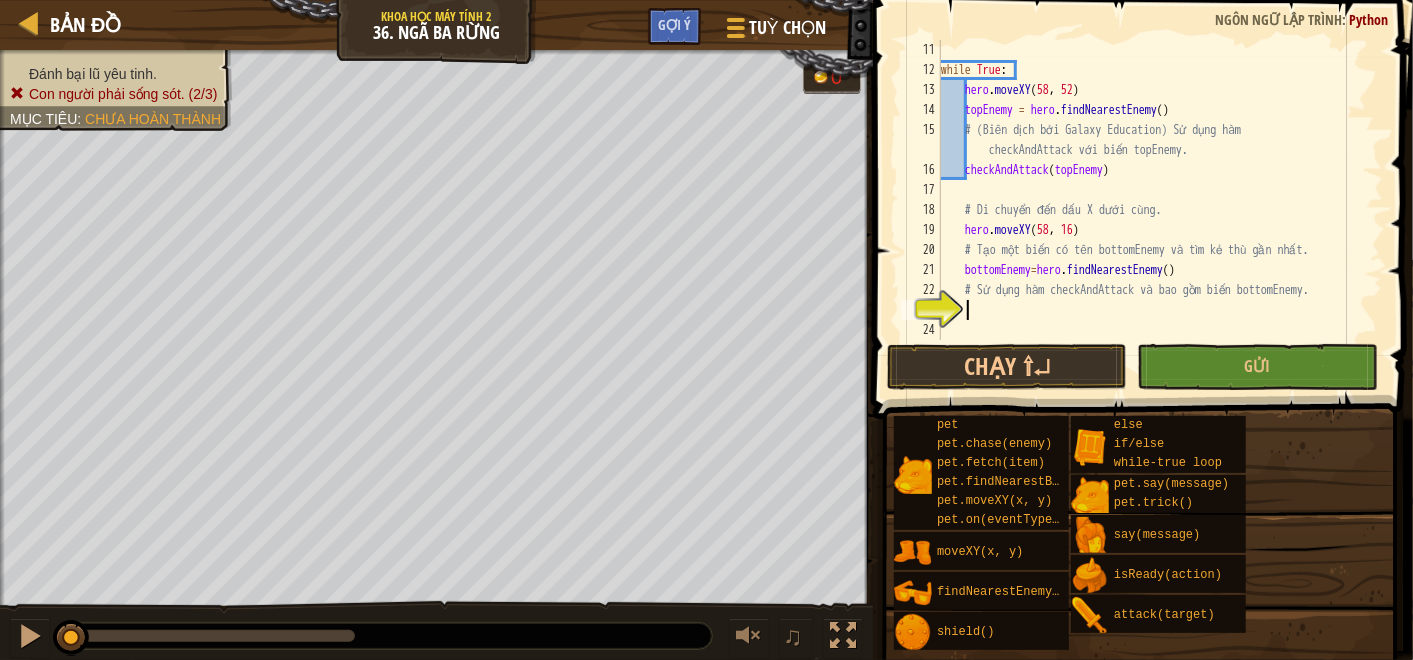 paste on "checkAndAttack" 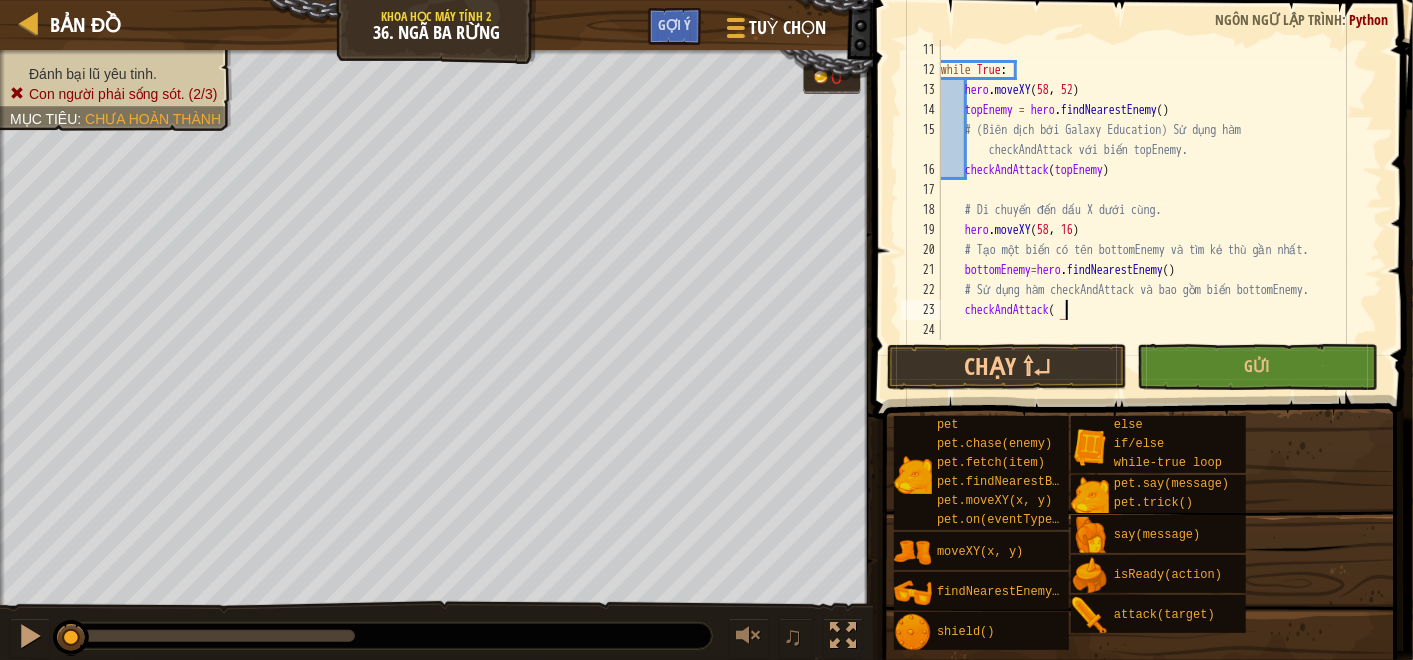 scroll, scrollTop: 8, scrollLeft: 8, axis: both 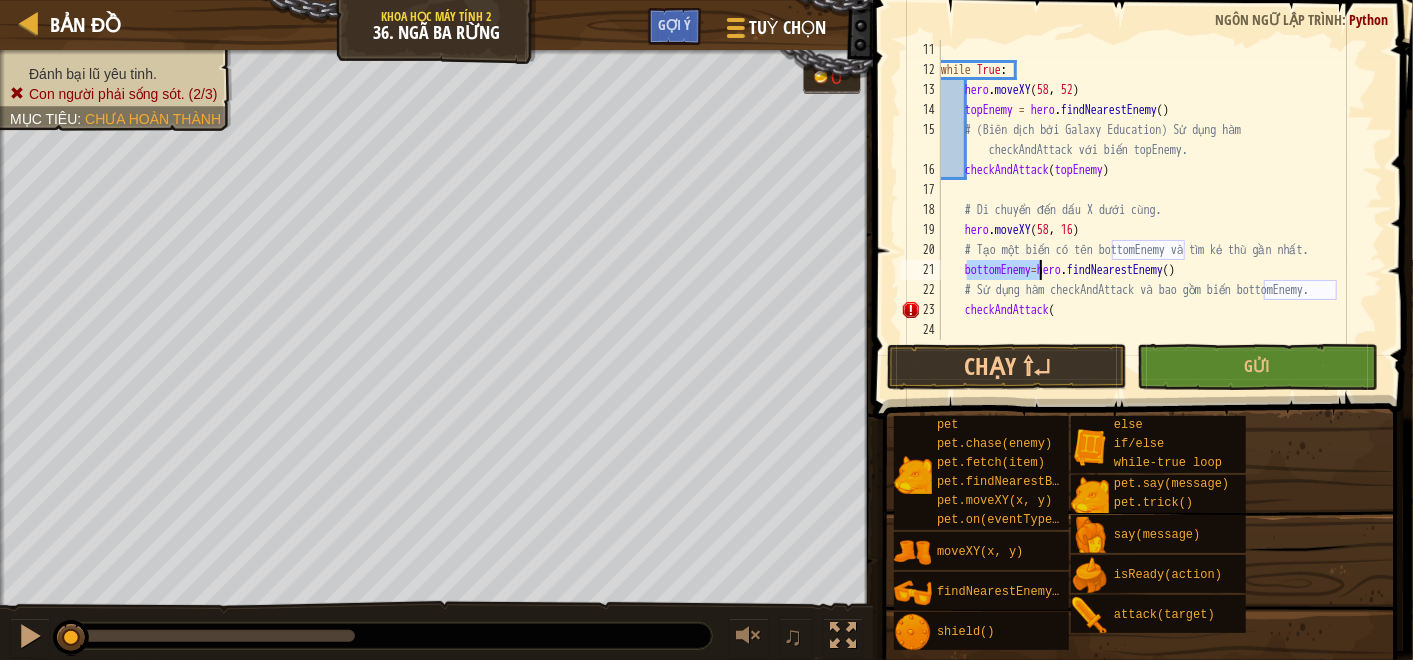 drag, startPoint x: 969, startPoint y: 271, endPoint x: 1037, endPoint y: 272, distance: 68.007355 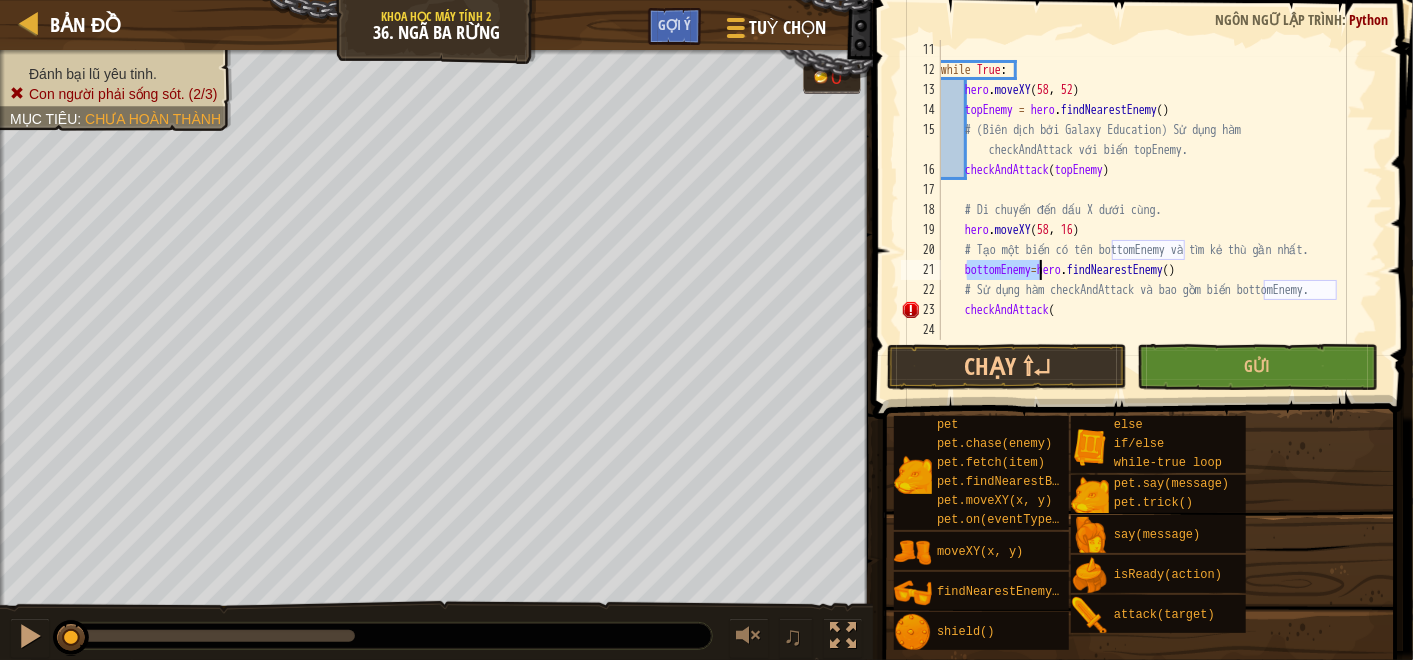 click on "while   True :      hero . moveXY ( 58 ,   52 )      topEnemy   =   hero . findNearestEnemy ( )      # (Biên dịch bởi Galaxy Education) Sử dụng hàm           checkAndAttack với biến topEnemy.      checkAndAttack ( topEnemy )      # Di chuyển đến dấu X dưới cùng.      hero . moveXY ( 58 ,   16 )      # Tạo một biến có tên bottomEnemy và tìm kẻ thù gần nhất.       bottomEnemy = hero . findNearestEnemy ( )      # Sử dụng hàm checkAndAttack và bao gồm biến bottomEnemy.      checkAndAttack (" at bounding box center (1151, 210) 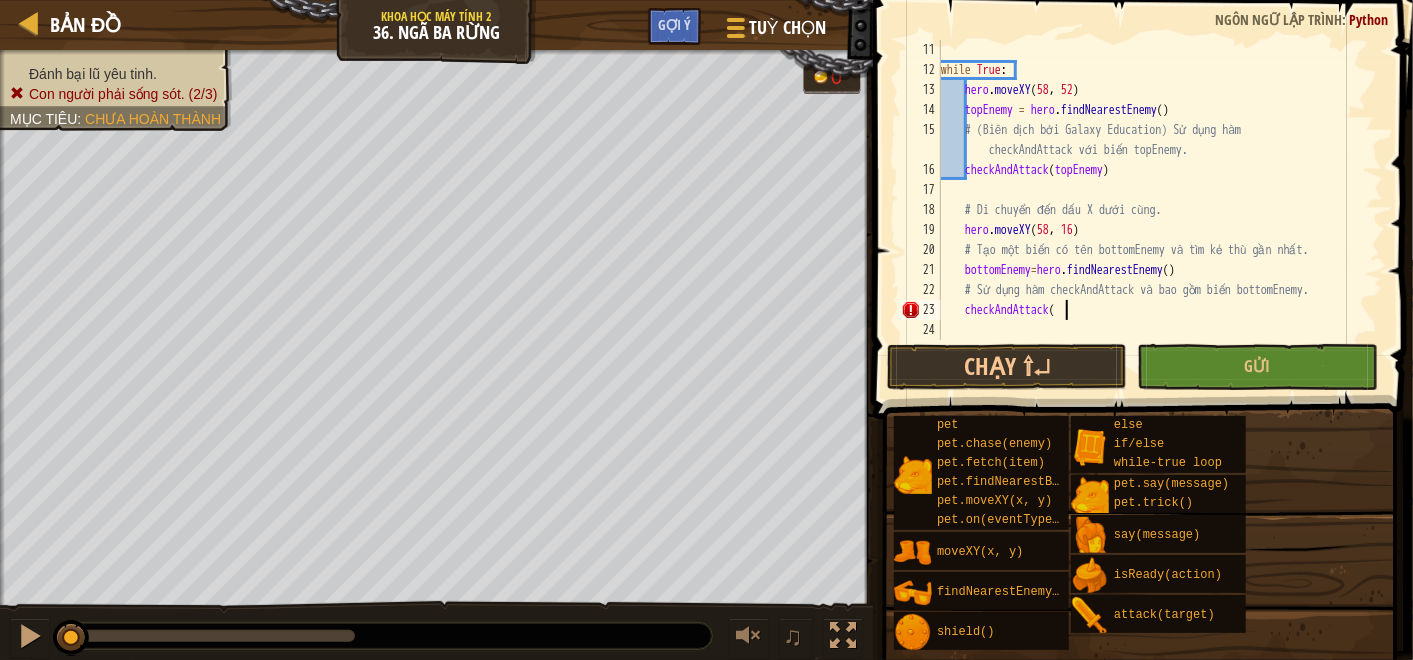 click on "while   True :      hero . moveXY ( 58 ,   52 )      topEnemy   =   hero . findNearestEnemy ( )      # (Biên dịch bởi Galaxy Education) Sử dụng hàm           checkAndAttack với biến topEnemy.      checkAndAttack ( topEnemy )      # Di chuyển đến dấu X dưới cùng.      hero . moveXY ( 58 ,   16 )      # Tạo một biến có tên bottomEnemy và tìm kẻ thù gần nhất.       bottomEnemy = hero . findNearestEnemy ( )      # Sử dụng hàm checkAndAttack và bao gồm biến bottomEnemy.      checkAndAttack (" at bounding box center [1151, 210] 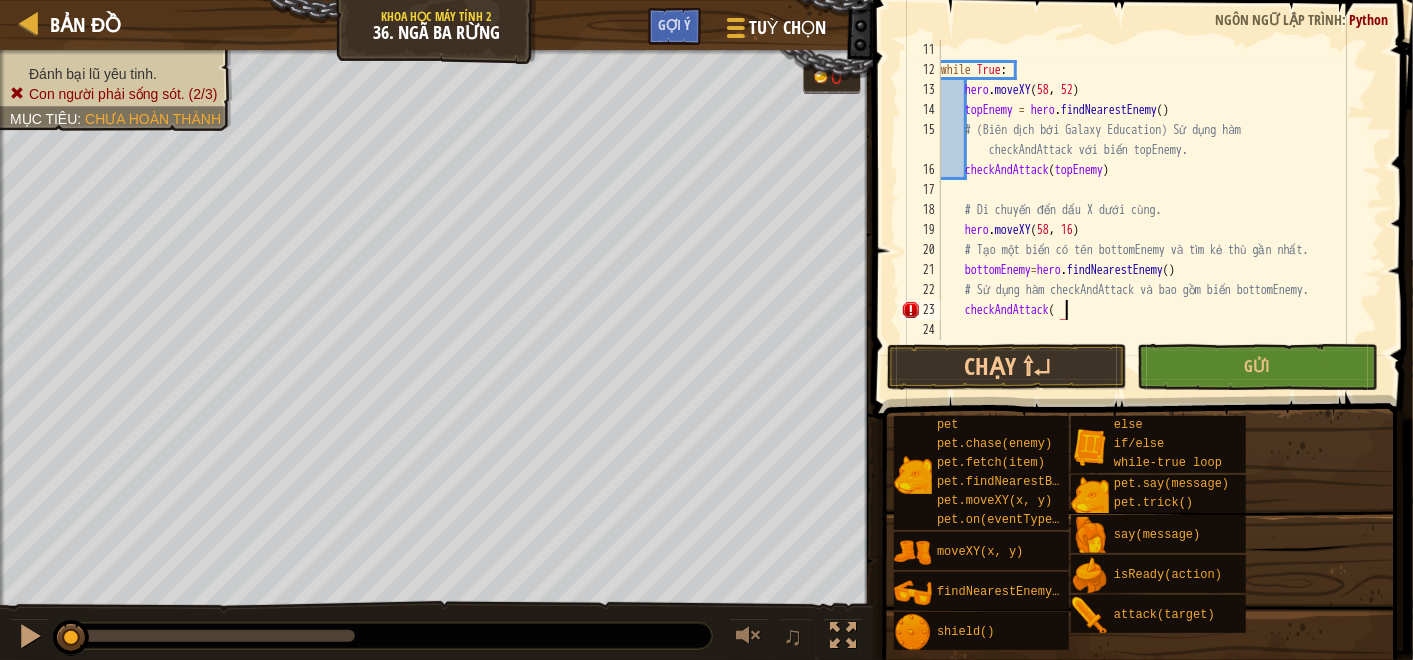 paste on "bottomEnemy" 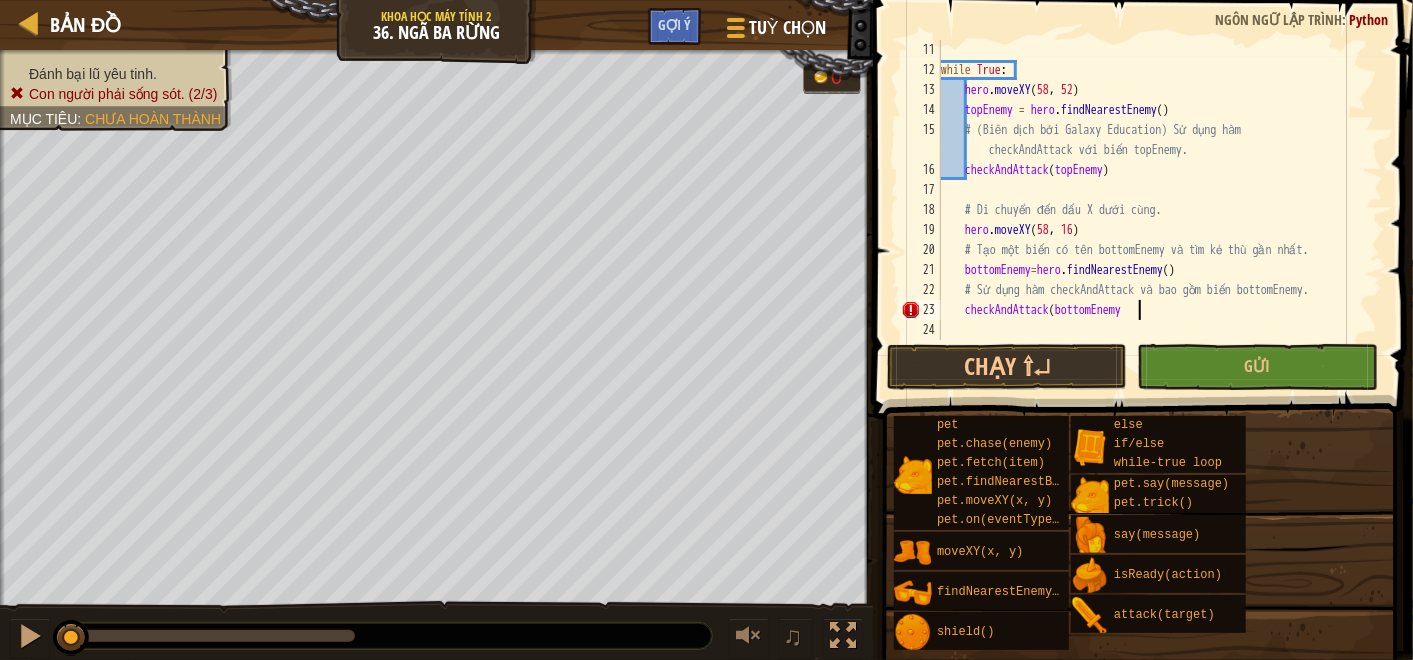 scroll, scrollTop: 8, scrollLeft: 15, axis: both 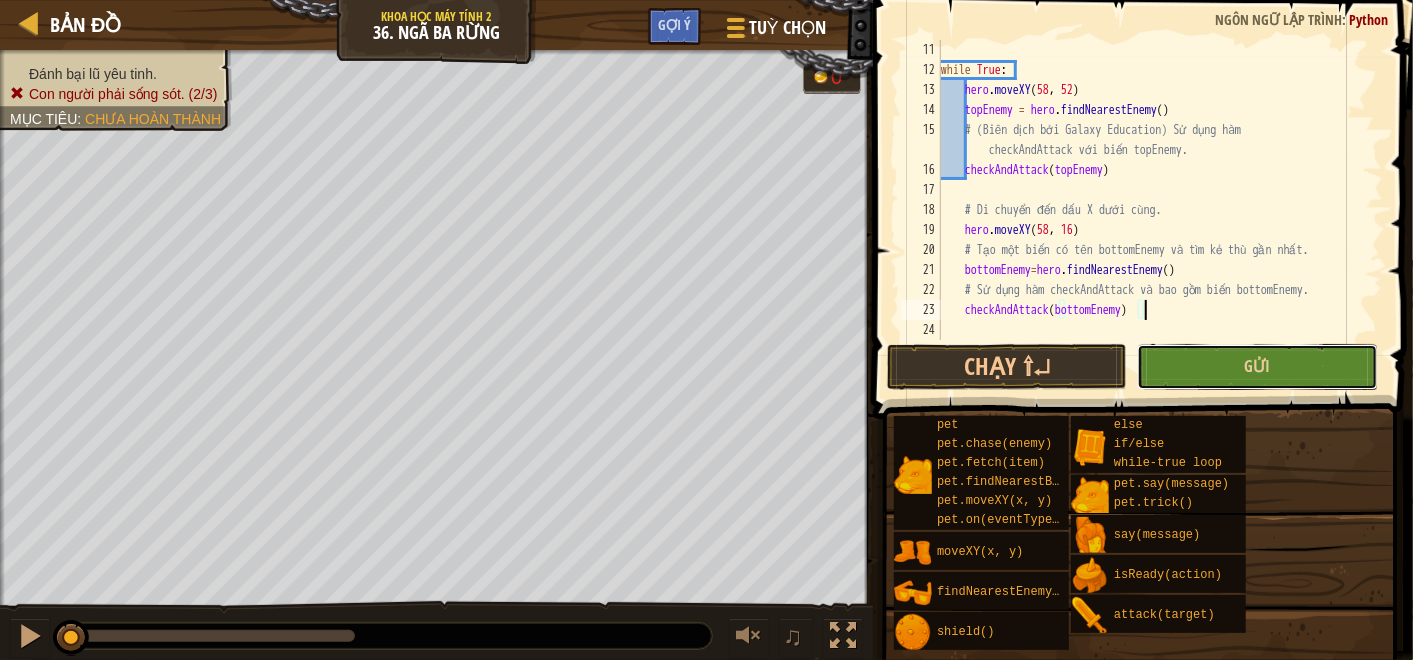click on "Gửi" at bounding box center [1257, 367] 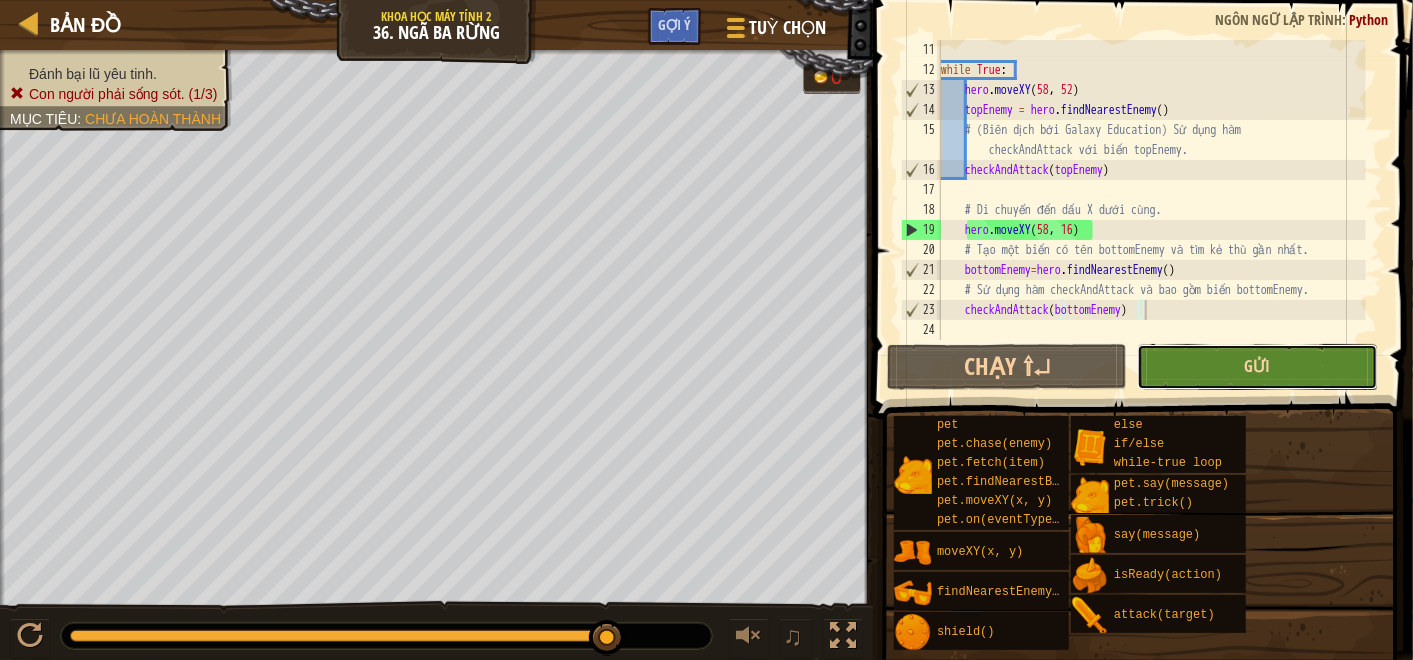 click on "Gửi" at bounding box center (1257, 366) 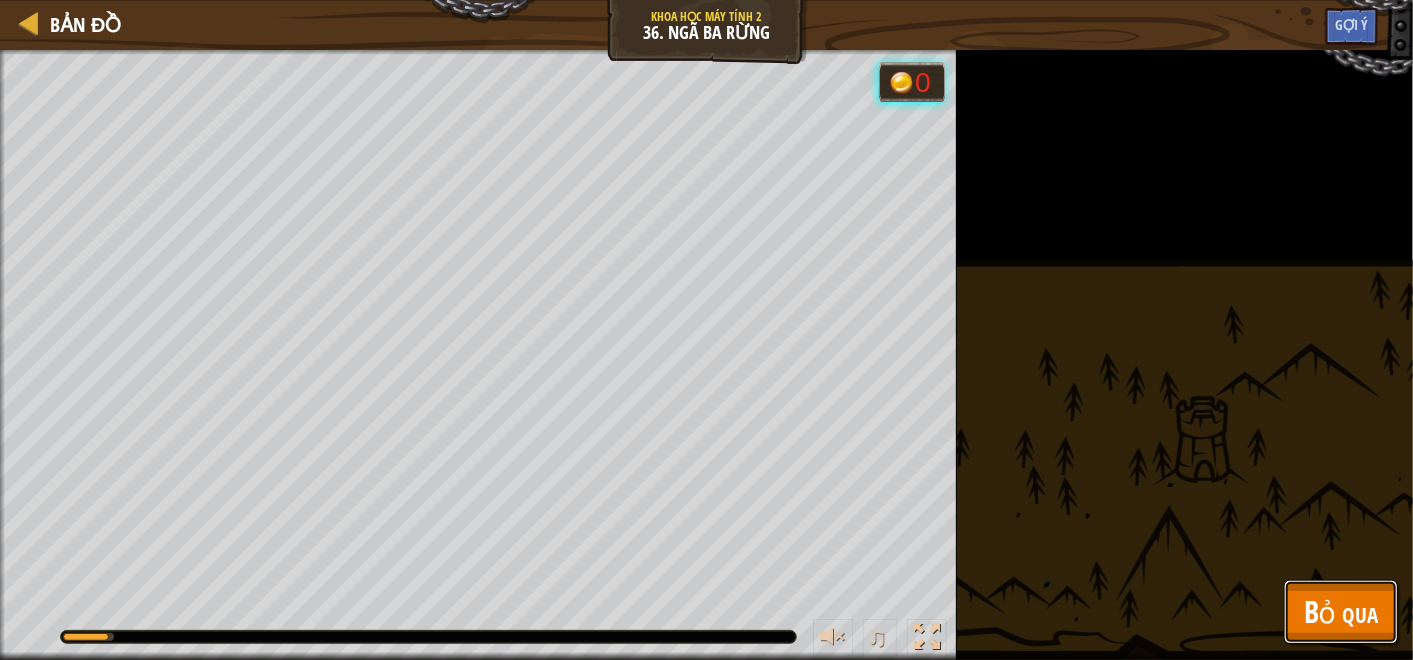 click on "Bỏ qua" at bounding box center [1341, 611] 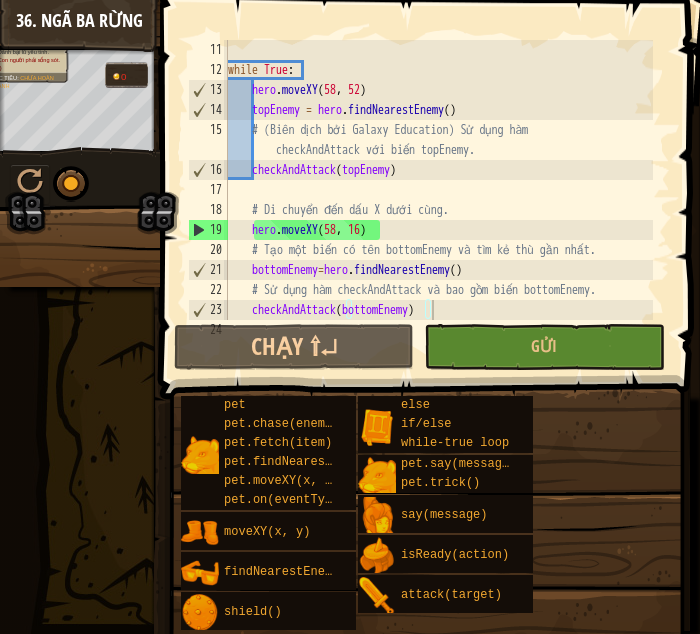 scroll, scrollTop: 200, scrollLeft: 0, axis: vertical 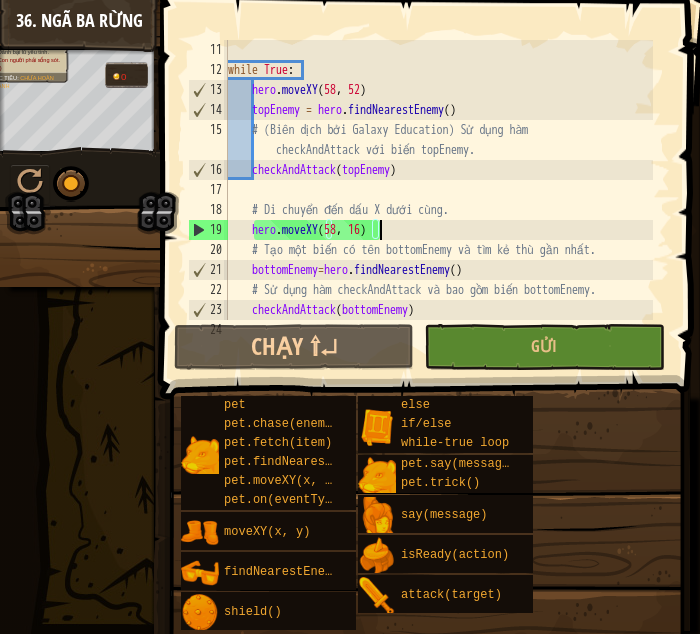 click on "while   True :      hero . moveXY ( 58 ,   52 )      topEnemy   =   hero . findNearestEnemy ( )      # (Biên dịch bởi Galaxy Education) Sử dụng hàm           checkAndAttack với biến topEnemy.      checkAndAttack ( topEnemy )      # Di chuyển đến dấu X dưới cùng.      hero . moveXY ( 58 ,   16 )      # Tạo một biến có tên bottomEnemy và tìm kẻ thù gần nhất.       bottomEnemy = hero . findNearestEnemy ( )      # Sử dụng hàm checkAndAttack và bao gồm biến bottomEnemy.      checkAndAttack ( bottomEnemy )" at bounding box center (438, 200) 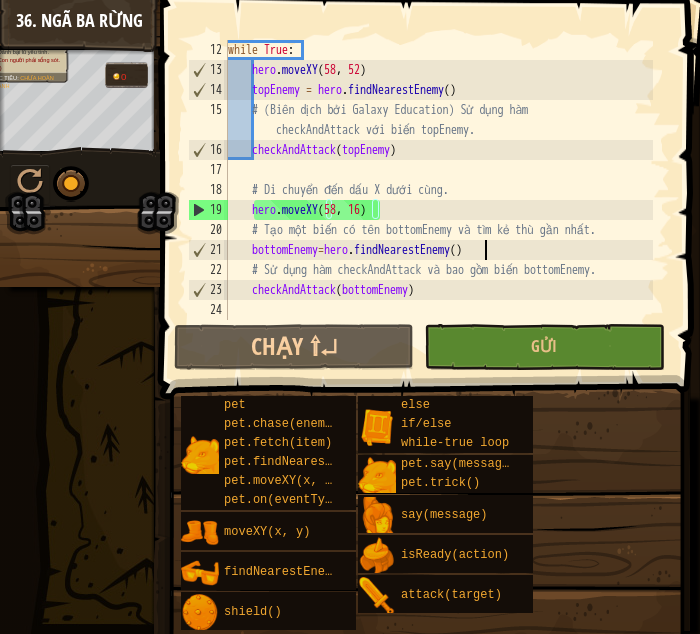 click on "while   True :      hero . moveXY ( 58 ,   52 )      topEnemy   =   hero . findNearestEnemy ( )      # (Biên dịch bởi Galaxy Education) Sử dụng hàm           checkAndAttack với biến topEnemy.      checkAndAttack ( topEnemy )      # Di chuyển đến dấu X dưới cùng.      hero . moveXY ( 58 ,   16 )      # Tạo một biến có tên bottomEnemy và tìm kẻ thù gần nhất.       bottomEnemy = hero . findNearestEnemy ( )      # Sử dụng hàm checkAndAttack và bao gồm biến bottomEnemy.      checkAndAttack ( bottomEnemy )" at bounding box center [438, 200] 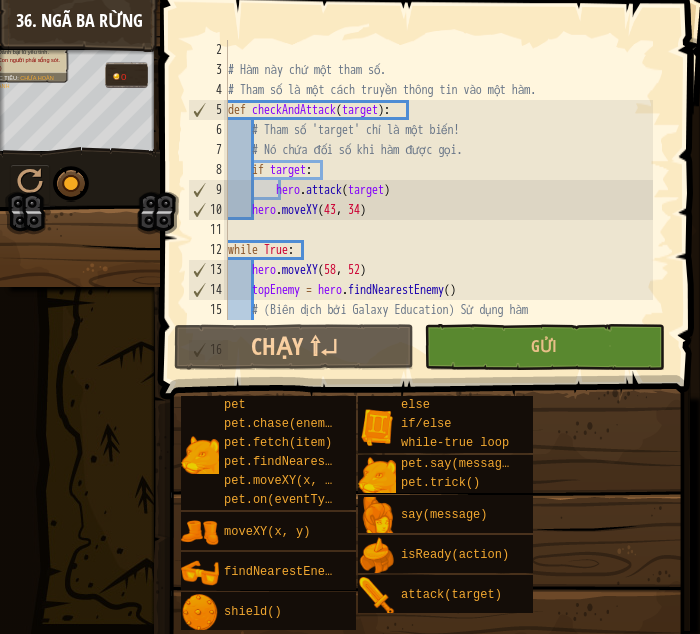 scroll, scrollTop: 0, scrollLeft: 0, axis: both 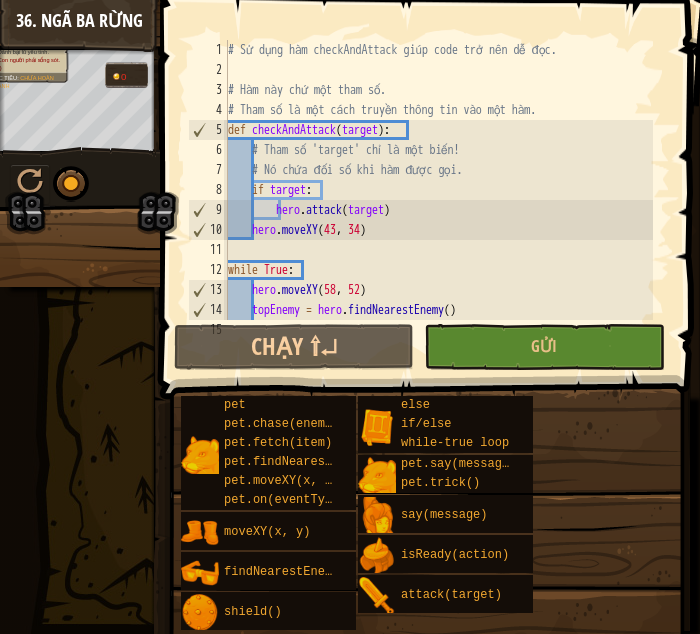 click on "# Sử dụng hàm checkAndAttack giúp code trở nên dễ đọc. # Hàm này chứ một tham số. # Tham số là một cách truyền thông tin vào một hàm. def   checkAndAttack ( target ) :      # Tham số 'target' chỉ là một biến!      # Nó chứa đối số khi hàm được gọi.      if   target :          hero . attack ( target )      hero . moveXY ( 43 ,   34 ) while   True :      hero . moveXY ( 58 ,   52 )      topEnemy   =   hero . findNearestEnemy ( )      # (Biên dịch bởi Galaxy Education) Sử dụng hàm           checkAndAttack với biến topEnemy." at bounding box center [438, 210] 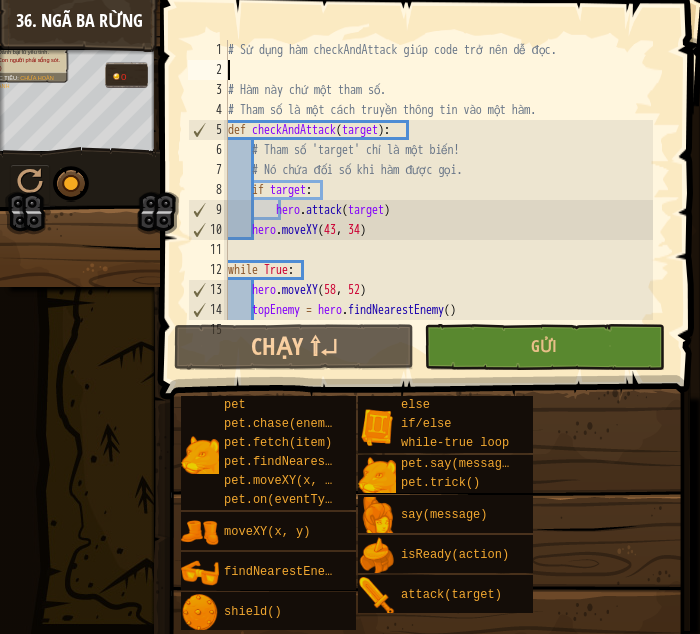 scroll, scrollTop: 8, scrollLeft: 0, axis: vertical 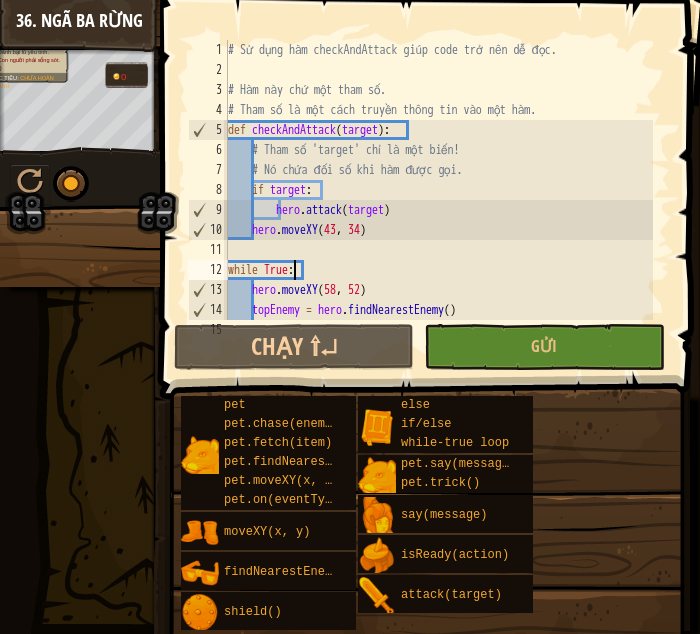 click on "# Sử dụng hàm checkAndAttack giúp code trở nên dễ đọc. # Hàm này chứ một tham số. # Tham số là một cách truyền thông tin vào một hàm. def   checkAndAttack ( target ) :      # Tham số 'target' chỉ là một biến!      # Nó chứa đối số khi hàm được gọi.      if   target :          hero . attack ( target )      hero . moveXY ( 43 ,   34 ) while   True :      hero . moveXY ( 58 ,   52 )      topEnemy   =   hero . findNearestEnemy ( )      # (Biên dịch bởi Galaxy Education) Sử dụng hàm           checkAndAttack với biến topEnemy." at bounding box center (438, 210) 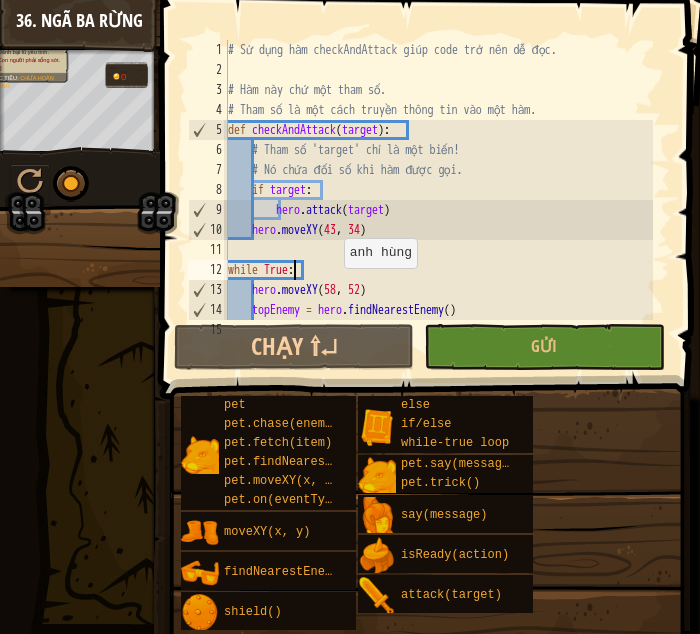 click on "# Sử dụng hàm checkAndAttack giúp code trở nên dễ đọc. # Hàm này chứ một tham số. # Tham số là một cách truyền thông tin vào một hàm. def   checkAndAttack ( target ) :      # Tham số 'target' chỉ là một biến!      # Nó chứa đối số khi hàm được gọi.      if   target :          hero . attack ( target )      hero . moveXY ( 43 ,   34 ) while   True :      hero . moveXY ( 58 ,   52 )      topEnemy   =   hero . findNearestEnemy ( )      # (Biên dịch bởi Galaxy Education) Sử dụng hàm           checkAndAttack với biến topEnemy." at bounding box center [438, 210] 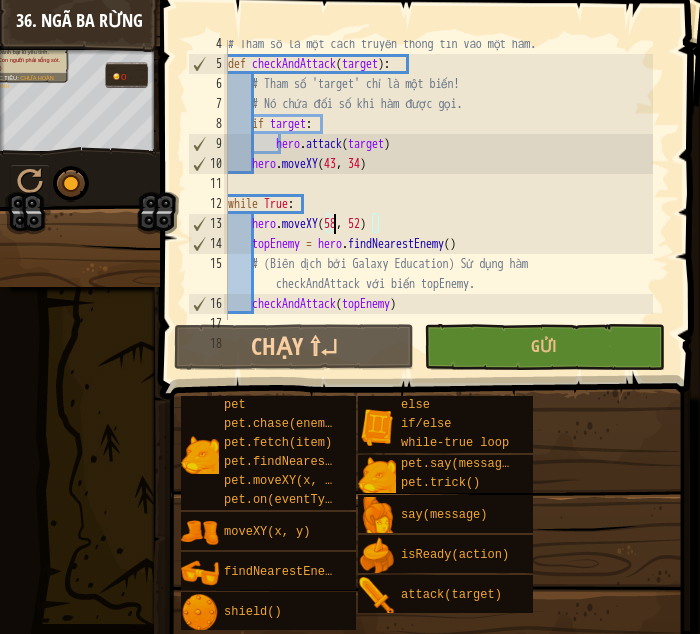 scroll, scrollTop: 66, scrollLeft: 0, axis: vertical 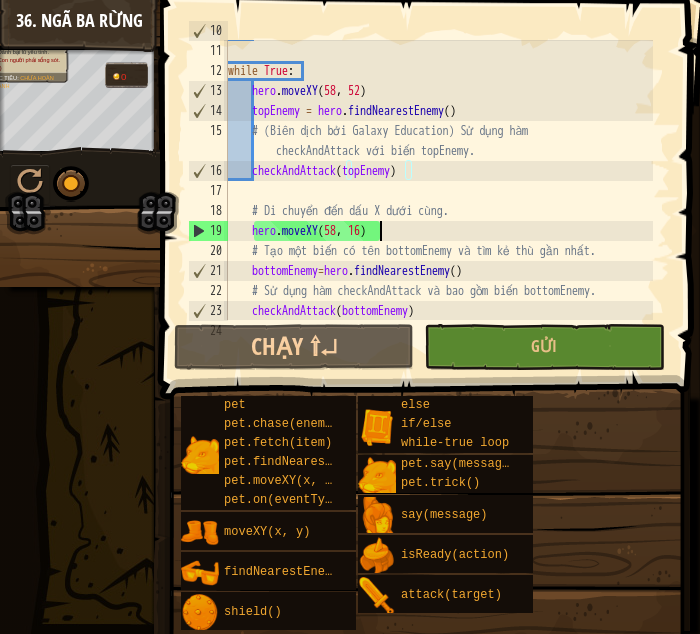click on "hero . moveXY ( 43 ,   34 ) while   True :      hero . moveXY ( 58 ,   52 )      topEnemy   =   hero . findNearestEnemy ( )      # (Biên dịch bởi Galaxy Education) Sử dụng hàm           checkAndAttack với biến topEnemy.      checkAndAttack ( topEnemy )      # Di chuyển đến dấu X dưới cùng.      hero . moveXY ( 58 ,   16 )      # Tạo một biến có tên bottomEnemy và tìm kẻ thù gần nhất.       bottomEnemy = hero . findNearestEnemy ( )      # Sử dụng hàm checkAndAttack và bao gồm biến bottomEnemy.      checkAndAttack ( bottomEnemy )" at bounding box center (438, 181) 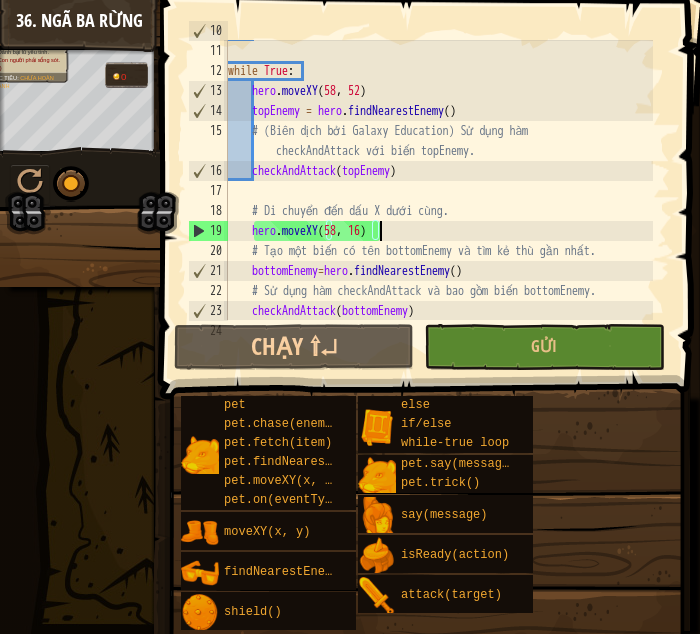 click on "hero . moveXY ( 43 ,   34 ) while   True :      hero . moveXY ( 58 ,   52 )      topEnemy   =   hero . findNearestEnemy ( )      # (Biên dịch bởi Galaxy Education) Sử dụng hàm           checkAndAttack với biến topEnemy.      checkAndAttack ( topEnemy )      # Di chuyển đến dấu X dưới cùng.      hero . moveXY ( 58 ,   16 )      # Tạo một biến có tên bottomEnemy và tìm kẻ thù gần nhất.       bottomEnemy = hero . findNearestEnemy ( )      # Sử dụng hàm checkAndAttack và bao gồm biến bottomEnemy.      checkAndAttack ( bottomEnemy )" at bounding box center (438, 181) 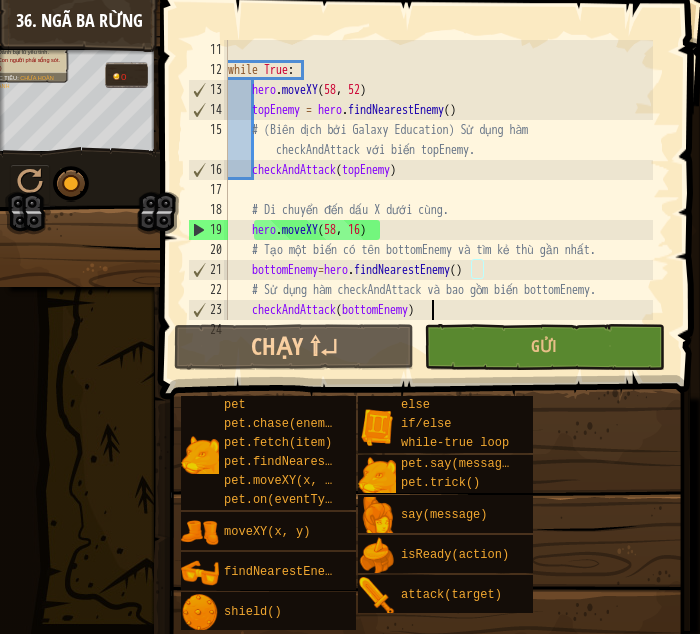 scroll, scrollTop: 200, scrollLeft: 0, axis: vertical 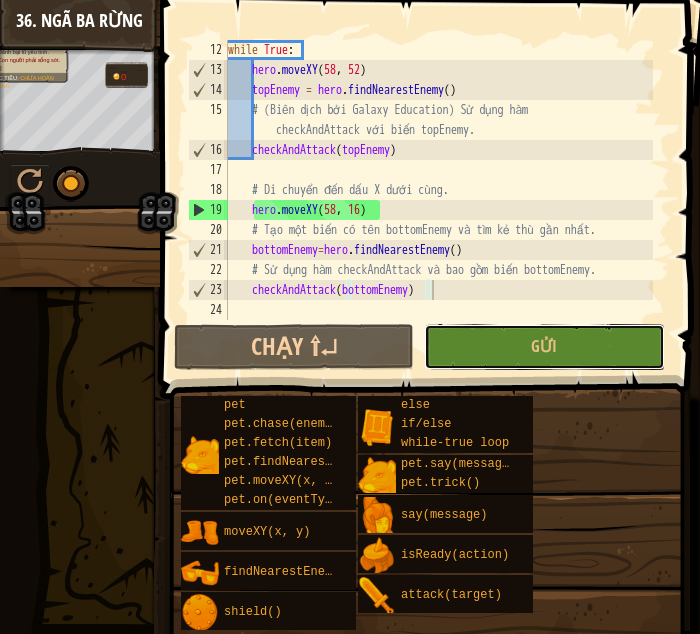 click on "Gửi" at bounding box center [544, 346] 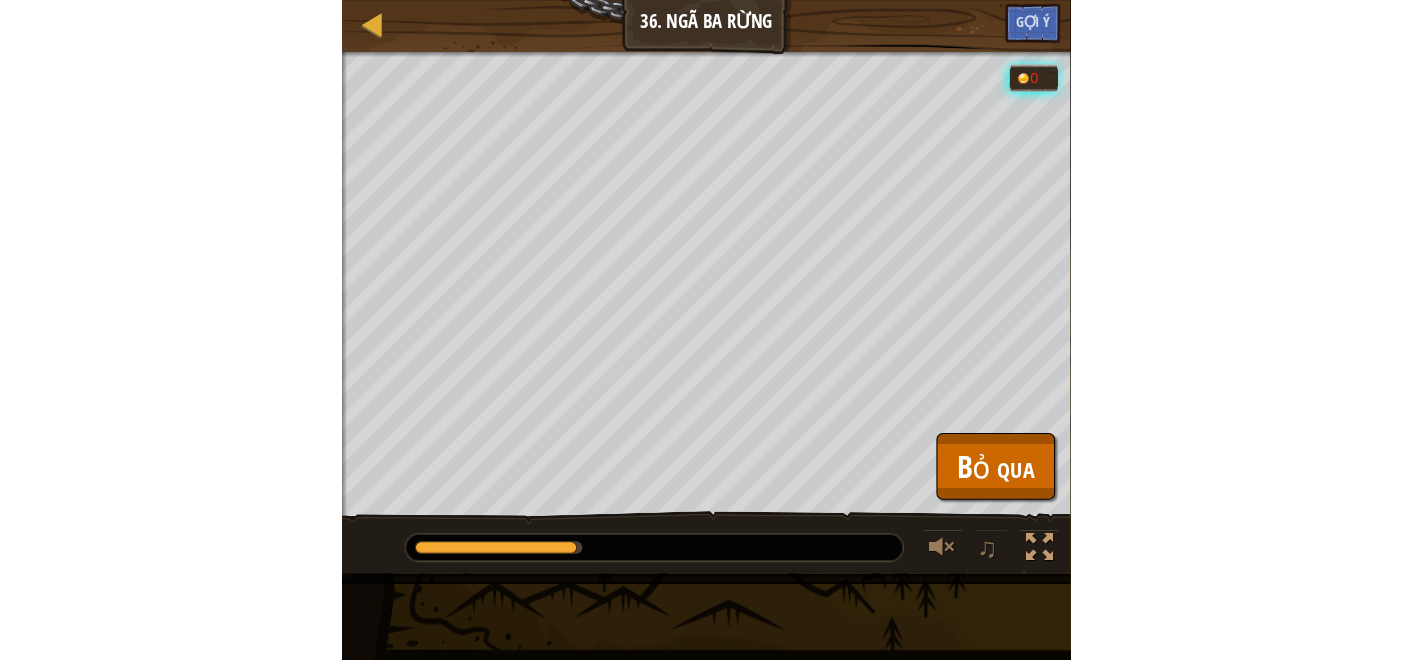 scroll, scrollTop: 0, scrollLeft: 0, axis: both 